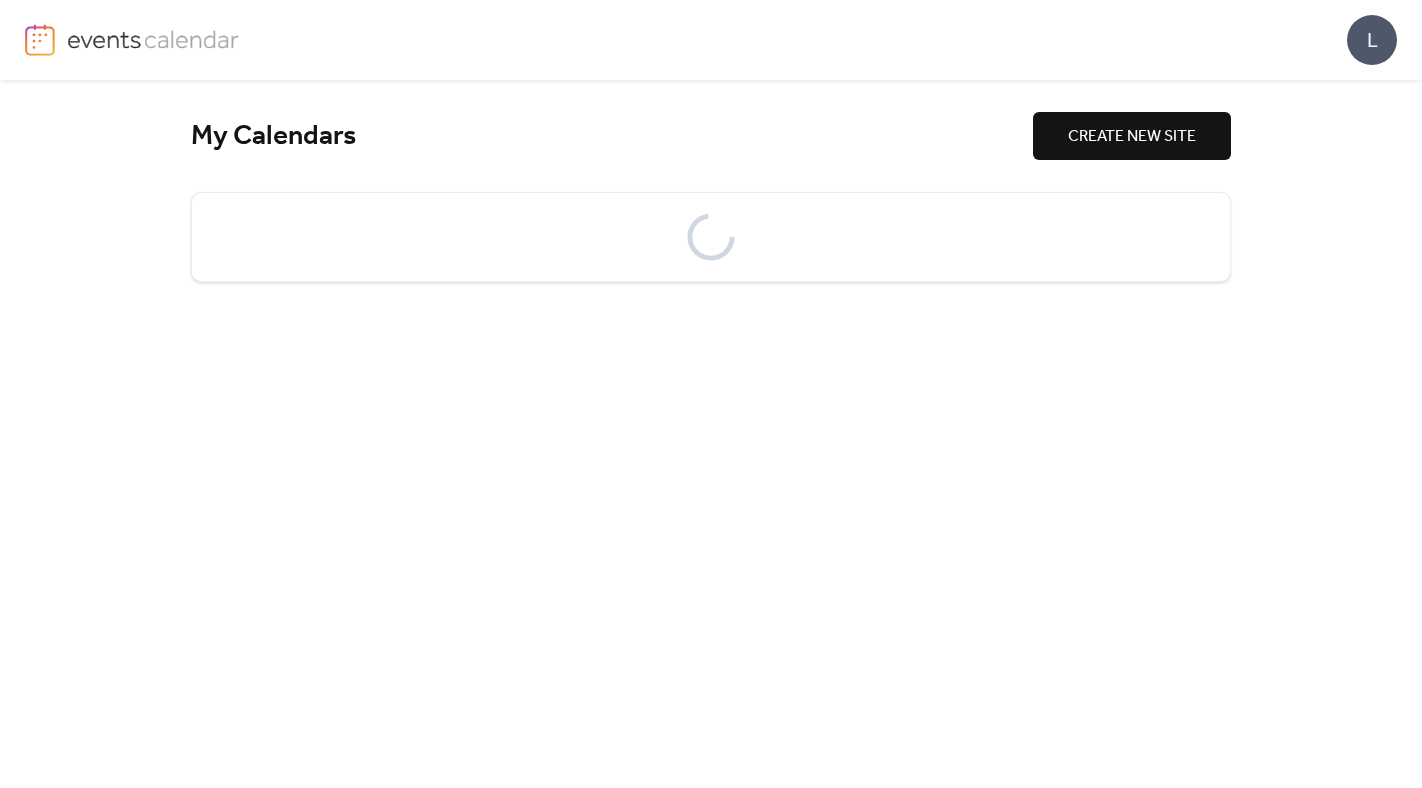 scroll, scrollTop: 0, scrollLeft: 0, axis: both 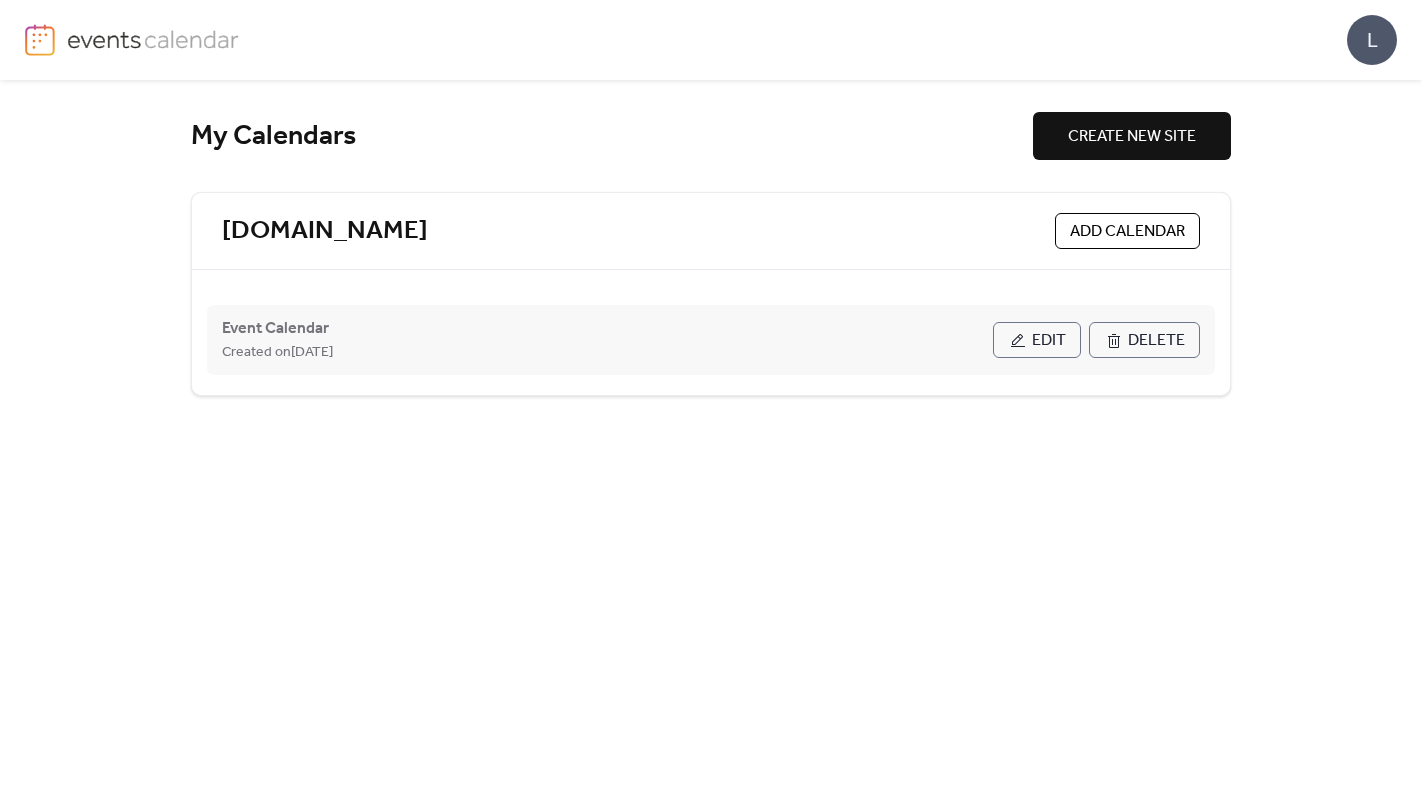 click on "Edit" at bounding box center (1037, 340) 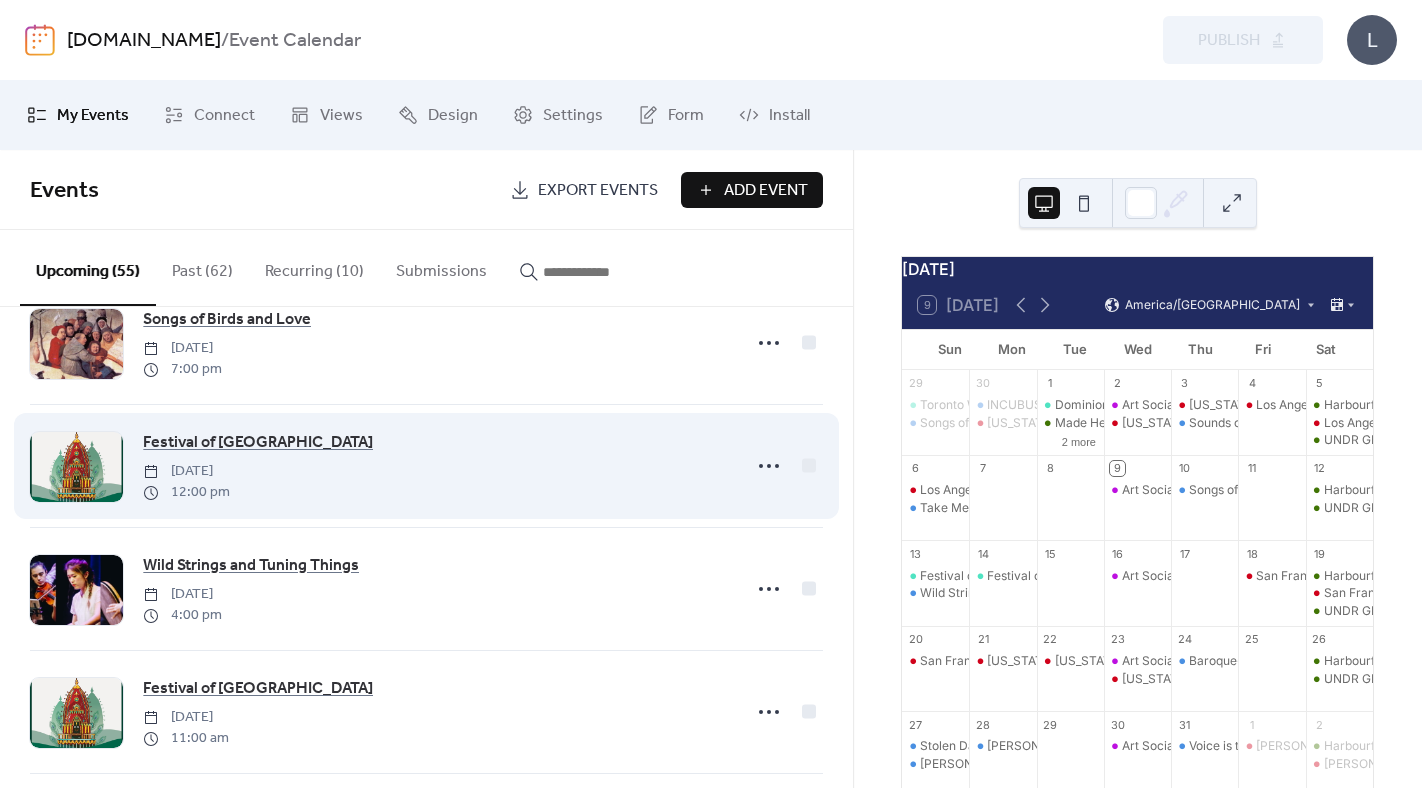 scroll, scrollTop: 0, scrollLeft: 0, axis: both 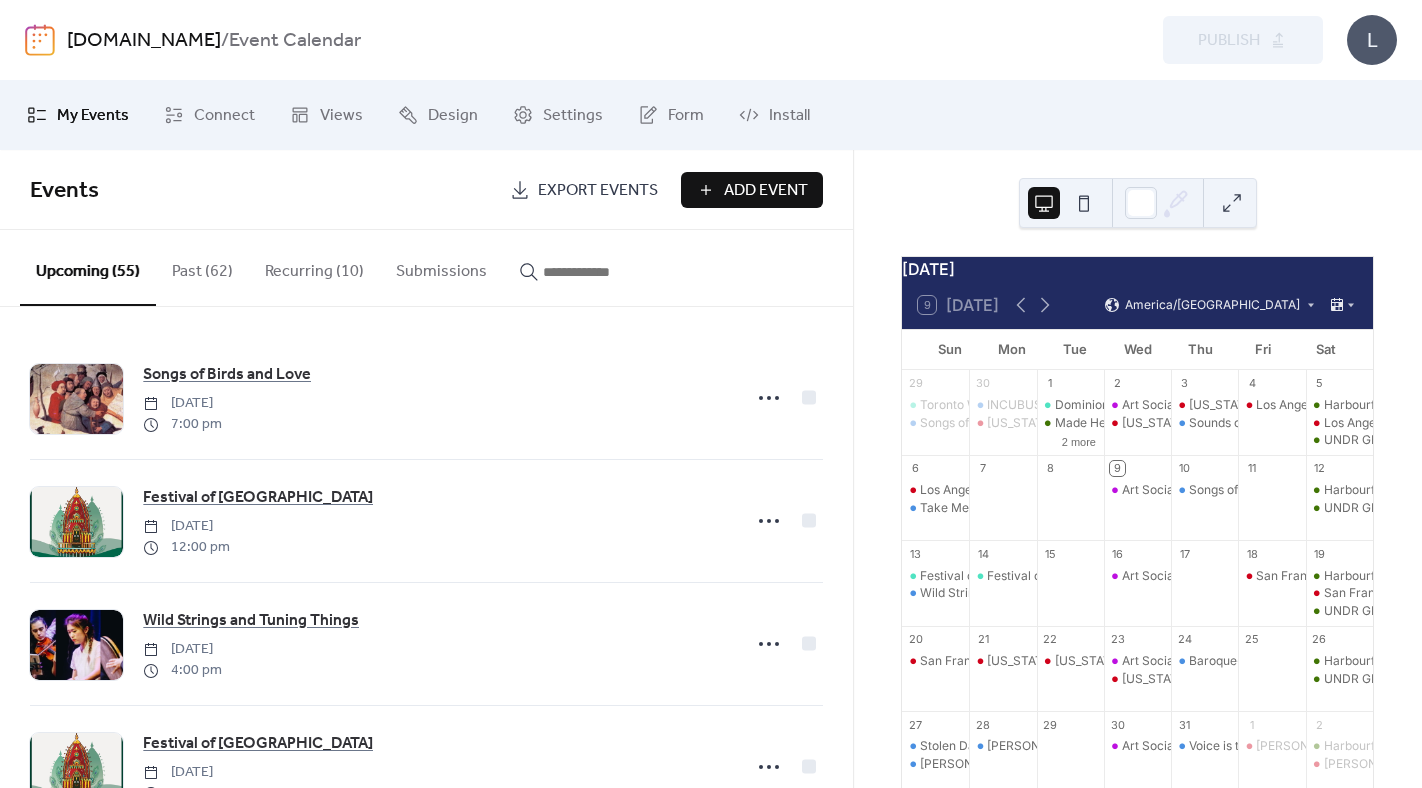 click on "Add Event" at bounding box center [752, 190] 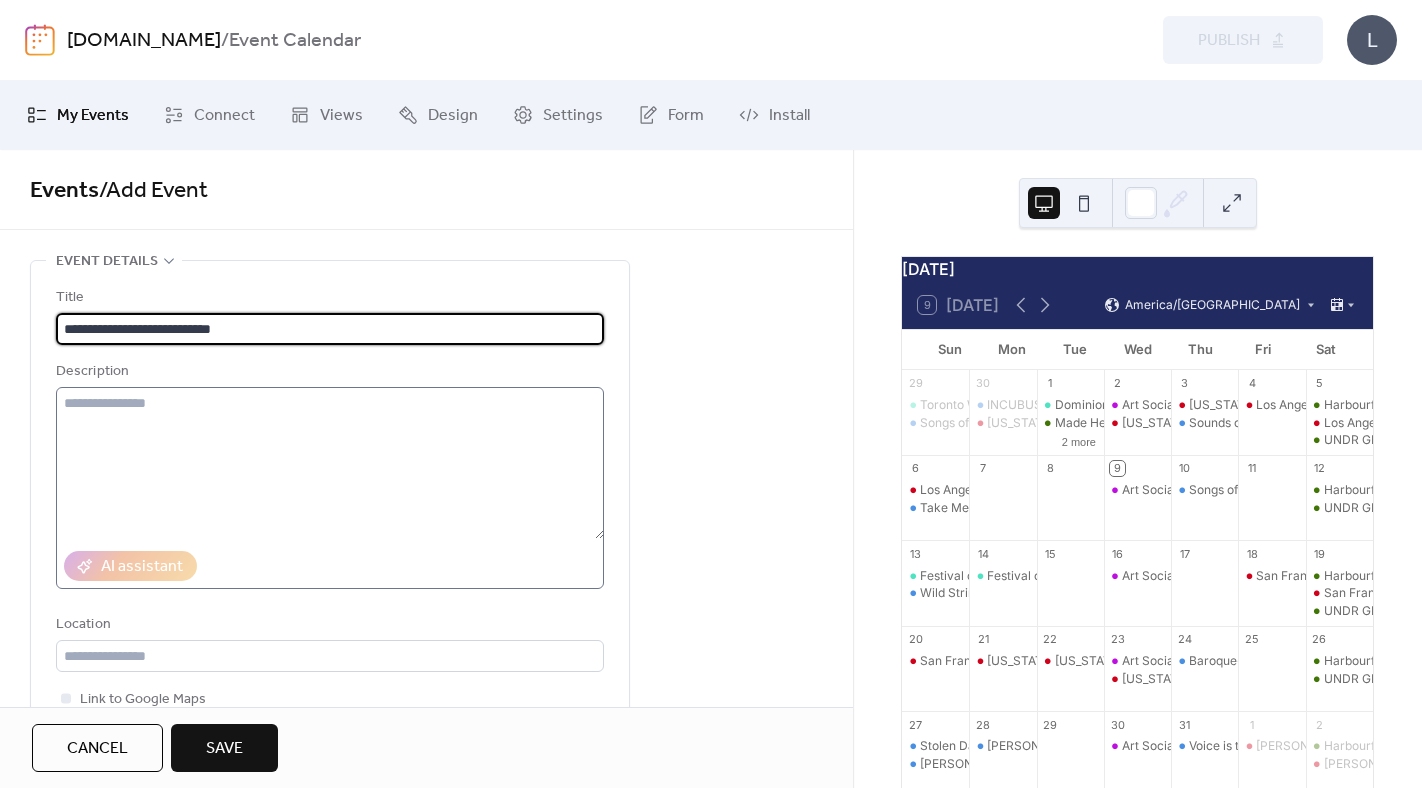 type on "**********" 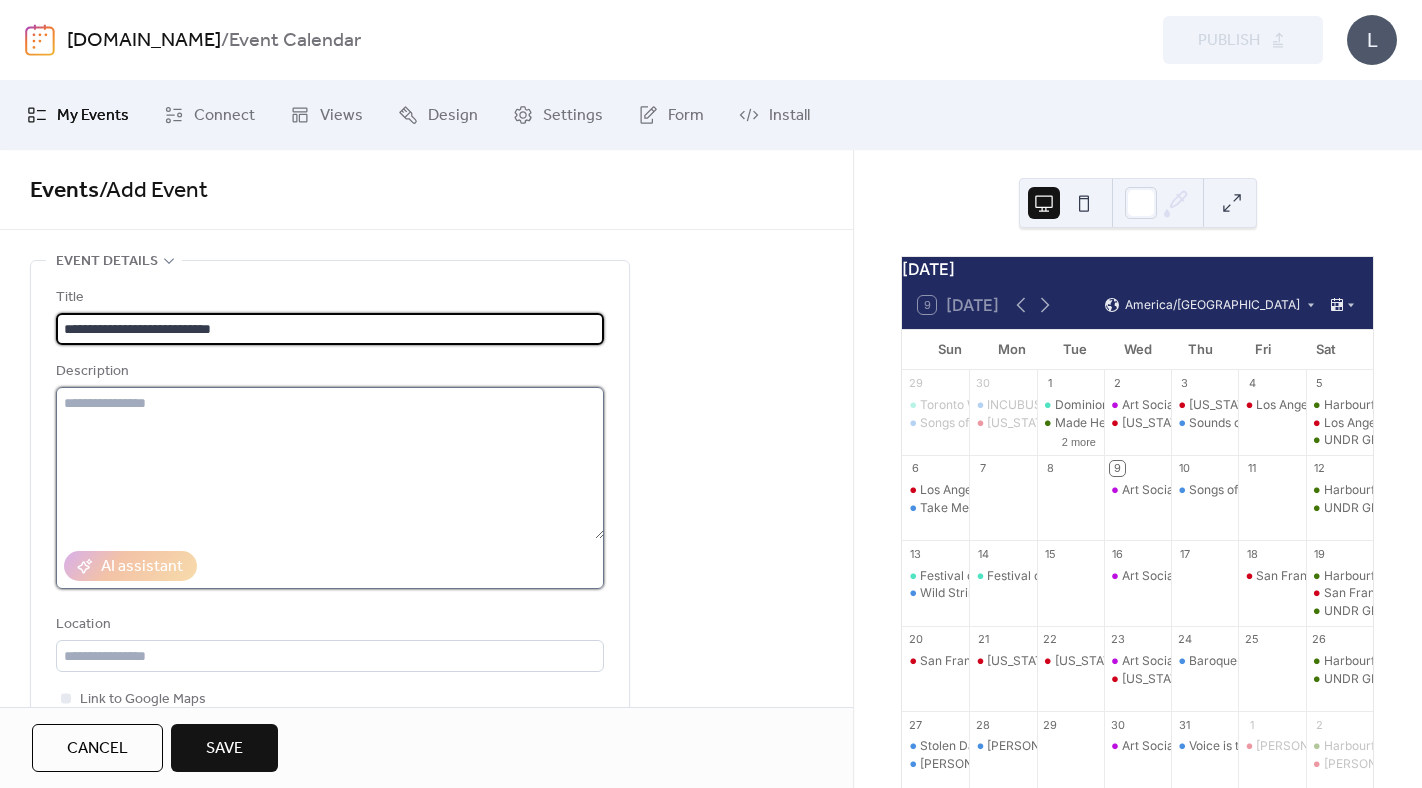 click at bounding box center (330, 463) 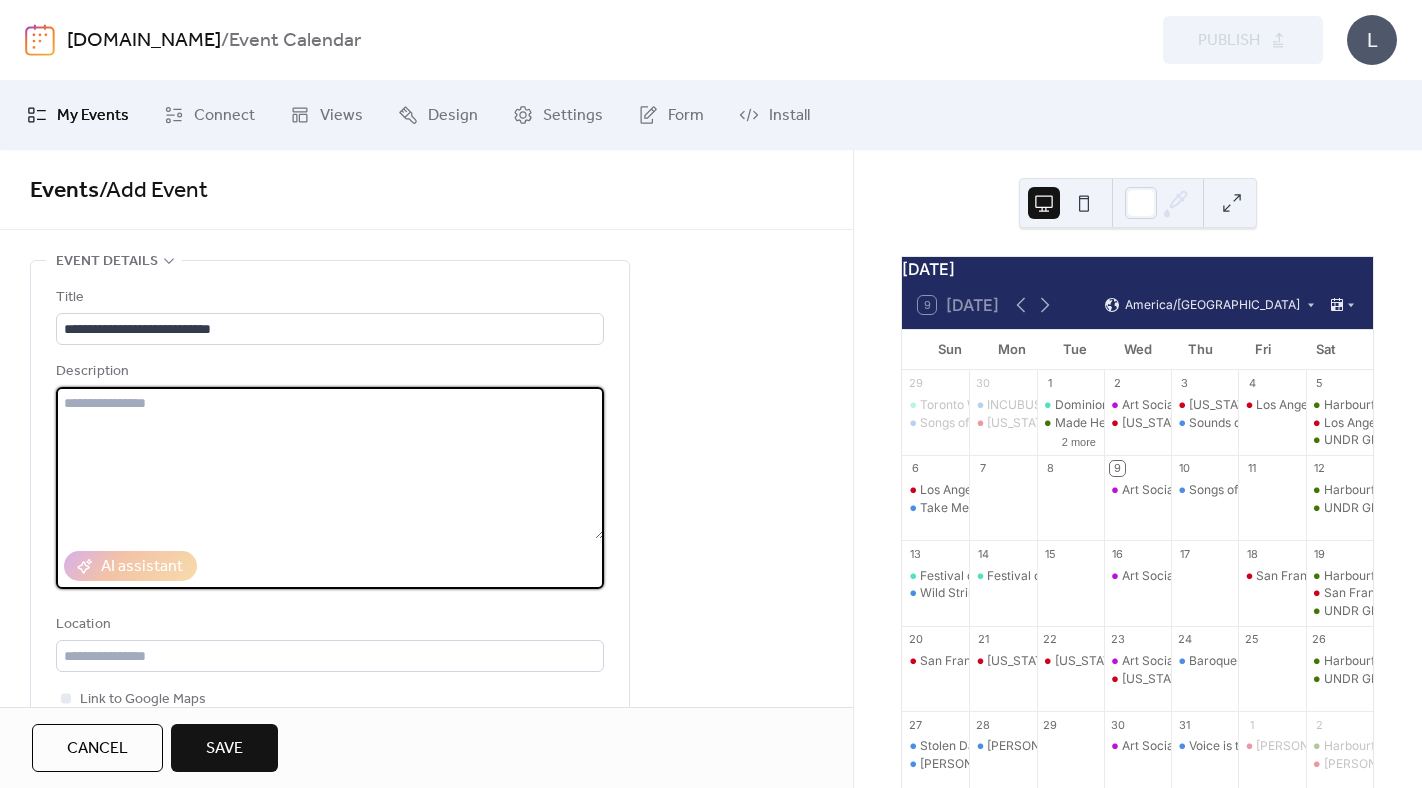 paste on "**********" 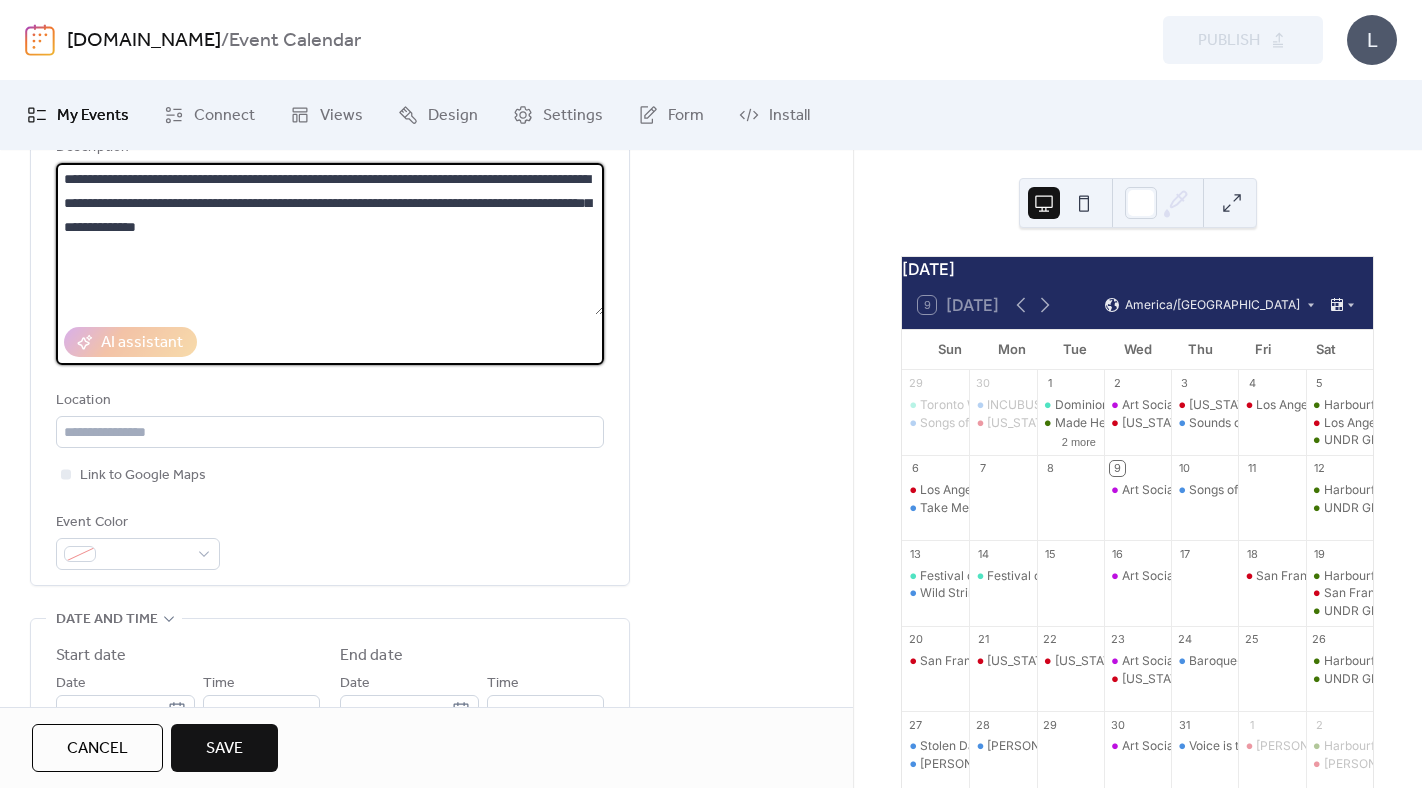 scroll, scrollTop: 225, scrollLeft: 0, axis: vertical 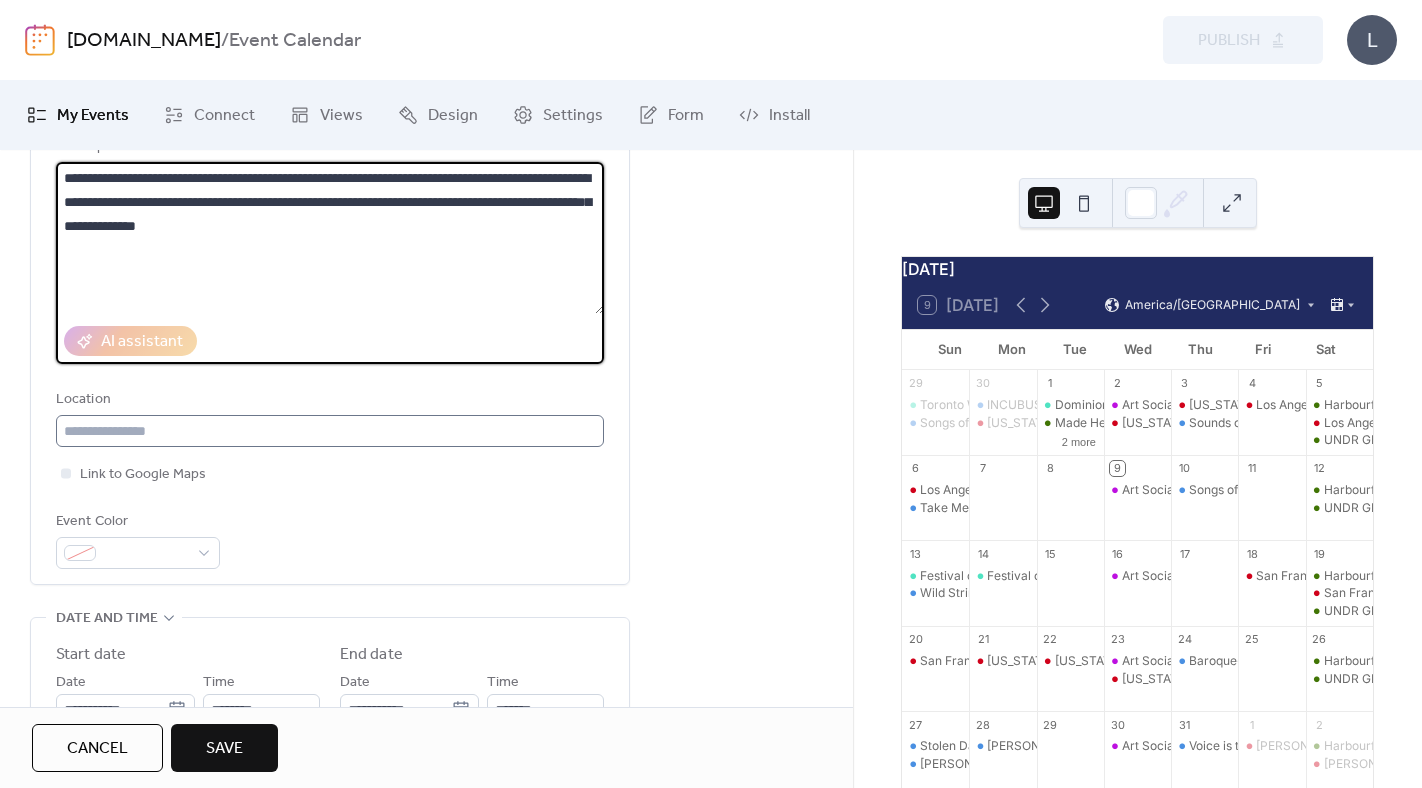 type on "**********" 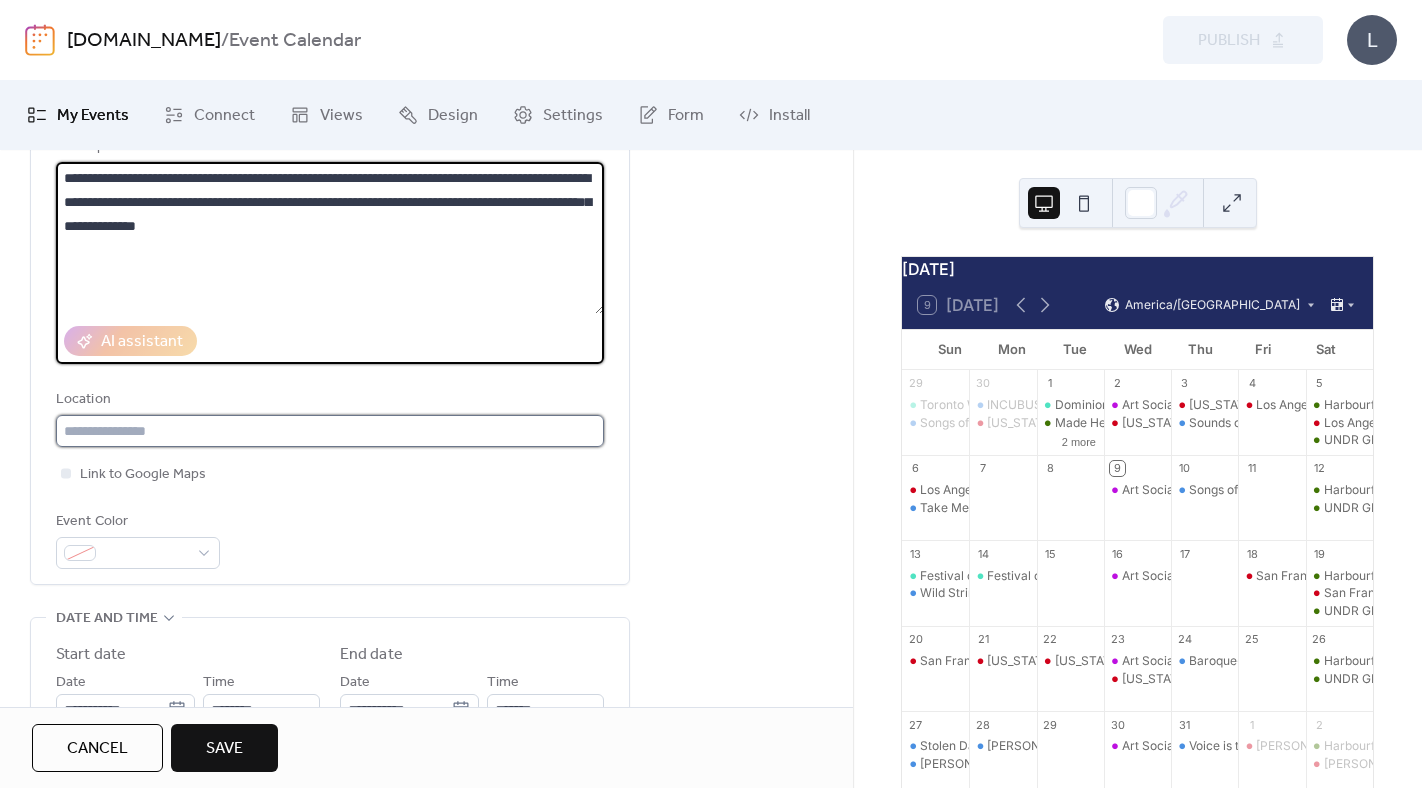 click at bounding box center [330, 431] 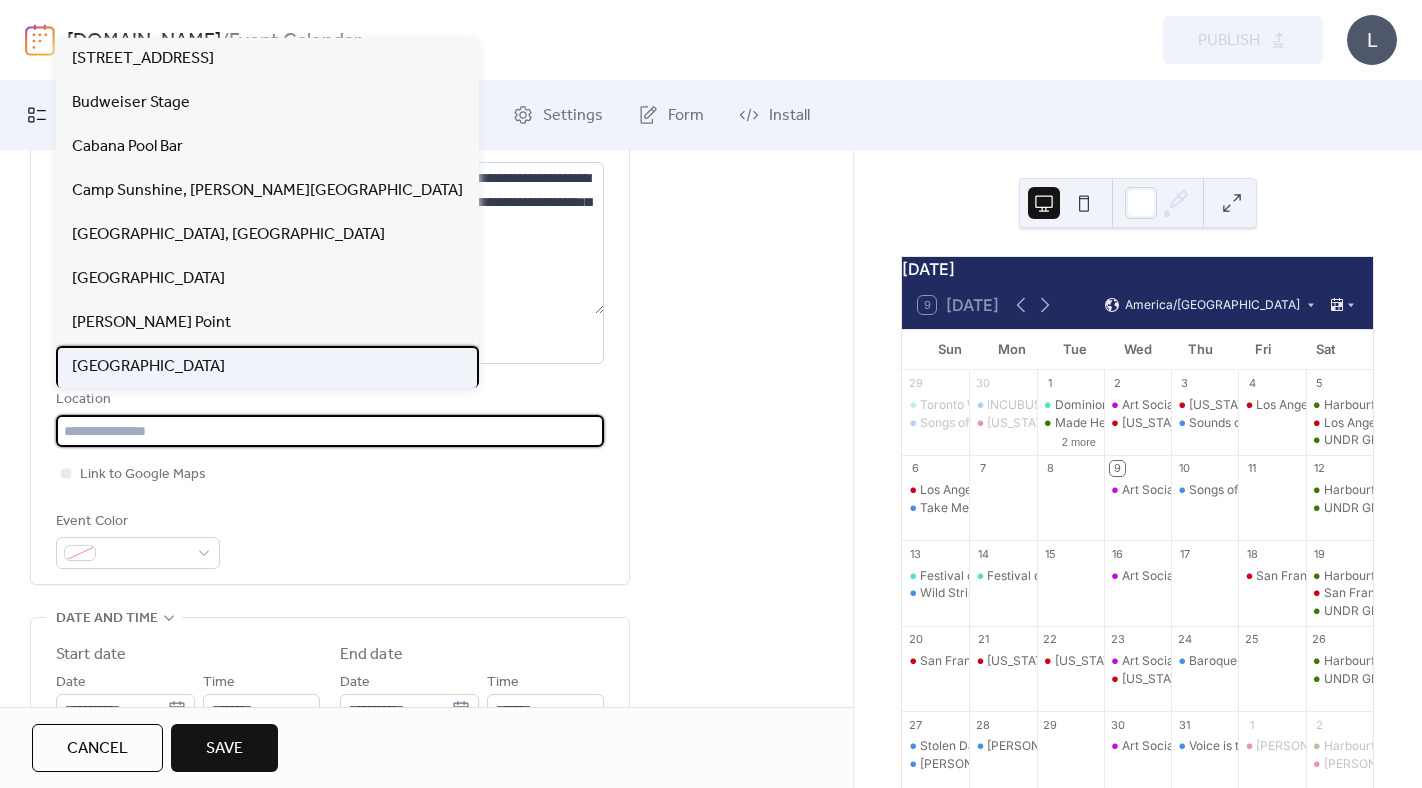 click on "[GEOGRAPHIC_DATA]" at bounding box center (148, 367) 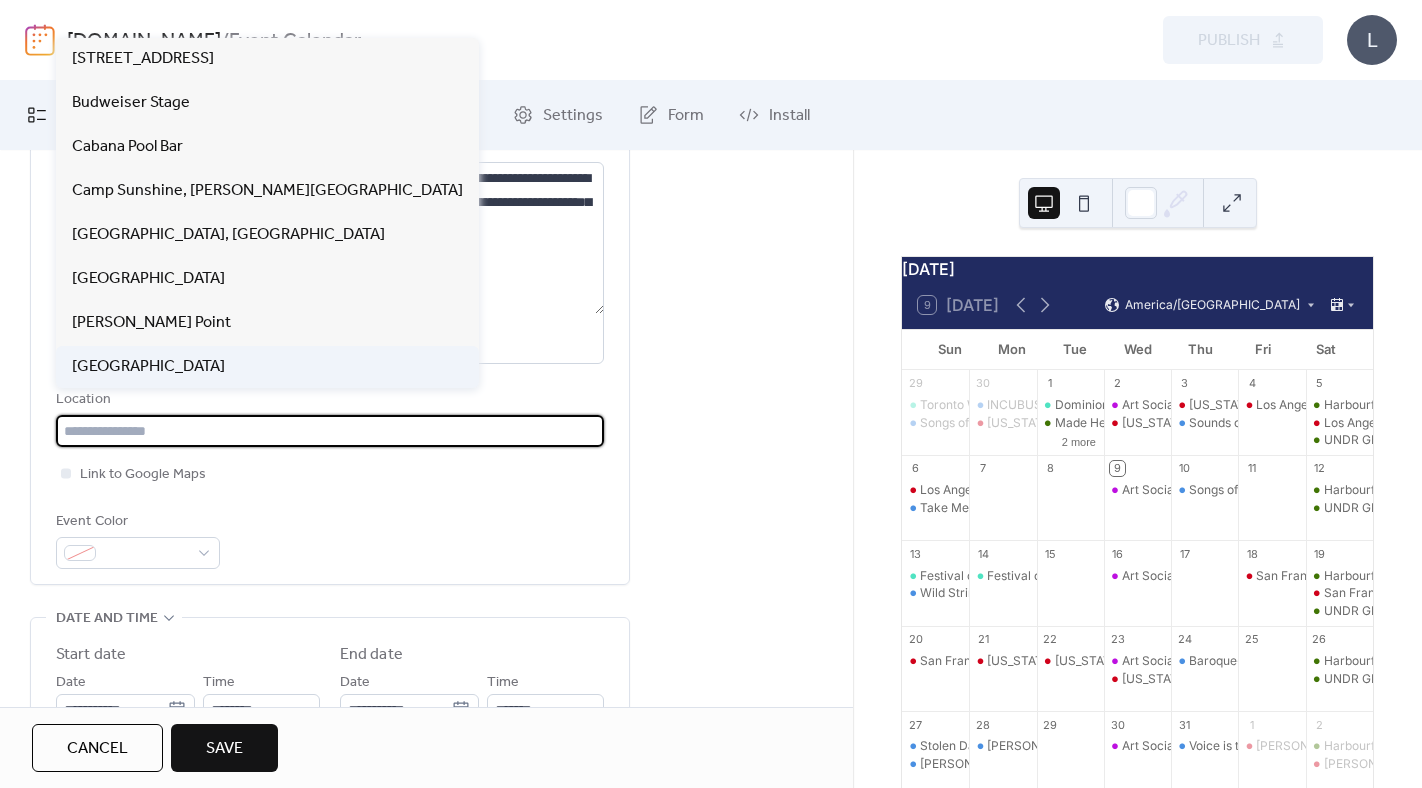 type on "**********" 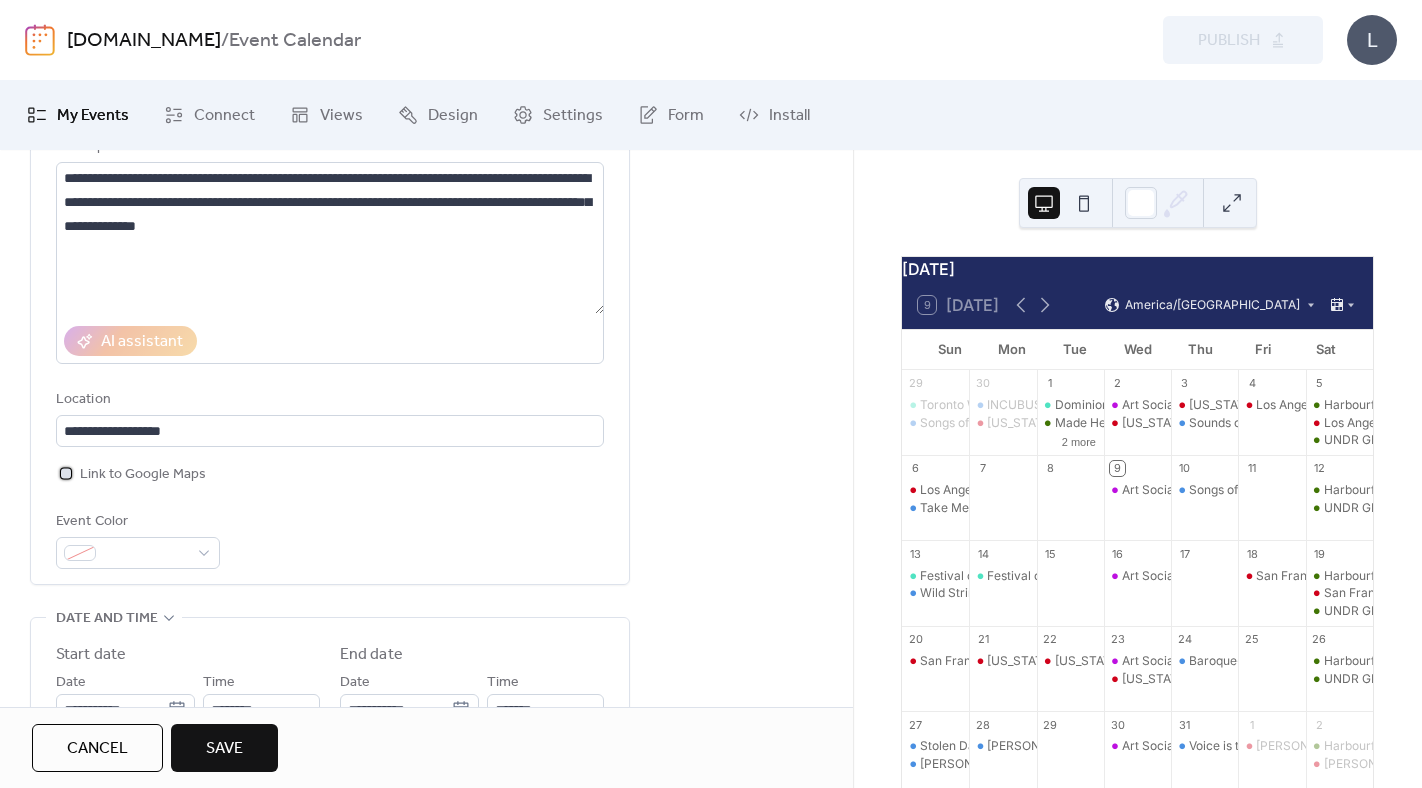 click at bounding box center (66, 473) 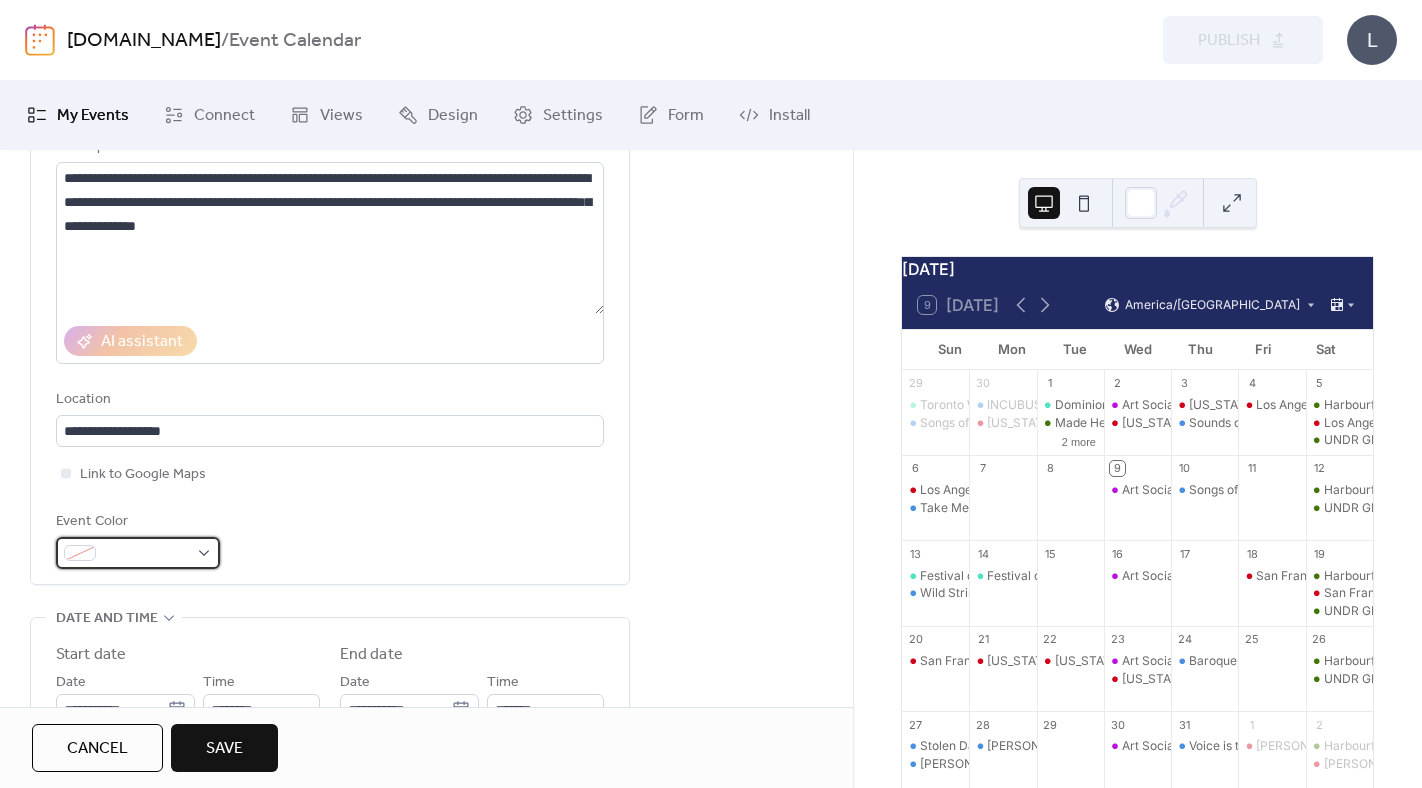 click at bounding box center (138, 553) 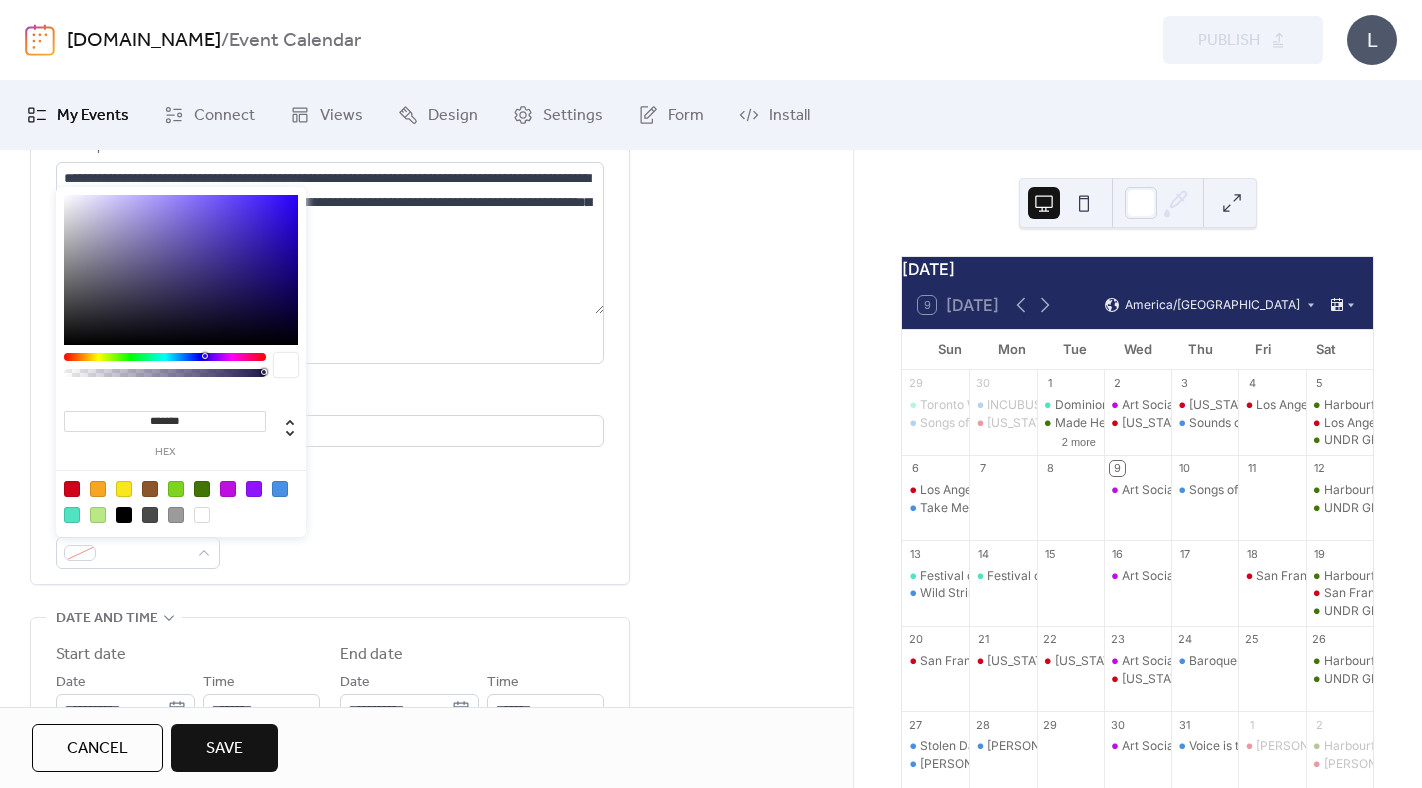 click at bounding box center [72, 515] 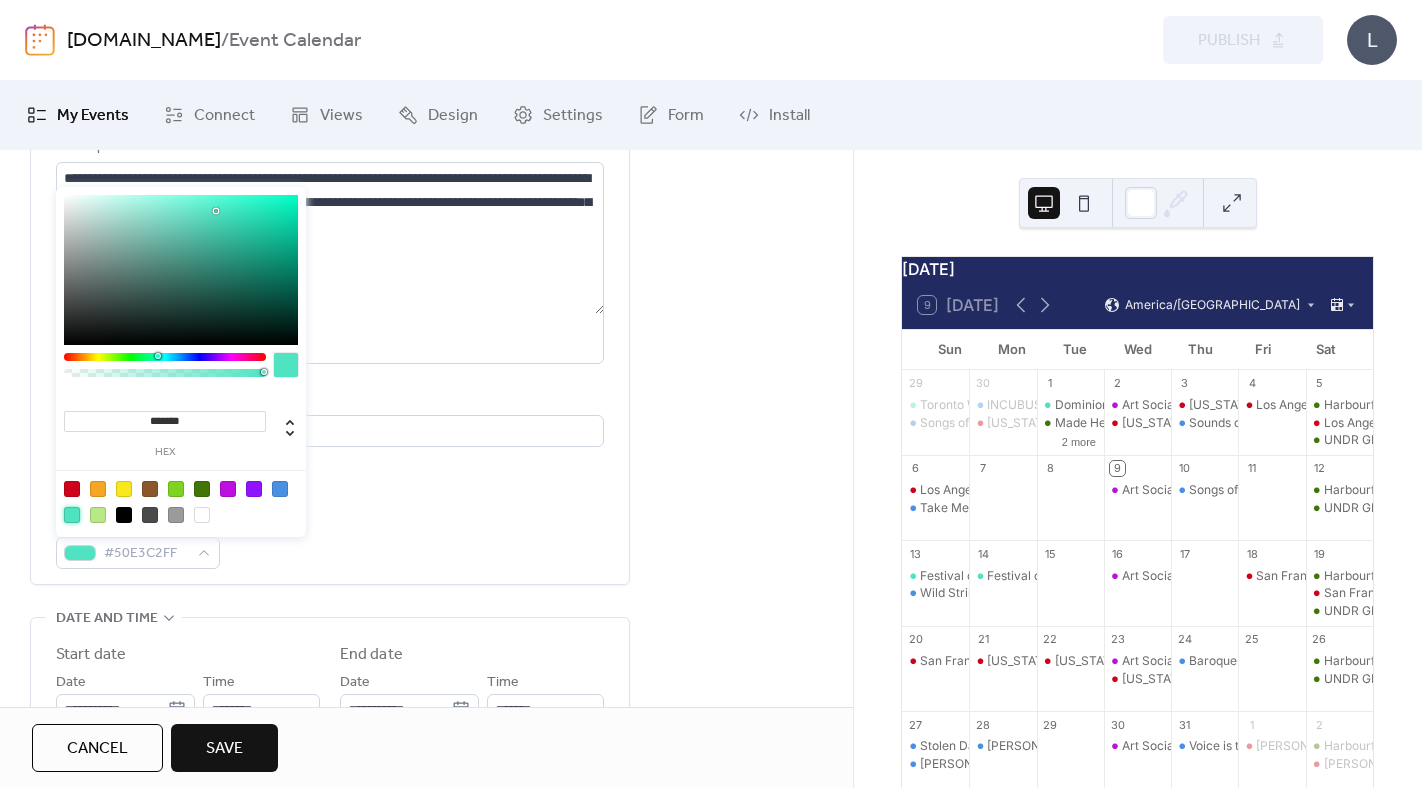 click on "**********" at bounding box center [330, 315] 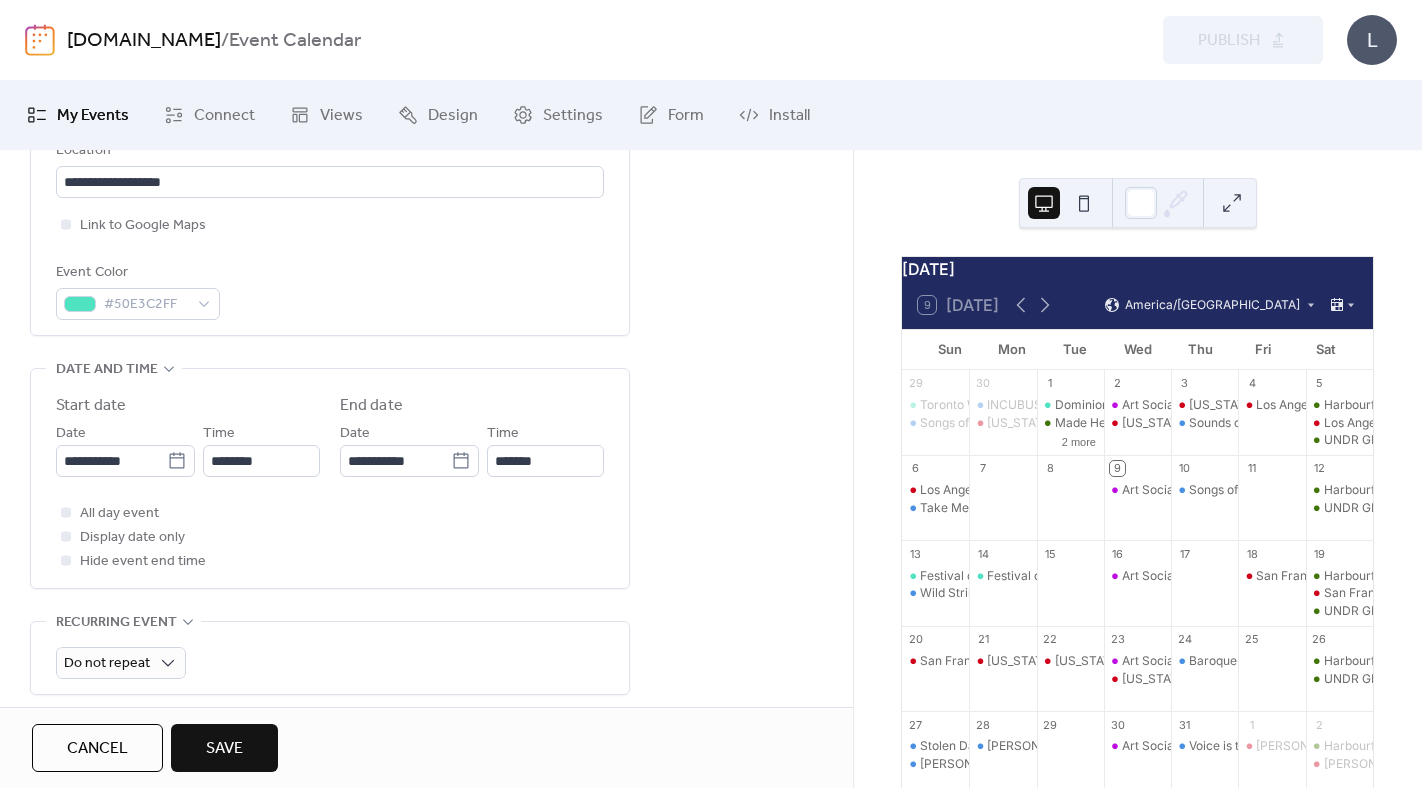 scroll, scrollTop: 474, scrollLeft: 0, axis: vertical 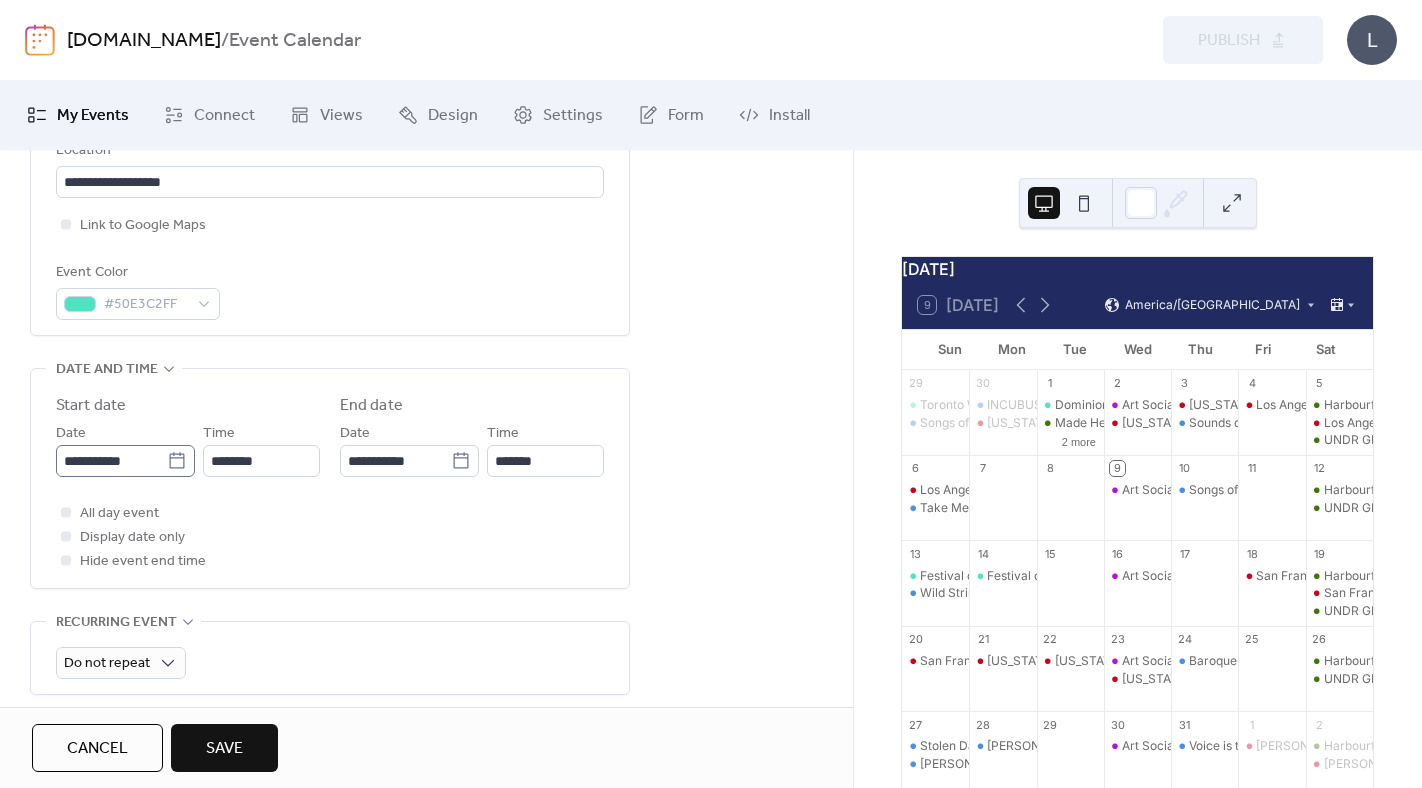 click 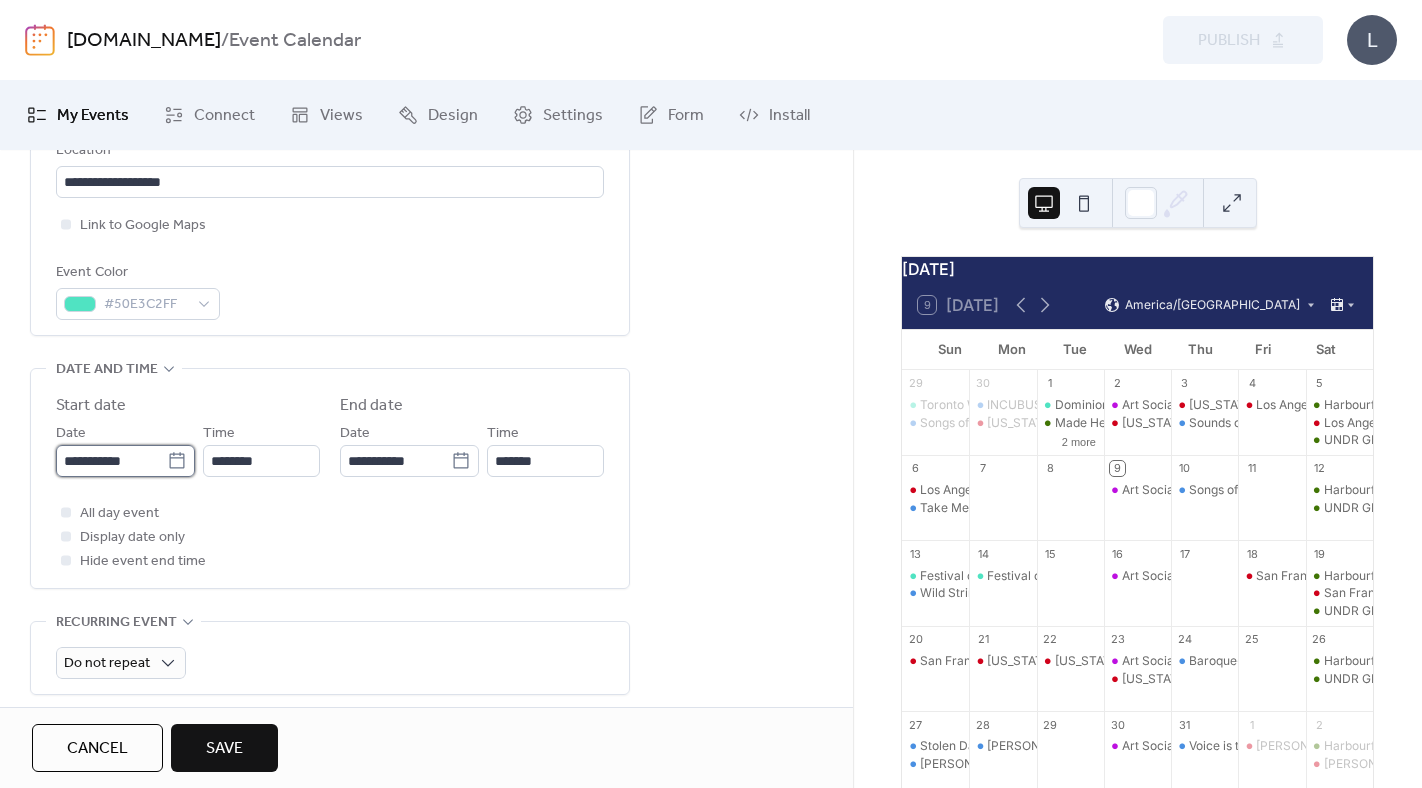 click on "**********" at bounding box center [111, 461] 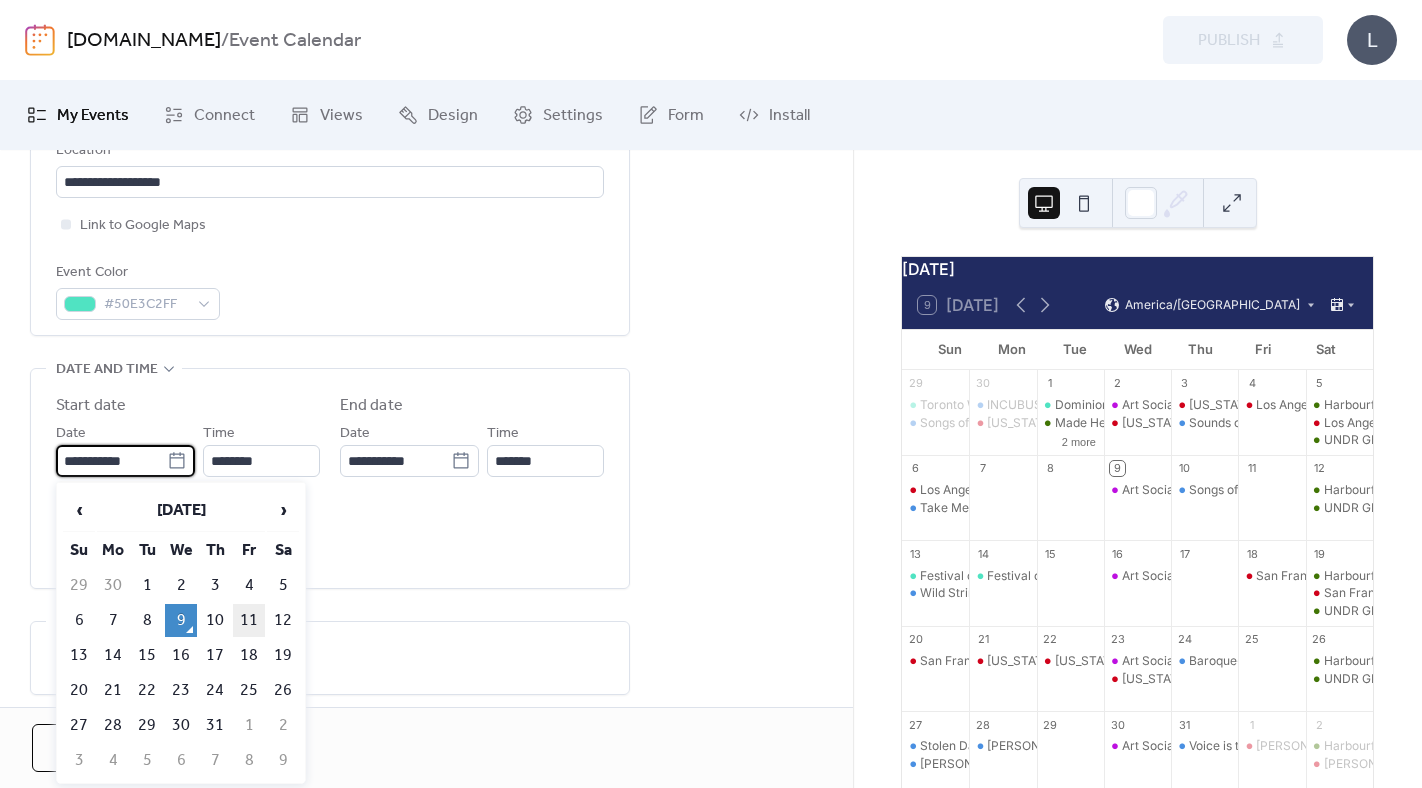 click on "11" at bounding box center [249, 620] 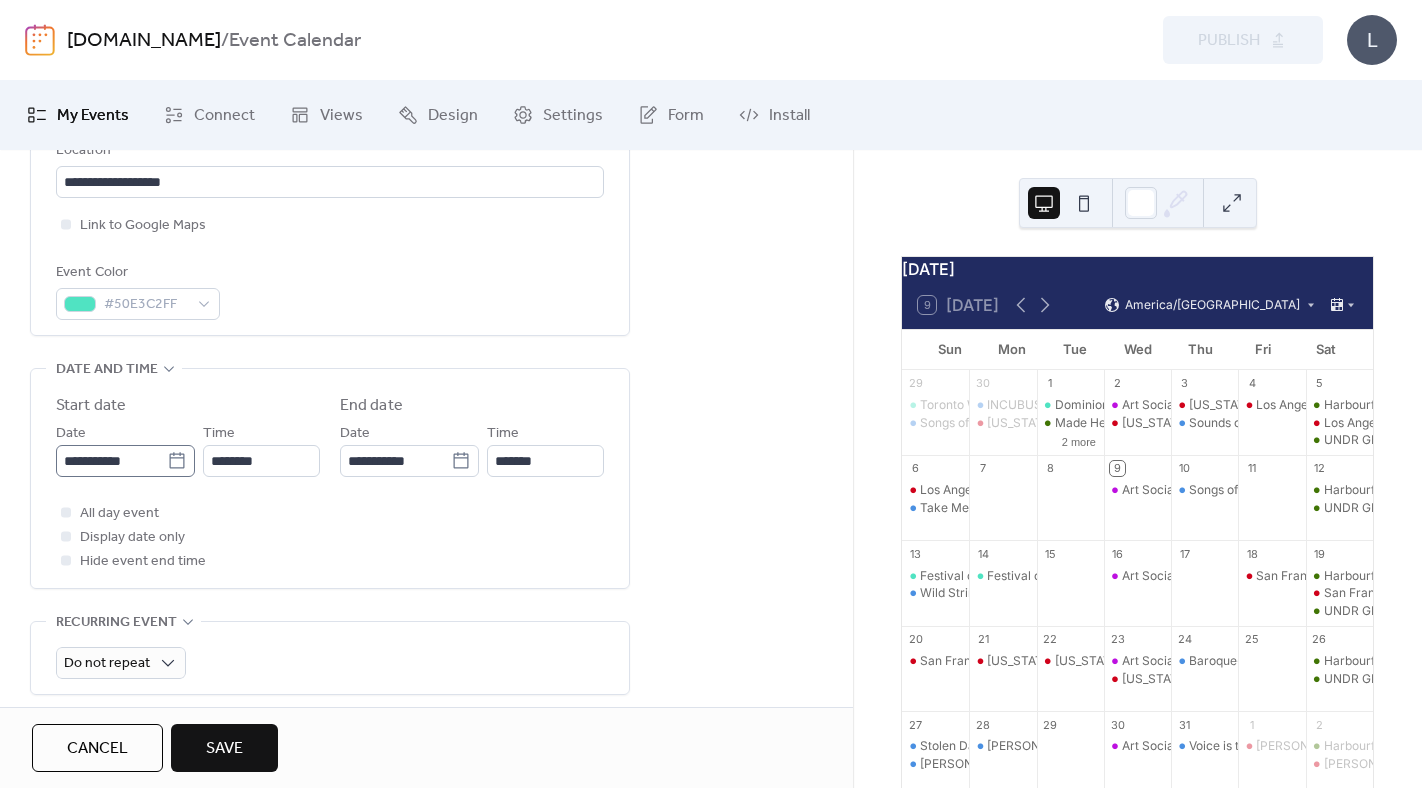 click 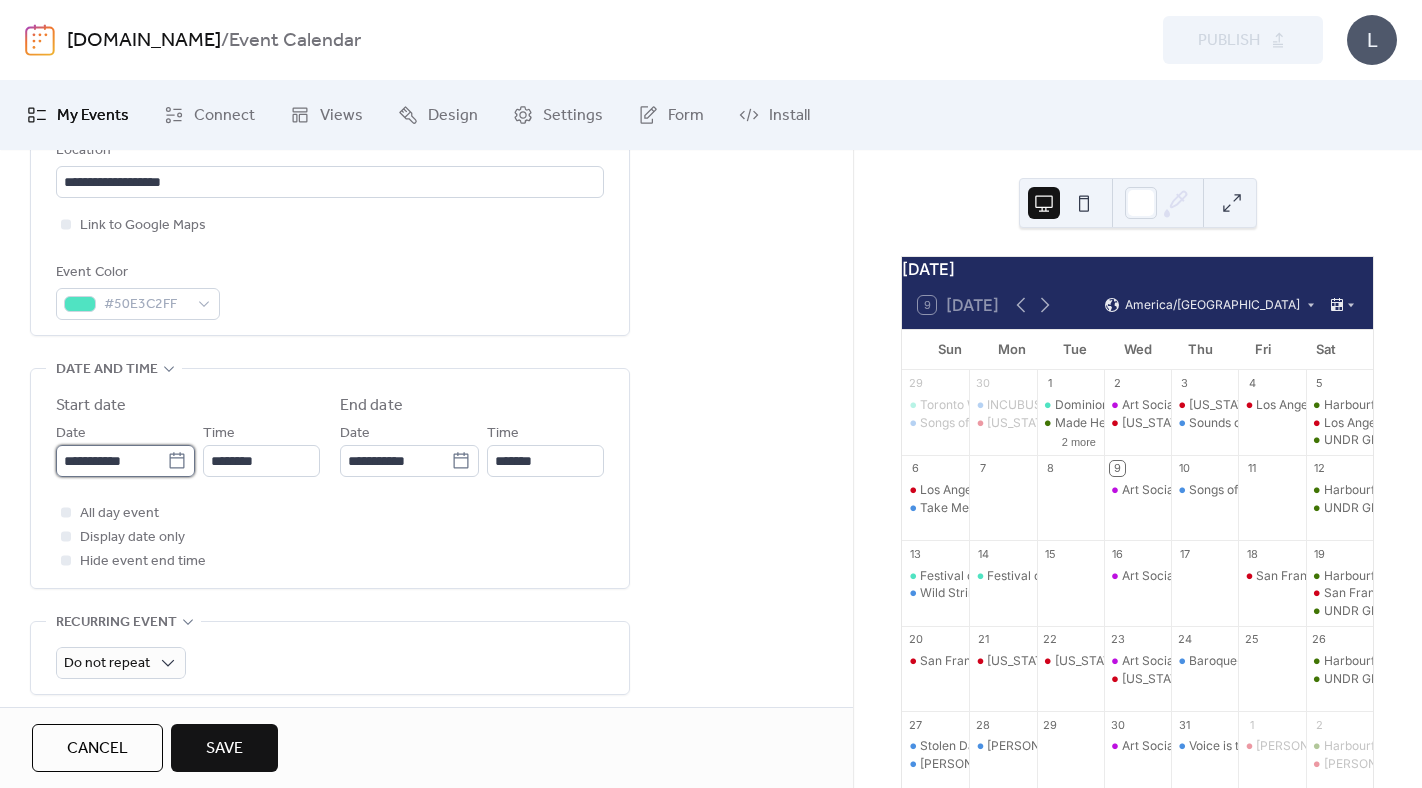 click on "**********" at bounding box center [111, 461] 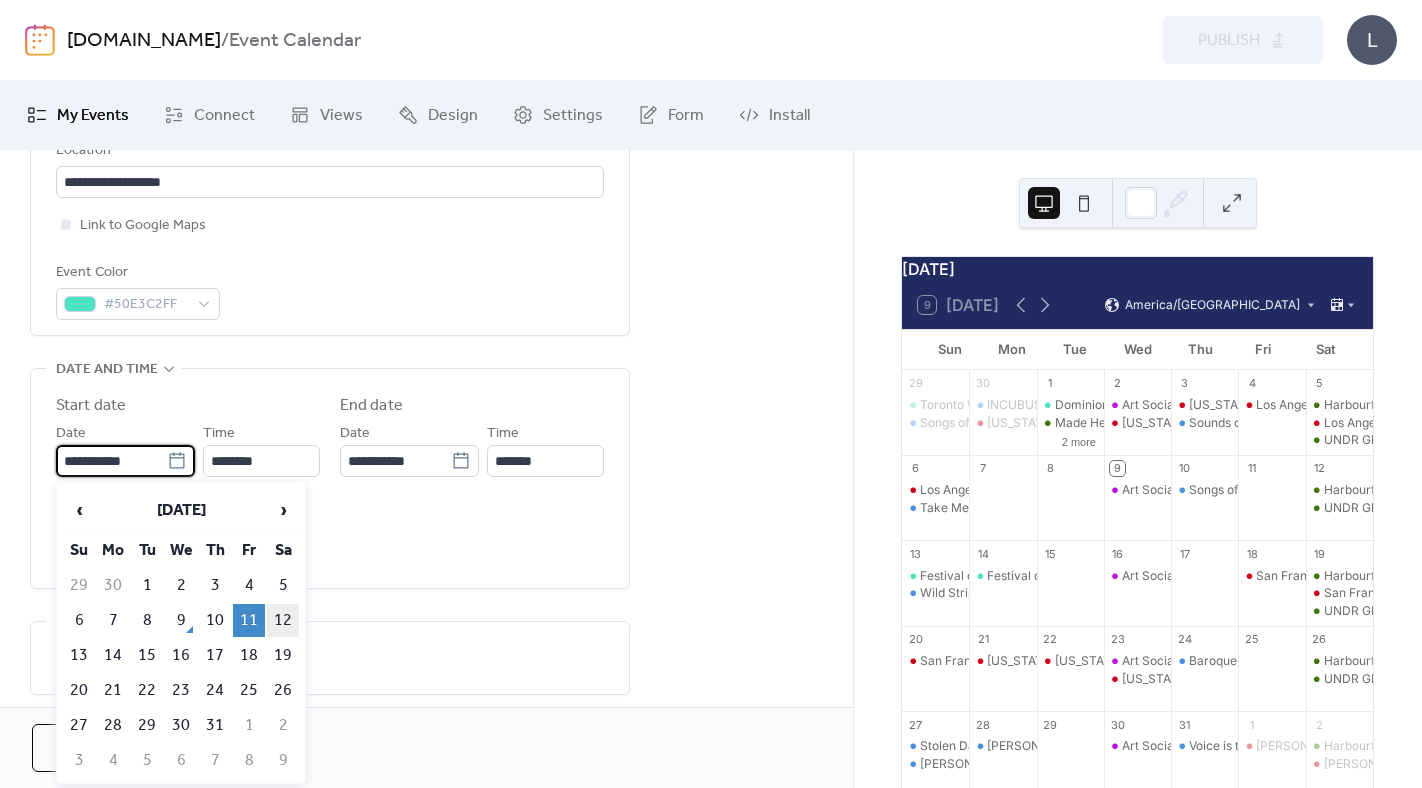 click on "12" at bounding box center [283, 620] 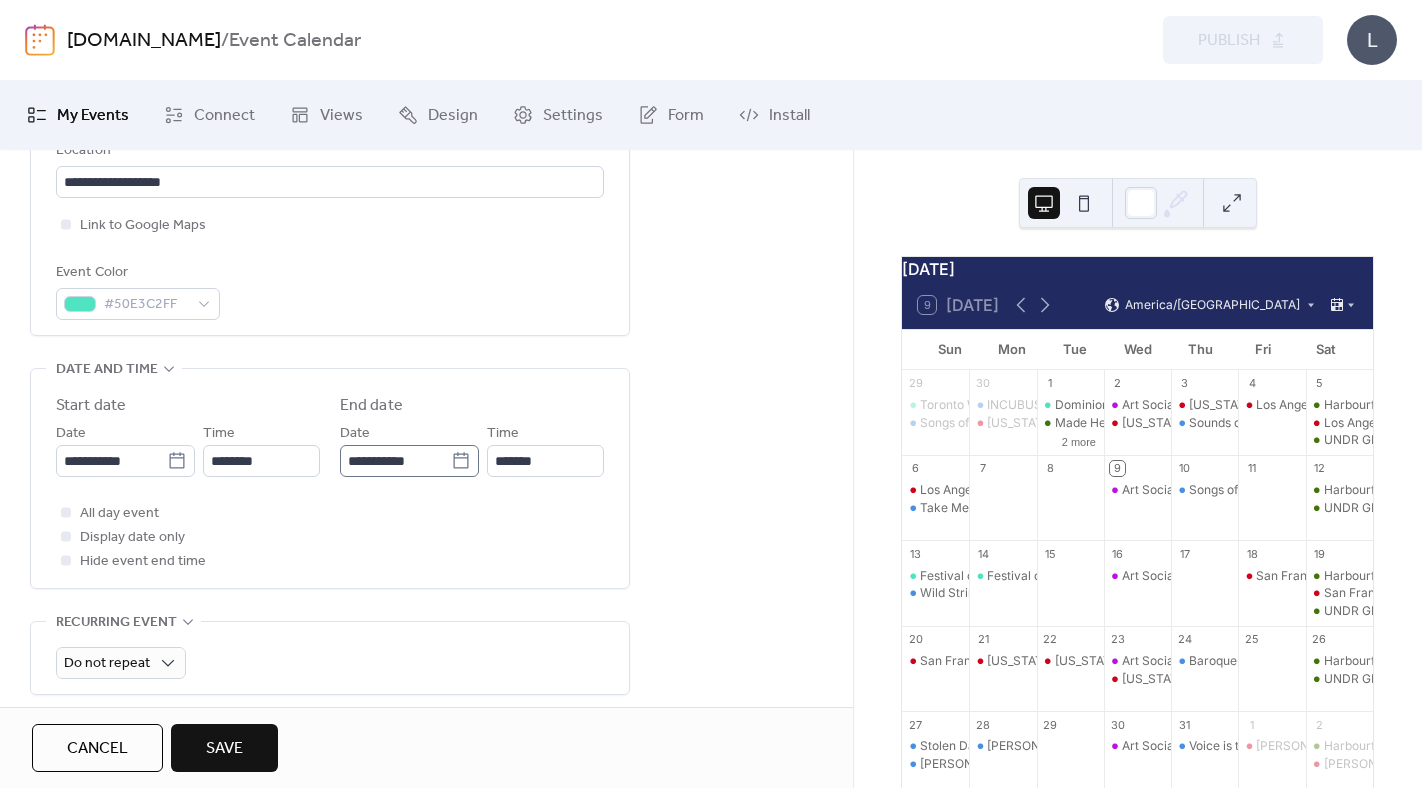 click 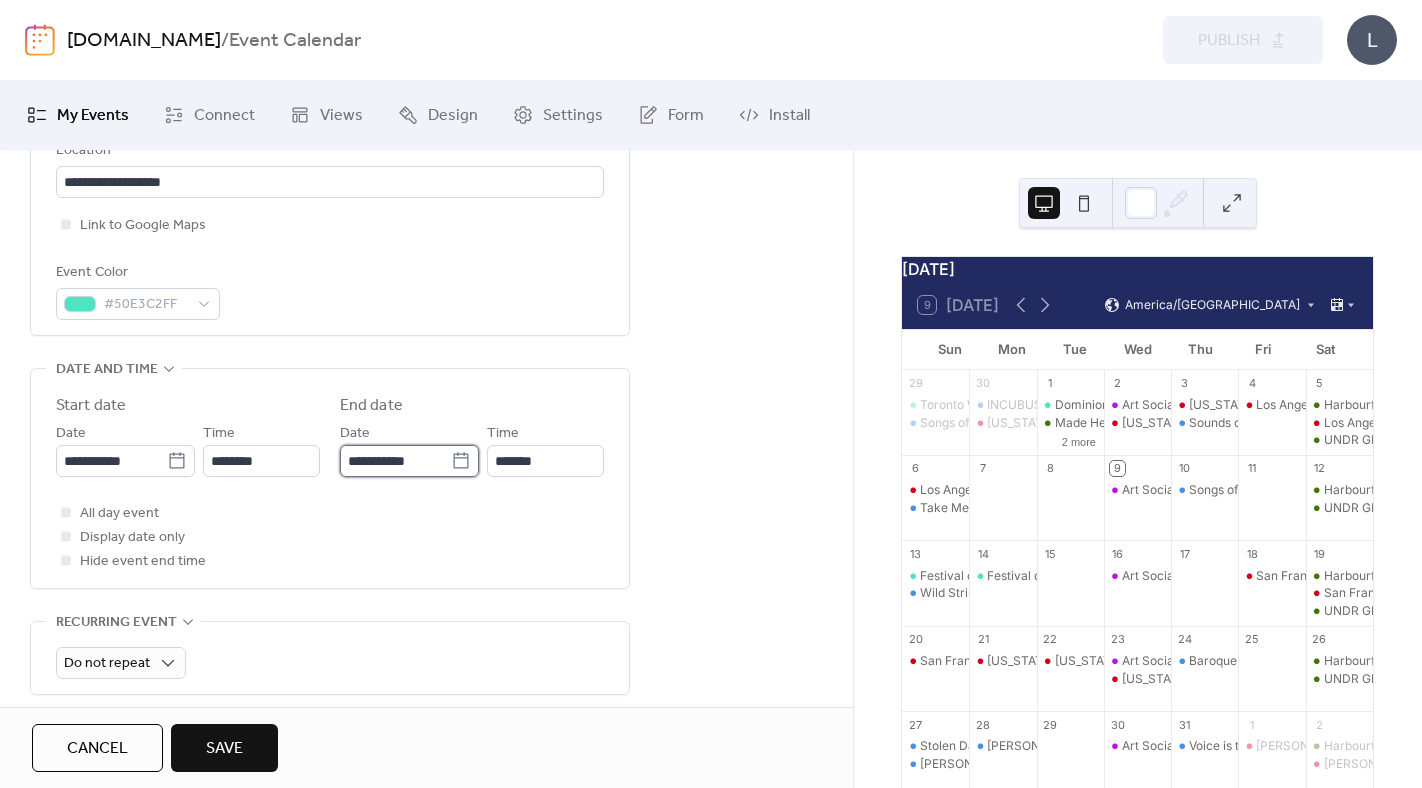 click on "**********" at bounding box center (395, 461) 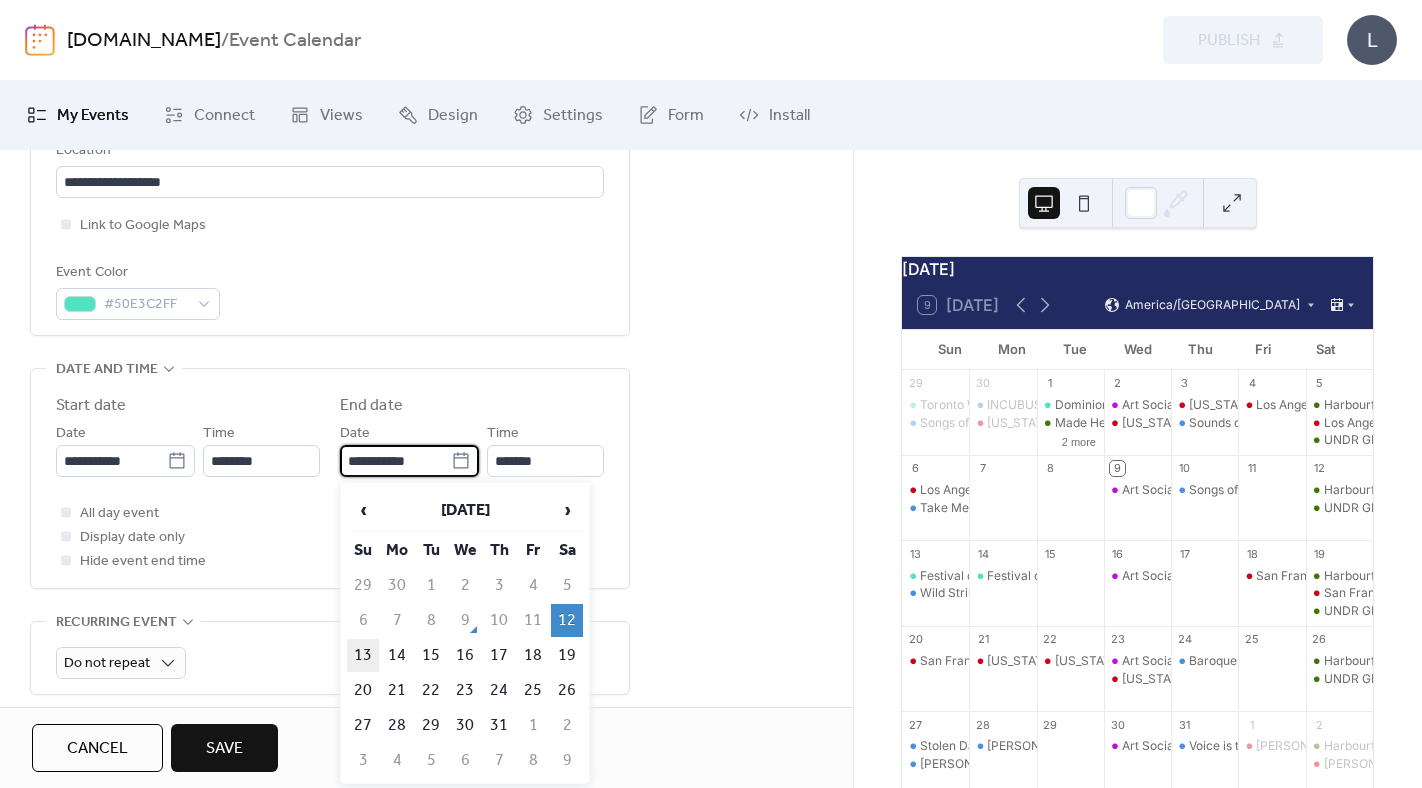click on "13" at bounding box center [363, 655] 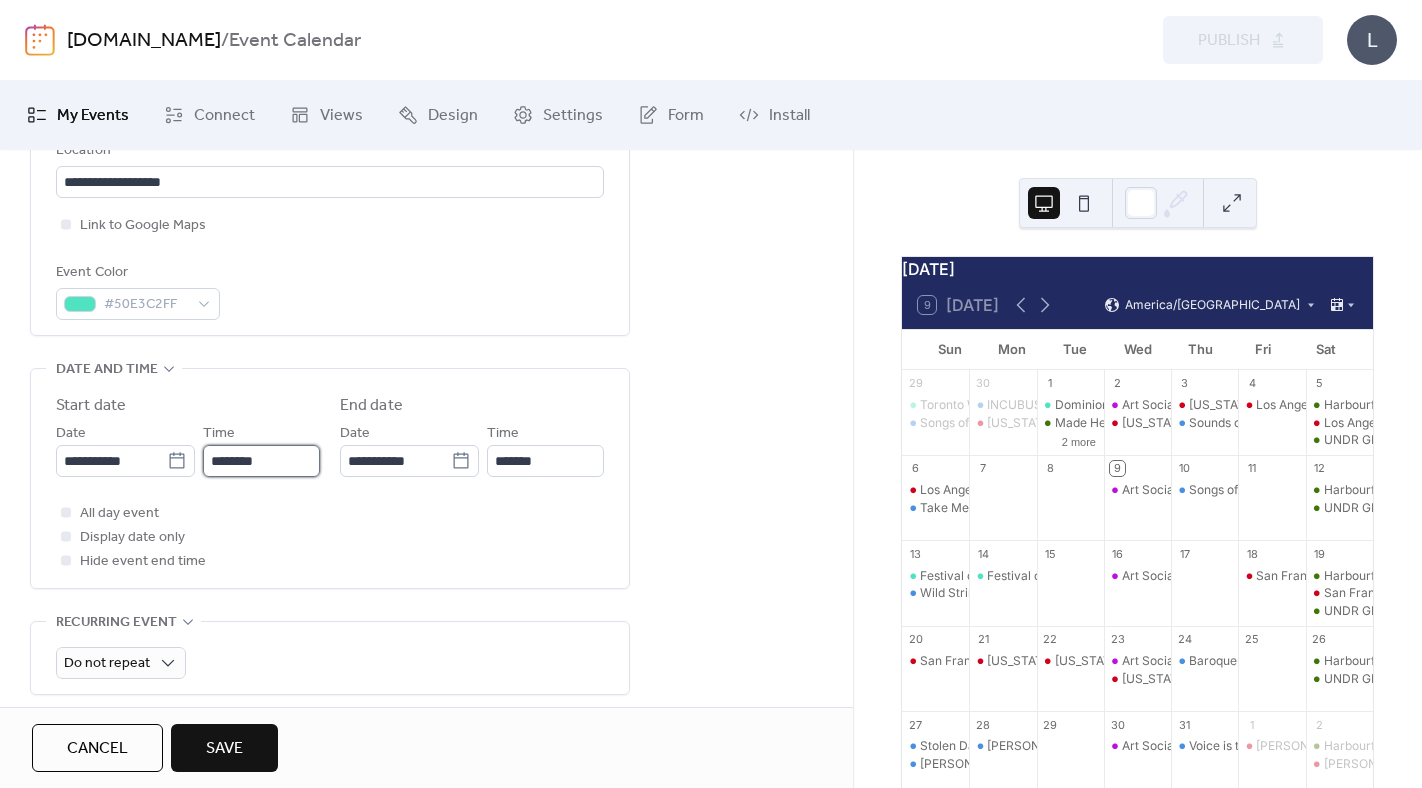 click on "********" at bounding box center [261, 461] 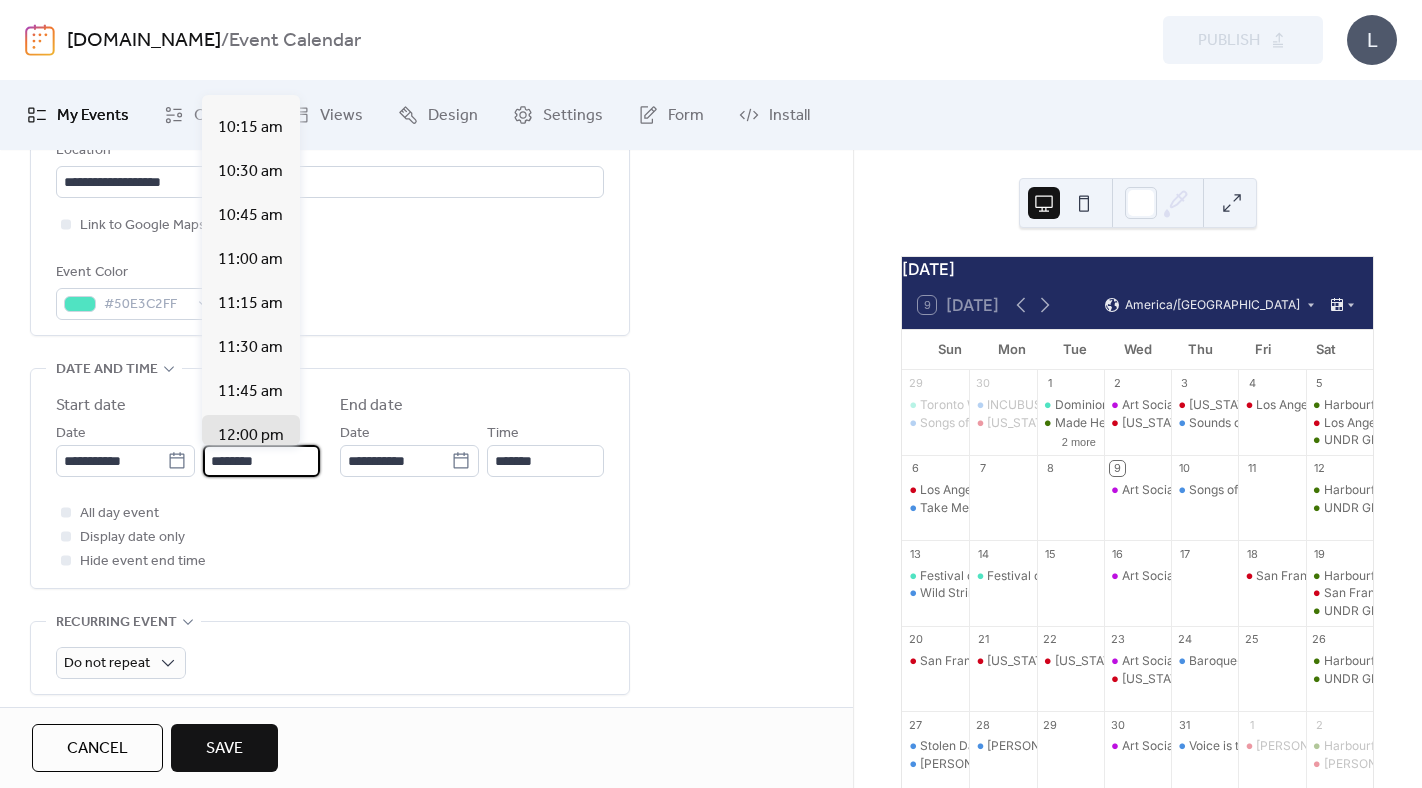 scroll, scrollTop: 1824, scrollLeft: 0, axis: vertical 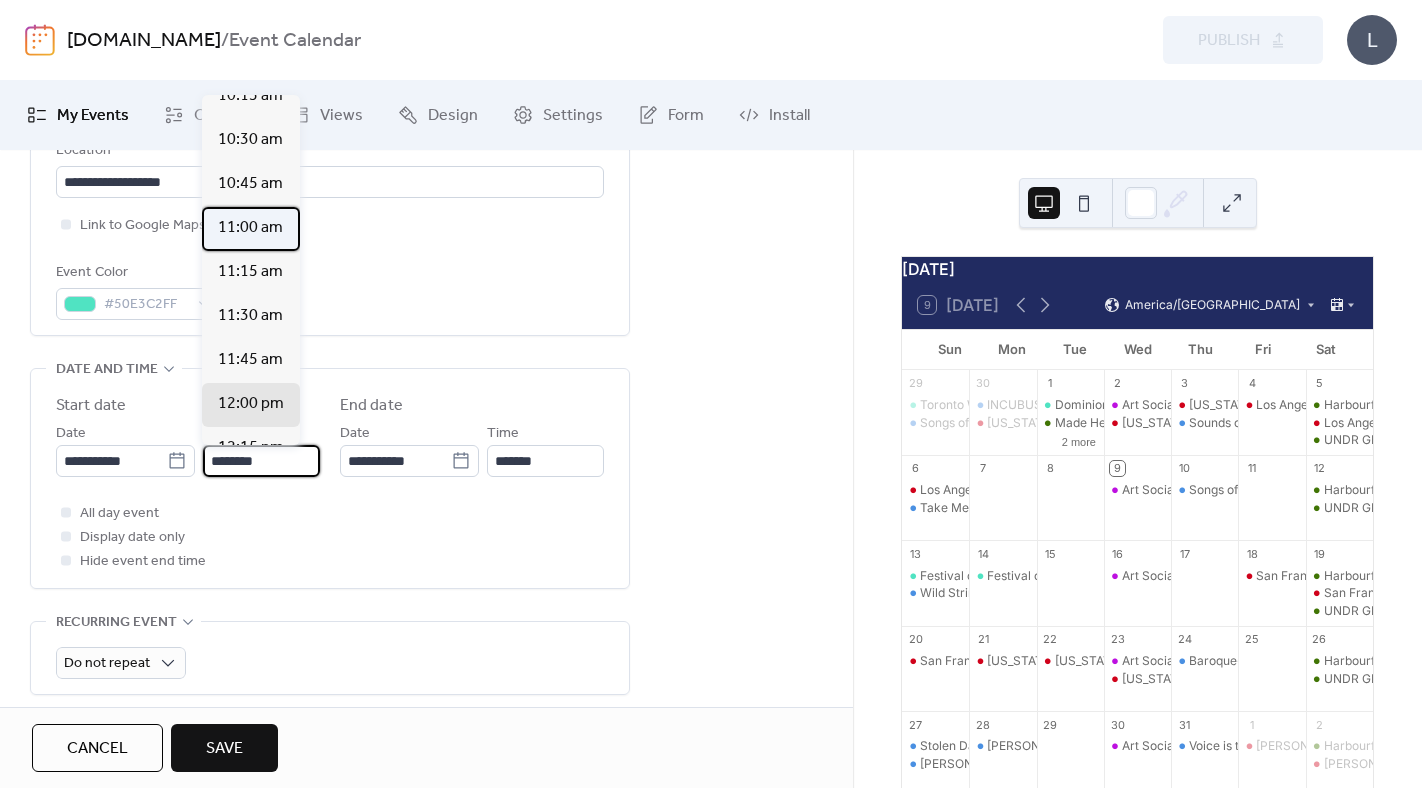click on "11:00 am" at bounding box center [251, 229] 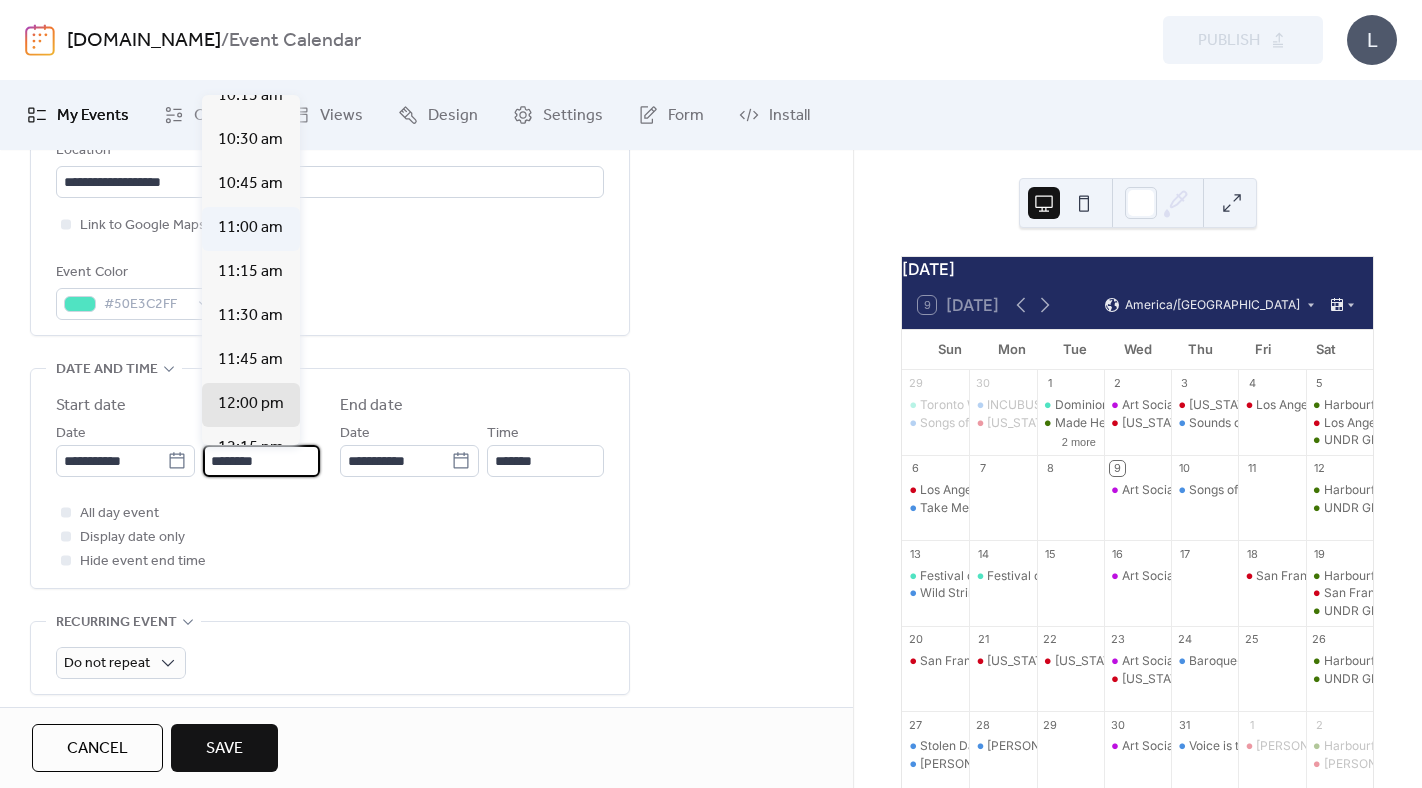 type on "********" 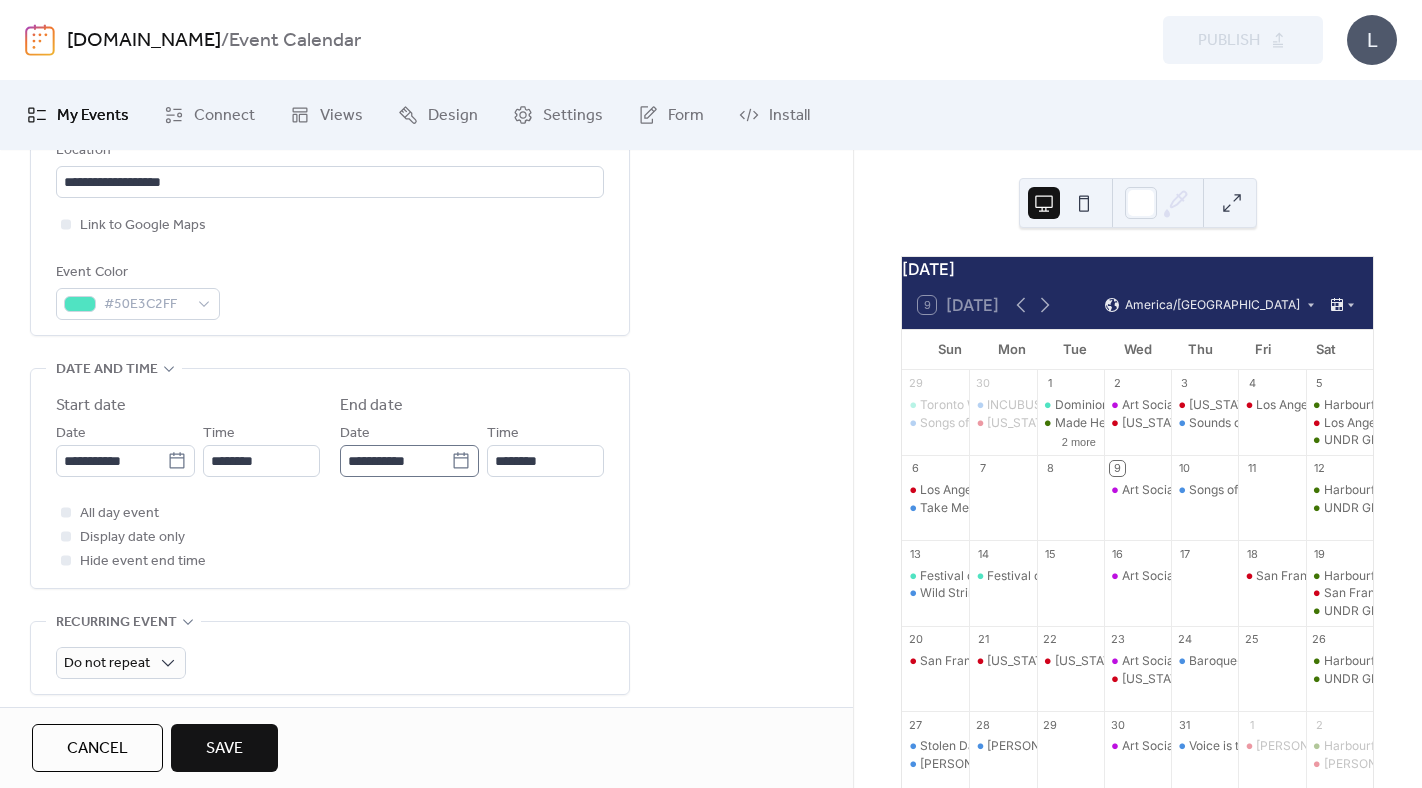 click 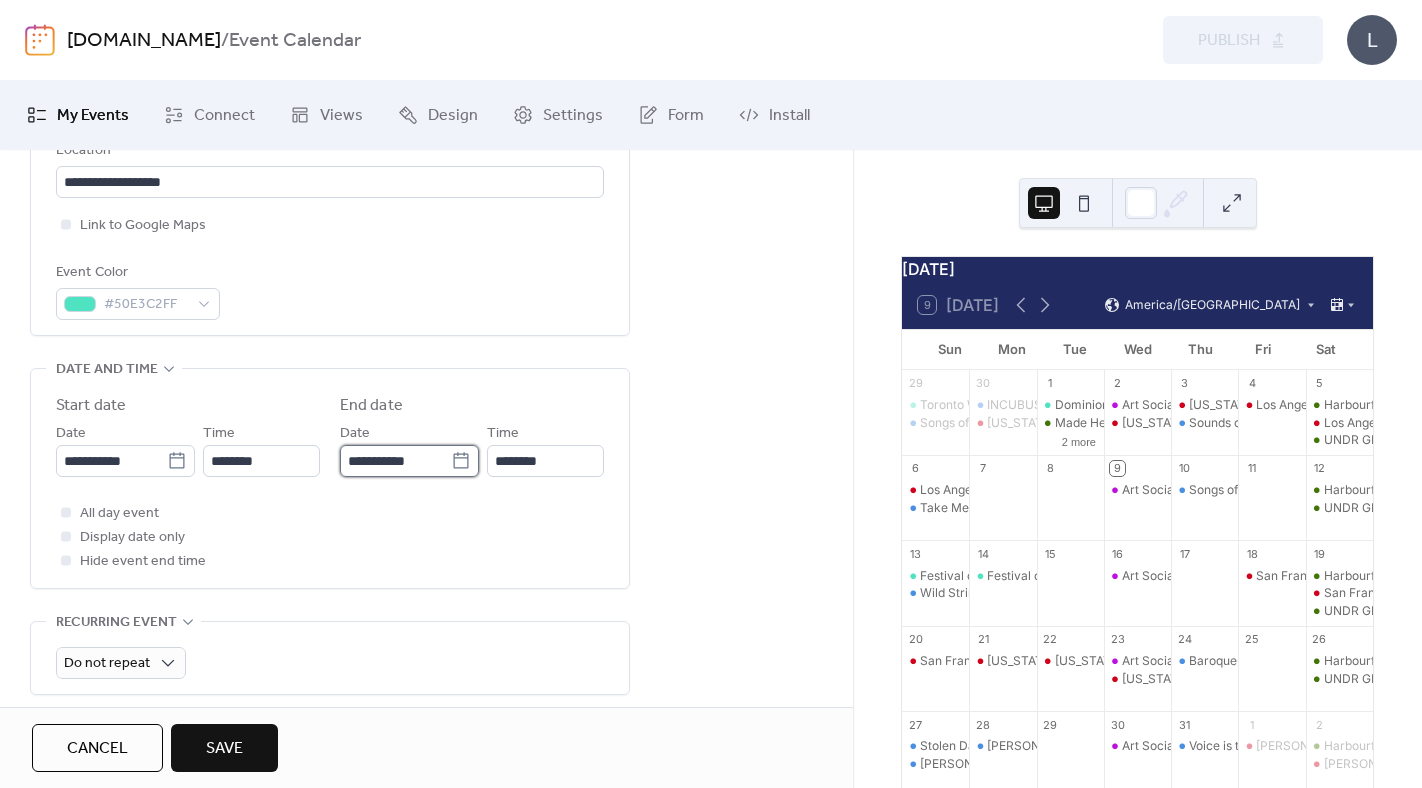 click on "**********" at bounding box center (395, 461) 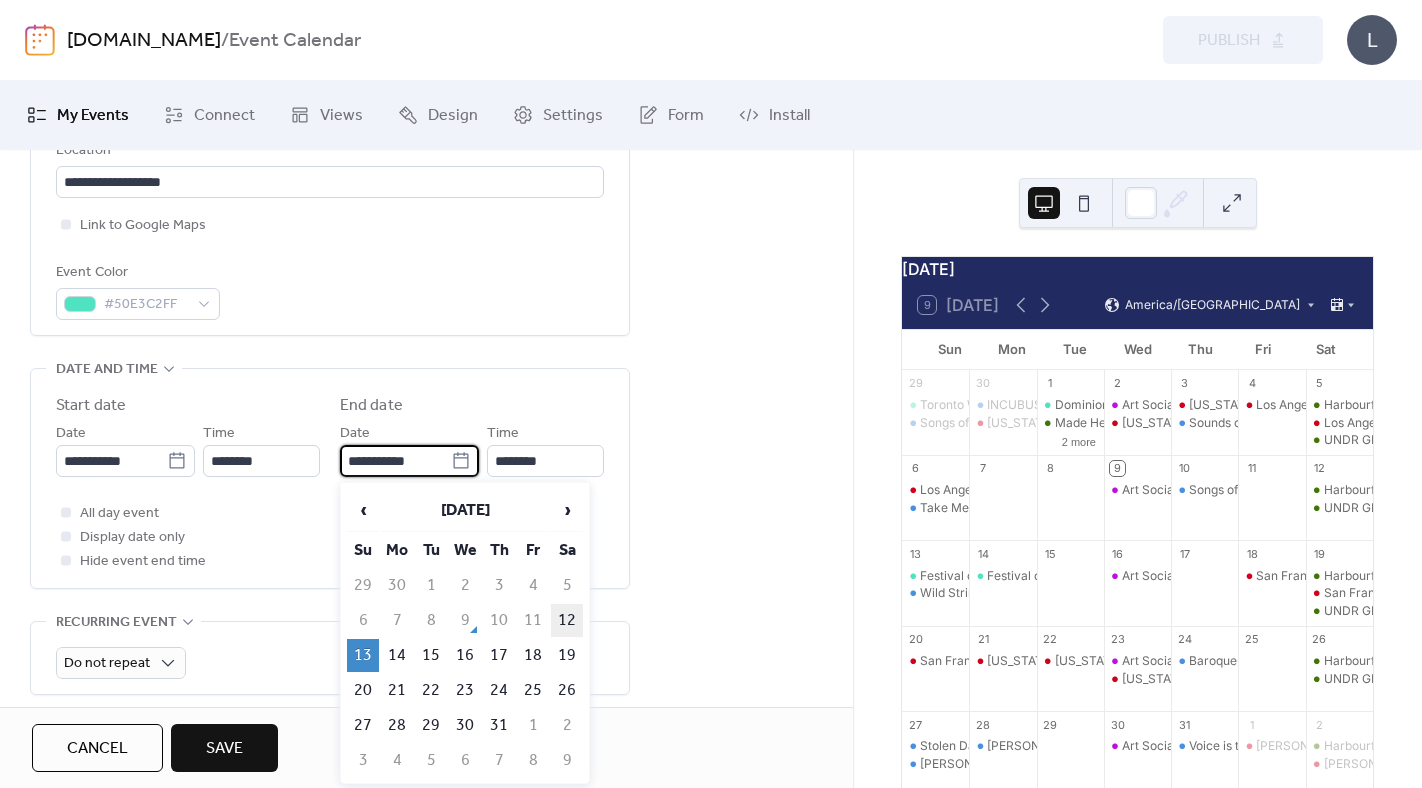 click on "12" at bounding box center [567, 620] 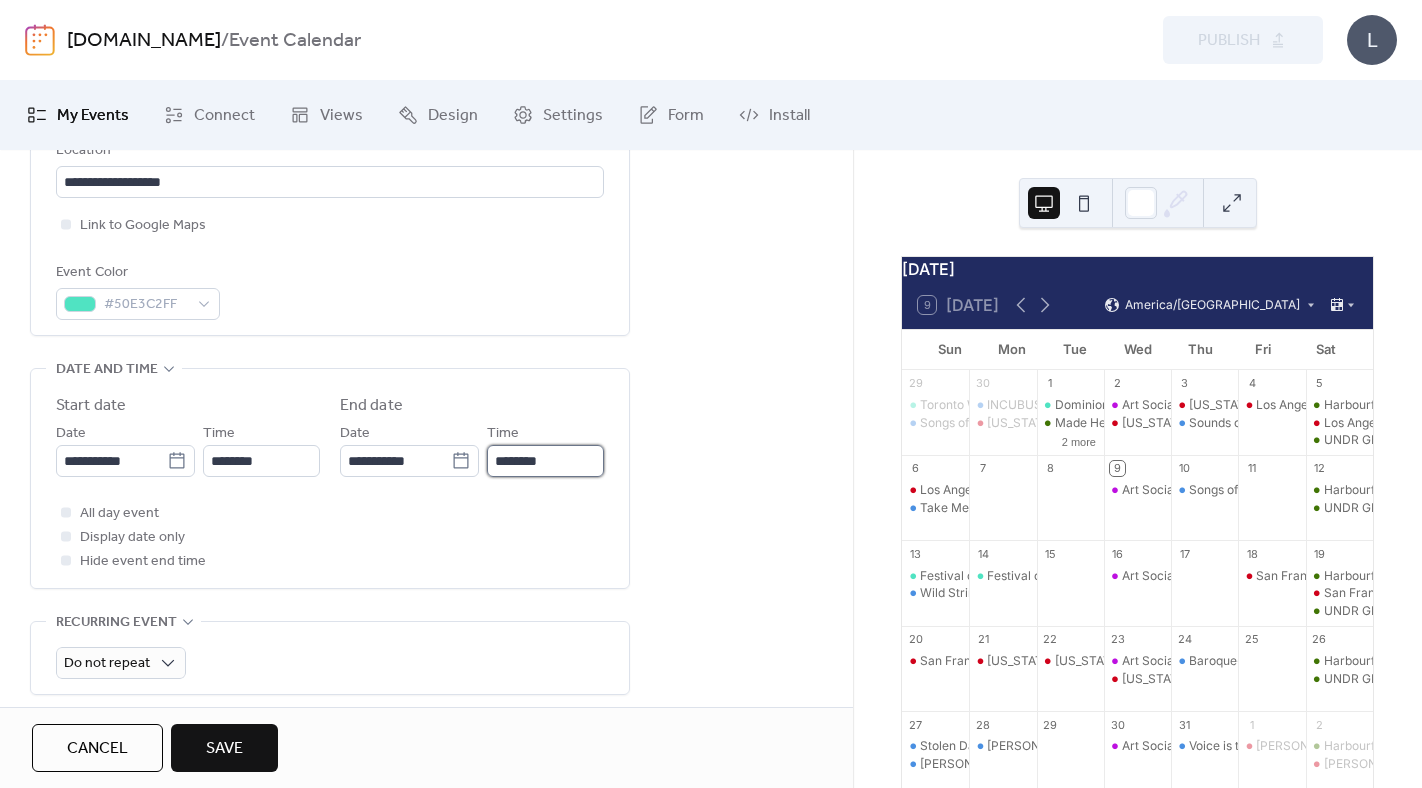 click on "********" at bounding box center [545, 461] 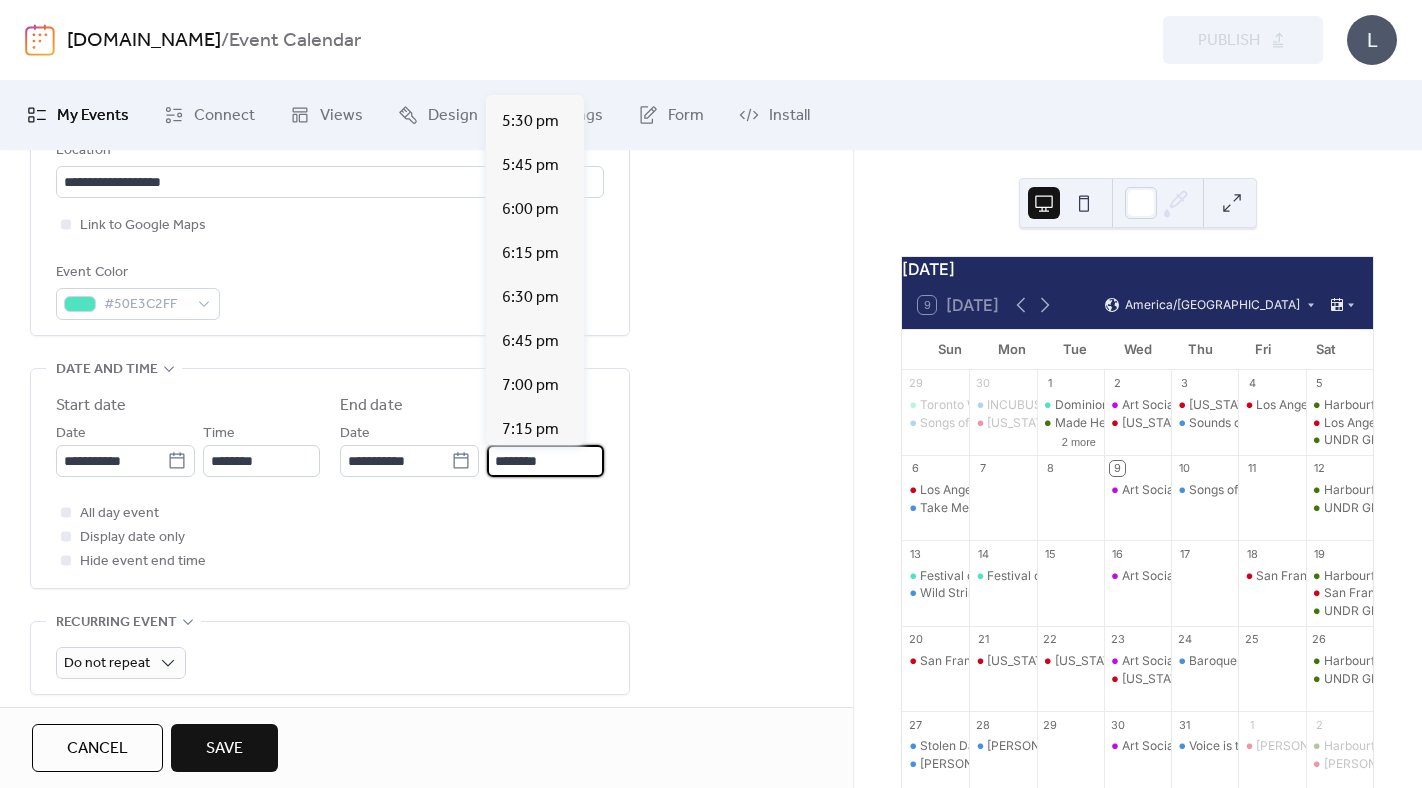 scroll, scrollTop: 1125, scrollLeft: 0, axis: vertical 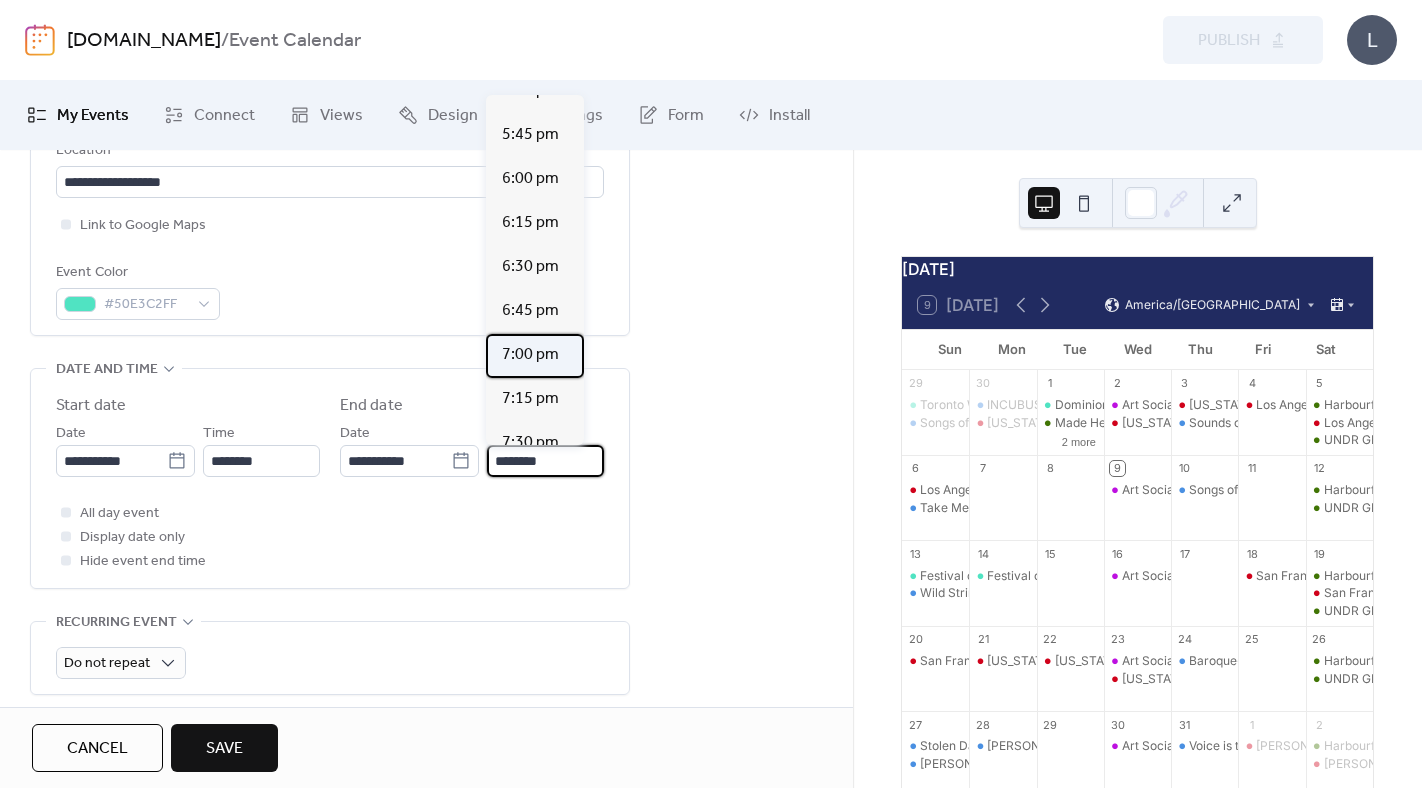 click on "7:00 pm" at bounding box center [530, 355] 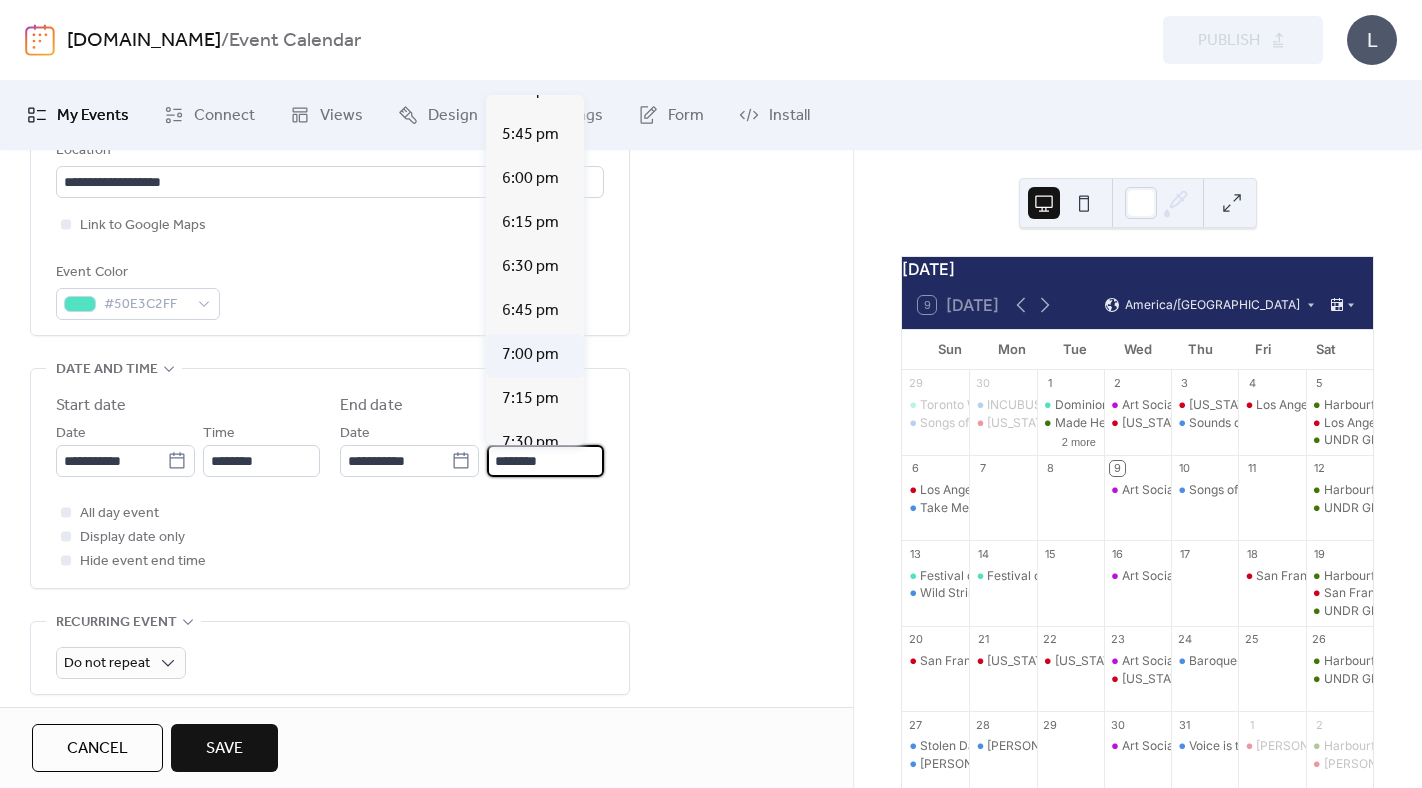 type on "*******" 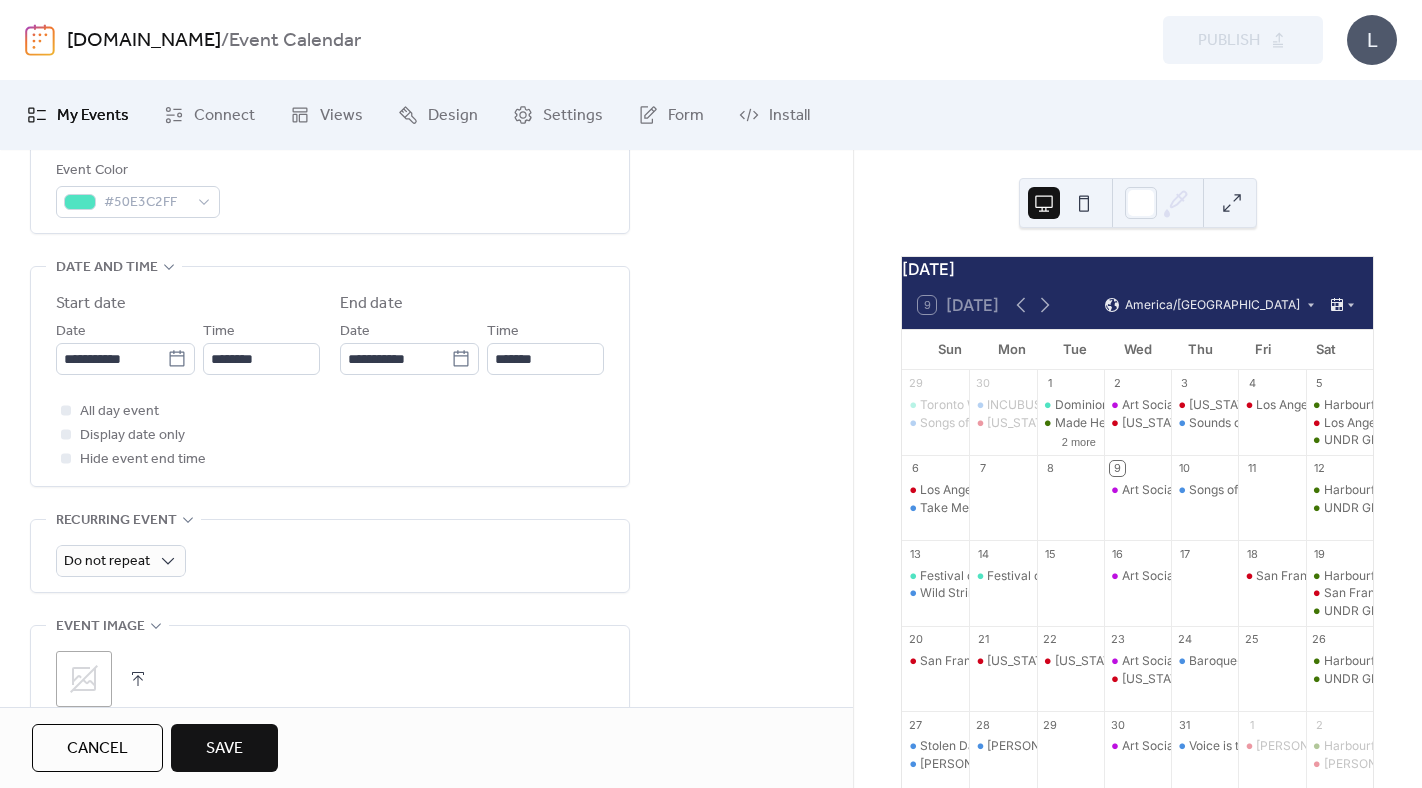 scroll, scrollTop: 608, scrollLeft: 0, axis: vertical 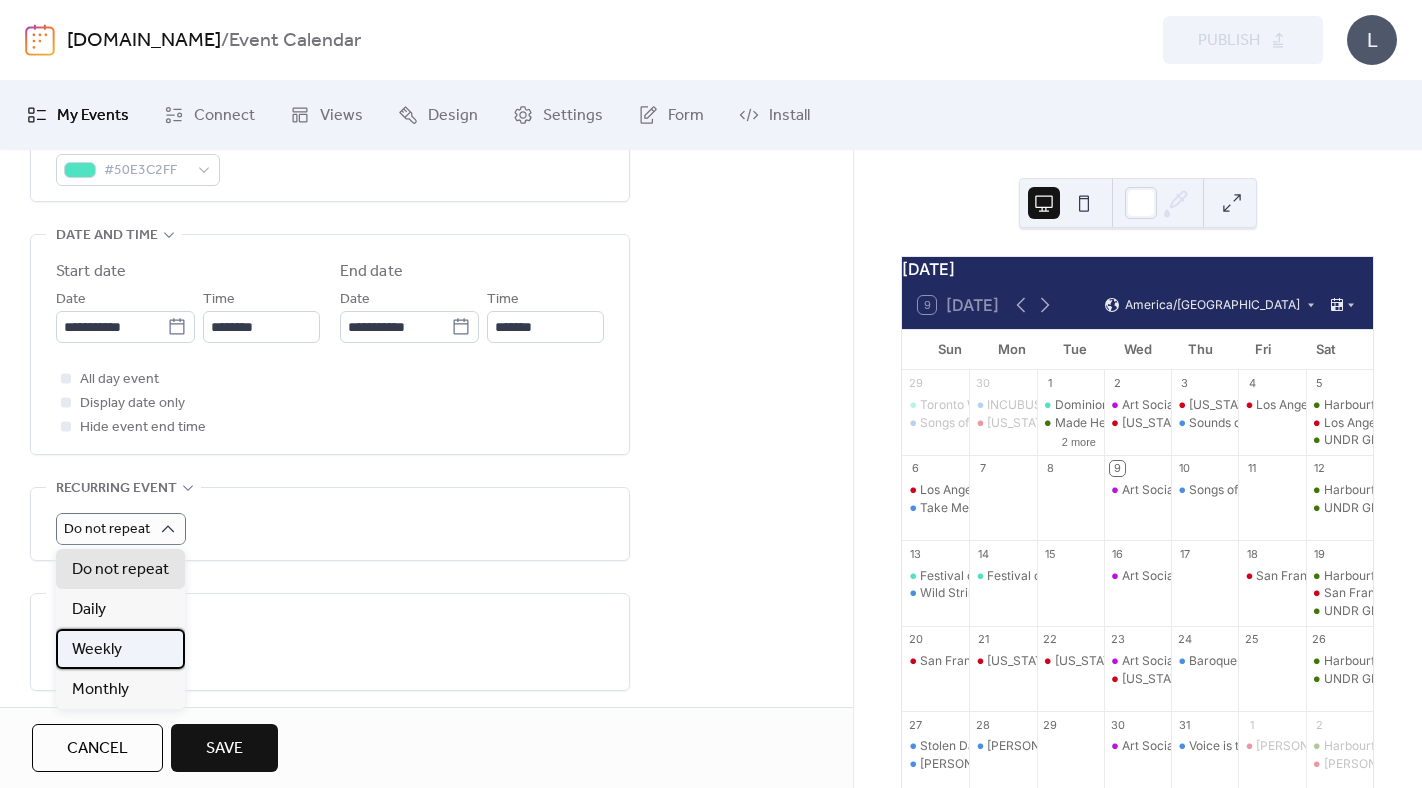 click on "Weekly" at bounding box center (120, 649) 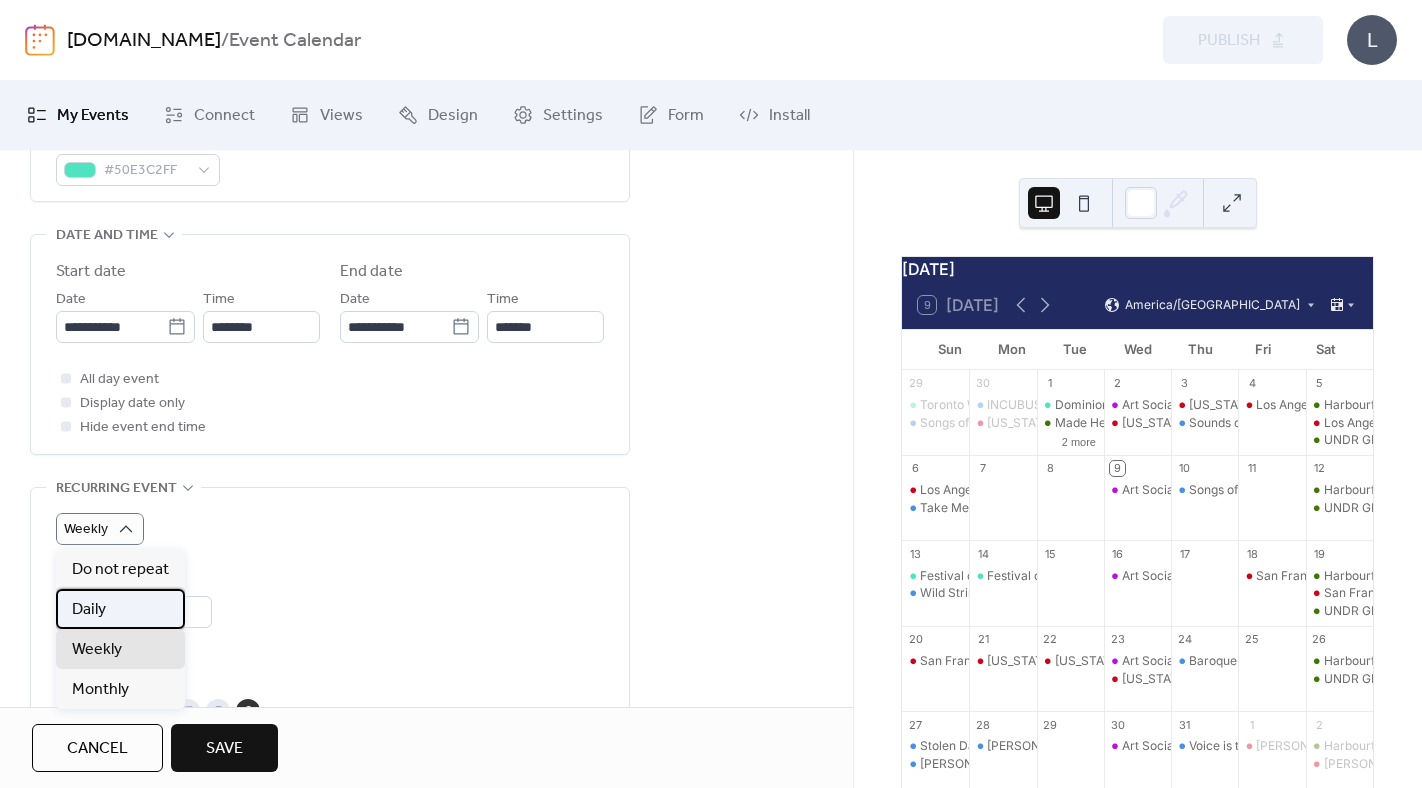 click on "Daily" at bounding box center [120, 609] 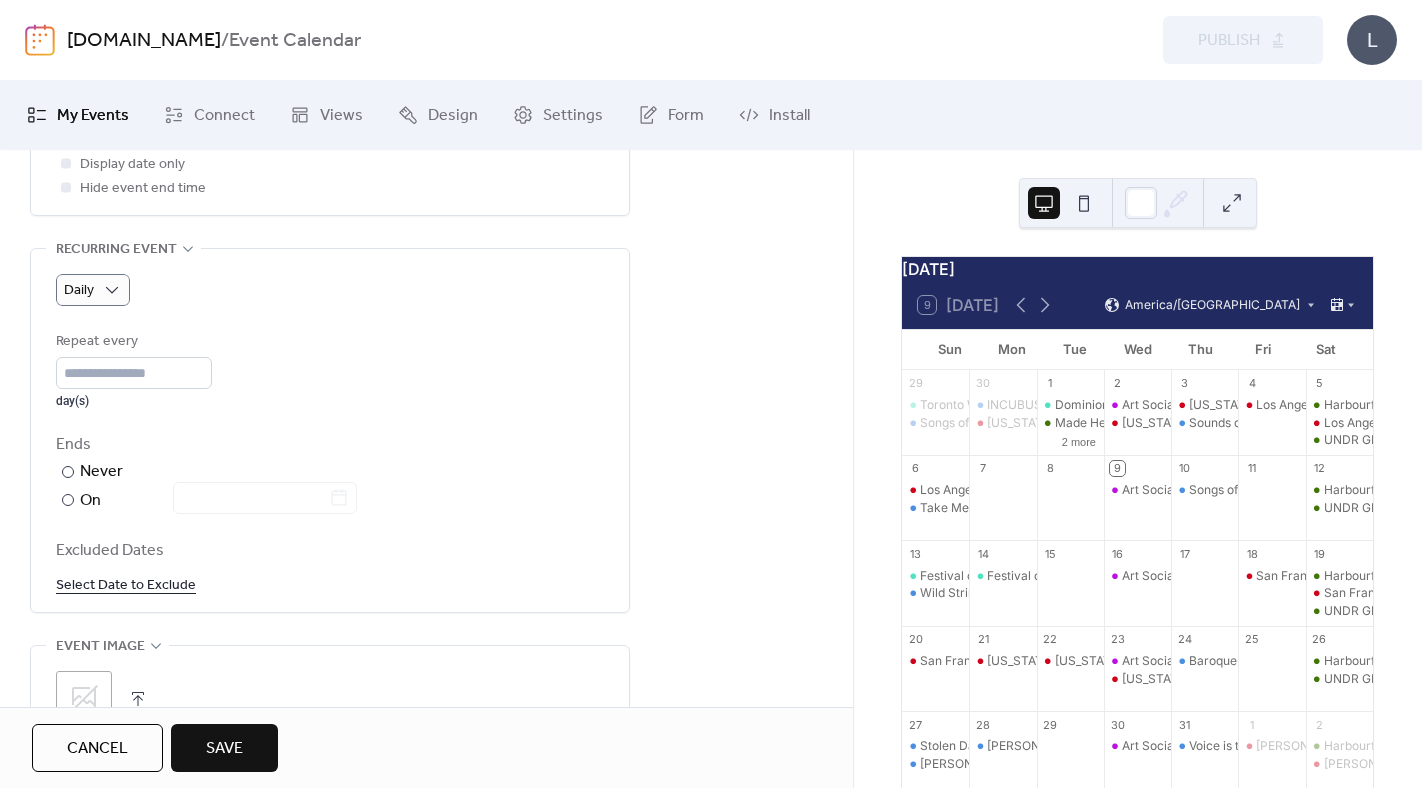 scroll, scrollTop: 881, scrollLeft: 0, axis: vertical 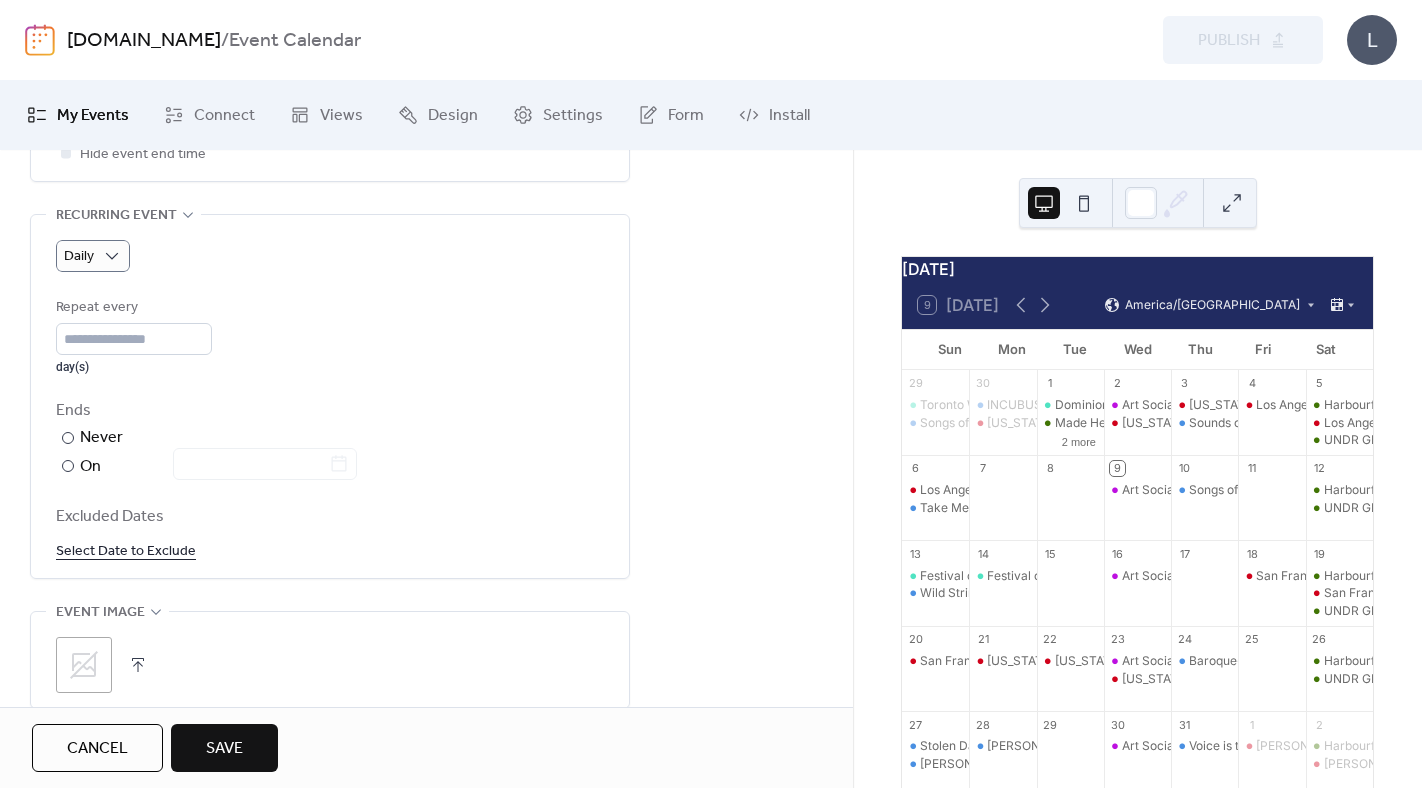 click on "Daily Repeat every * day(s) Ends ​ Never ​ On Excluded Dates Select Date to Exclude" at bounding box center [330, 396] 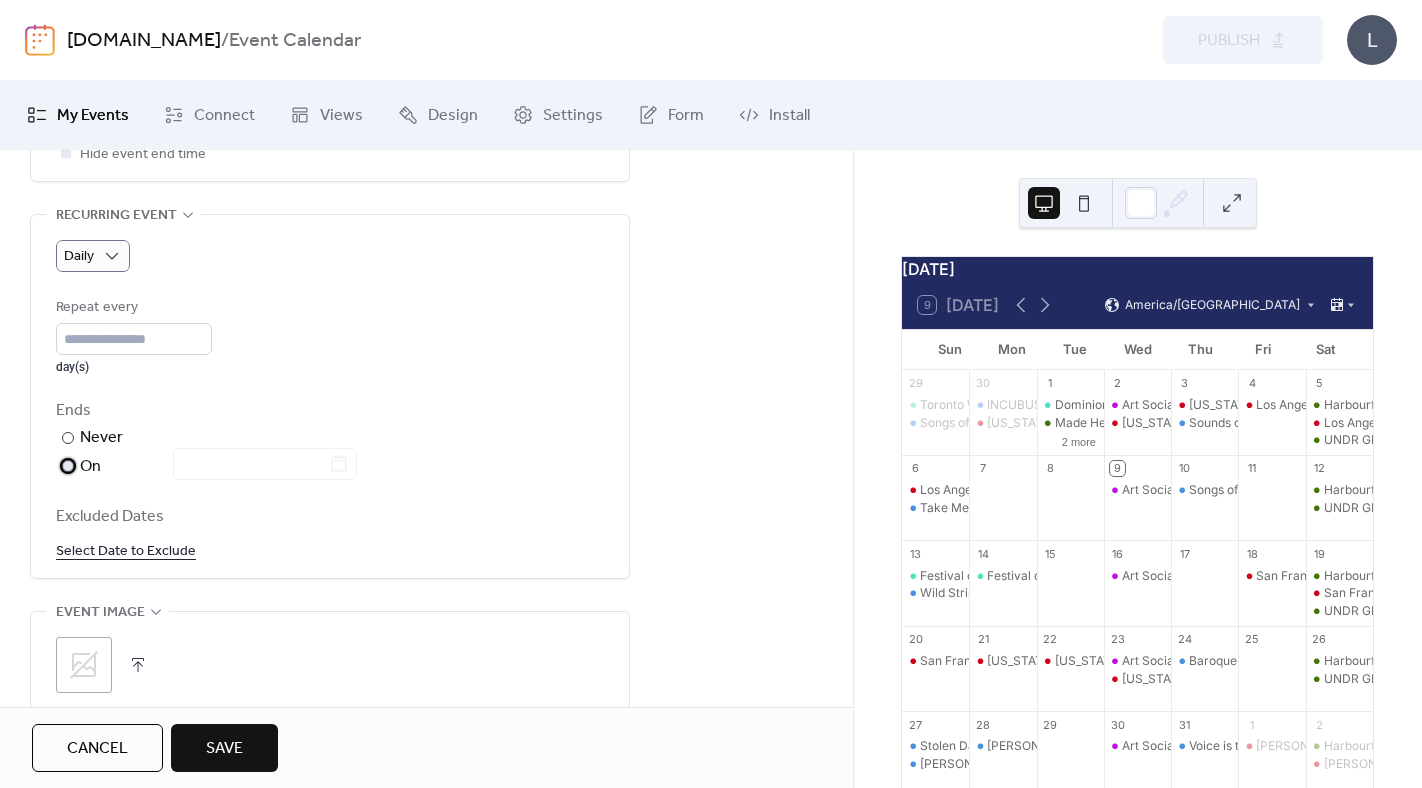 click at bounding box center (68, 466) 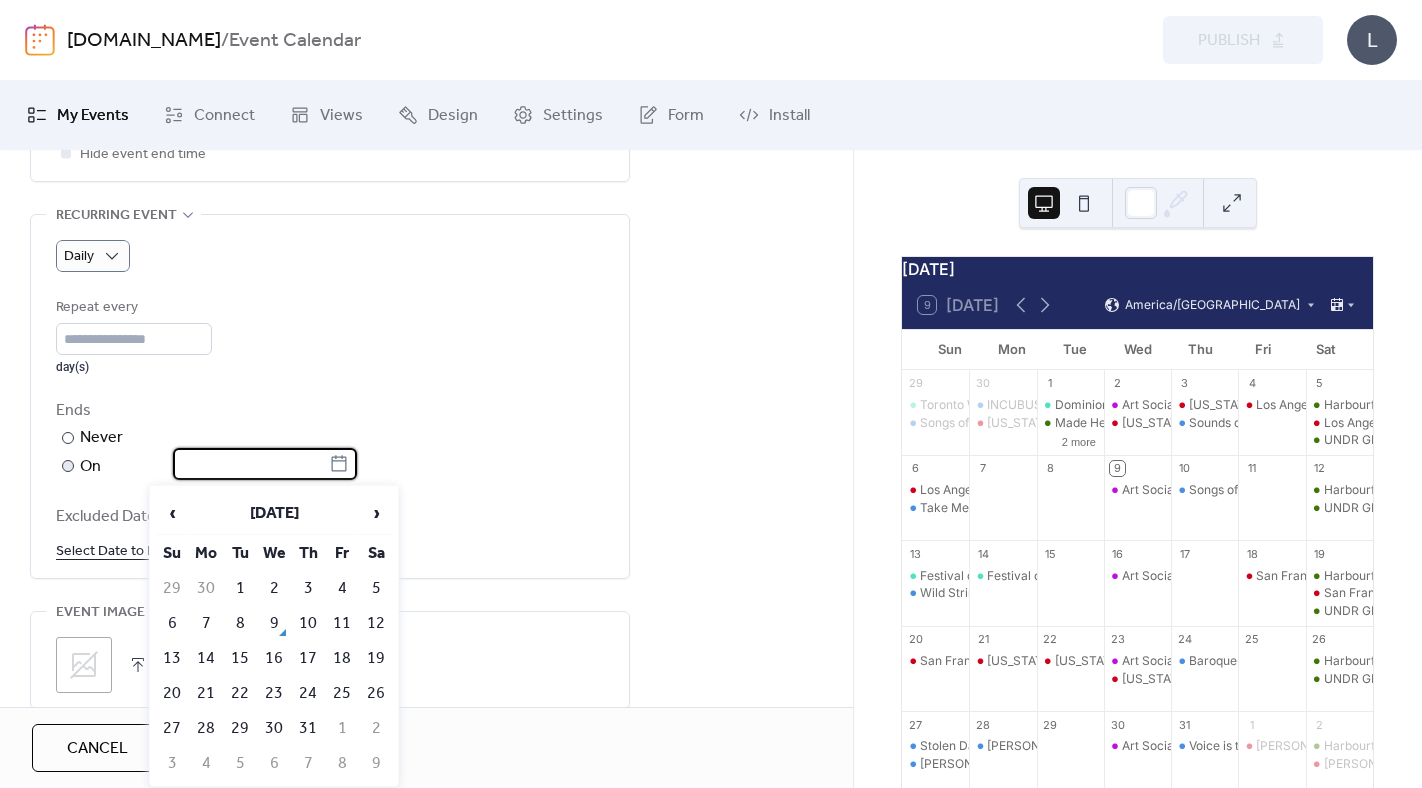 click at bounding box center (251, 464) 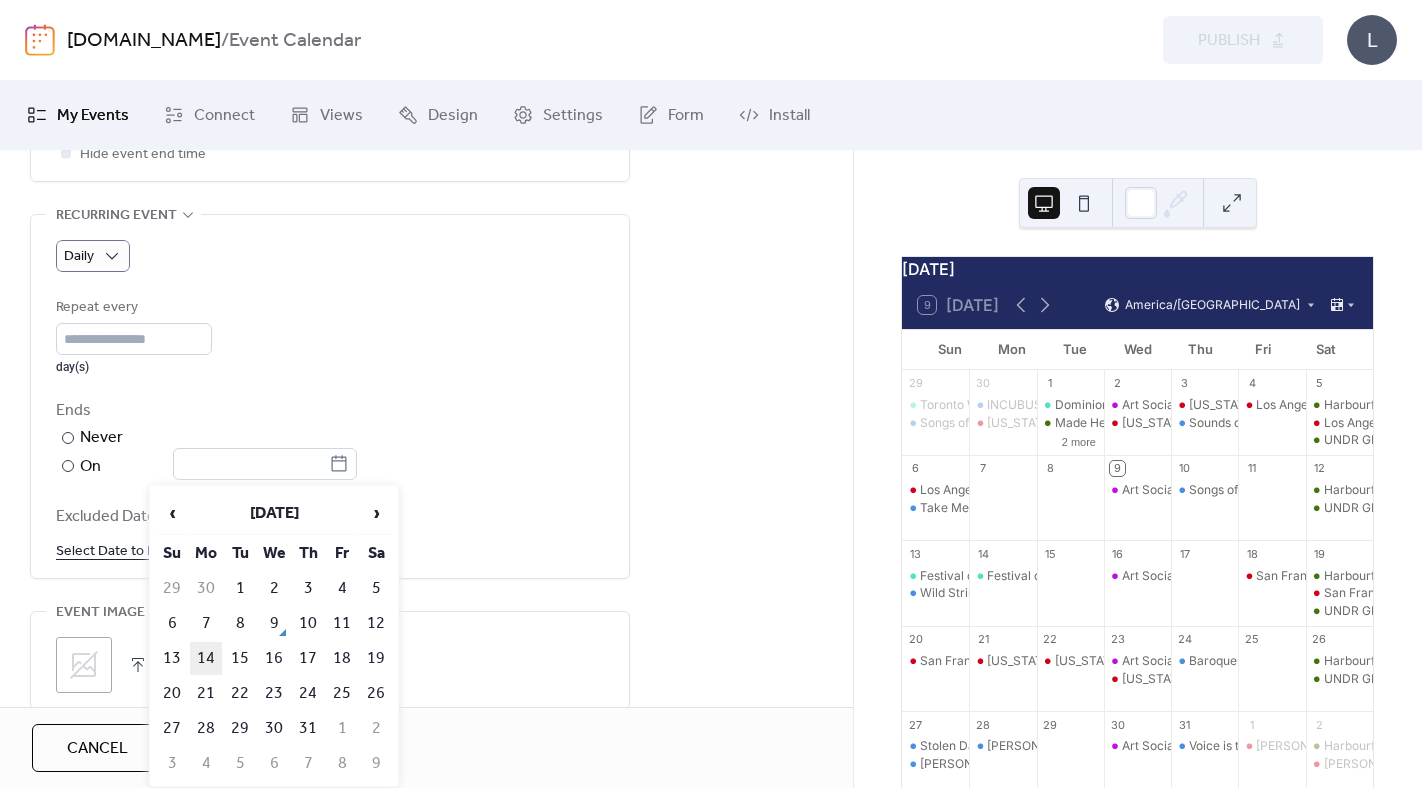 click on "14" at bounding box center (206, 658) 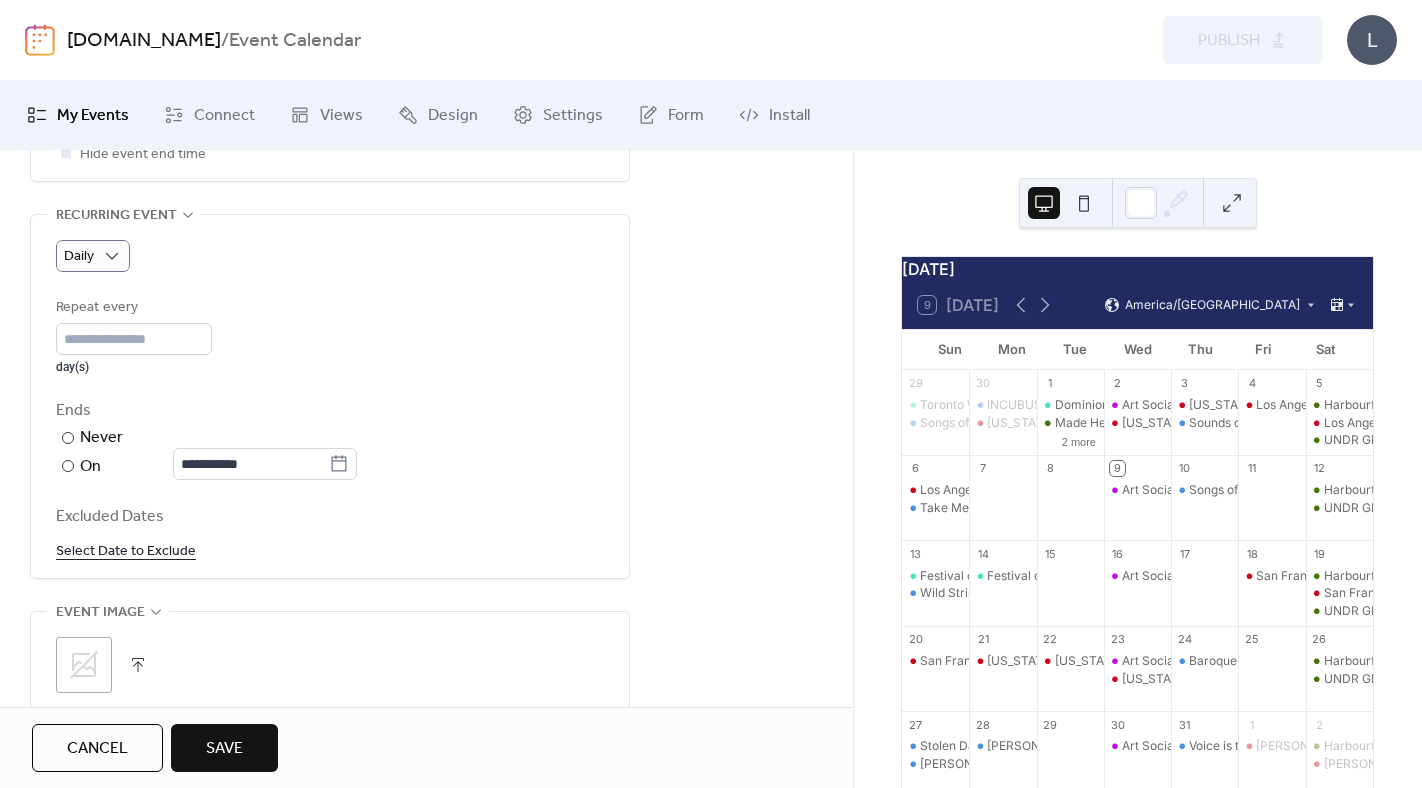scroll, scrollTop: 1126, scrollLeft: 0, axis: vertical 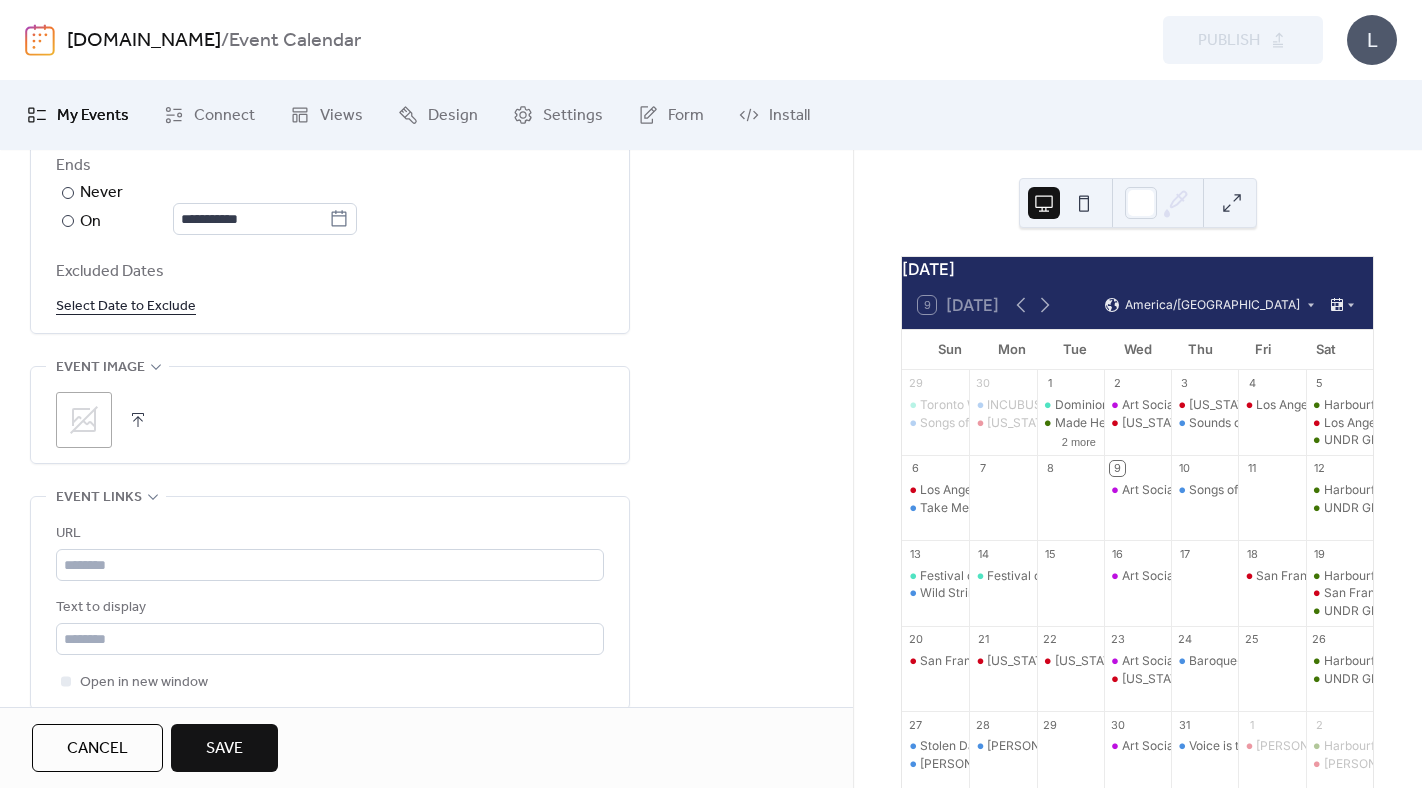 click on ";" at bounding box center [84, 420] 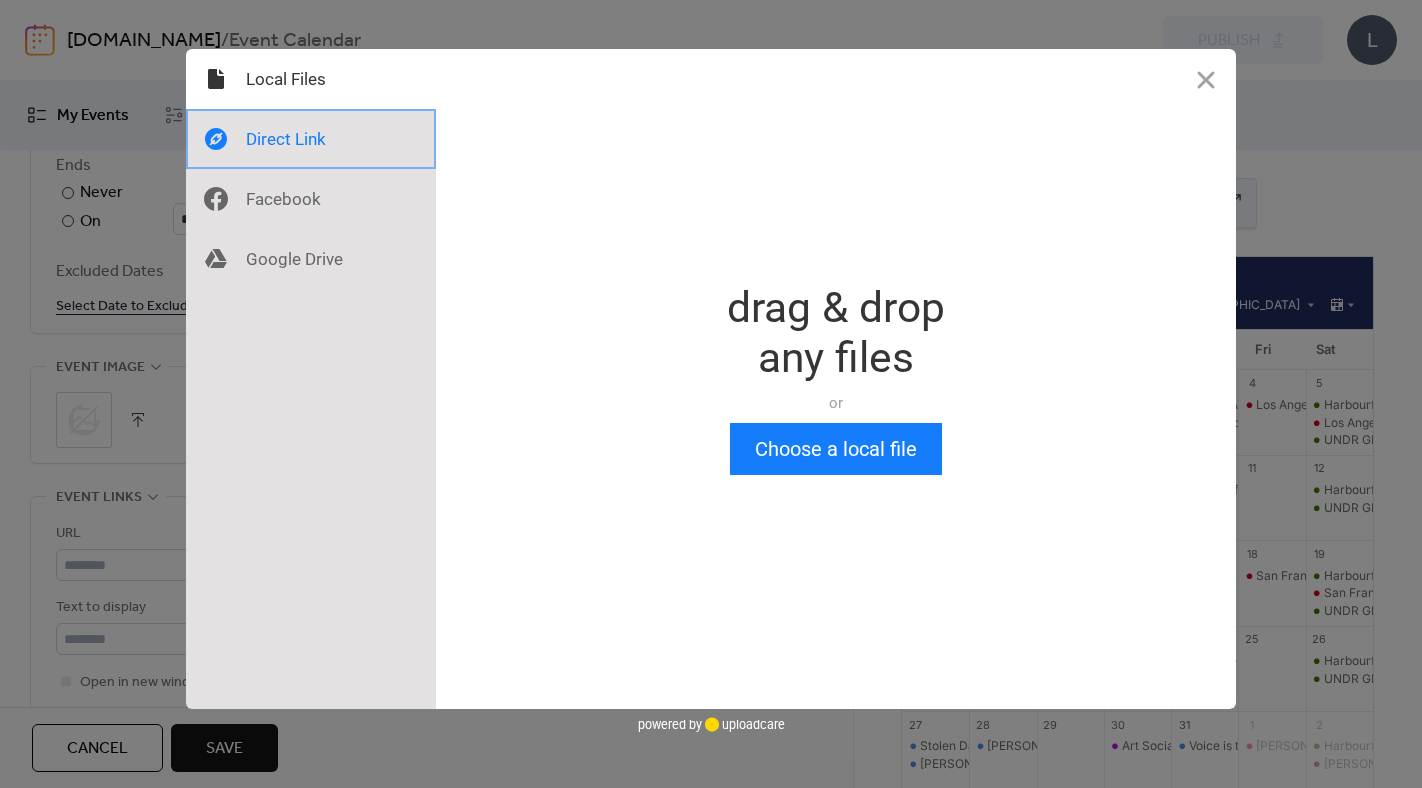 click at bounding box center (311, 139) 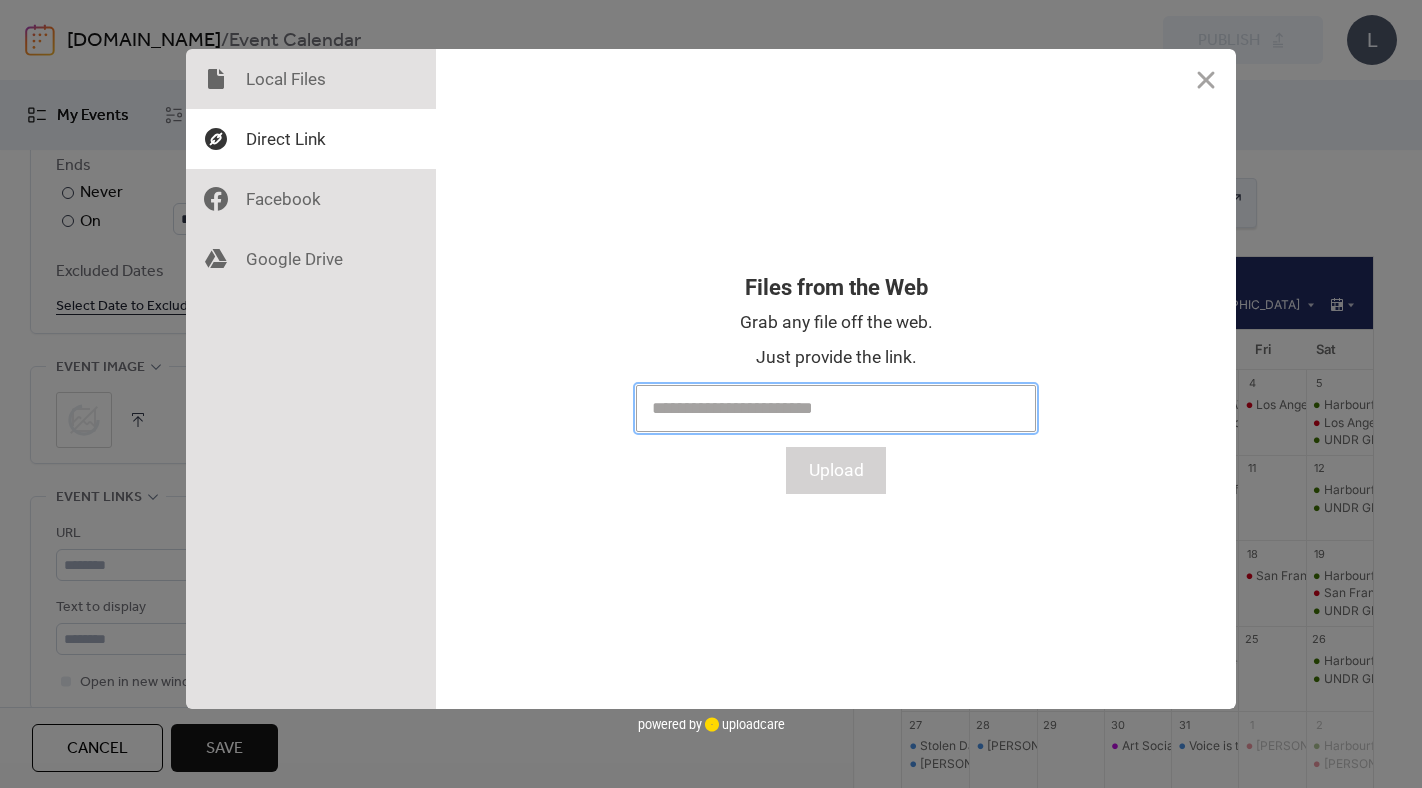 paste on "**********" 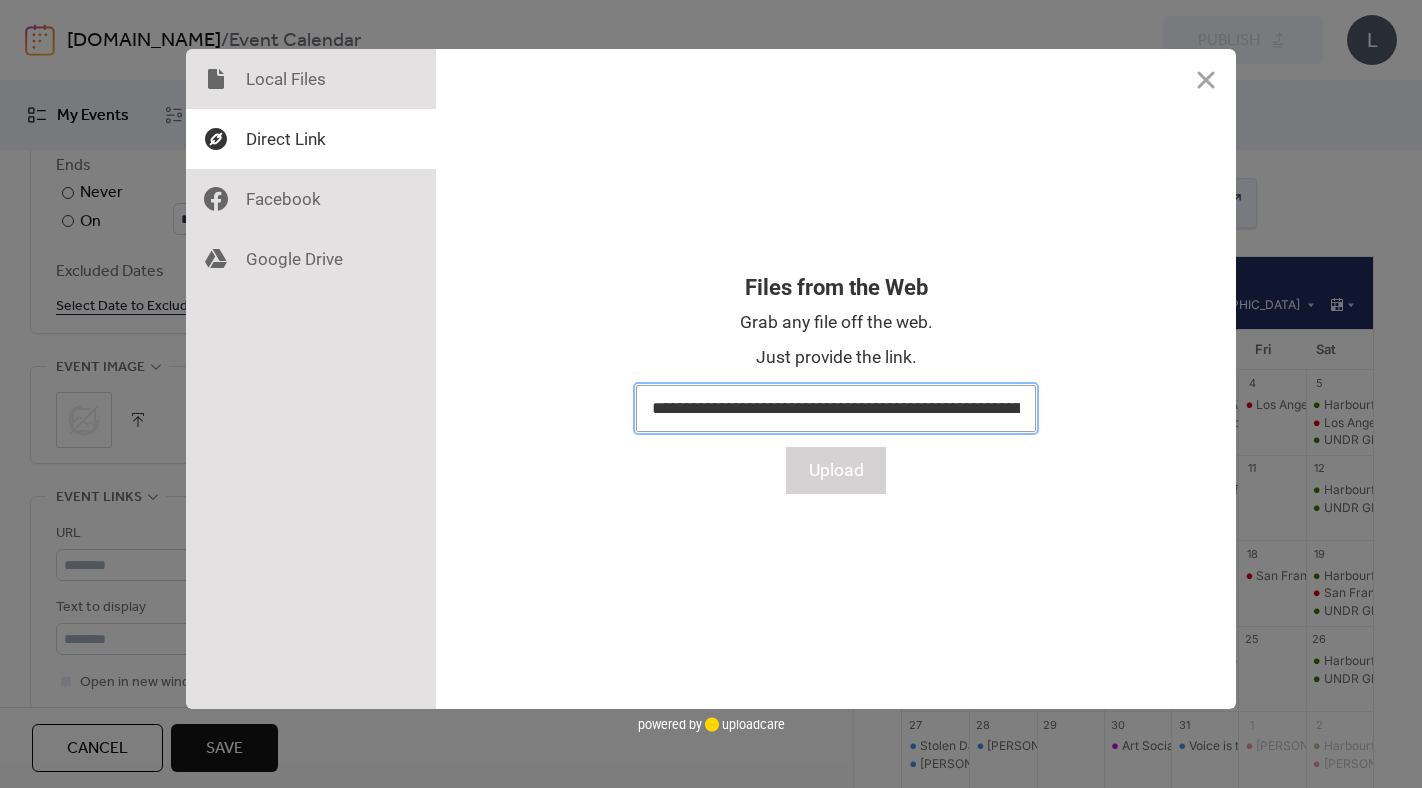scroll, scrollTop: 0, scrollLeft: 463, axis: horizontal 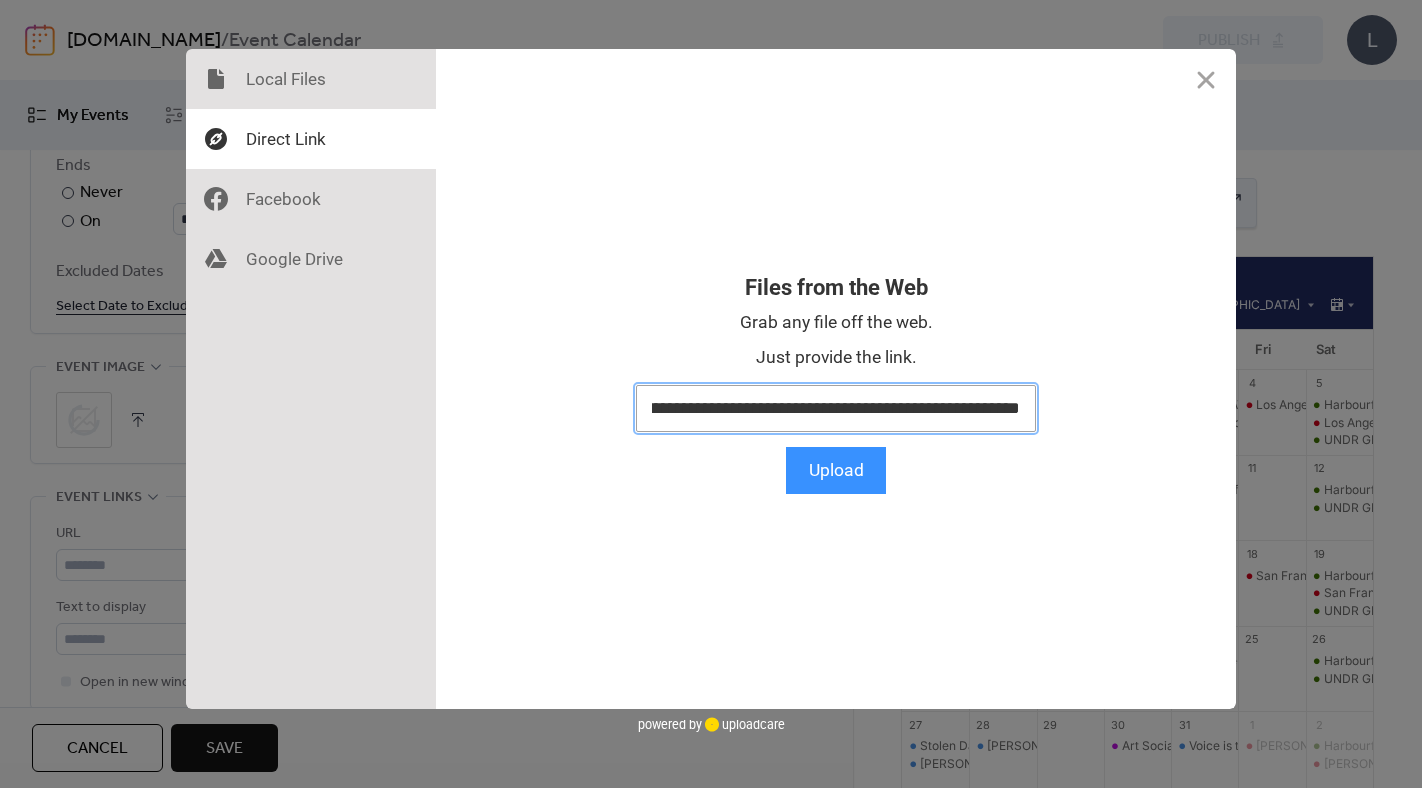 type on "**********" 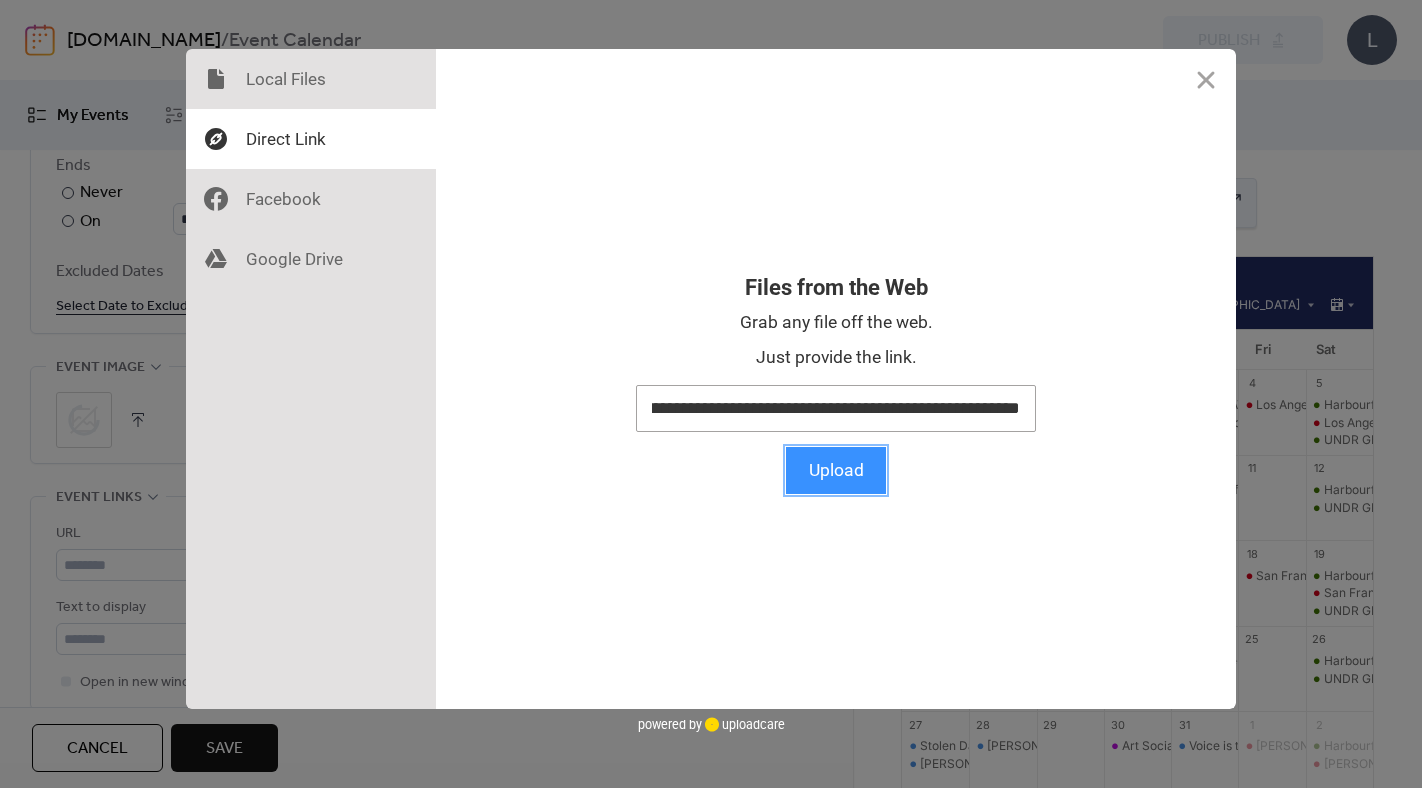 click on "Upload" at bounding box center (836, 470) 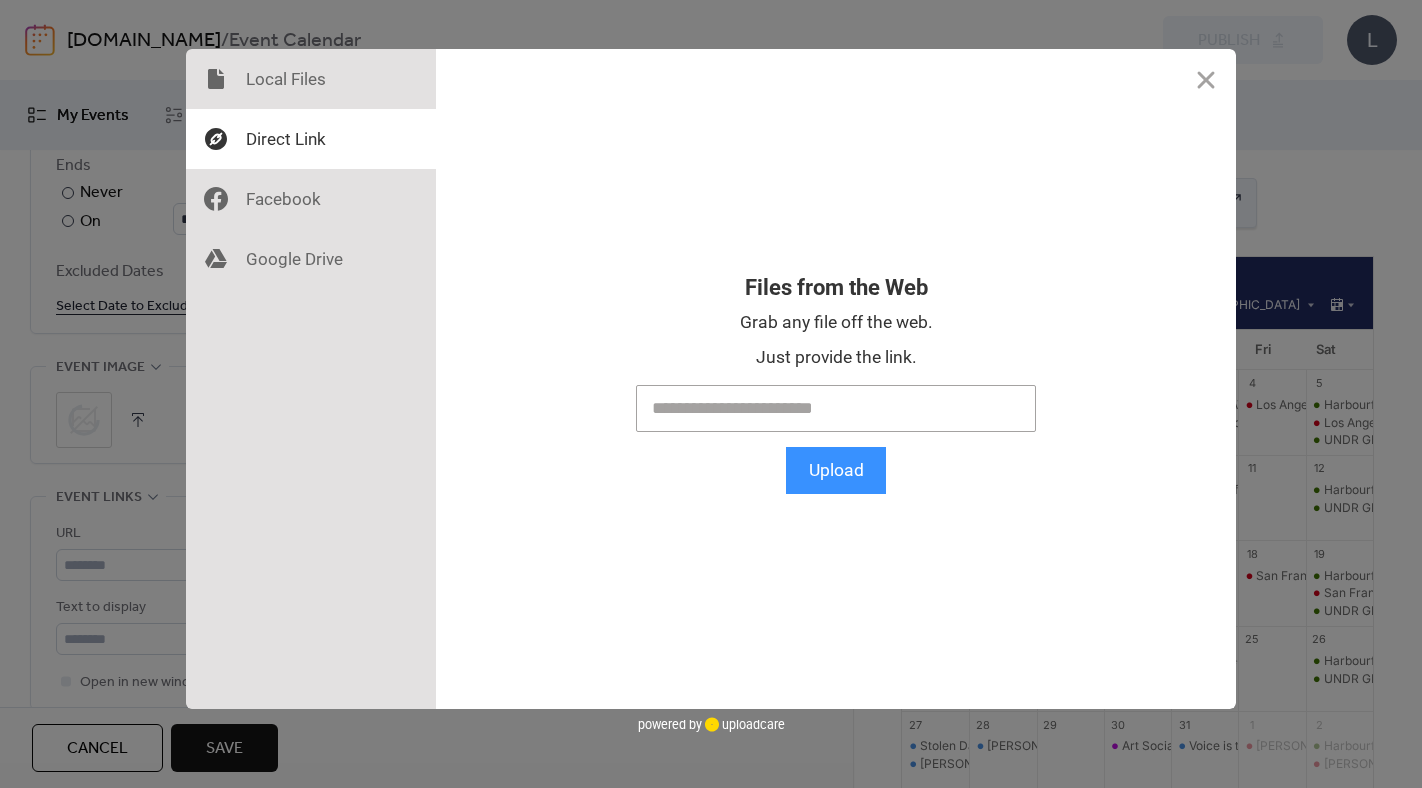 scroll, scrollTop: 0, scrollLeft: 0, axis: both 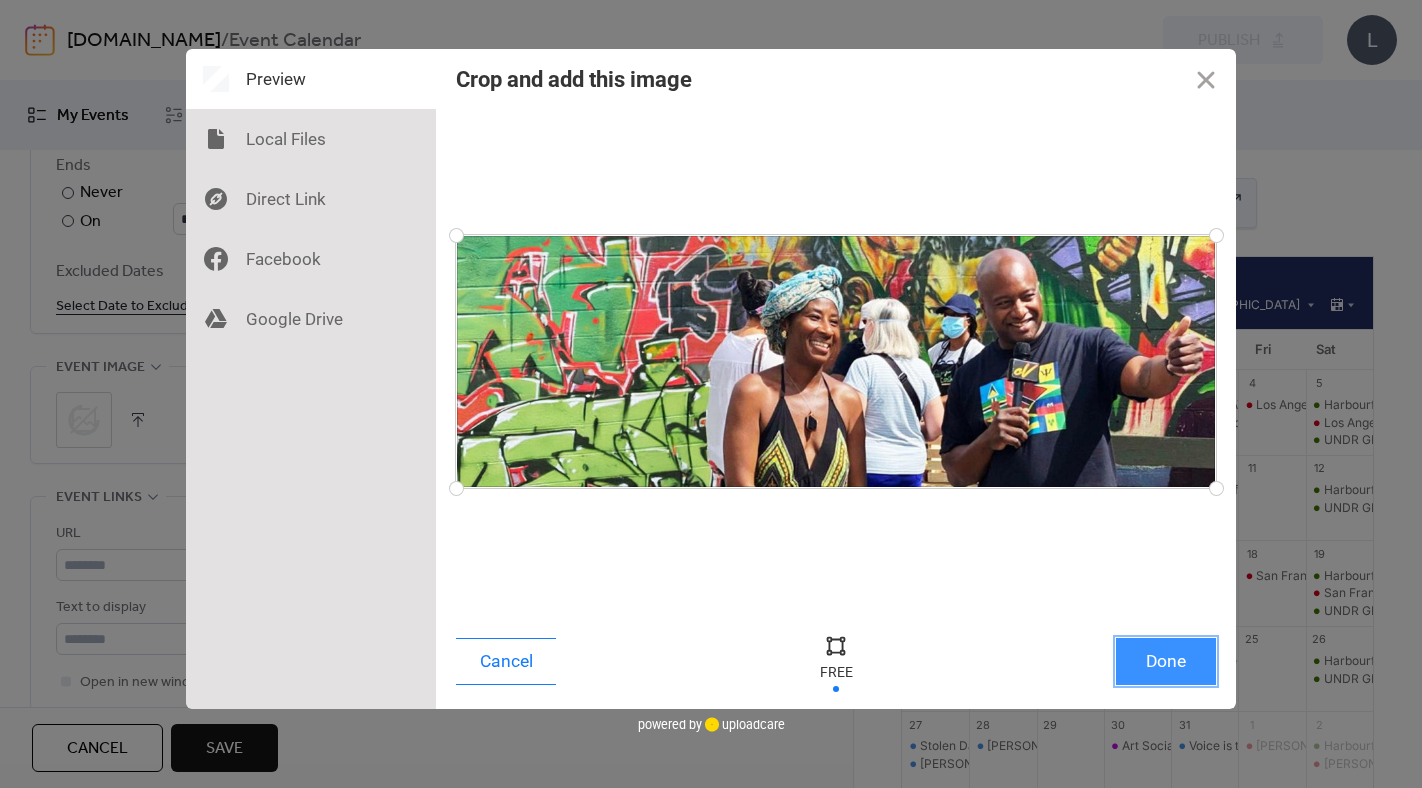 click on "Done" at bounding box center [1166, 661] 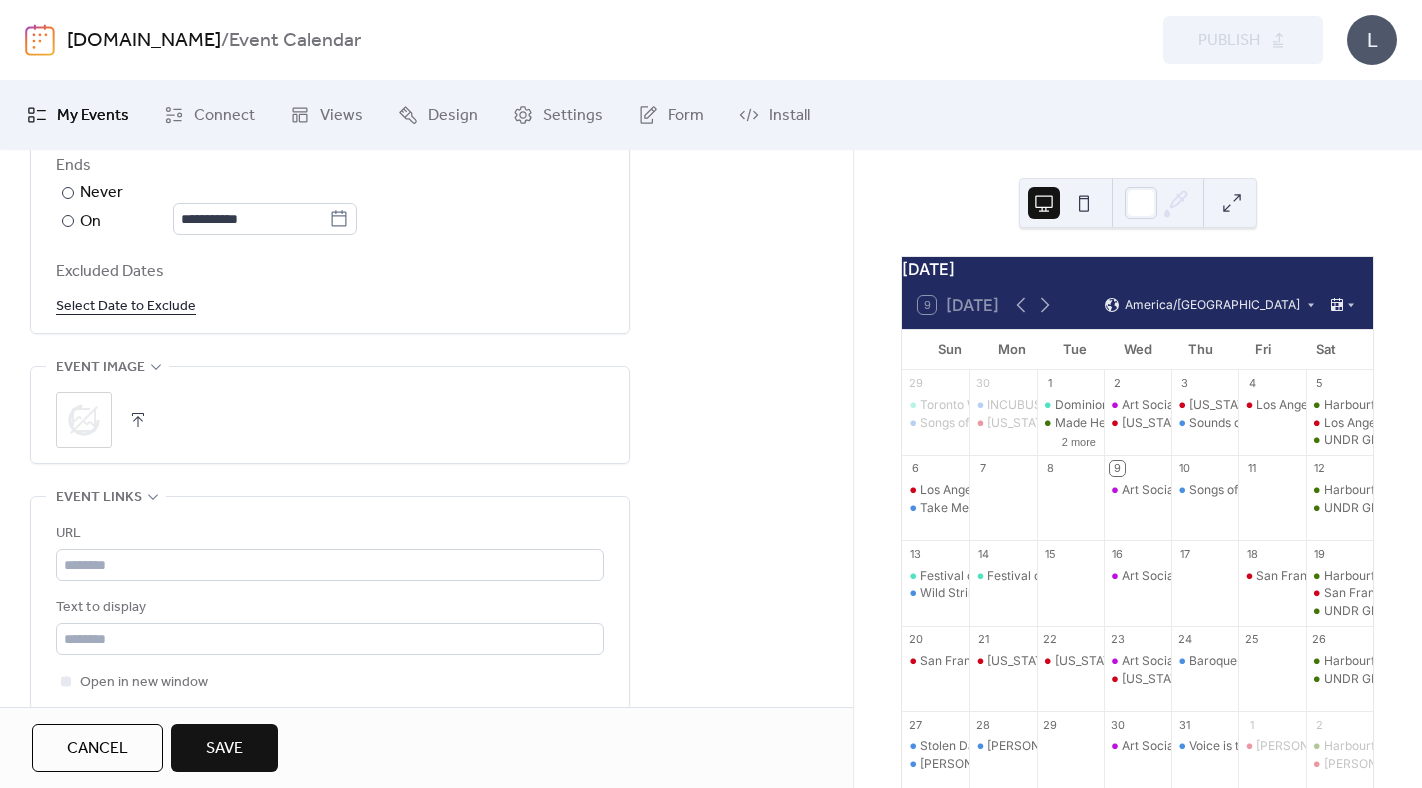 scroll, scrollTop: 1300, scrollLeft: 0, axis: vertical 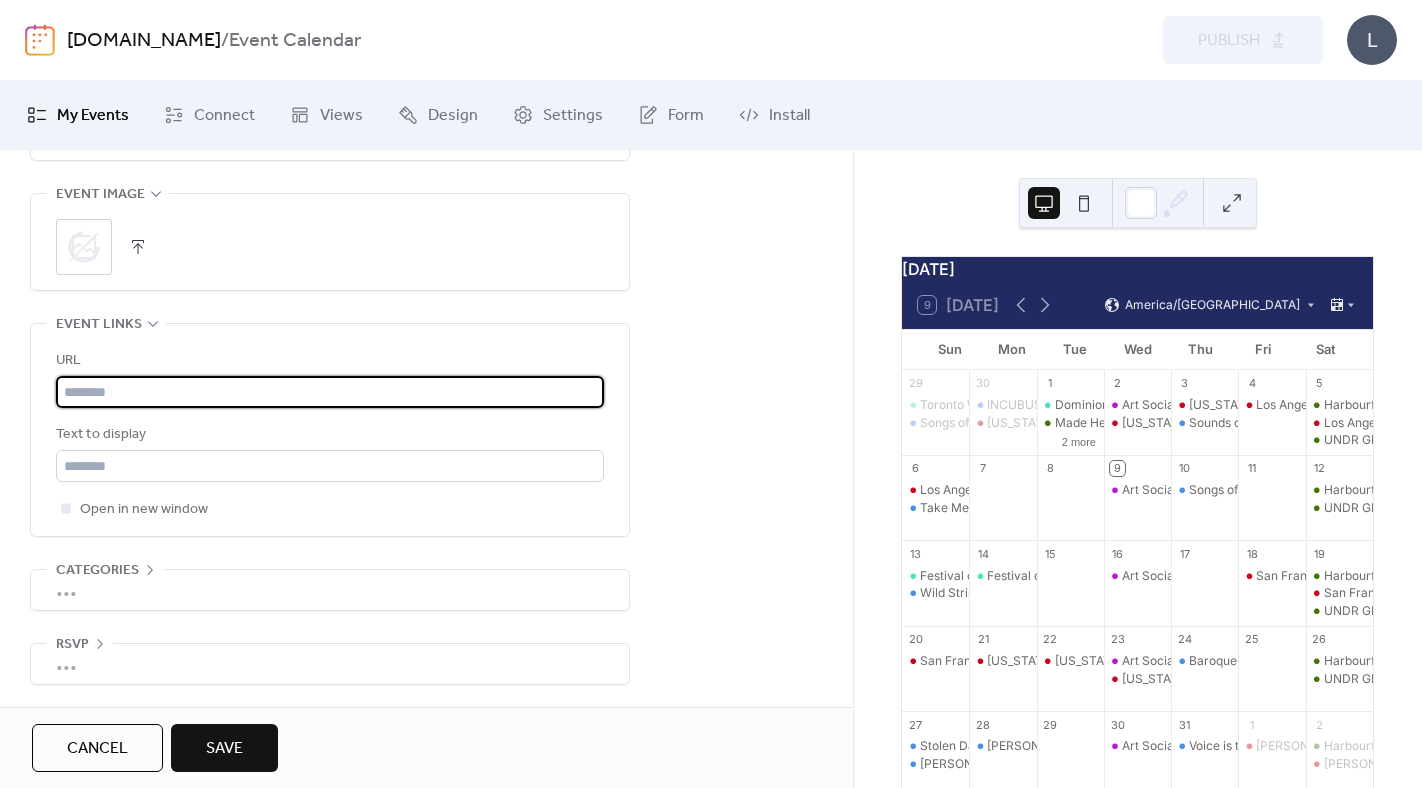 click at bounding box center [330, 392] 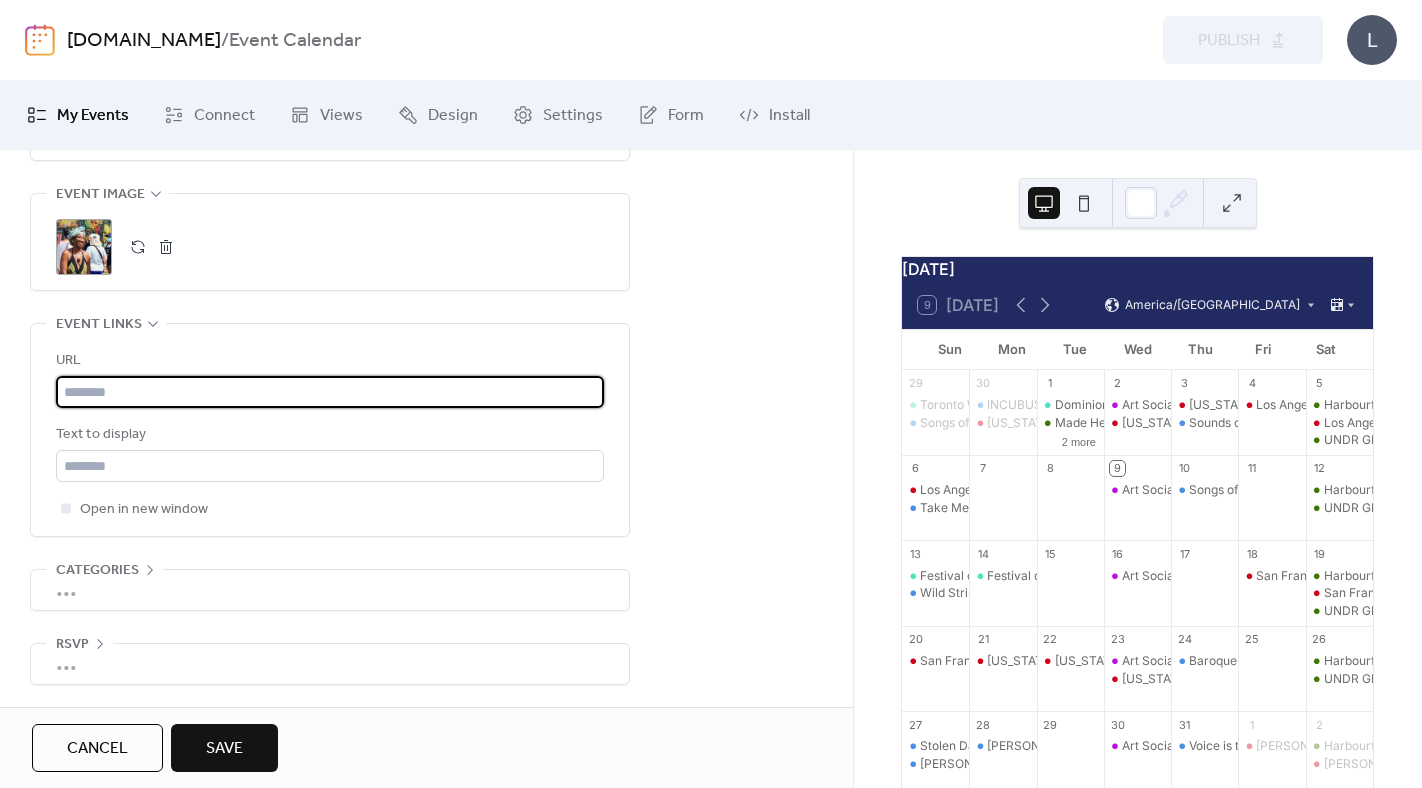 paste on "**********" 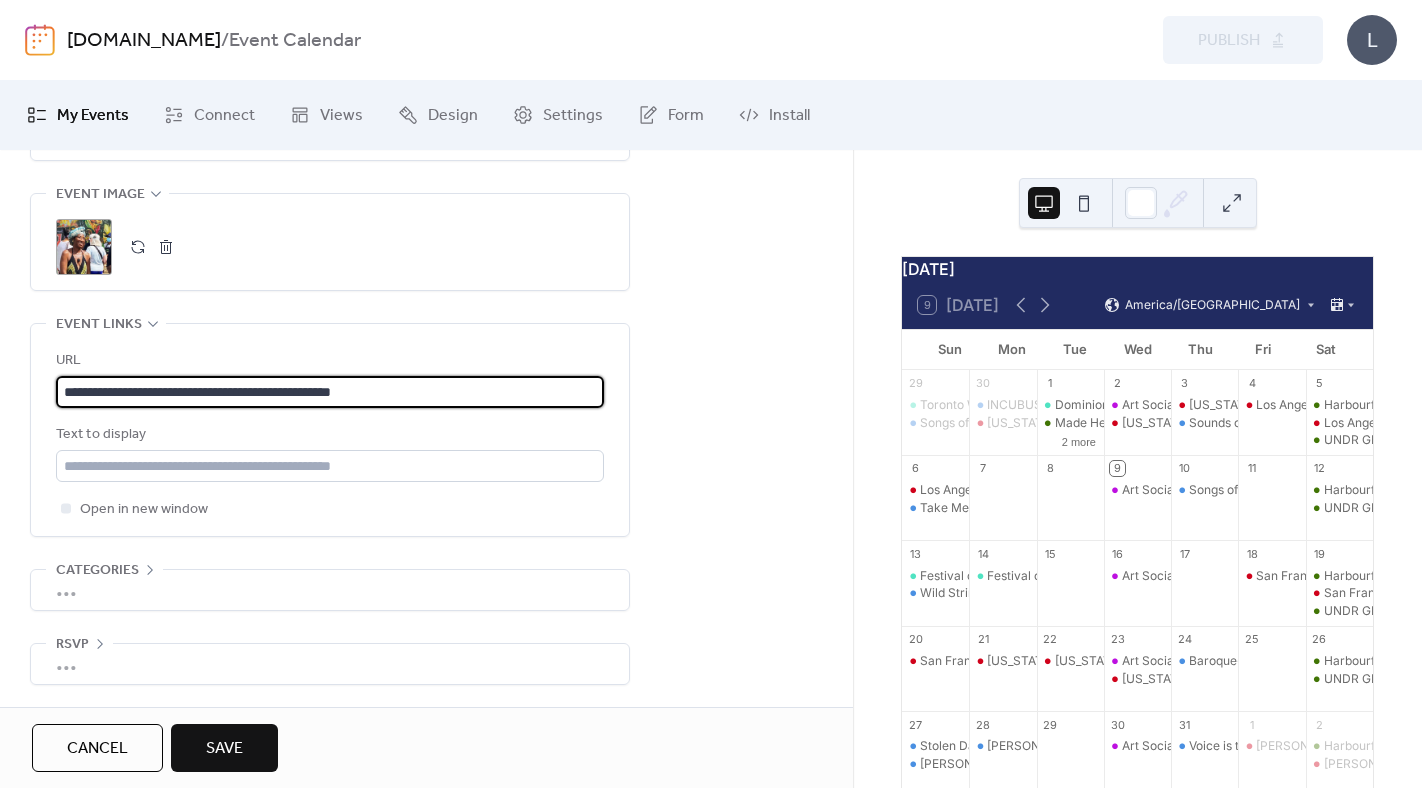 type on "**********" 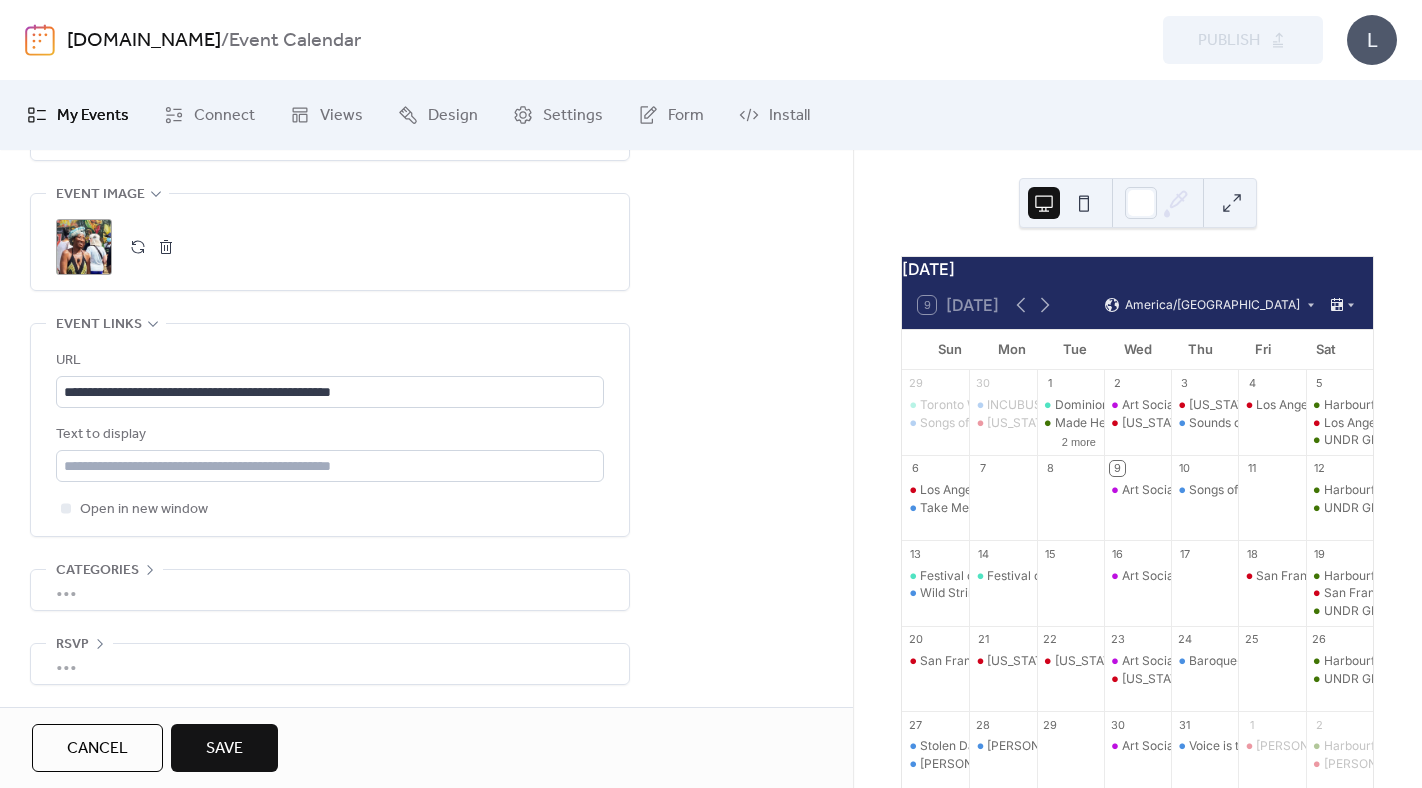 click on "**********" at bounding box center (426, -166) 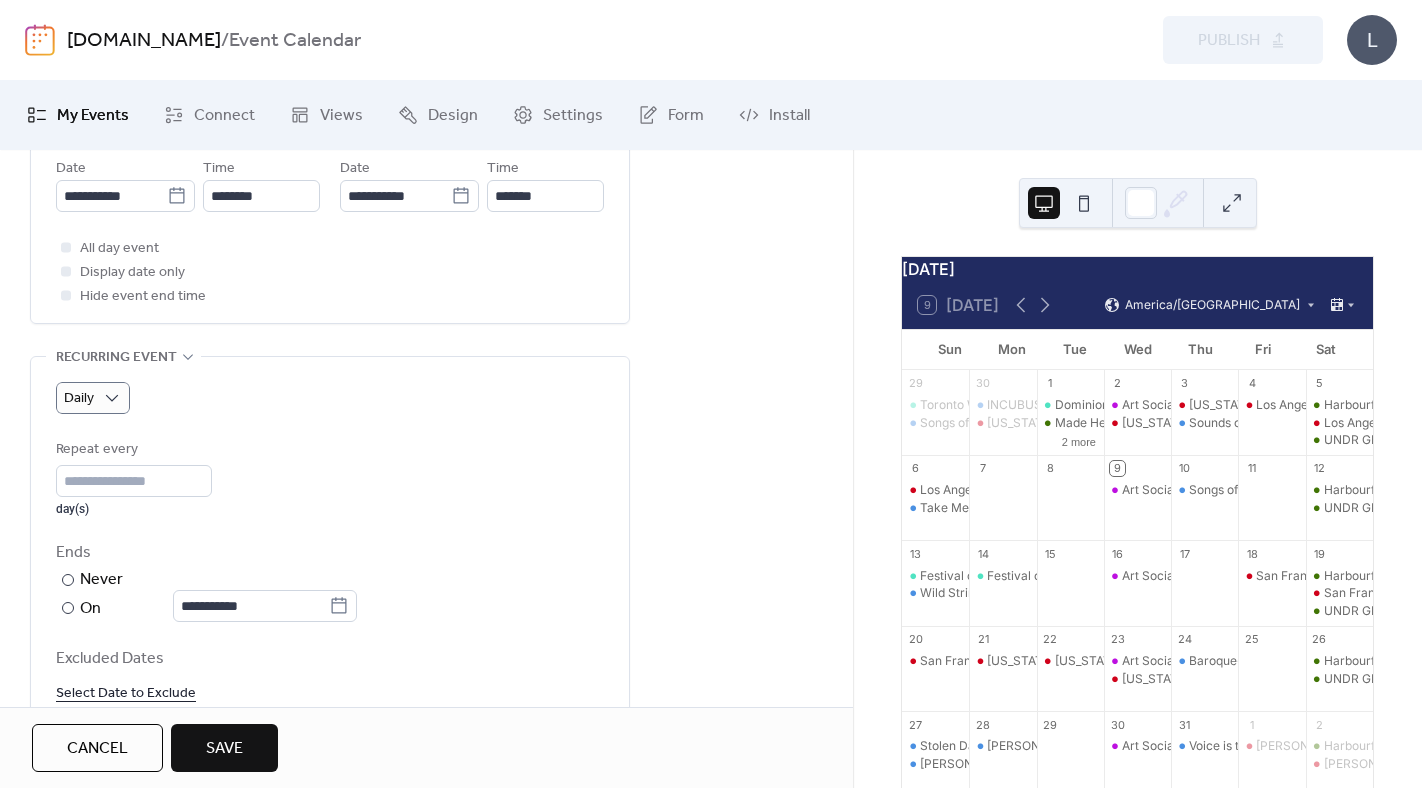 scroll, scrollTop: 703, scrollLeft: 0, axis: vertical 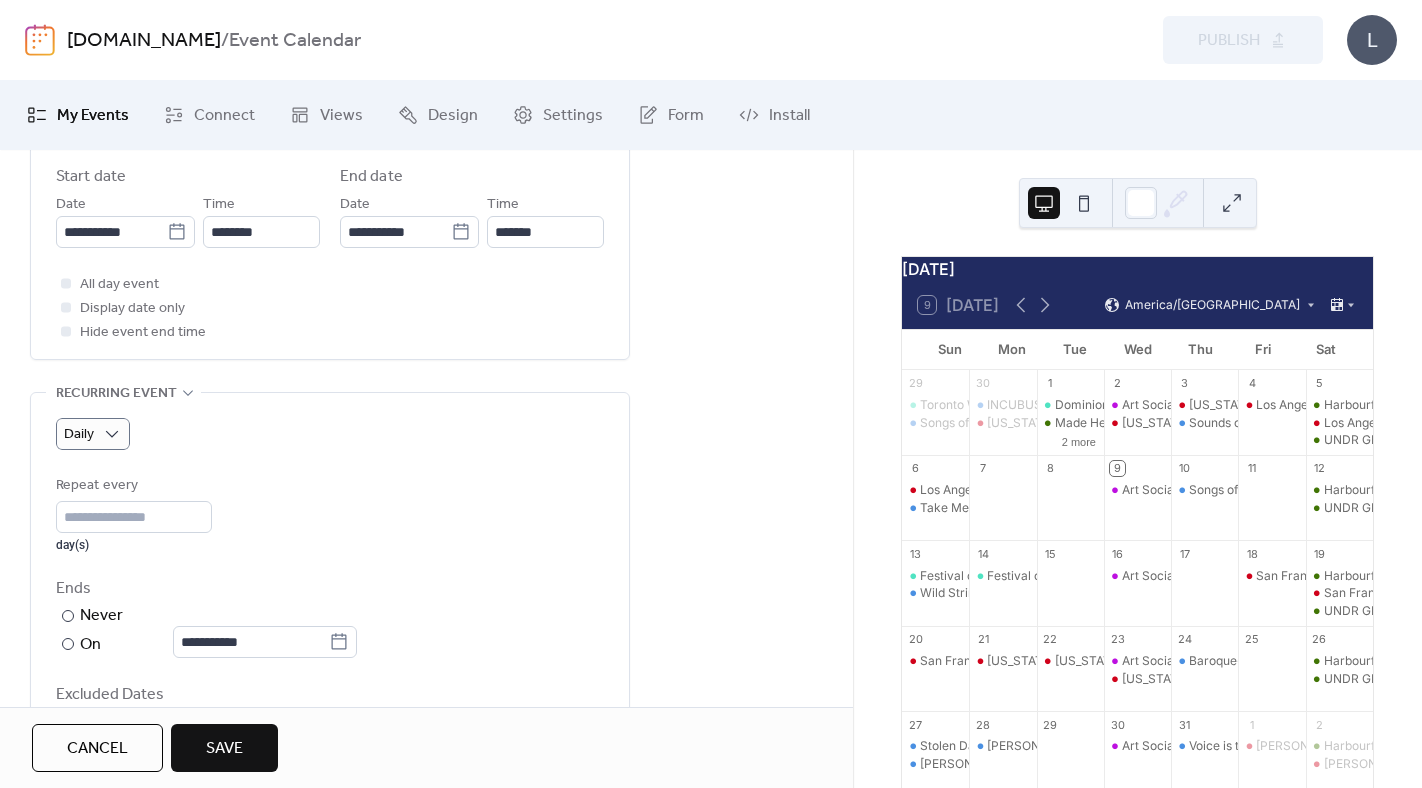 click on "Save" at bounding box center [224, 749] 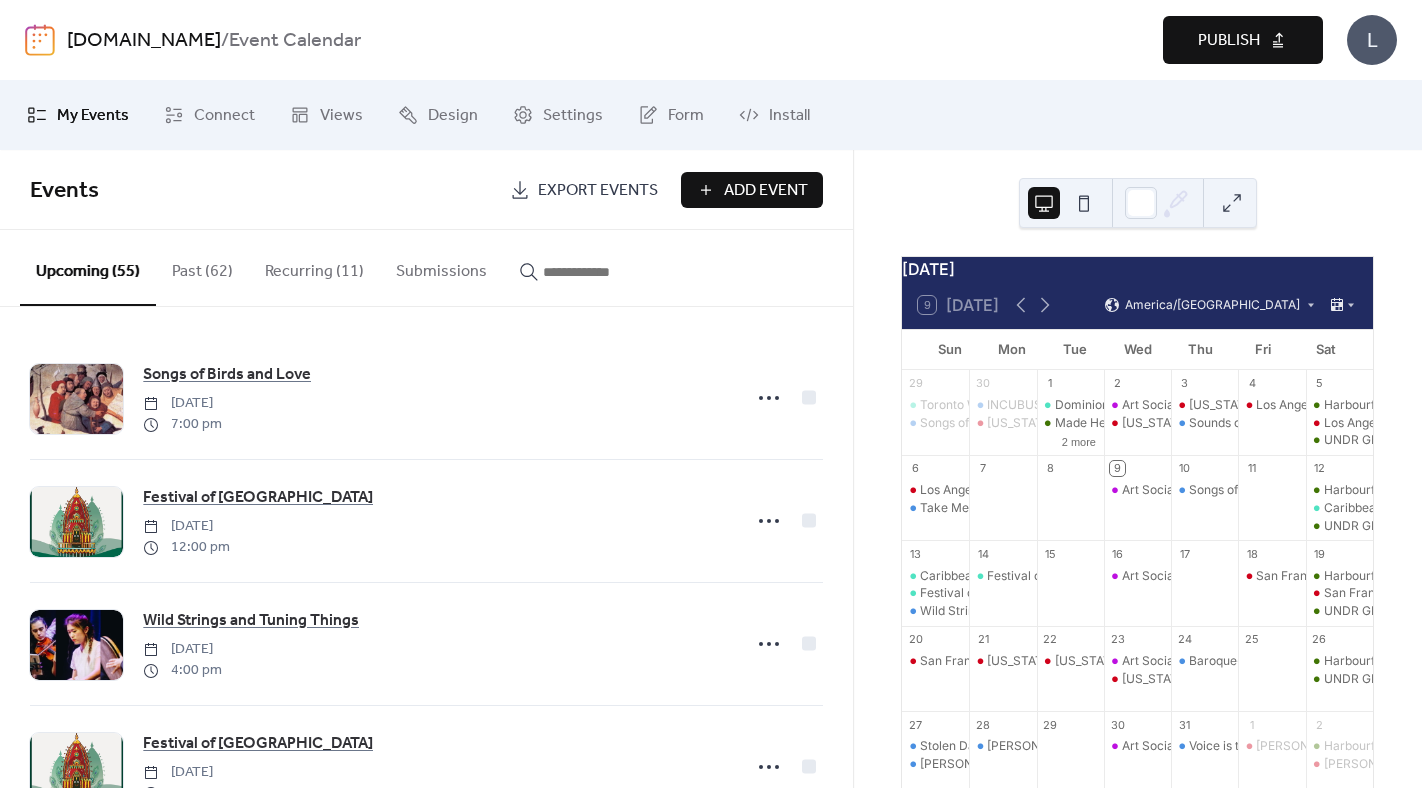 click on "Add Event" at bounding box center (766, 191) 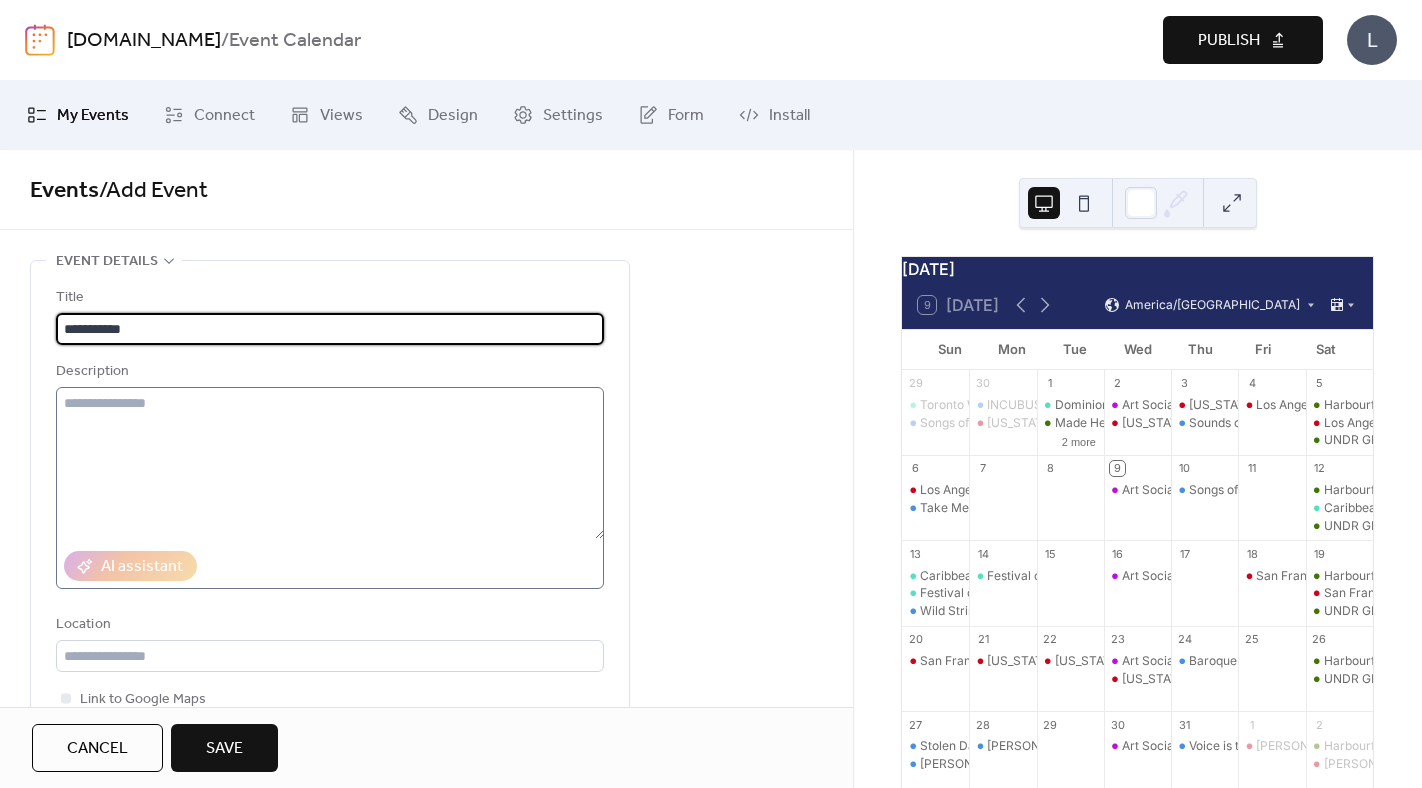 type on "**********" 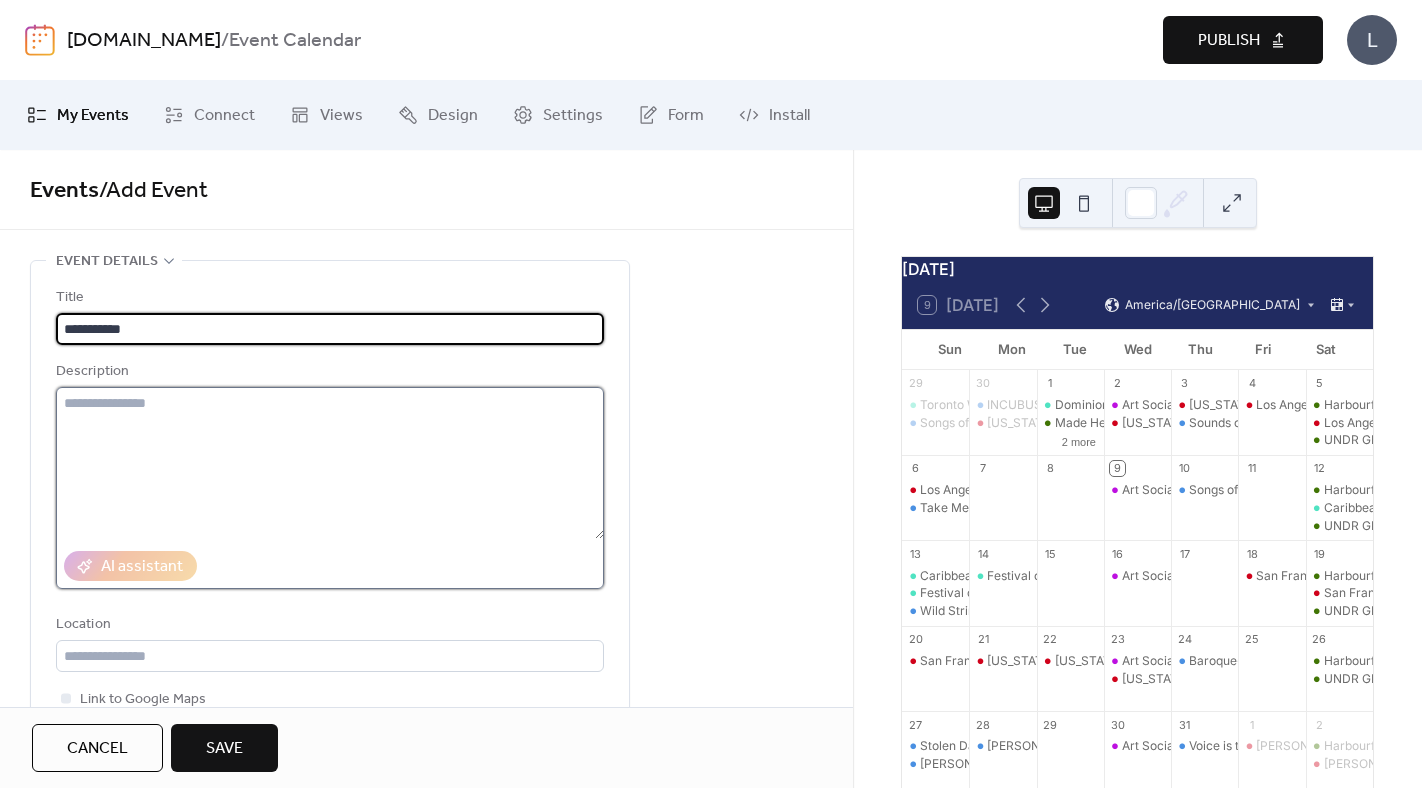 click at bounding box center (330, 463) 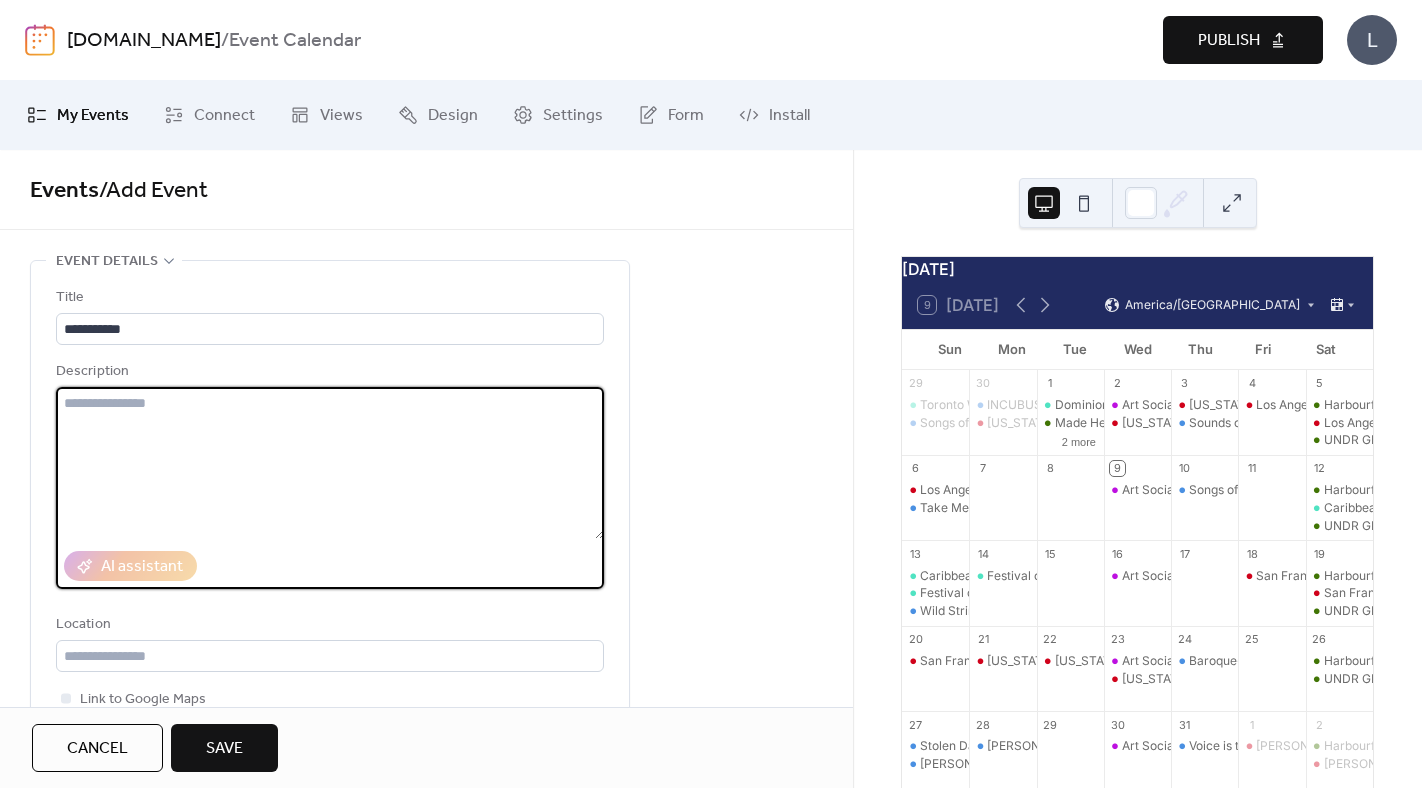 paste on "**********" 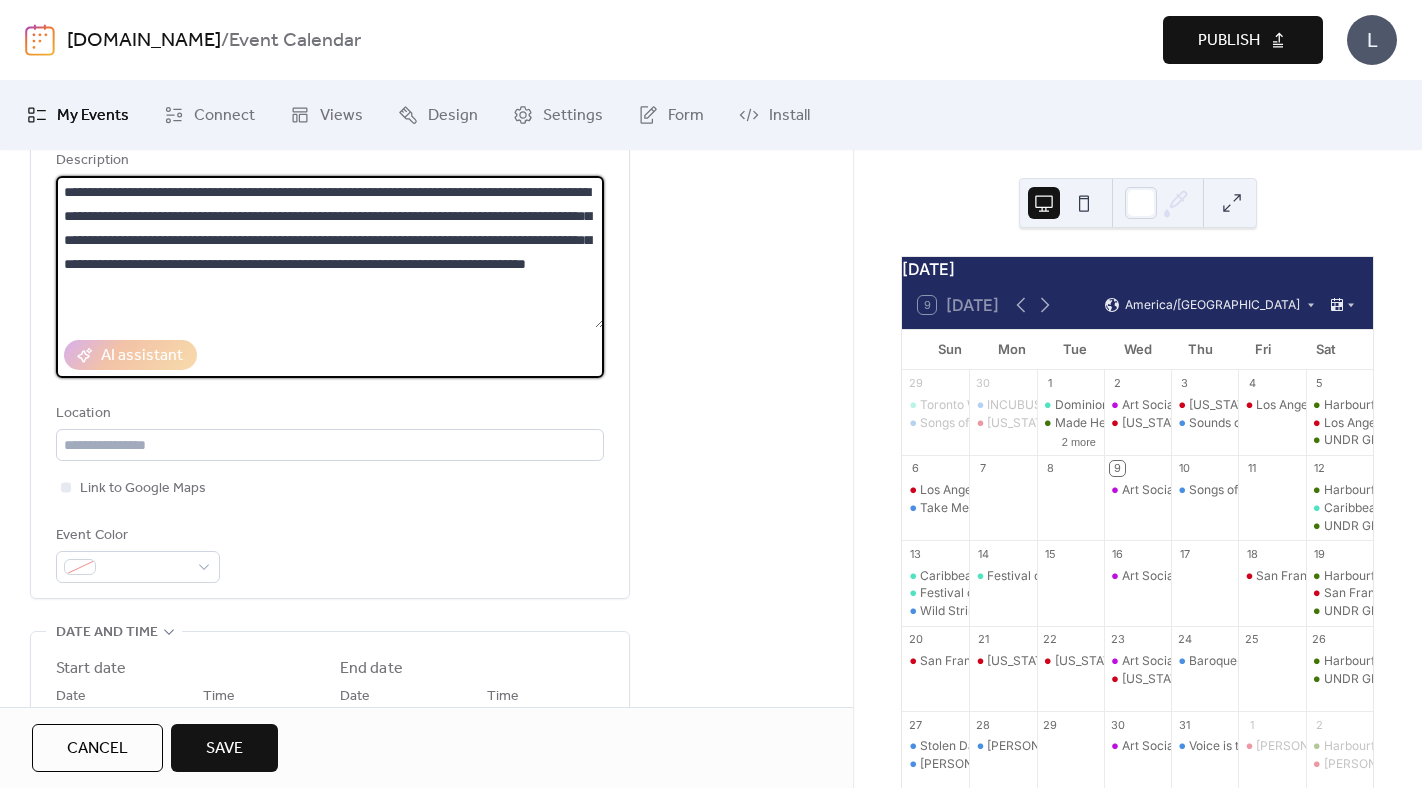 scroll, scrollTop: 215, scrollLeft: 0, axis: vertical 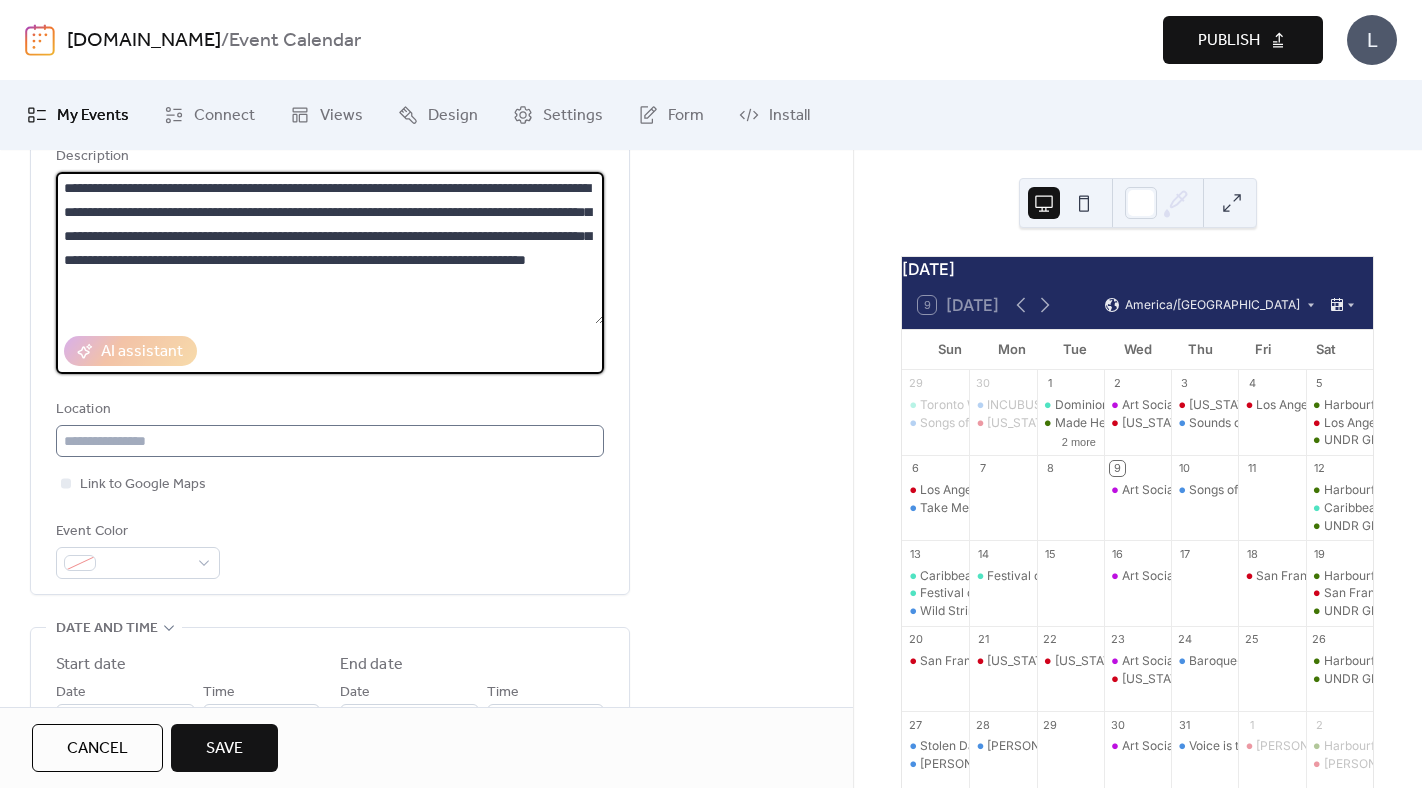 type on "**********" 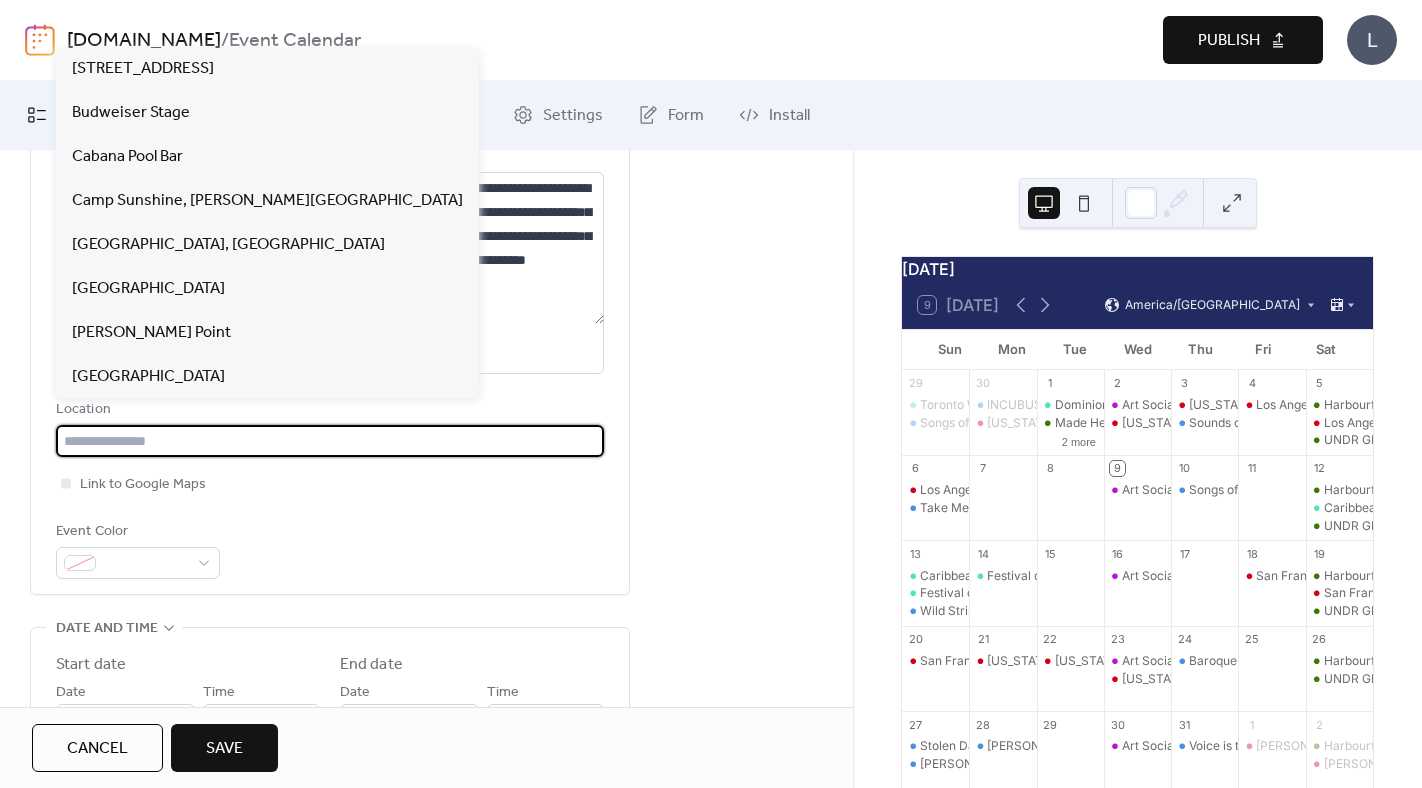 click at bounding box center [330, 441] 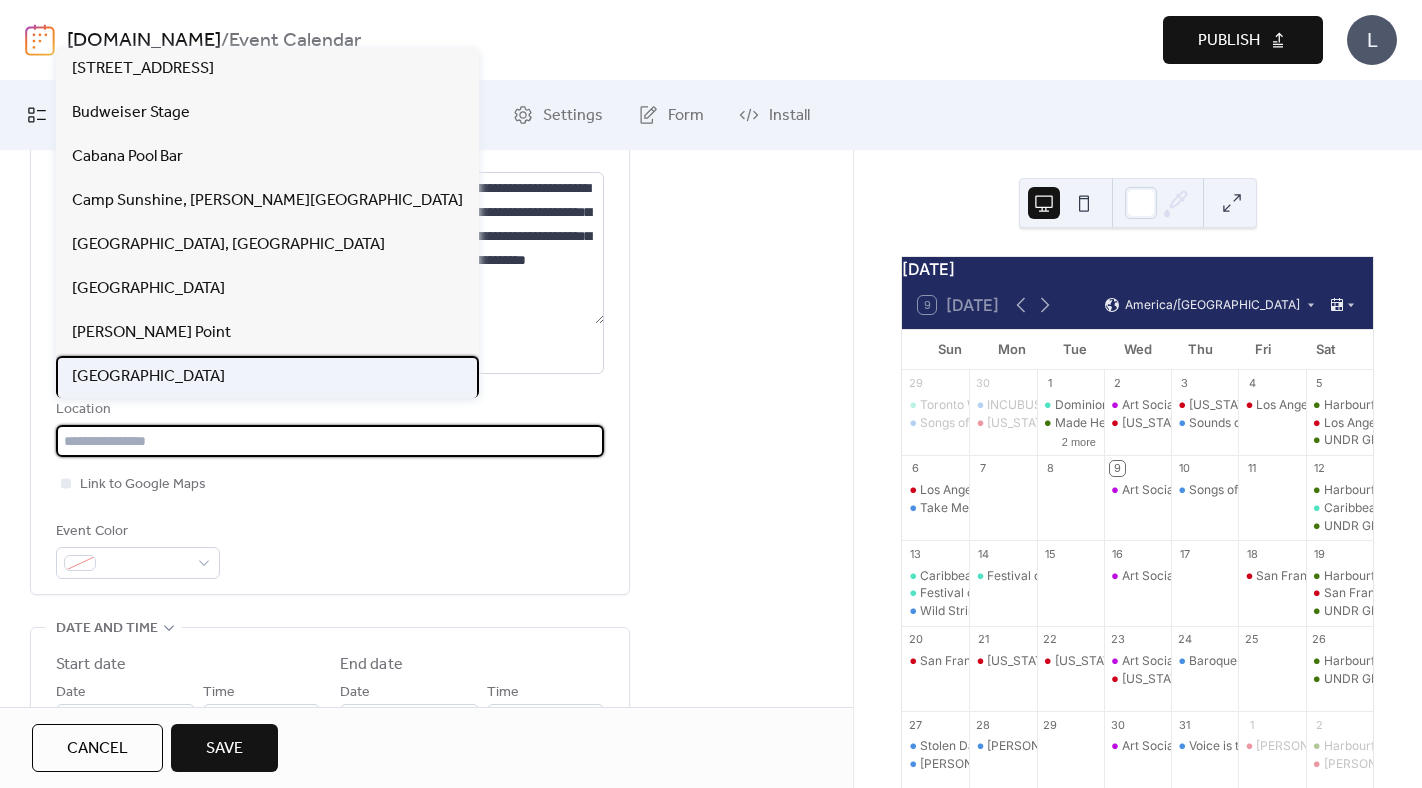 click on "[GEOGRAPHIC_DATA]" at bounding box center (148, 377) 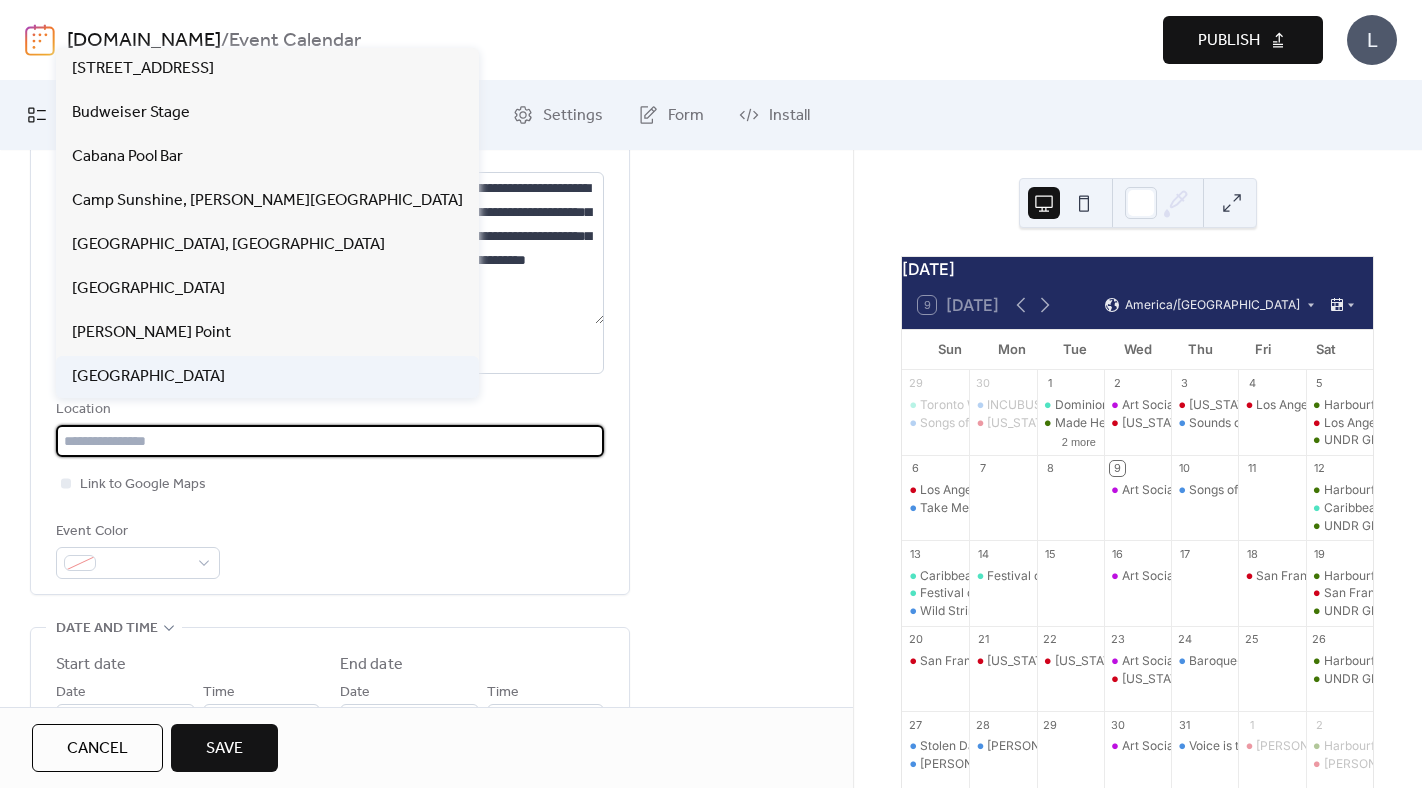 type on "**********" 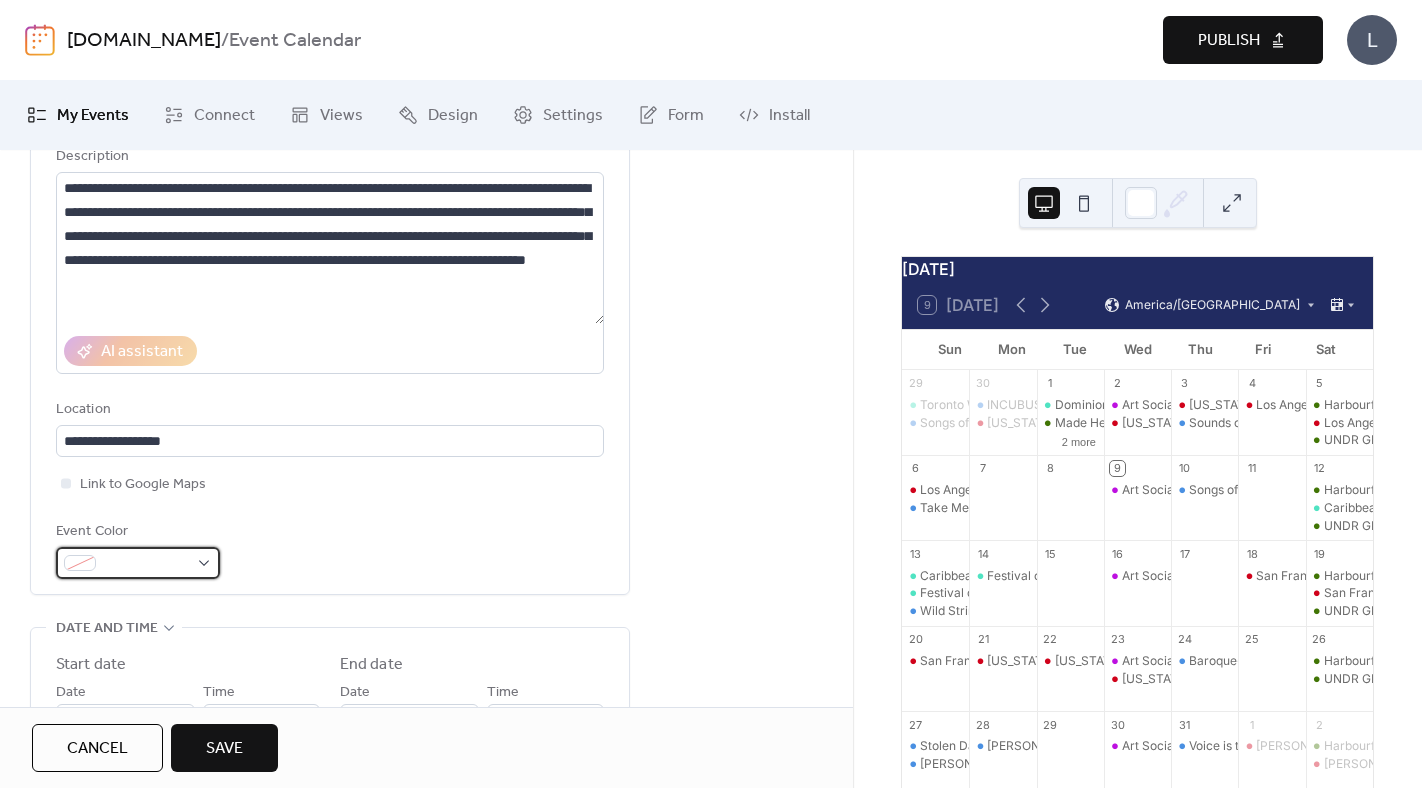 click at bounding box center (146, 564) 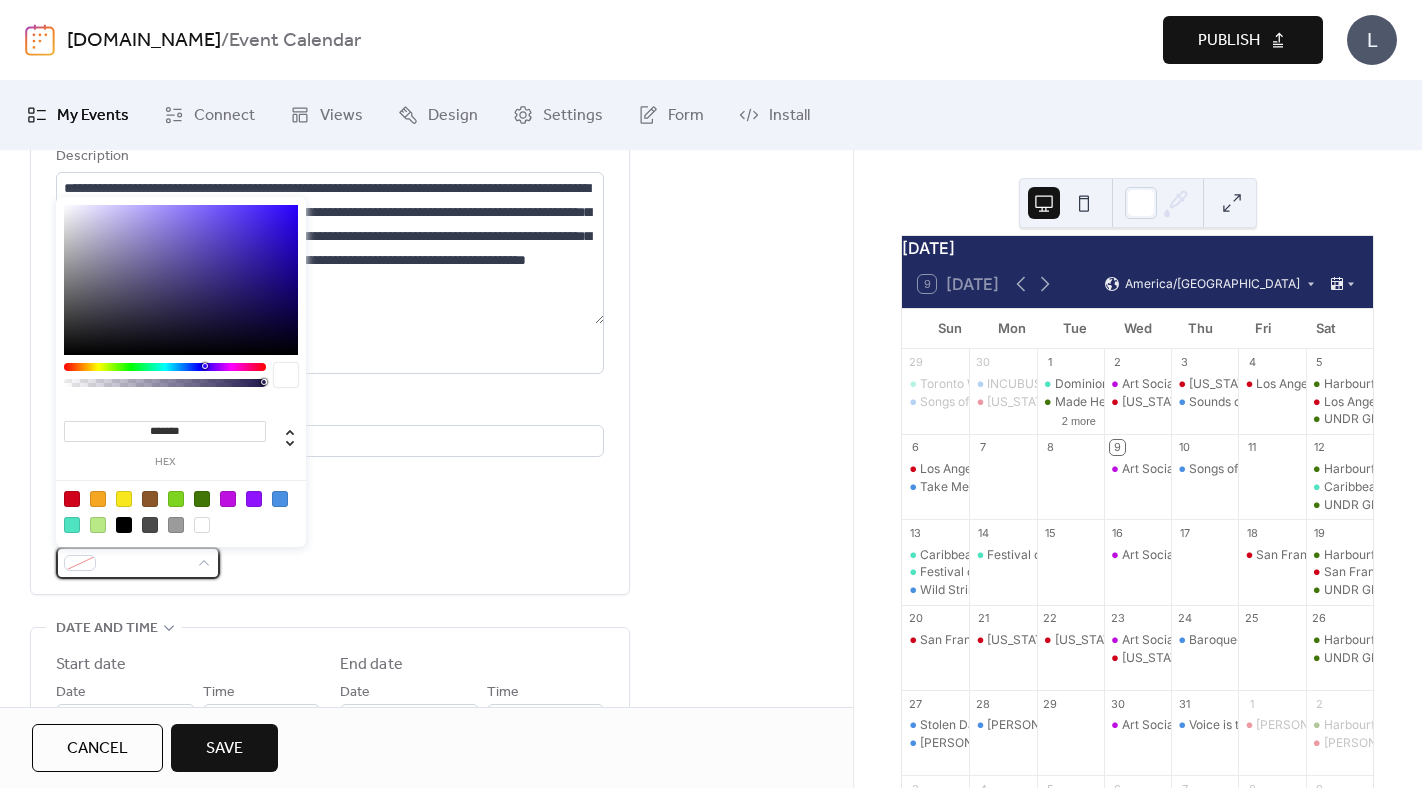 scroll, scrollTop: 7, scrollLeft: 0, axis: vertical 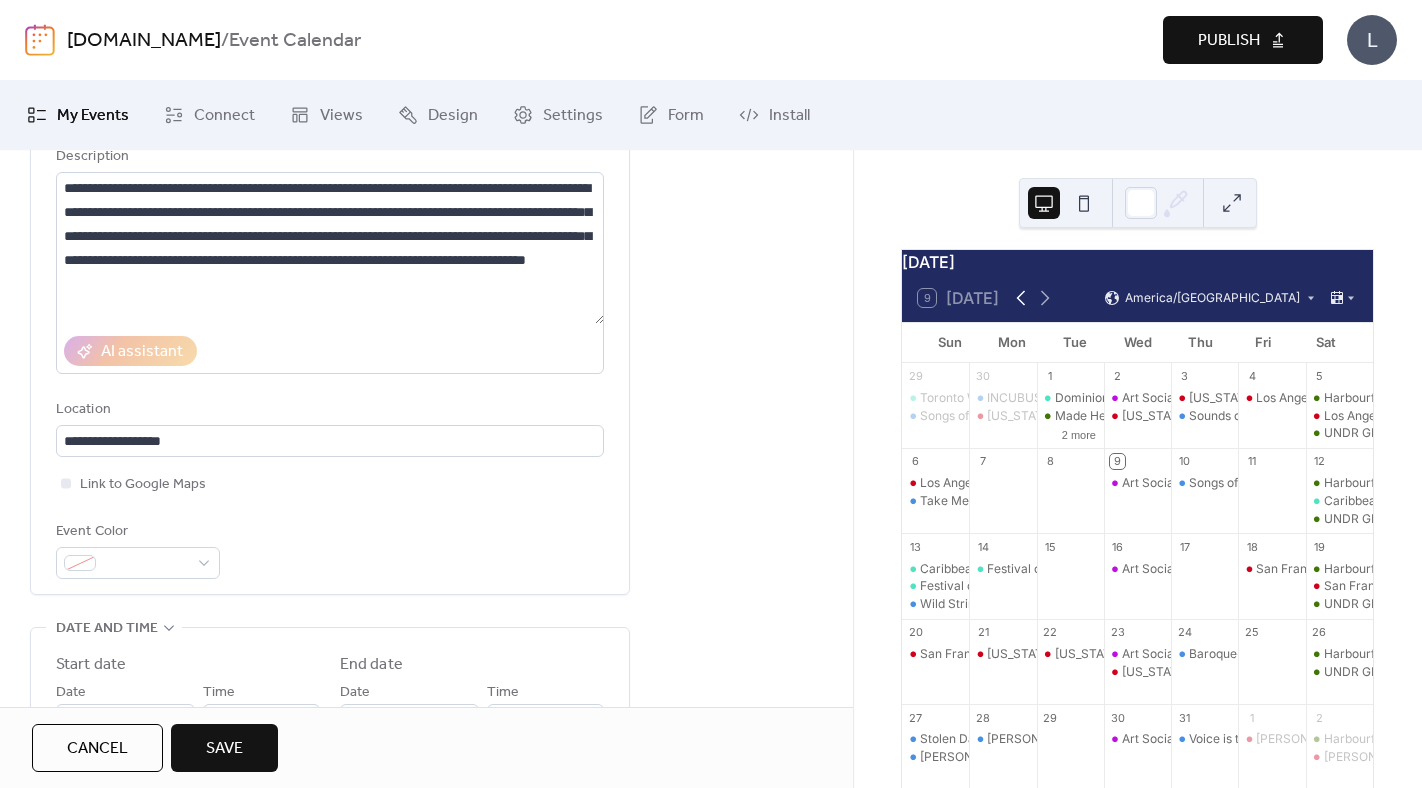 click 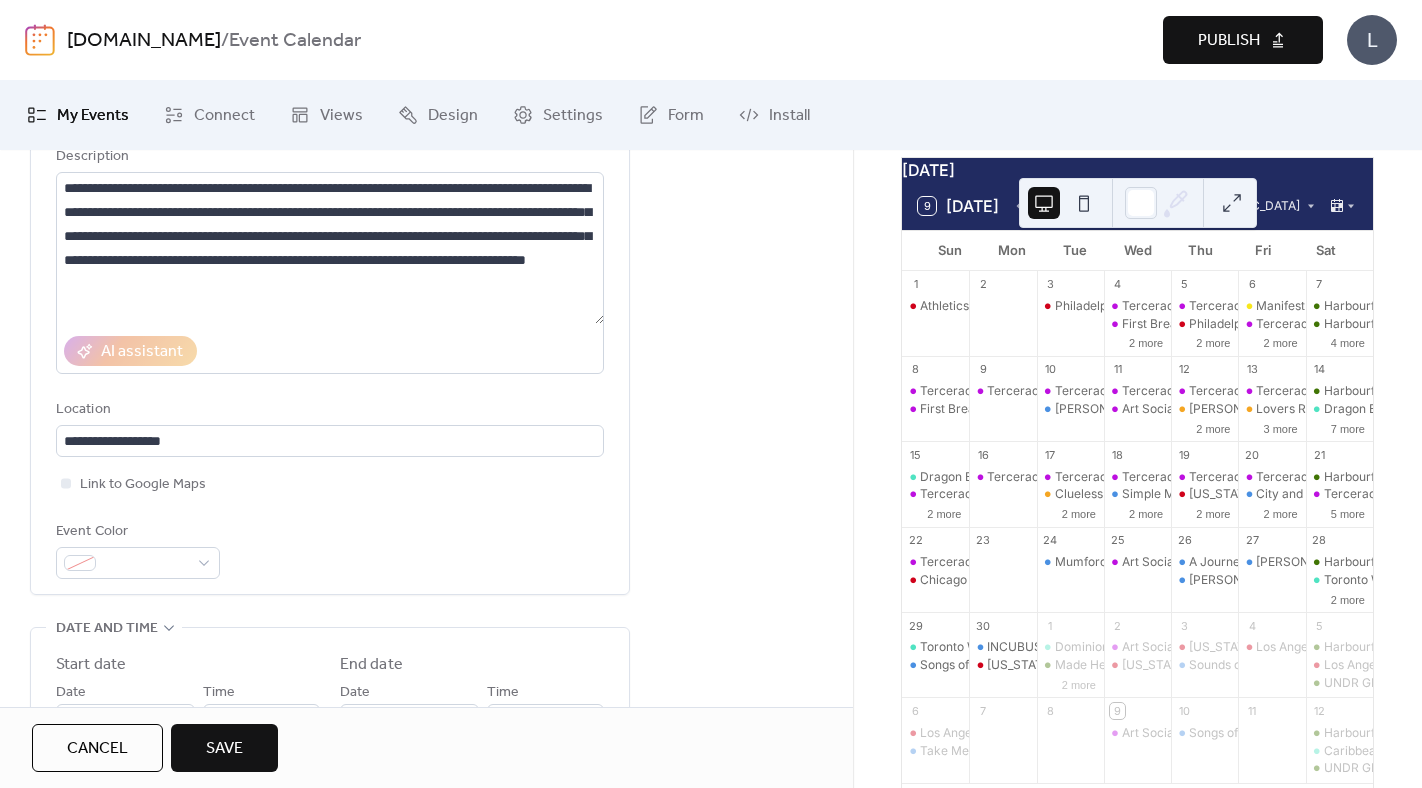 scroll, scrollTop: 138, scrollLeft: 0, axis: vertical 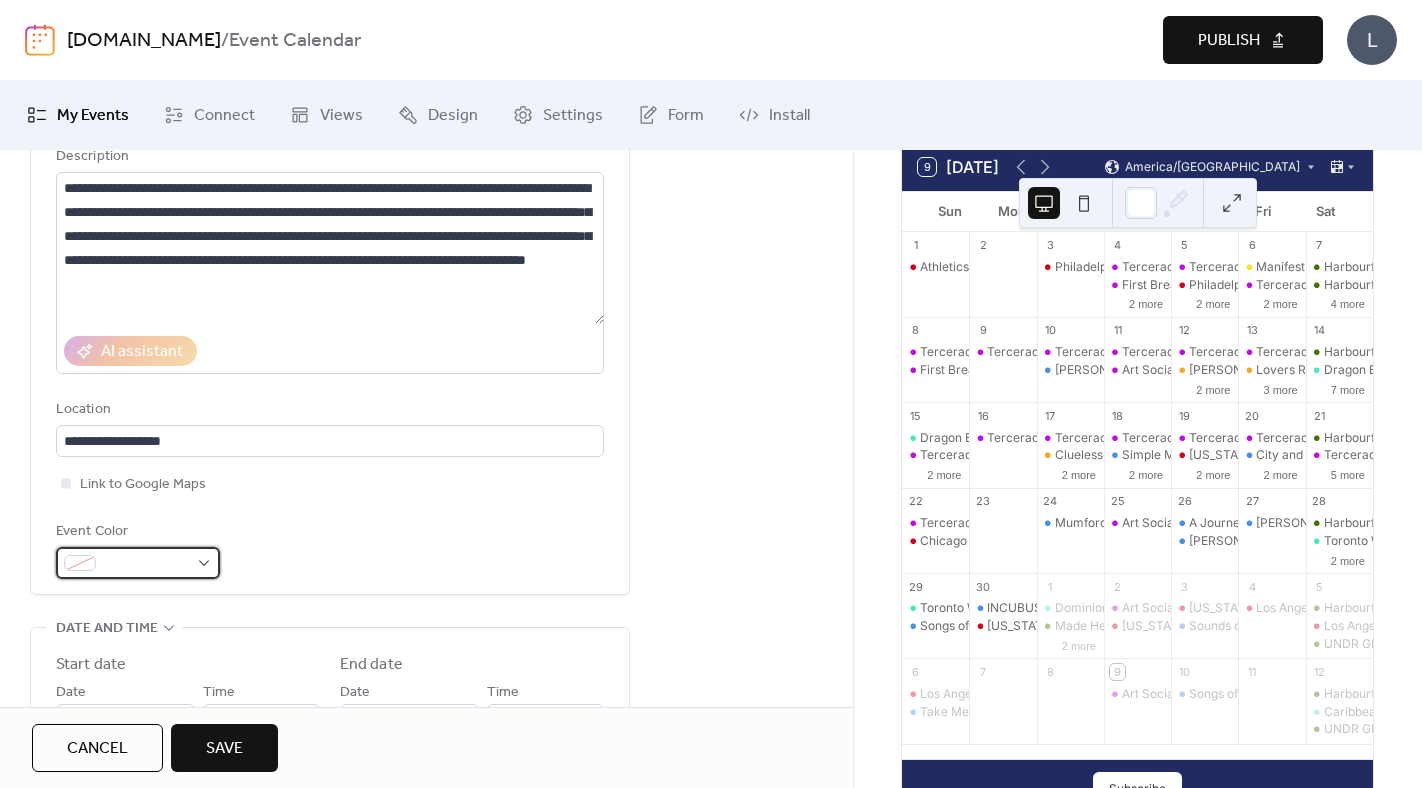 click at bounding box center [138, 563] 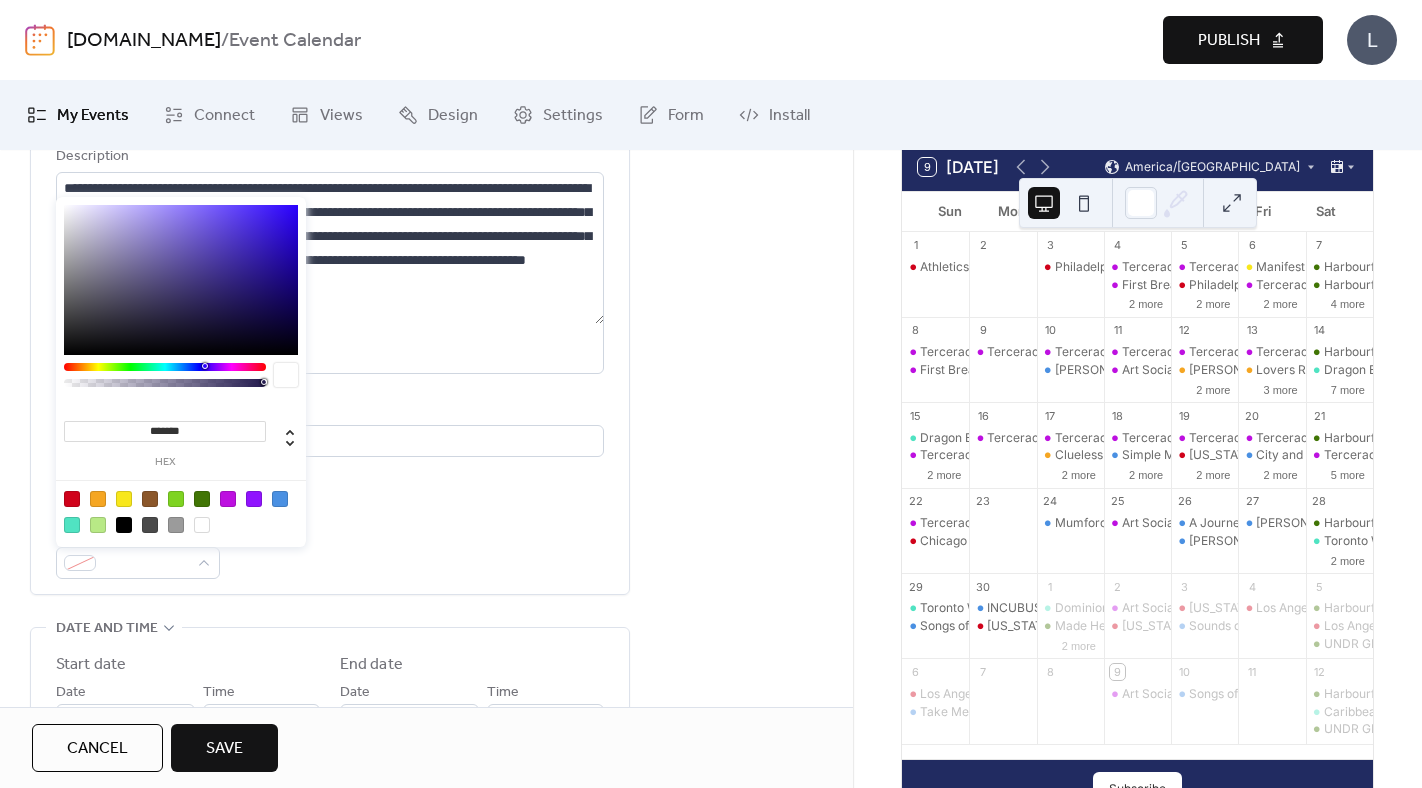 click at bounding box center [98, 499] 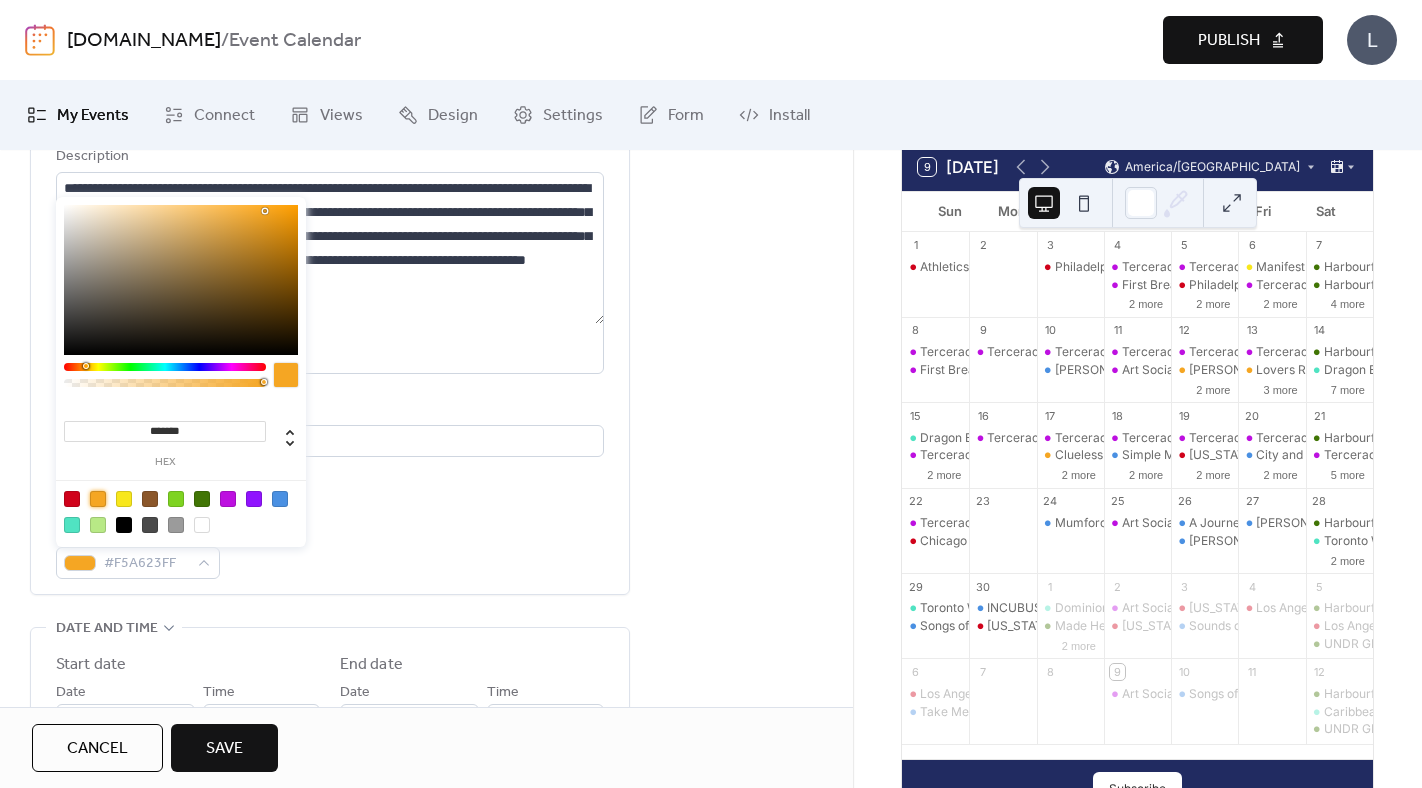 click on "Link to Google Maps" at bounding box center [330, 484] 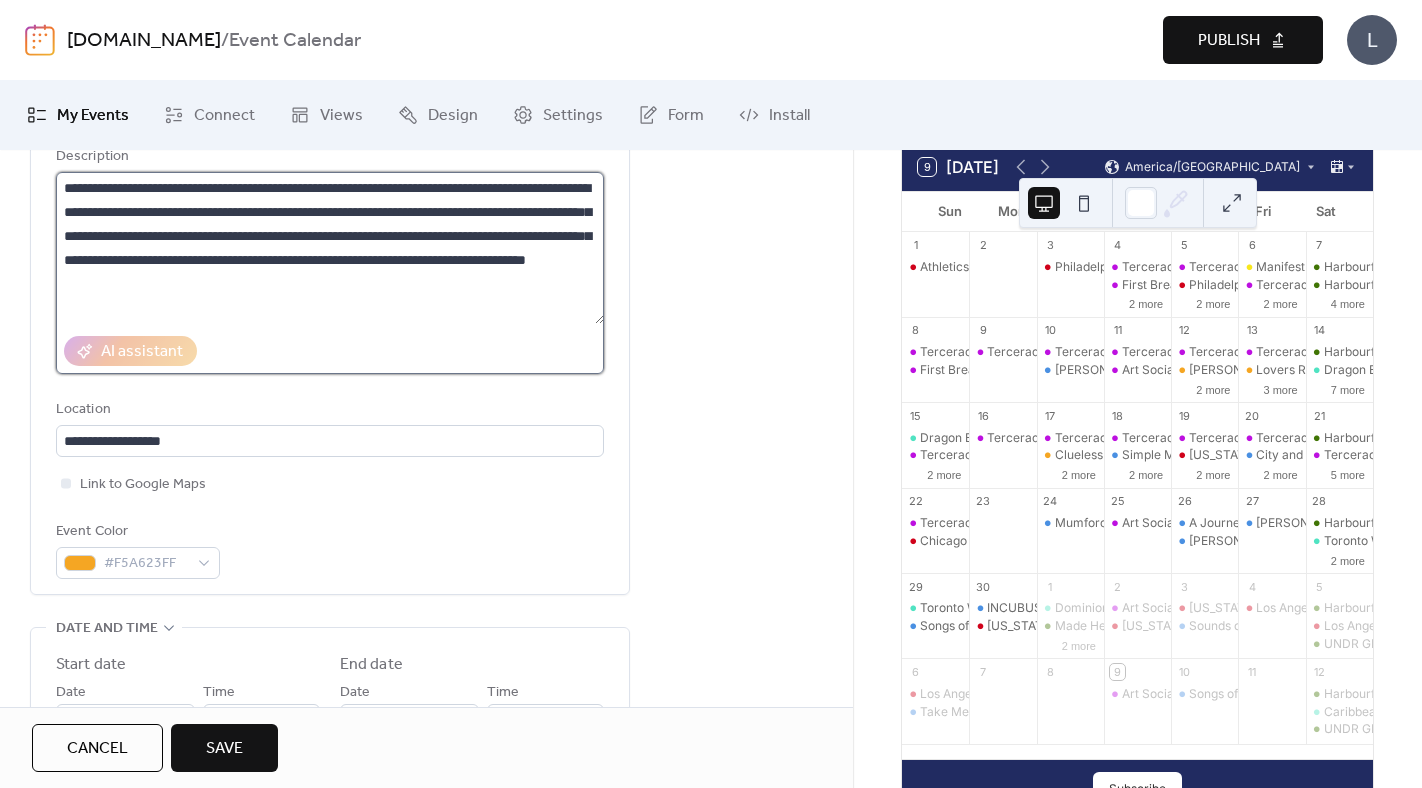 click on "**********" at bounding box center [330, 248] 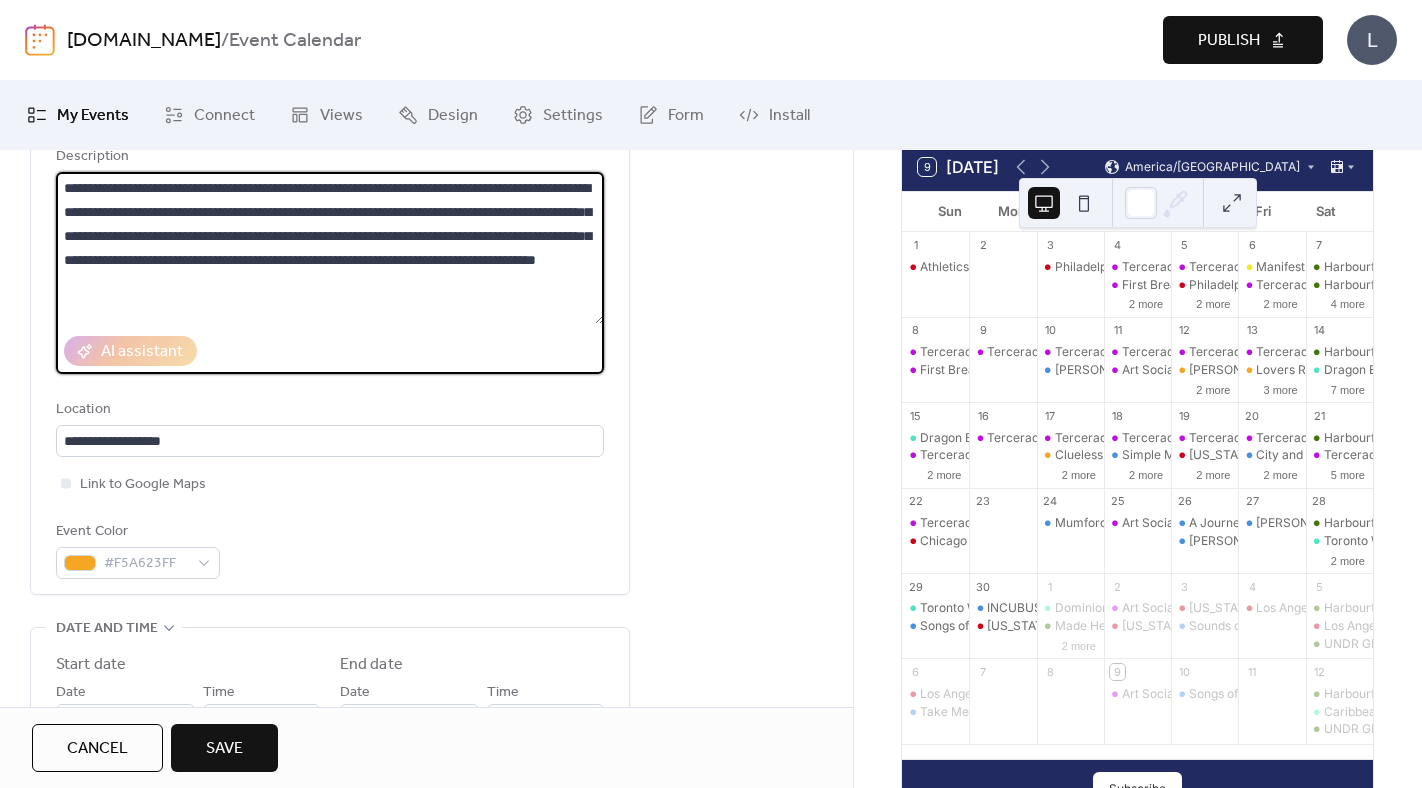 scroll, scrollTop: 21, scrollLeft: 0, axis: vertical 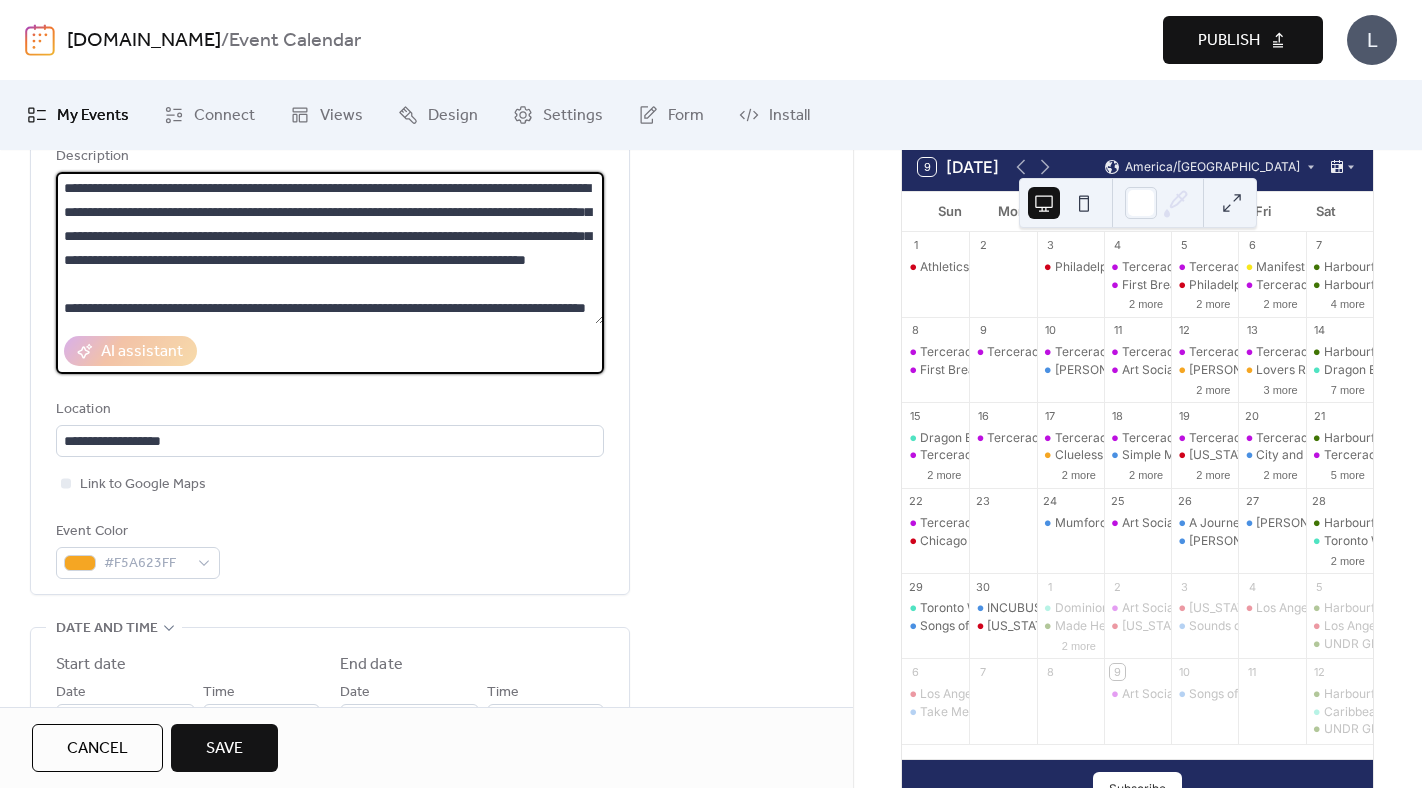 type on "**********" 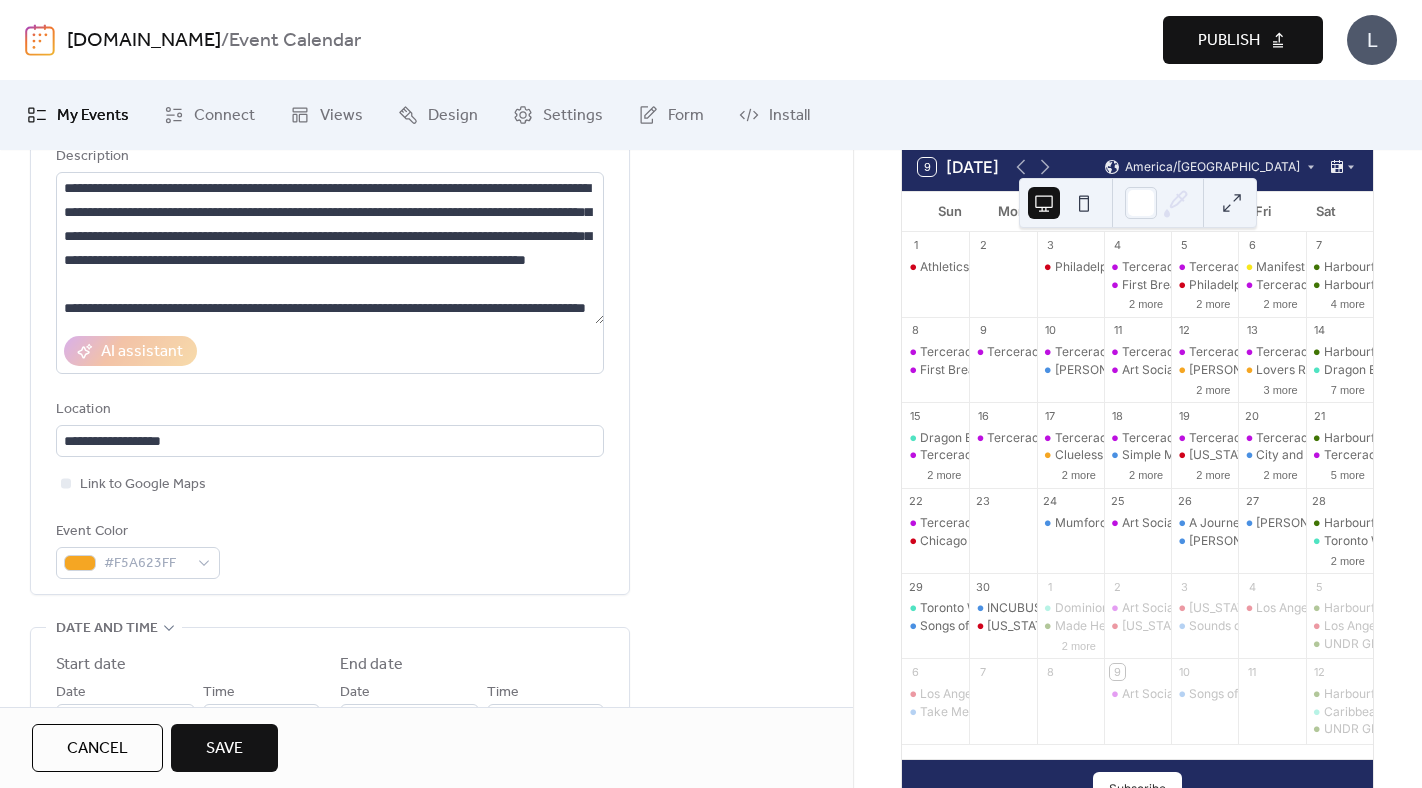 click on "**********" at bounding box center [426, 772] 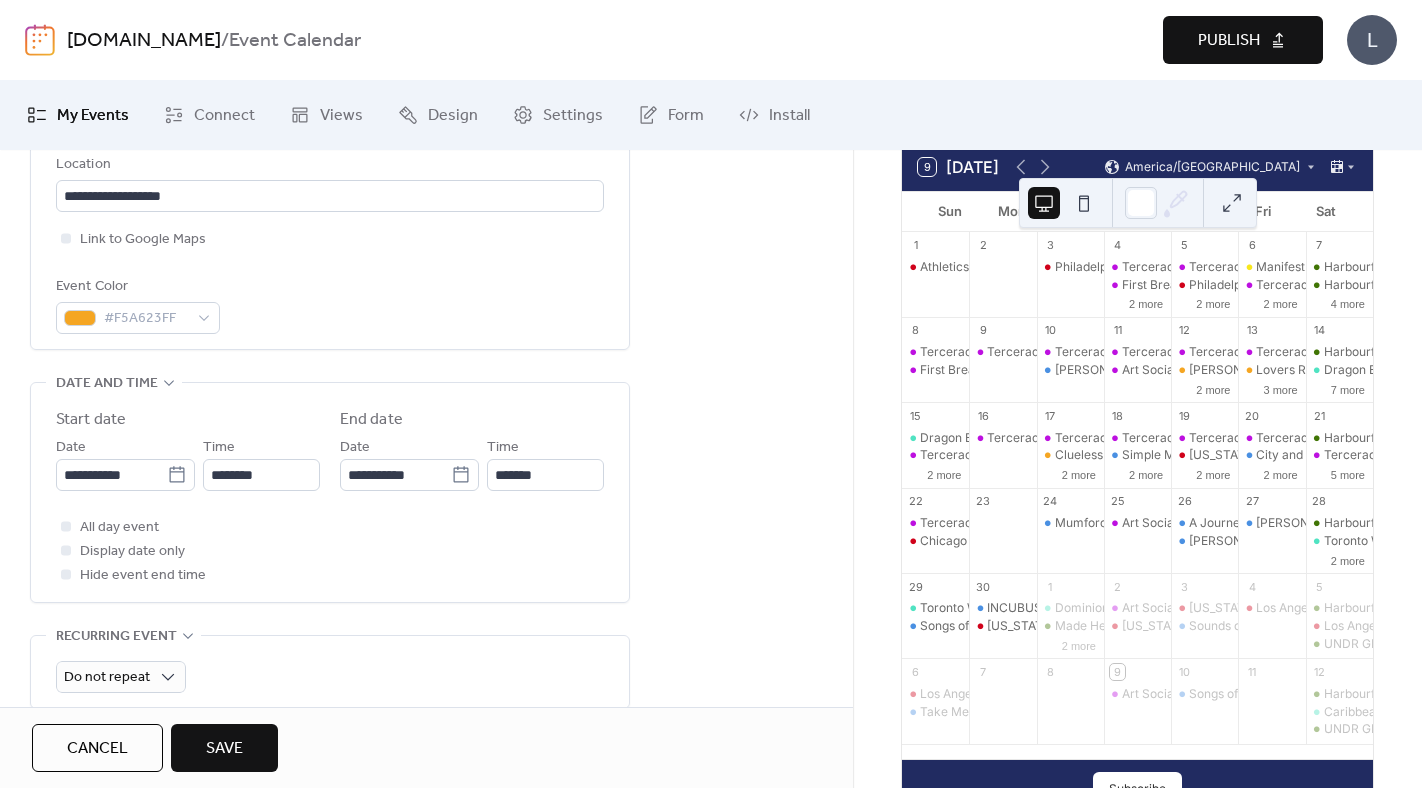 scroll, scrollTop: 469, scrollLeft: 0, axis: vertical 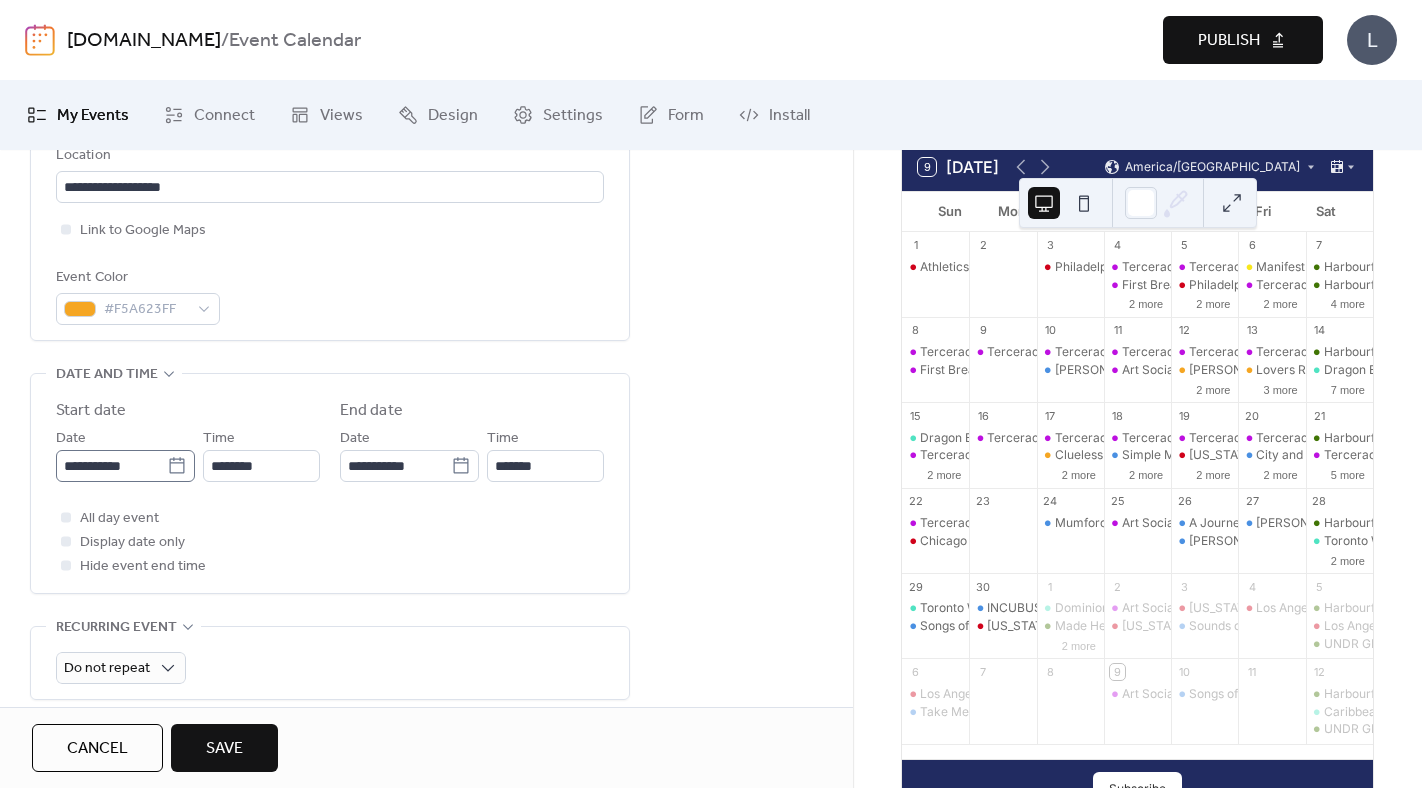 click 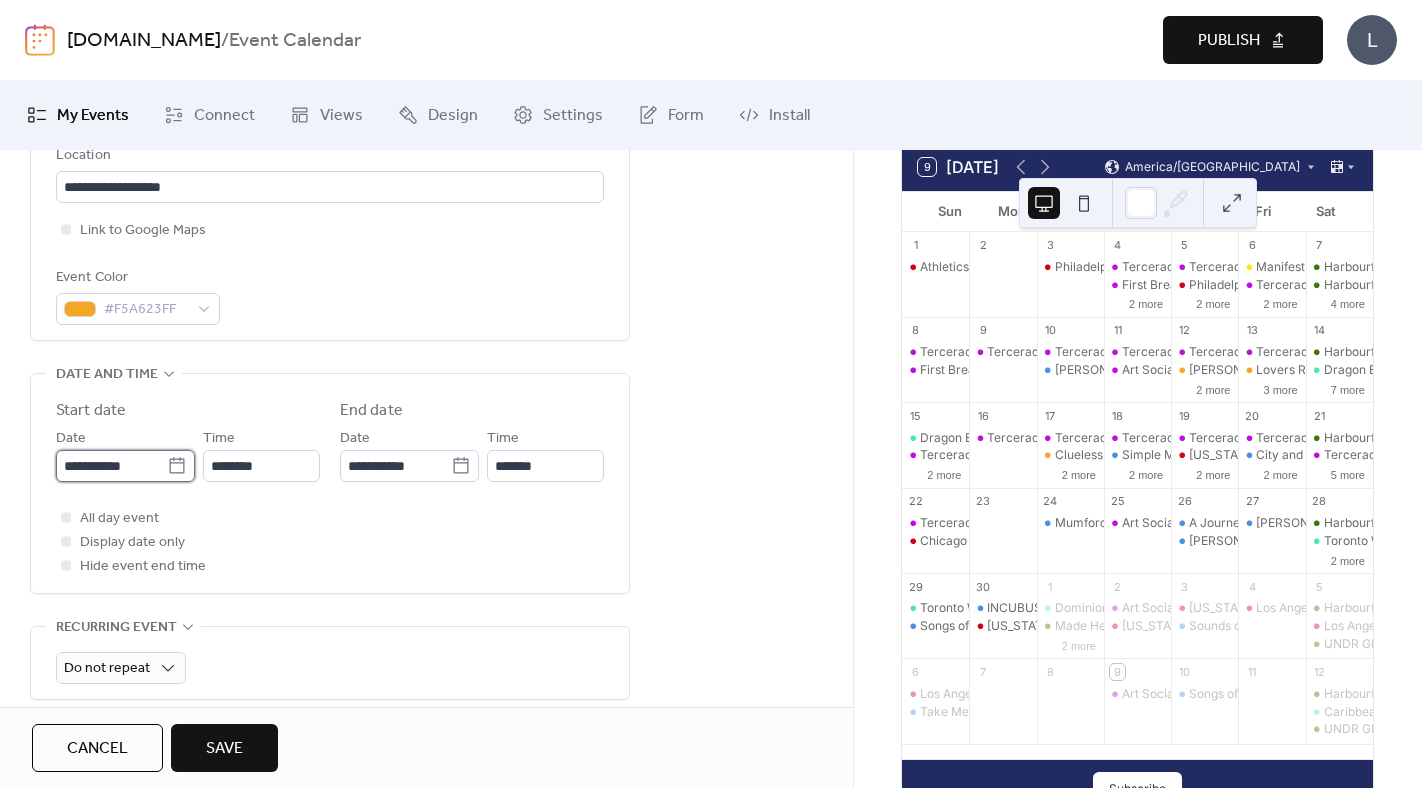 click on "**********" at bounding box center (111, 466) 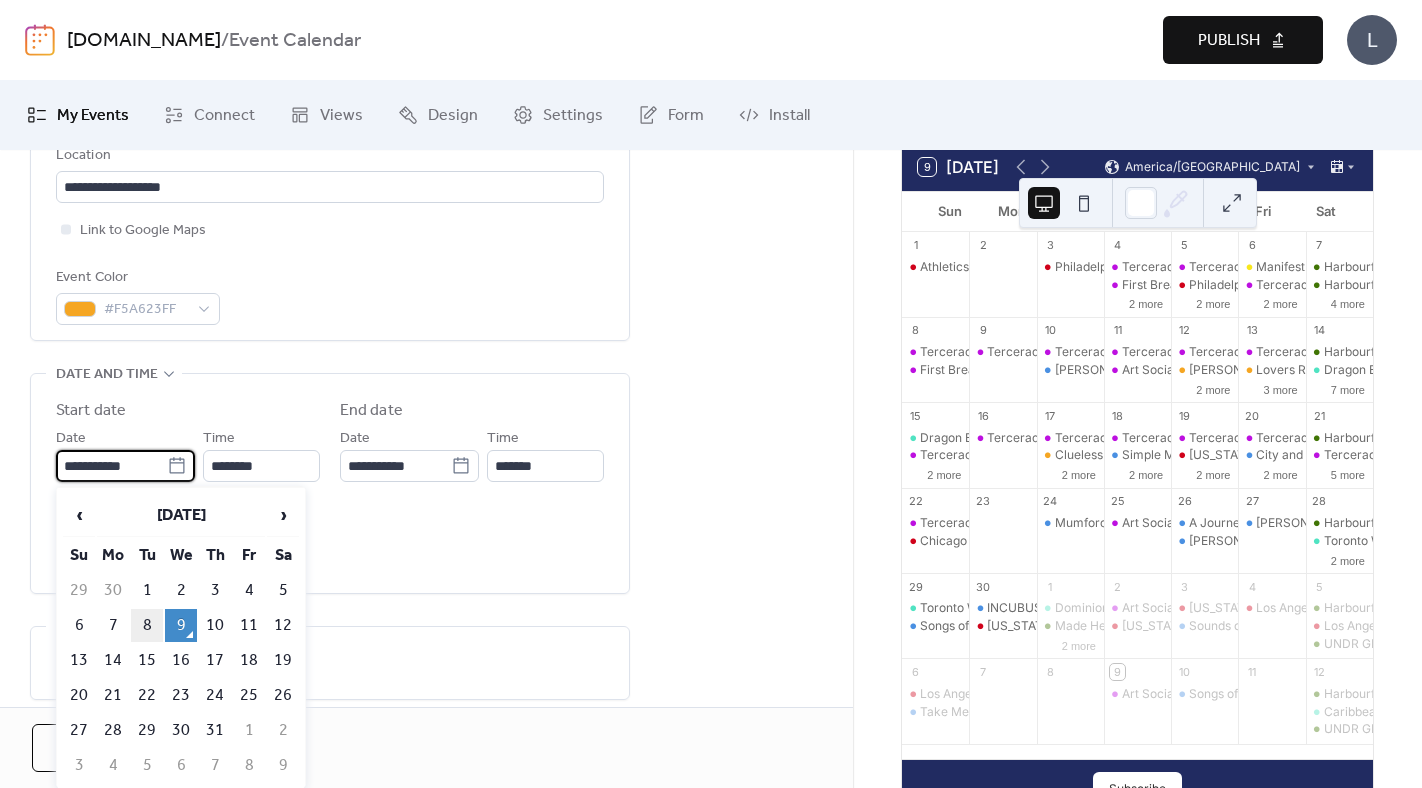 click on "8" at bounding box center (147, 625) 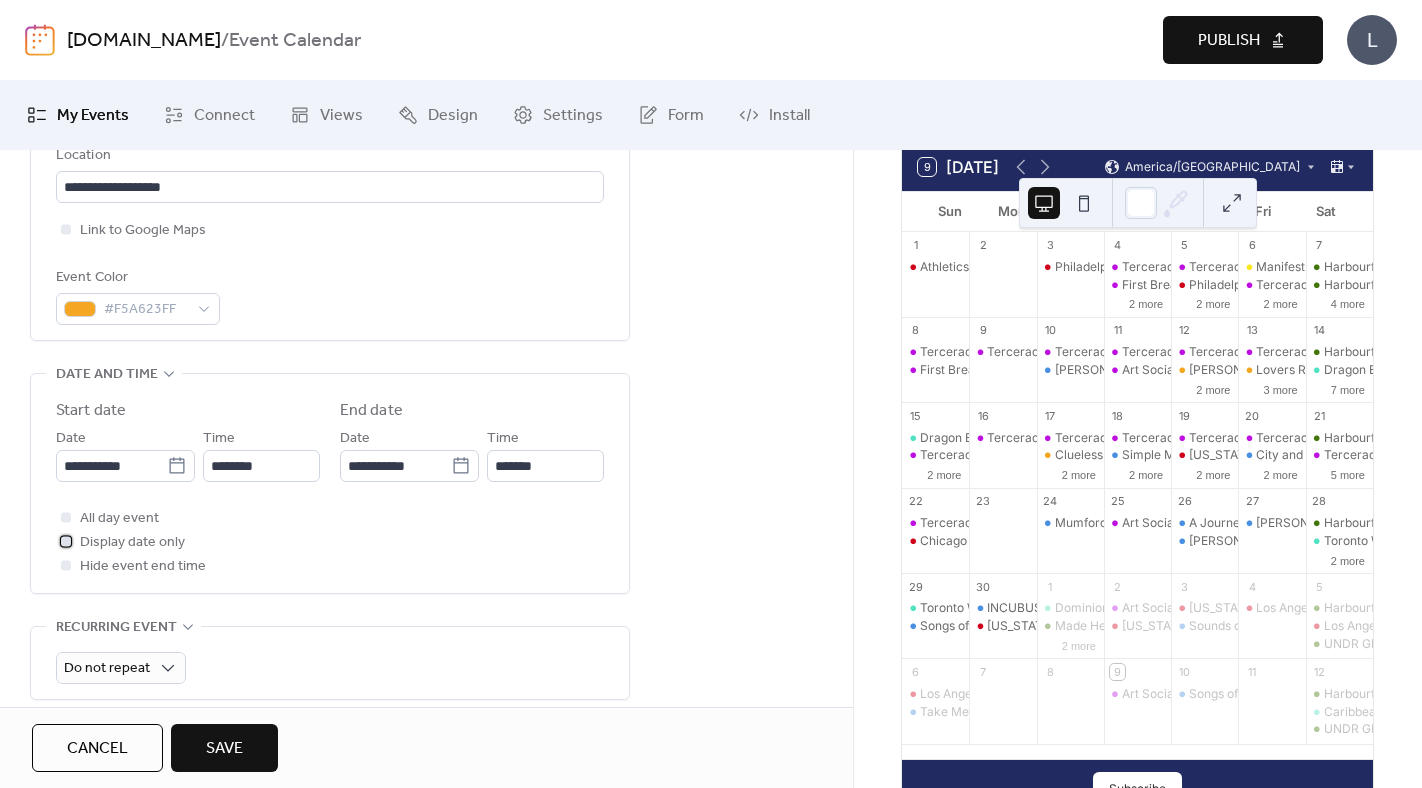 click at bounding box center (66, 541) 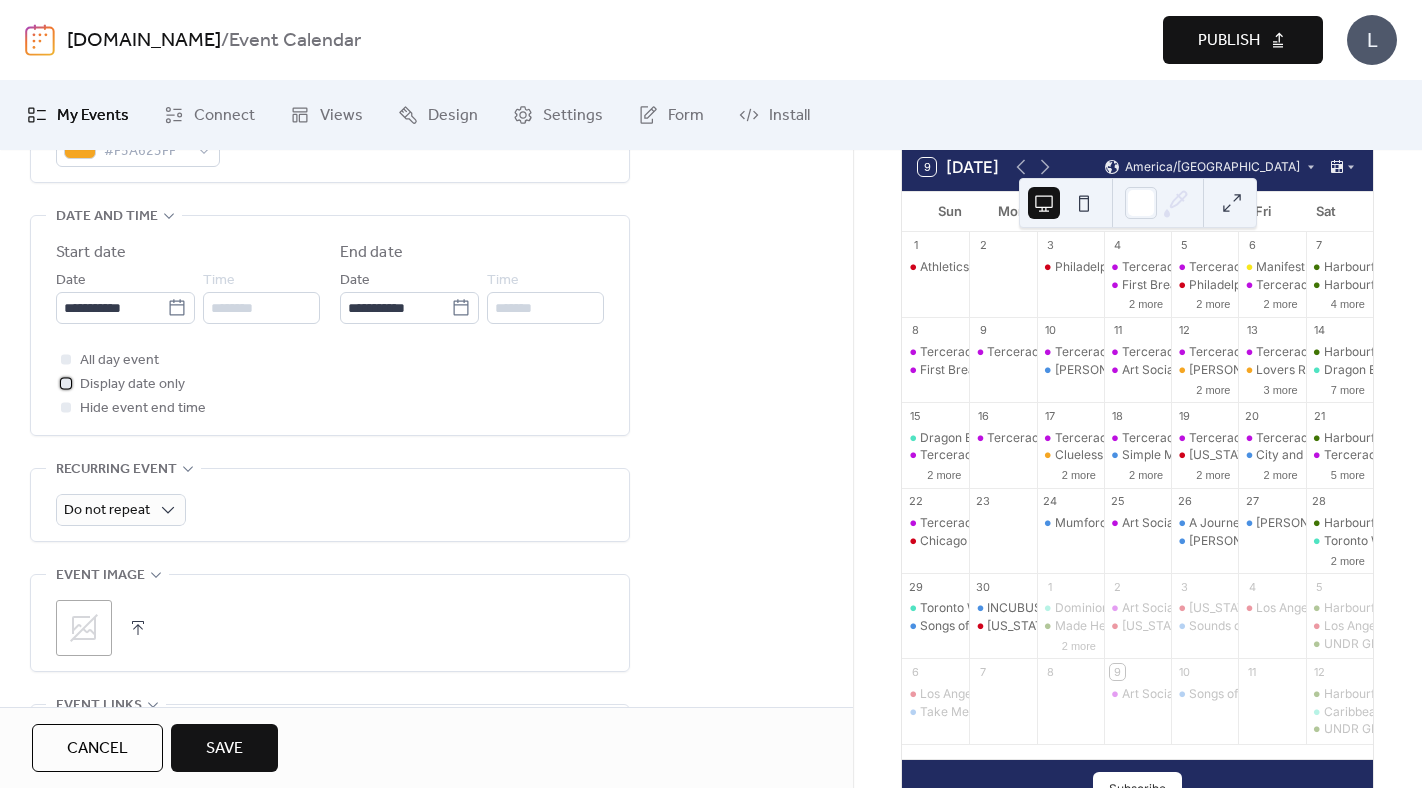 scroll, scrollTop: 634, scrollLeft: 0, axis: vertical 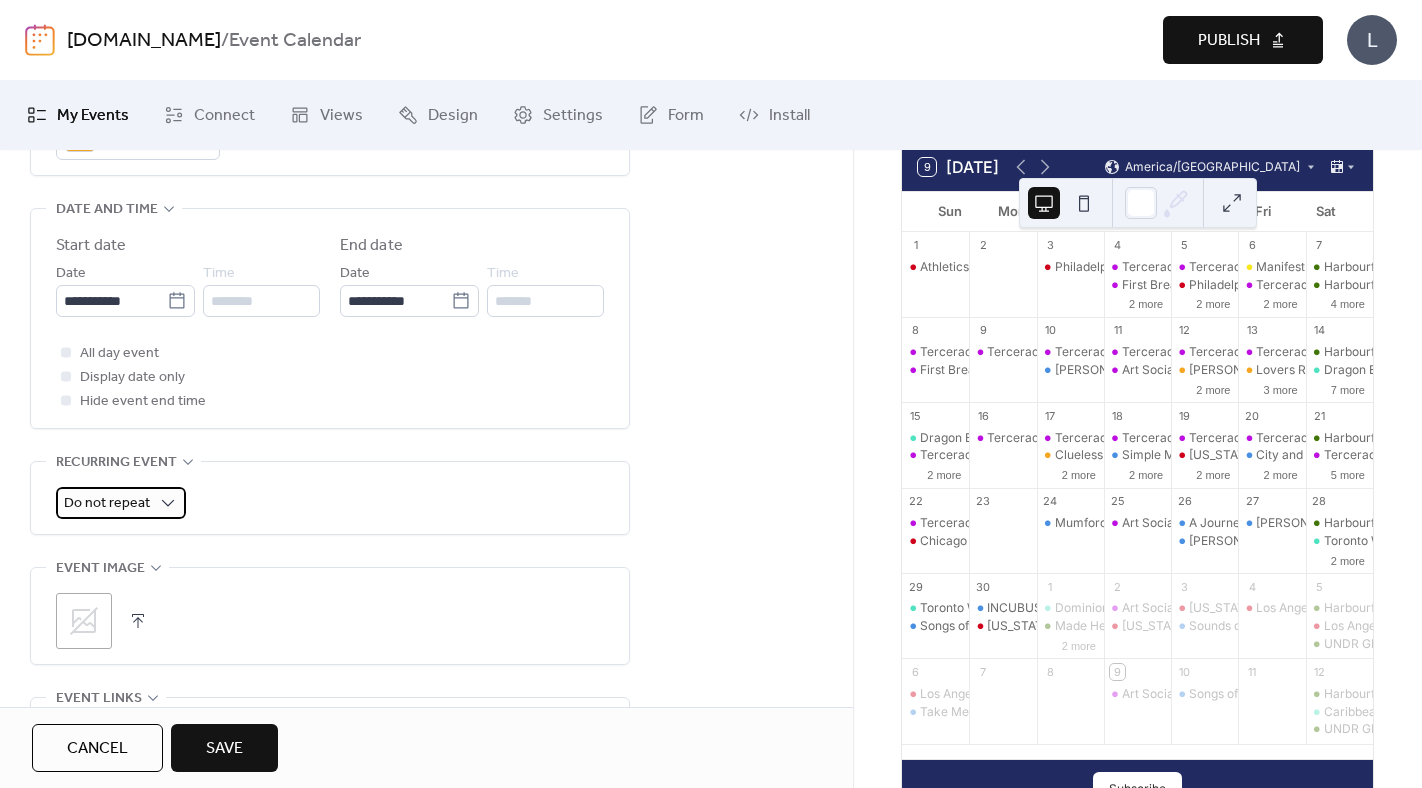 click on "Do not repeat" at bounding box center [121, 503] 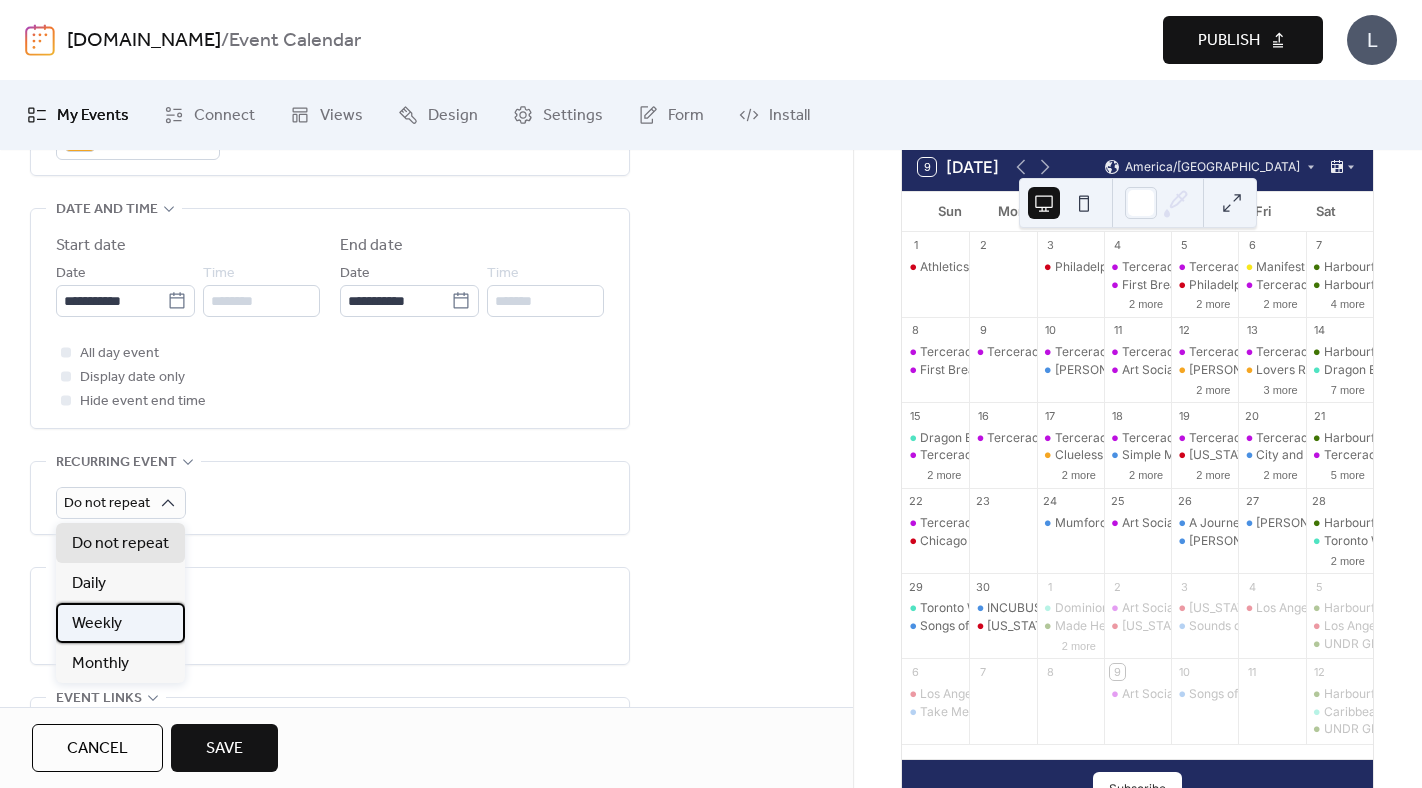 click on "Weekly" at bounding box center [97, 624] 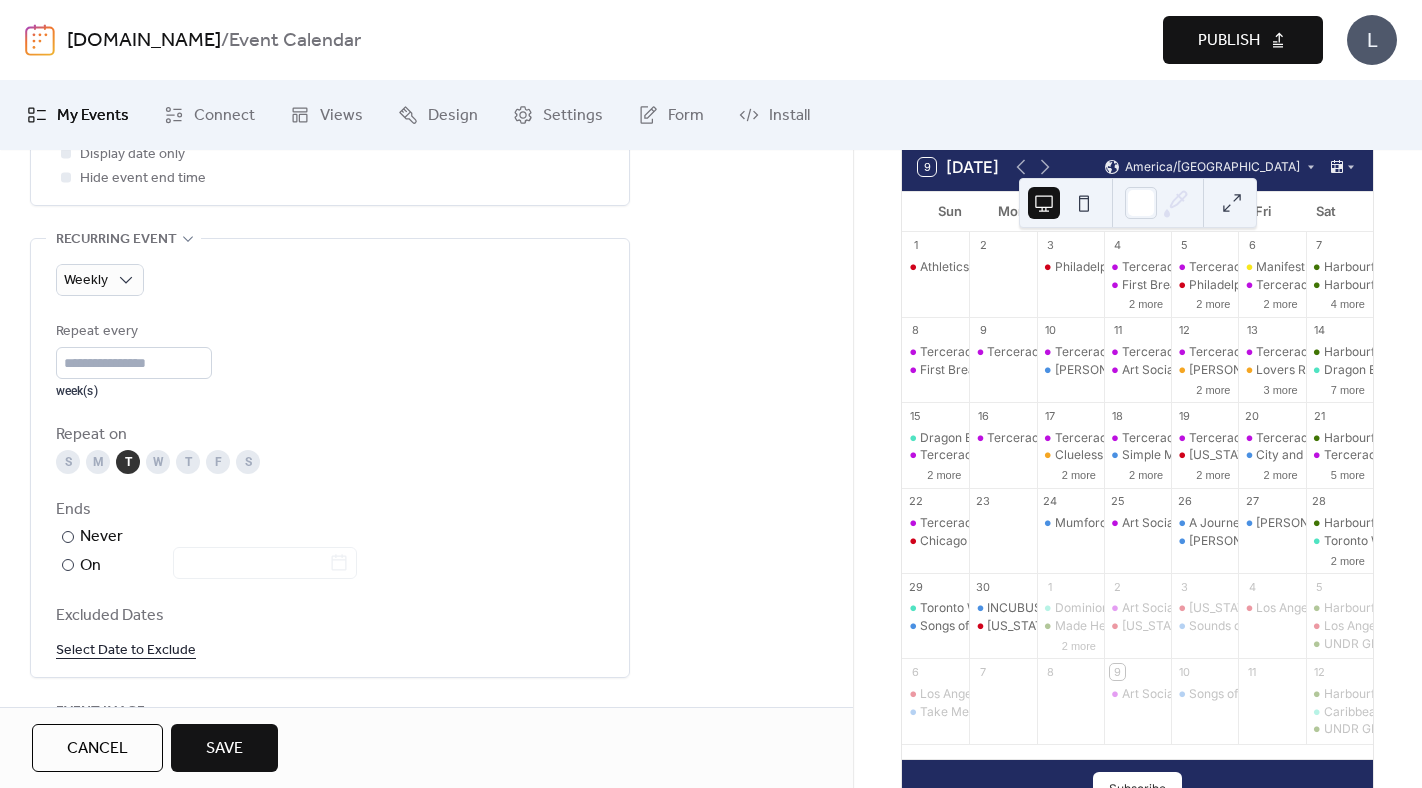 scroll, scrollTop: 868, scrollLeft: 0, axis: vertical 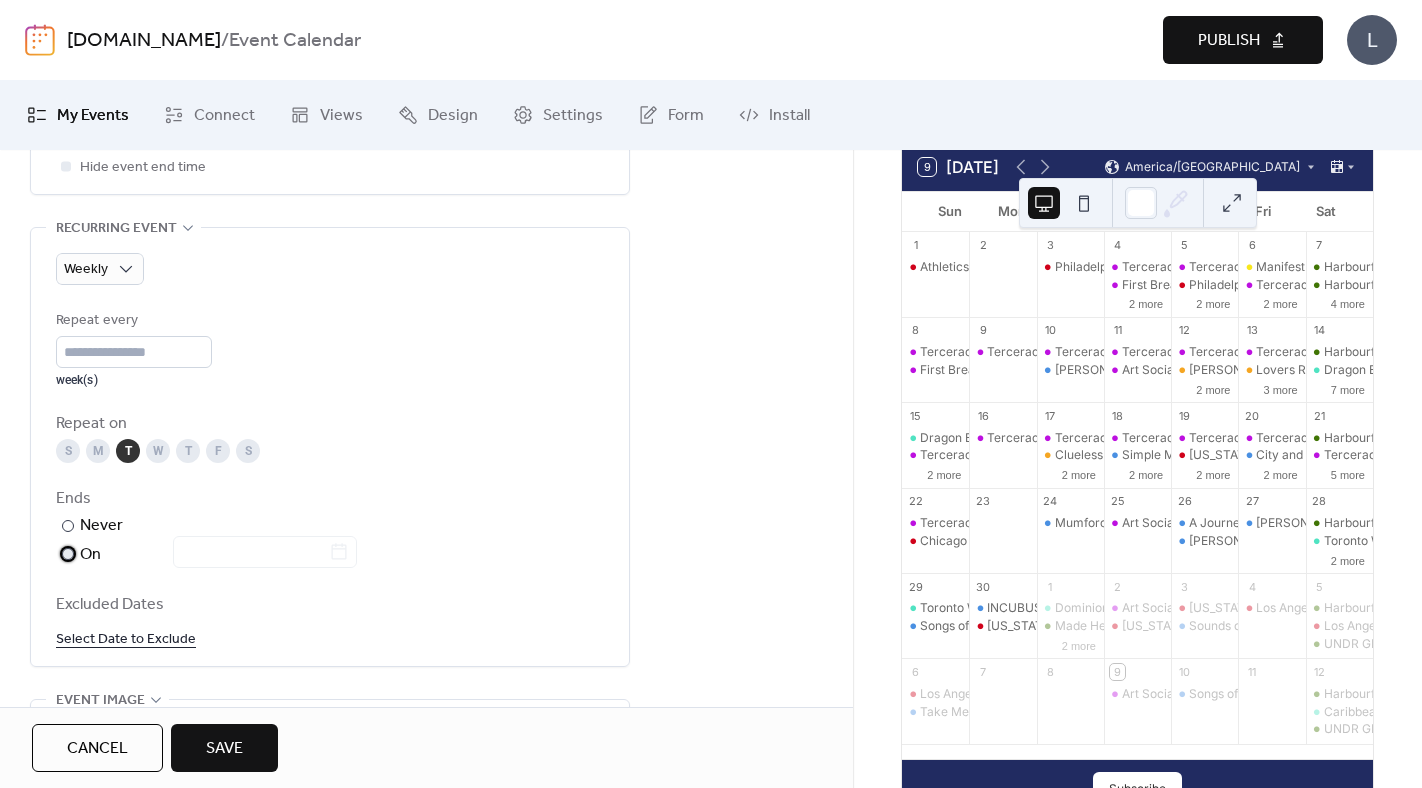 click on "​" at bounding box center [66, 554] 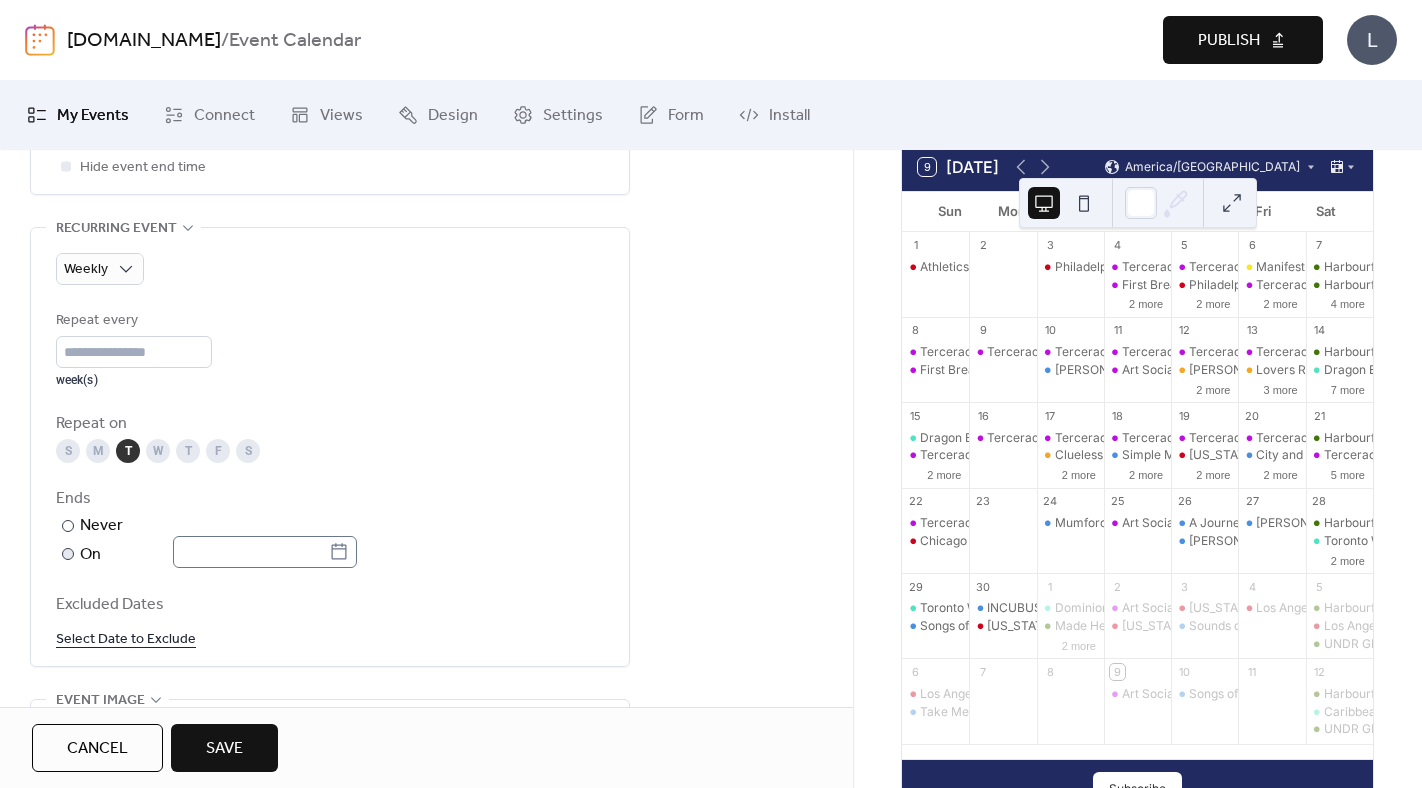 click 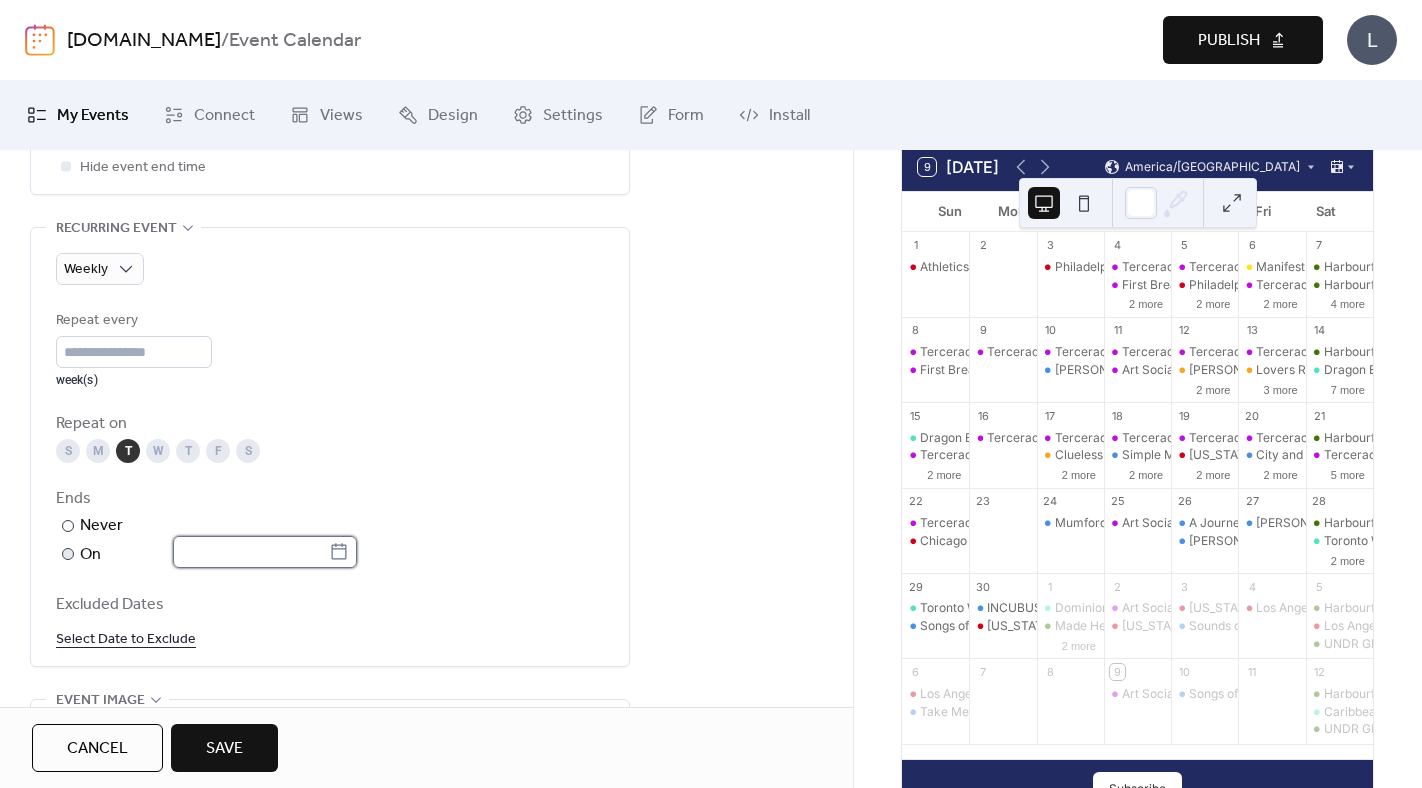 click at bounding box center (251, 552) 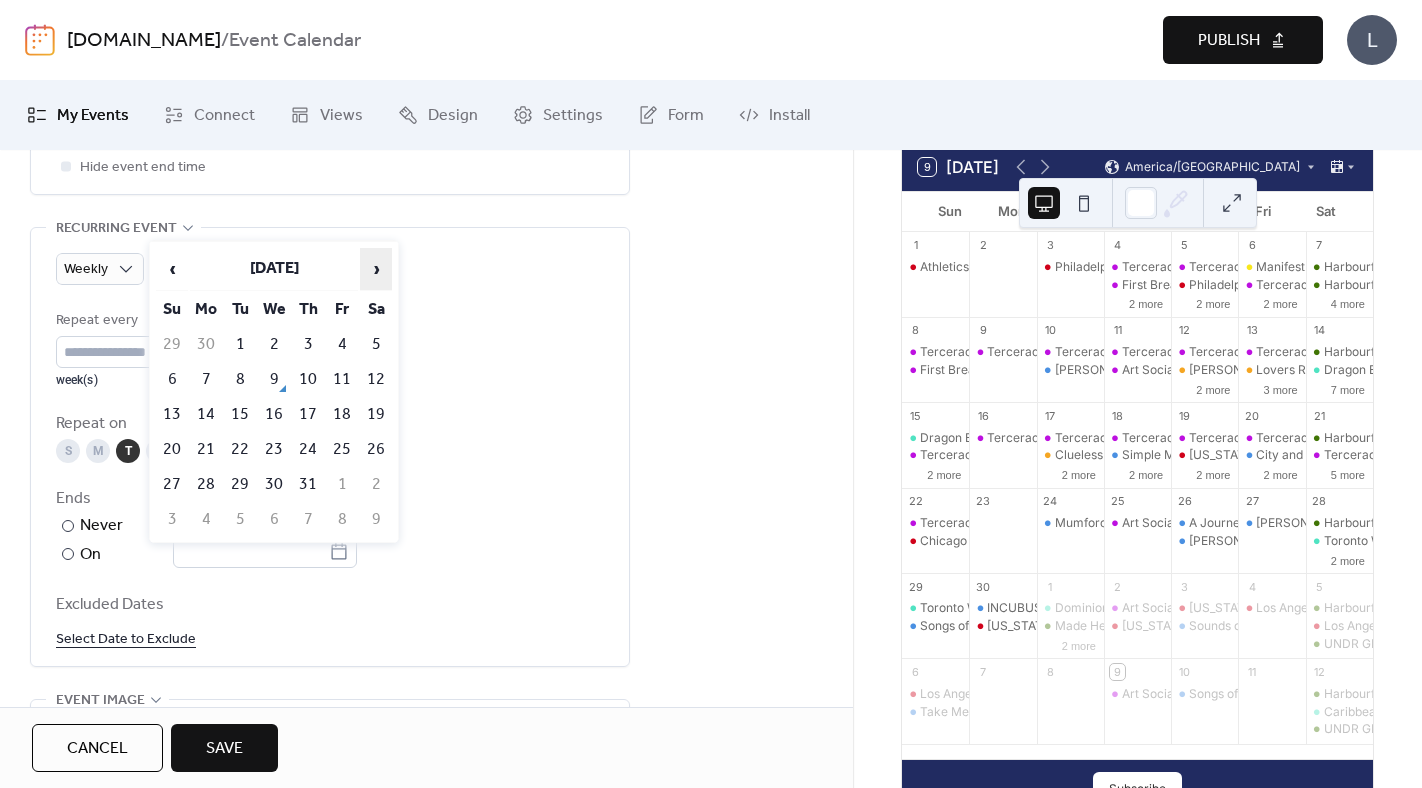 click on "›" at bounding box center [376, 269] 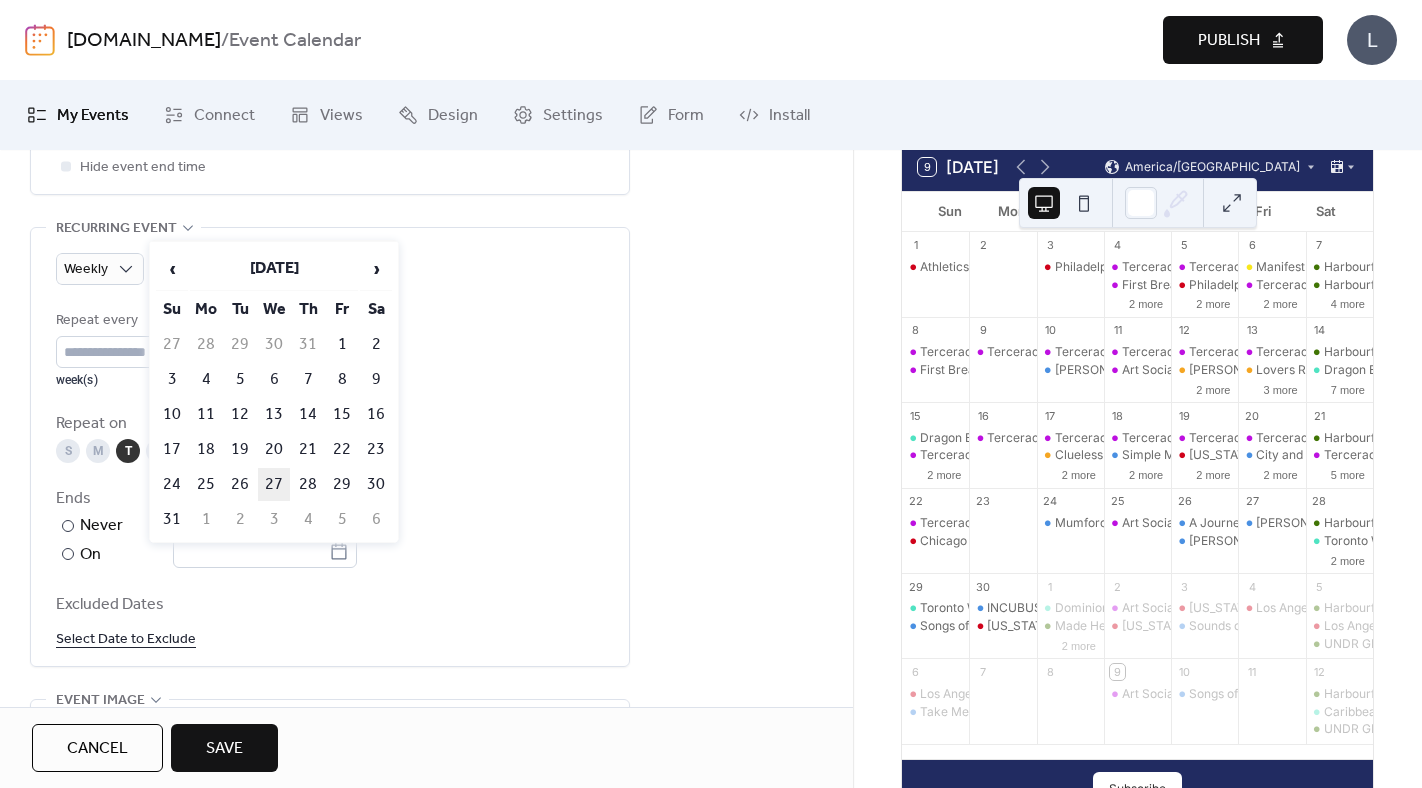 click on "27" at bounding box center (274, 484) 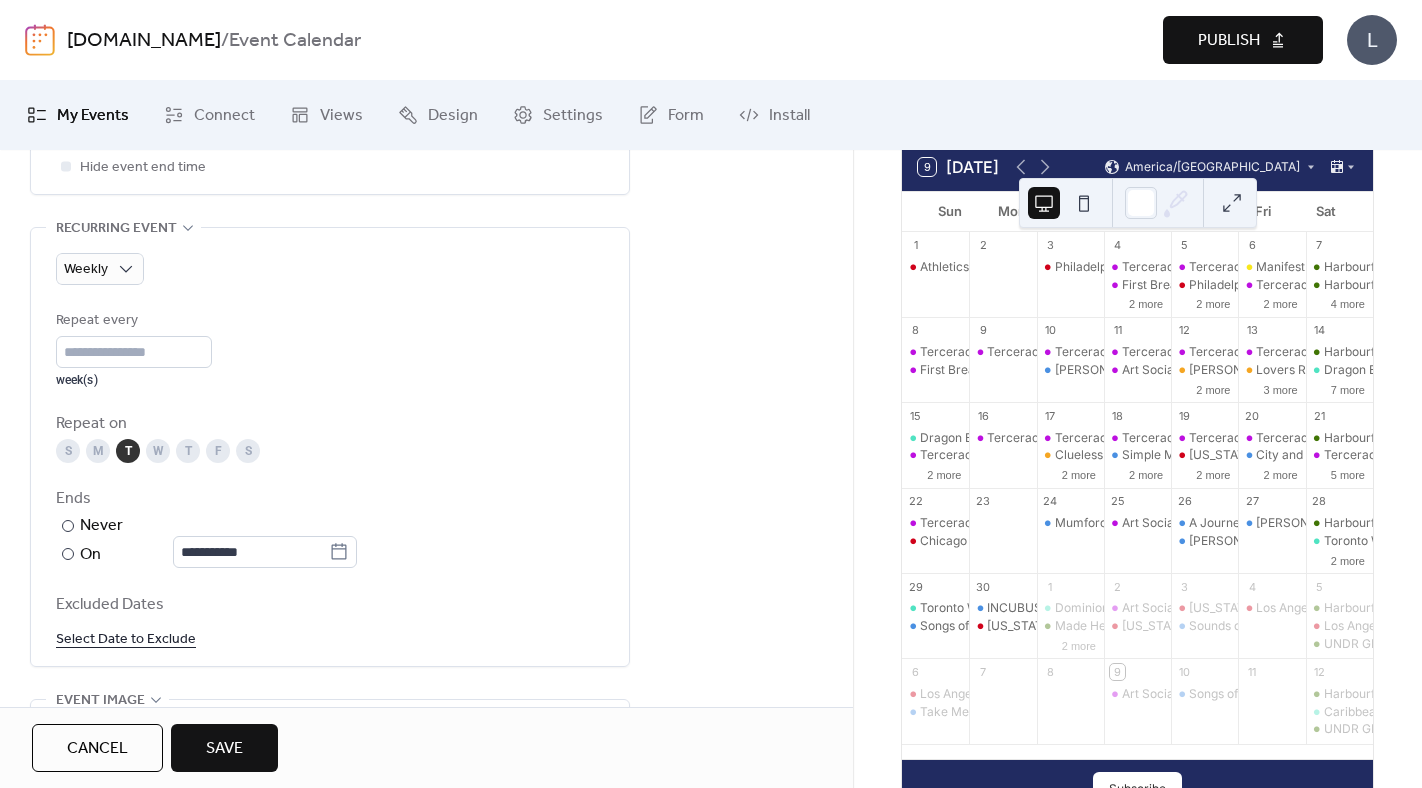 click on "Ends" at bounding box center [328, 499] 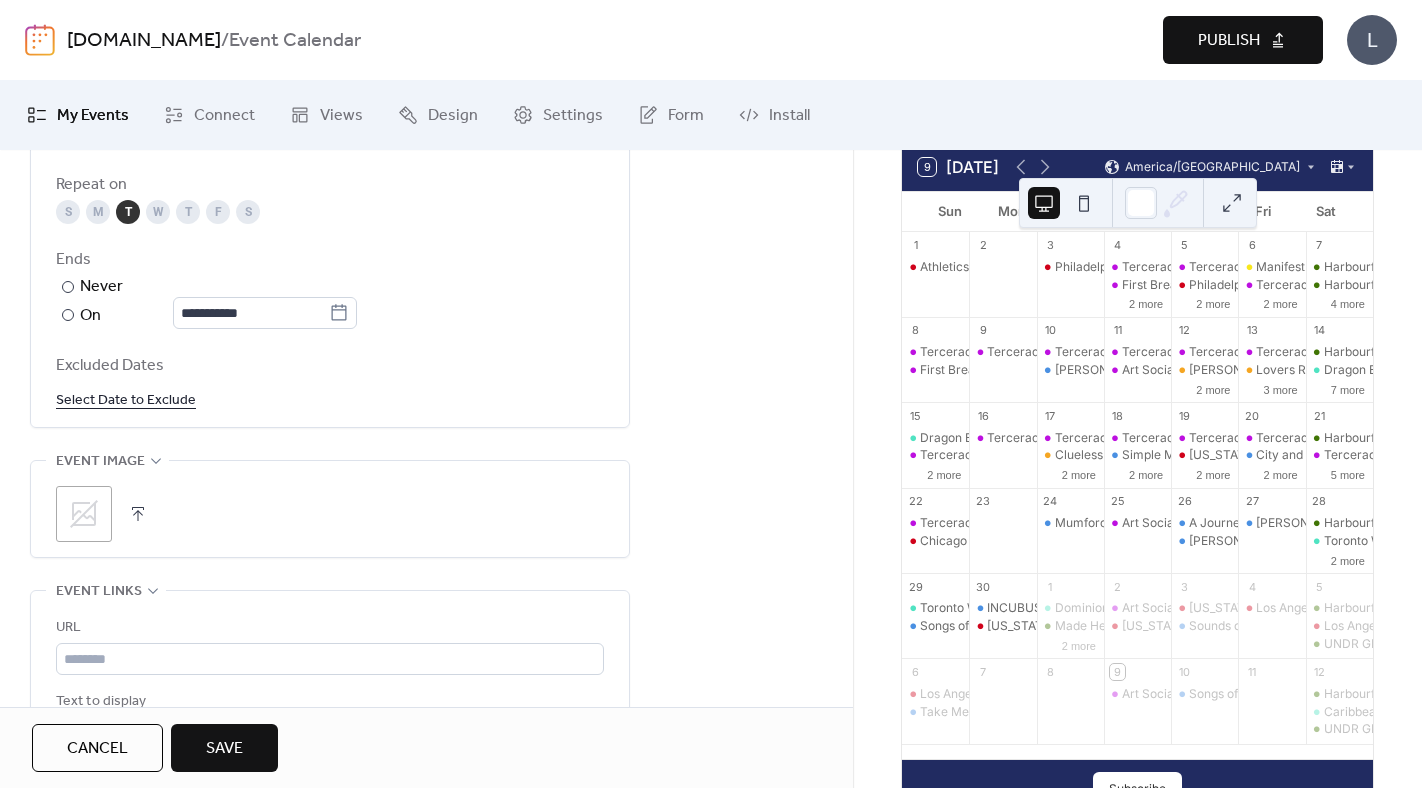 scroll, scrollTop: 1108, scrollLeft: 0, axis: vertical 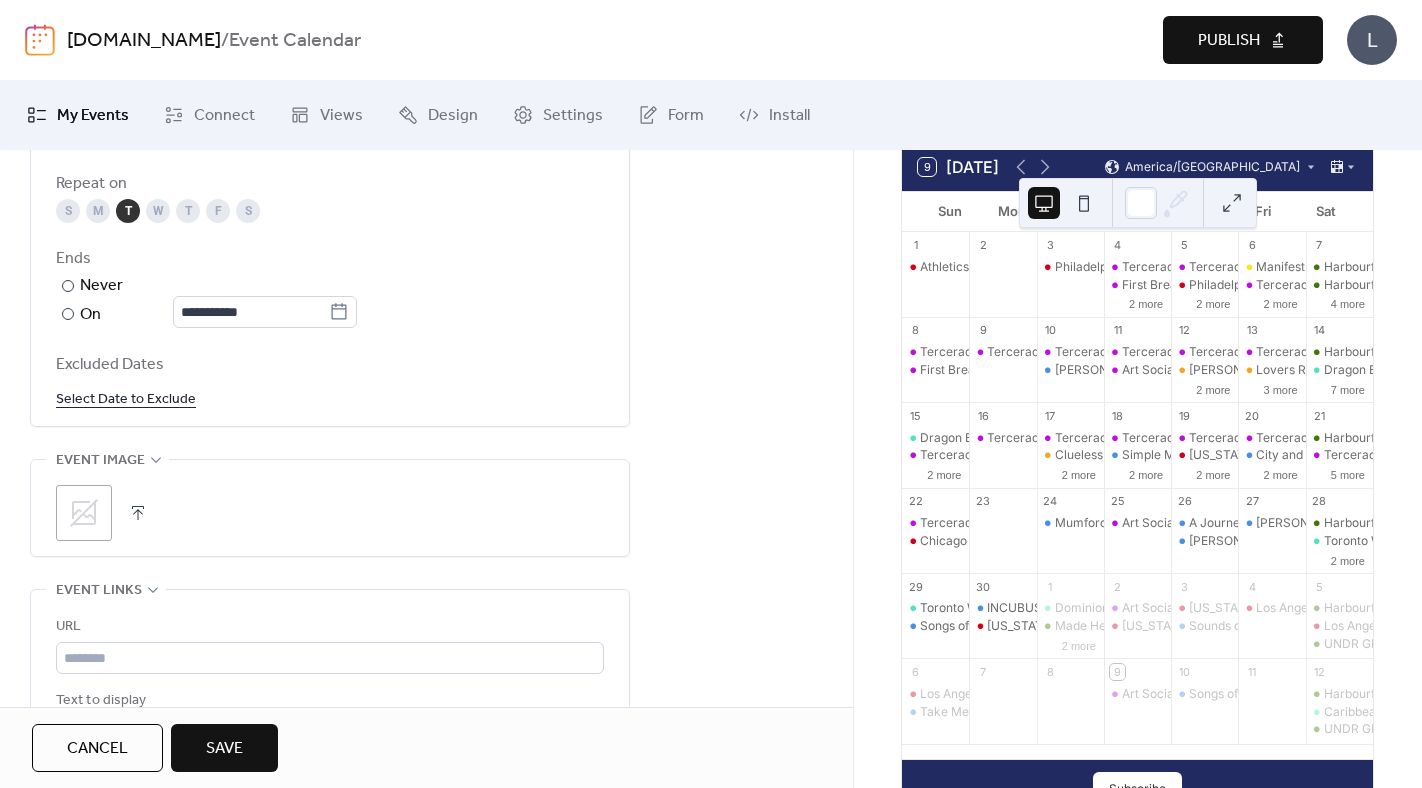 click on ";" at bounding box center [84, 513] 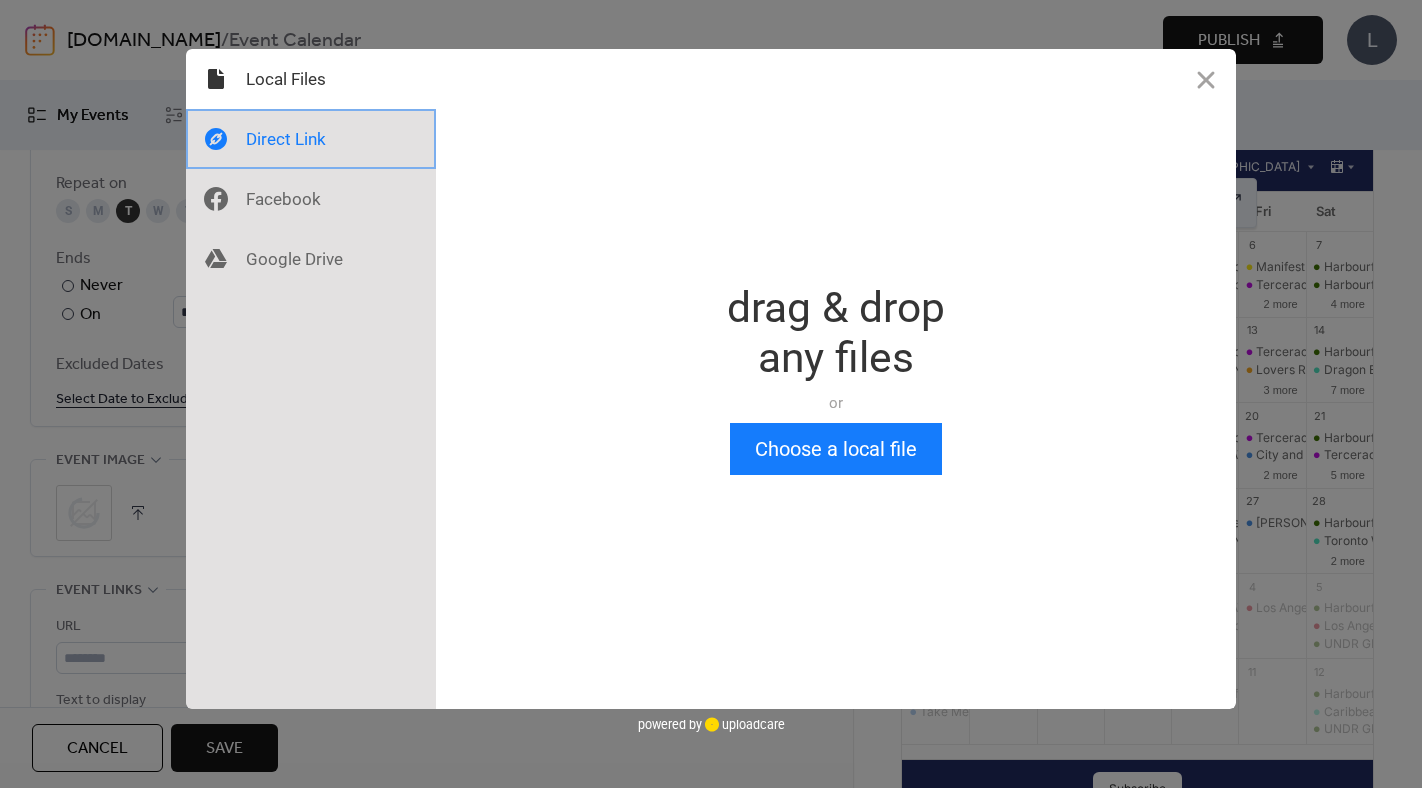 click at bounding box center [311, 139] 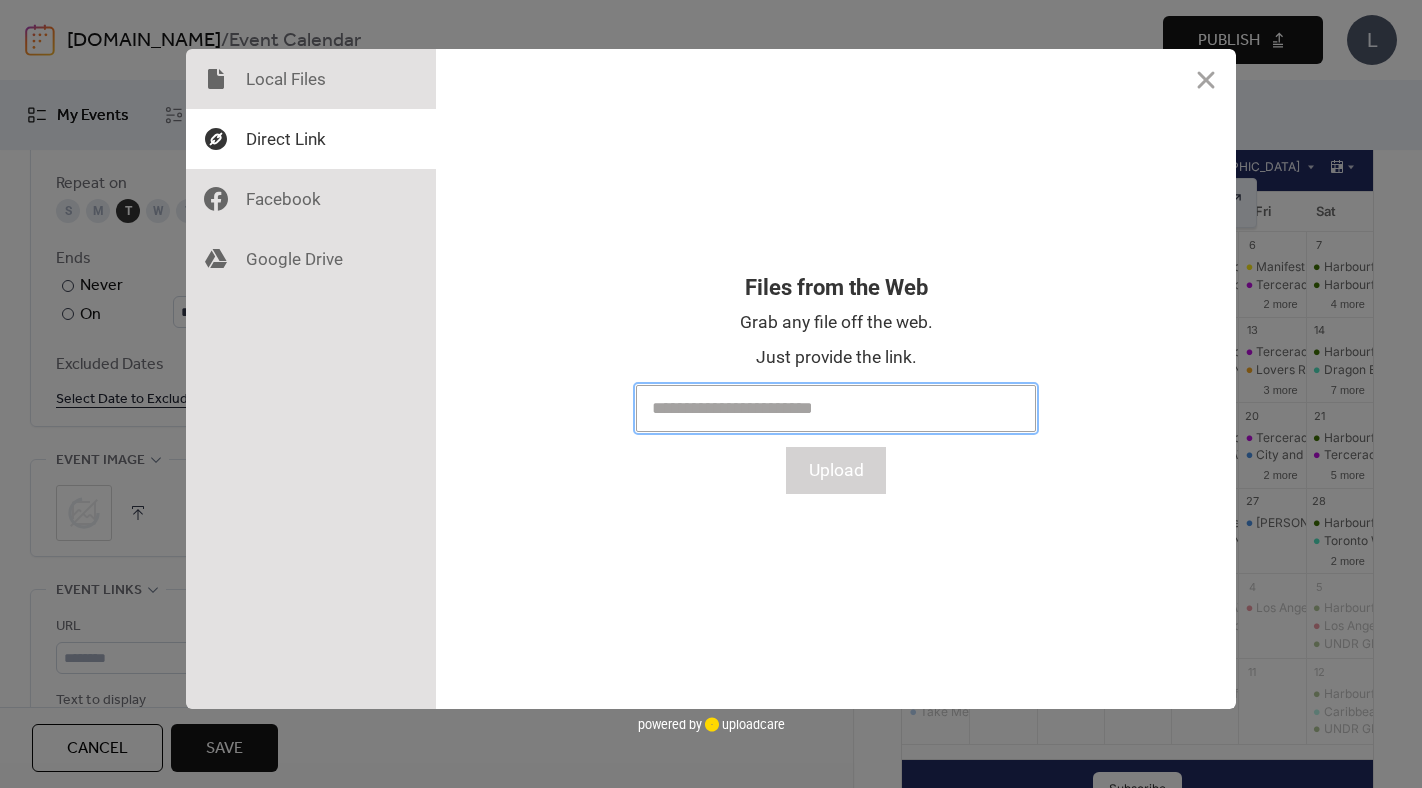 paste on "**********" 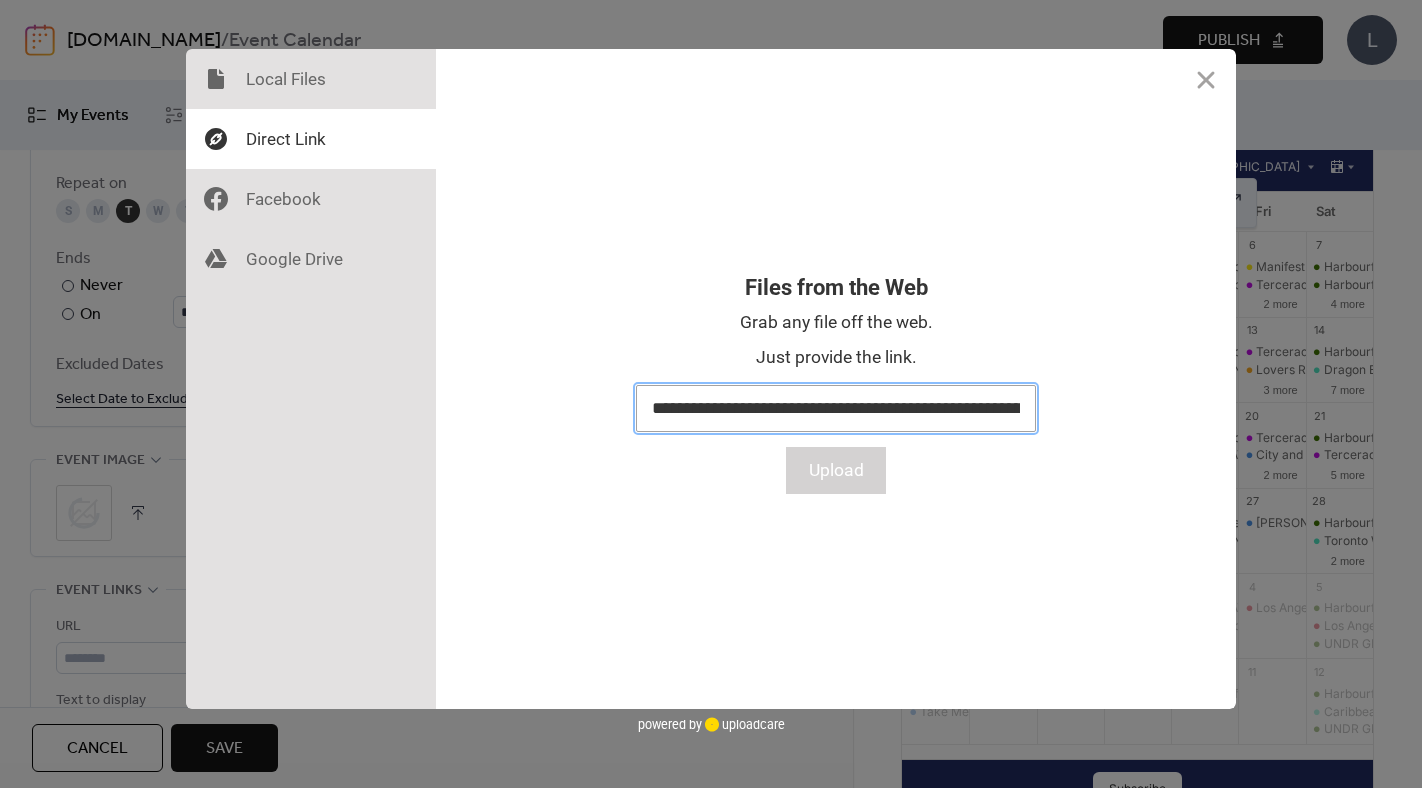 scroll, scrollTop: 0, scrollLeft: 210, axis: horizontal 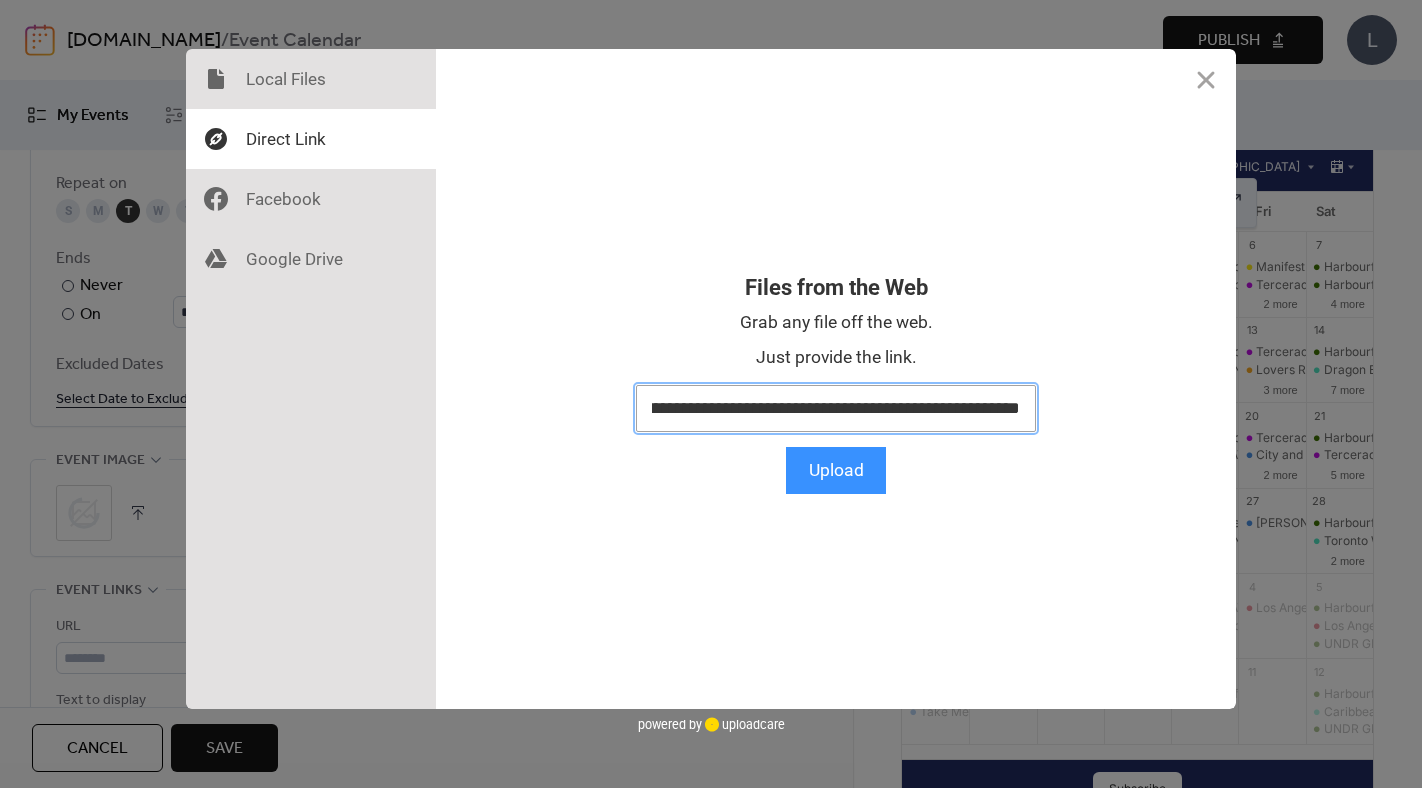 type on "**********" 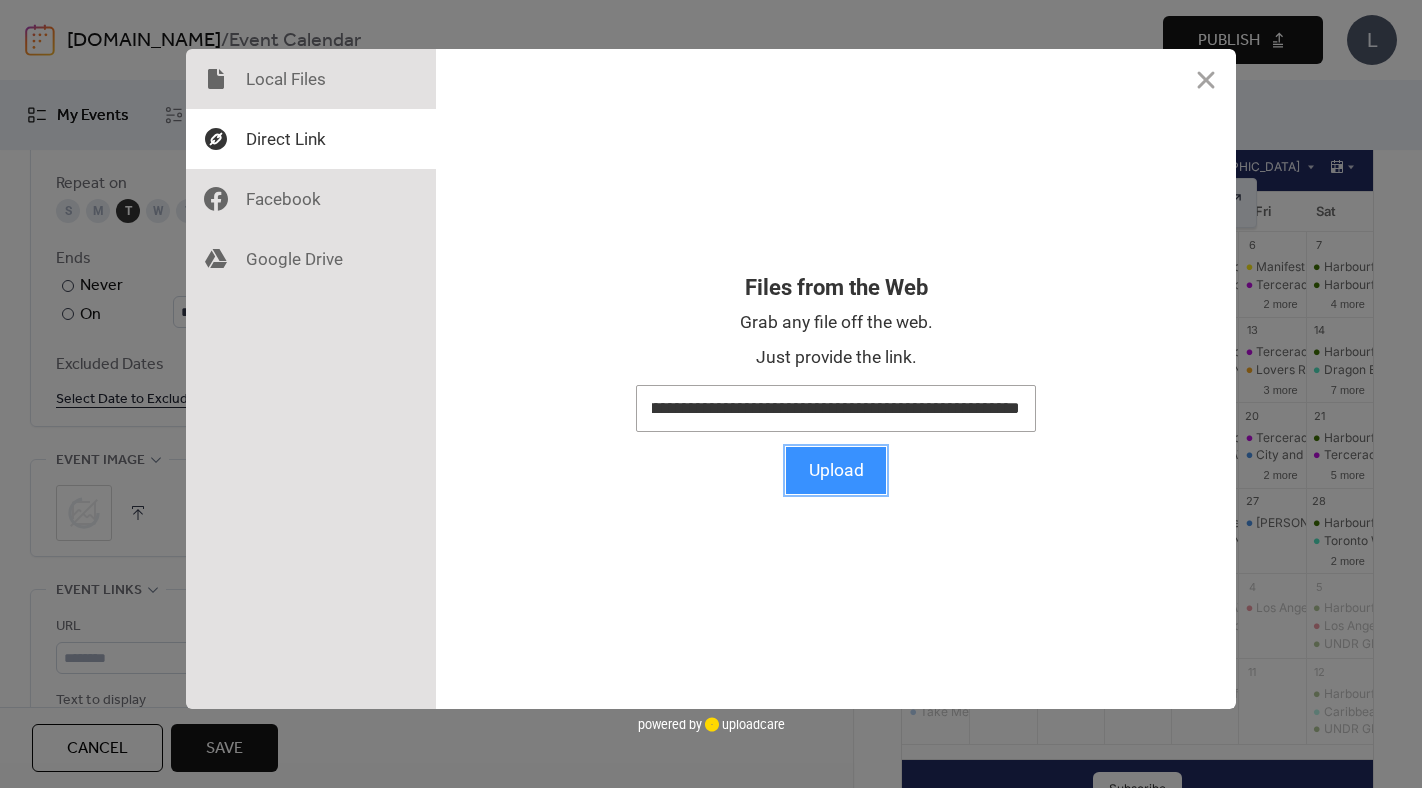 click on "Upload" at bounding box center (836, 470) 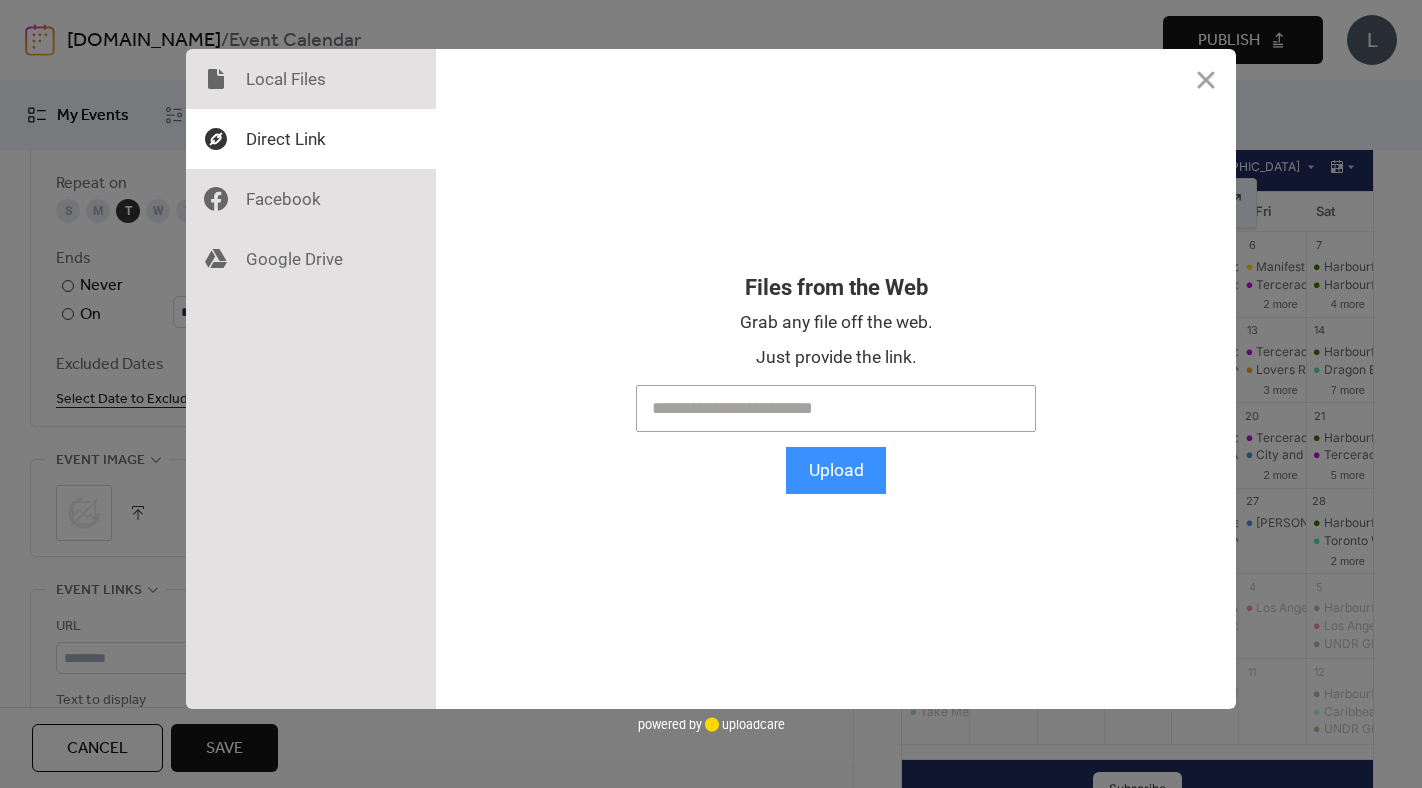 scroll, scrollTop: 0, scrollLeft: 0, axis: both 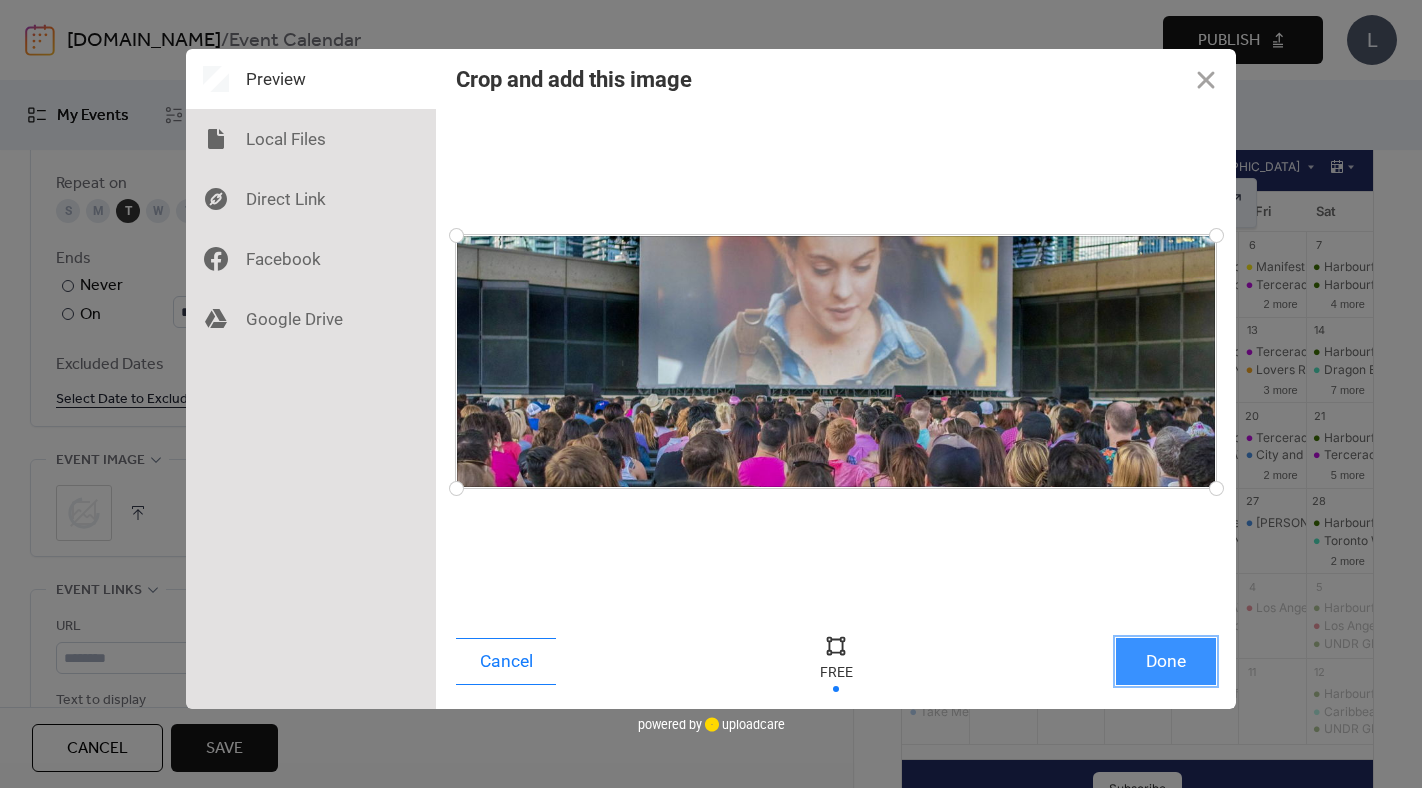 click on "Done" at bounding box center (1166, 661) 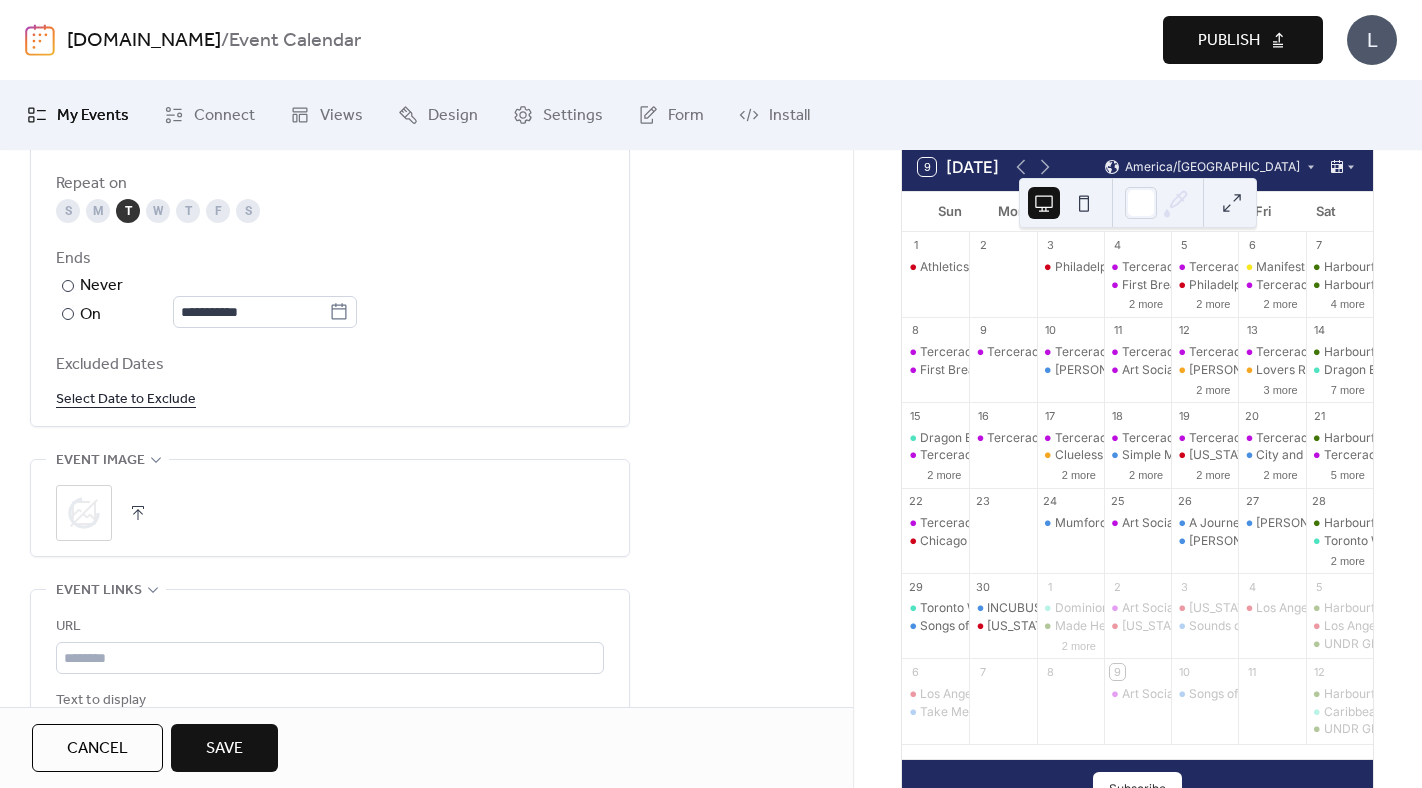 scroll, scrollTop: 1262, scrollLeft: 0, axis: vertical 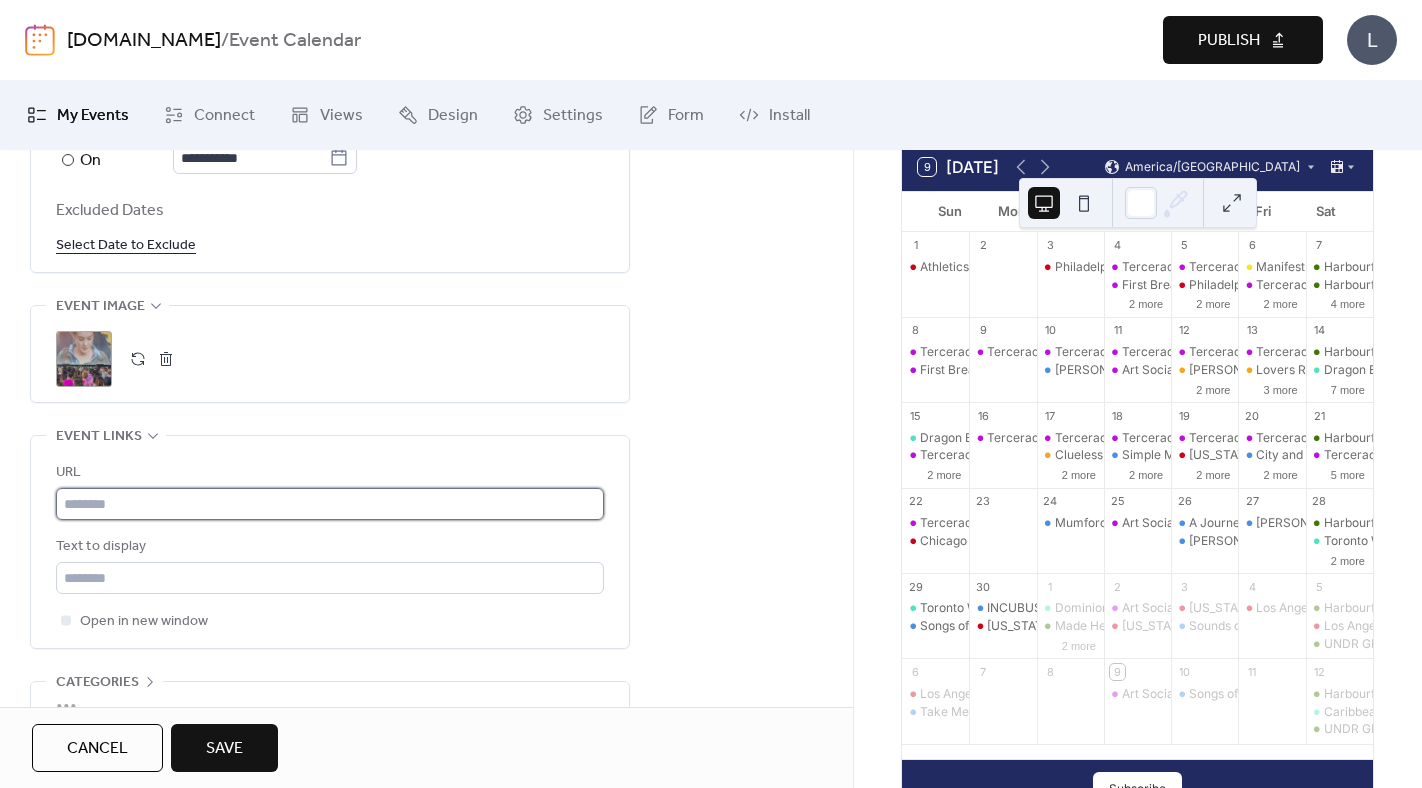 click at bounding box center (330, 504) 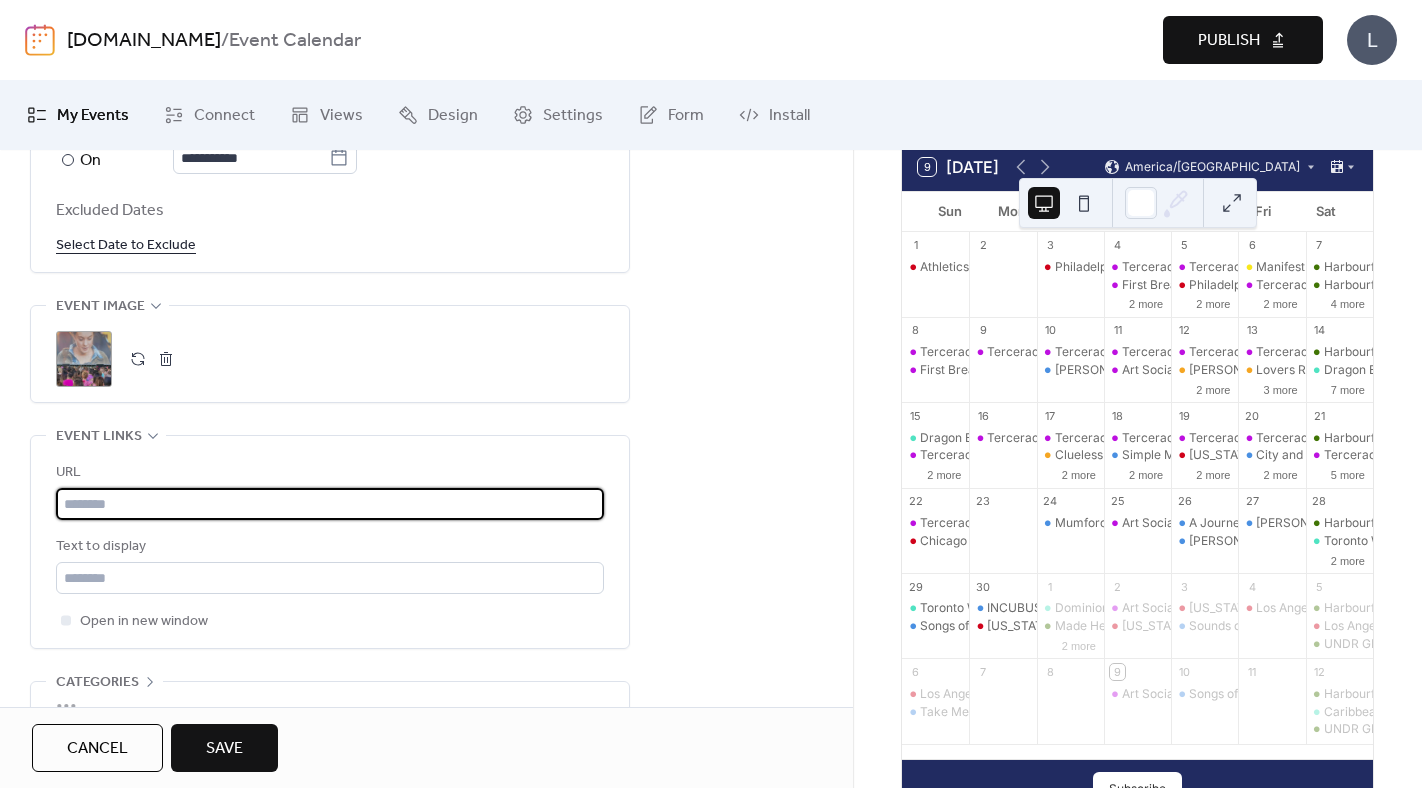 paste on "**********" 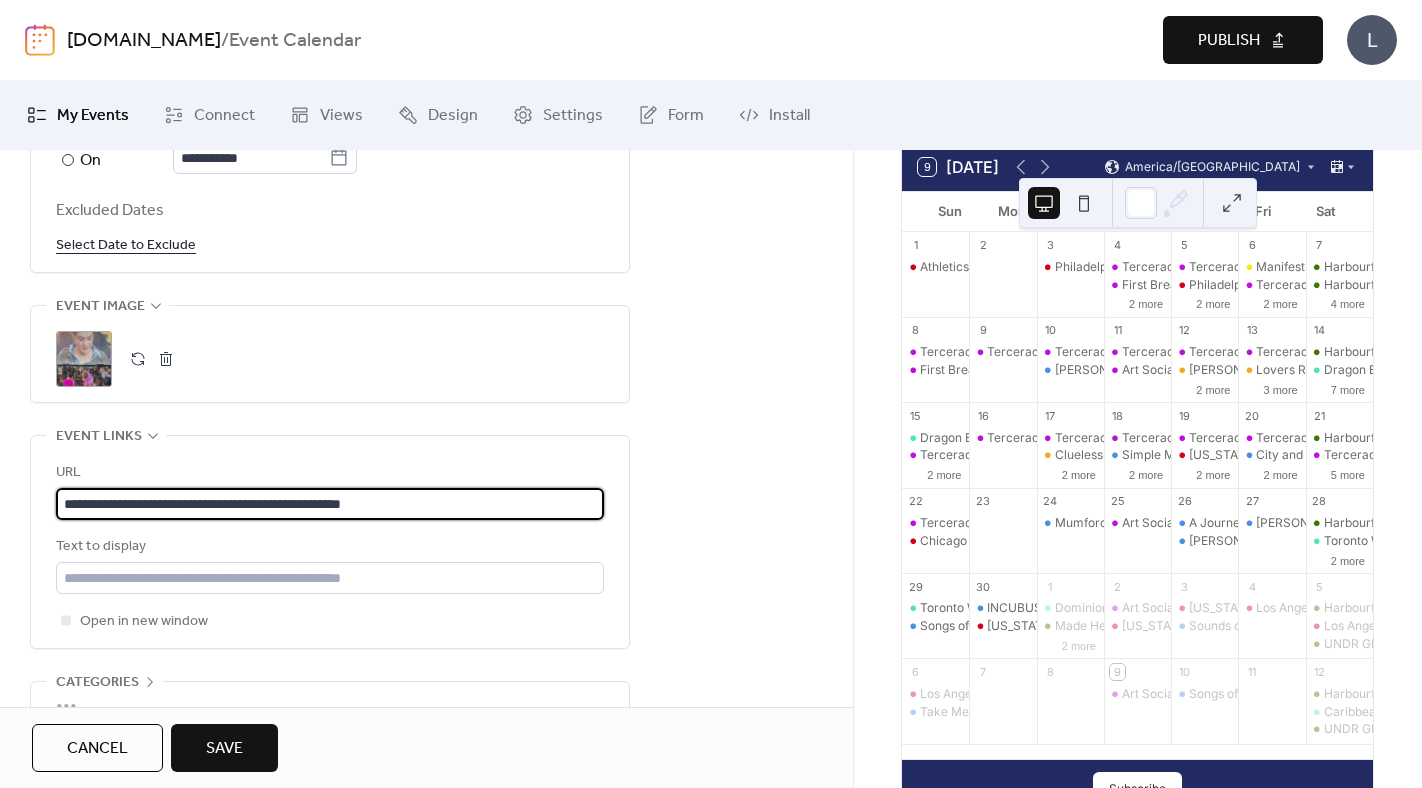 type on "**********" 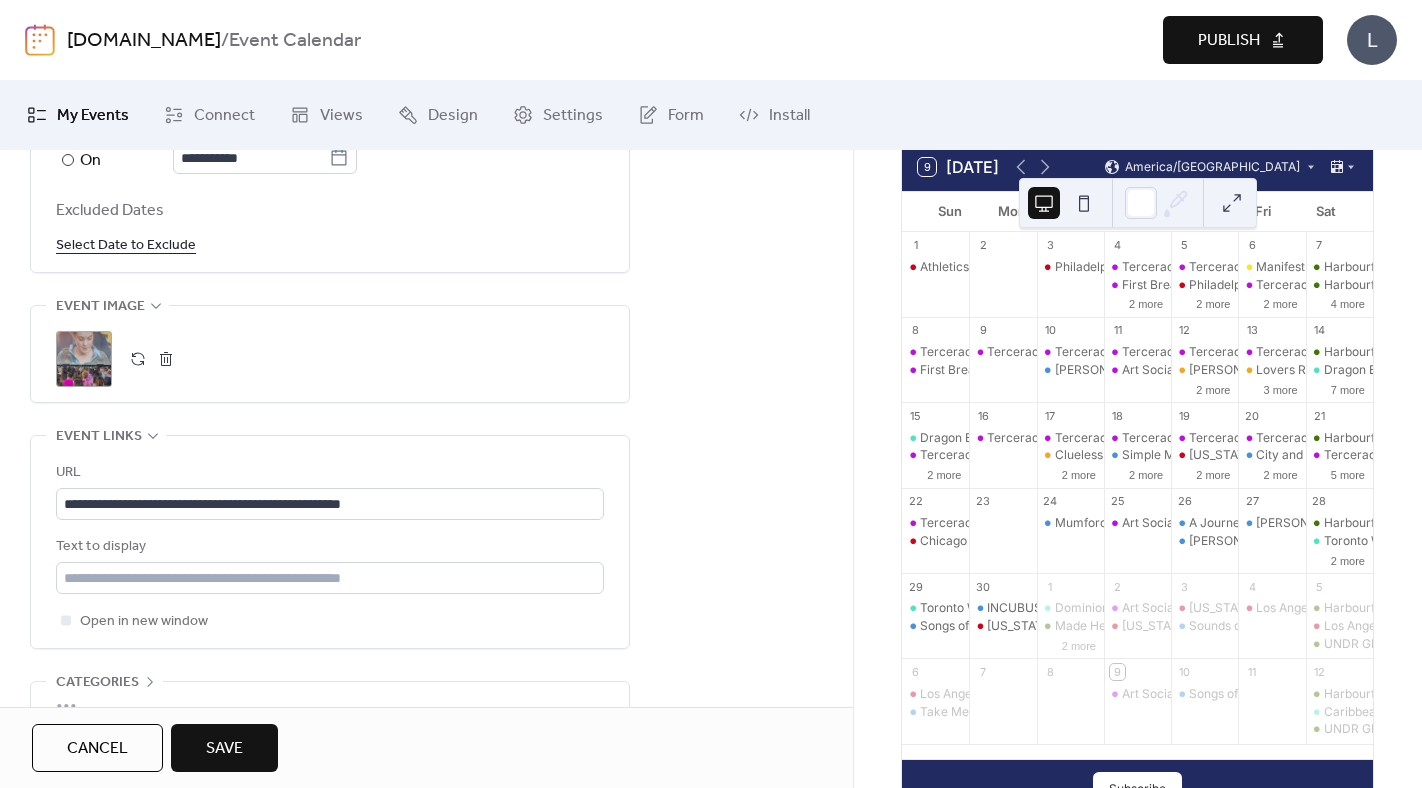 click on "**********" at bounding box center (426, -92) 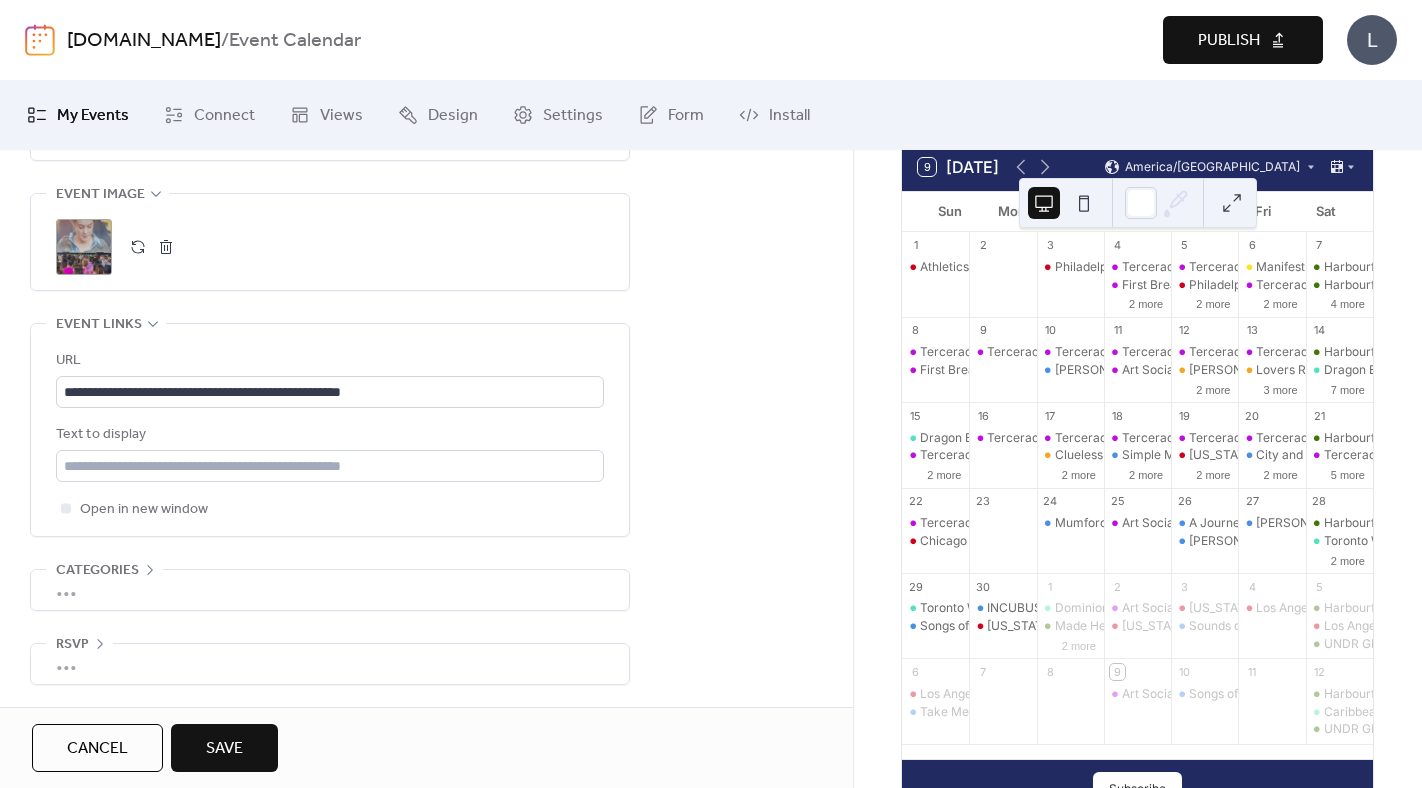 click on "Save" at bounding box center [224, 749] 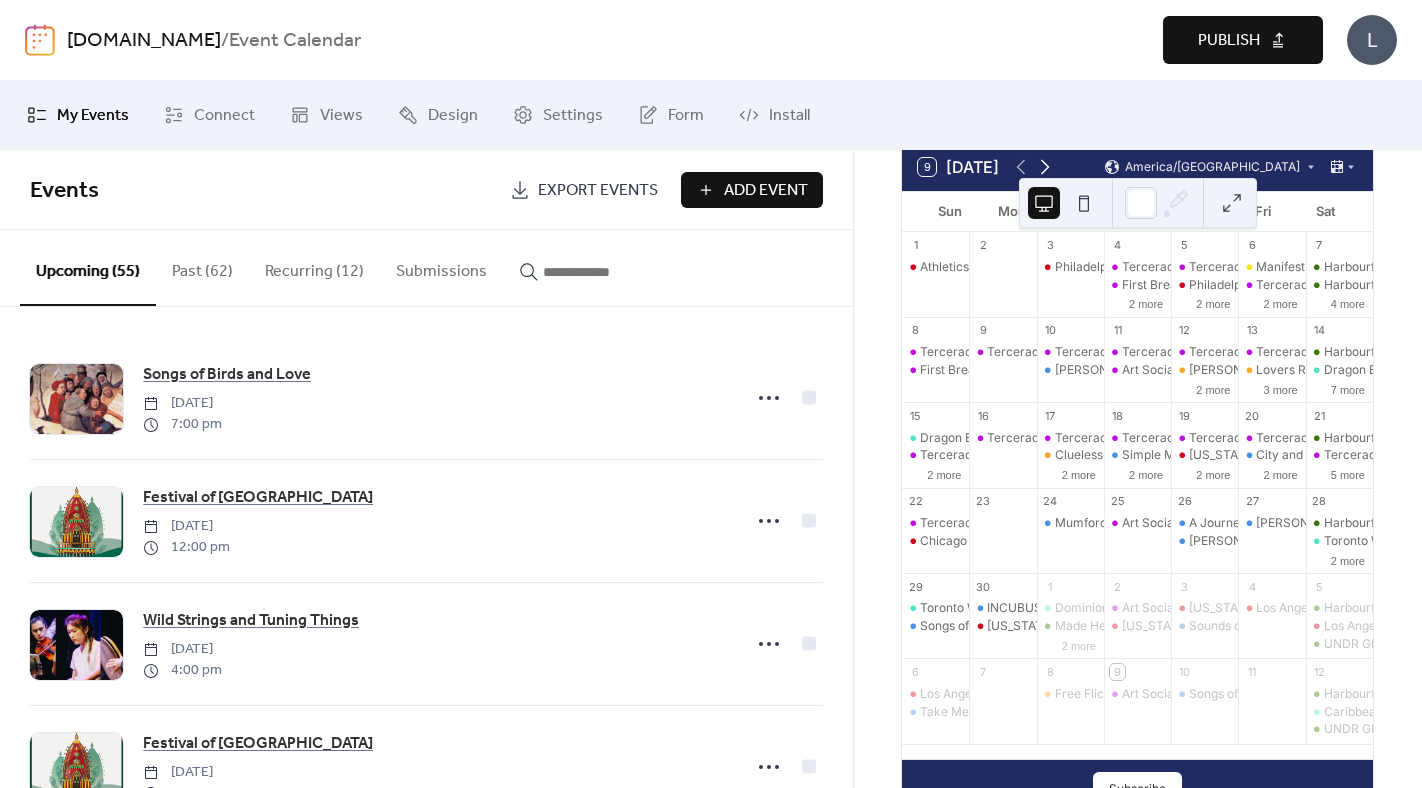 click 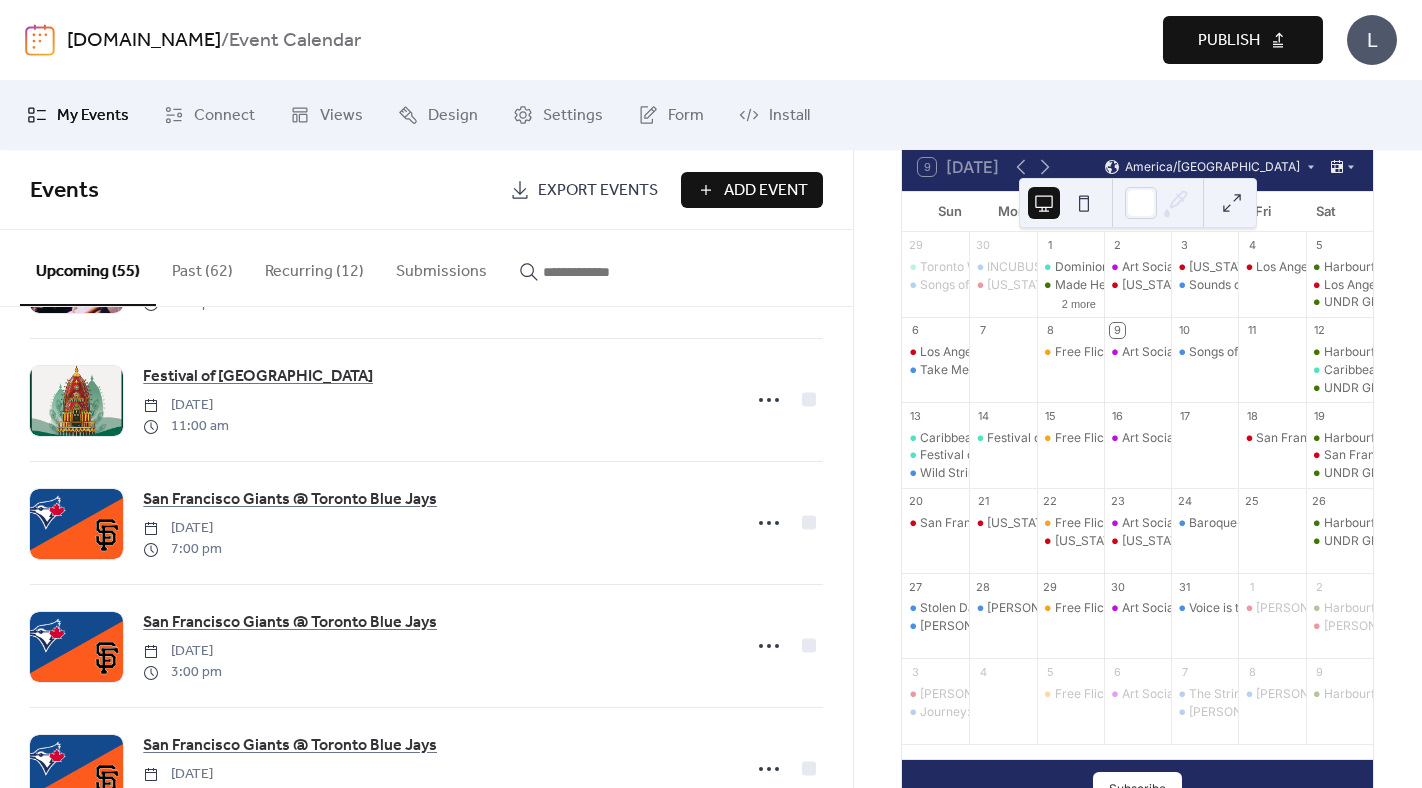 scroll, scrollTop: 0, scrollLeft: 0, axis: both 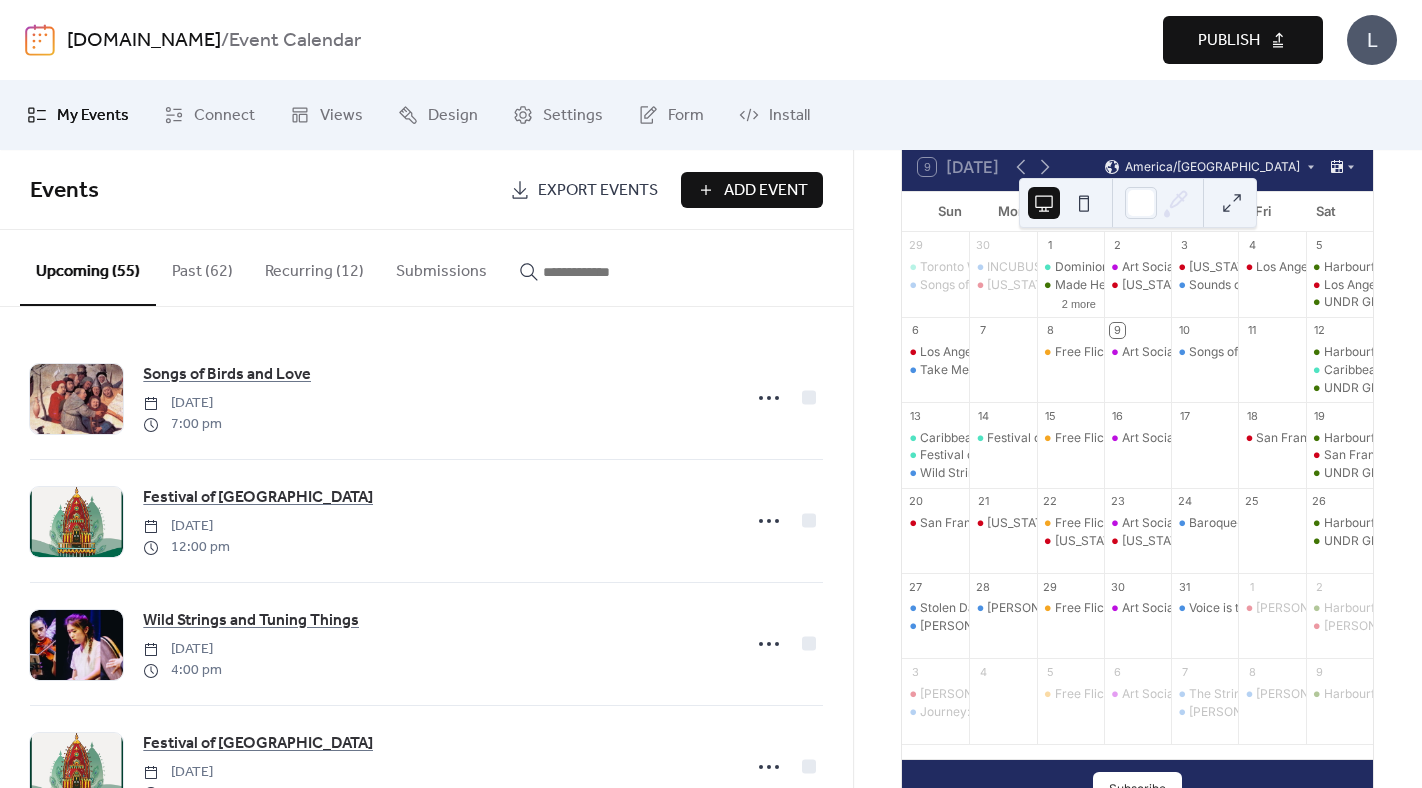 click on "Add Event" at bounding box center [766, 191] 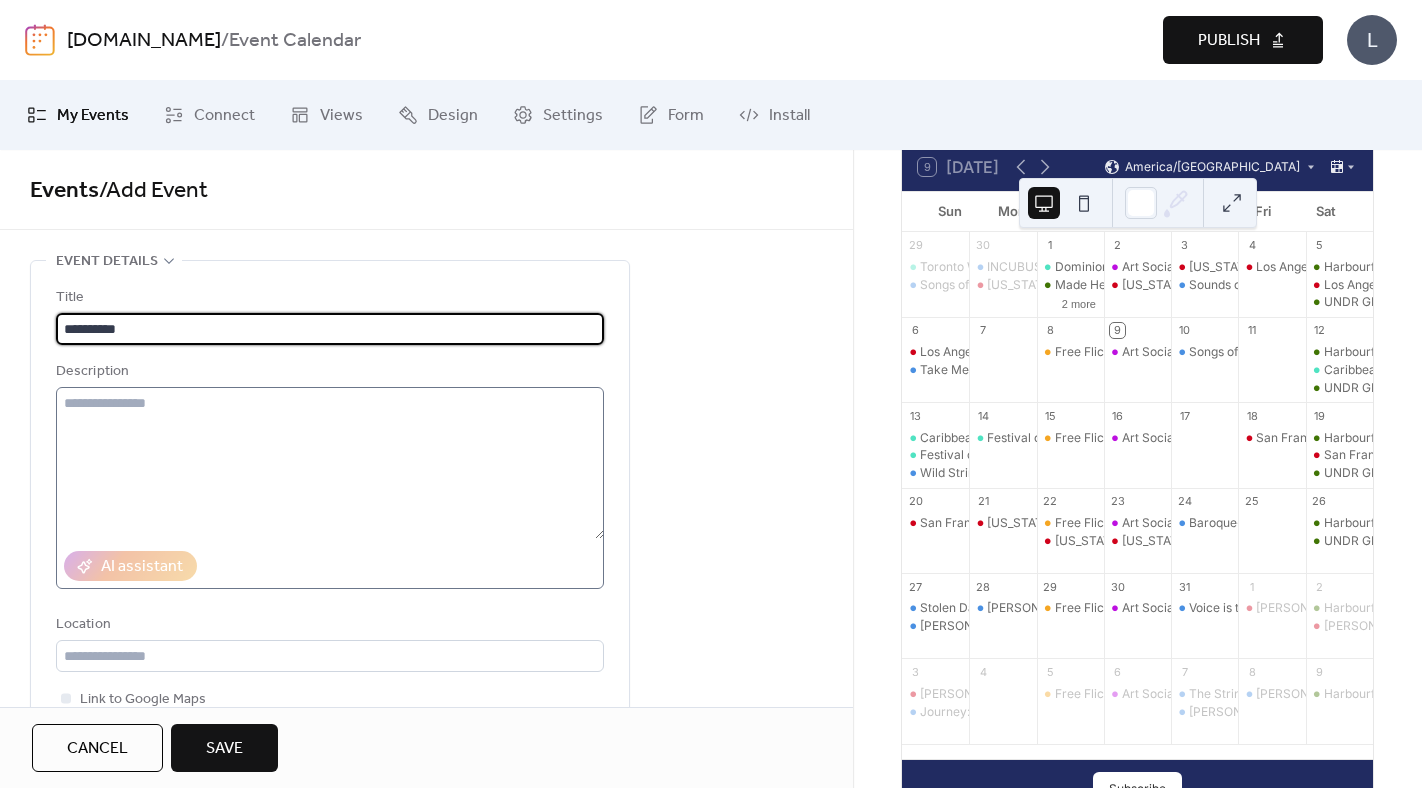 type on "**********" 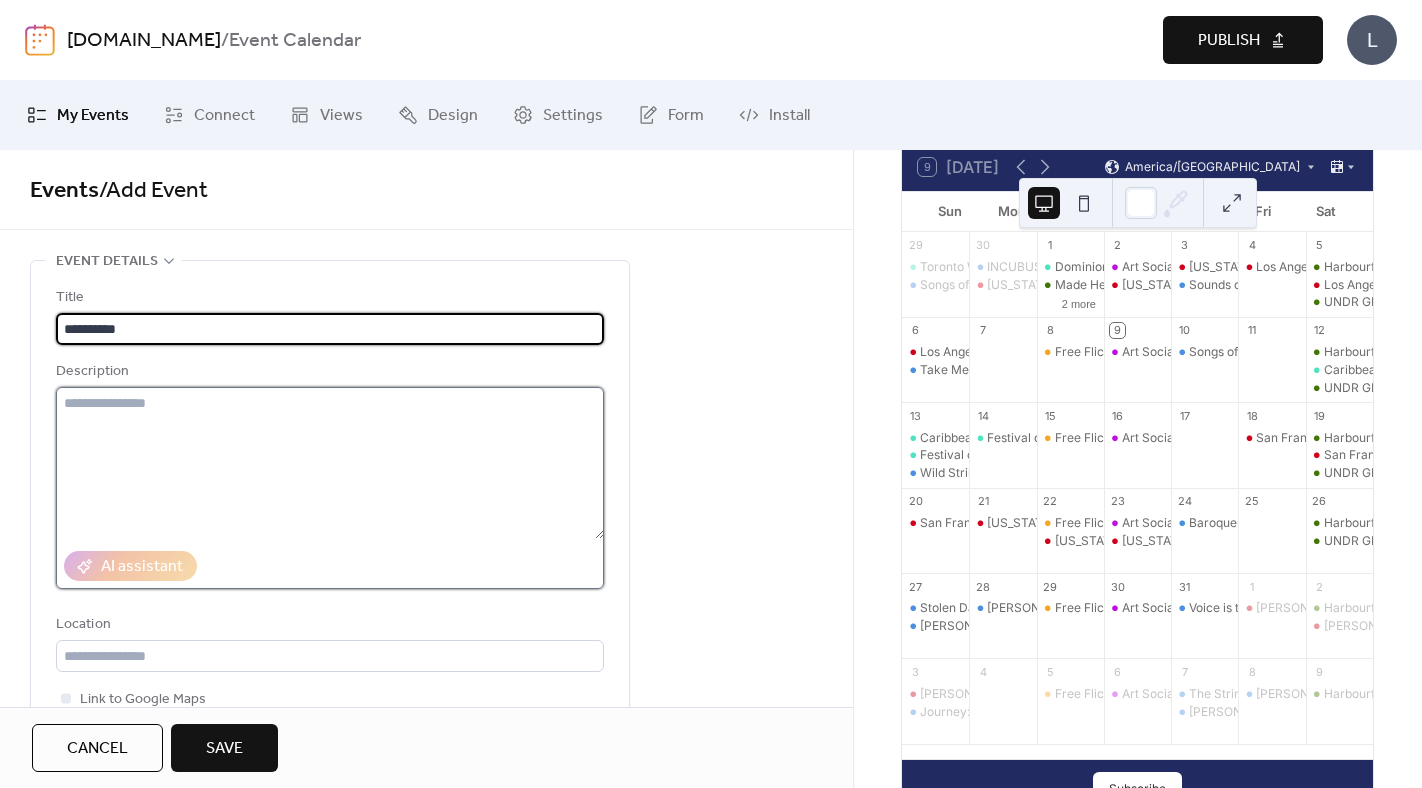 click at bounding box center (330, 463) 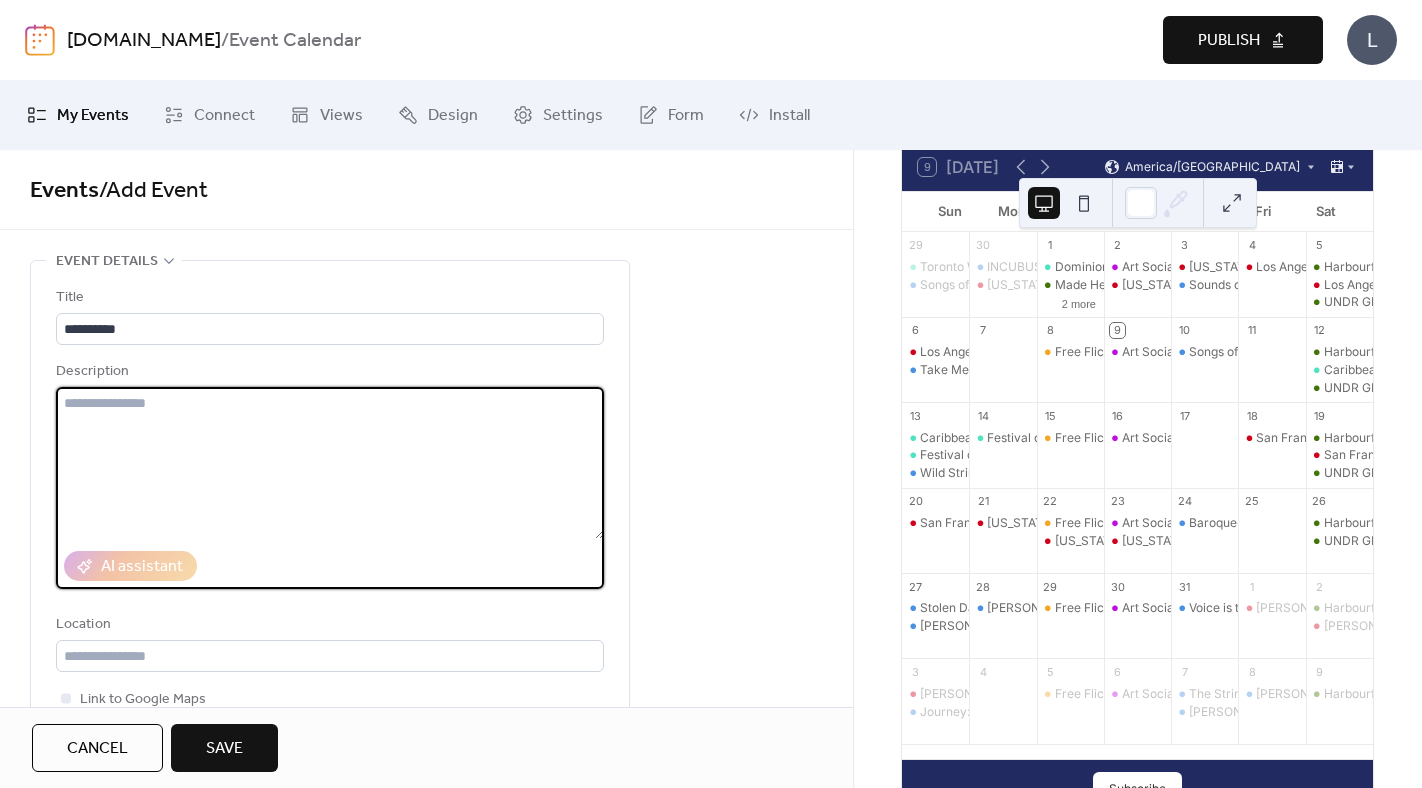 paste on "**********" 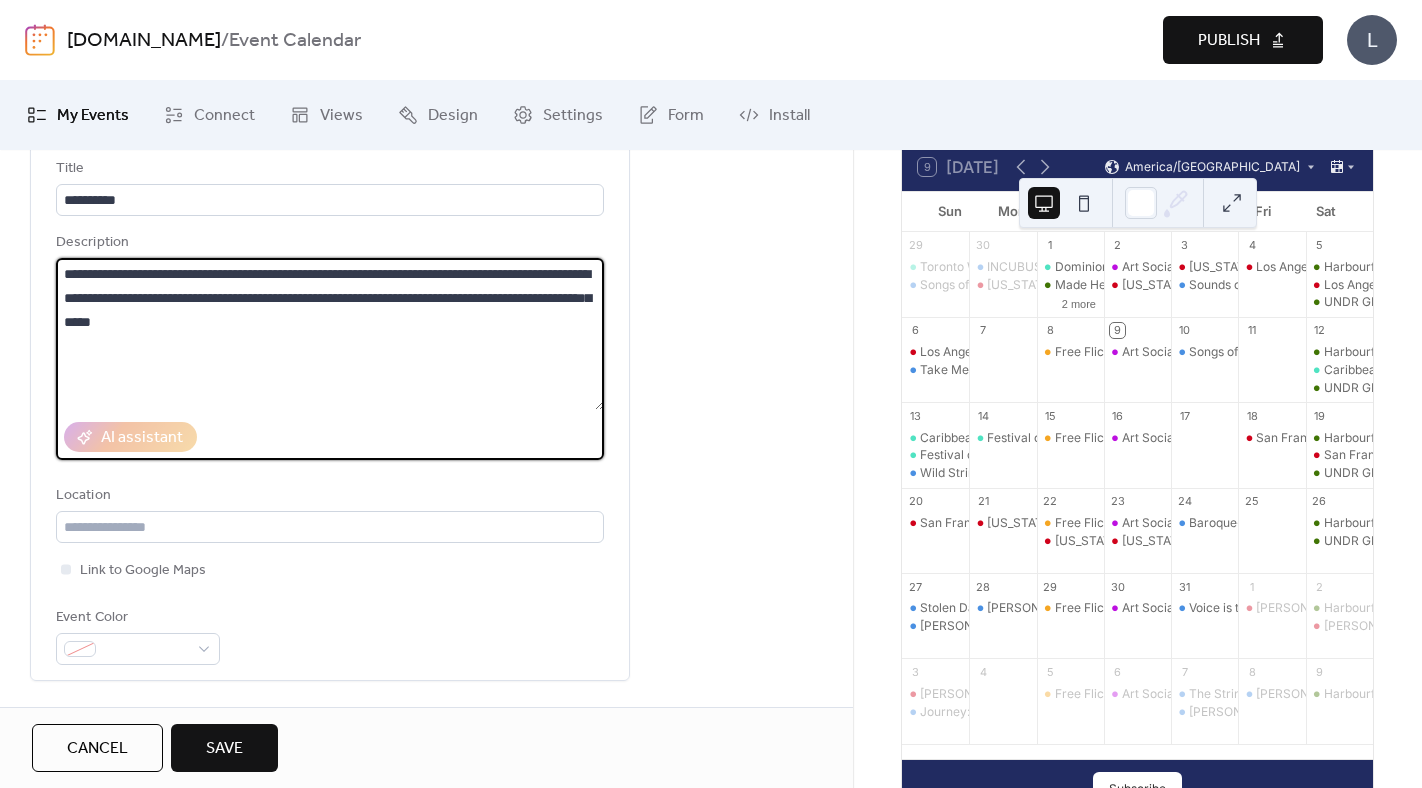 scroll, scrollTop: 148, scrollLeft: 0, axis: vertical 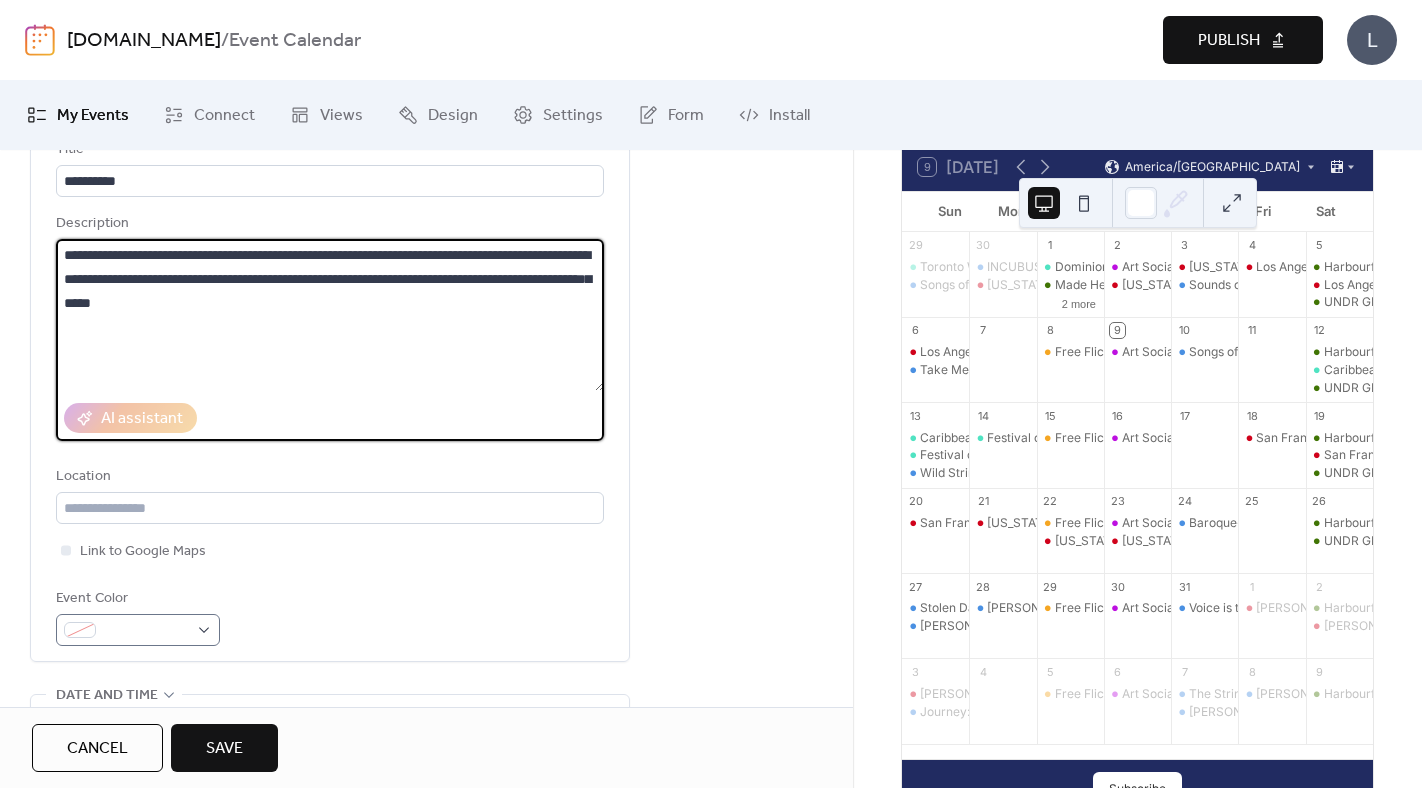 type on "**********" 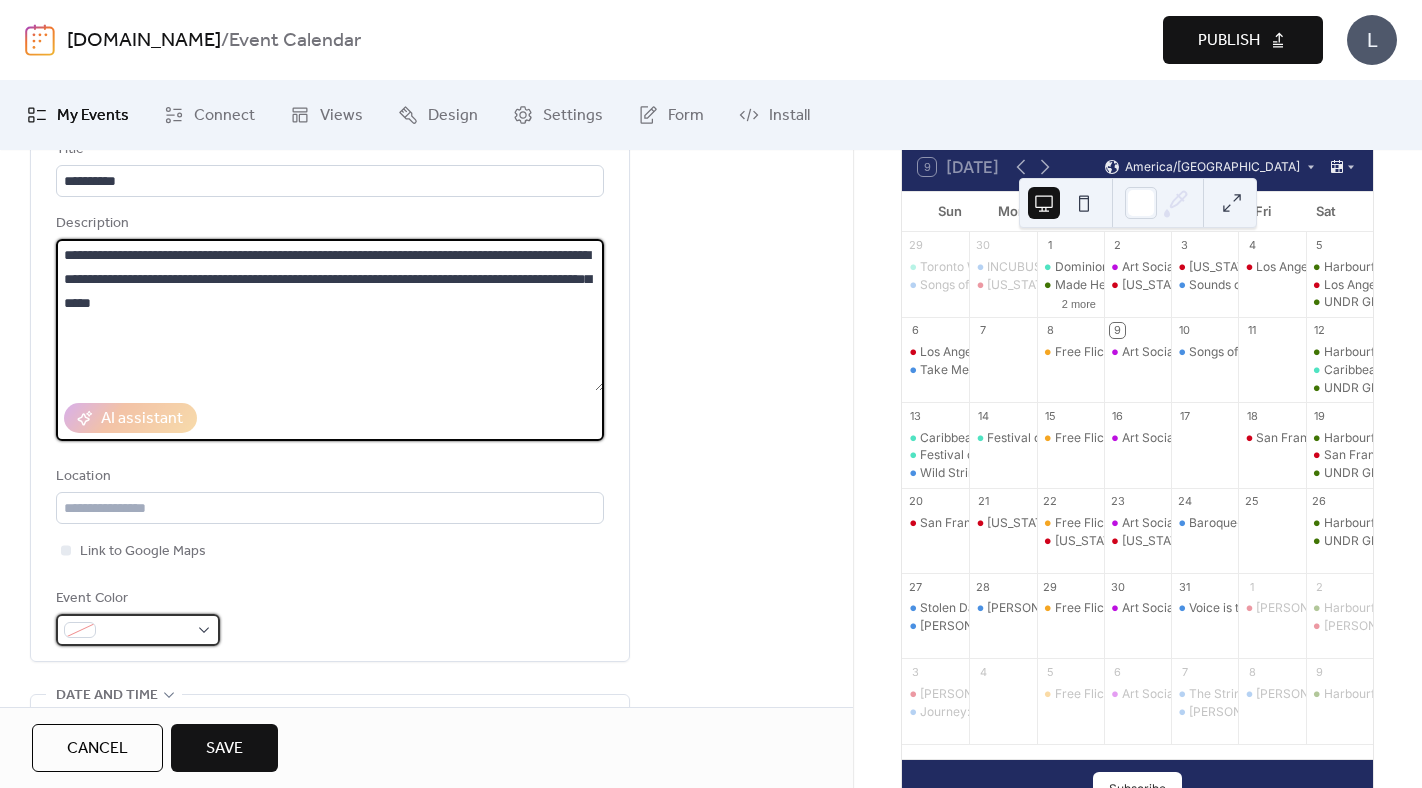 click at bounding box center (138, 630) 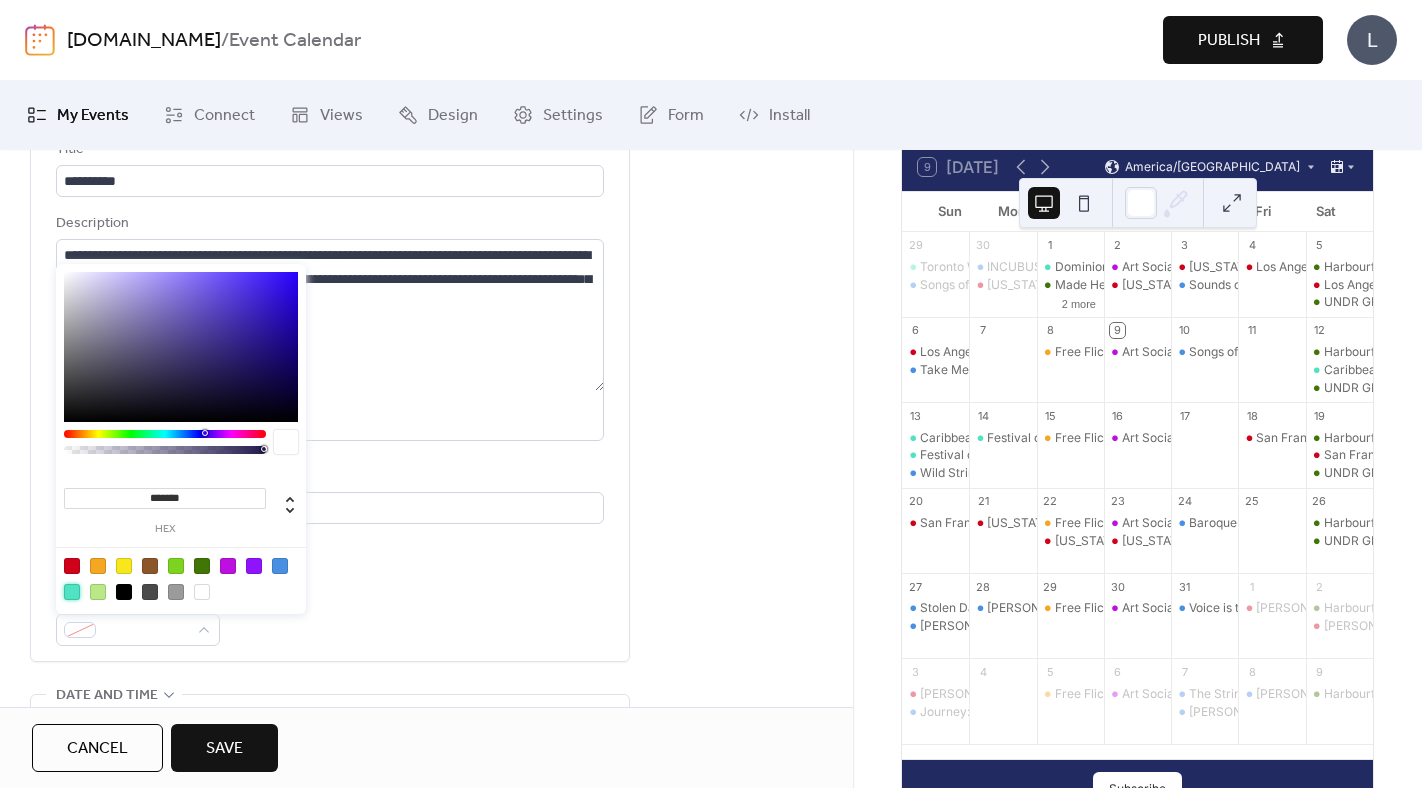 click at bounding box center [72, 592] 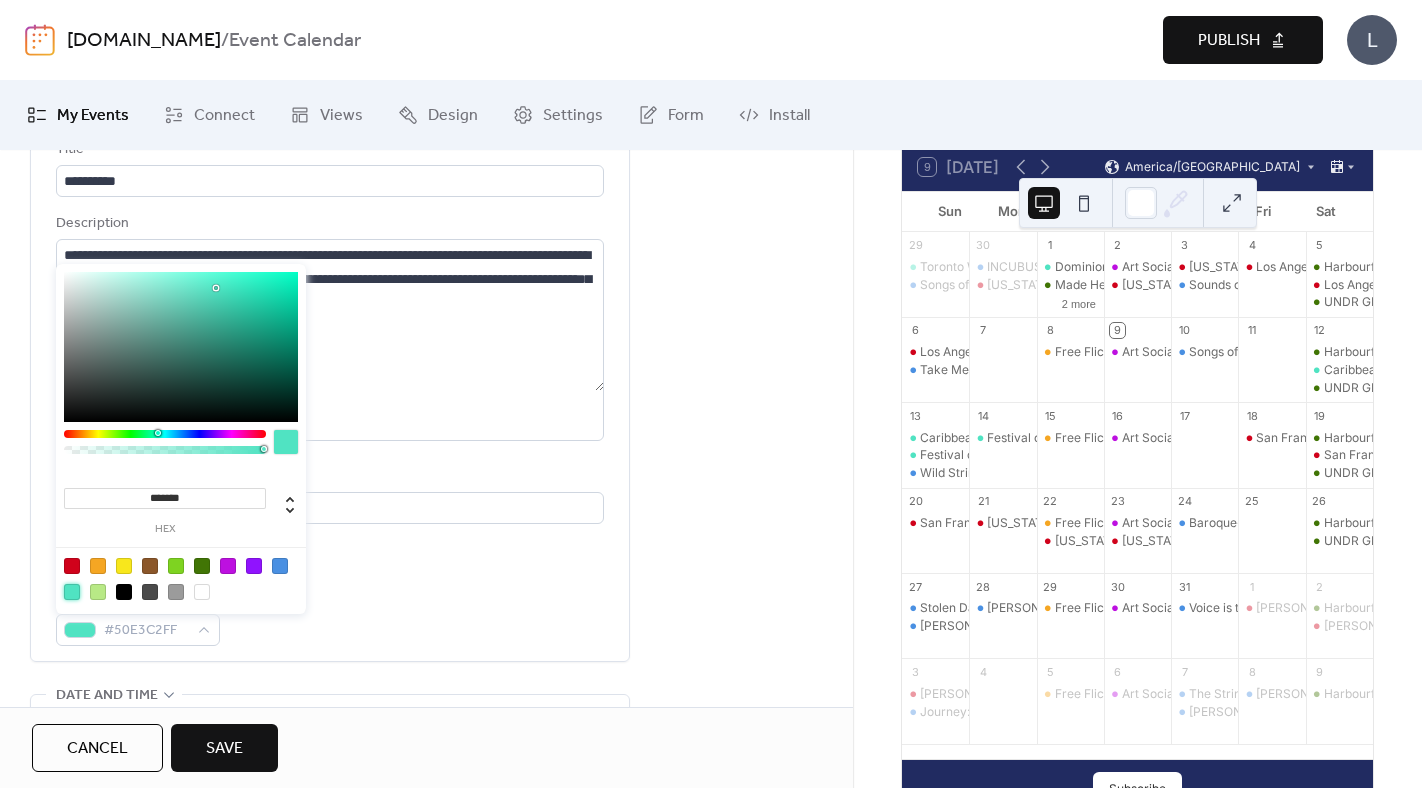 click on "Link to Google Maps" at bounding box center [330, 551] 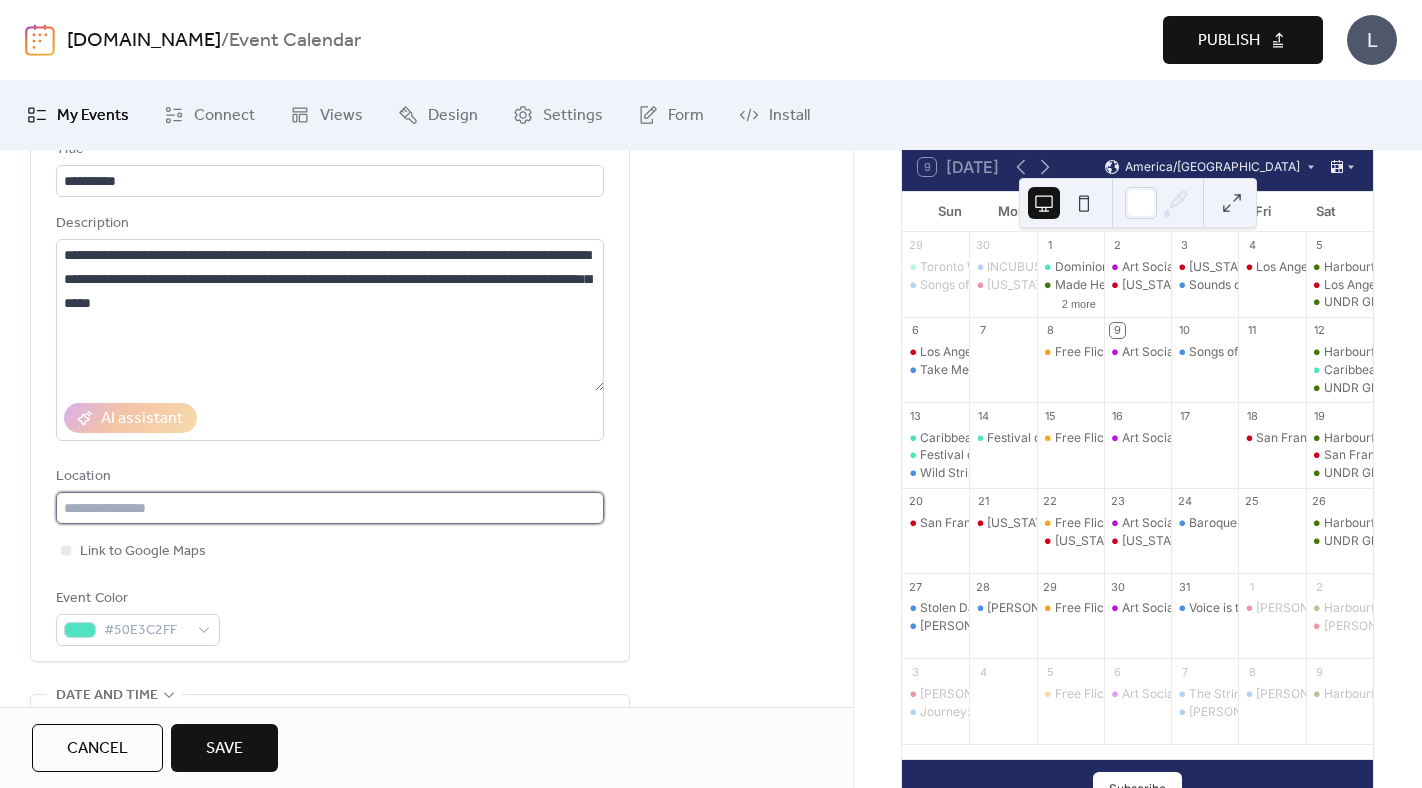 click at bounding box center [330, 508] 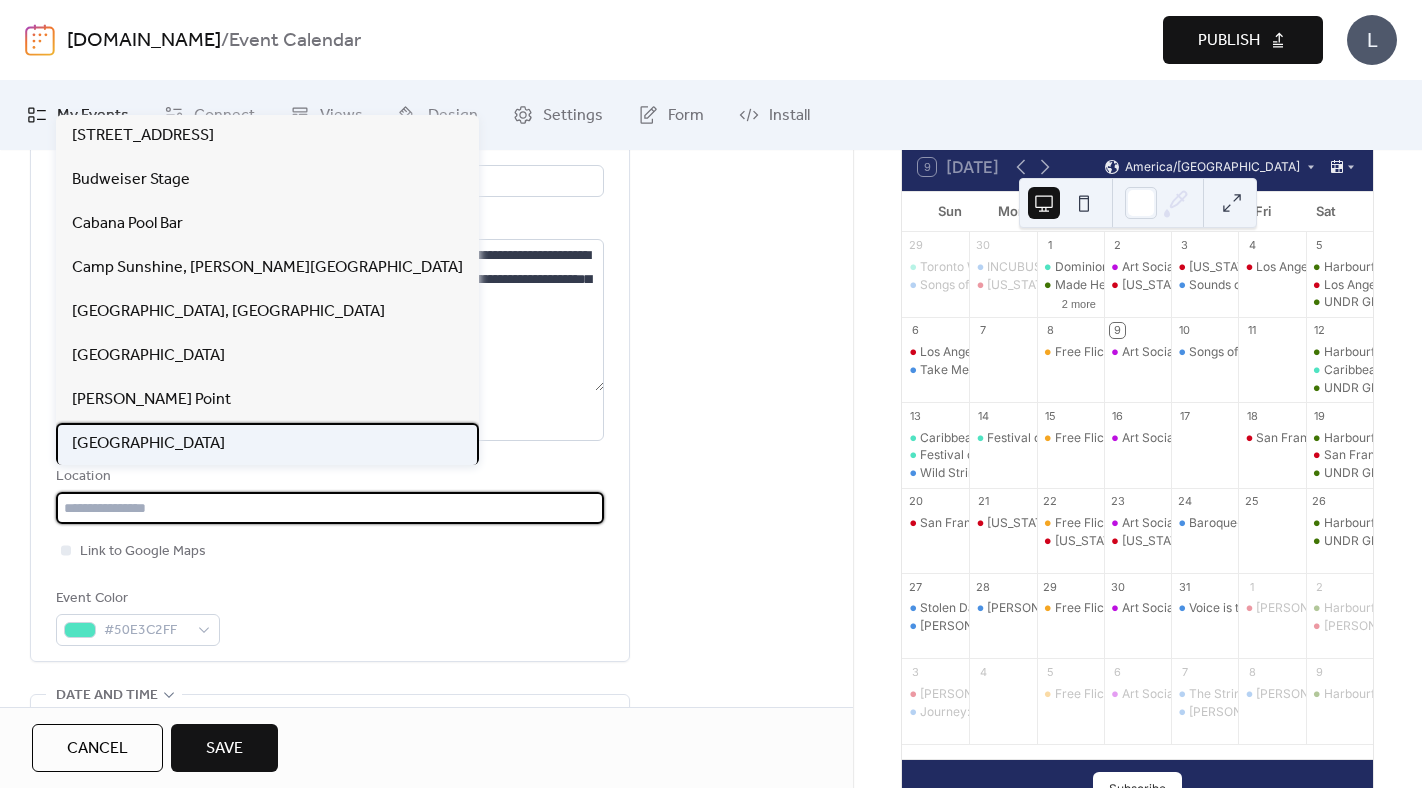 click on "[GEOGRAPHIC_DATA]" at bounding box center [148, 444] 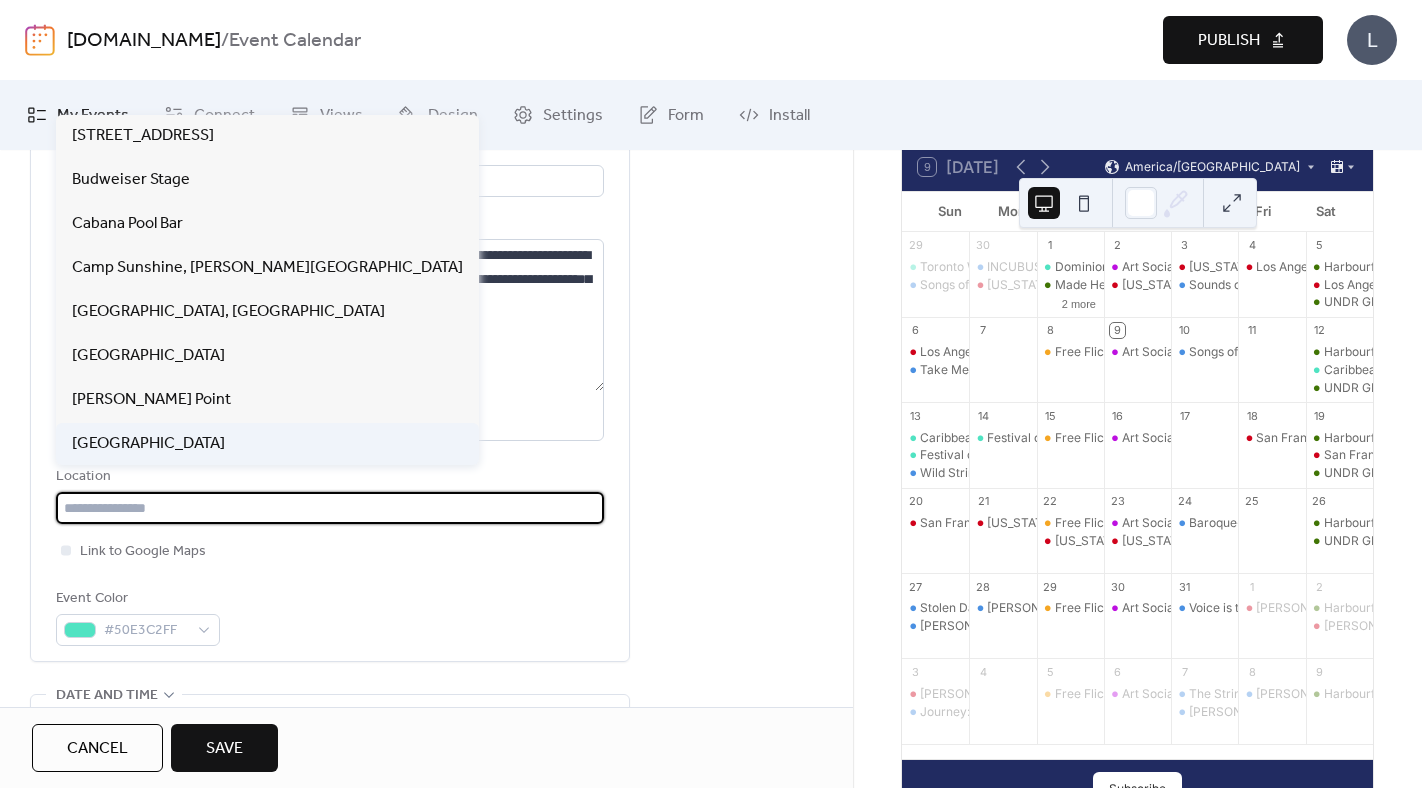 type on "**********" 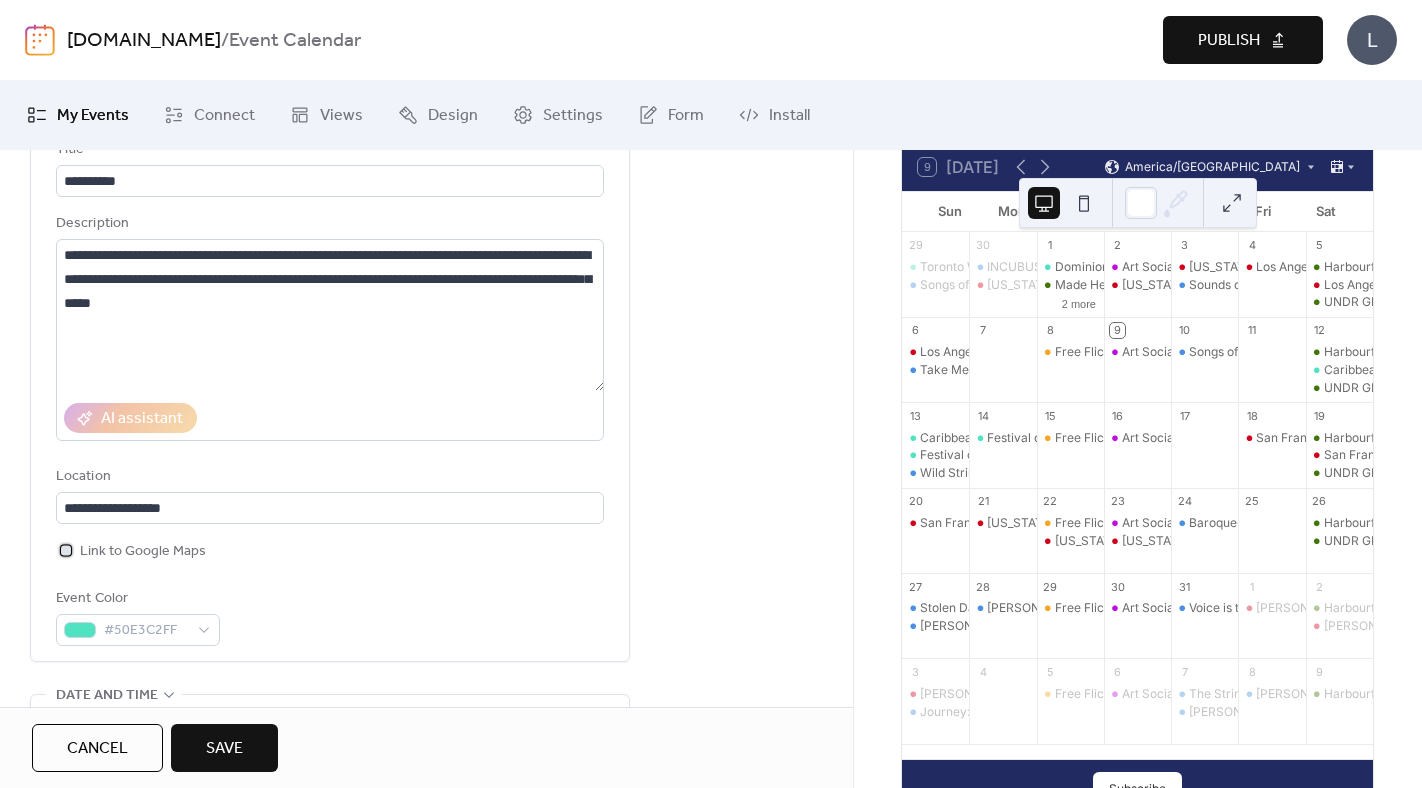 click at bounding box center (66, 550) 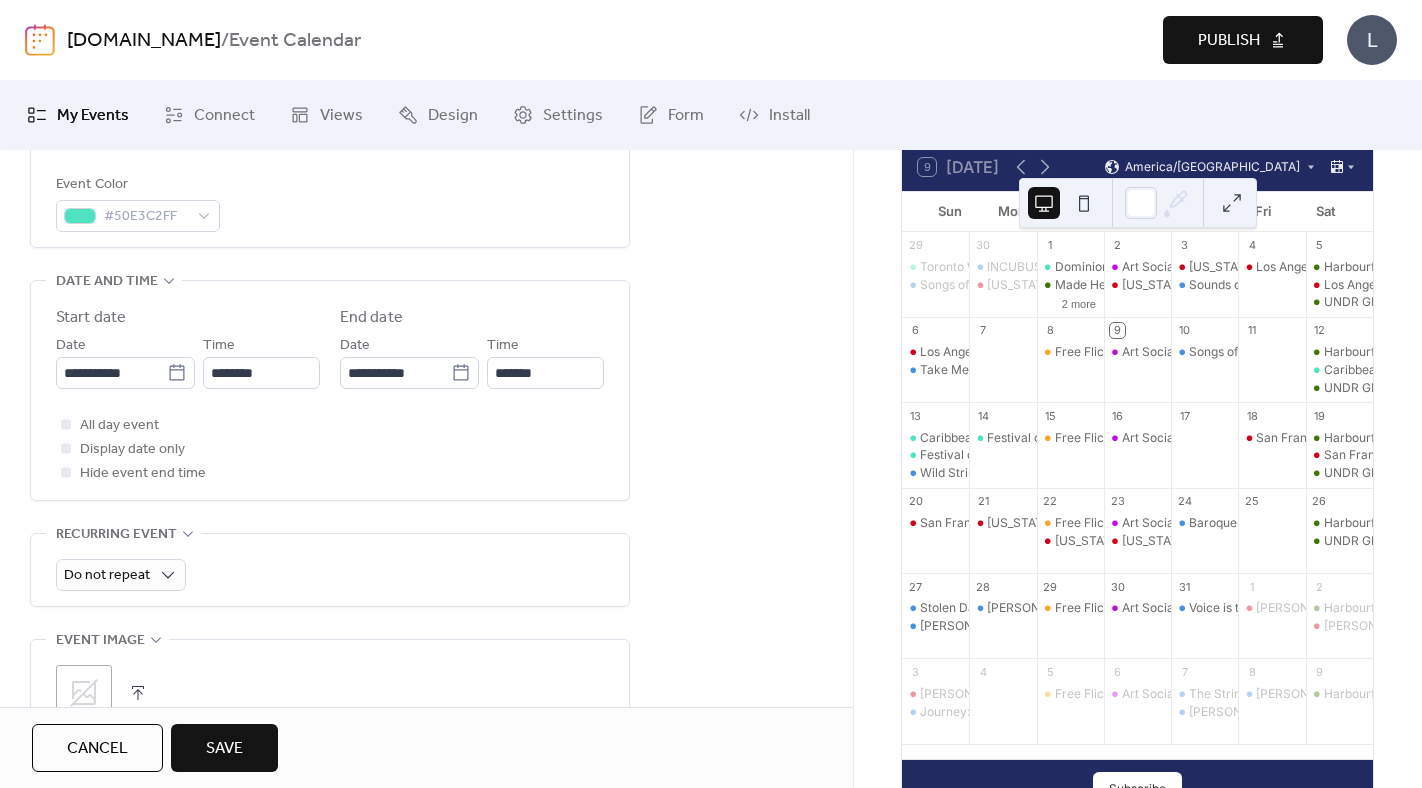 scroll, scrollTop: 564, scrollLeft: 0, axis: vertical 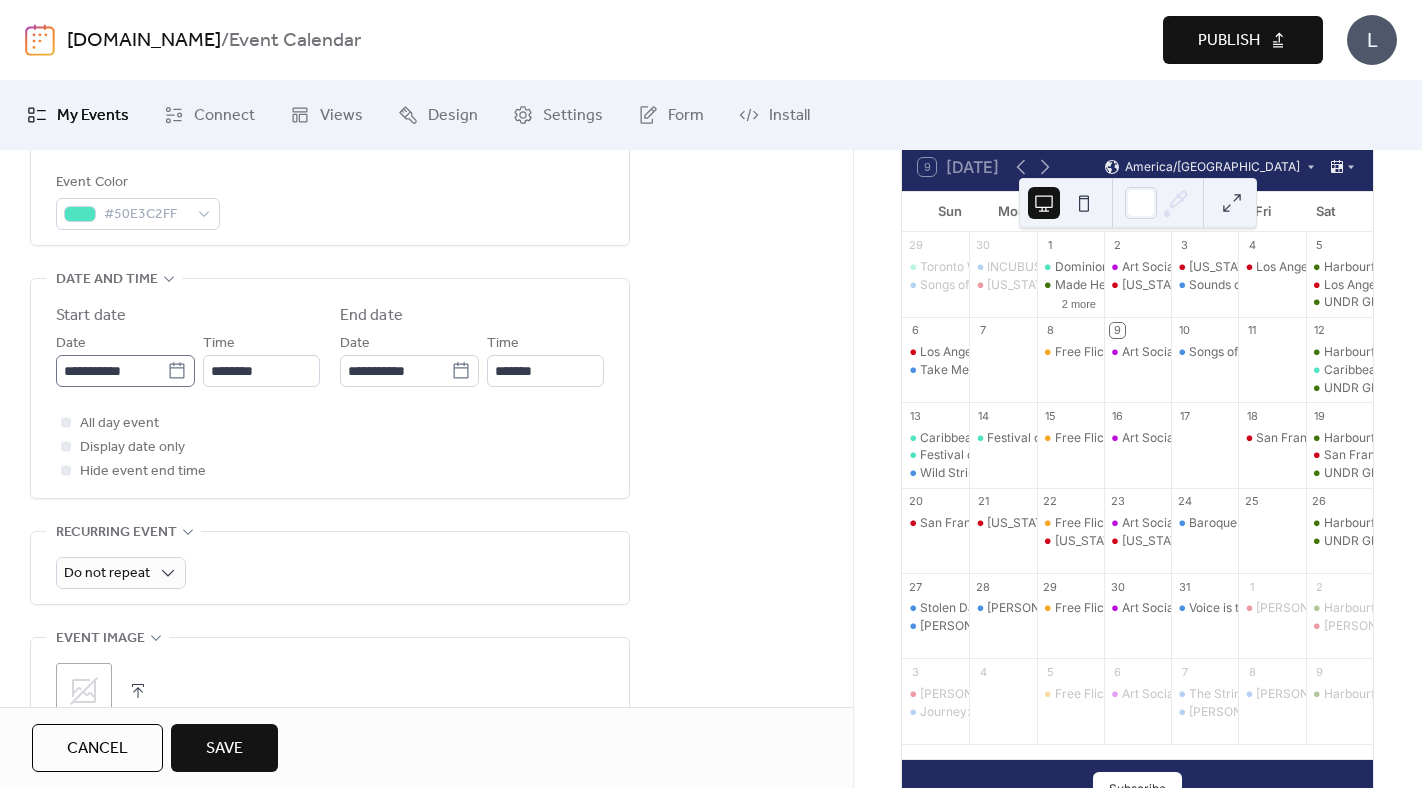 click on "**********" at bounding box center [125, 371] 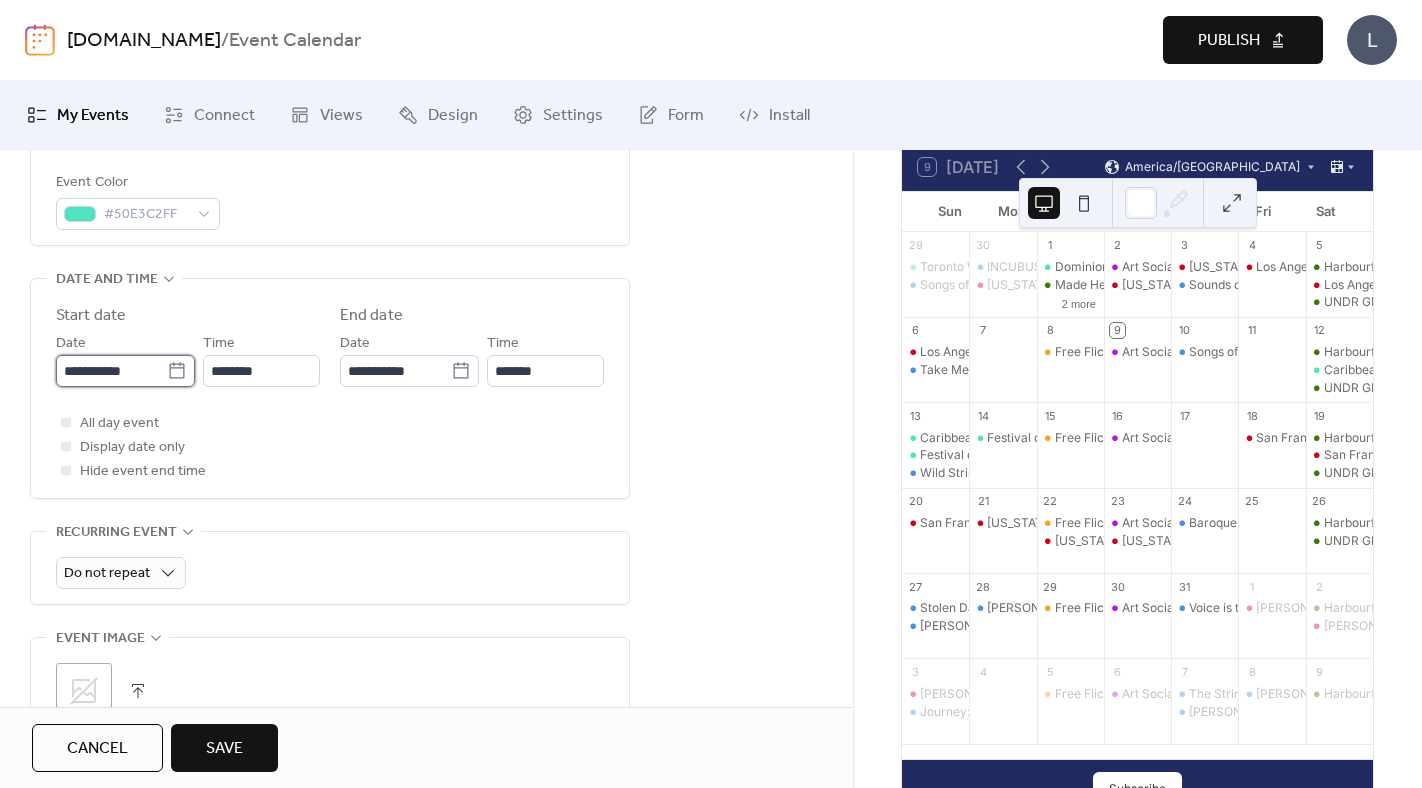 click on "**********" at bounding box center (111, 371) 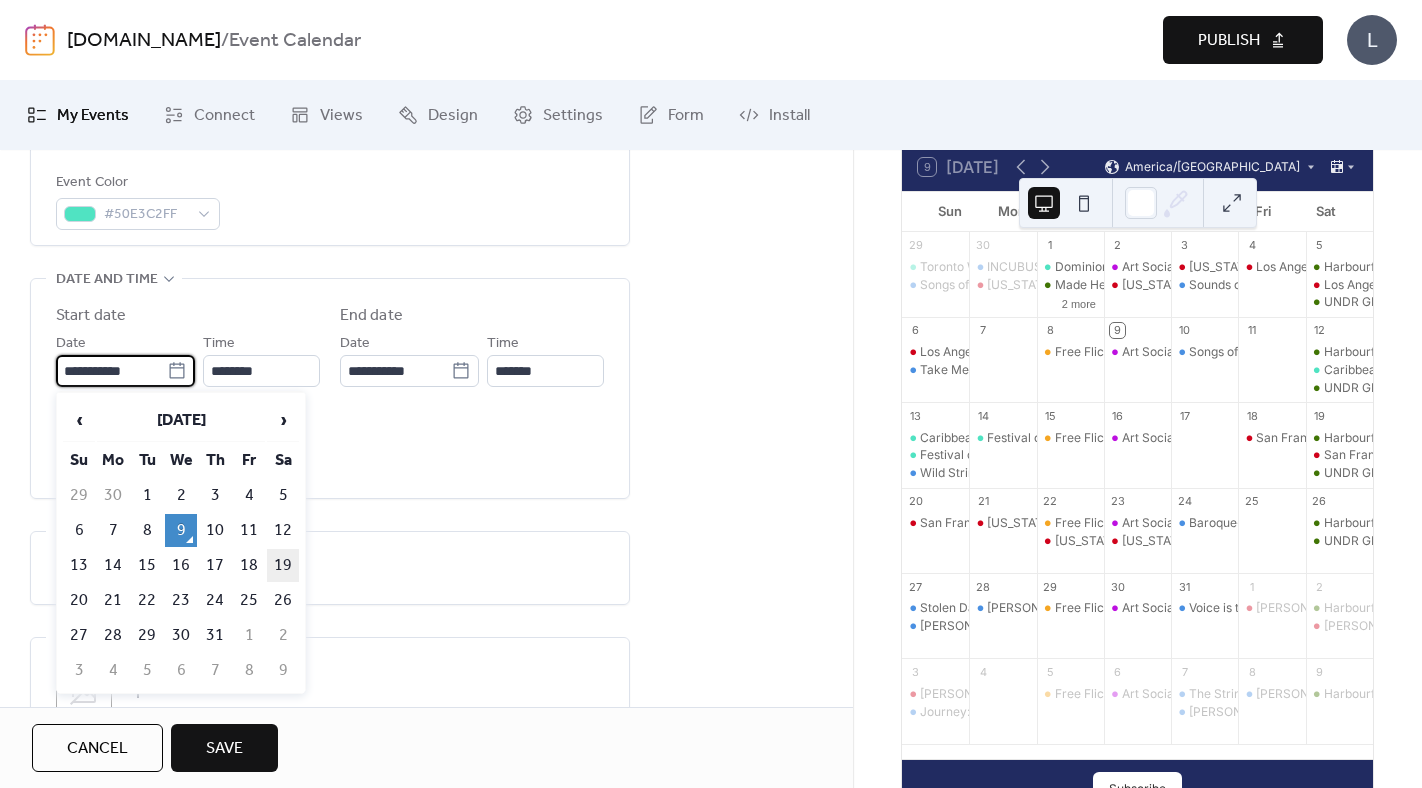 click on "19" at bounding box center [283, 565] 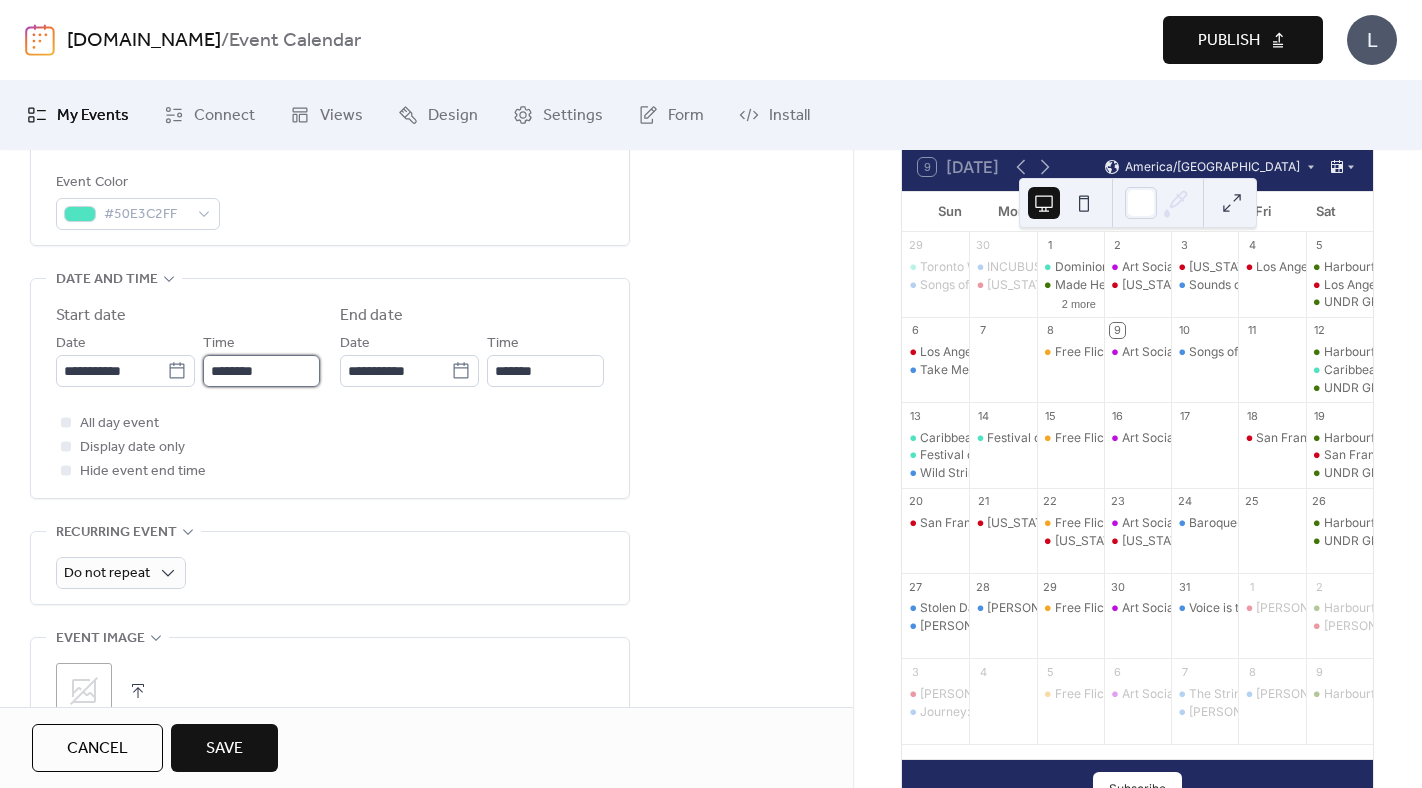 click on "********" at bounding box center (261, 371) 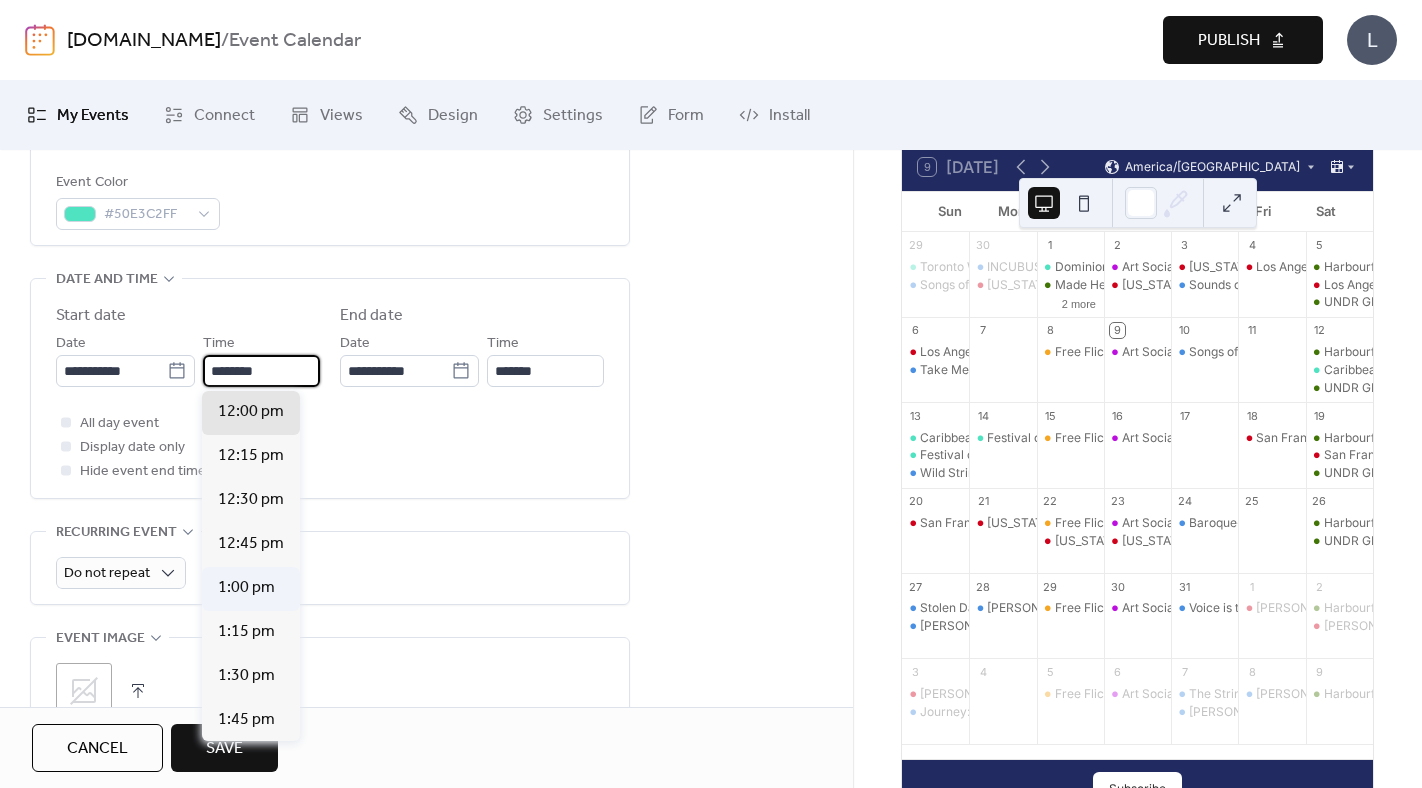scroll, scrollTop: 2134, scrollLeft: 0, axis: vertical 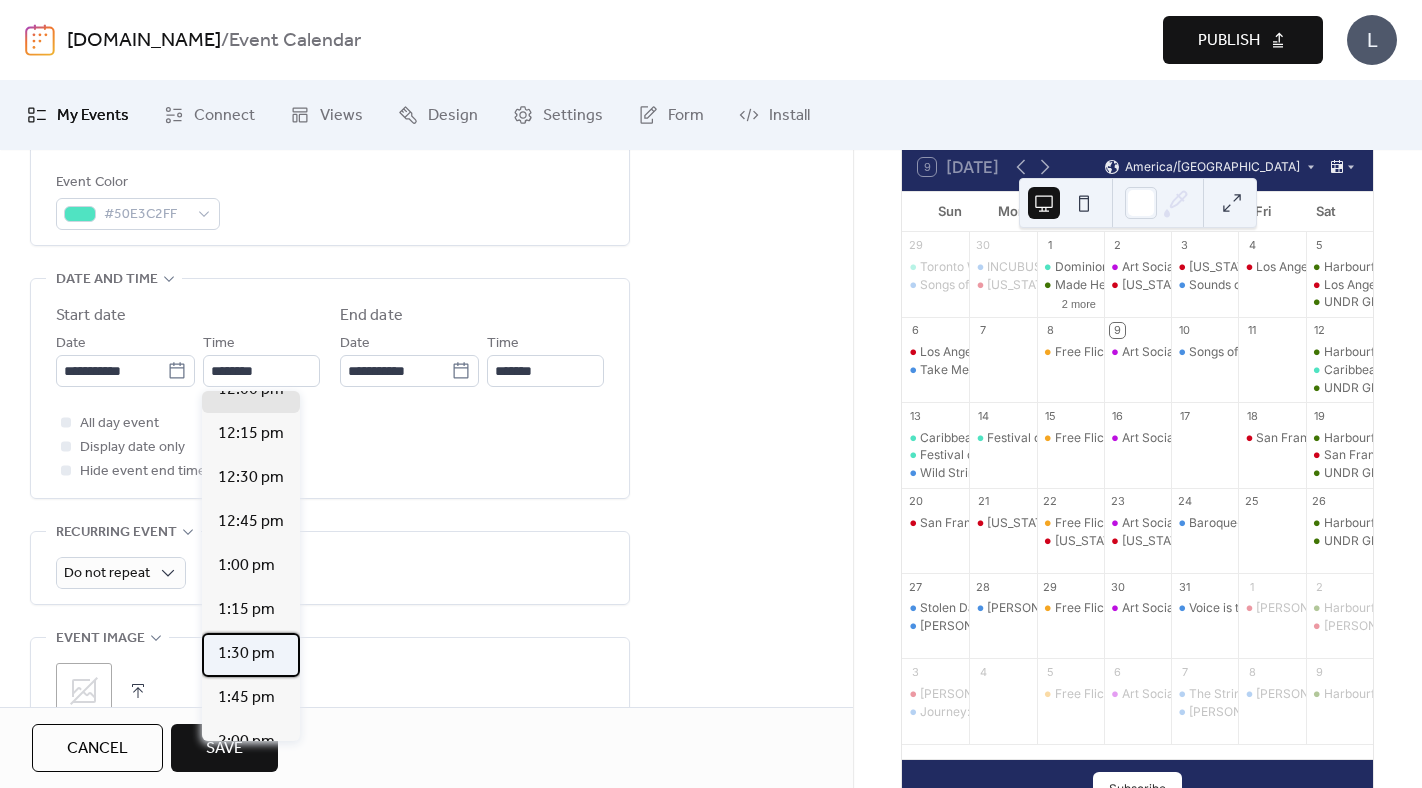 click on "1:30 pm" at bounding box center (246, 654) 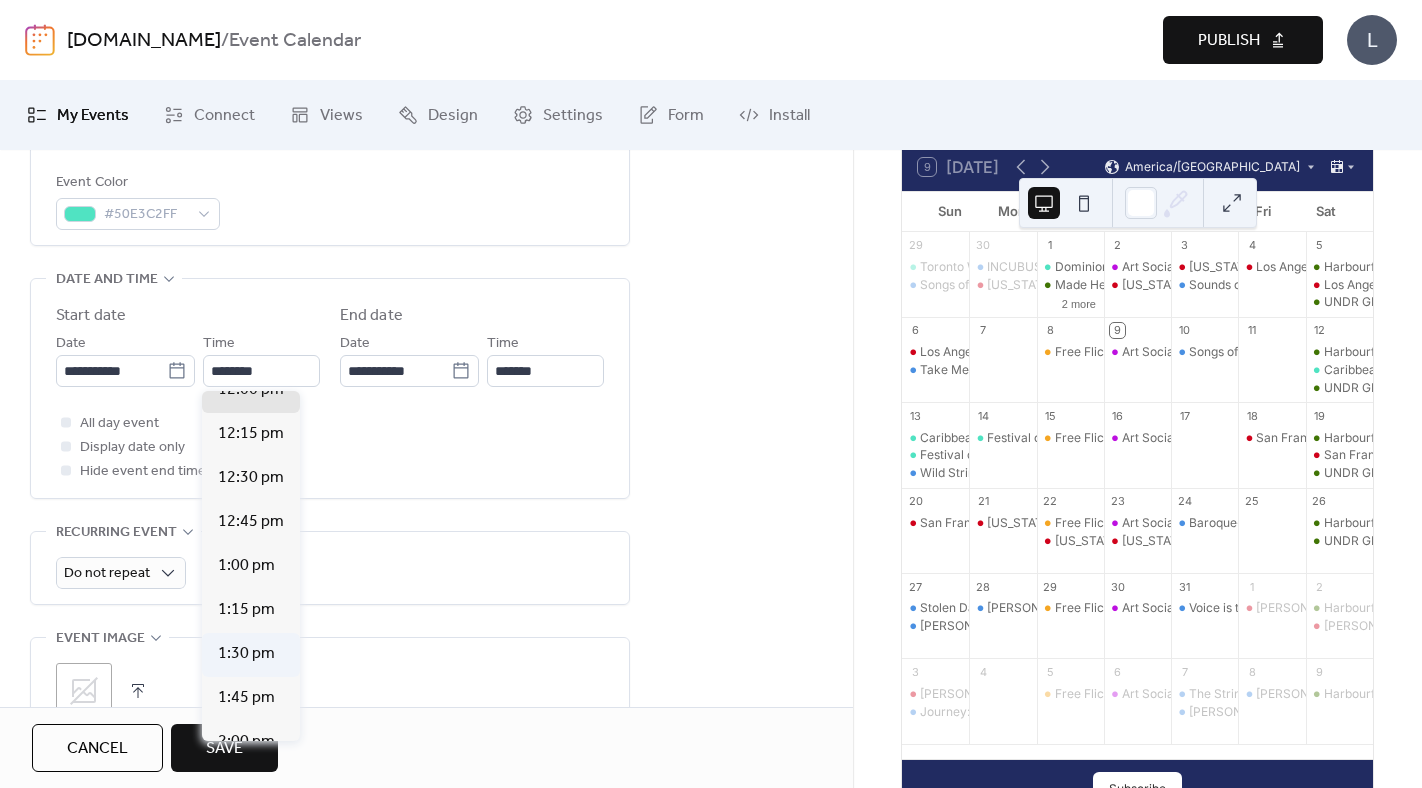 type on "*******" 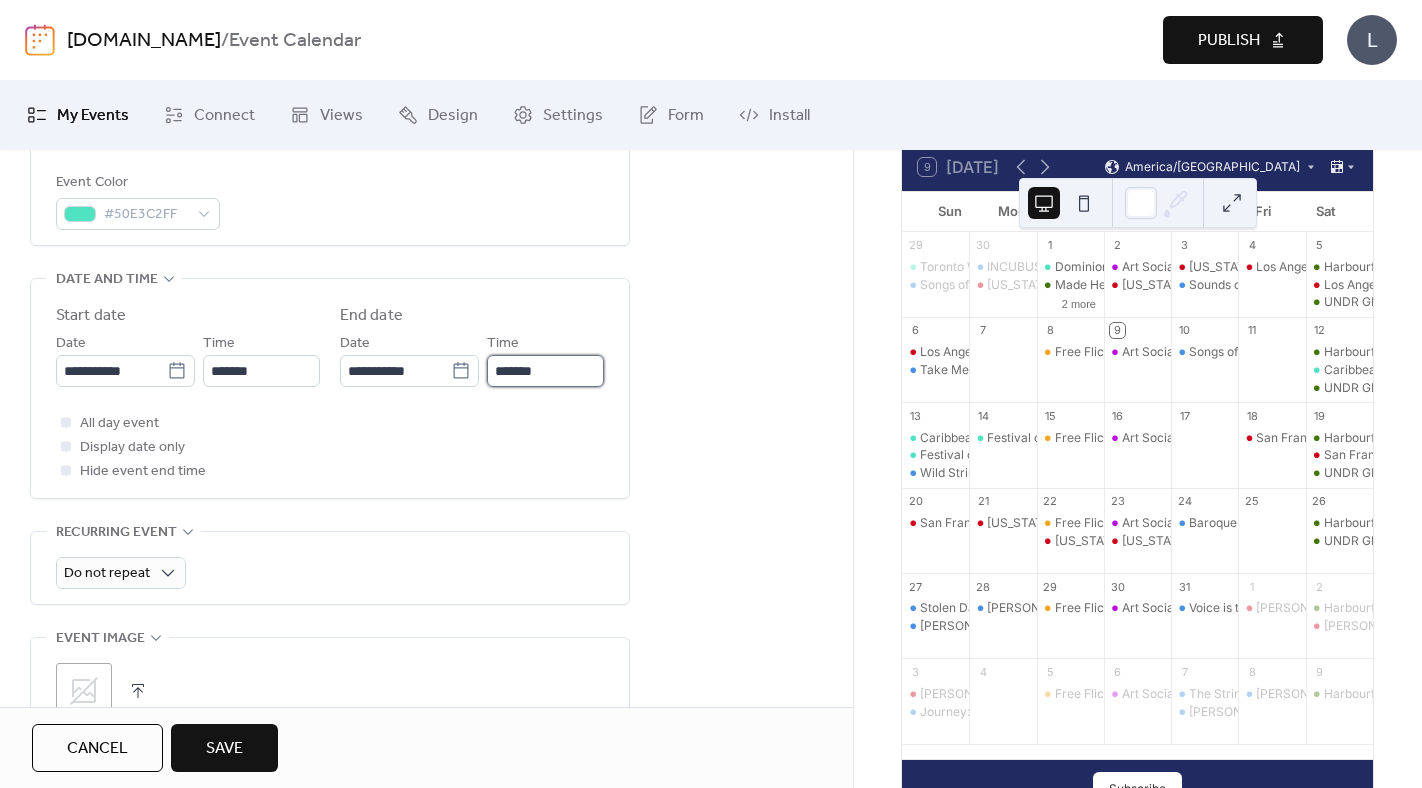 click on "*******" at bounding box center (545, 371) 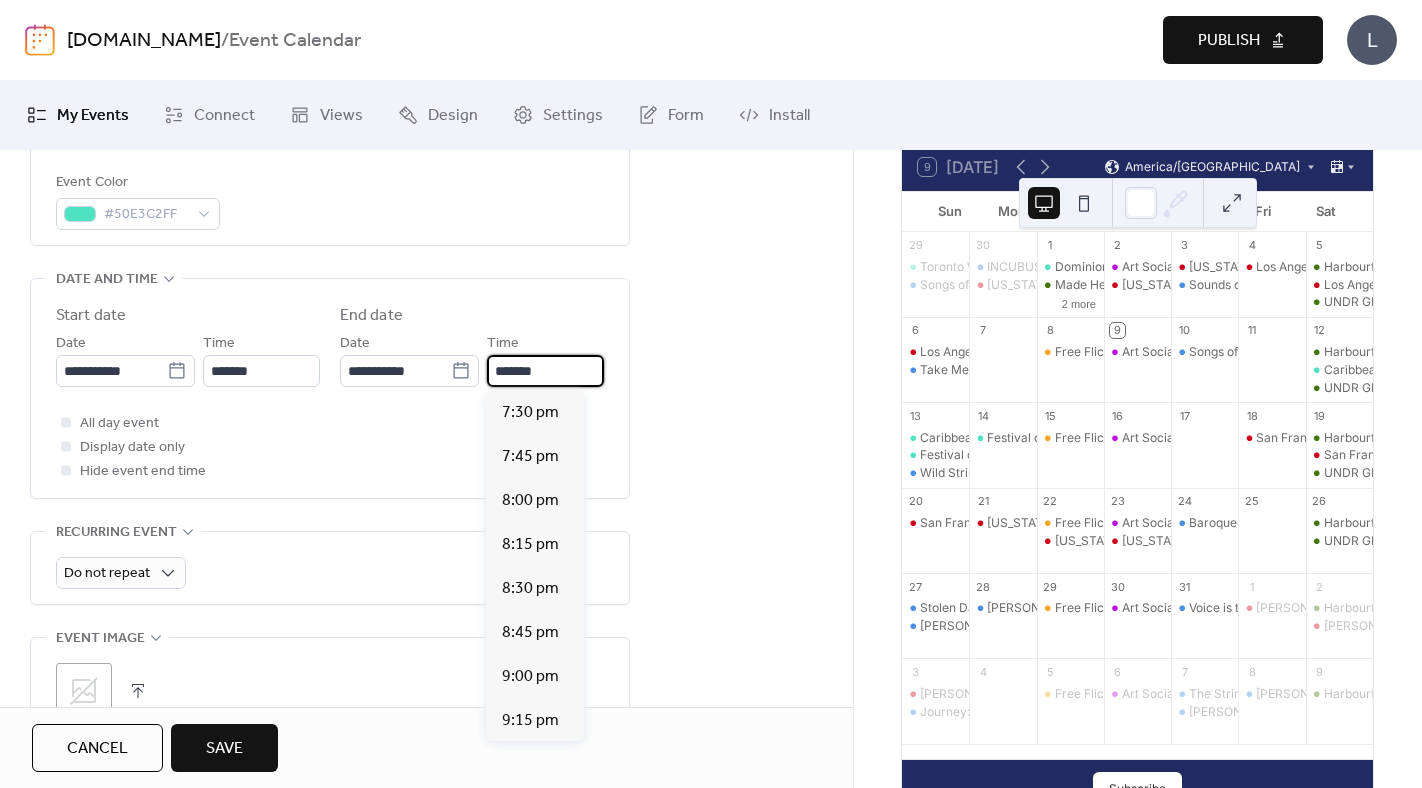 scroll, scrollTop: 1067, scrollLeft: 0, axis: vertical 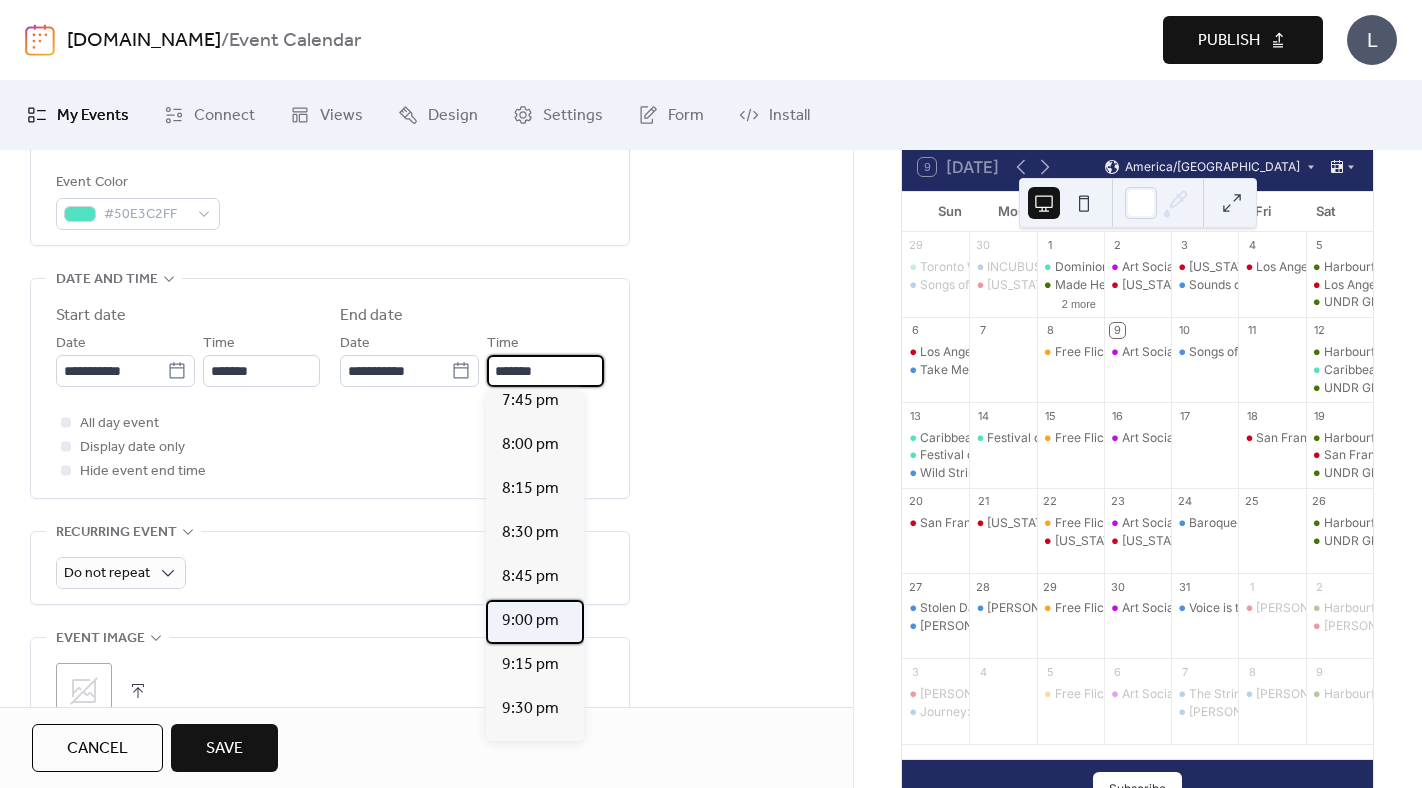 click on "9:00 pm" at bounding box center (530, 621) 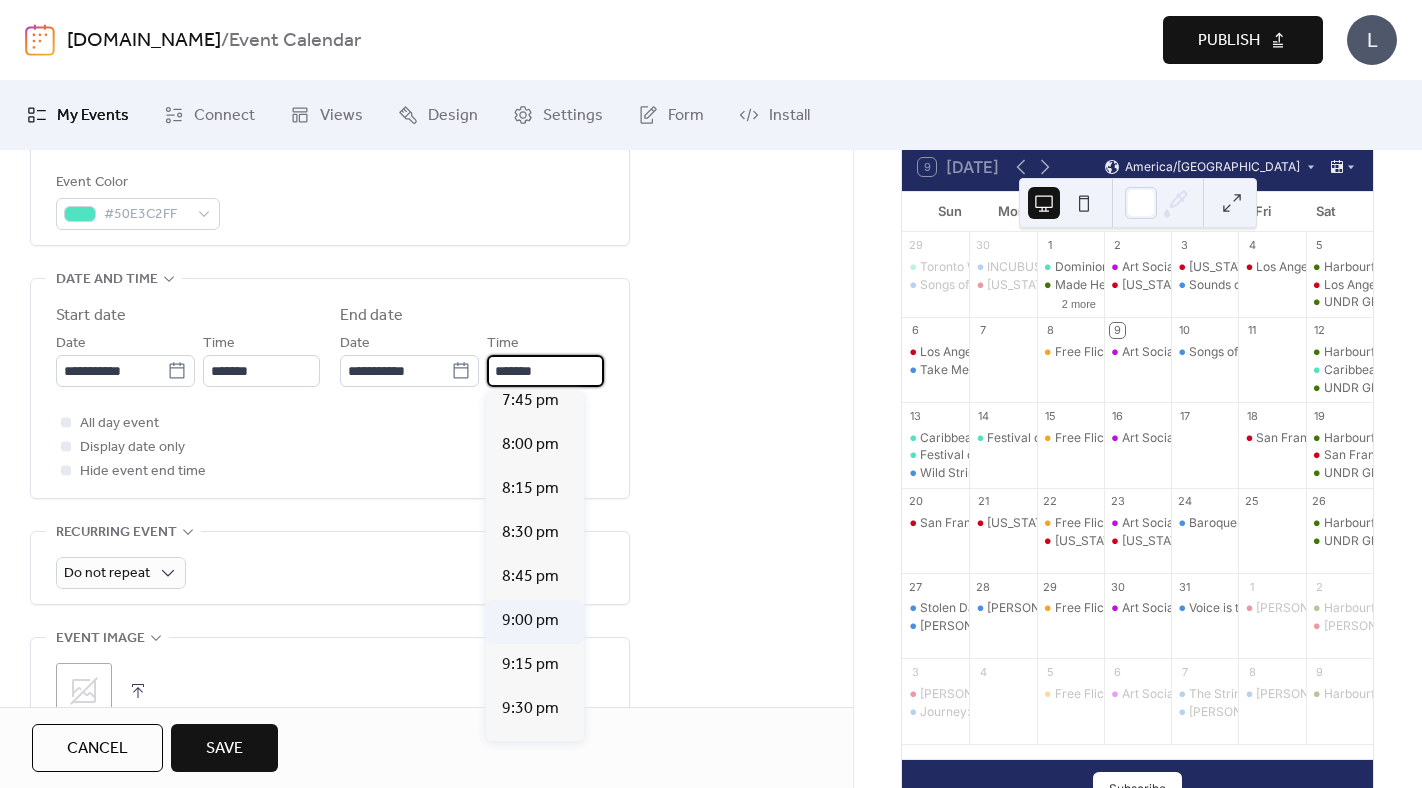 type on "*******" 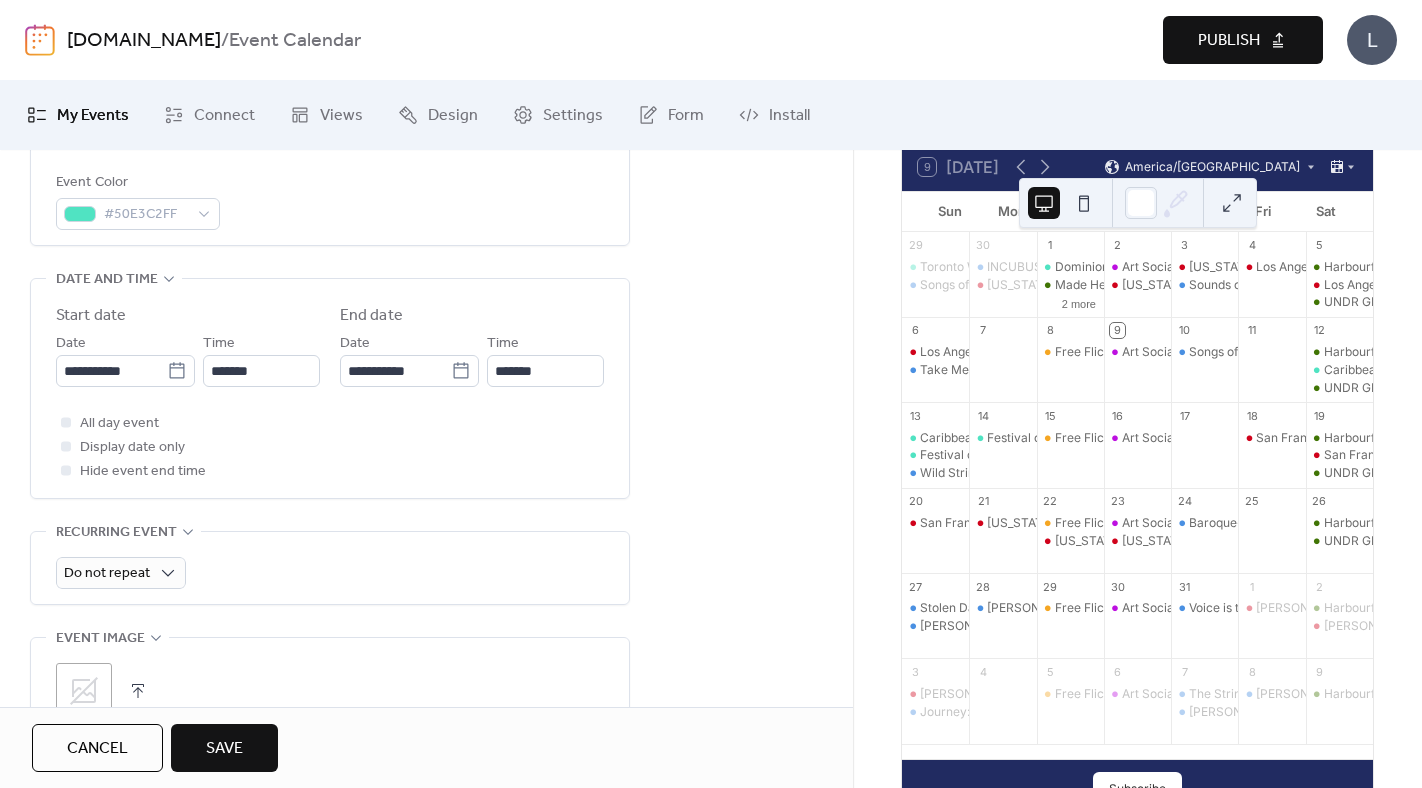 scroll, scrollTop: 754, scrollLeft: 0, axis: vertical 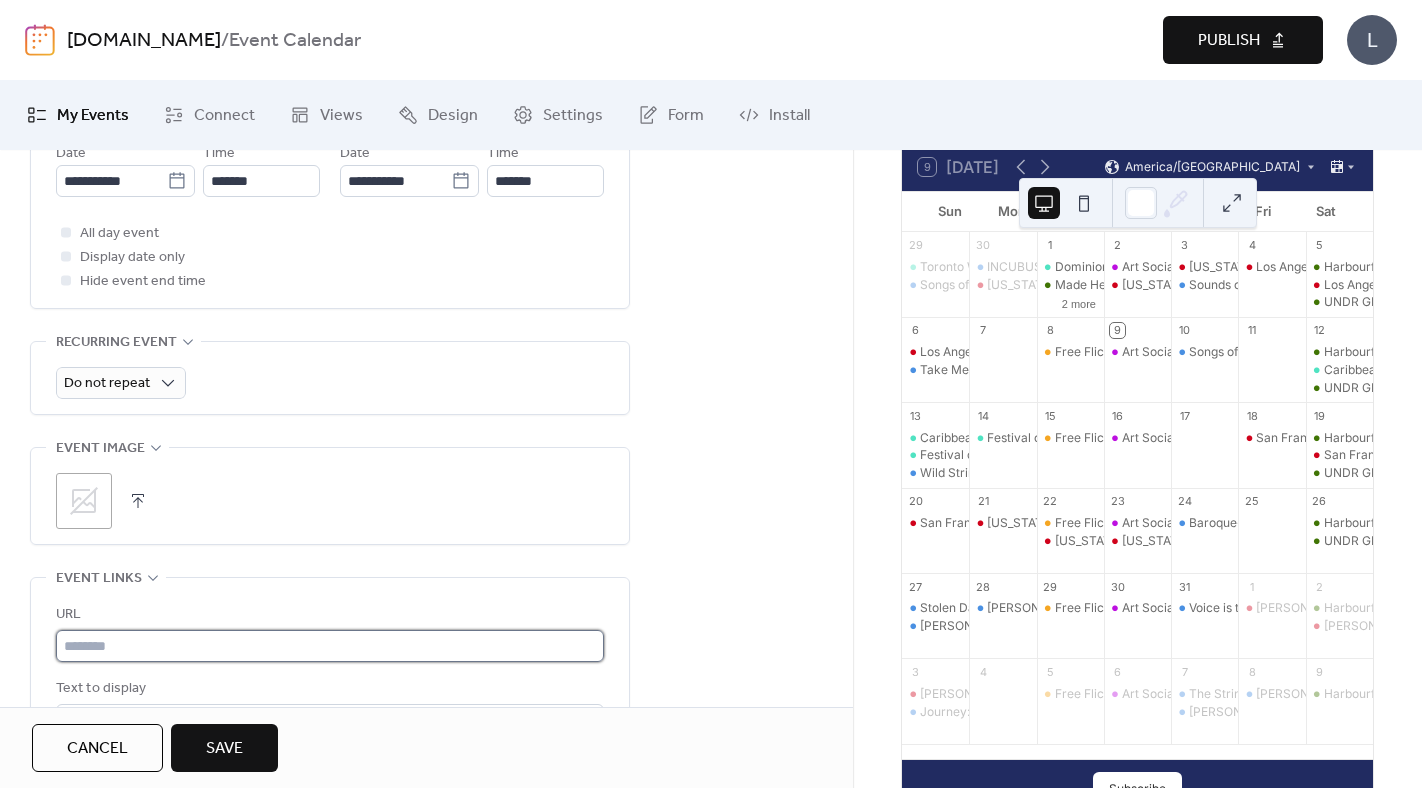 click at bounding box center [330, 646] 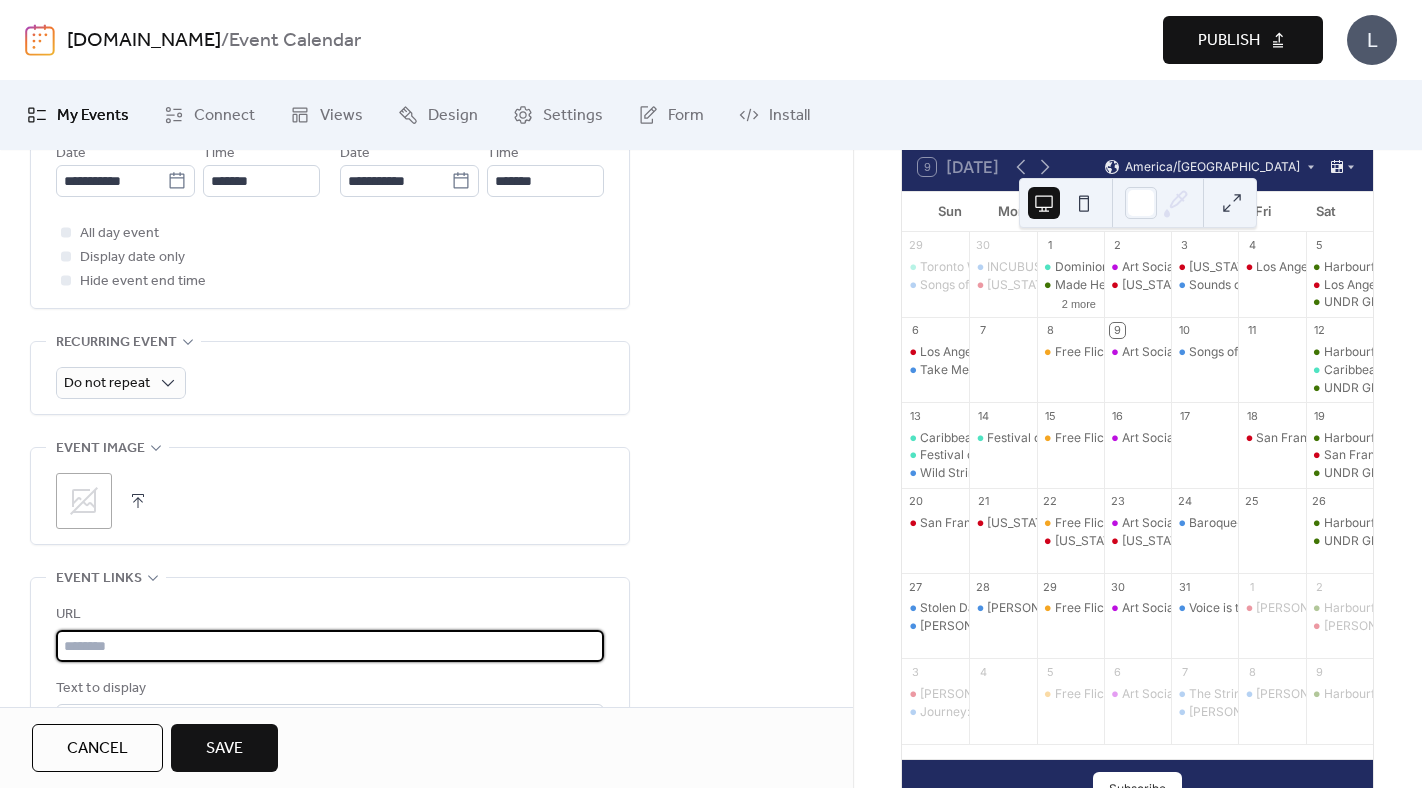 paste on "**********" 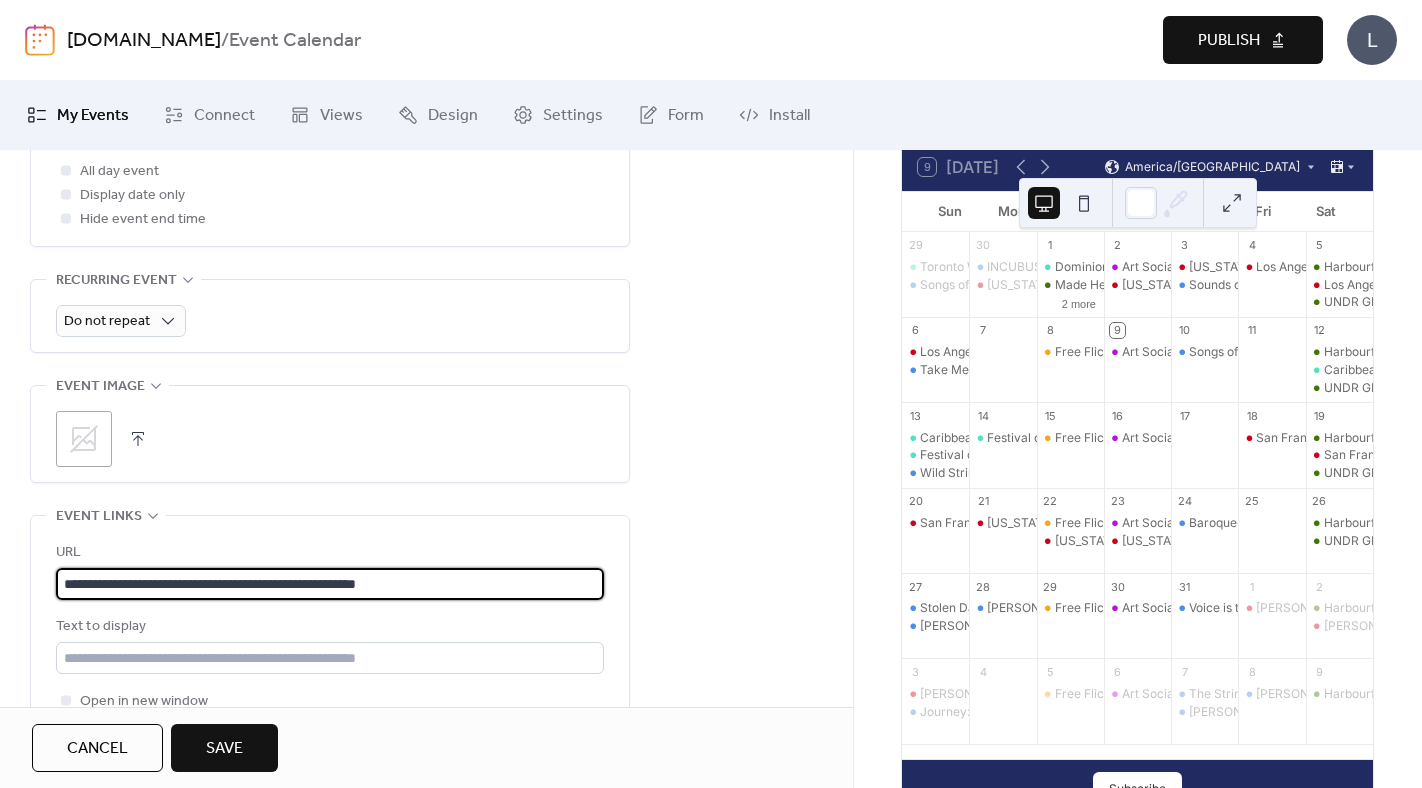 scroll, scrollTop: 852, scrollLeft: 0, axis: vertical 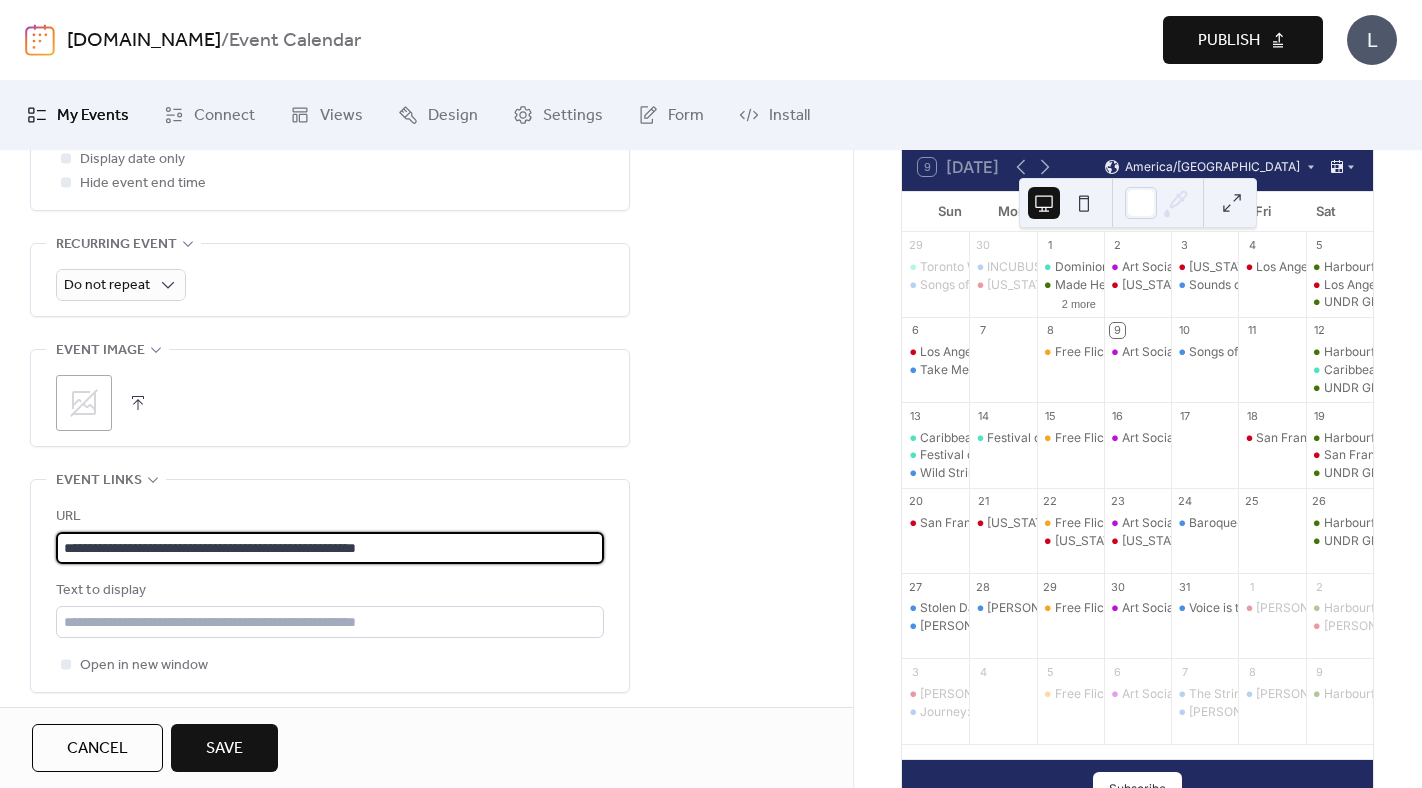 type on "**********" 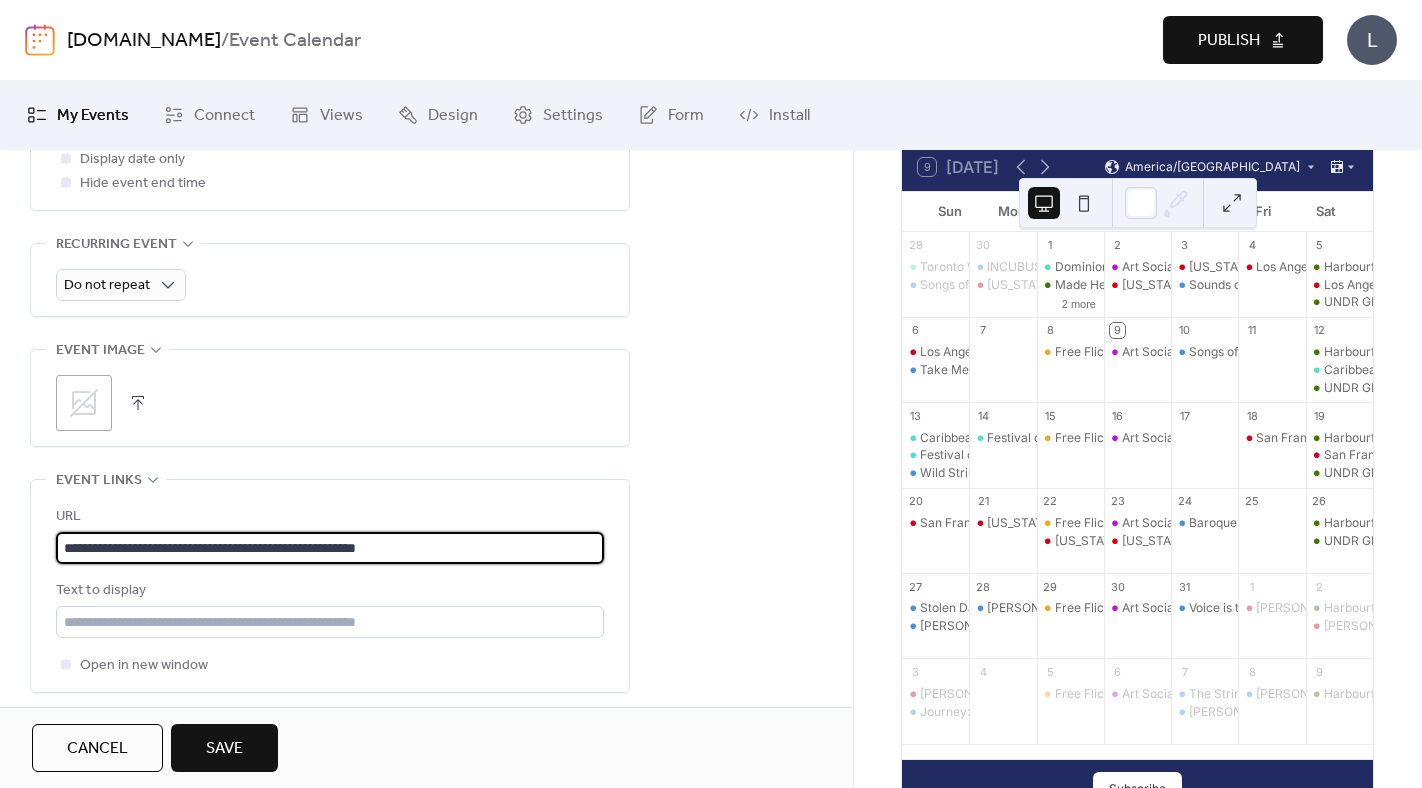 click 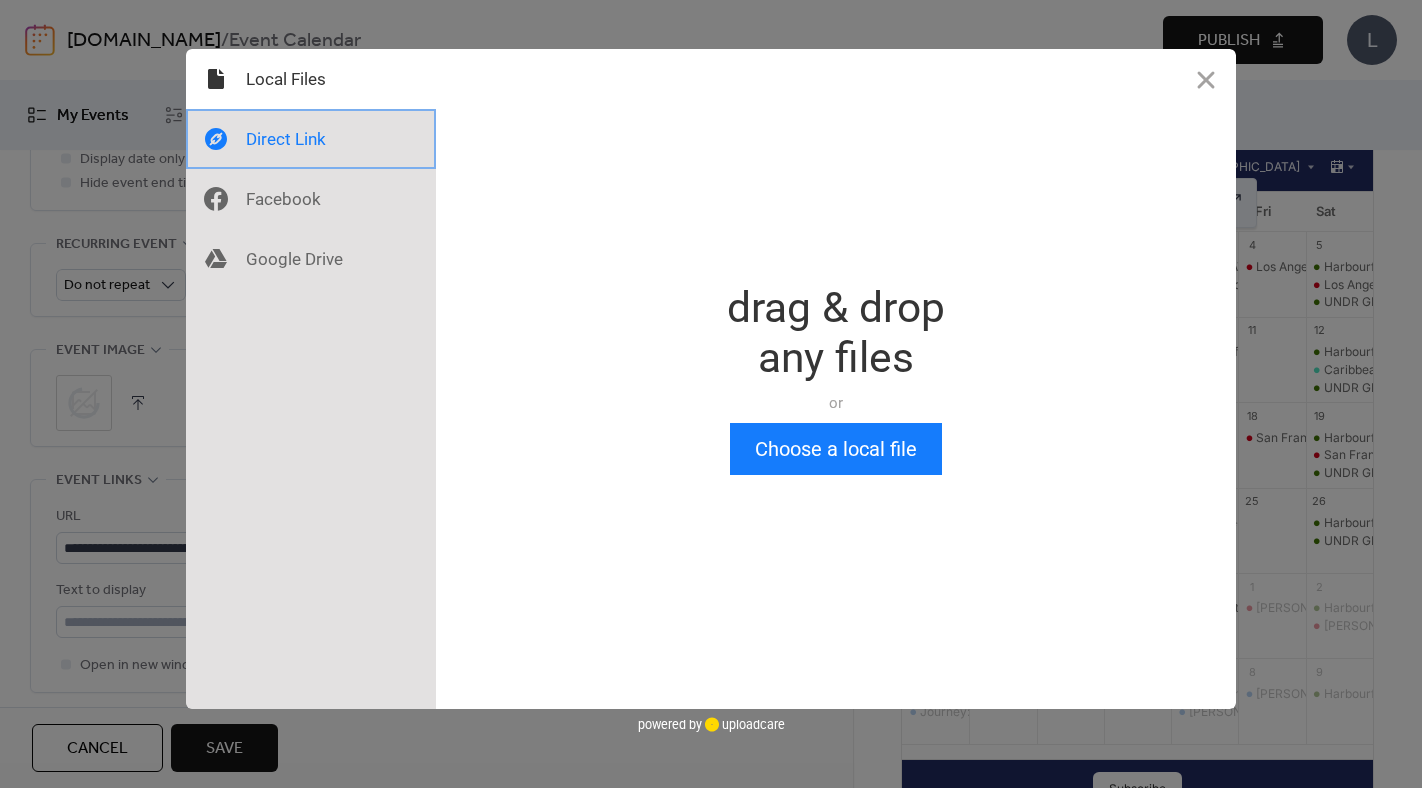 click at bounding box center (311, 139) 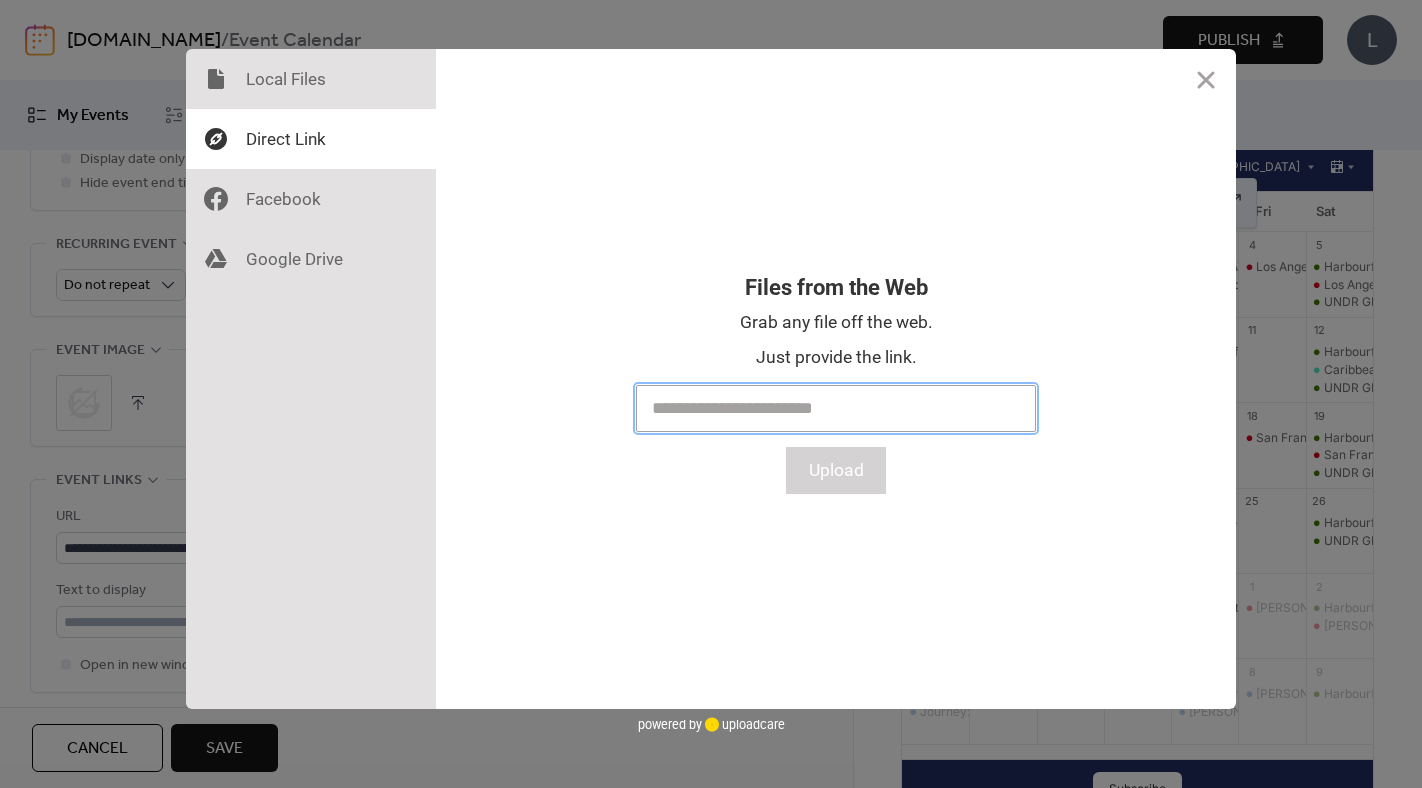 paste on "**********" 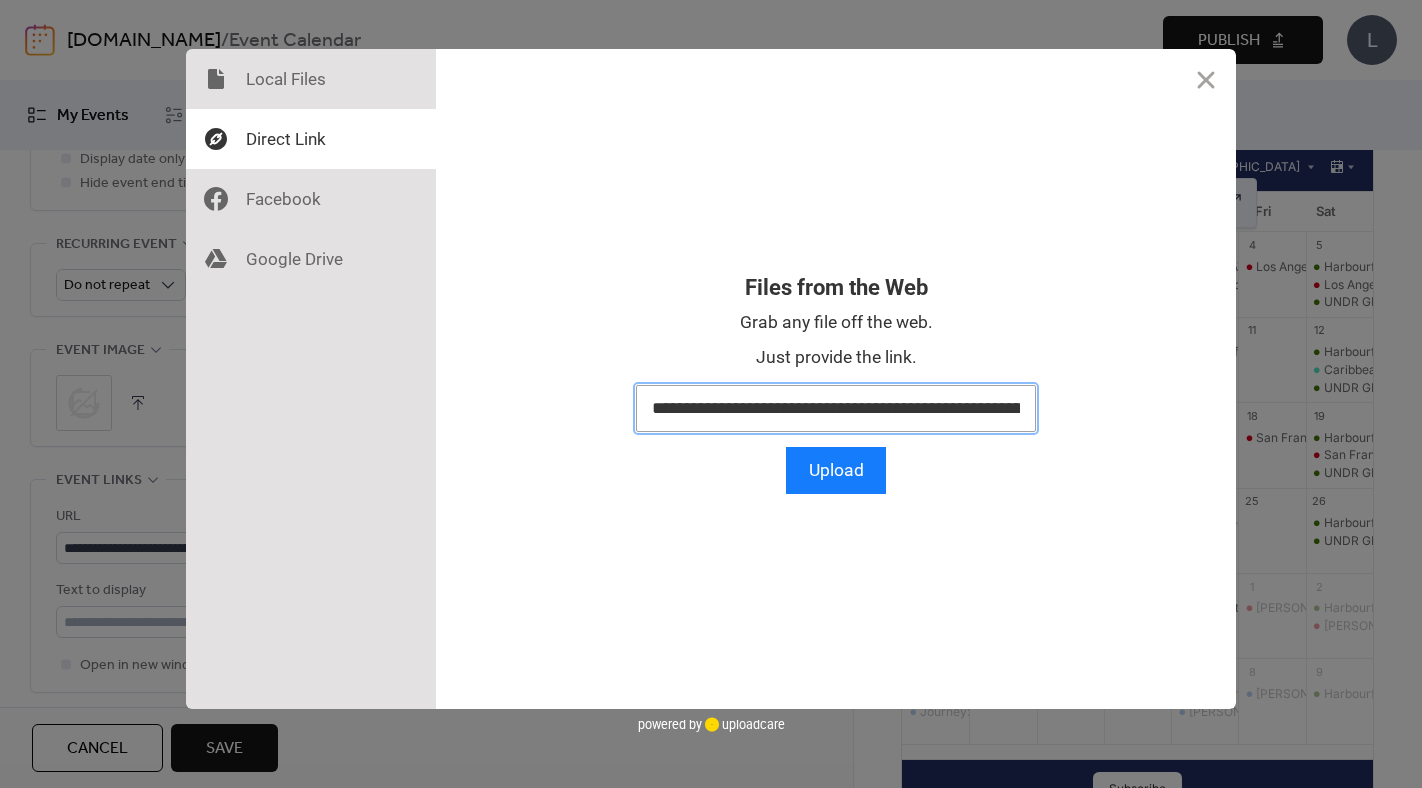scroll, scrollTop: 0, scrollLeft: 313, axis: horizontal 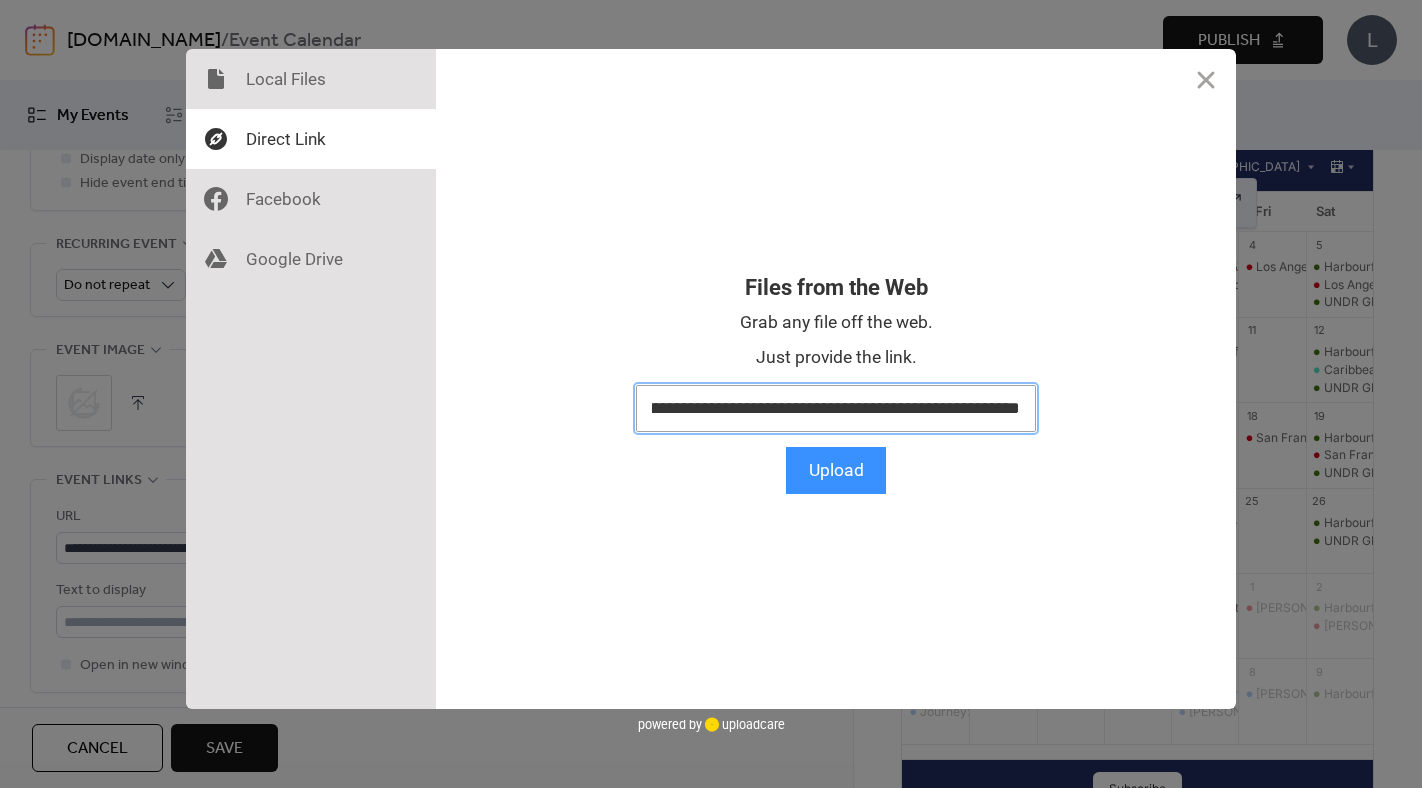 type on "**********" 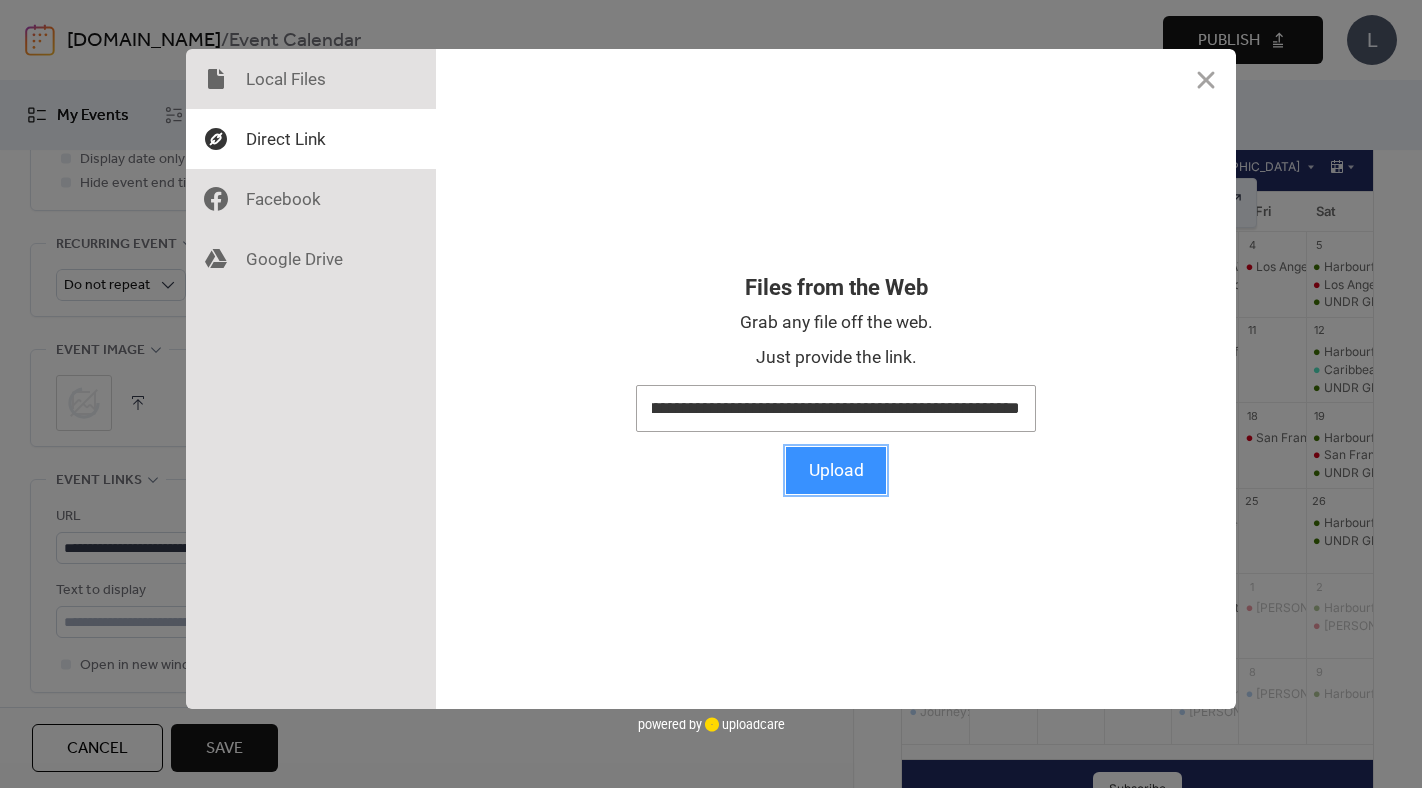 click on "Upload" at bounding box center (836, 470) 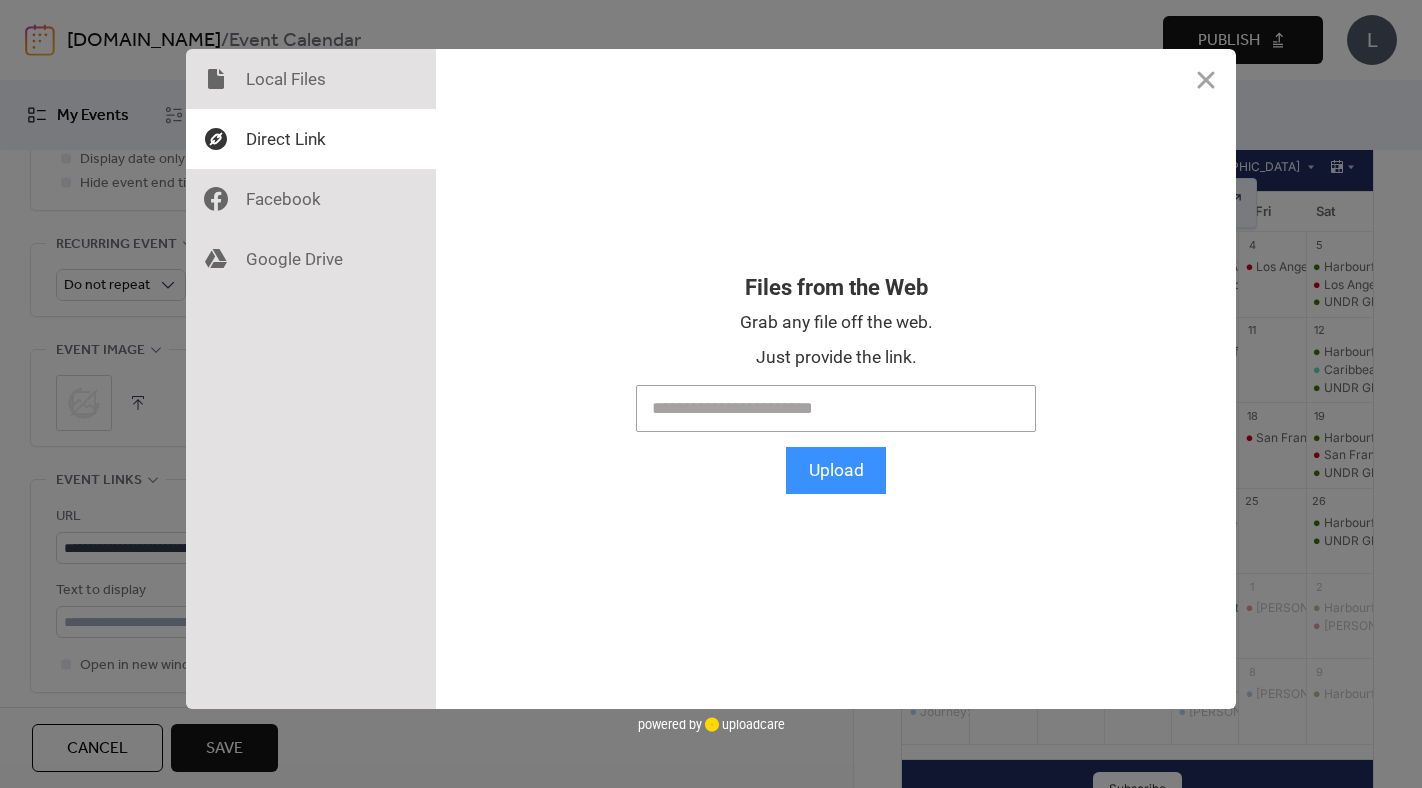 scroll, scrollTop: 0, scrollLeft: 0, axis: both 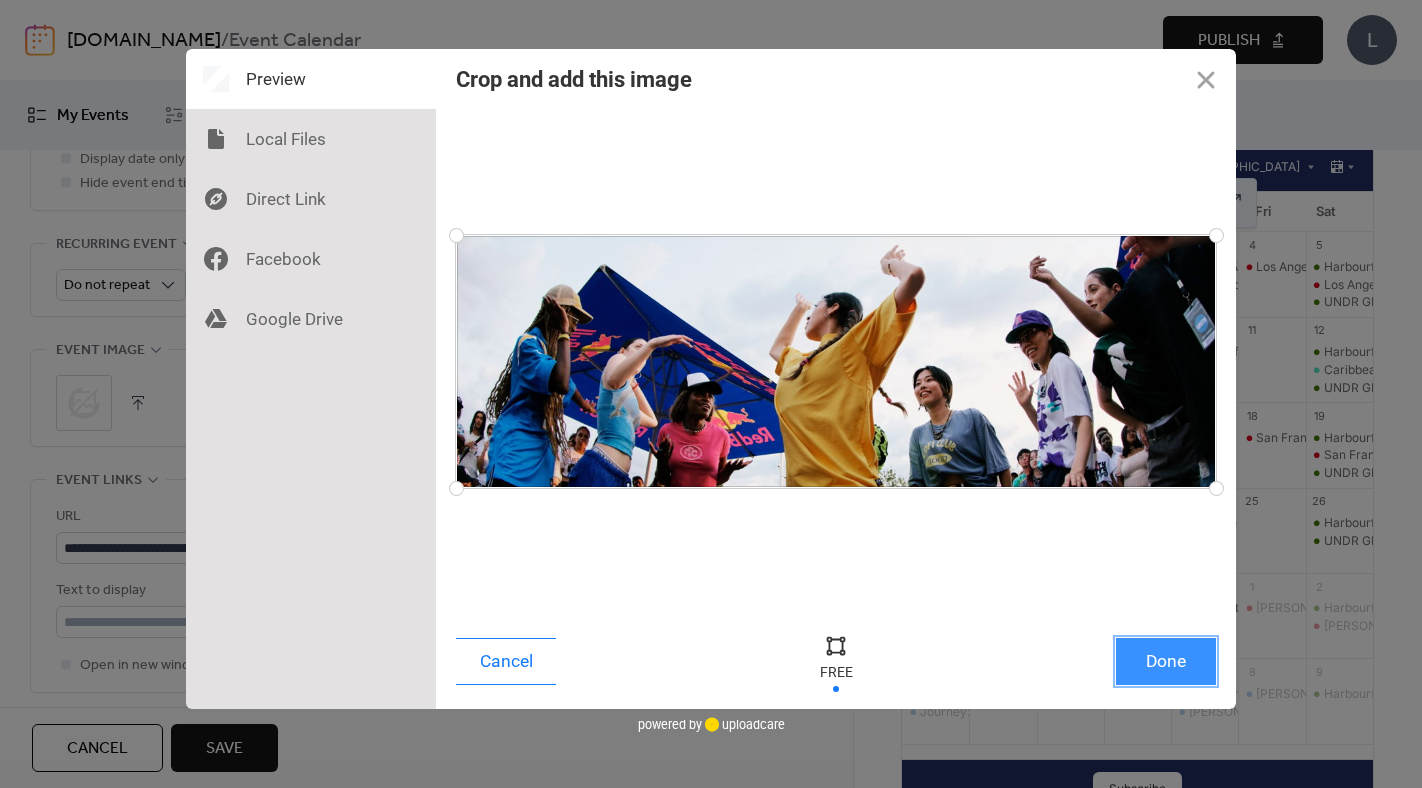 click on "Done" at bounding box center [1166, 661] 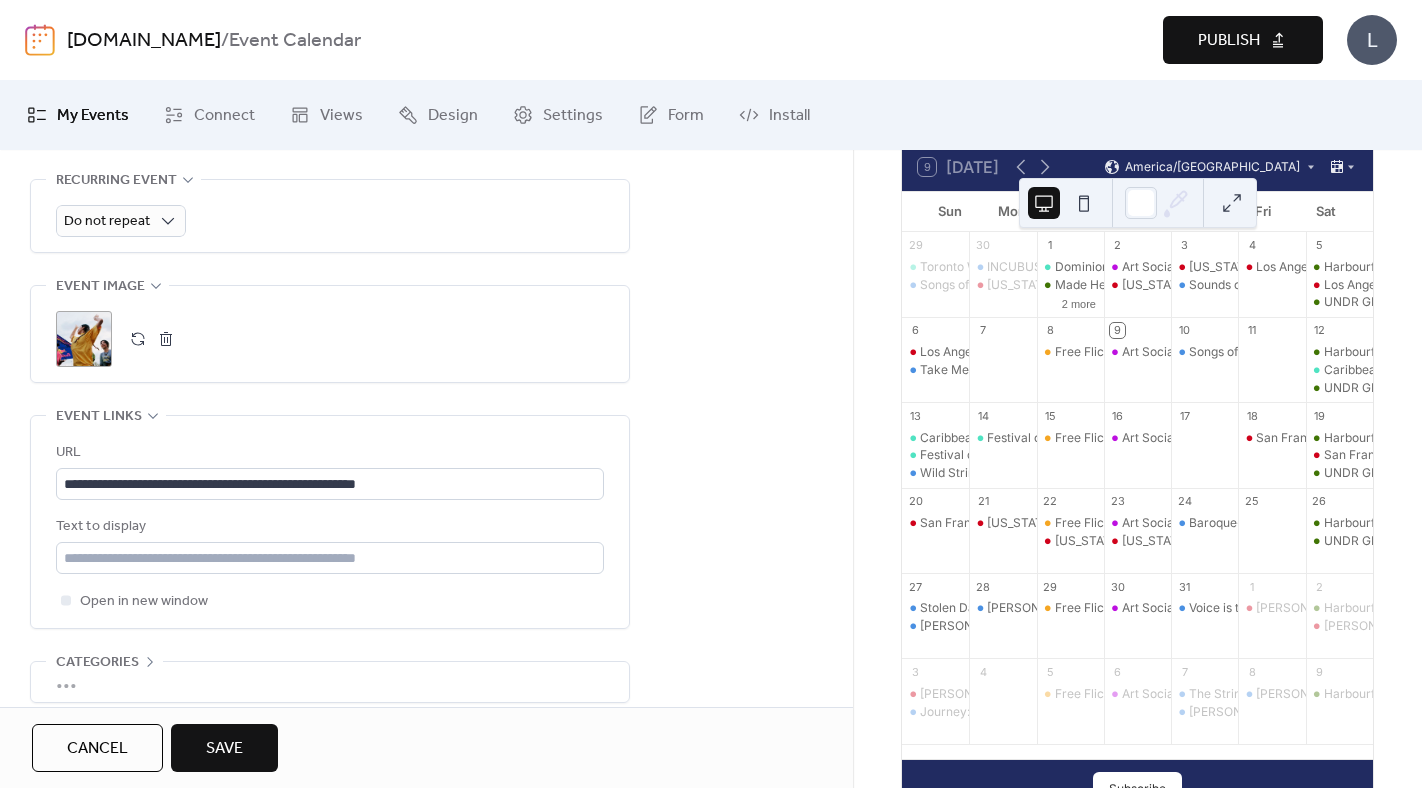 scroll, scrollTop: 1010, scrollLeft: 0, axis: vertical 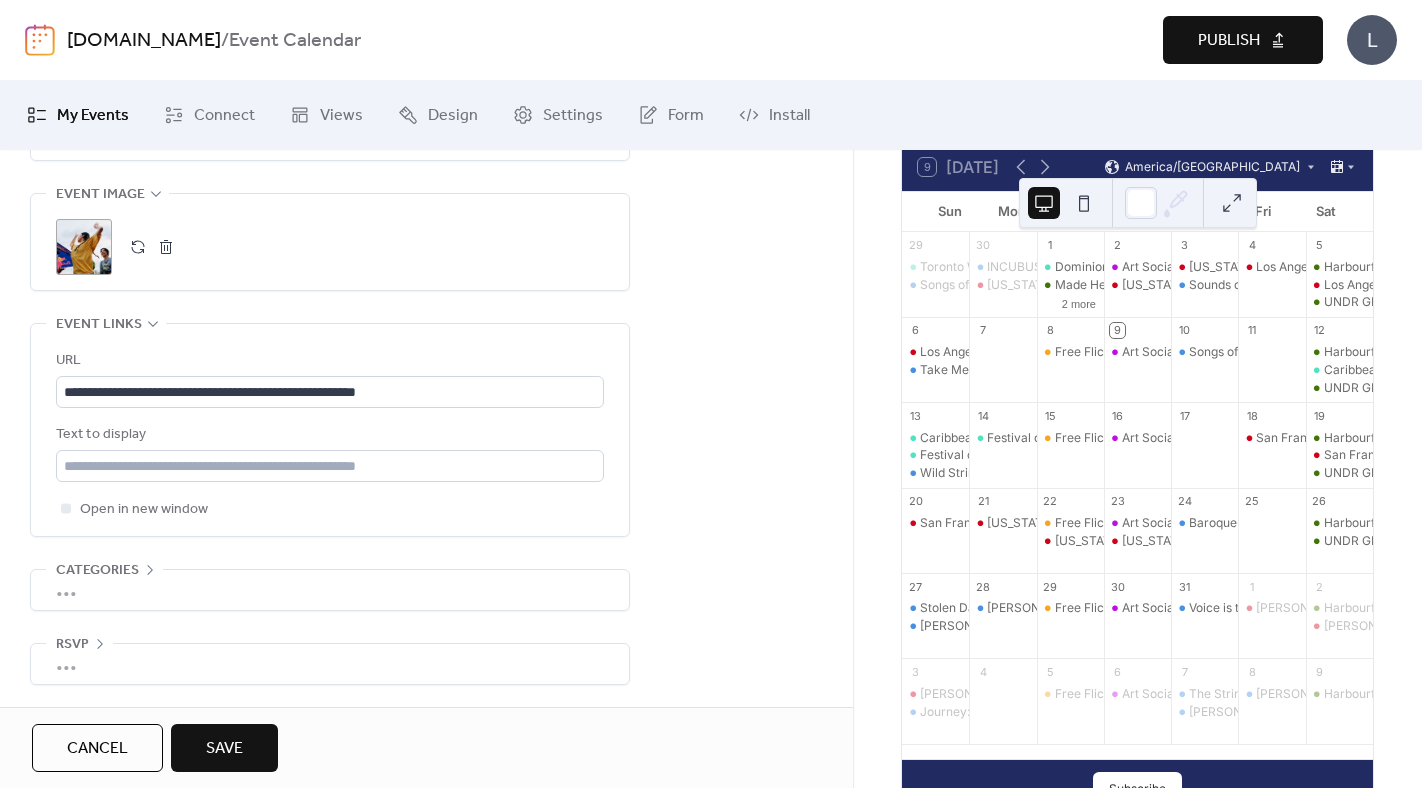 click on "Save" at bounding box center (224, 748) 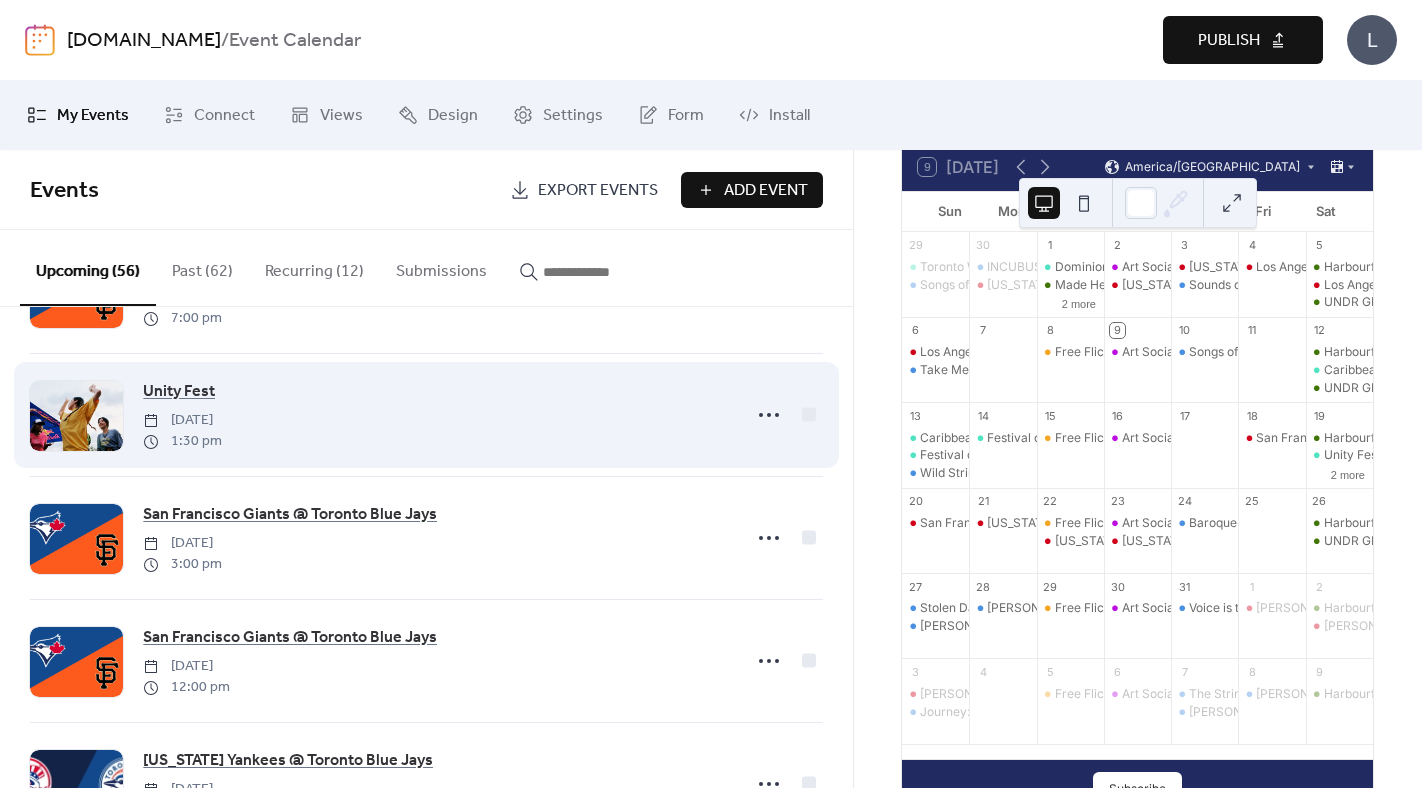 scroll, scrollTop: 0, scrollLeft: 0, axis: both 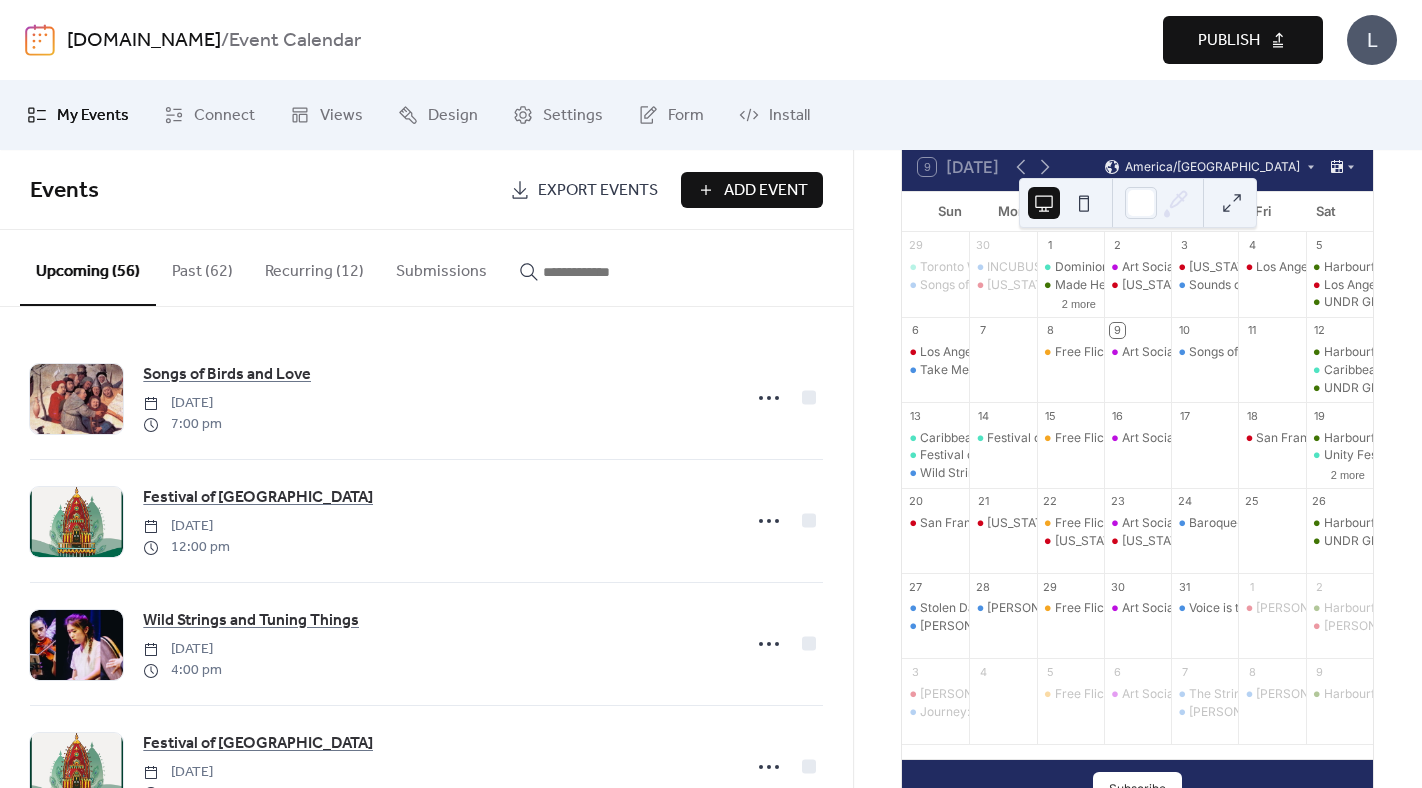 click on "Recurring  (12)" at bounding box center [314, 267] 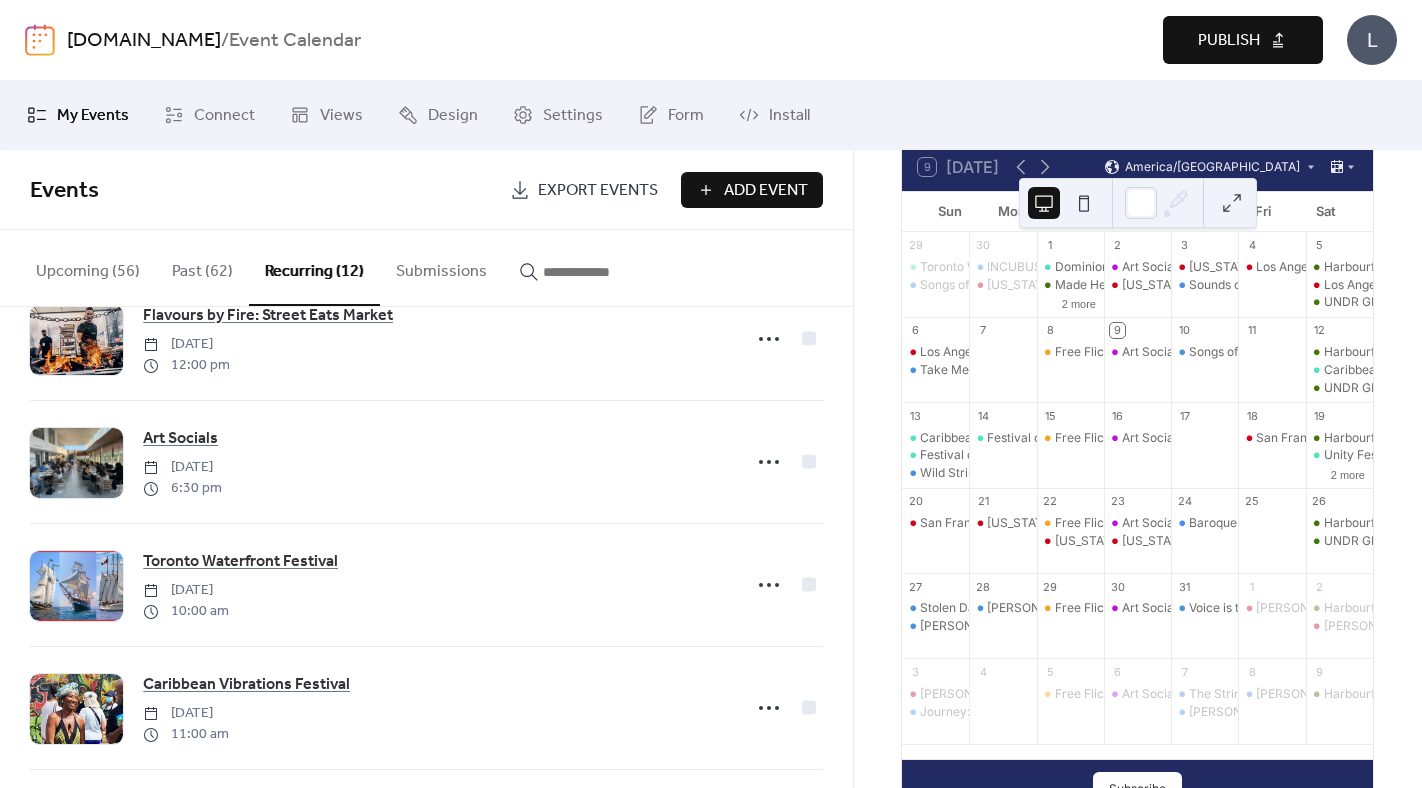 scroll, scrollTop: 1059, scrollLeft: 0, axis: vertical 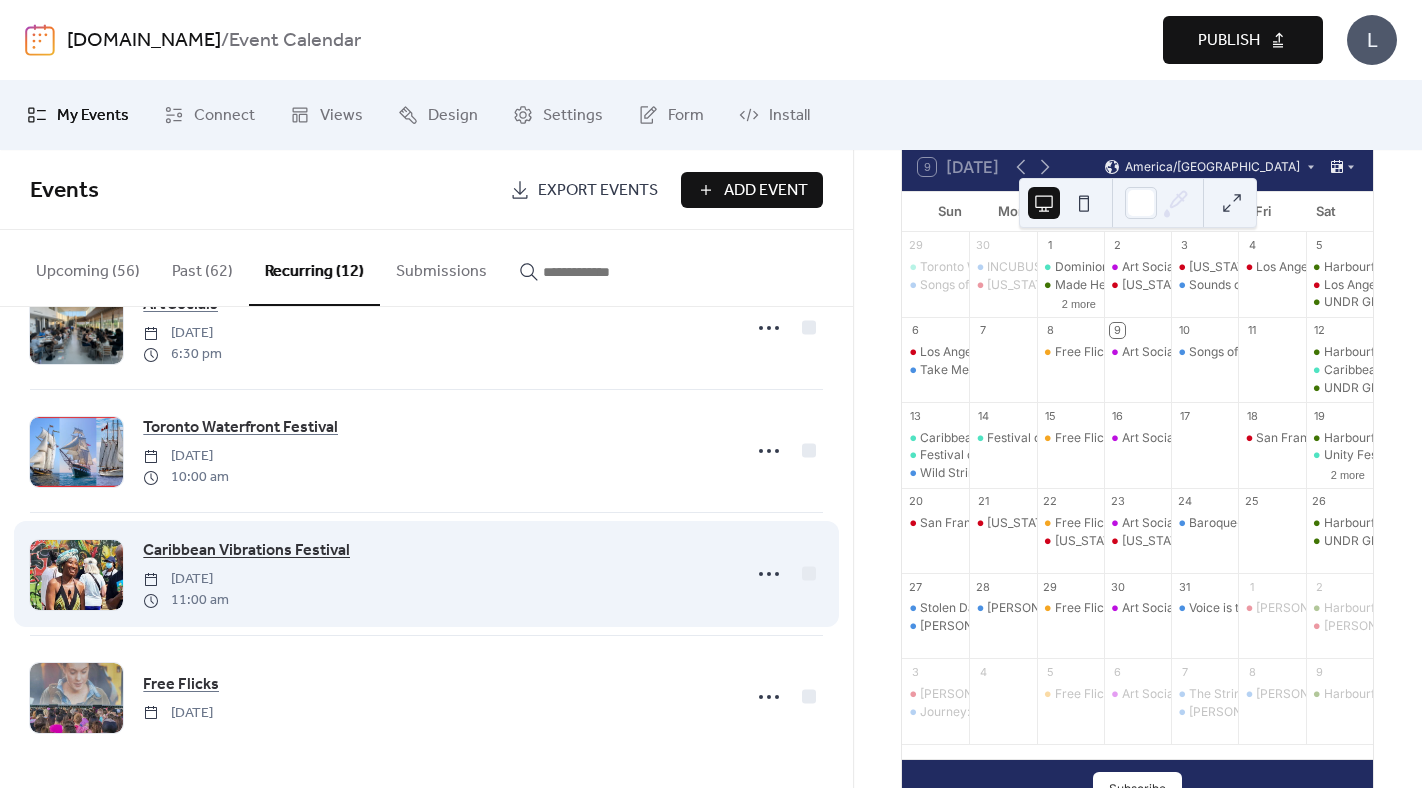 click on "Caribbean Vibrations Festival" at bounding box center [246, 551] 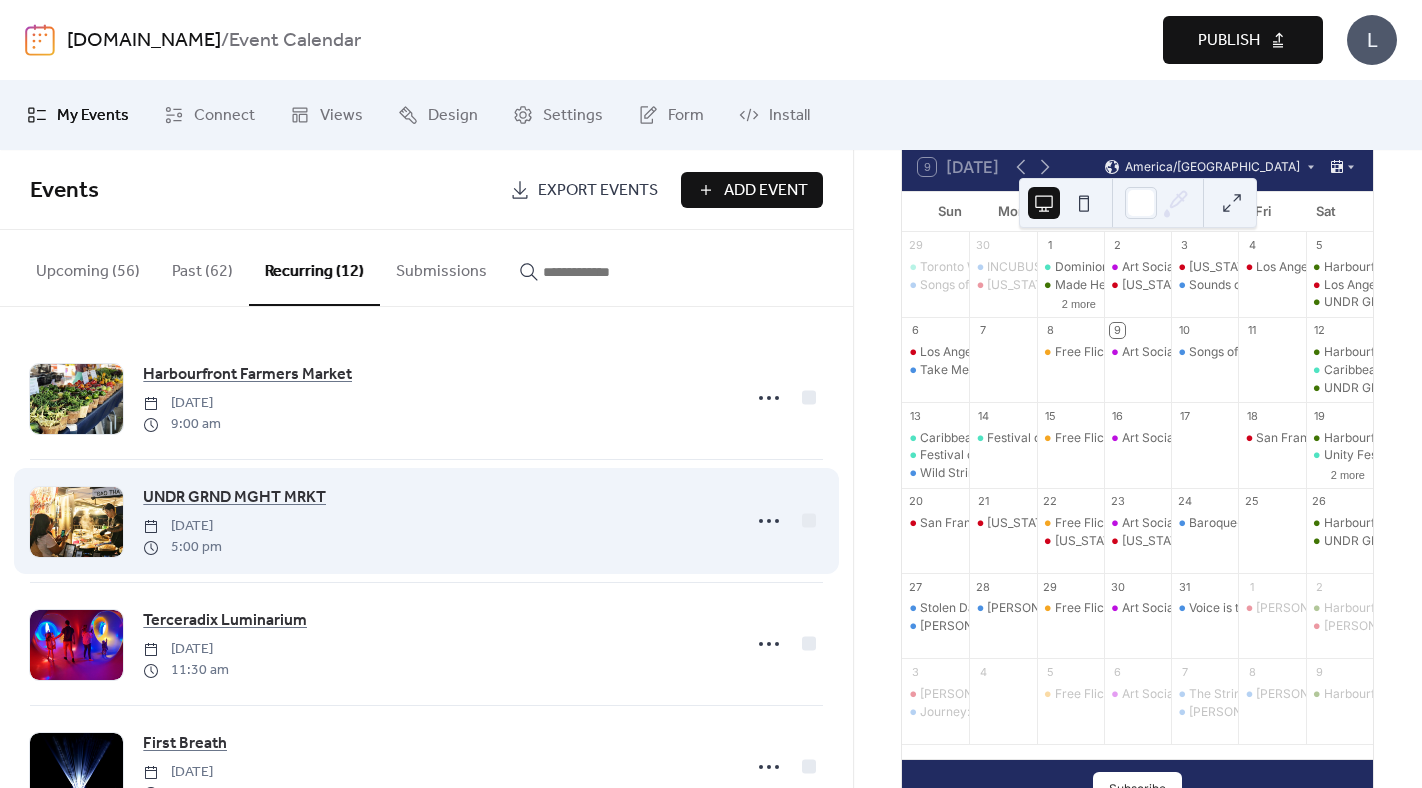 scroll, scrollTop: 1059, scrollLeft: 0, axis: vertical 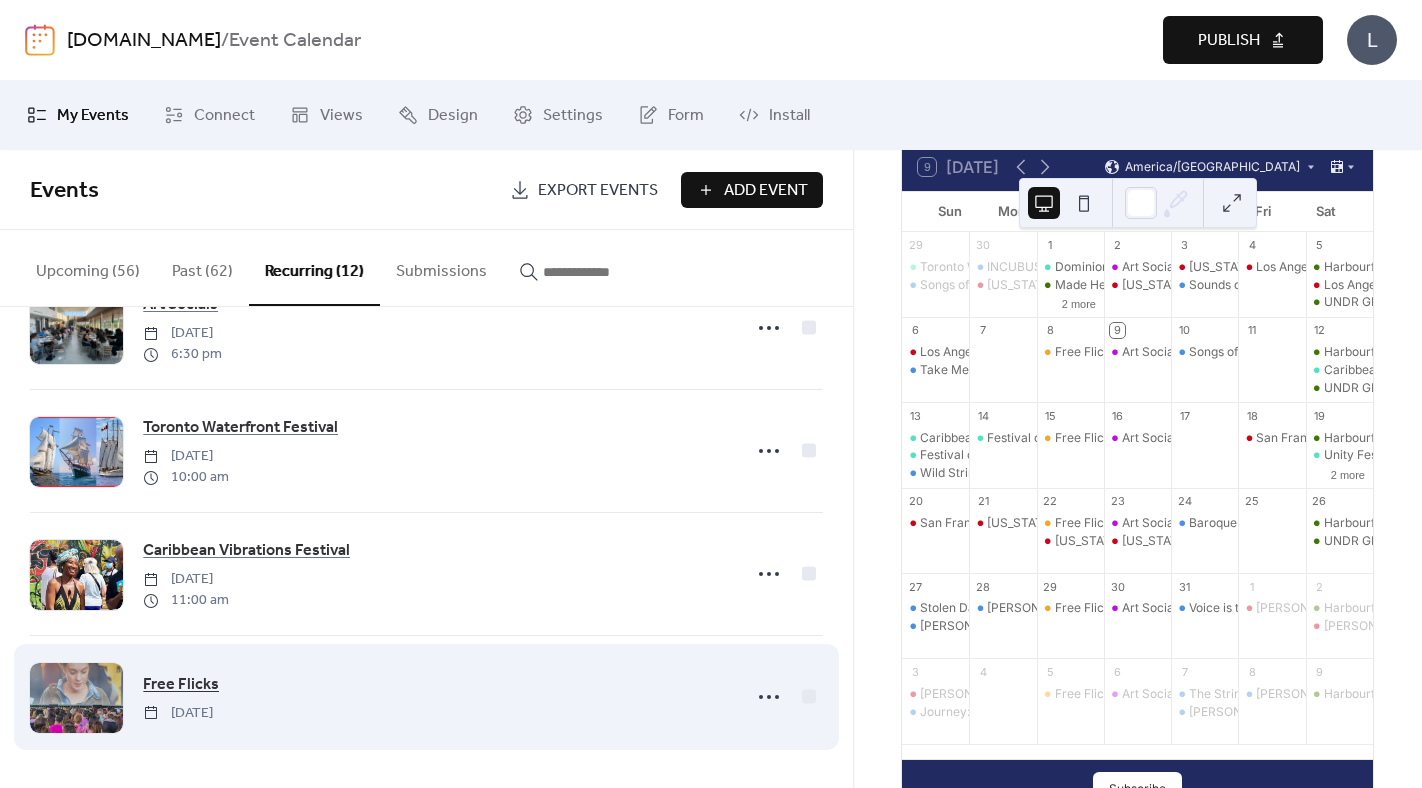 click on "Free Flicks" at bounding box center [181, 685] 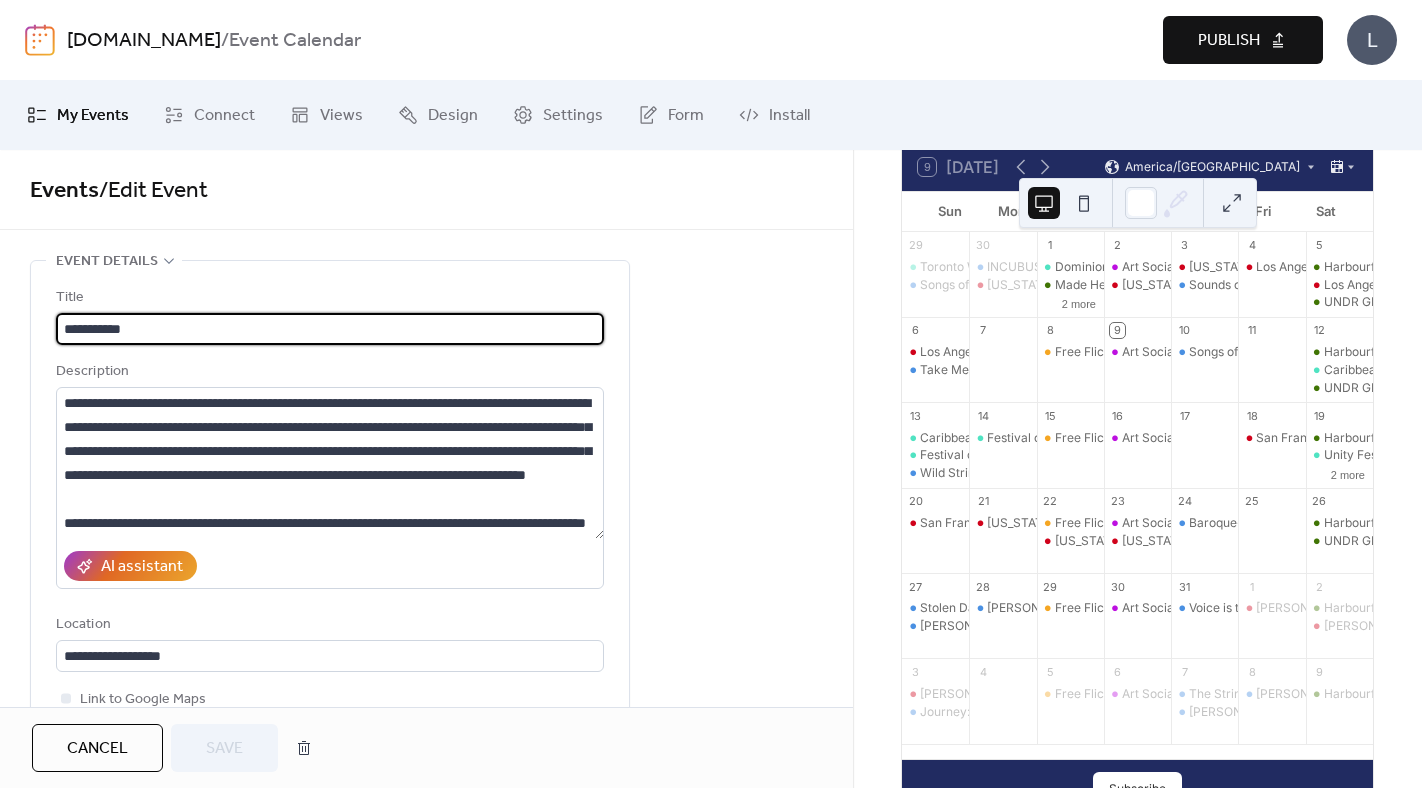 type on "**********" 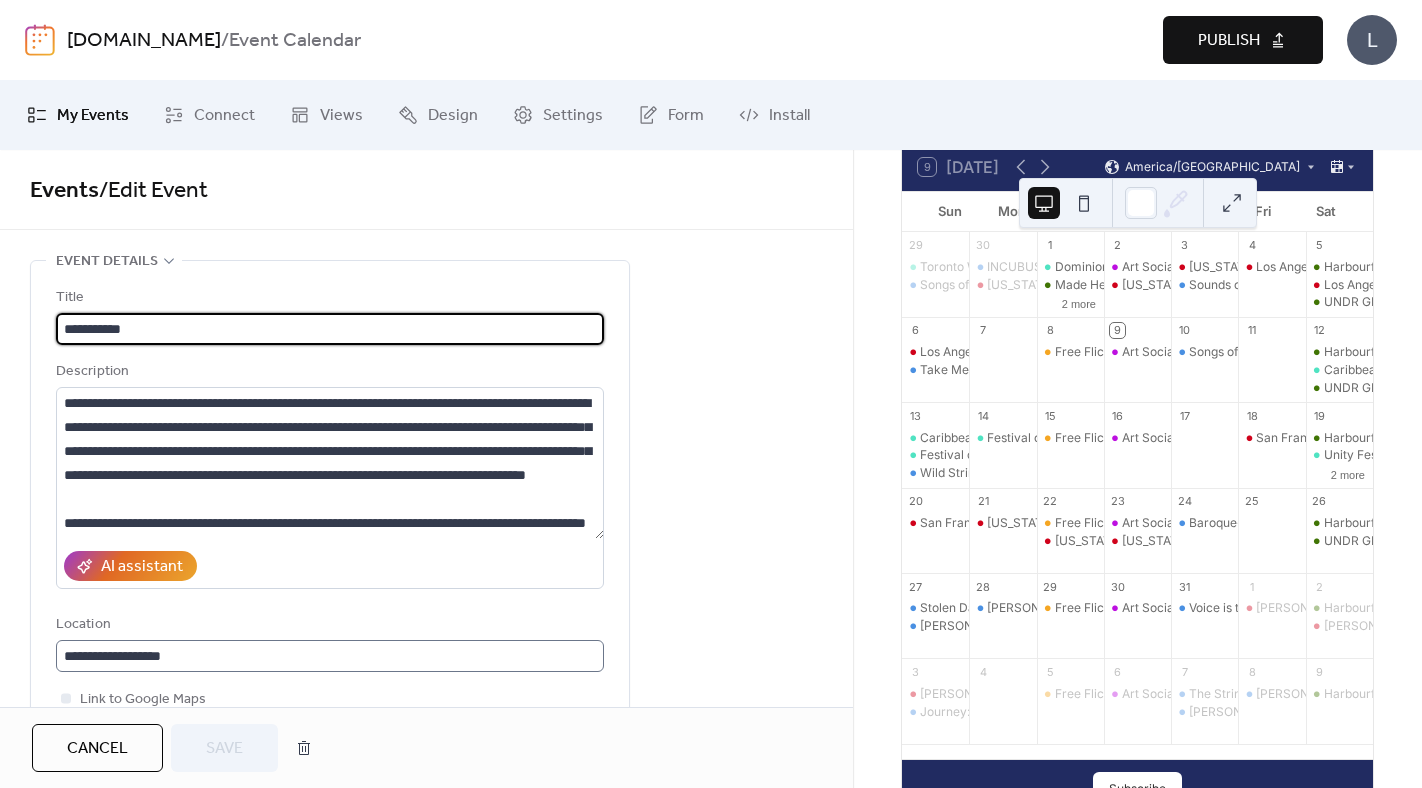 scroll, scrollTop: 1, scrollLeft: 0, axis: vertical 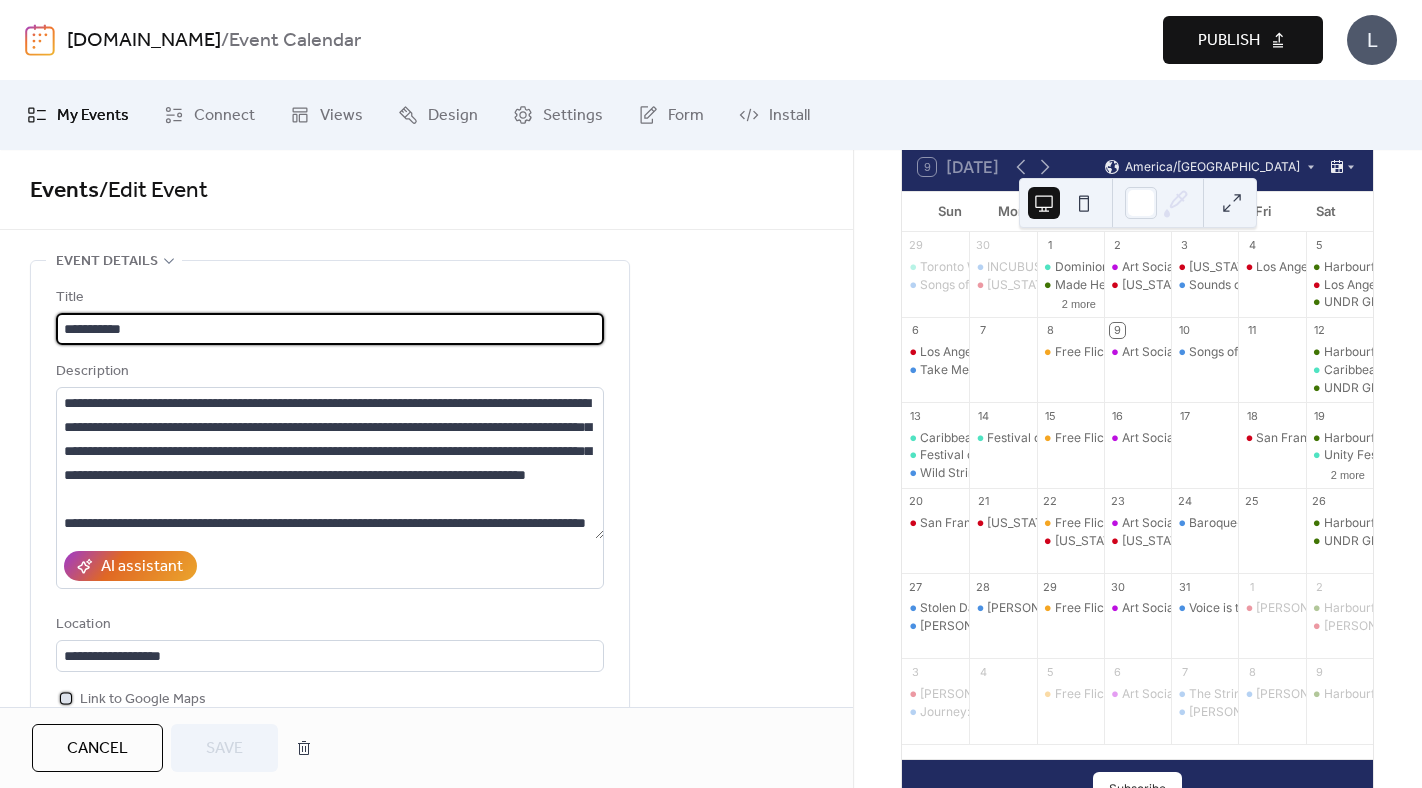 click at bounding box center [66, 698] 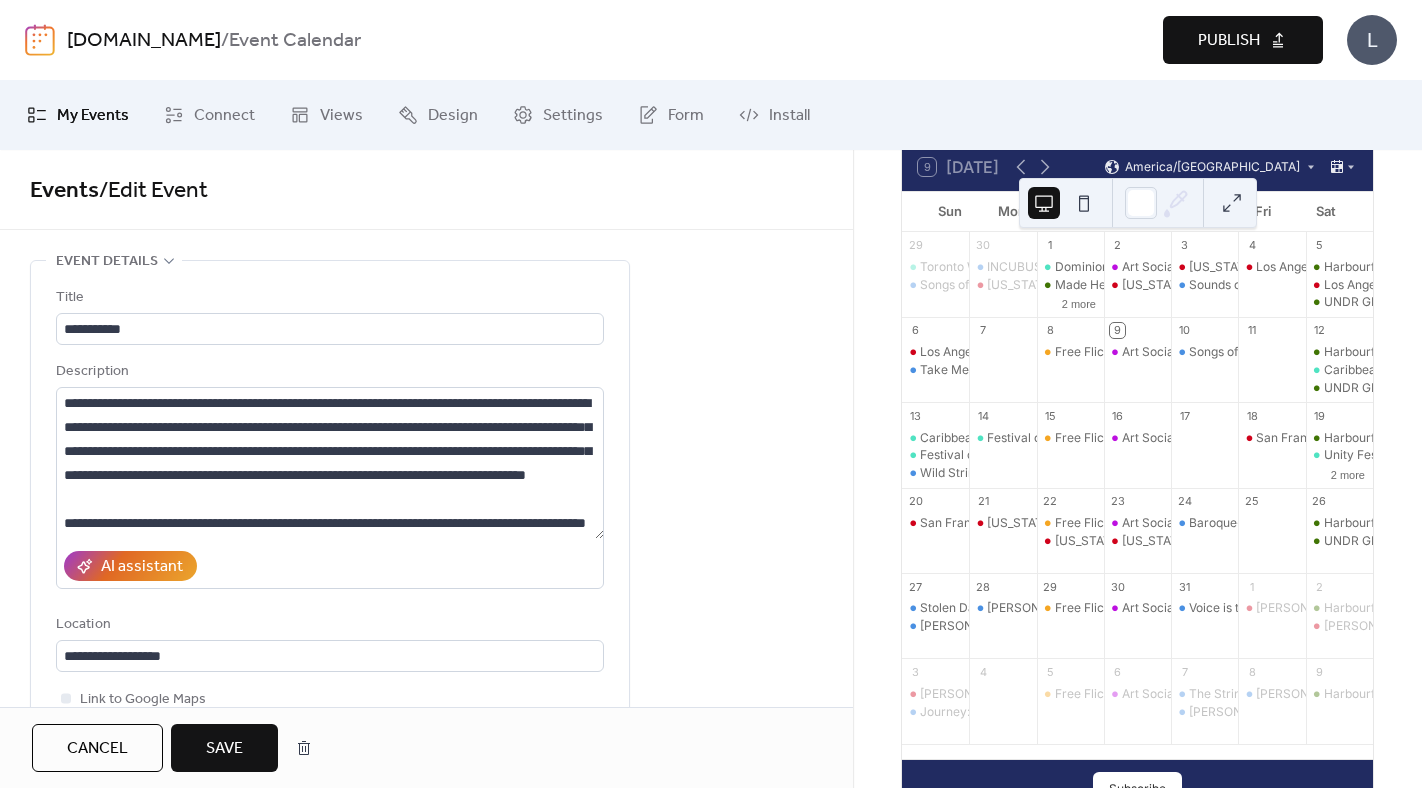 click on "Save" at bounding box center [224, 748] 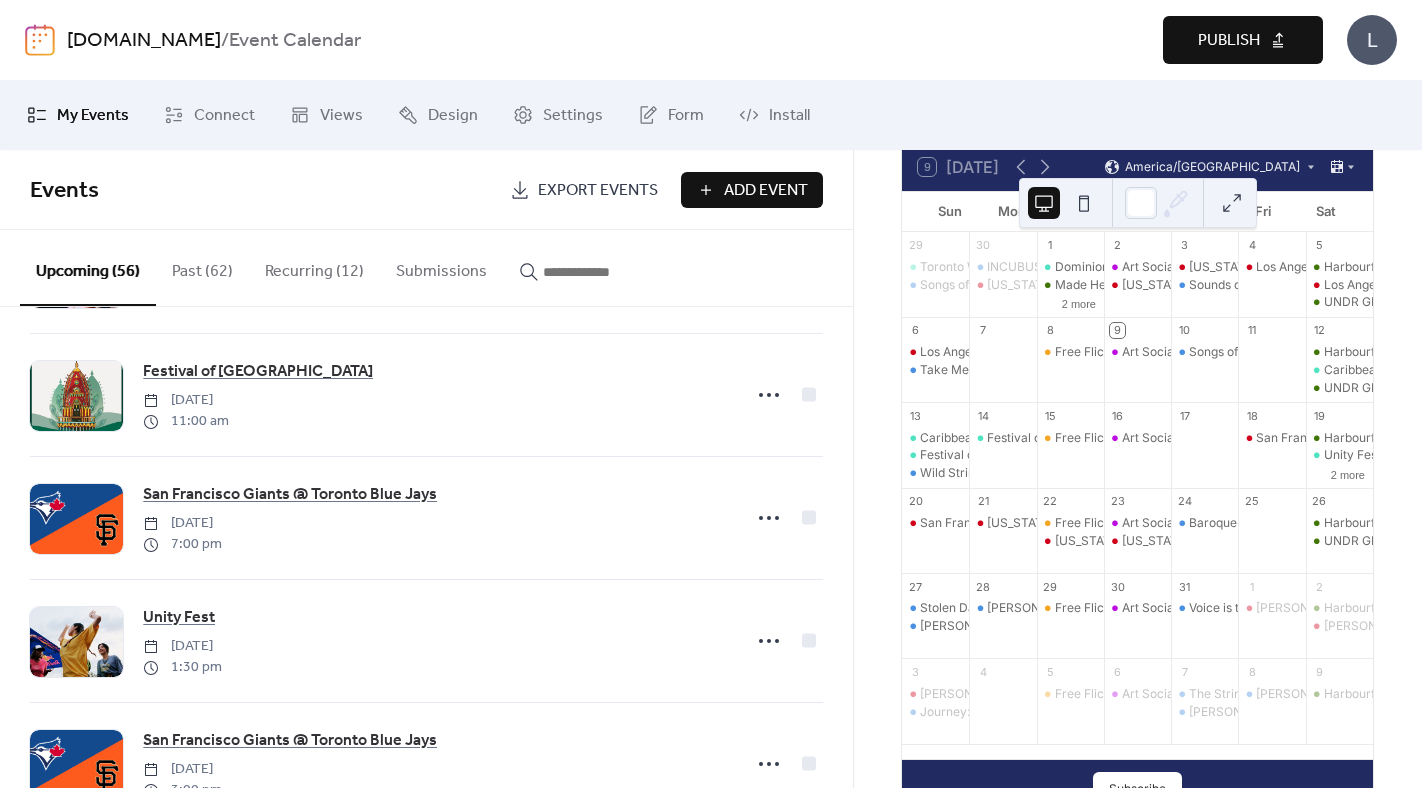 scroll, scrollTop: 0, scrollLeft: 0, axis: both 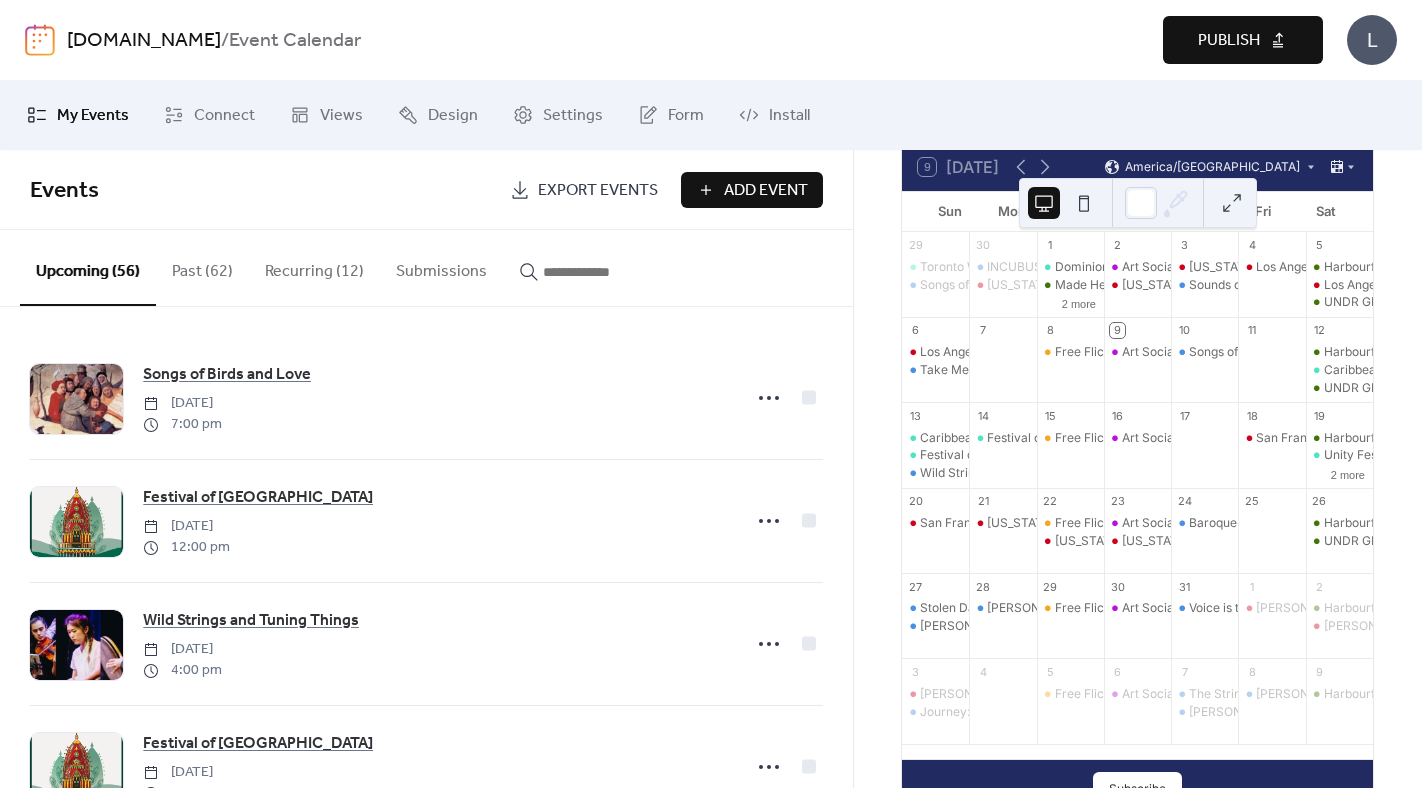 click on "Add Event" at bounding box center (766, 191) 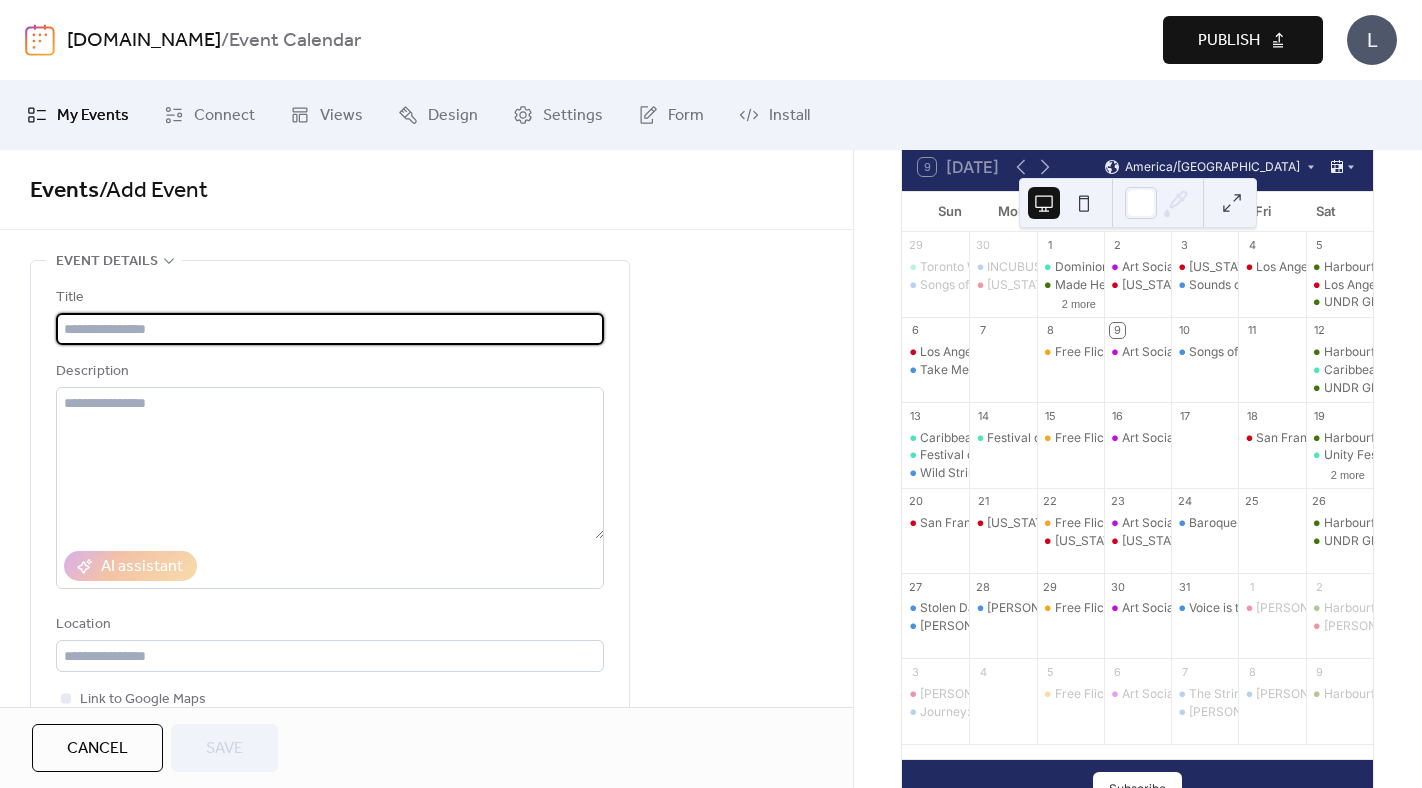 paste on "**********" 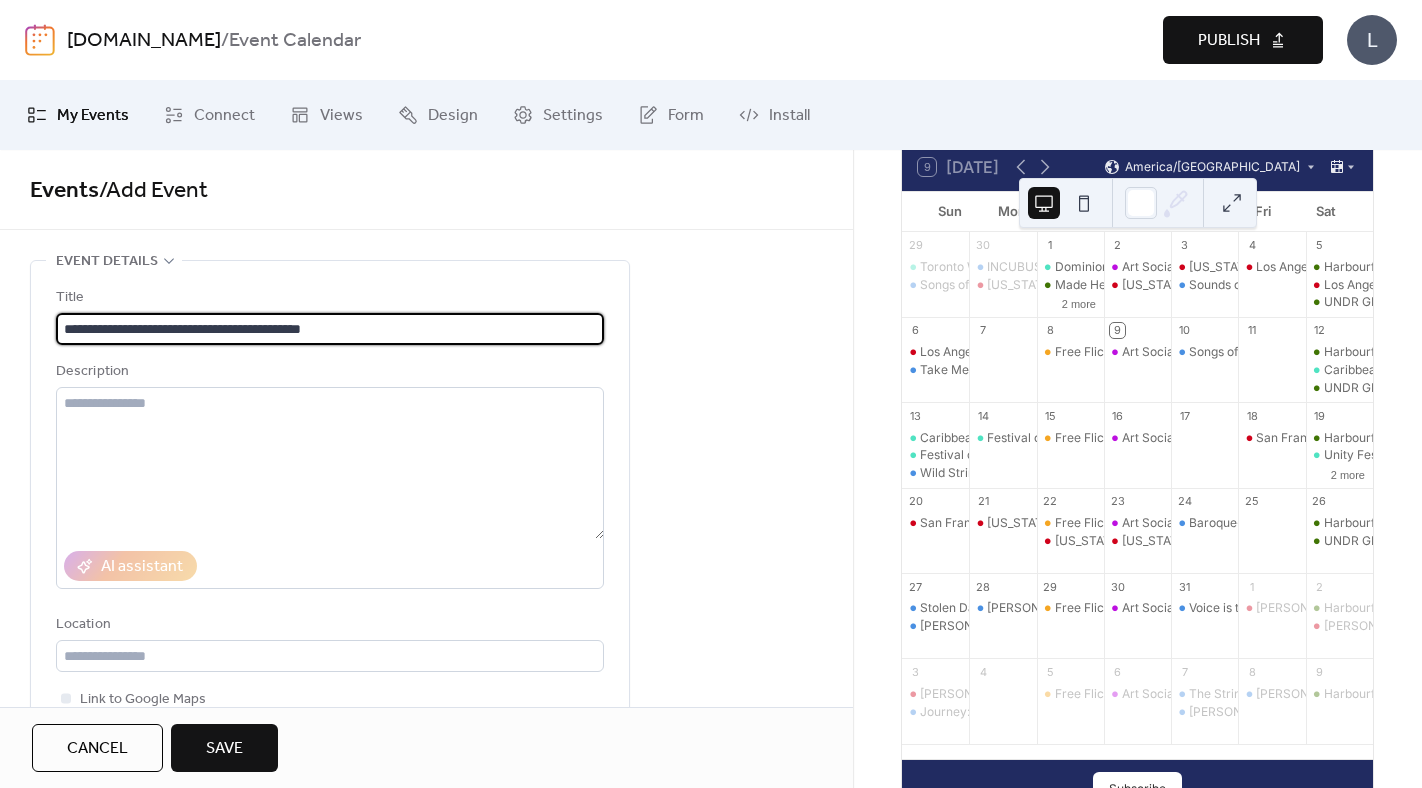 type on "**********" 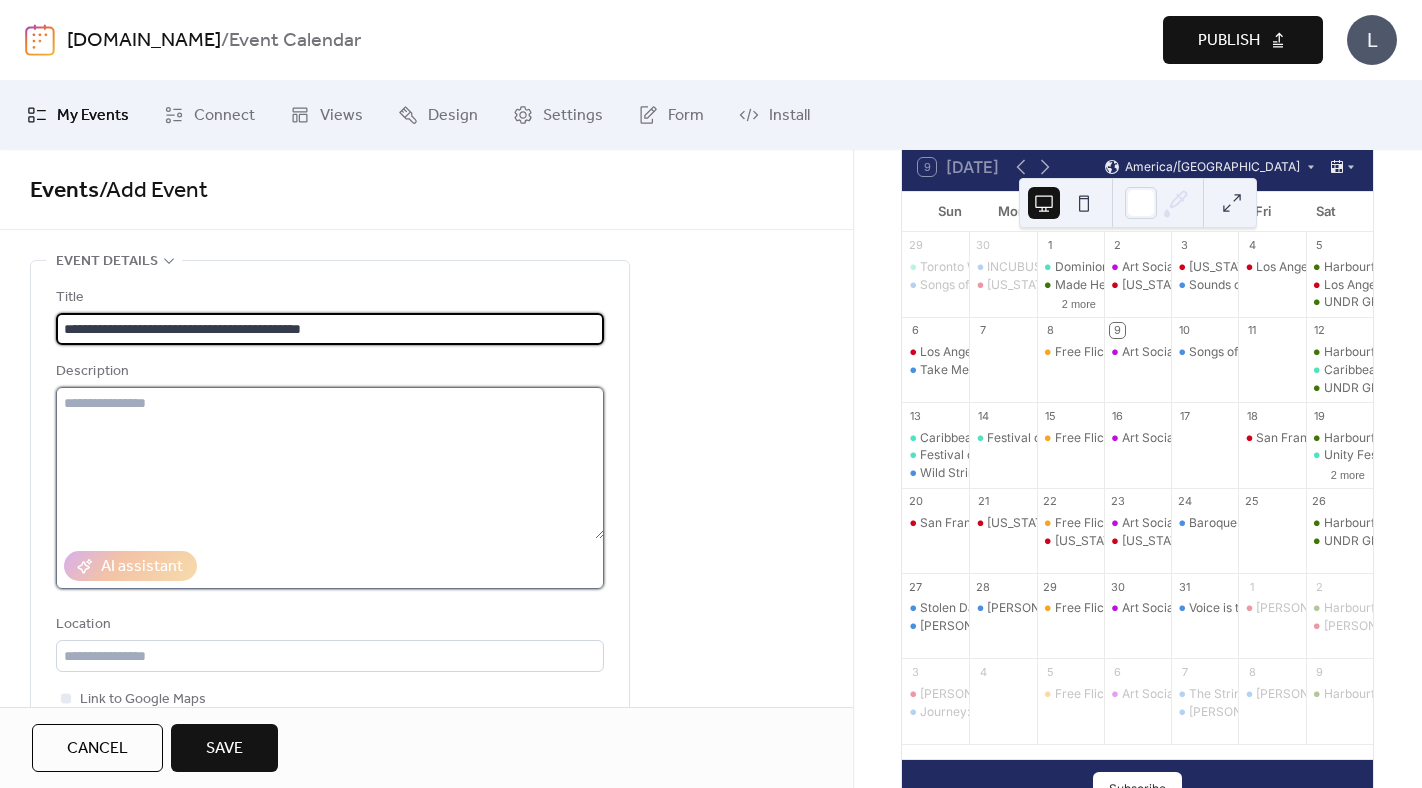 click at bounding box center [330, 463] 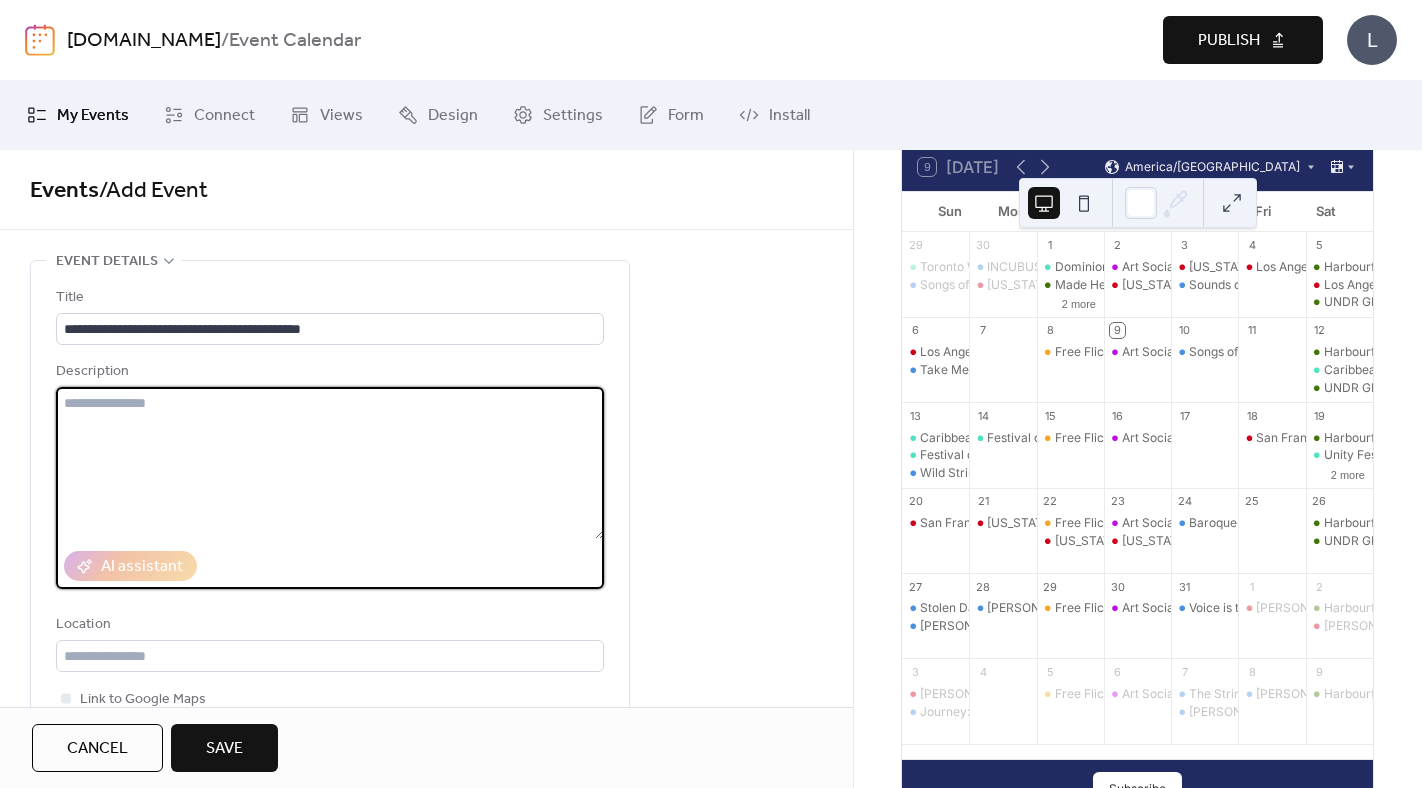 paste on "**********" 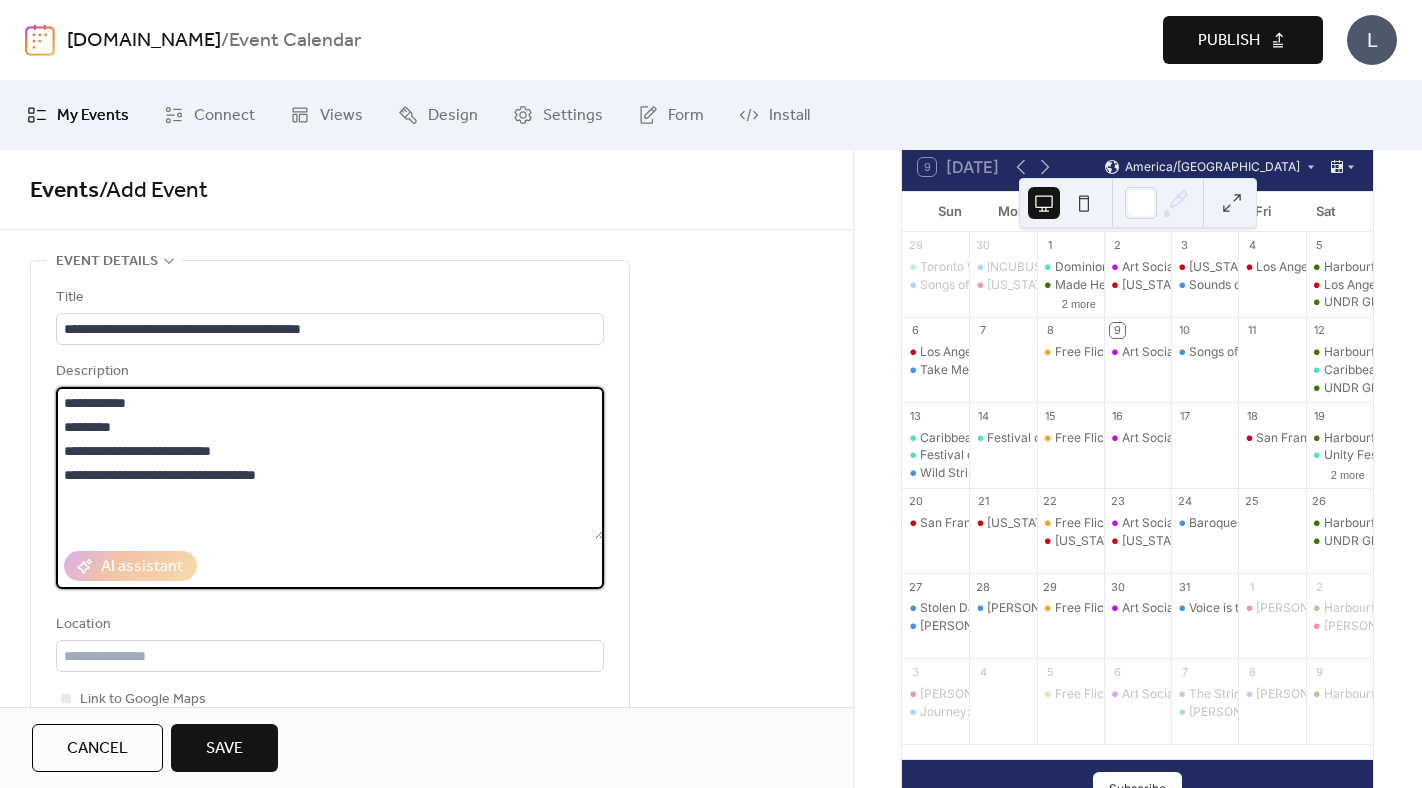 scroll, scrollTop: 207, scrollLeft: 0, axis: vertical 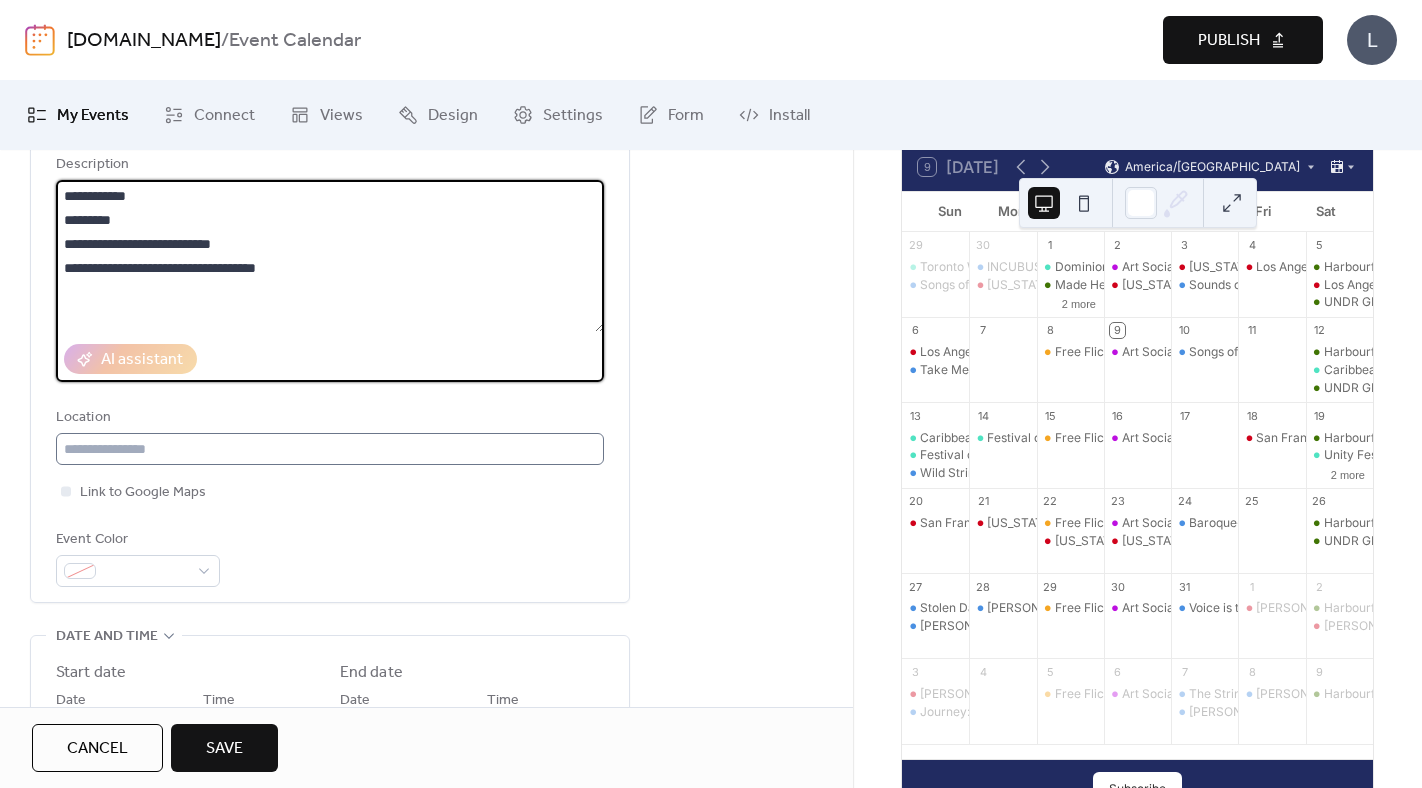 type on "**********" 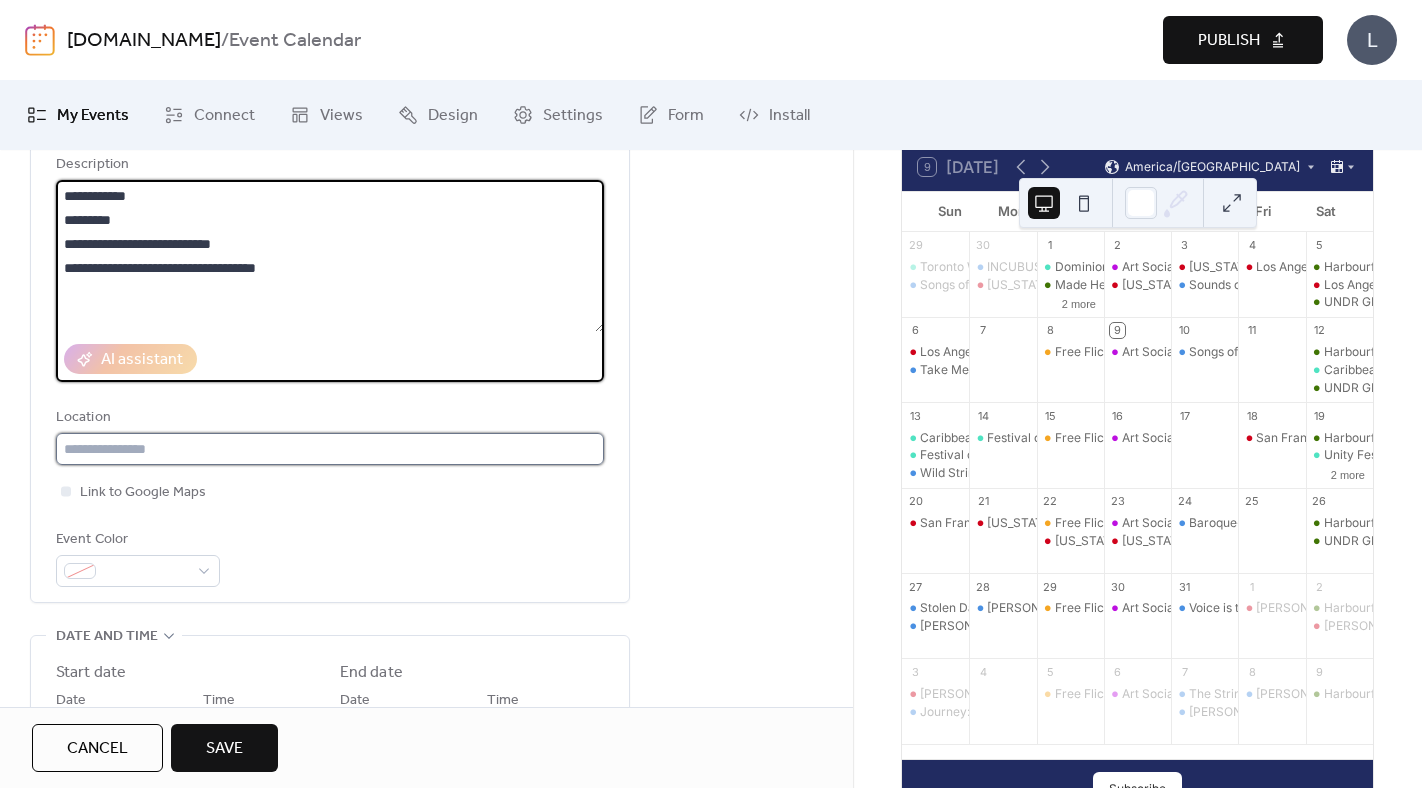 click at bounding box center [330, 449] 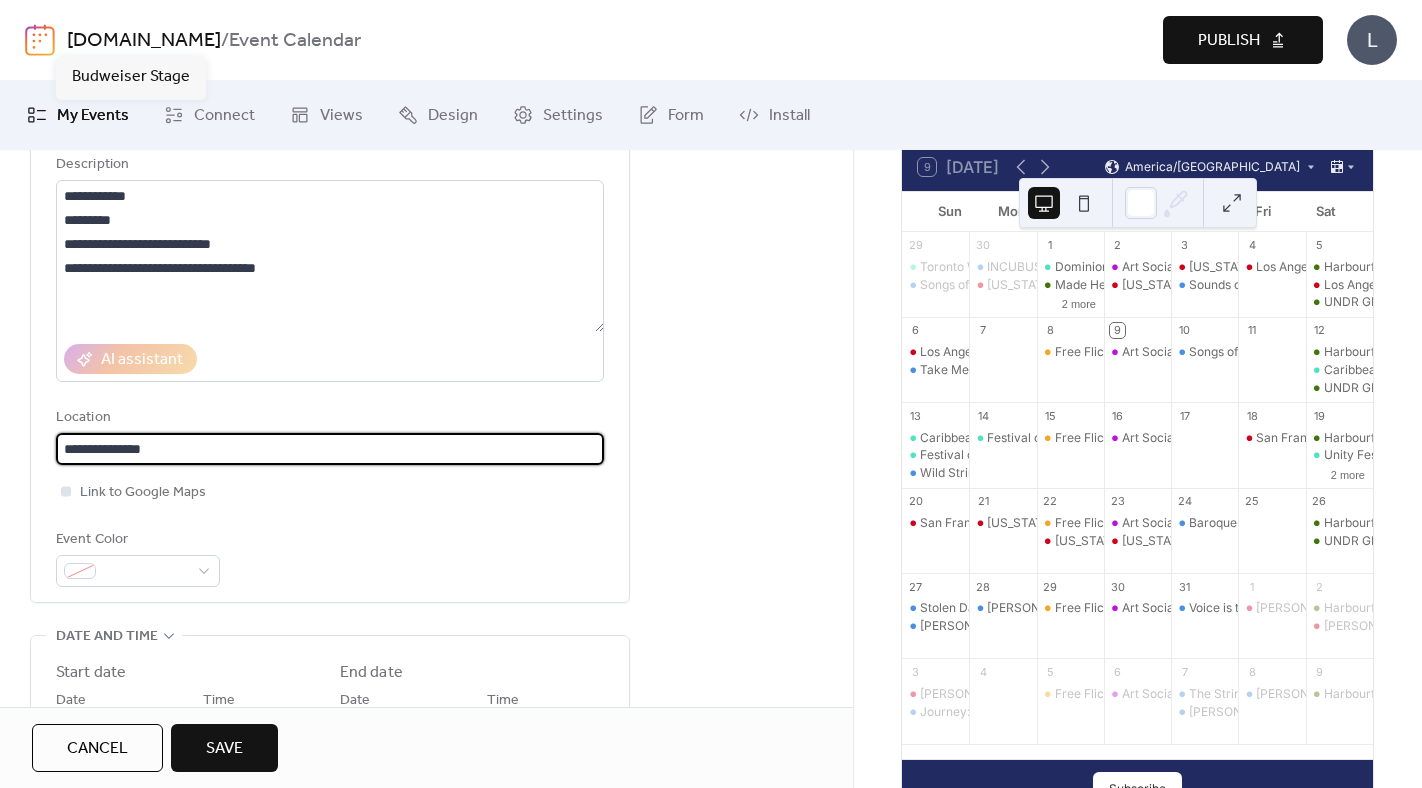 type on "**********" 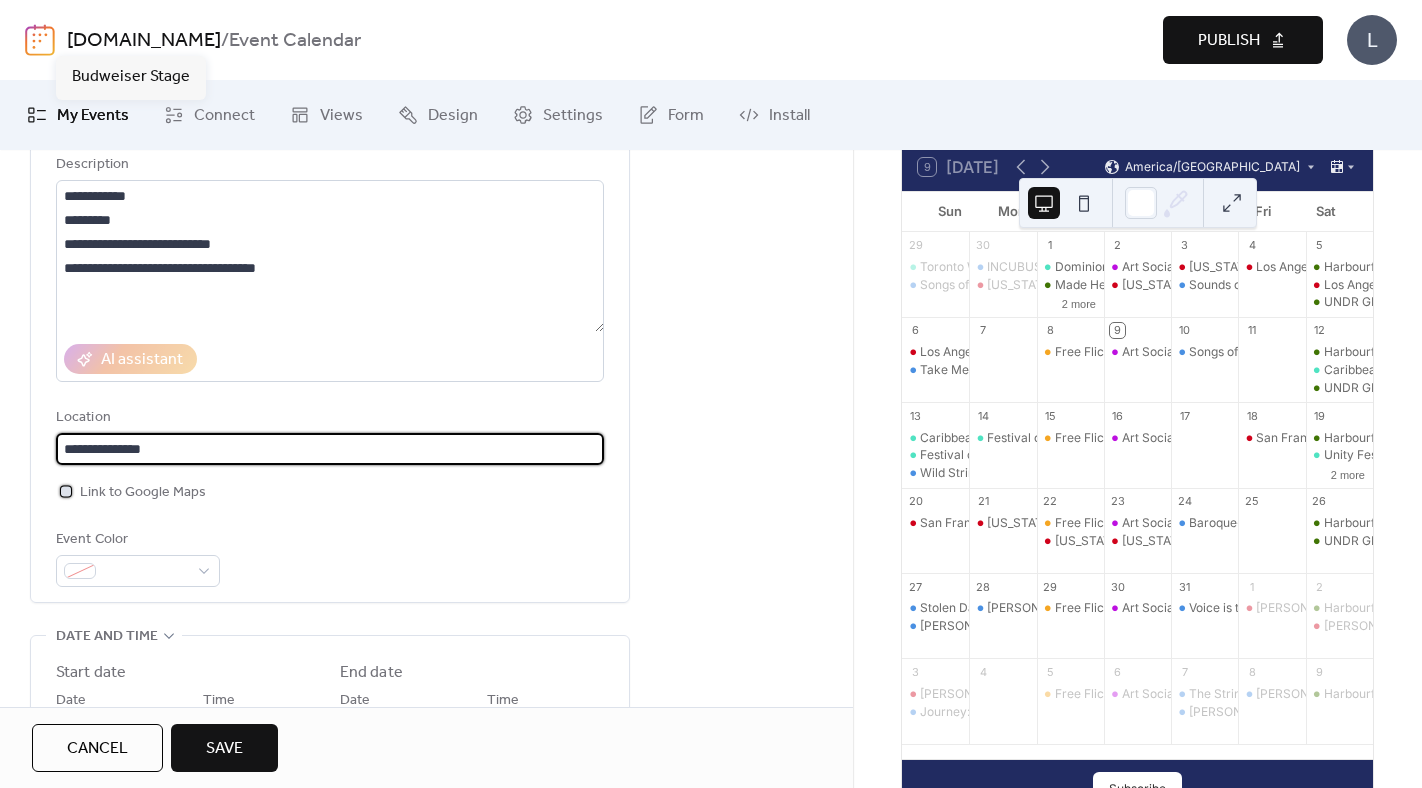 click on "Link to Google Maps" at bounding box center (143, 493) 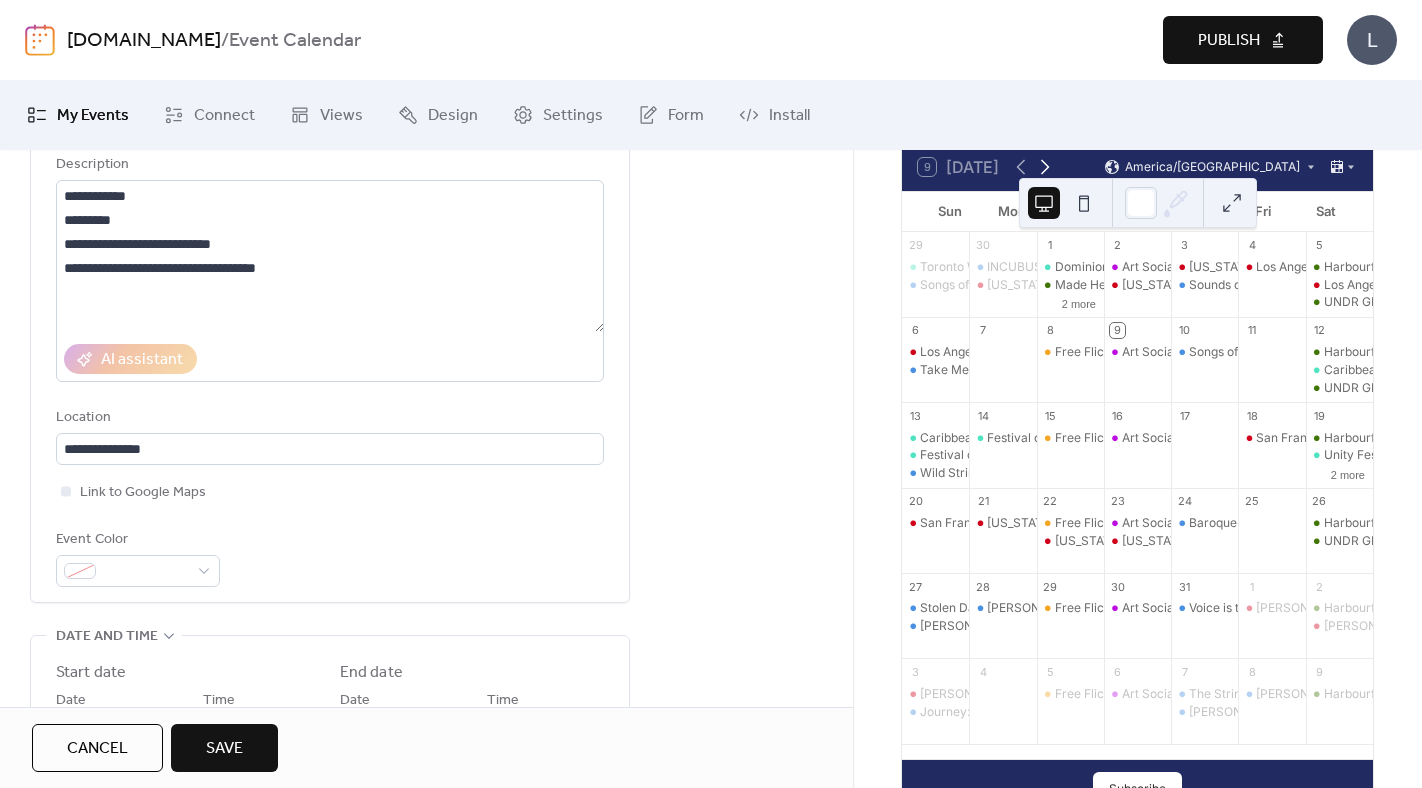 click 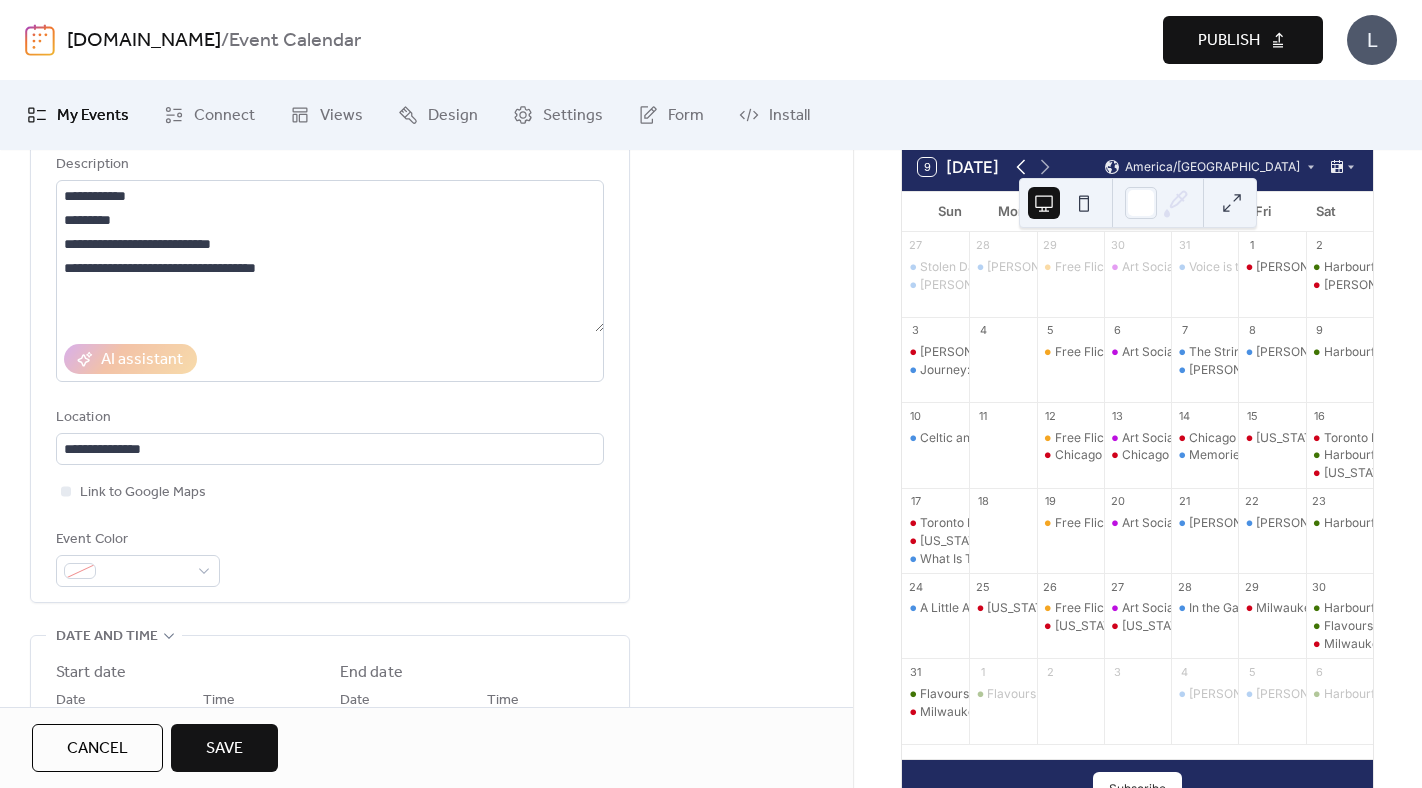 click 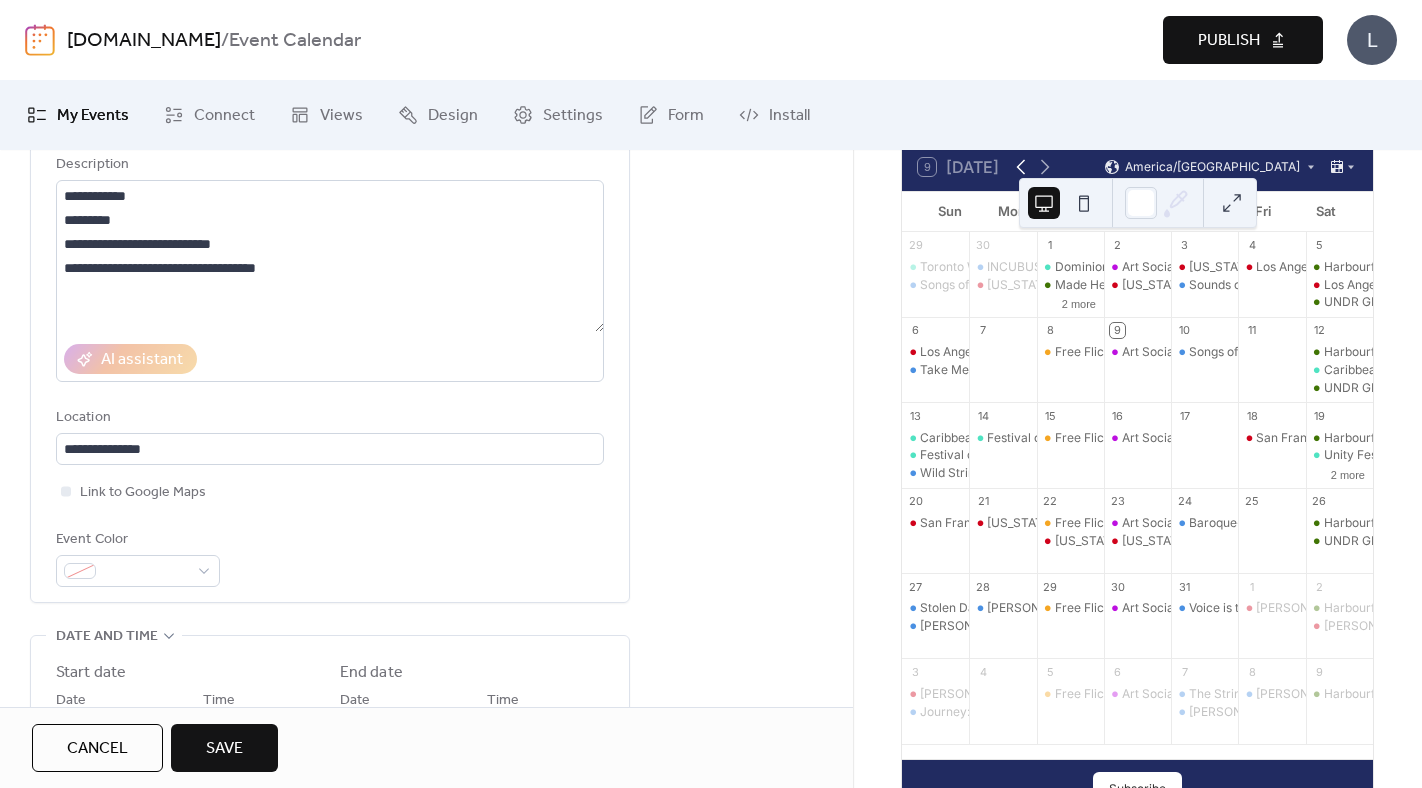 click 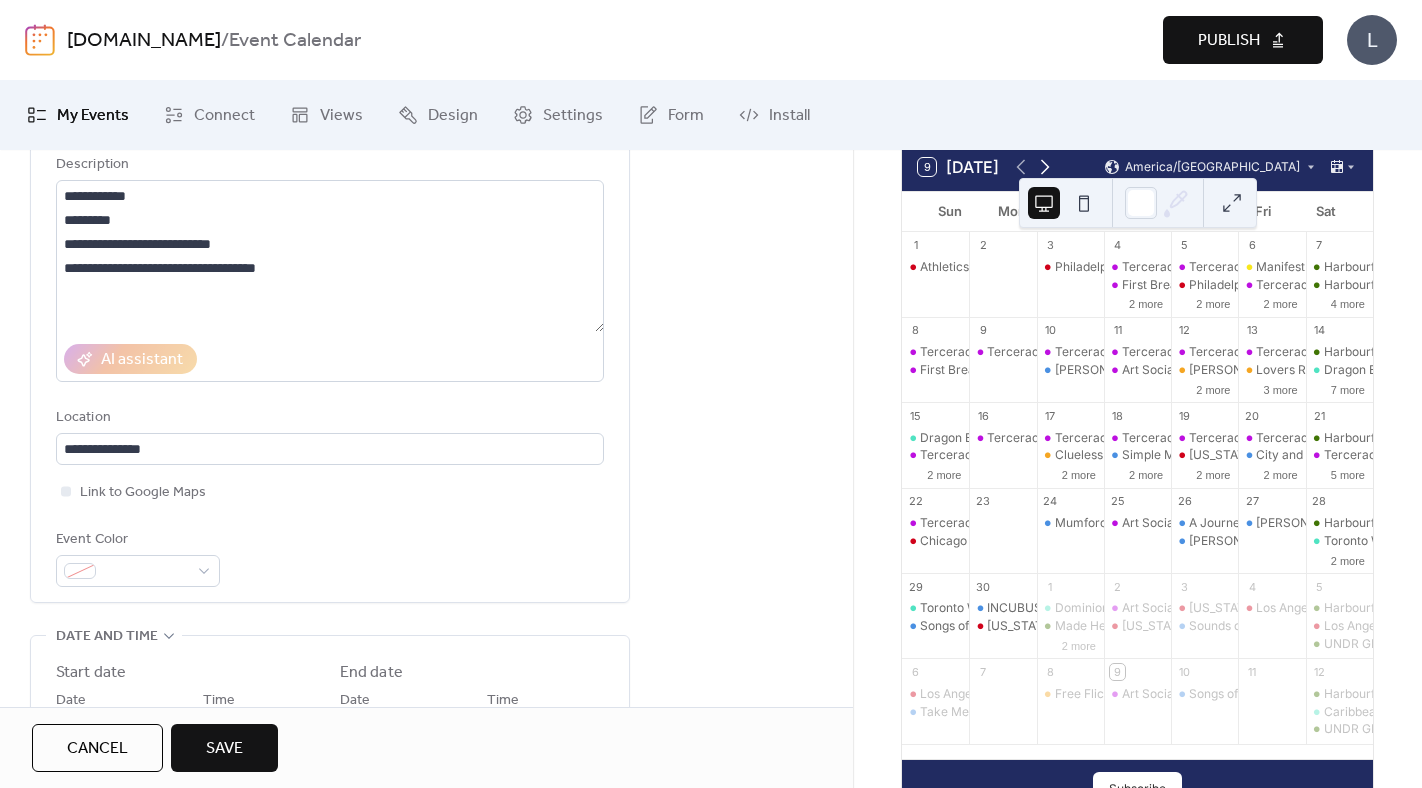 click 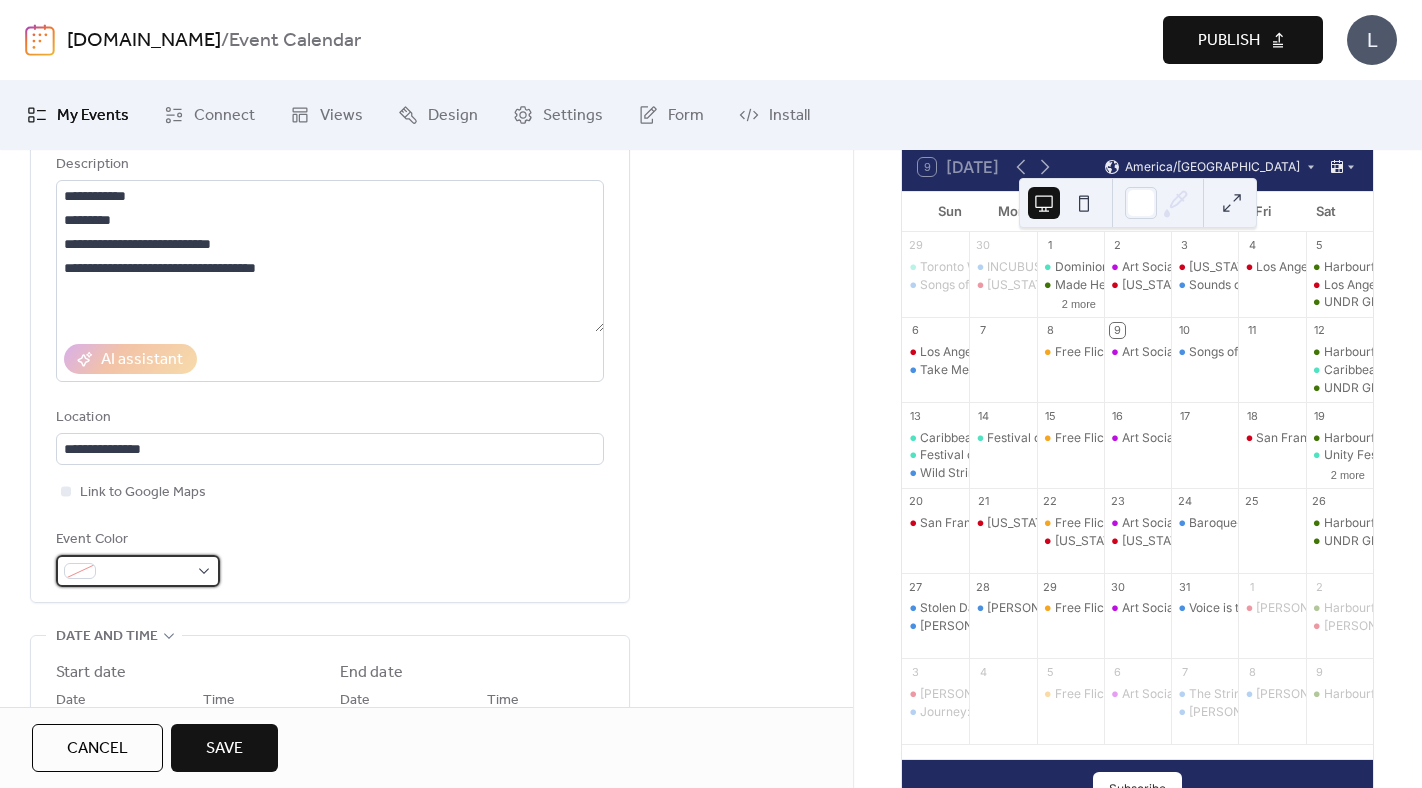 click at bounding box center (146, 572) 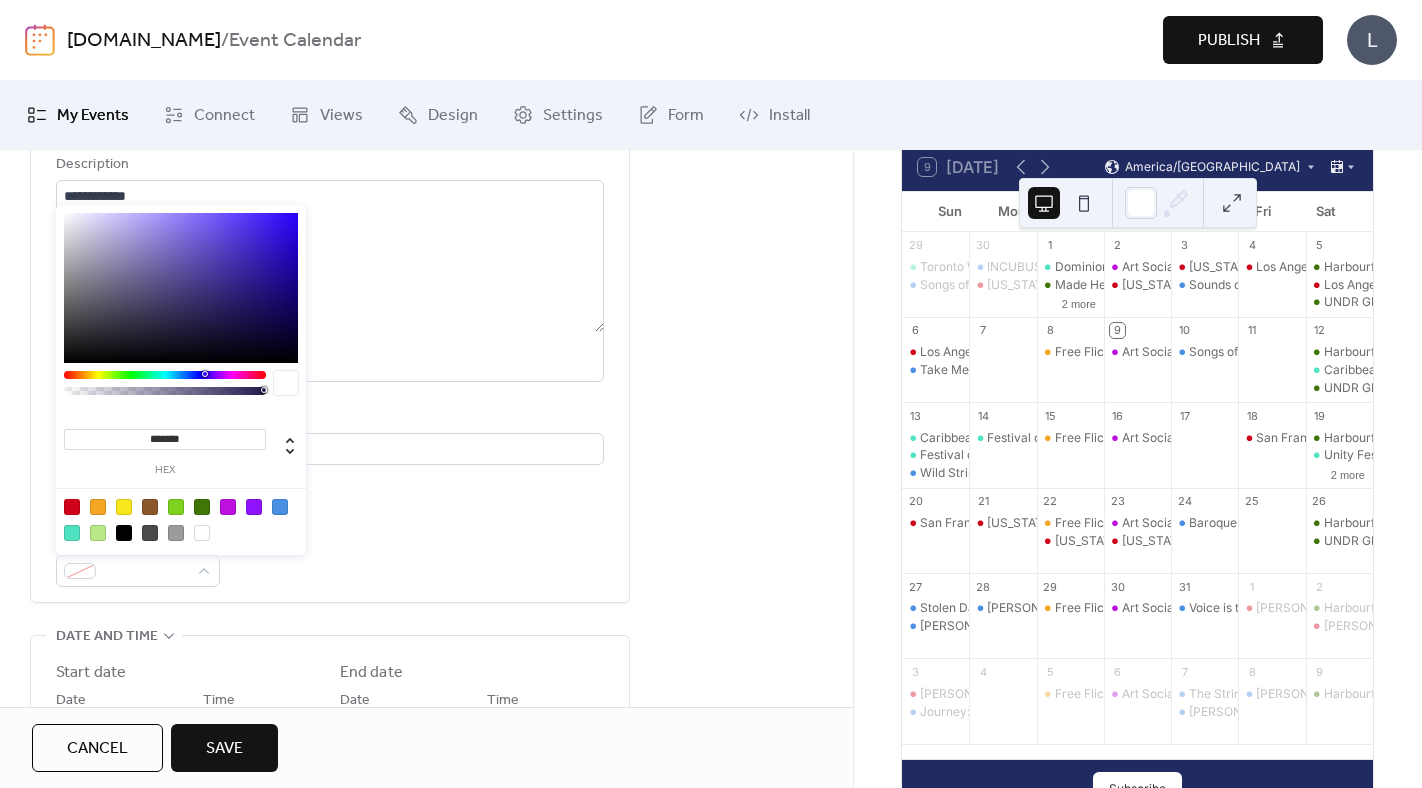click at bounding box center [280, 507] 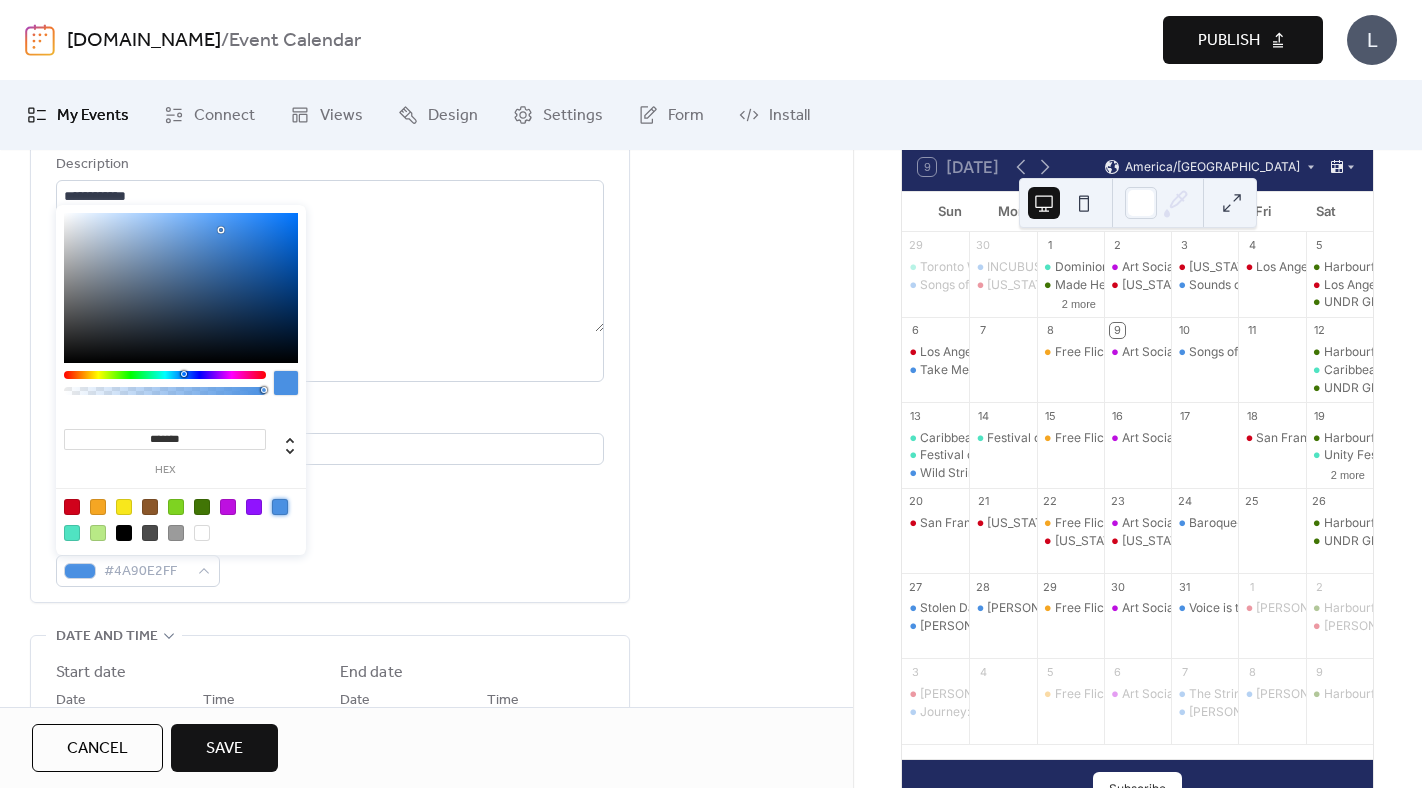 click on "**********" at bounding box center (330, 333) 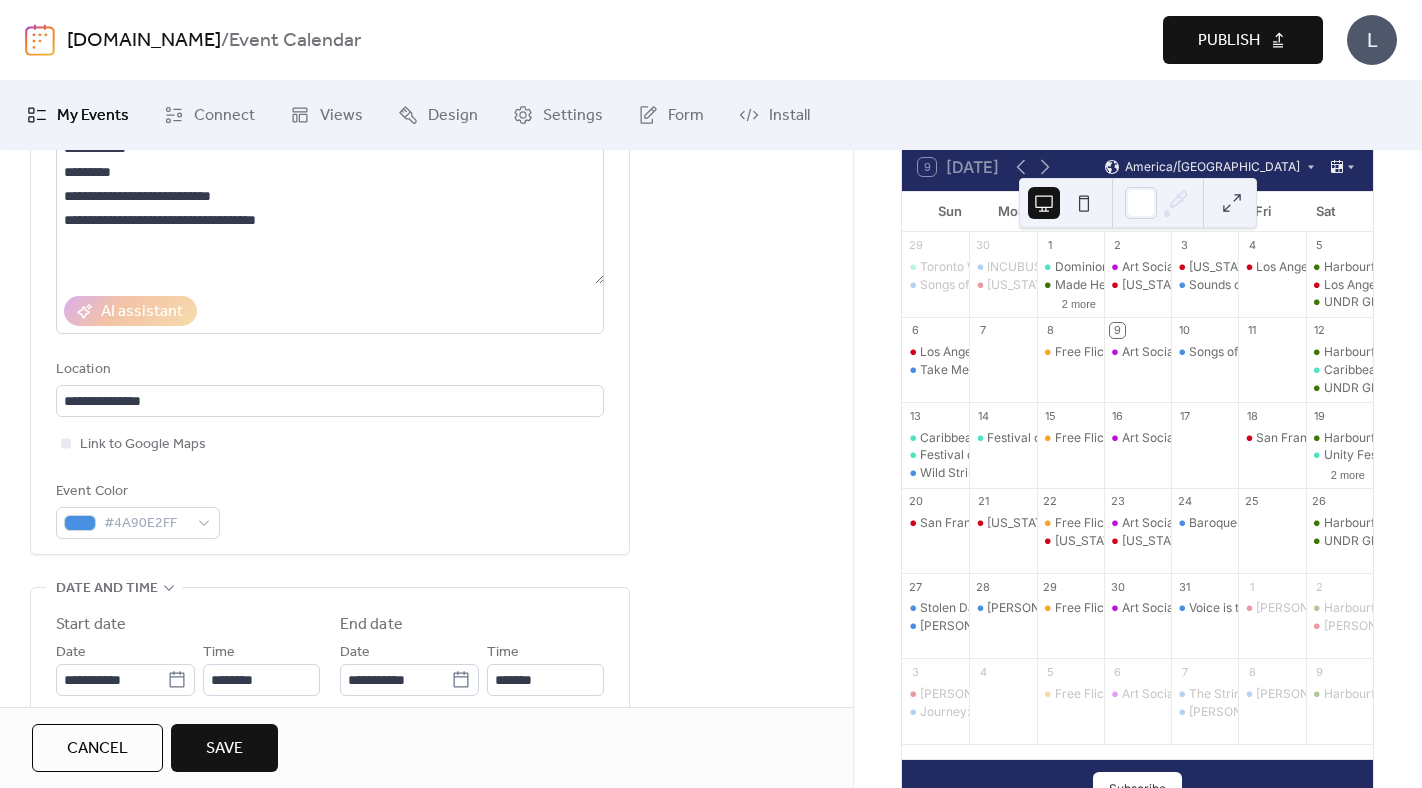 scroll, scrollTop: 260, scrollLeft: 0, axis: vertical 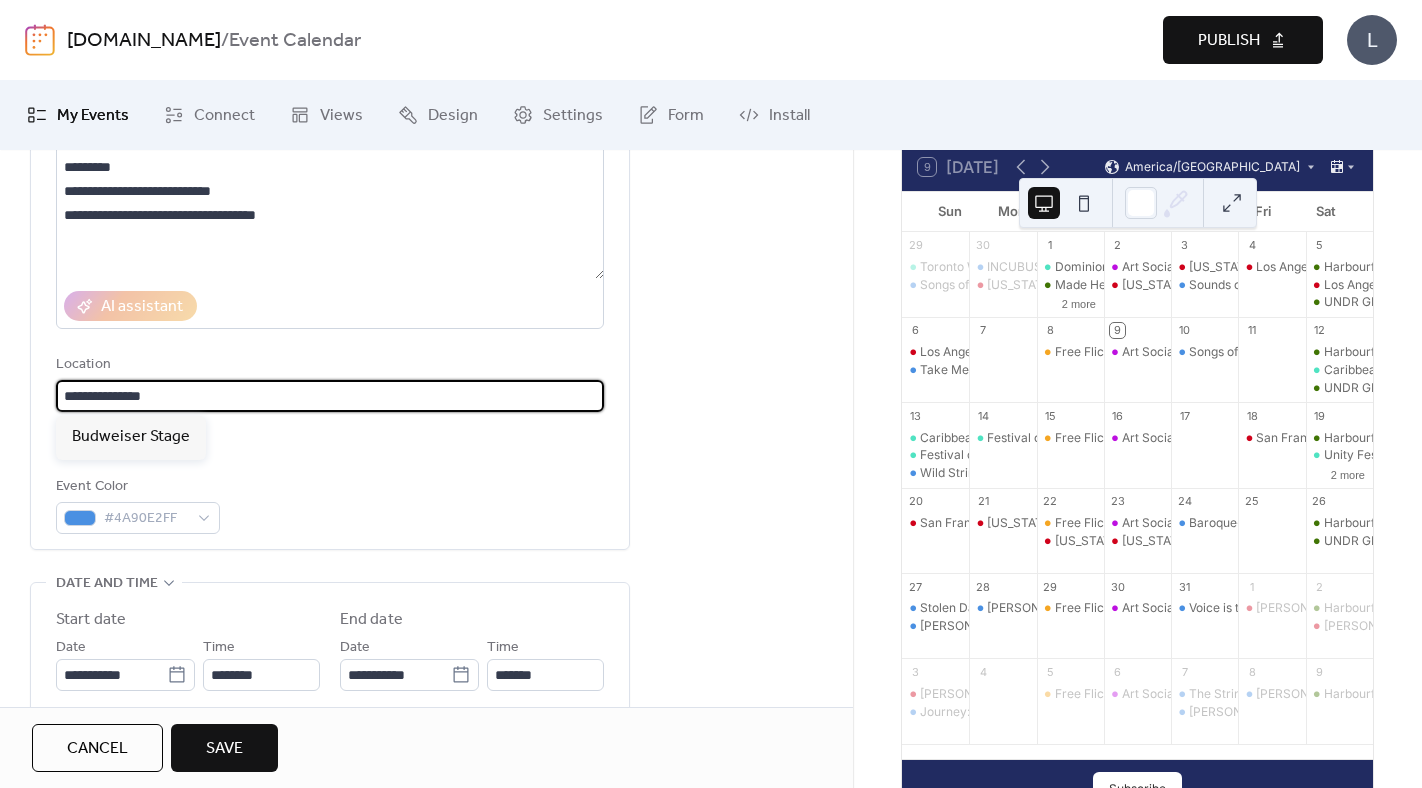 drag, startPoint x: 191, startPoint y: 391, endPoint x: -18, endPoint y: 387, distance: 209.03827 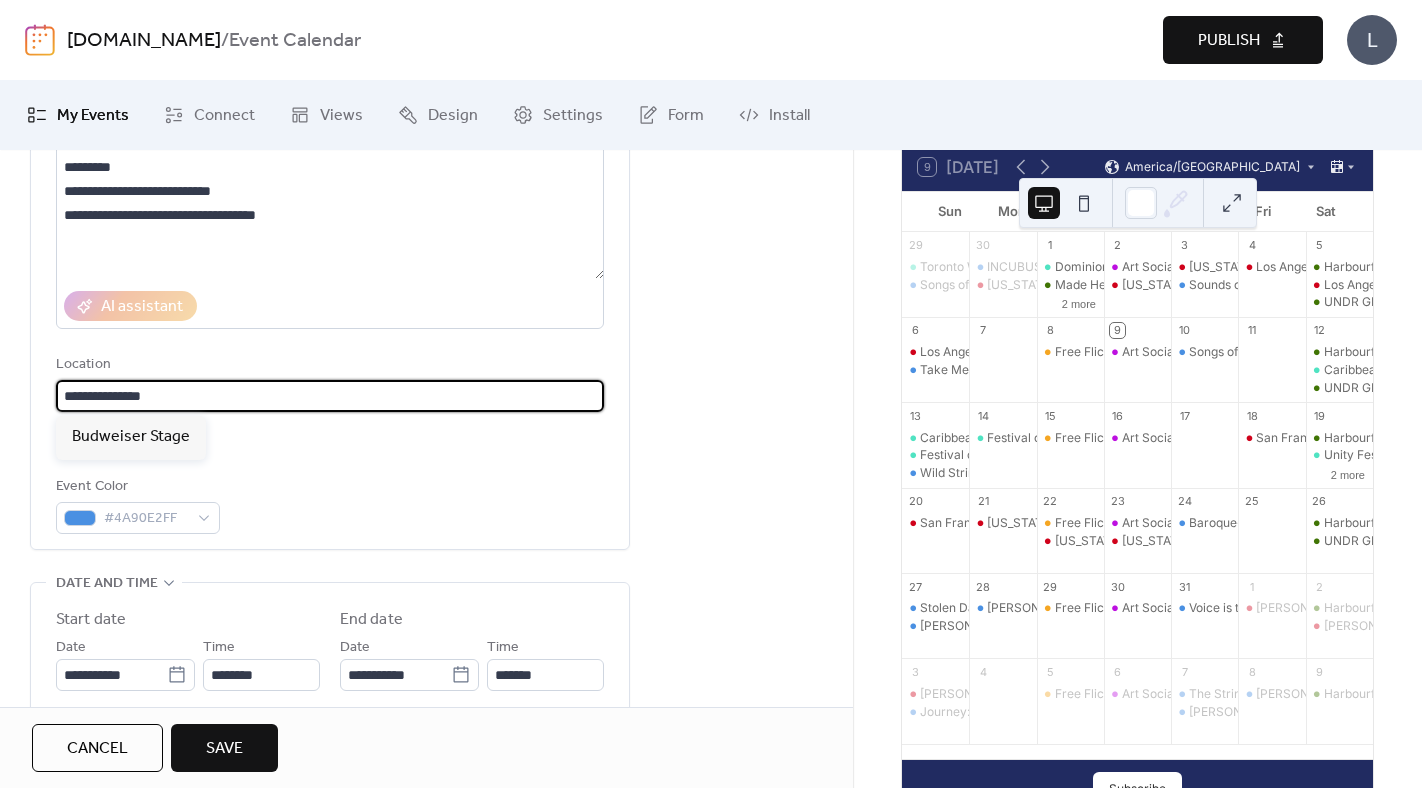 click on "**********" at bounding box center [711, 394] 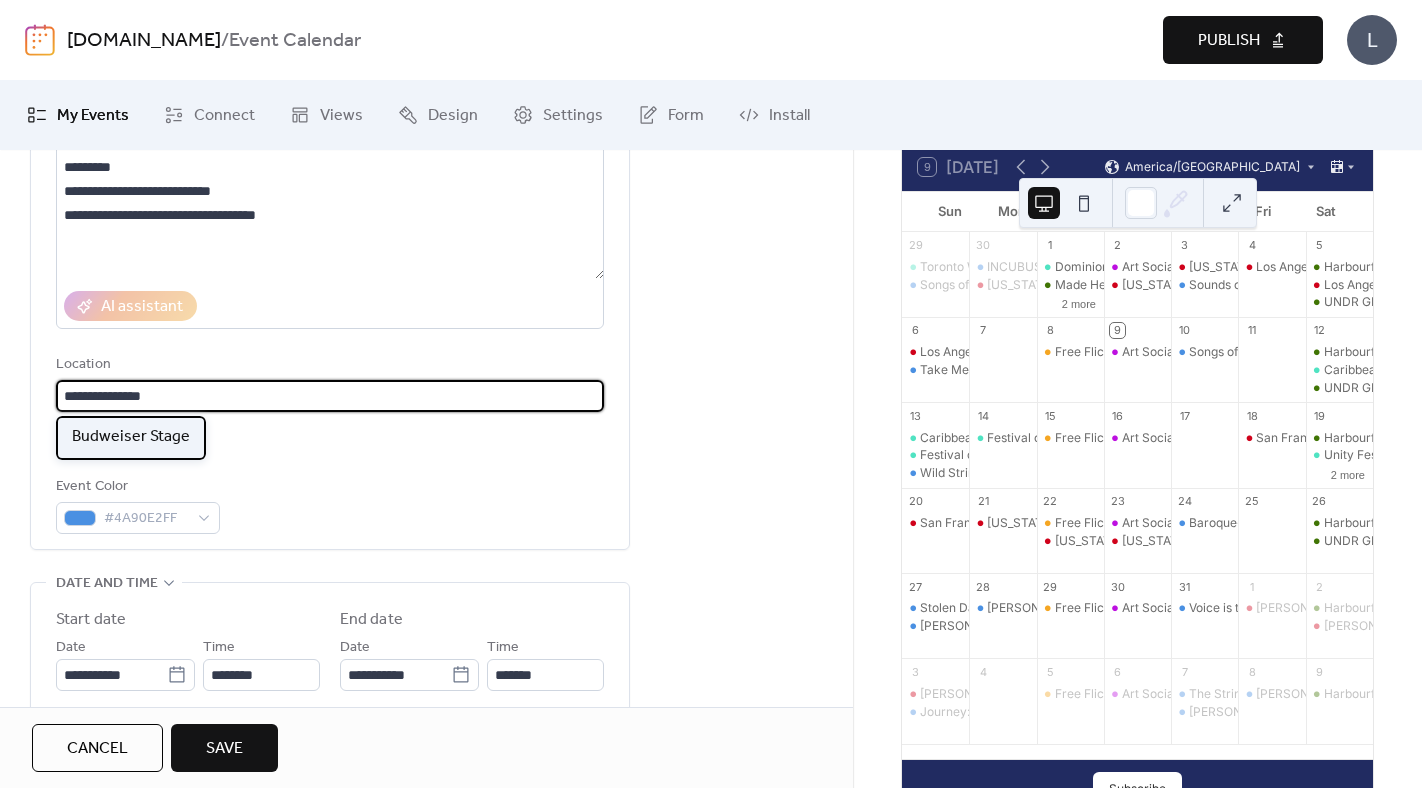 click on "Budweiser Stage" at bounding box center (131, 437) 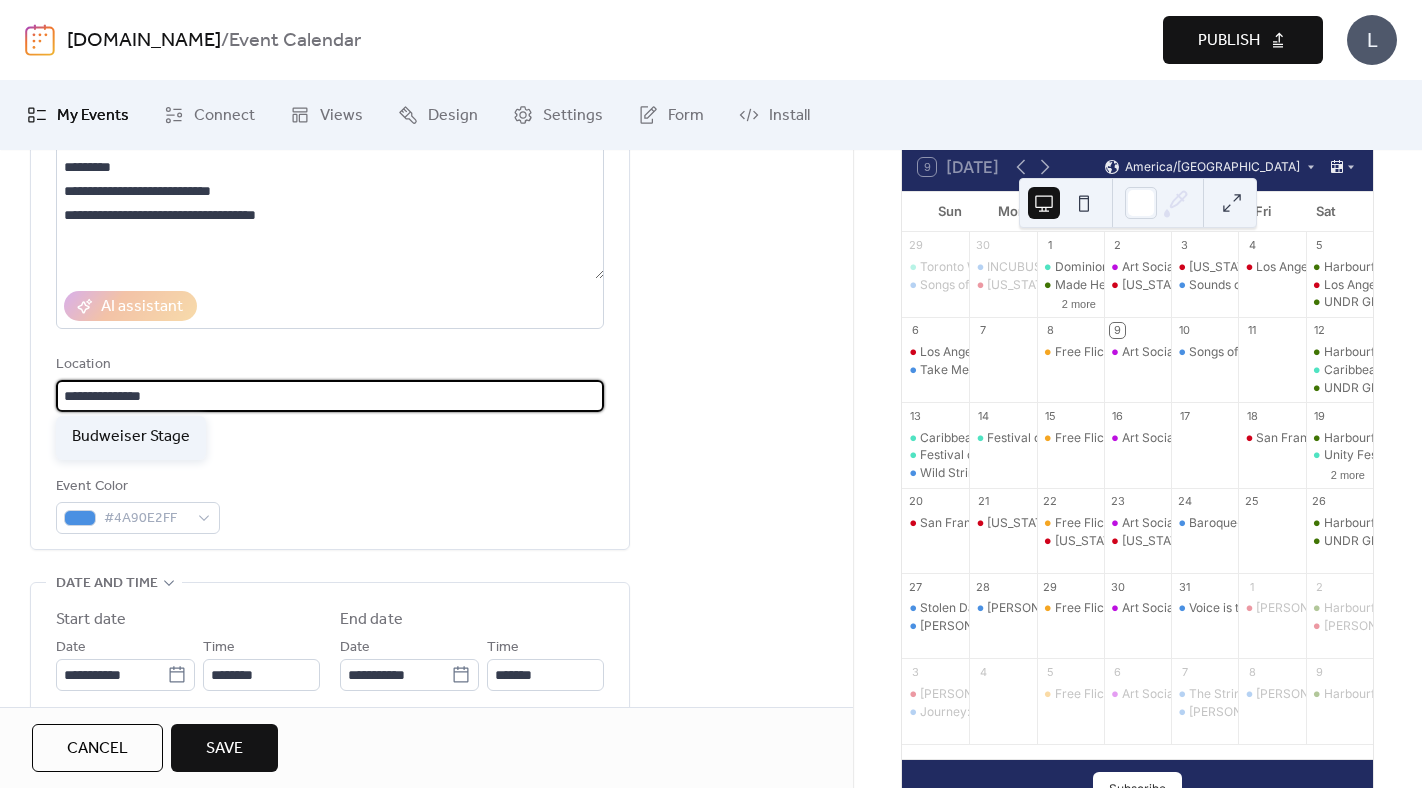 type on "**********" 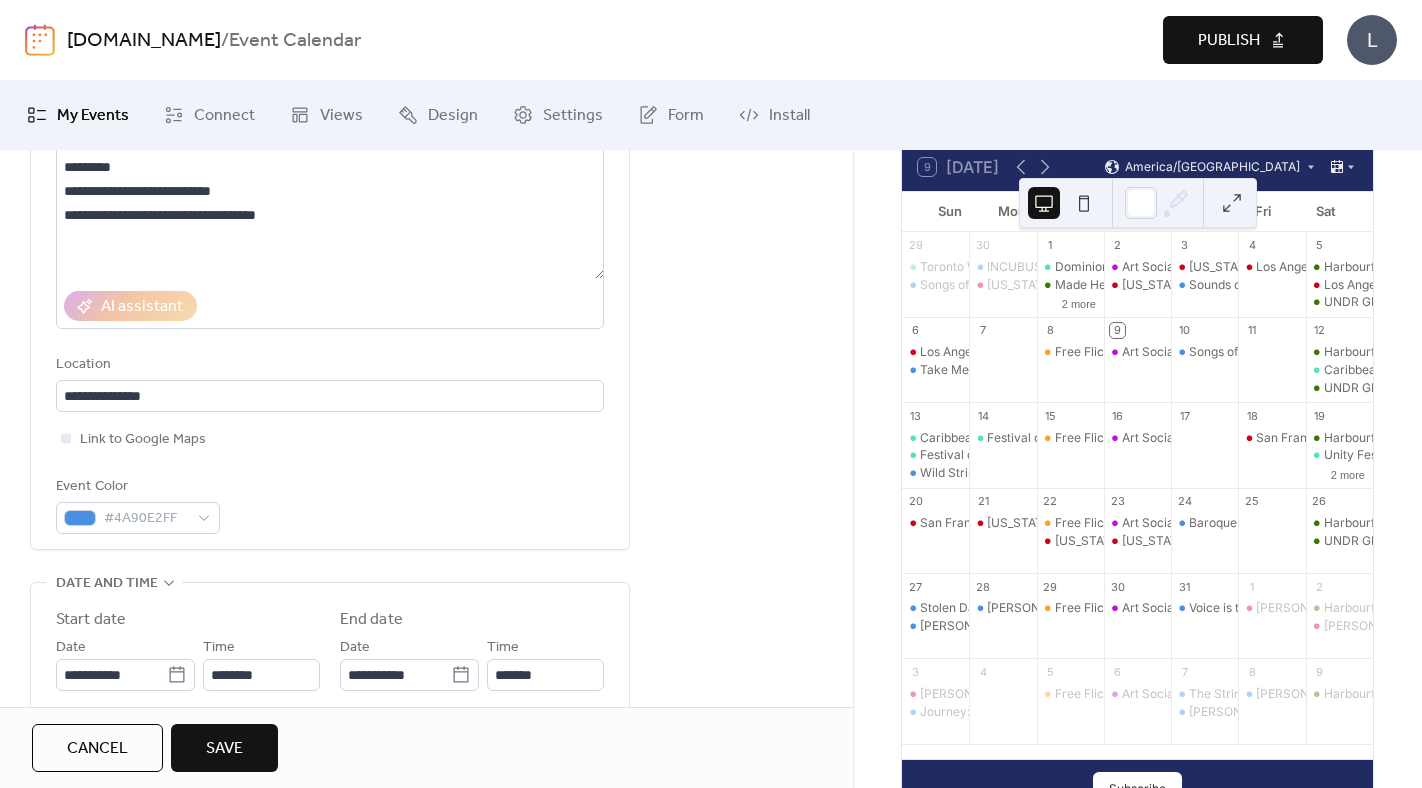 click on "Link to Google Maps" at bounding box center (330, 439) 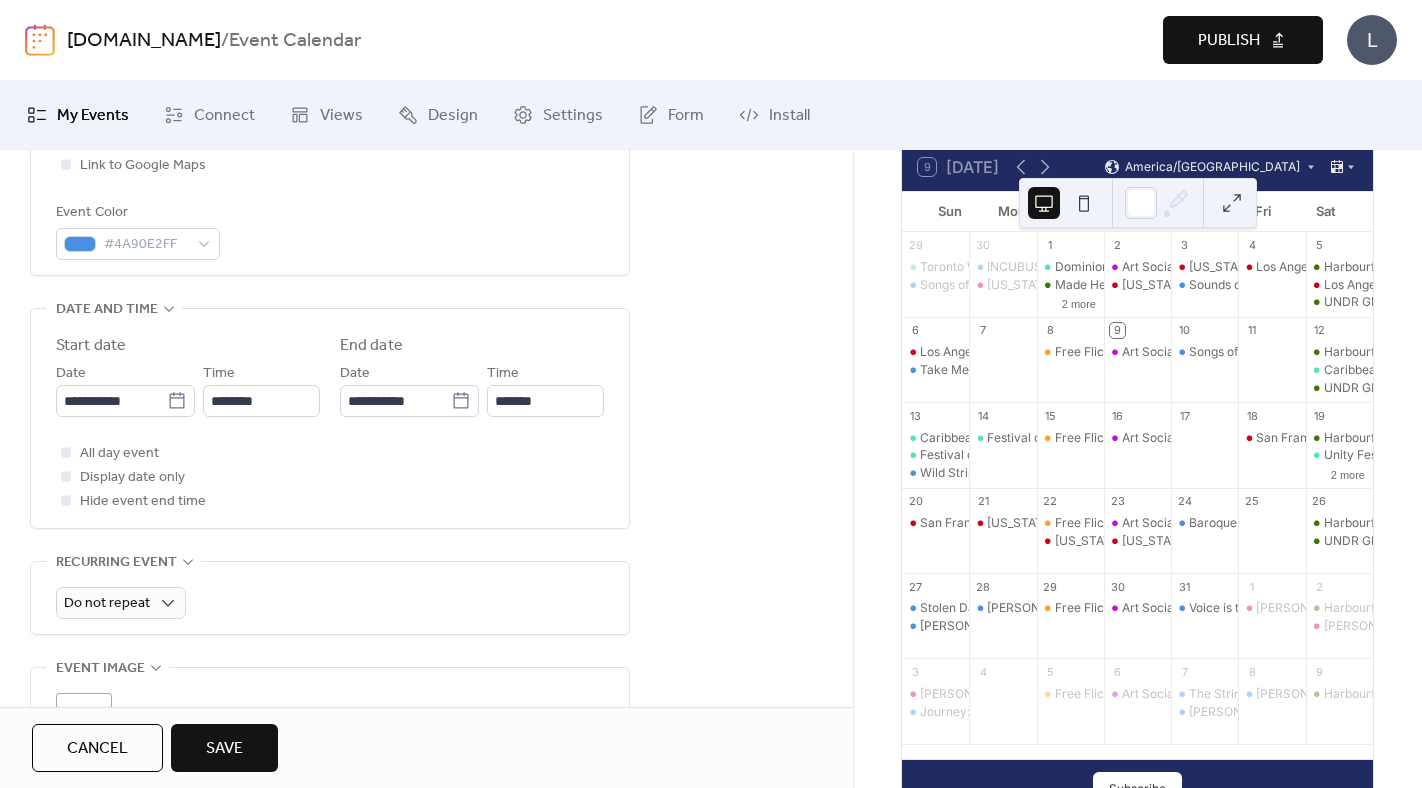scroll, scrollTop: 537, scrollLeft: 0, axis: vertical 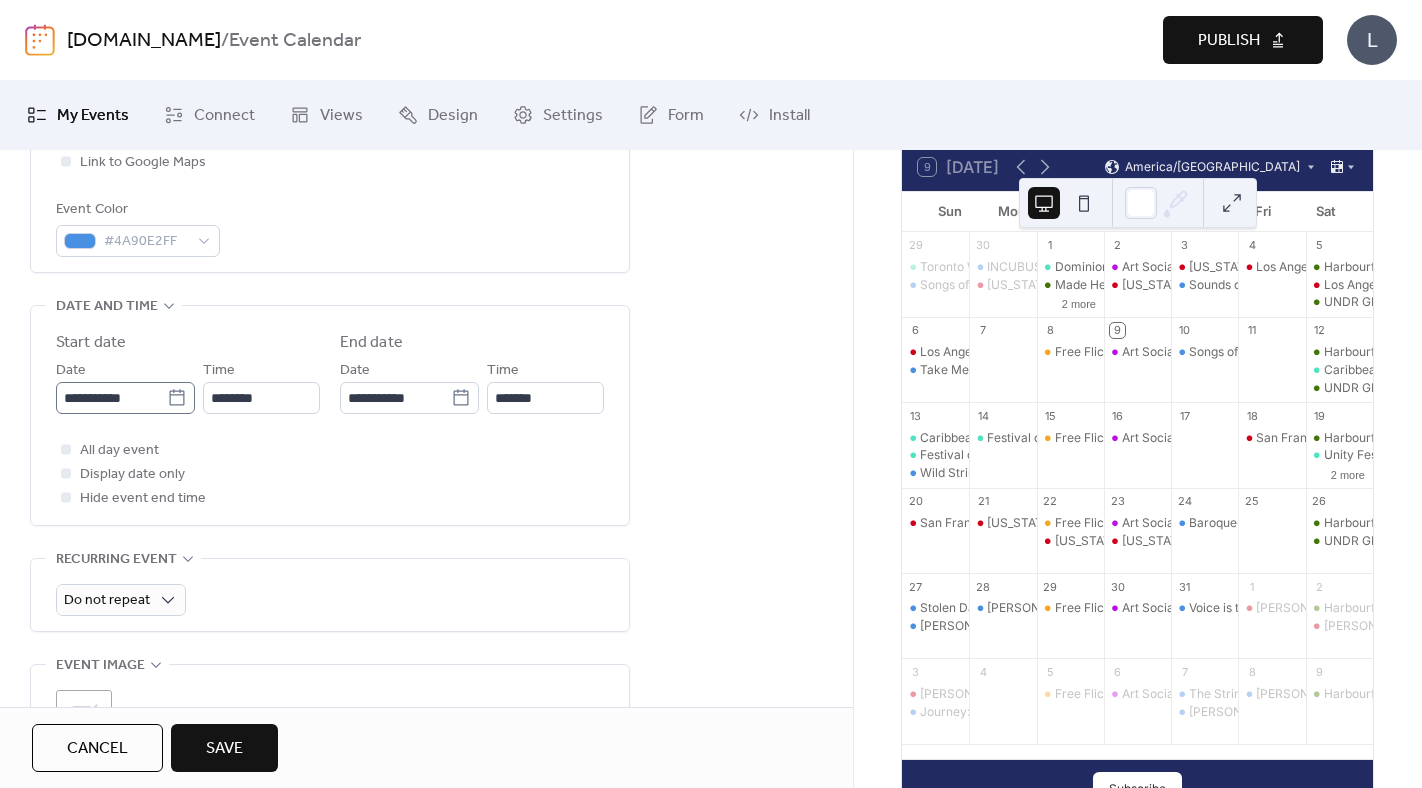 click 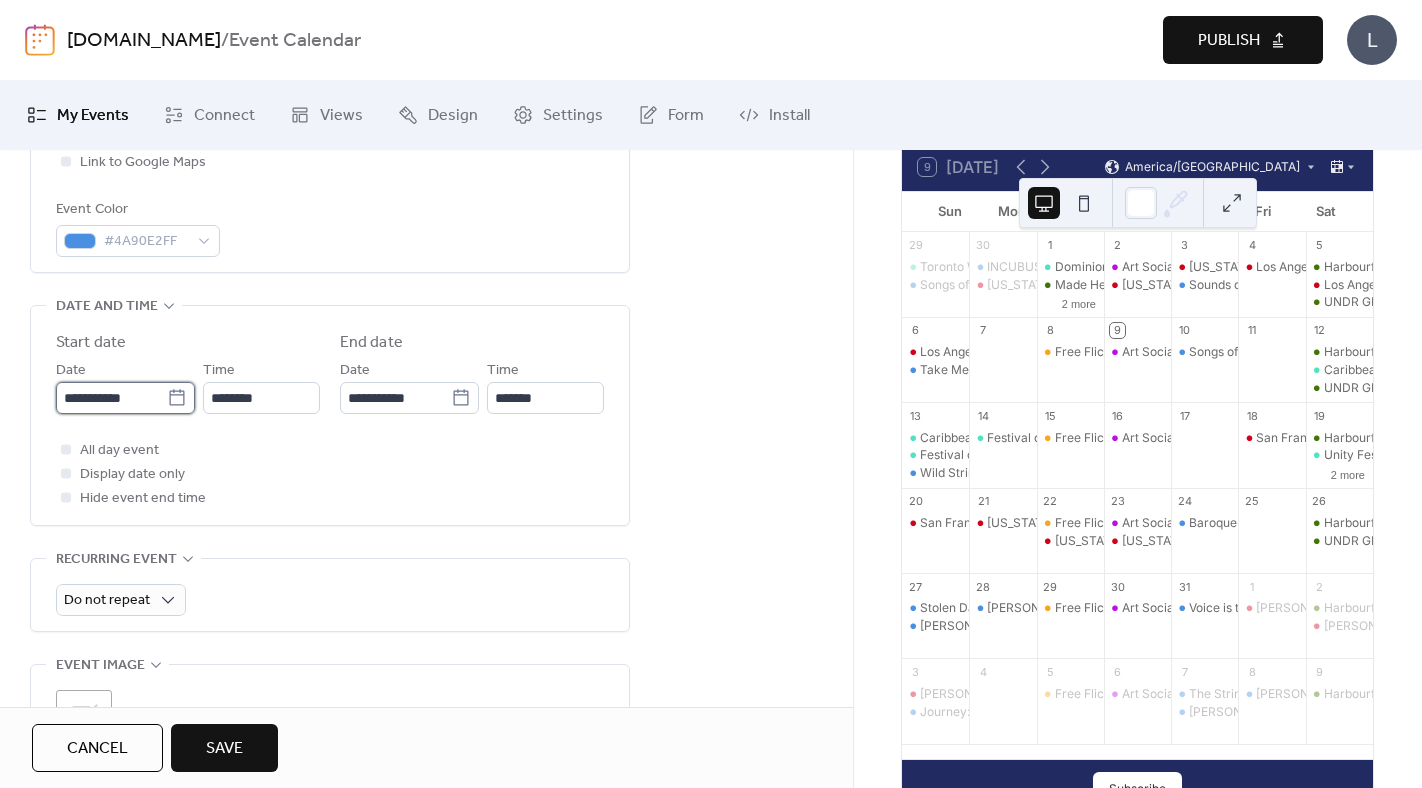 click on "**********" at bounding box center (111, 398) 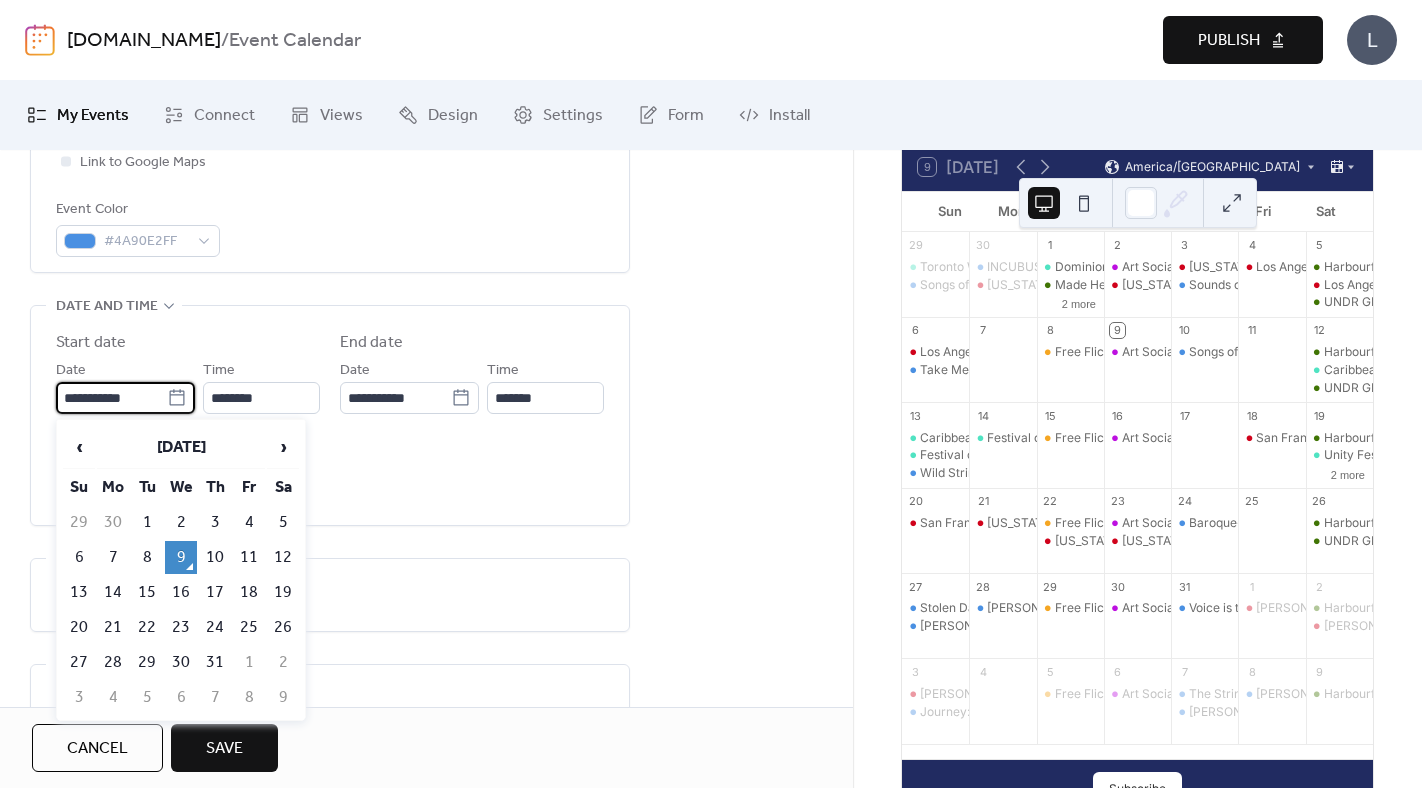 click on "Start date" at bounding box center (188, 343) 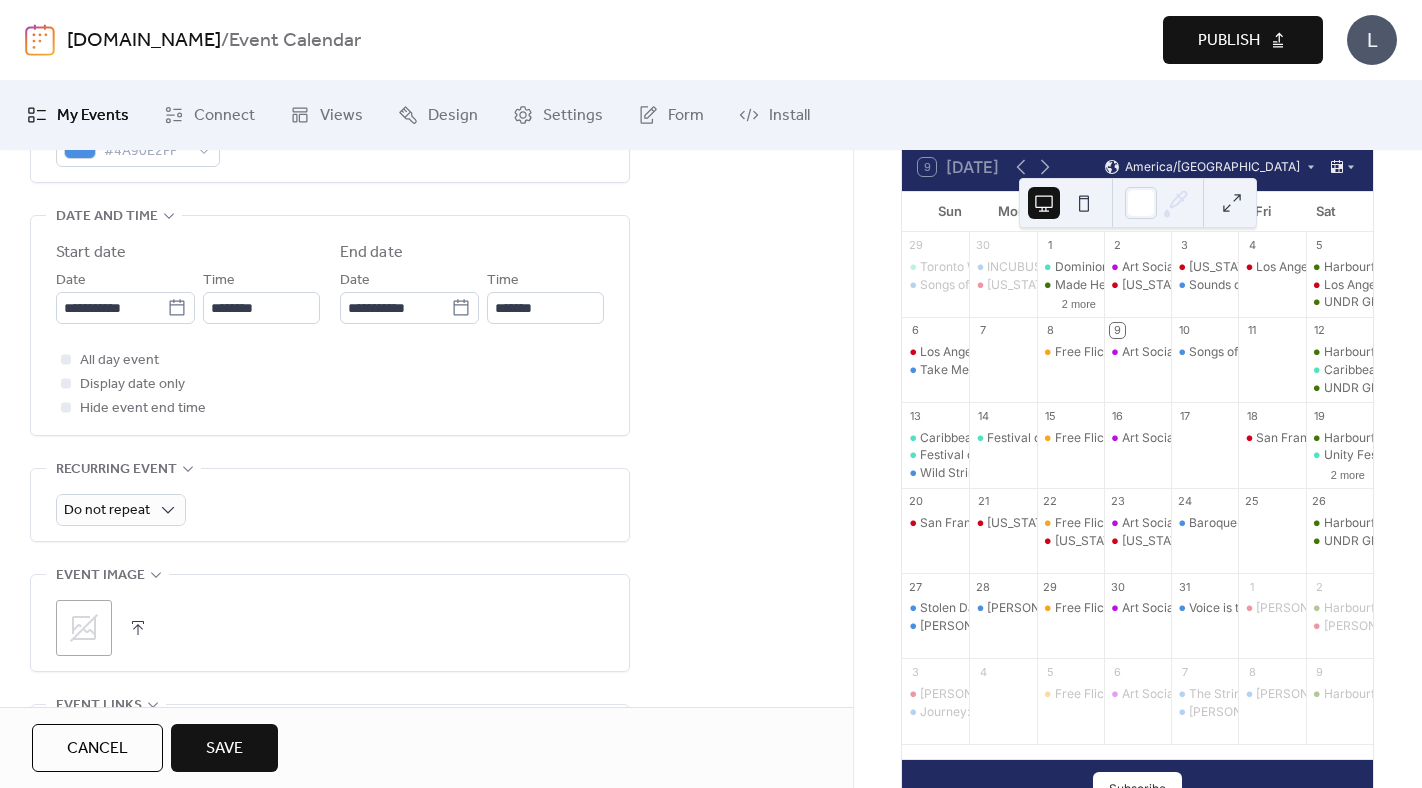 scroll, scrollTop: 599, scrollLeft: 0, axis: vertical 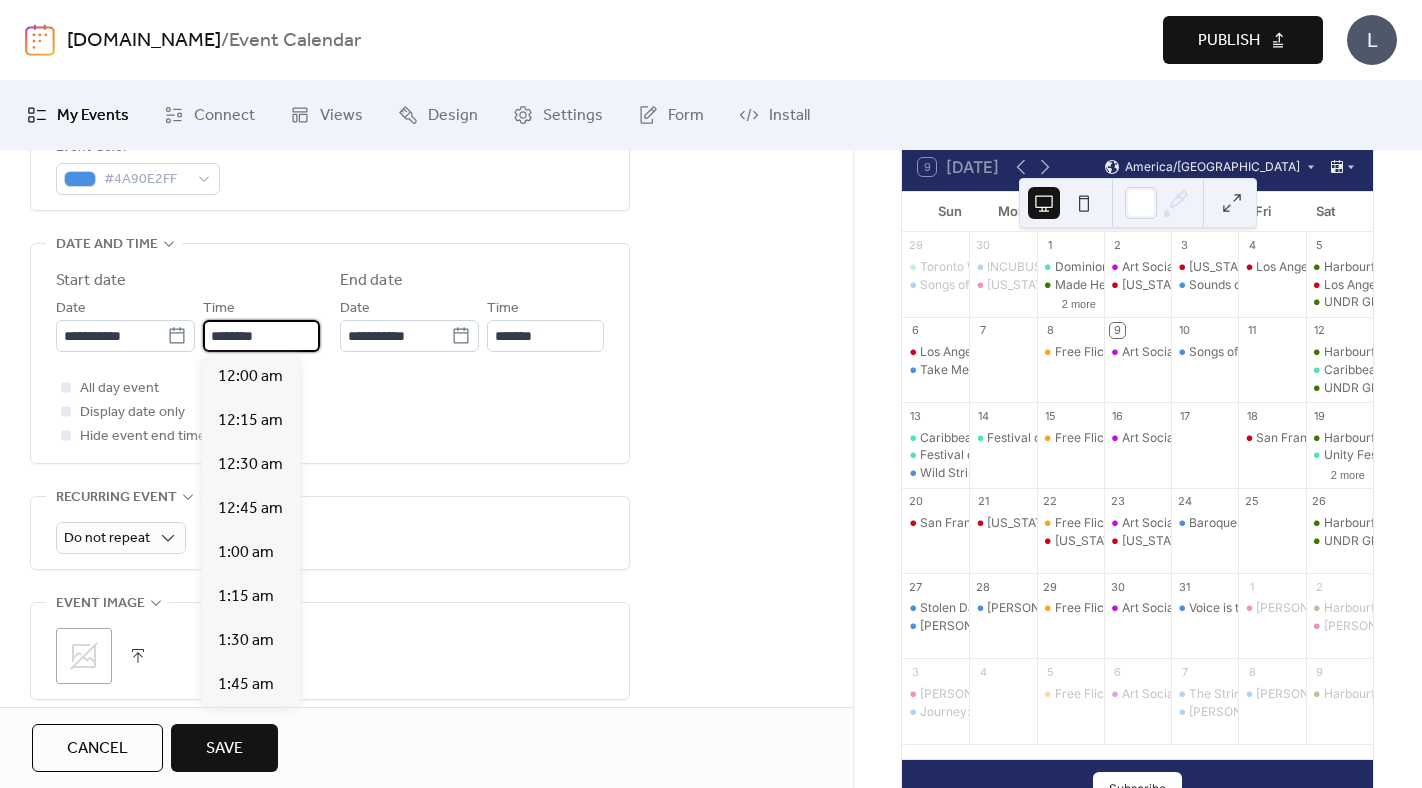 click on "********" at bounding box center [261, 336] 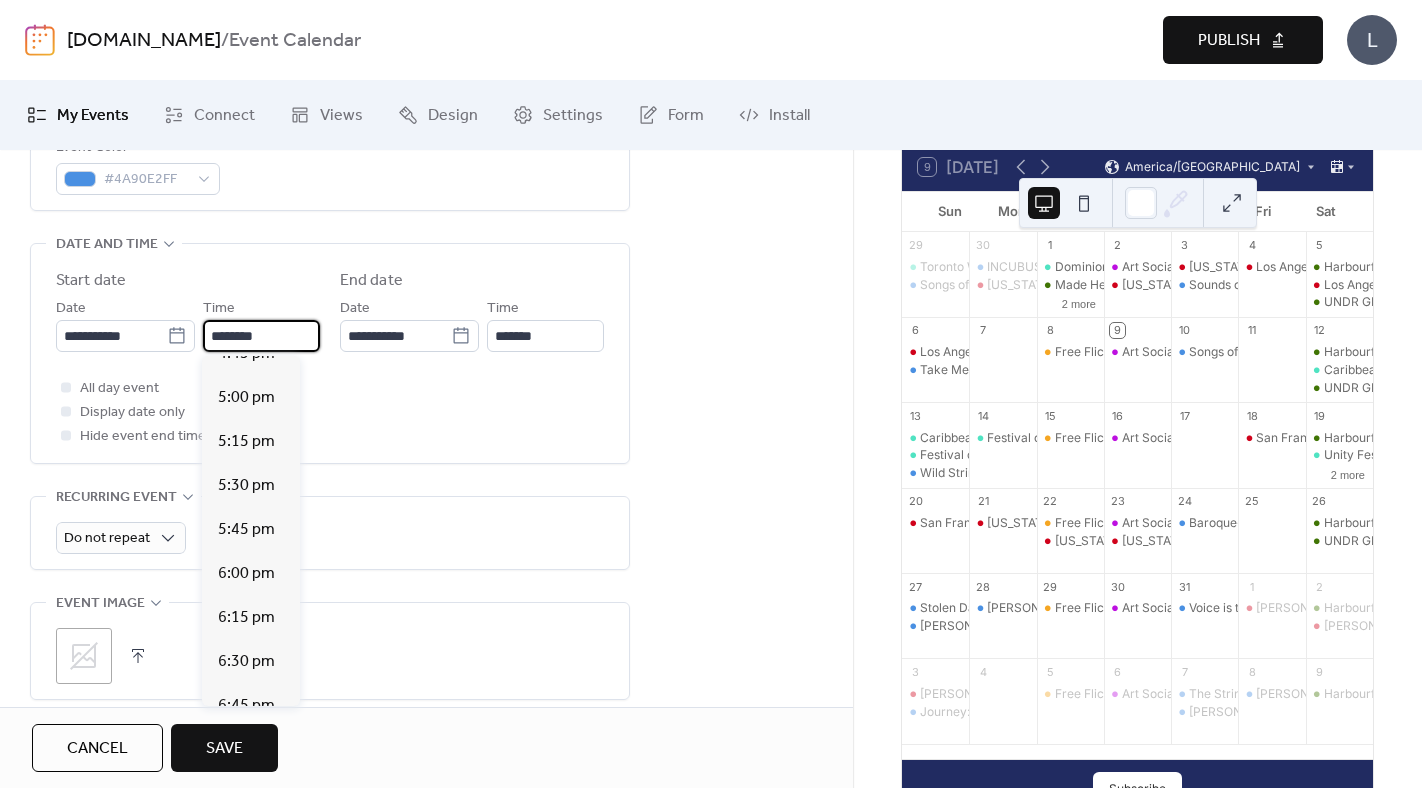 scroll, scrollTop: 2986, scrollLeft: 0, axis: vertical 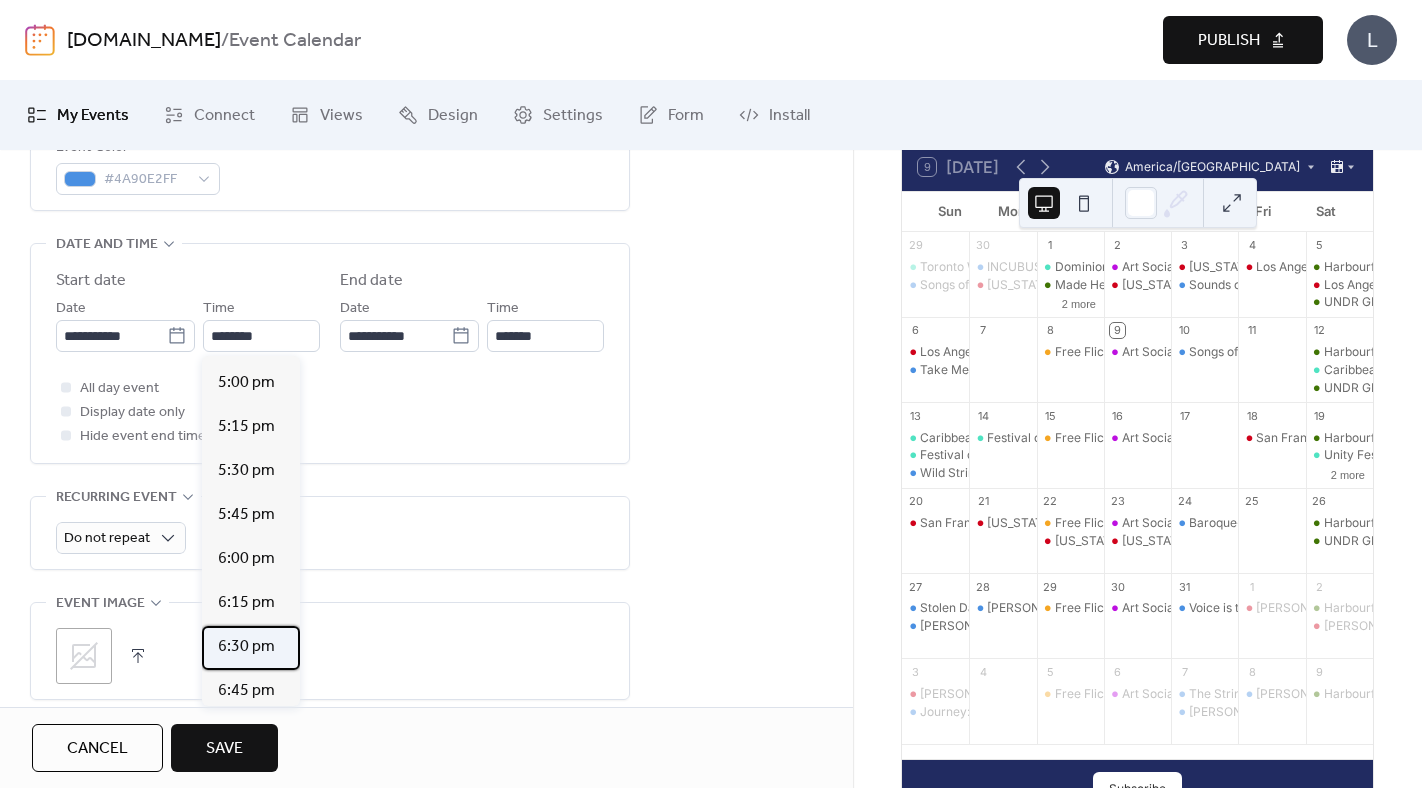 click on "6:30 pm" at bounding box center [246, 647] 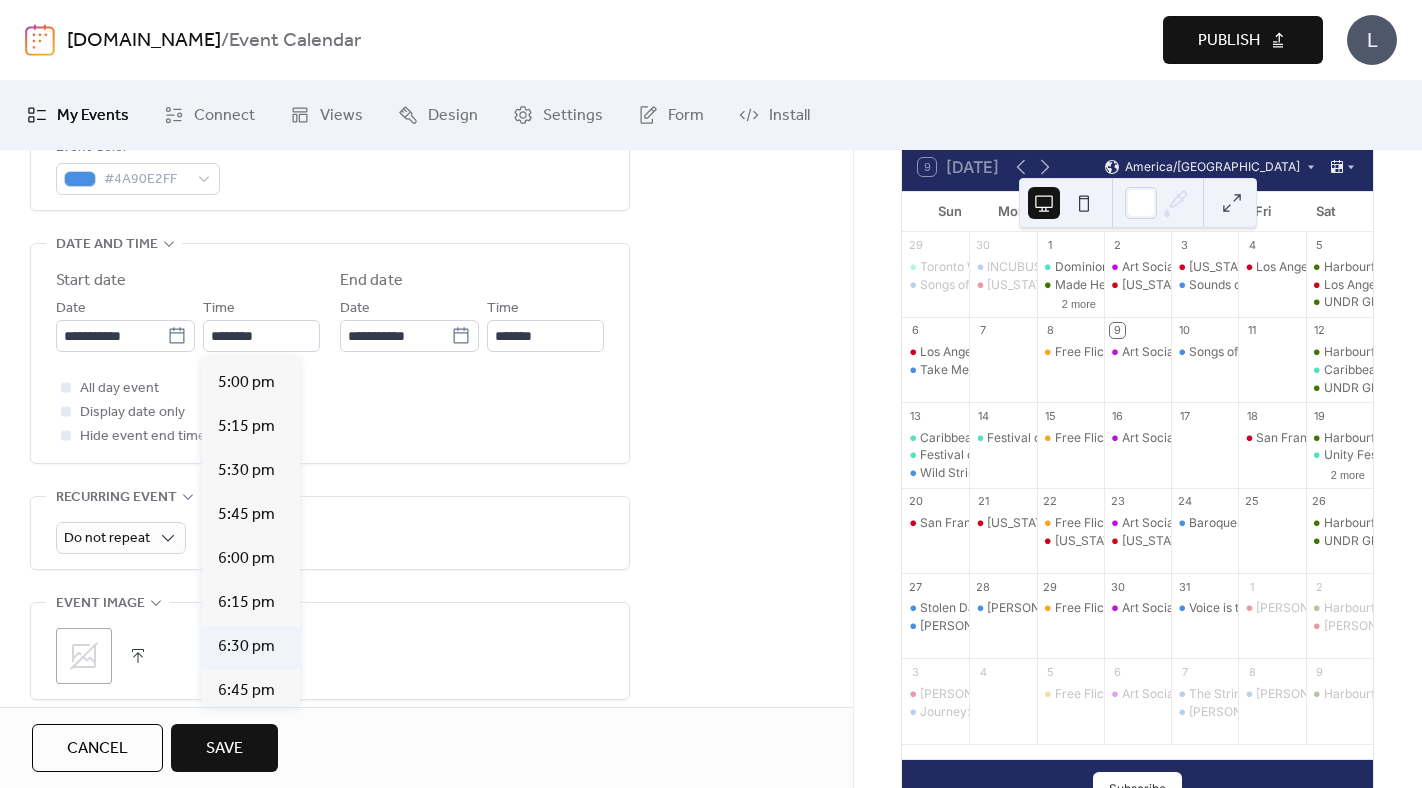 type on "*******" 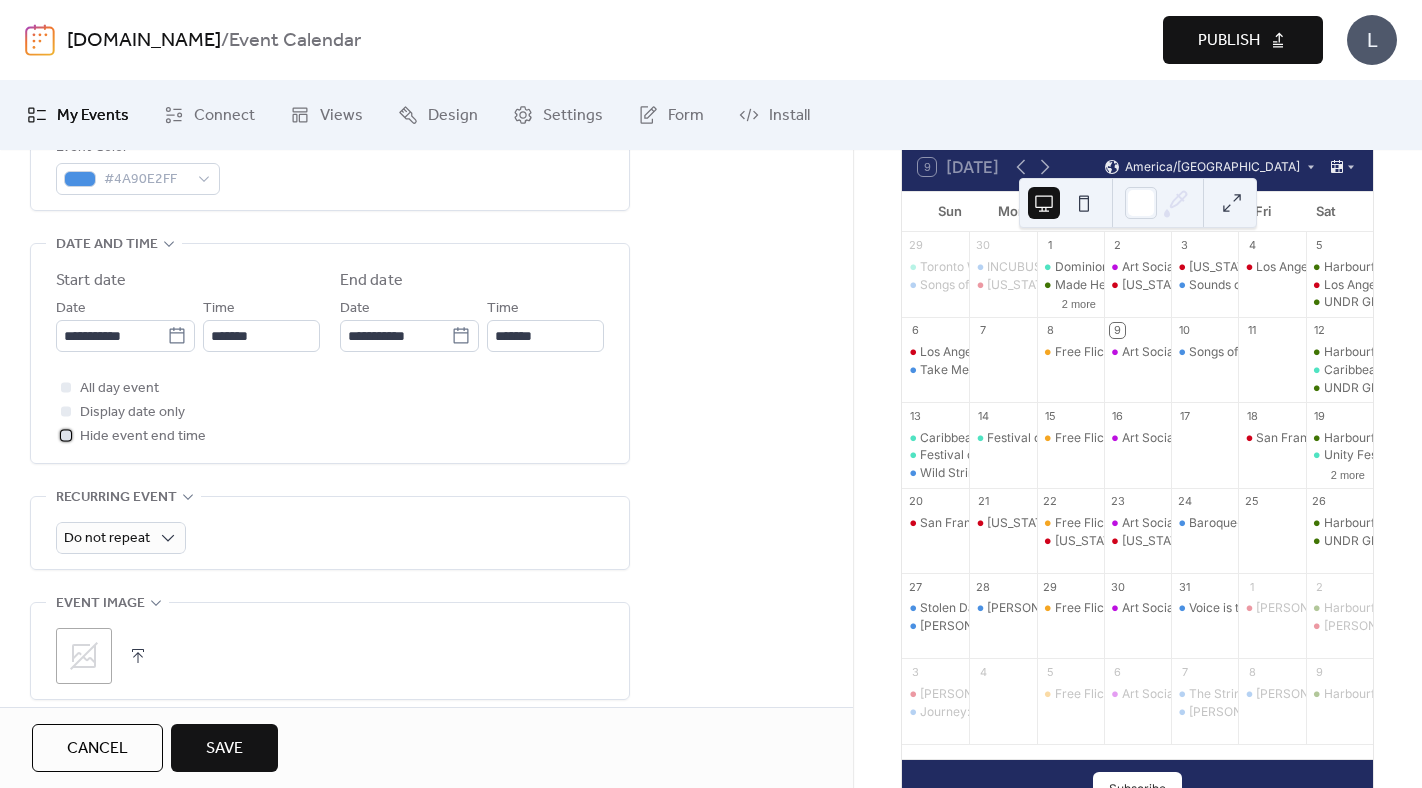 click at bounding box center (66, 435) 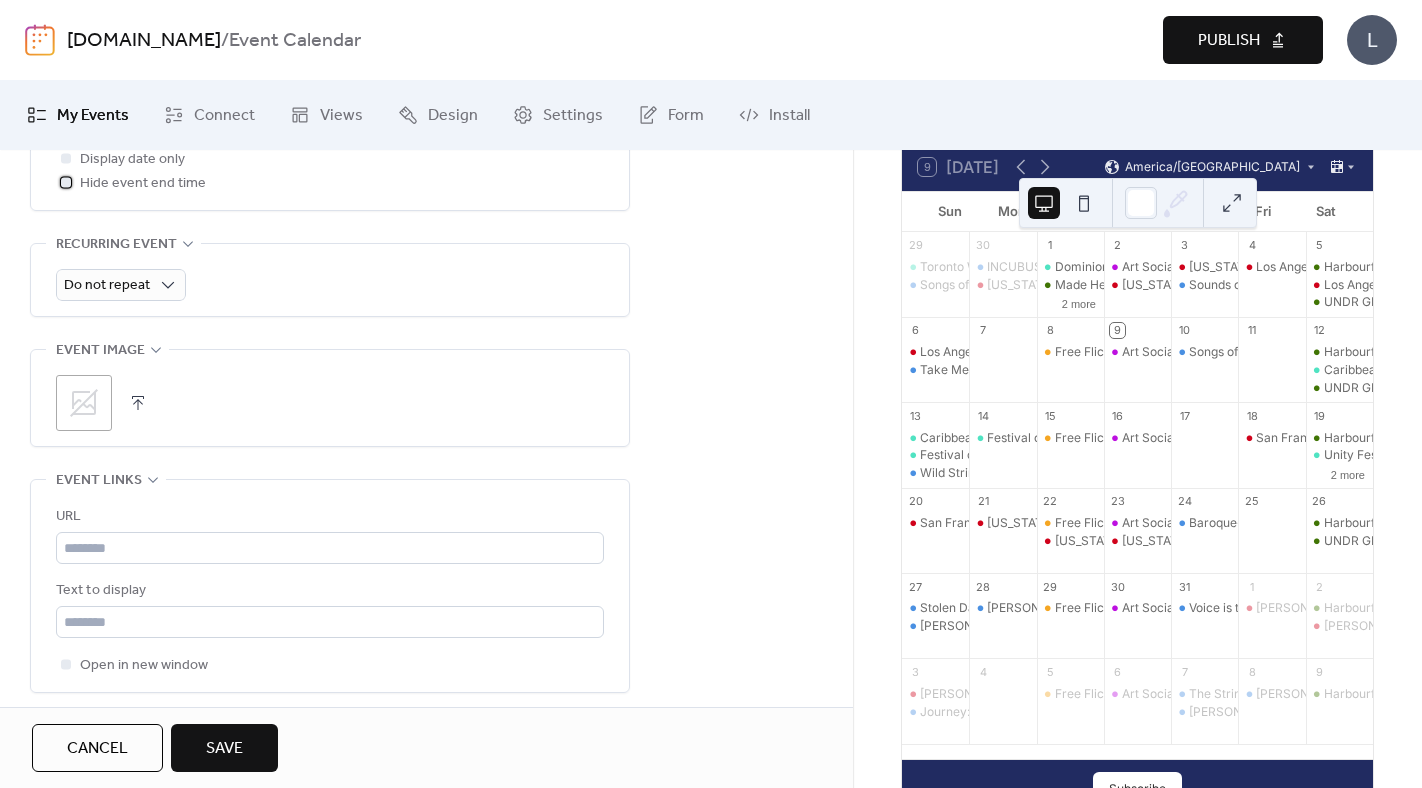 scroll, scrollTop: 870, scrollLeft: 0, axis: vertical 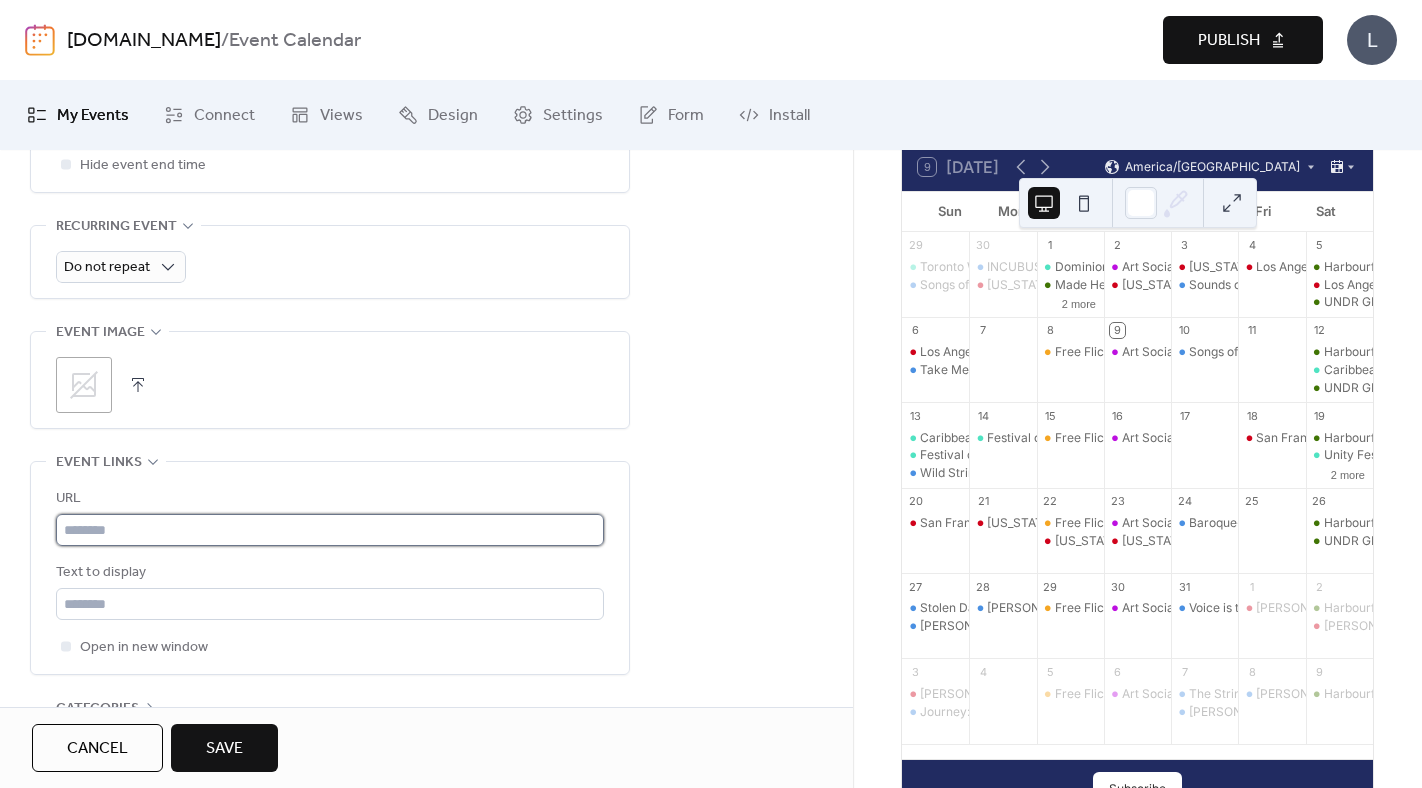 click at bounding box center [330, 530] 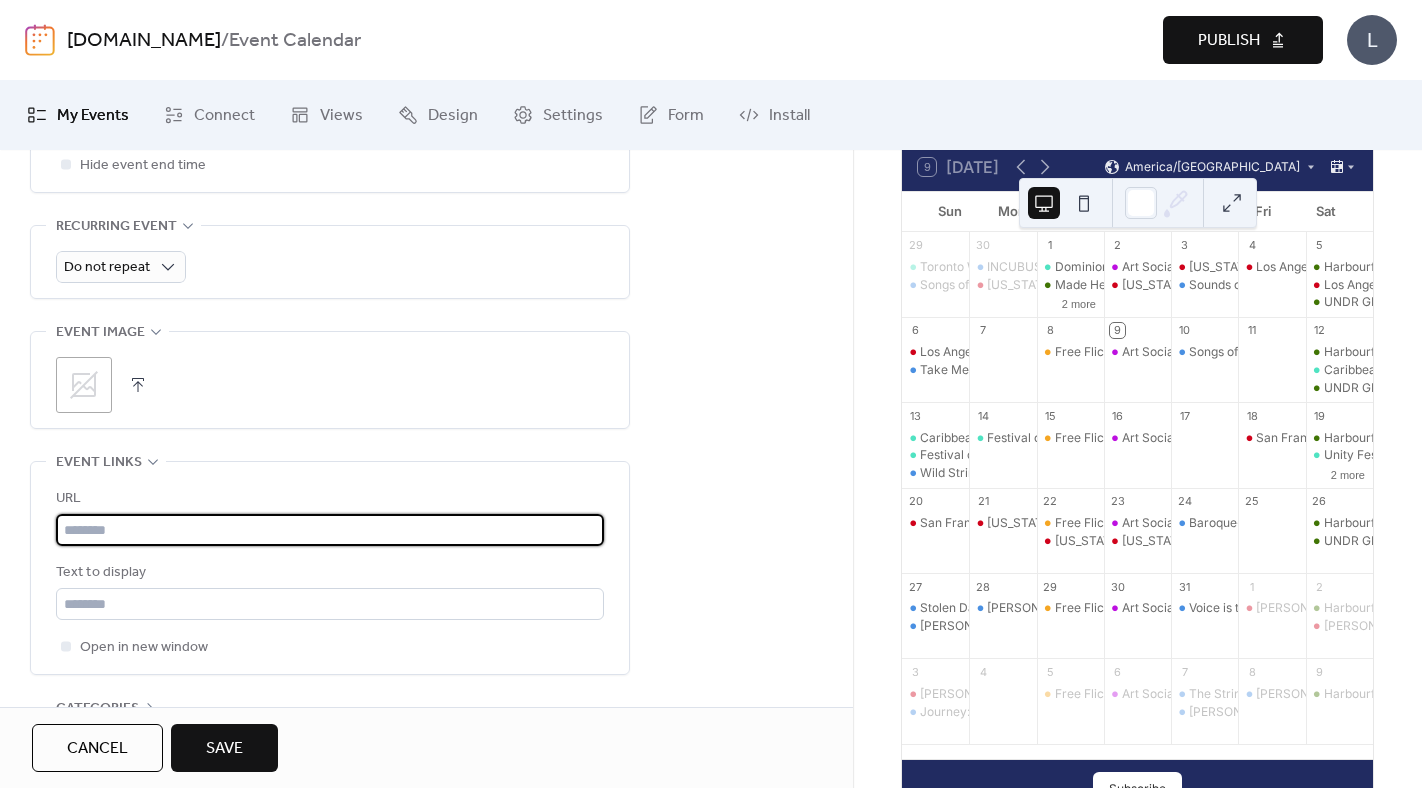 paste on "**********" 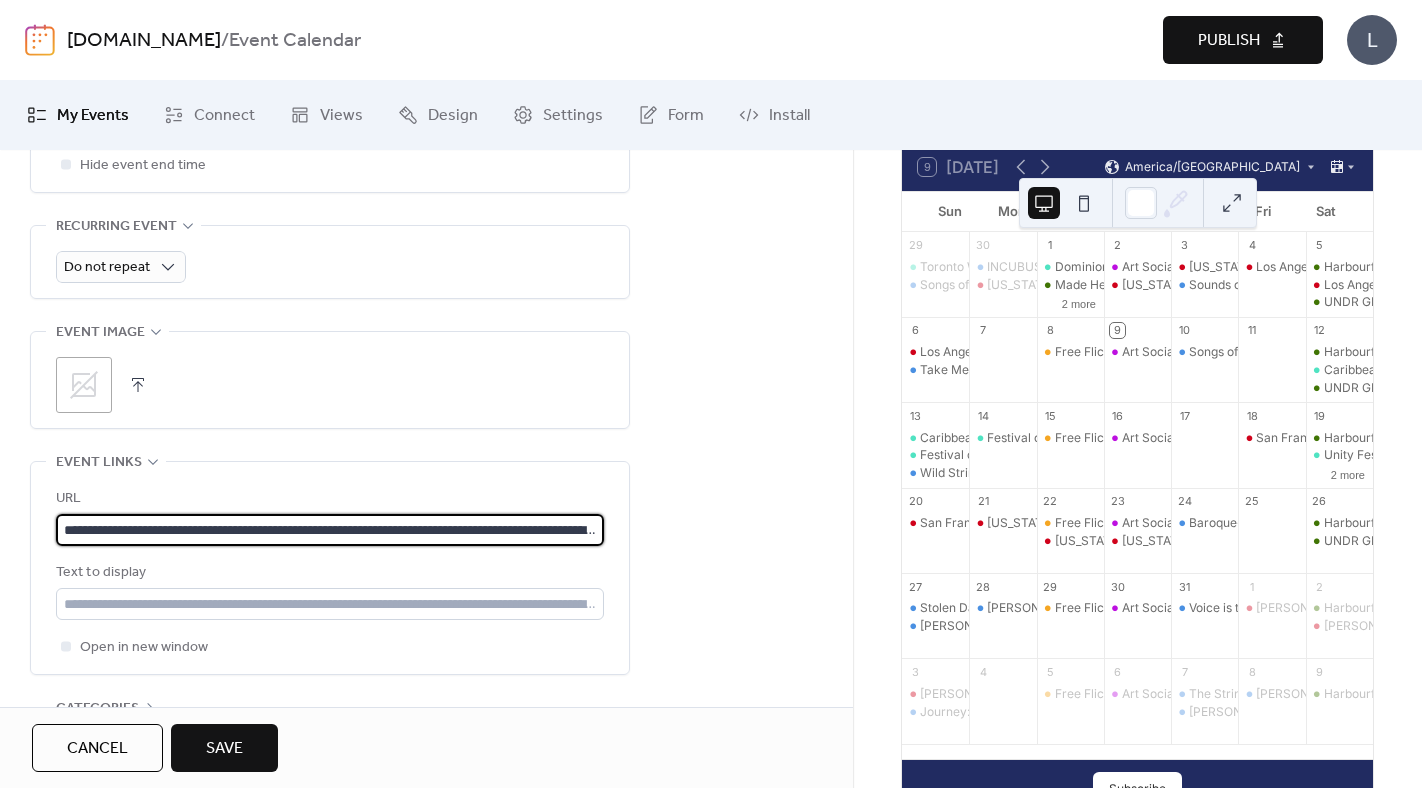 scroll, scrollTop: 0, scrollLeft: 1135, axis: horizontal 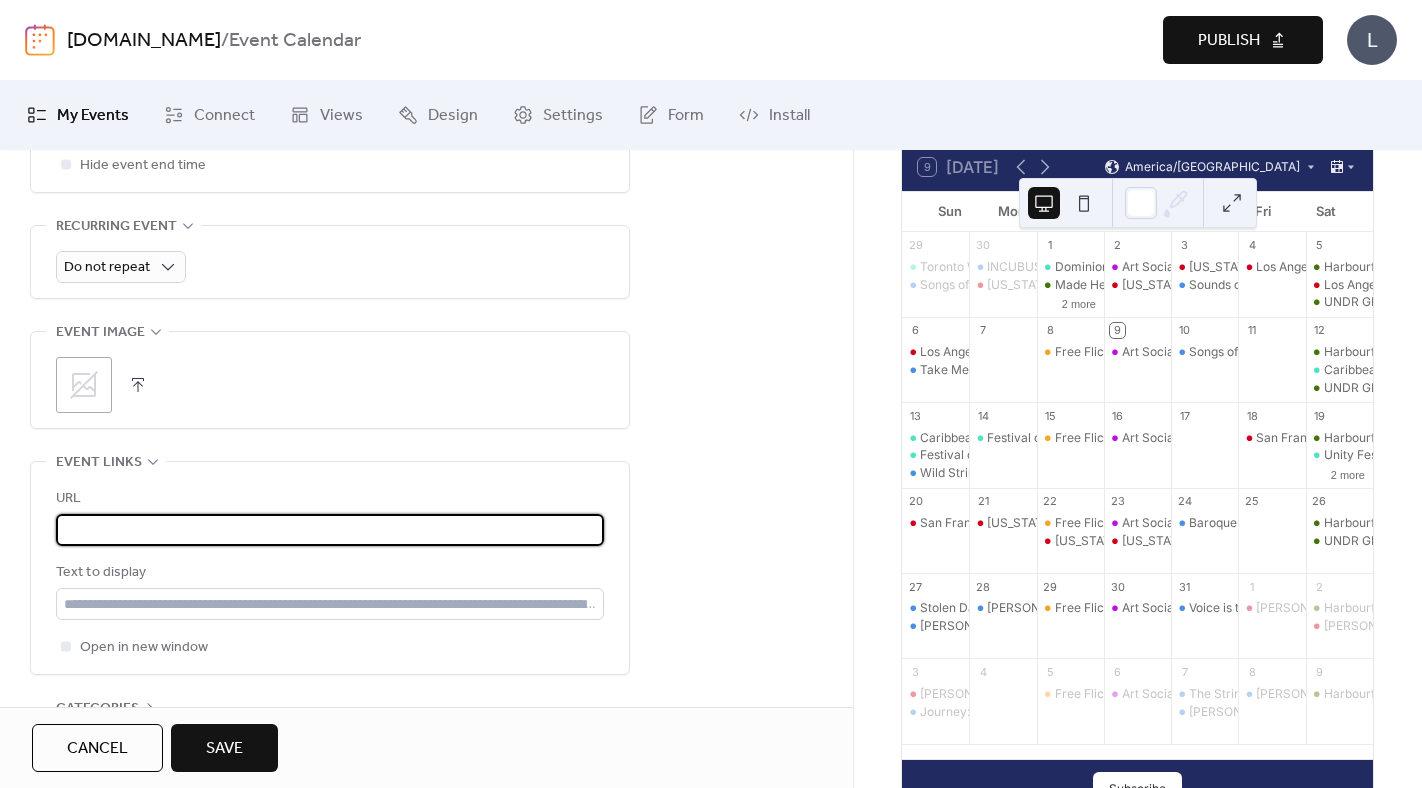 type on "**********" 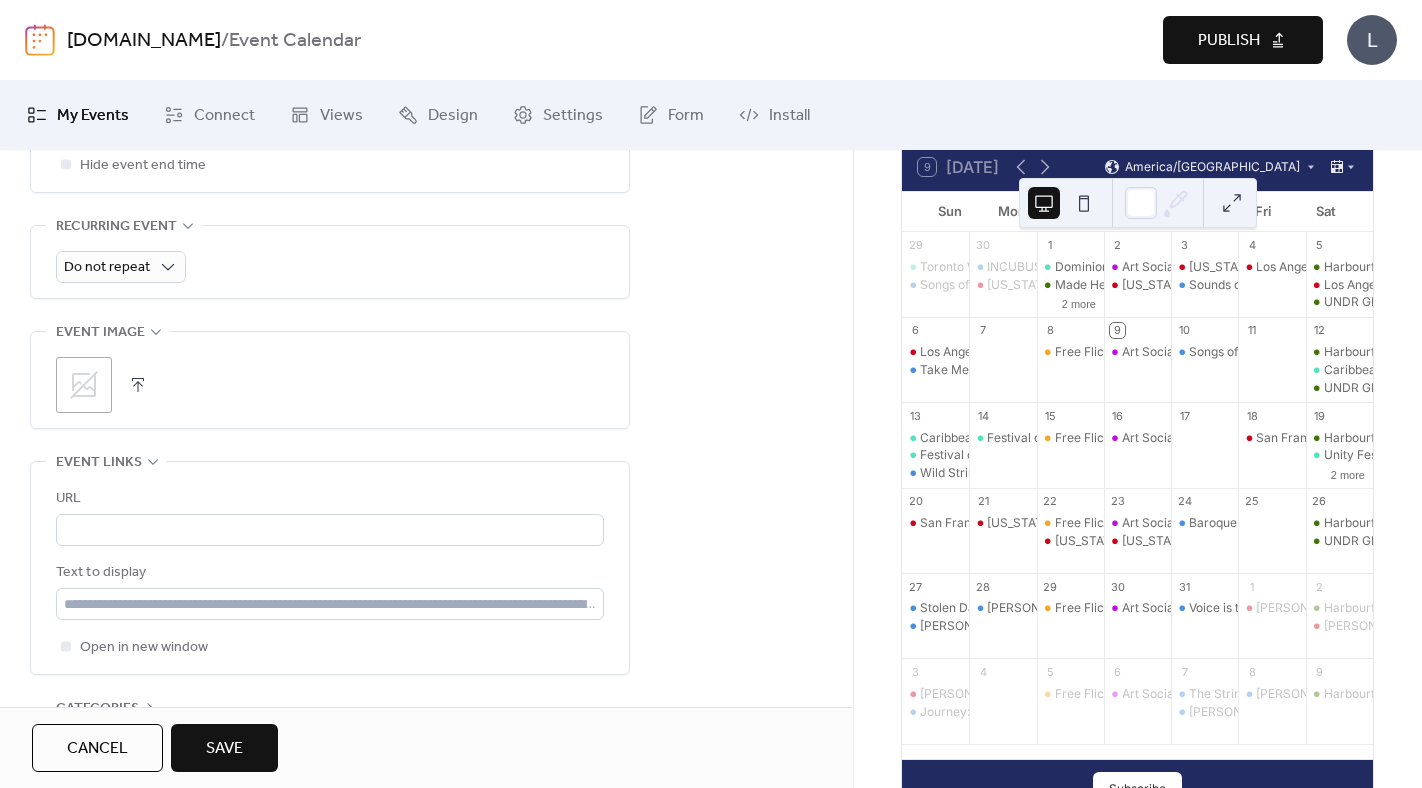 scroll, scrollTop: 0, scrollLeft: 0, axis: both 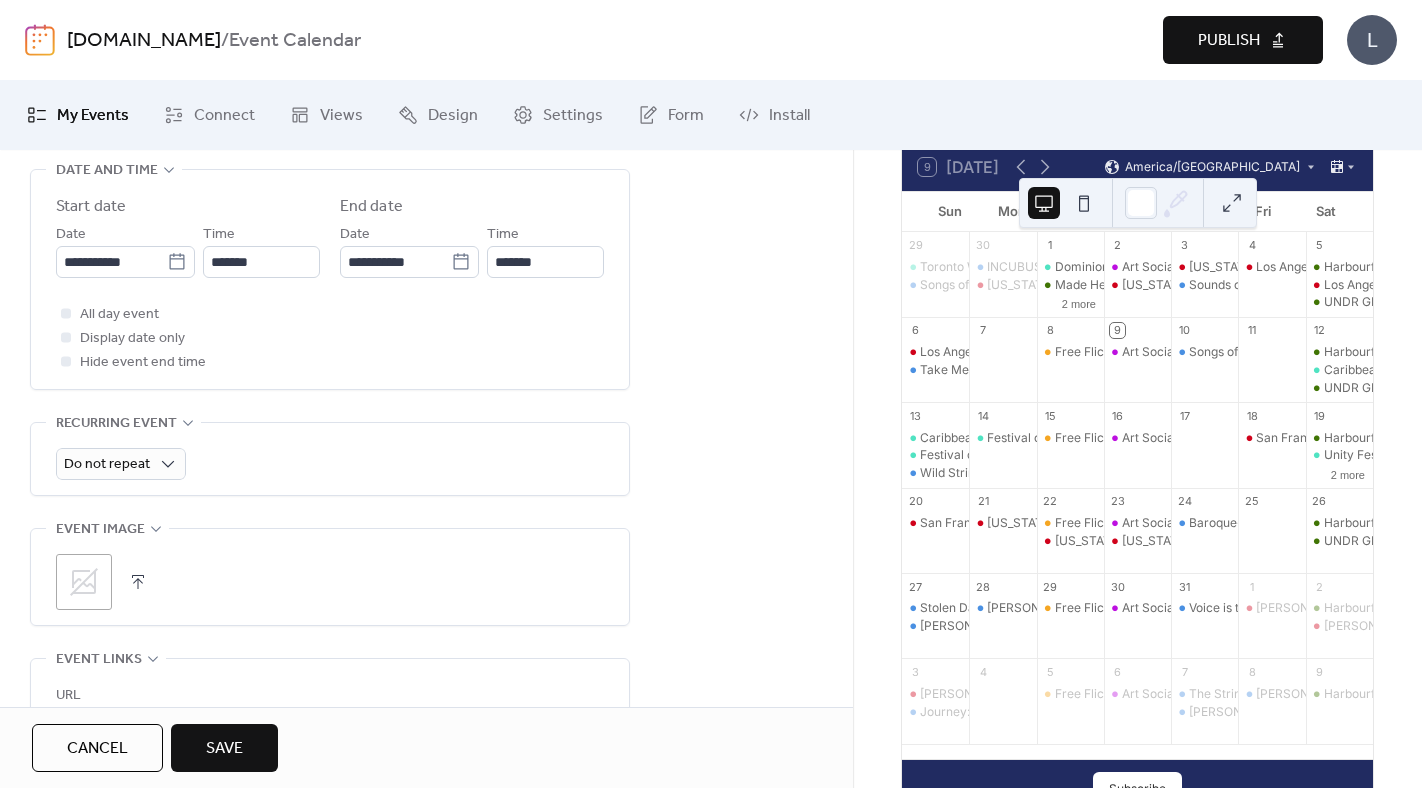 click 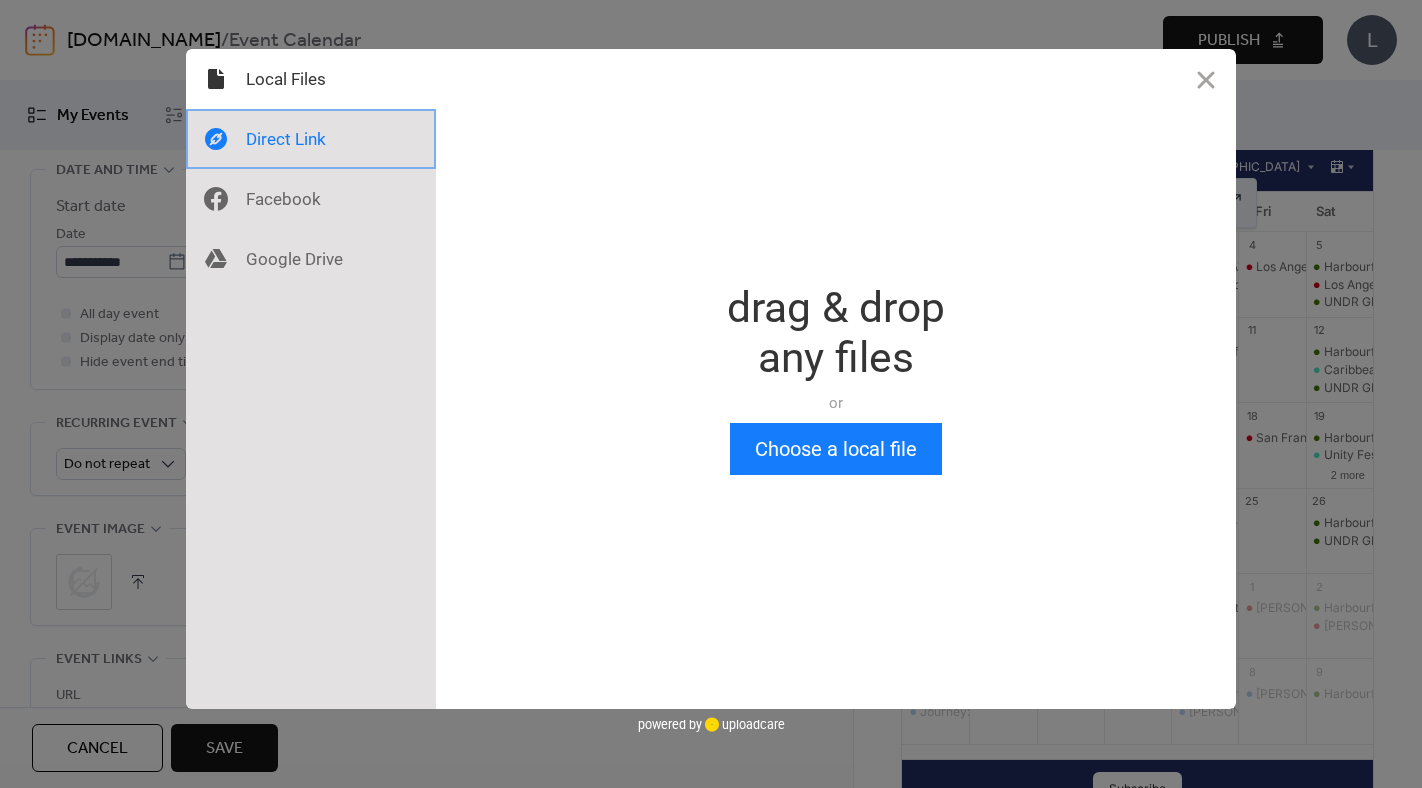 click at bounding box center [311, 139] 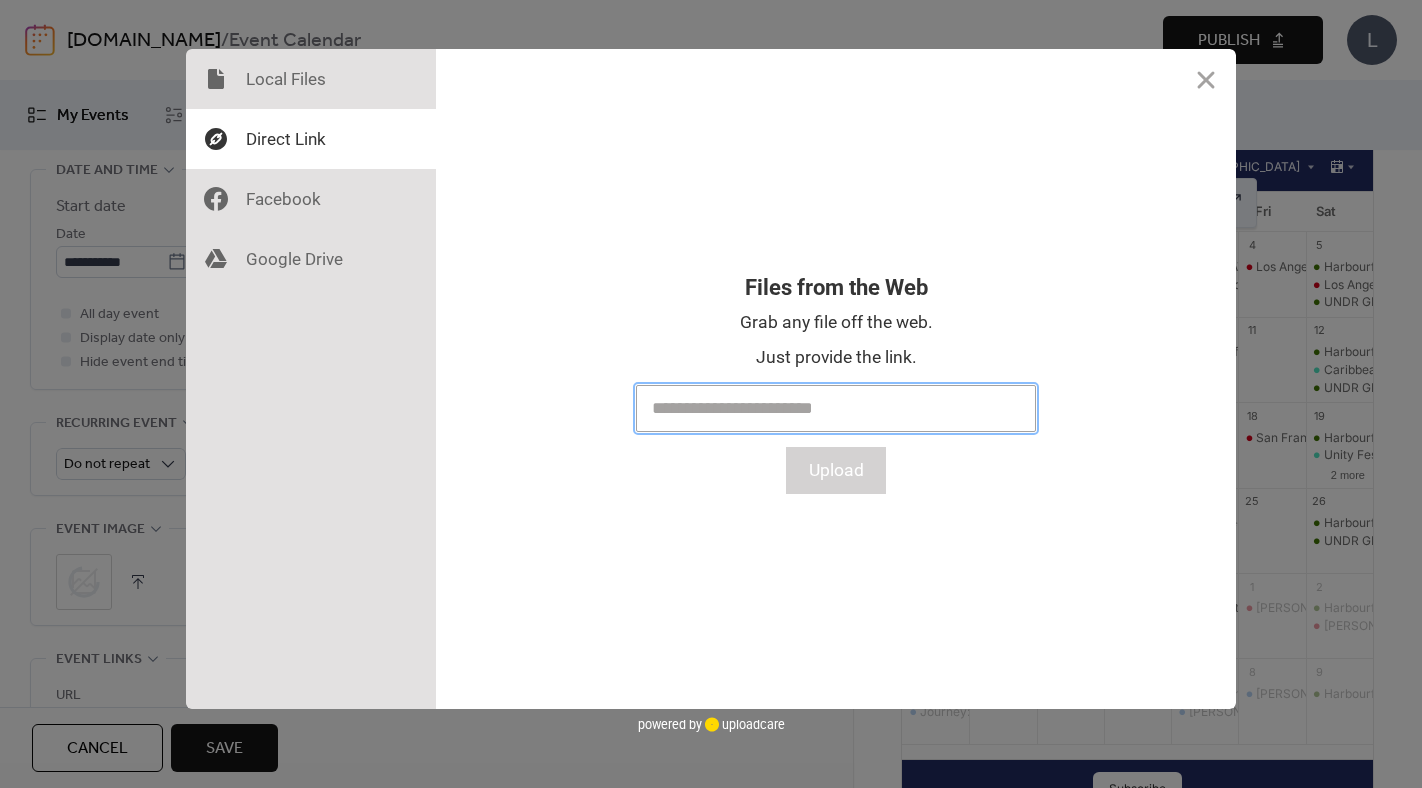 paste on "**********" 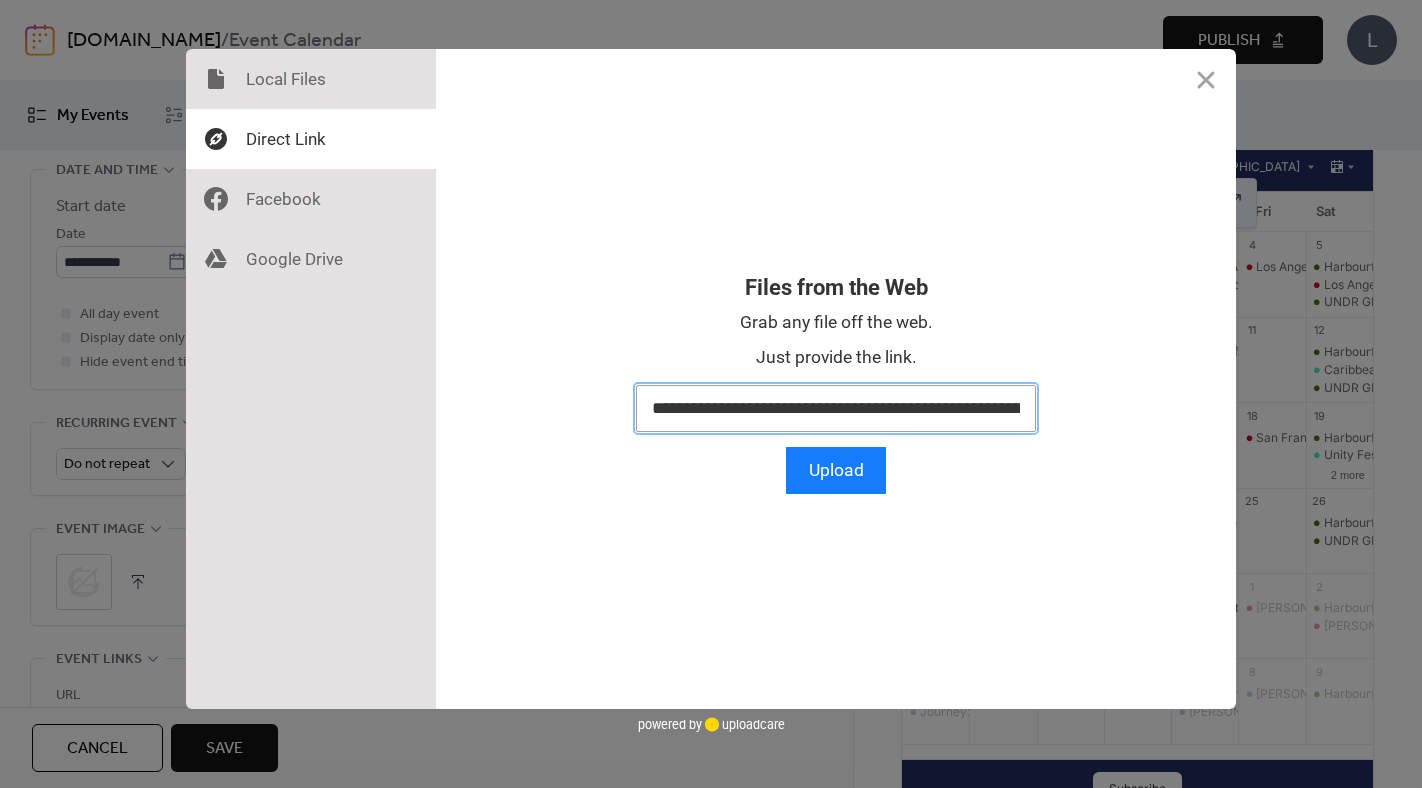 scroll, scrollTop: 0, scrollLeft: 980, axis: horizontal 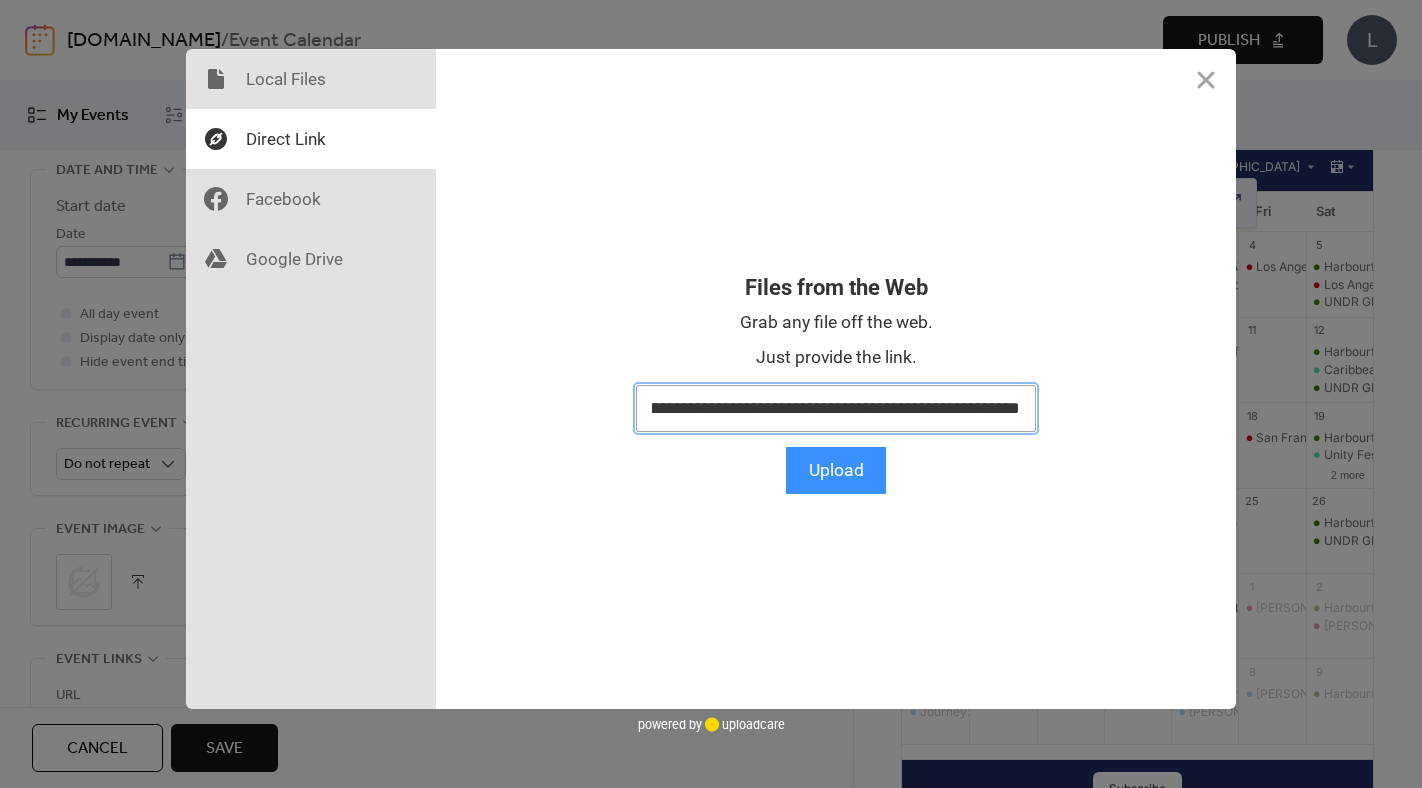 type on "**********" 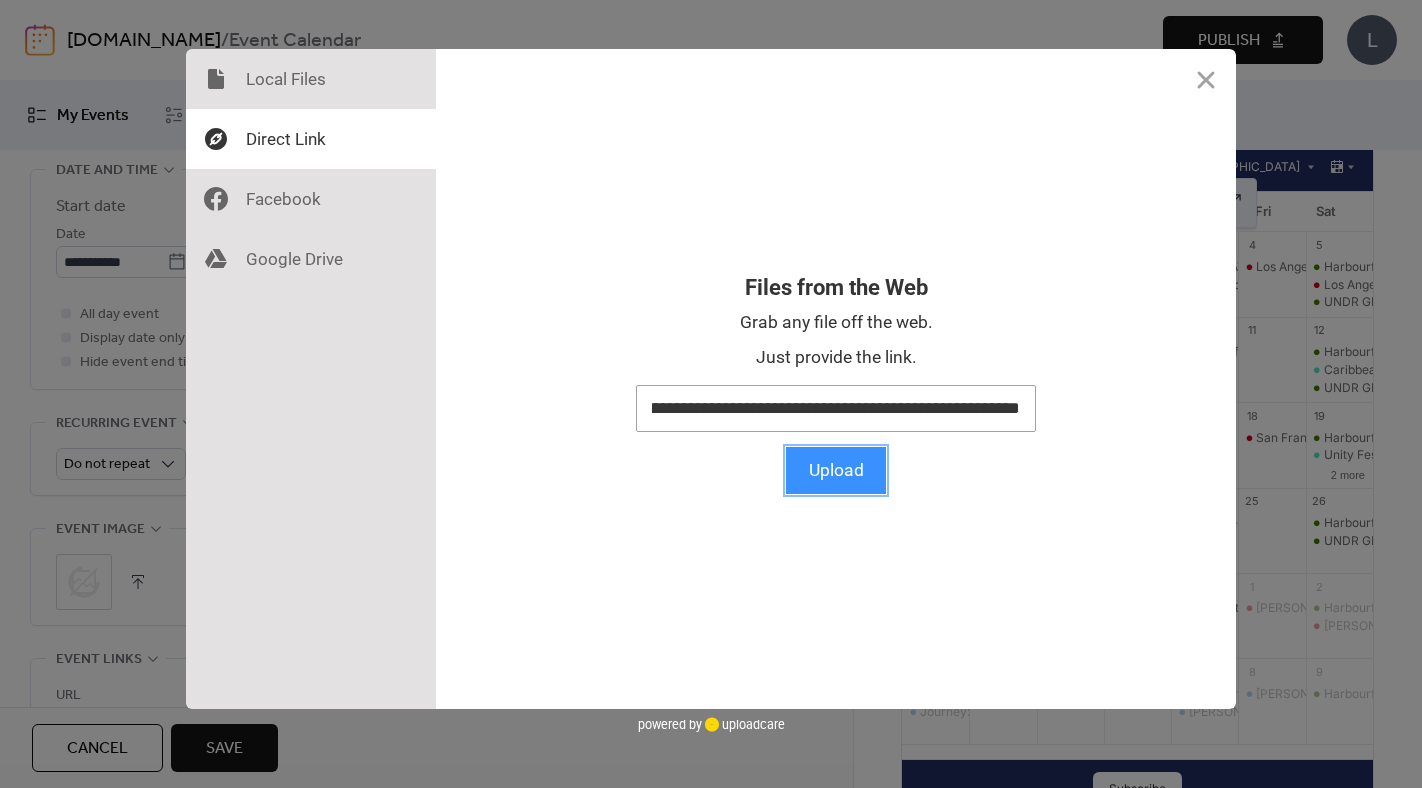 click on "Upload" at bounding box center [836, 470] 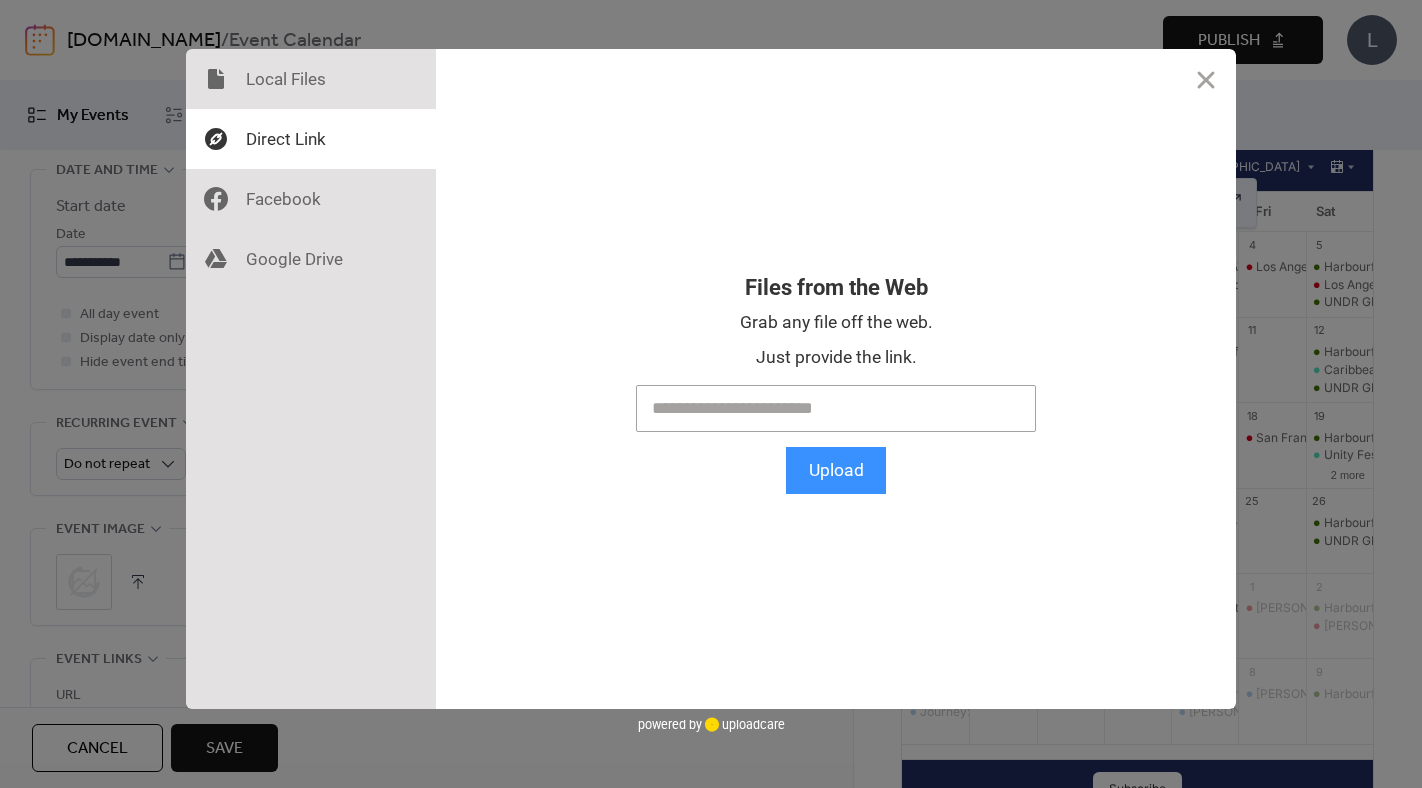 scroll, scrollTop: 0, scrollLeft: 0, axis: both 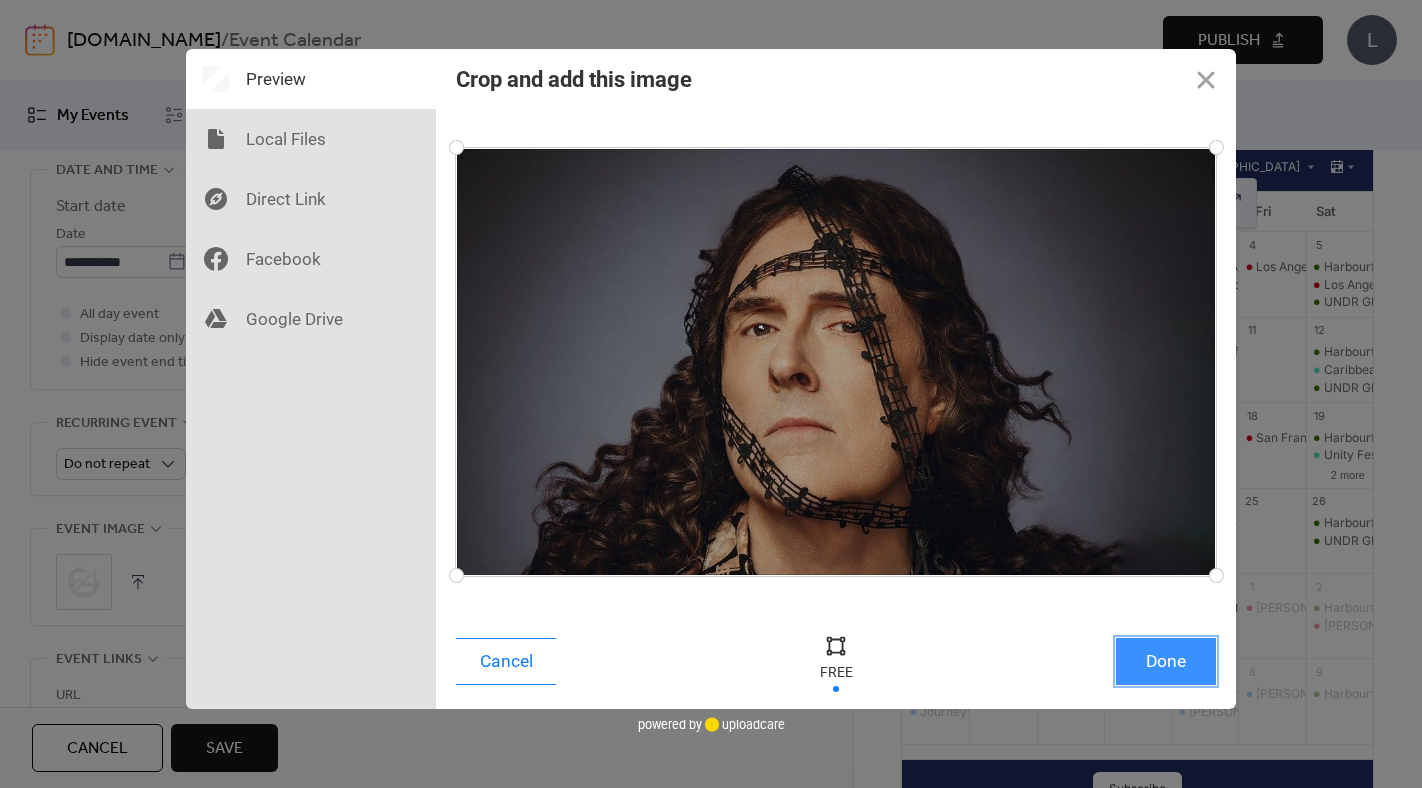 click on "Done" at bounding box center [1166, 661] 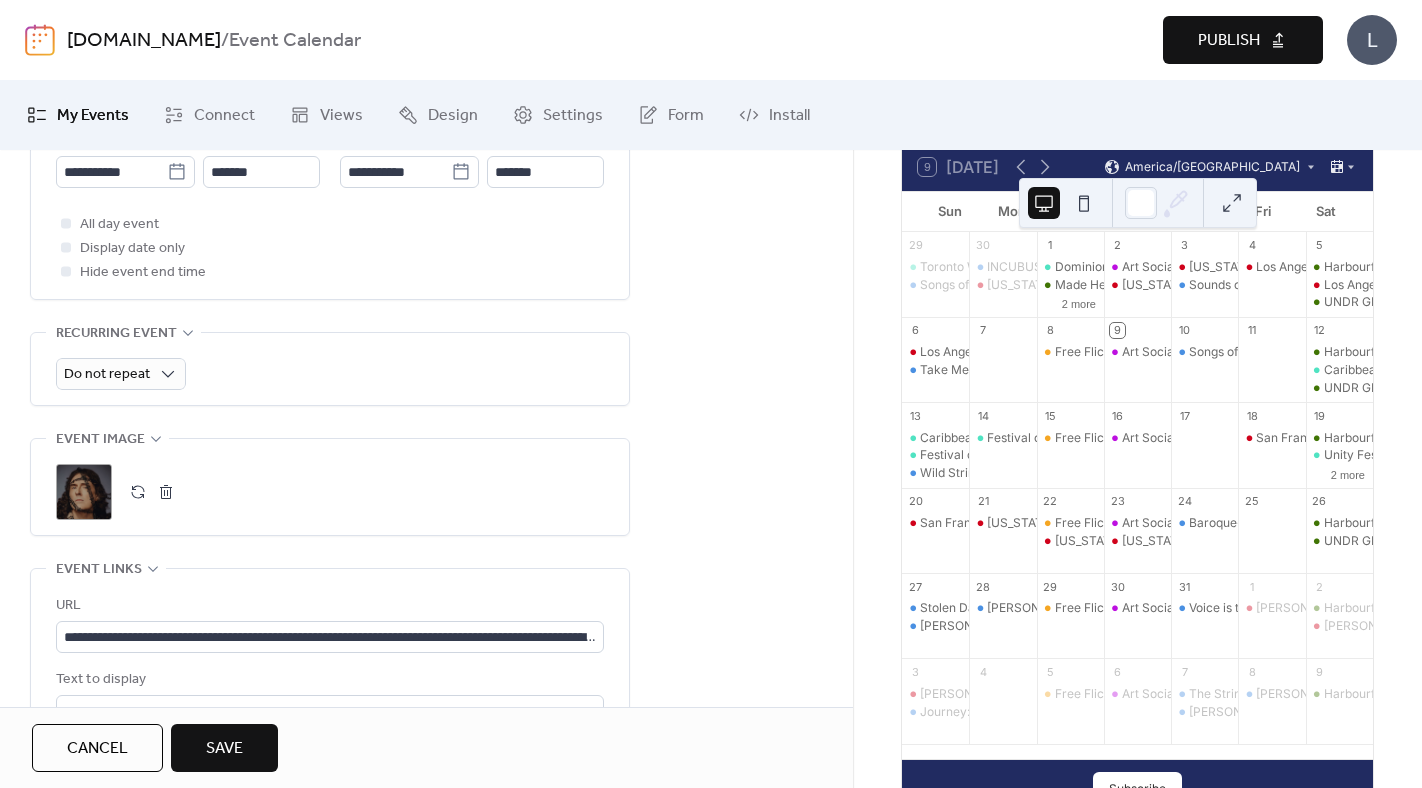 scroll, scrollTop: 1010, scrollLeft: 0, axis: vertical 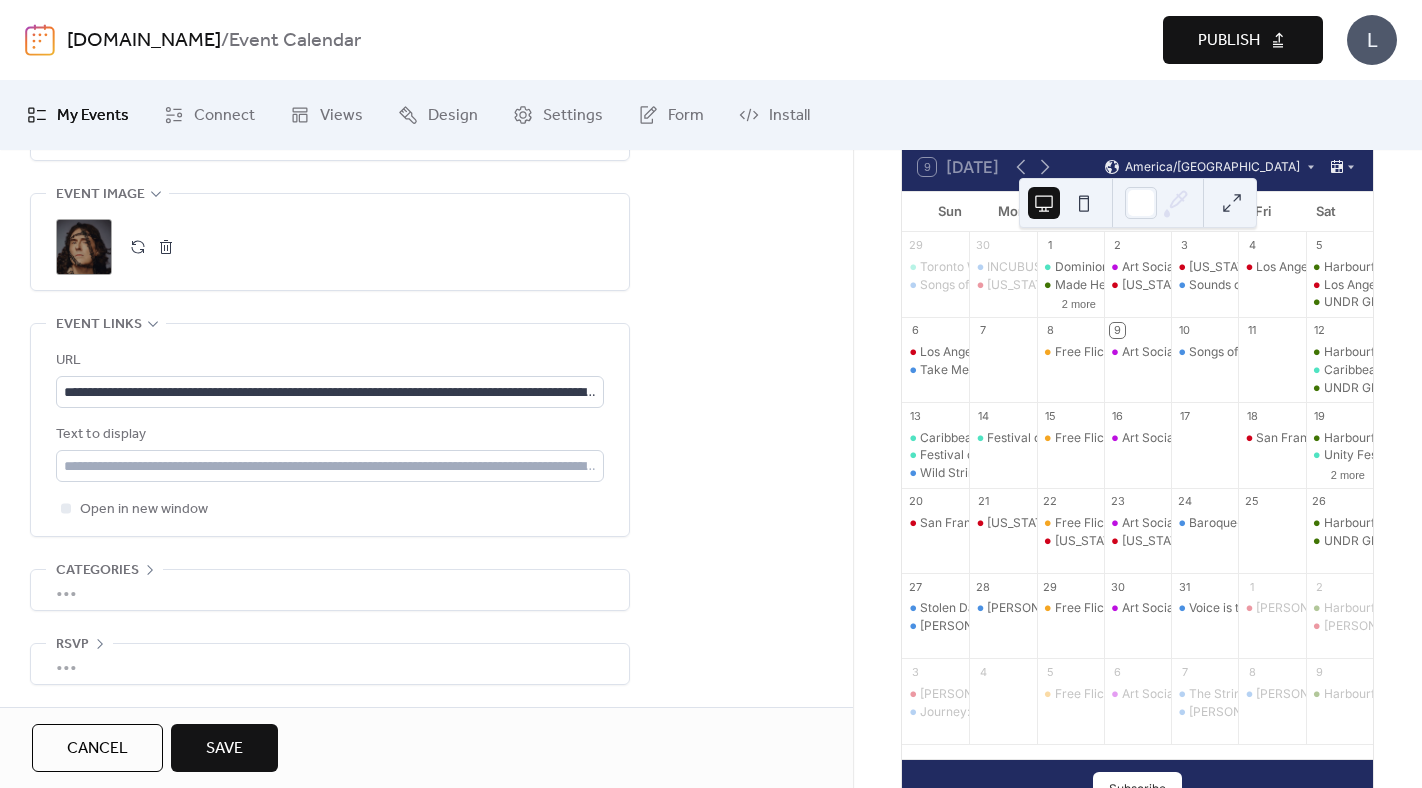 click on "Save" at bounding box center [224, 749] 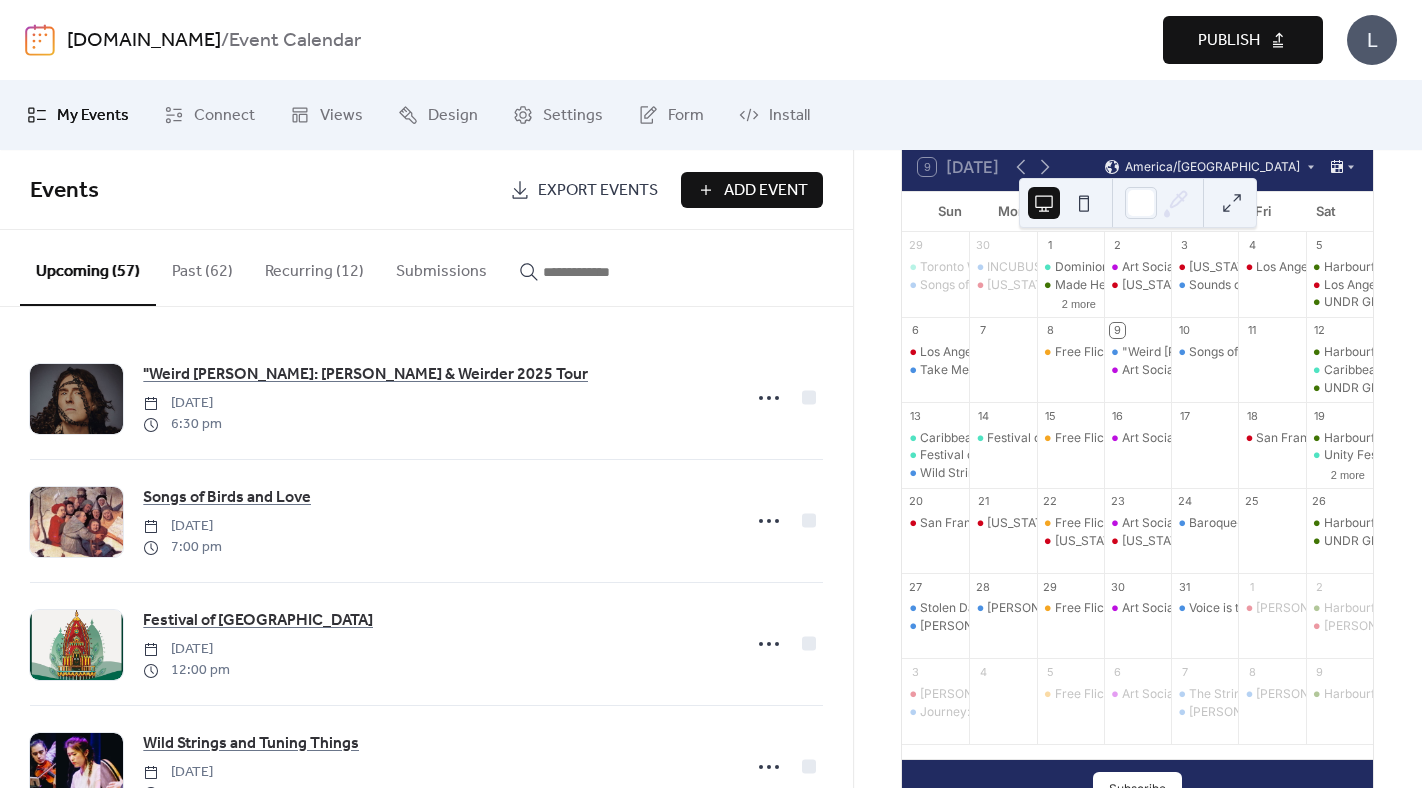 click on "Add Event" at bounding box center [766, 191] 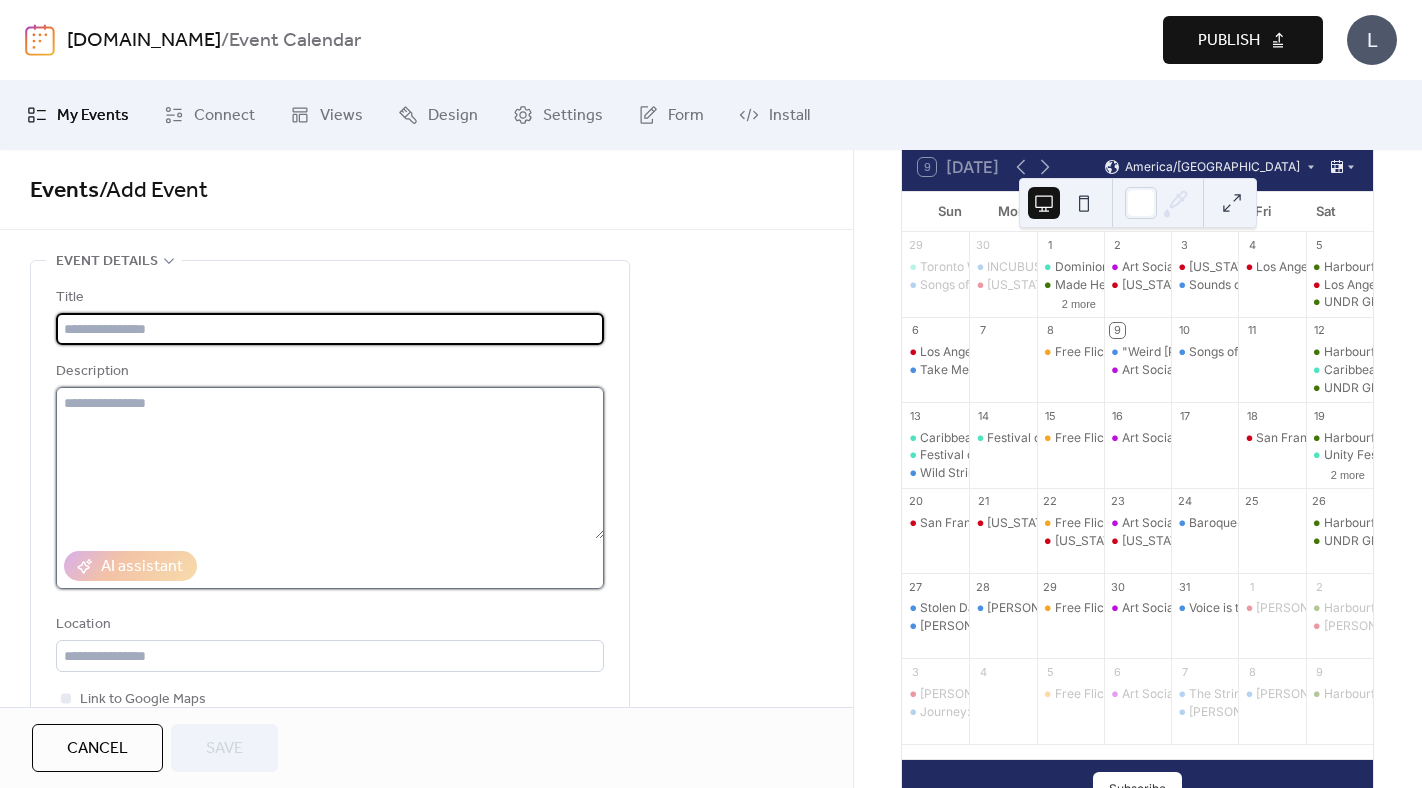 click at bounding box center [330, 463] 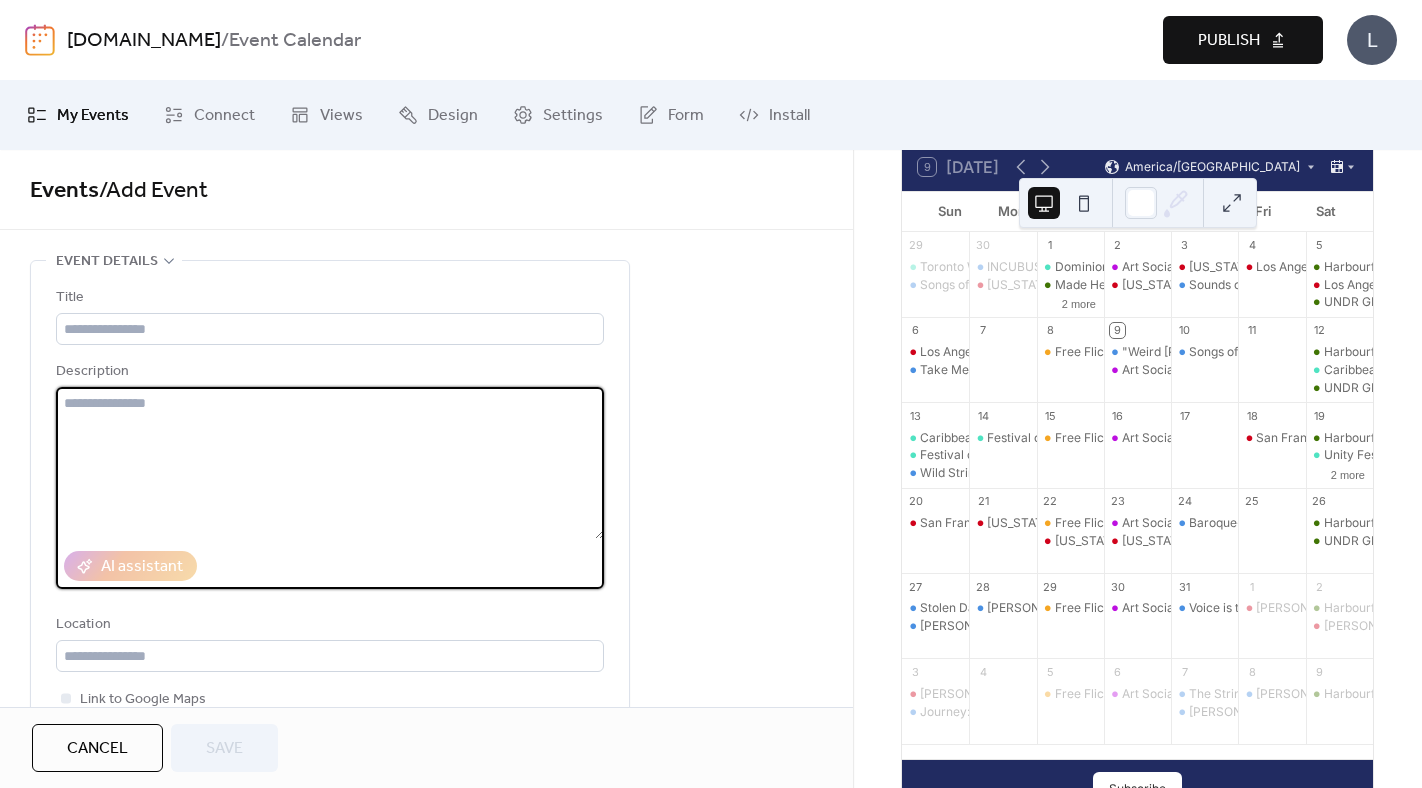 paste on "**********" 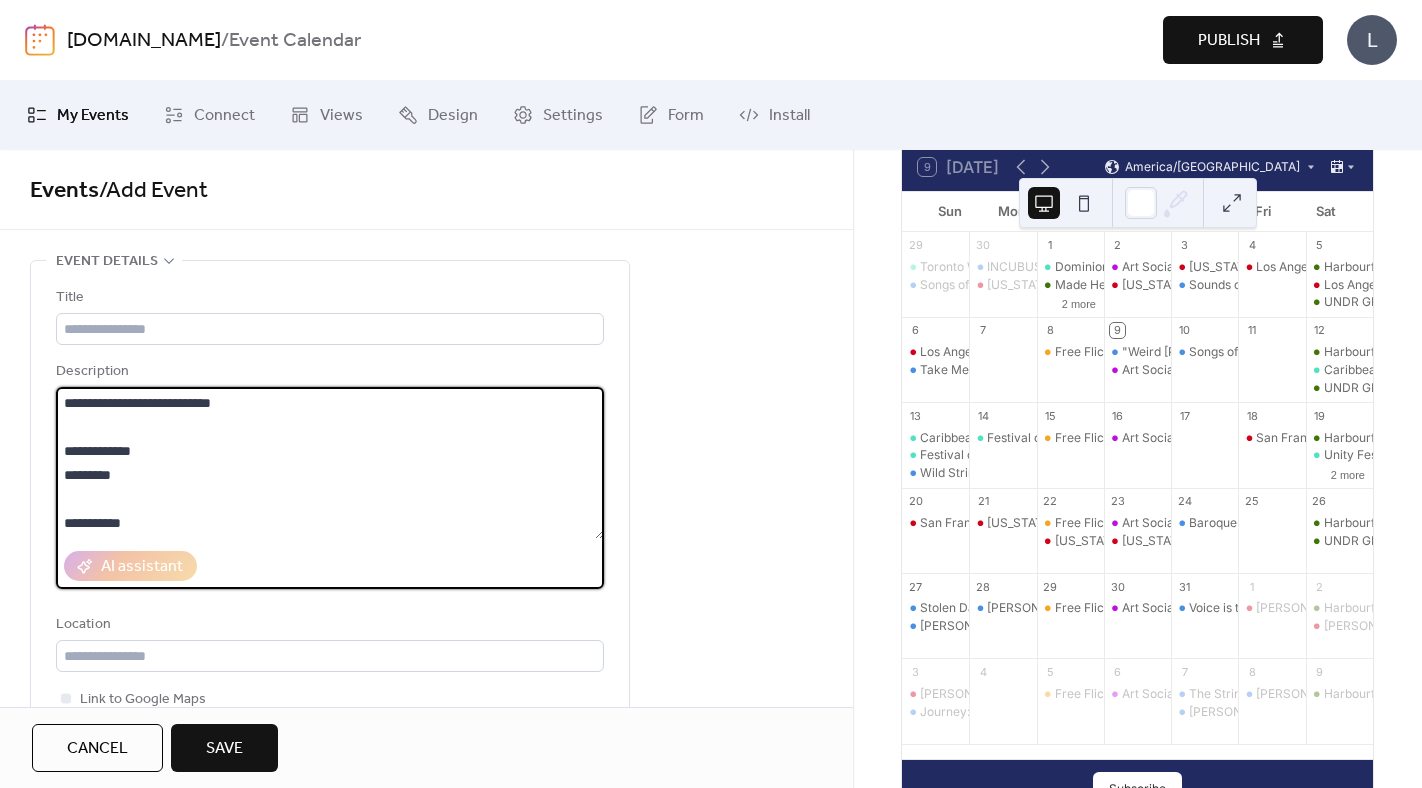 scroll, scrollTop: 21, scrollLeft: 0, axis: vertical 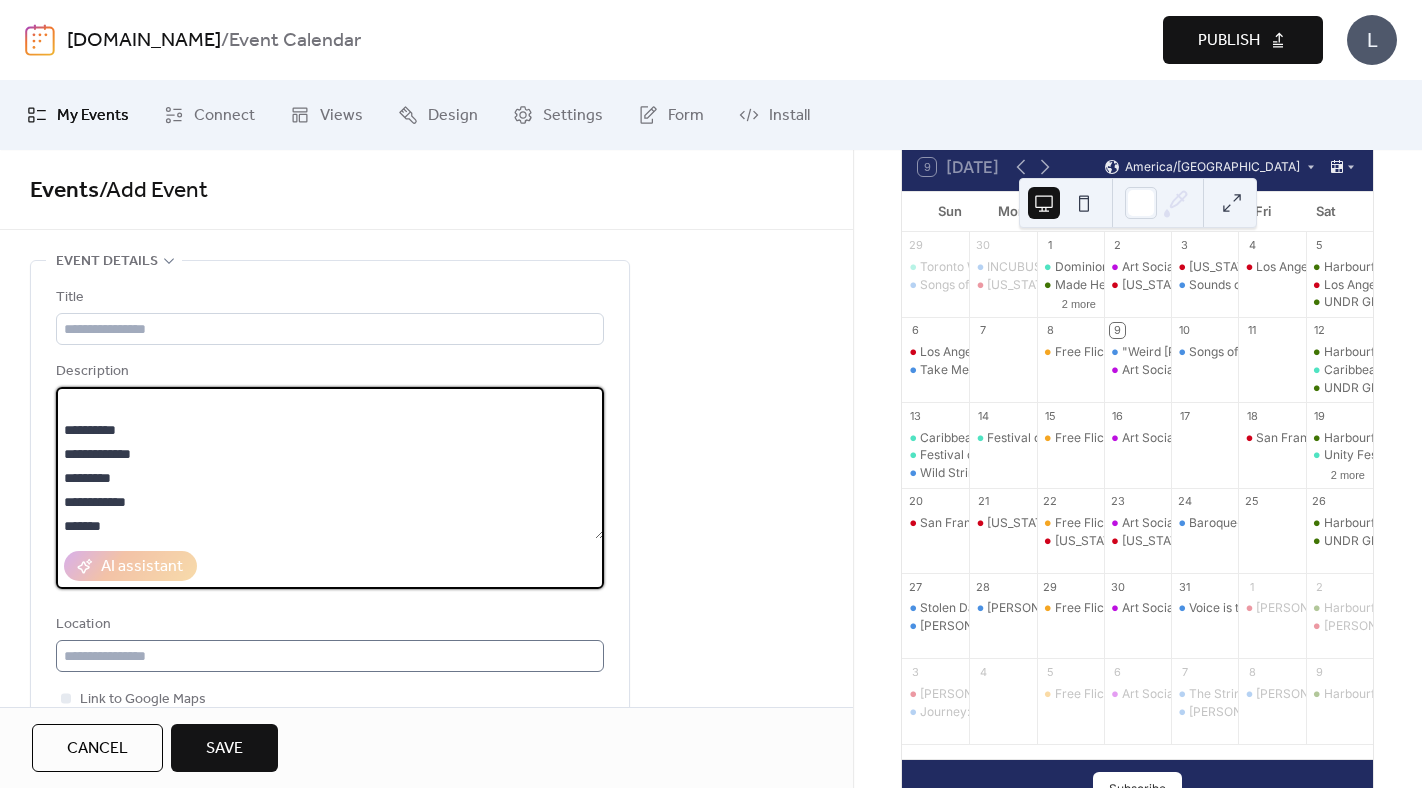 type on "**********" 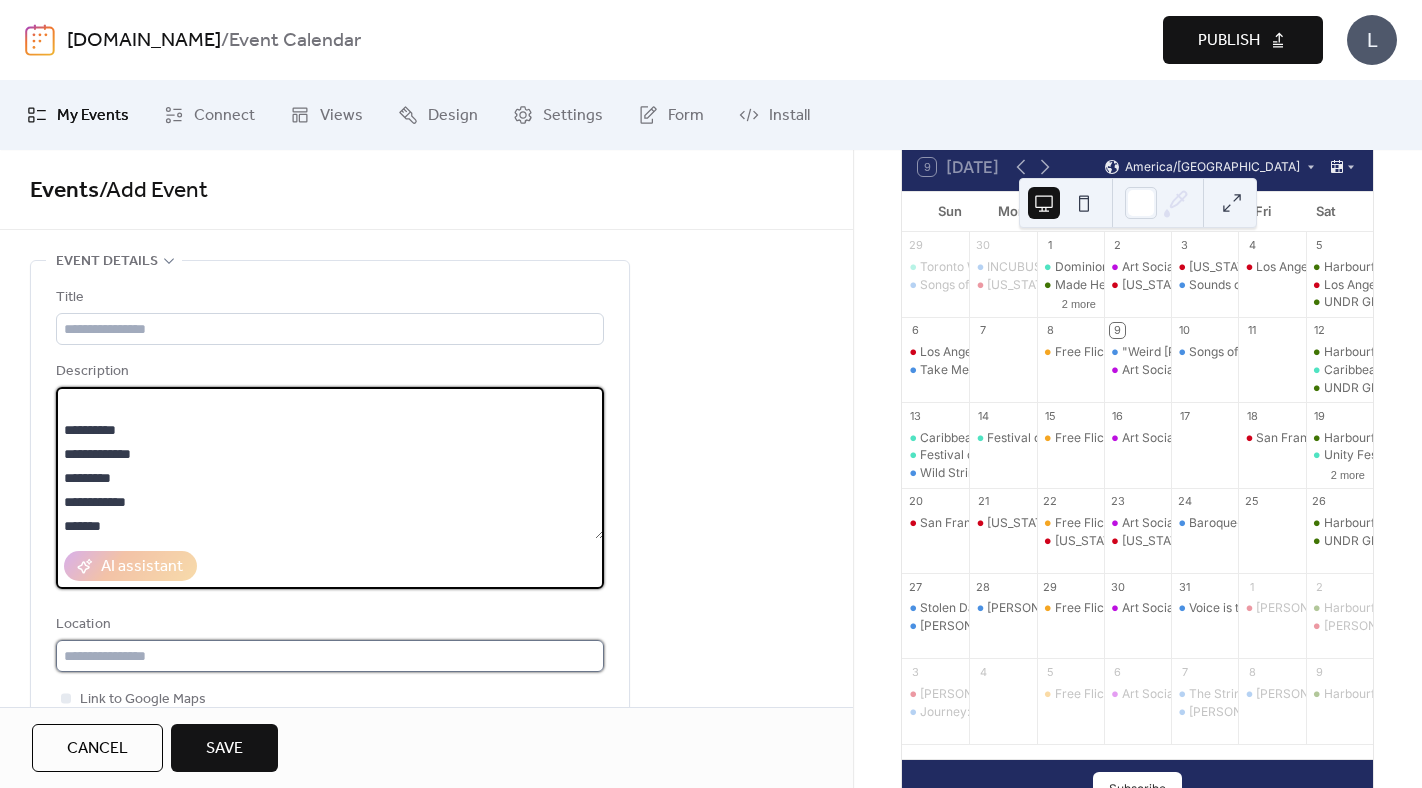 click at bounding box center (330, 656) 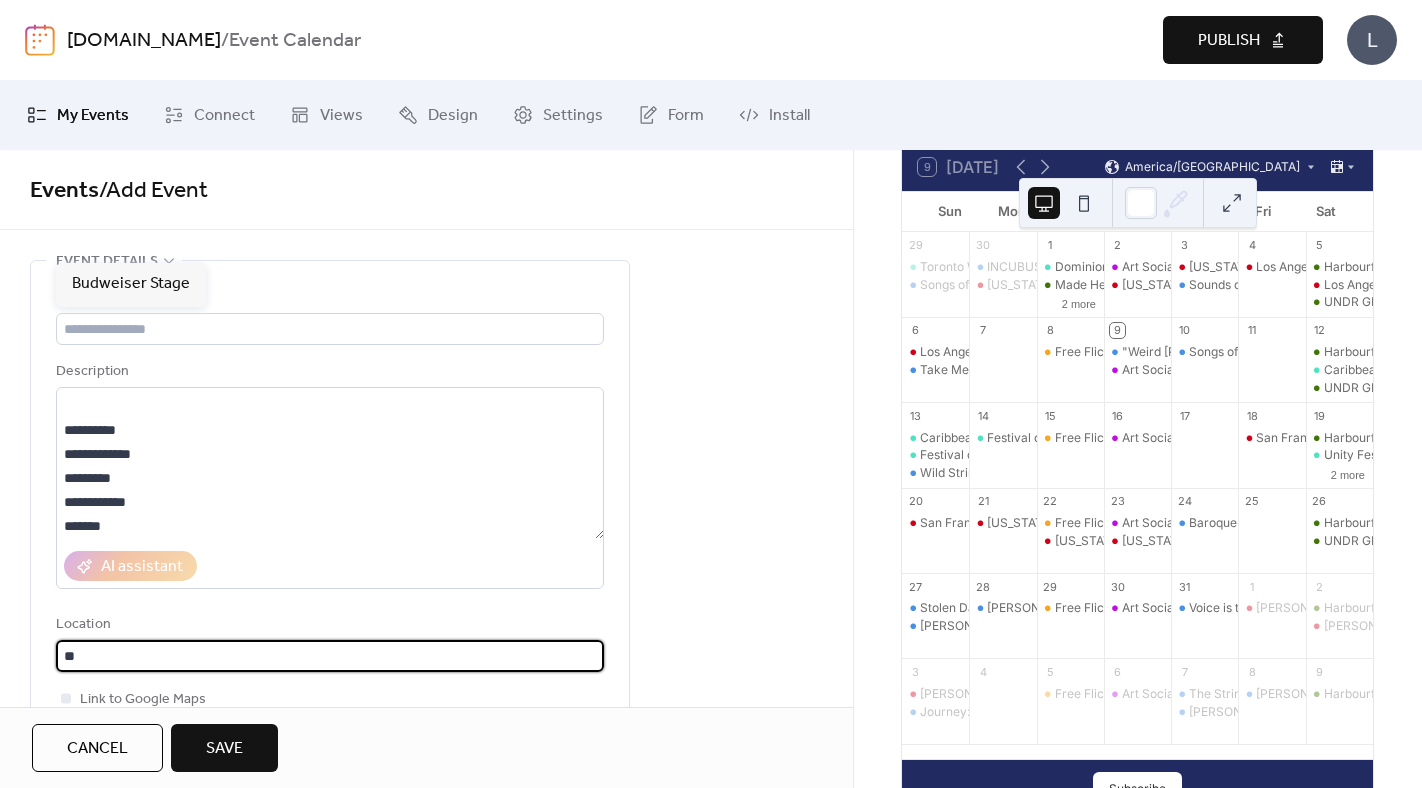 type on "*" 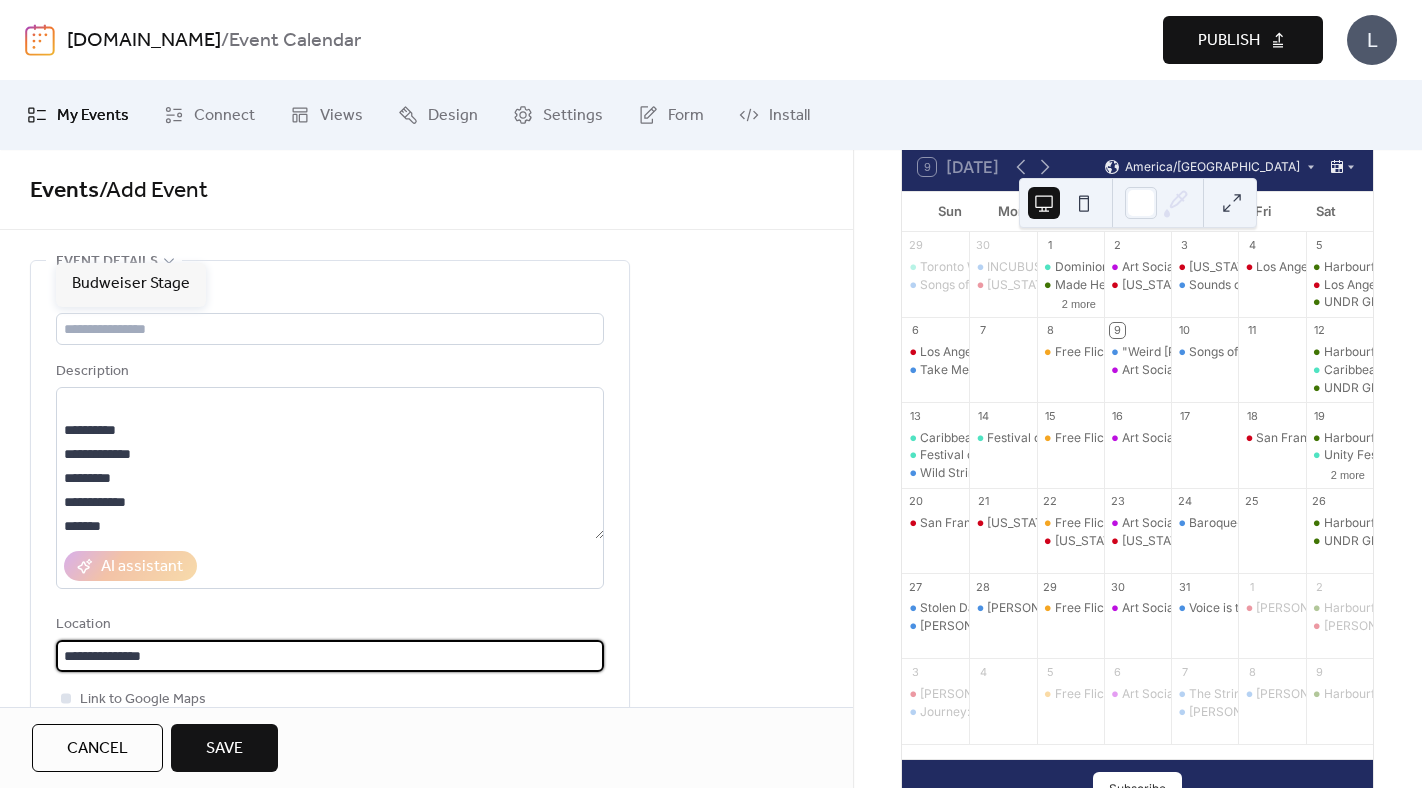 type on "**********" 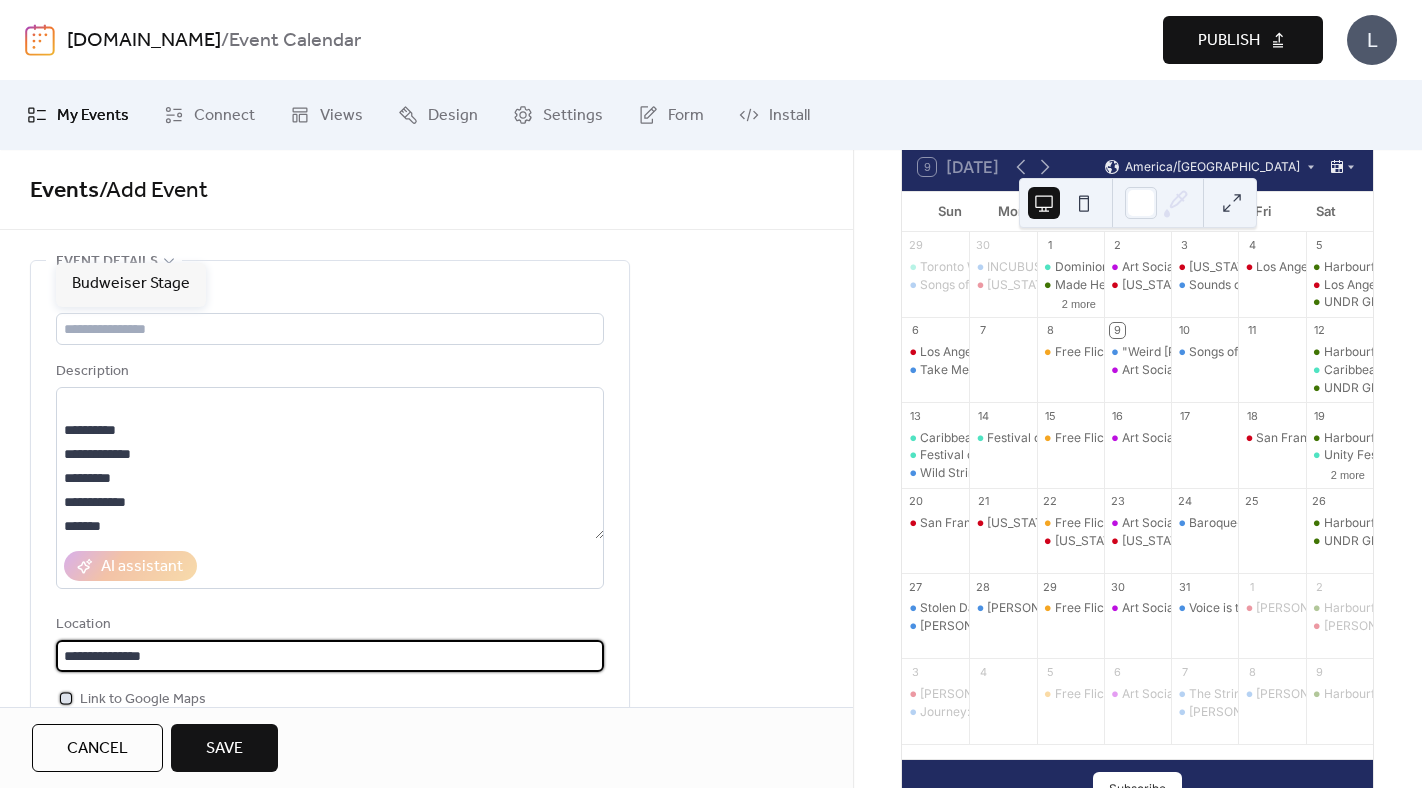 click on "Link to Google Maps" at bounding box center [143, 700] 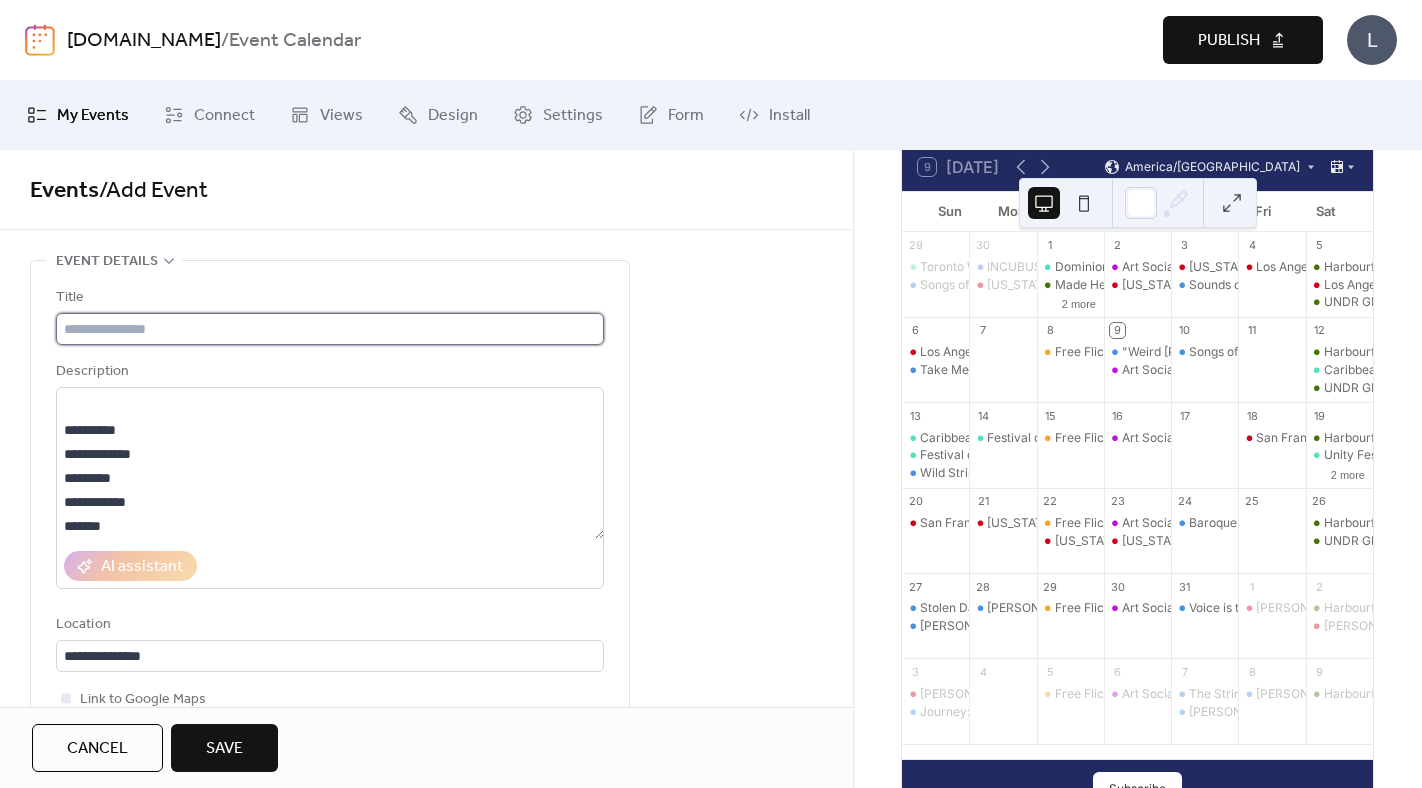 click at bounding box center [330, 329] 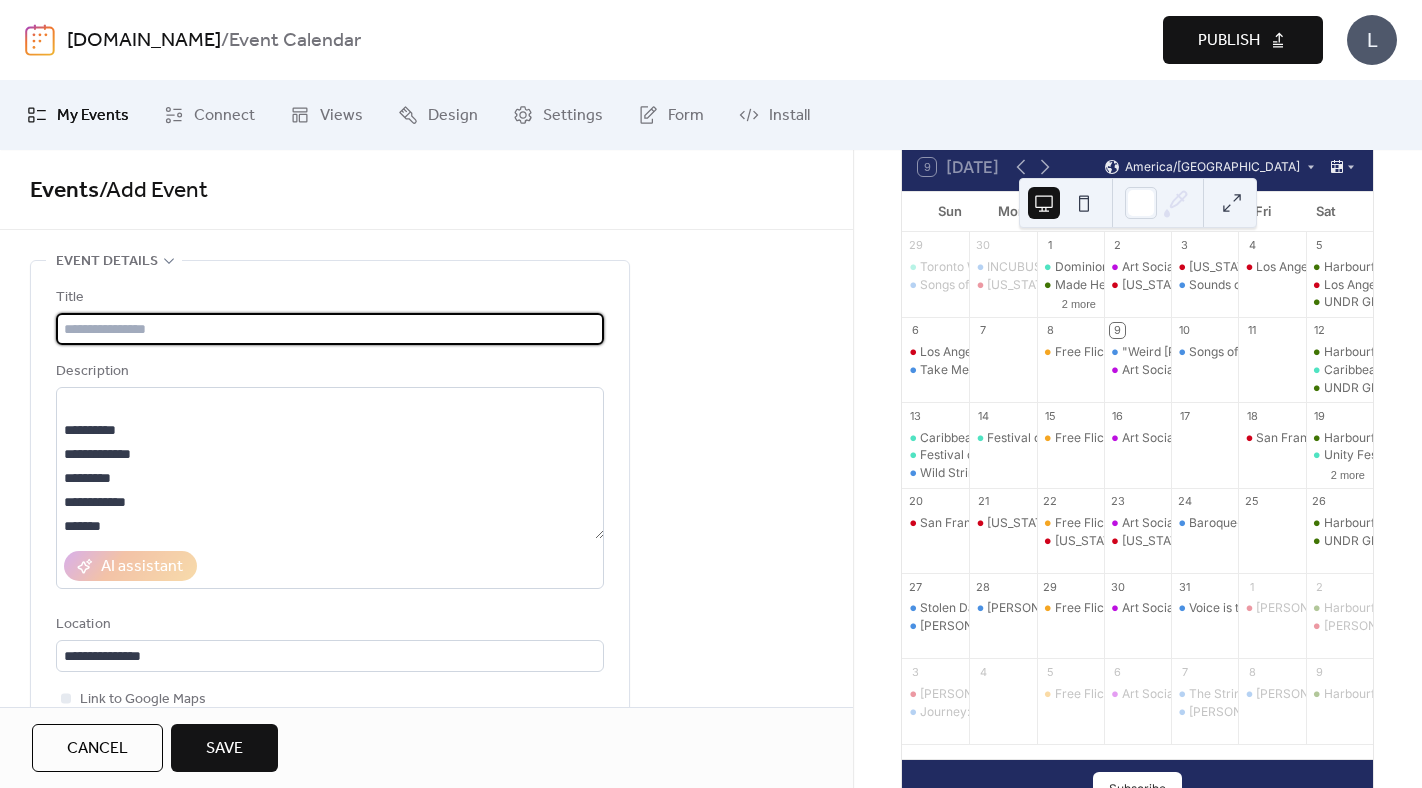paste on "**********" 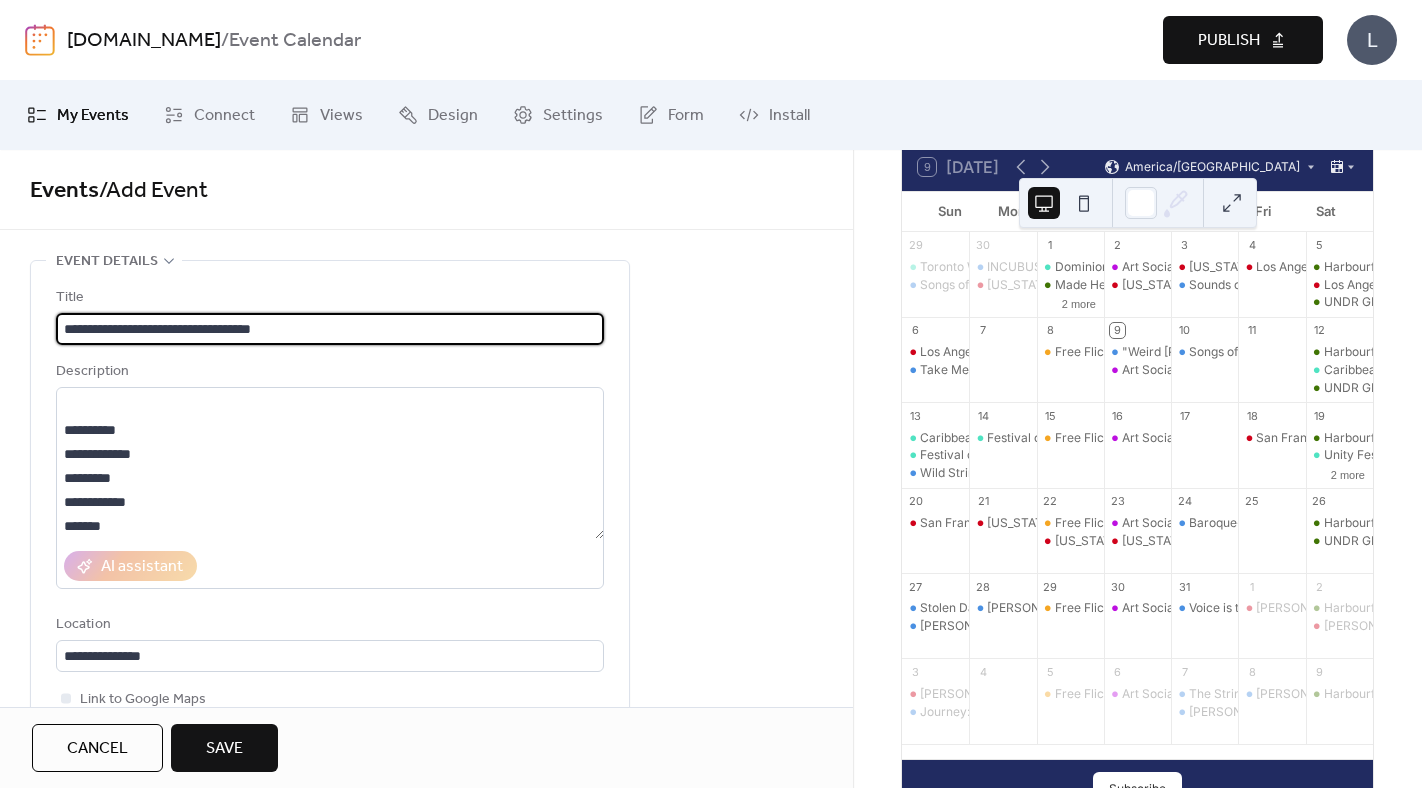 type on "**********" 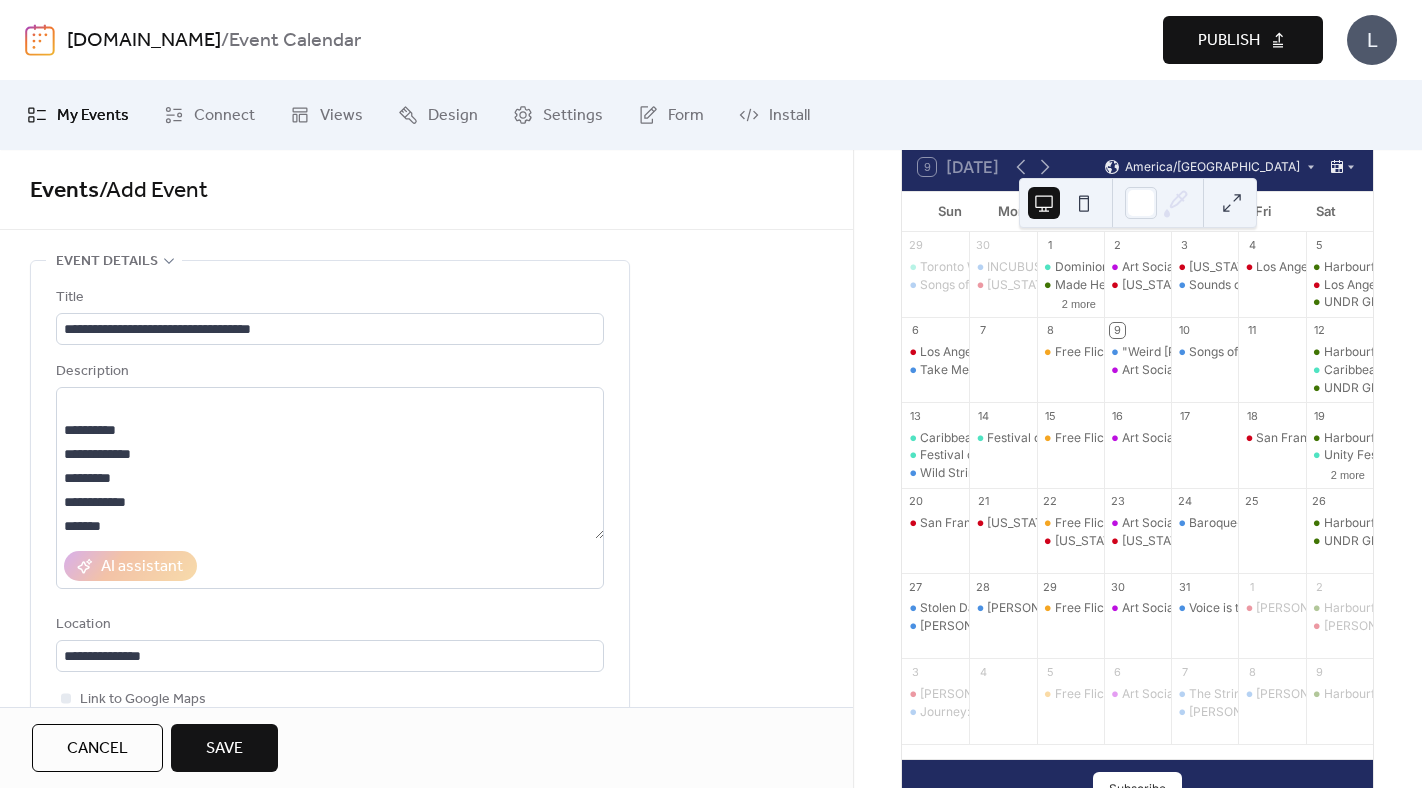 click on "**********" at bounding box center [426, 987] 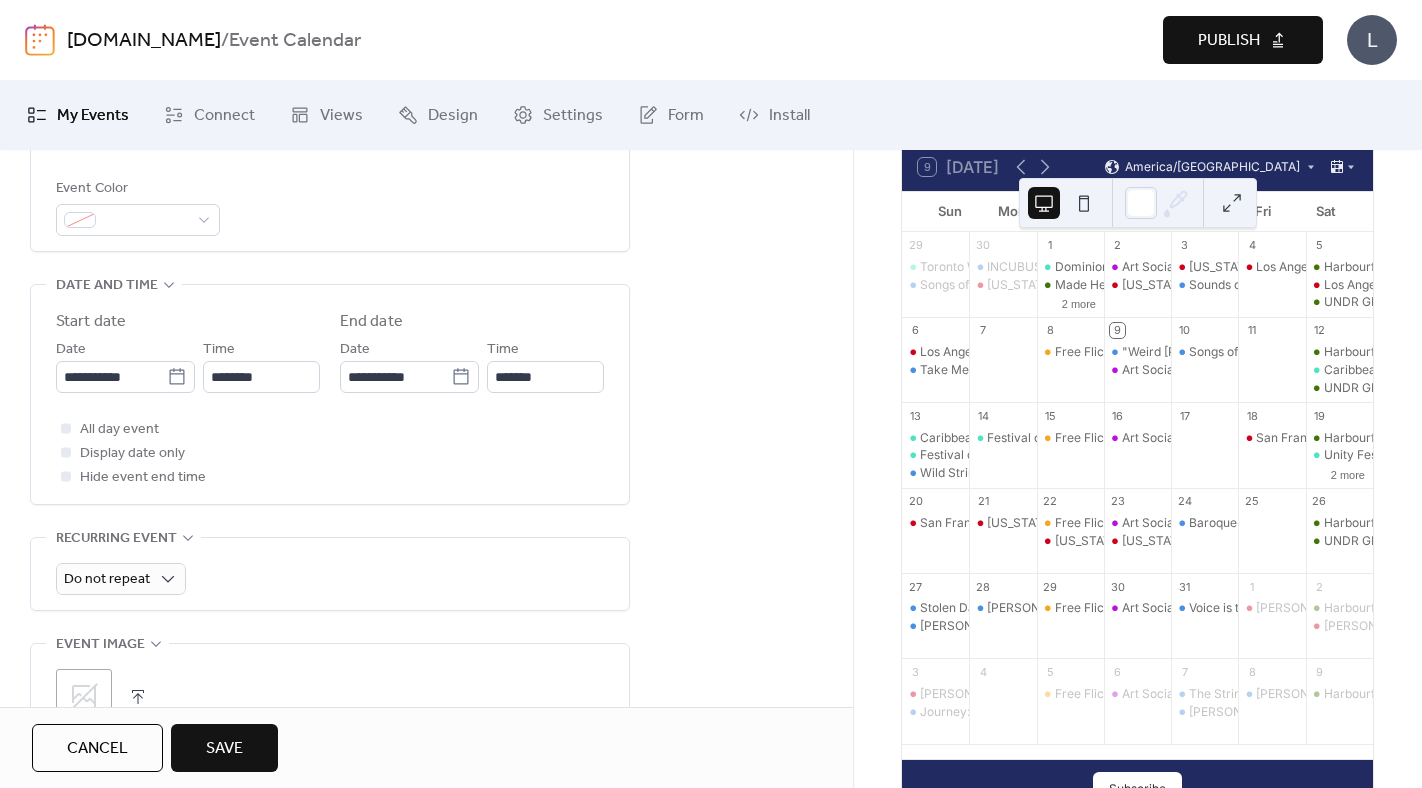 scroll, scrollTop: 351, scrollLeft: 0, axis: vertical 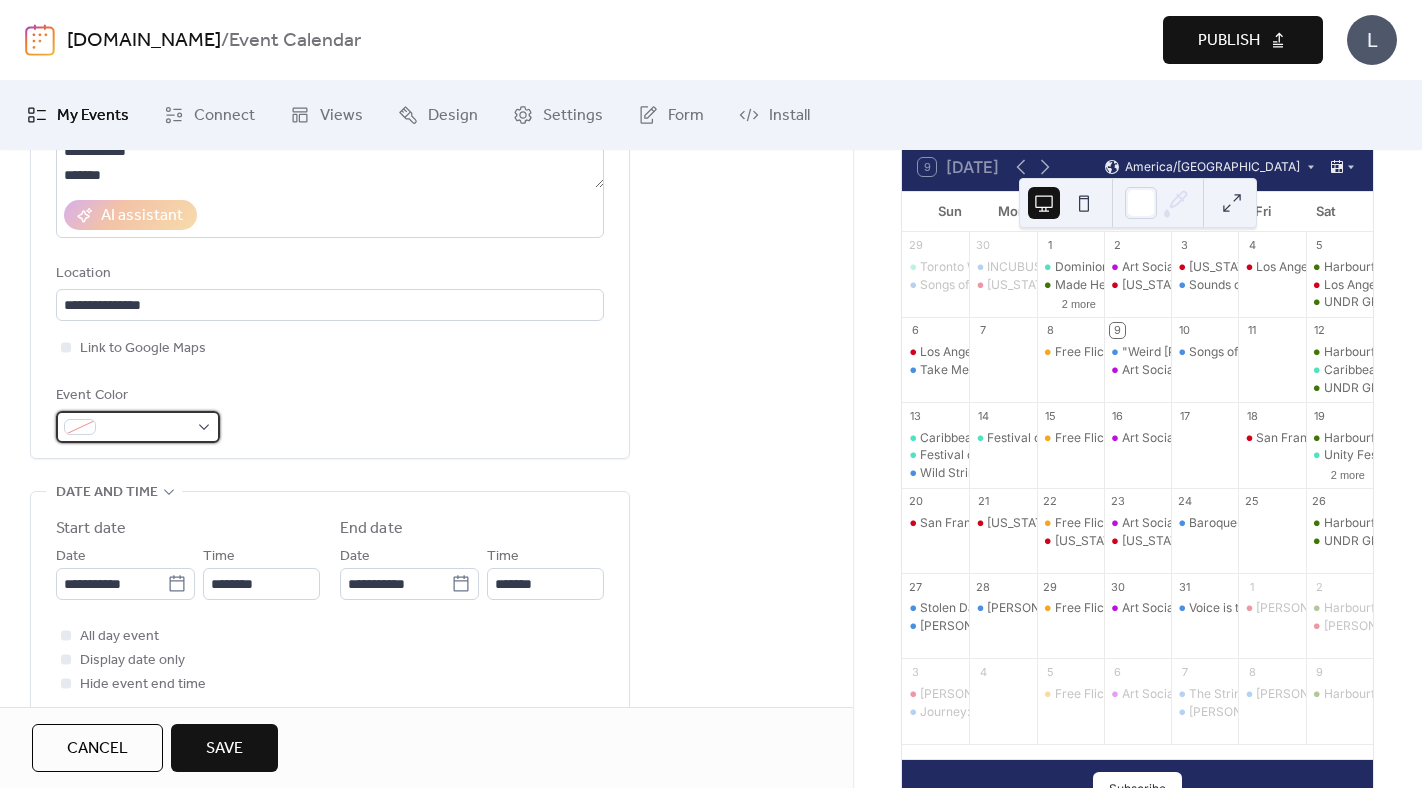 click at bounding box center [146, 428] 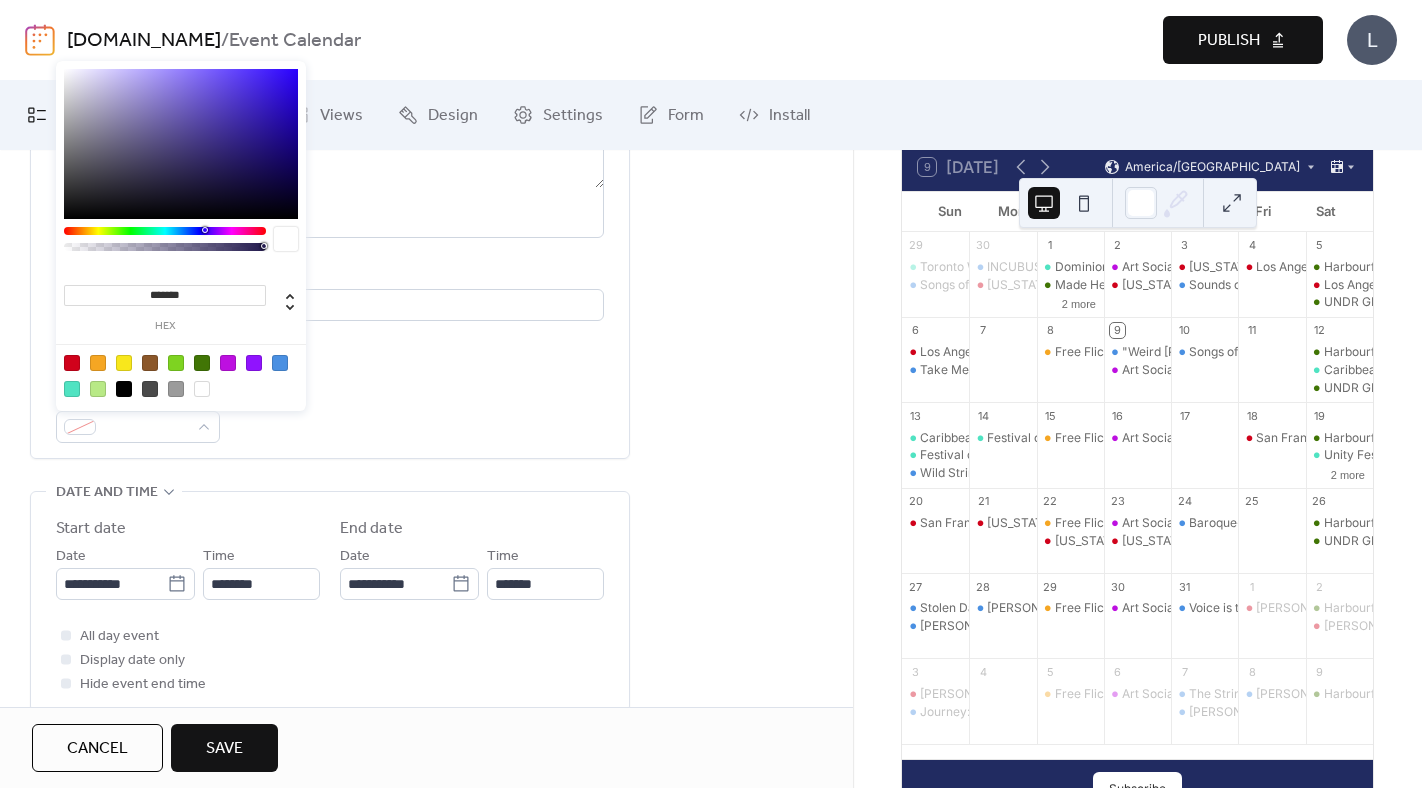 click at bounding box center [181, 375] 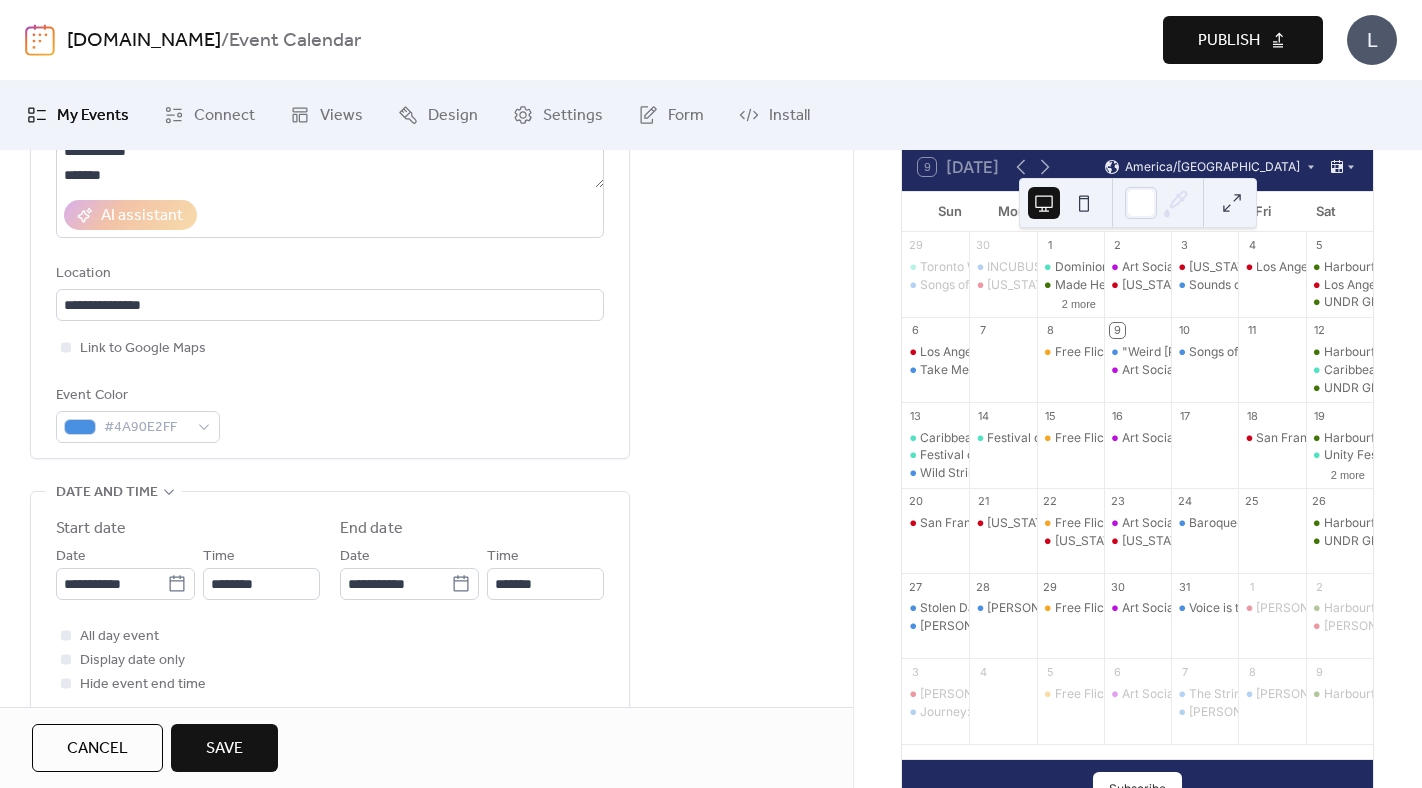 click on "Event Color #4A90E2FF" at bounding box center [330, 413] 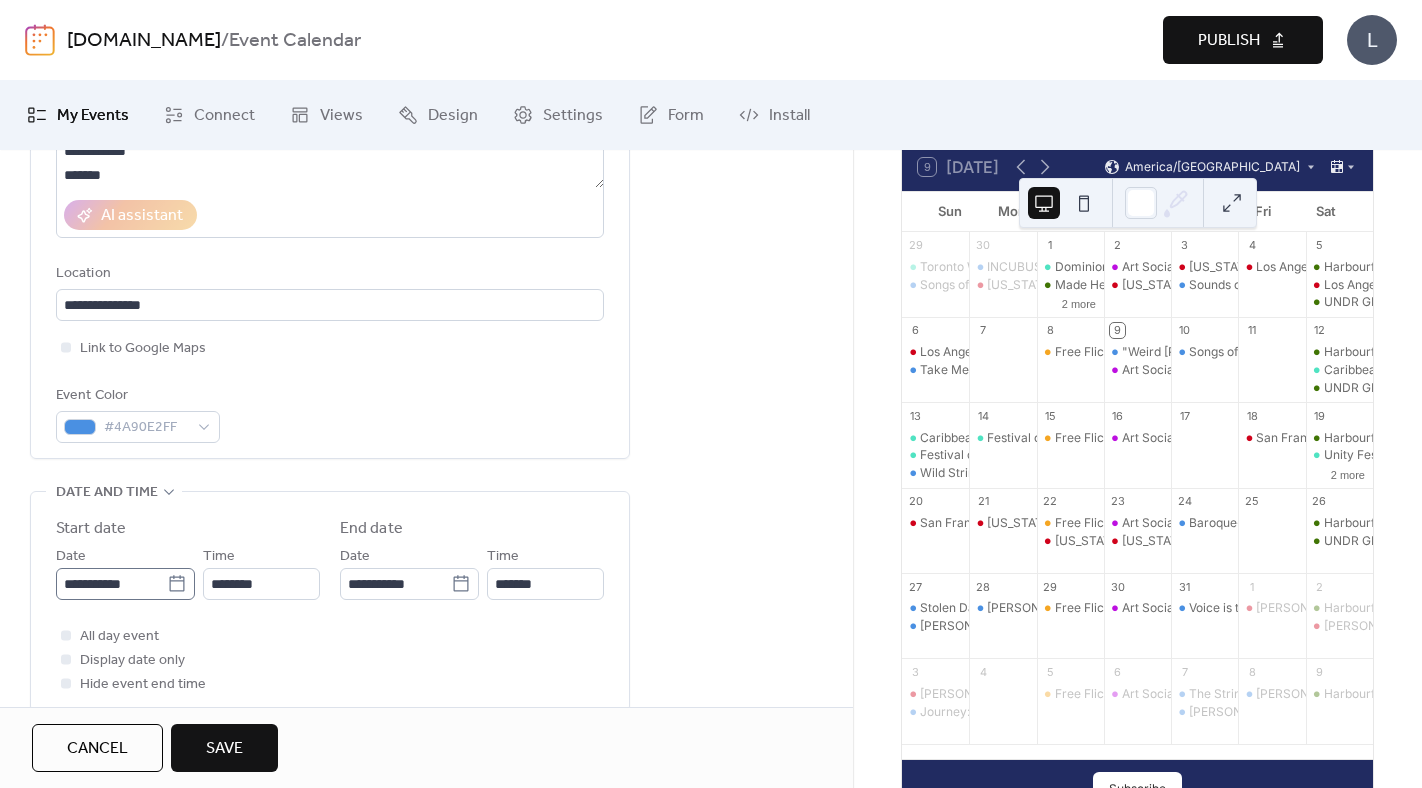 click 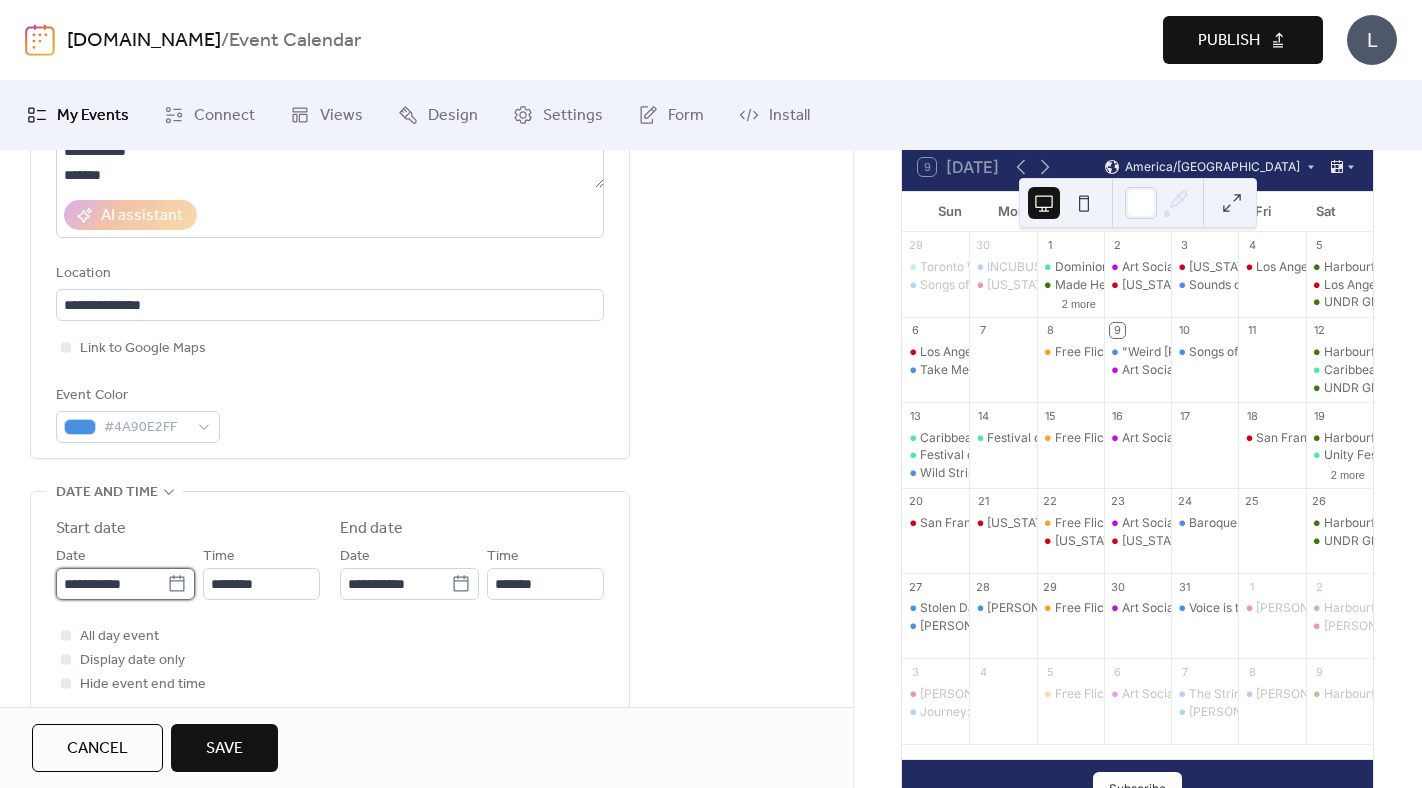 click on "**********" at bounding box center [111, 584] 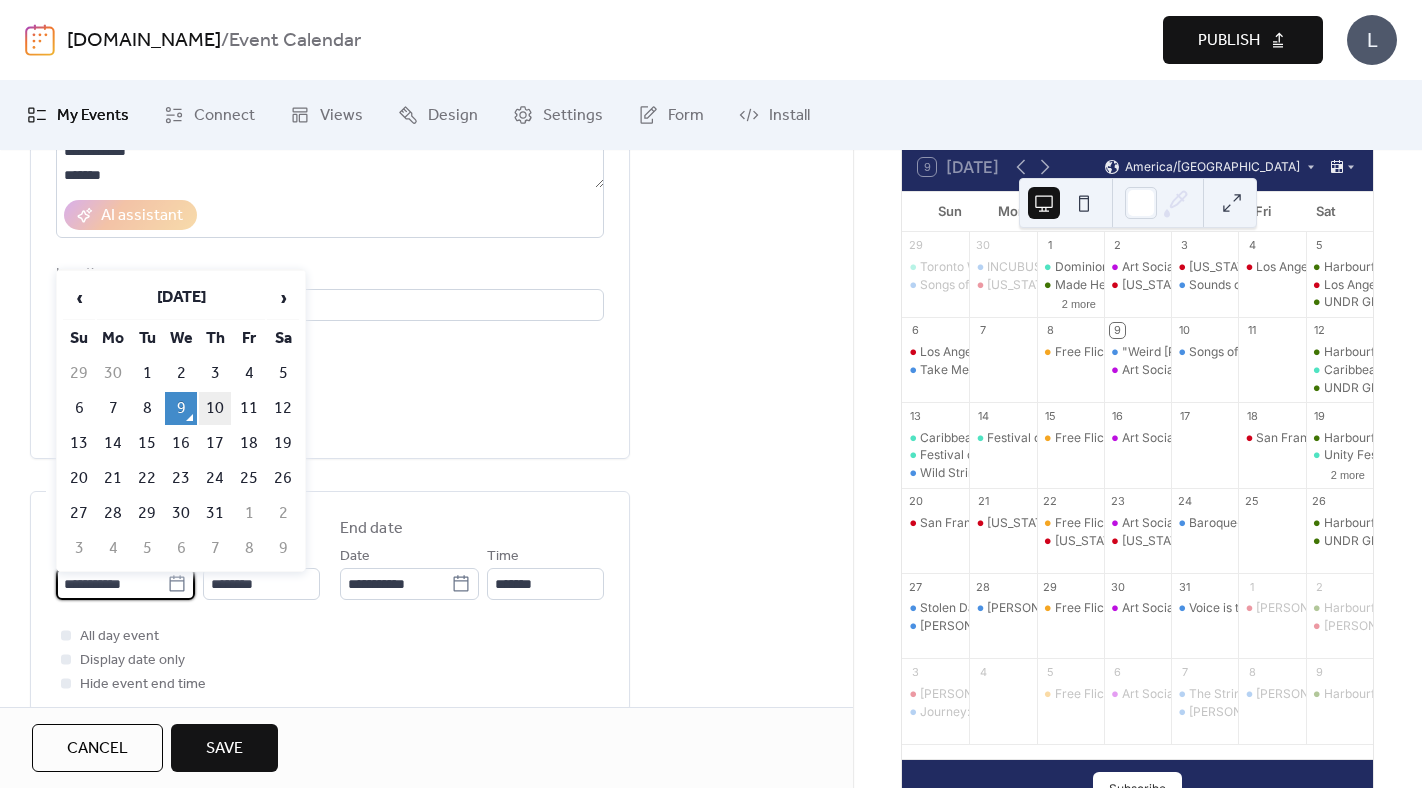 click on "10" at bounding box center [215, 408] 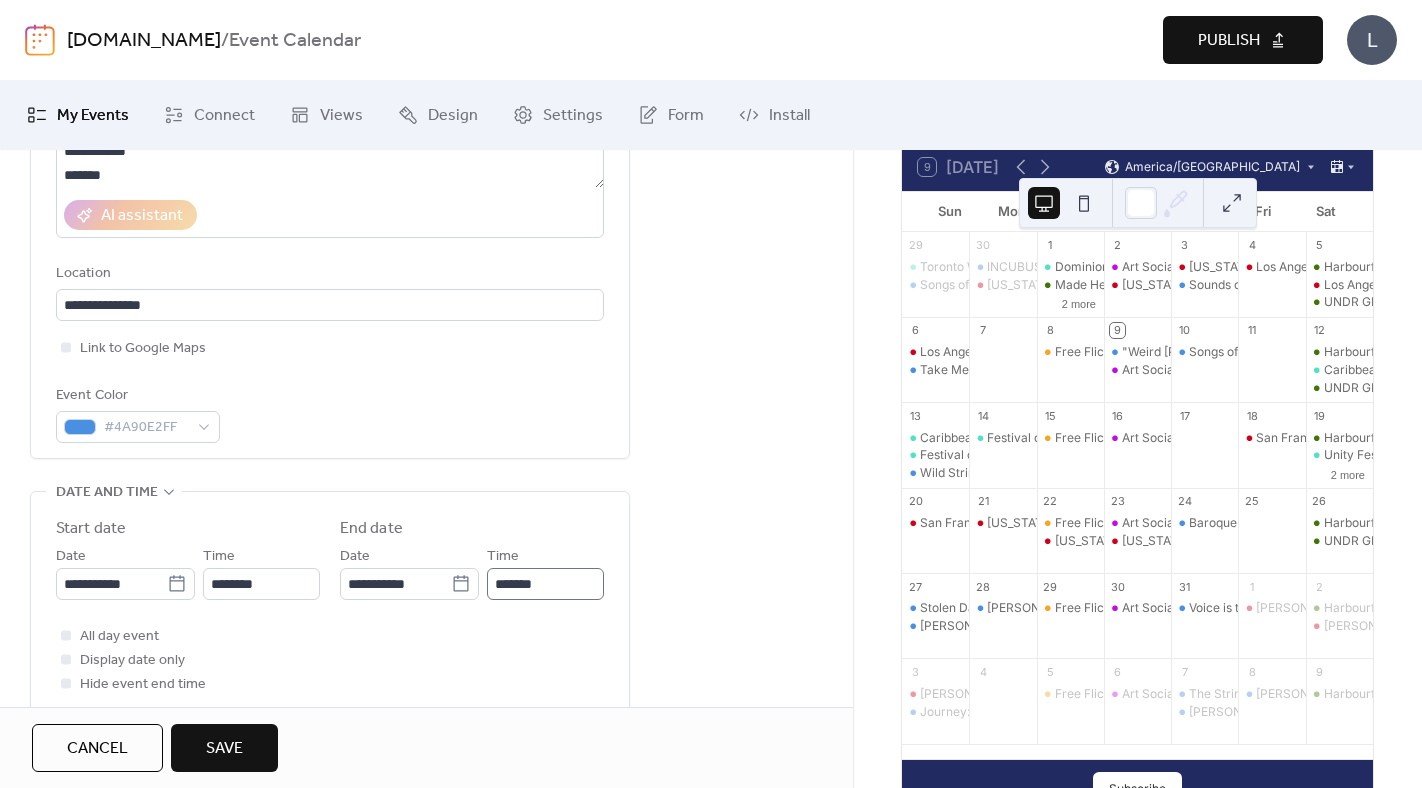 scroll, scrollTop: 0, scrollLeft: 0, axis: both 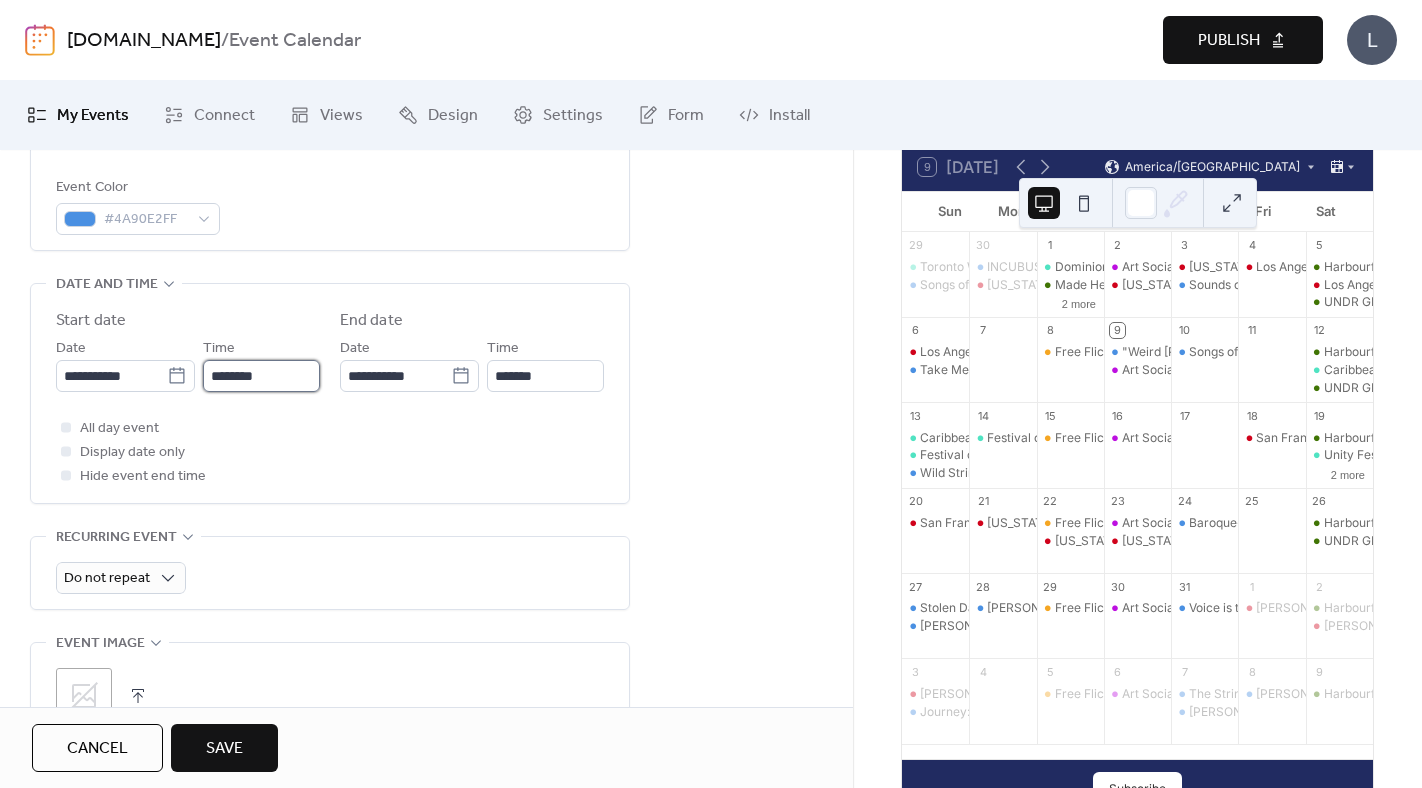 click on "********" at bounding box center [261, 376] 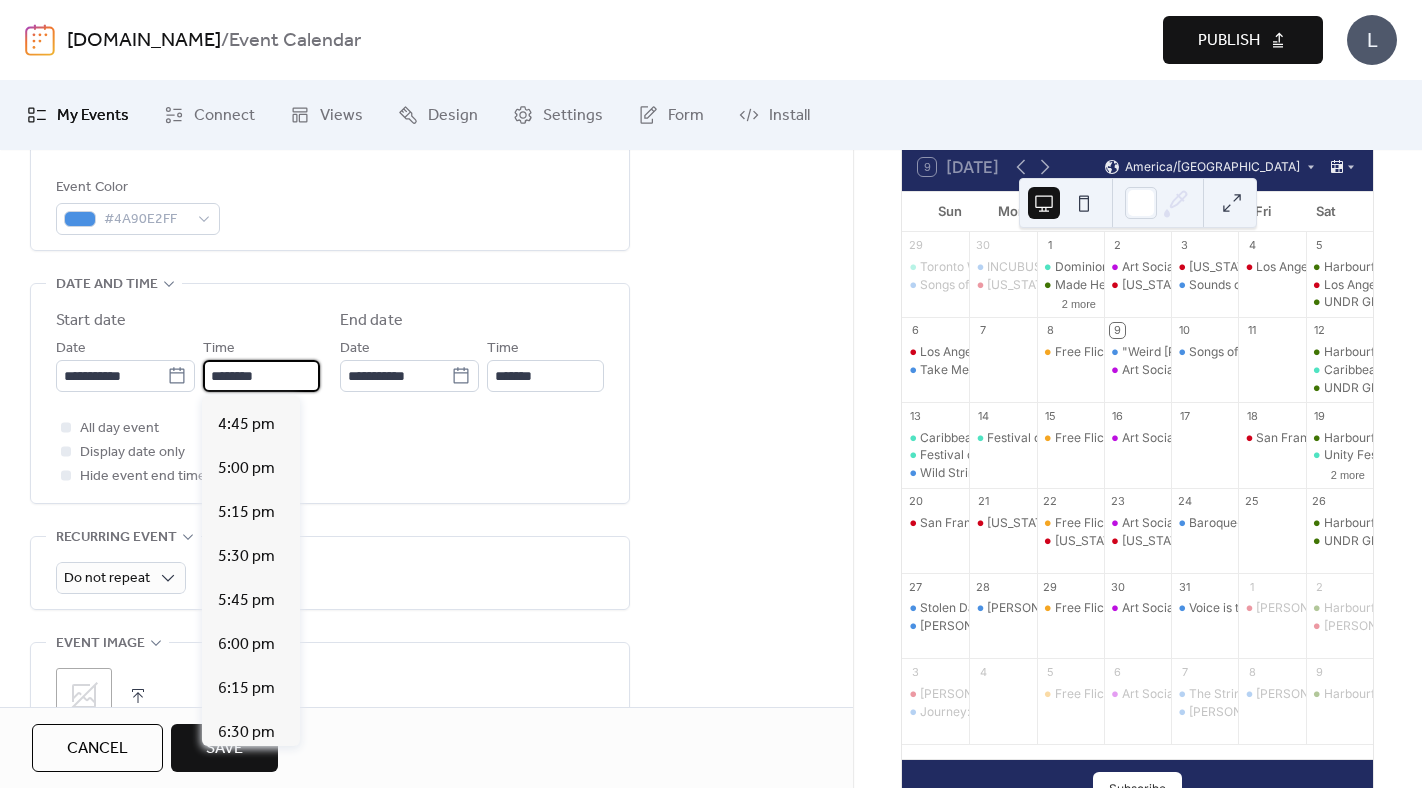 scroll, scrollTop: 2958, scrollLeft: 0, axis: vertical 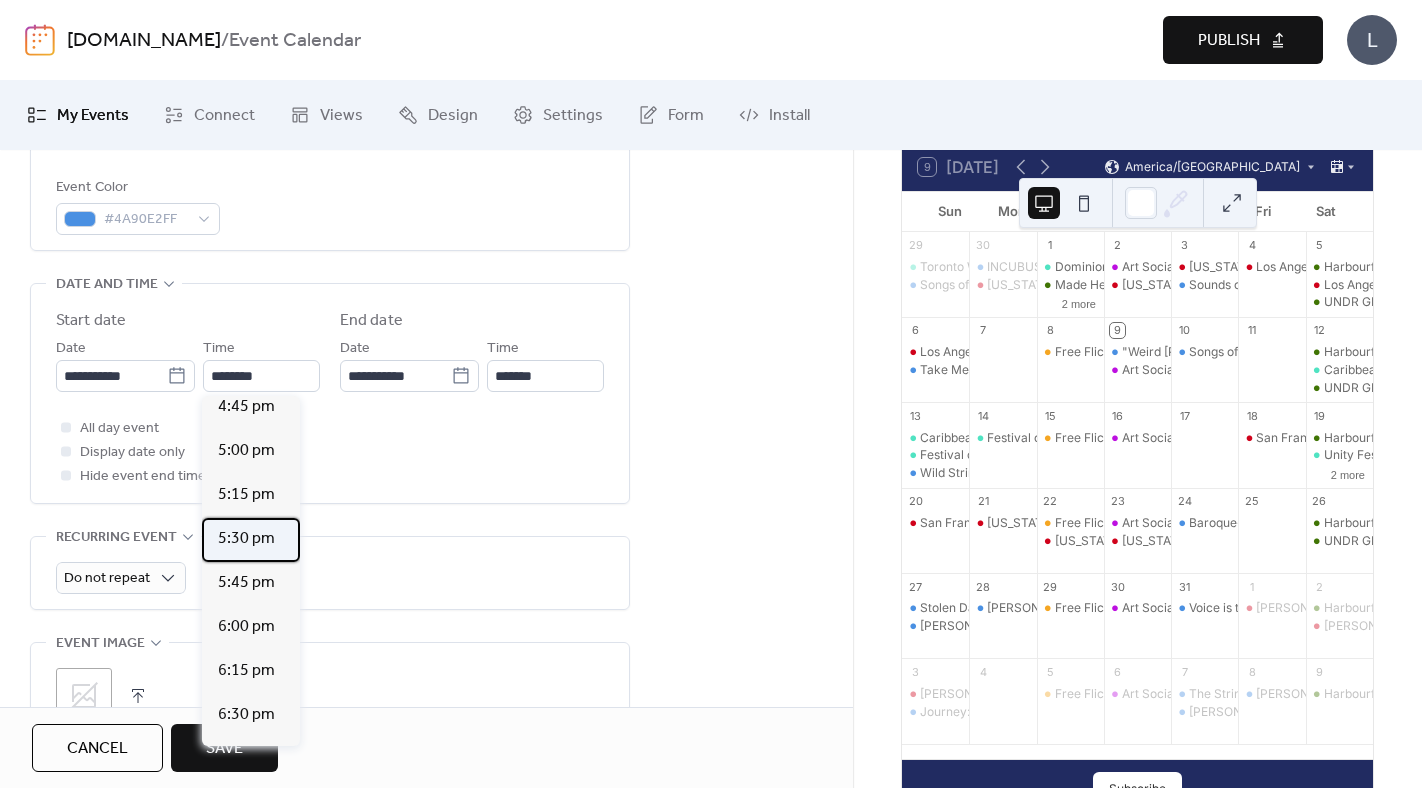 click on "5:30 pm" at bounding box center [251, 540] 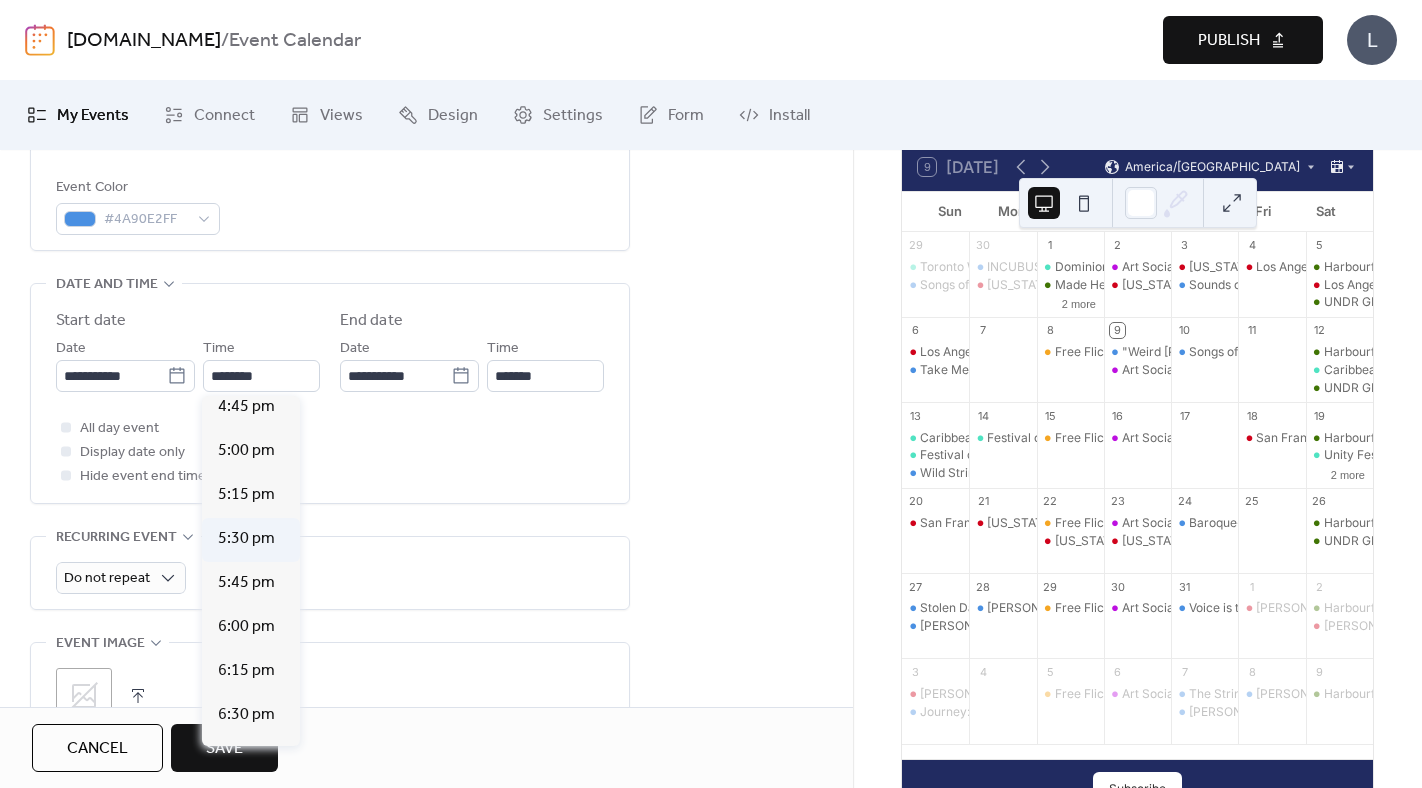 type on "*******" 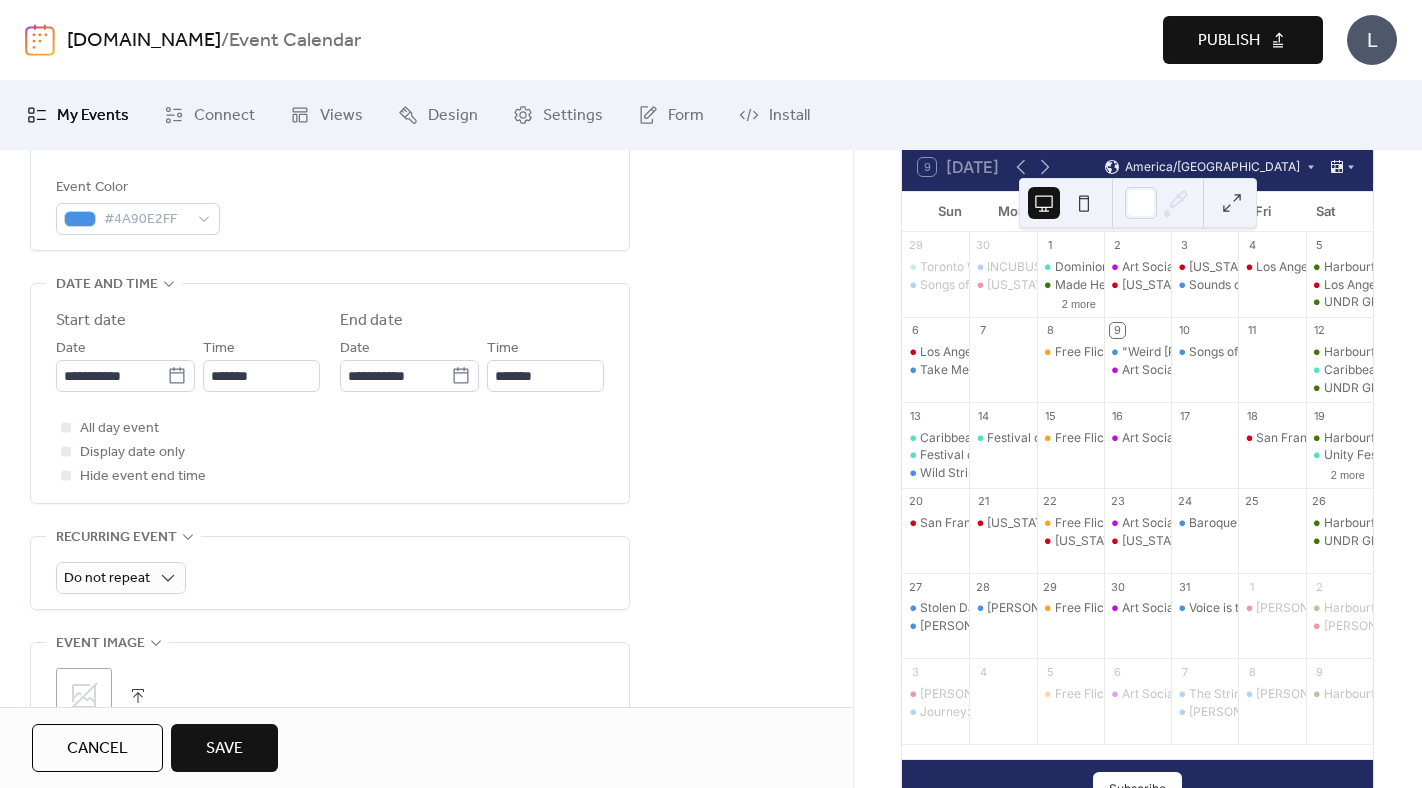 scroll, scrollTop: 883, scrollLeft: 0, axis: vertical 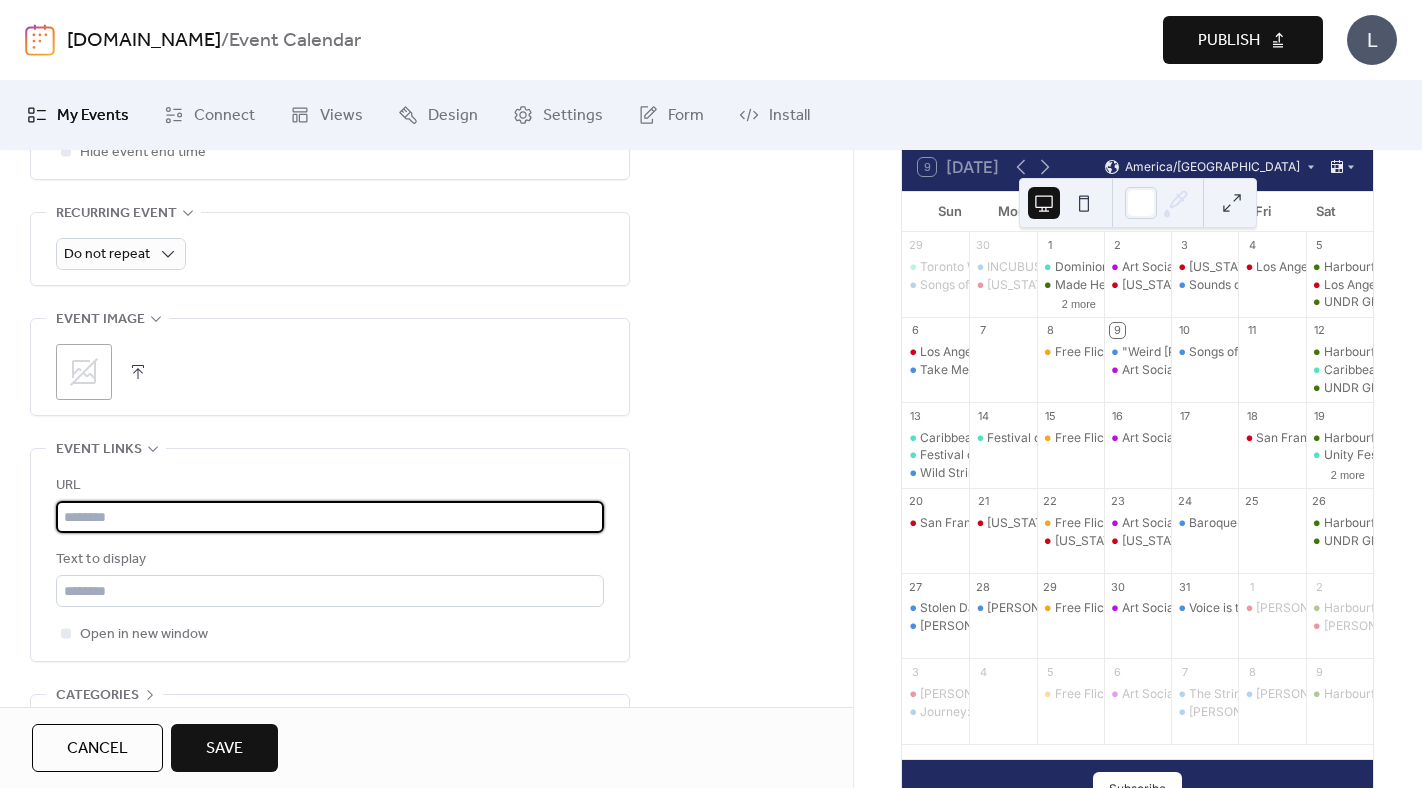 click at bounding box center (330, 517) 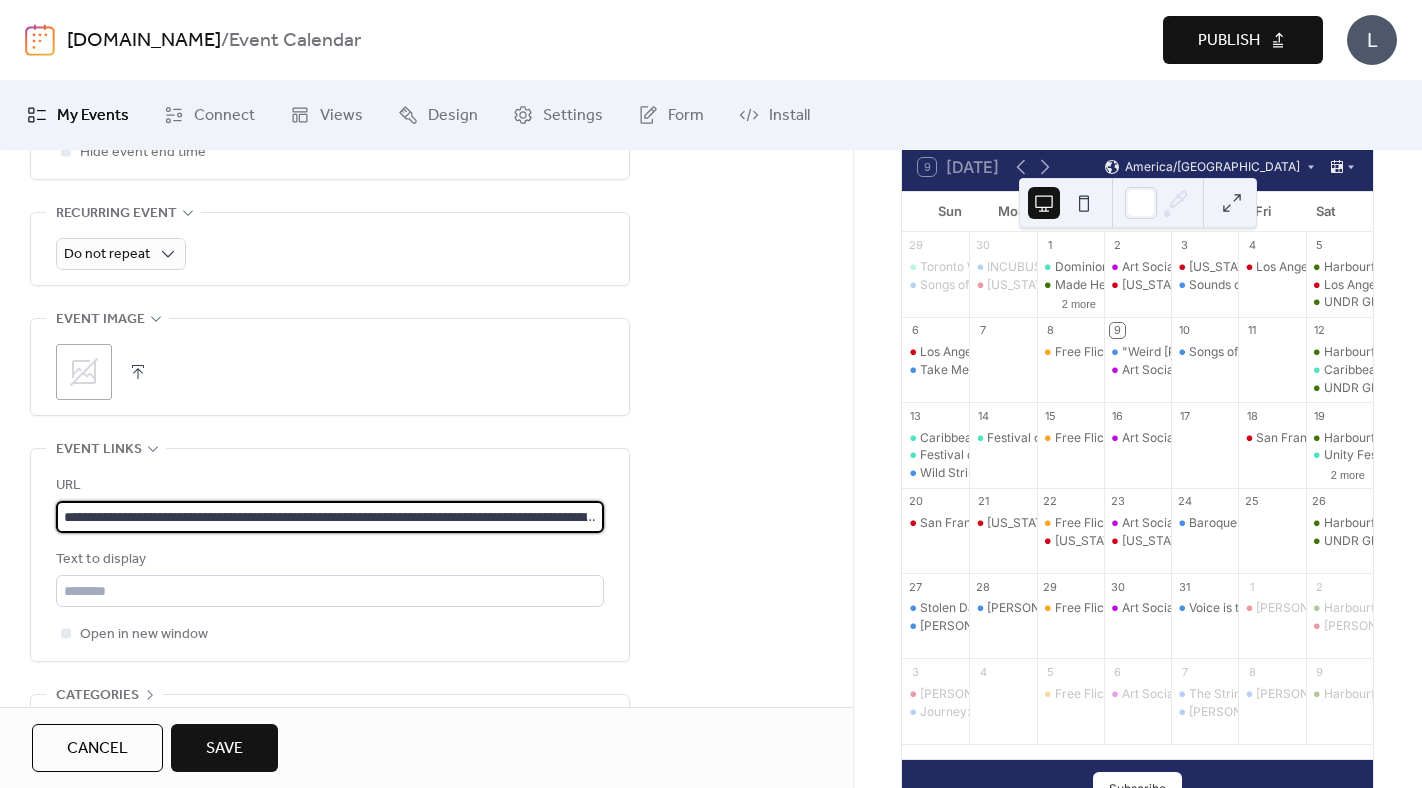 scroll, scrollTop: 0, scrollLeft: 1110, axis: horizontal 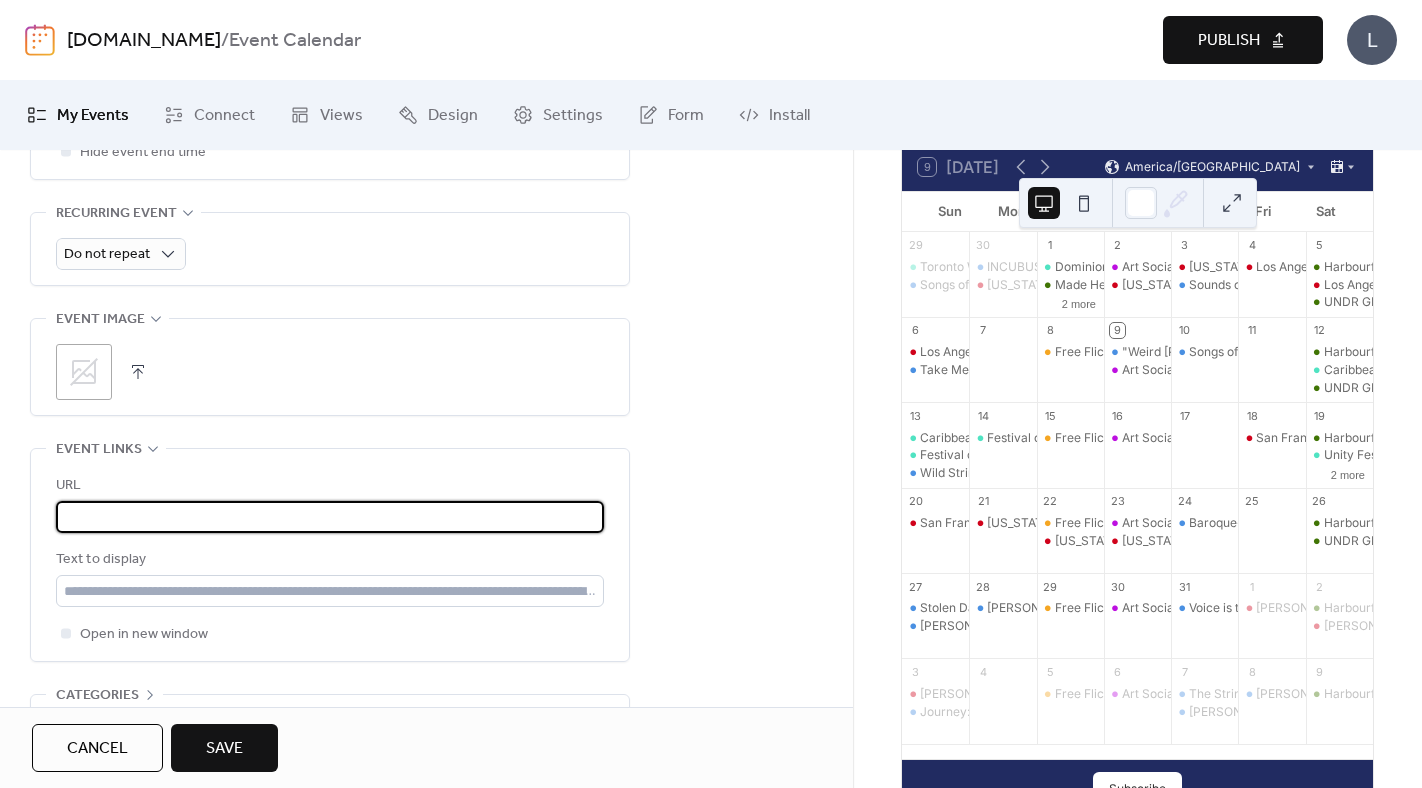 type on "**********" 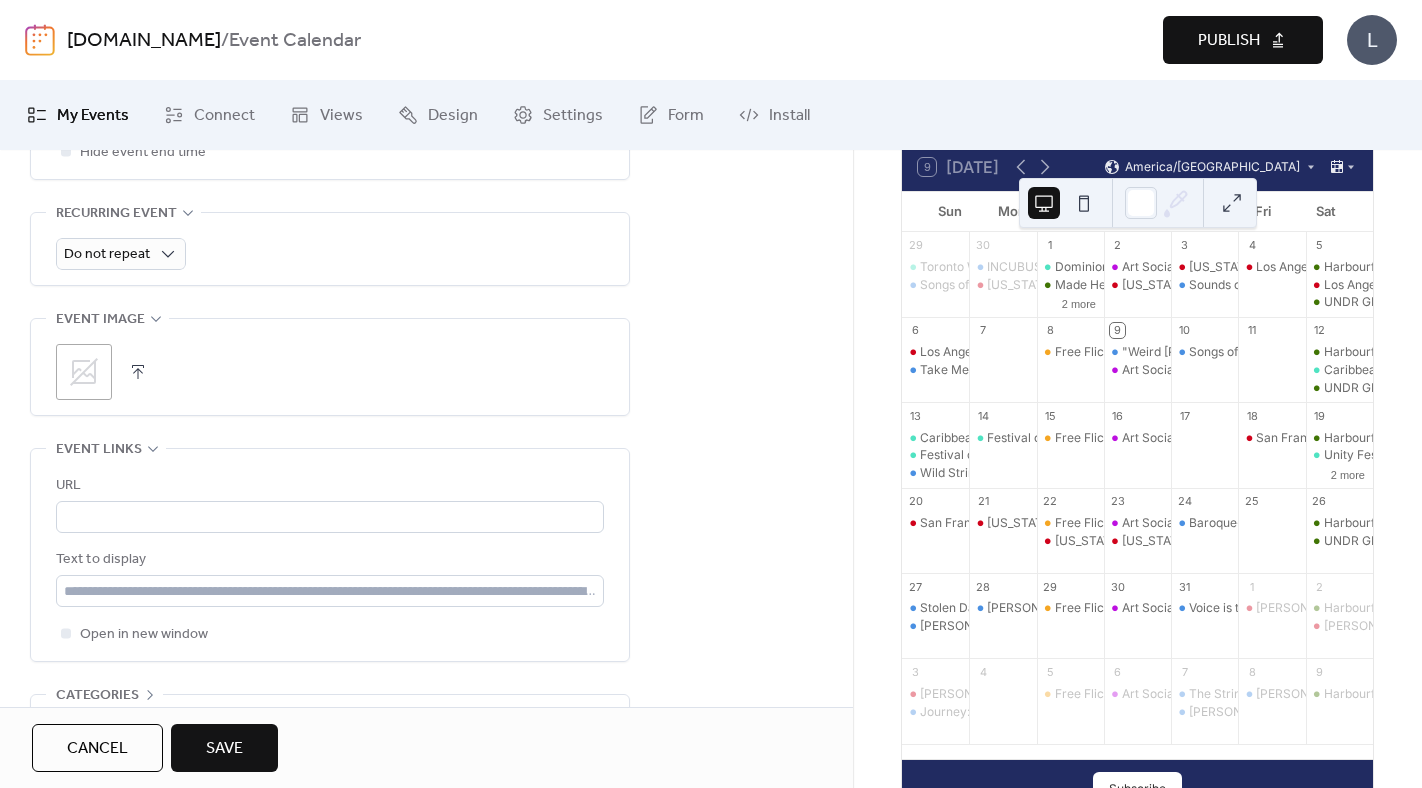 click on "**********" at bounding box center (330, 93) 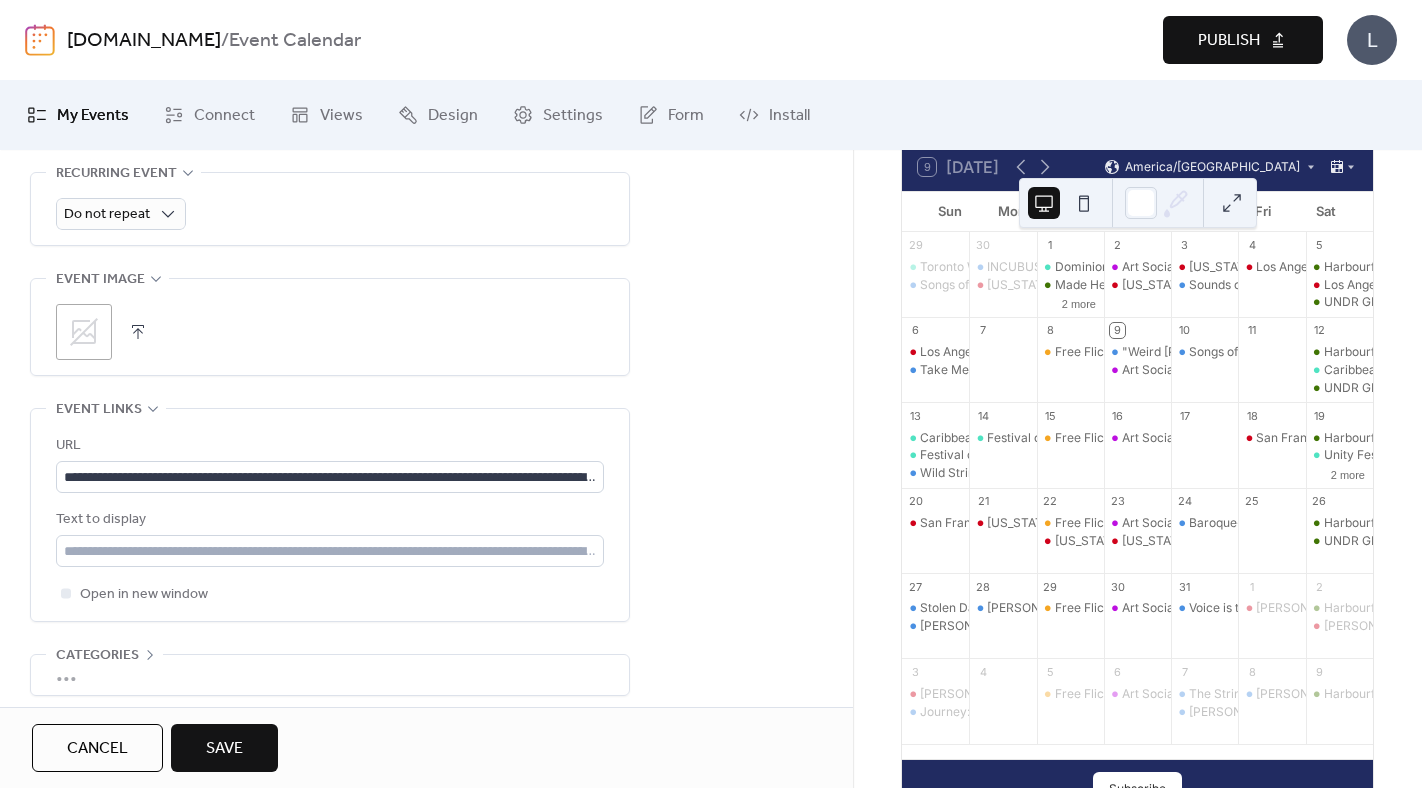 scroll, scrollTop: 929, scrollLeft: 0, axis: vertical 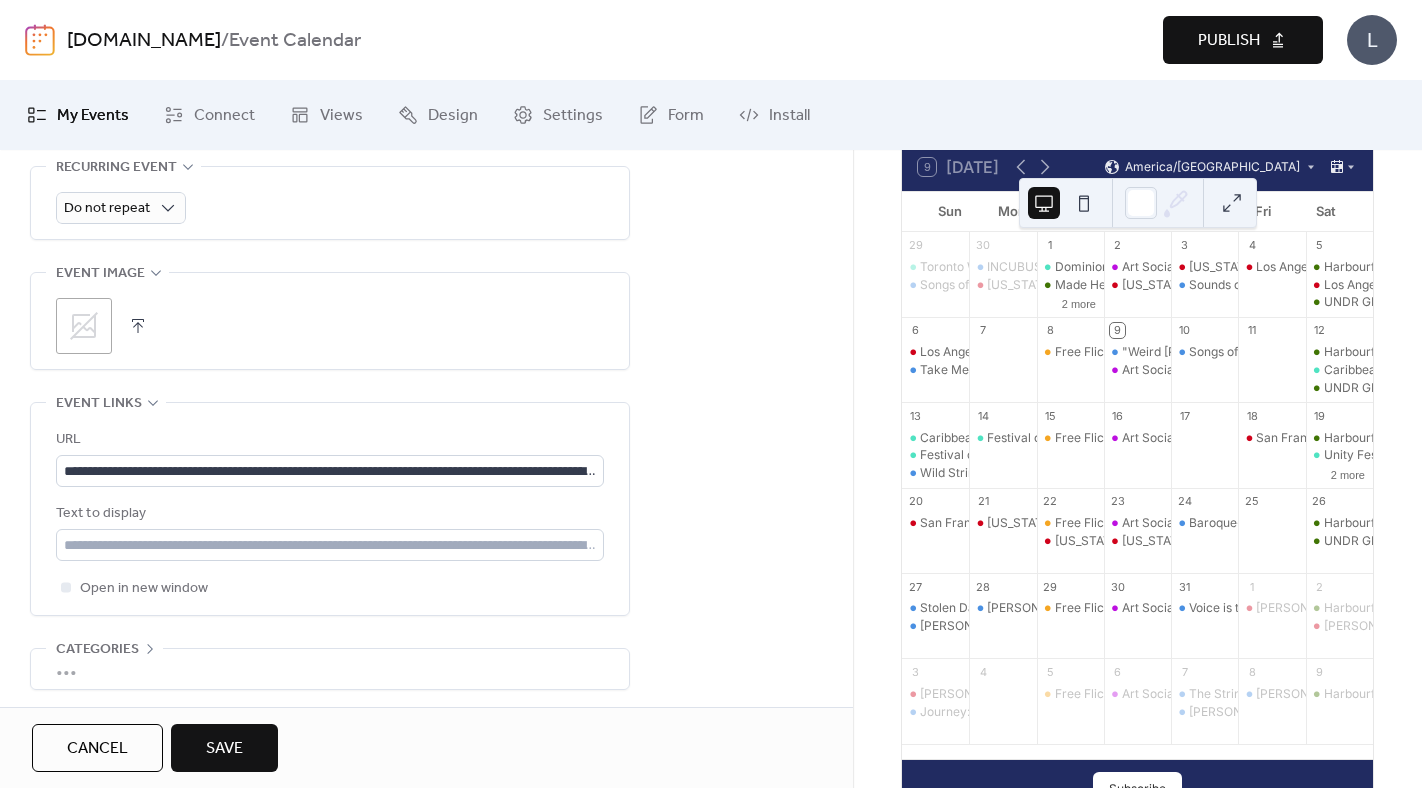 click 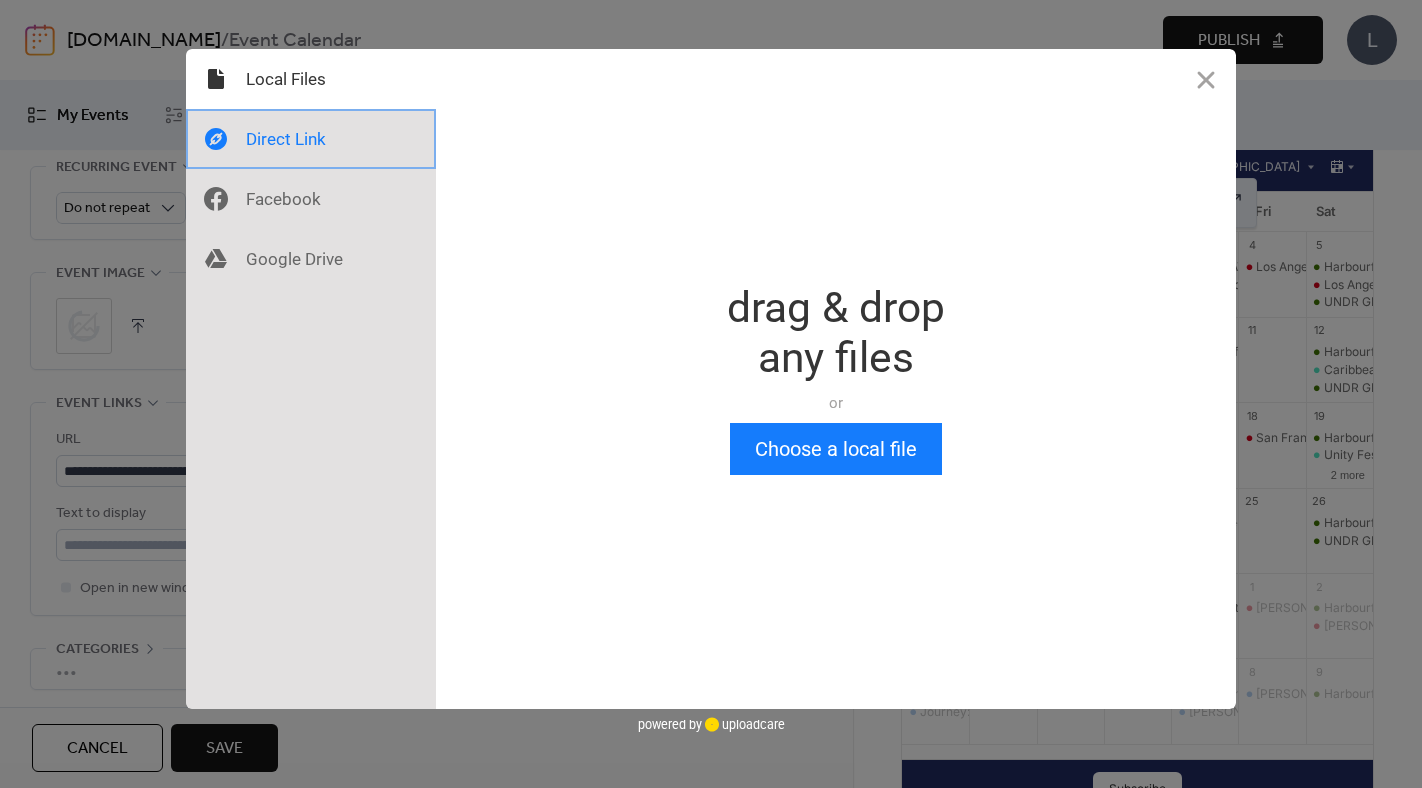 click at bounding box center [311, 139] 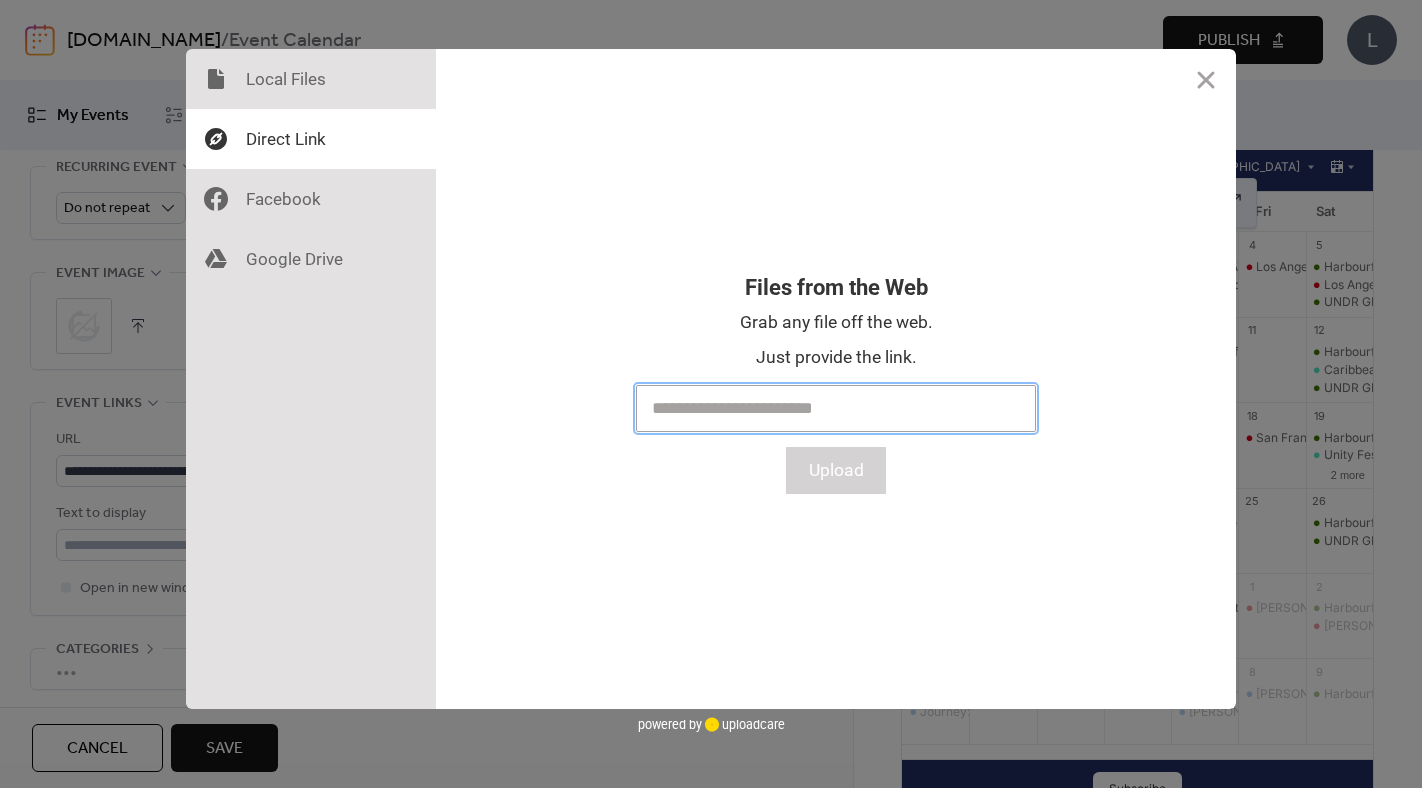 paste on "**********" 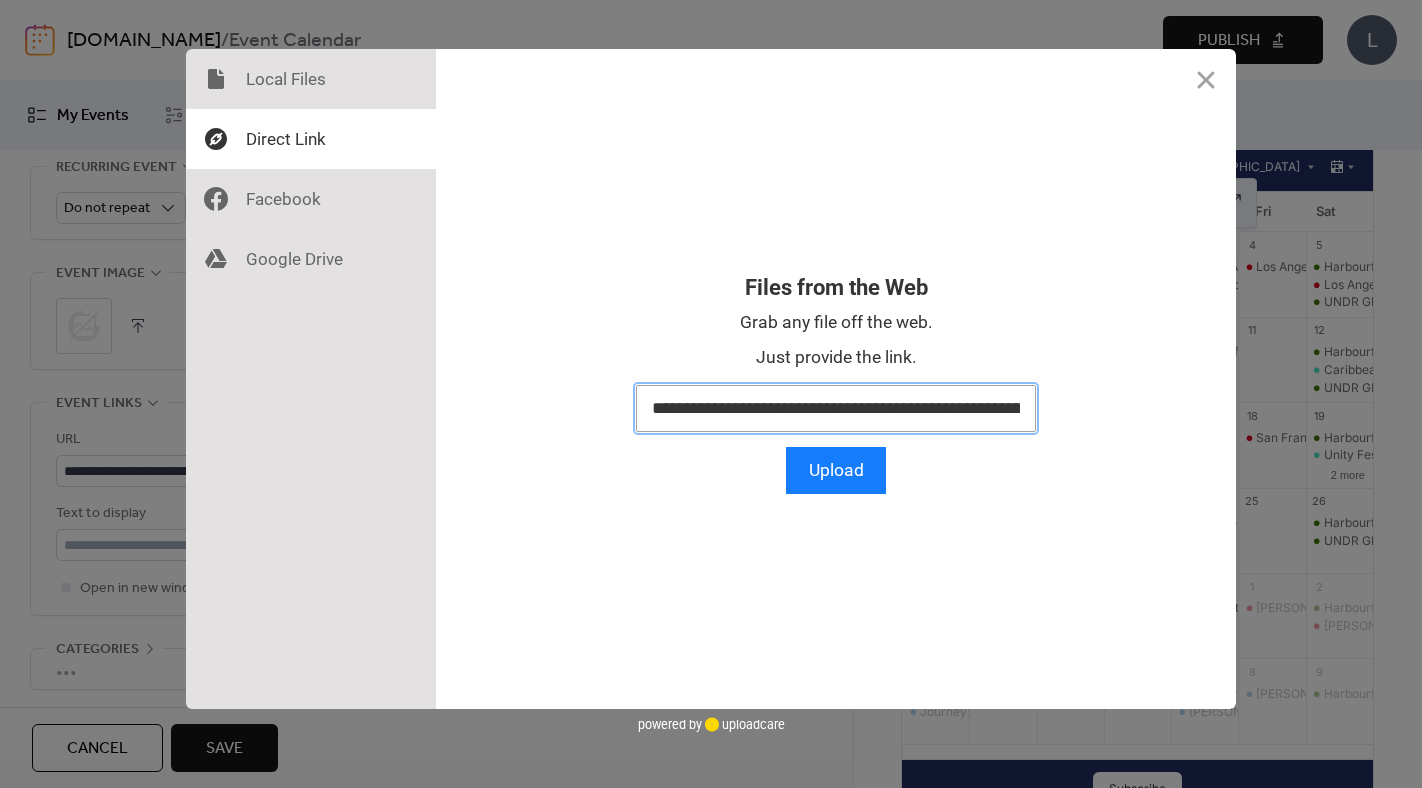 scroll, scrollTop: 0, scrollLeft: 469, axis: horizontal 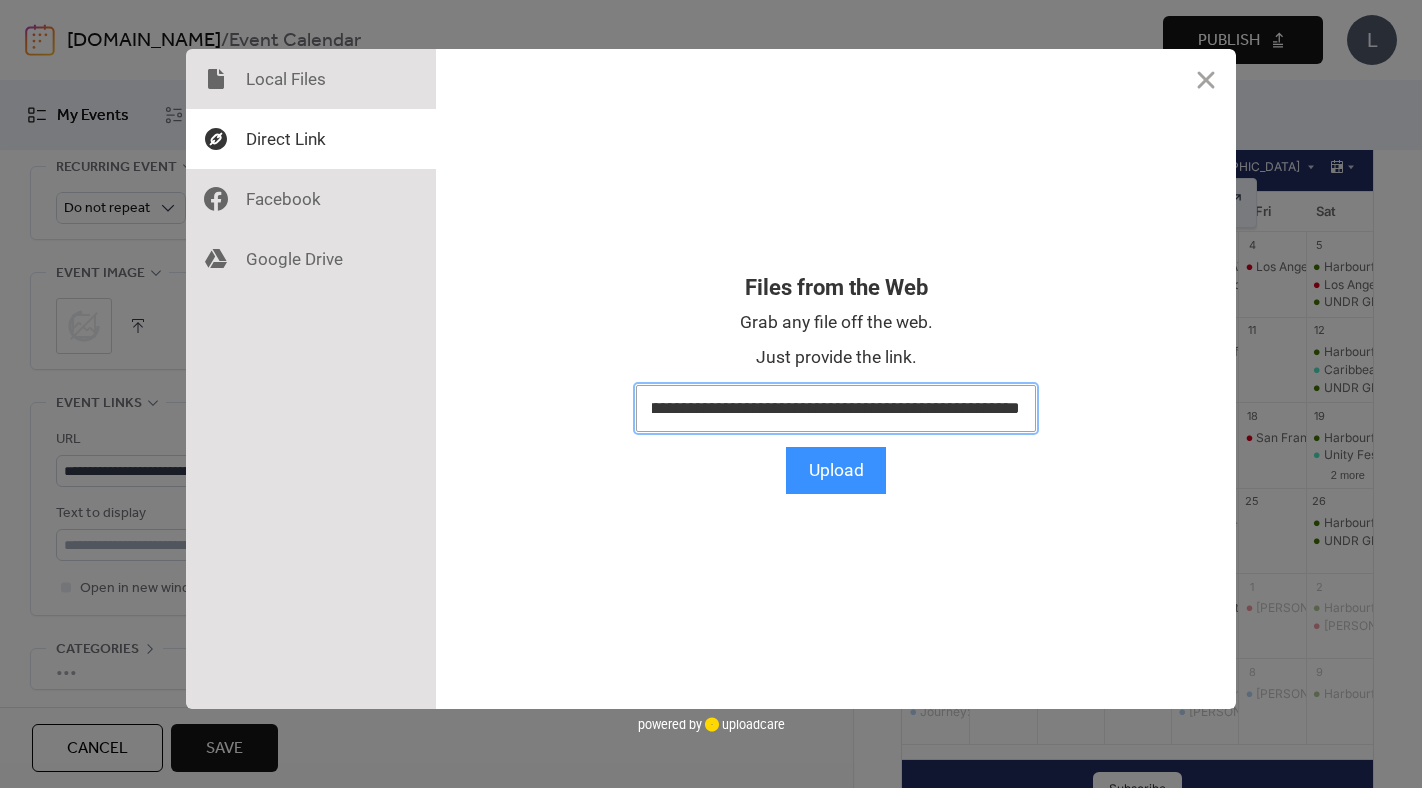 type on "**********" 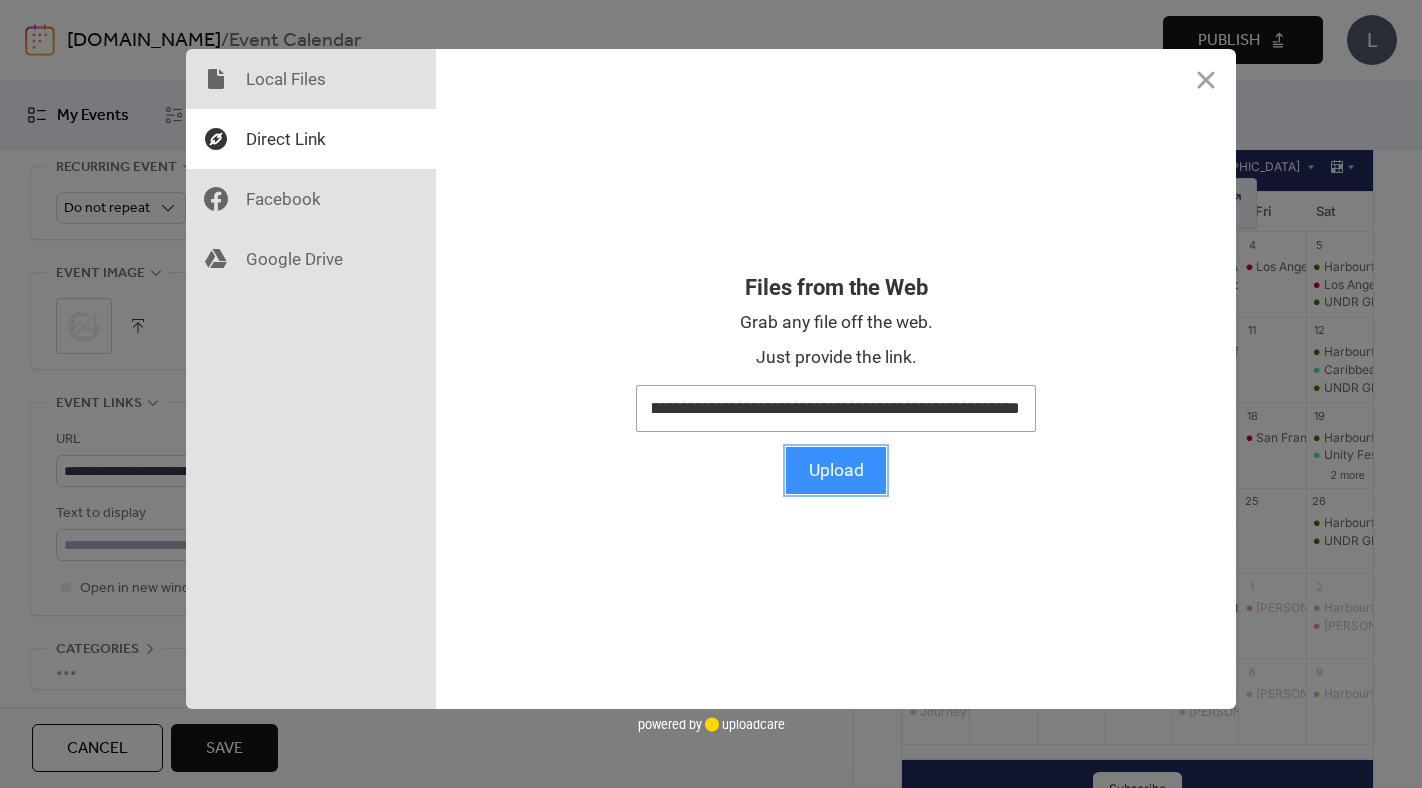 click on "Upload" at bounding box center (836, 470) 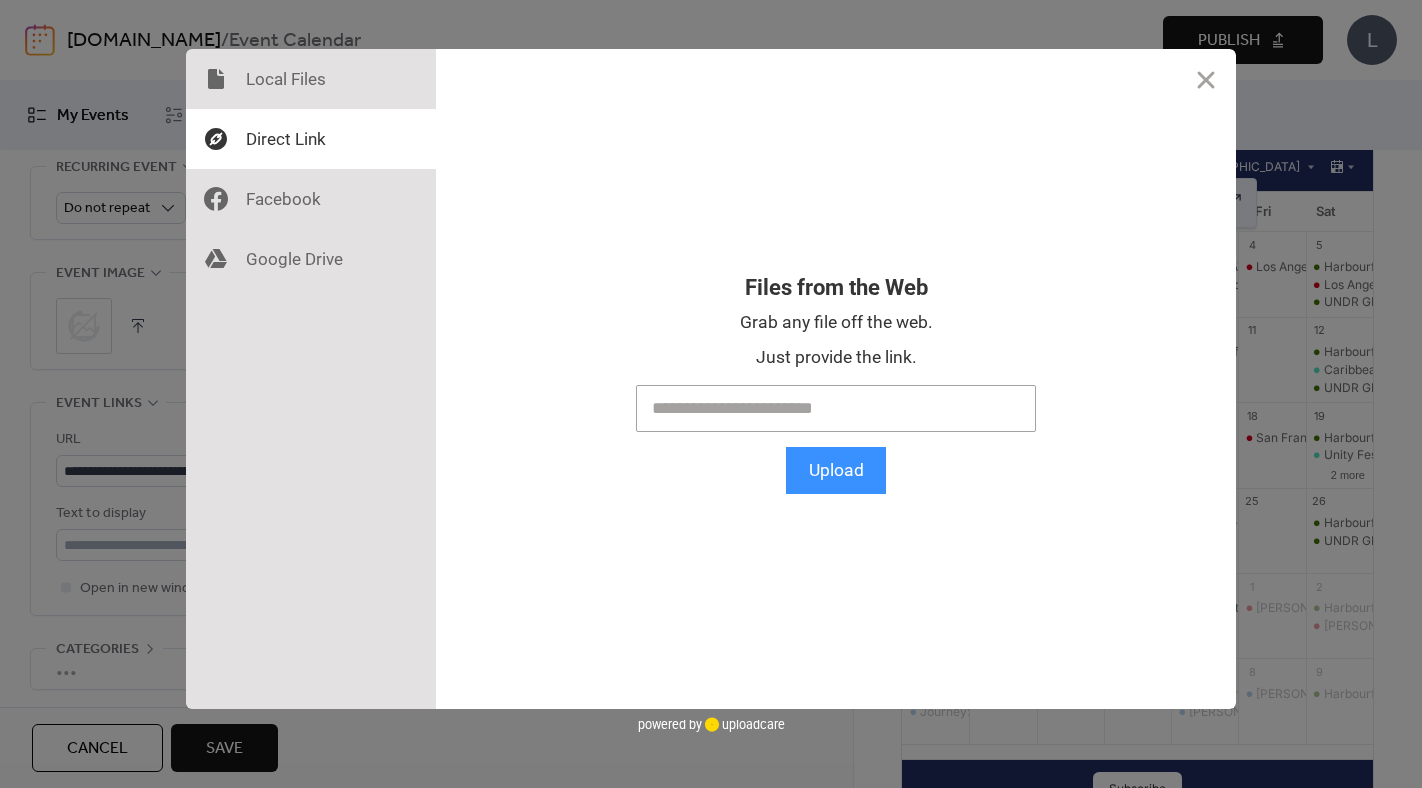 scroll, scrollTop: 0, scrollLeft: 0, axis: both 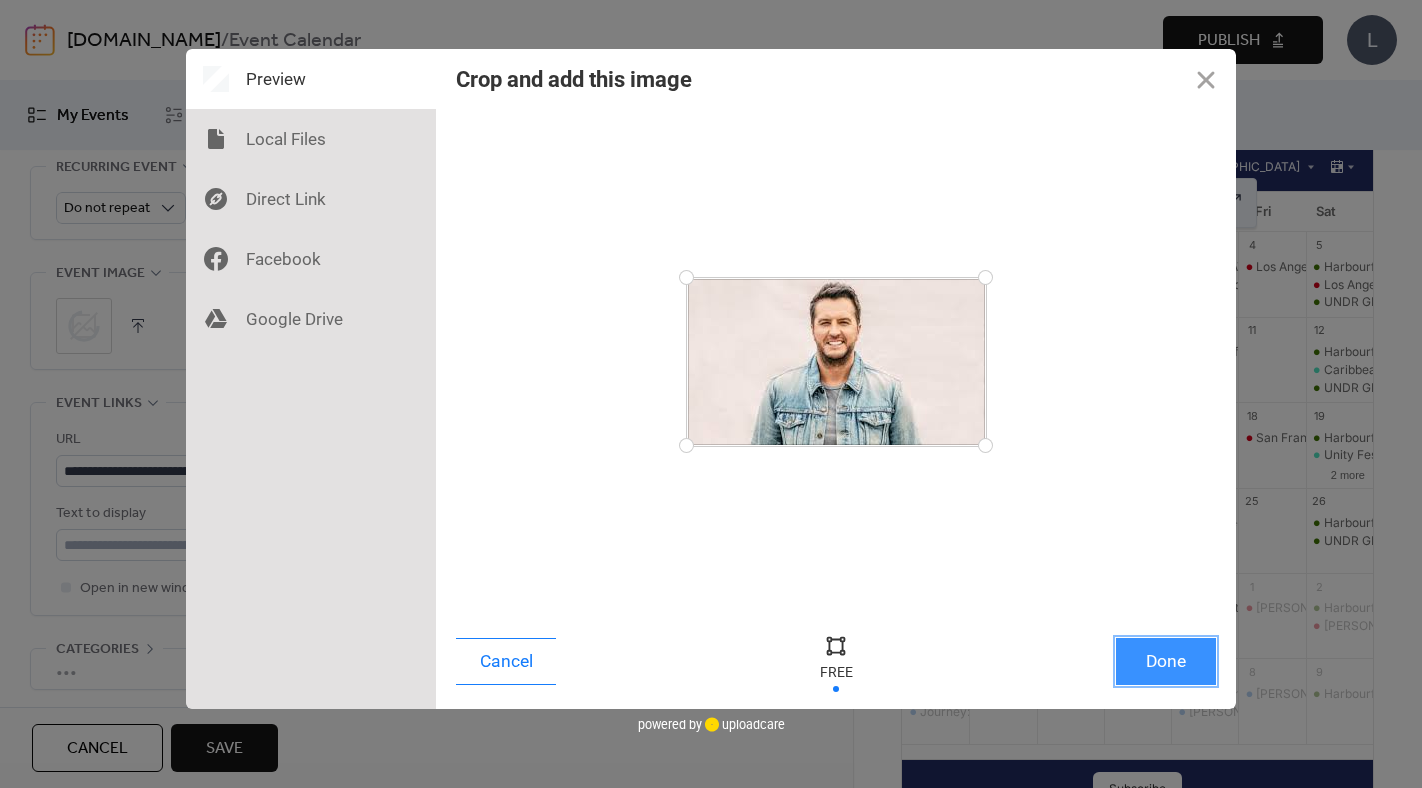 click on "Done" at bounding box center [1166, 661] 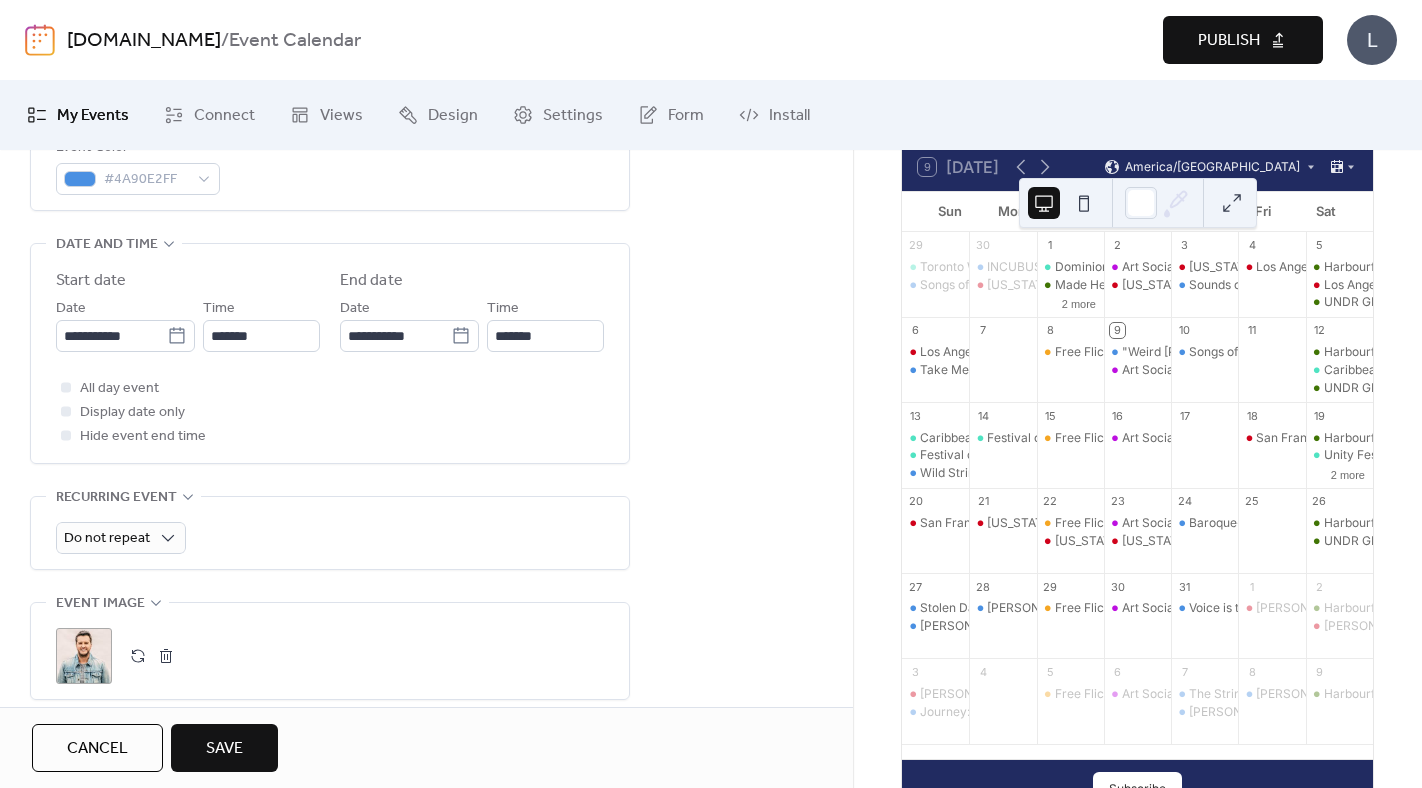 scroll, scrollTop: 653, scrollLeft: 0, axis: vertical 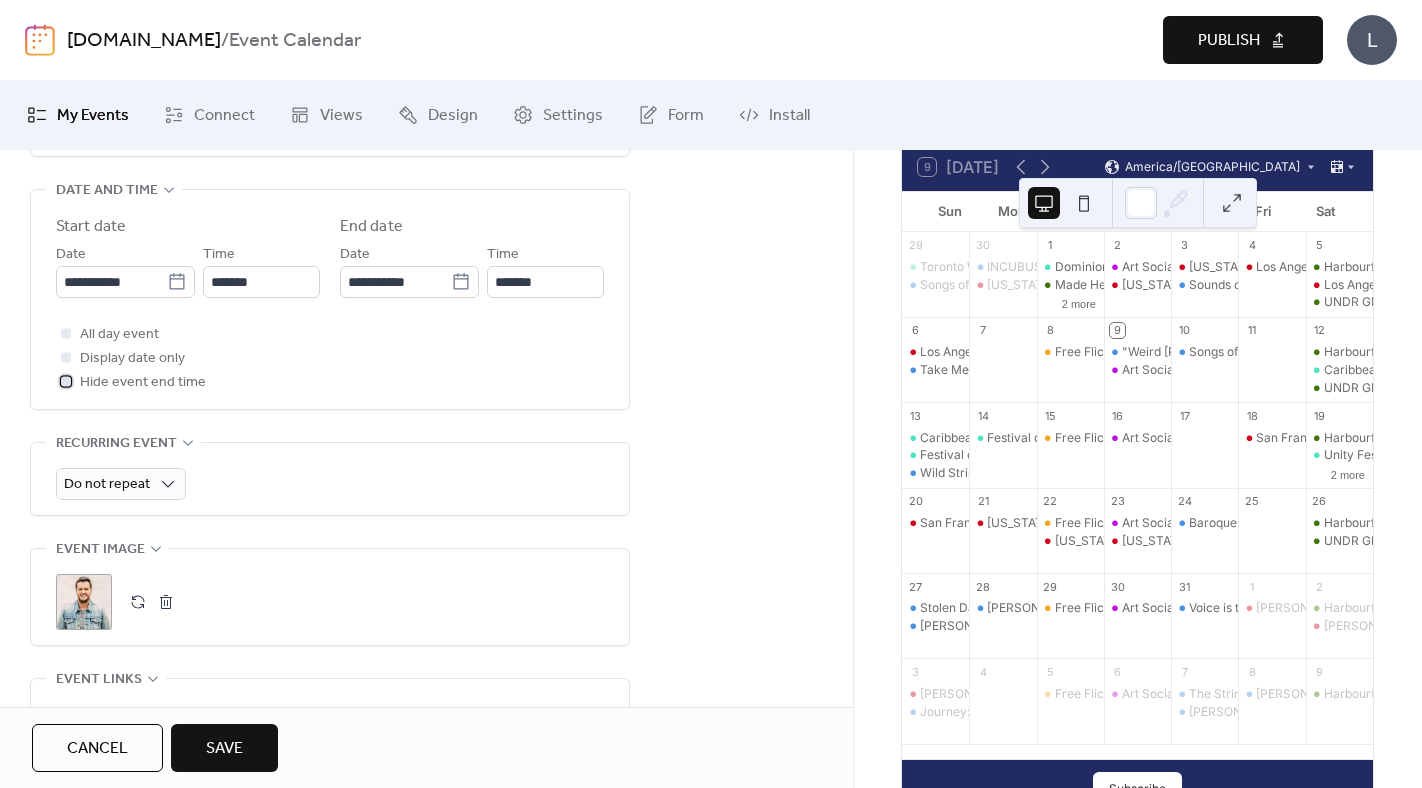 click on "Hide event end time" at bounding box center (143, 383) 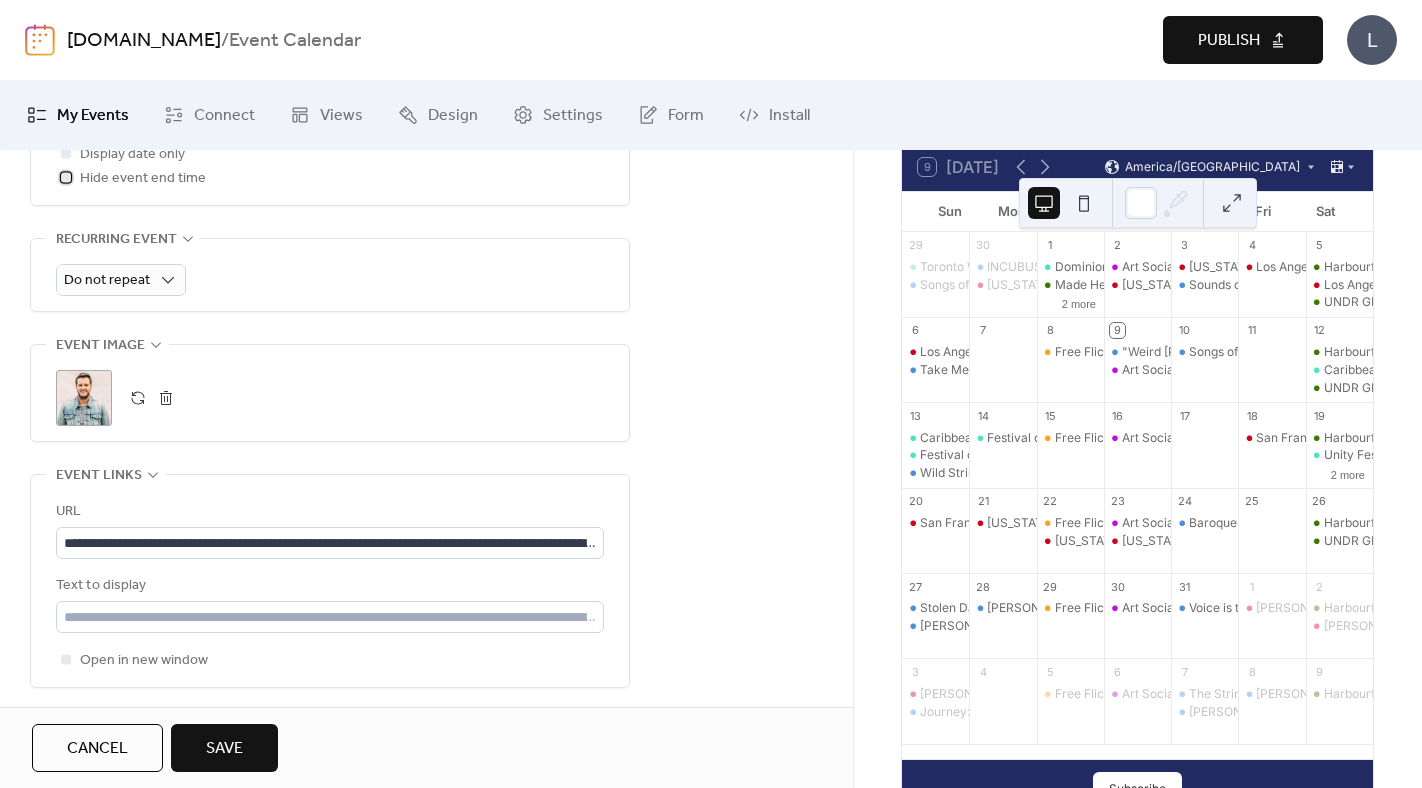 scroll, scrollTop: 1010, scrollLeft: 0, axis: vertical 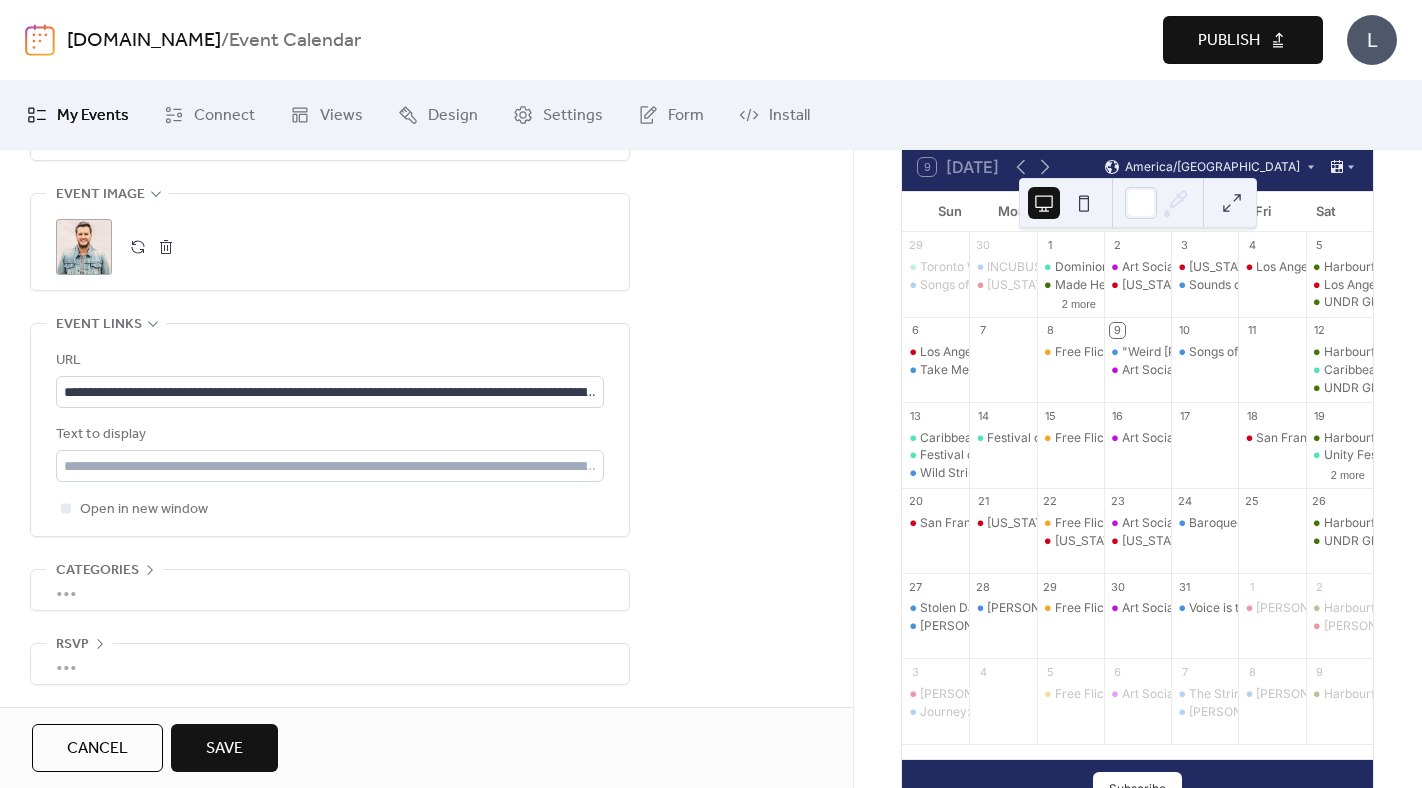 click on "Save" at bounding box center [224, 749] 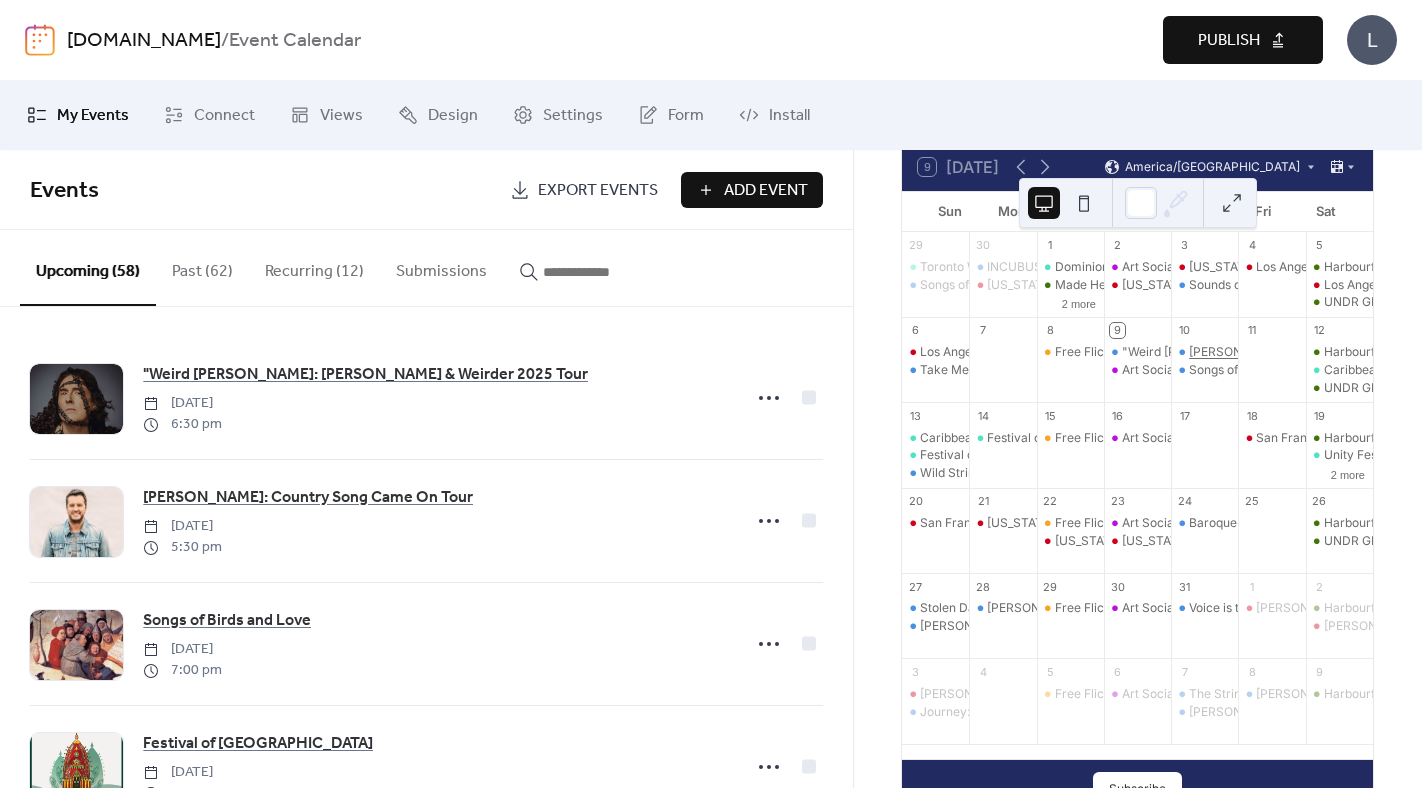 click on "[PERSON_NAME]: Country Song Came On Tour" at bounding box center (1322, 352) 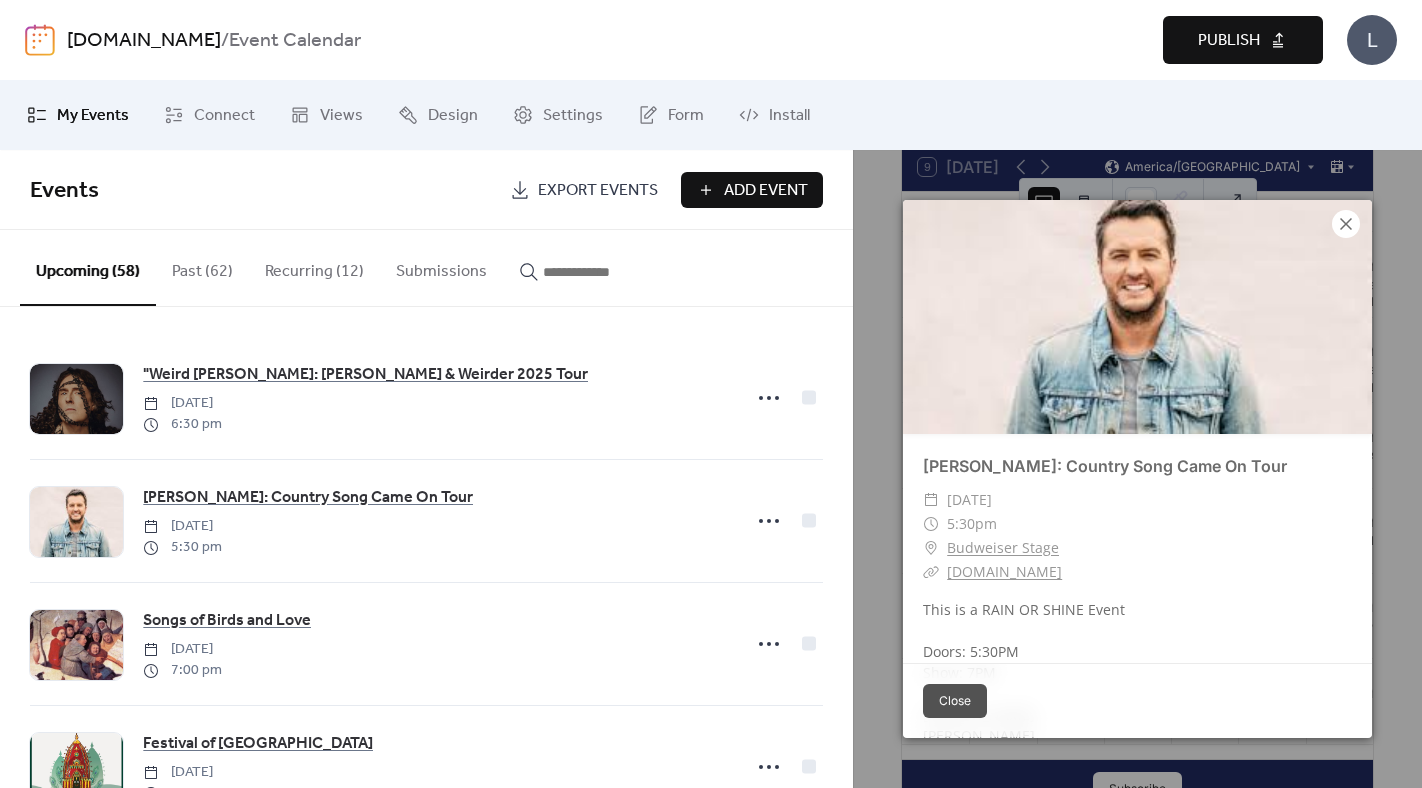click 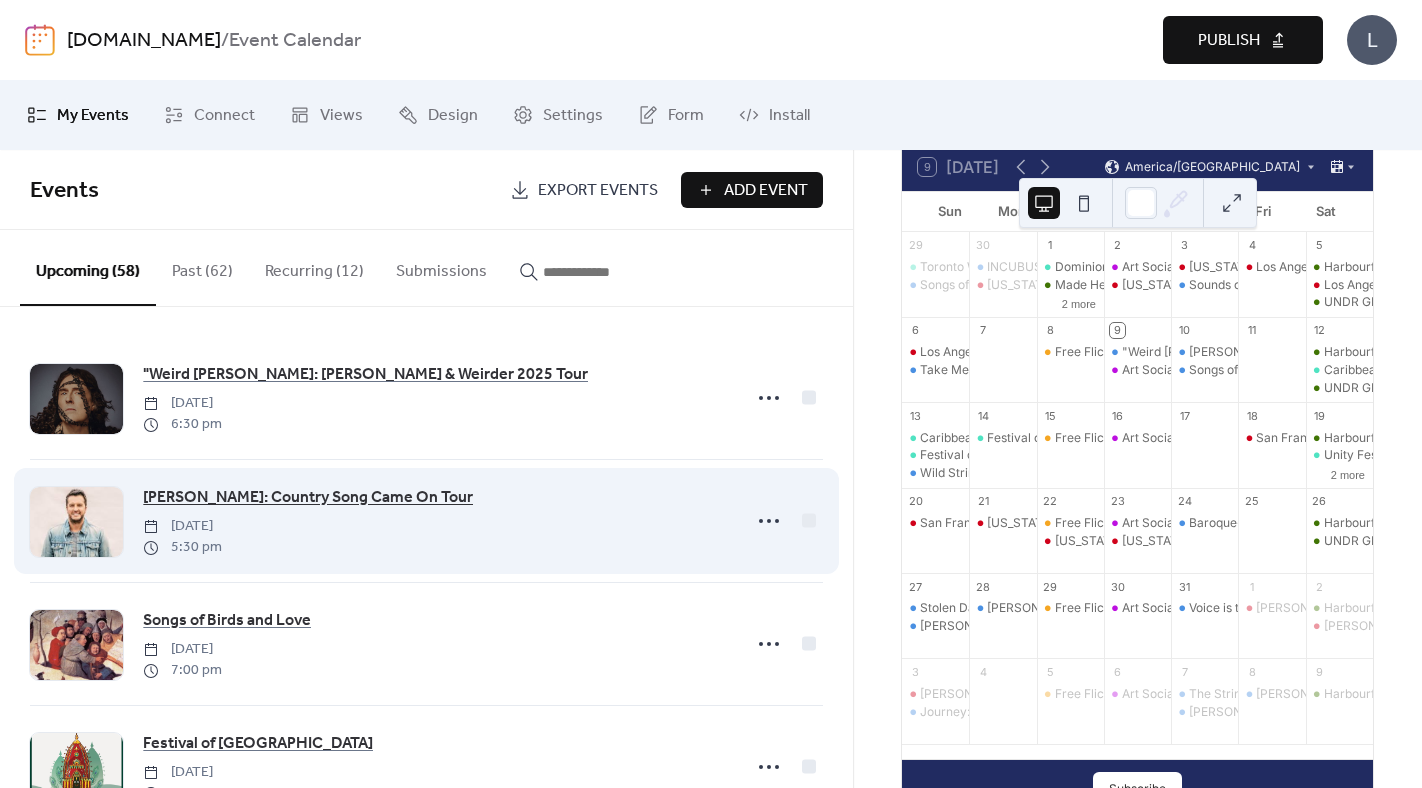 click on "[PERSON_NAME]: Country Song Came On Tour" at bounding box center (308, 498) 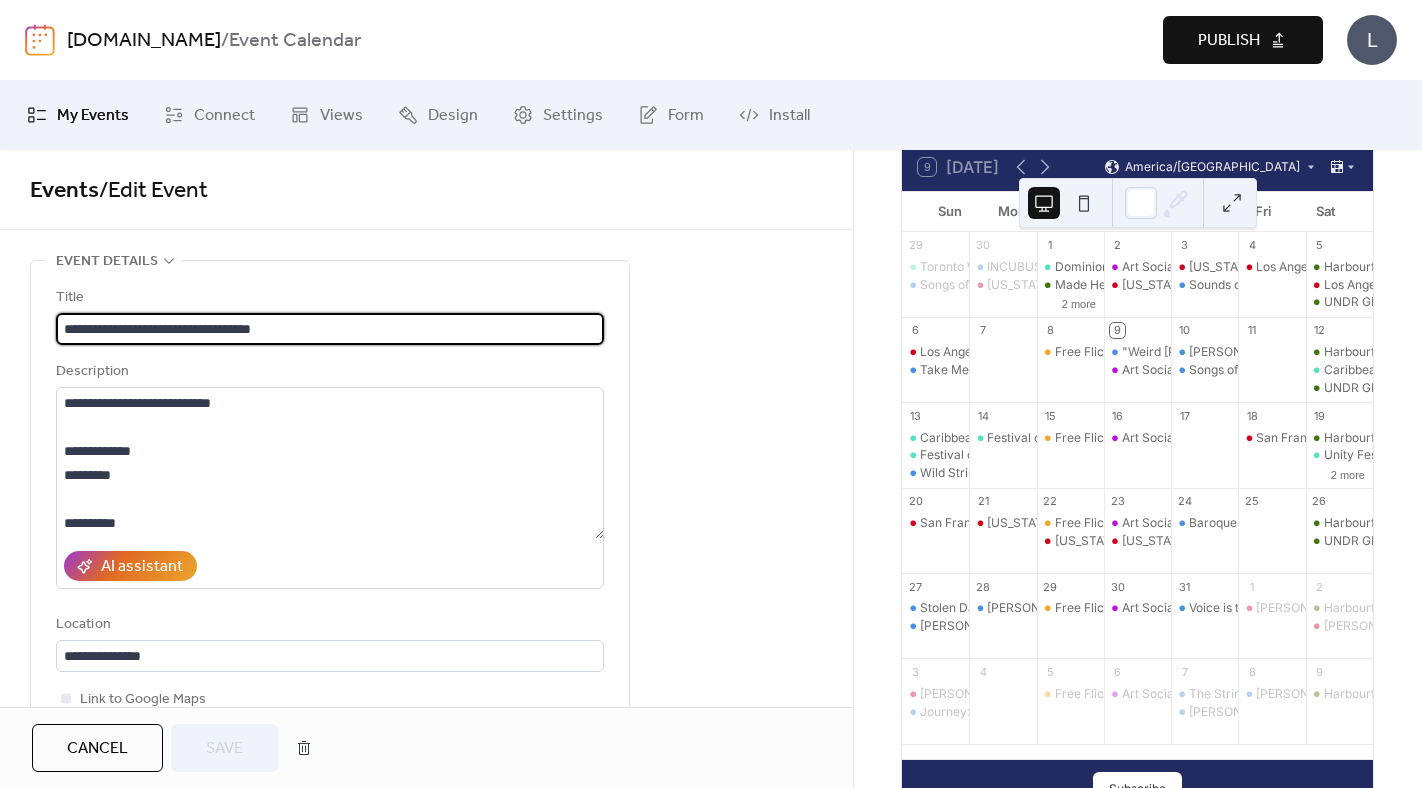 scroll, scrollTop: 96, scrollLeft: 0, axis: vertical 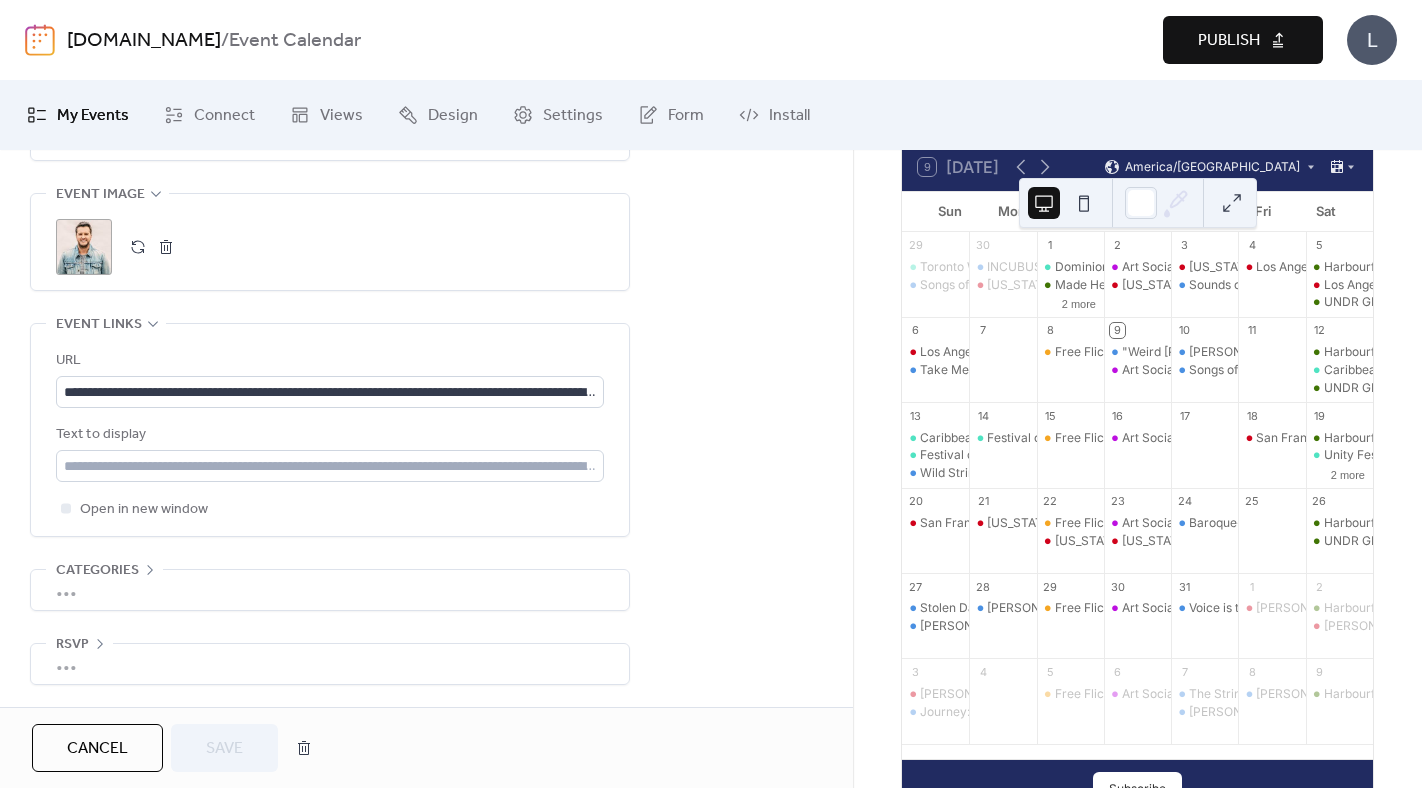 click at bounding box center (166, 247) 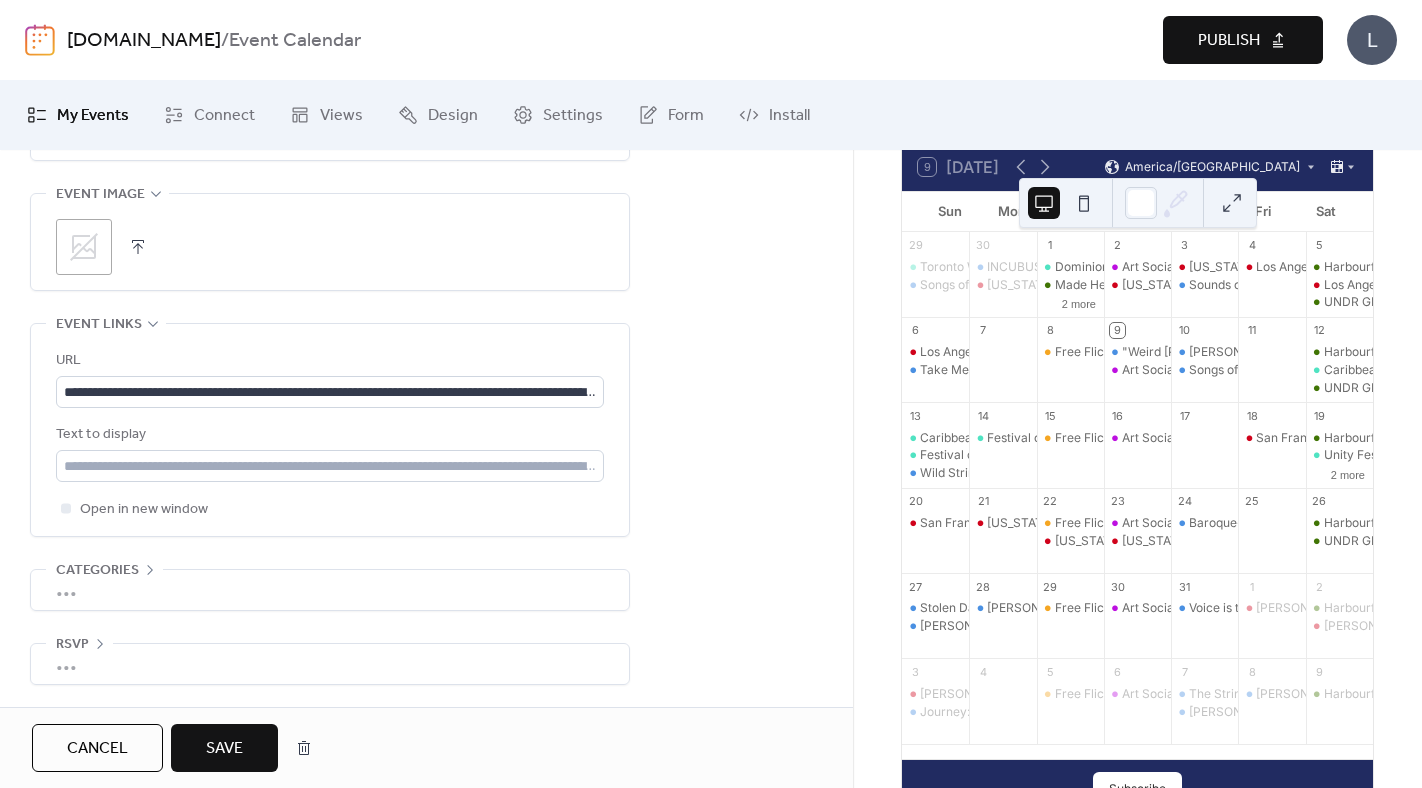 click 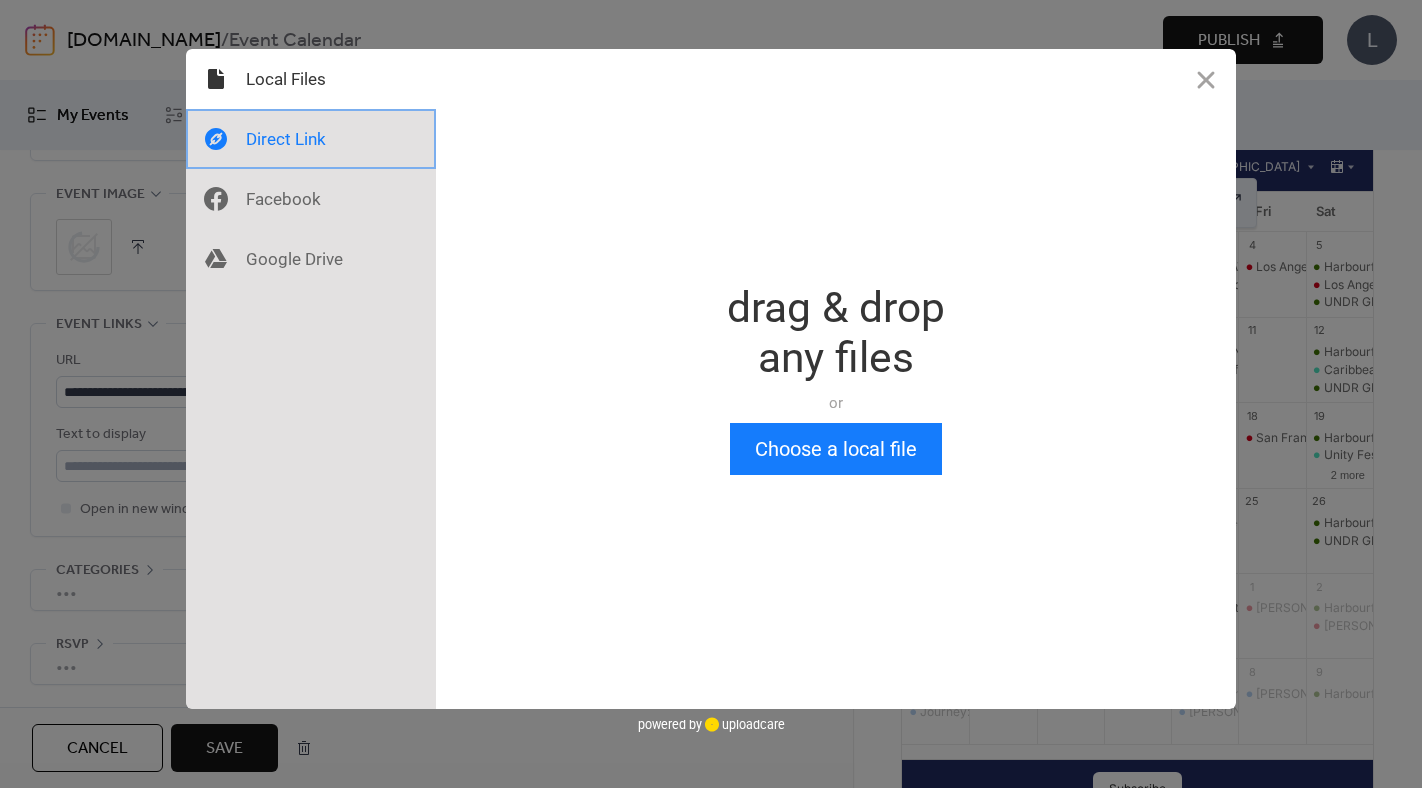 click at bounding box center [311, 139] 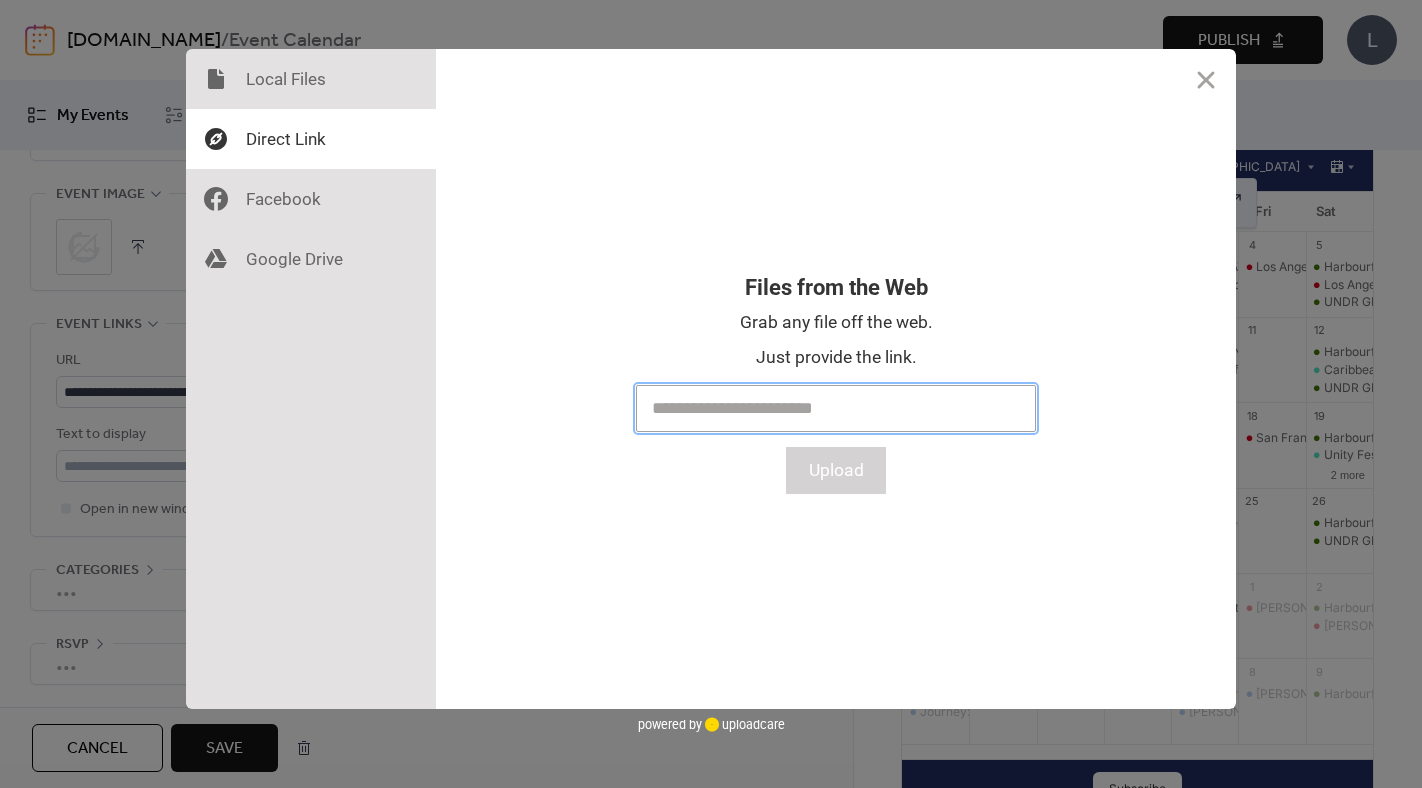 paste on "**********" 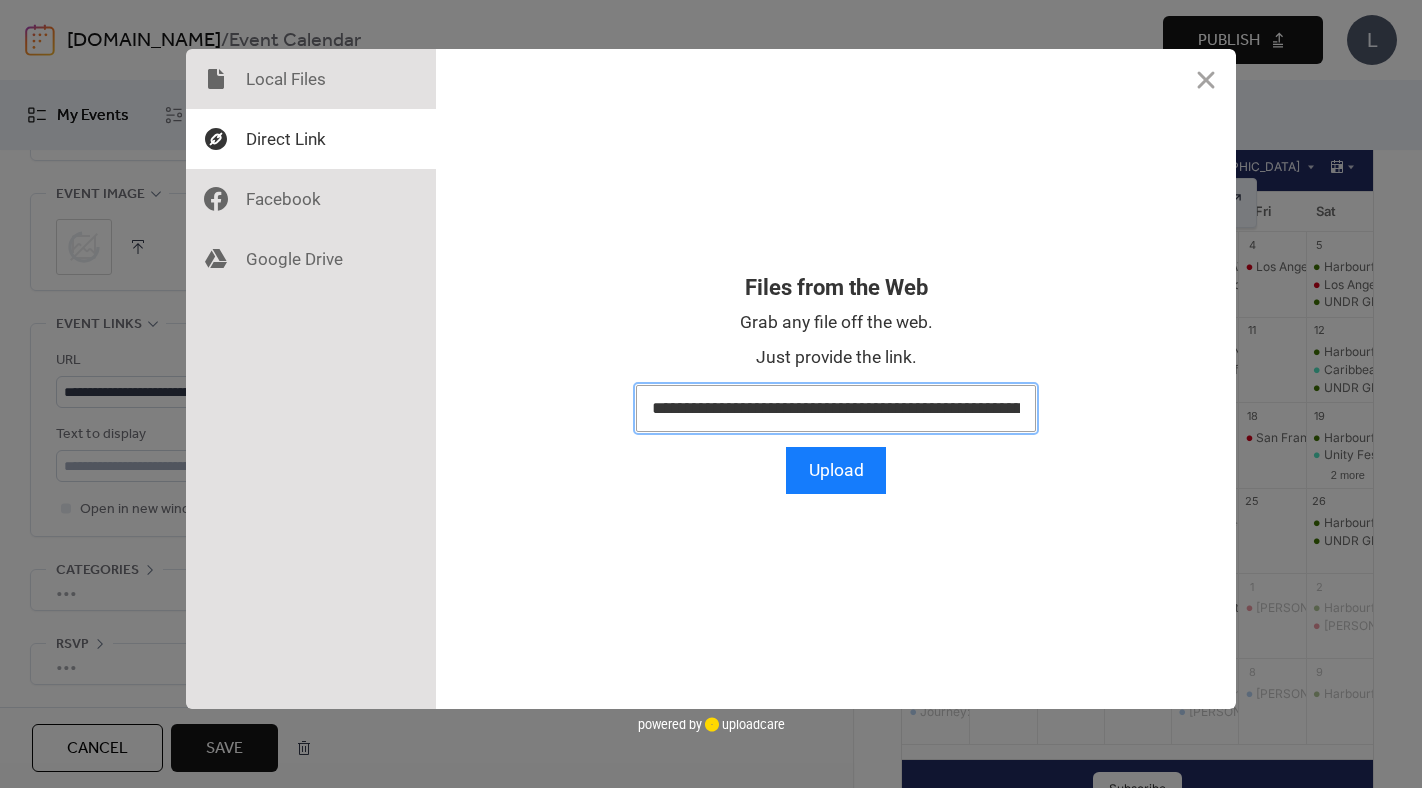 scroll, scrollTop: 0, scrollLeft: 838, axis: horizontal 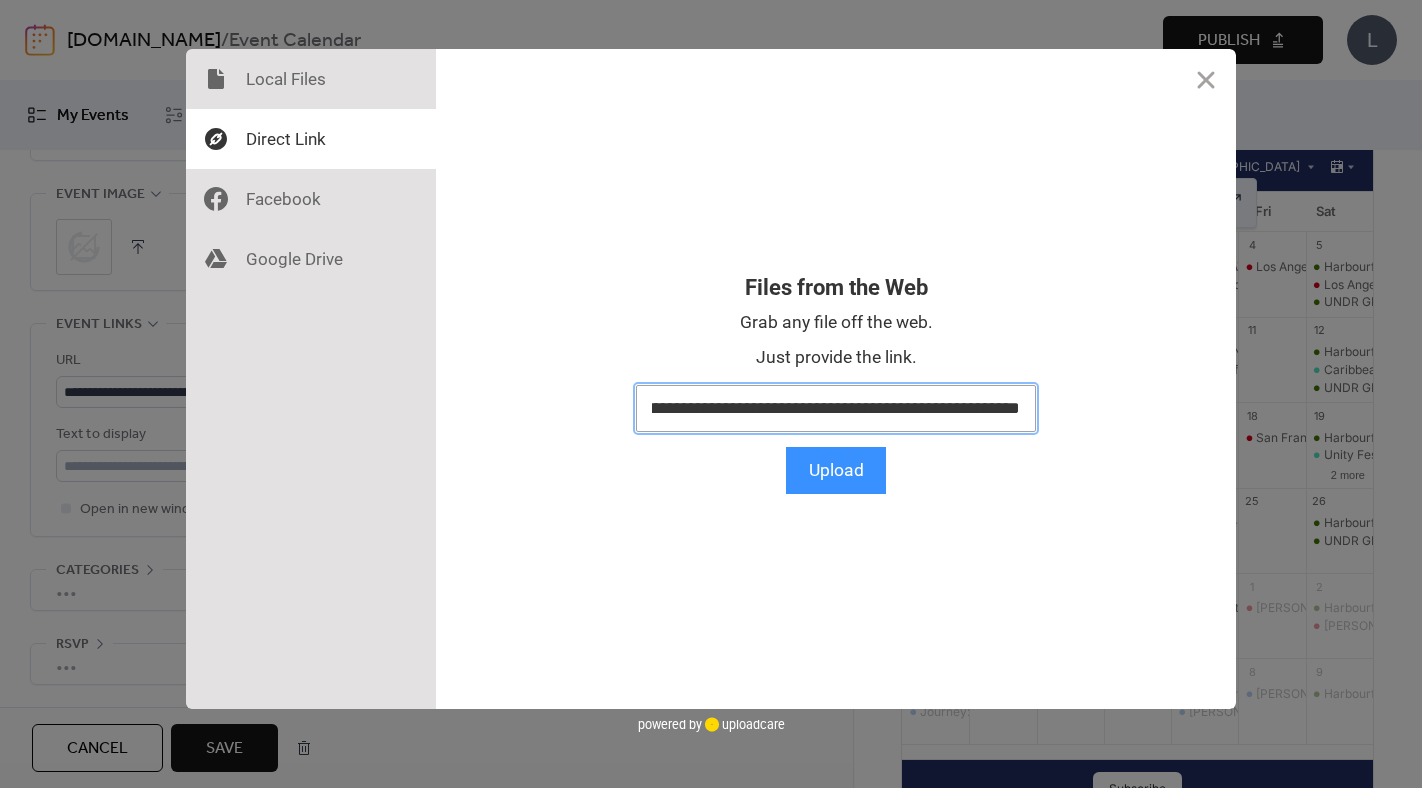 type on "**********" 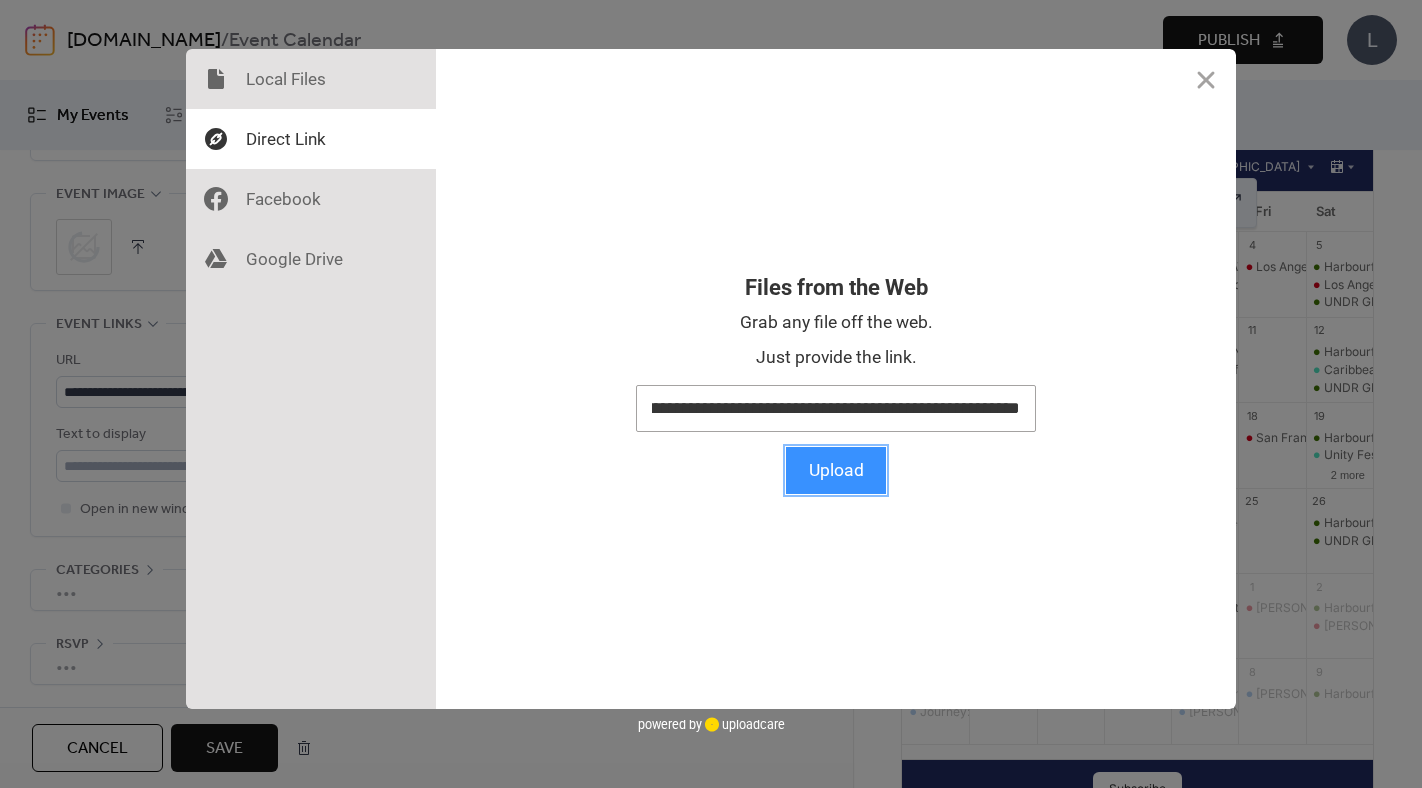 click on "Upload" at bounding box center [836, 470] 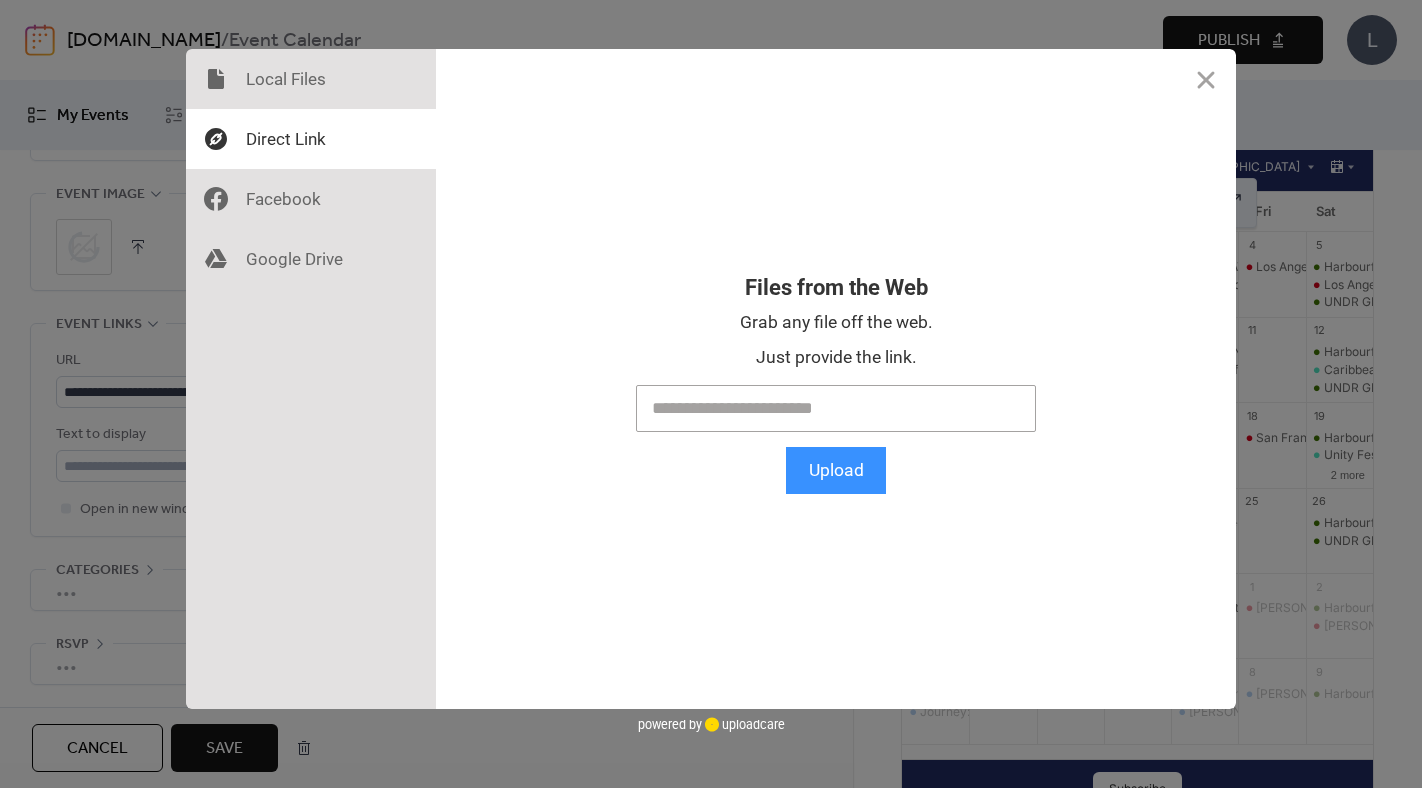 scroll, scrollTop: 0, scrollLeft: 0, axis: both 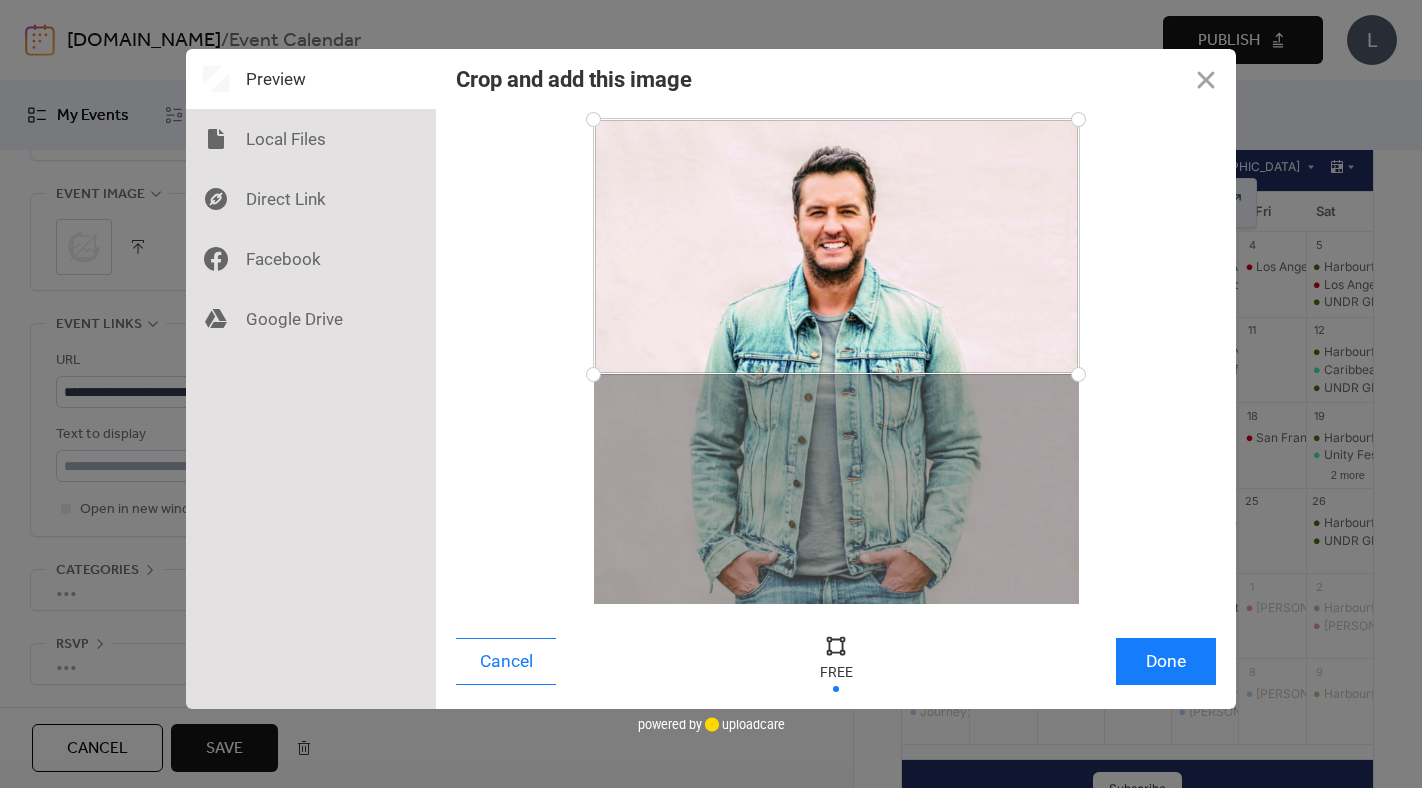 drag, startPoint x: 1077, startPoint y: 603, endPoint x: 1120, endPoint y: 374, distance: 233.00215 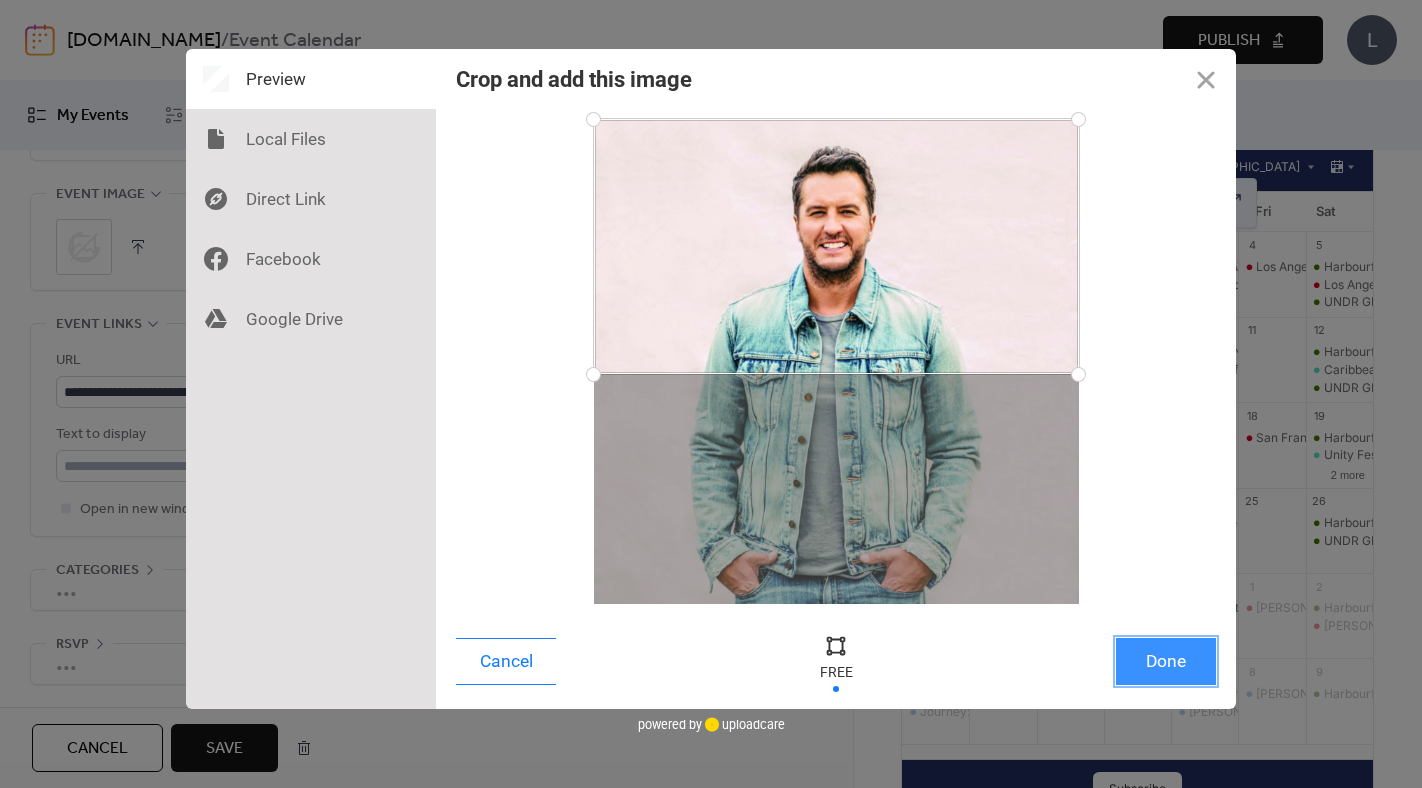 click on "Done" at bounding box center (1166, 661) 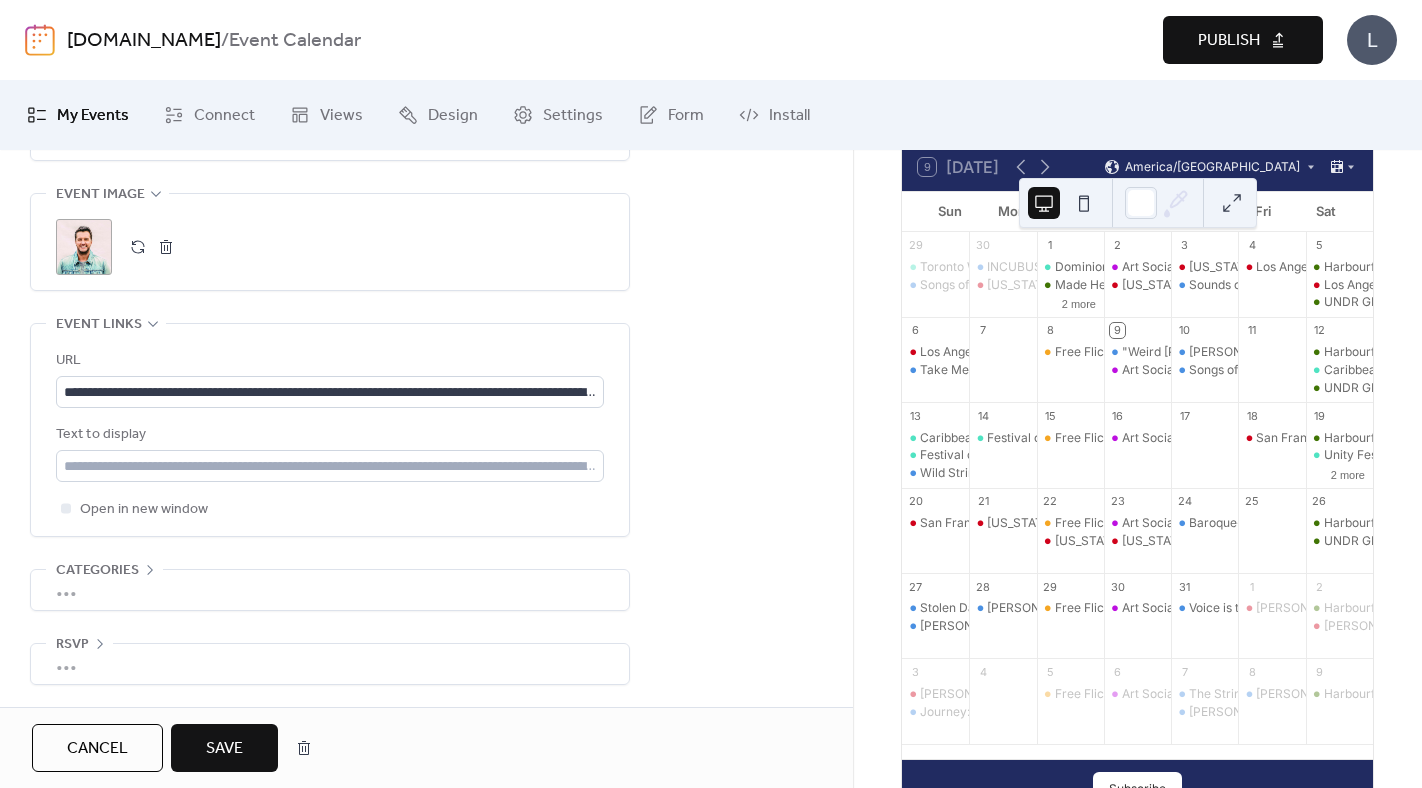click on "Save" at bounding box center [224, 749] 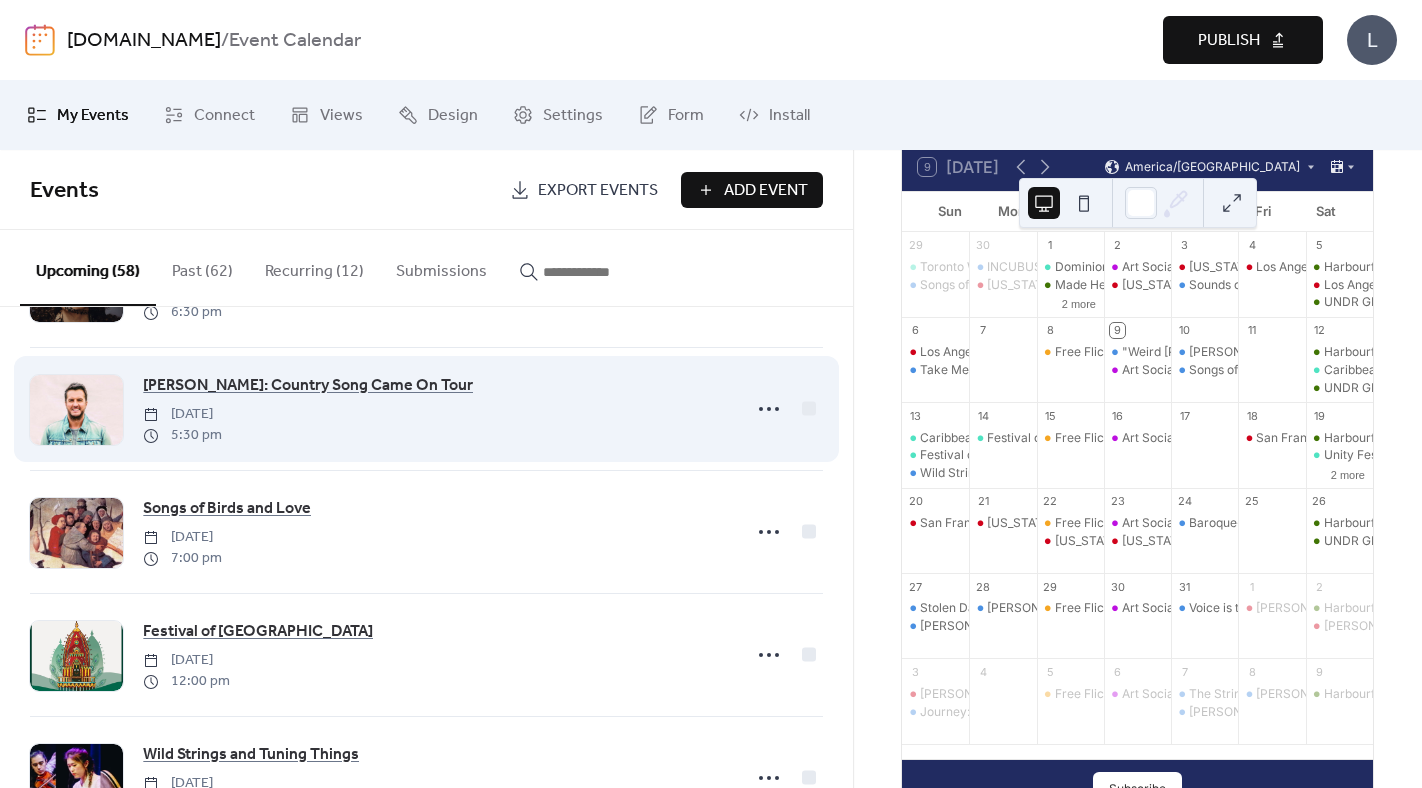 scroll, scrollTop: 136, scrollLeft: 0, axis: vertical 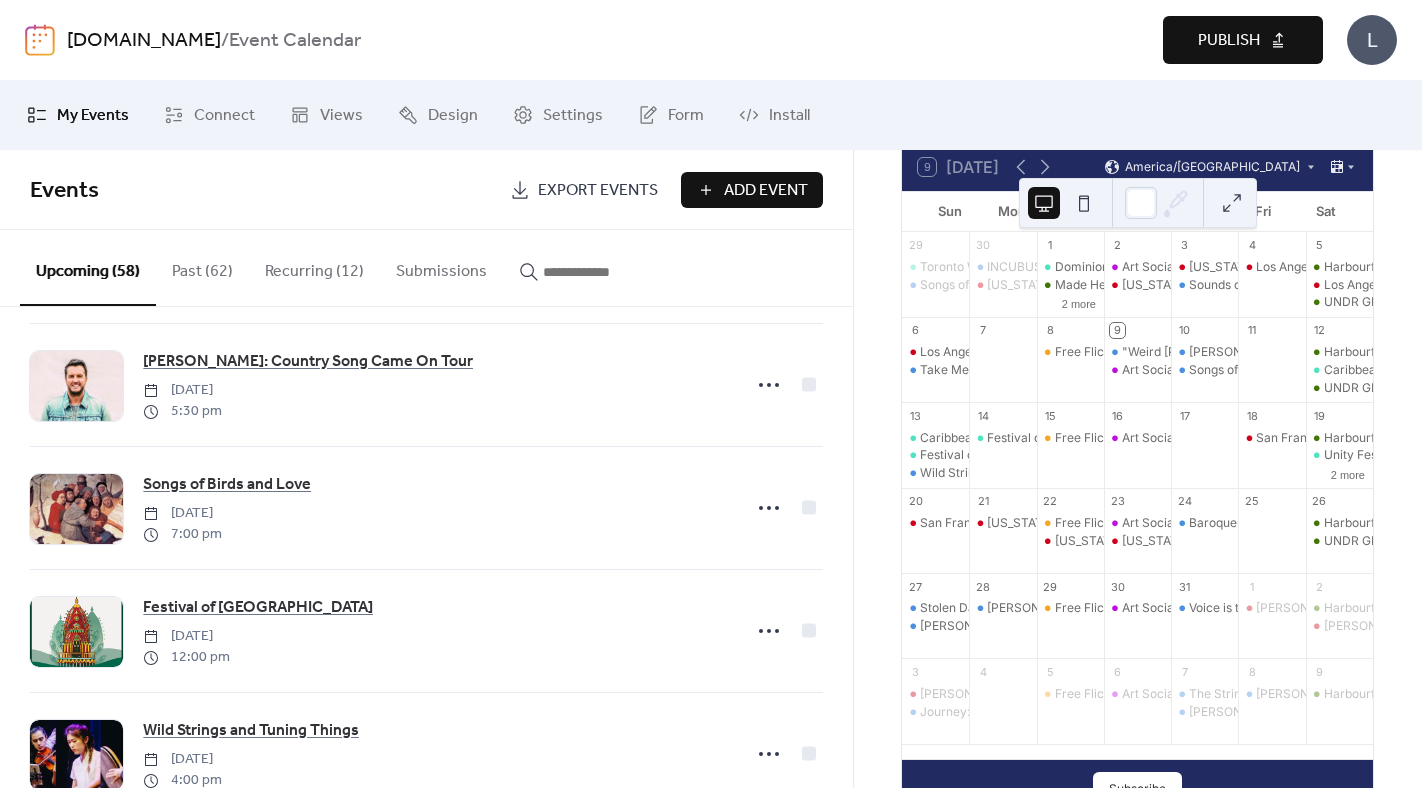click on "Add Event" at bounding box center (766, 191) 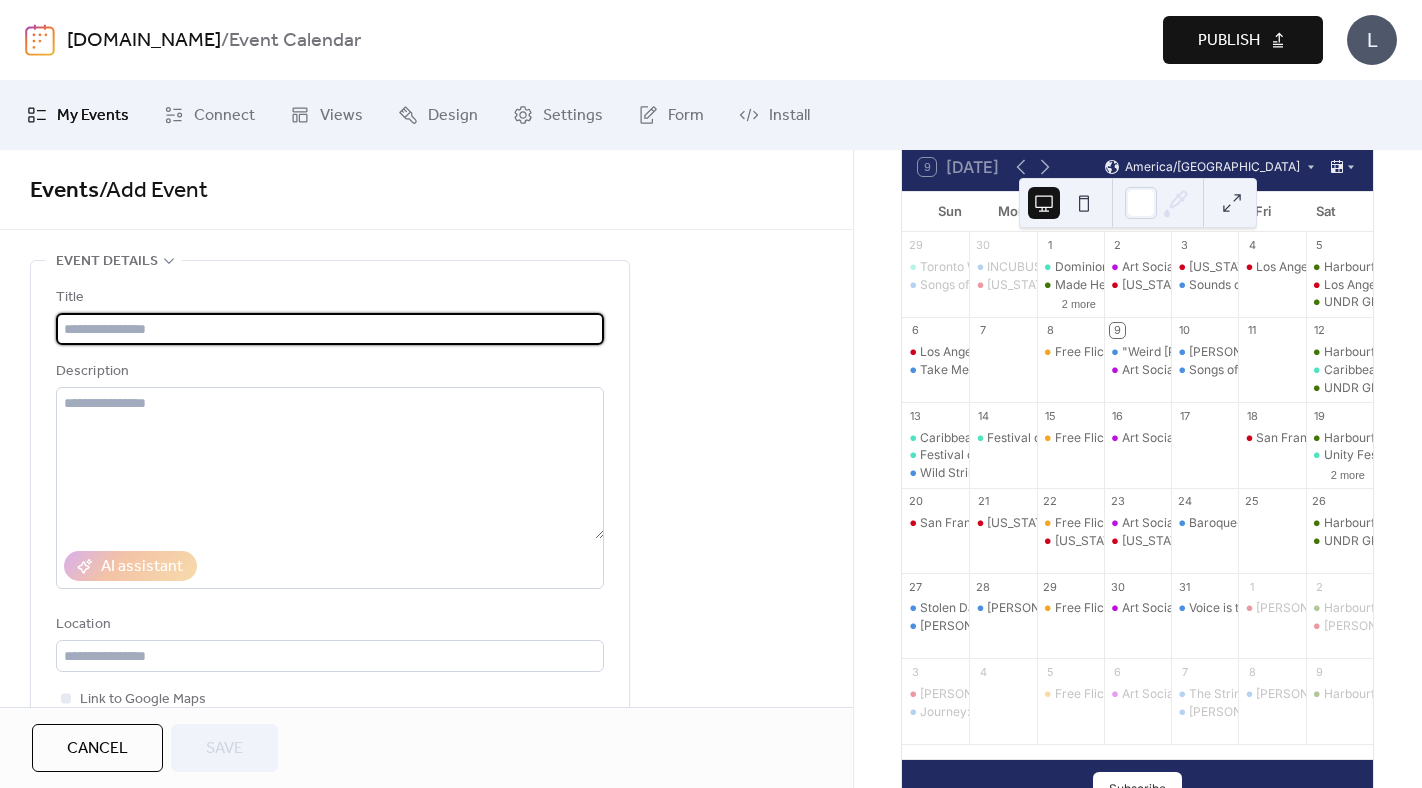 type on "*" 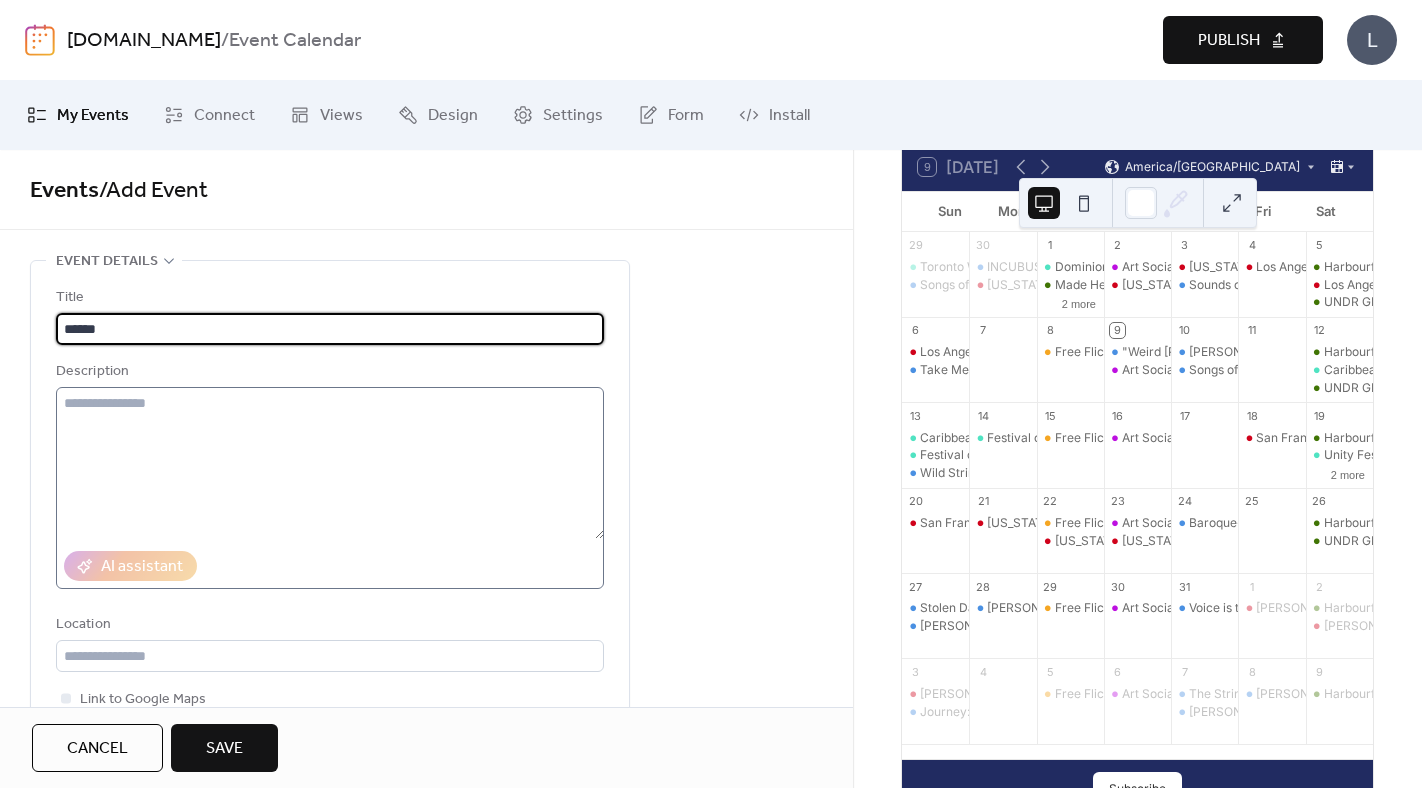 type on "******" 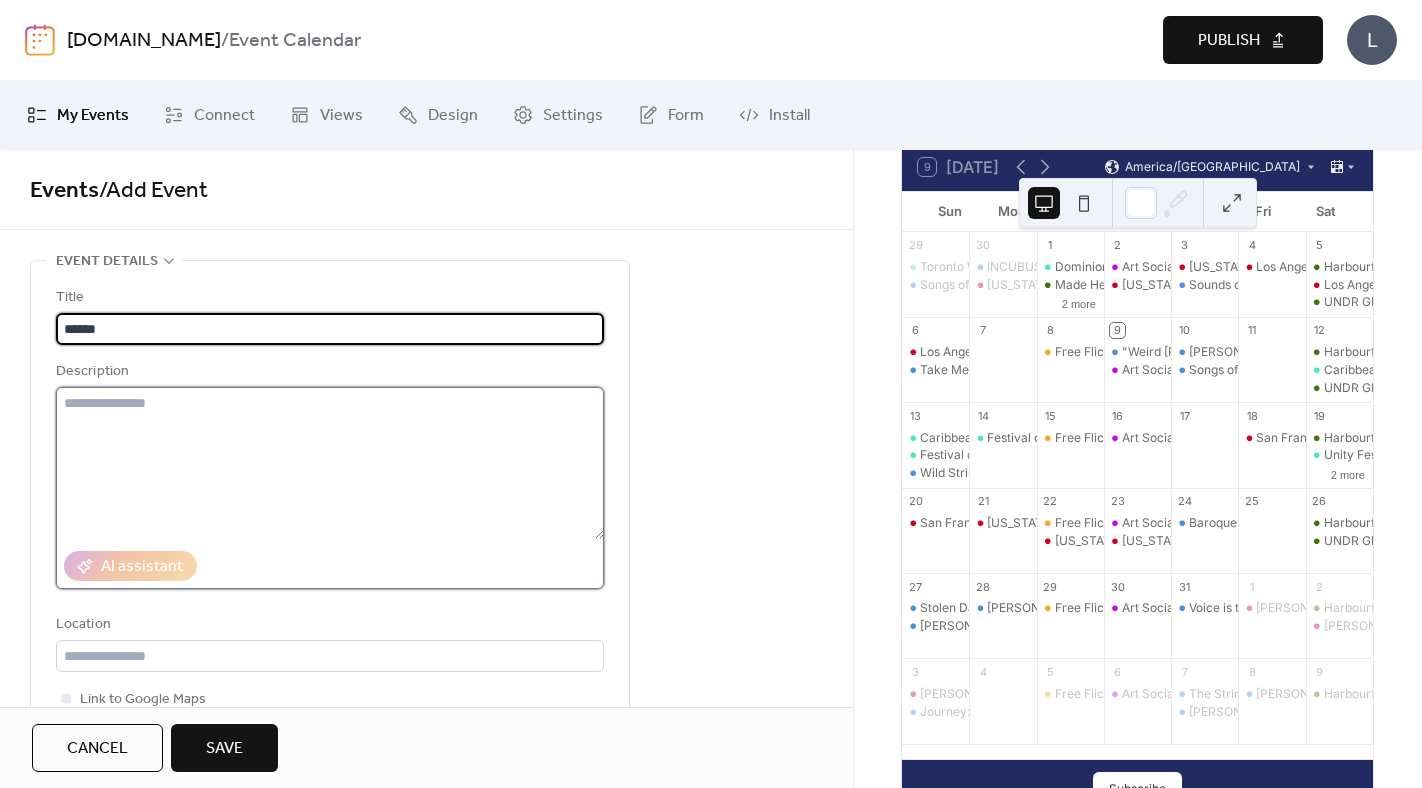 click at bounding box center (330, 463) 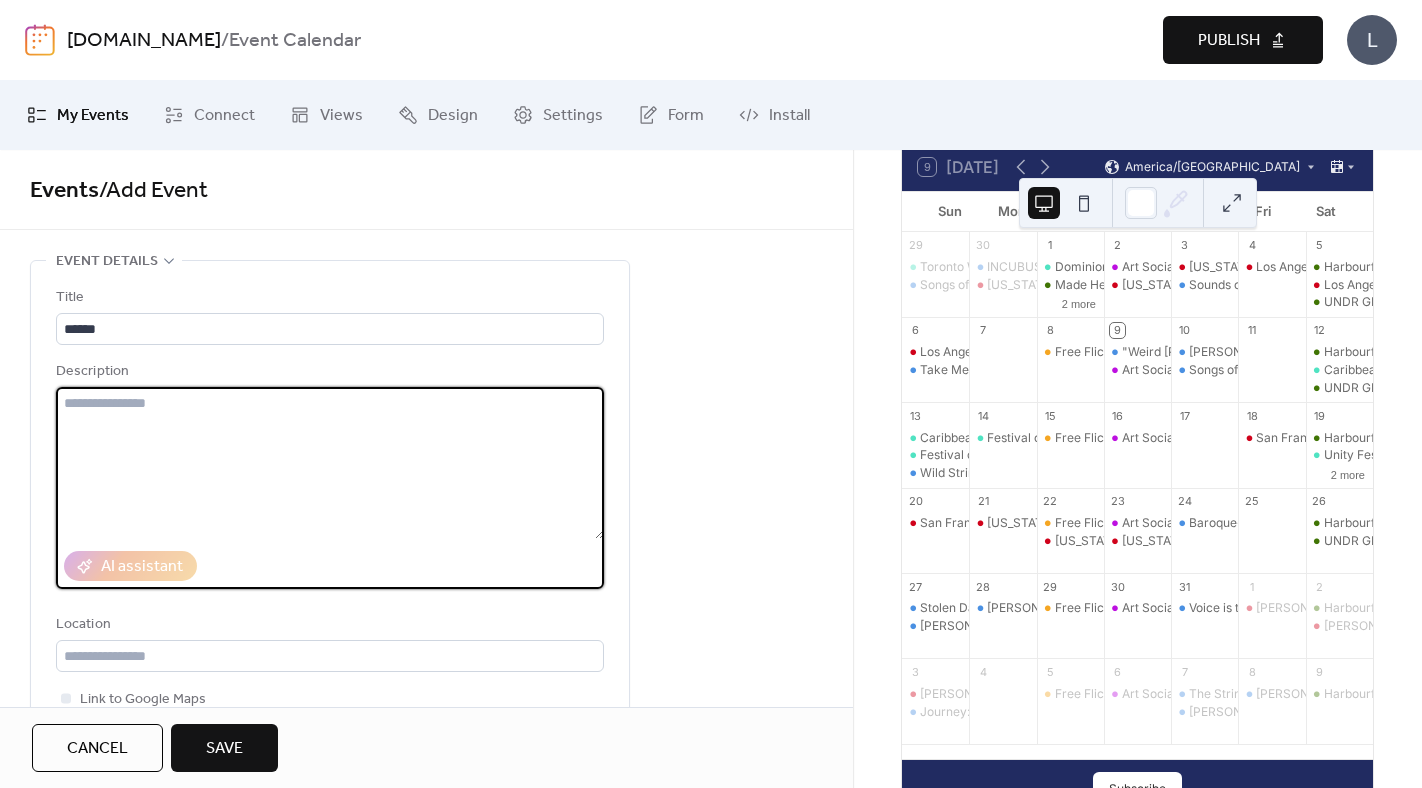 paste on "**********" 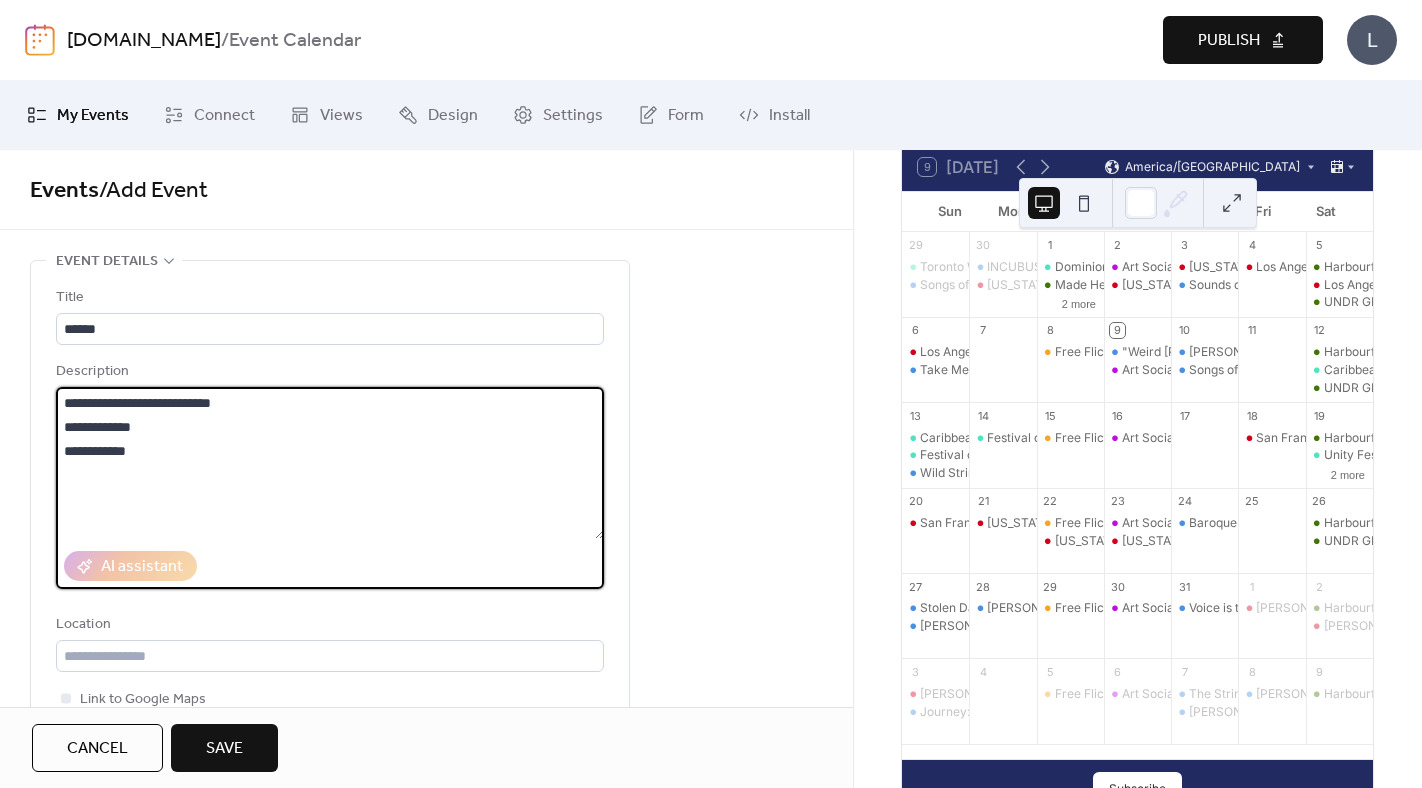 scroll, scrollTop: 107, scrollLeft: 0, axis: vertical 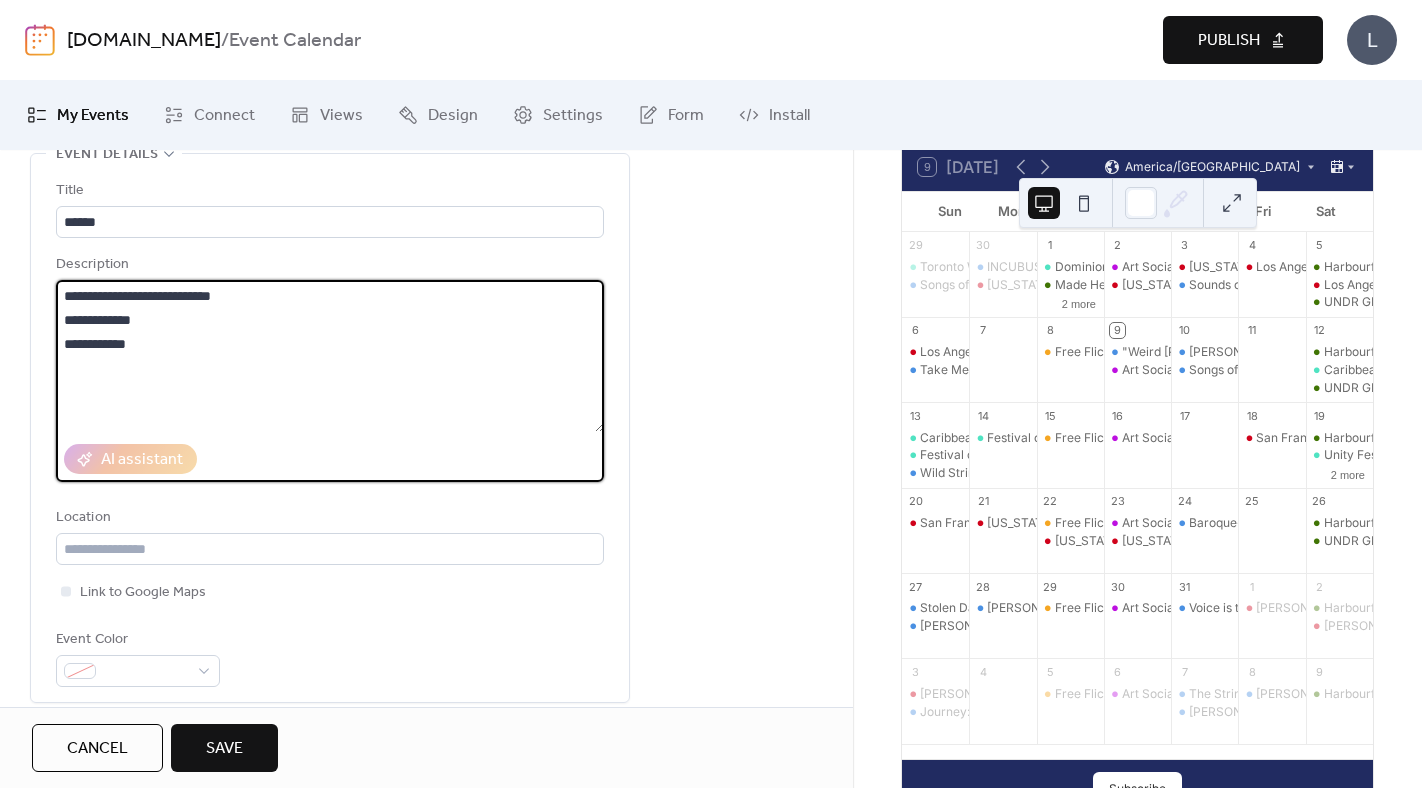 type on "**********" 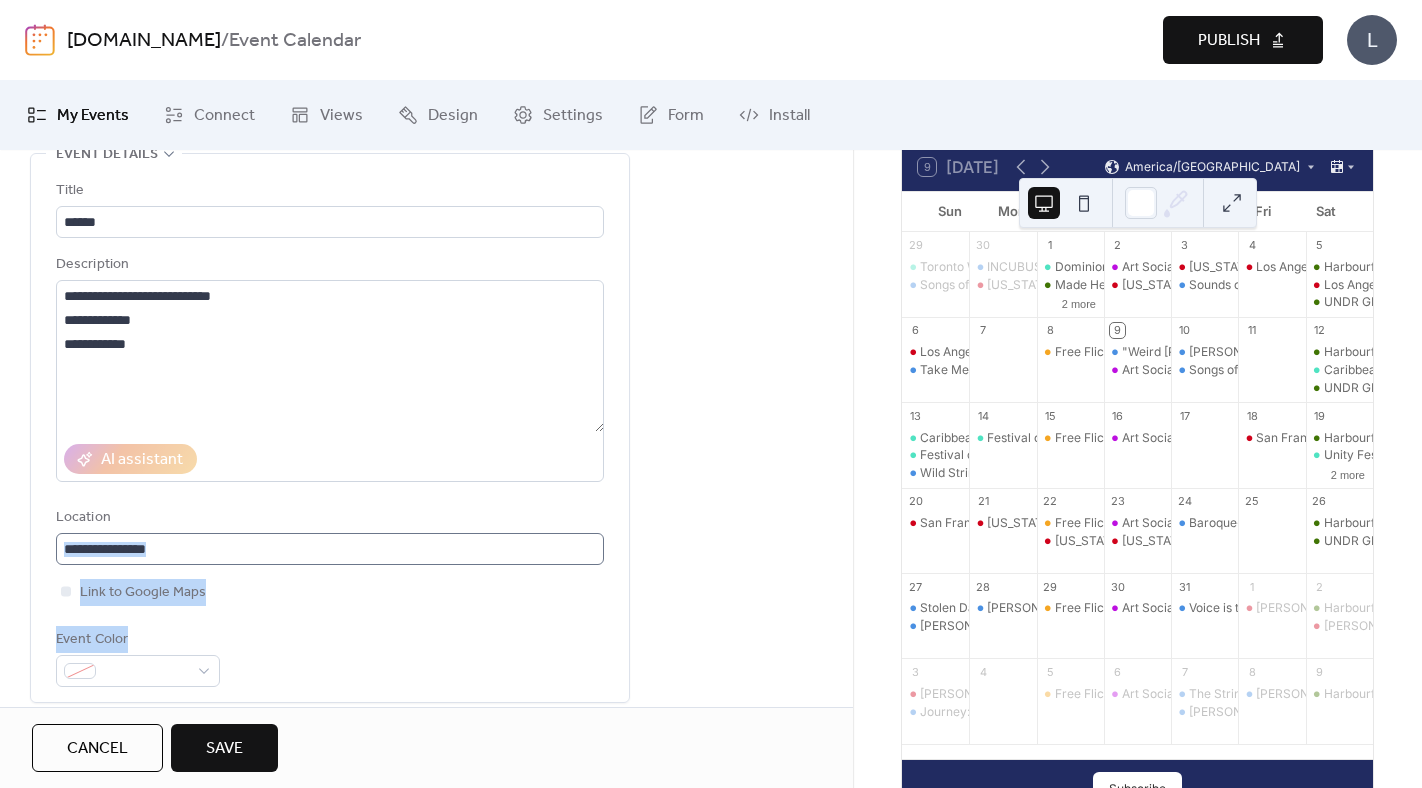 drag, startPoint x: 228, startPoint y: 642, endPoint x: 167, endPoint y: 541, distance: 117.99152 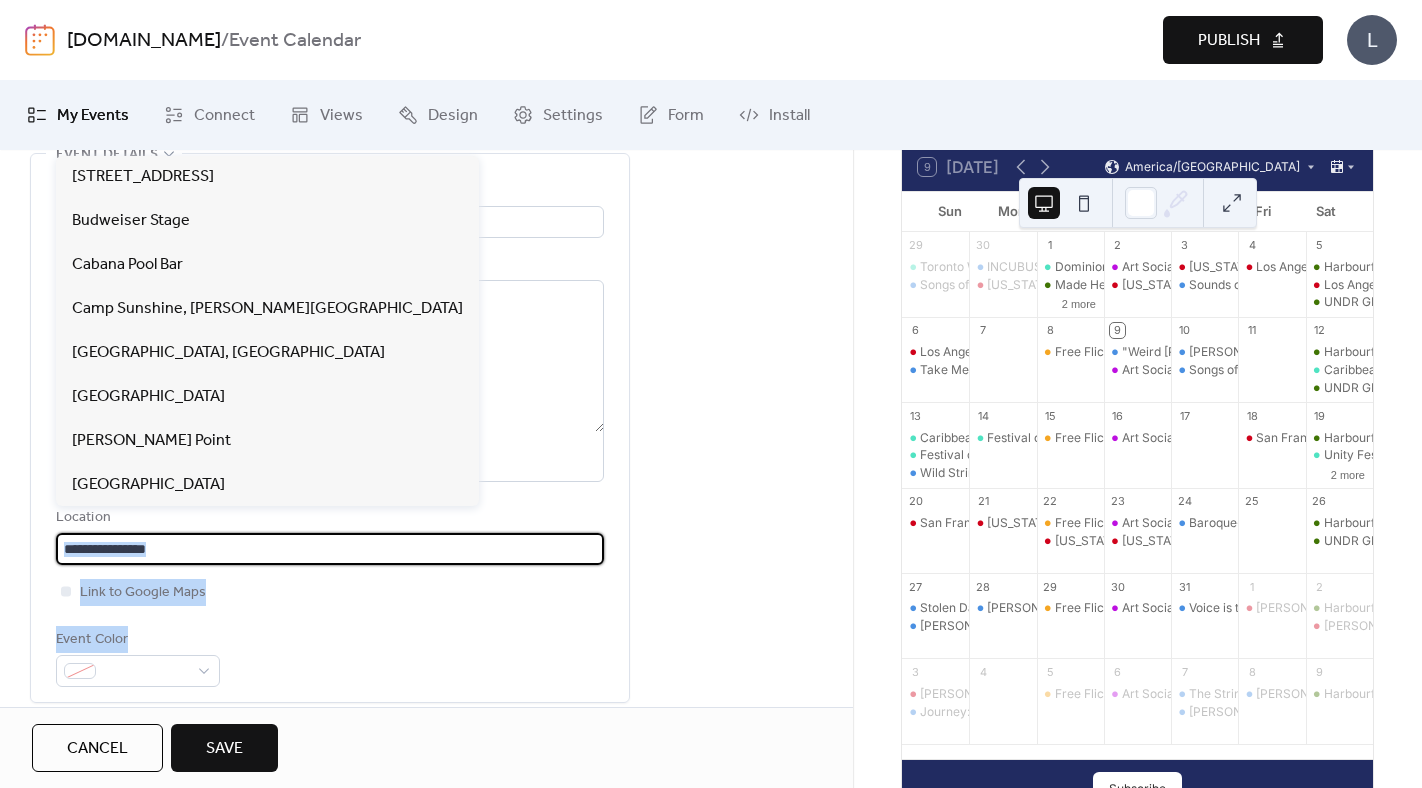 click at bounding box center (330, 549) 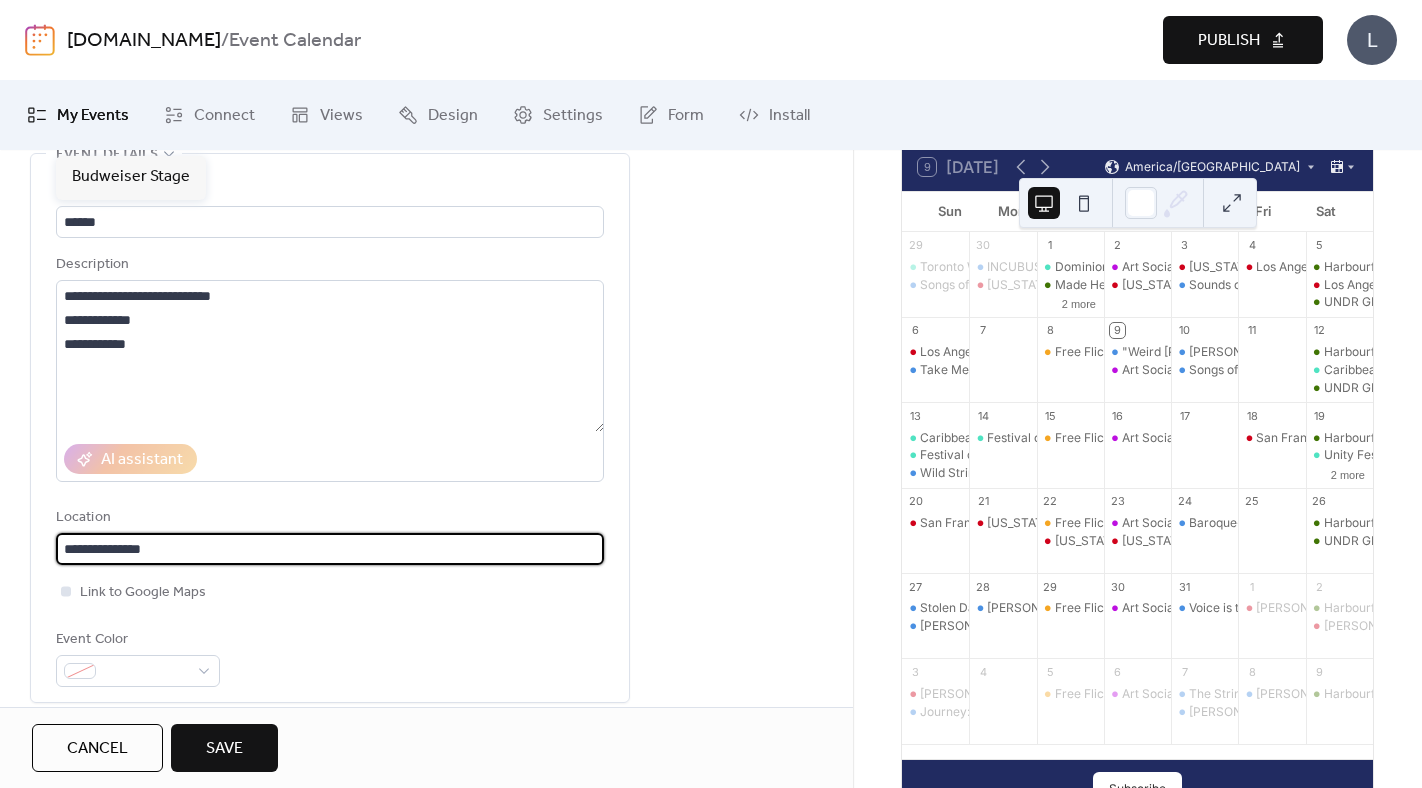 type on "**********" 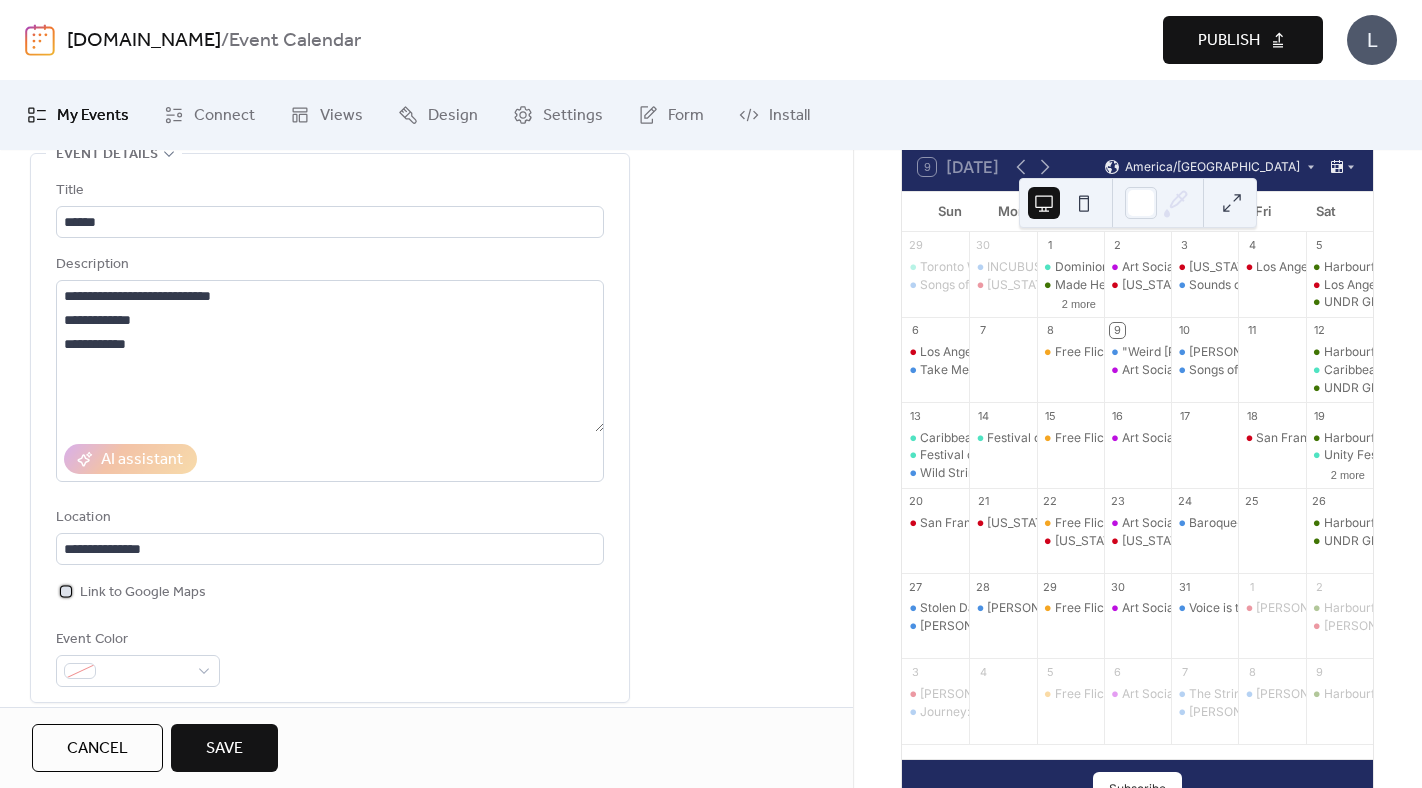 click at bounding box center [66, 591] 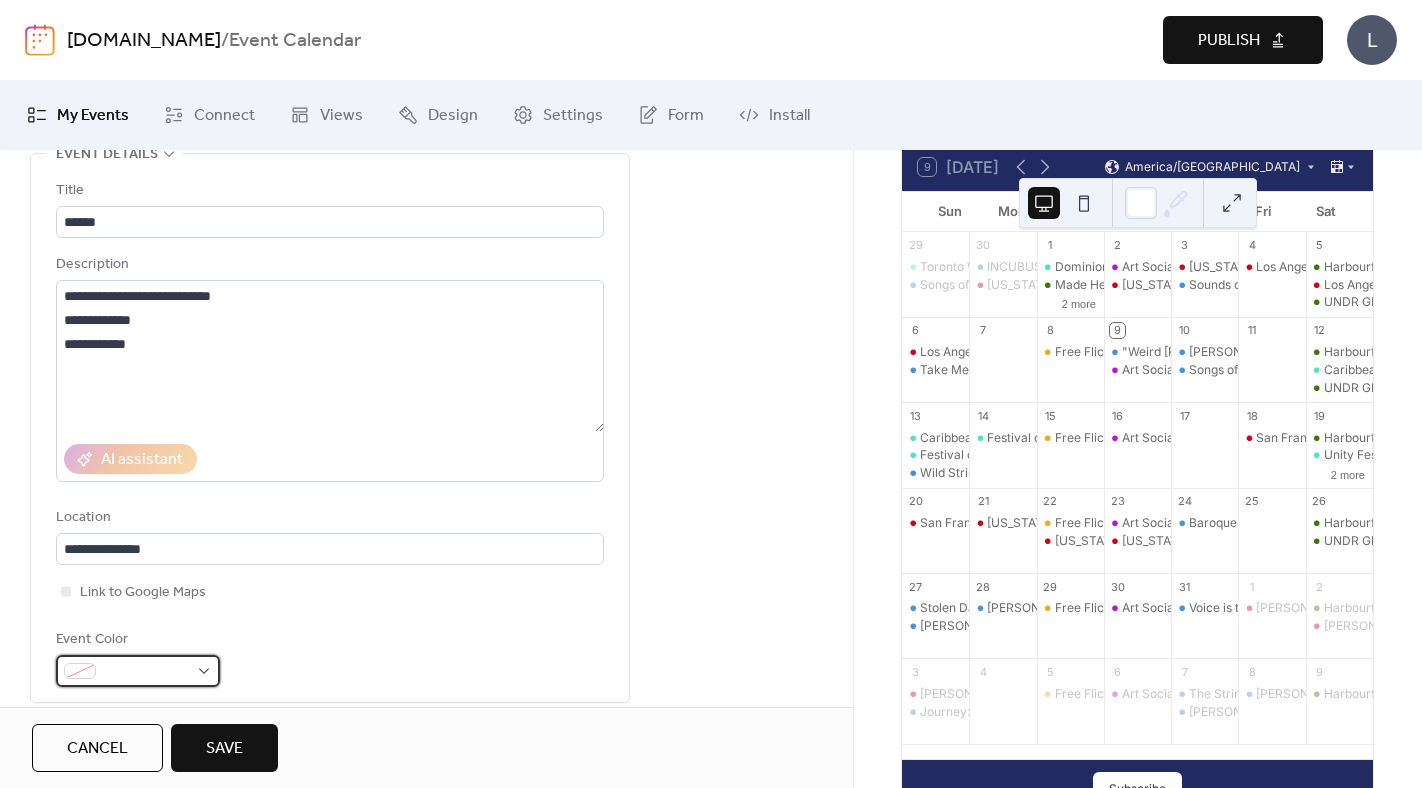 click at bounding box center (138, 671) 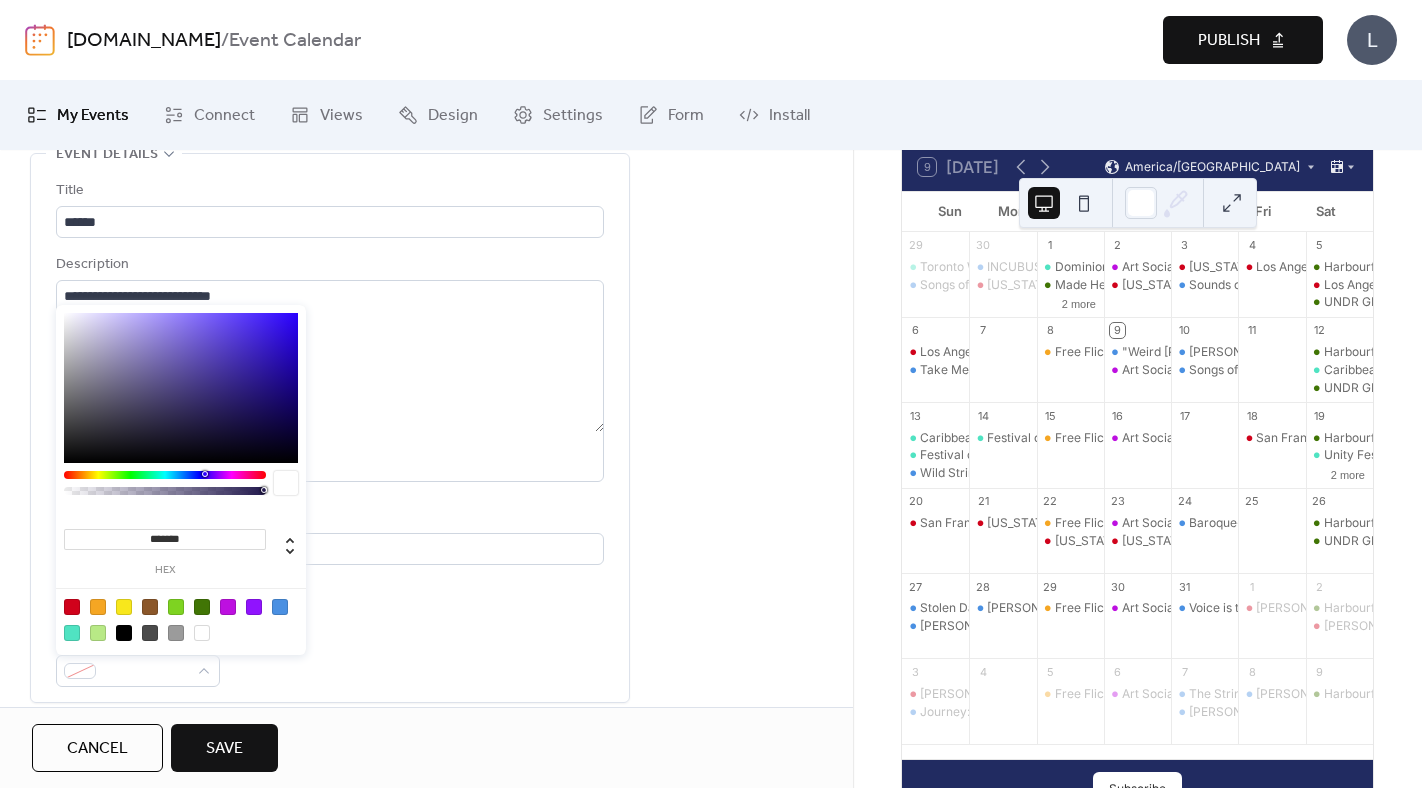 click at bounding box center (280, 607) 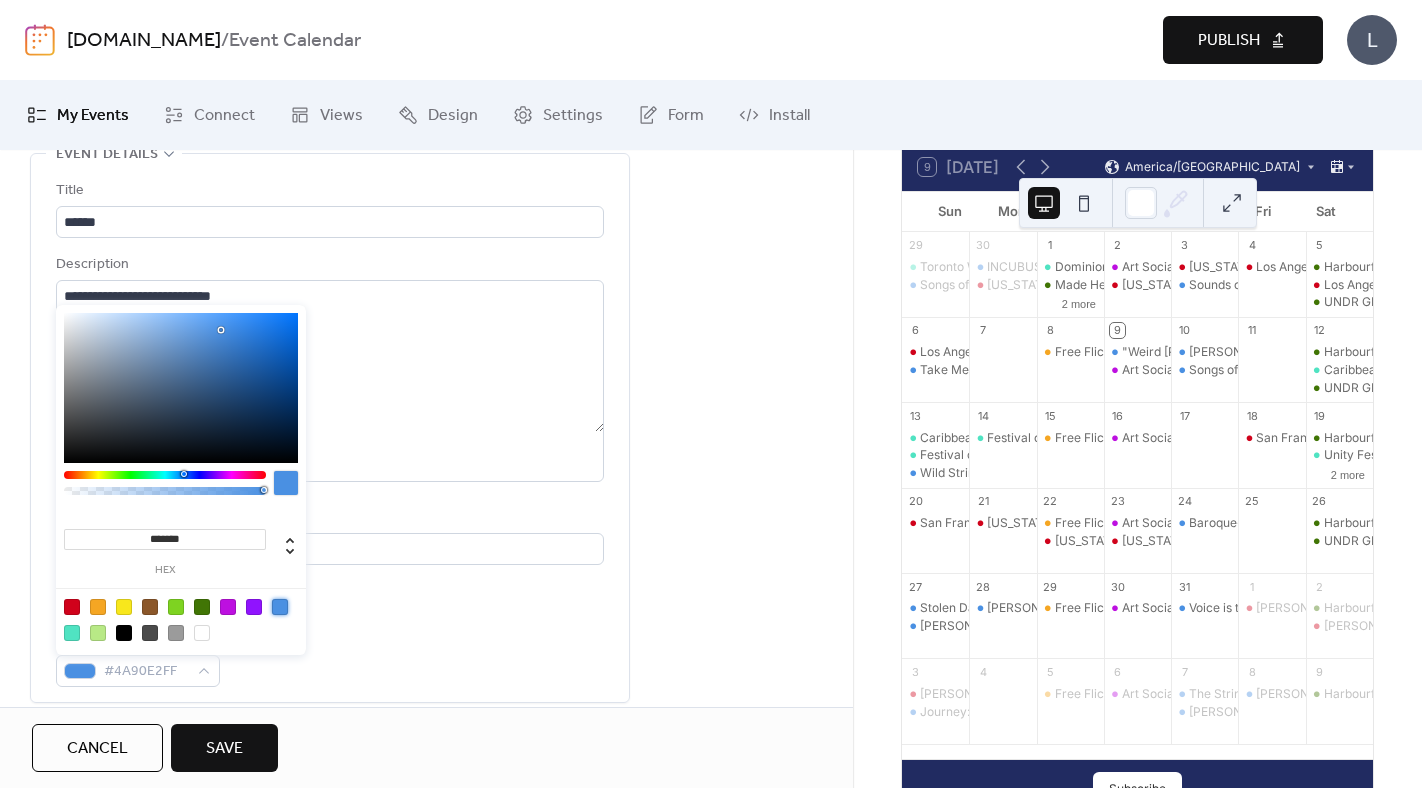 click on "**********" at bounding box center (330, 433) 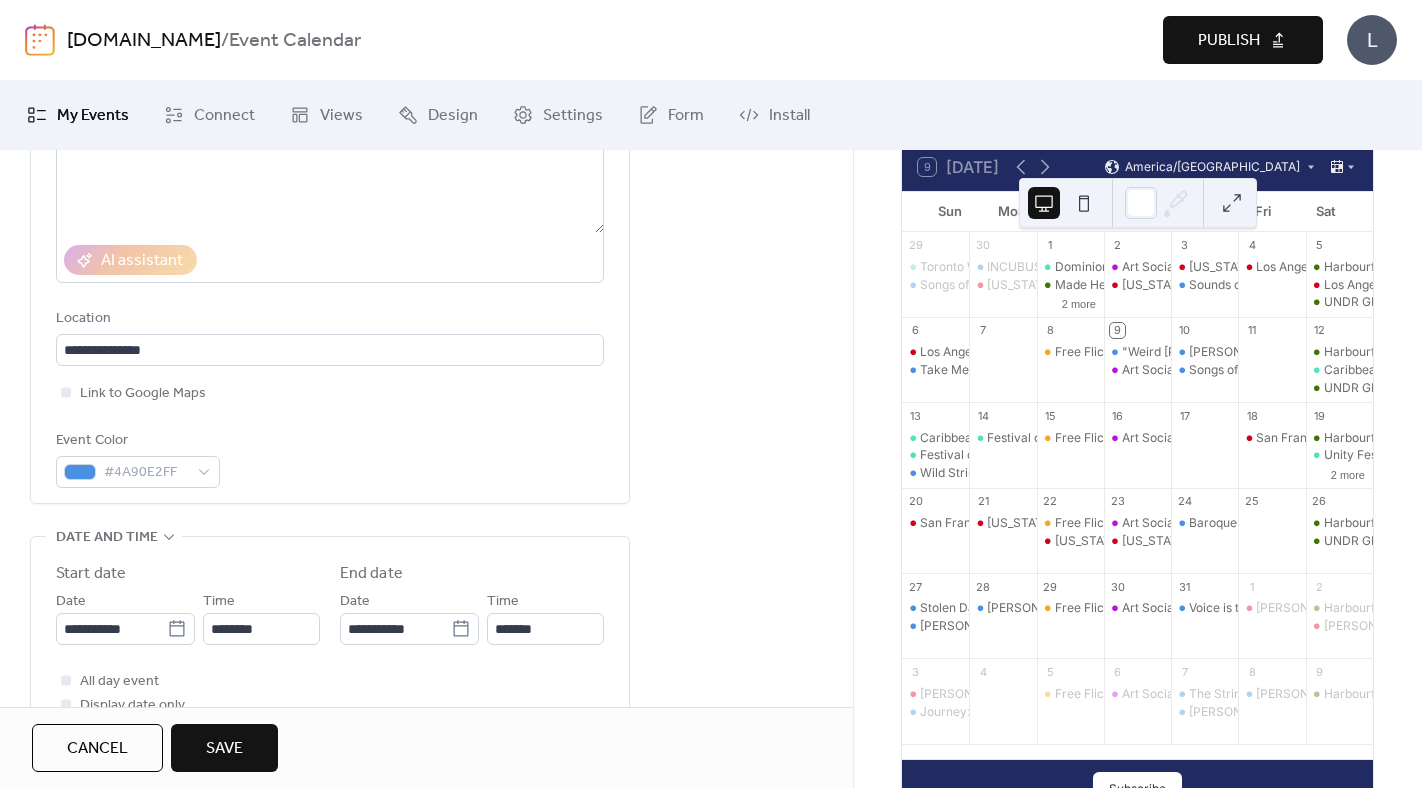 scroll, scrollTop: 325, scrollLeft: 0, axis: vertical 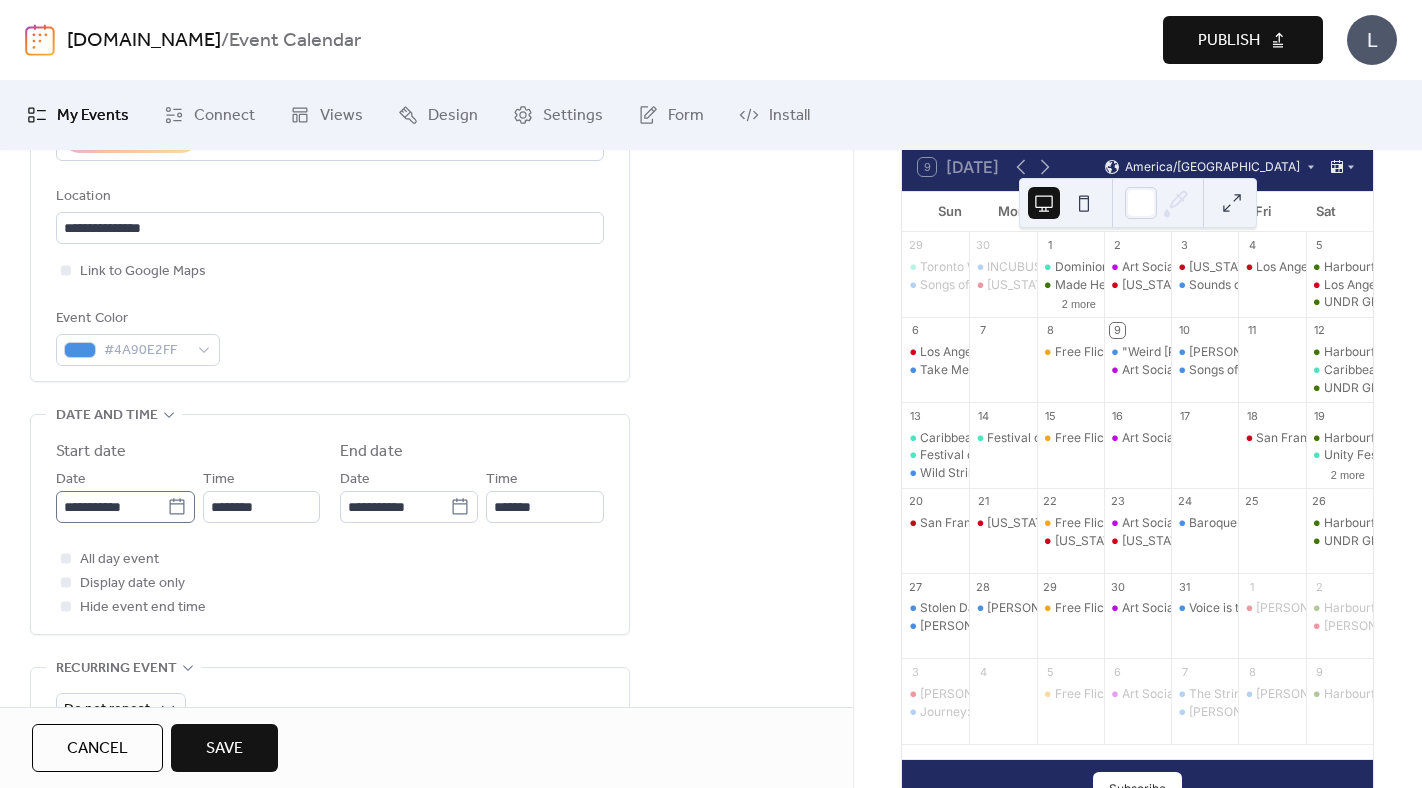click 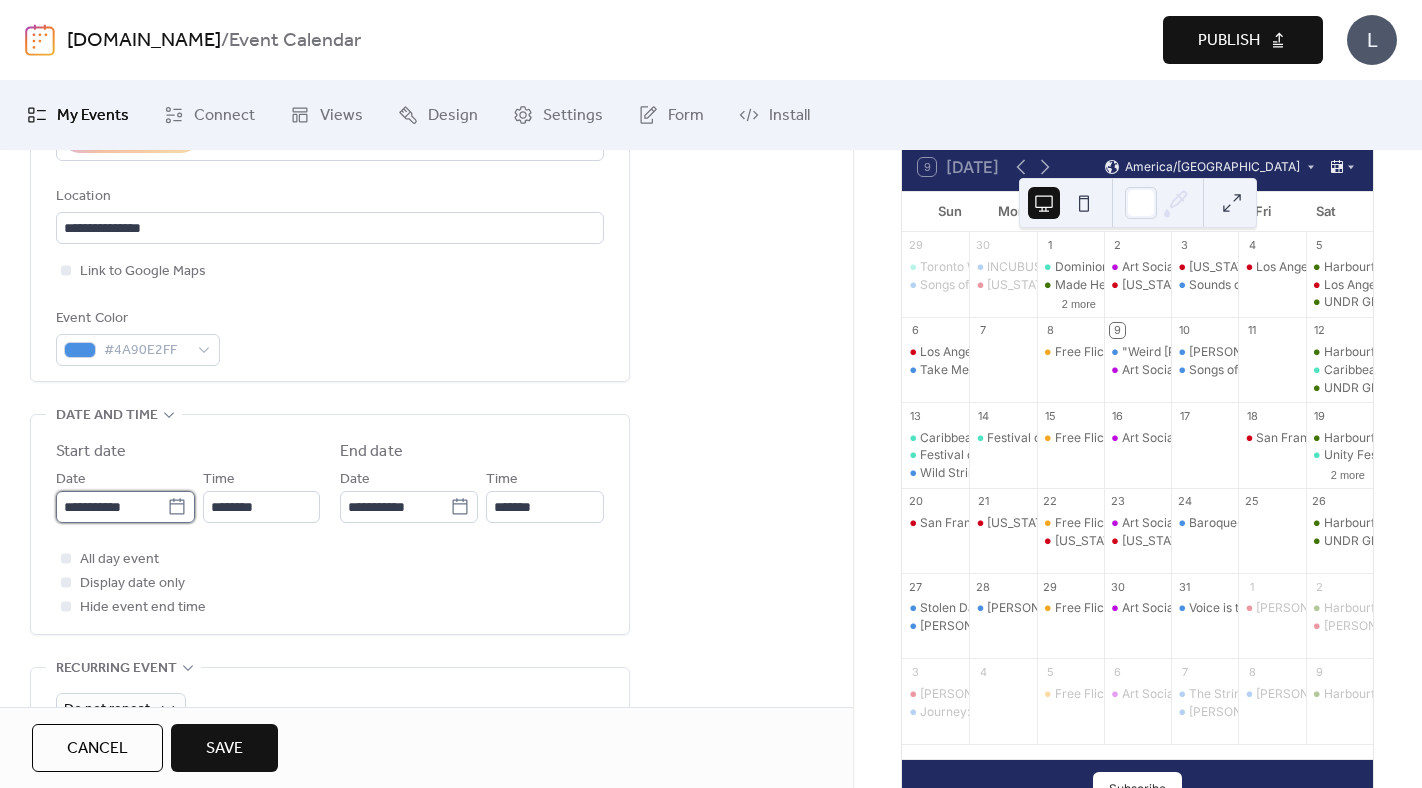 click on "**********" at bounding box center (111, 507) 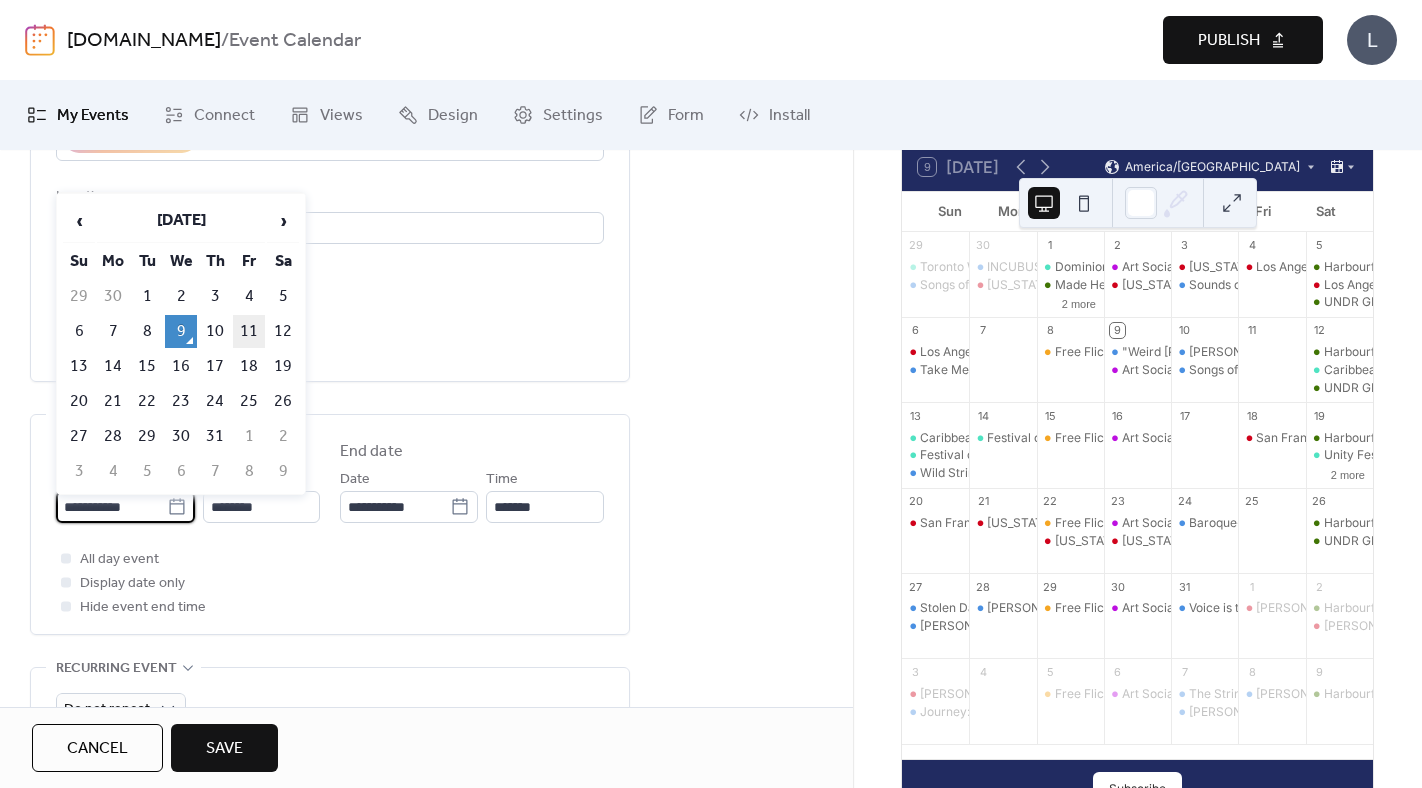 click on "11" at bounding box center (249, 331) 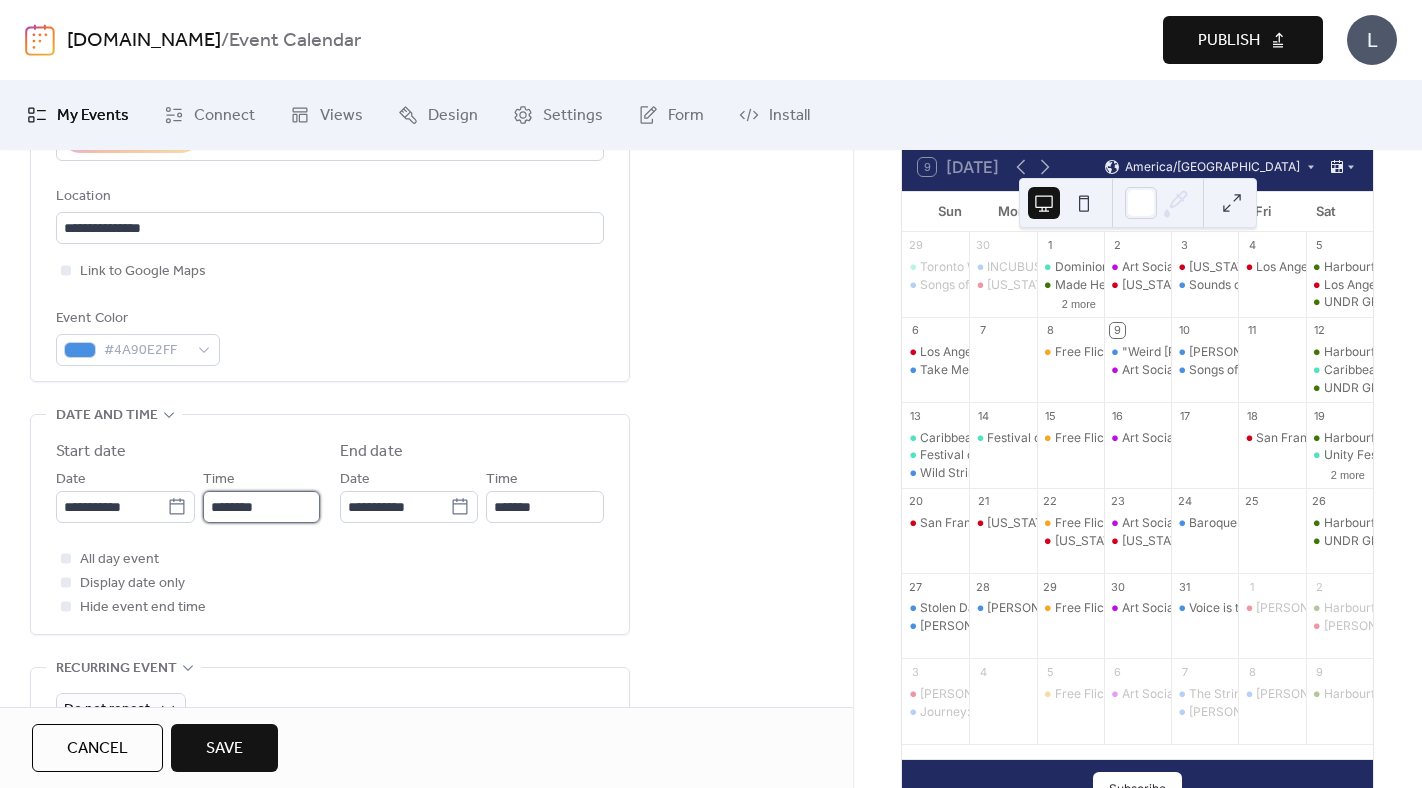 click on "********" at bounding box center [261, 507] 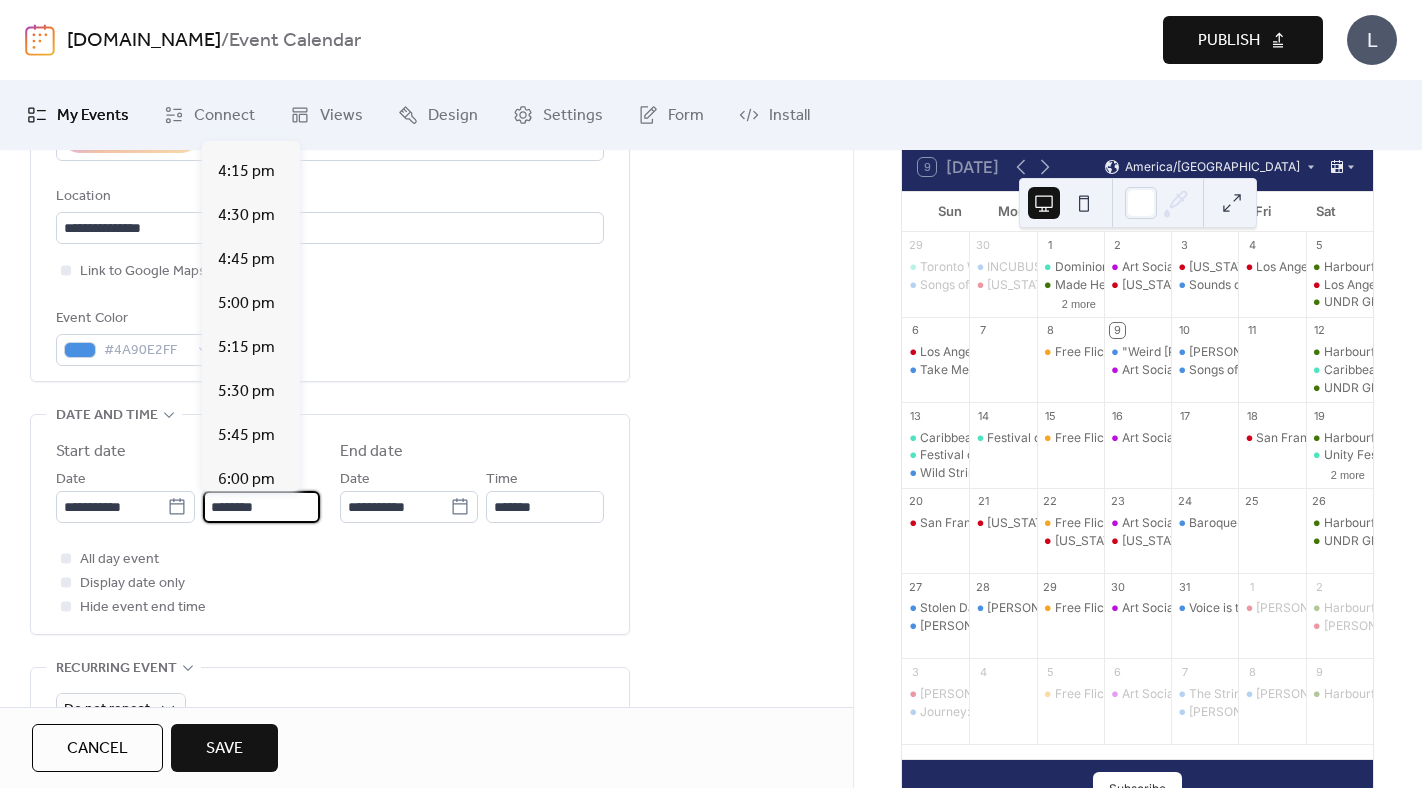 scroll, scrollTop: 2848, scrollLeft: 0, axis: vertical 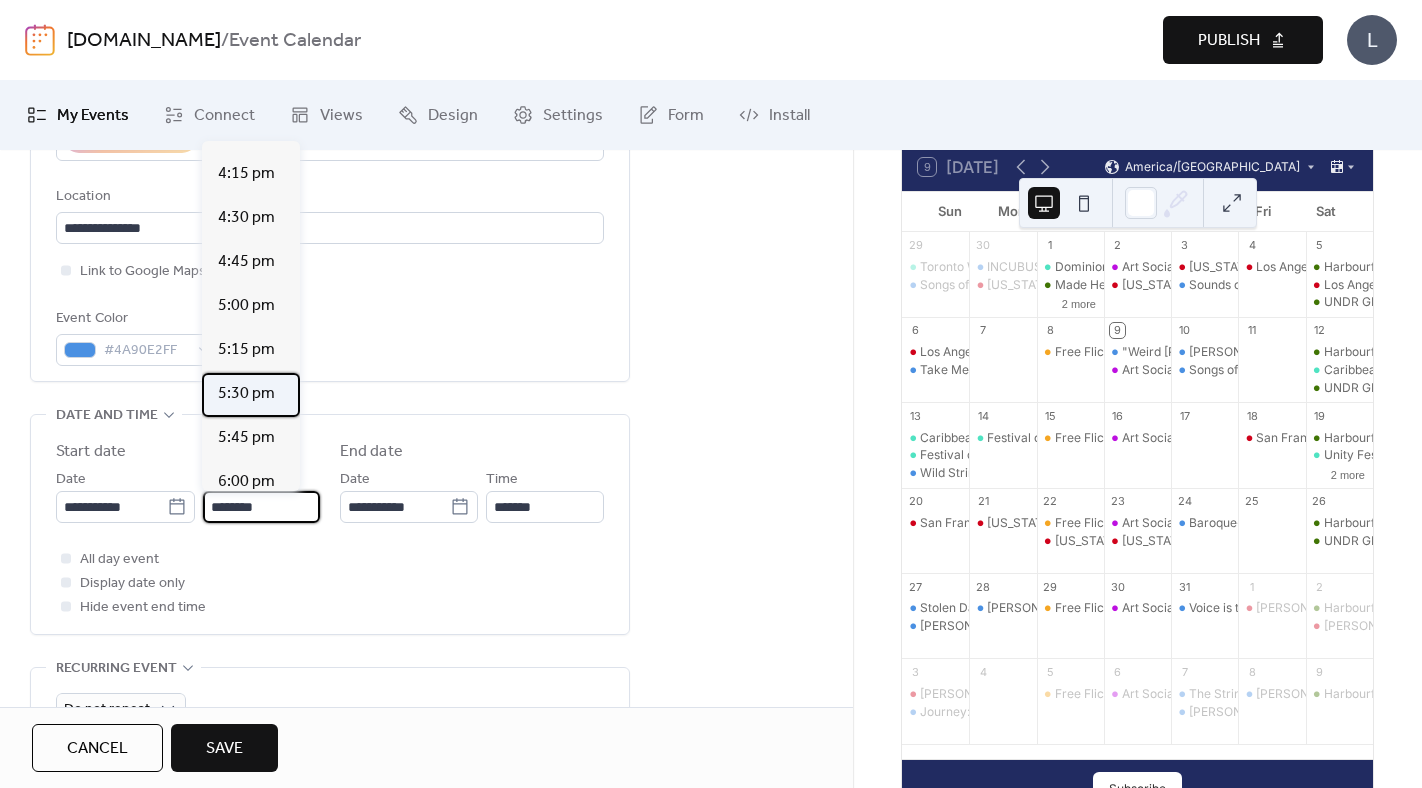 click on "5:30 pm" at bounding box center (246, 394) 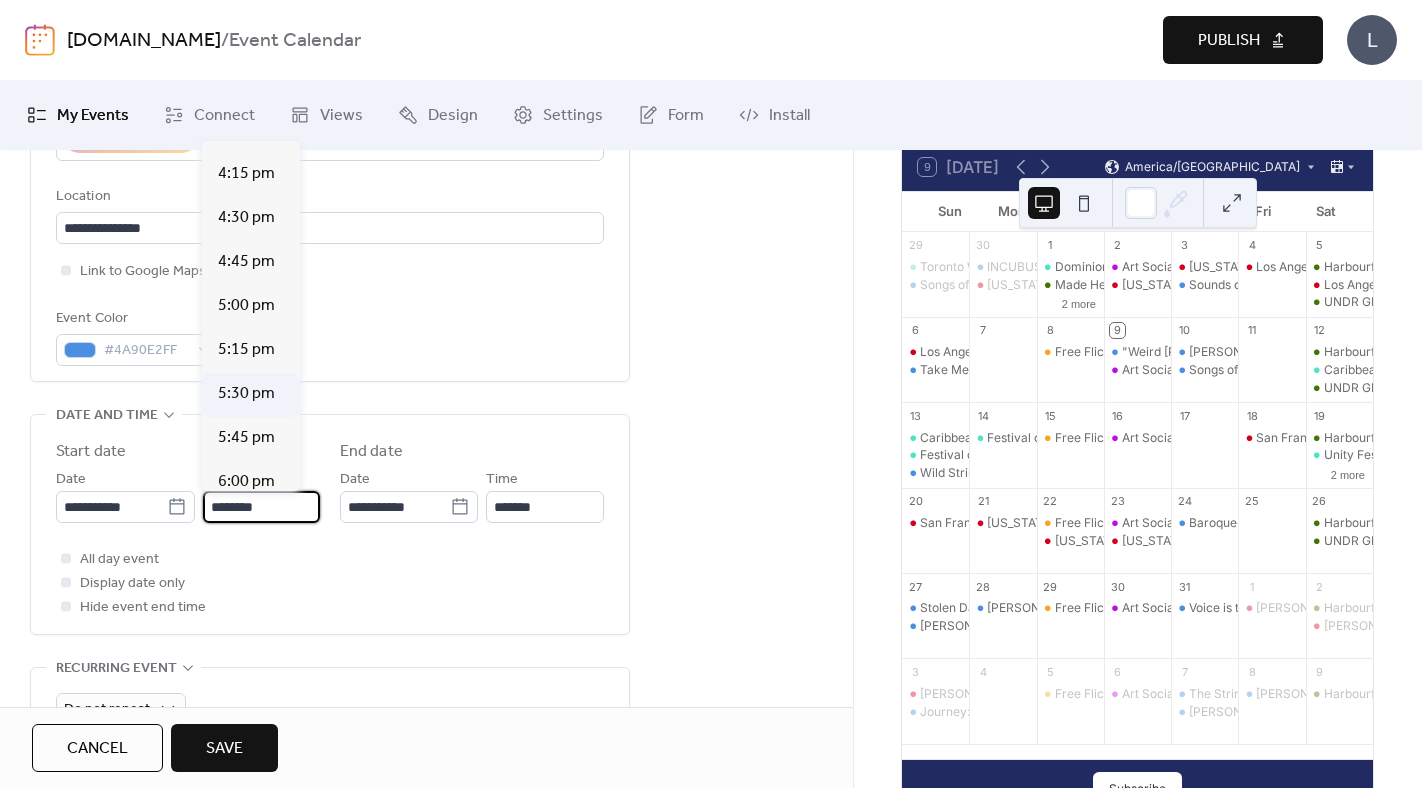 type on "*******" 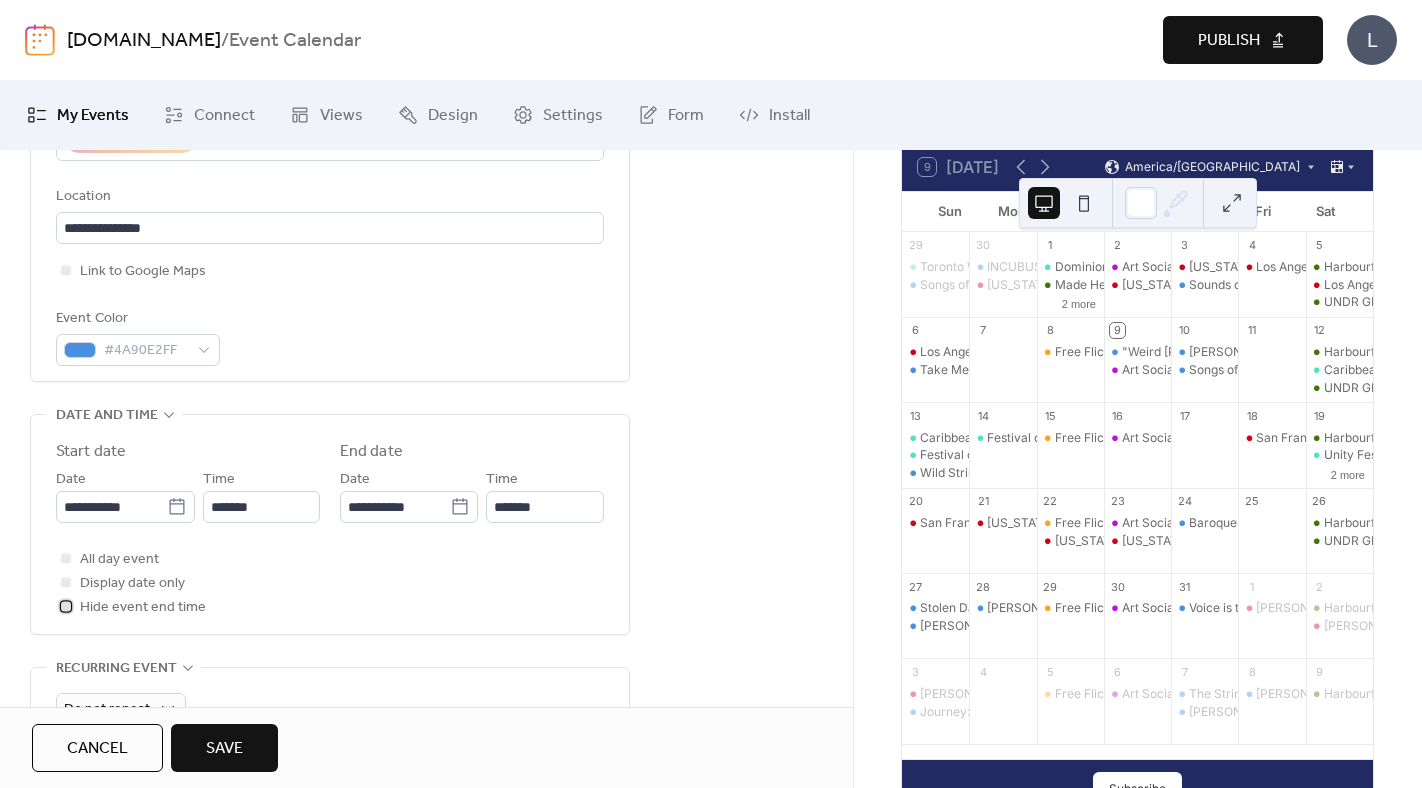 click at bounding box center (66, 606) 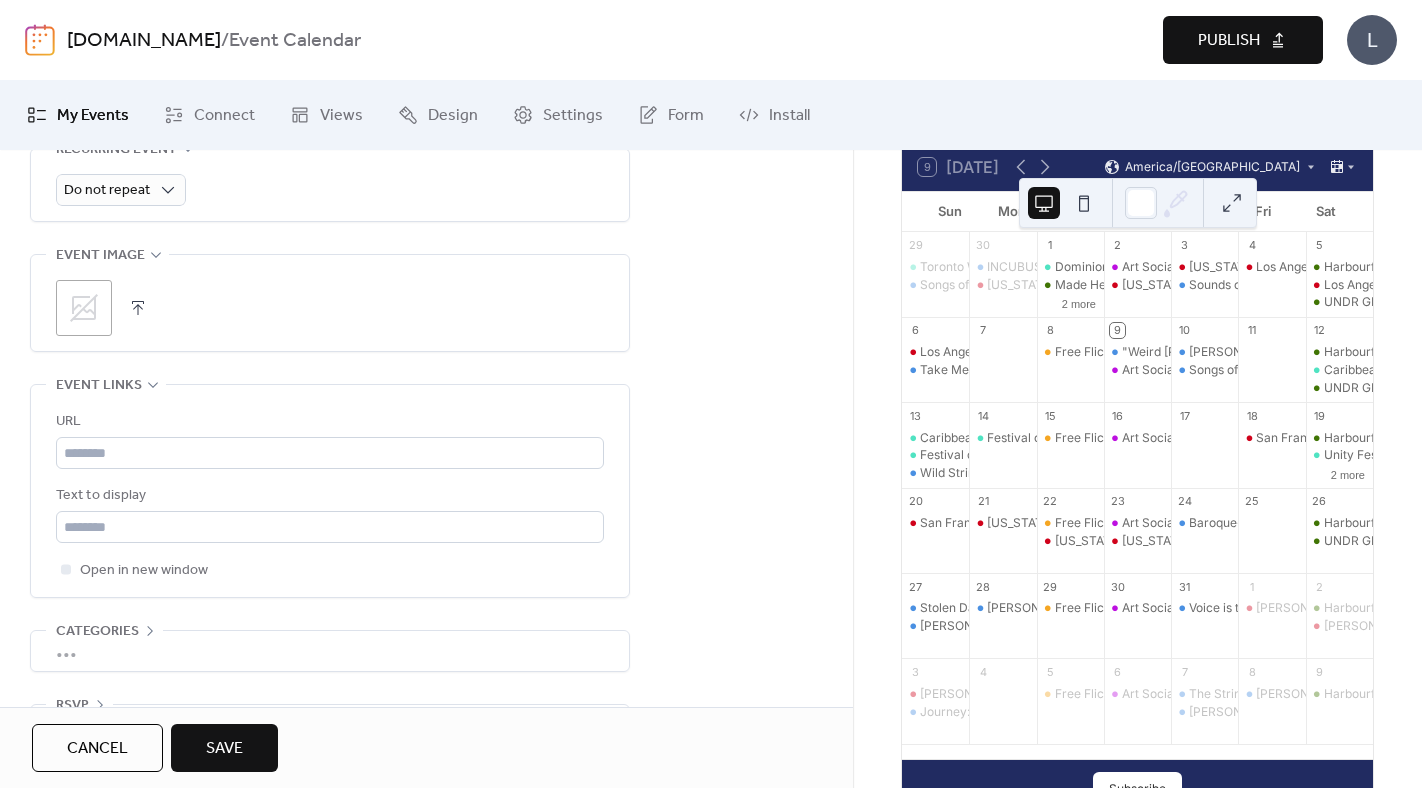 scroll, scrollTop: 968, scrollLeft: 0, axis: vertical 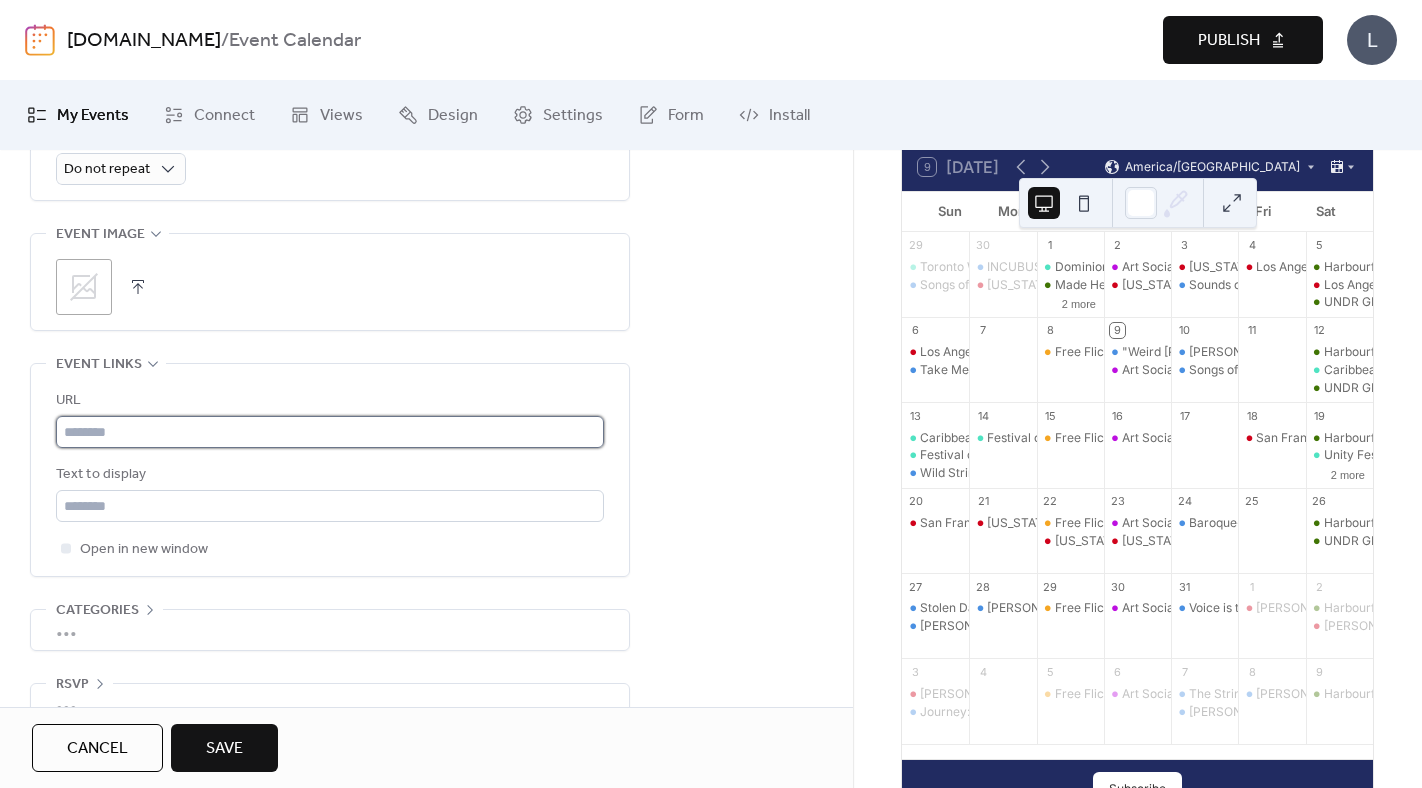 click at bounding box center (330, 432) 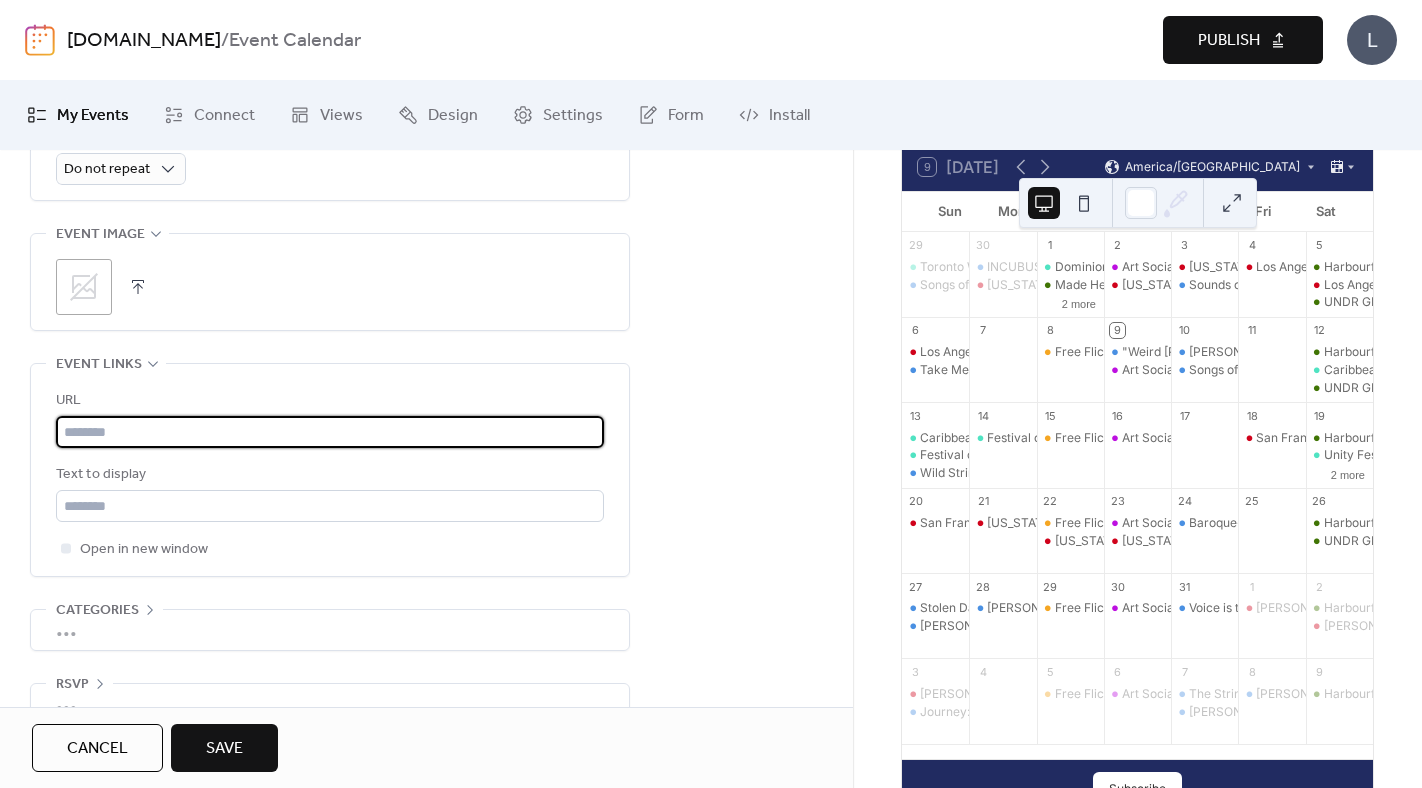 paste on "**********" 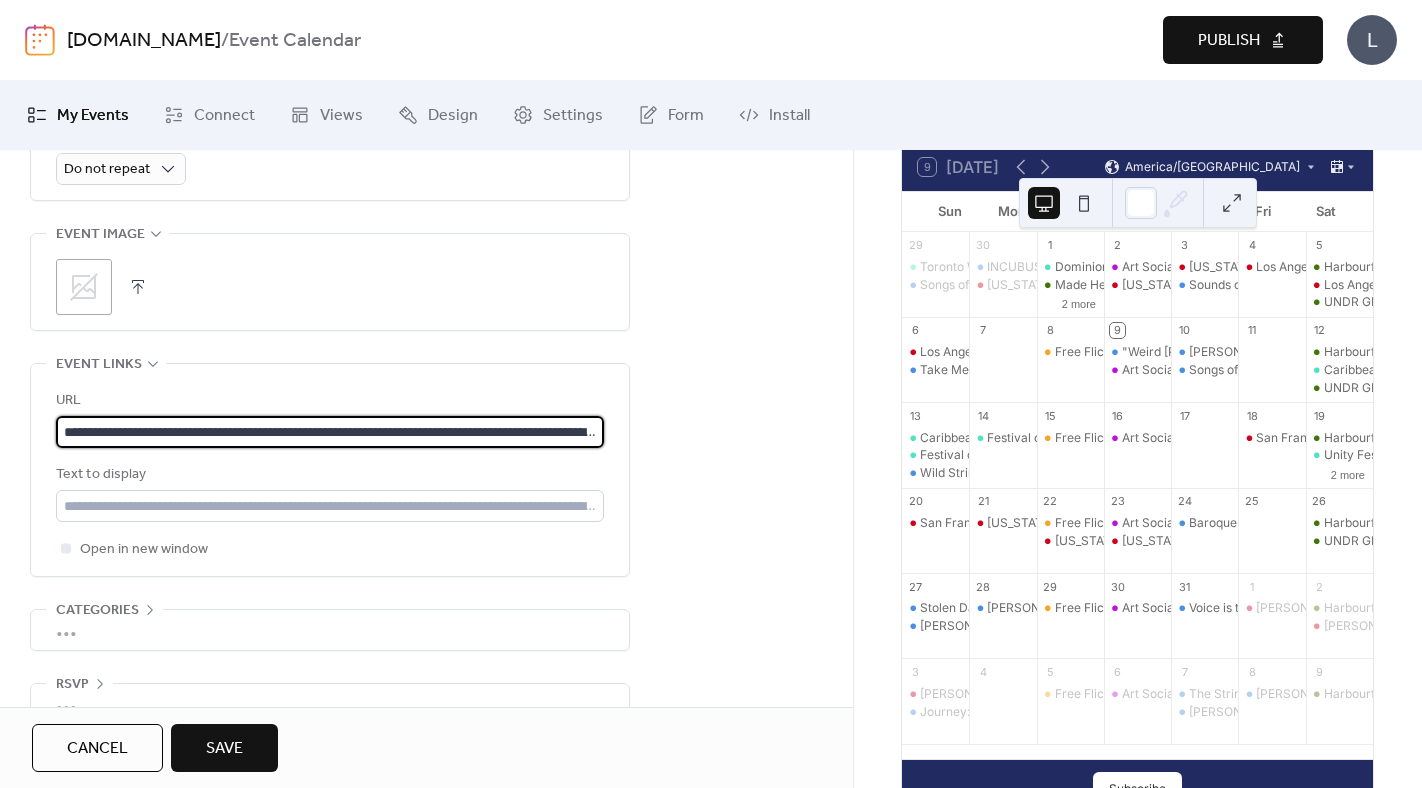 scroll, scrollTop: 0, scrollLeft: 926, axis: horizontal 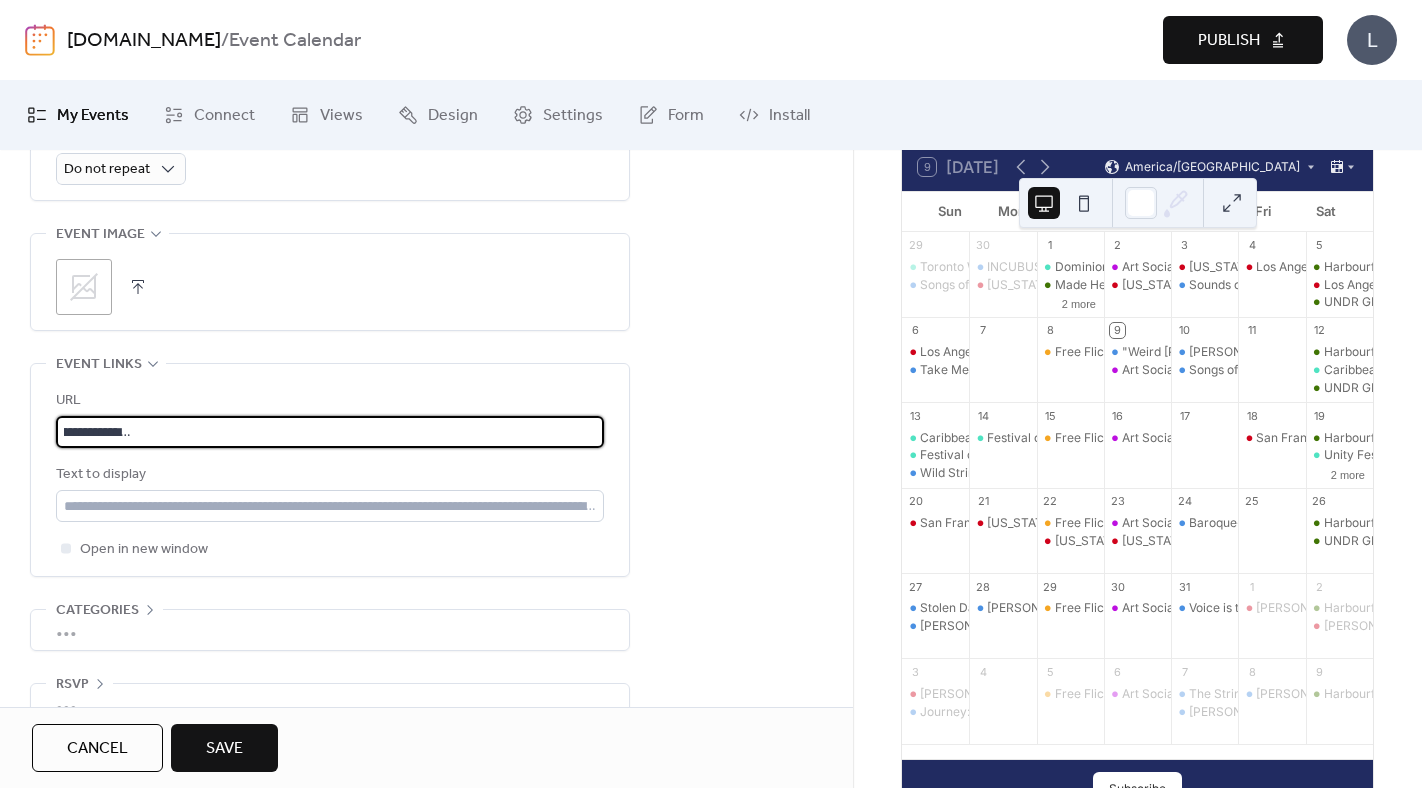 type on "**********" 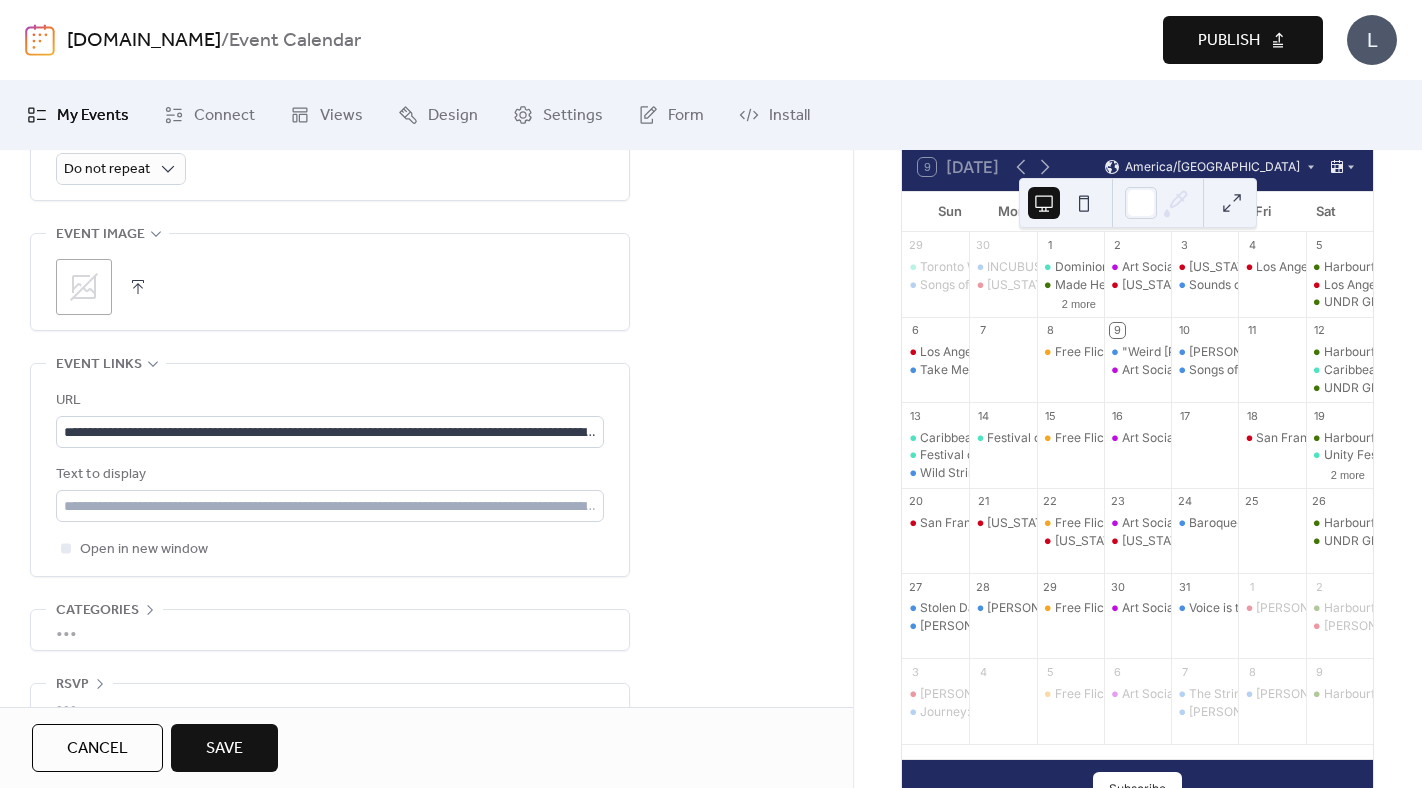 click on ";" at bounding box center (84, 287) 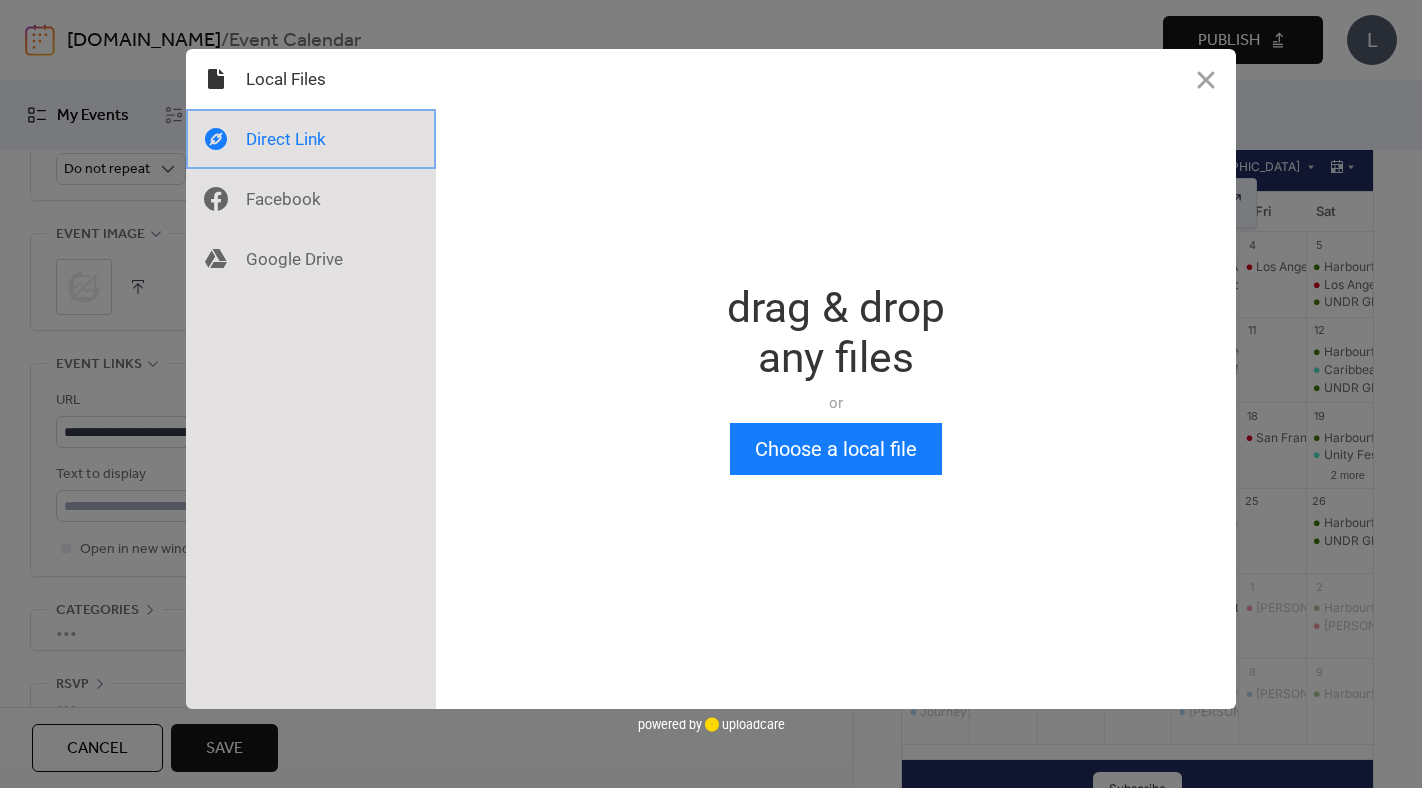 click at bounding box center (311, 139) 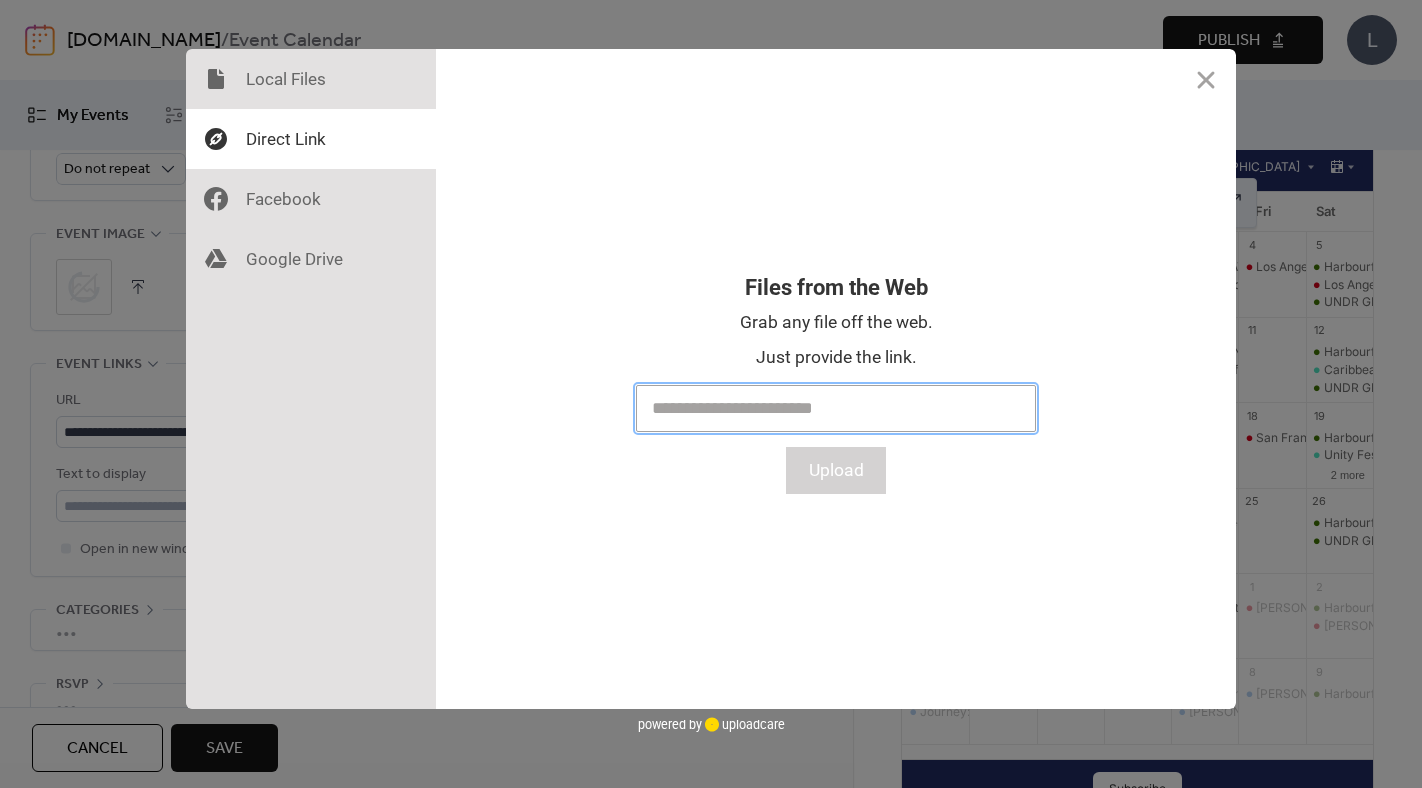 paste on "**********" 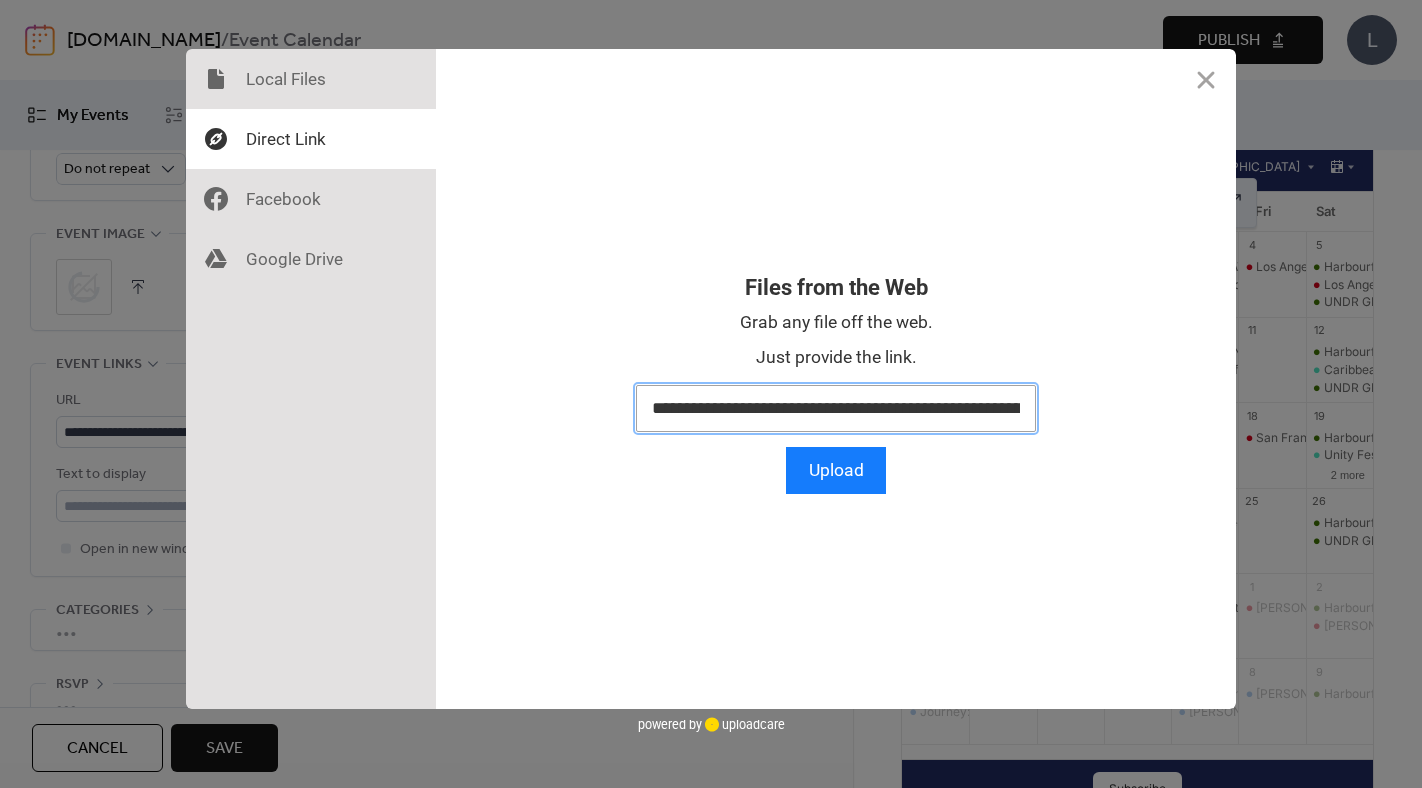 scroll, scrollTop: 0, scrollLeft: 375, axis: horizontal 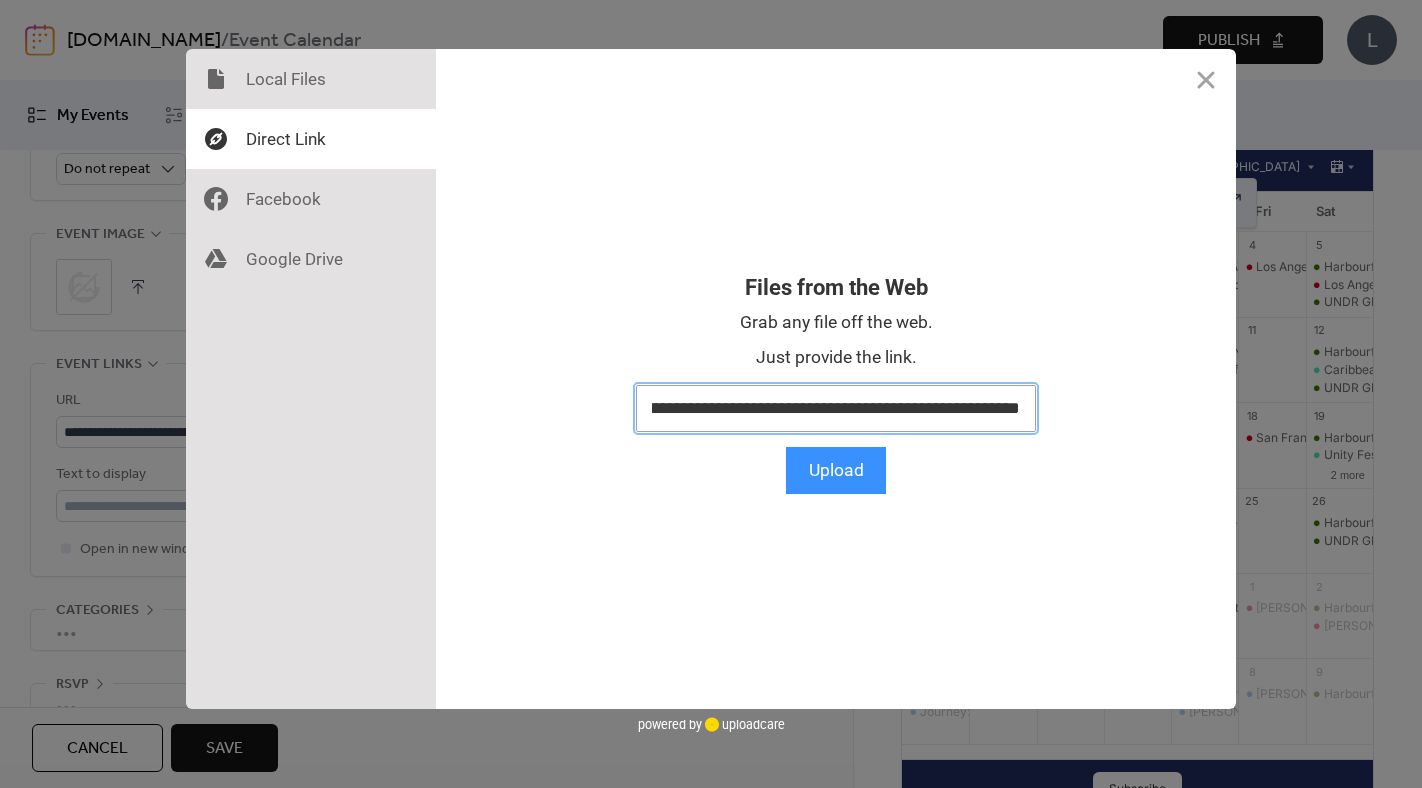 type on "**********" 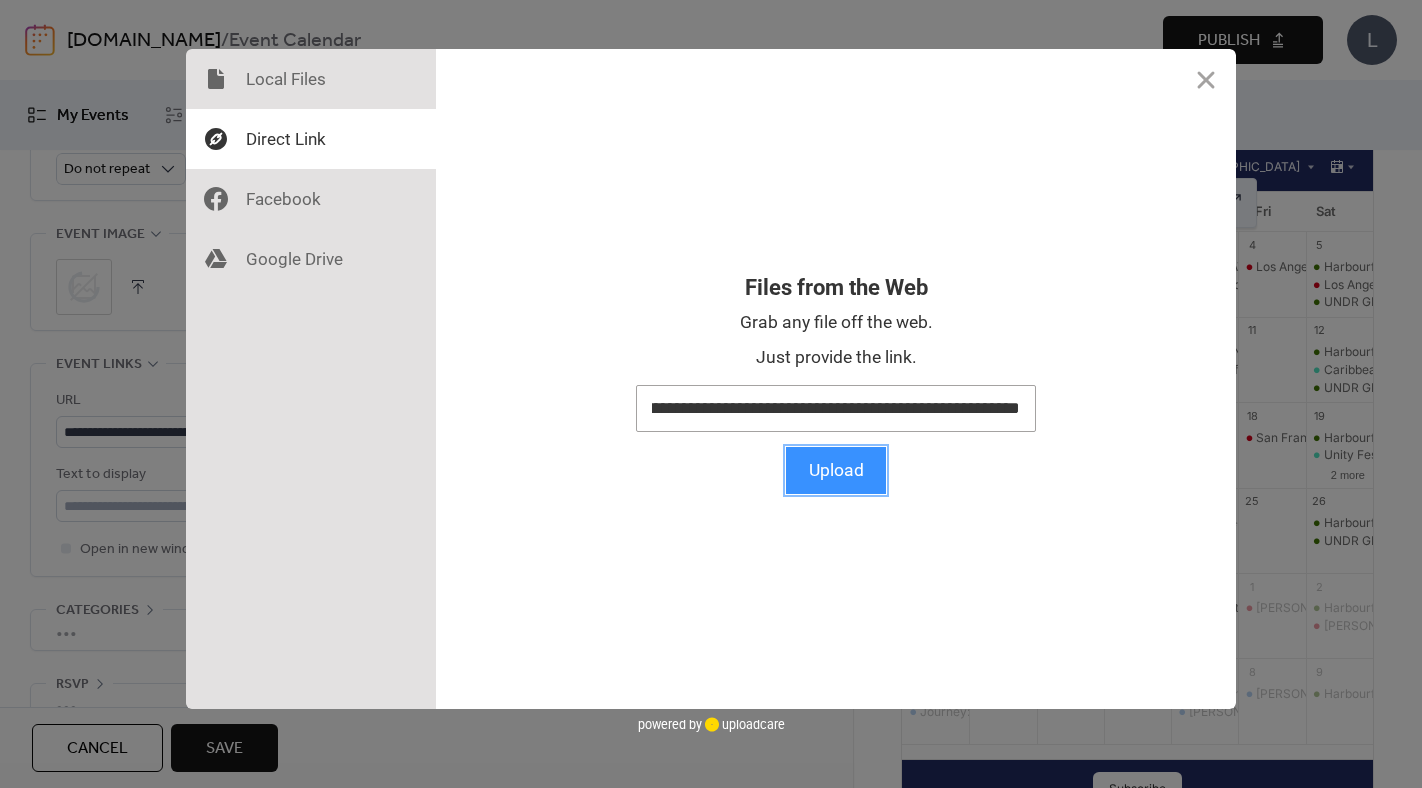 click on "Upload" at bounding box center (836, 470) 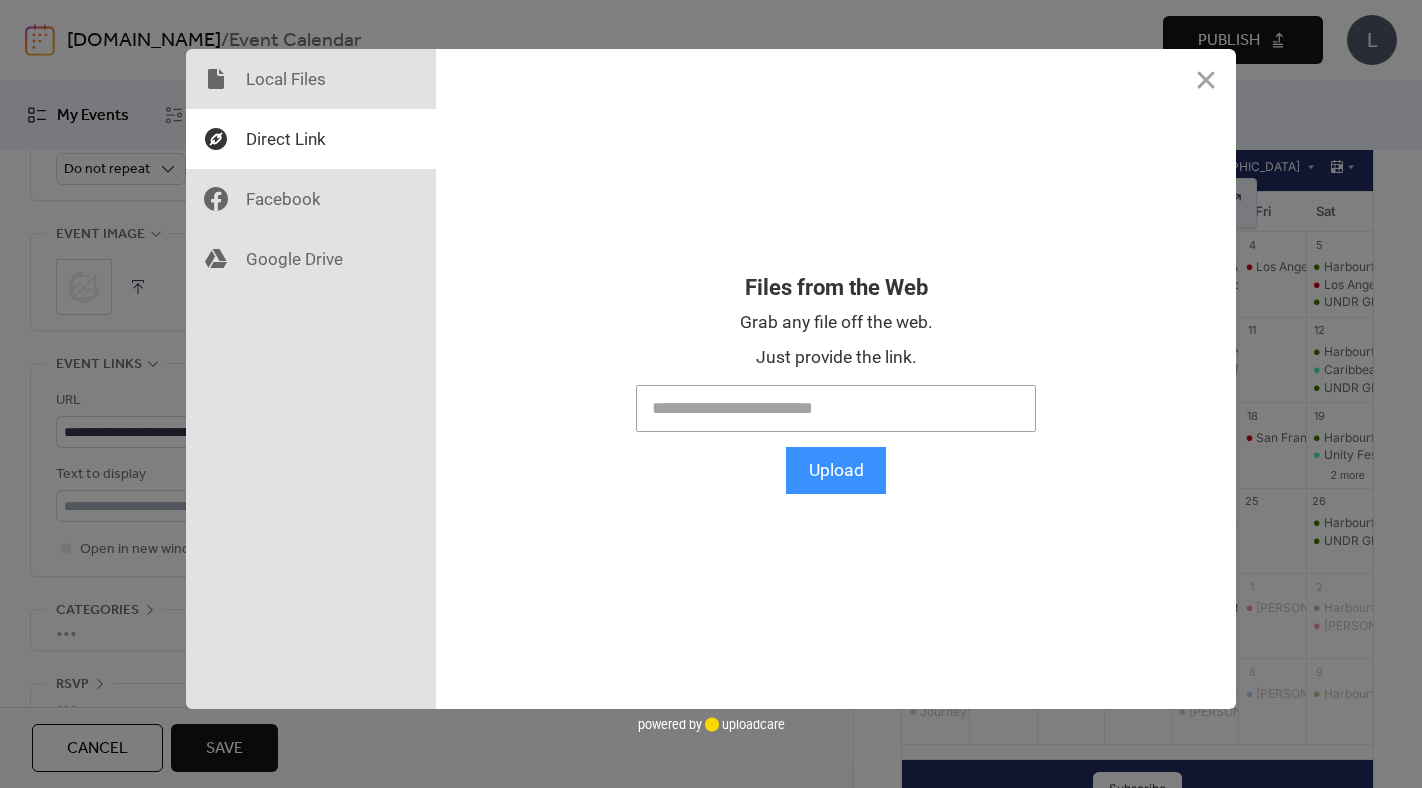 scroll, scrollTop: 0, scrollLeft: 0, axis: both 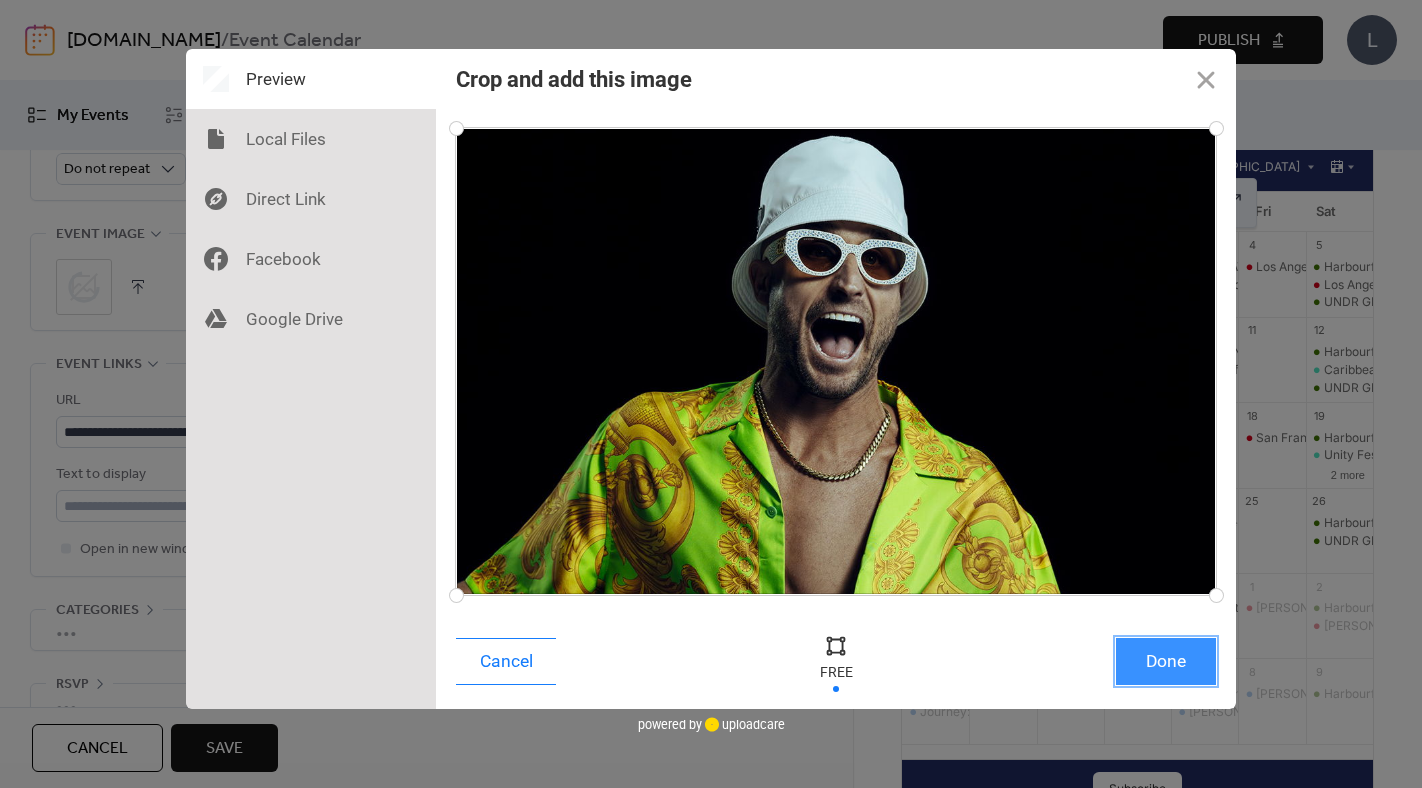 click on "Done" at bounding box center (1166, 661) 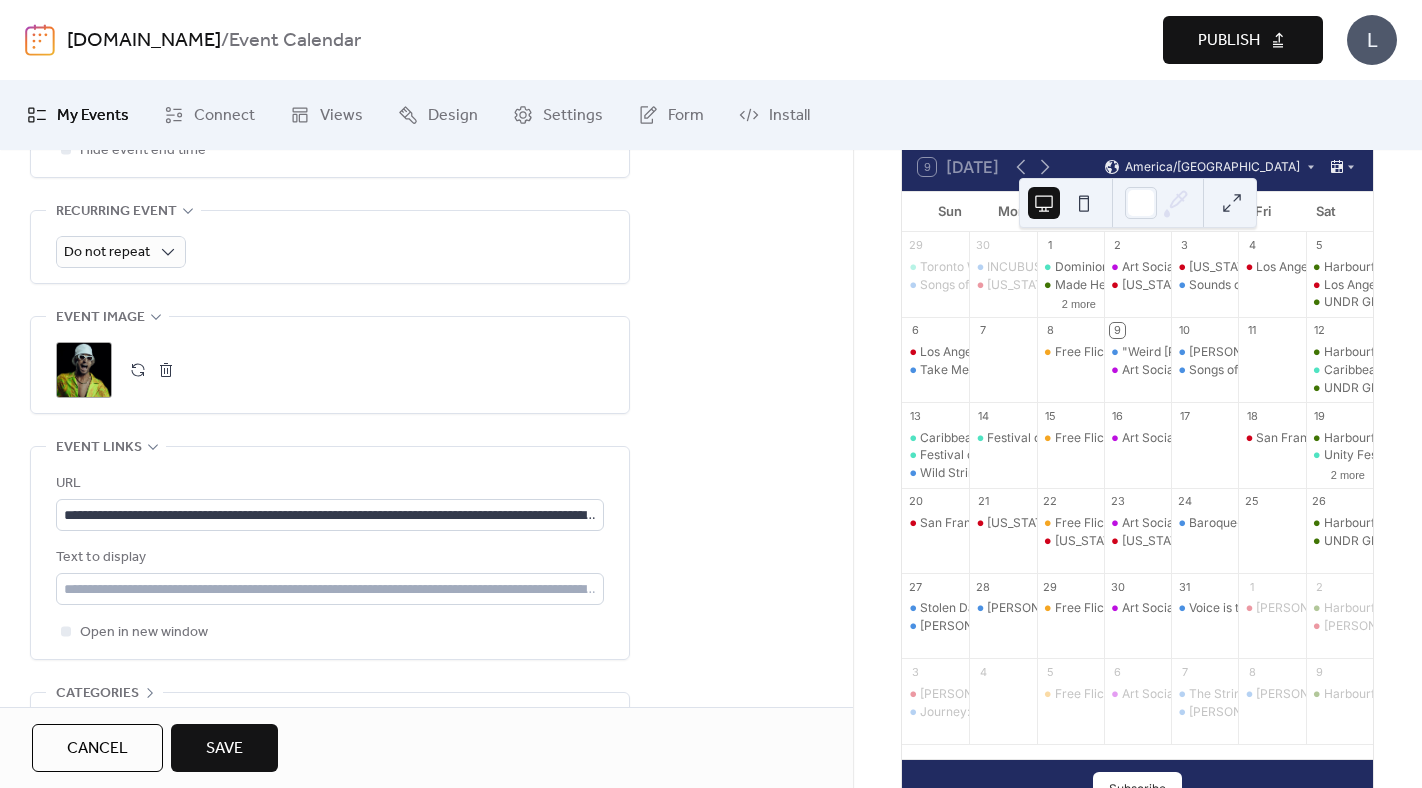 scroll, scrollTop: 1010, scrollLeft: 0, axis: vertical 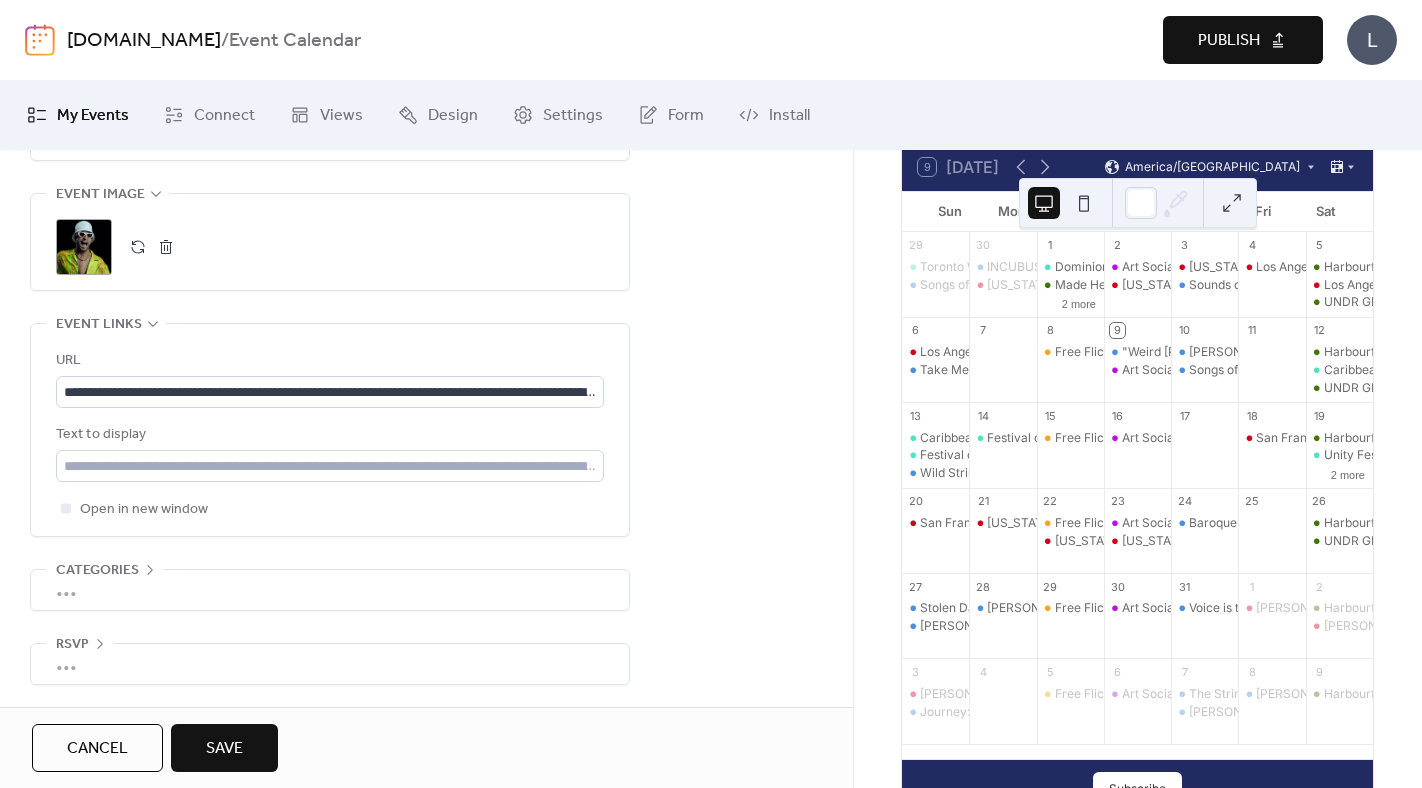 click on "Save" at bounding box center [224, 749] 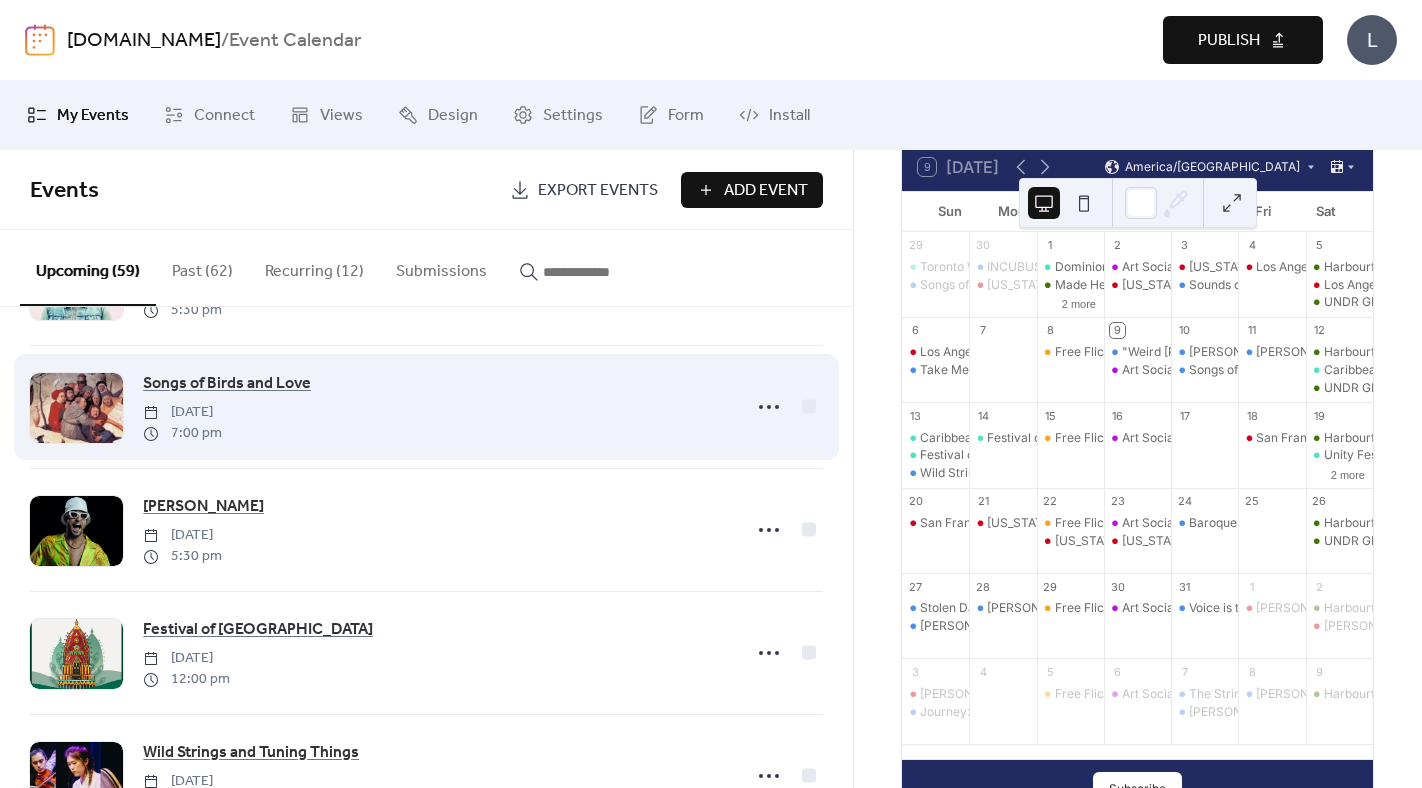 scroll, scrollTop: 244, scrollLeft: 0, axis: vertical 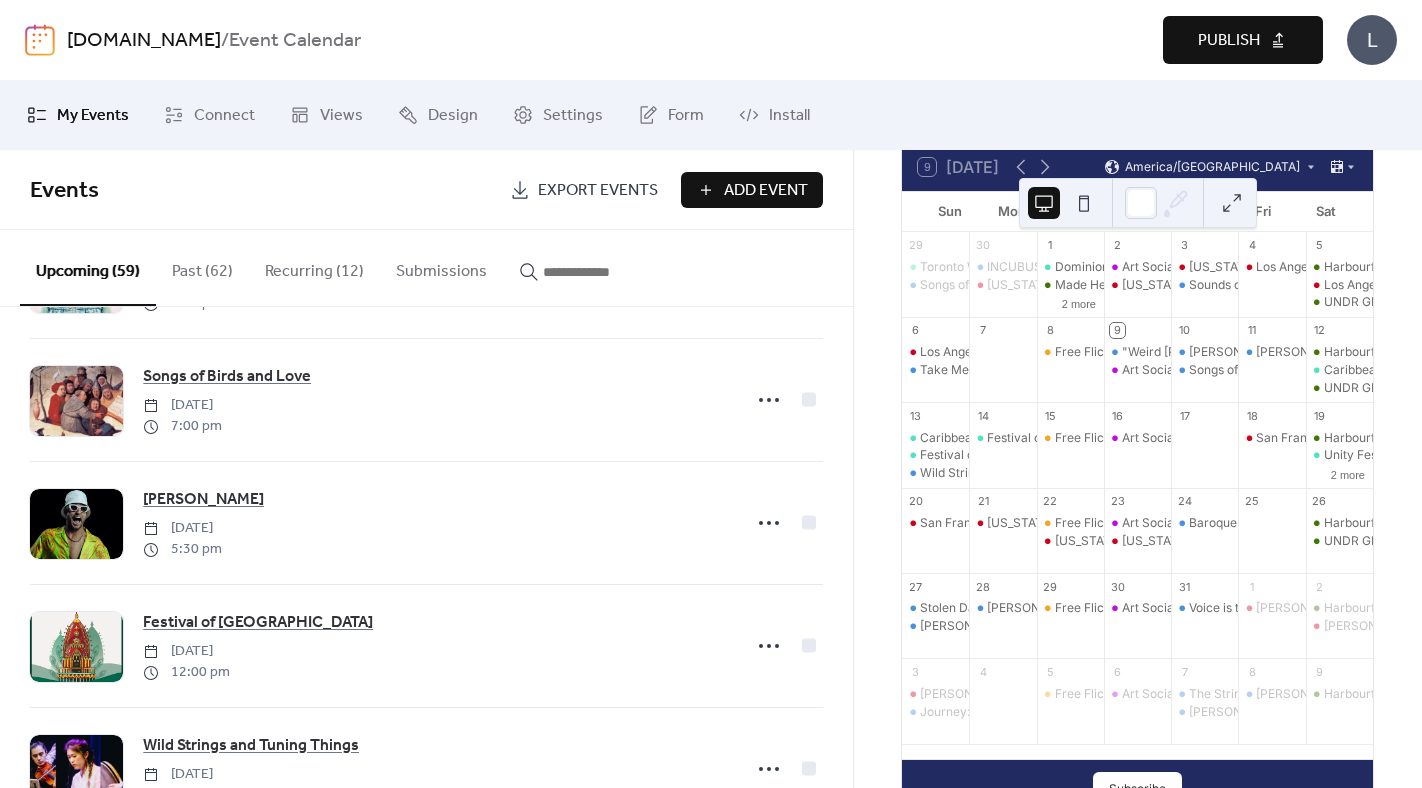 click on "Add Event" at bounding box center [766, 191] 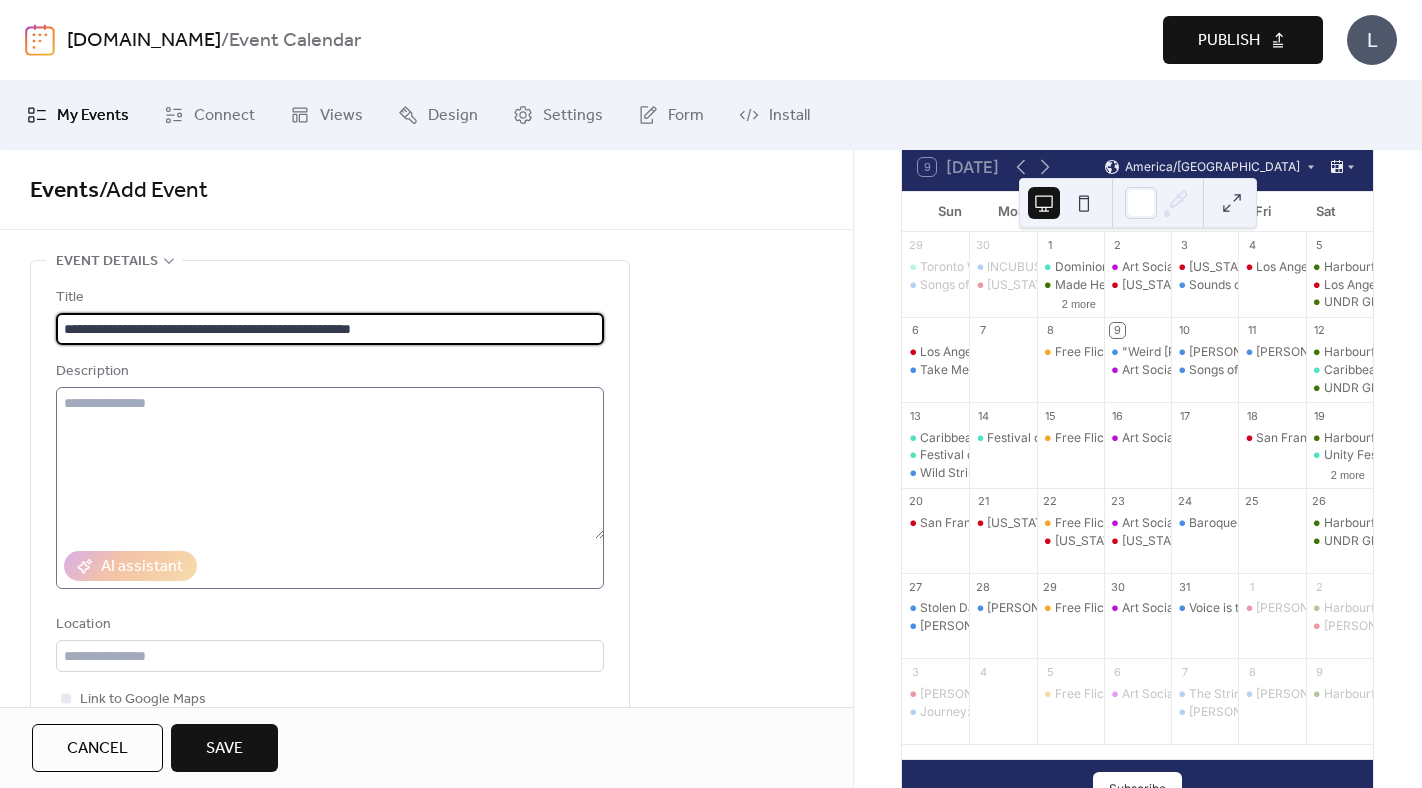 type on "**********" 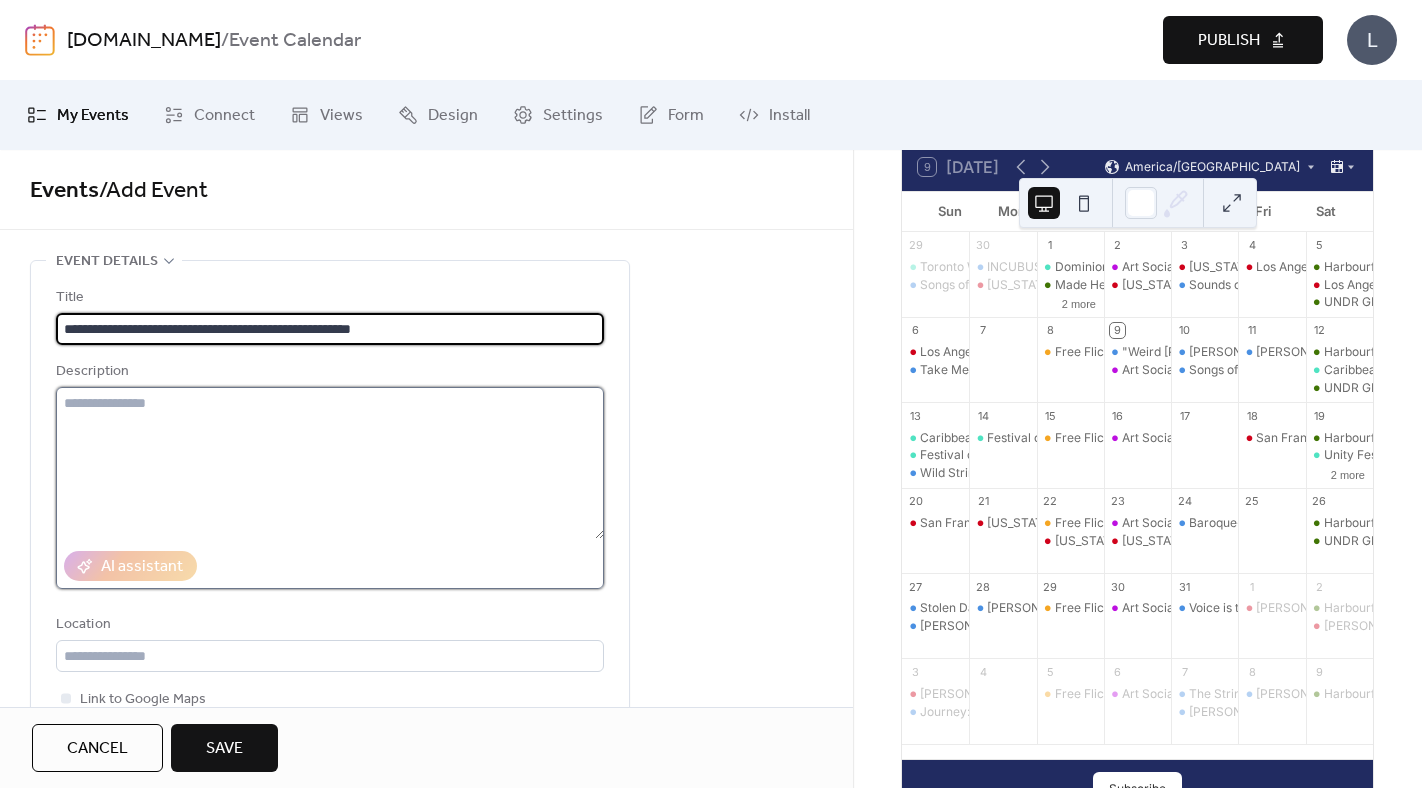click at bounding box center [330, 463] 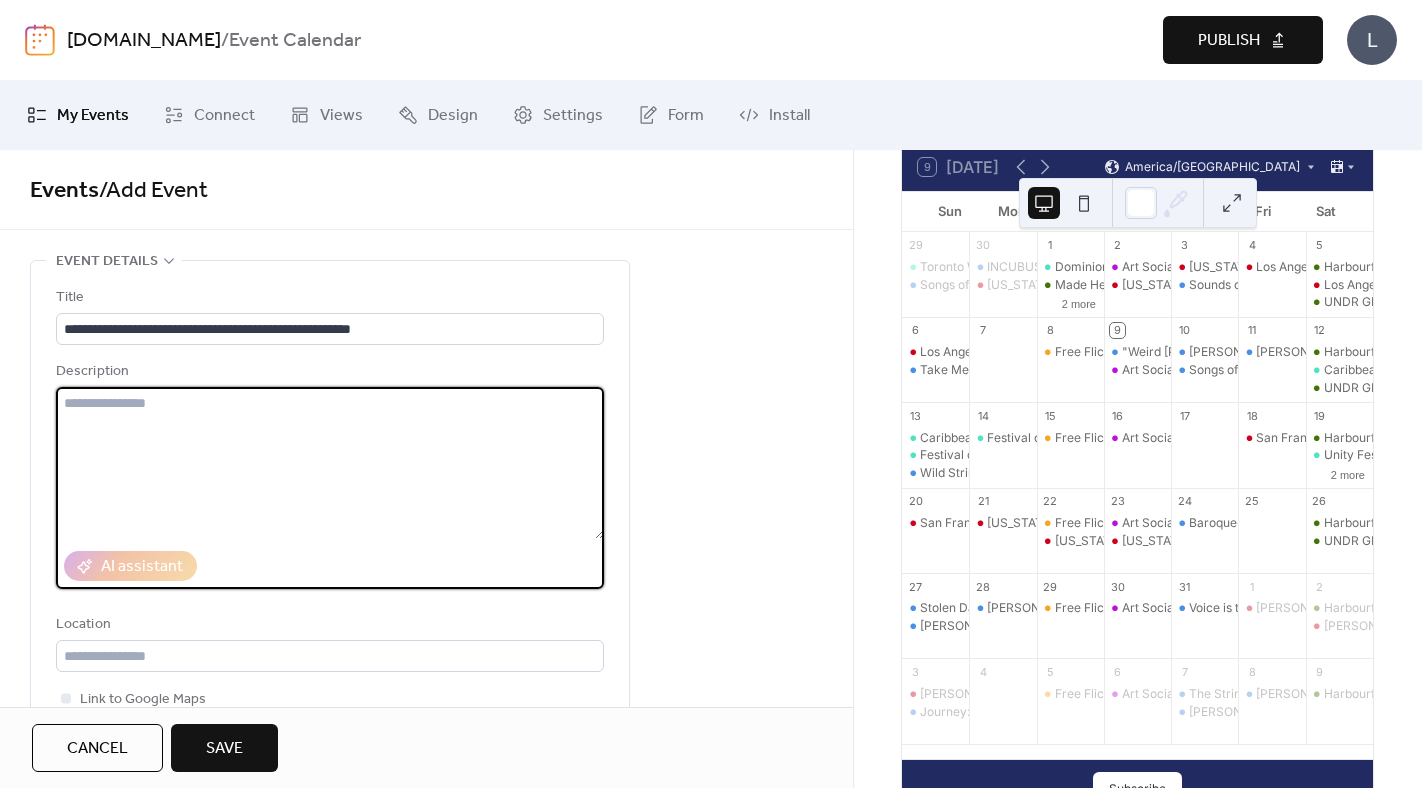 paste on "**********" 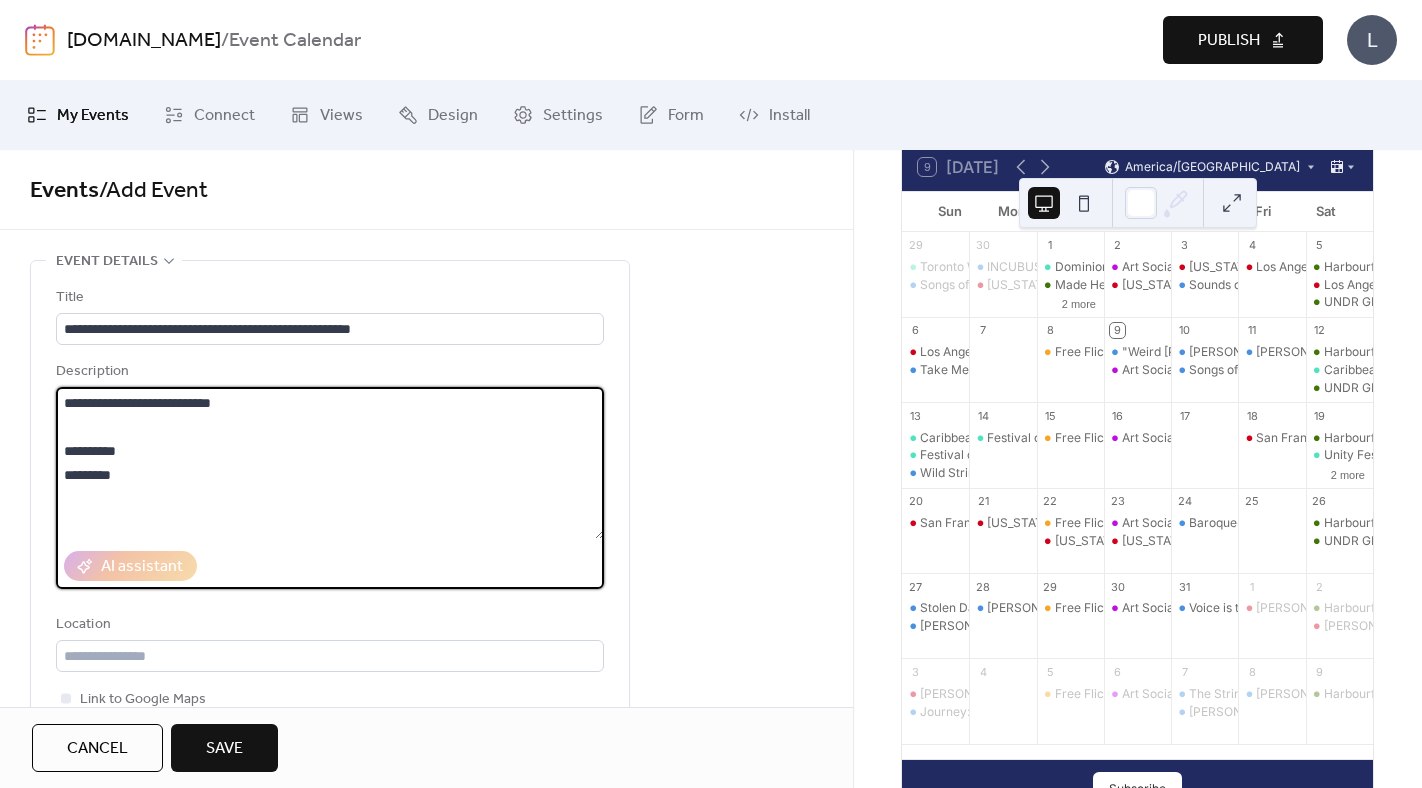 type on "**********" 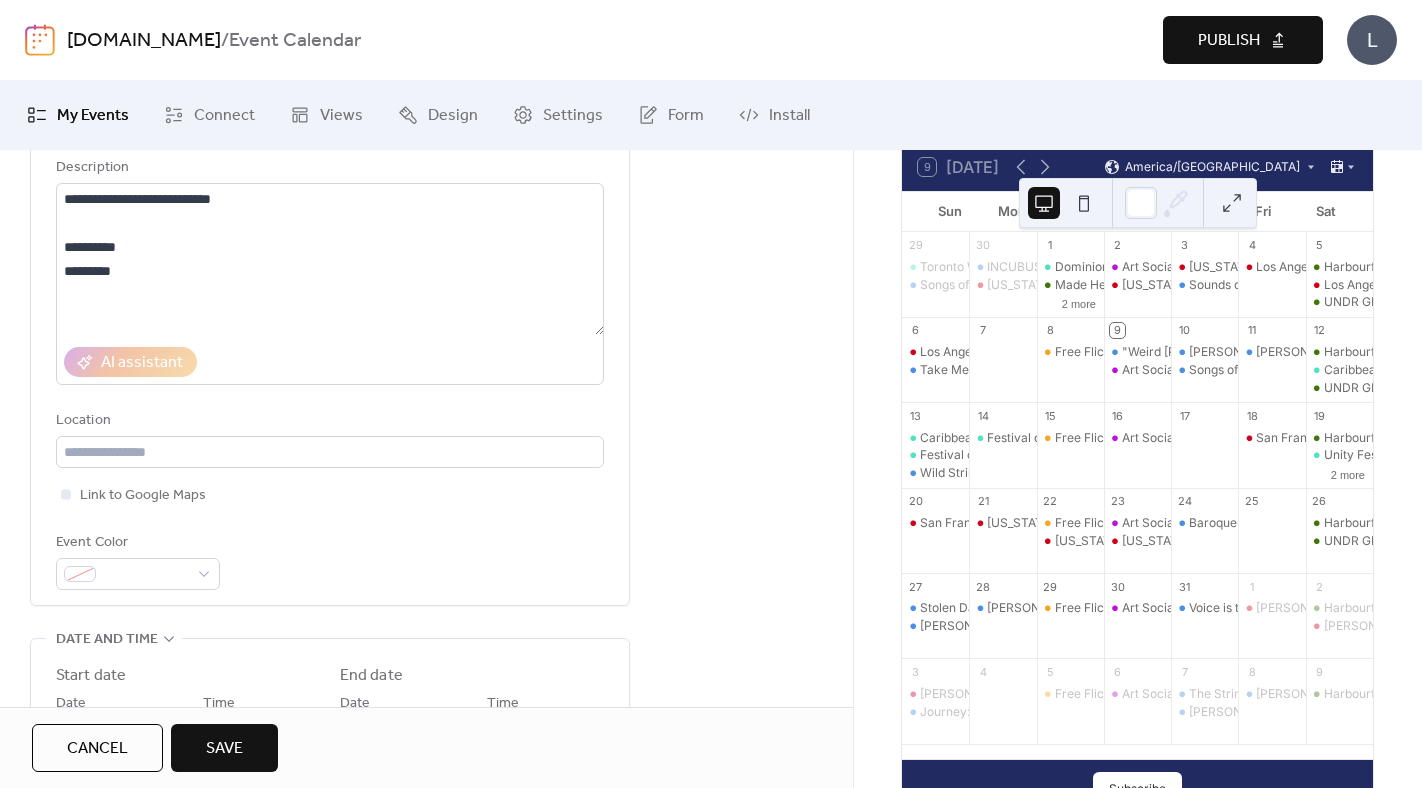 scroll, scrollTop: 208, scrollLeft: 0, axis: vertical 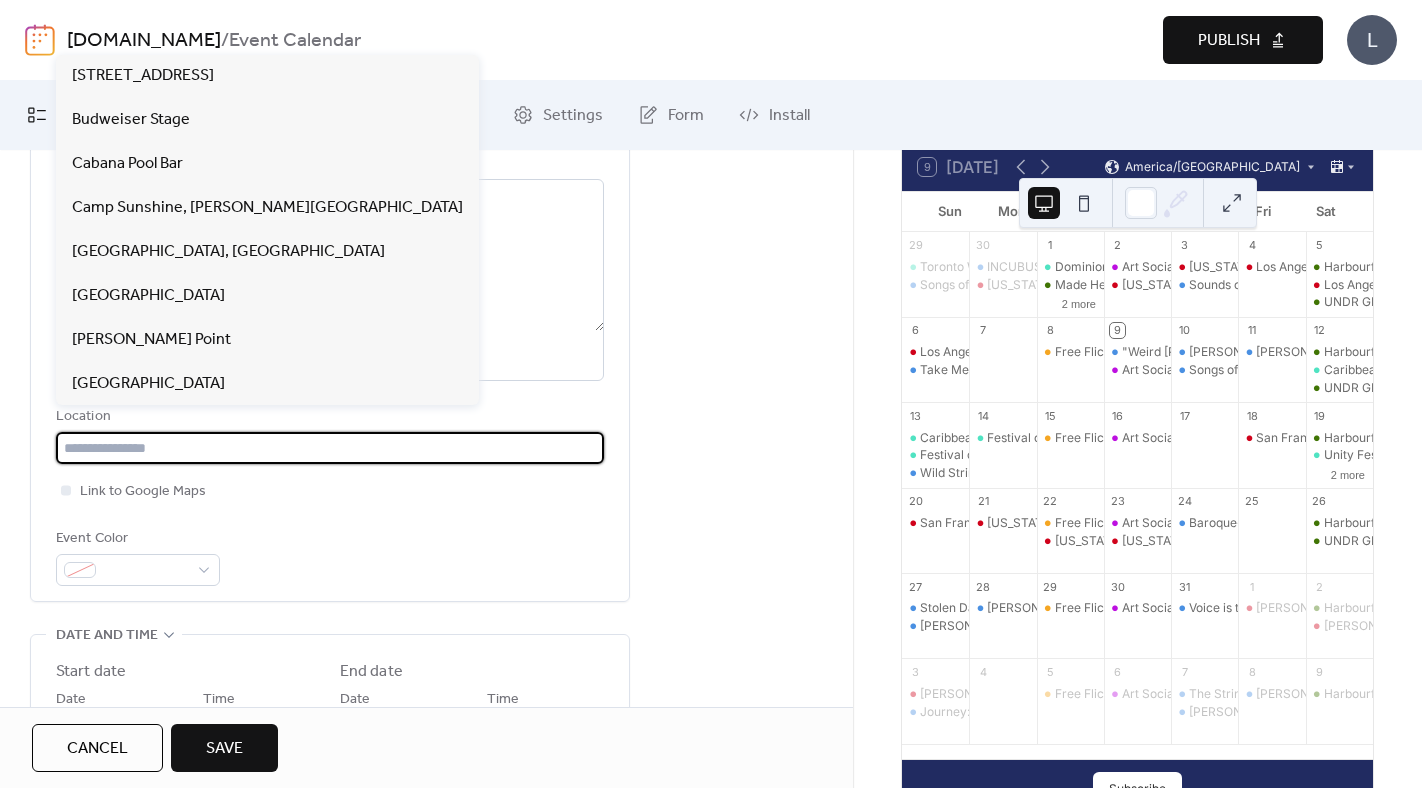 click at bounding box center [330, 448] 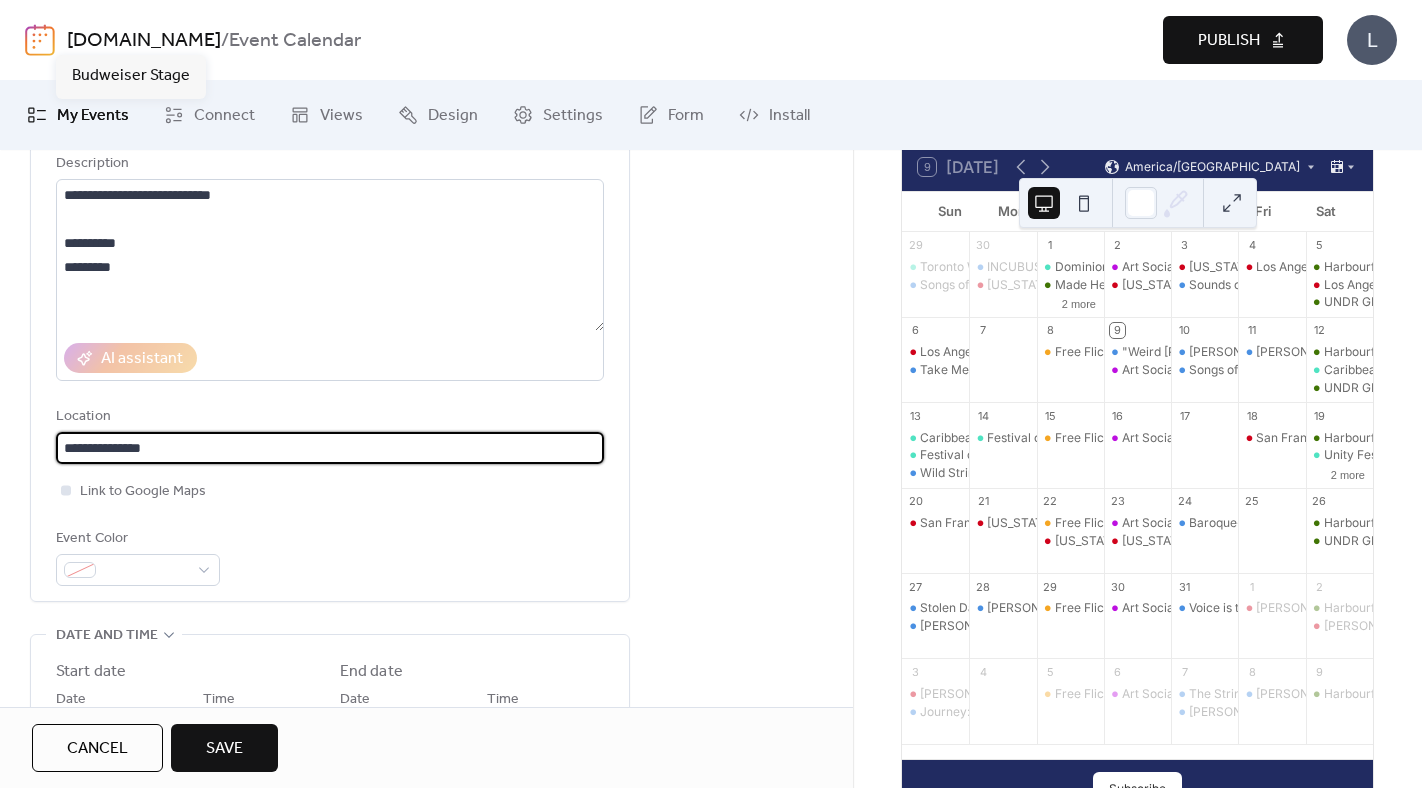 type on "**********" 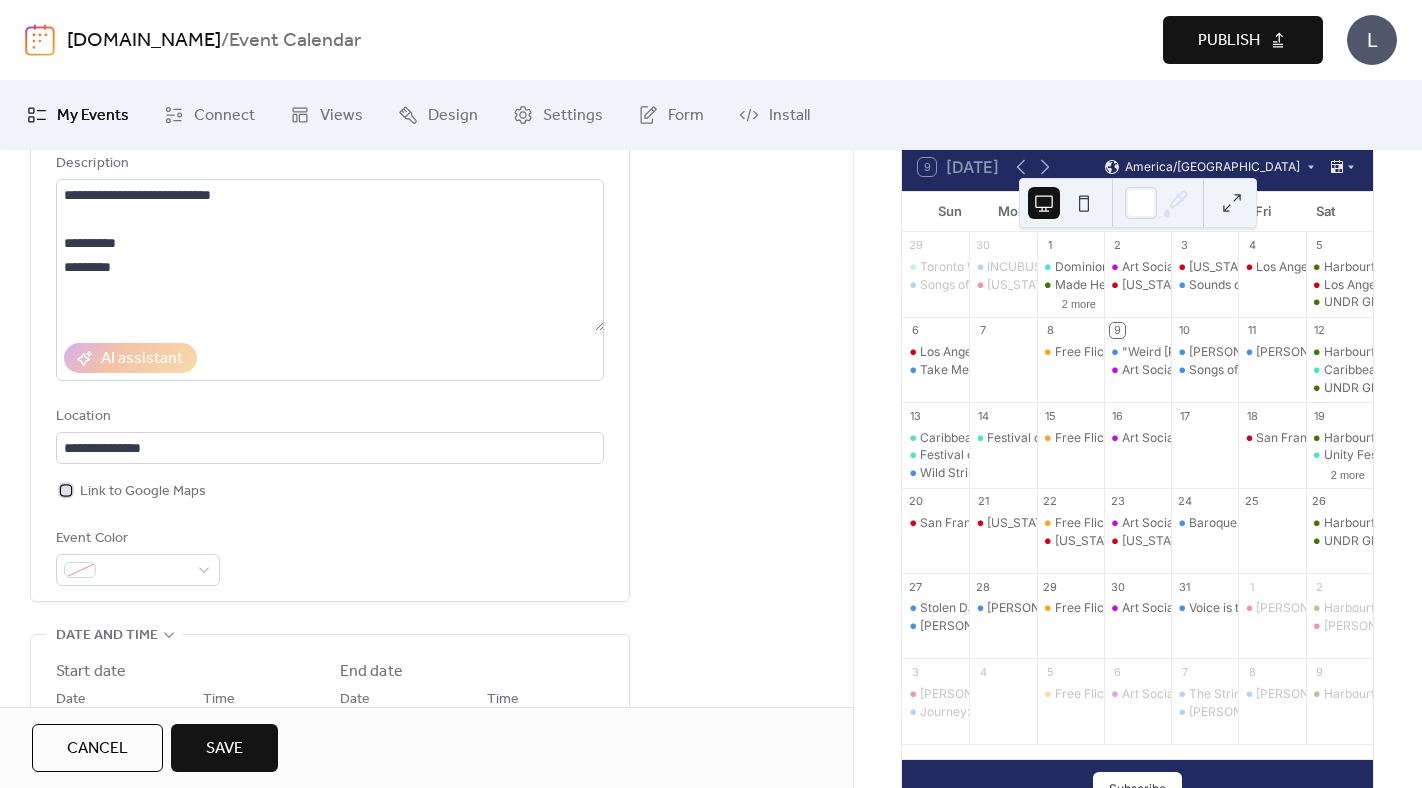 click at bounding box center [66, 490] 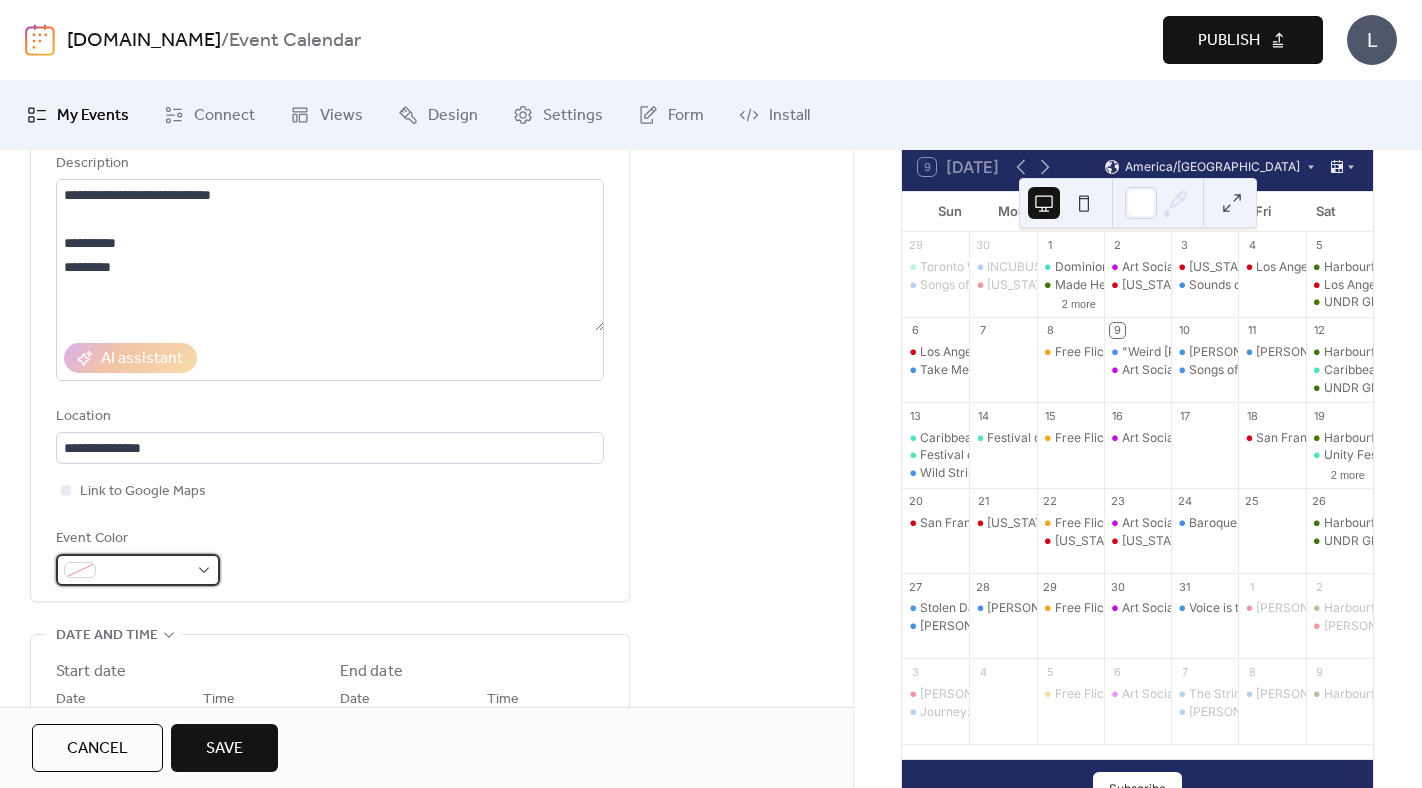 click at bounding box center [146, 571] 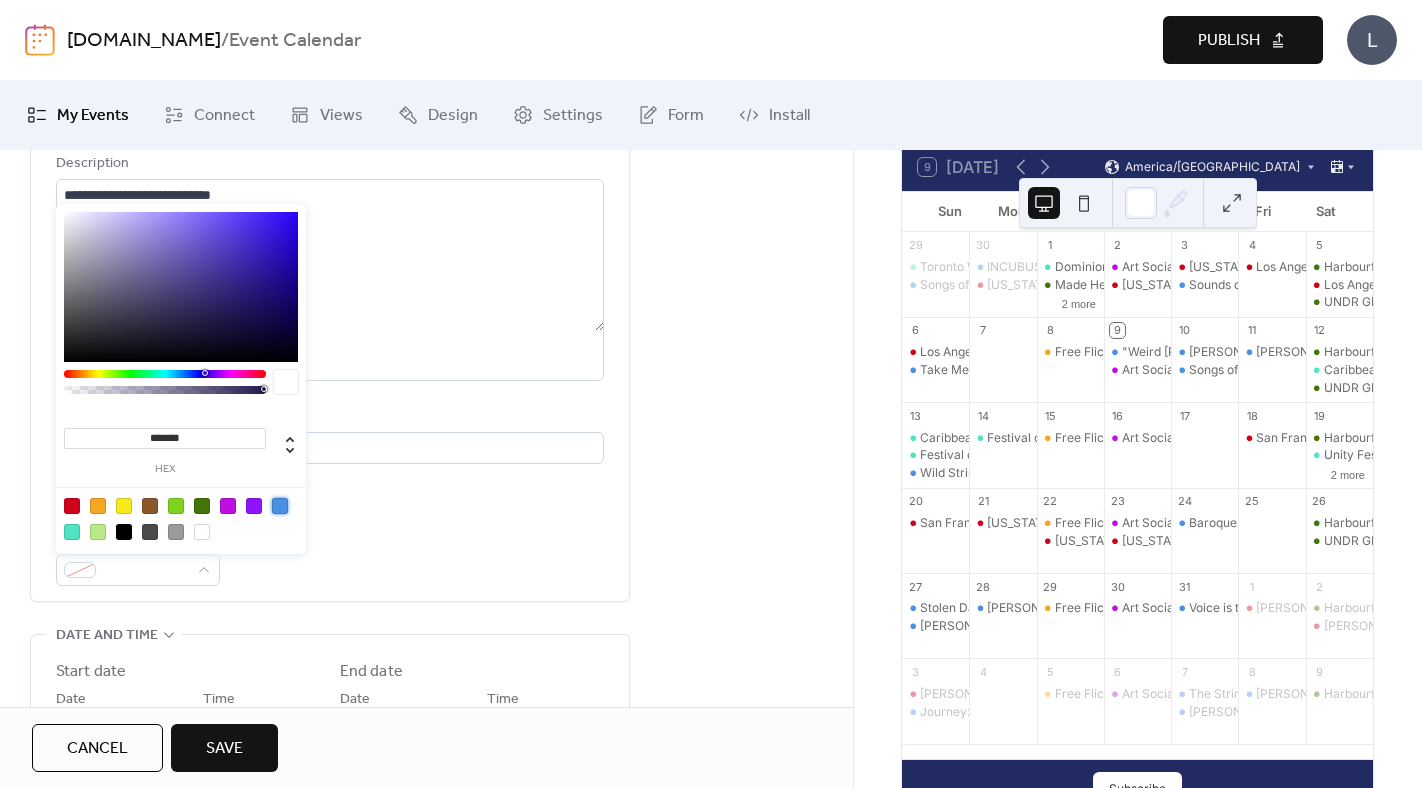 click at bounding box center [280, 506] 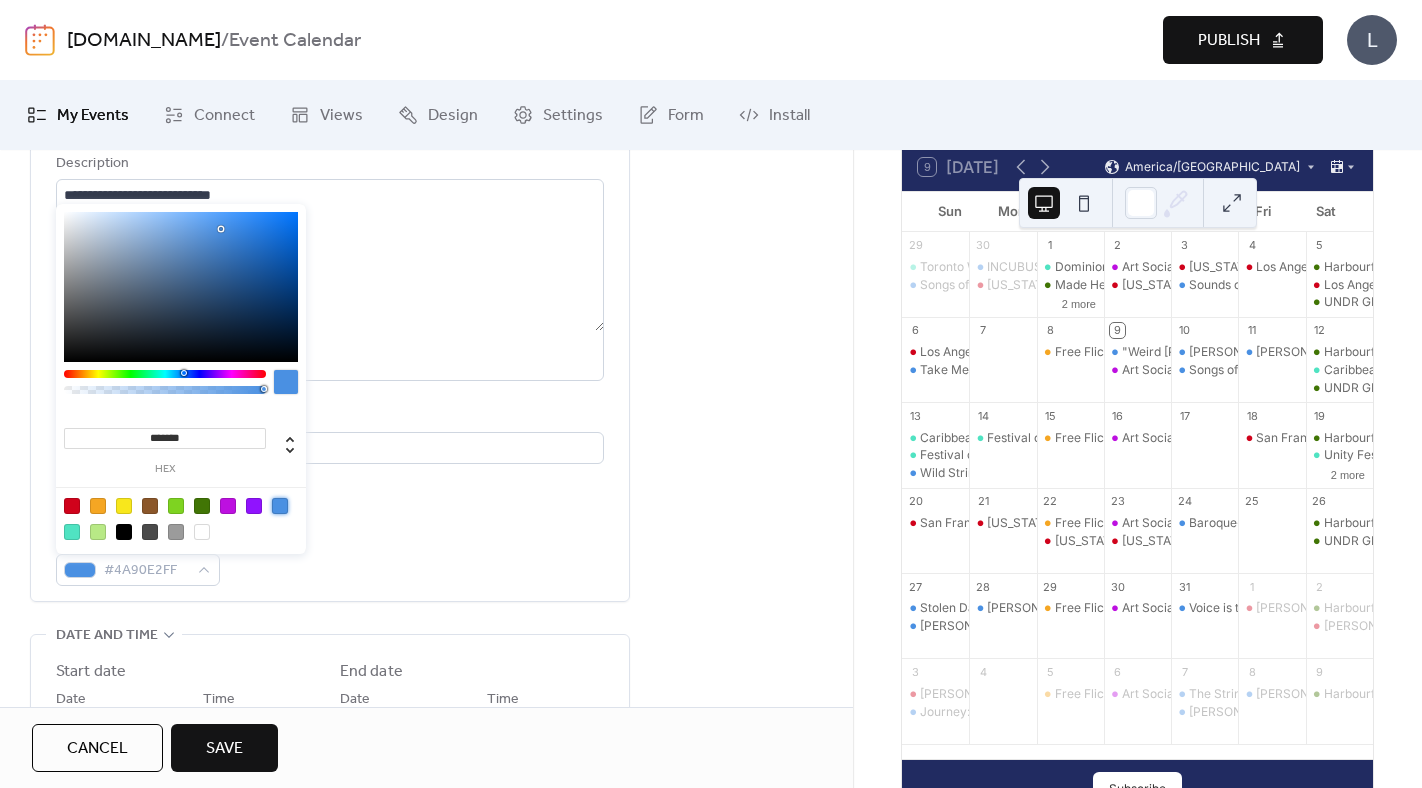 click on "Link to Google Maps" at bounding box center [330, 491] 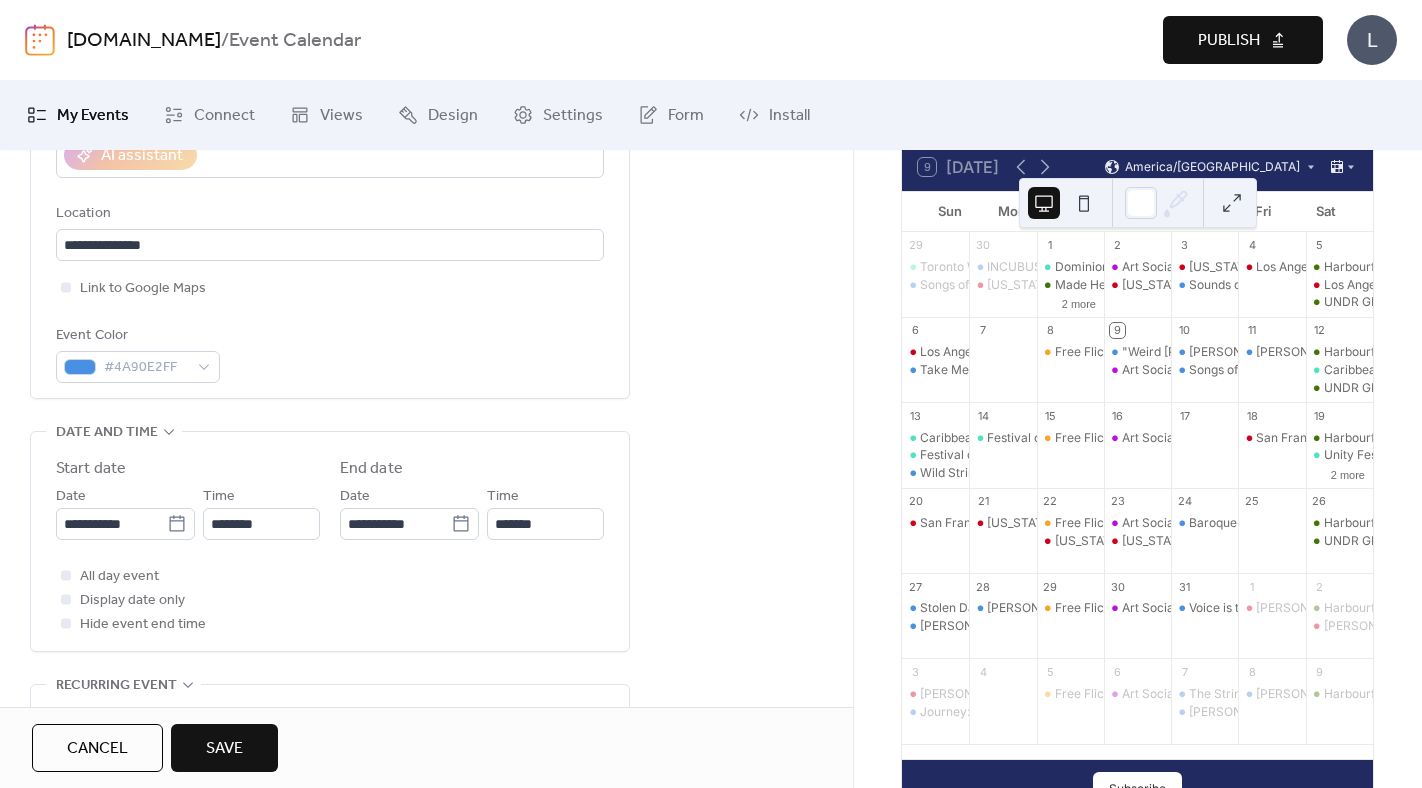 scroll, scrollTop: 420, scrollLeft: 0, axis: vertical 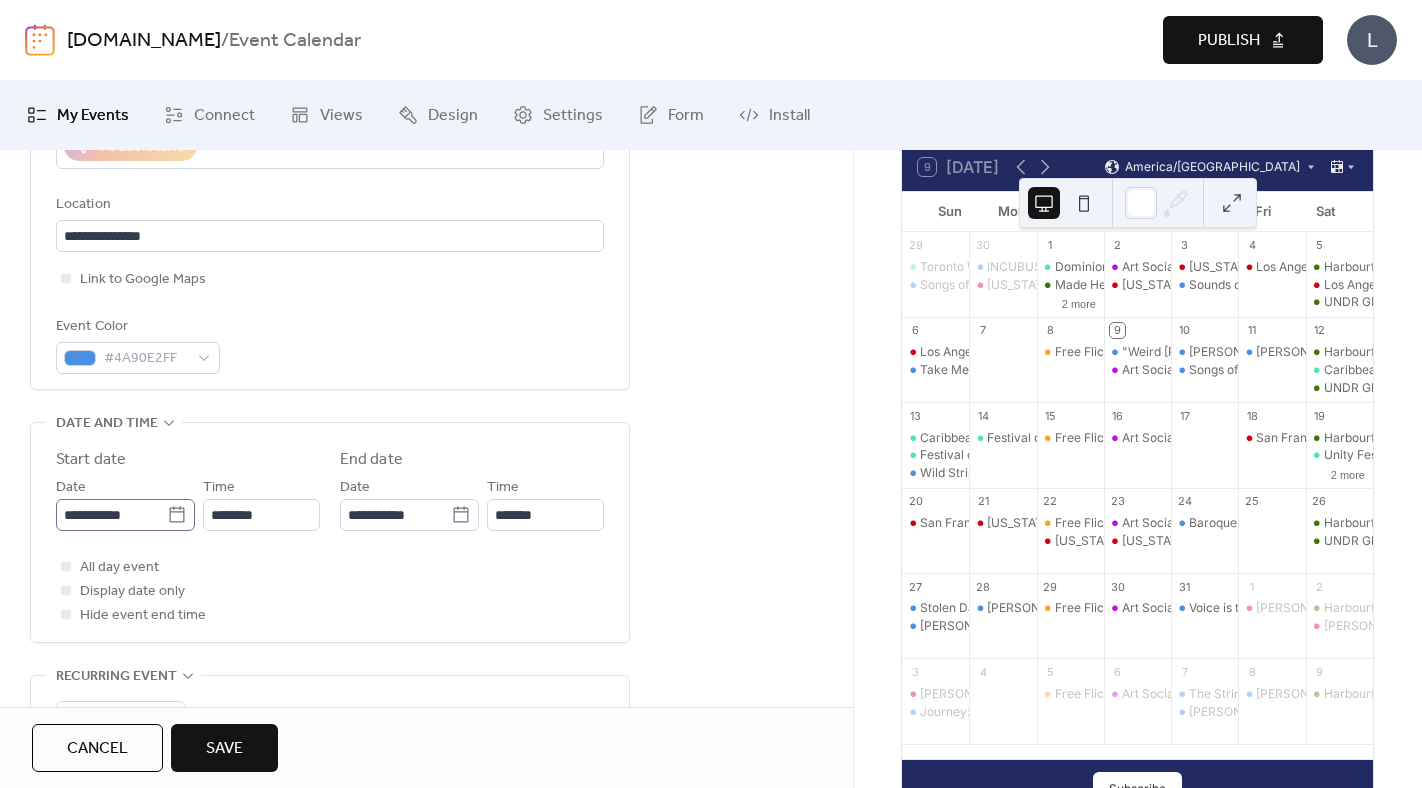click 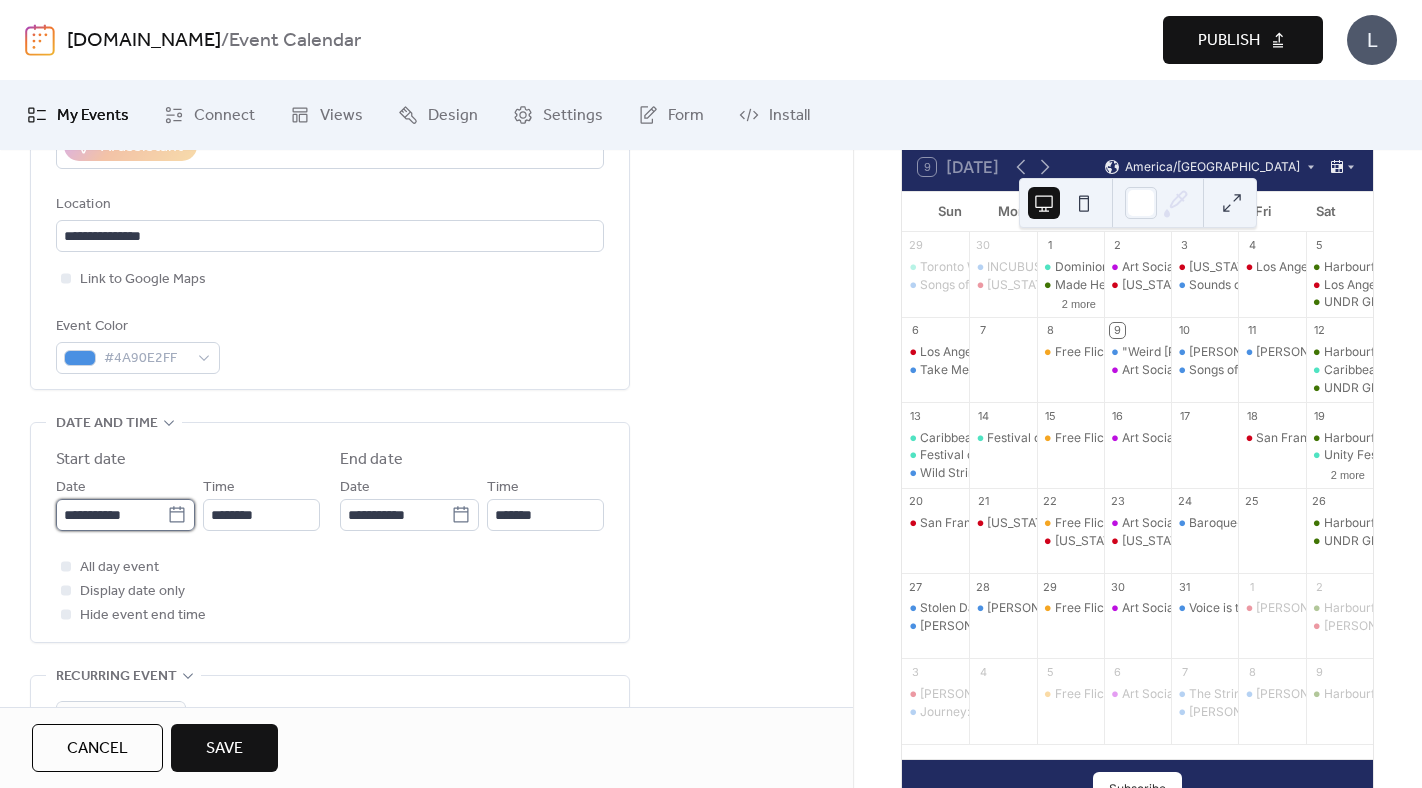 click on "**********" at bounding box center [111, 515] 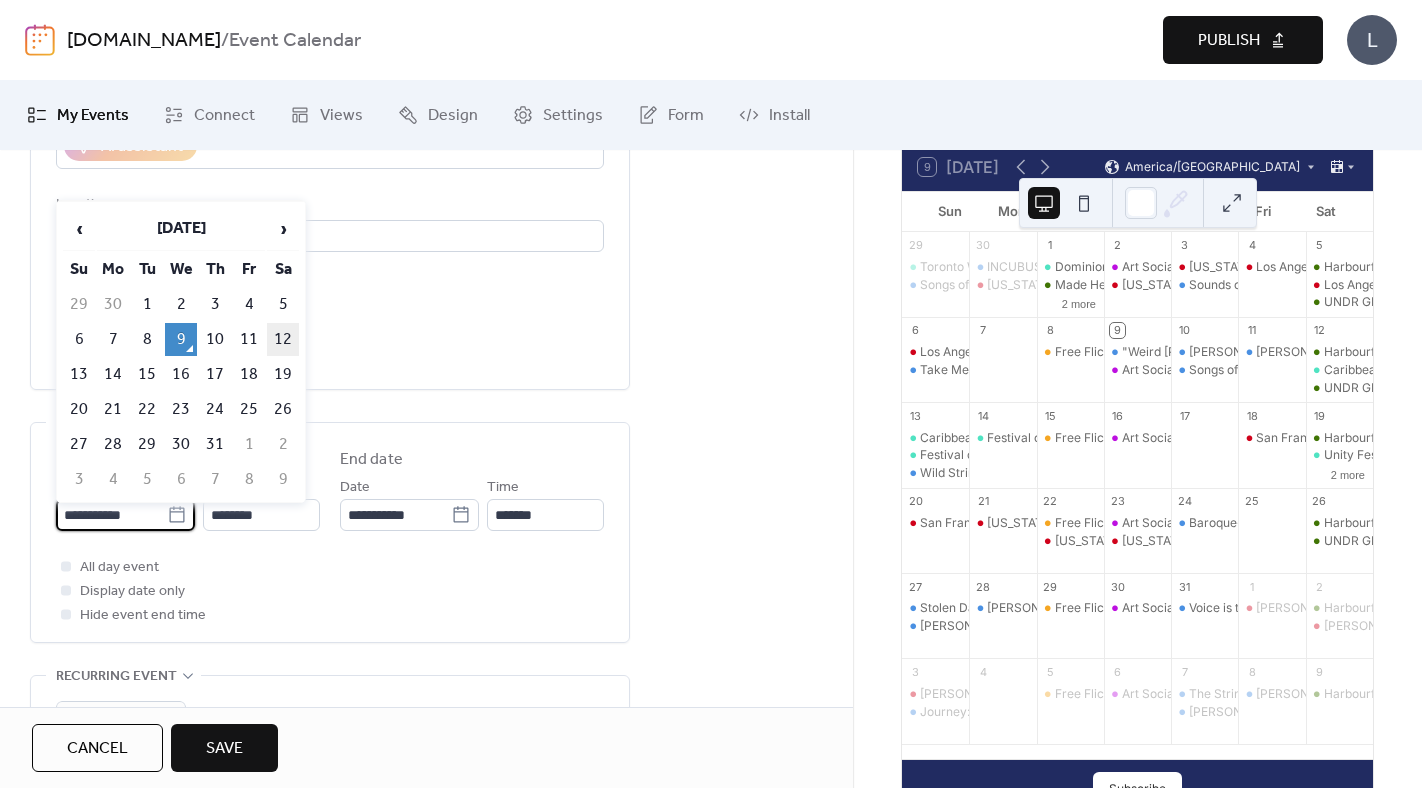 click on "12" at bounding box center (283, 339) 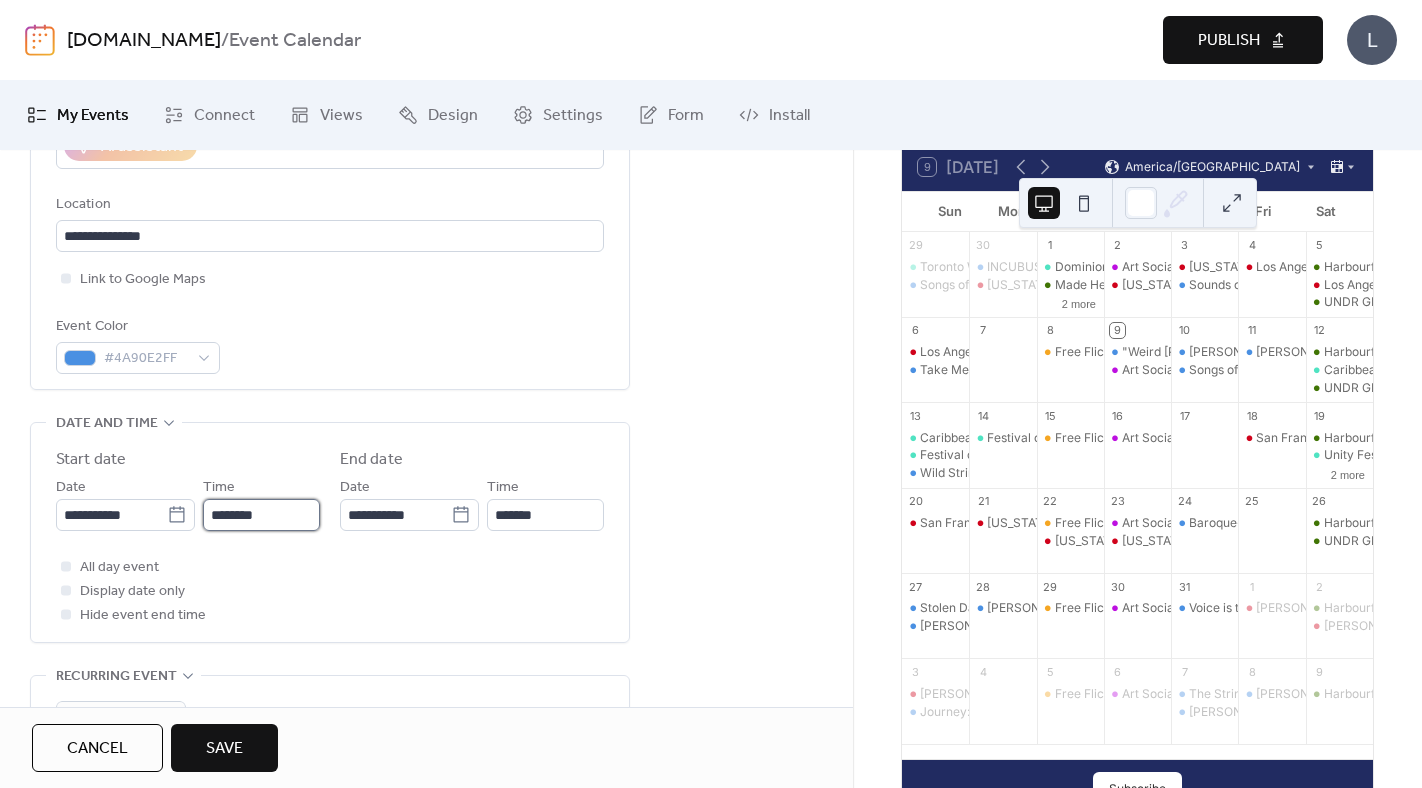 click on "********" at bounding box center (261, 515) 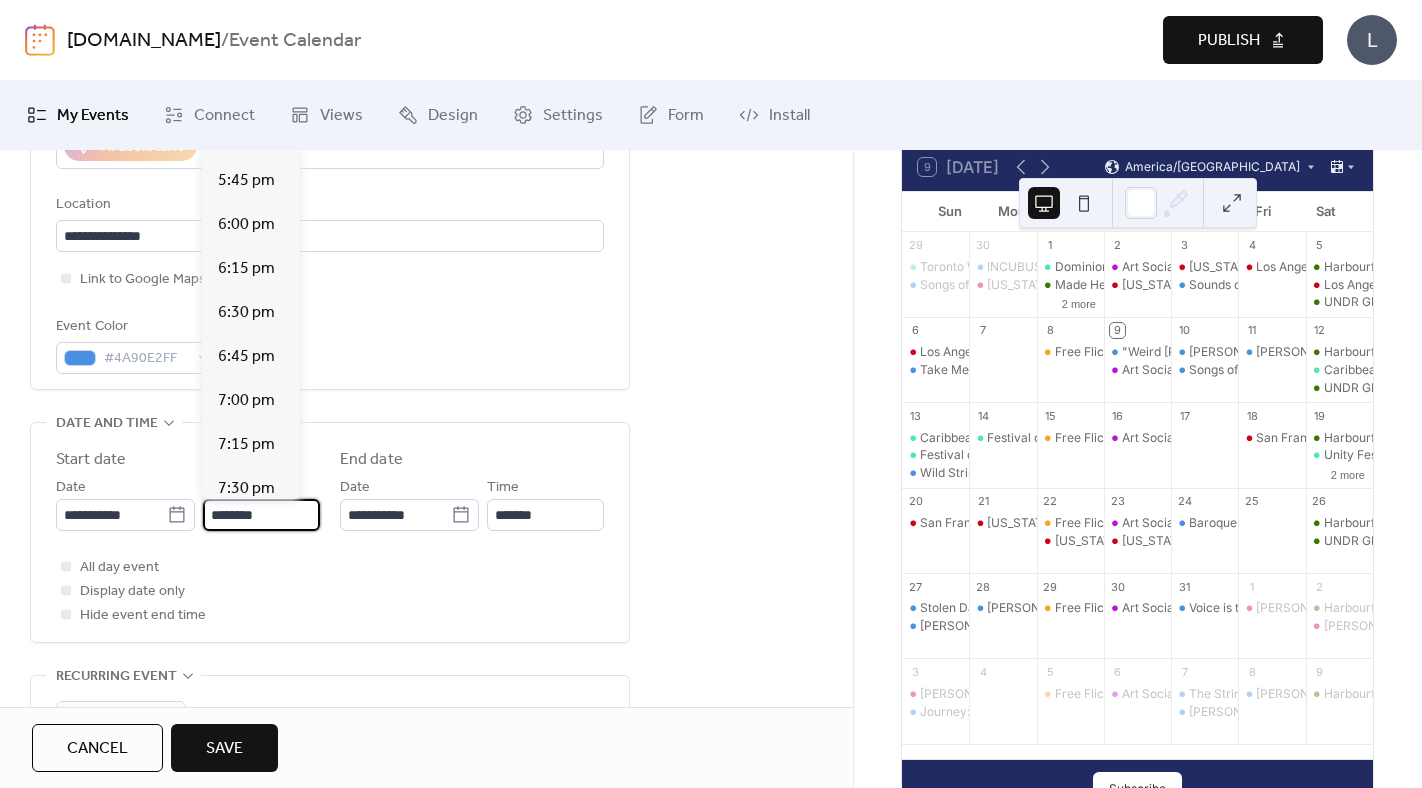 scroll, scrollTop: 3119, scrollLeft: 0, axis: vertical 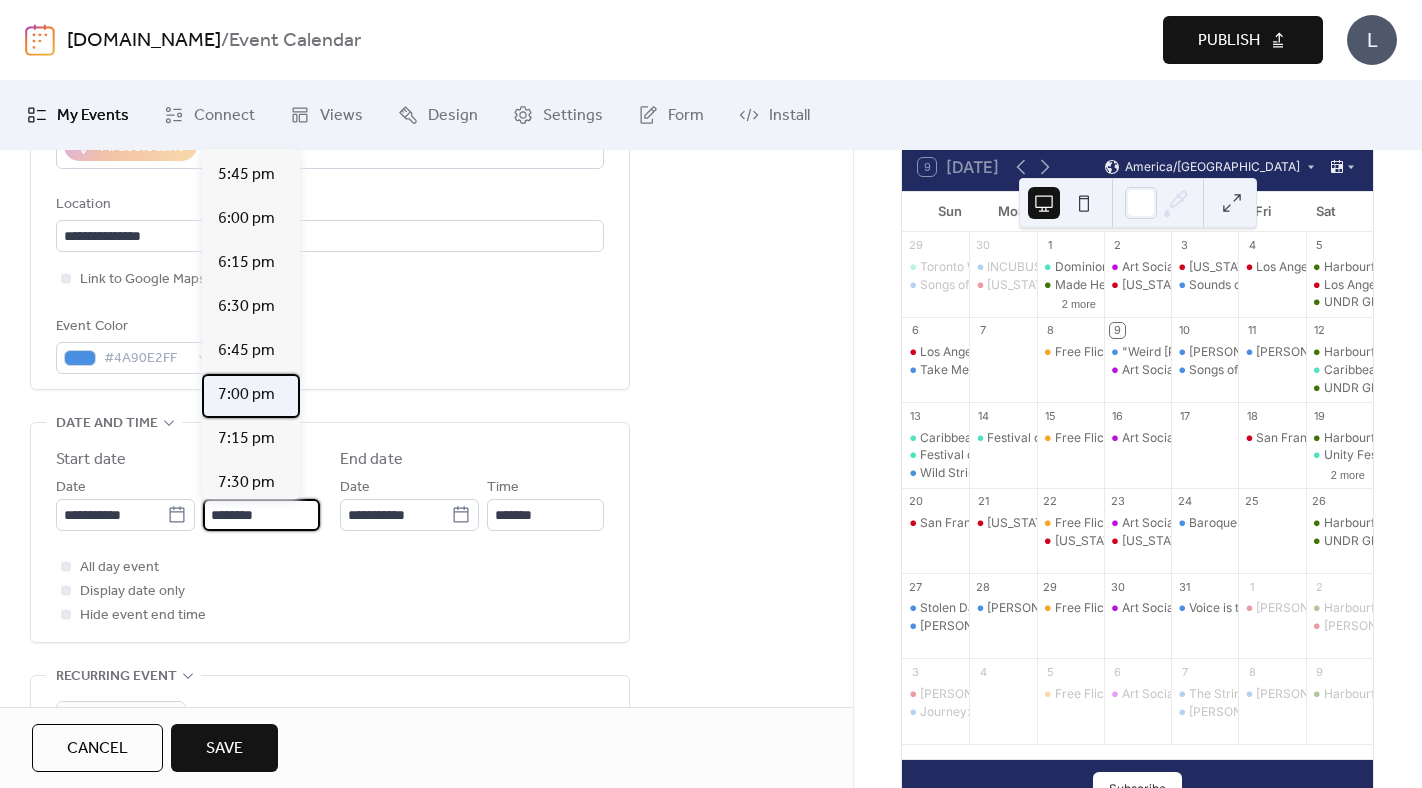 click on "7:00 pm" at bounding box center [246, 395] 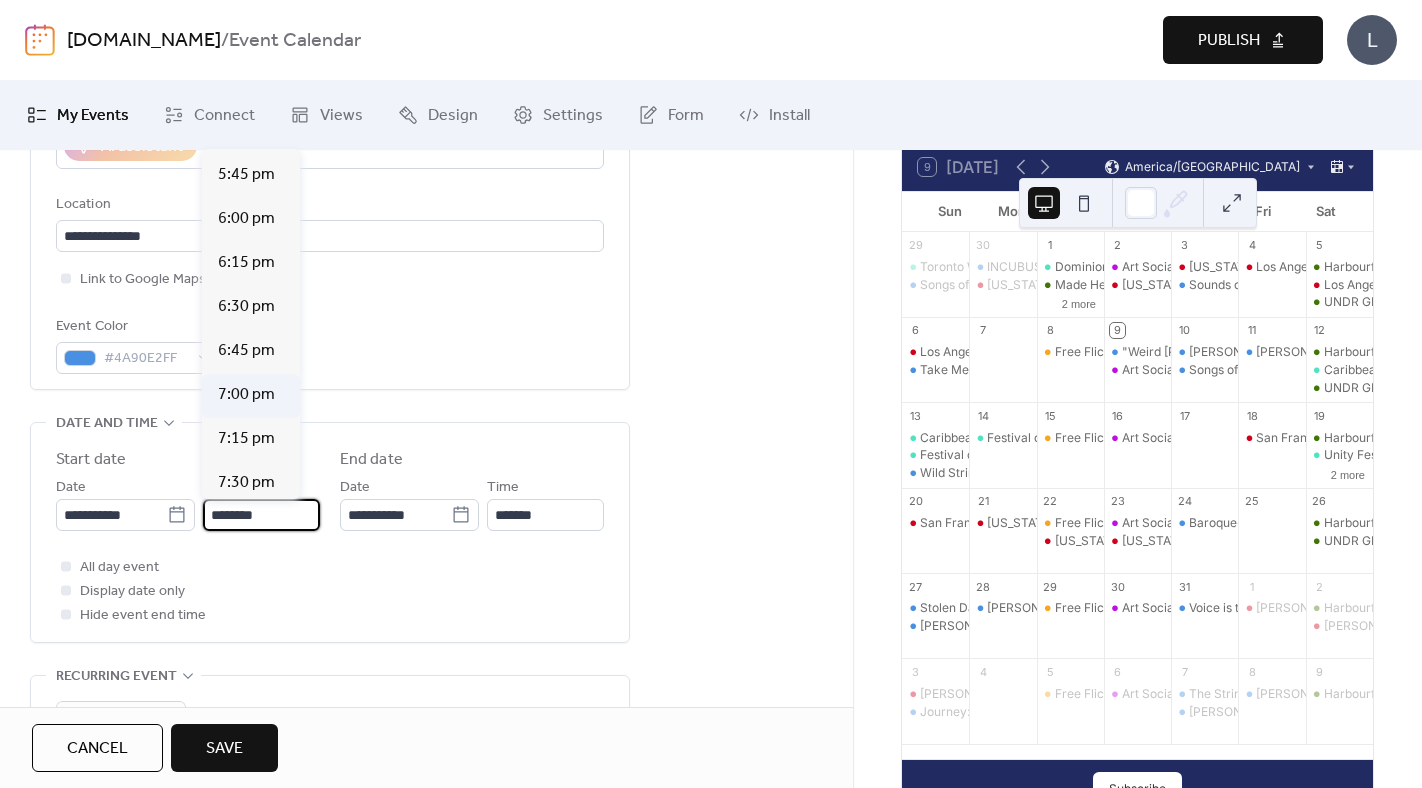 type on "*******" 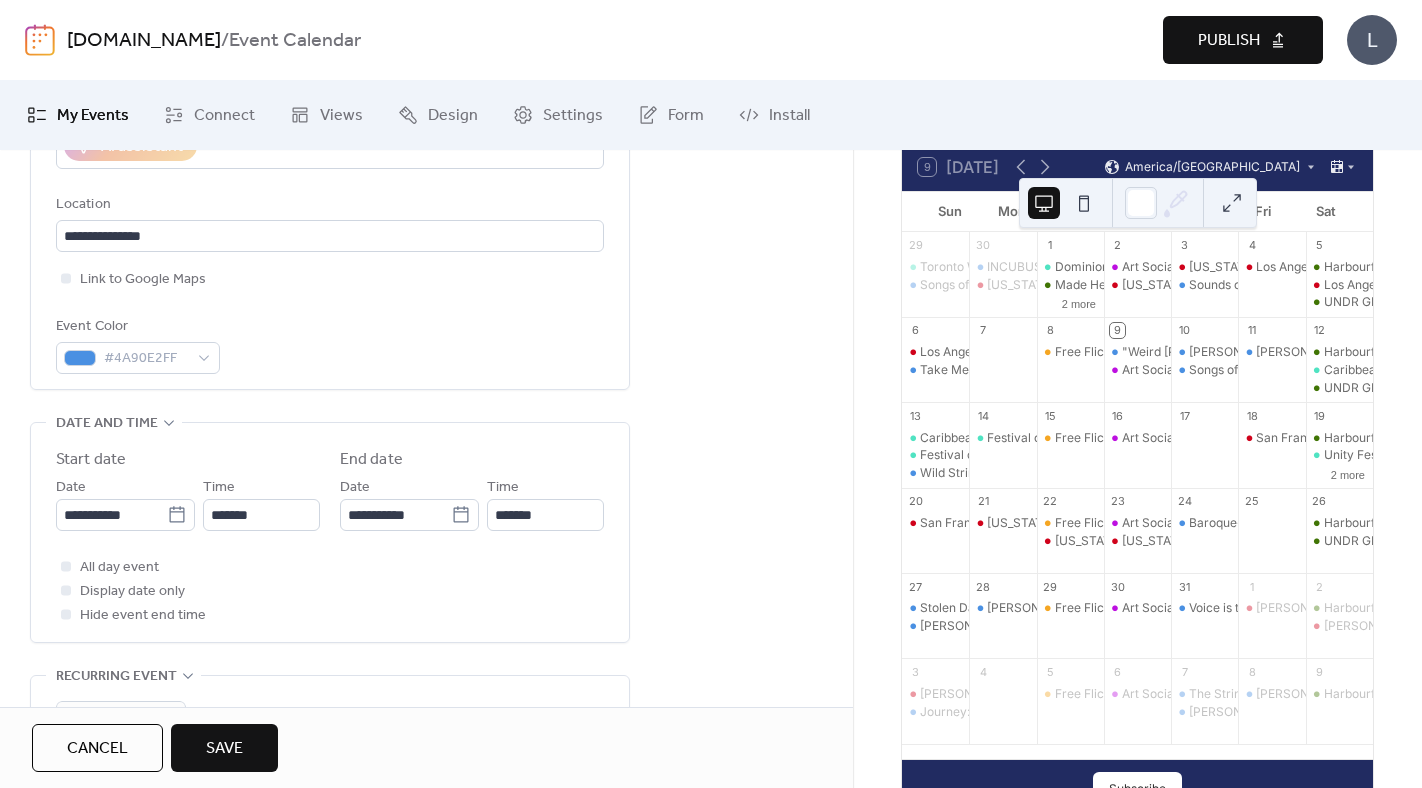 click on "**********" at bounding box center [426, 567] 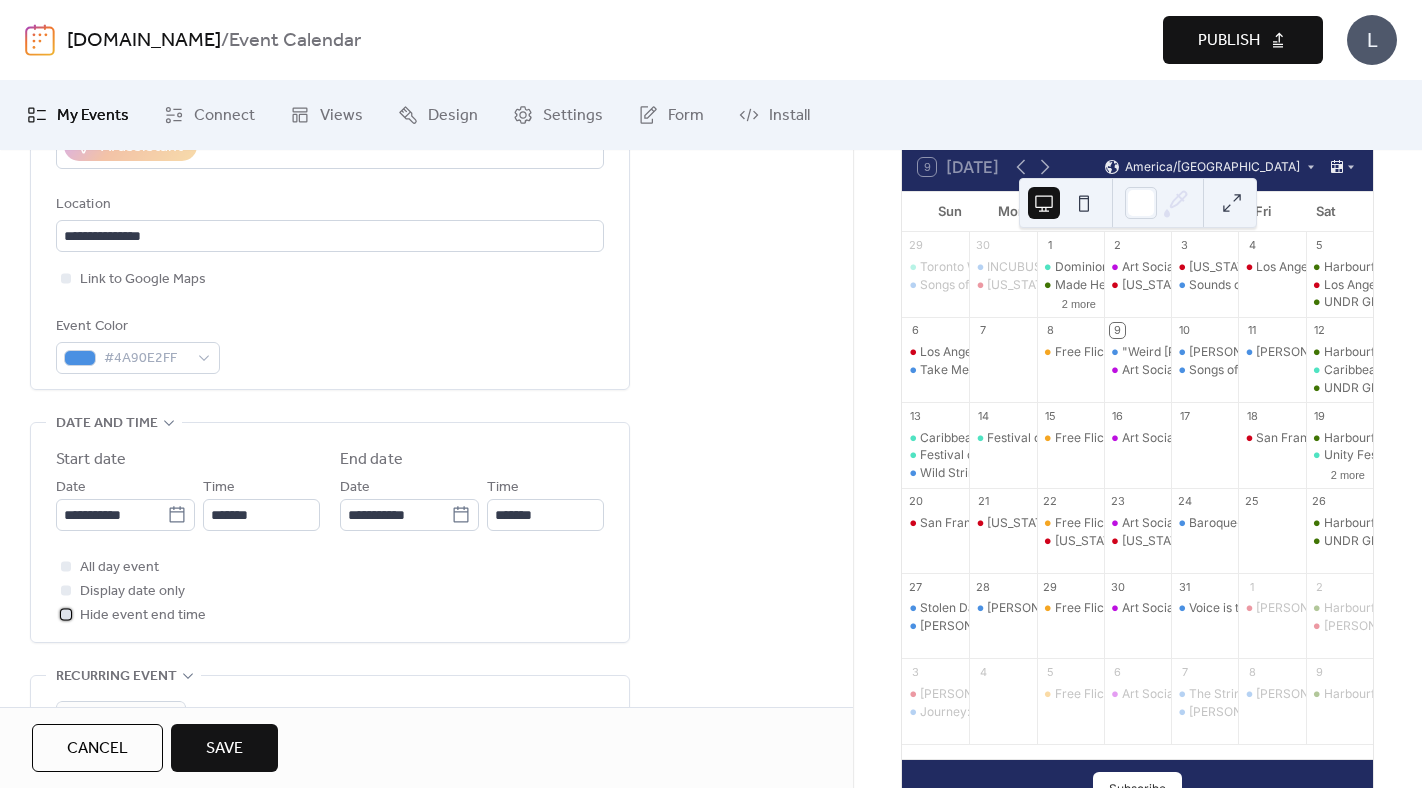 click on "Hide event end time" at bounding box center (131, 615) 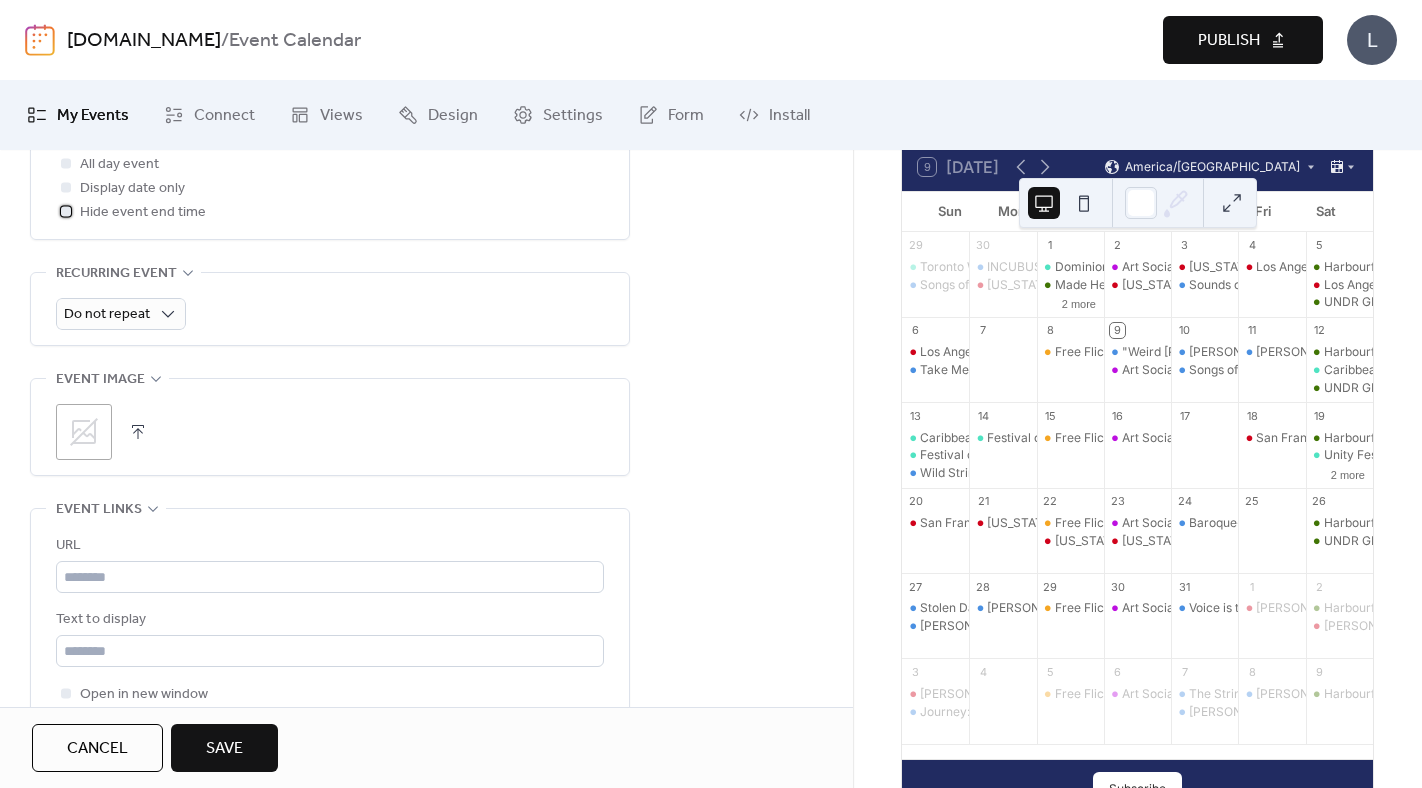scroll, scrollTop: 824, scrollLeft: 0, axis: vertical 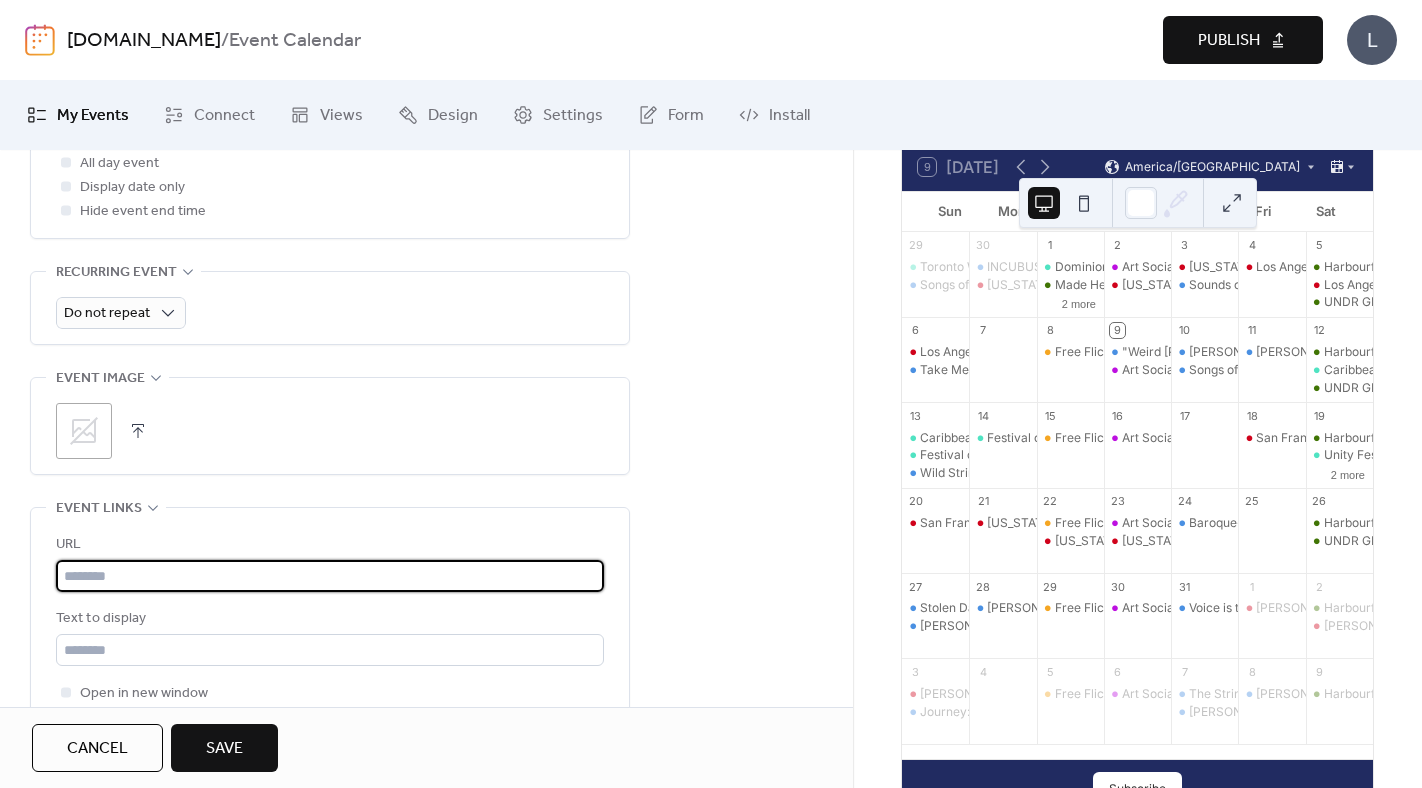 click at bounding box center (330, 576) 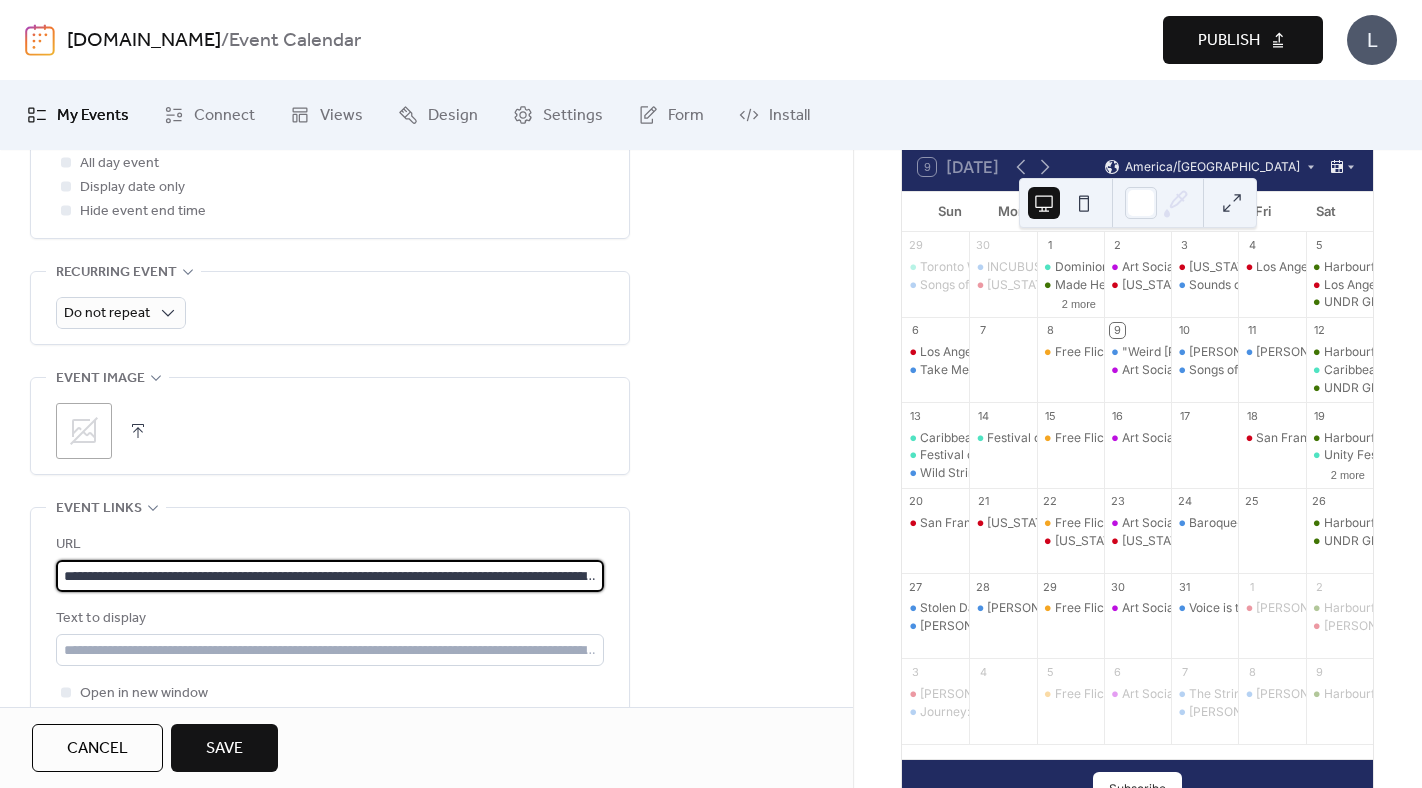 scroll, scrollTop: 0, scrollLeft: 1051, axis: horizontal 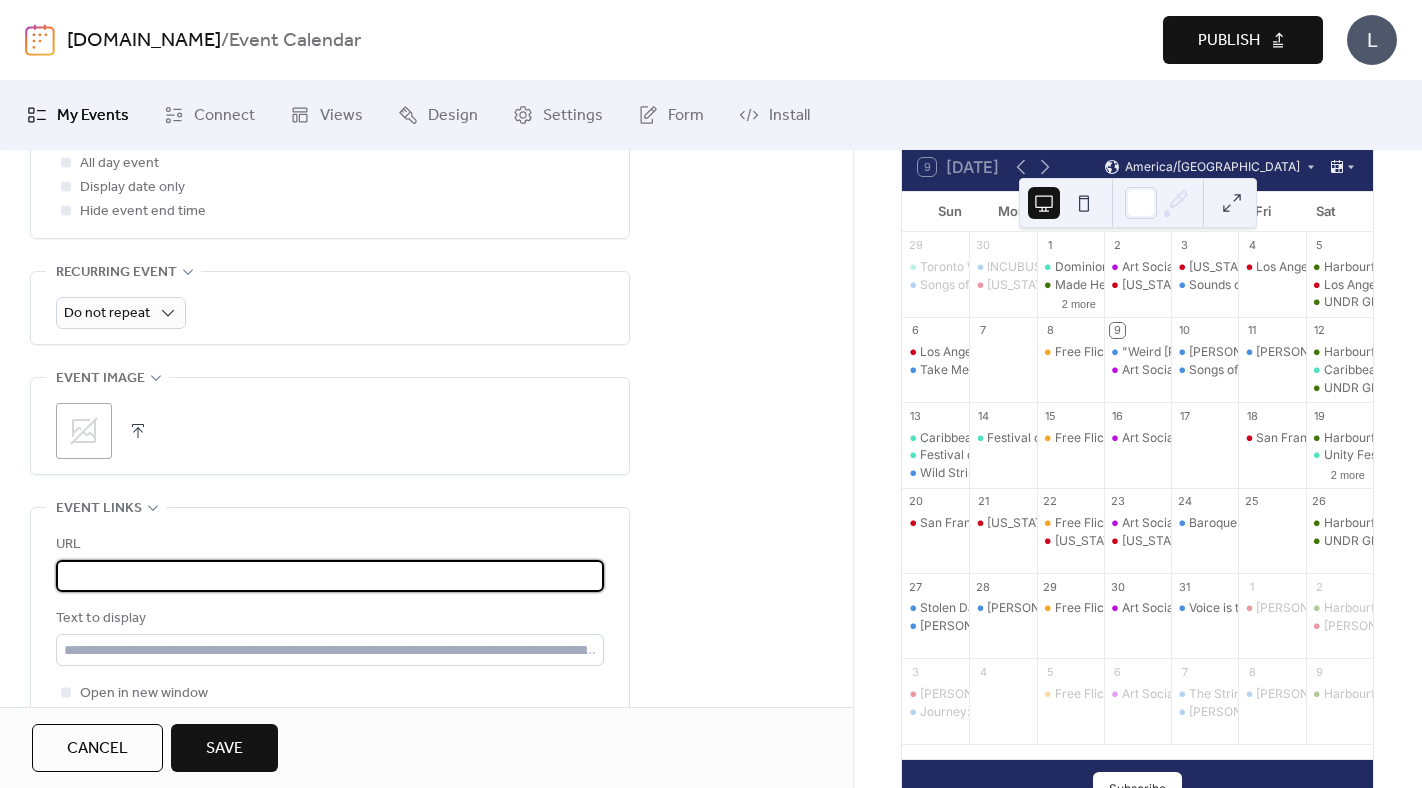 type on "**********" 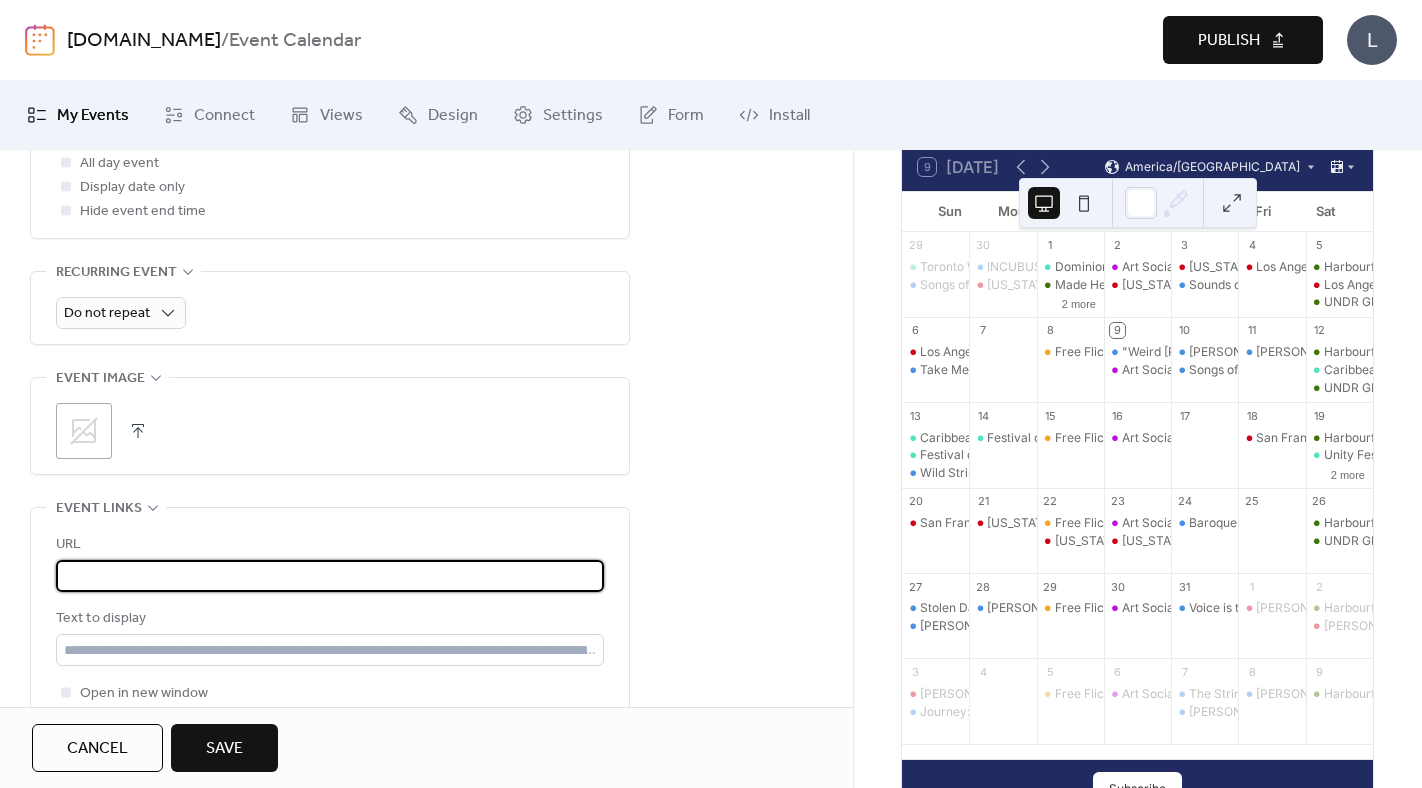 scroll, scrollTop: 0, scrollLeft: 0, axis: both 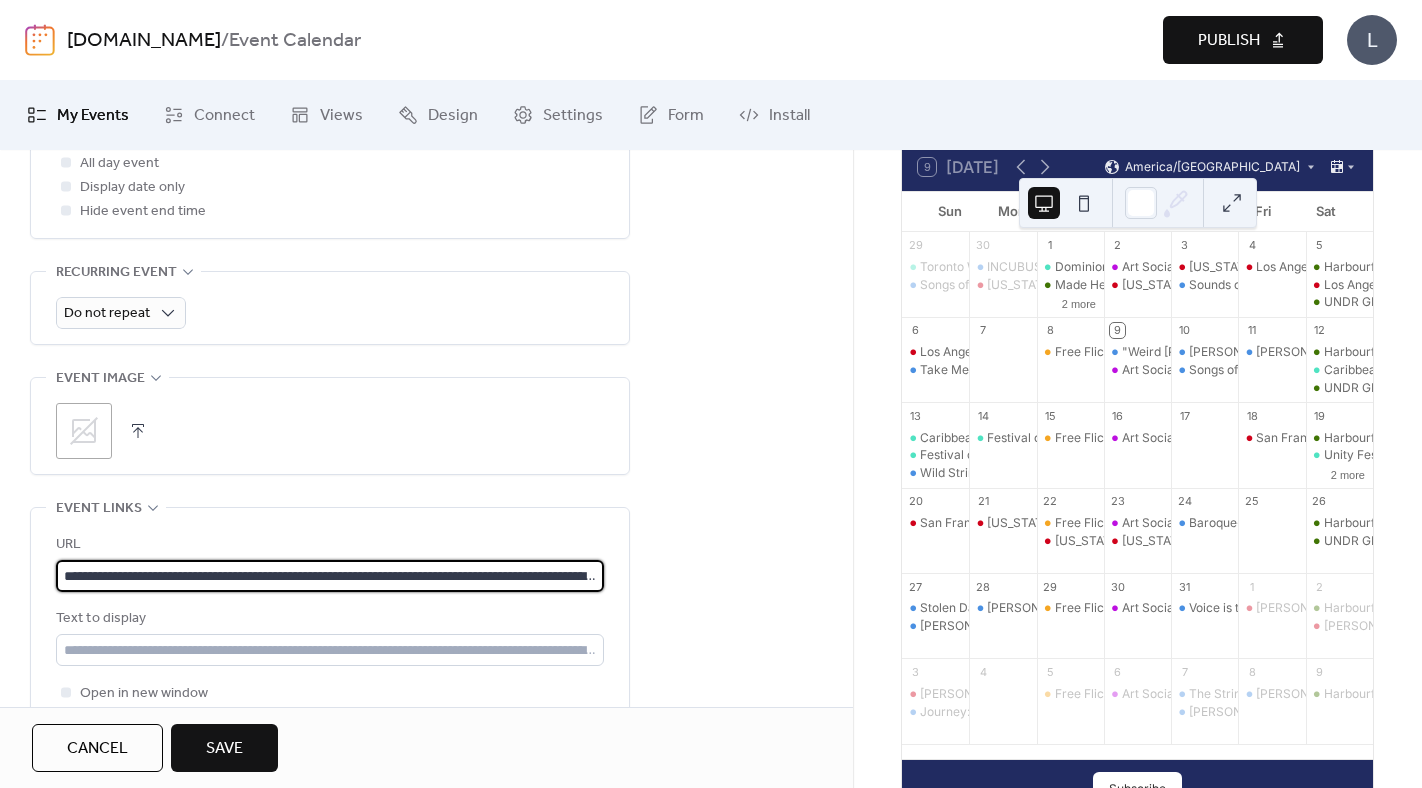 click on ";" at bounding box center (84, 431) 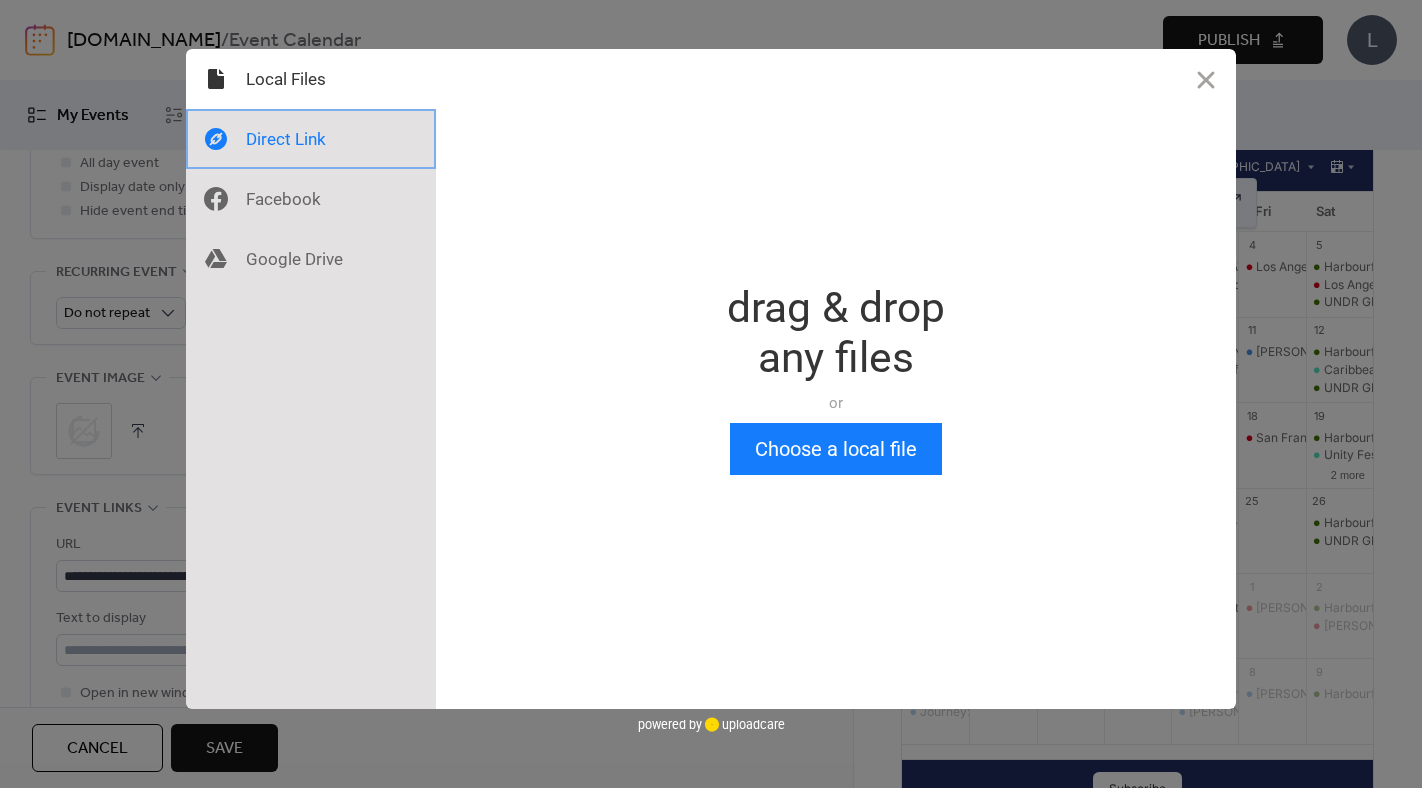 click at bounding box center (311, 139) 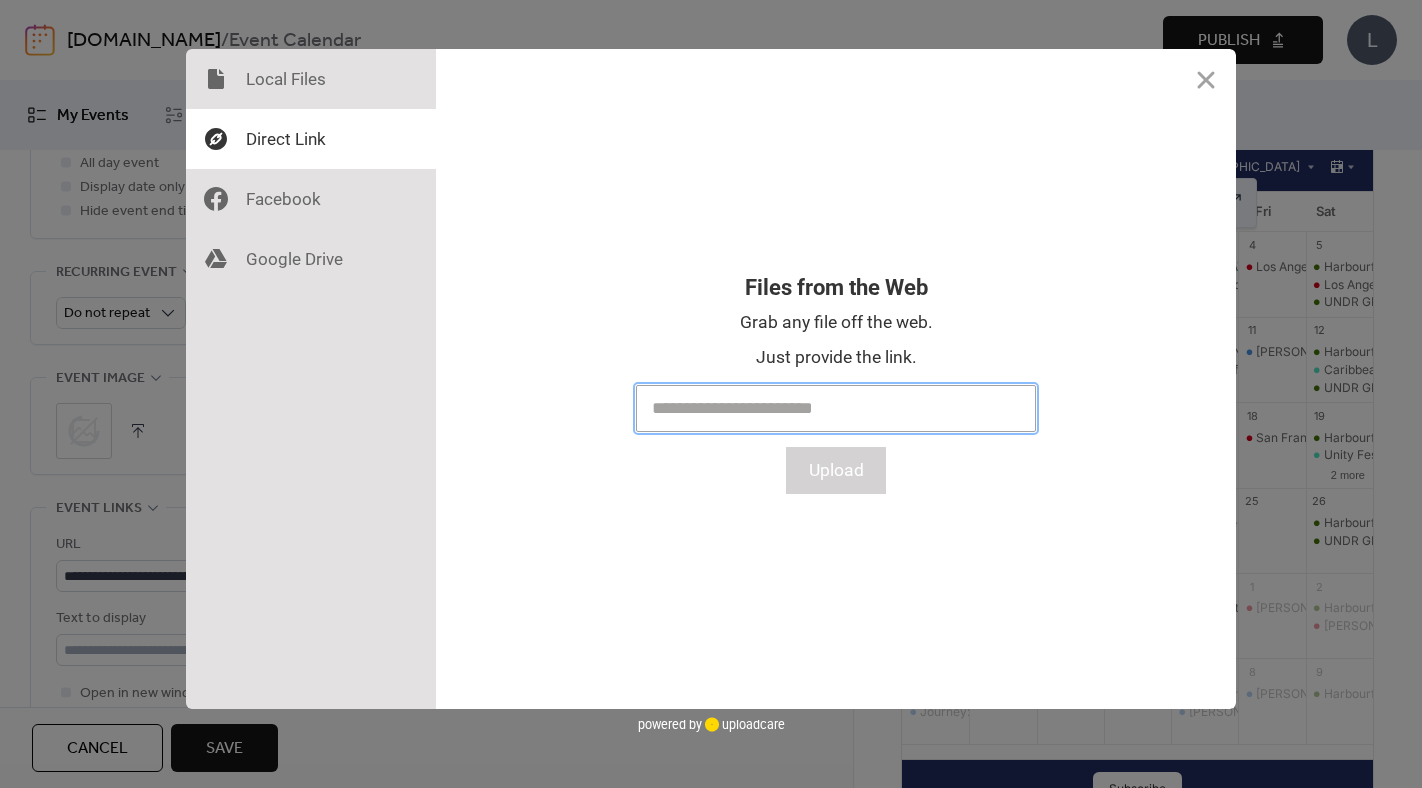 paste on "**********" 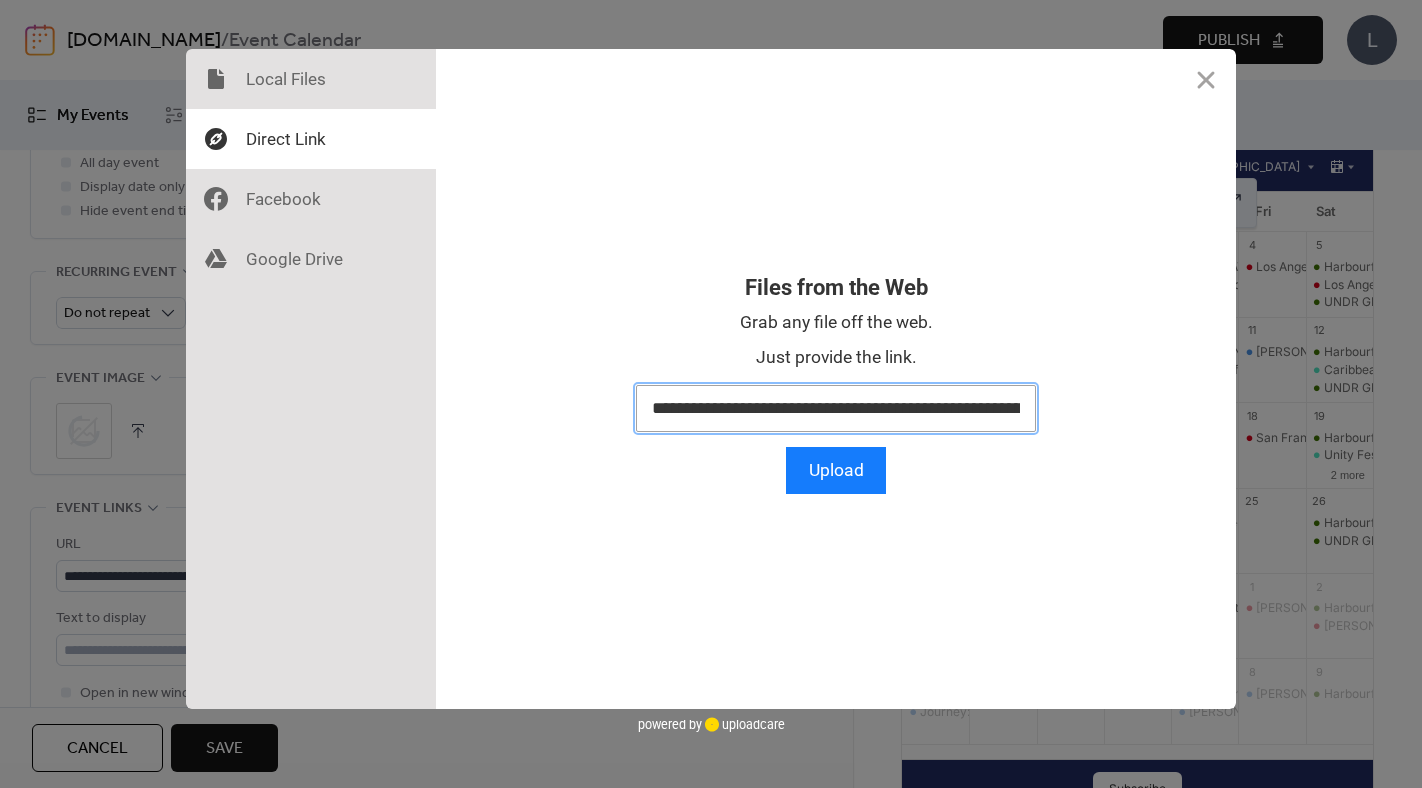 scroll, scrollTop: 0, scrollLeft: 466, axis: horizontal 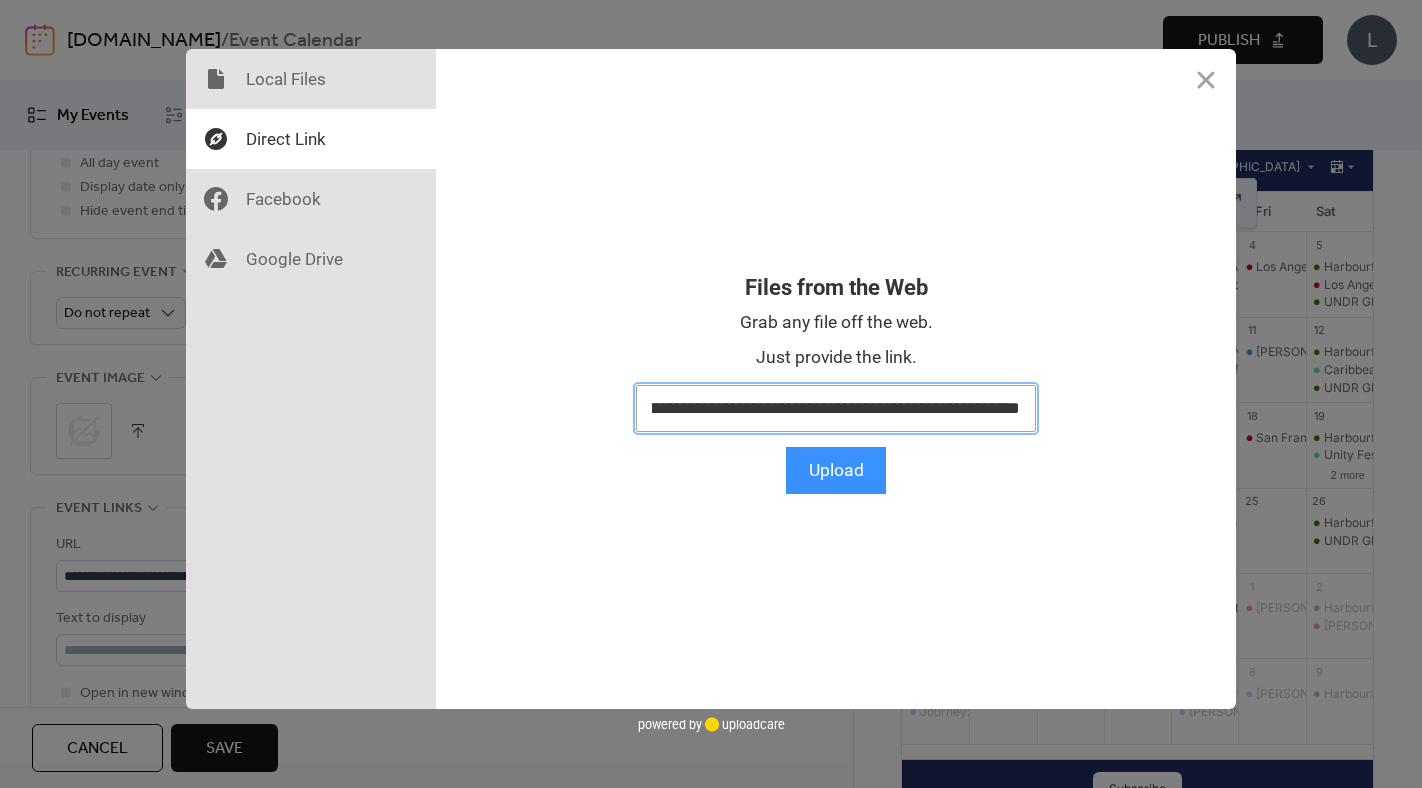 type on "**********" 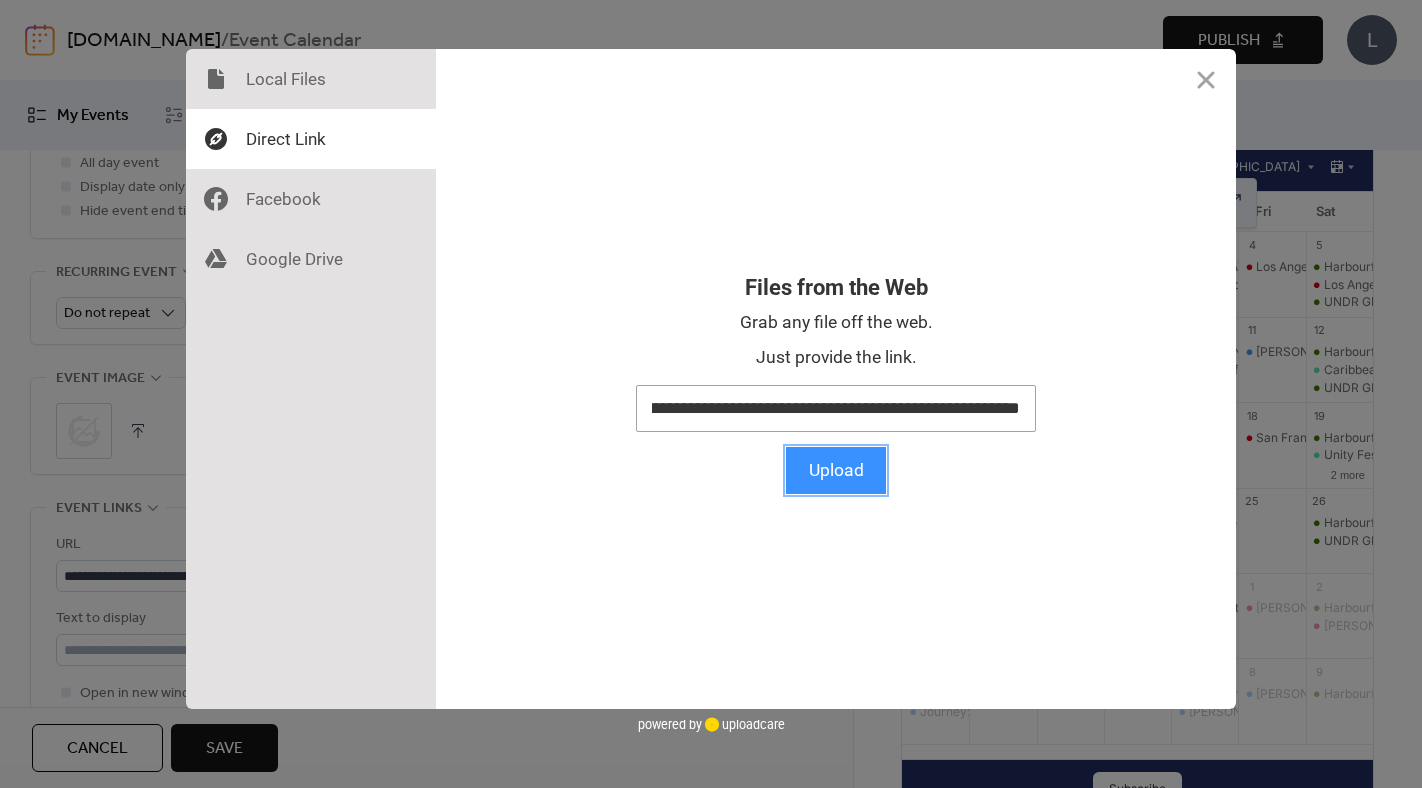 scroll, scrollTop: 0, scrollLeft: 0, axis: both 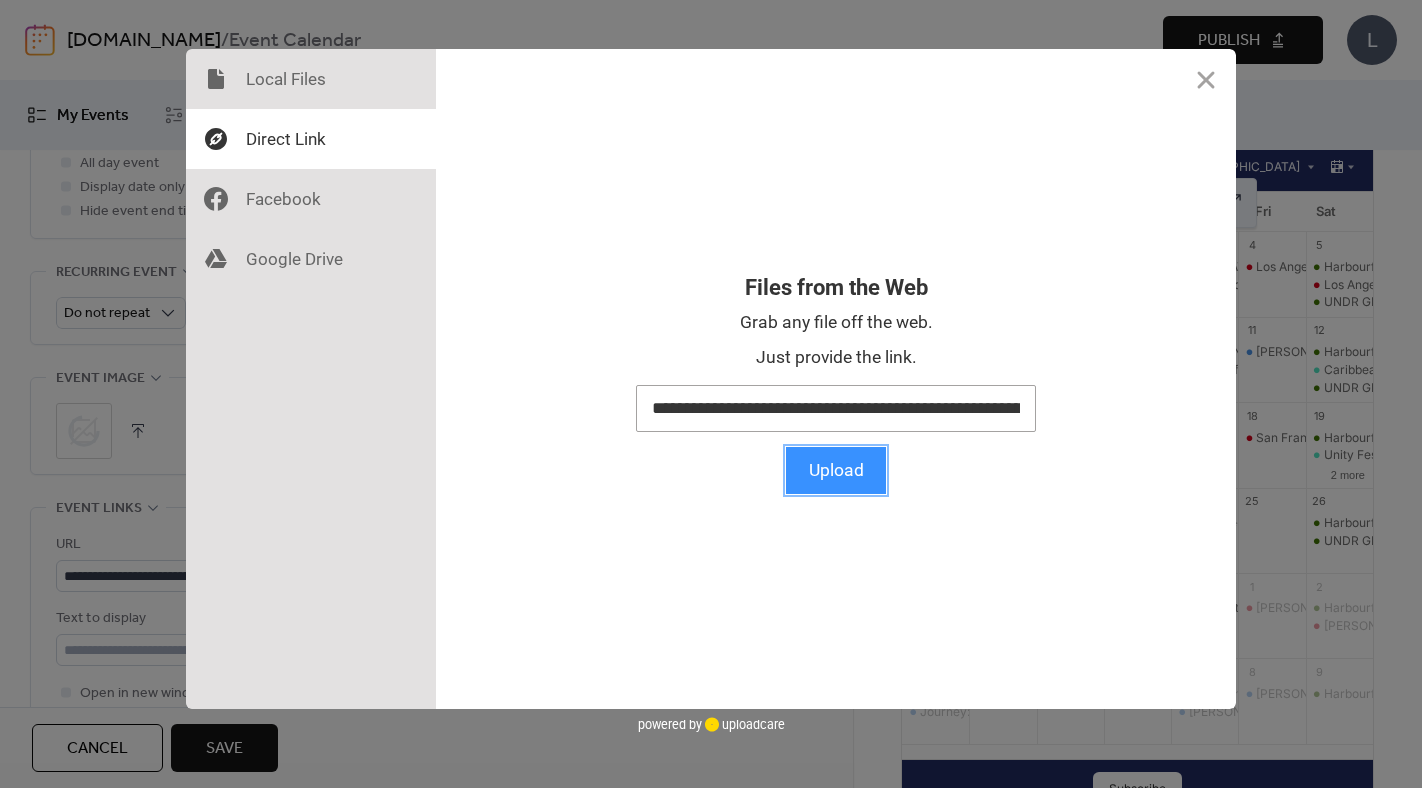 click on "Upload" at bounding box center [836, 470] 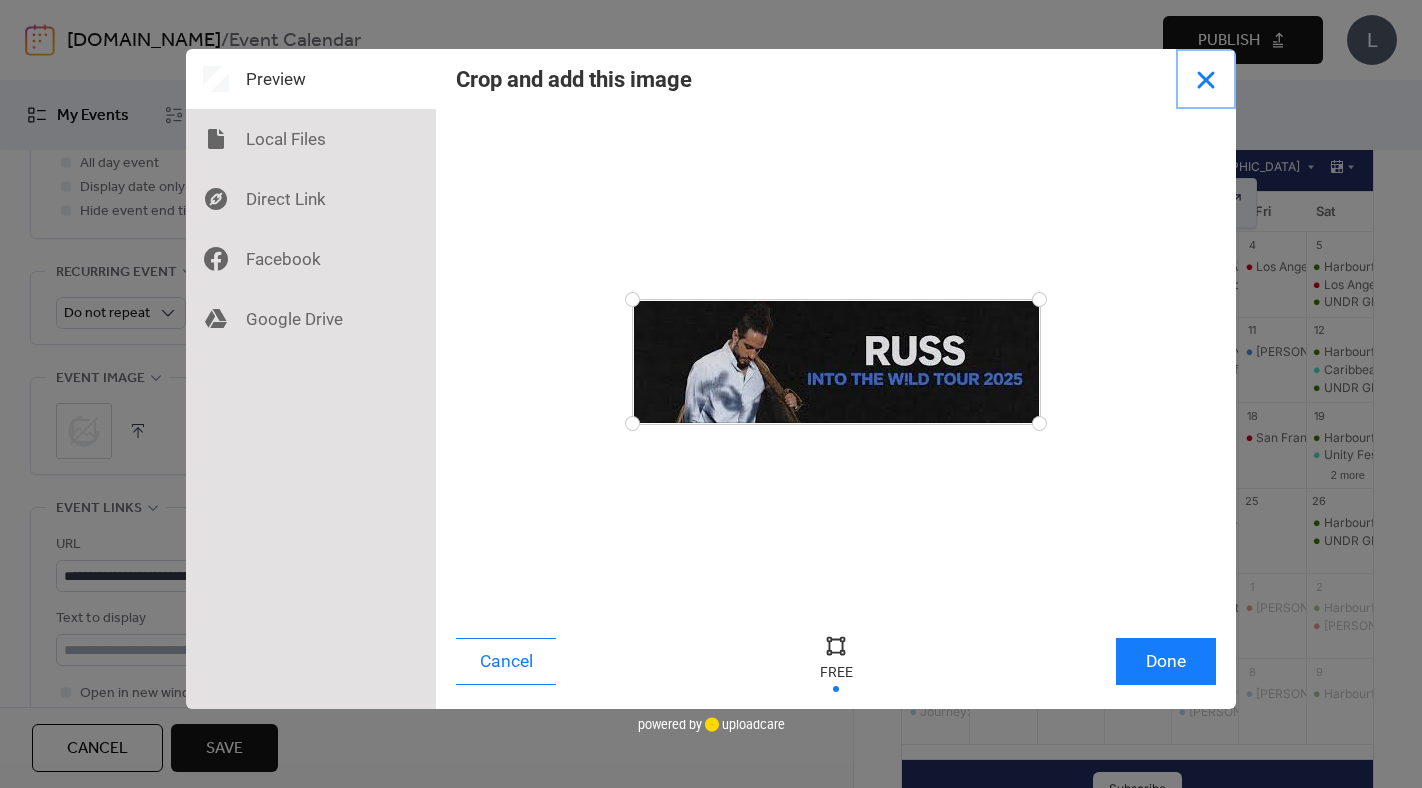 click at bounding box center [1206, 79] 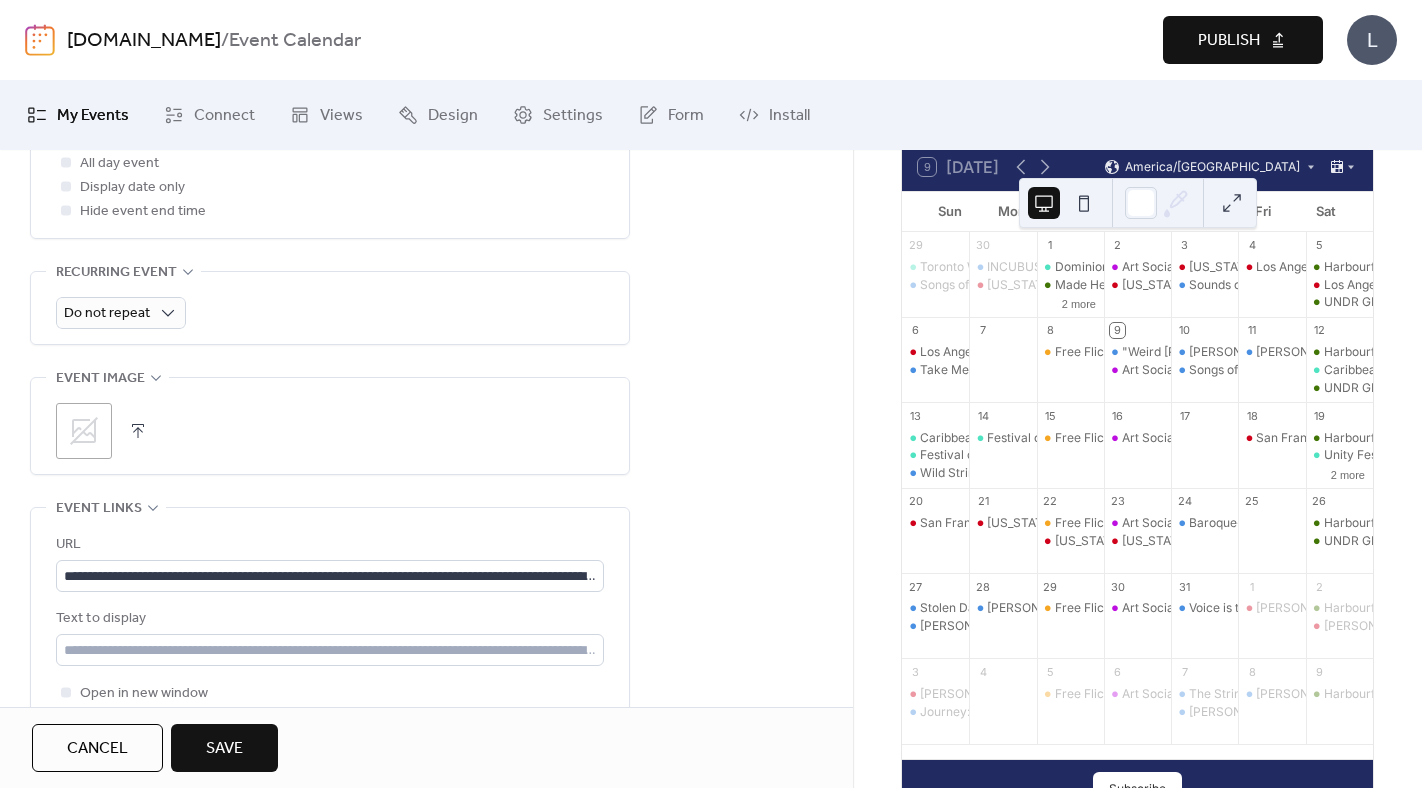 click 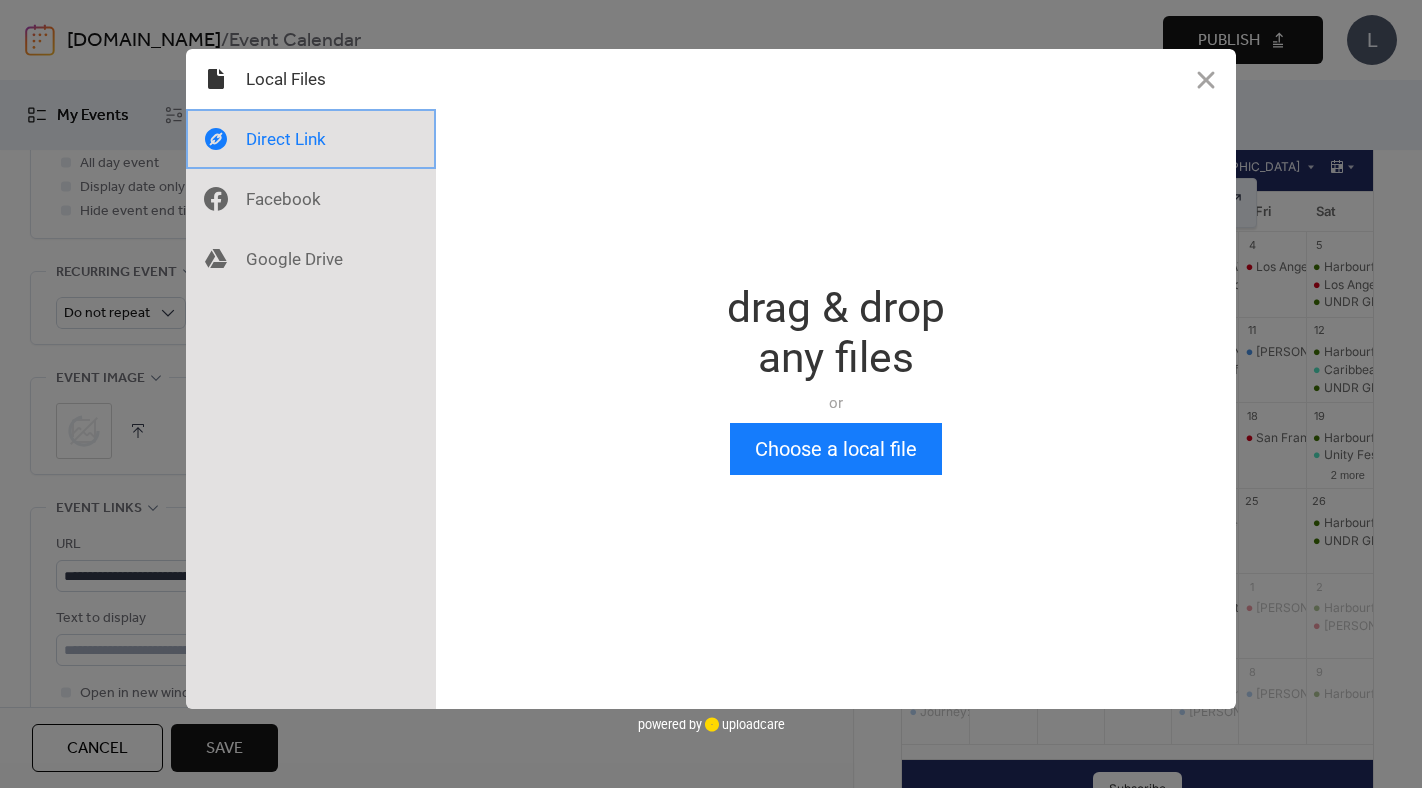 click at bounding box center (311, 139) 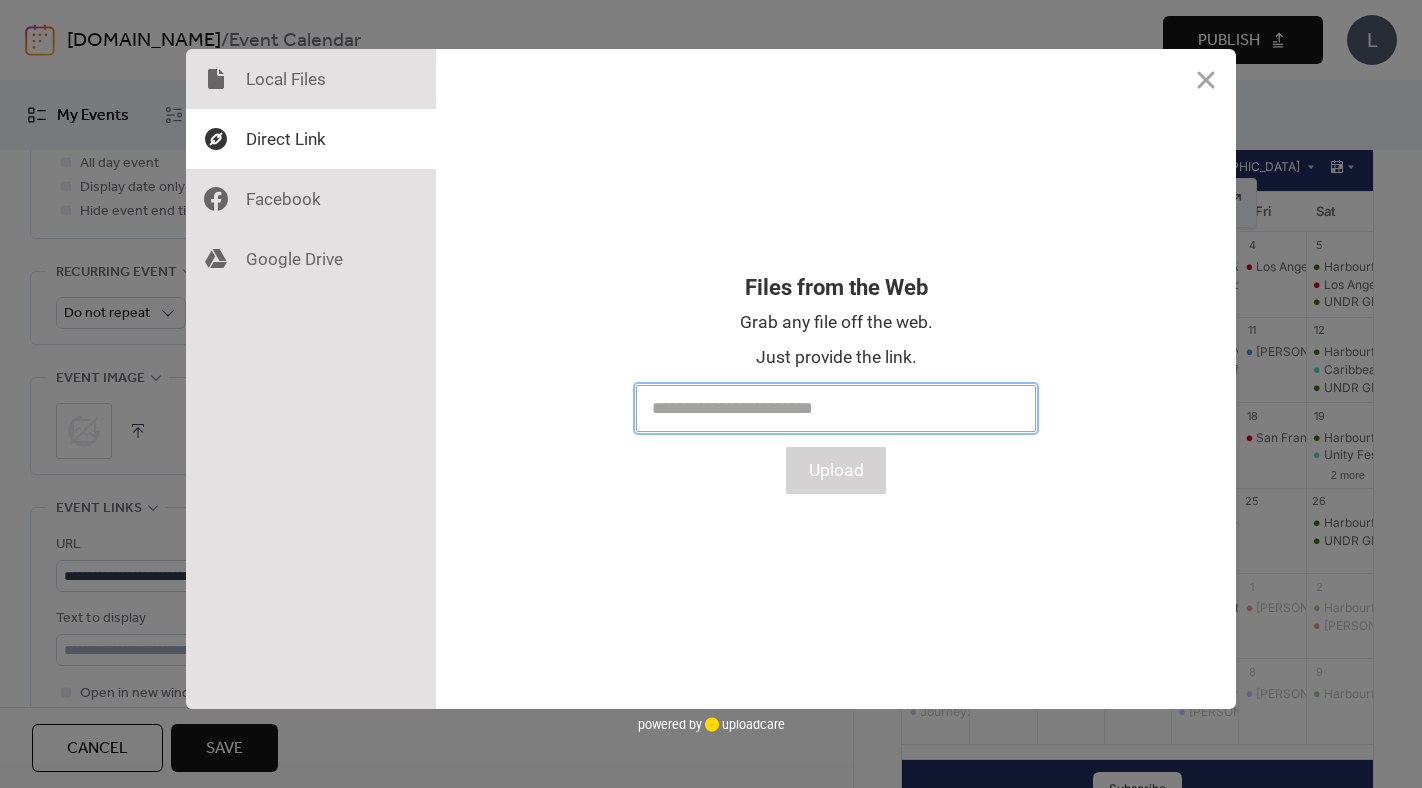 paste on "**********" 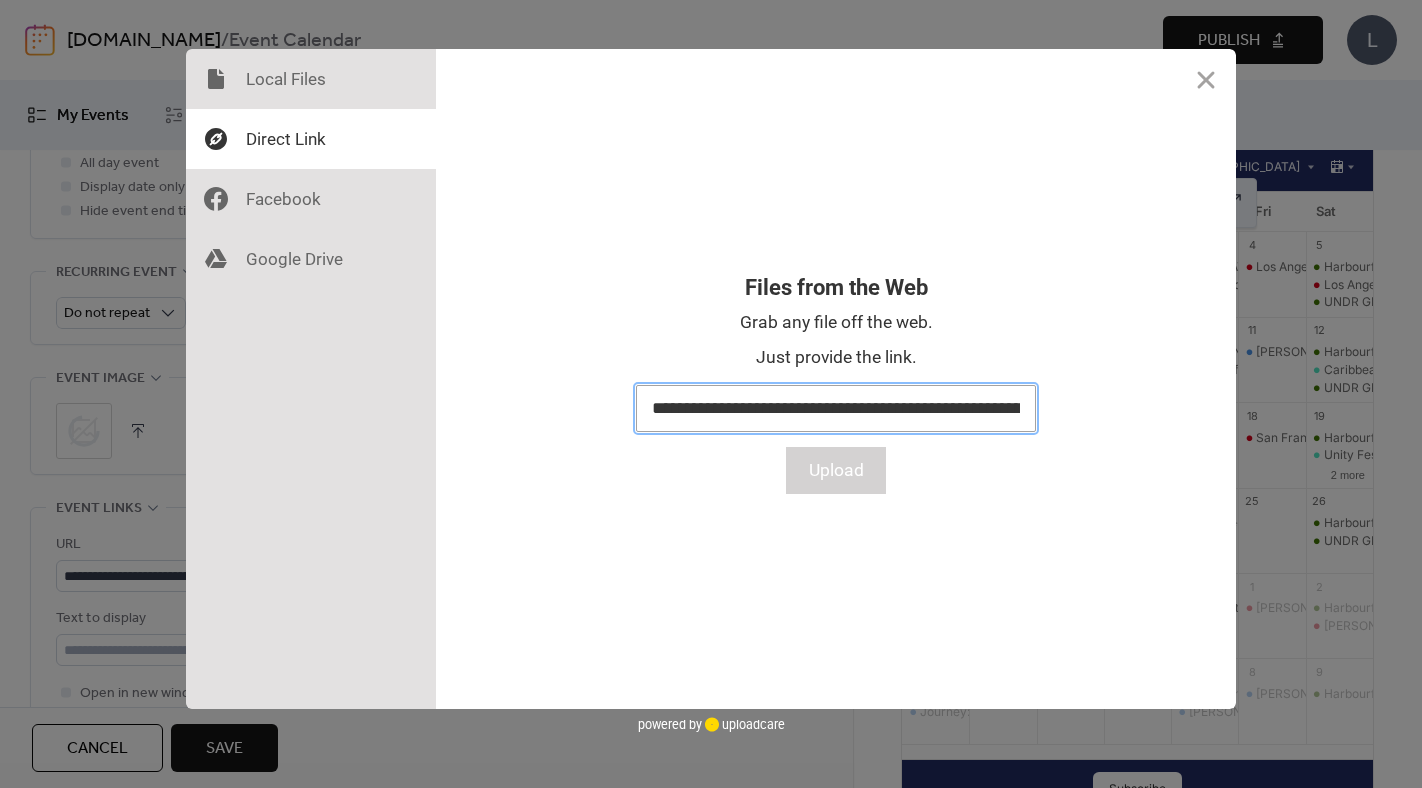 scroll, scrollTop: 0, scrollLeft: 589, axis: horizontal 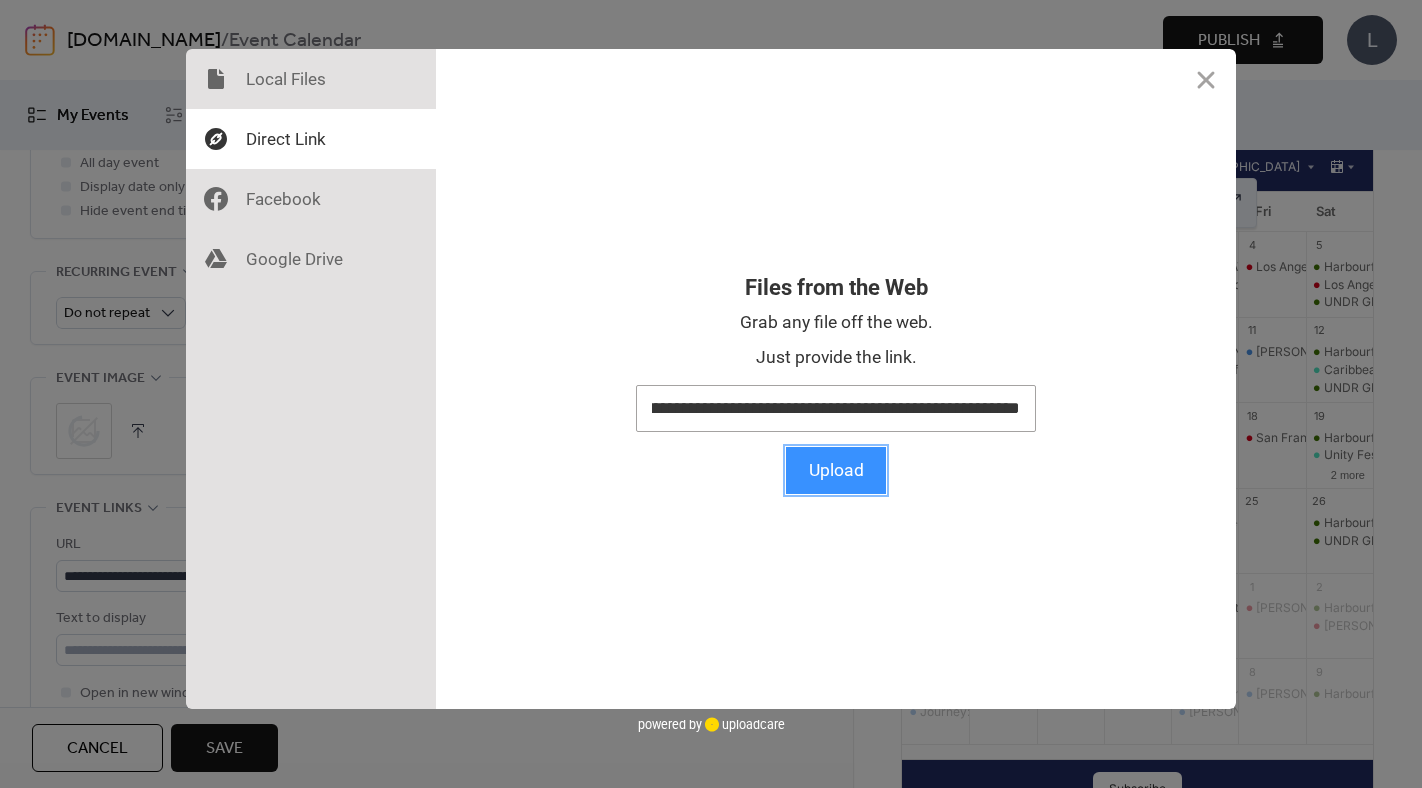 click on "Upload" at bounding box center [836, 470] 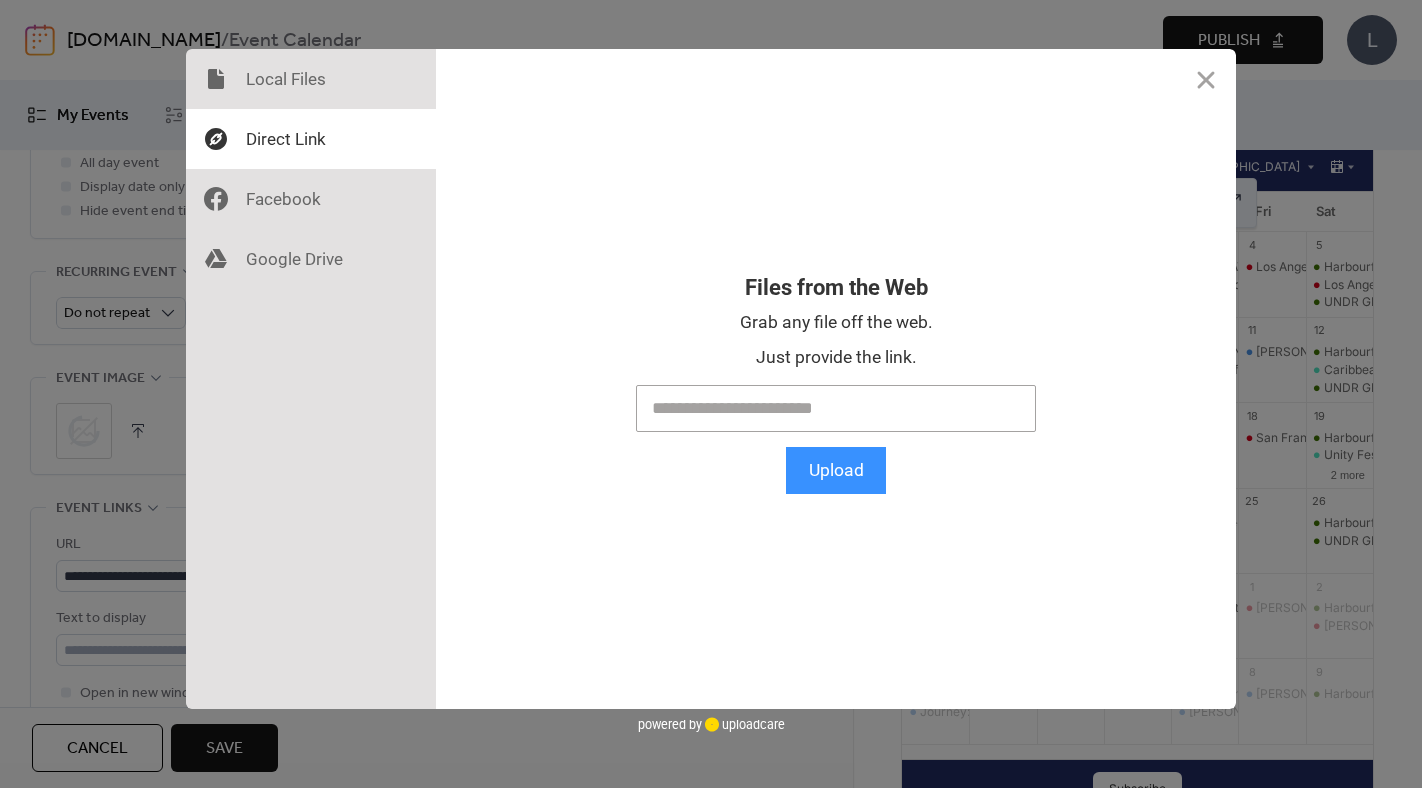 scroll, scrollTop: 0, scrollLeft: 0, axis: both 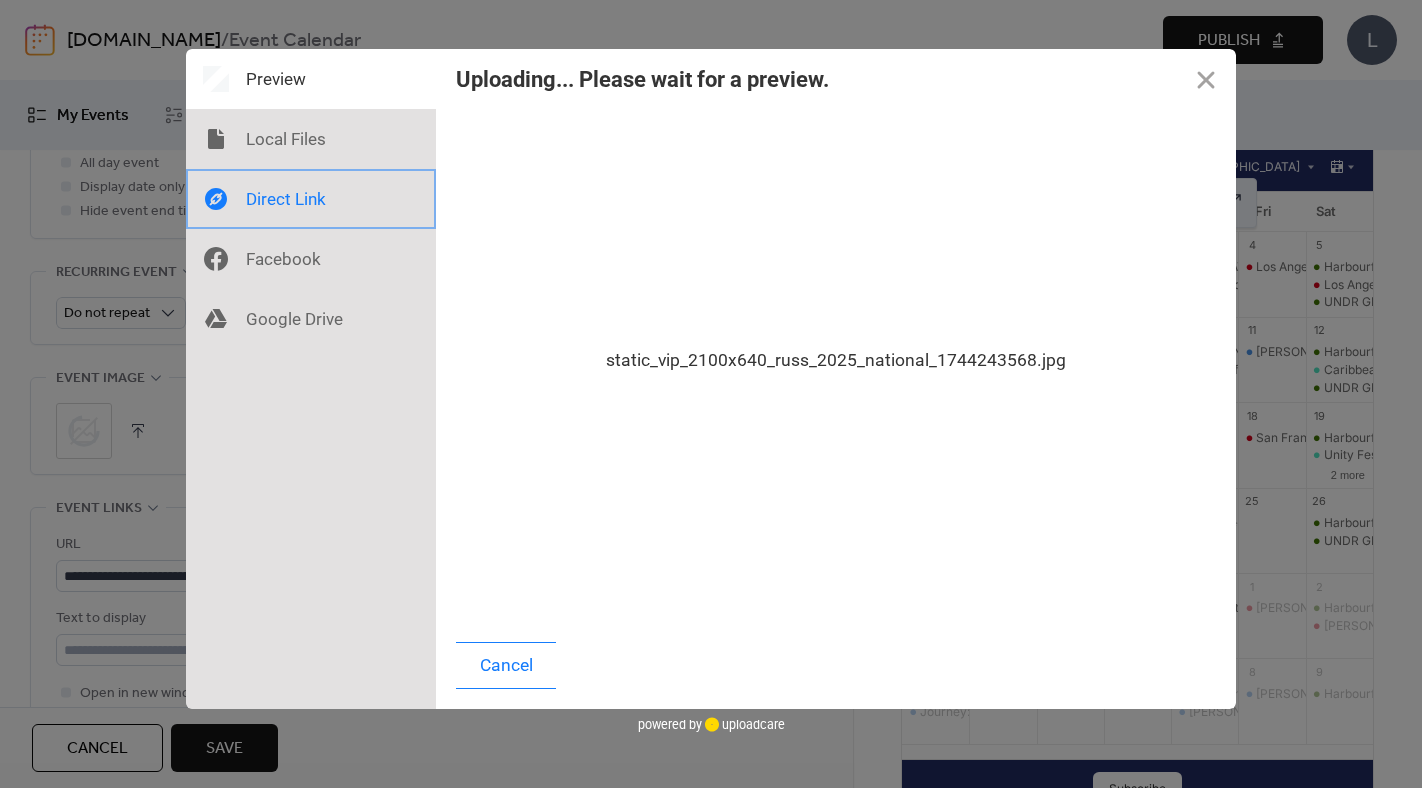 click at bounding box center [311, 199] 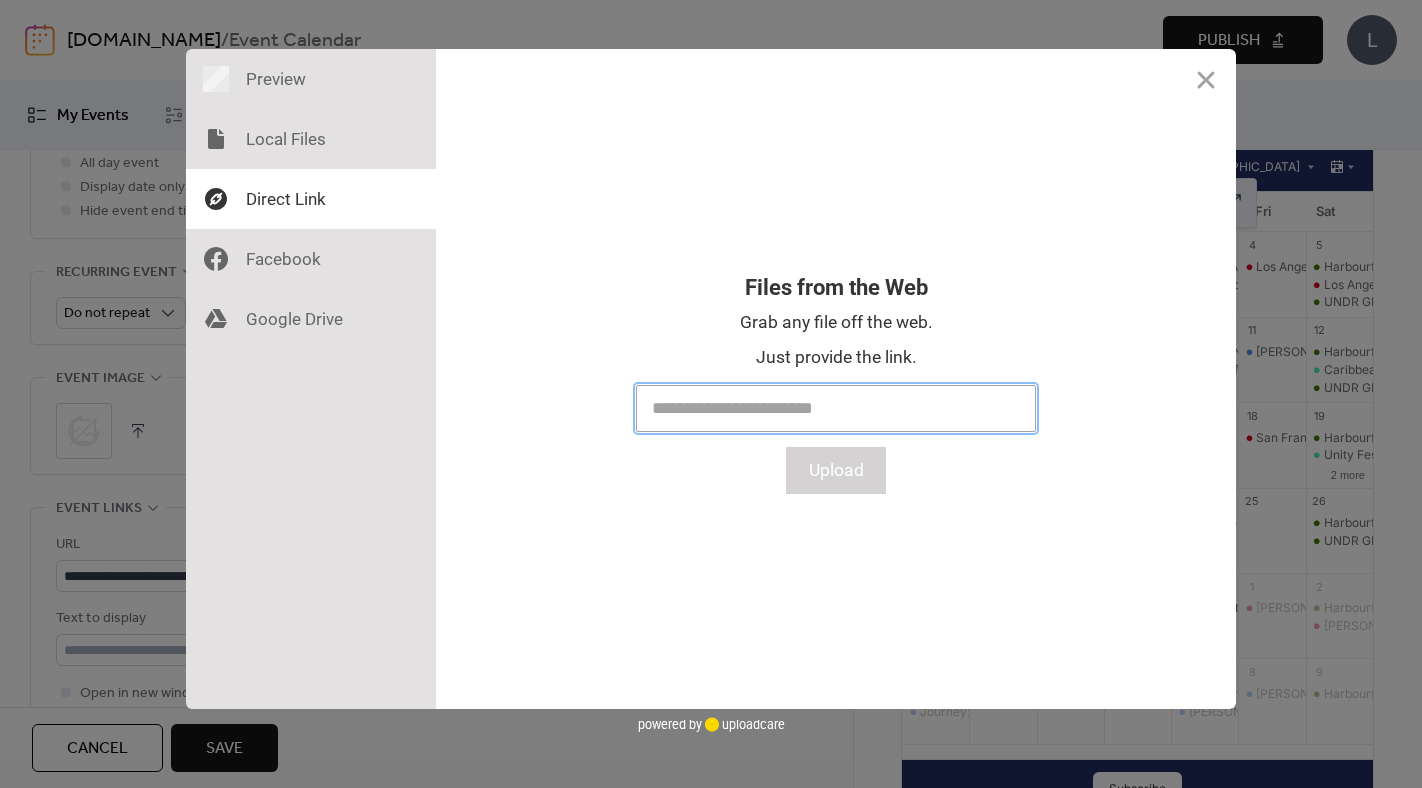 paste on "**********" 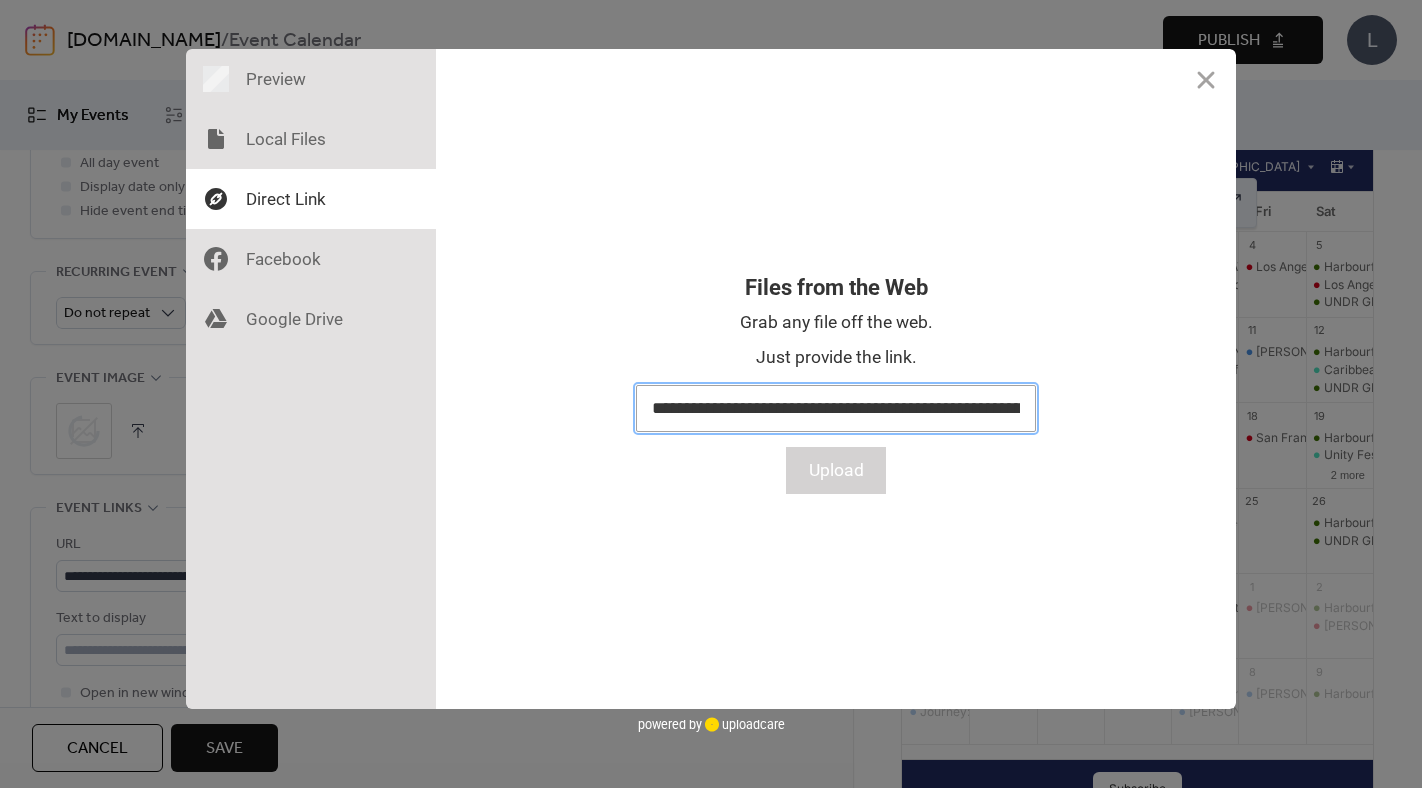 scroll, scrollTop: 0, scrollLeft: 589, axis: horizontal 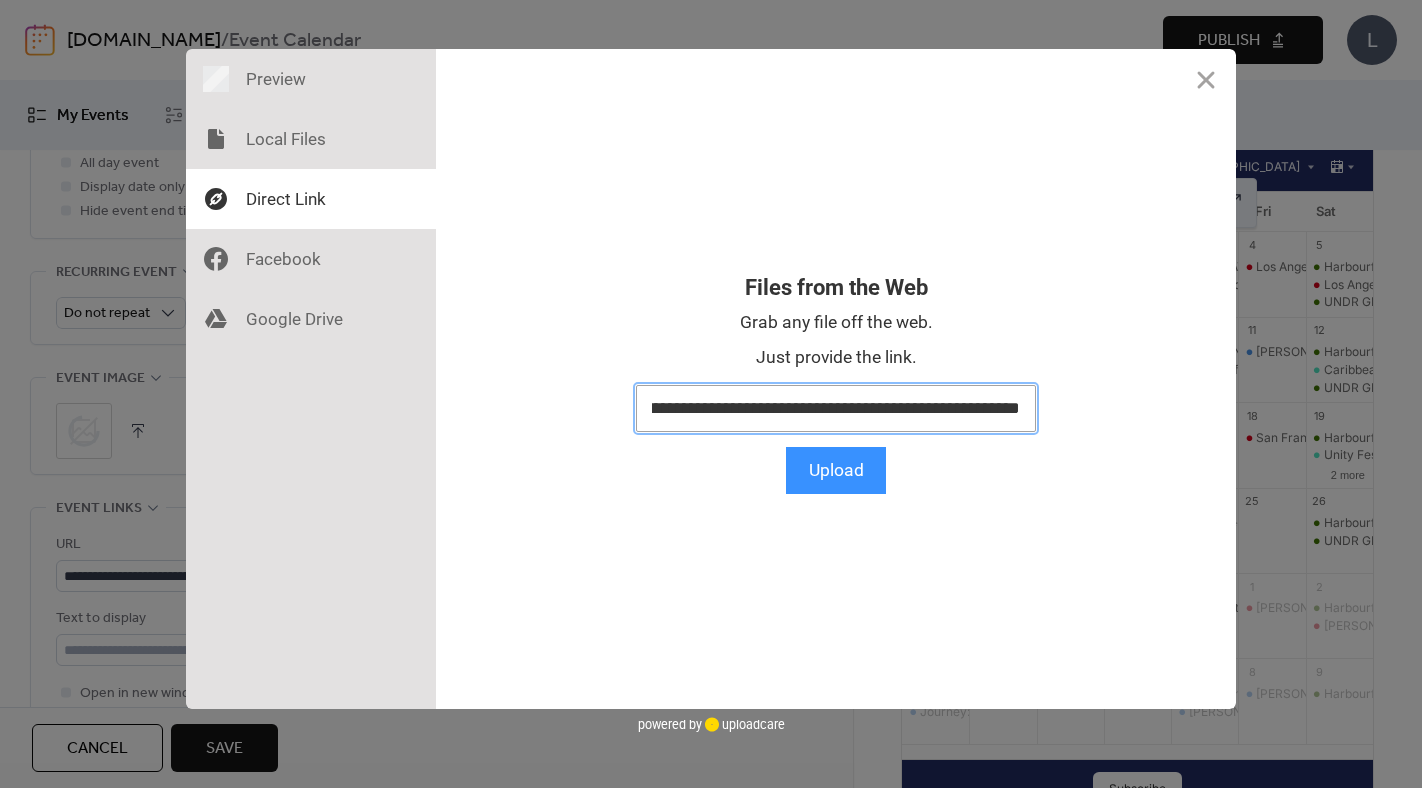 type on "**********" 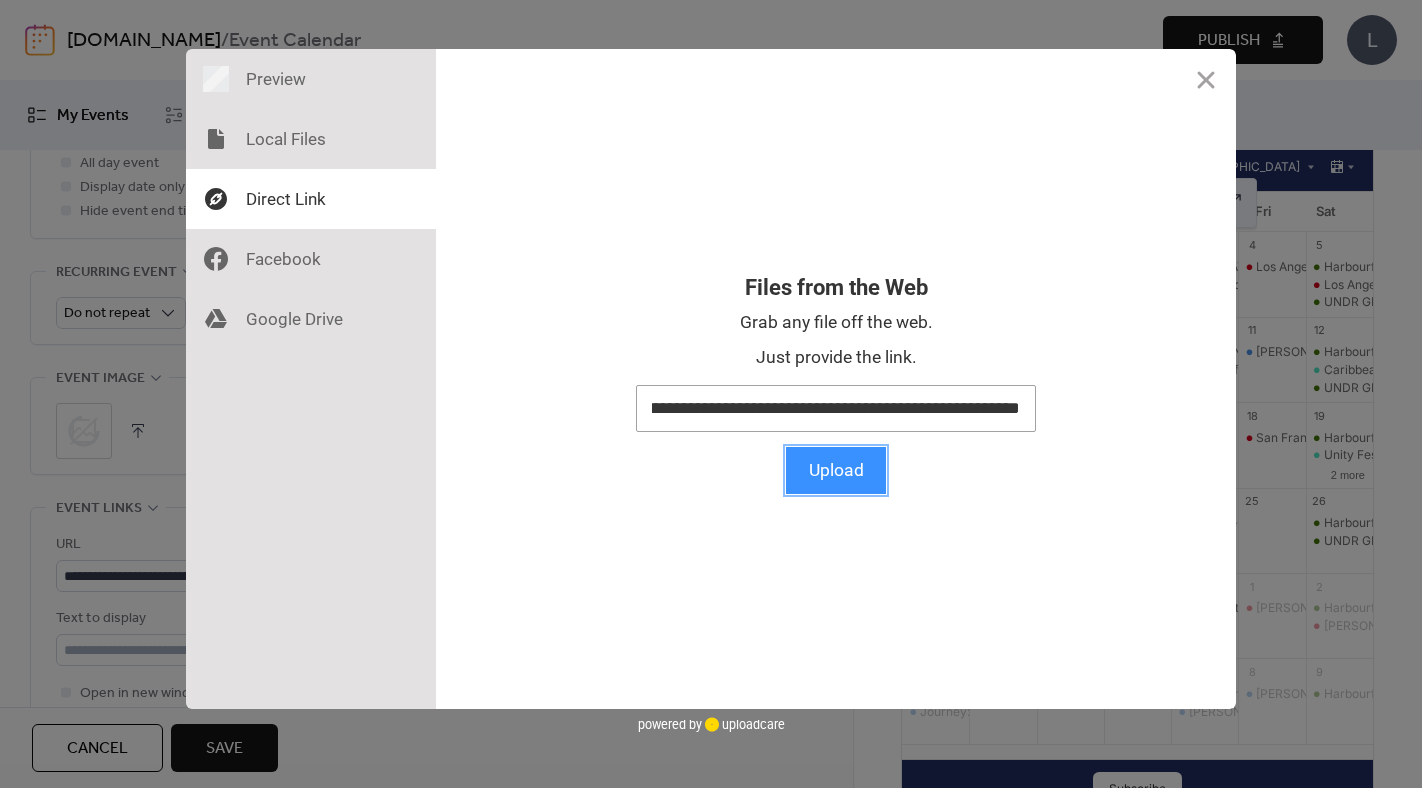 click on "Upload" at bounding box center [836, 470] 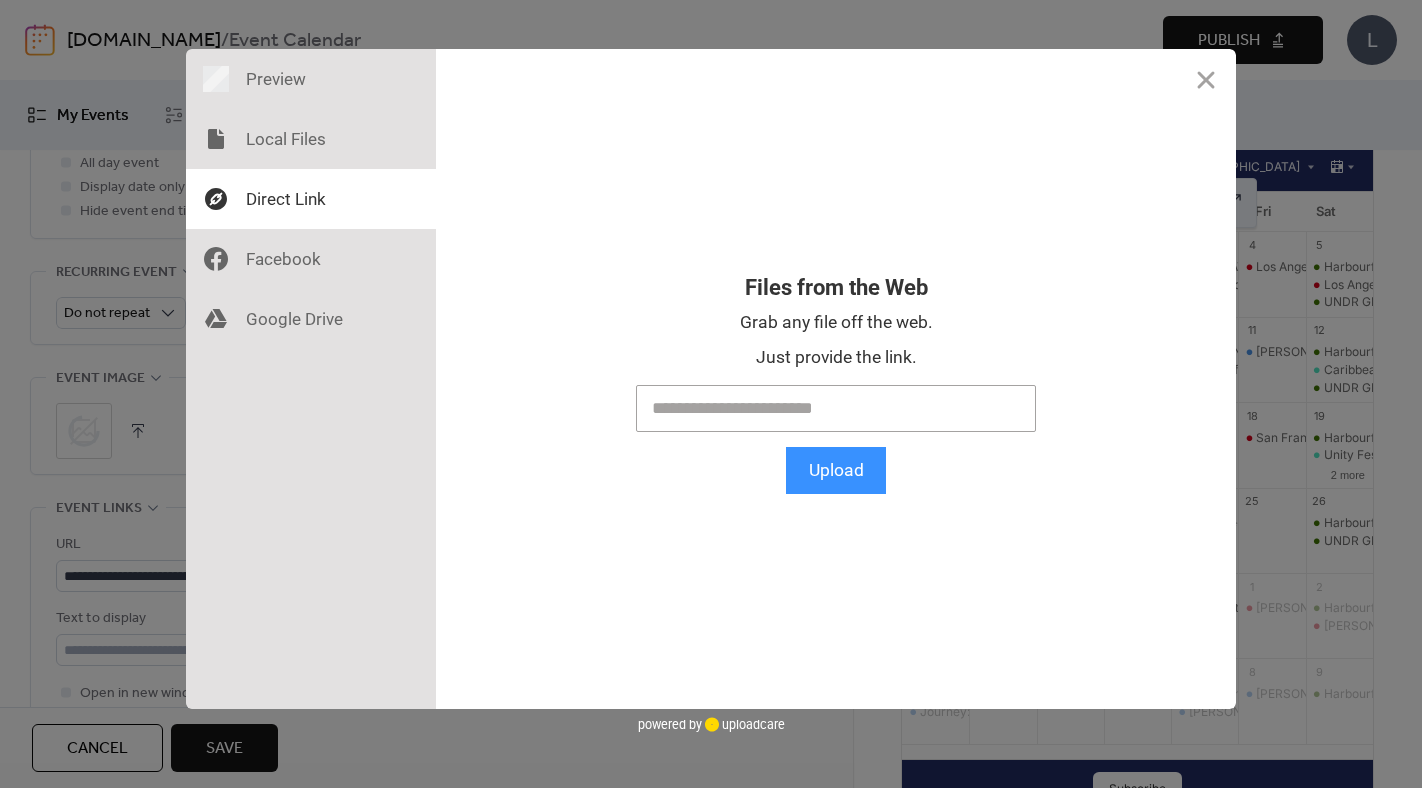 scroll, scrollTop: 0, scrollLeft: 0, axis: both 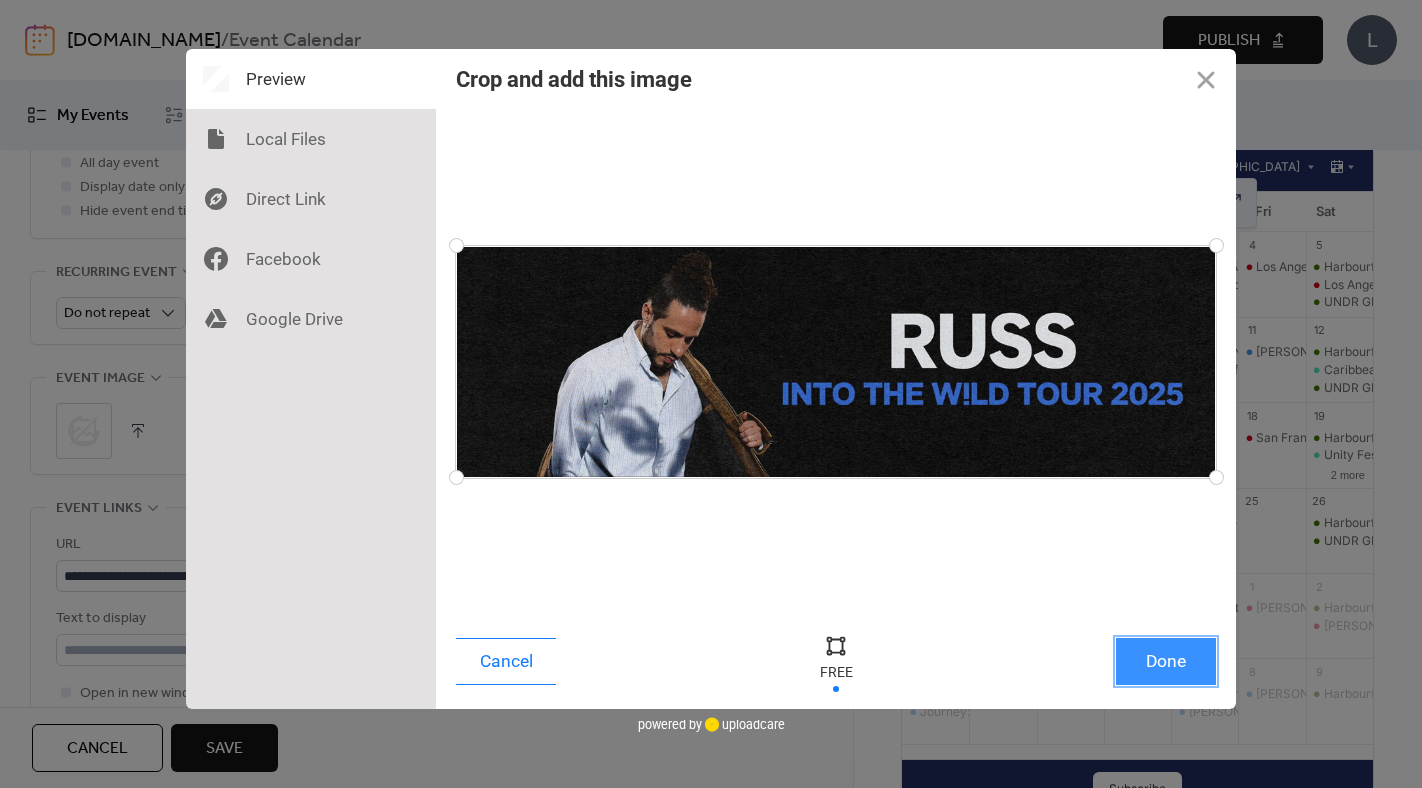 click on "Done" at bounding box center (1166, 661) 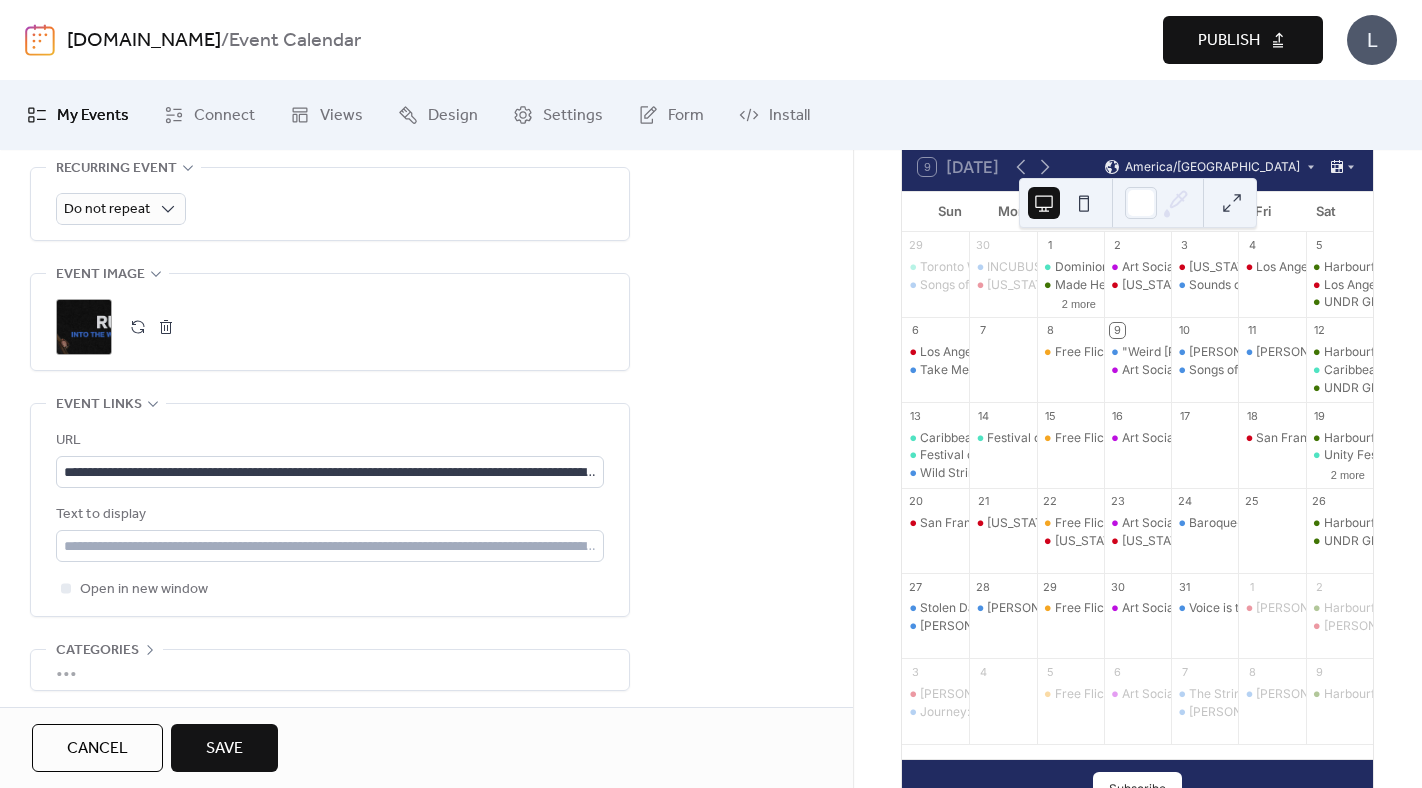 scroll, scrollTop: 930, scrollLeft: 0, axis: vertical 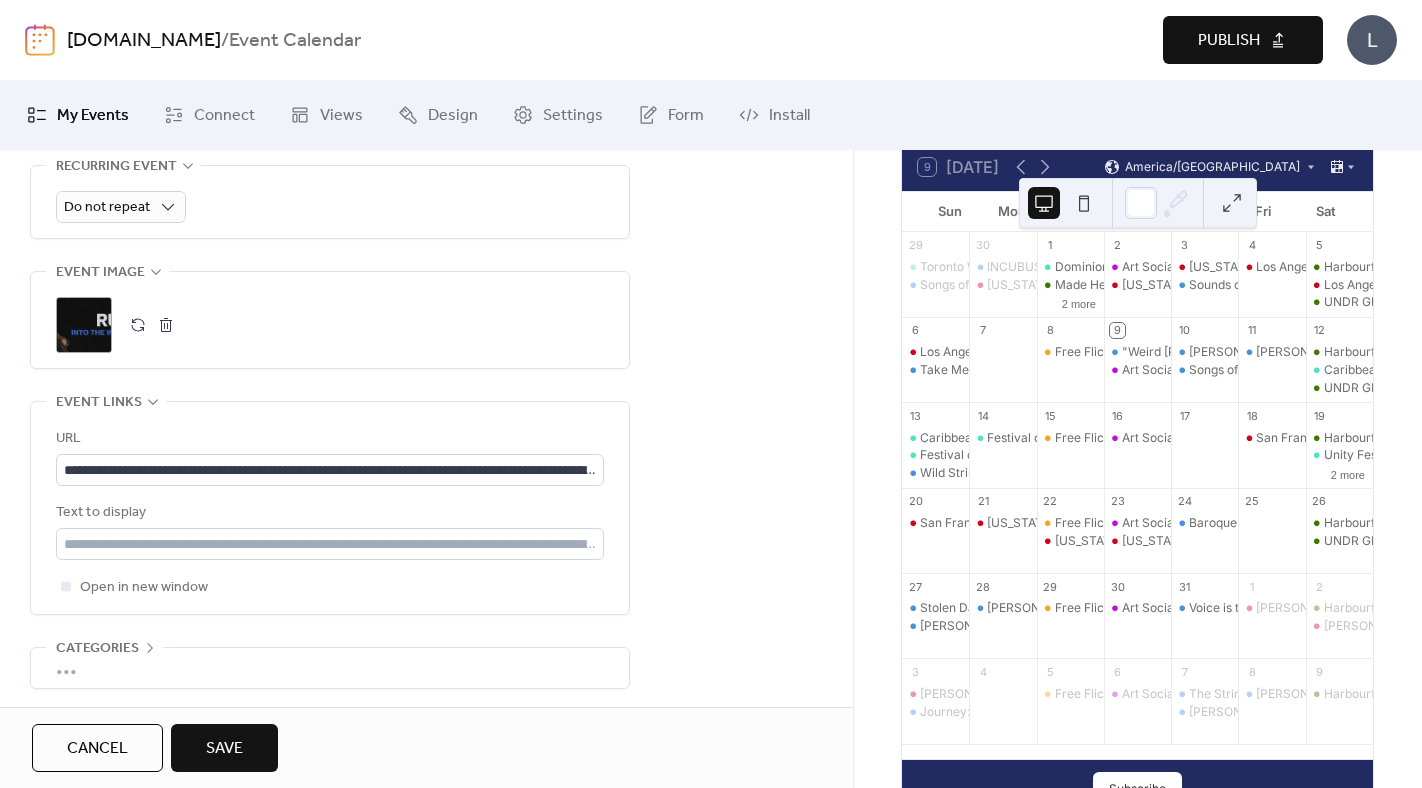 click on "Save" at bounding box center (224, 749) 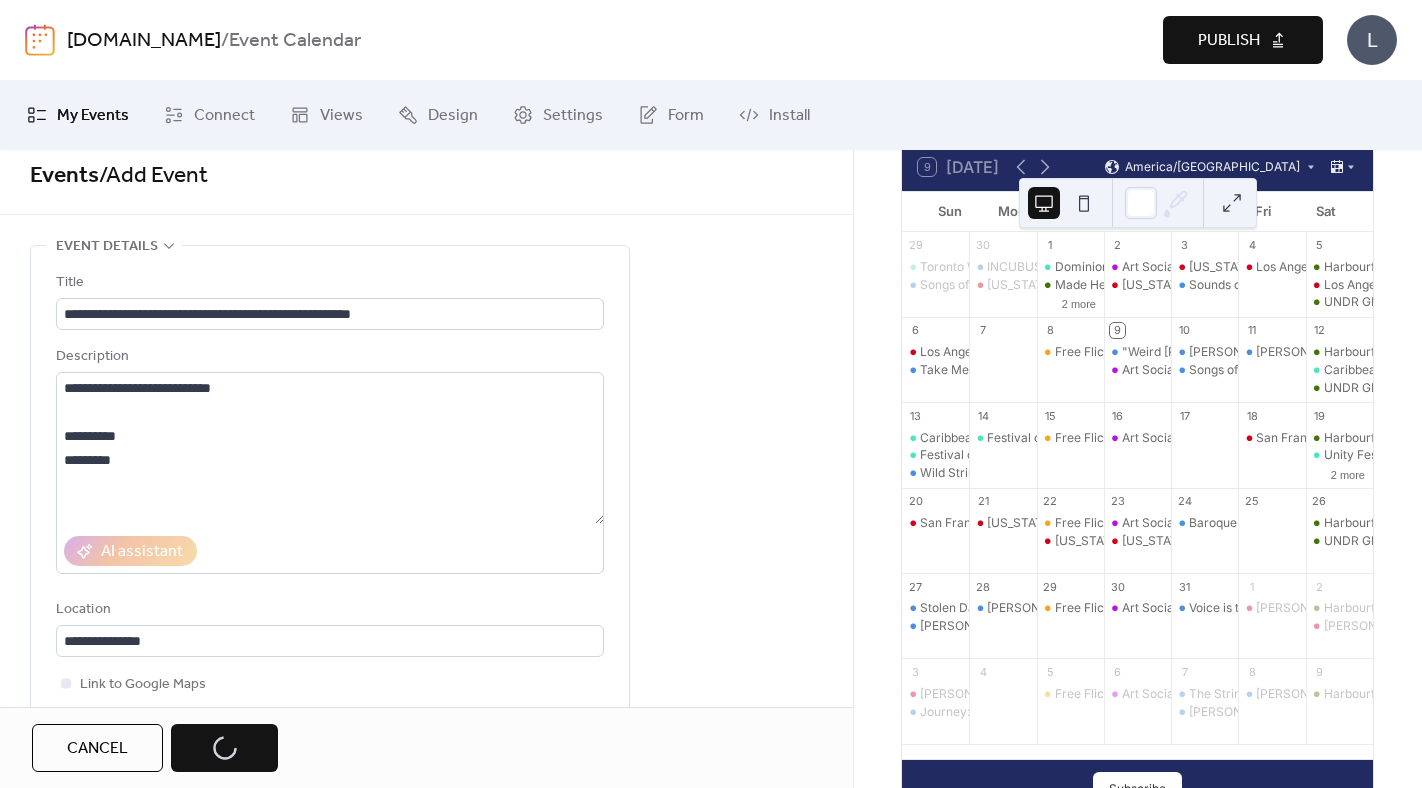 scroll, scrollTop: 14, scrollLeft: 0, axis: vertical 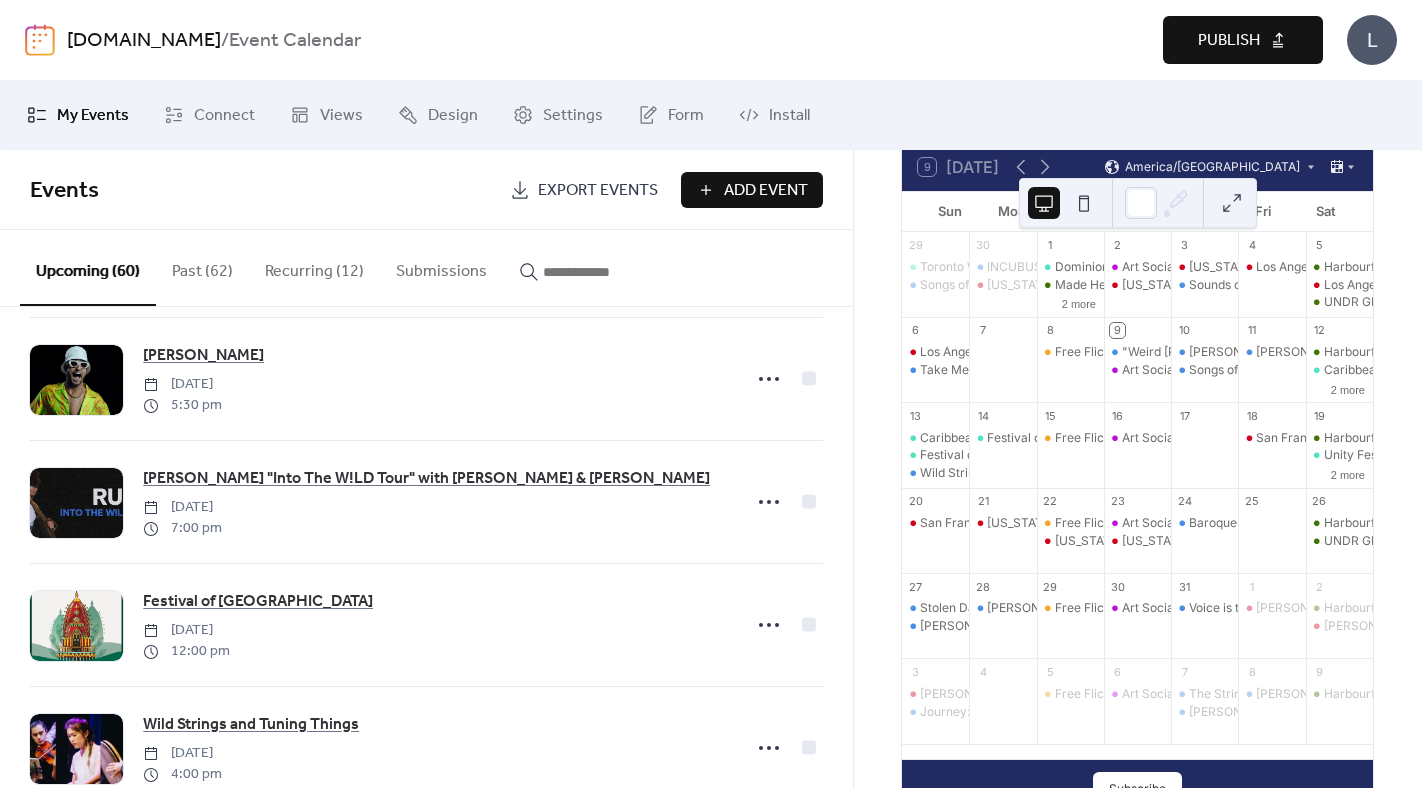 click on "Add Event" at bounding box center [766, 191] 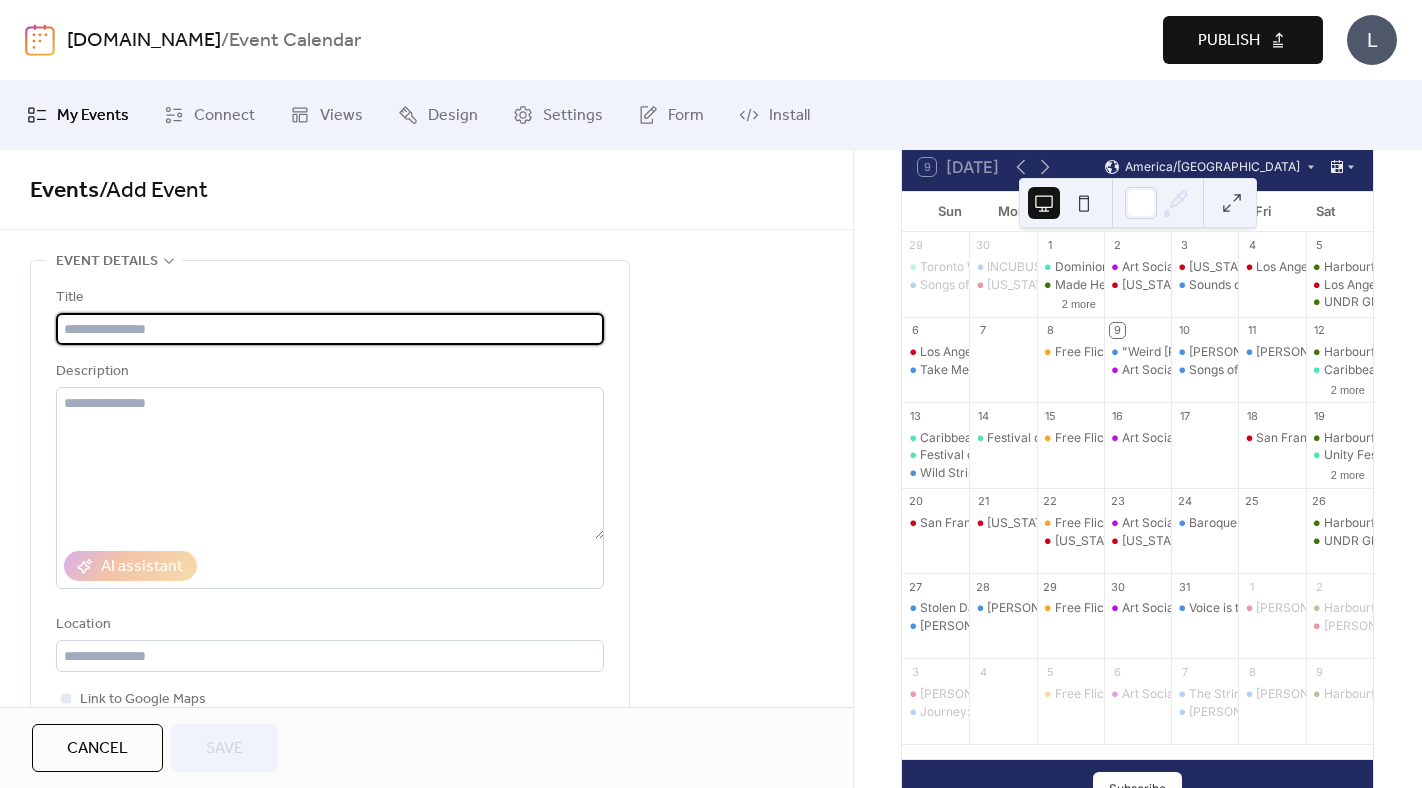 paste on "**********" 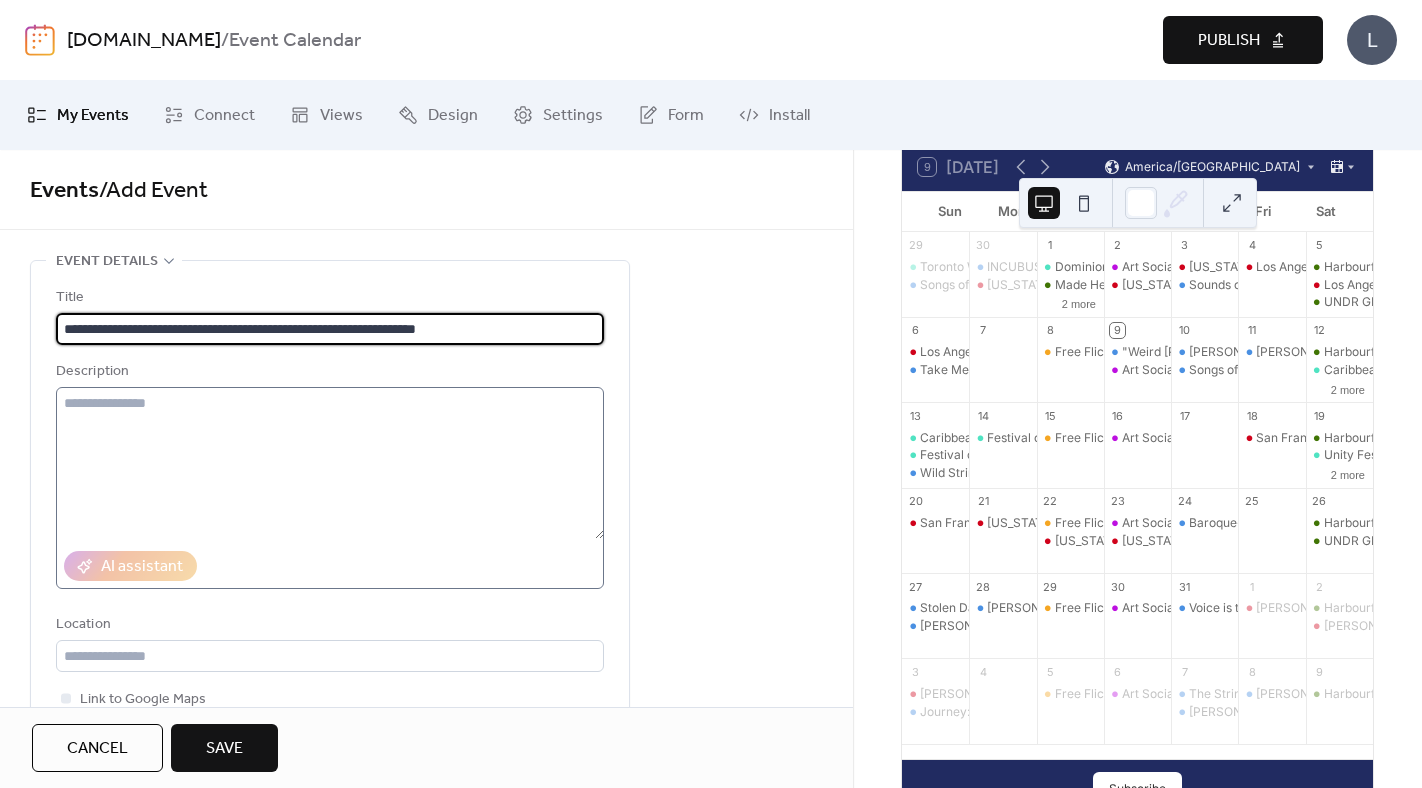 type on "**********" 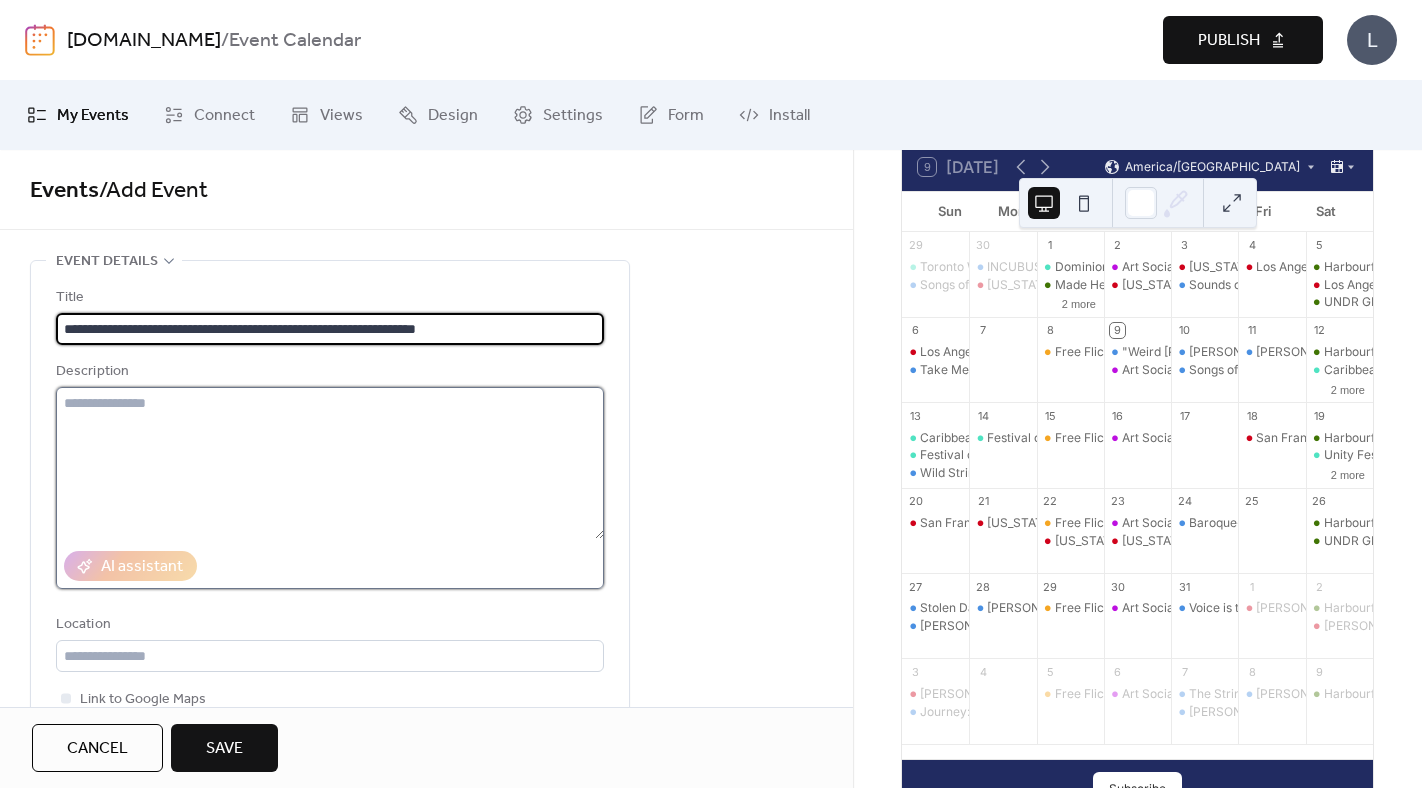 click at bounding box center [330, 463] 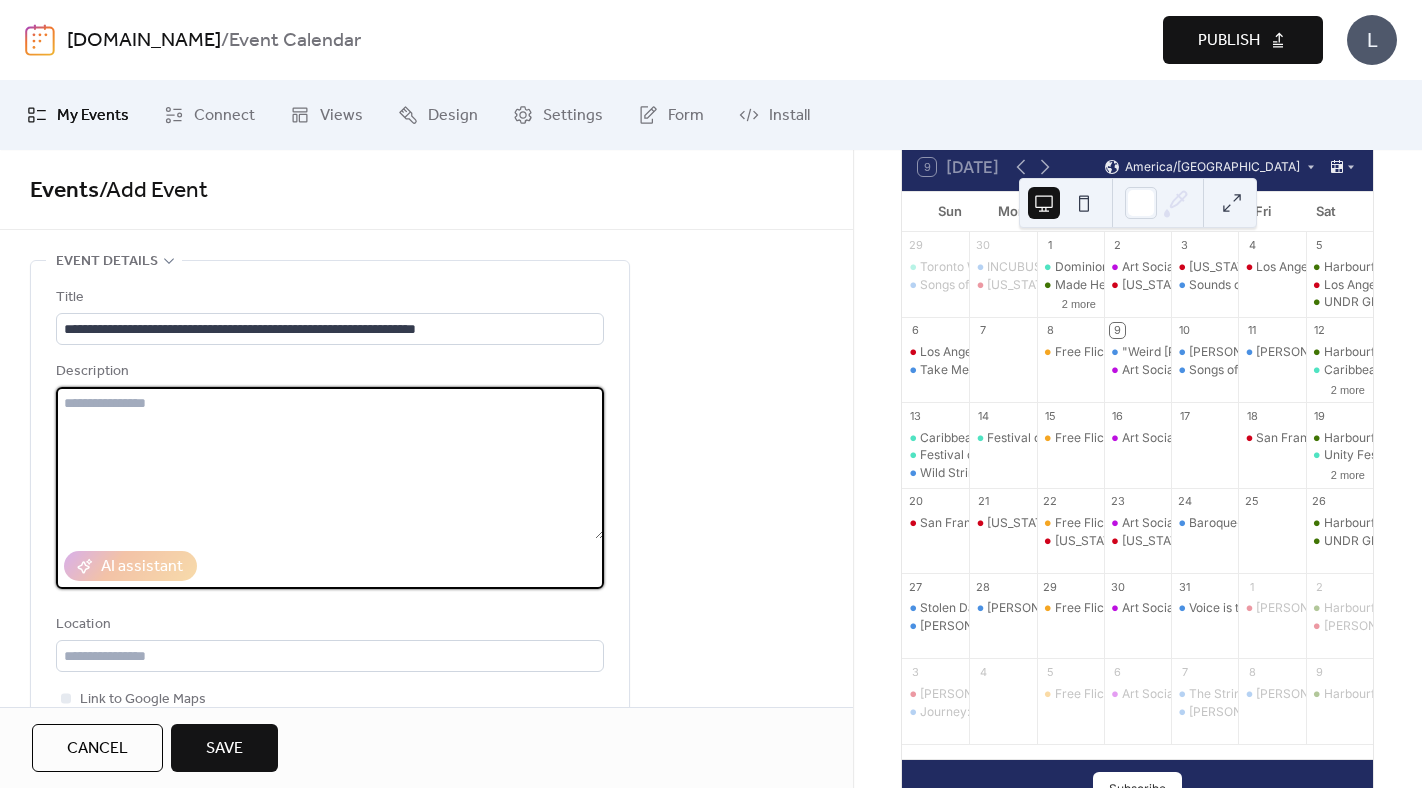 paste on "**********" 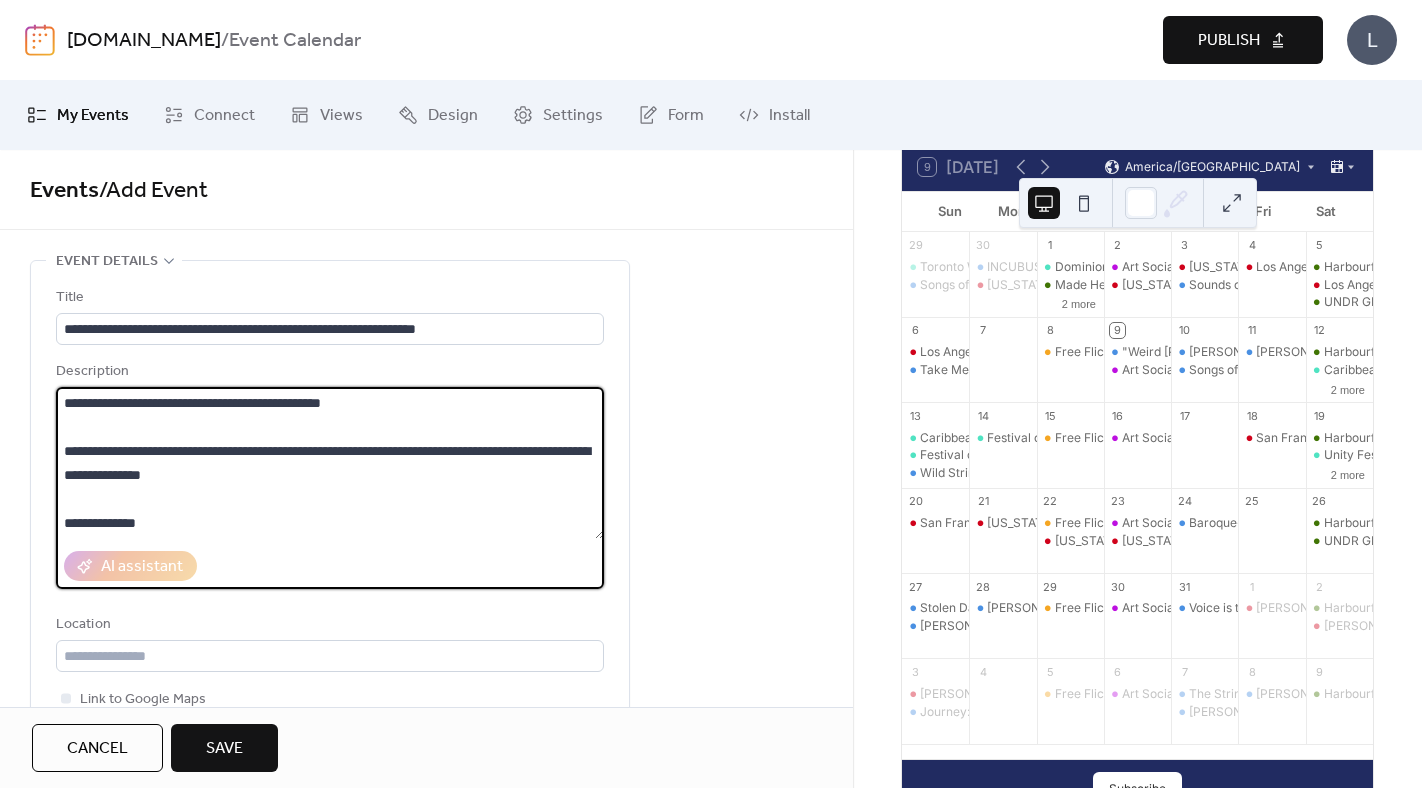 scroll, scrollTop: 21, scrollLeft: 0, axis: vertical 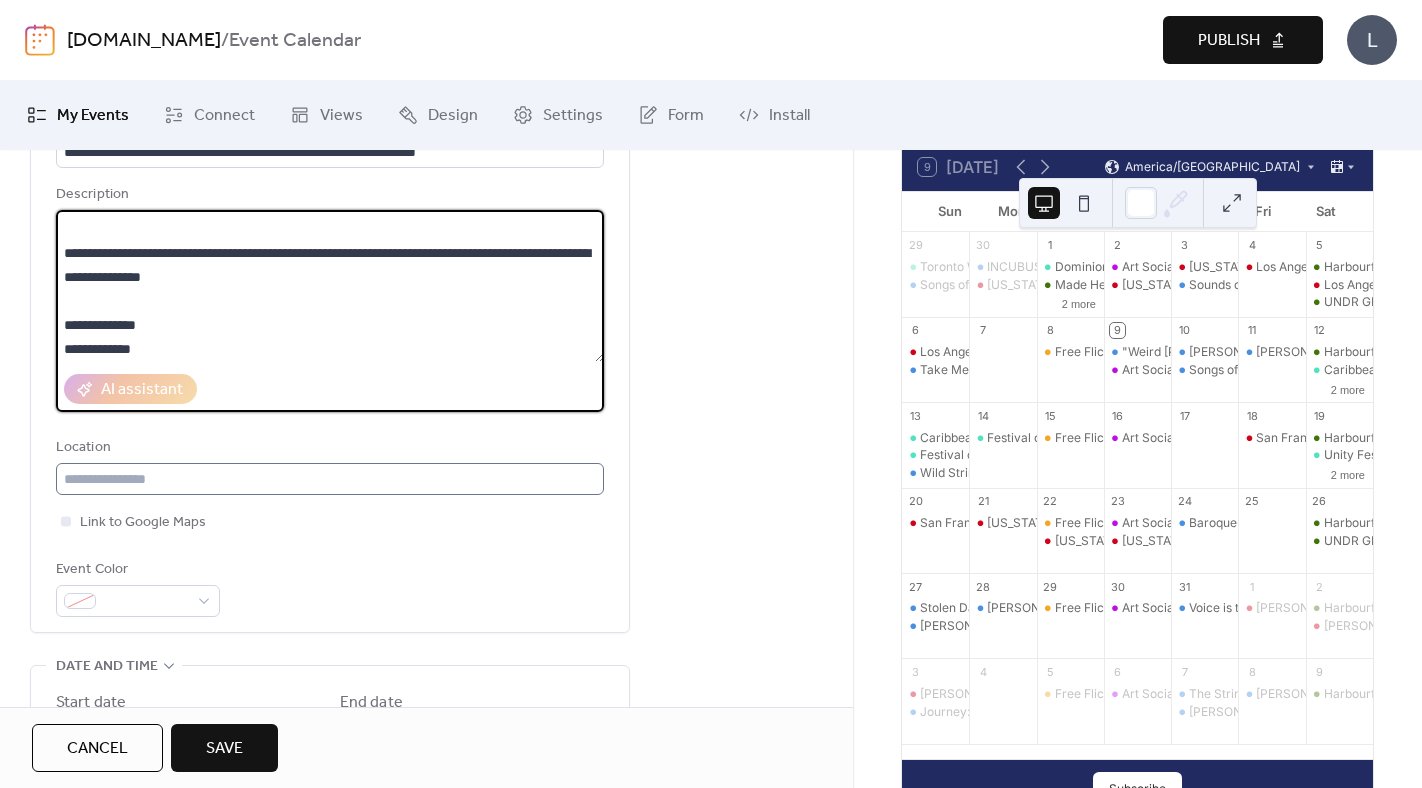 type on "**********" 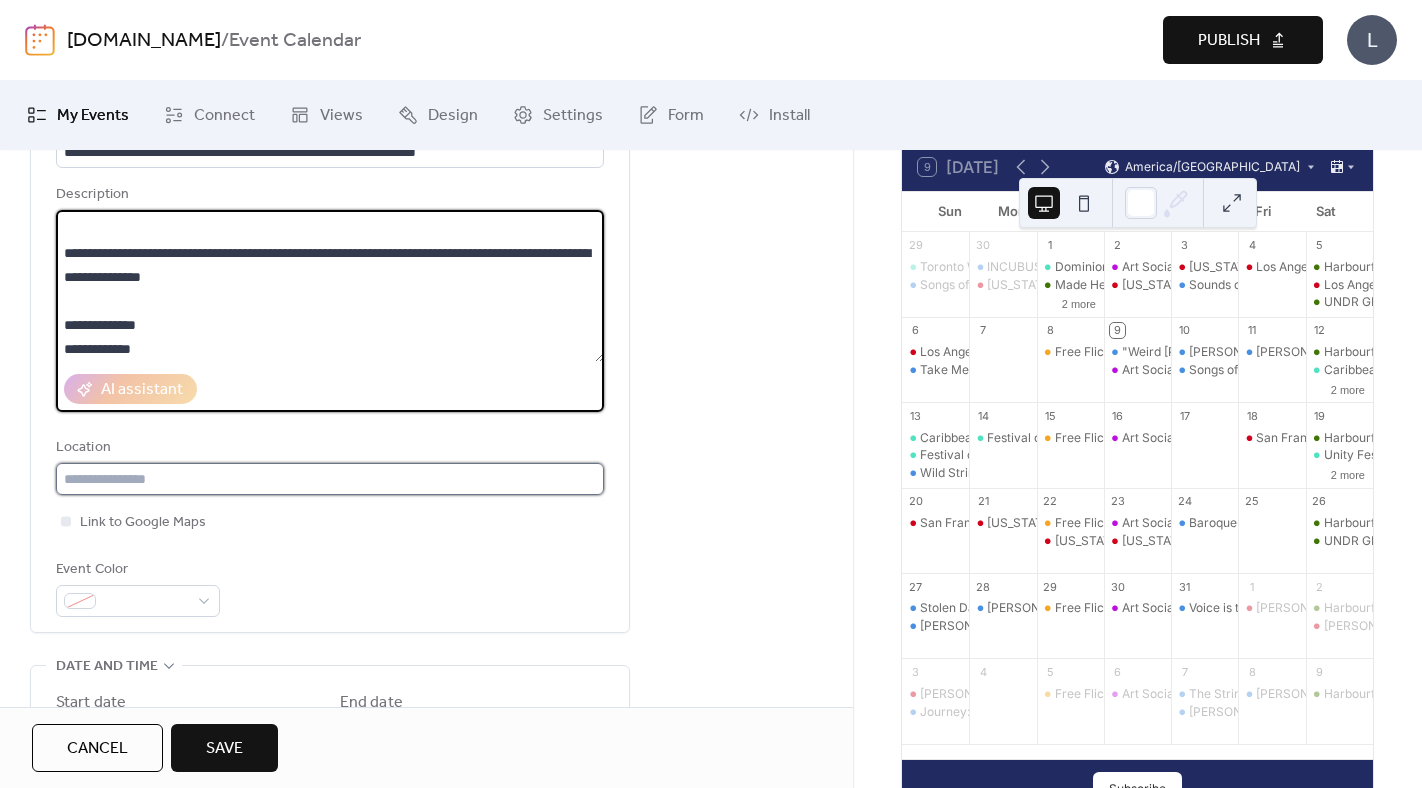click at bounding box center [330, 479] 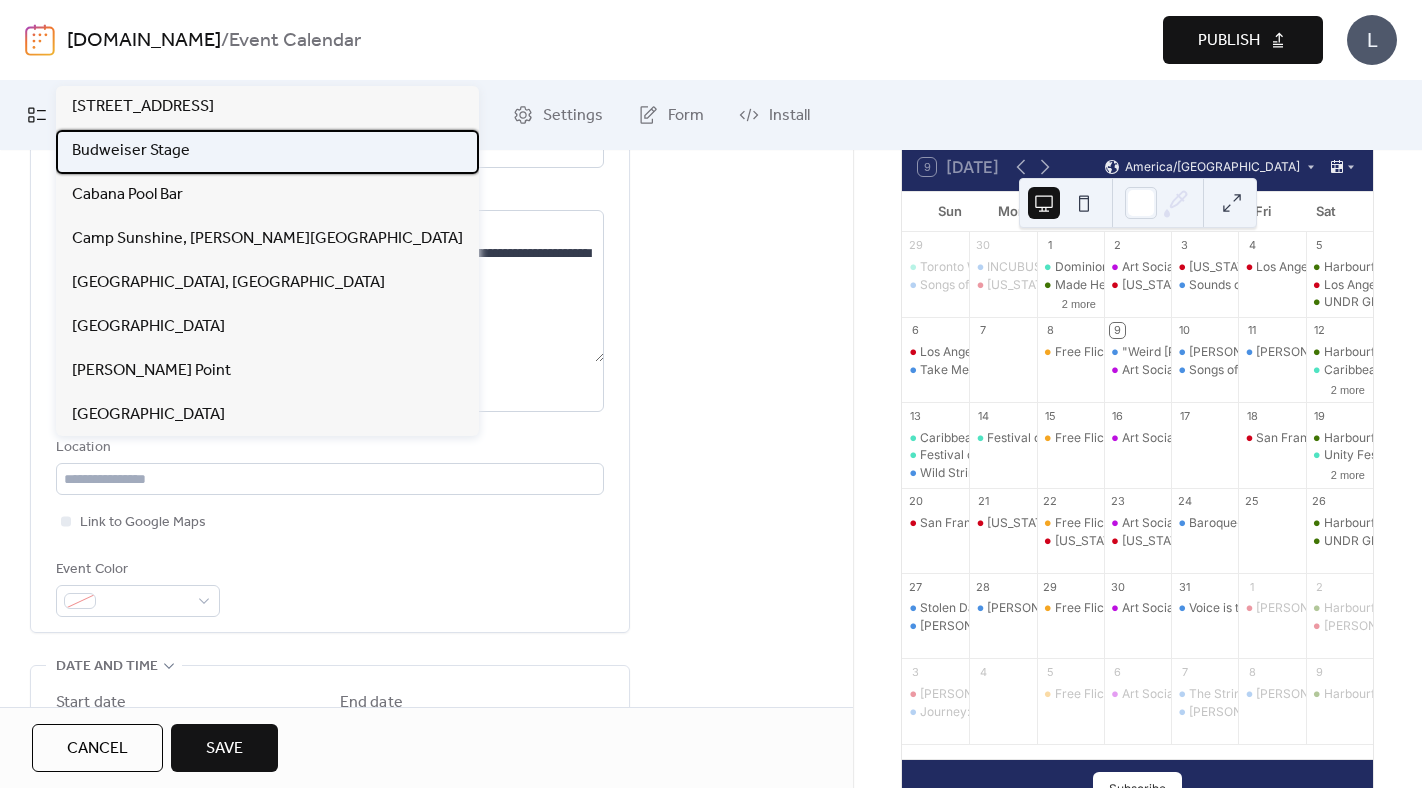 click on "Budweiser Stage" at bounding box center [131, 151] 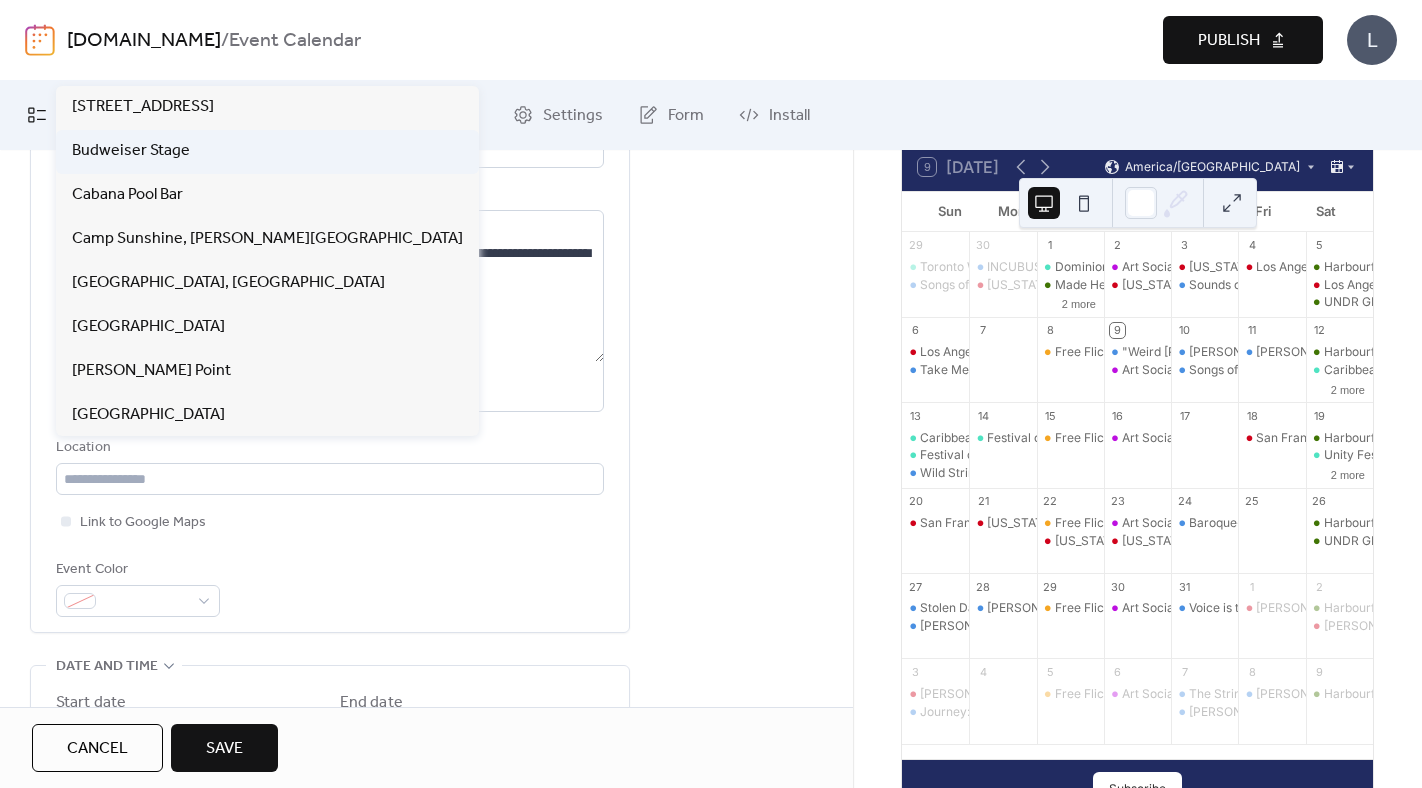 type on "**********" 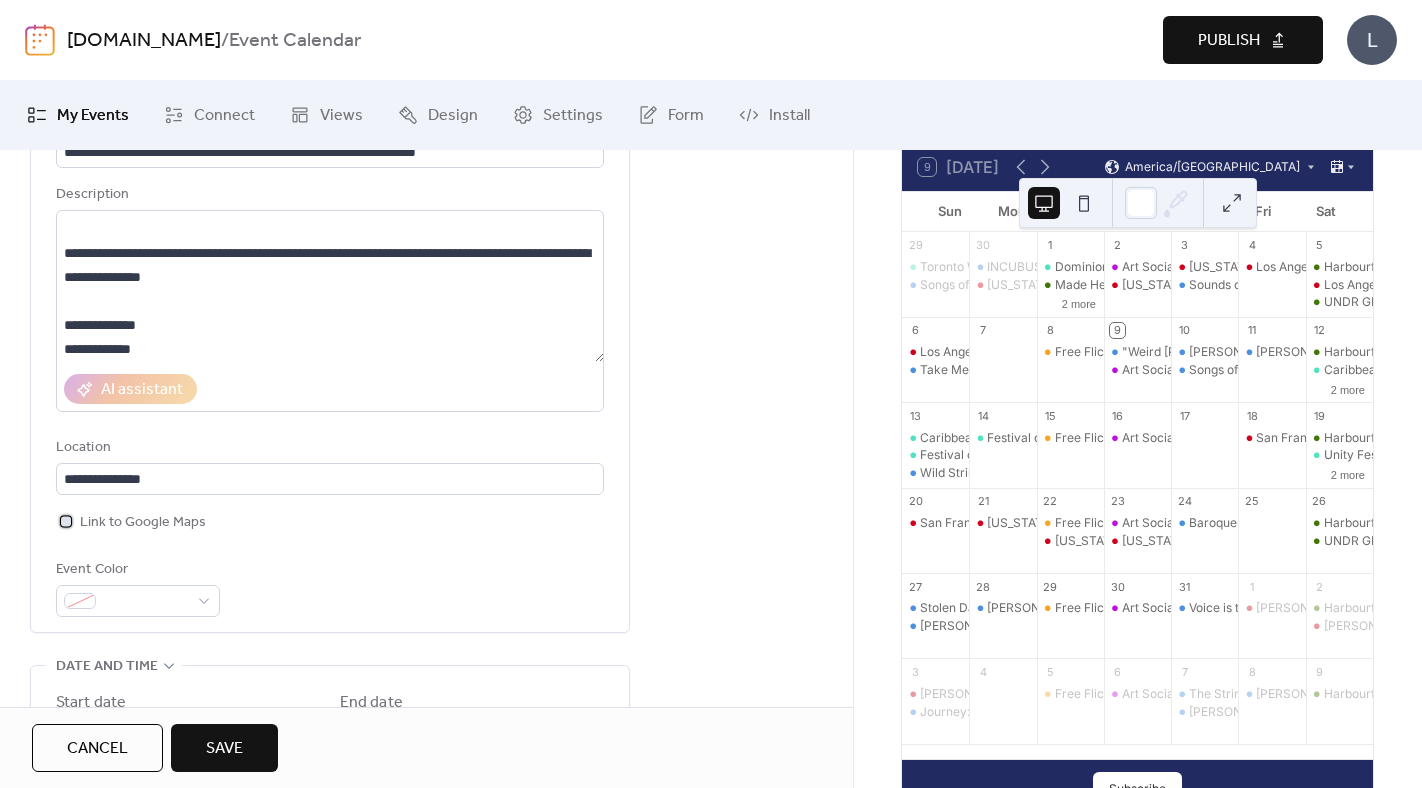 click on "Link to Google Maps" at bounding box center [131, 522] 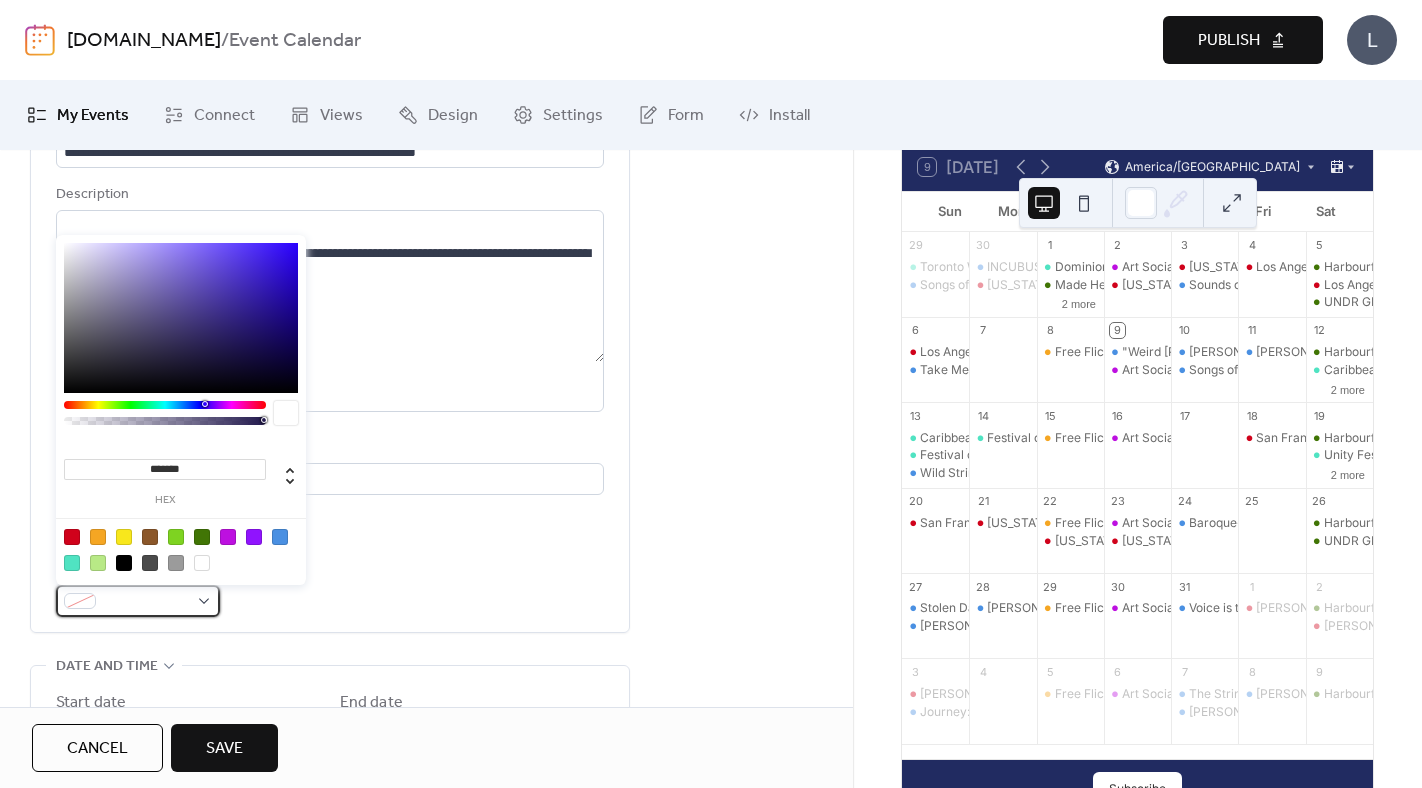 click at bounding box center [146, 602] 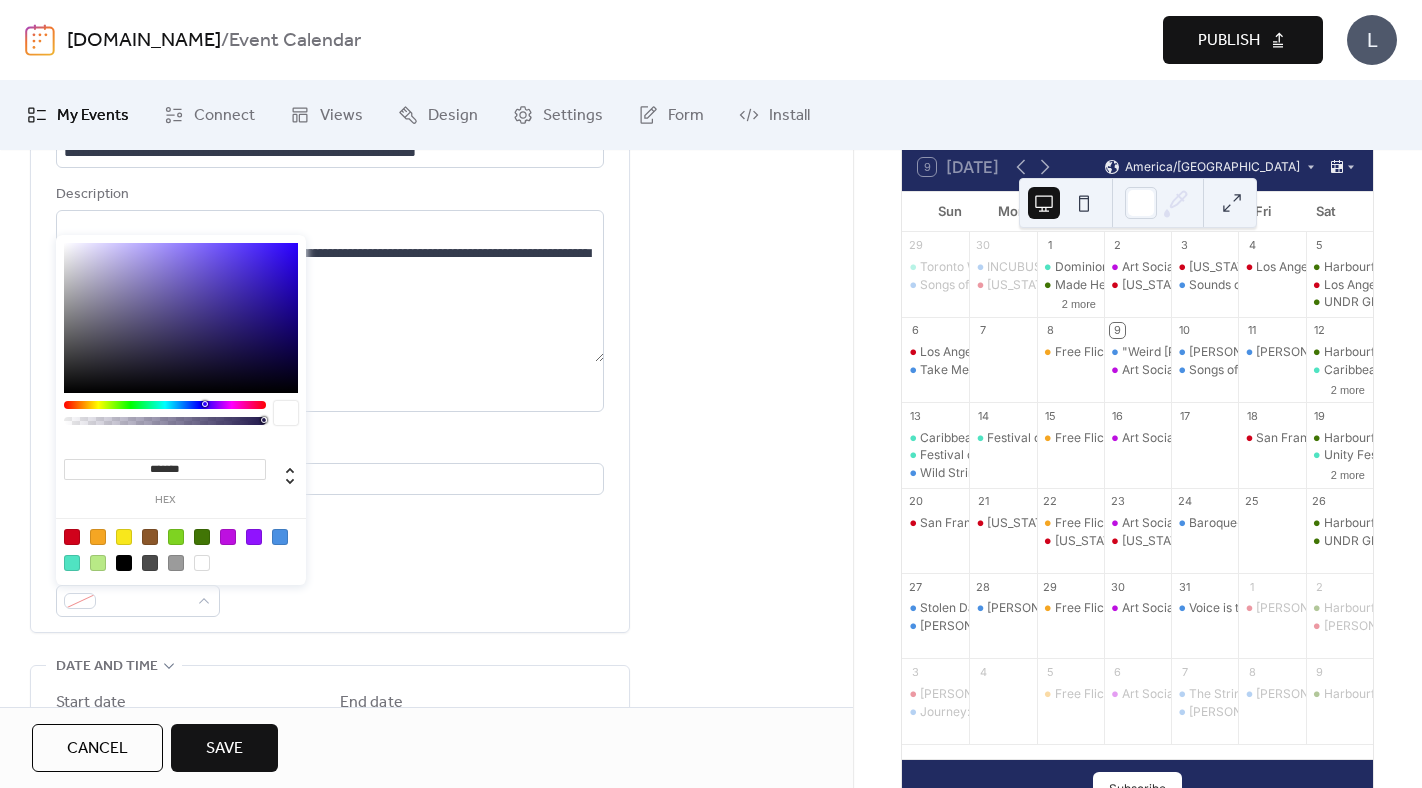 click at bounding box center (280, 537) 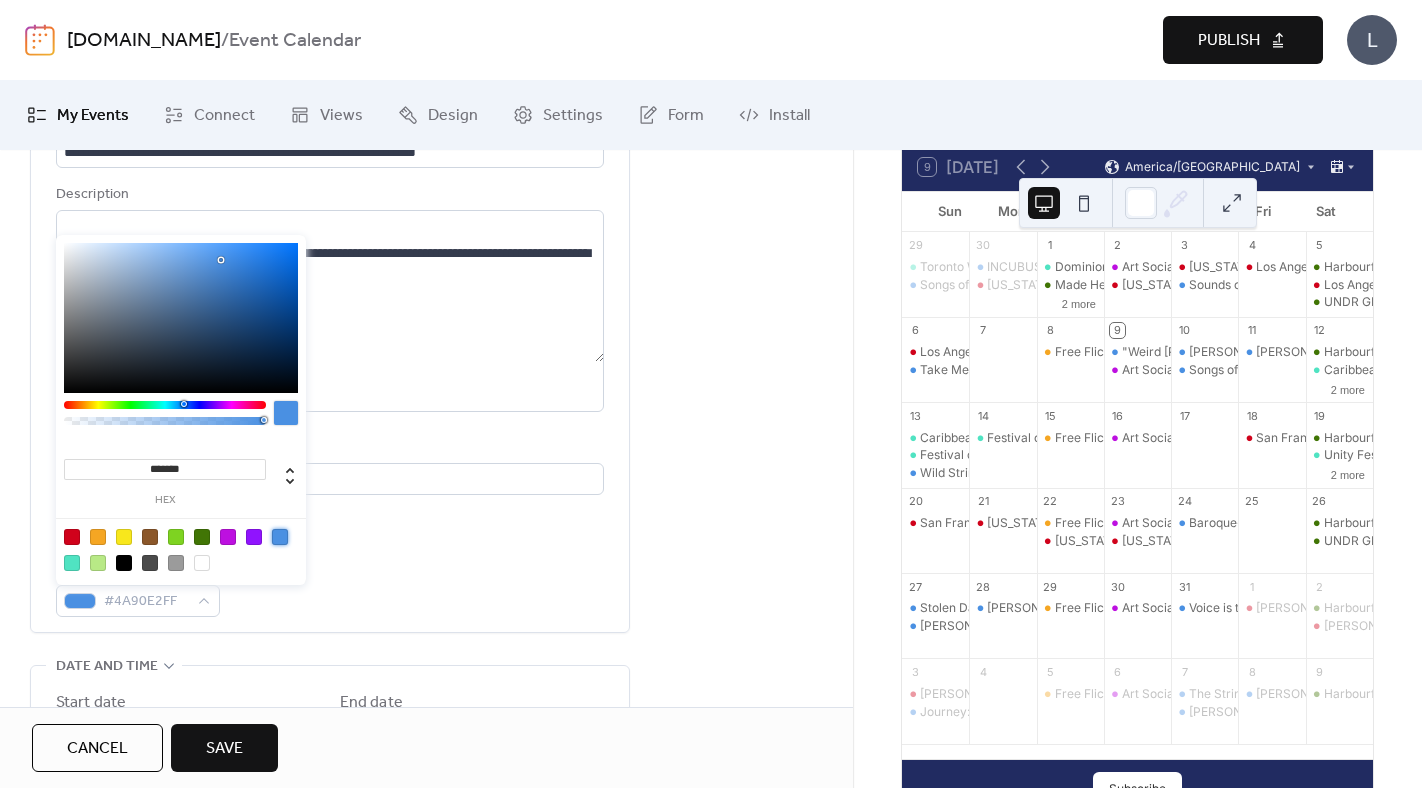 click on "**********" at bounding box center (330, 363) 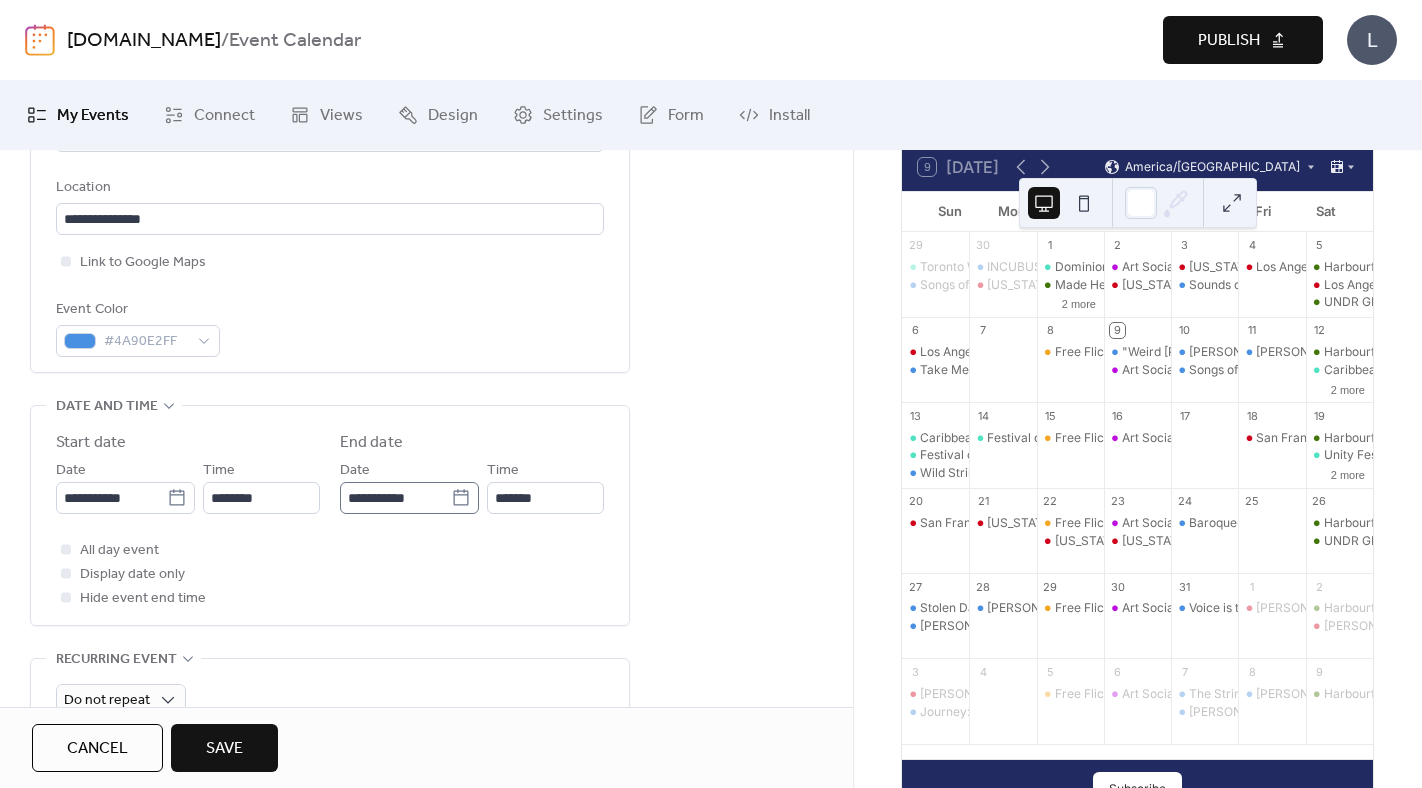 scroll, scrollTop: 470, scrollLeft: 0, axis: vertical 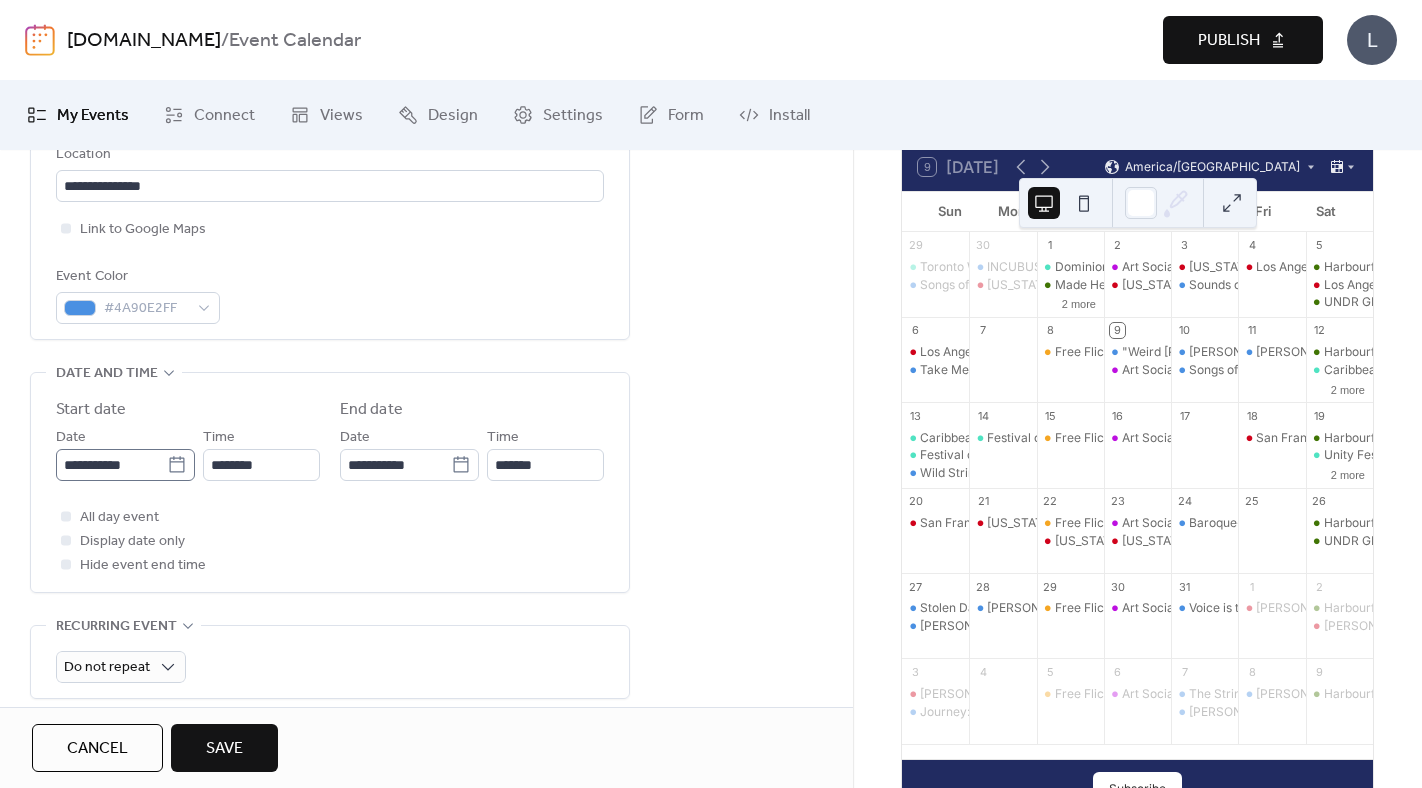 click on "**********" at bounding box center [125, 465] 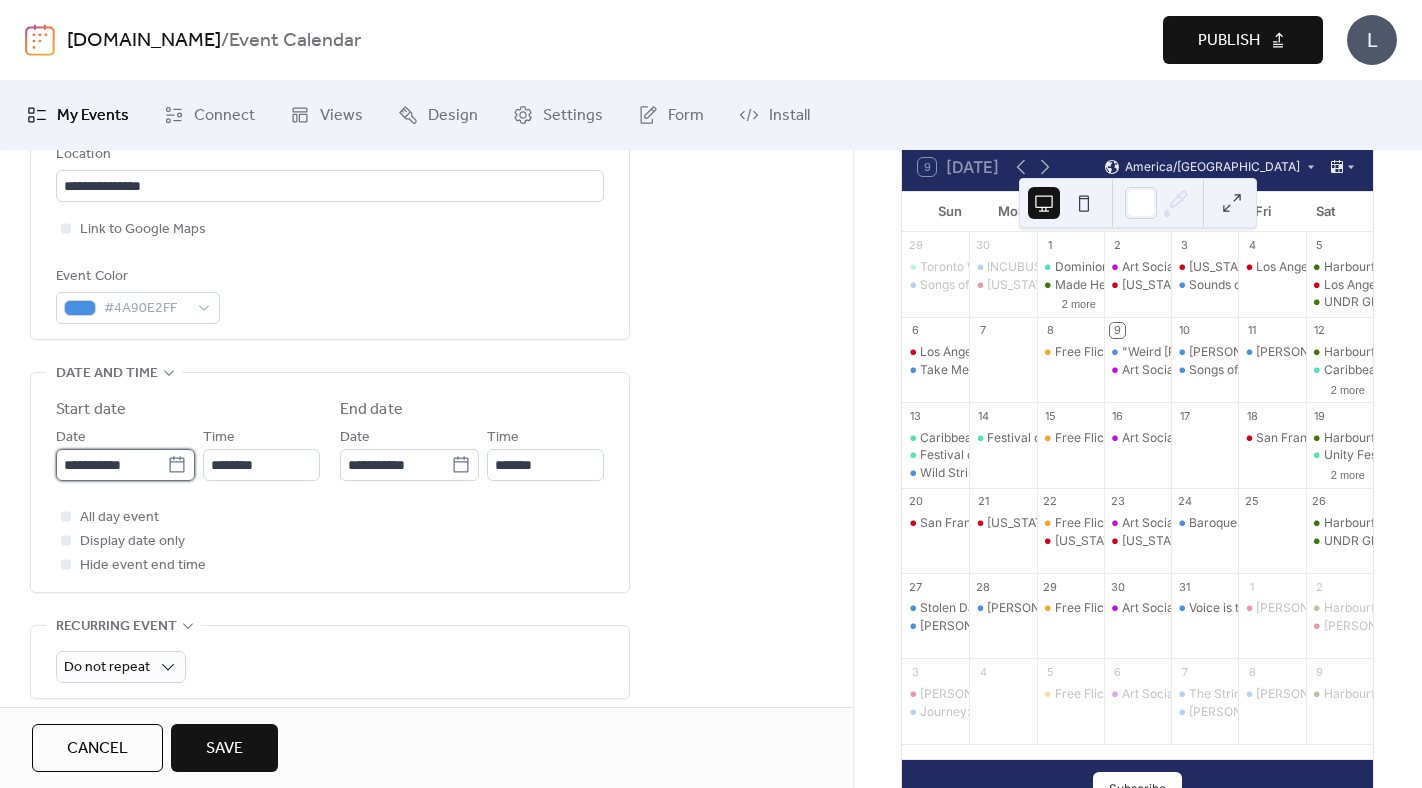 click on "**********" at bounding box center [111, 465] 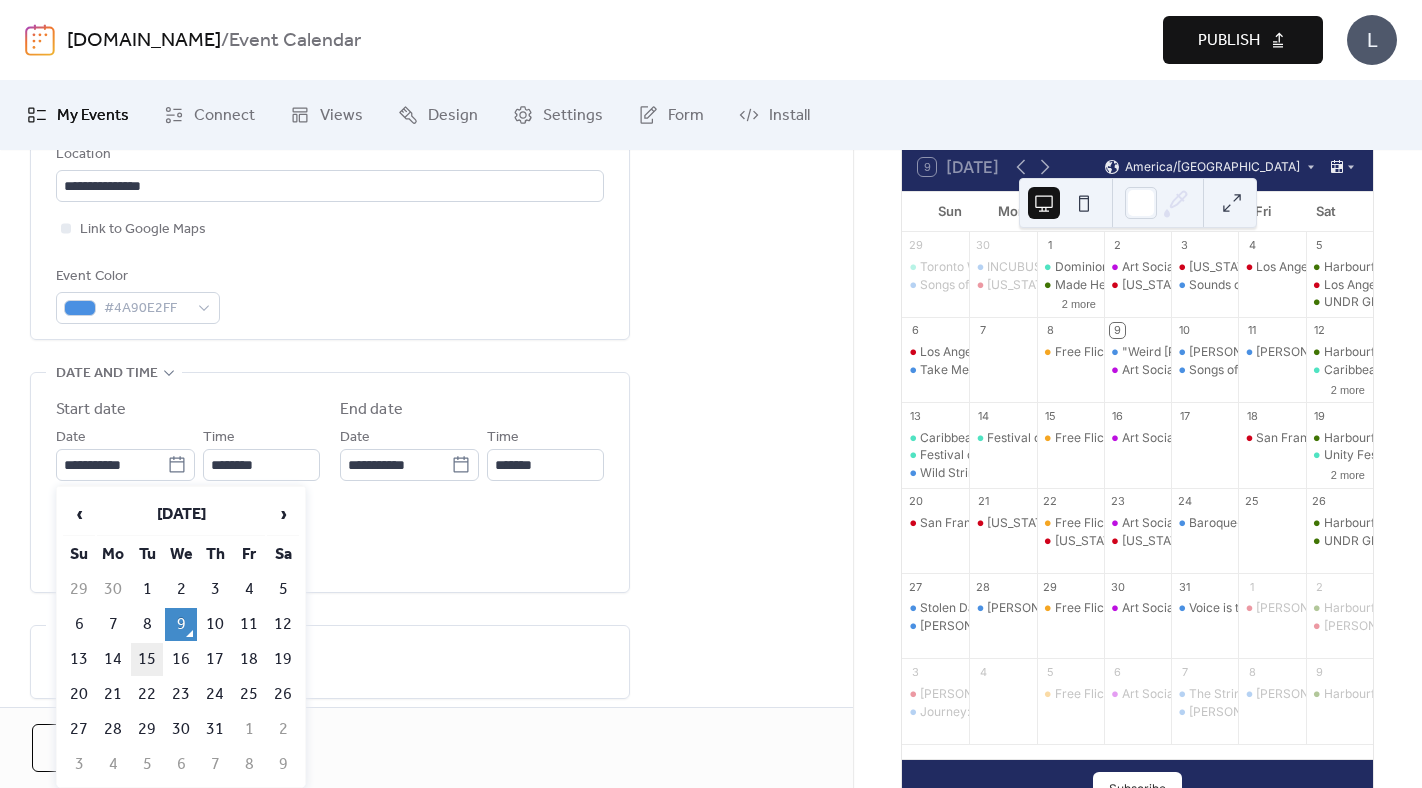 click on "15" at bounding box center [147, 659] 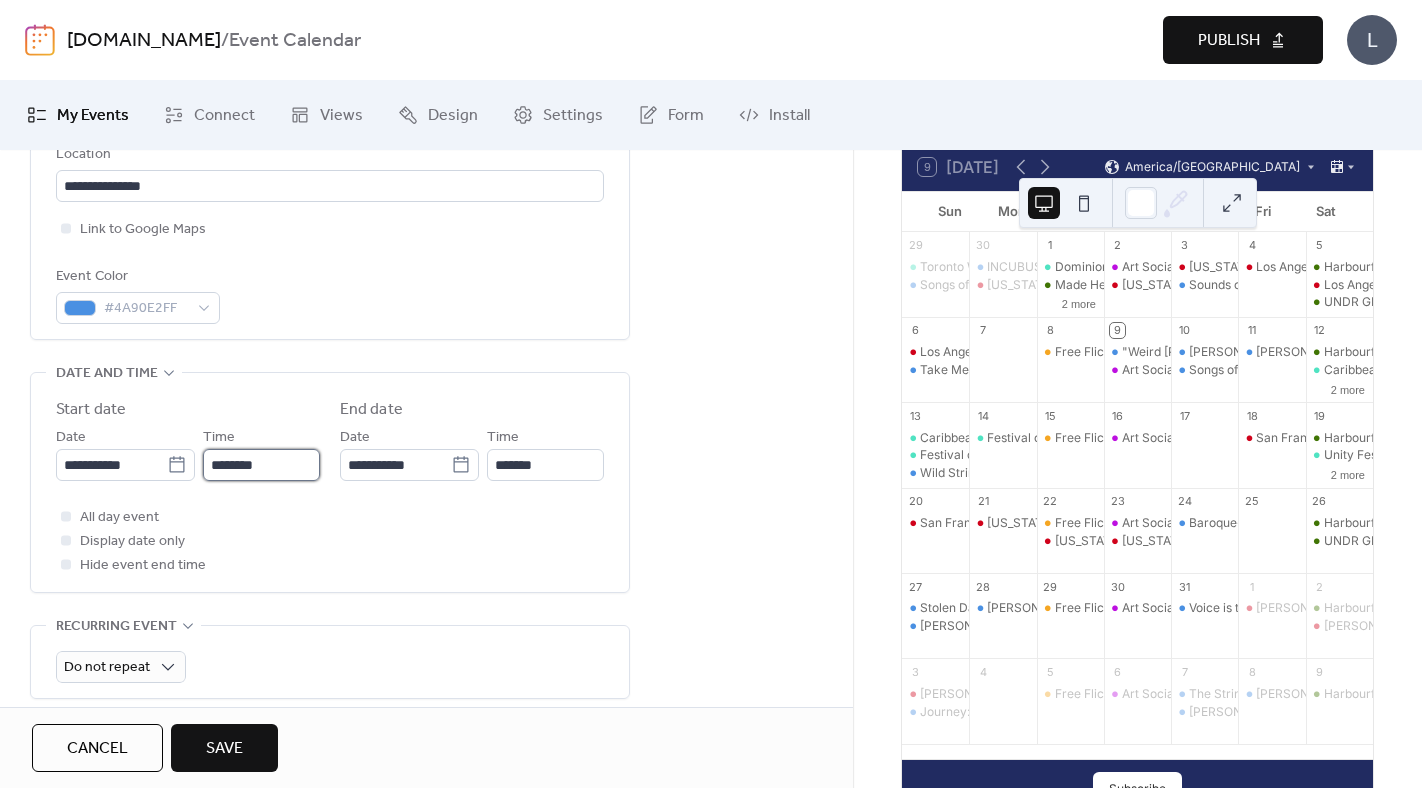 click on "********" at bounding box center (261, 465) 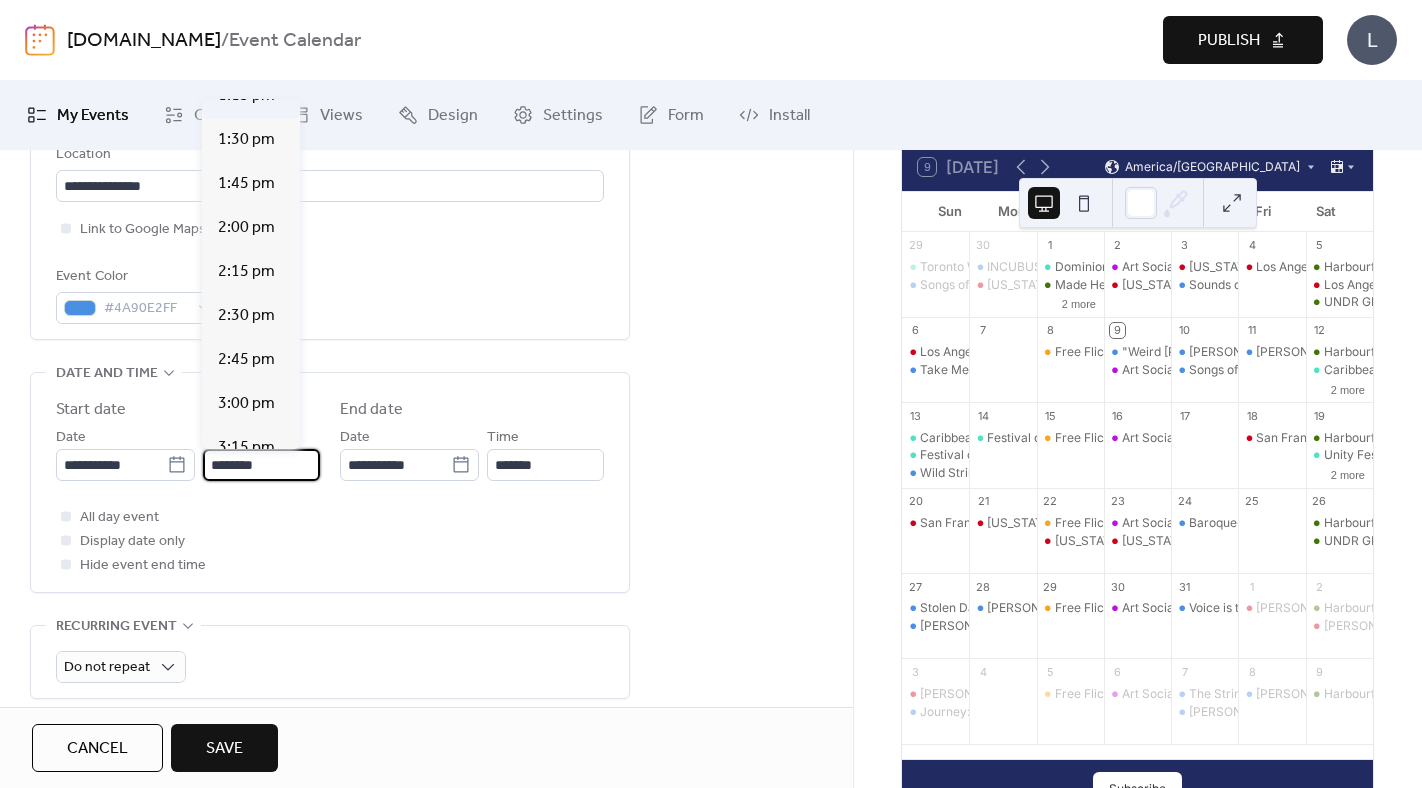 scroll, scrollTop: 2357, scrollLeft: 0, axis: vertical 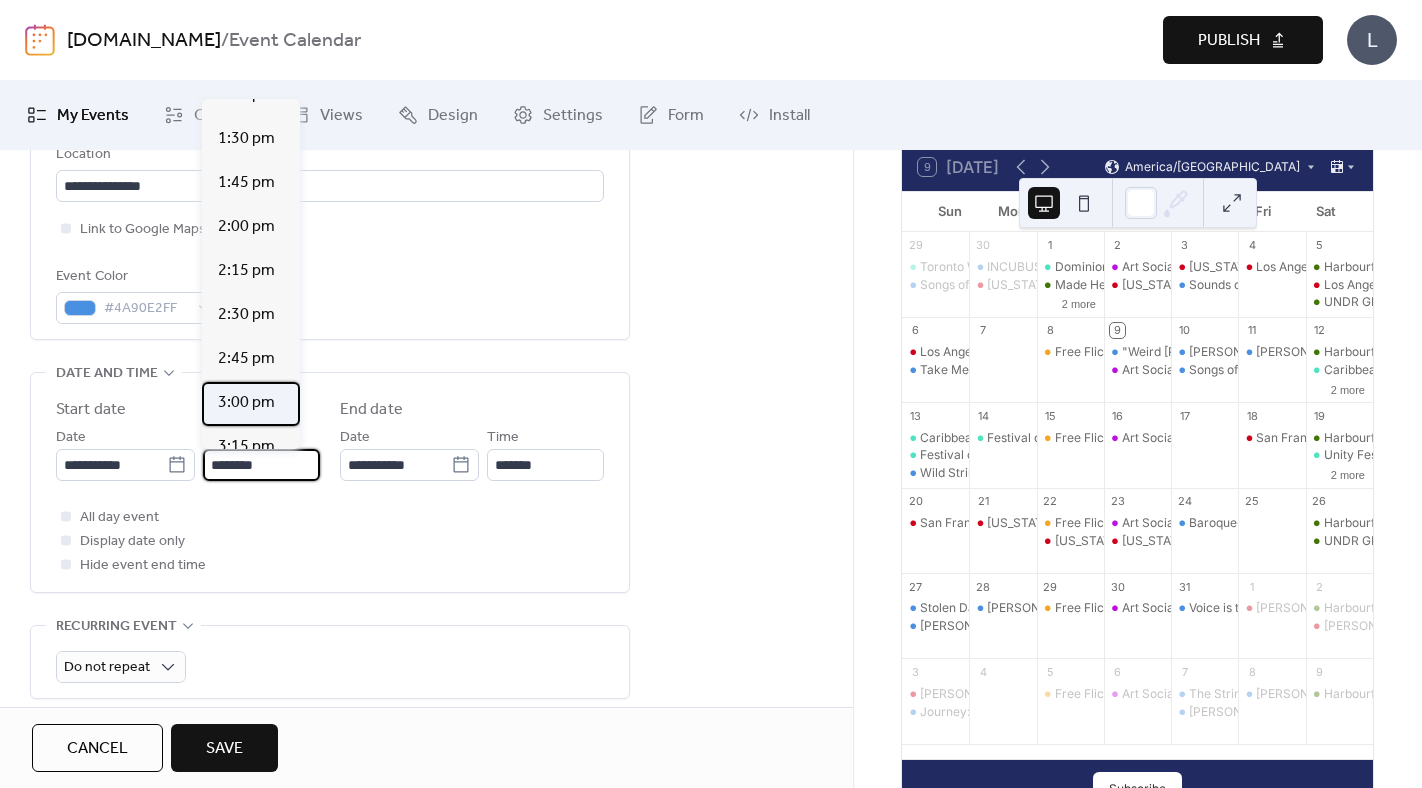 click on "3:00 pm" at bounding box center (246, 403) 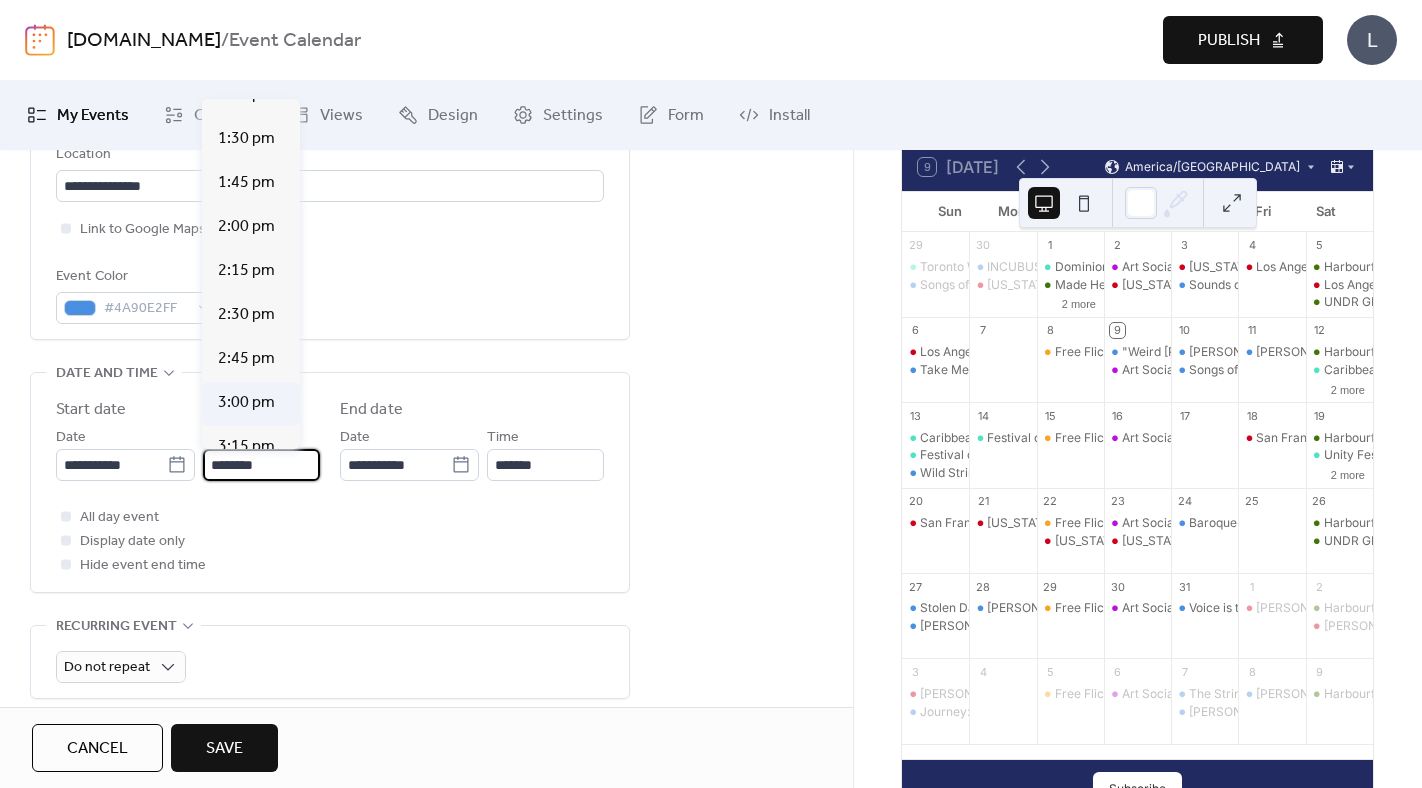 type on "*******" 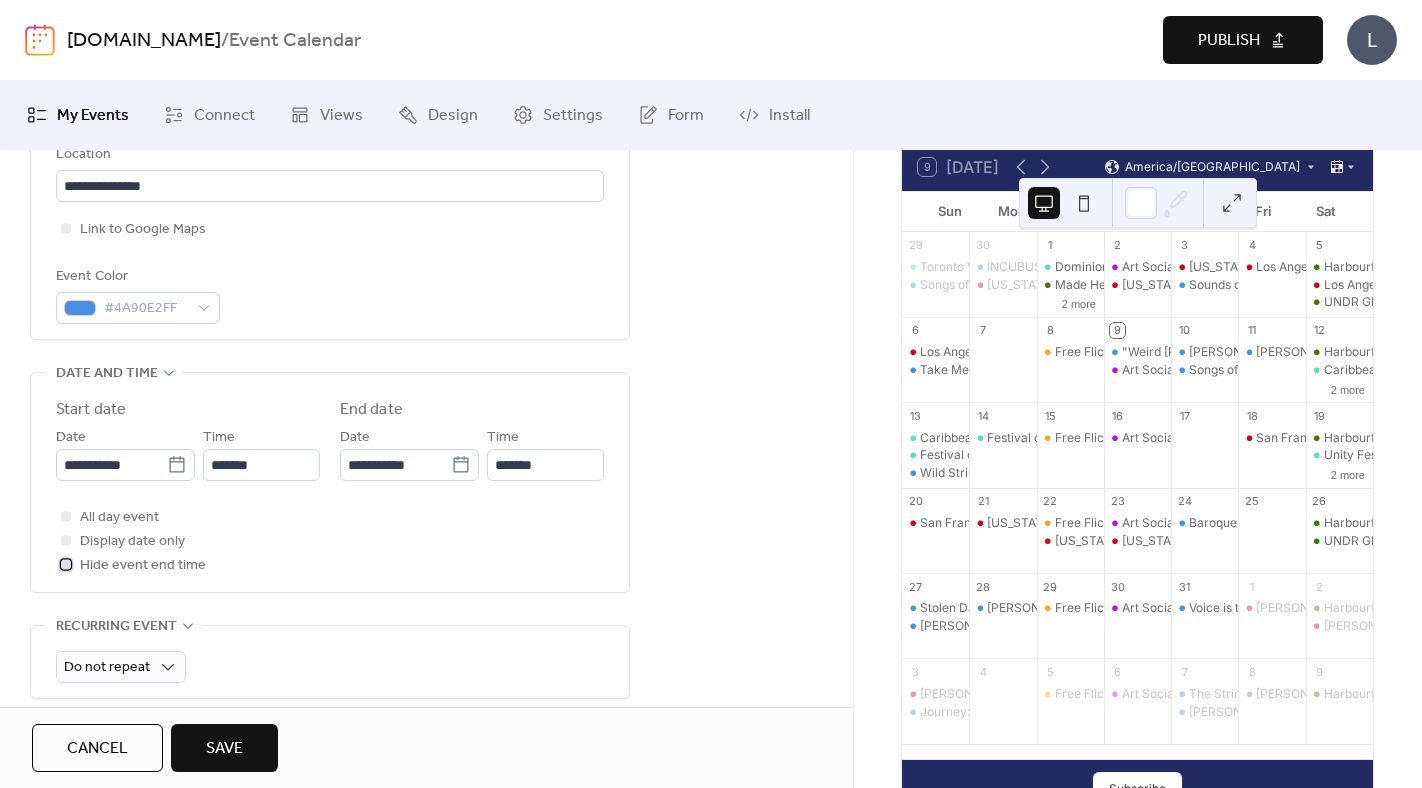 click at bounding box center (66, 564) 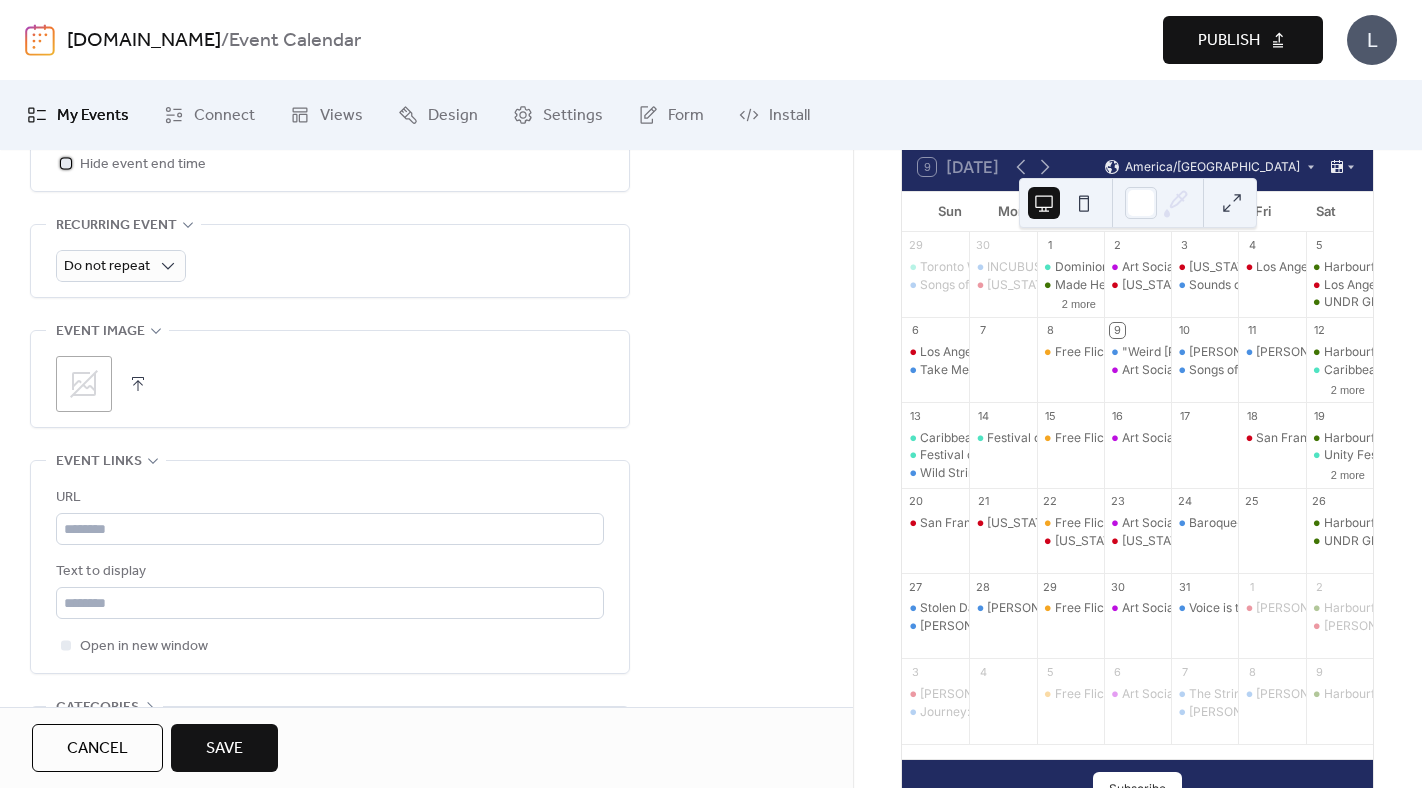 scroll, scrollTop: 937, scrollLeft: 0, axis: vertical 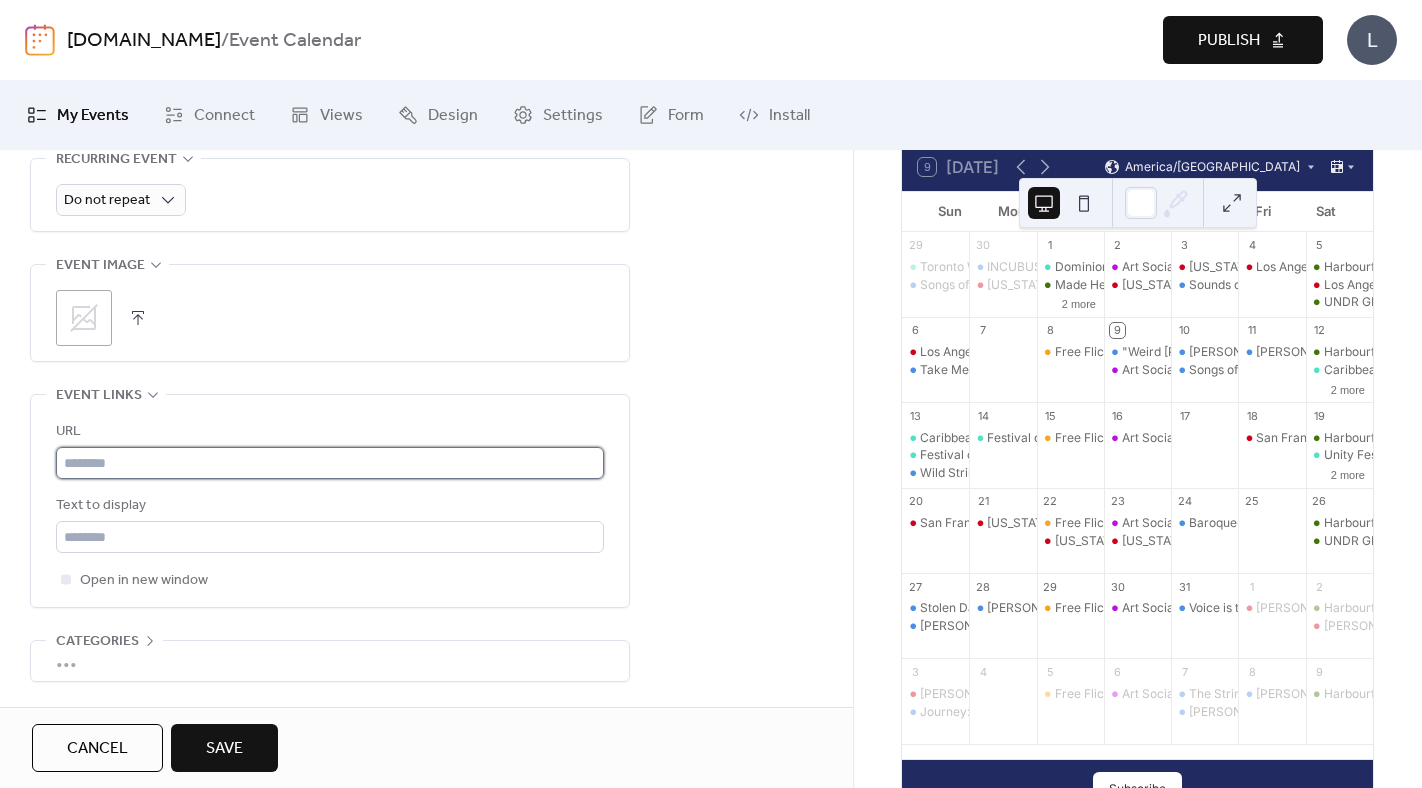 click at bounding box center [330, 463] 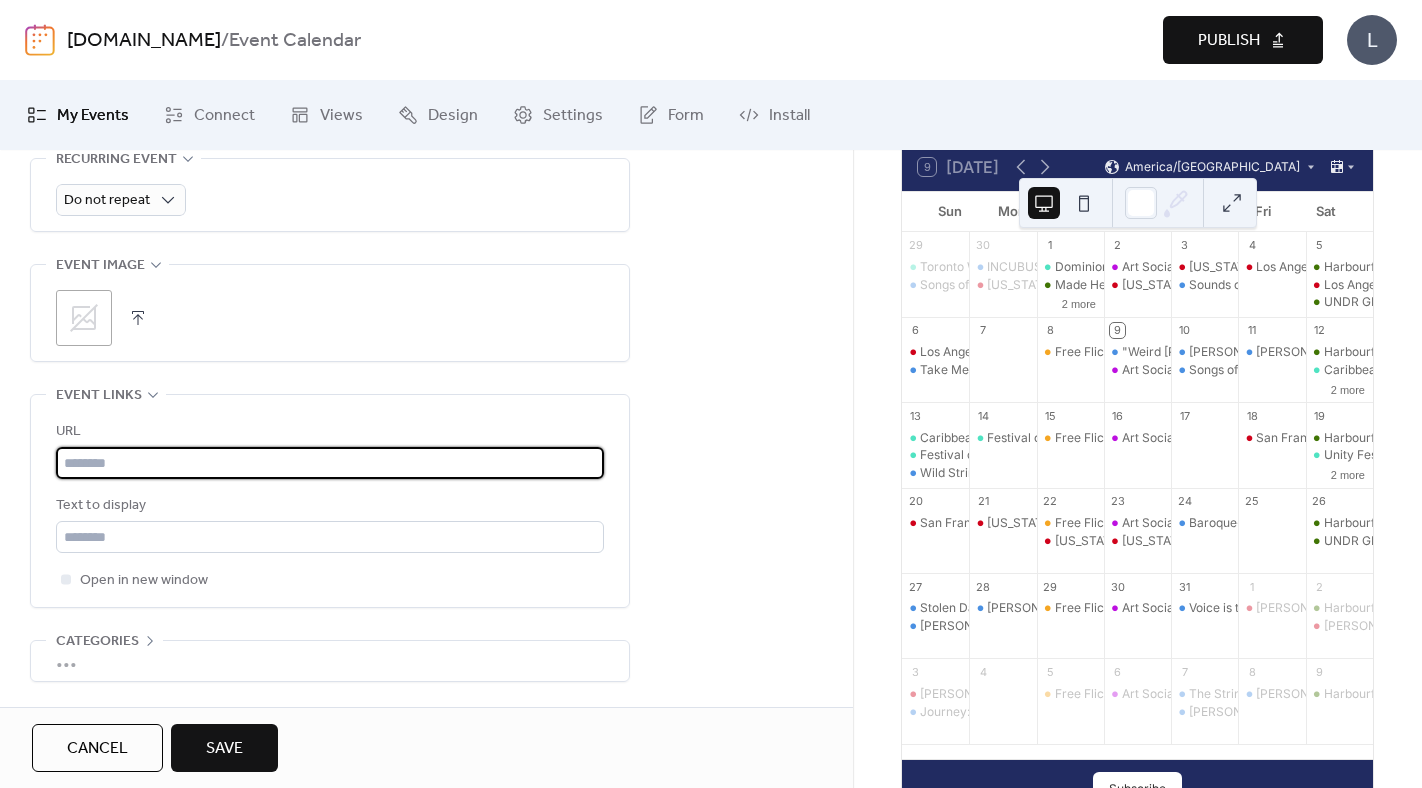 paste on "**********" 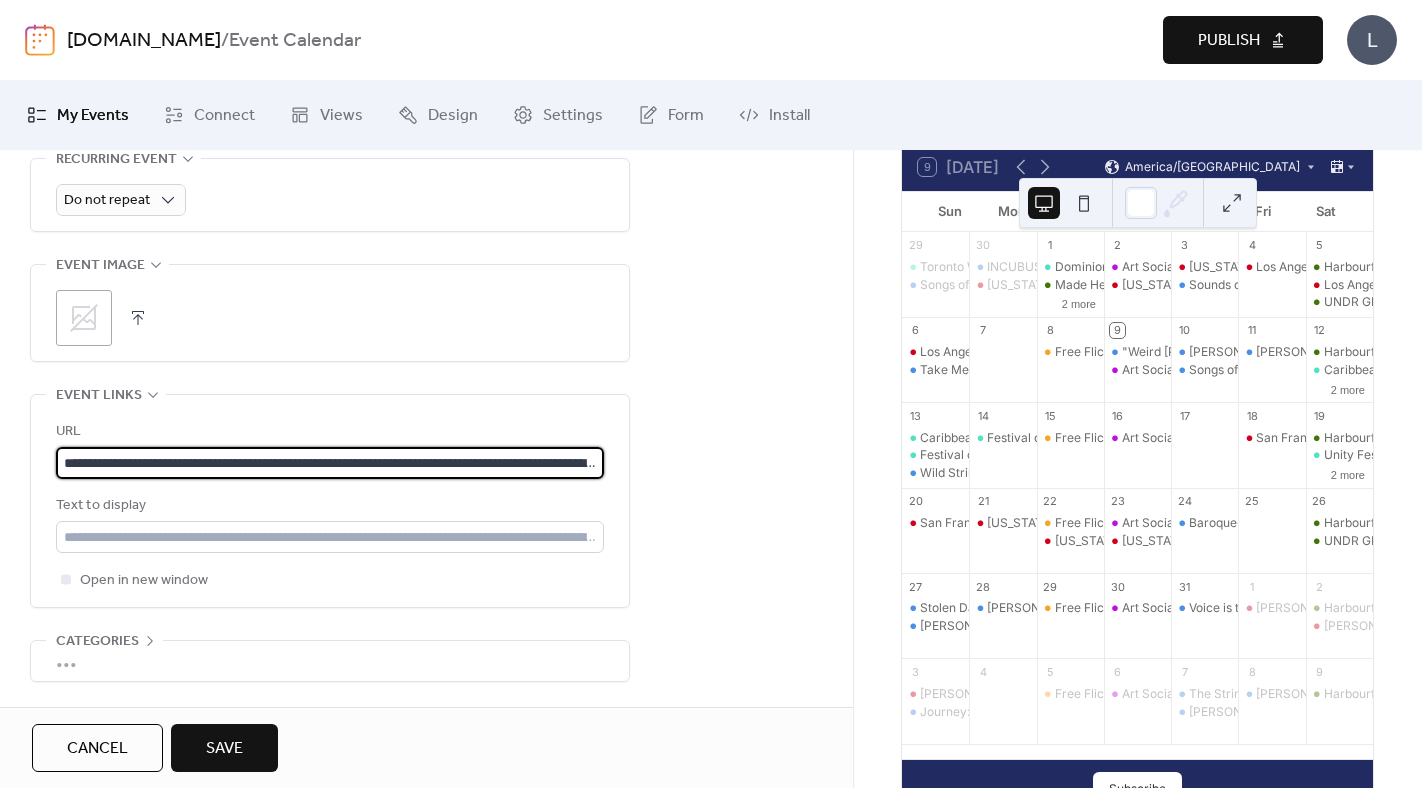 scroll, scrollTop: 0, scrollLeft: 1131, axis: horizontal 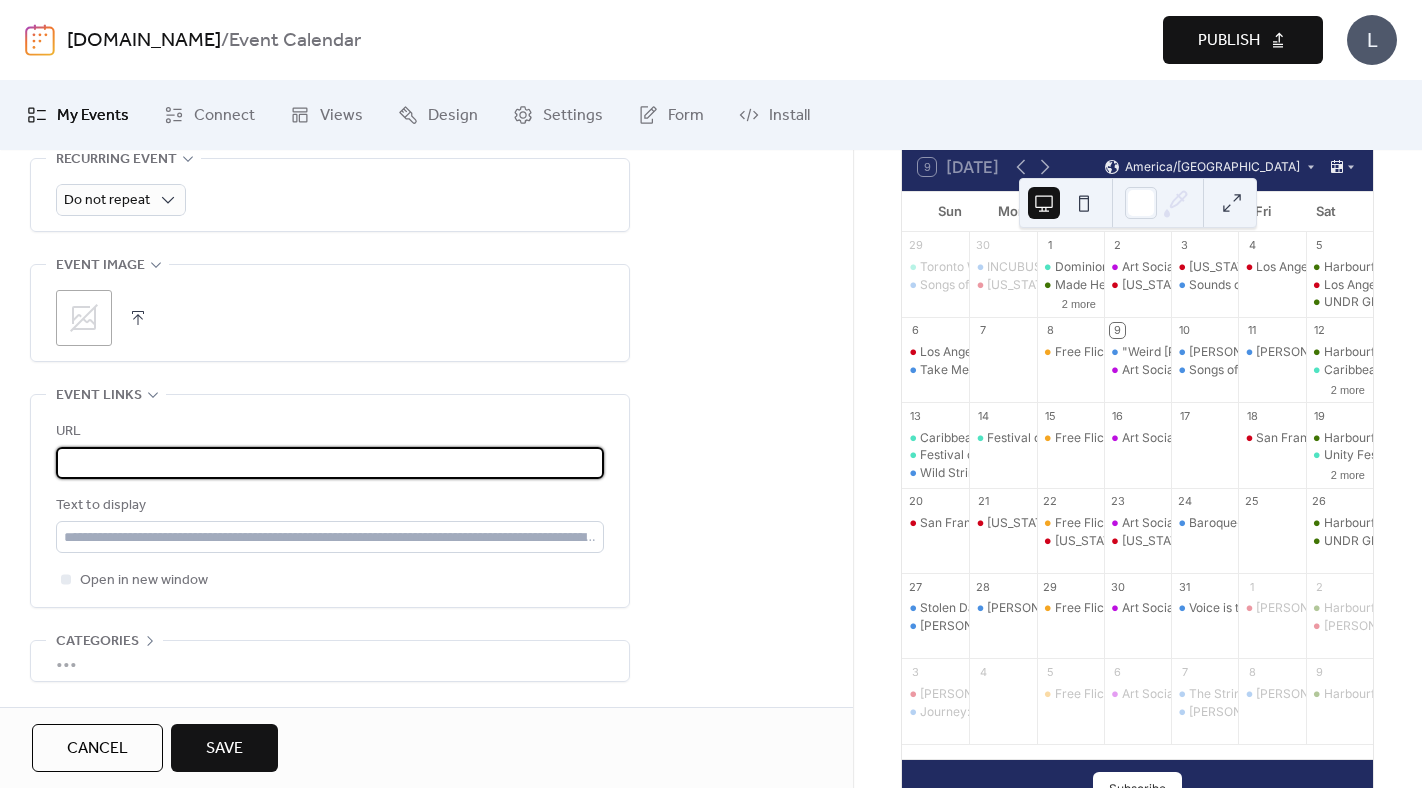 type on "**********" 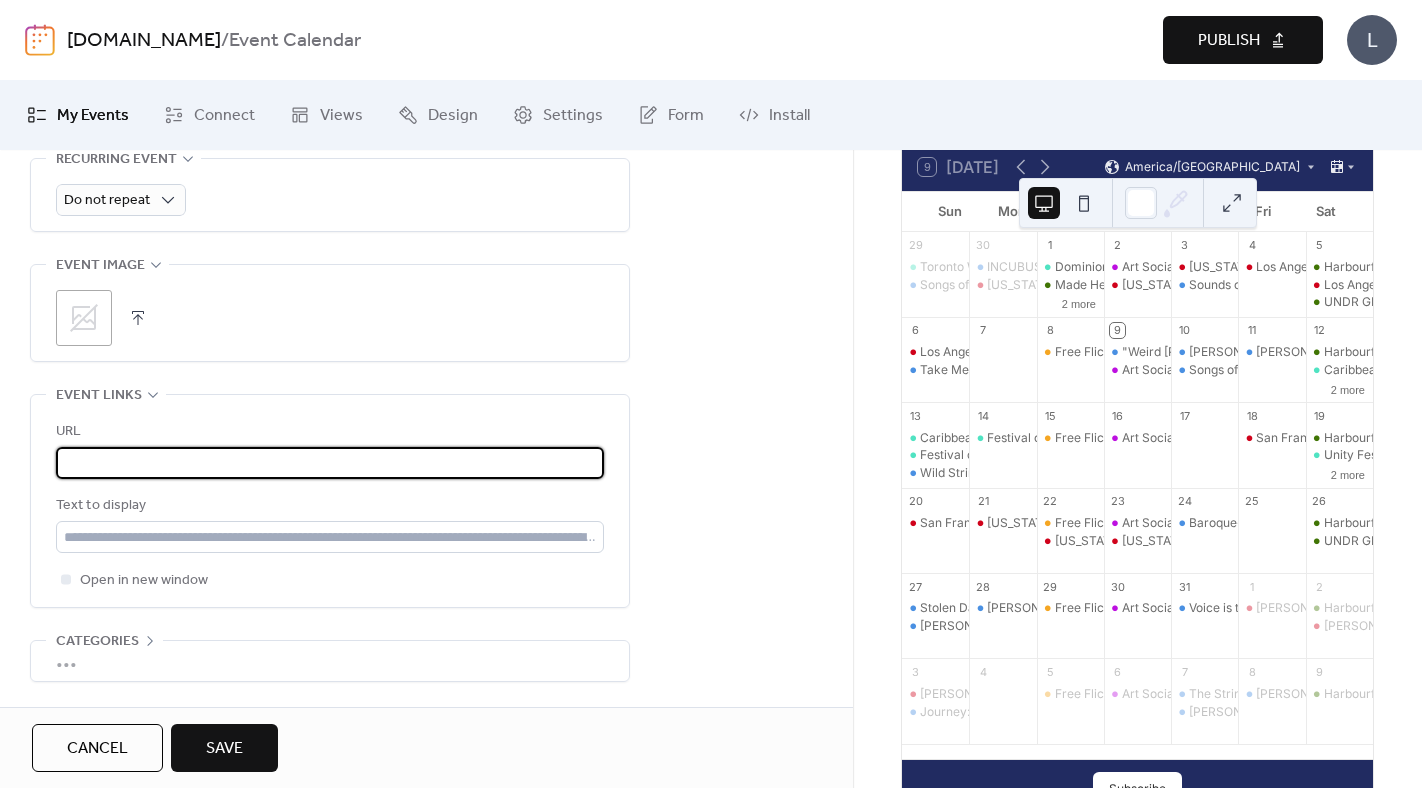 scroll, scrollTop: 0, scrollLeft: 0, axis: both 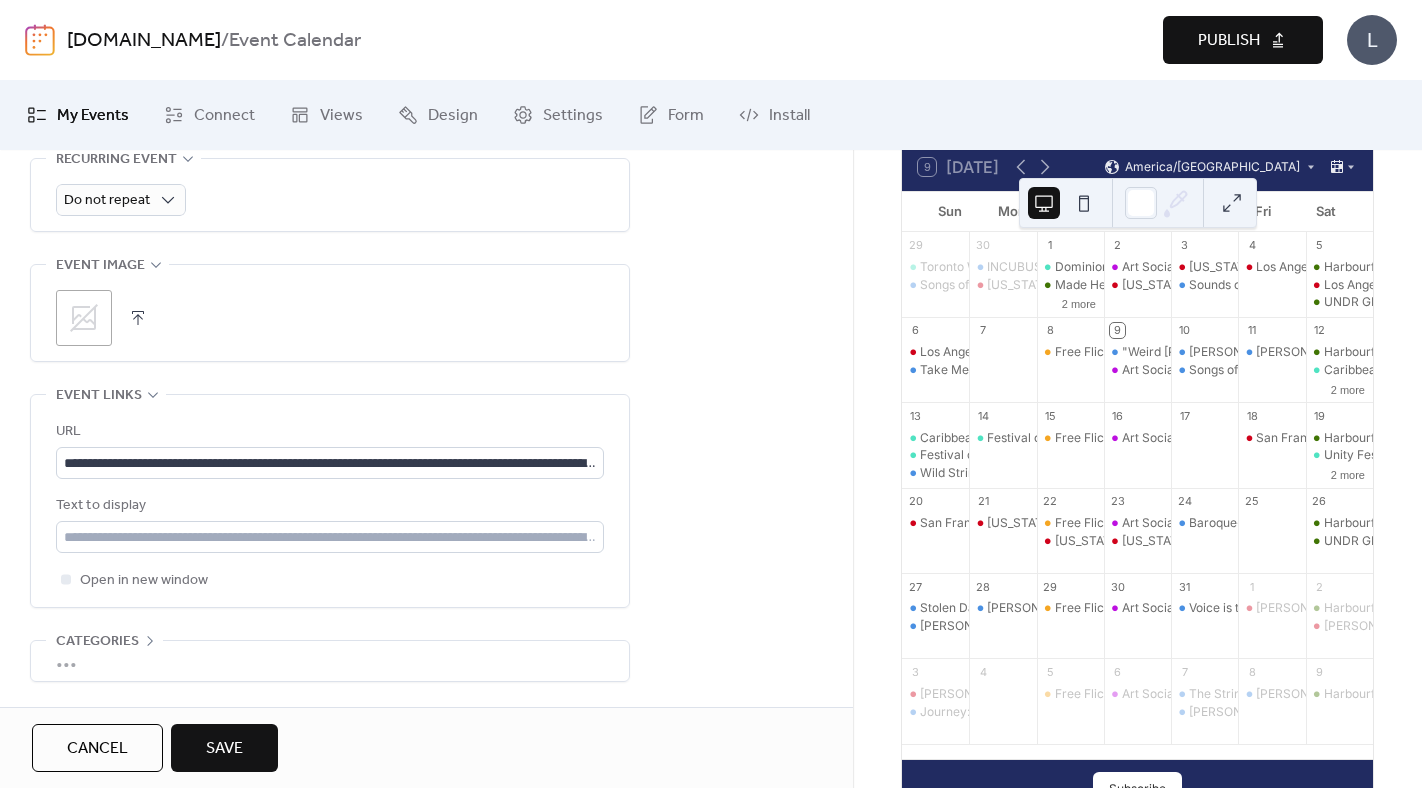 click 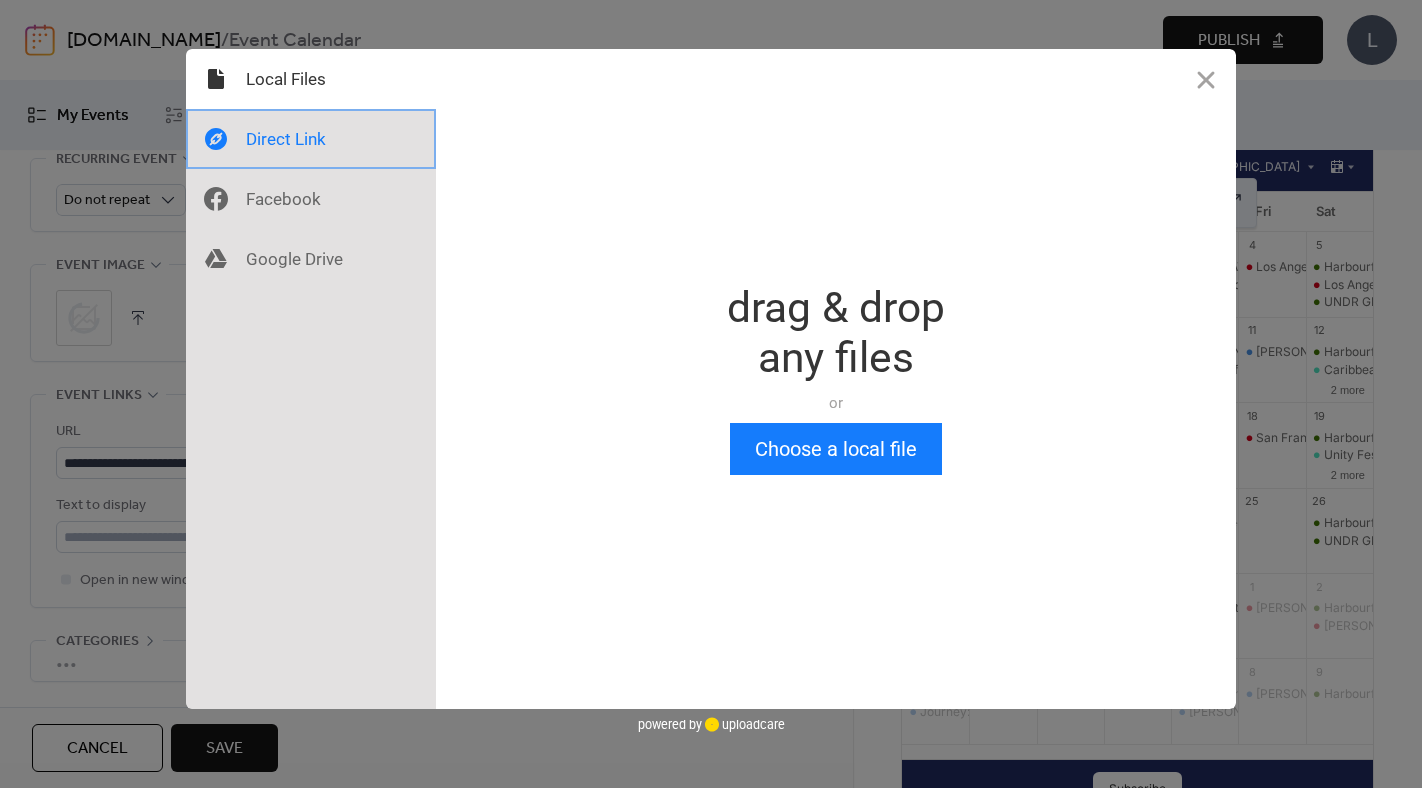 click at bounding box center [311, 139] 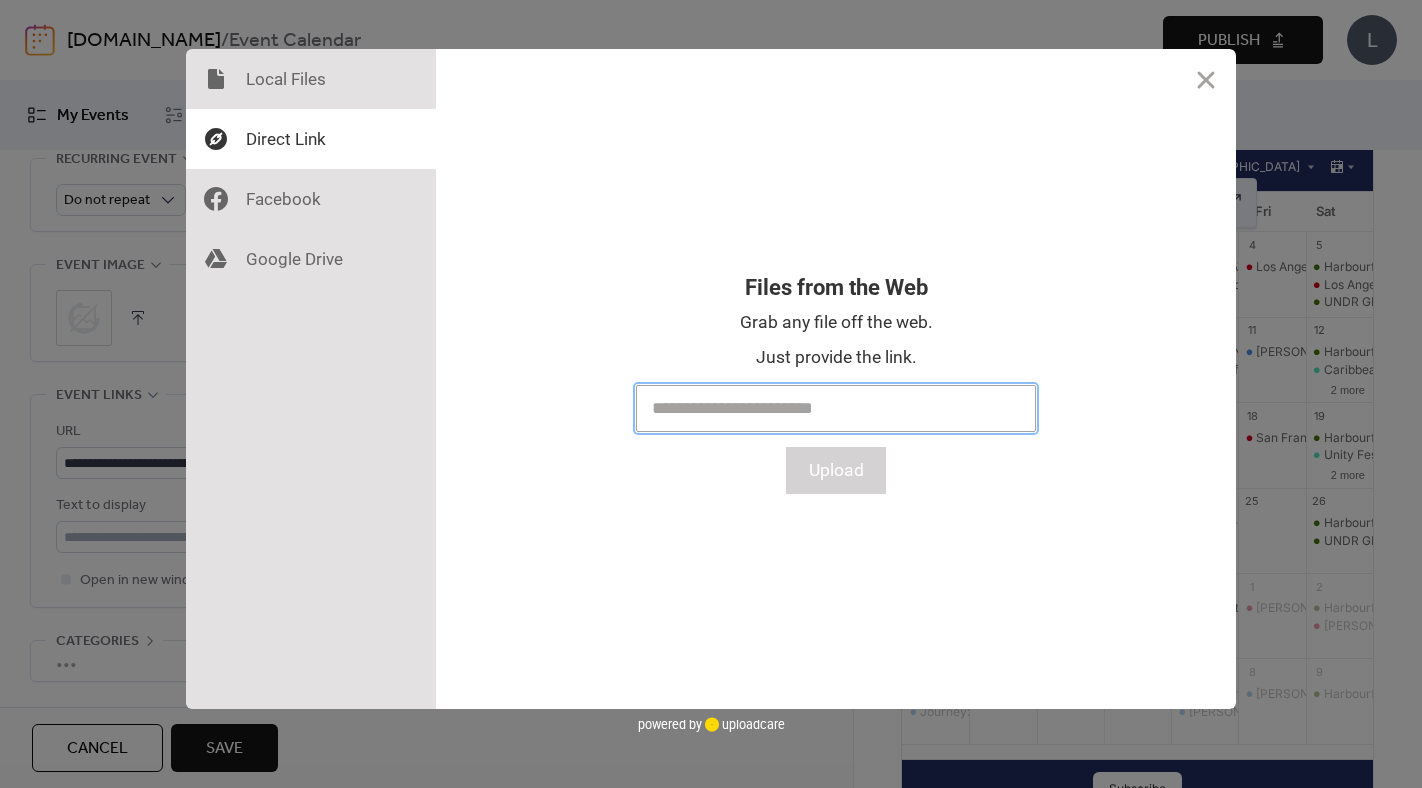 paste on "**********" 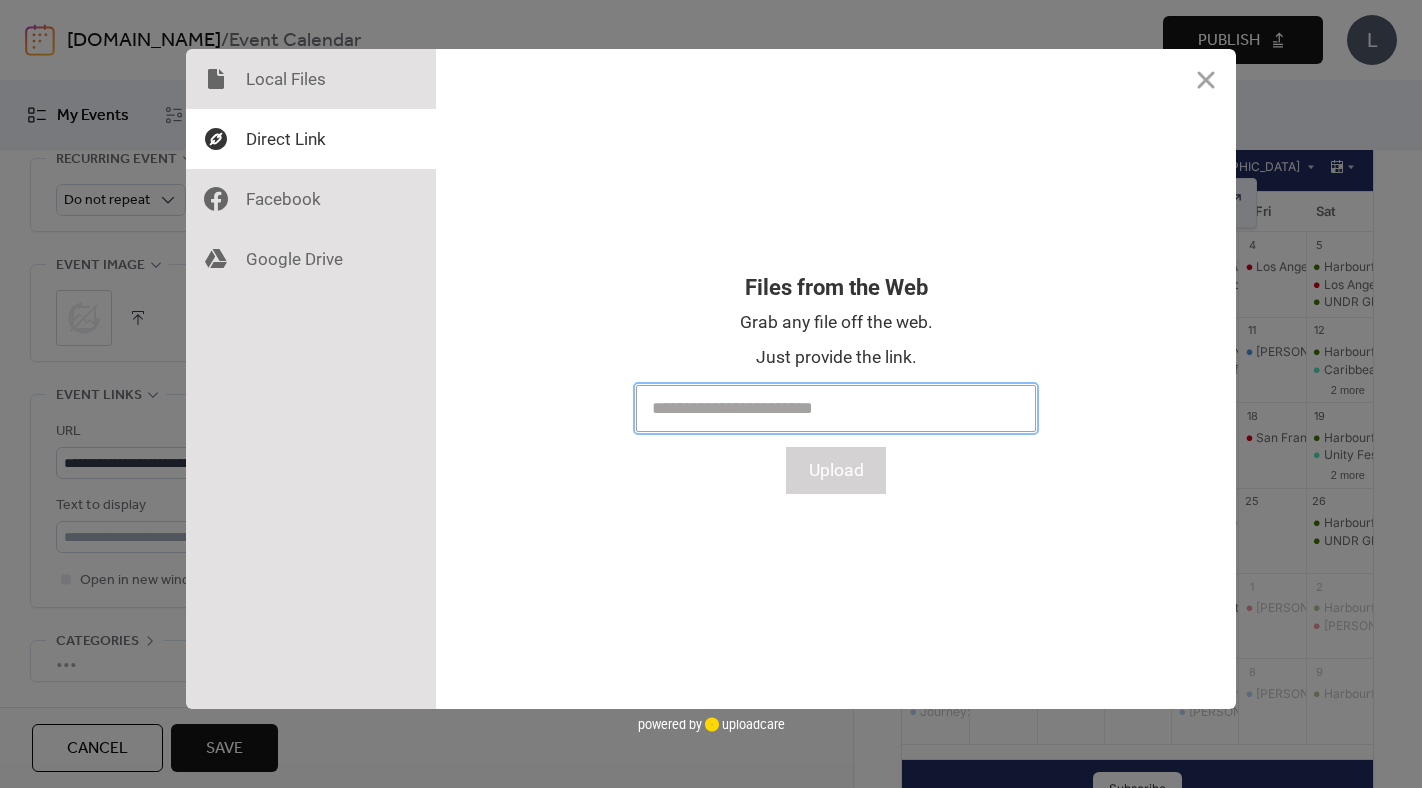 type on "**********" 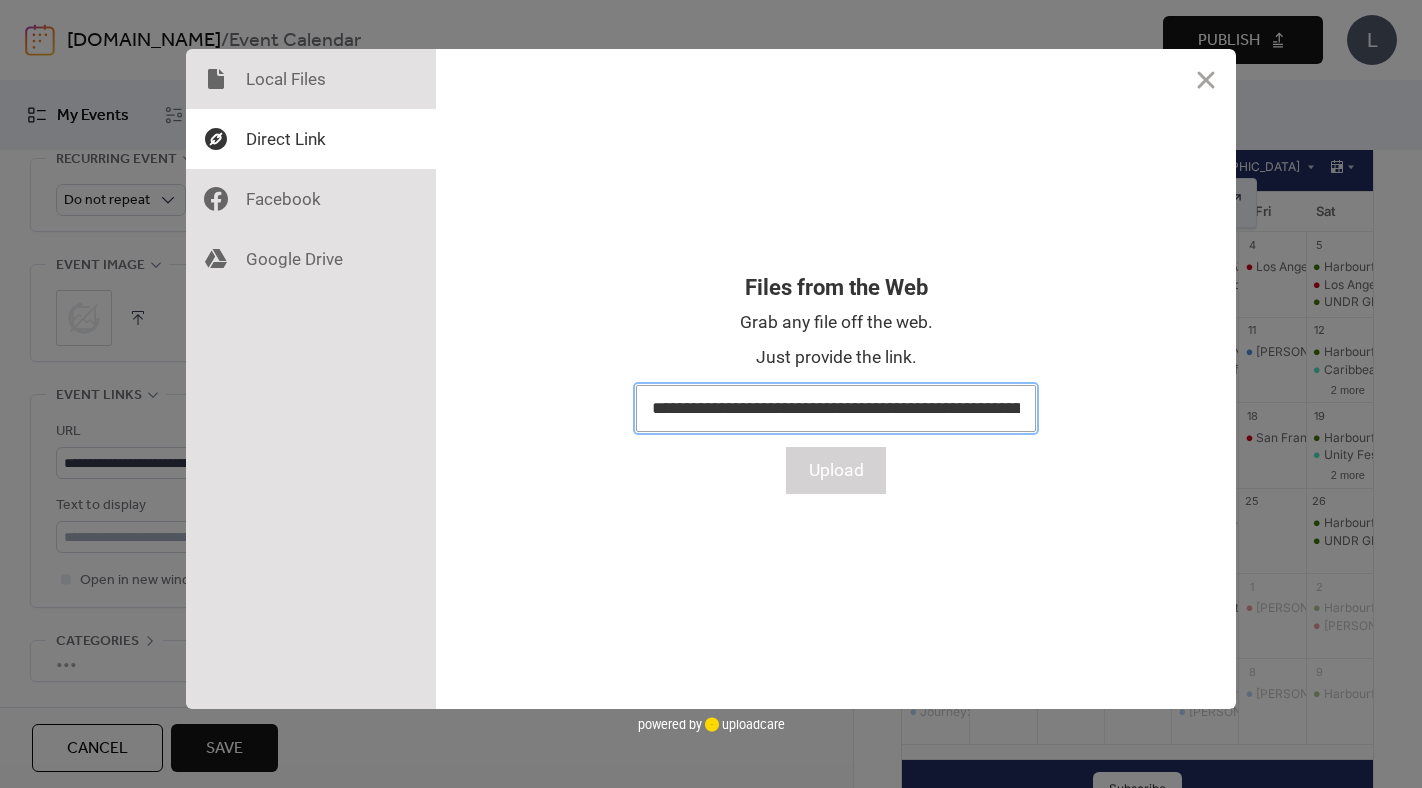 scroll, scrollTop: 0, scrollLeft: 131, axis: horizontal 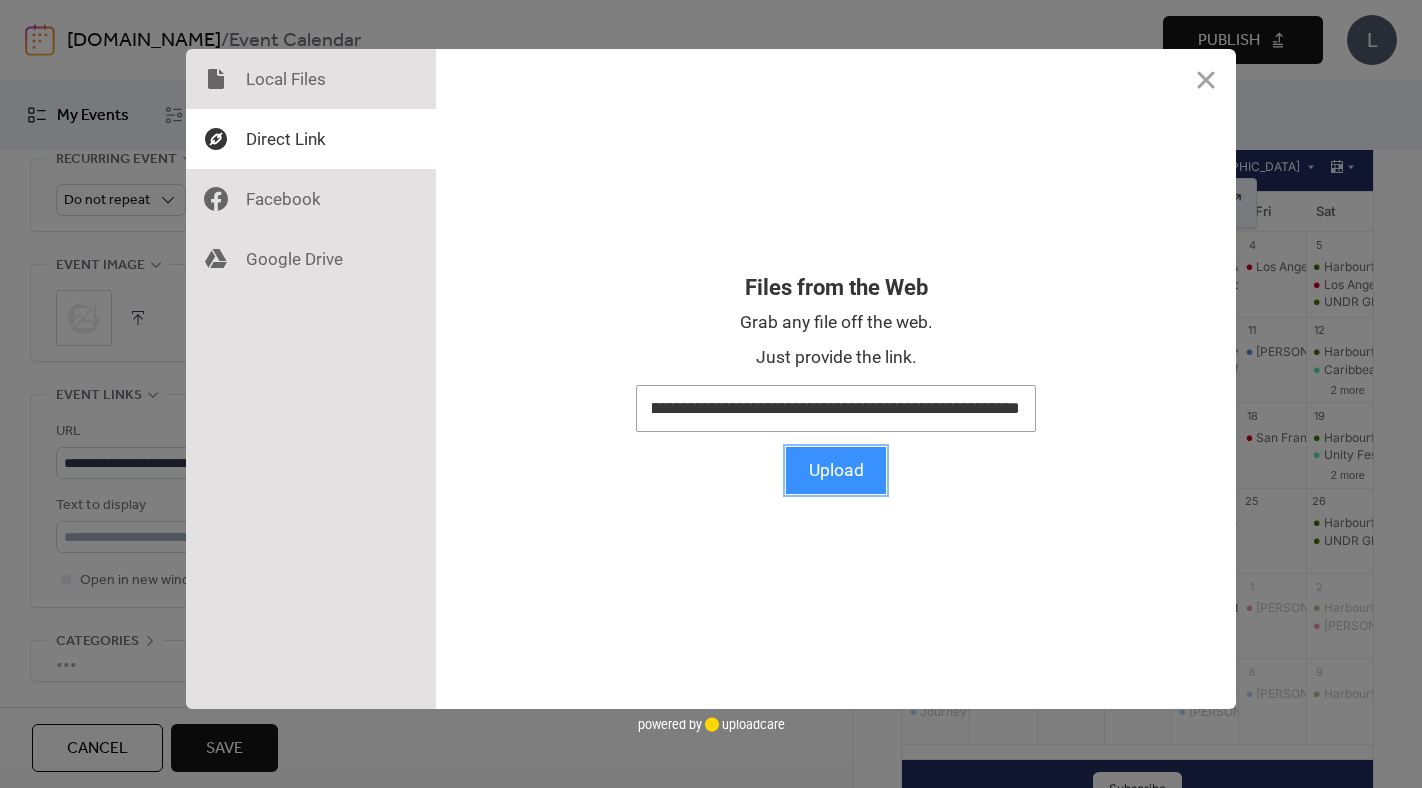 click on "Upload" at bounding box center [836, 470] 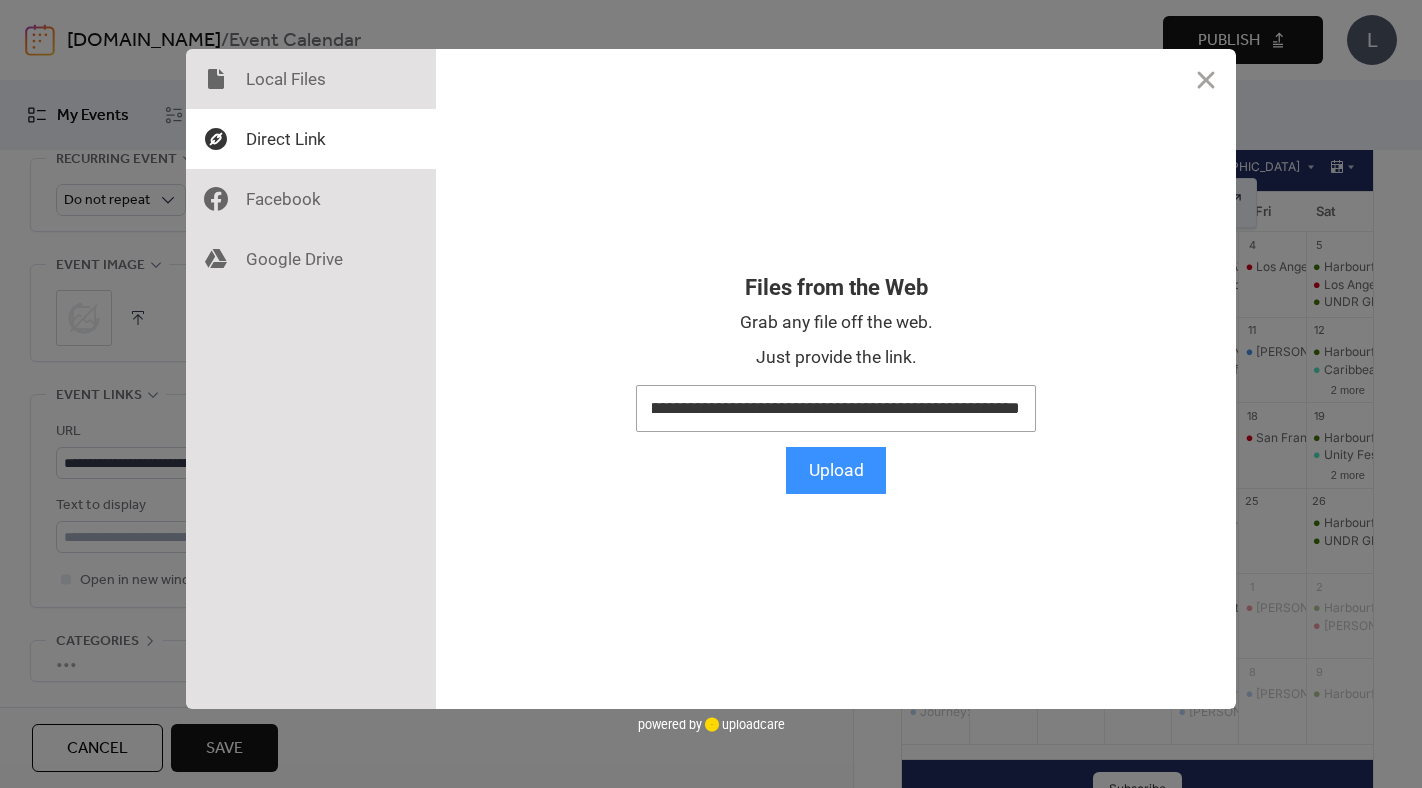 scroll, scrollTop: 0, scrollLeft: 0, axis: both 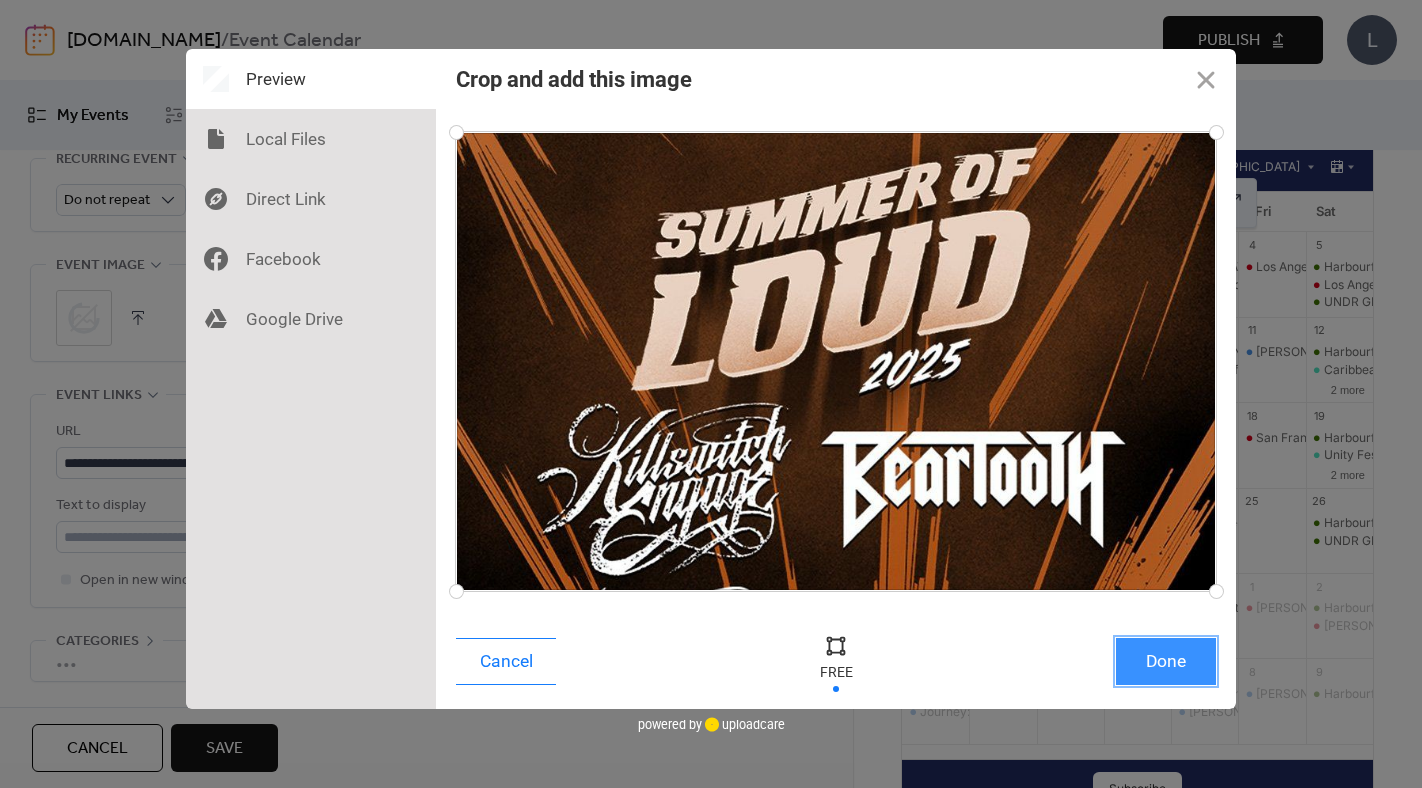 click on "Done" at bounding box center [1166, 661] 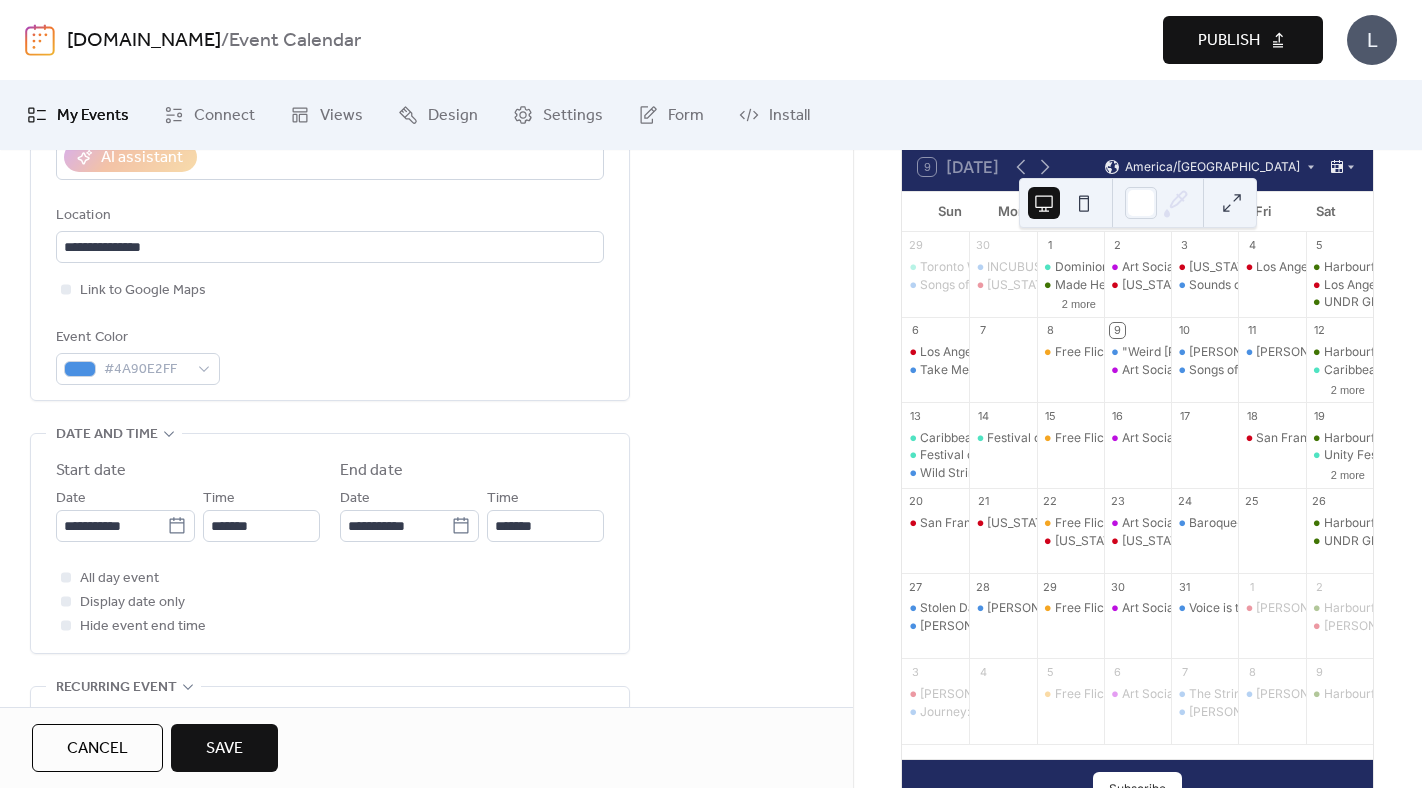 scroll, scrollTop: 1010, scrollLeft: 0, axis: vertical 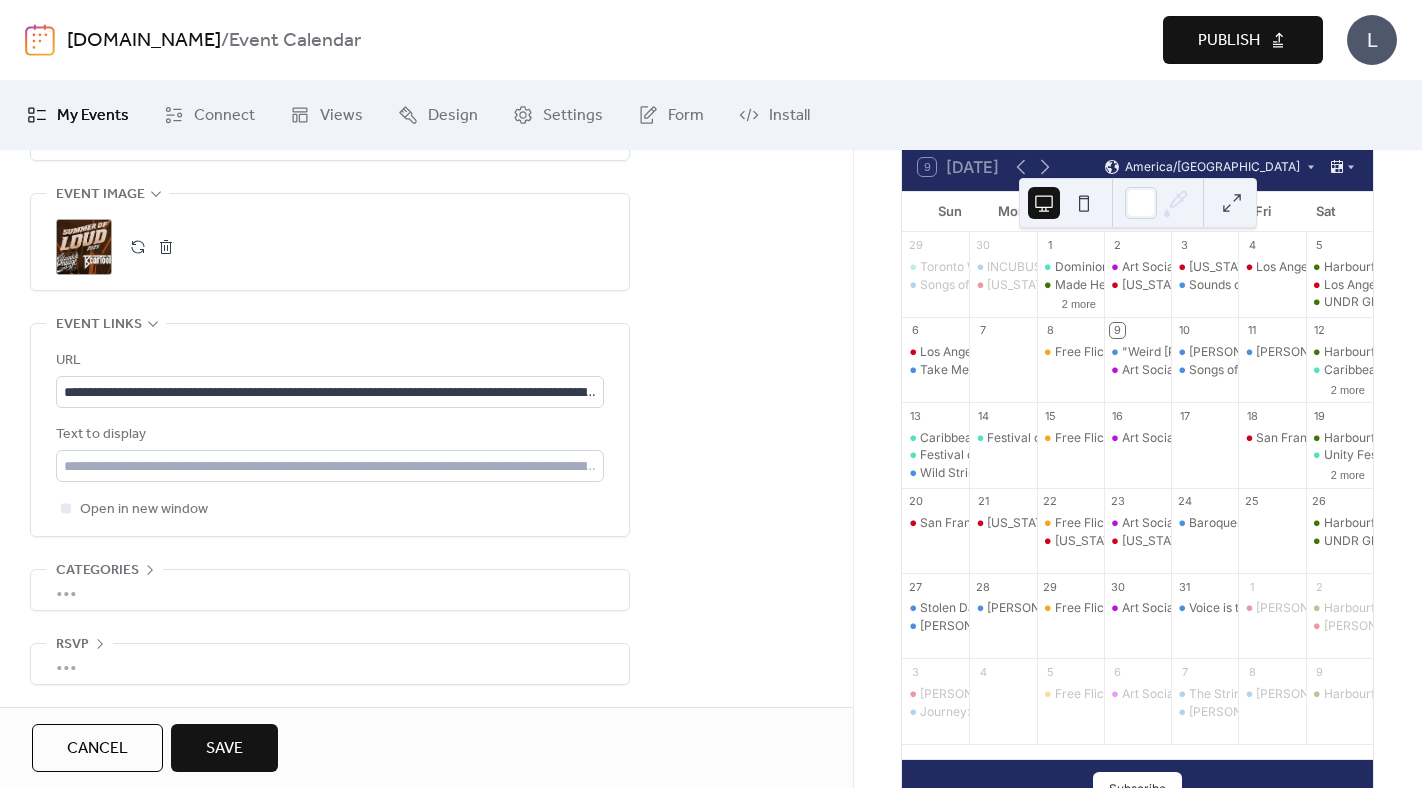 click on "Save" at bounding box center (224, 749) 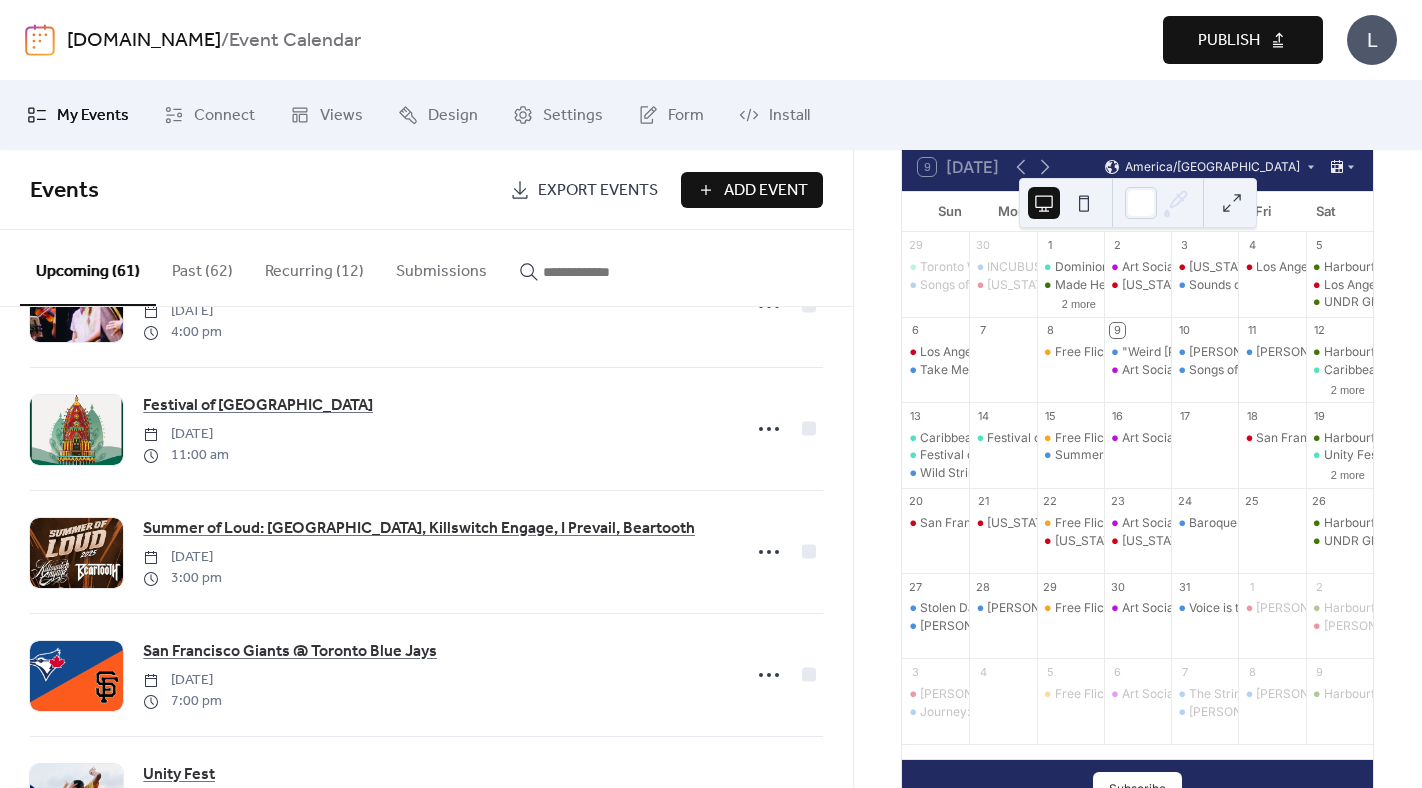 scroll, scrollTop: 832, scrollLeft: 0, axis: vertical 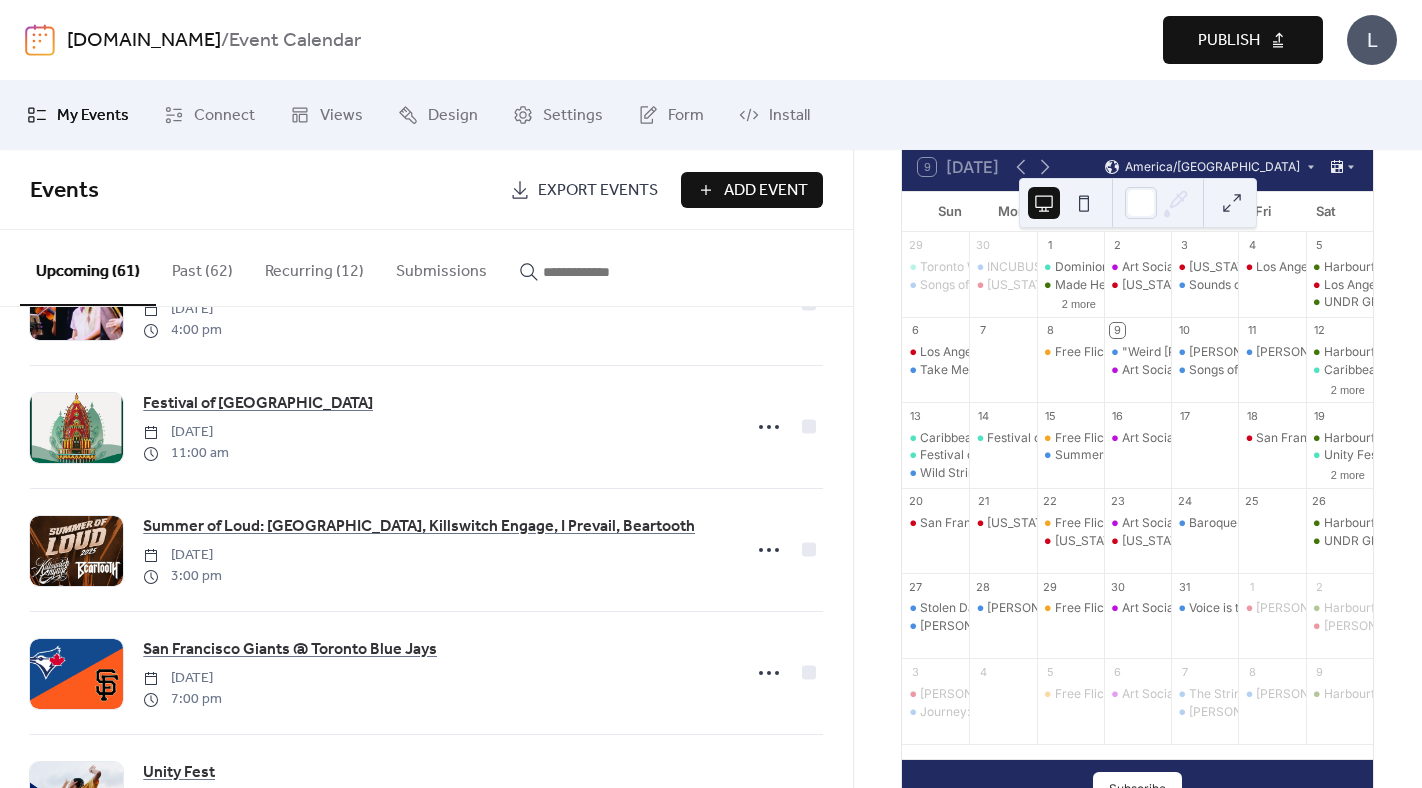 click on "Add Event" at bounding box center [766, 191] 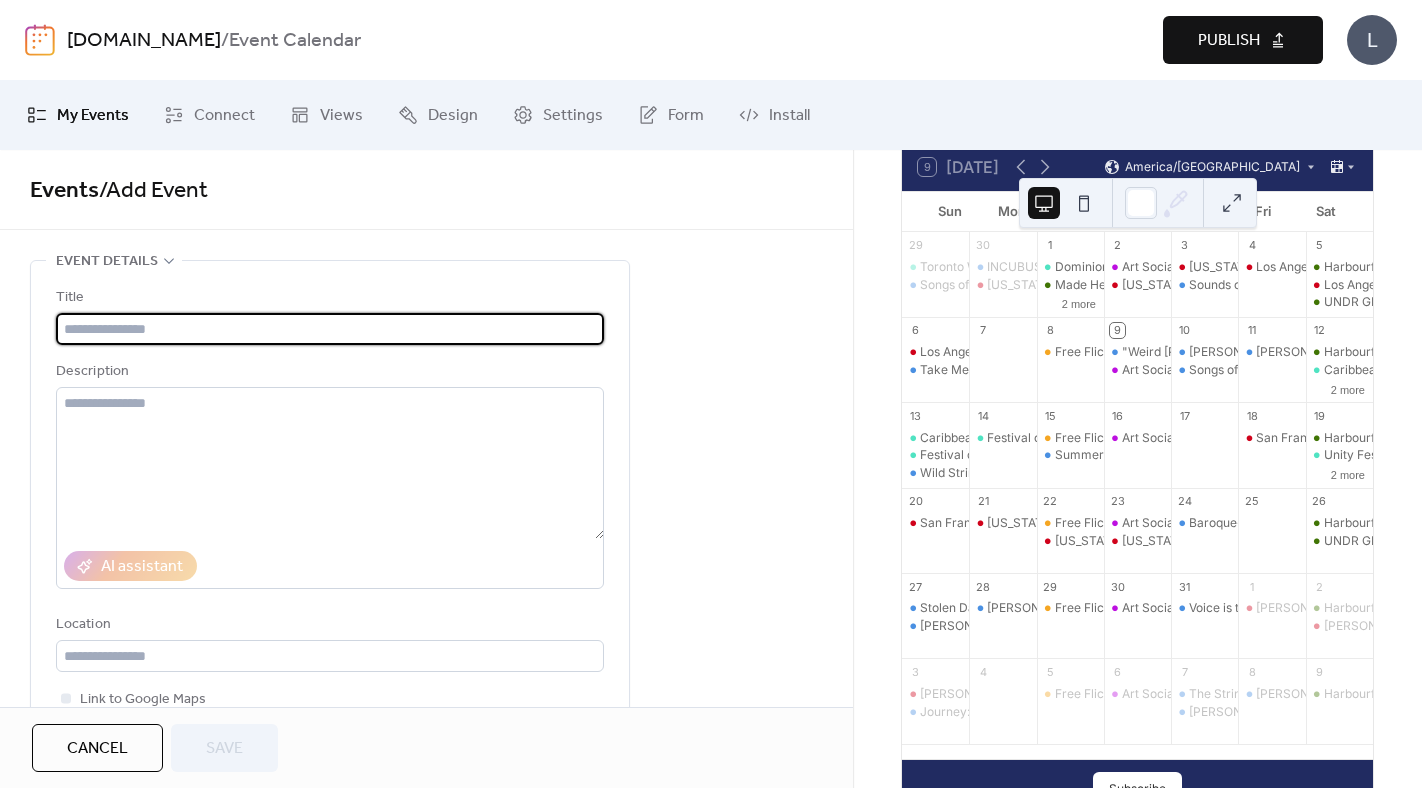 click at bounding box center [330, 329] 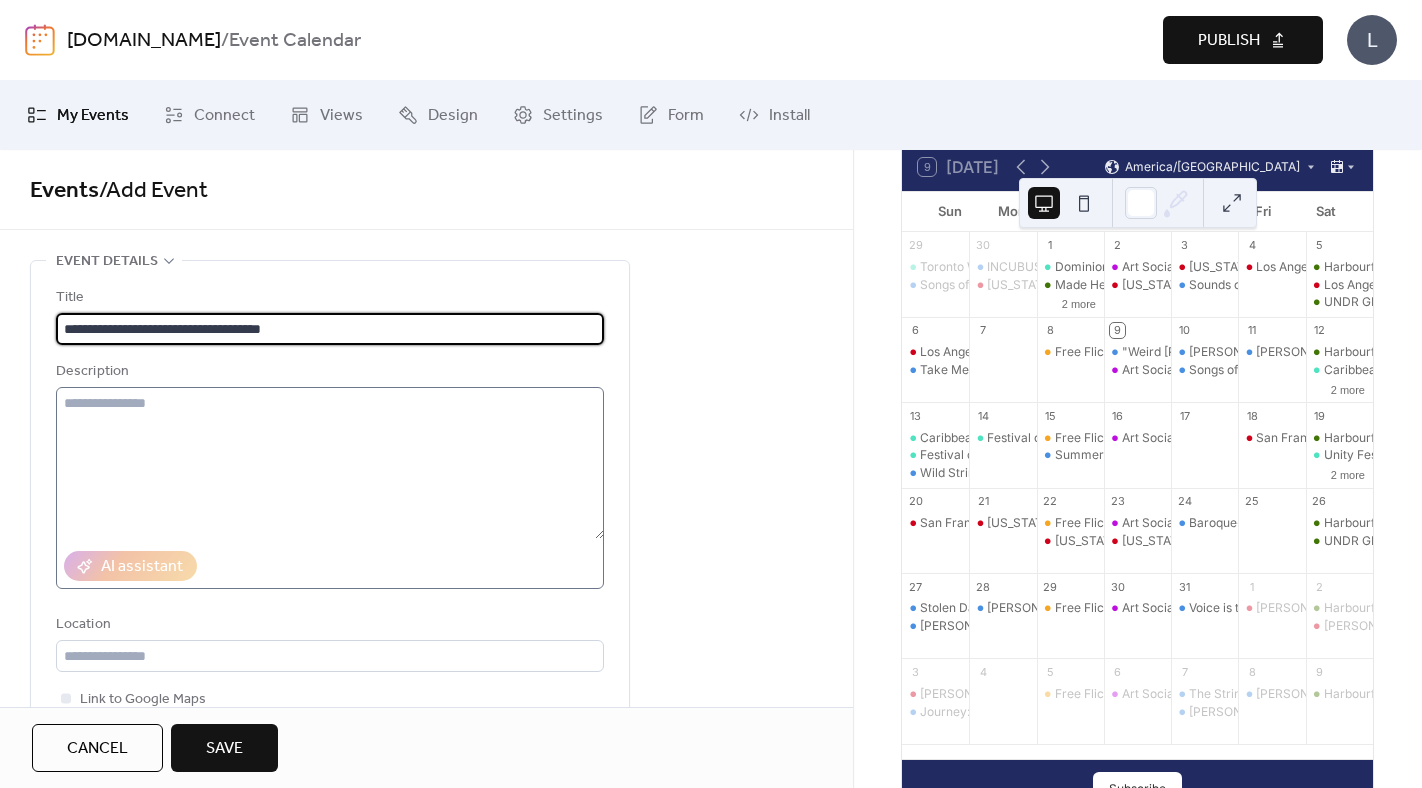 type on "**********" 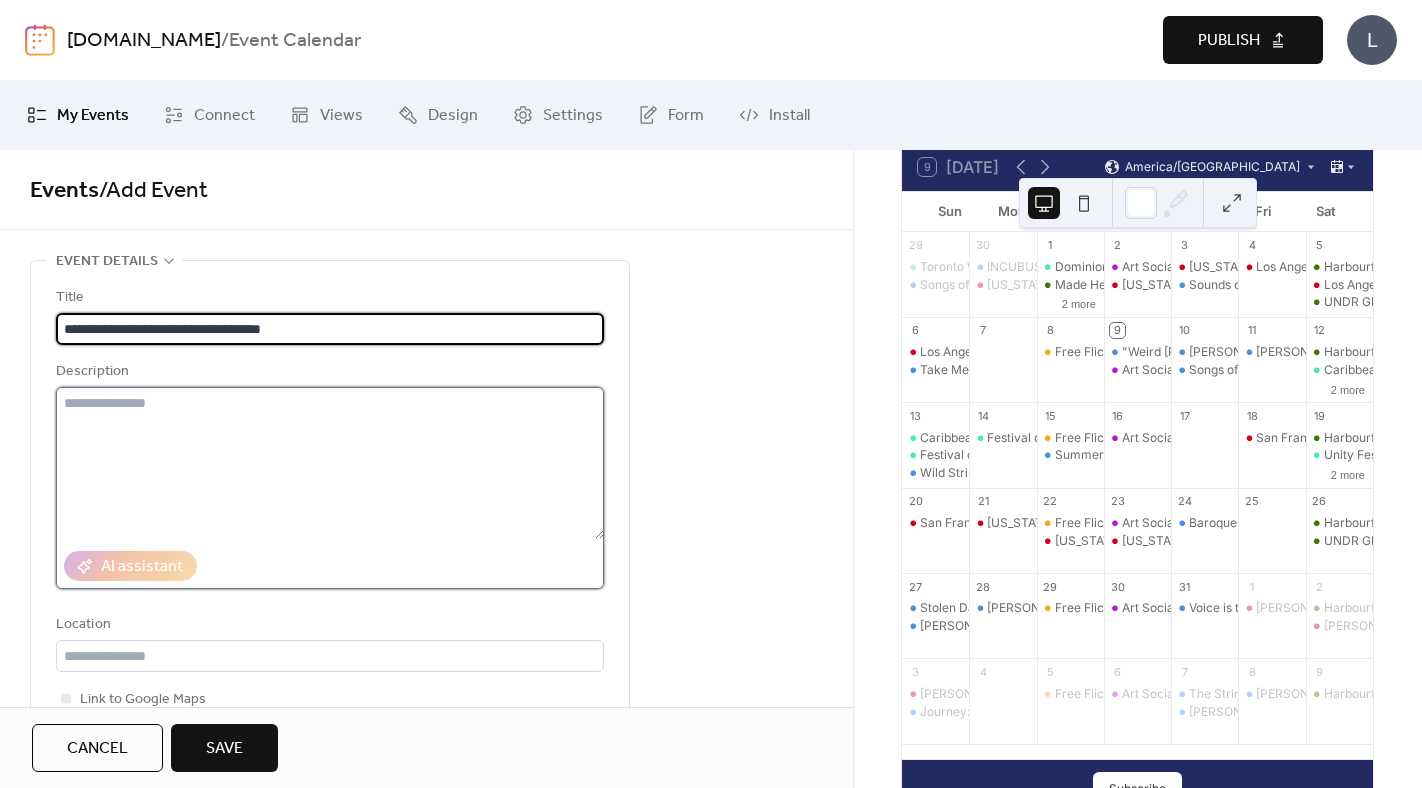 click at bounding box center (330, 463) 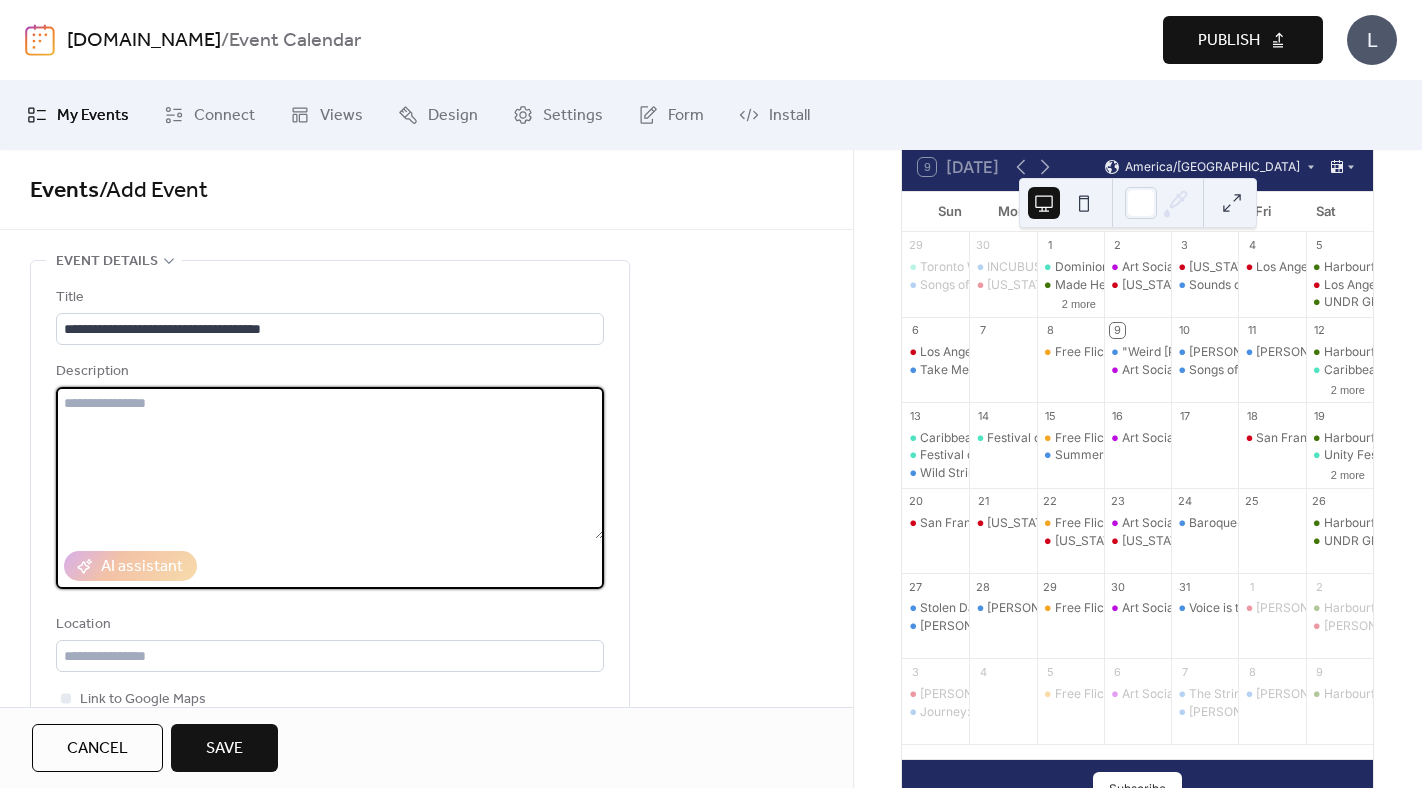 paste on "**********" 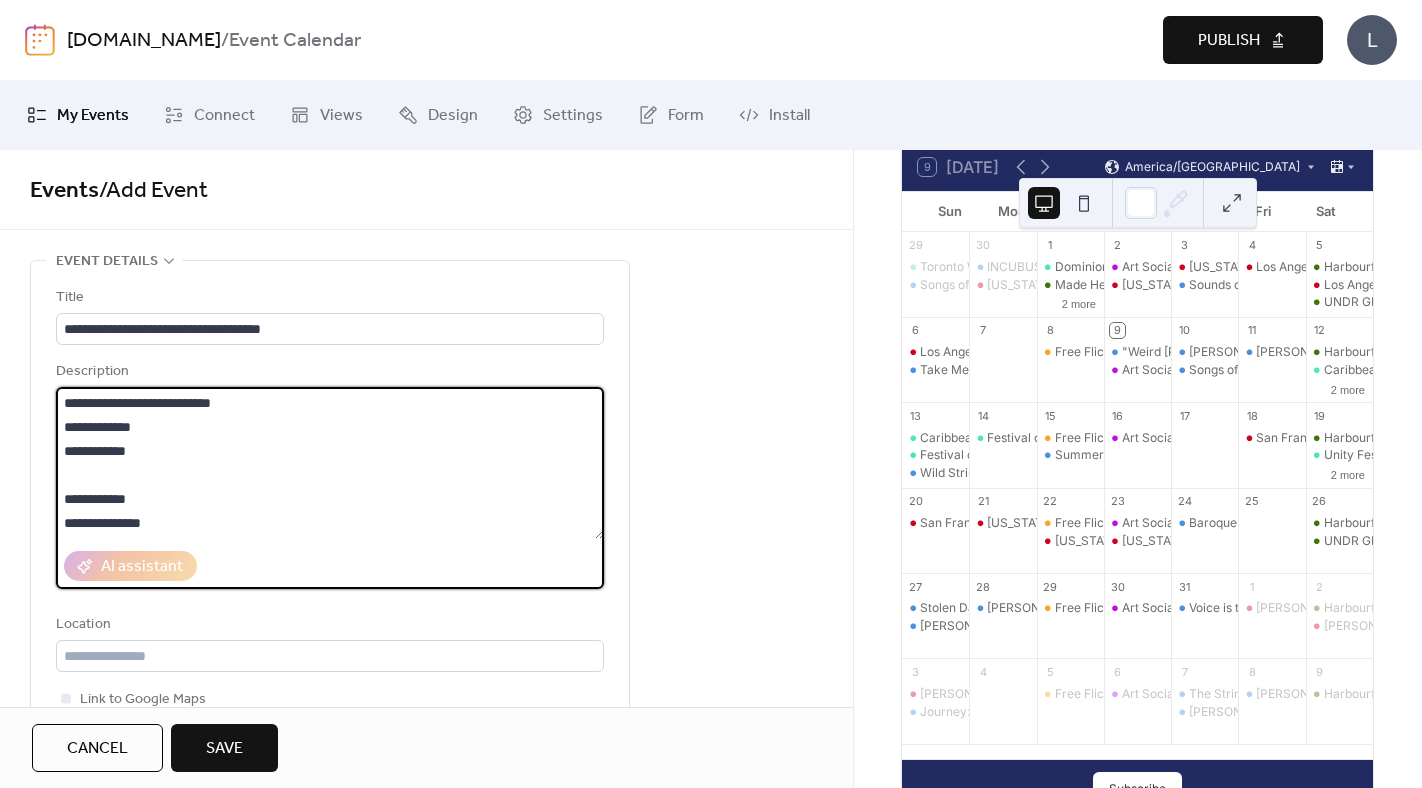 scroll, scrollTop: 21, scrollLeft: 0, axis: vertical 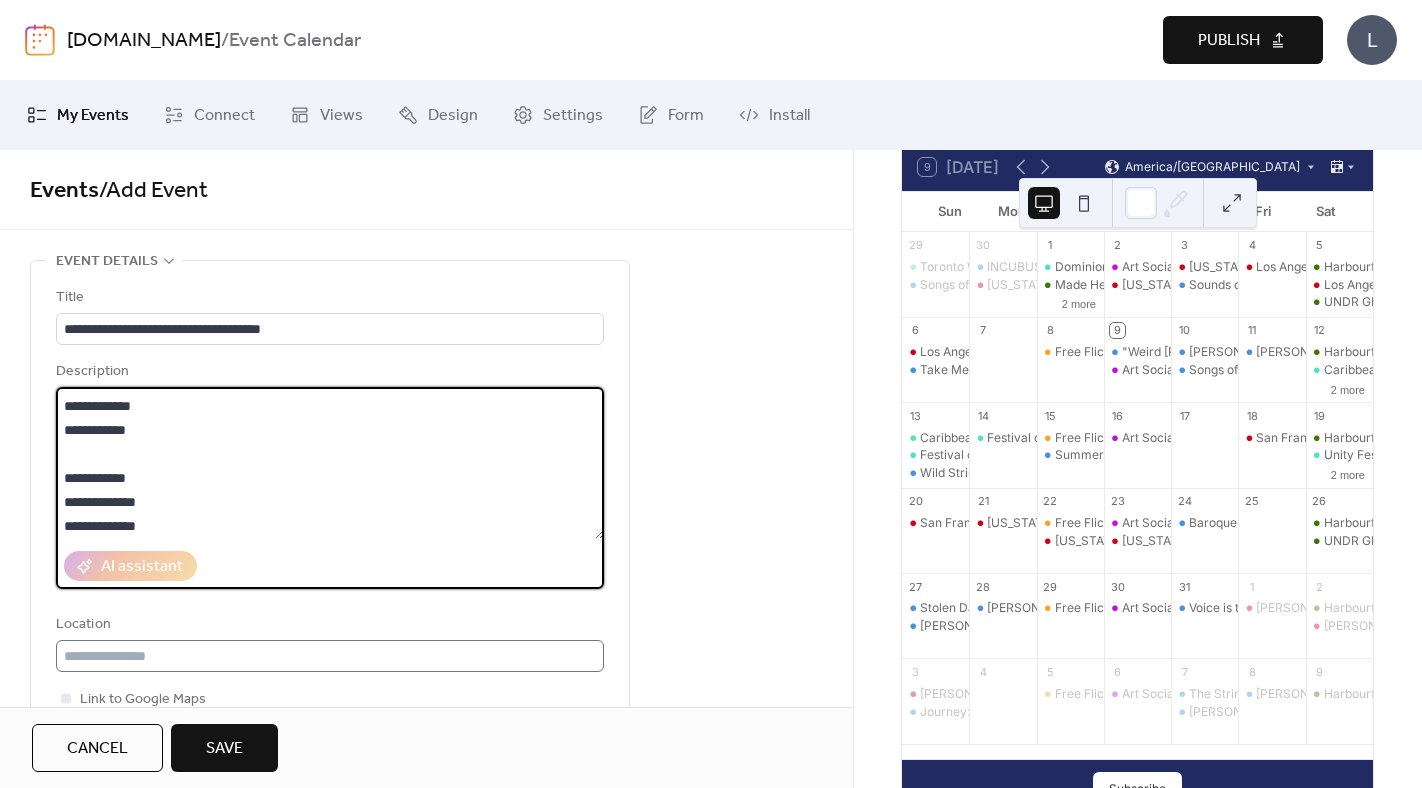 type on "**********" 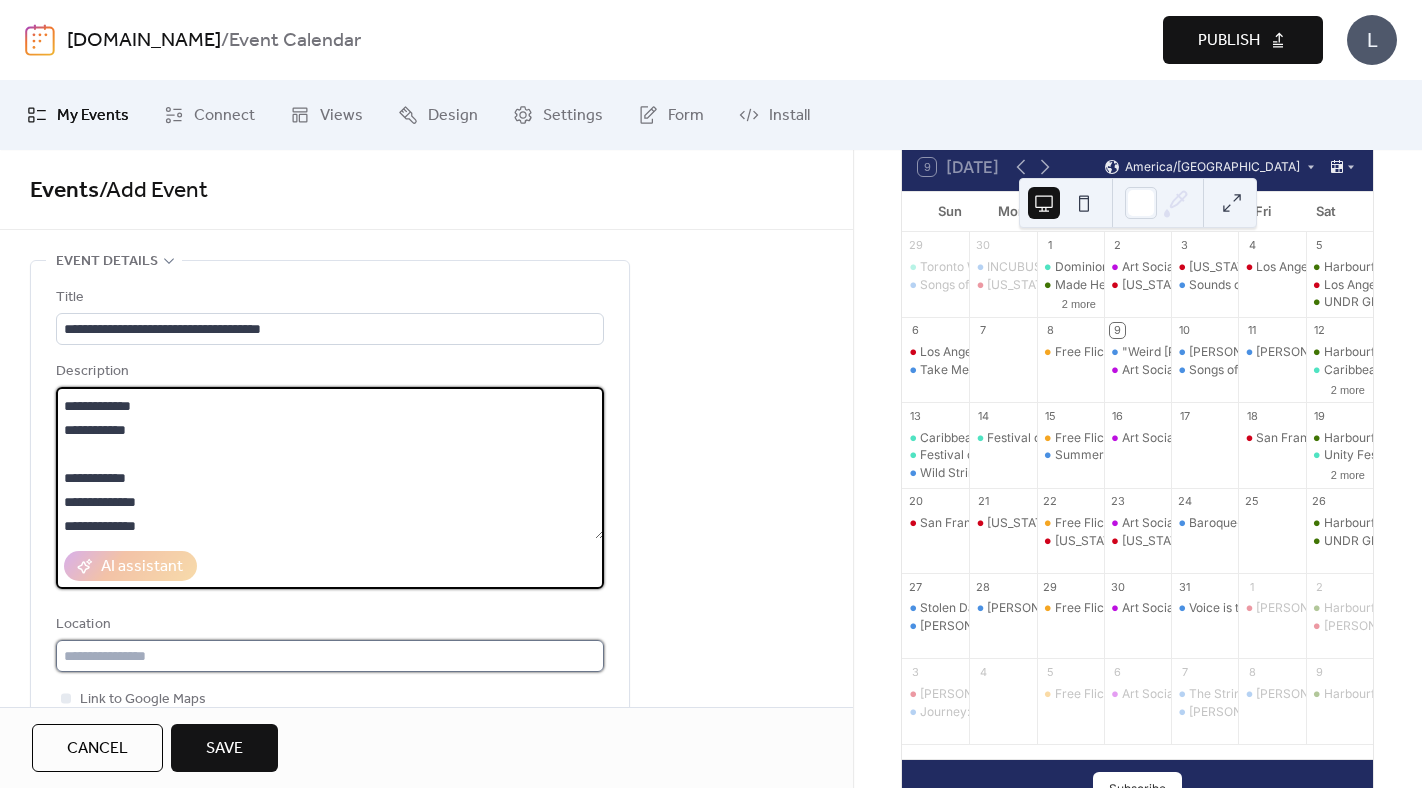 click at bounding box center [330, 656] 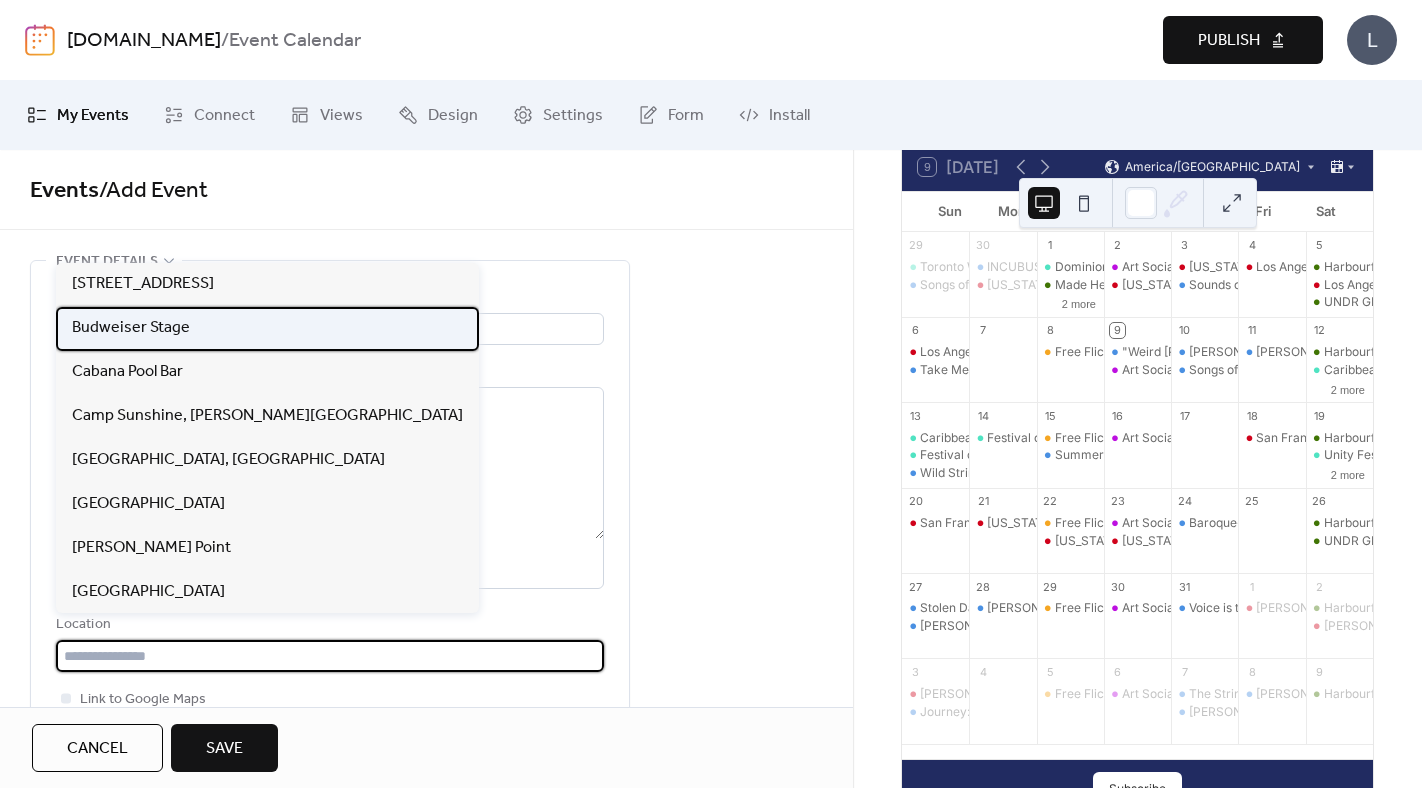 click on "Budweiser Stage" at bounding box center (131, 328) 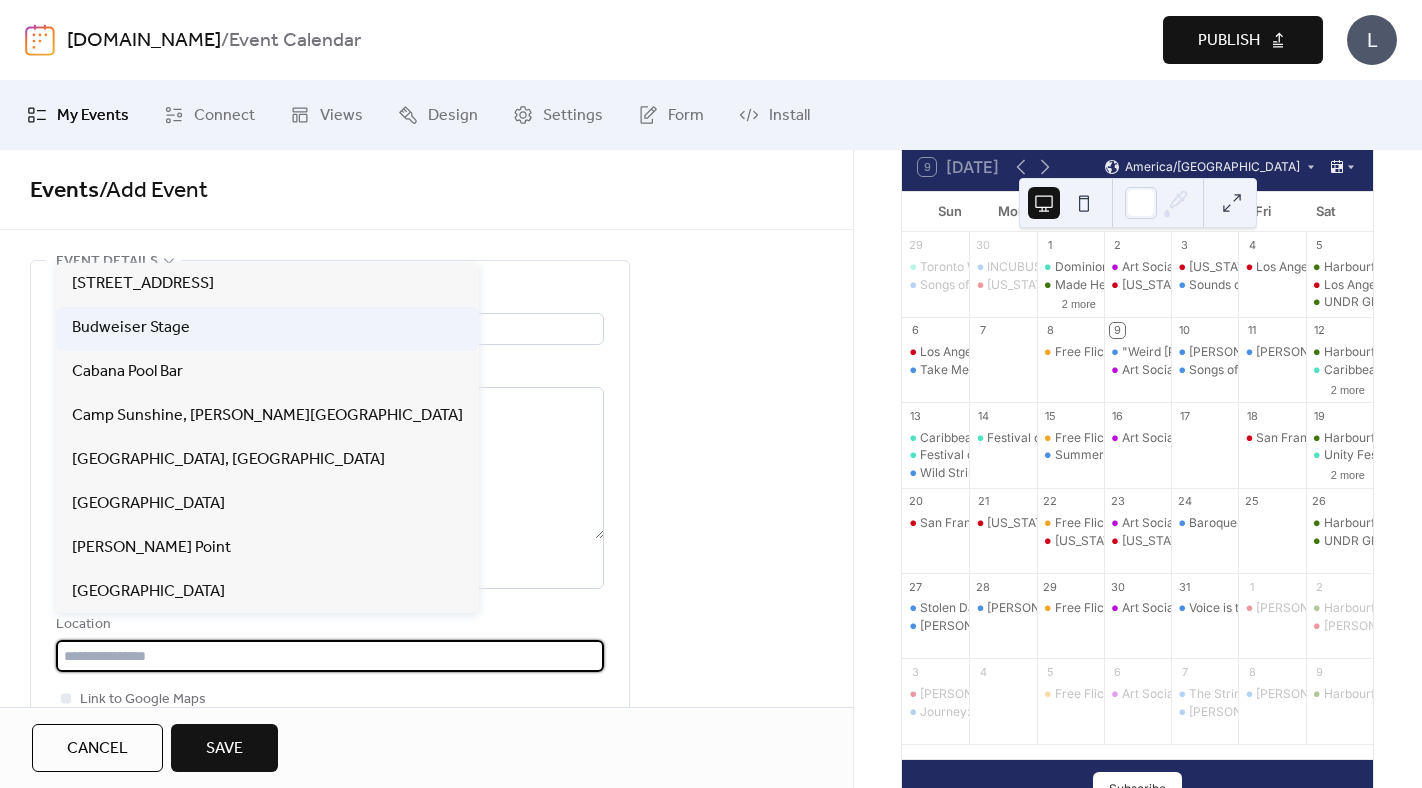 type on "**********" 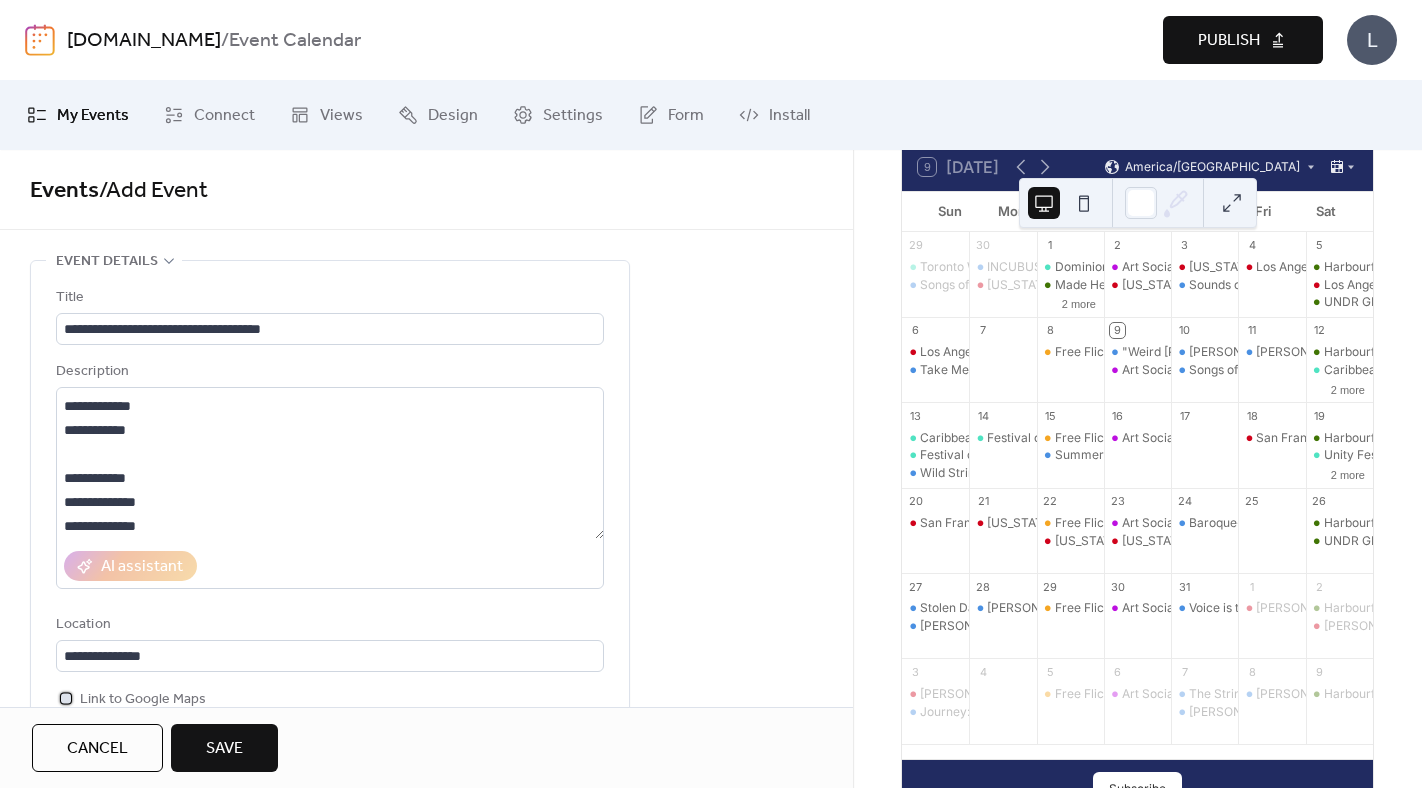 click at bounding box center (66, 698) 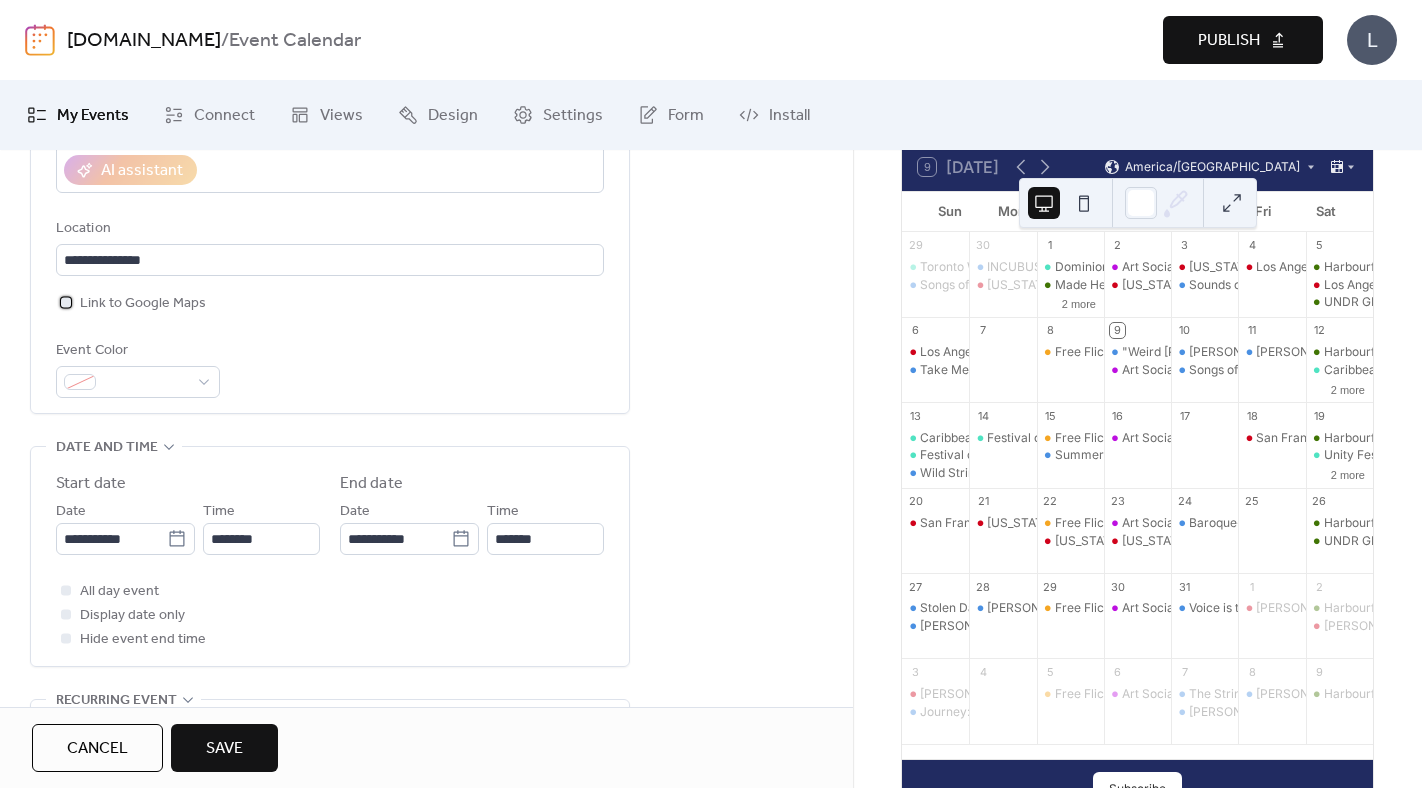 scroll, scrollTop: 419, scrollLeft: 0, axis: vertical 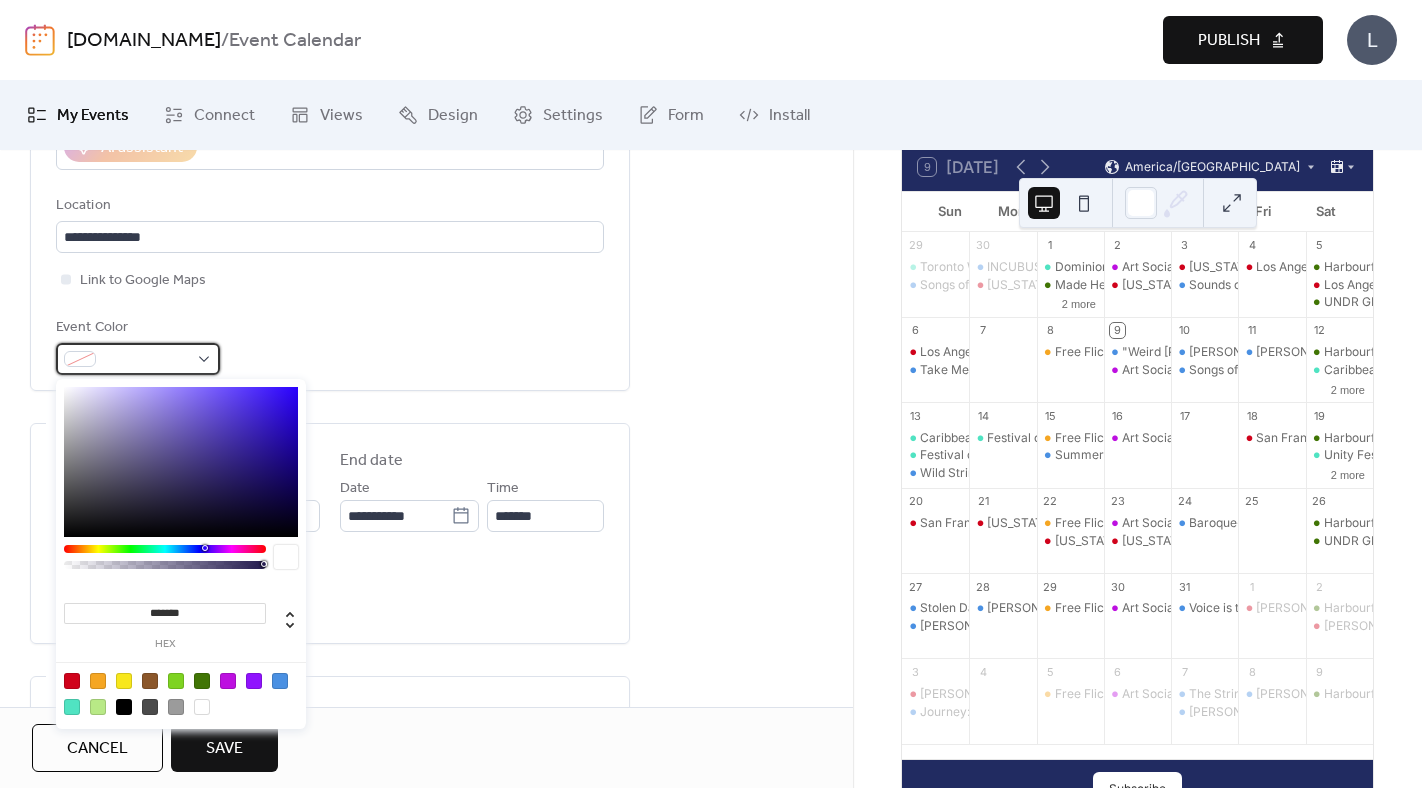 click at bounding box center [146, 360] 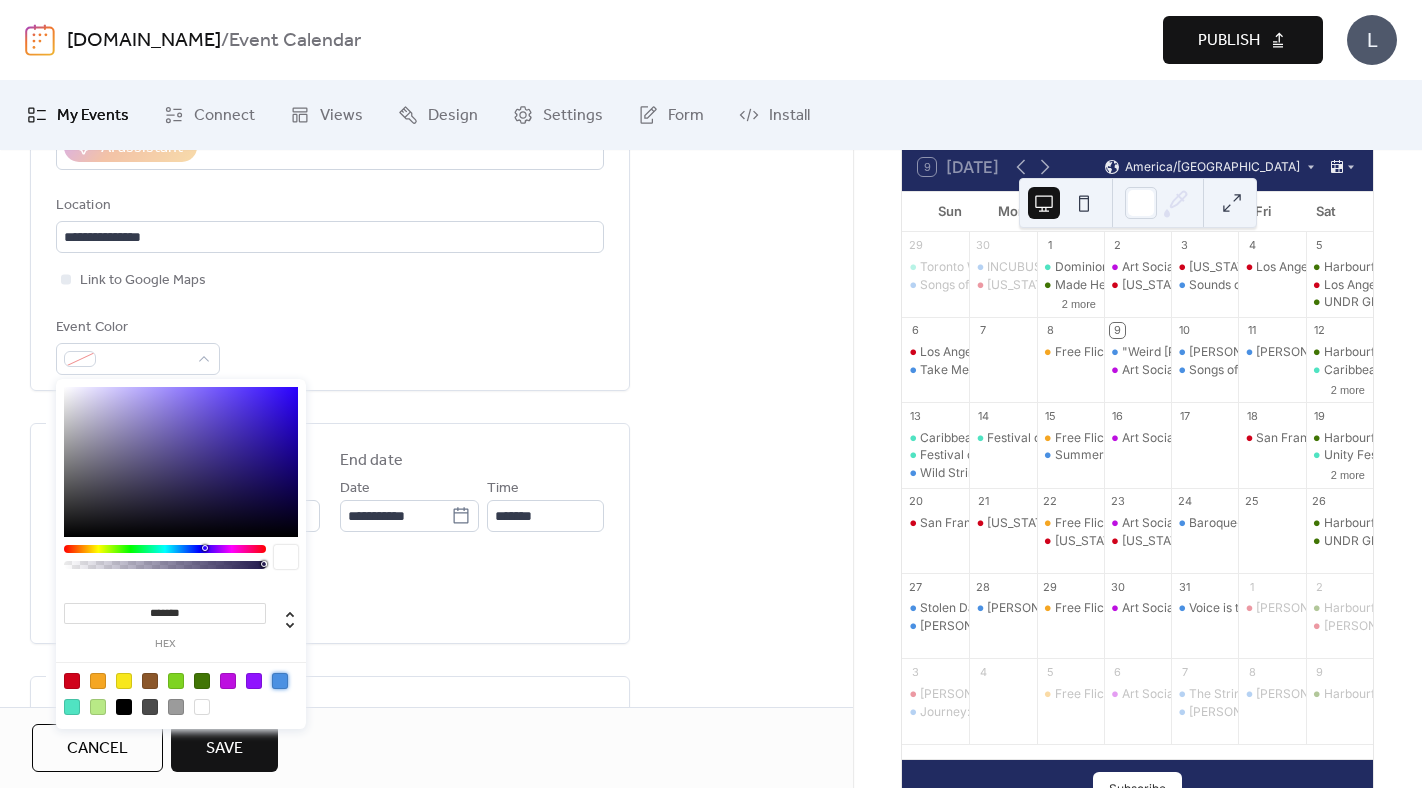 click at bounding box center (280, 681) 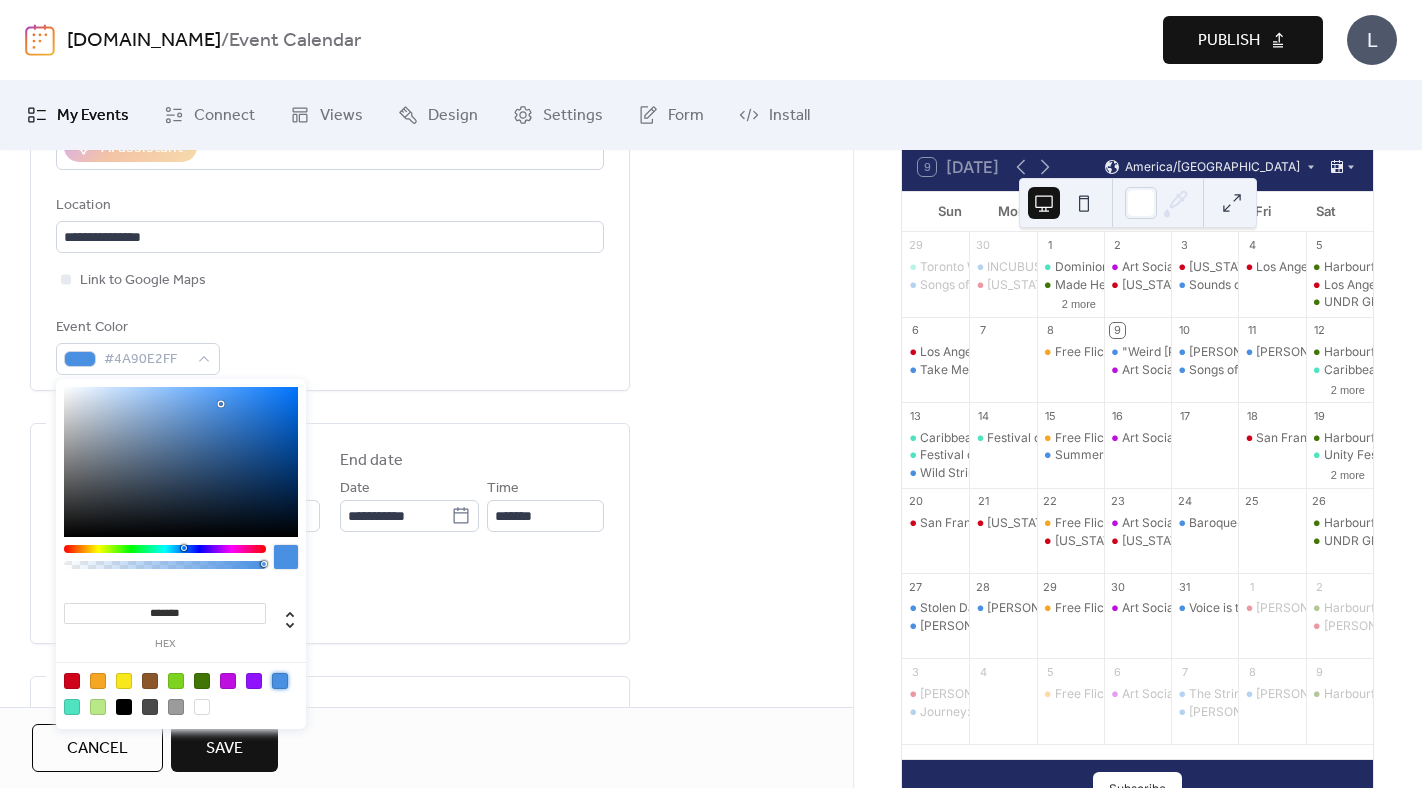 click on "**********" at bounding box center (426, 568) 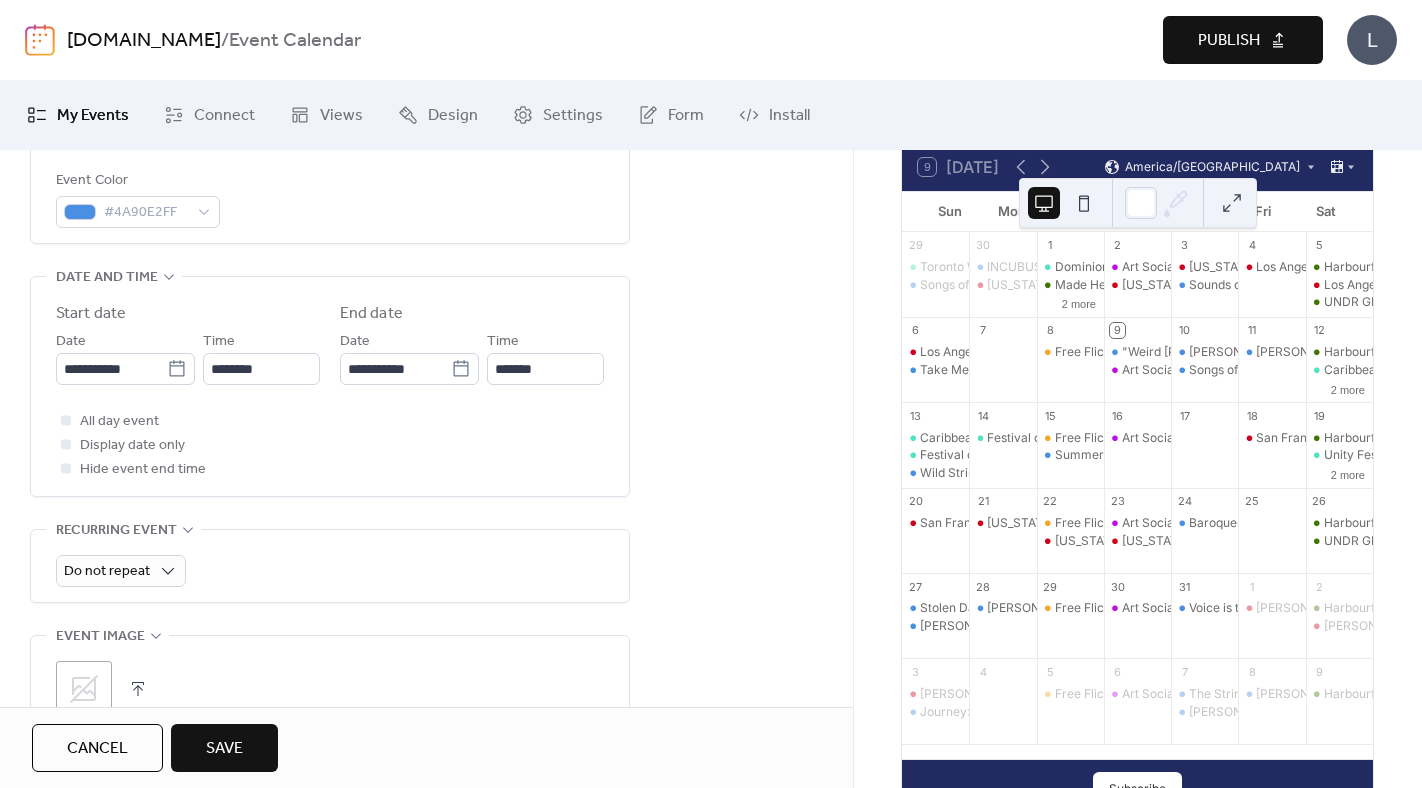 scroll, scrollTop: 580, scrollLeft: 0, axis: vertical 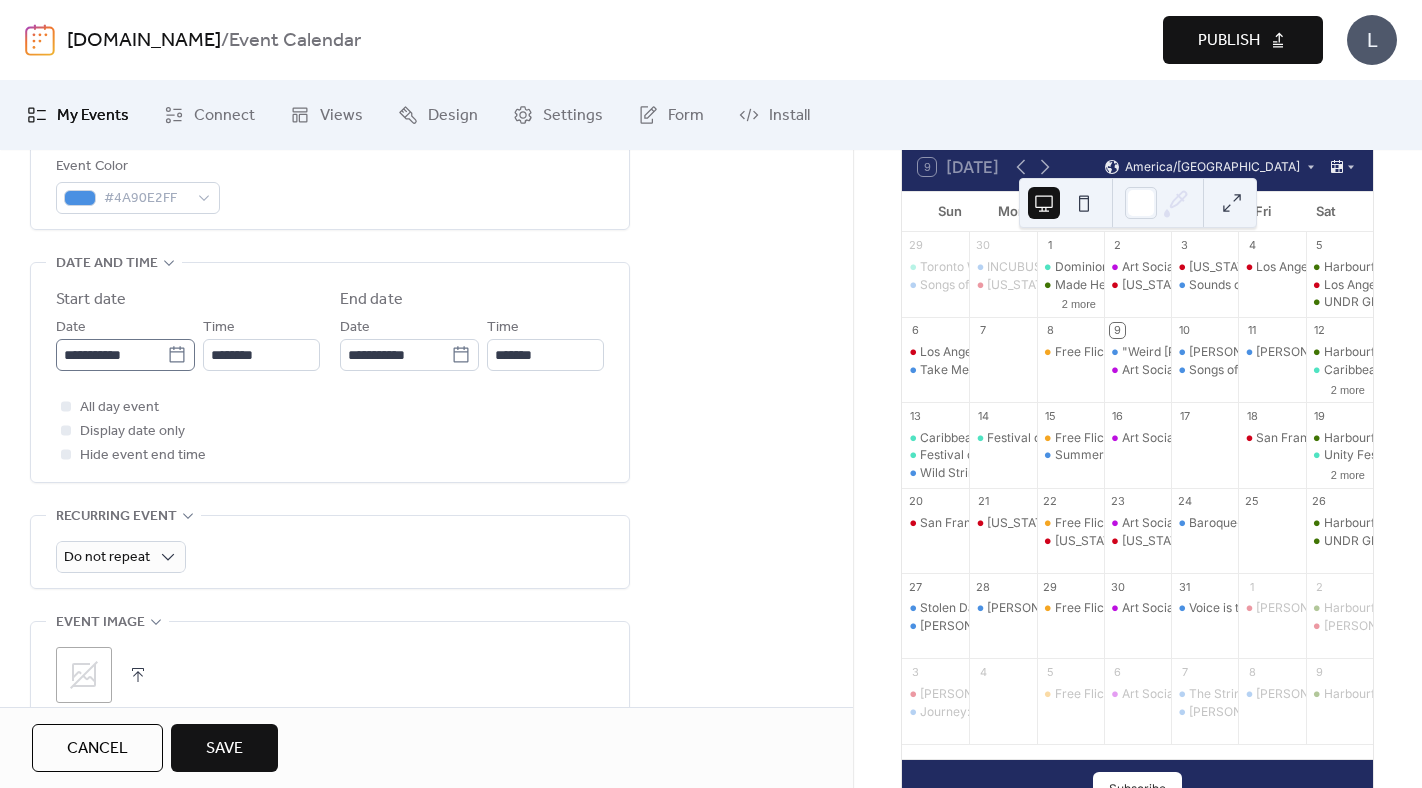 click 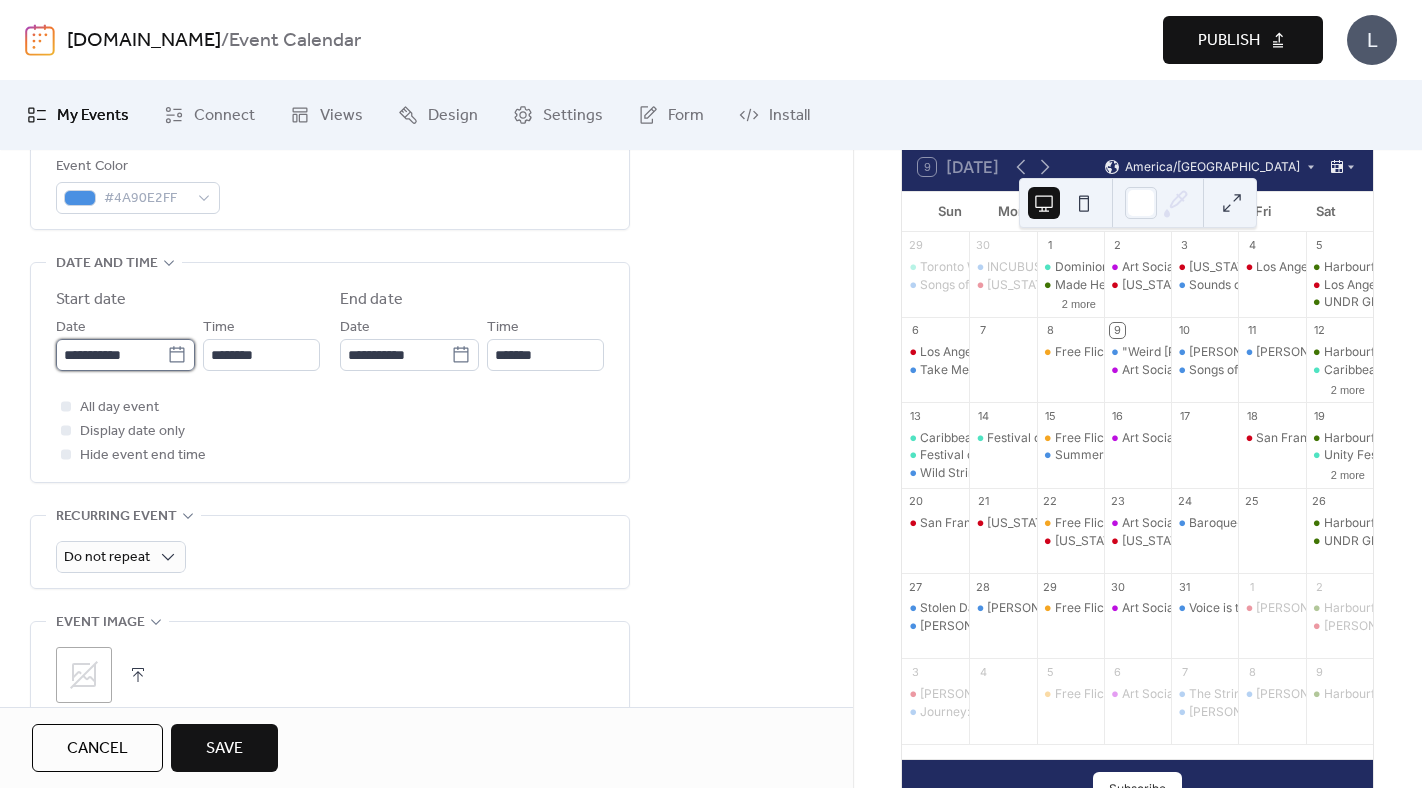 click on "**********" at bounding box center [111, 355] 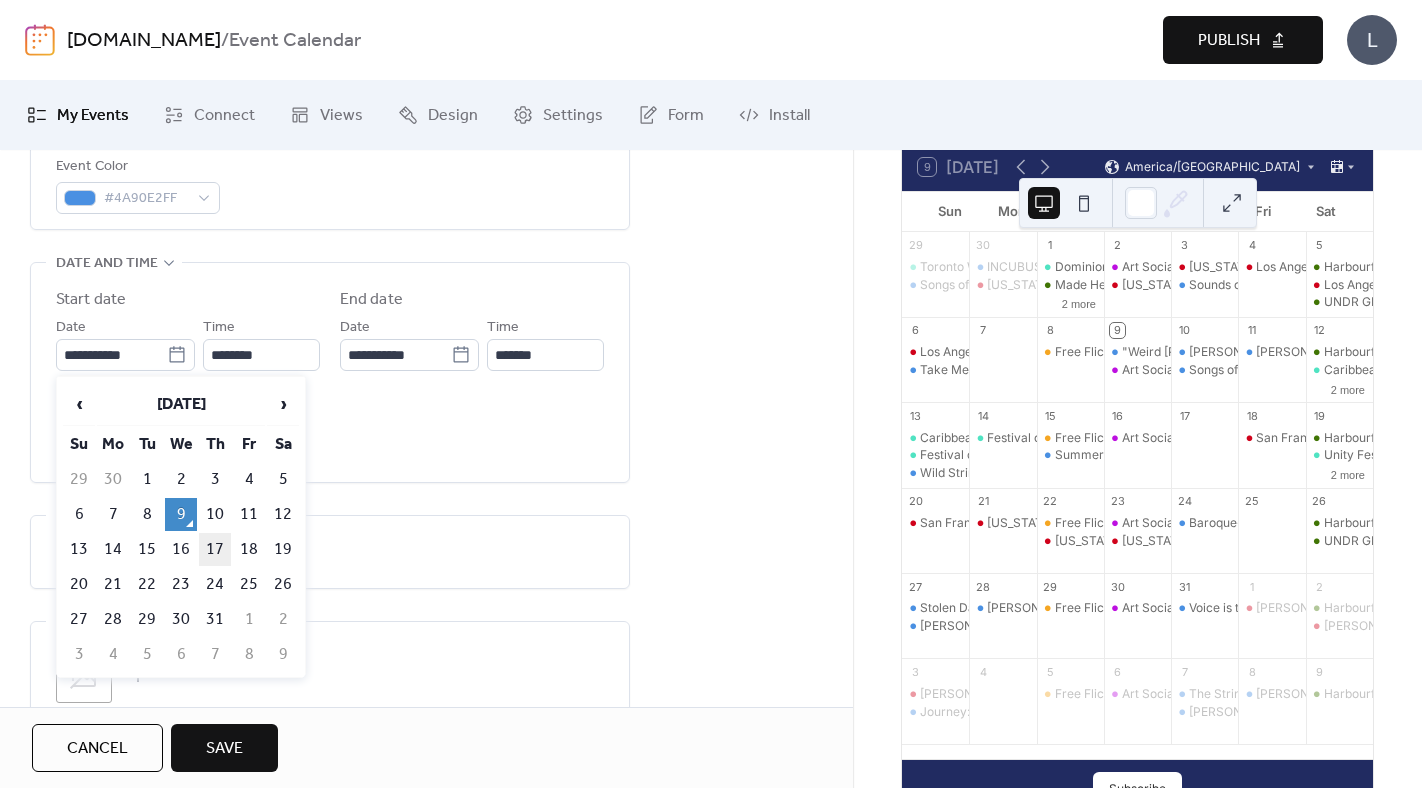 click on "17" at bounding box center [215, 549] 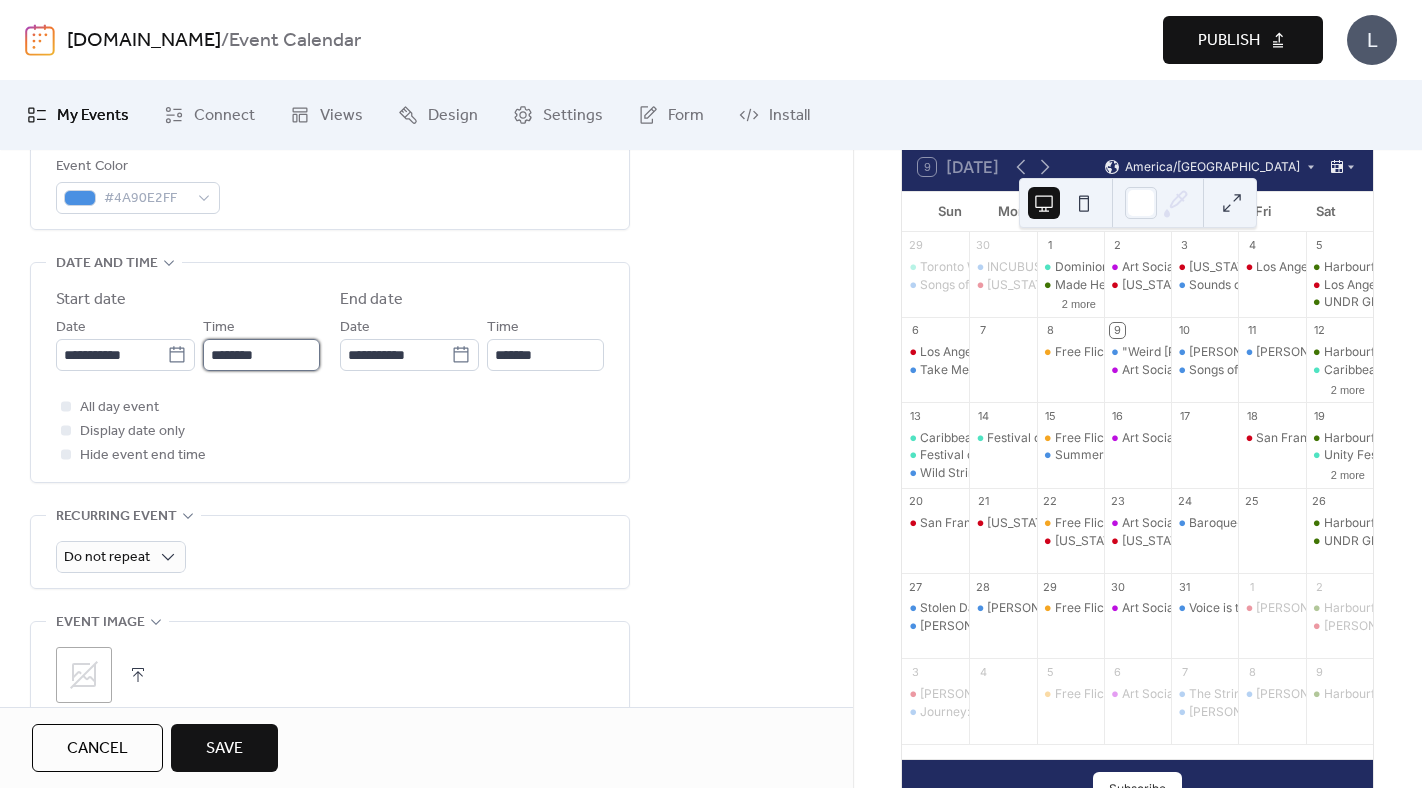 click on "********" at bounding box center (261, 355) 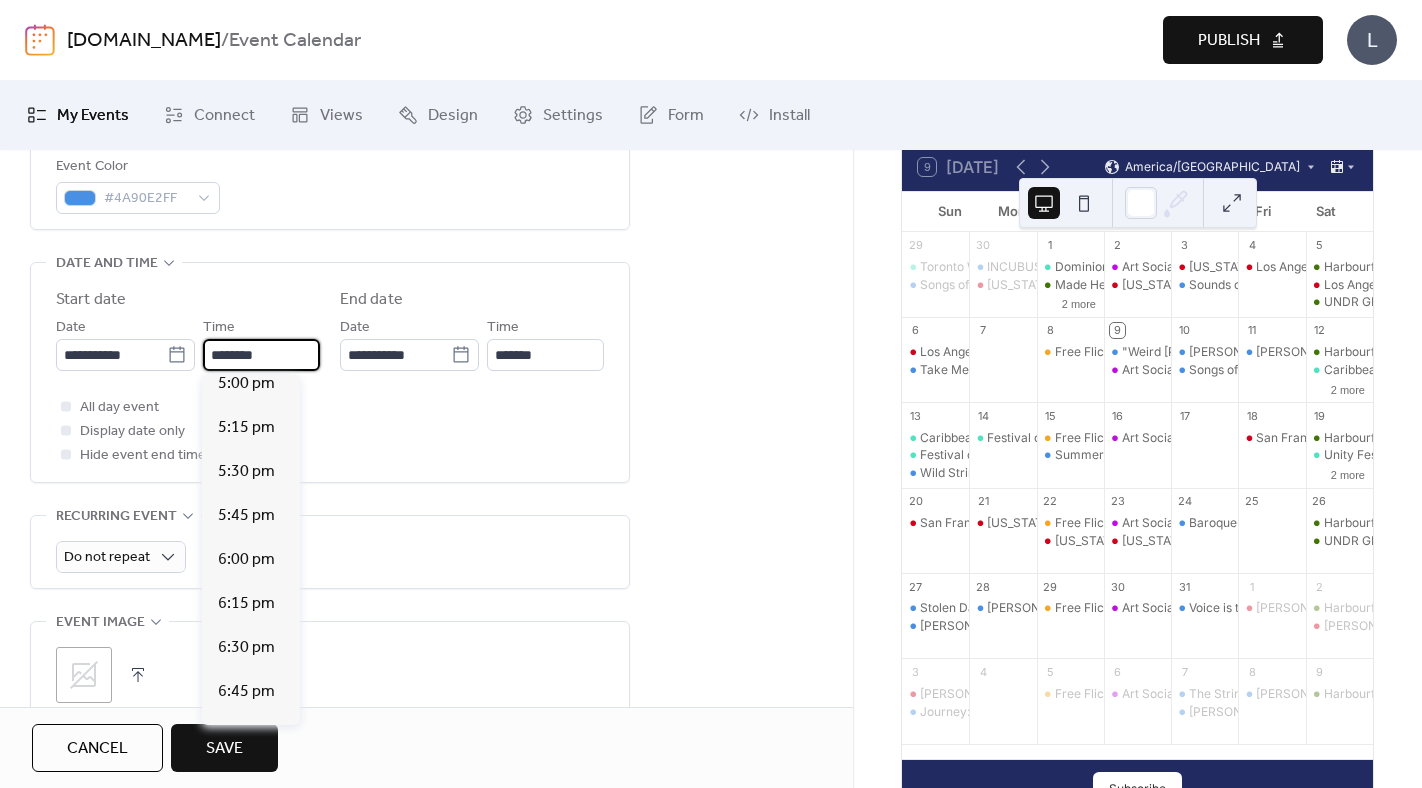 scroll, scrollTop: 3031, scrollLeft: 0, axis: vertical 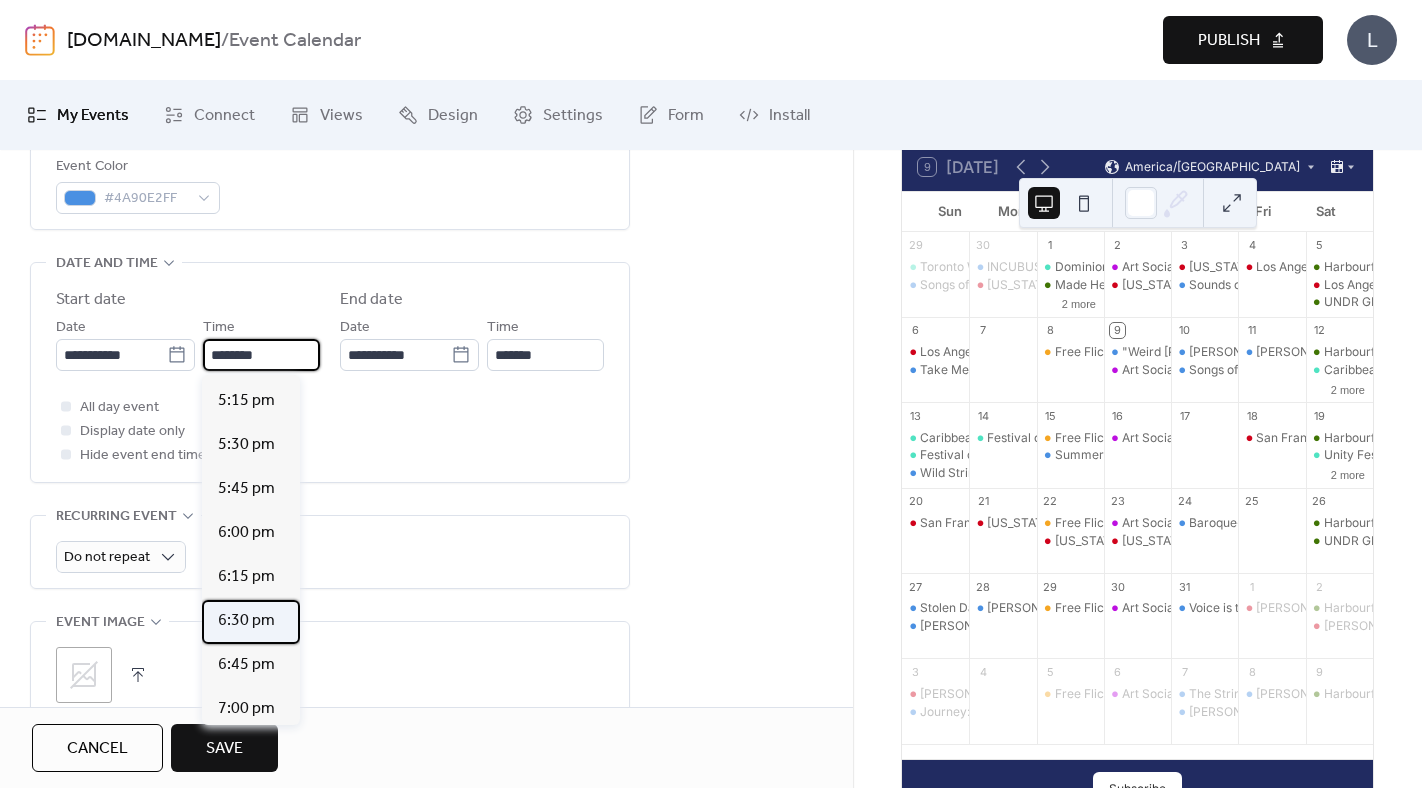 click on "6:30 pm" at bounding box center [246, 621] 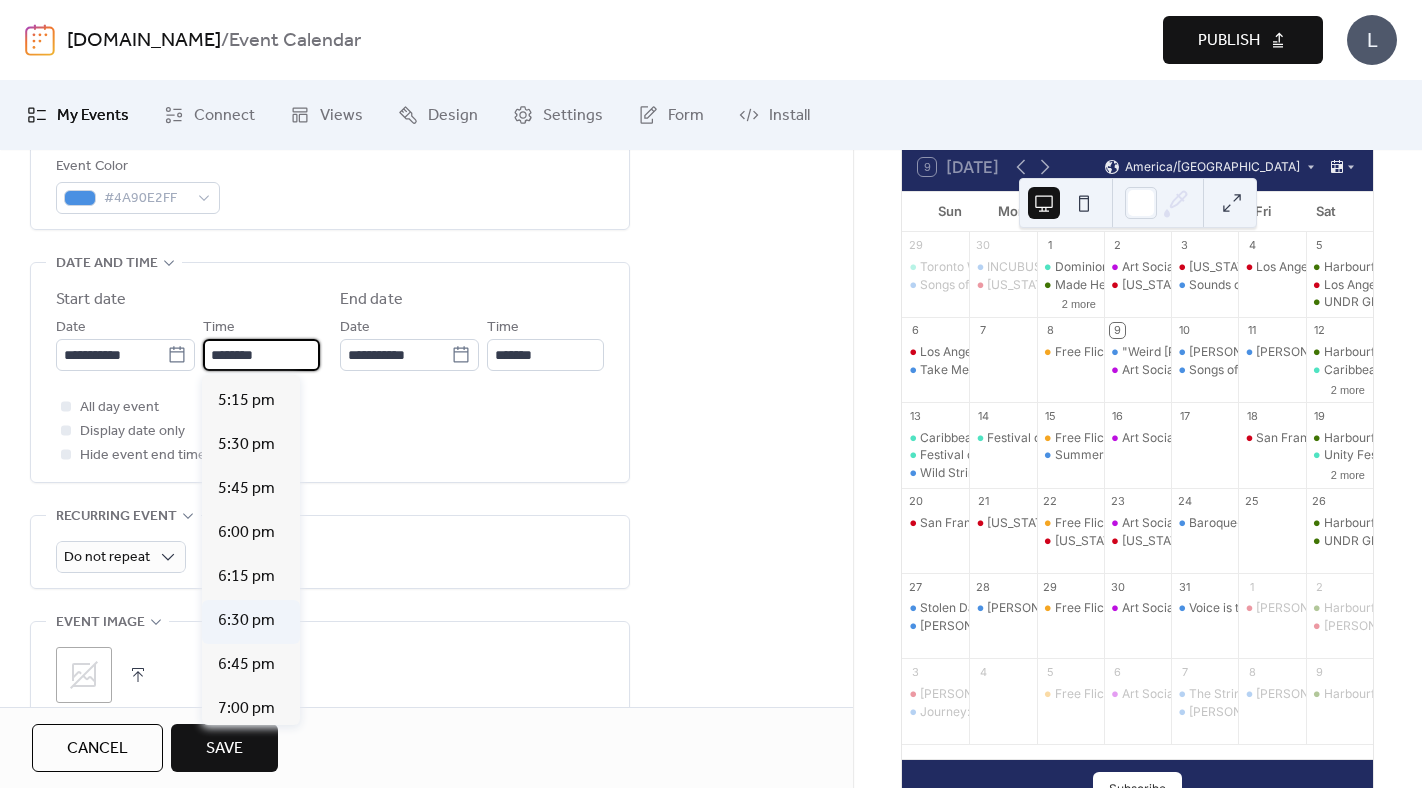 type on "*******" 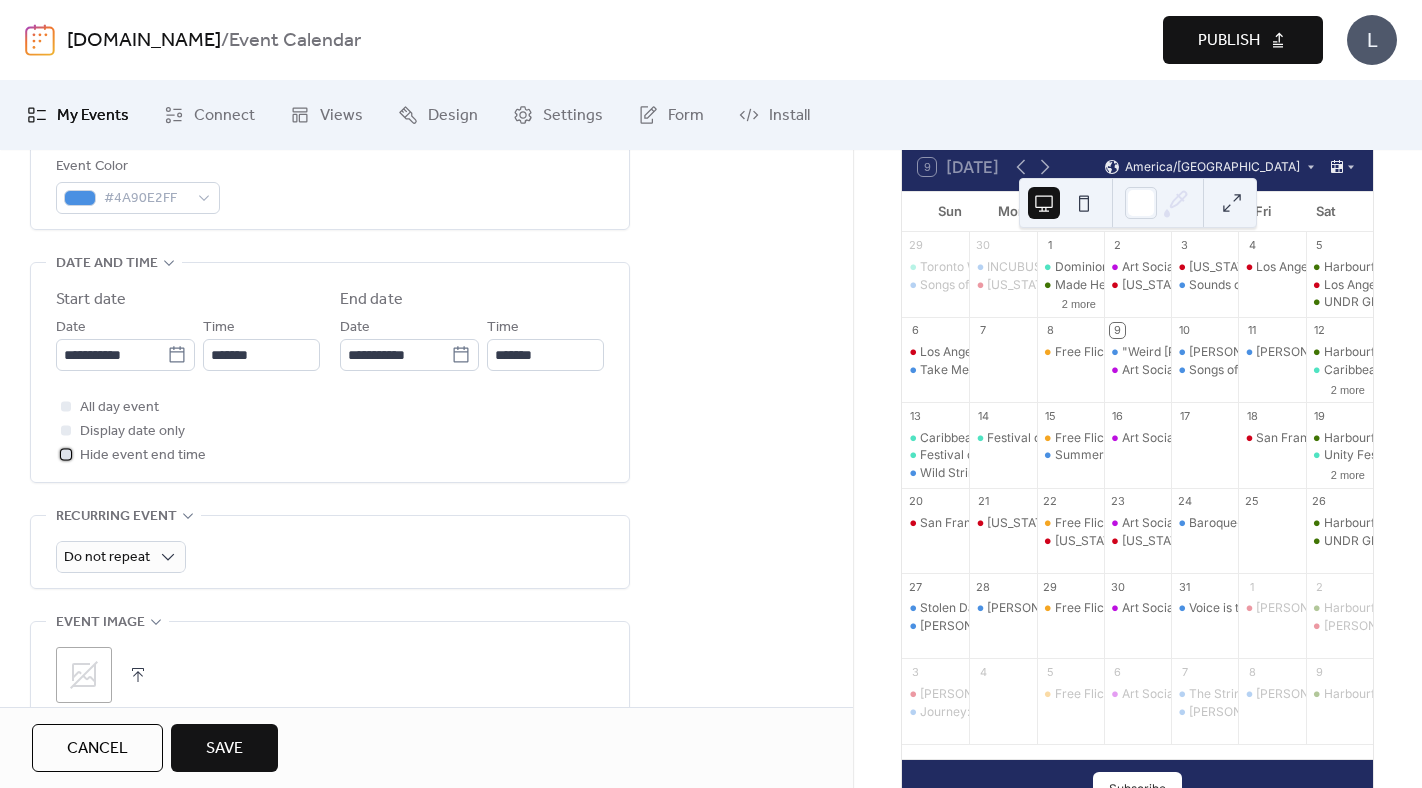 click on "Hide event end time" at bounding box center (143, 456) 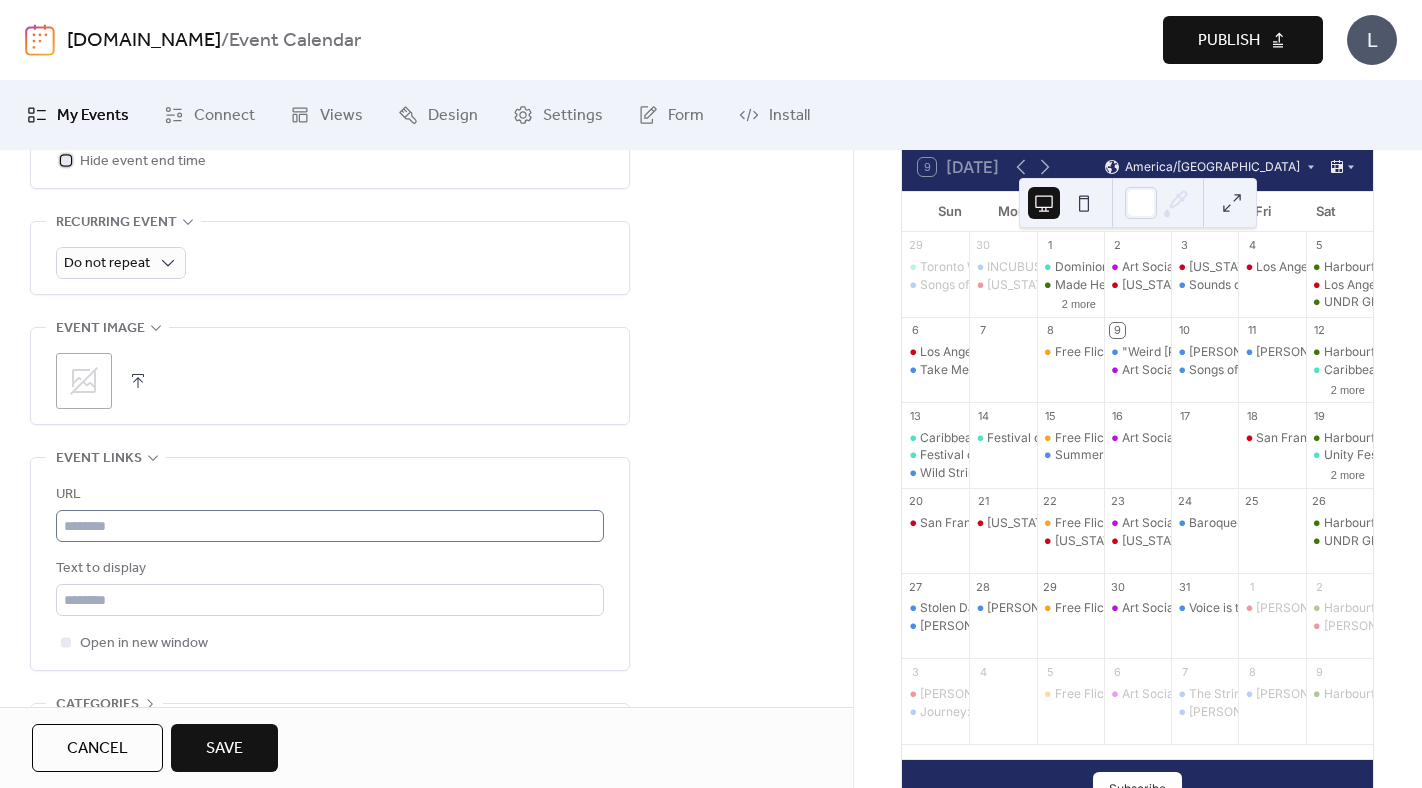 scroll, scrollTop: 926, scrollLeft: 0, axis: vertical 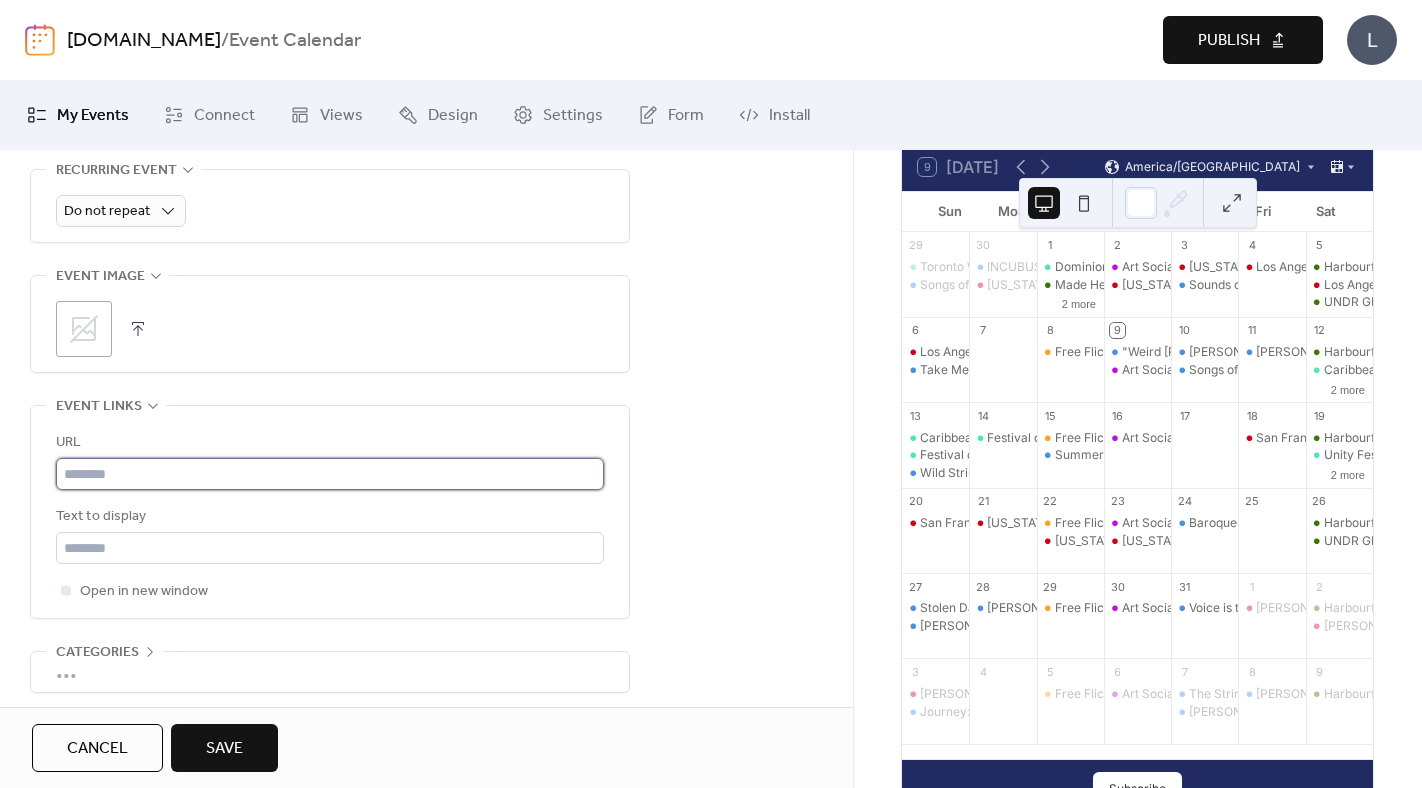 click at bounding box center (330, 474) 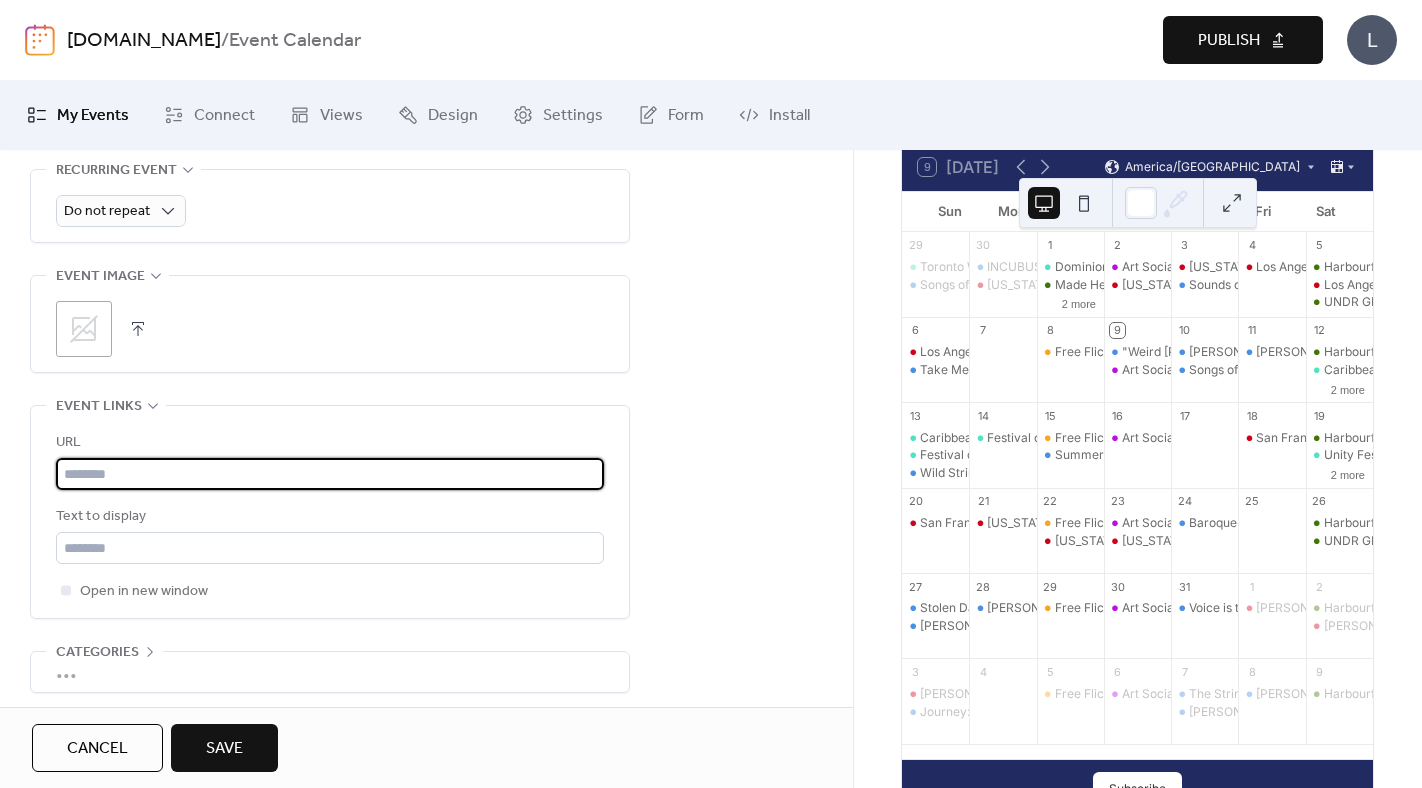 paste on "**********" 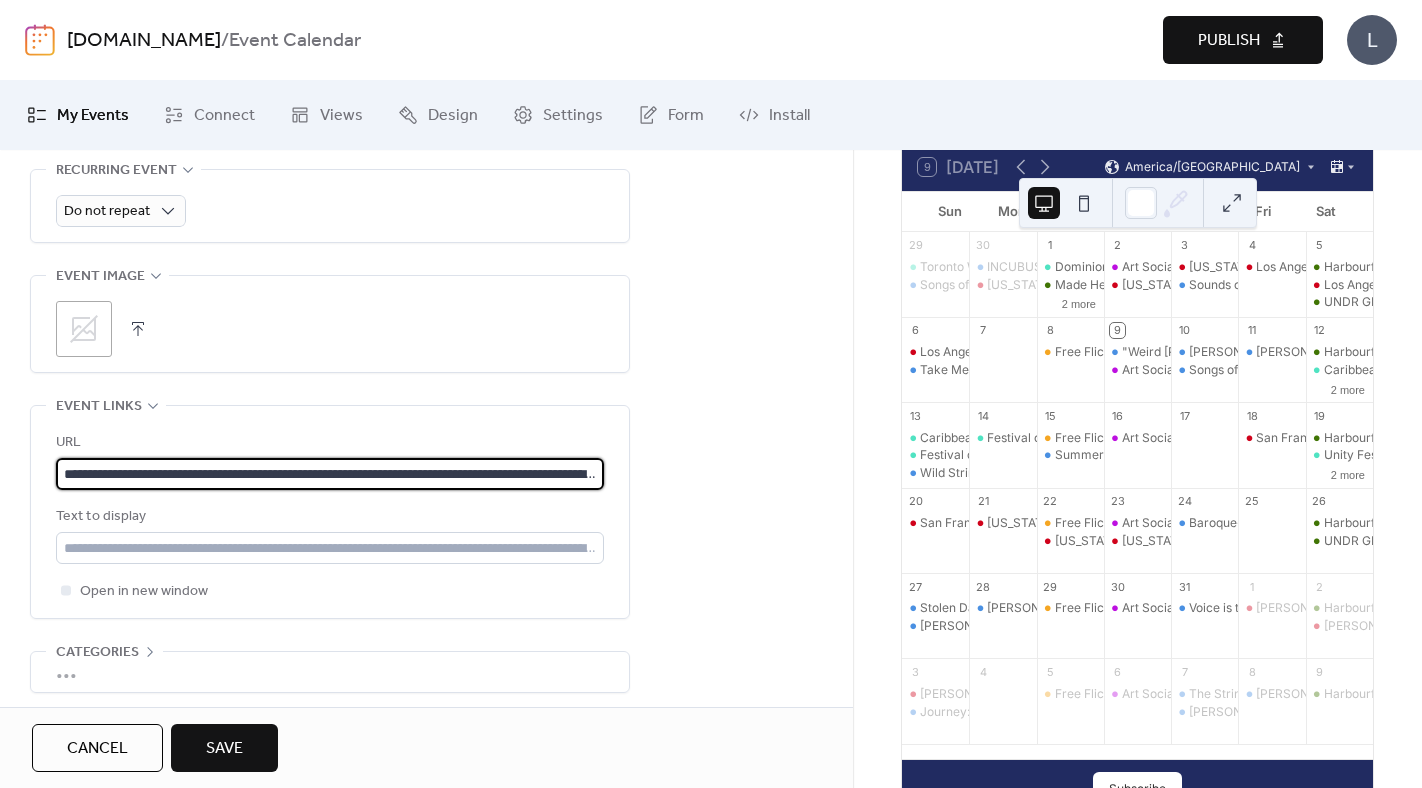 scroll, scrollTop: 0, scrollLeft: 1114, axis: horizontal 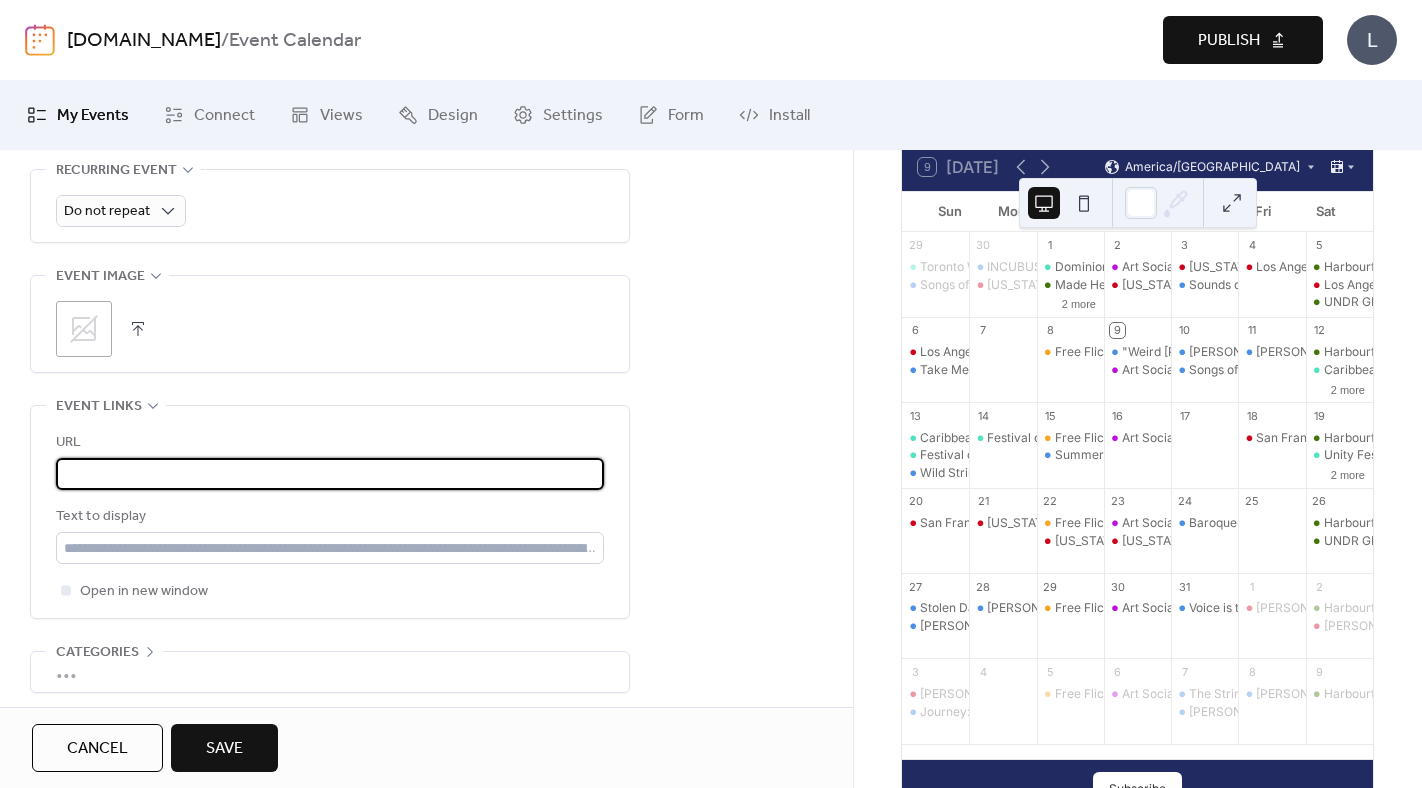 type on "**********" 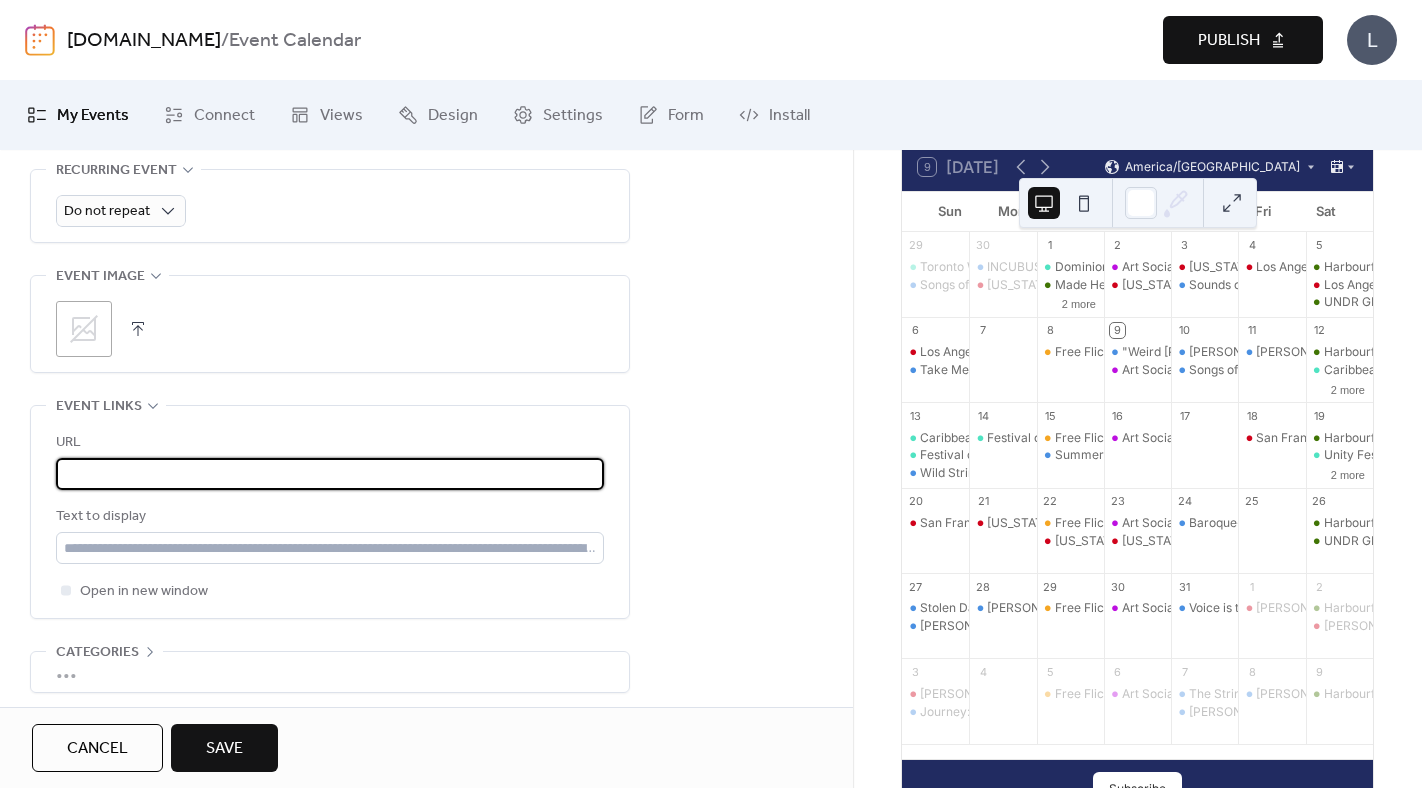scroll, scrollTop: 0, scrollLeft: 0, axis: both 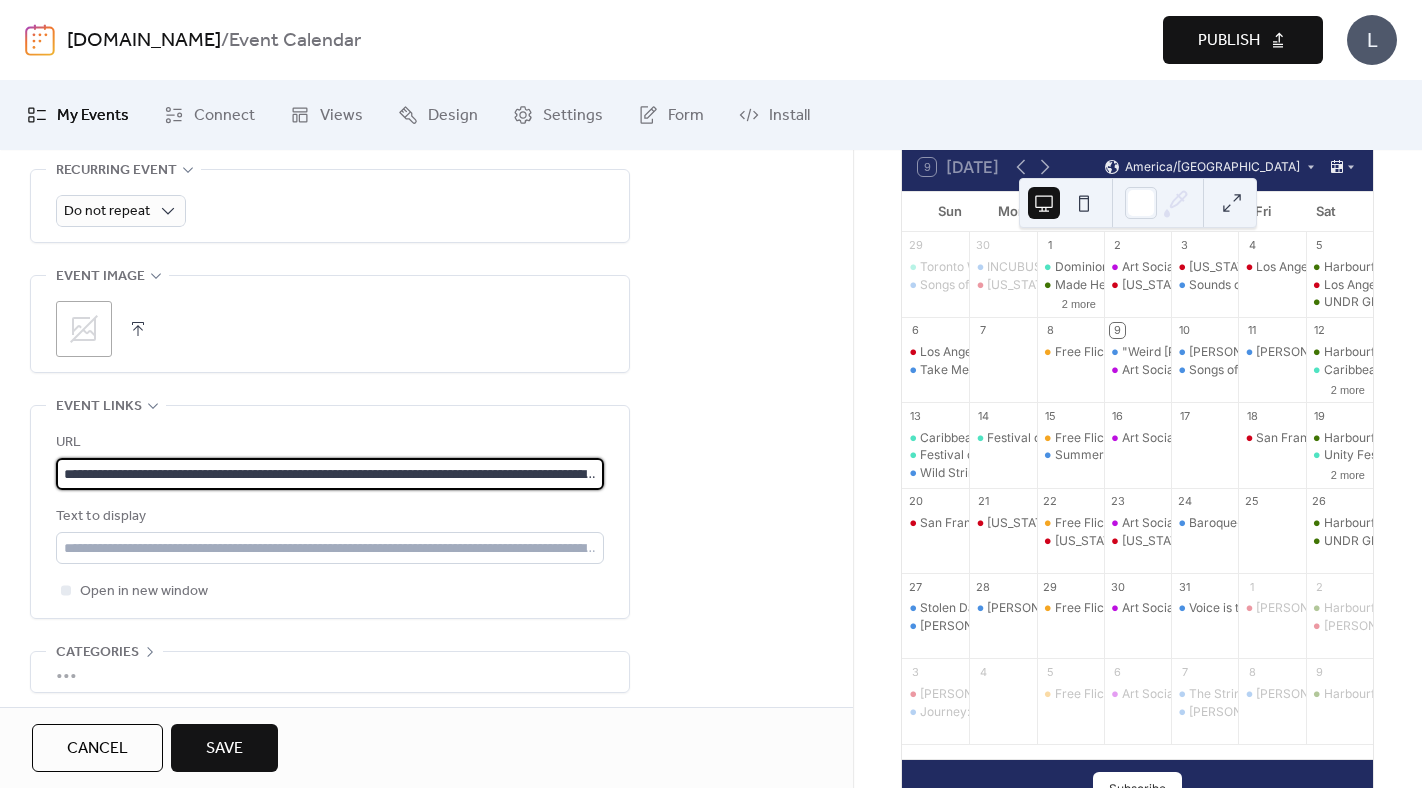 click 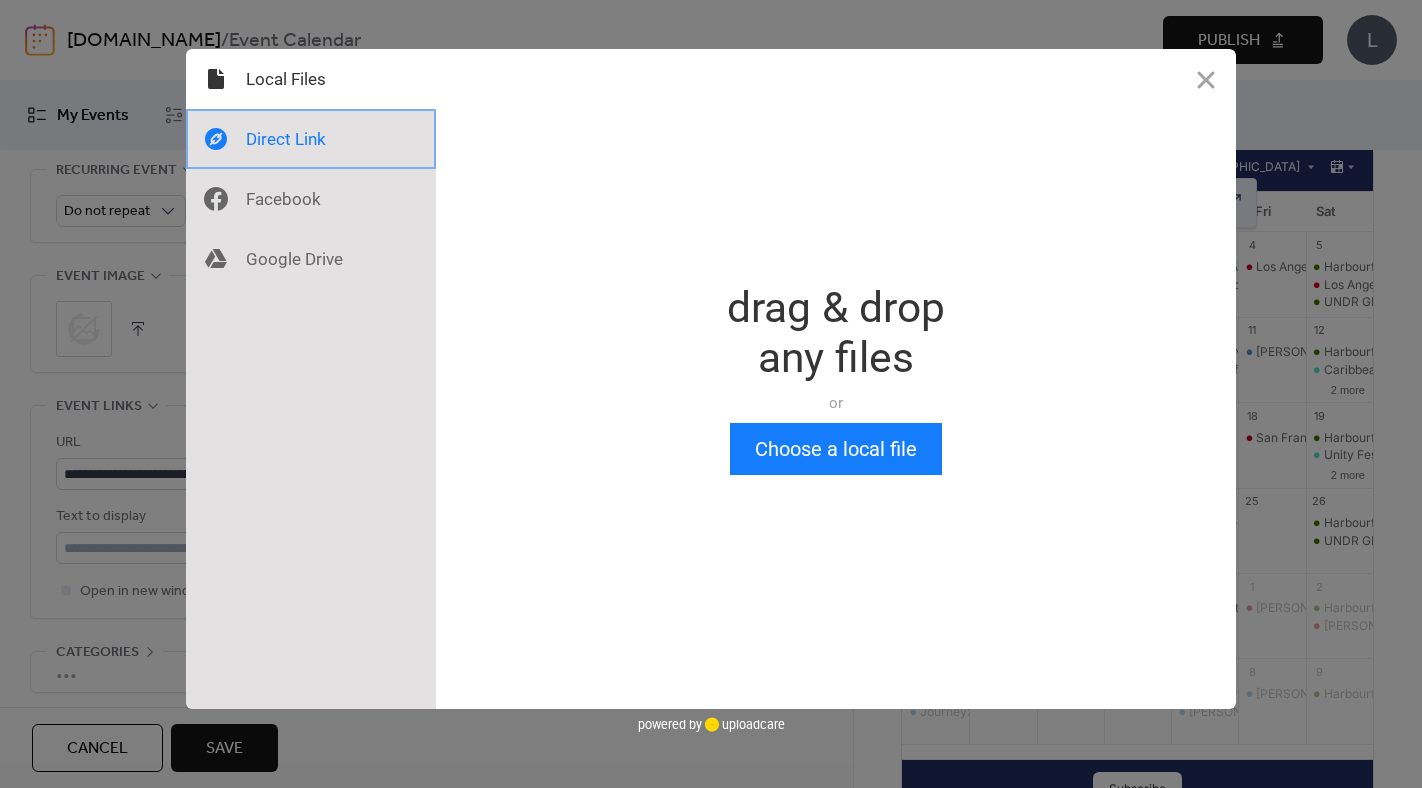 click at bounding box center [311, 139] 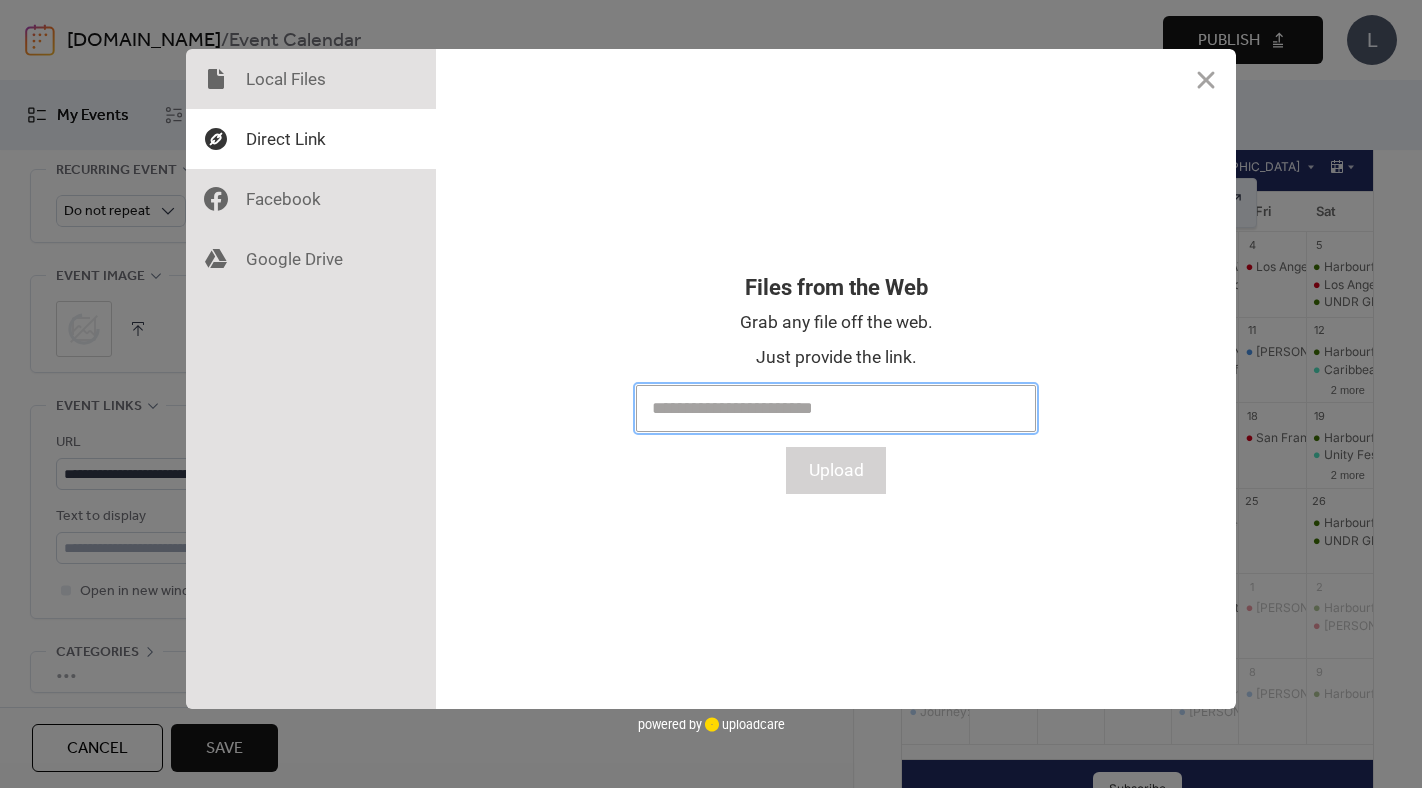 paste on "**********" 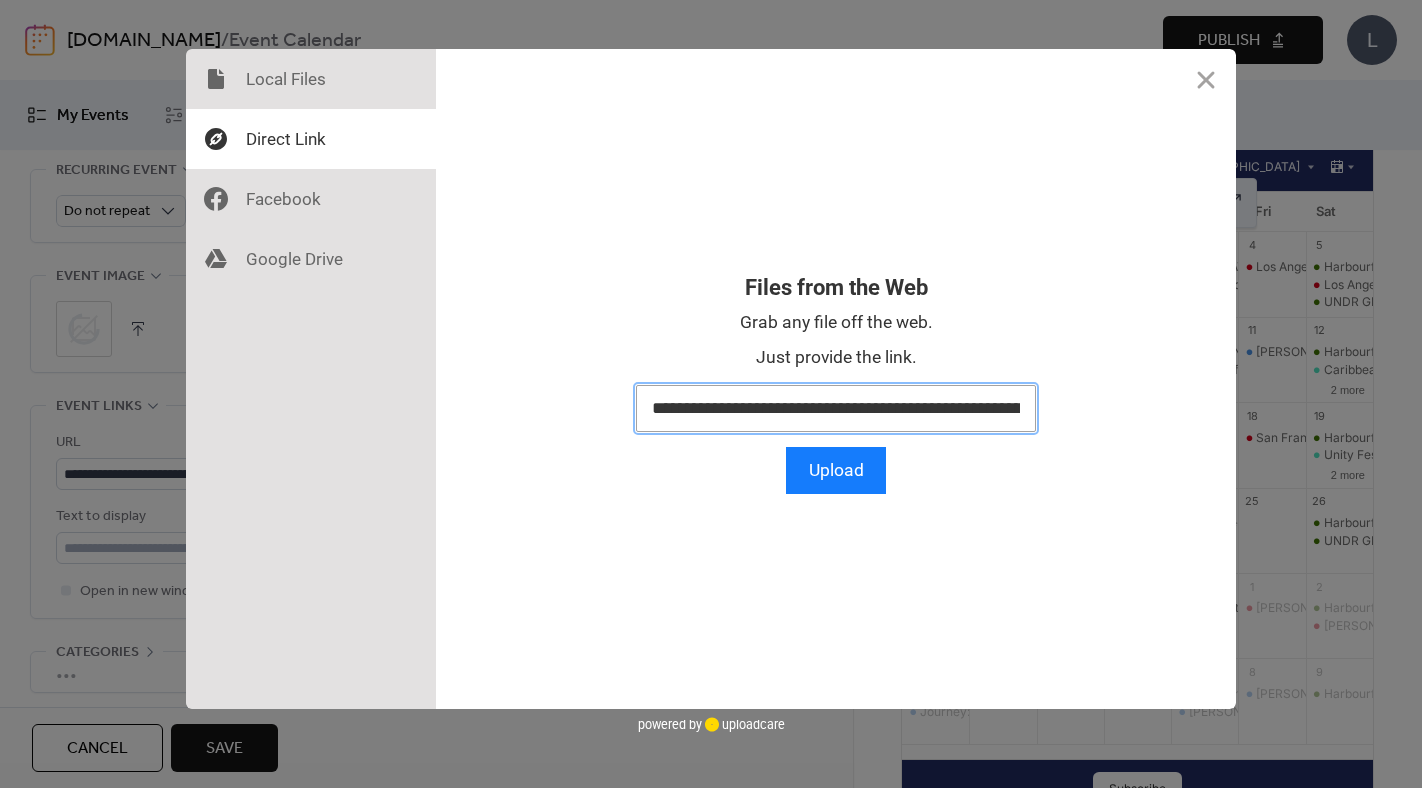 scroll, scrollTop: 0, scrollLeft: 660, axis: horizontal 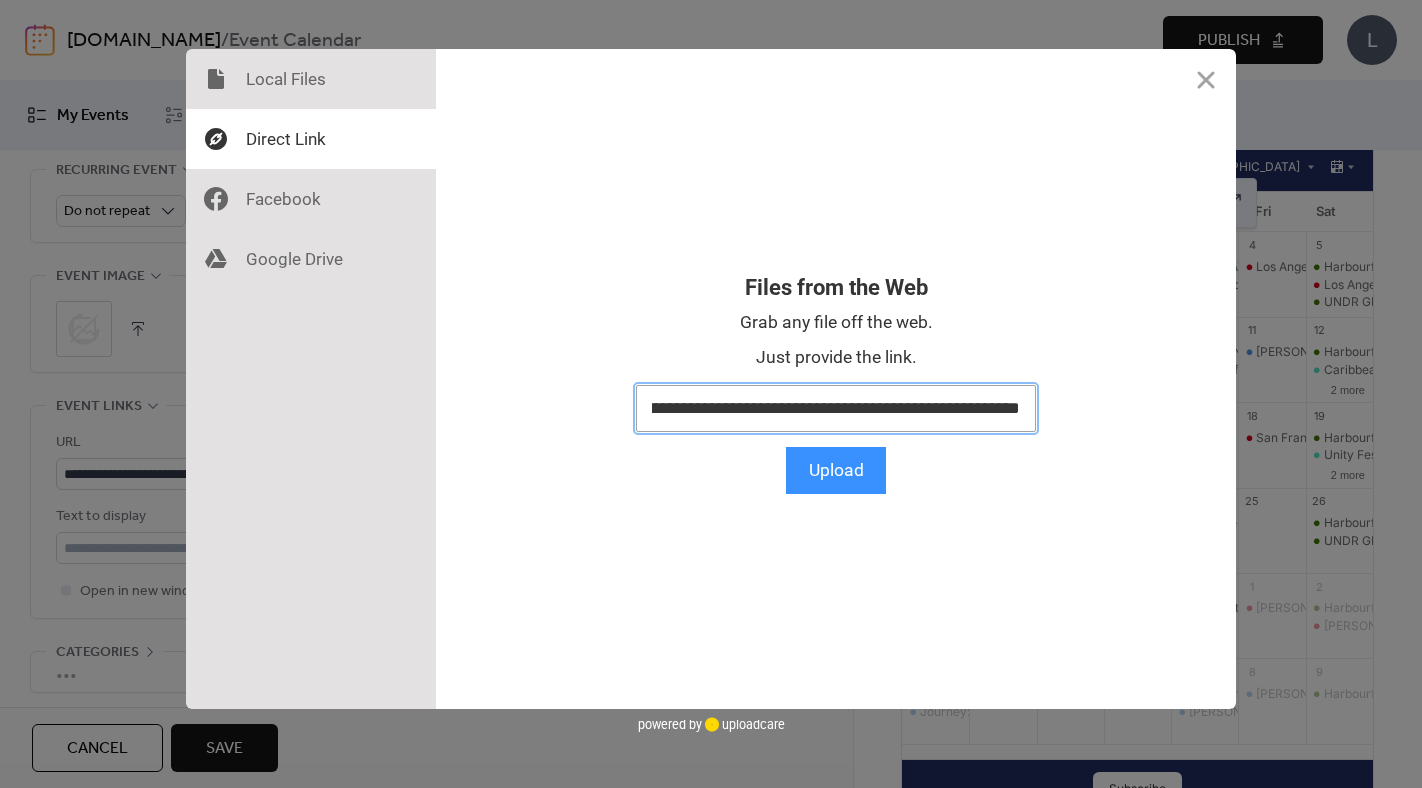 type on "**********" 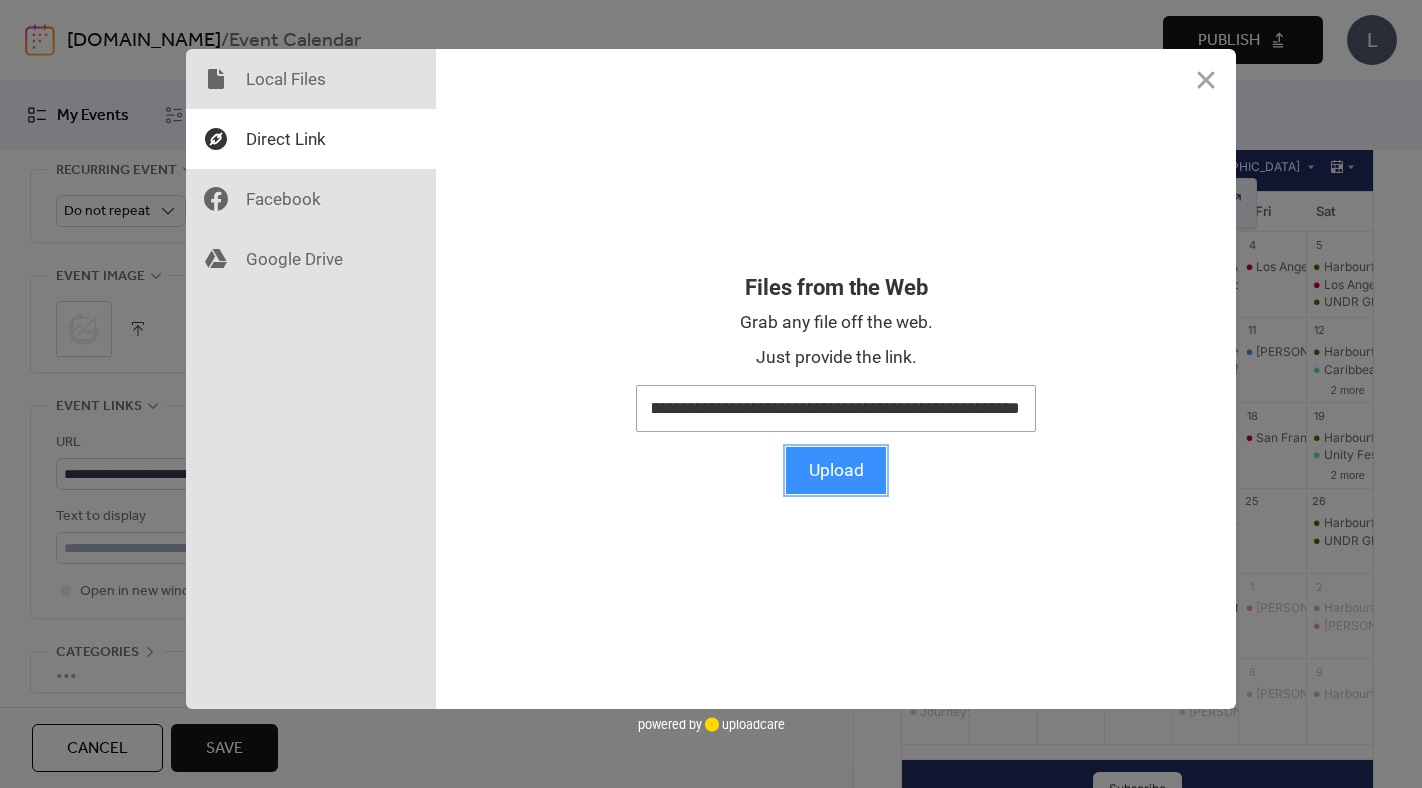 click on "Upload" at bounding box center (836, 470) 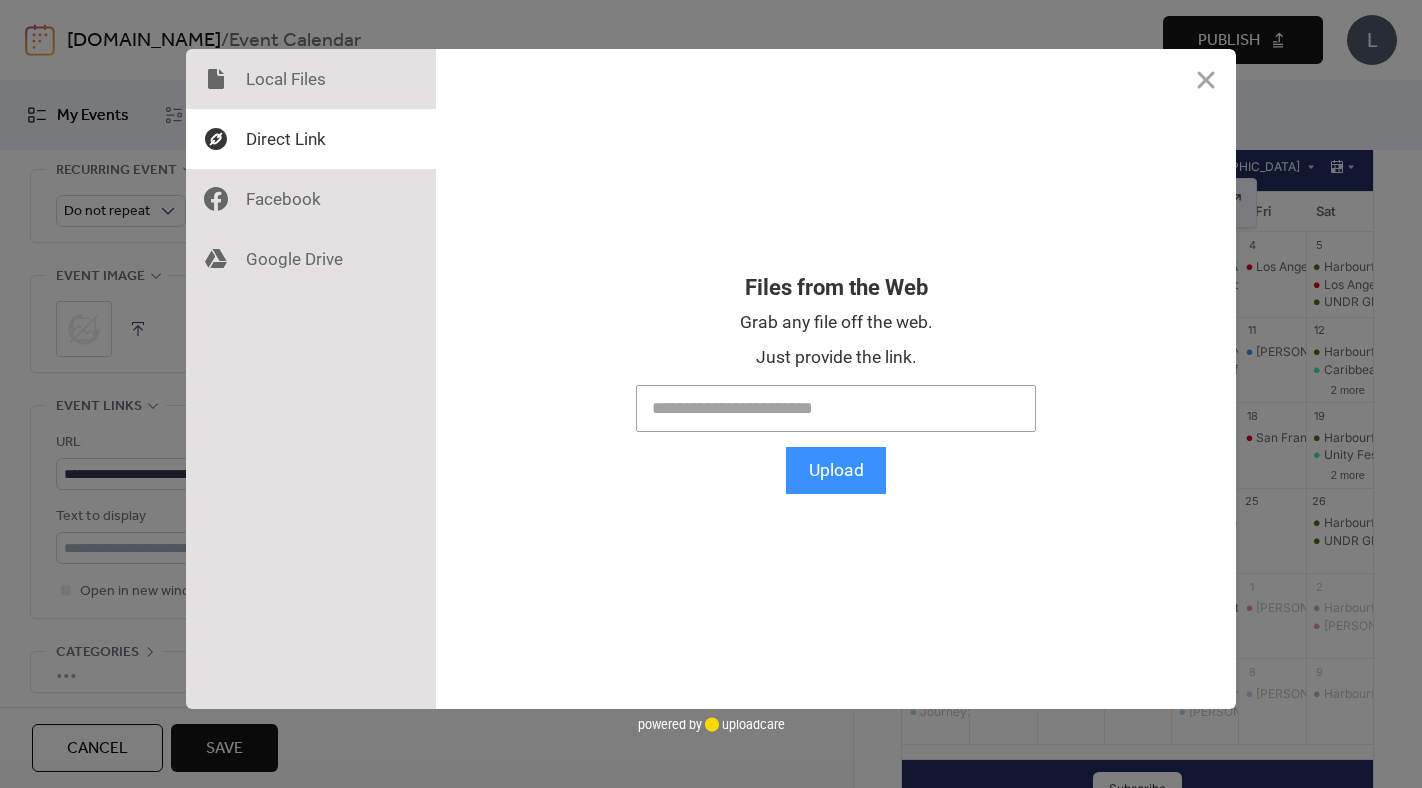 scroll, scrollTop: 0, scrollLeft: 0, axis: both 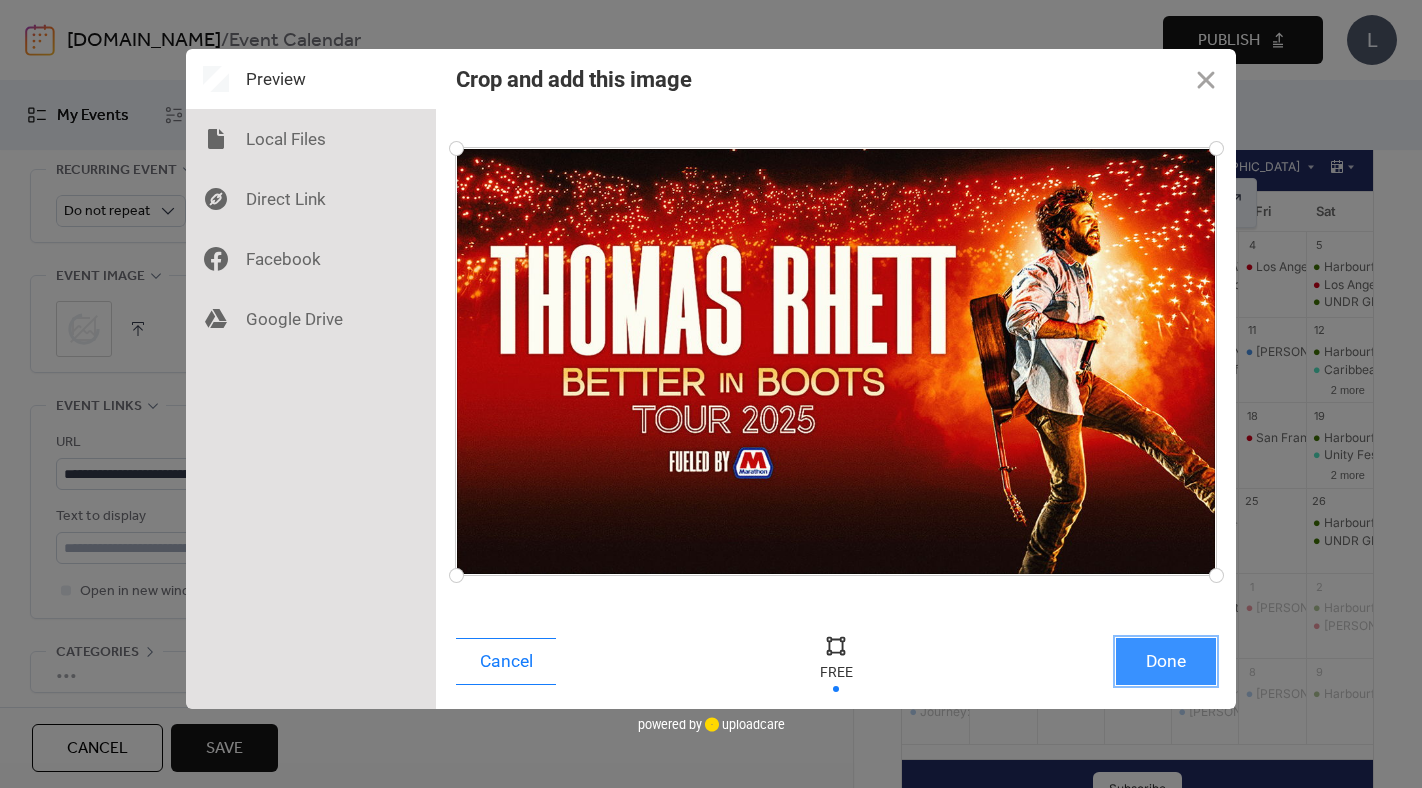 click on "Done" at bounding box center [1166, 661] 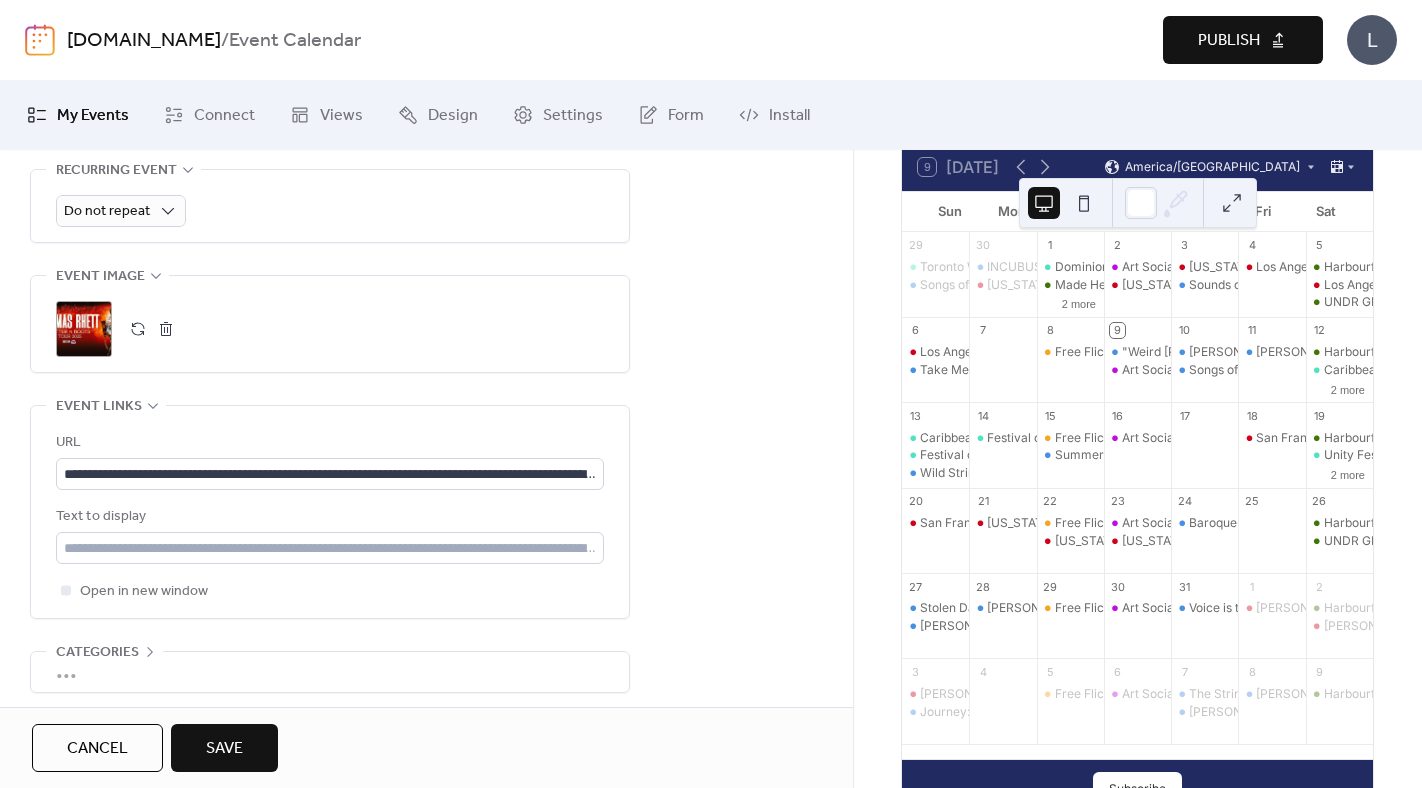 click on "Save" at bounding box center (224, 749) 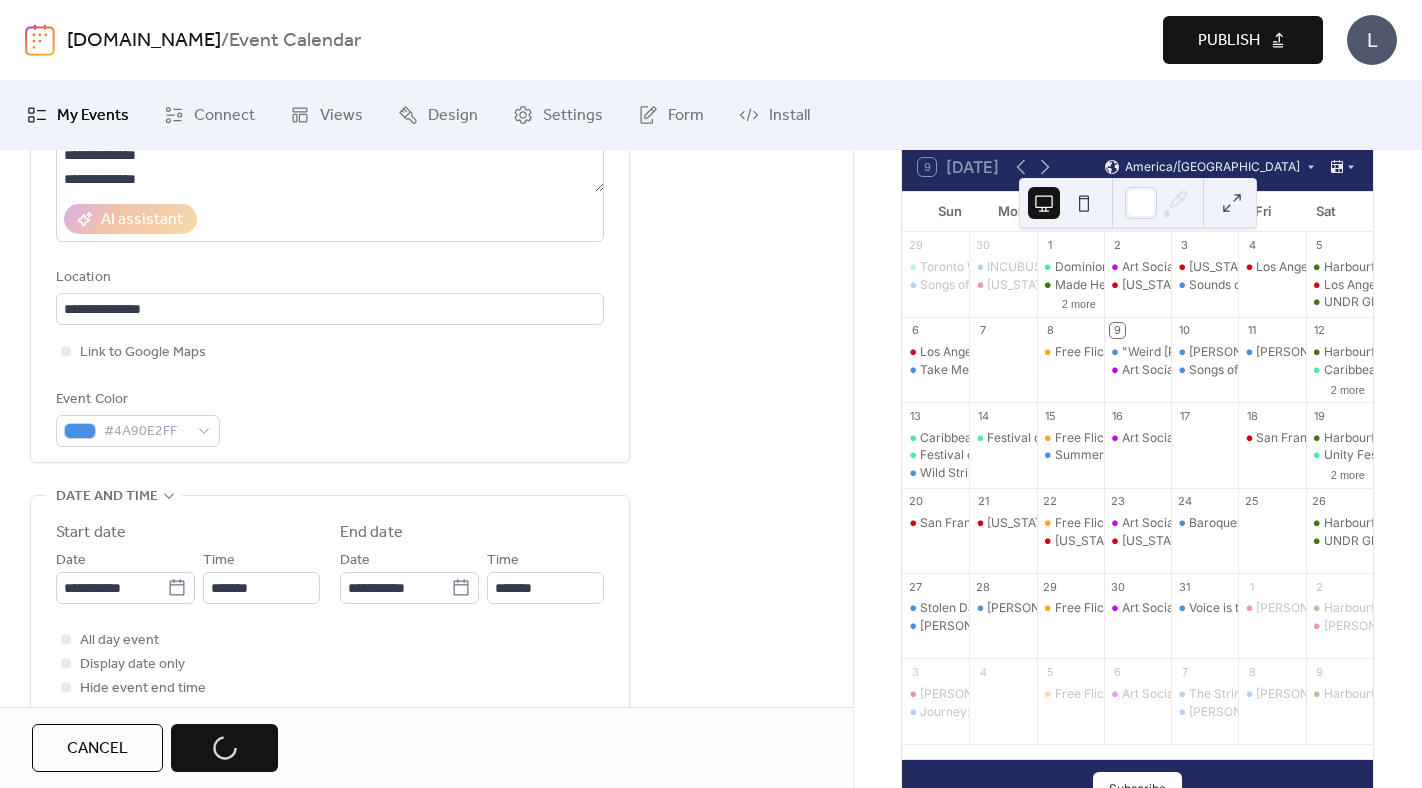 scroll, scrollTop: 0, scrollLeft: 0, axis: both 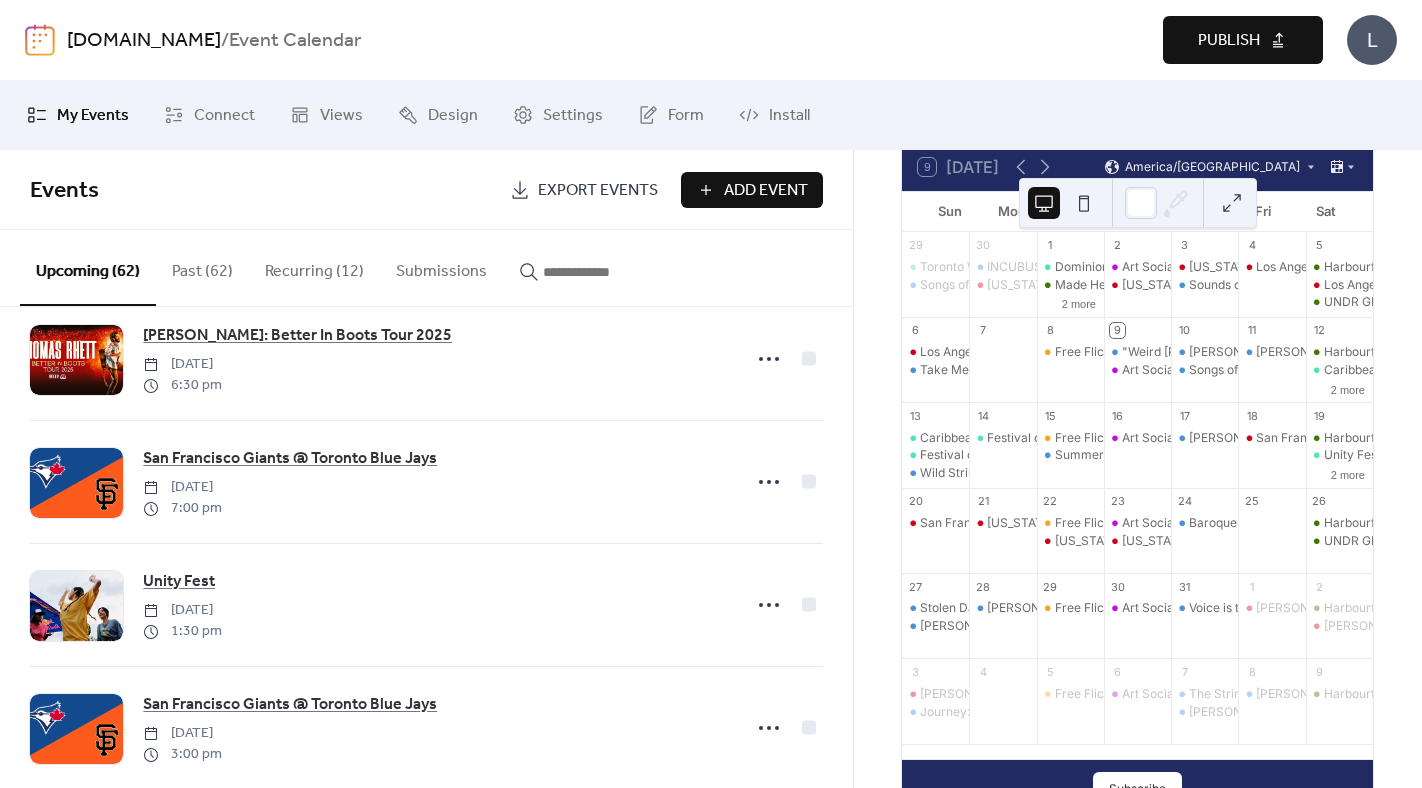 click on "Add Event" at bounding box center (766, 191) 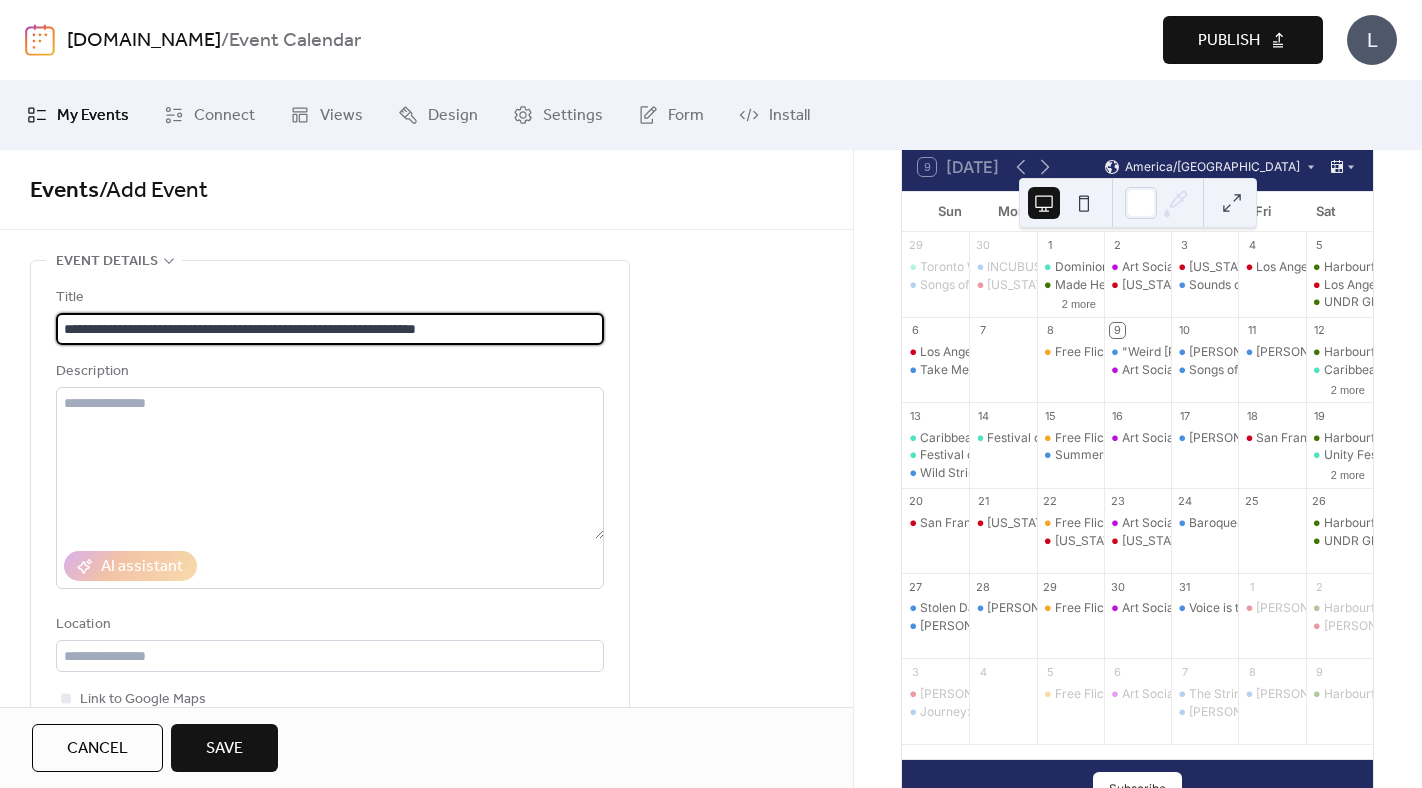 type on "**********" 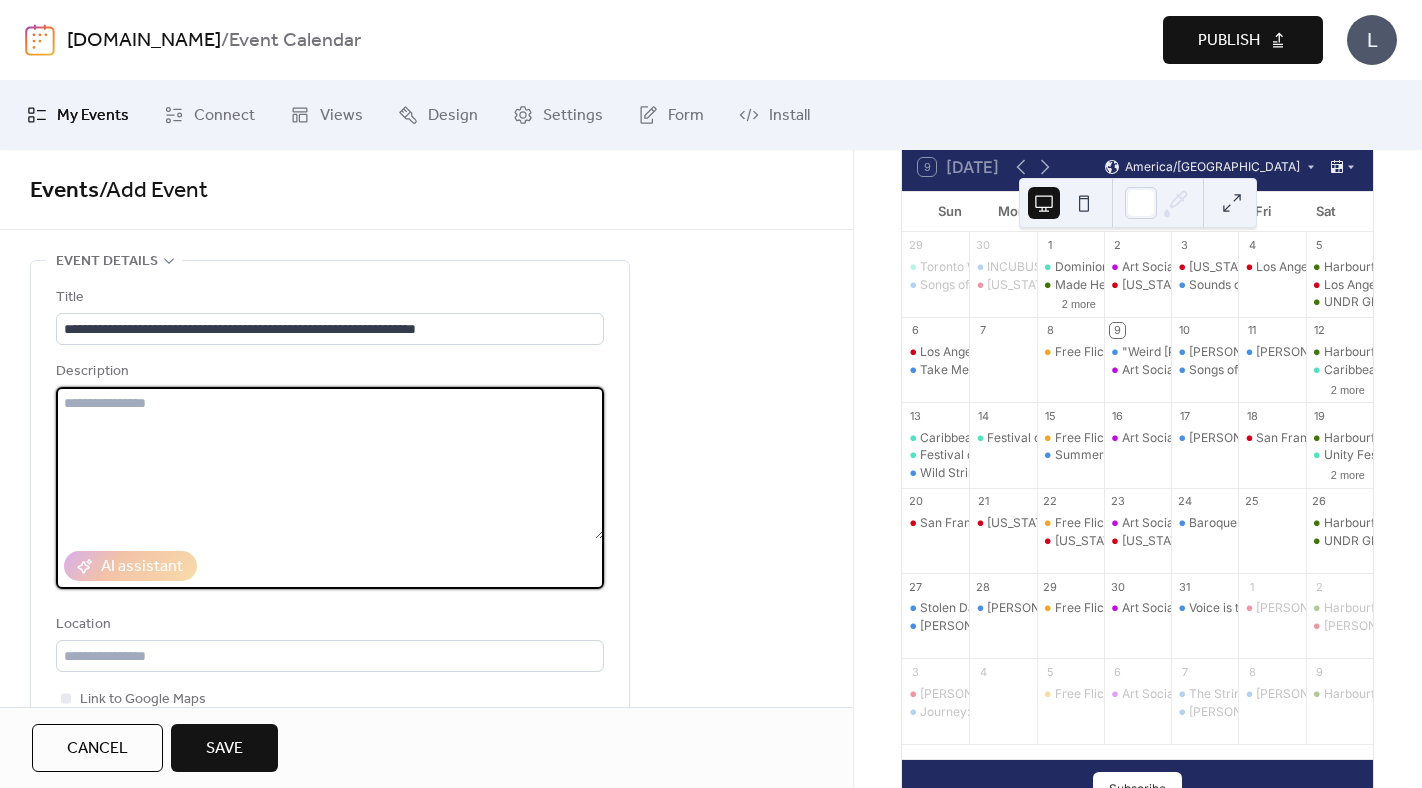 click at bounding box center [330, 463] 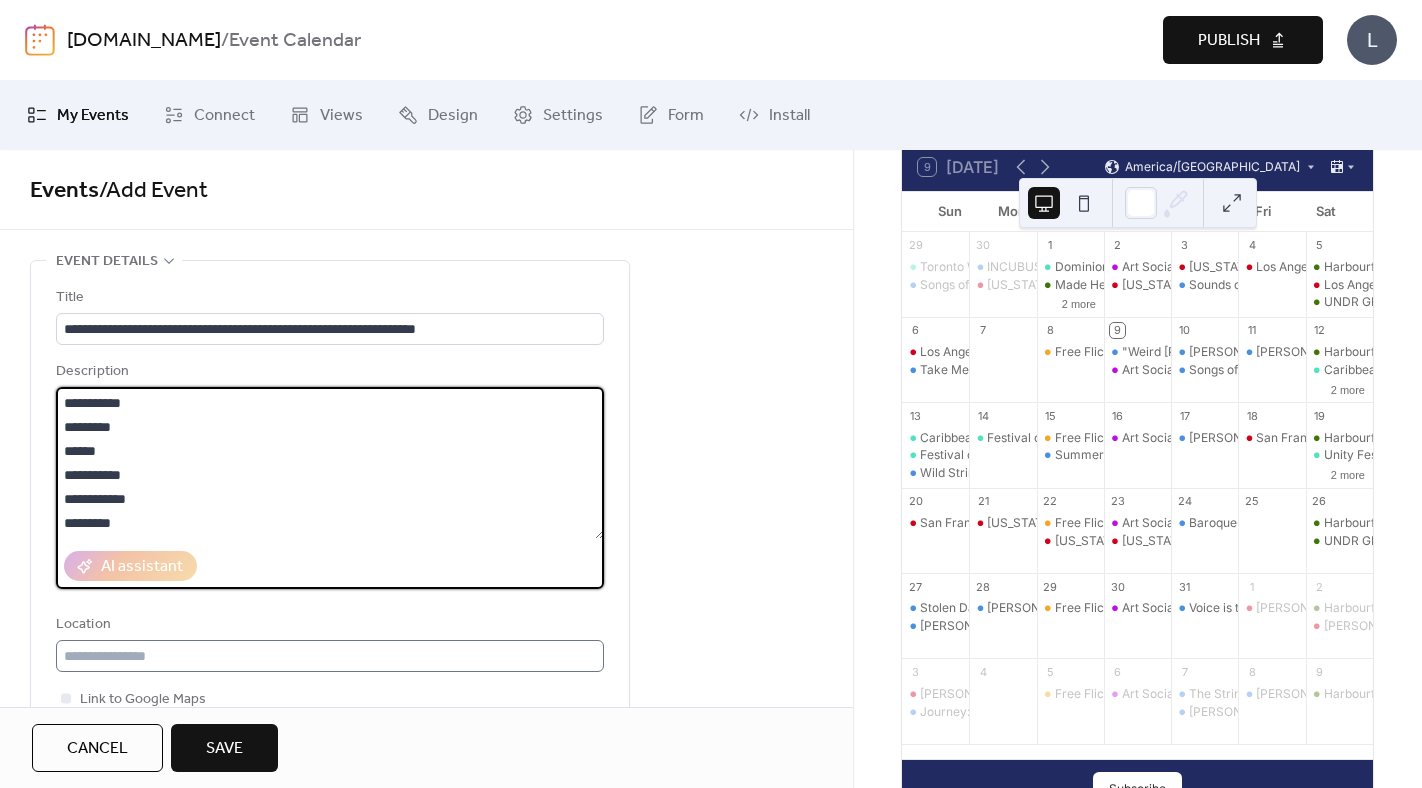 type on "**********" 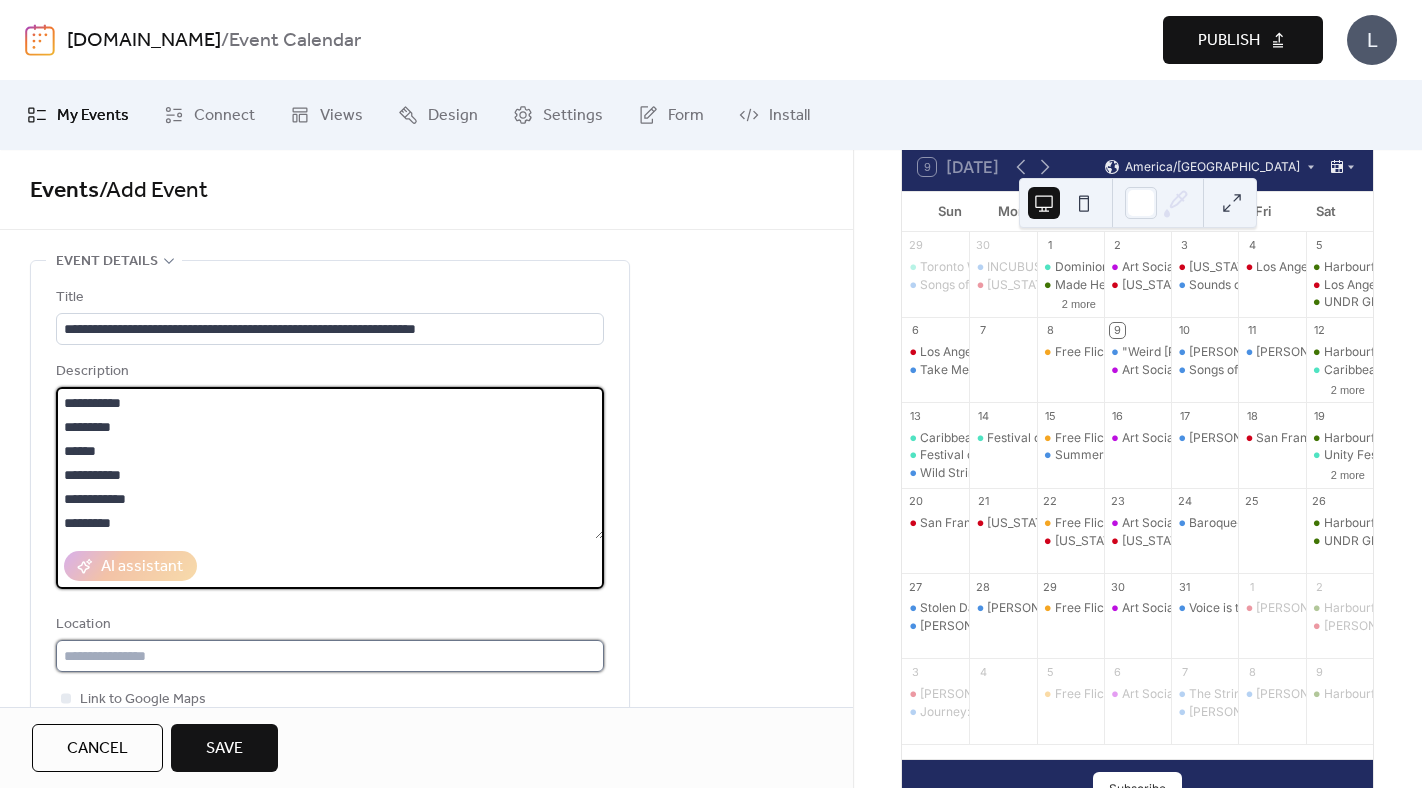 click at bounding box center [330, 656] 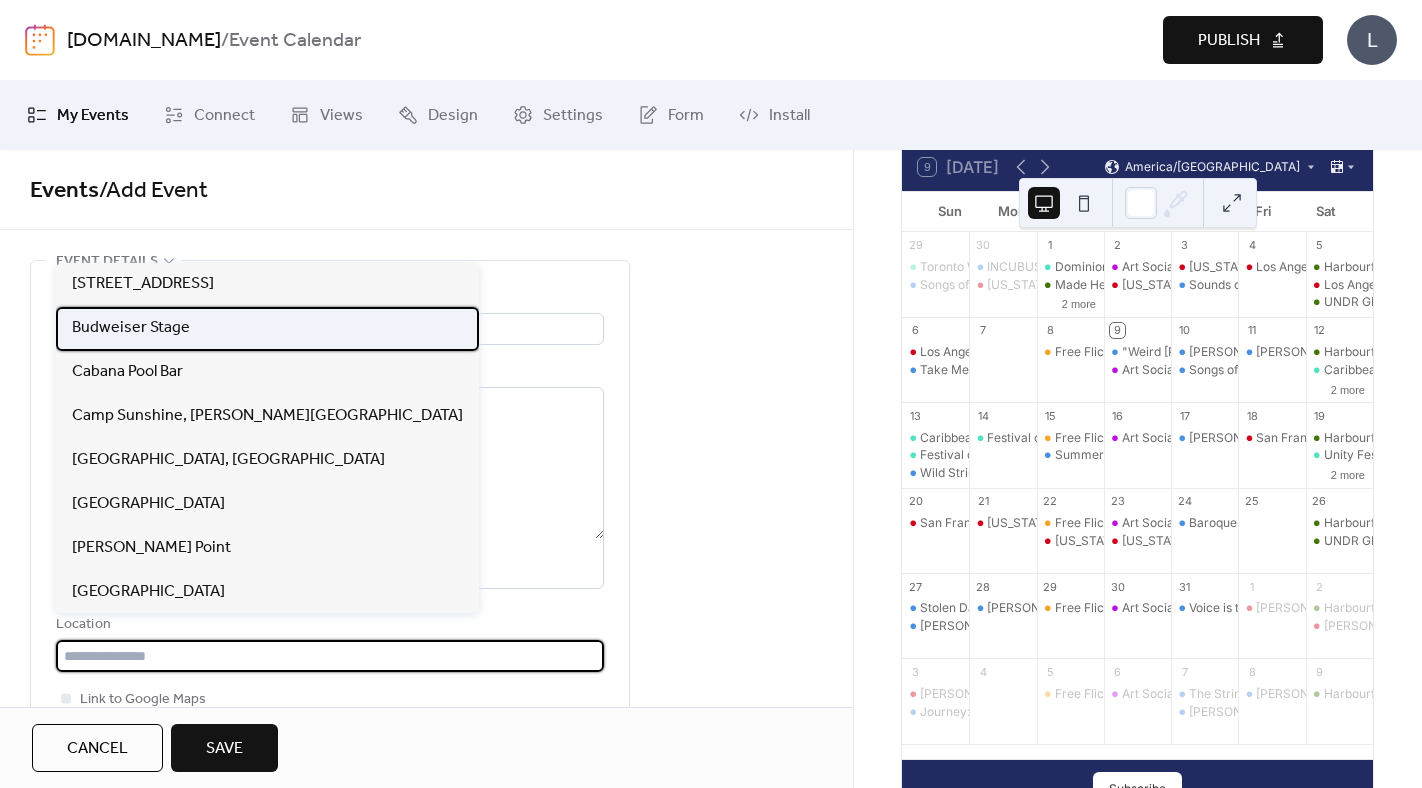 click on "Budweiser Stage" at bounding box center (131, 328) 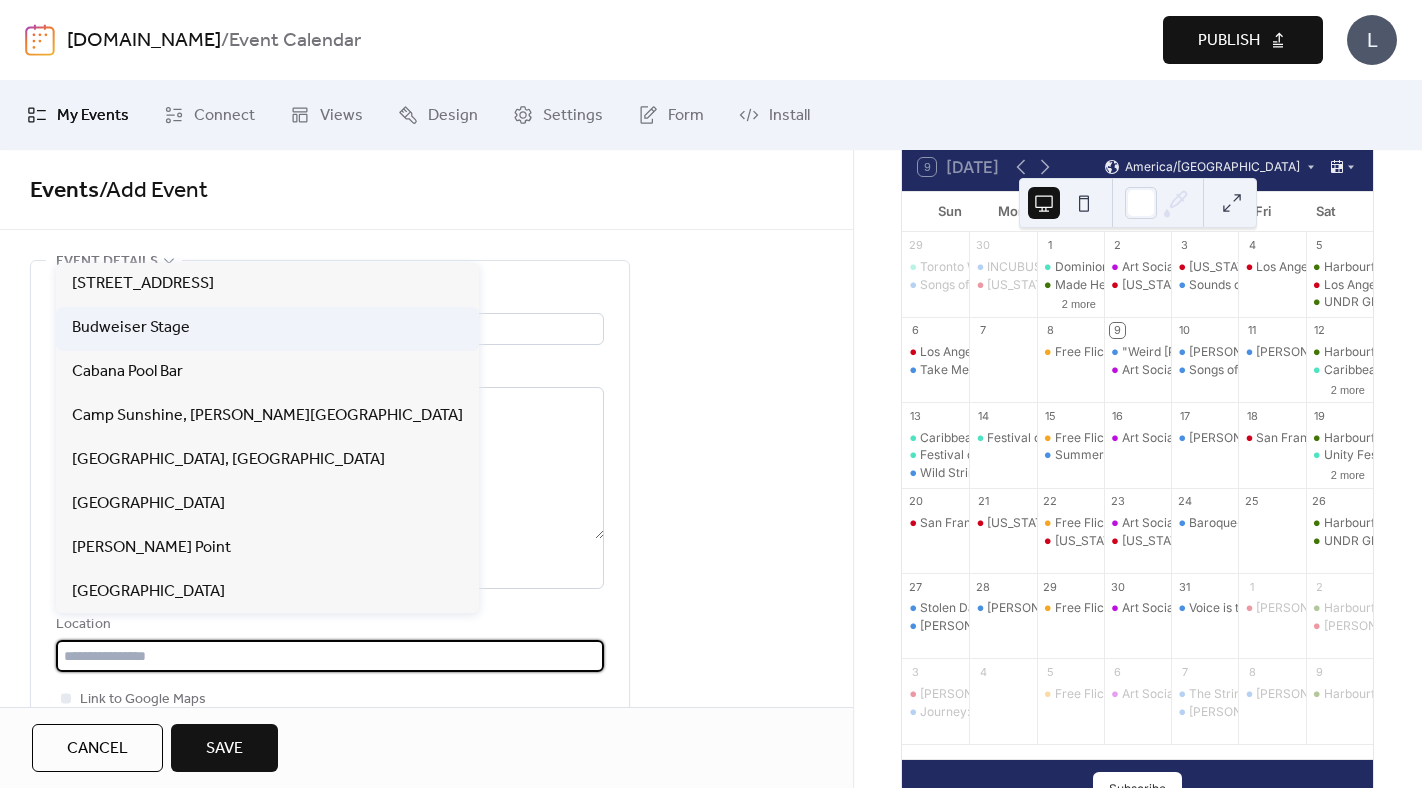 type on "**********" 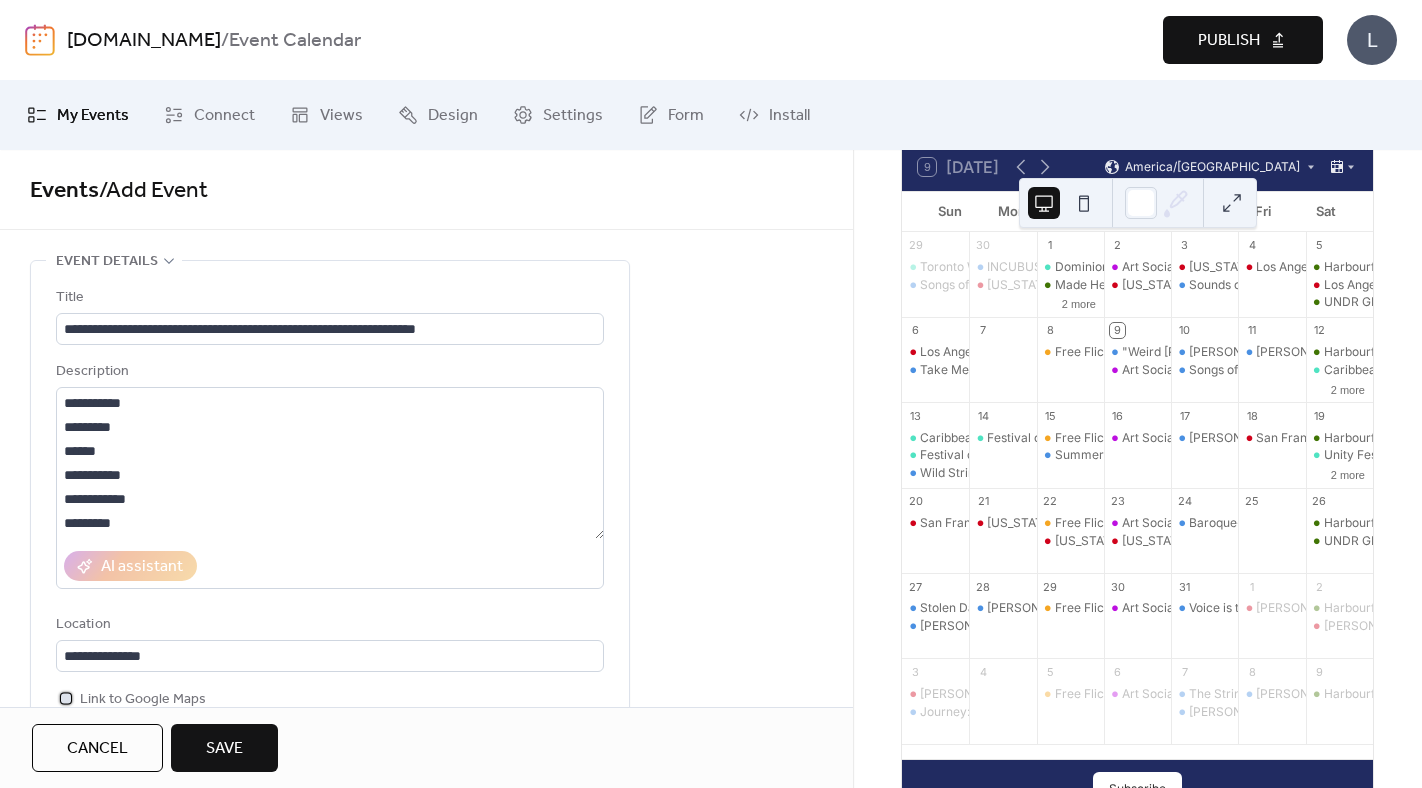 click at bounding box center (66, 698) 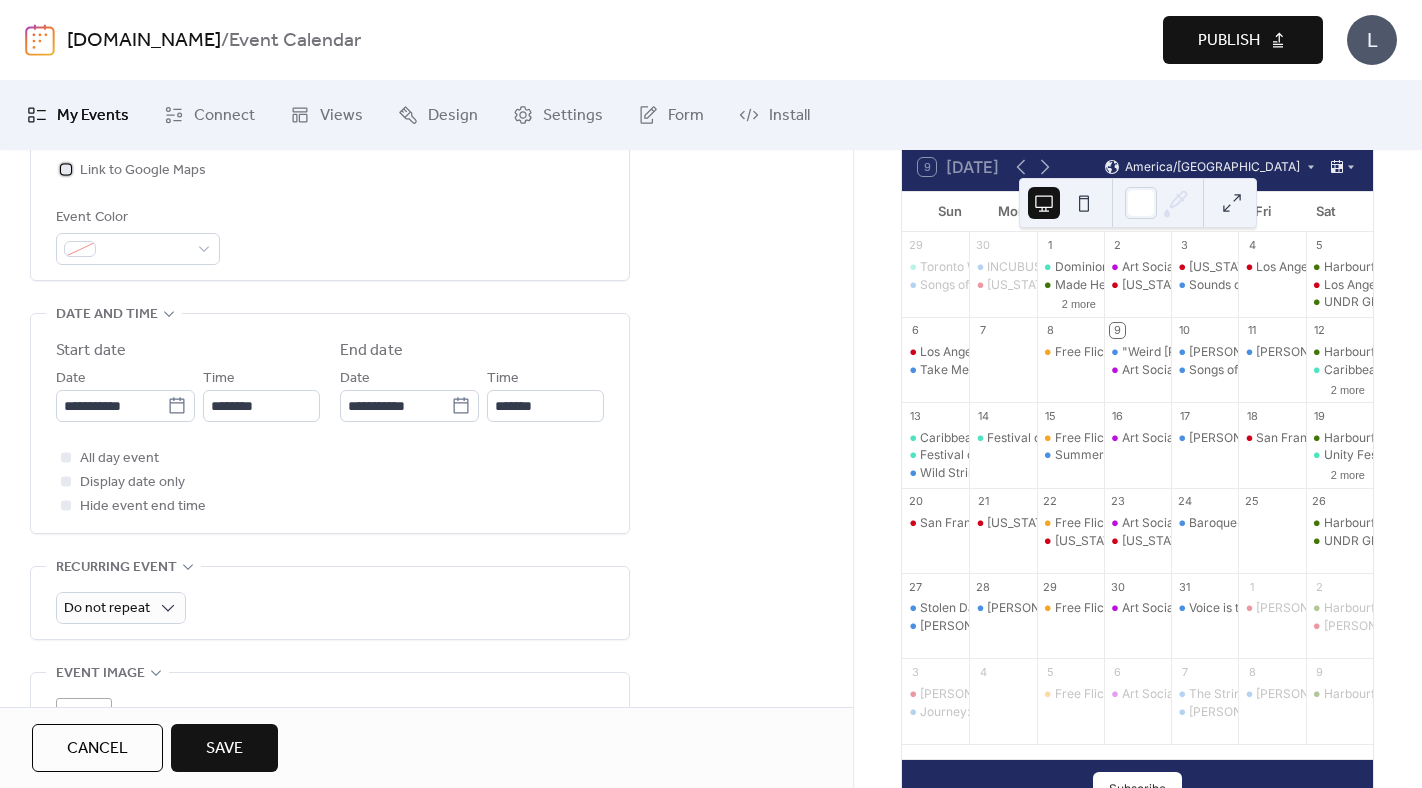 scroll, scrollTop: 553, scrollLeft: 0, axis: vertical 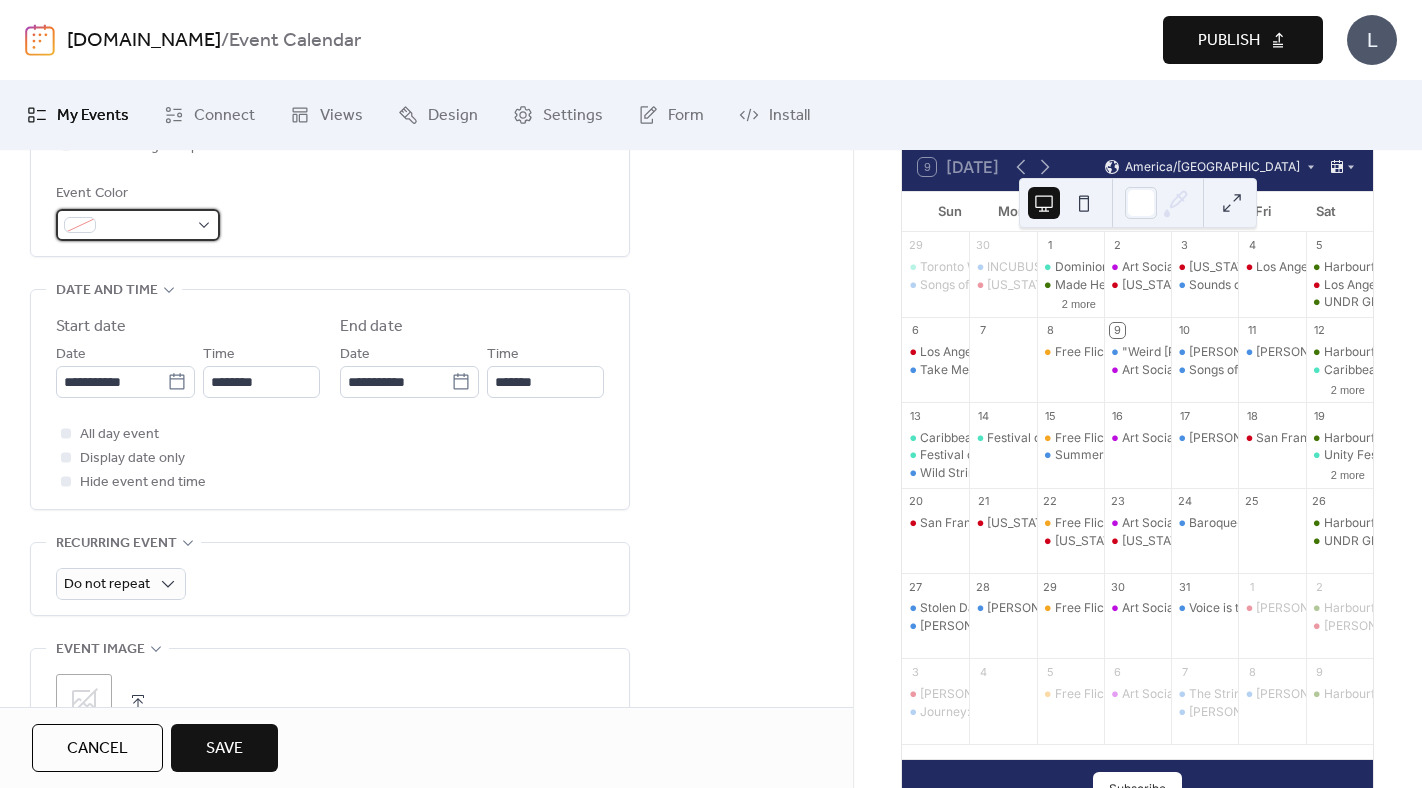 click at bounding box center [146, 226] 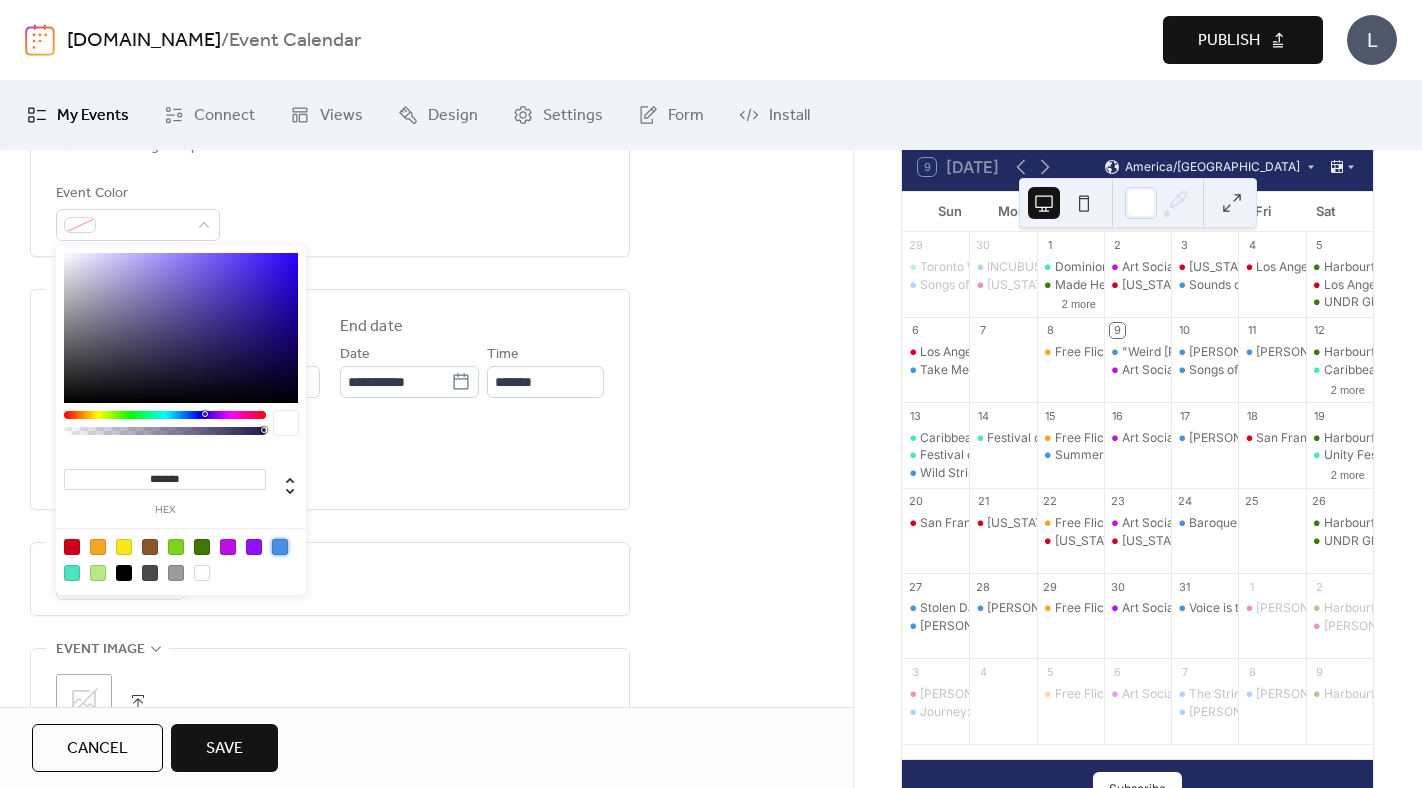 click at bounding box center (280, 547) 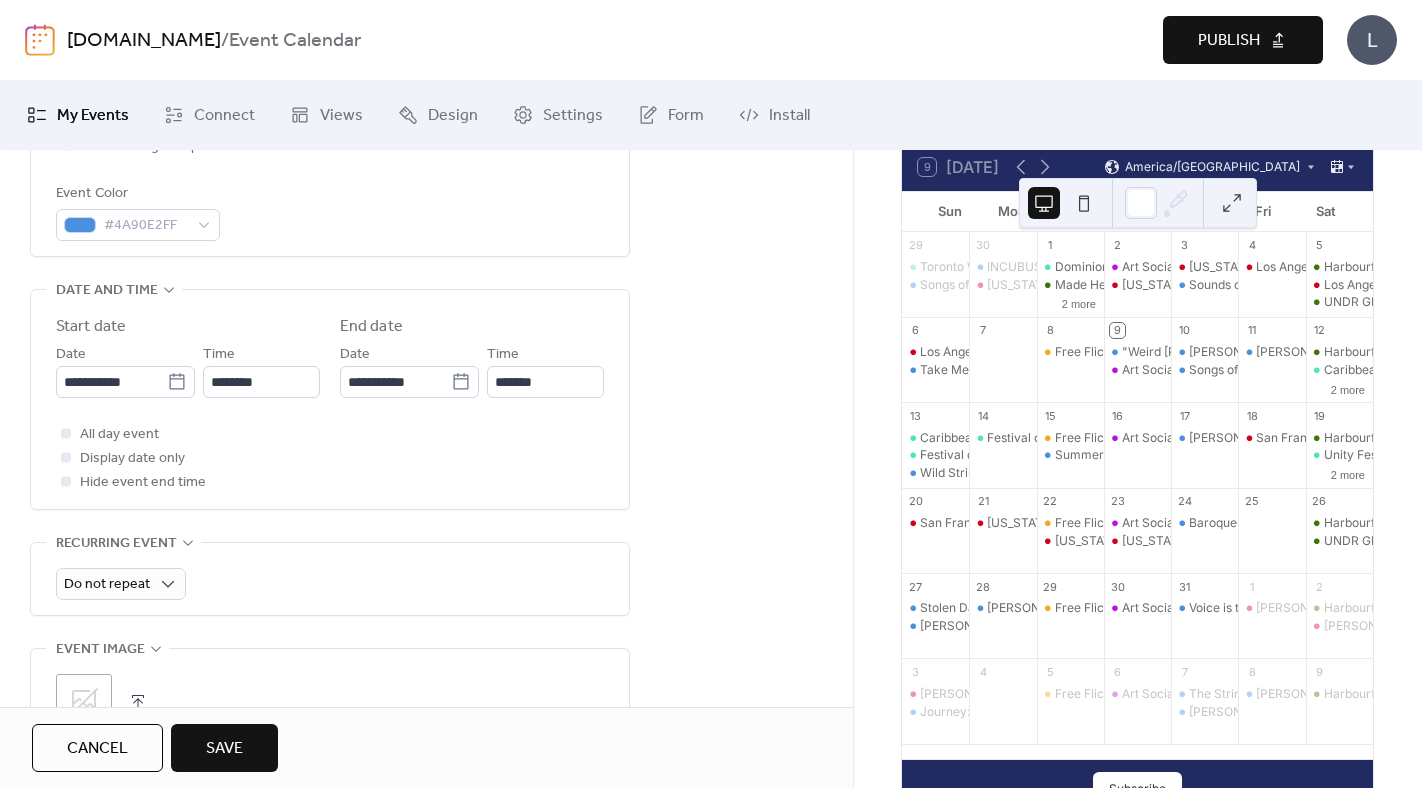click on "**********" at bounding box center (426, 434) 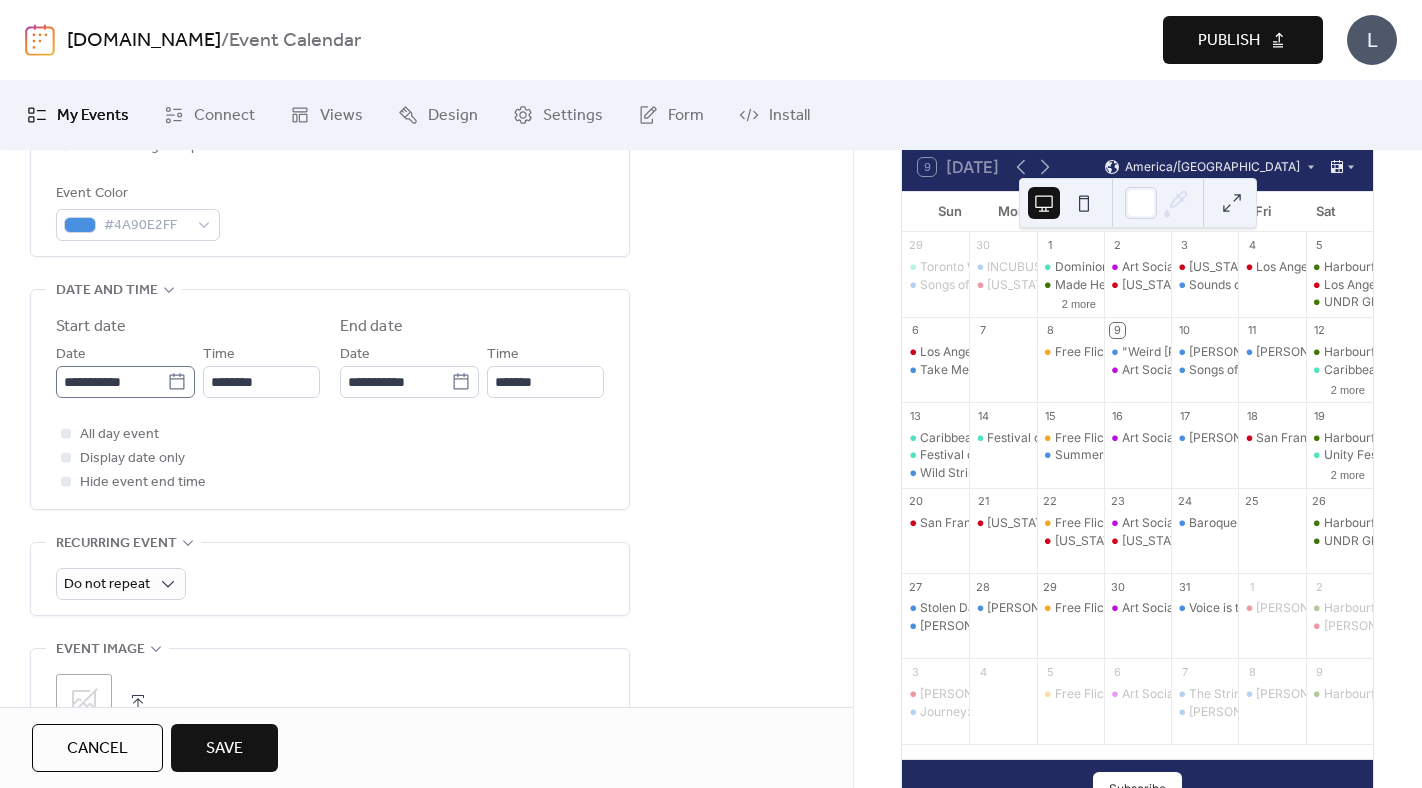 click 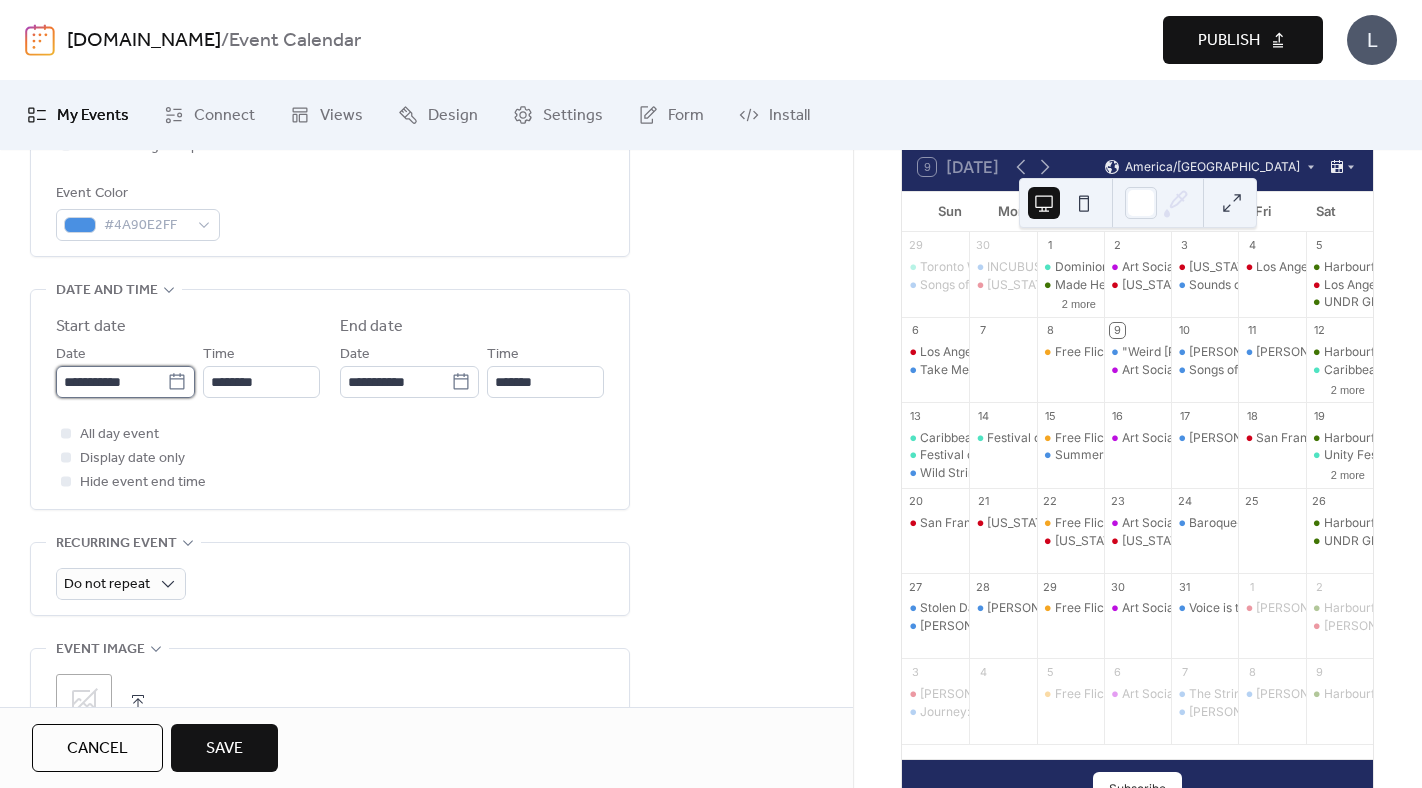 click on "**********" at bounding box center [111, 382] 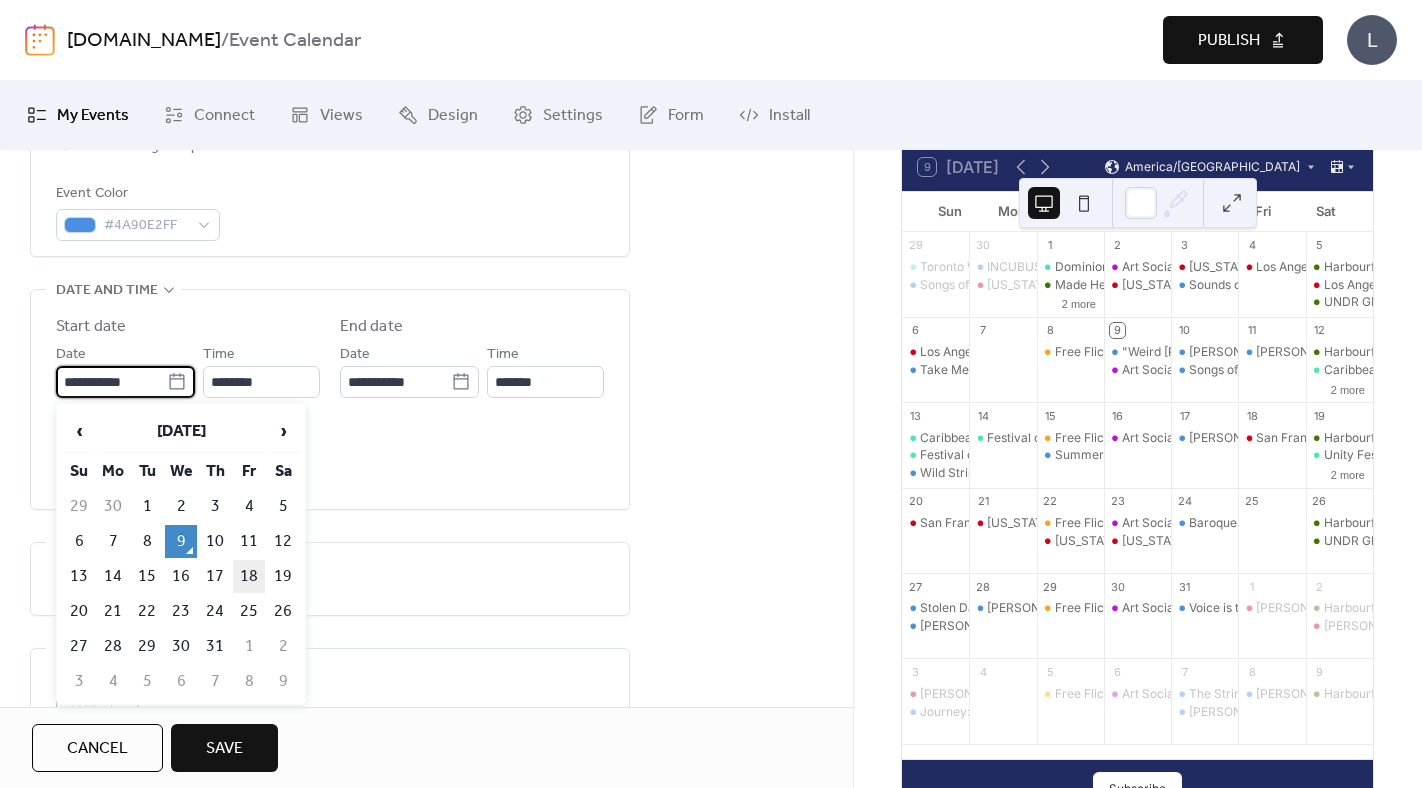 click on "18" at bounding box center (249, 576) 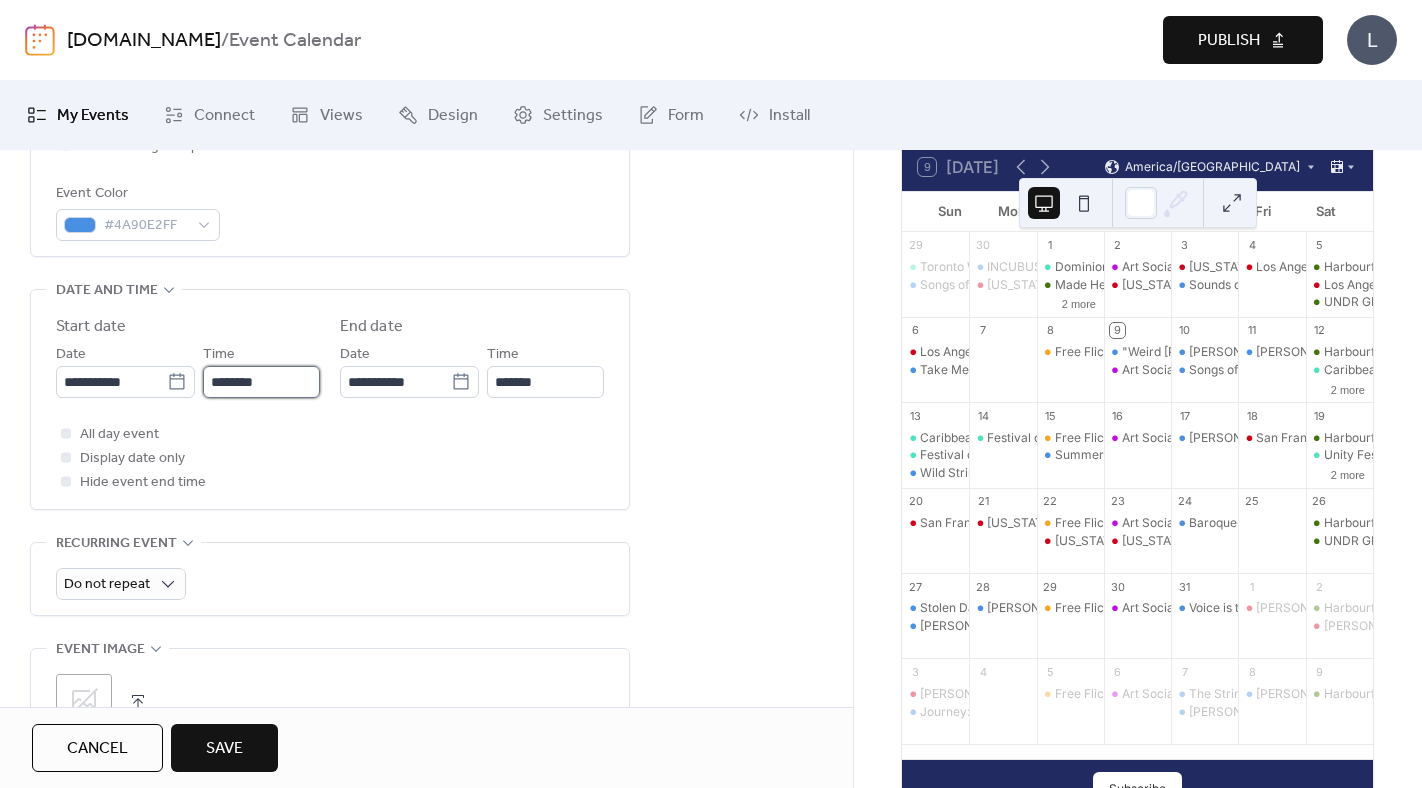 click on "********" at bounding box center [261, 382] 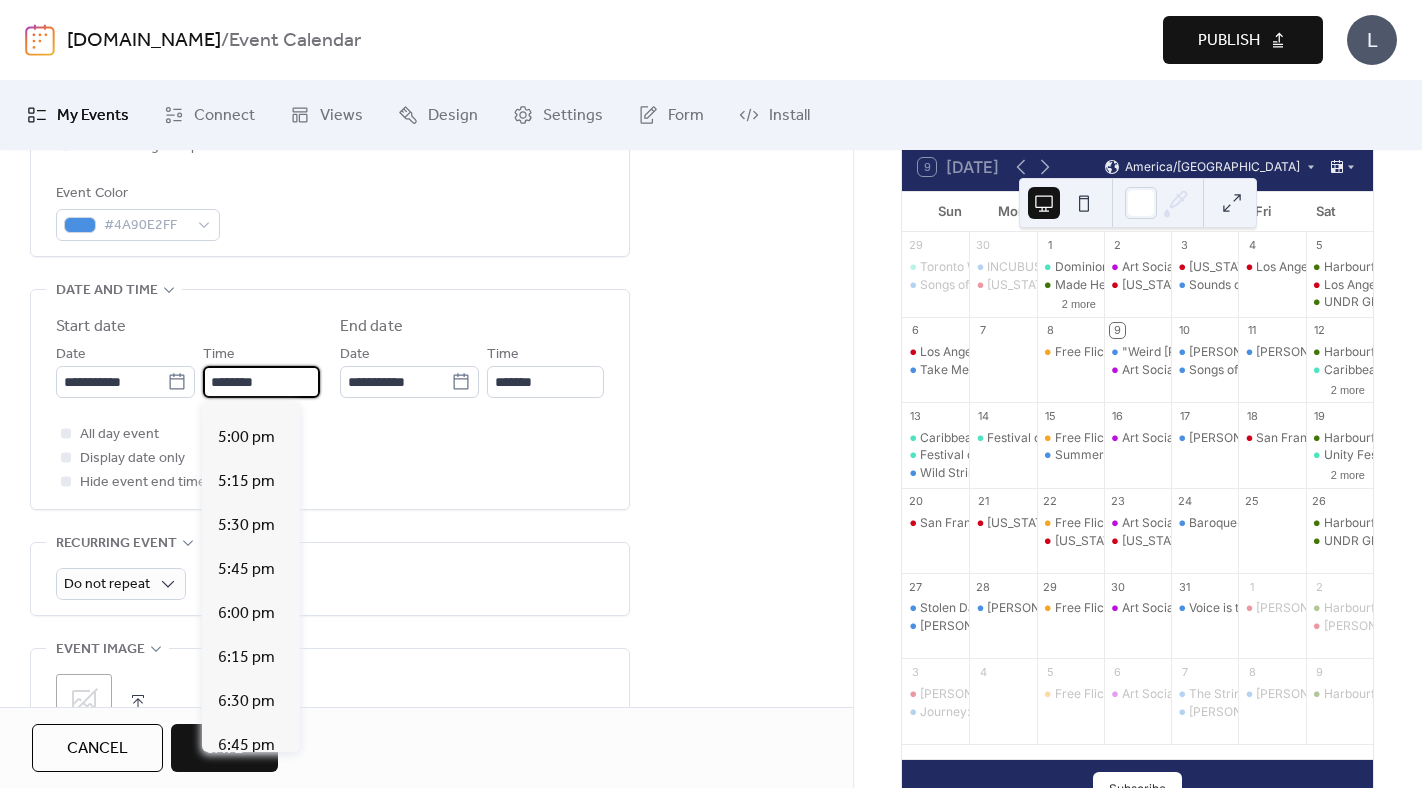 scroll, scrollTop: 2979, scrollLeft: 0, axis: vertical 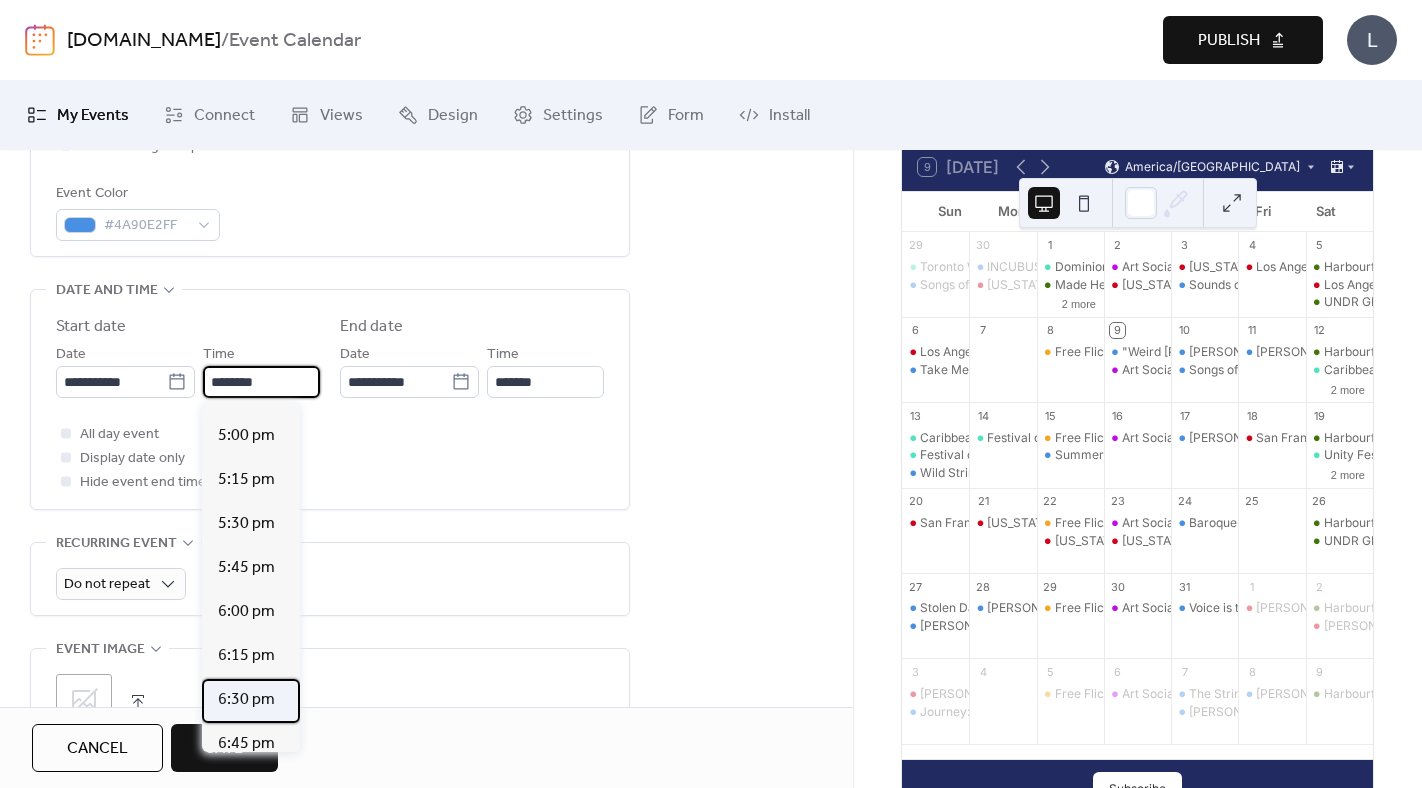 click on "6:30 pm" at bounding box center [246, 700] 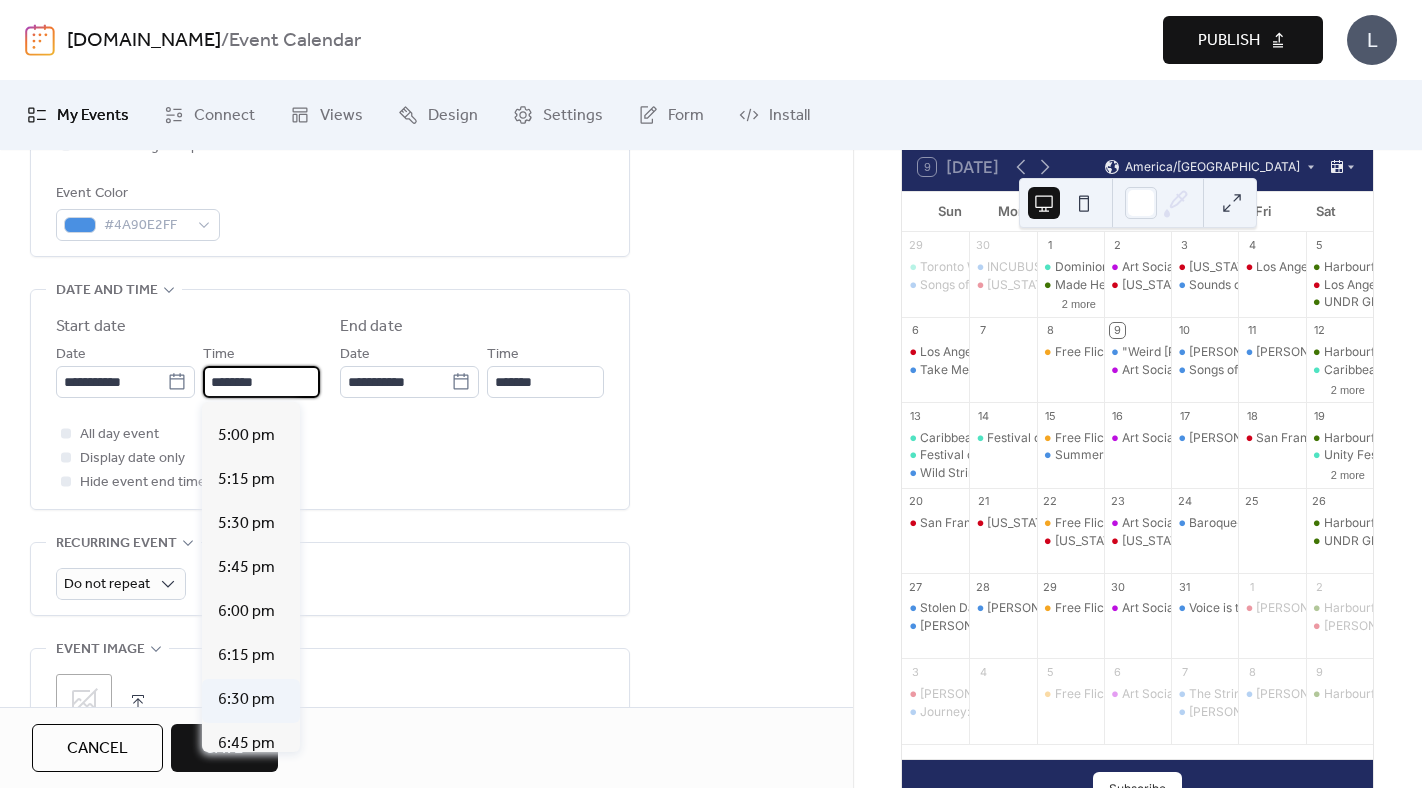 type on "*******" 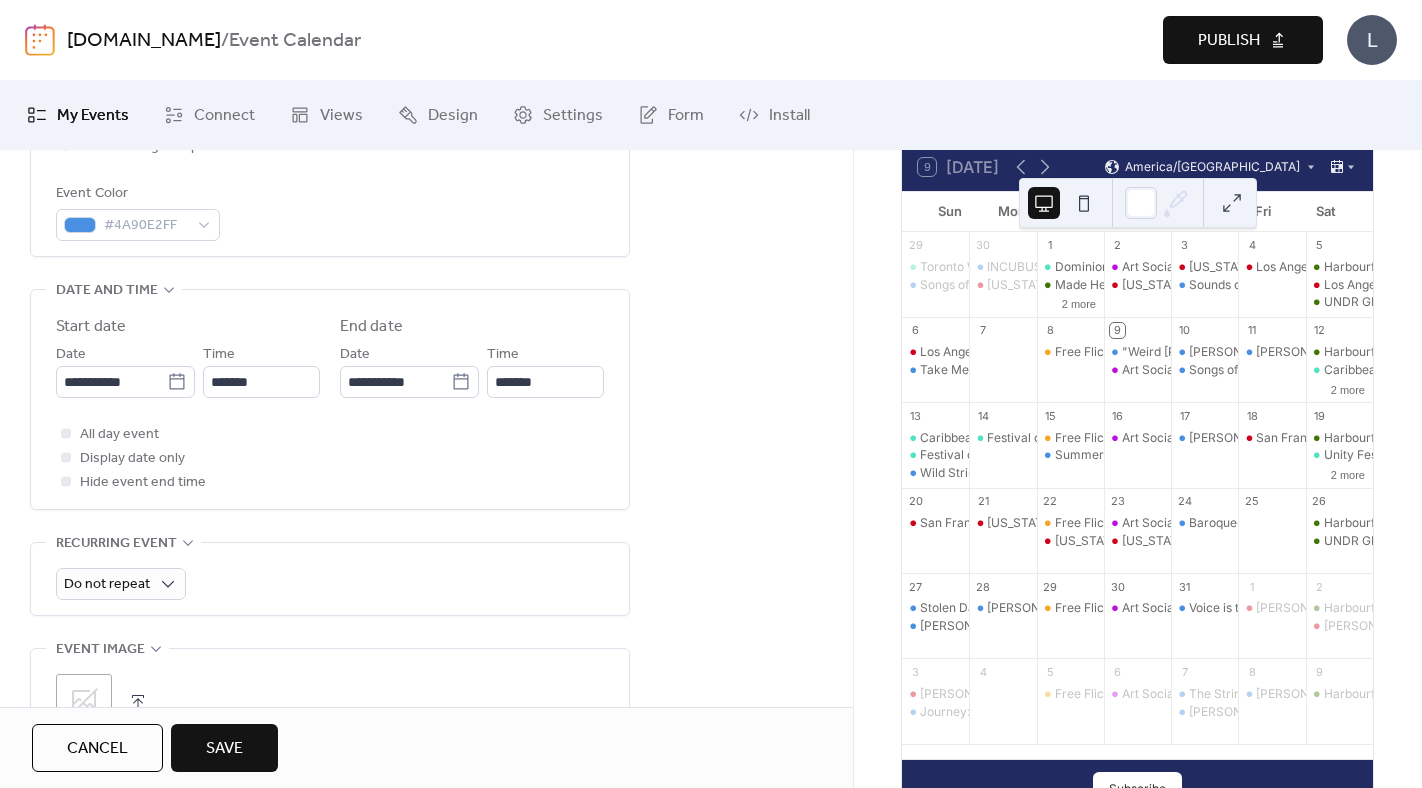 click on "All day event Display date only Hide event end time" at bounding box center [330, 458] 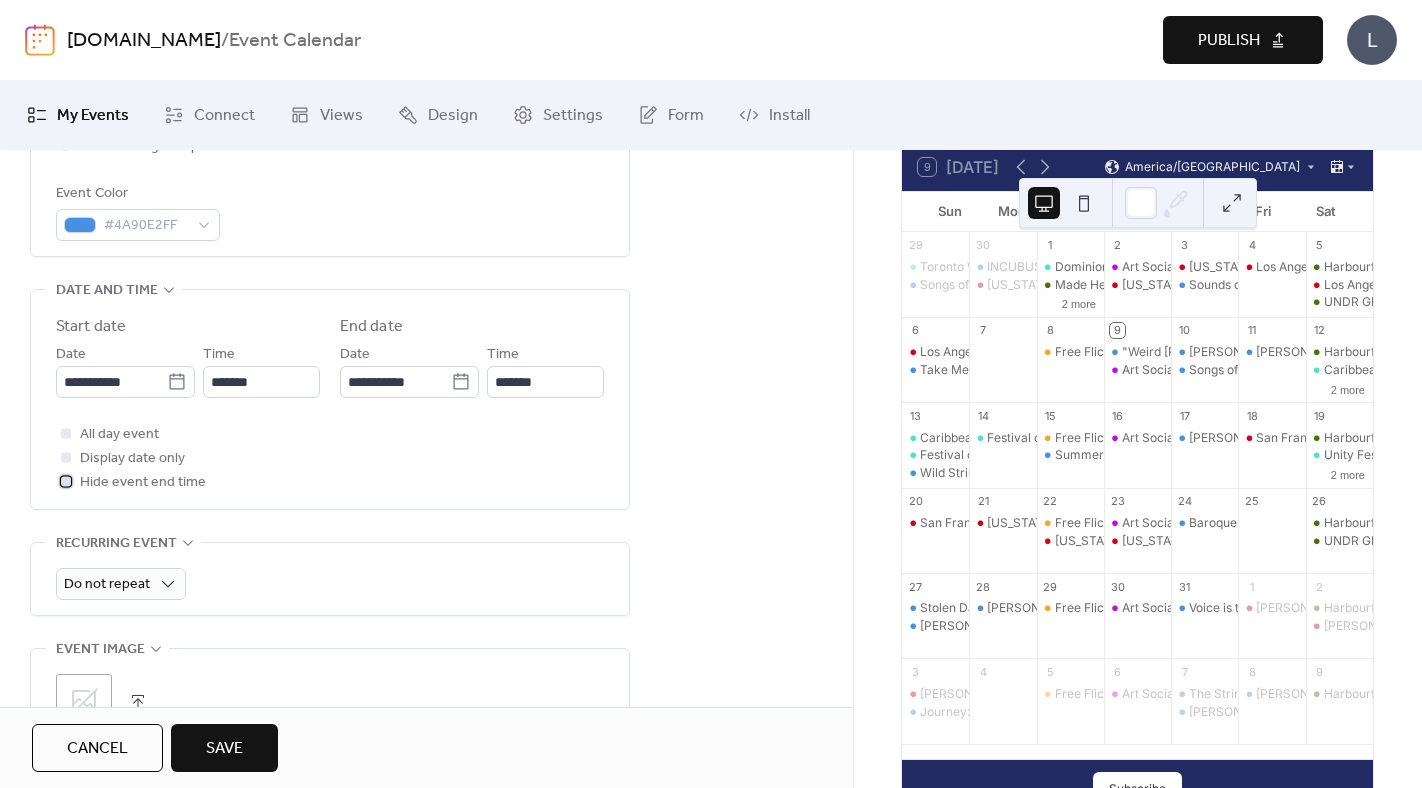 click at bounding box center [66, 481] 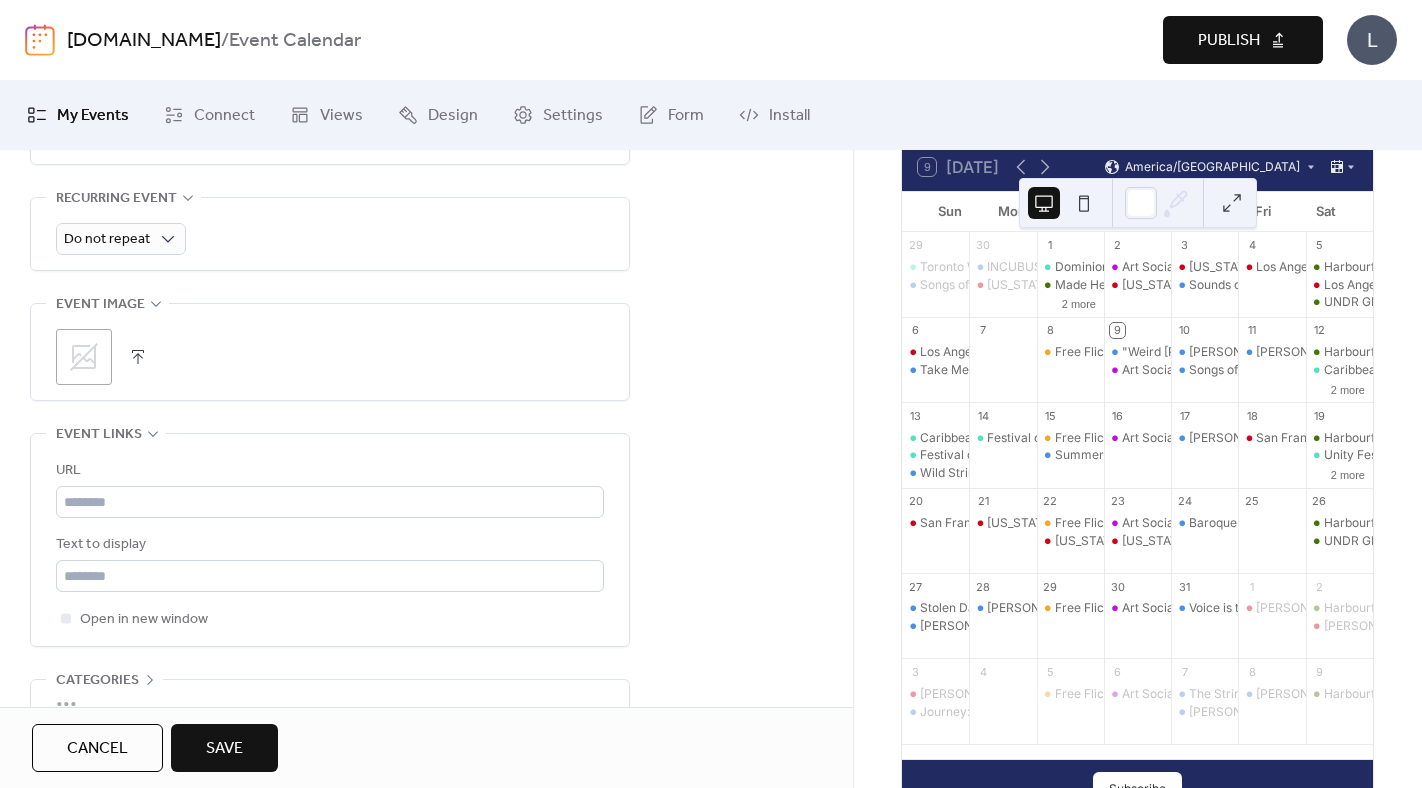 scroll, scrollTop: 910, scrollLeft: 0, axis: vertical 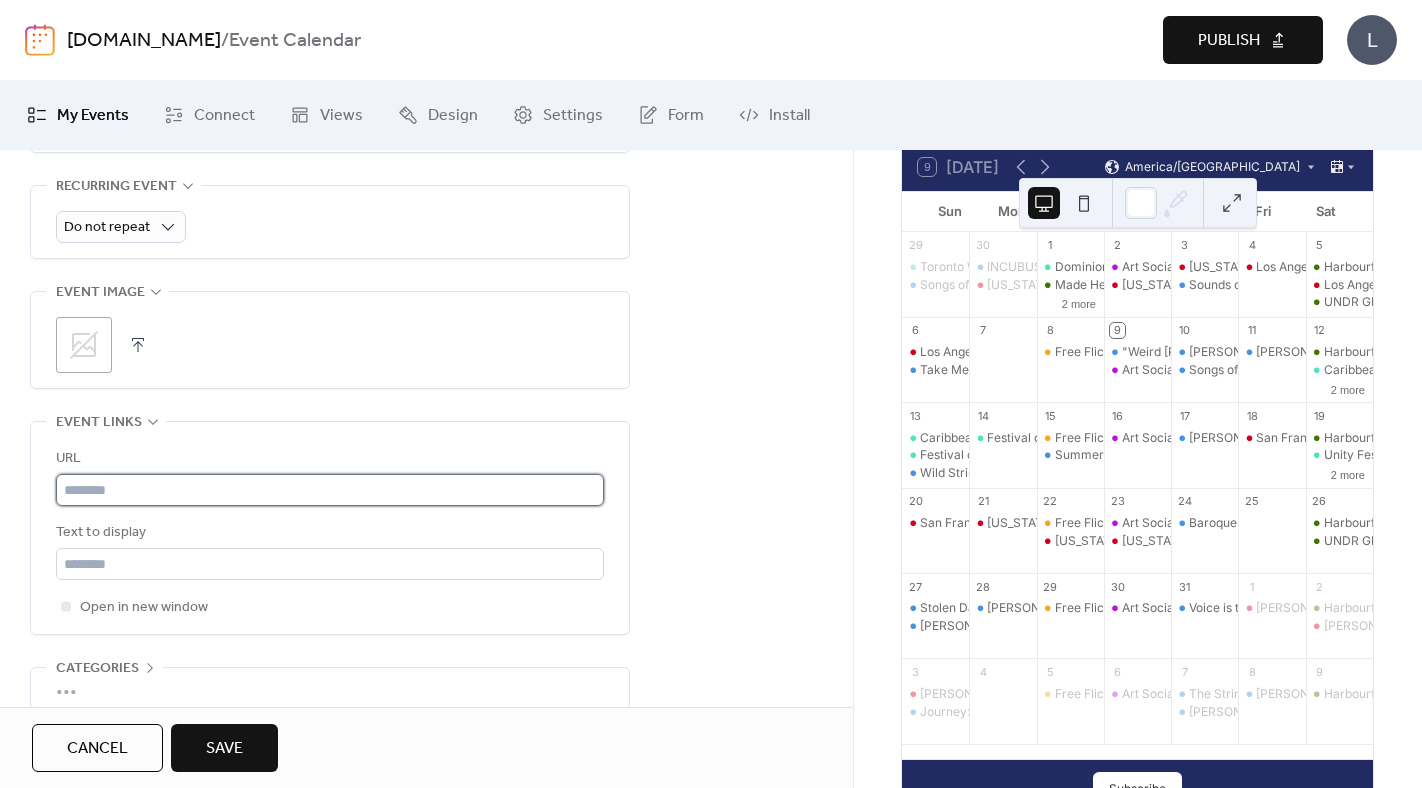click at bounding box center [330, 490] 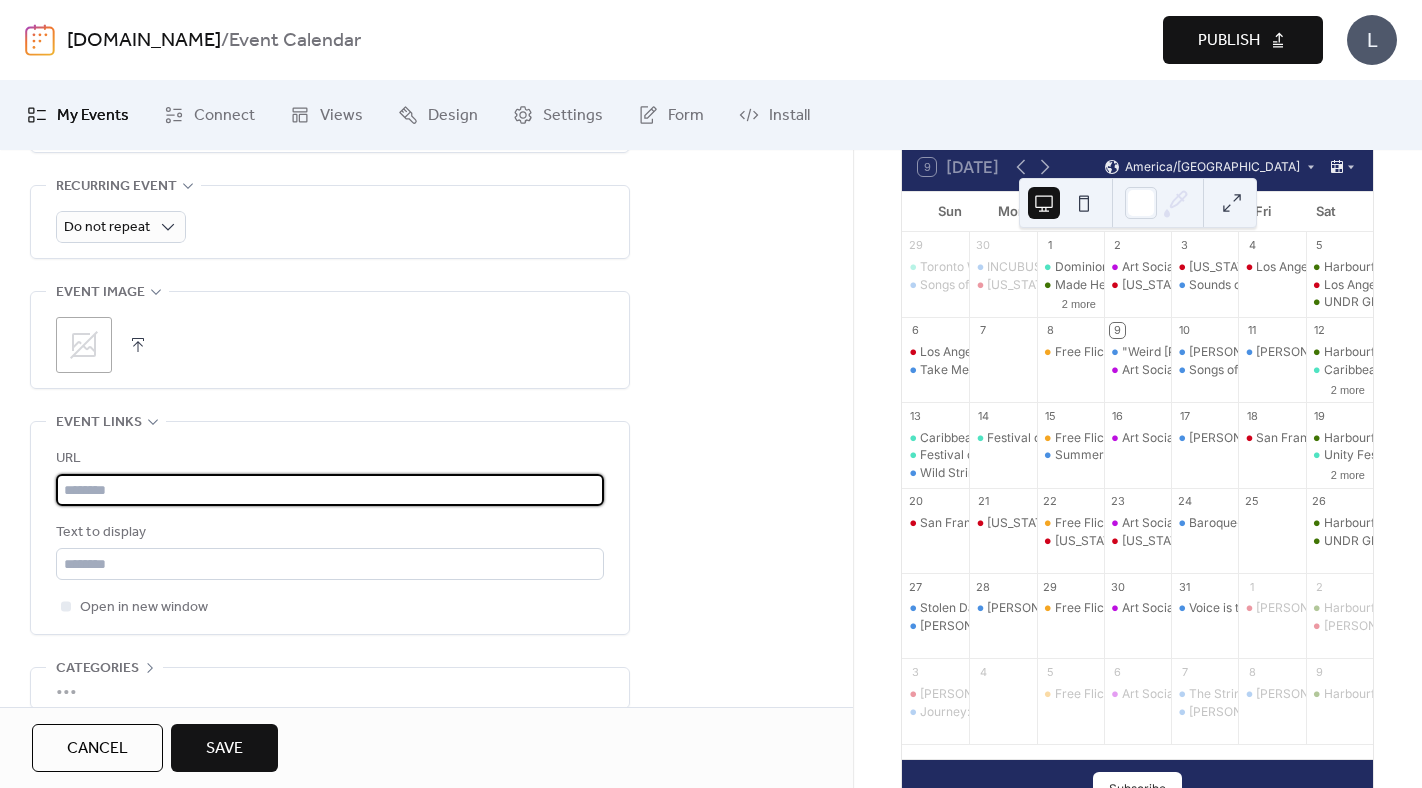 paste on "**********" 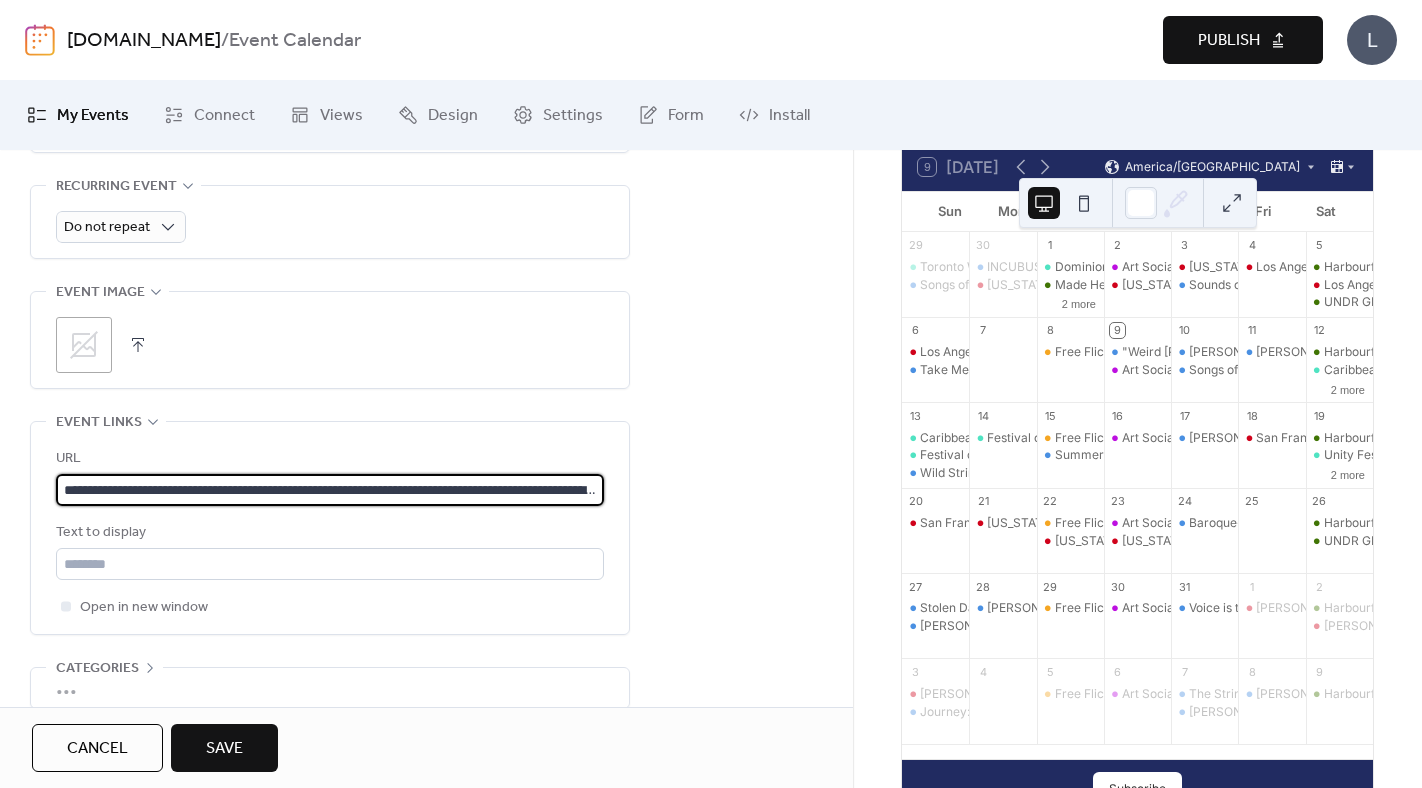 scroll, scrollTop: 0, scrollLeft: 1090, axis: horizontal 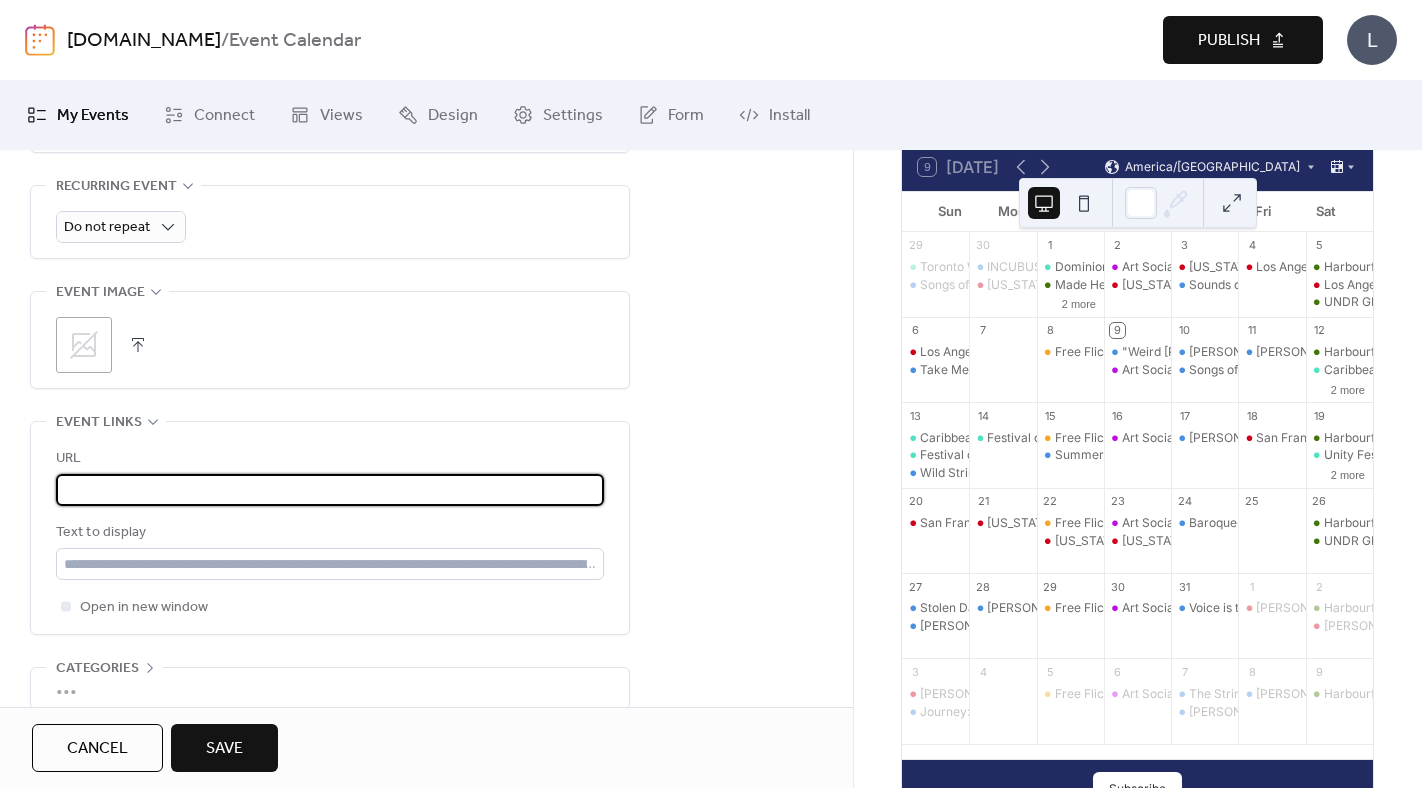 type on "**********" 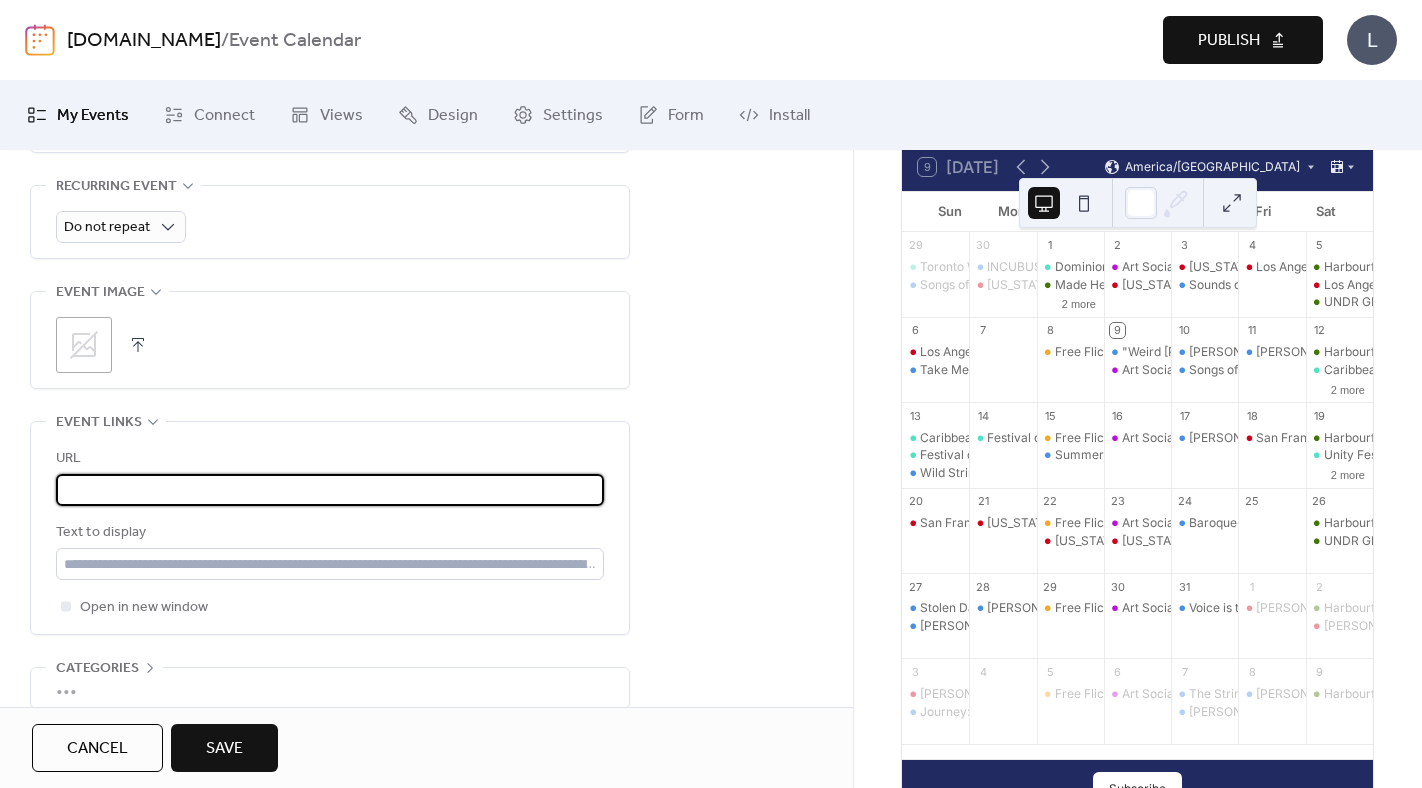 scroll, scrollTop: 0, scrollLeft: 0, axis: both 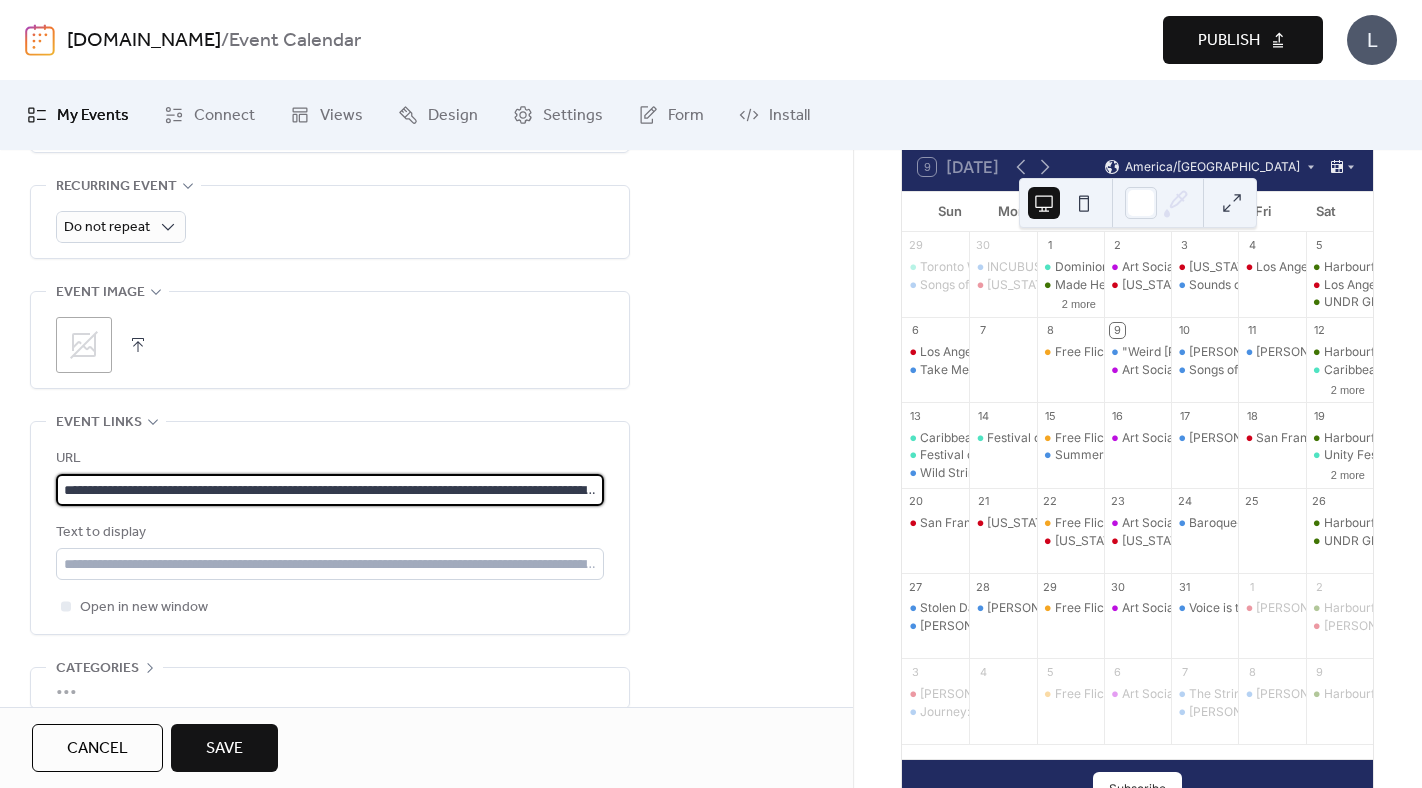 click 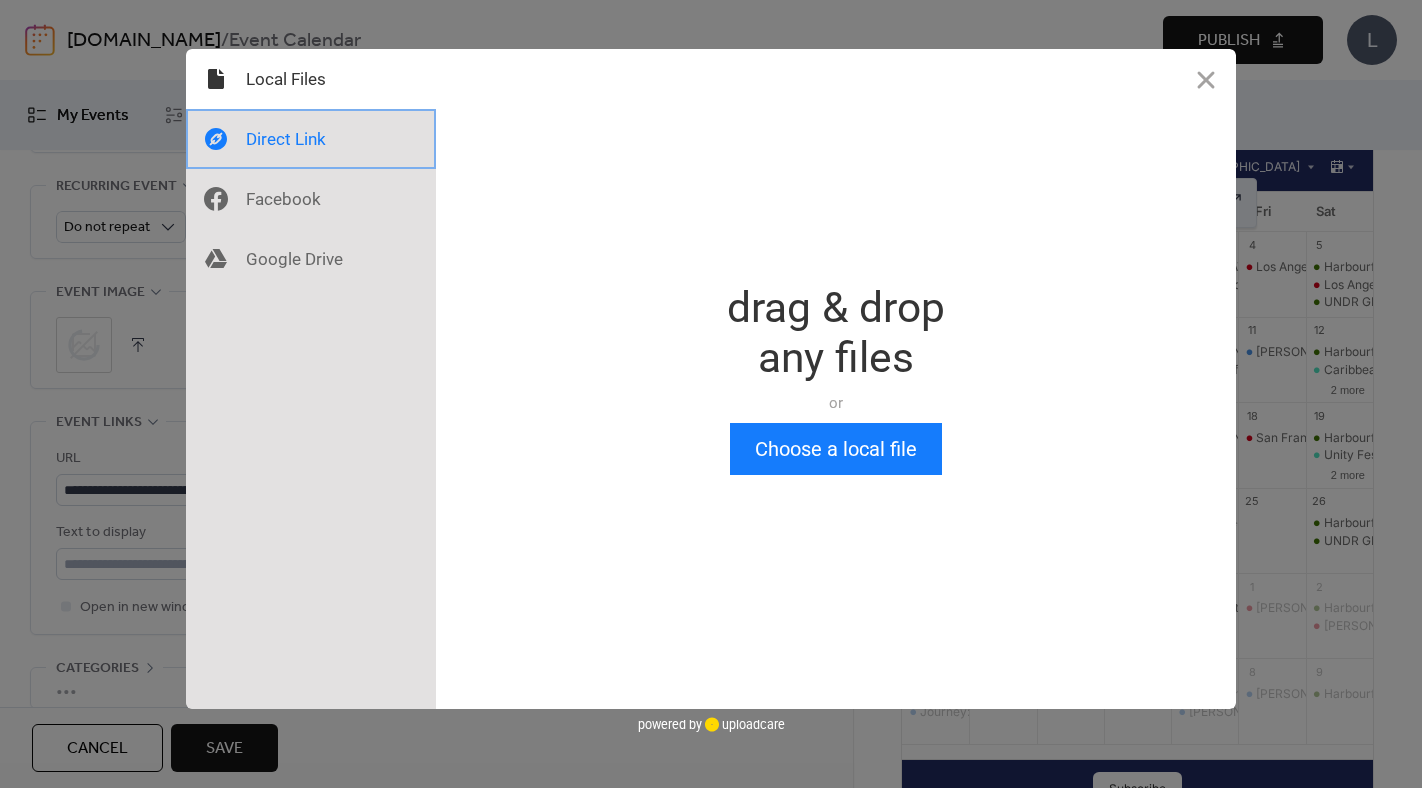 click at bounding box center (311, 139) 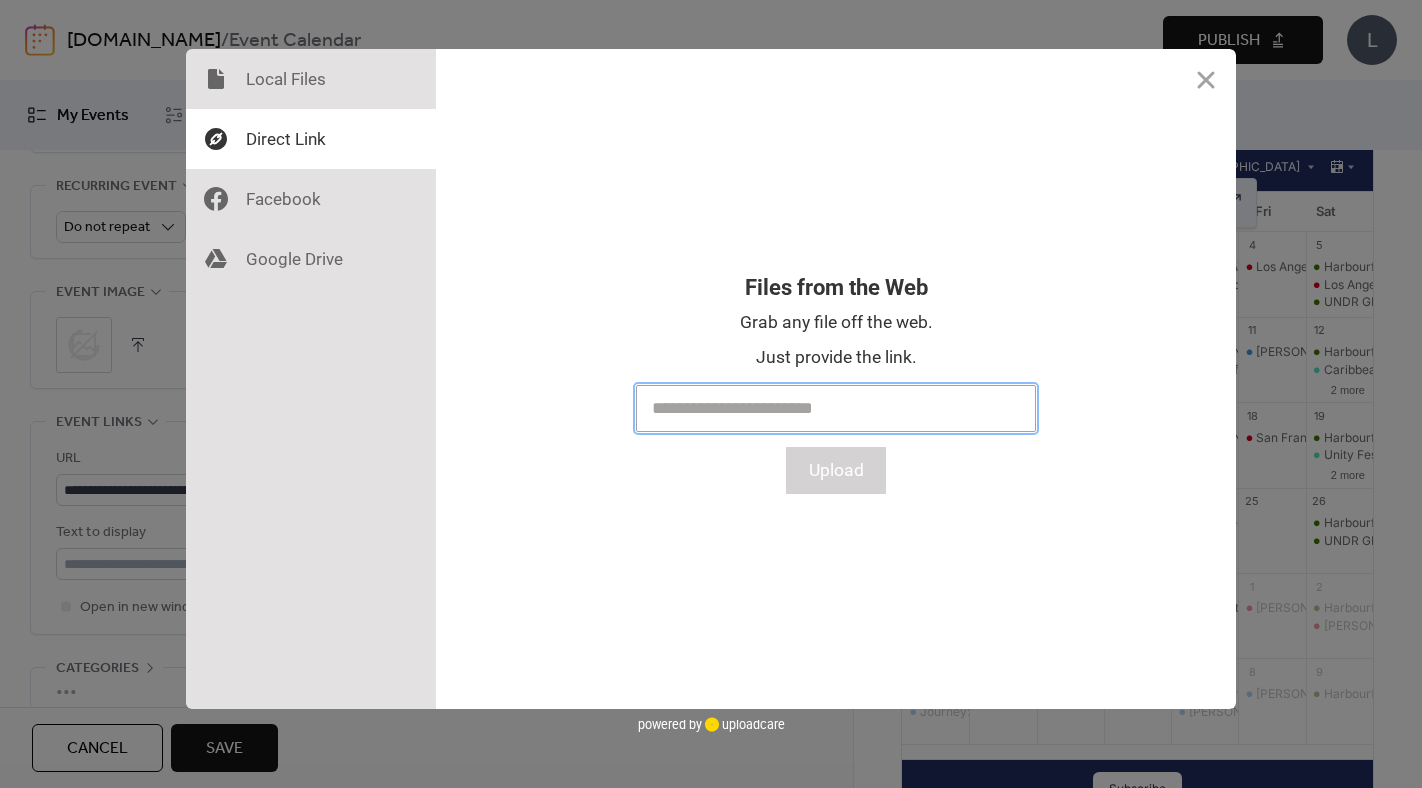 paste on "**********" 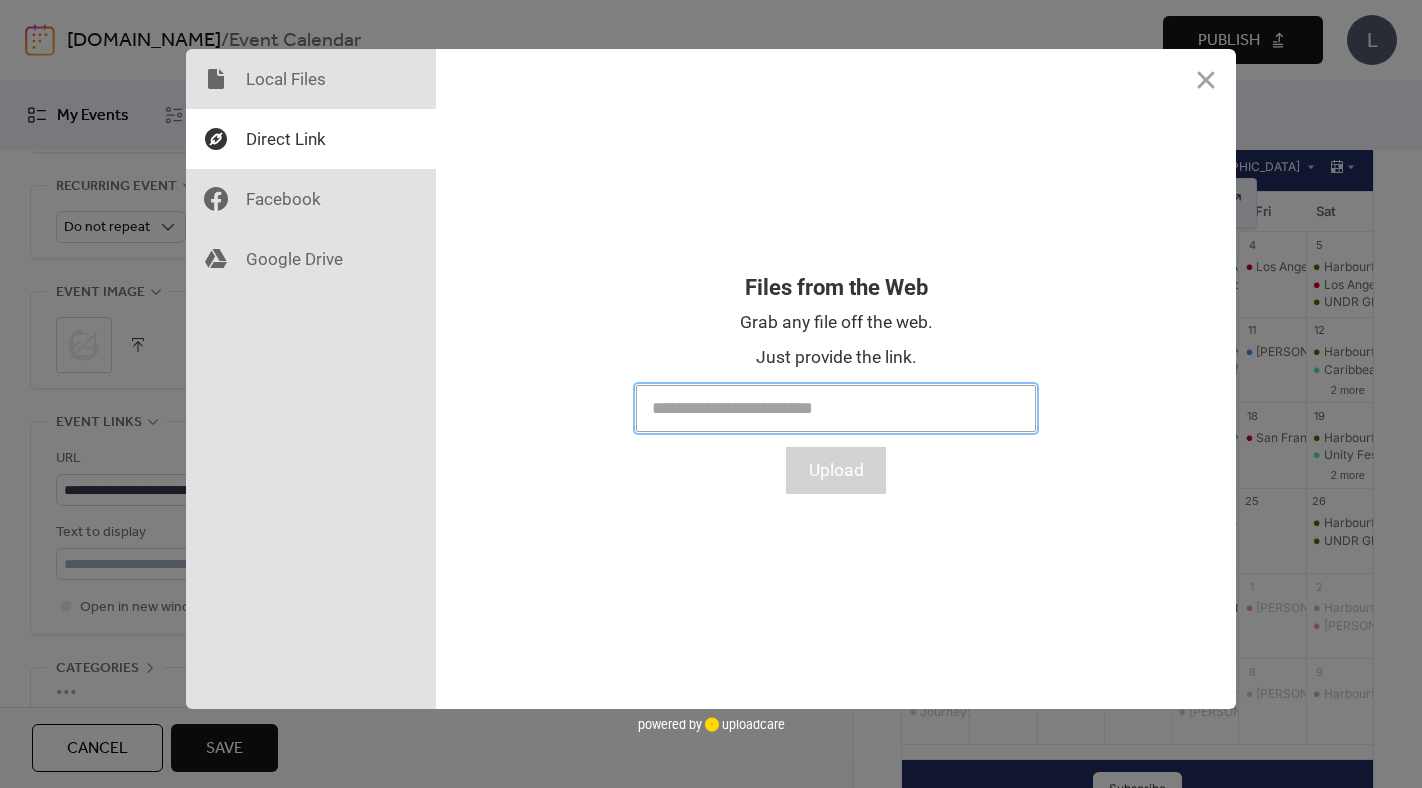 type on "**********" 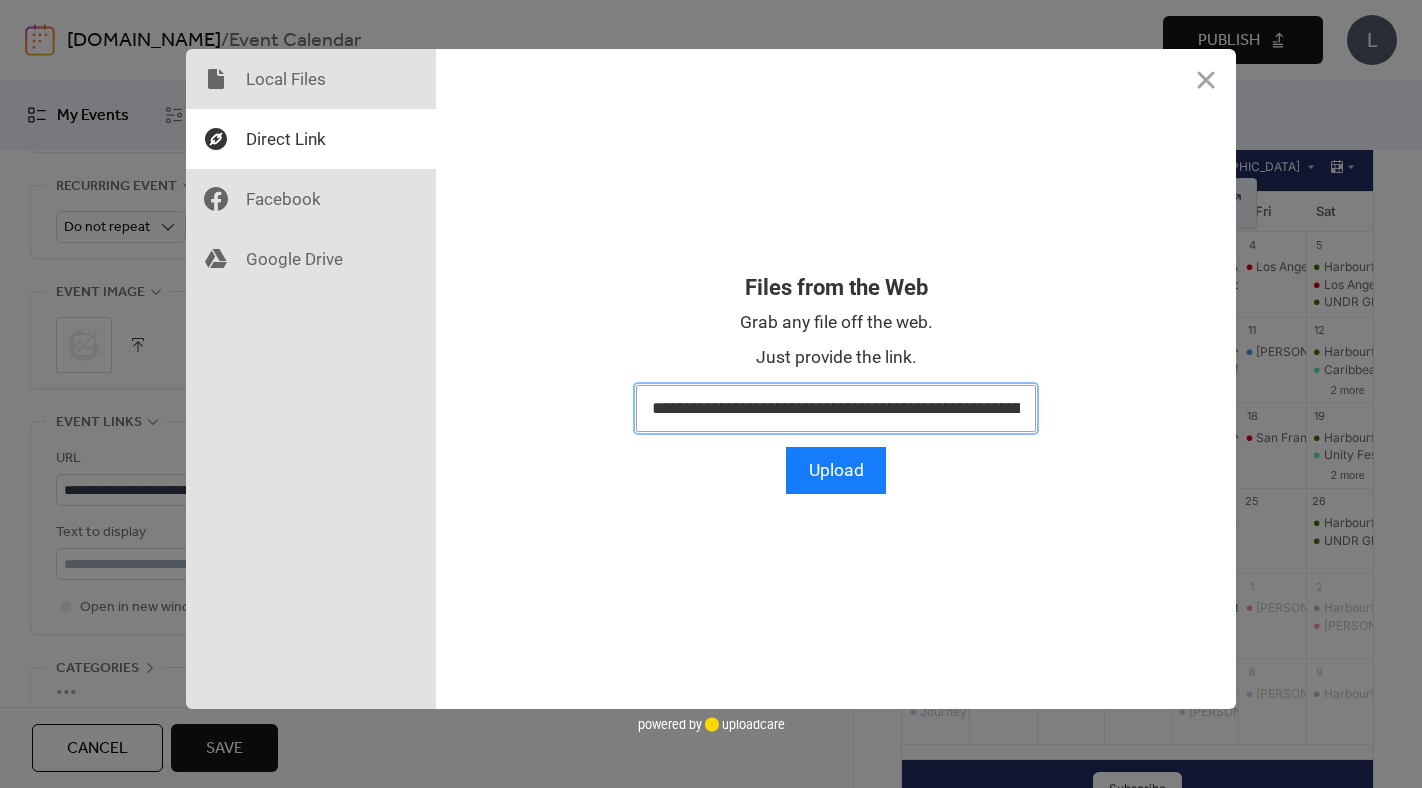 scroll, scrollTop: 0, scrollLeft: 244, axis: horizontal 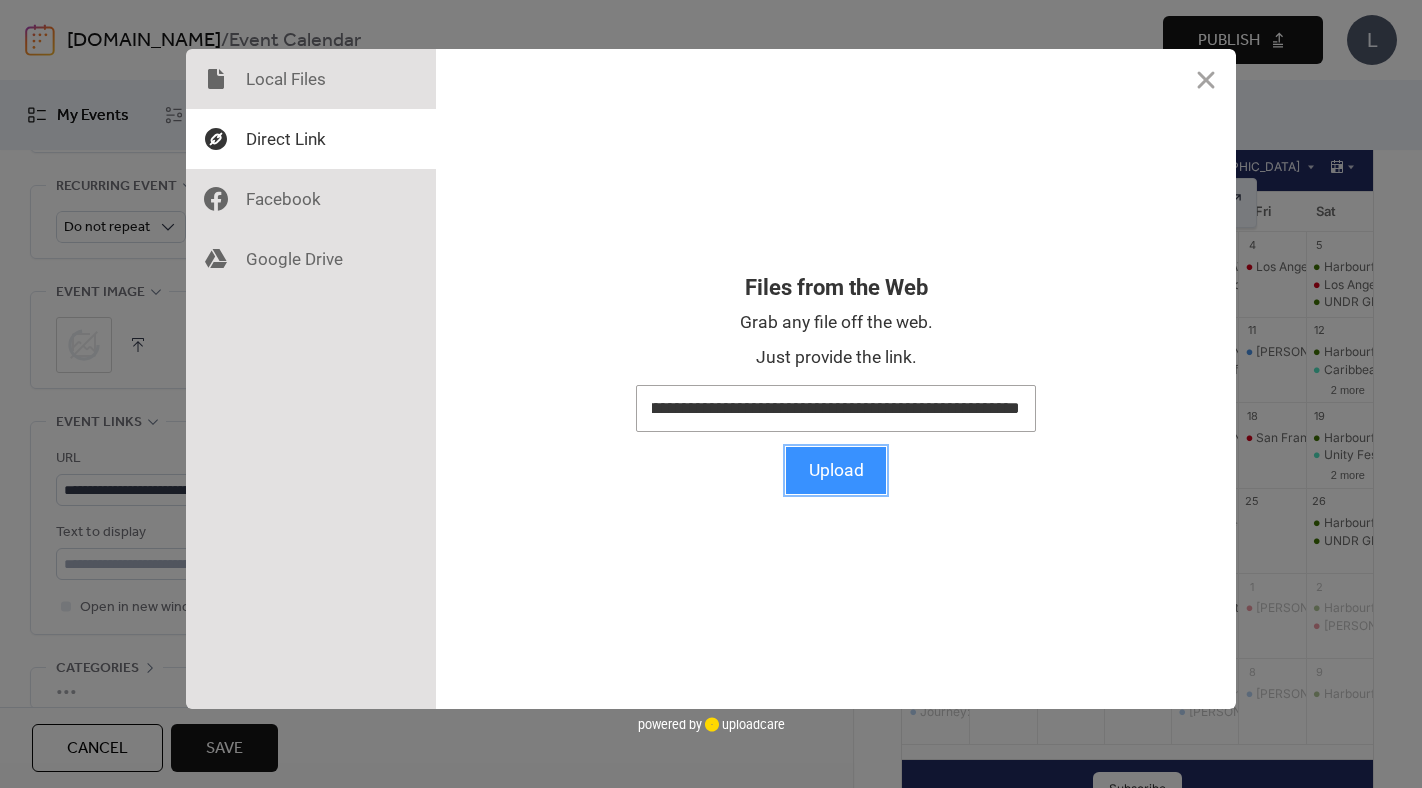click on "Upload" at bounding box center (836, 470) 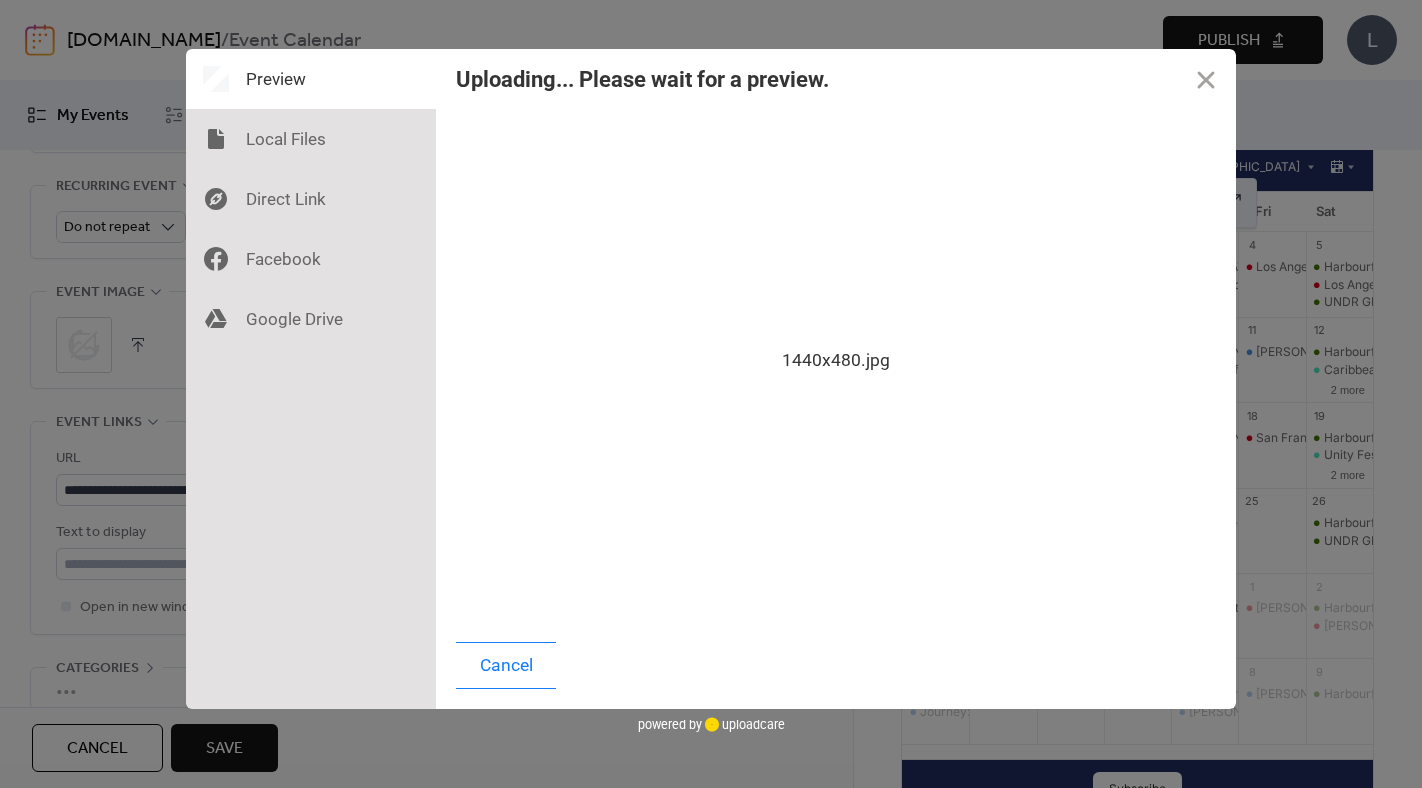 scroll, scrollTop: 0, scrollLeft: 0, axis: both 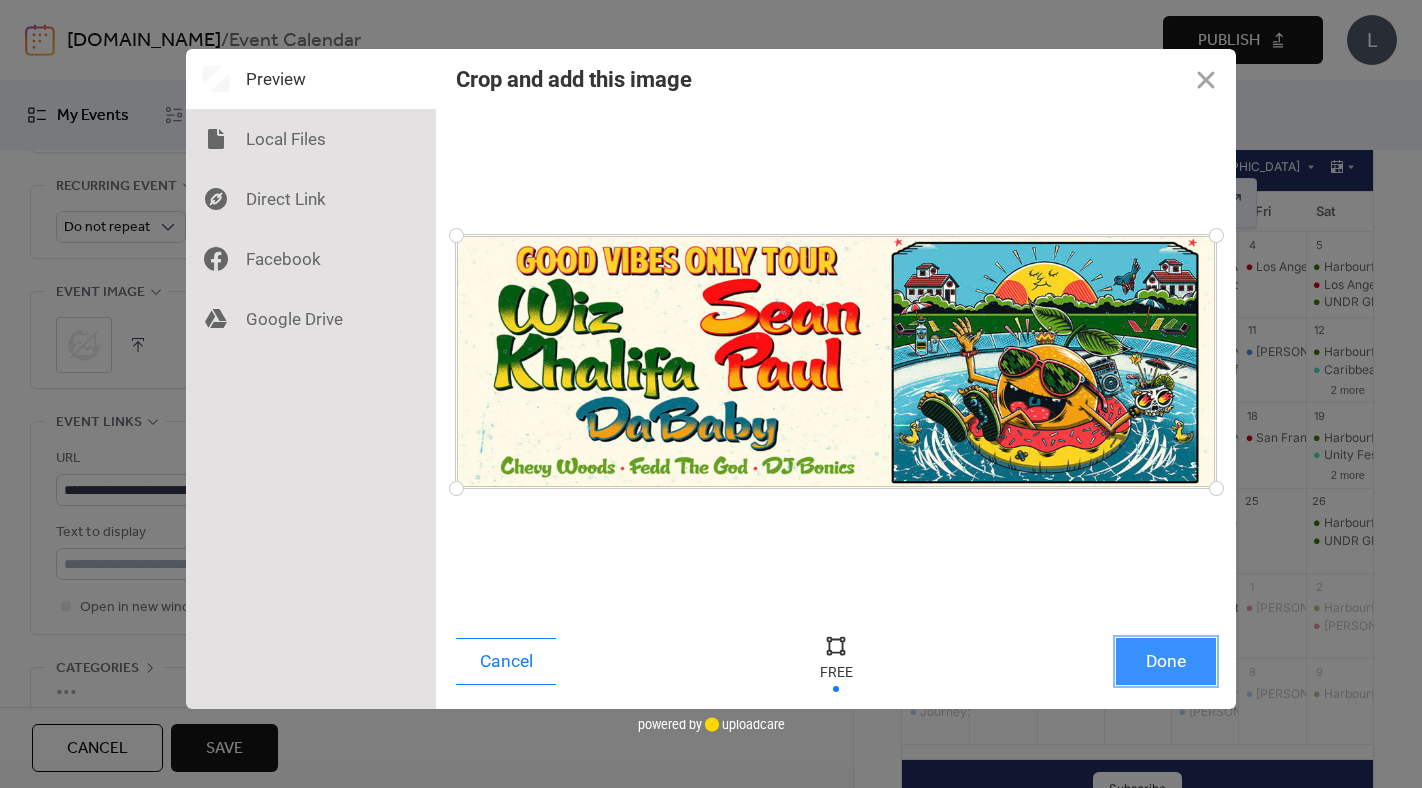 click on "Done" at bounding box center (1166, 661) 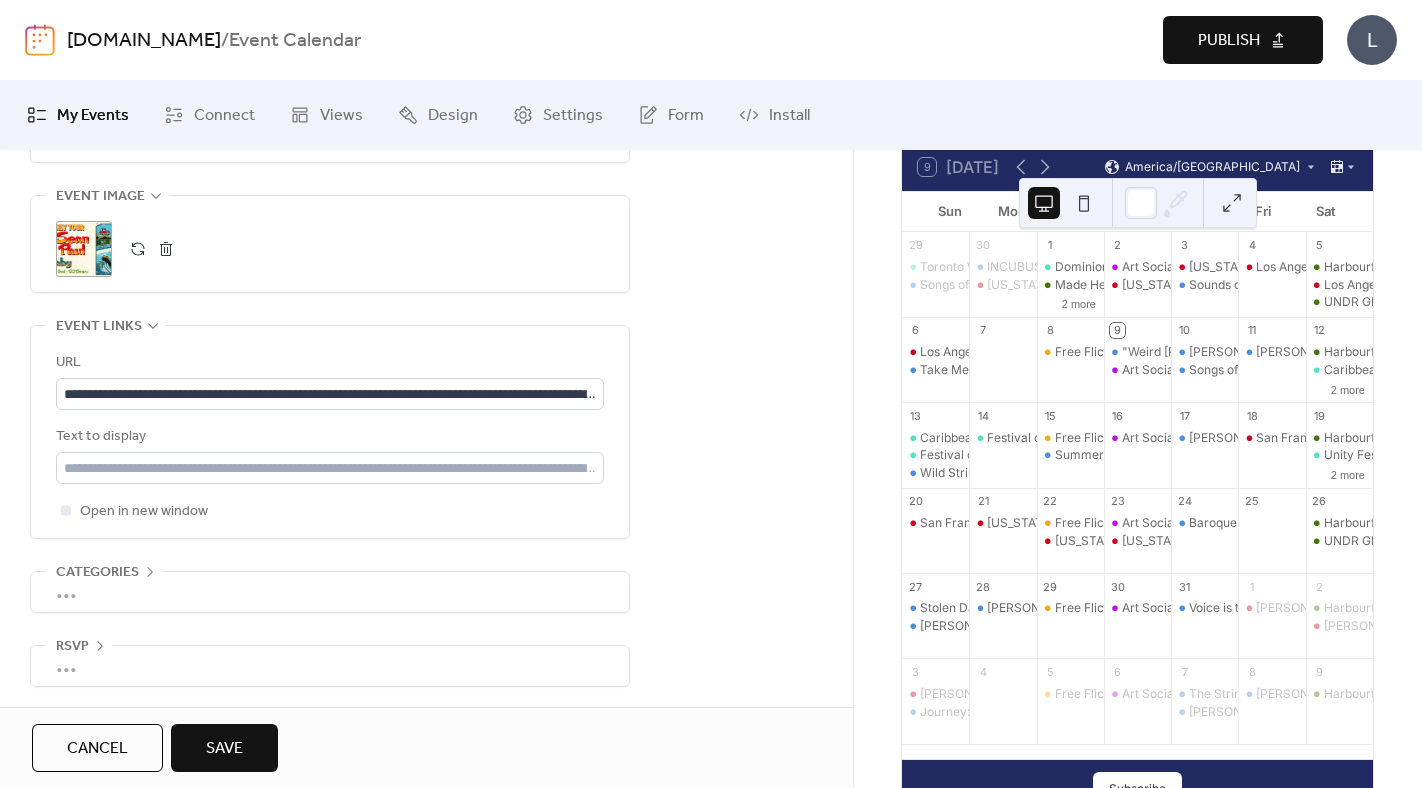 scroll, scrollTop: 1010, scrollLeft: 0, axis: vertical 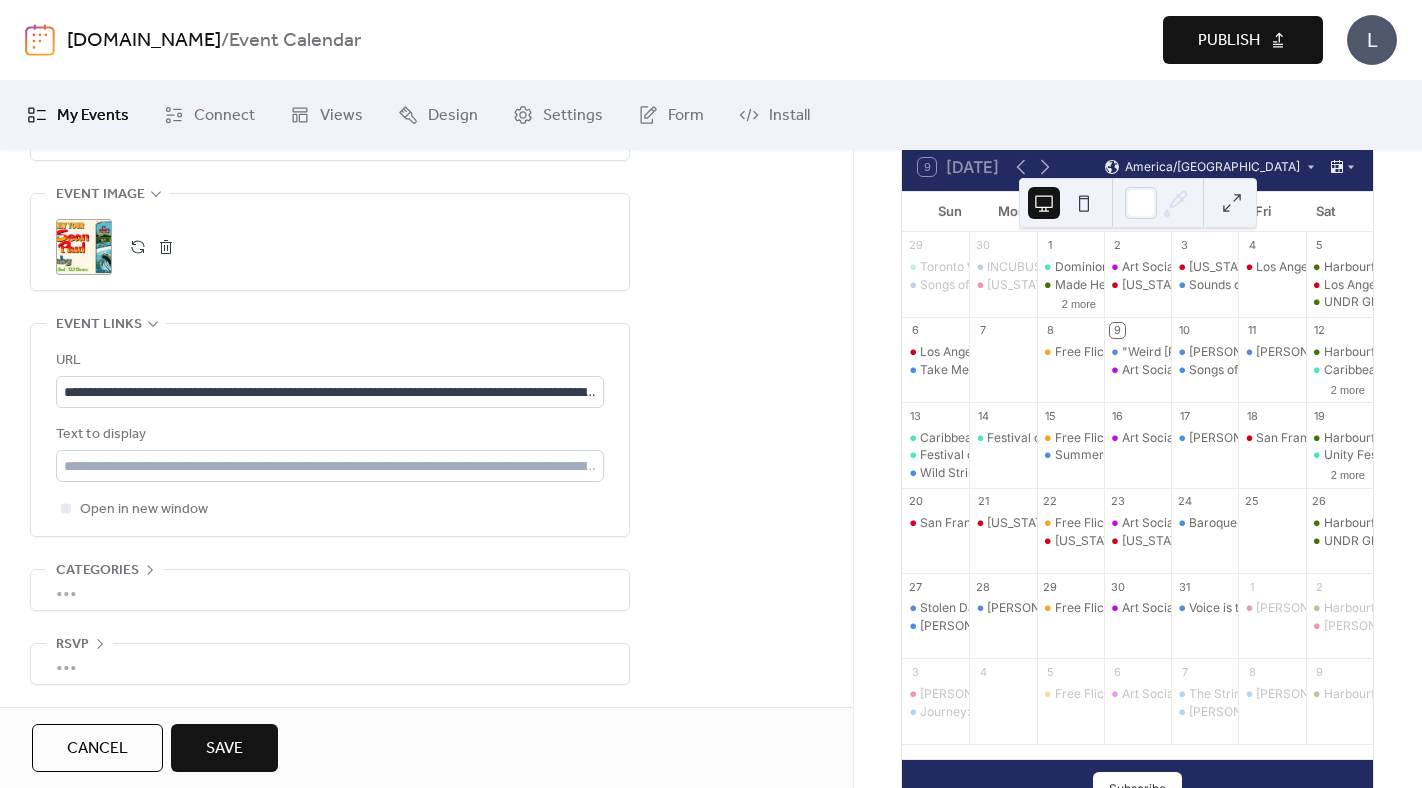 click on "Save" at bounding box center [224, 749] 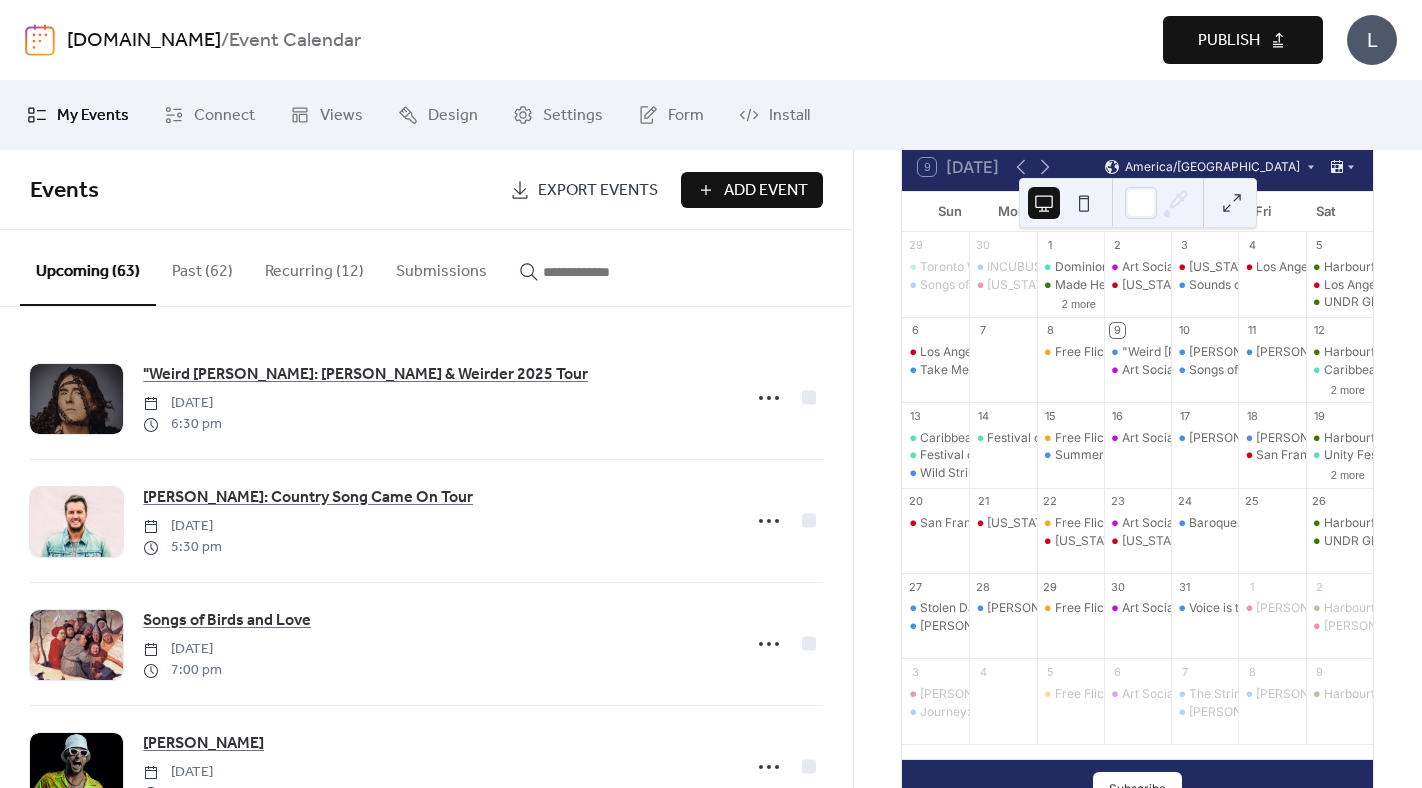 click on "Preview Publish" at bounding box center [1045, 40] 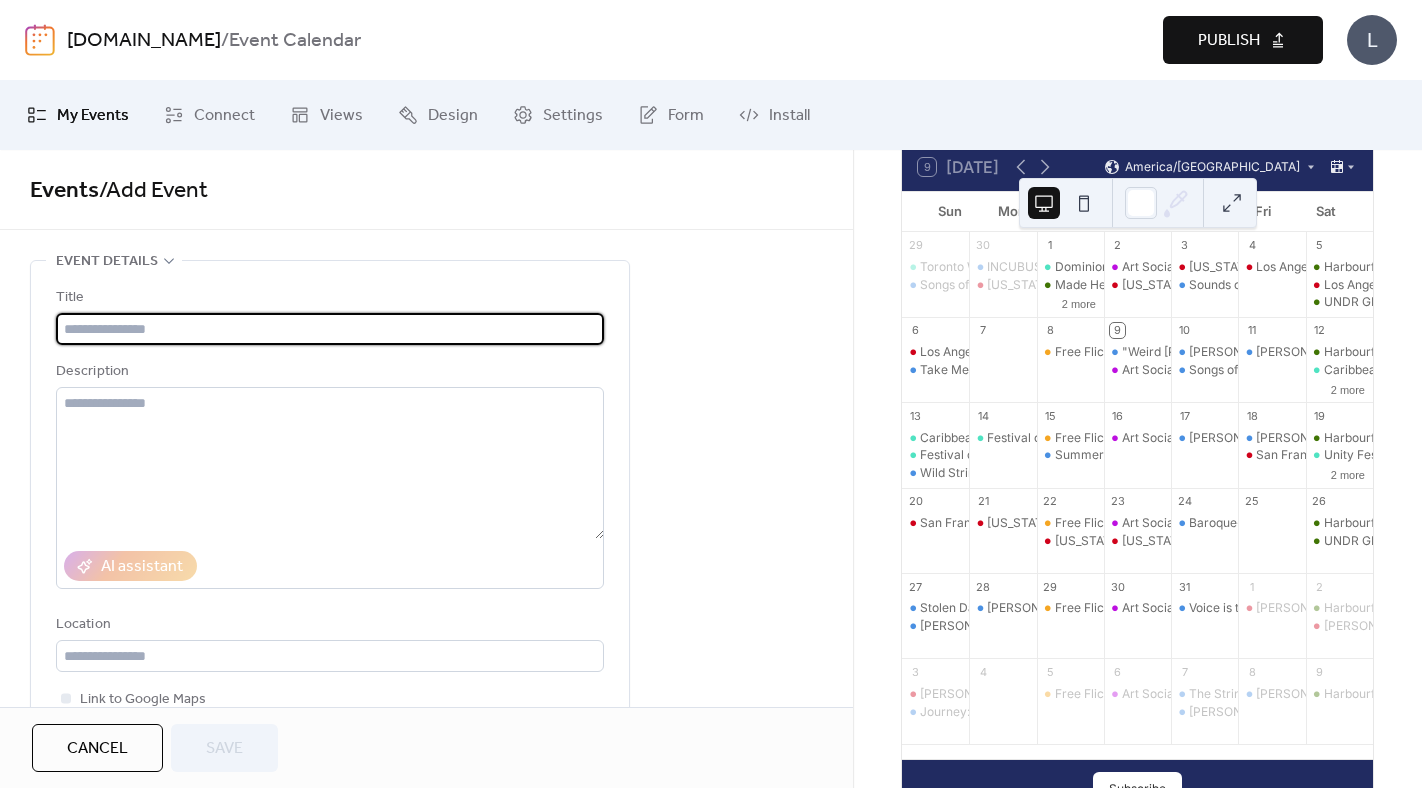 paste on "**********" 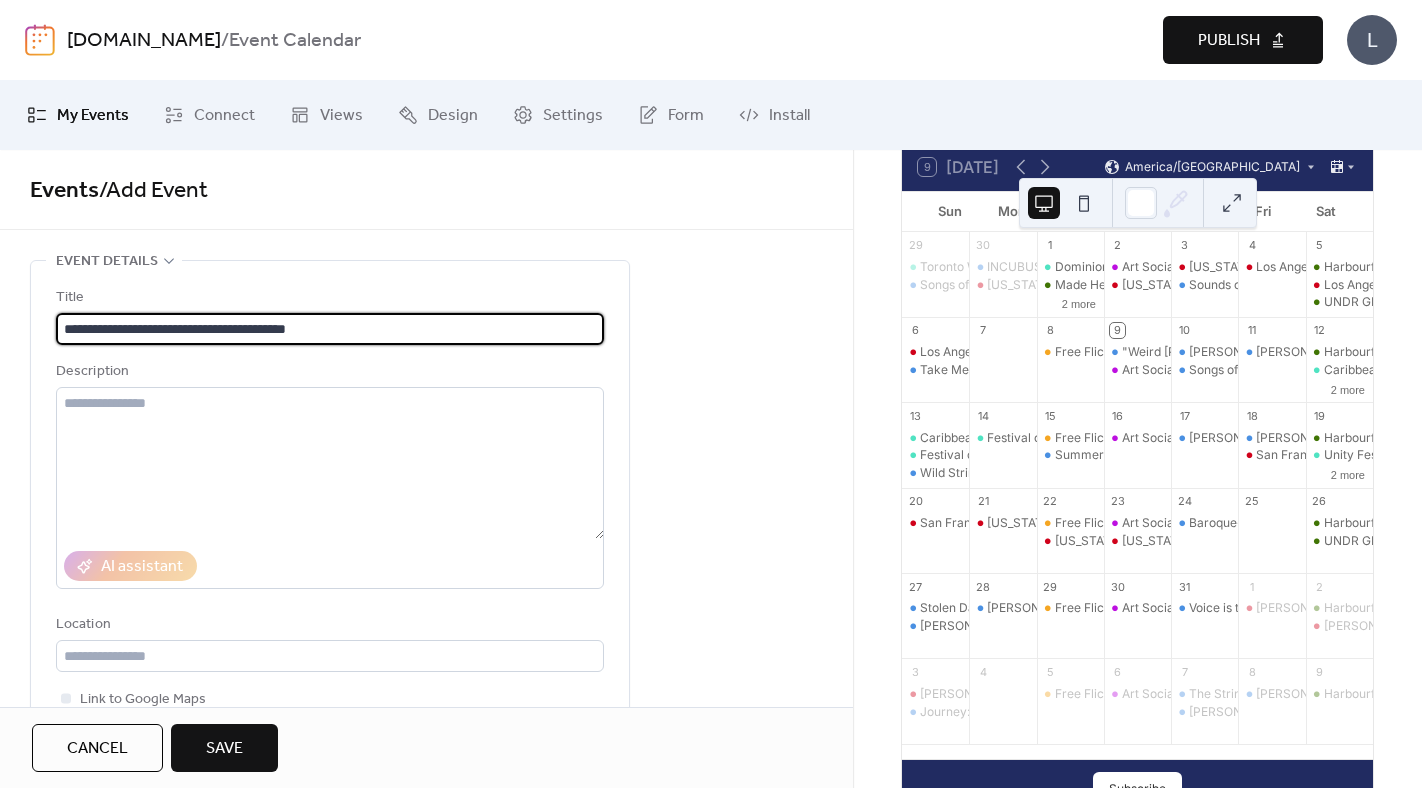 type on "**********" 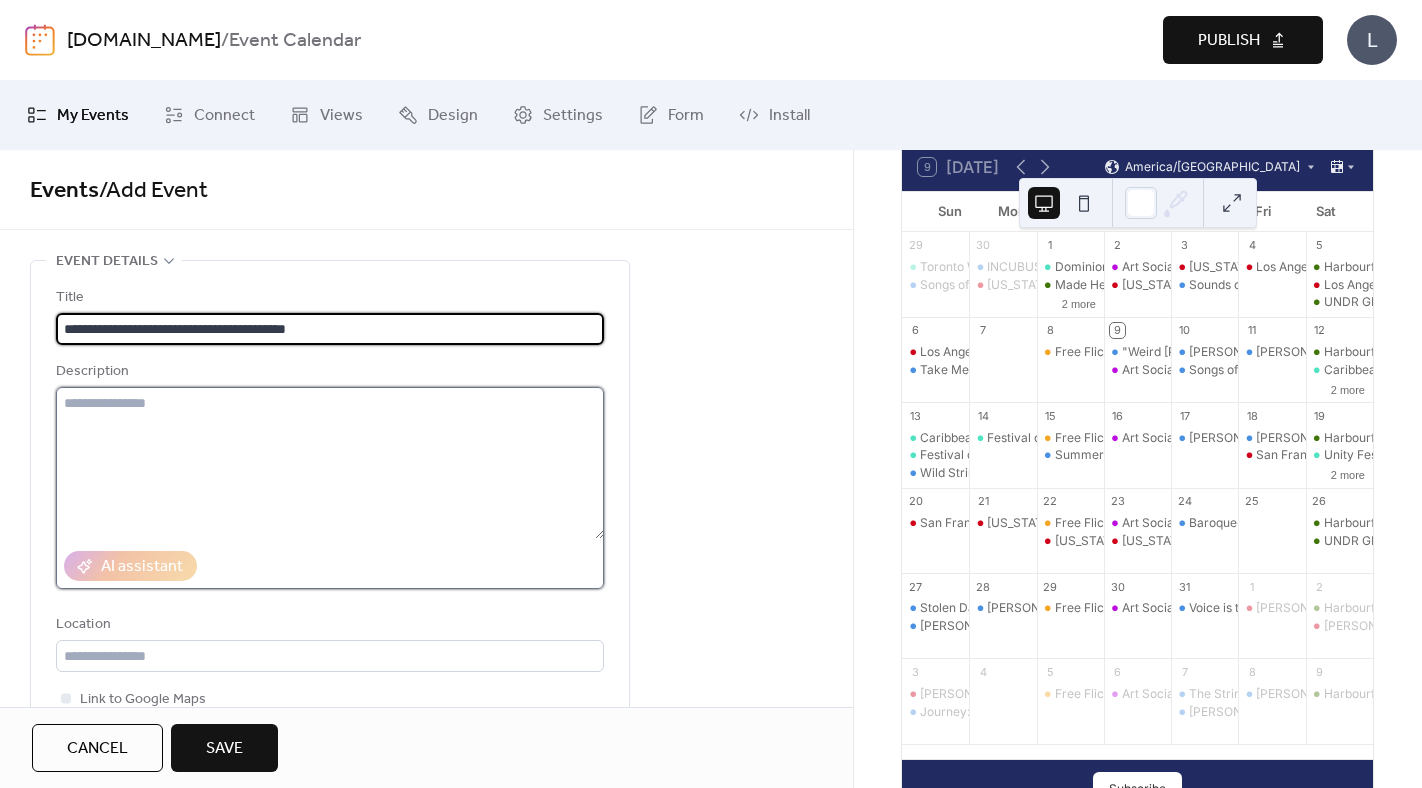 click at bounding box center [330, 463] 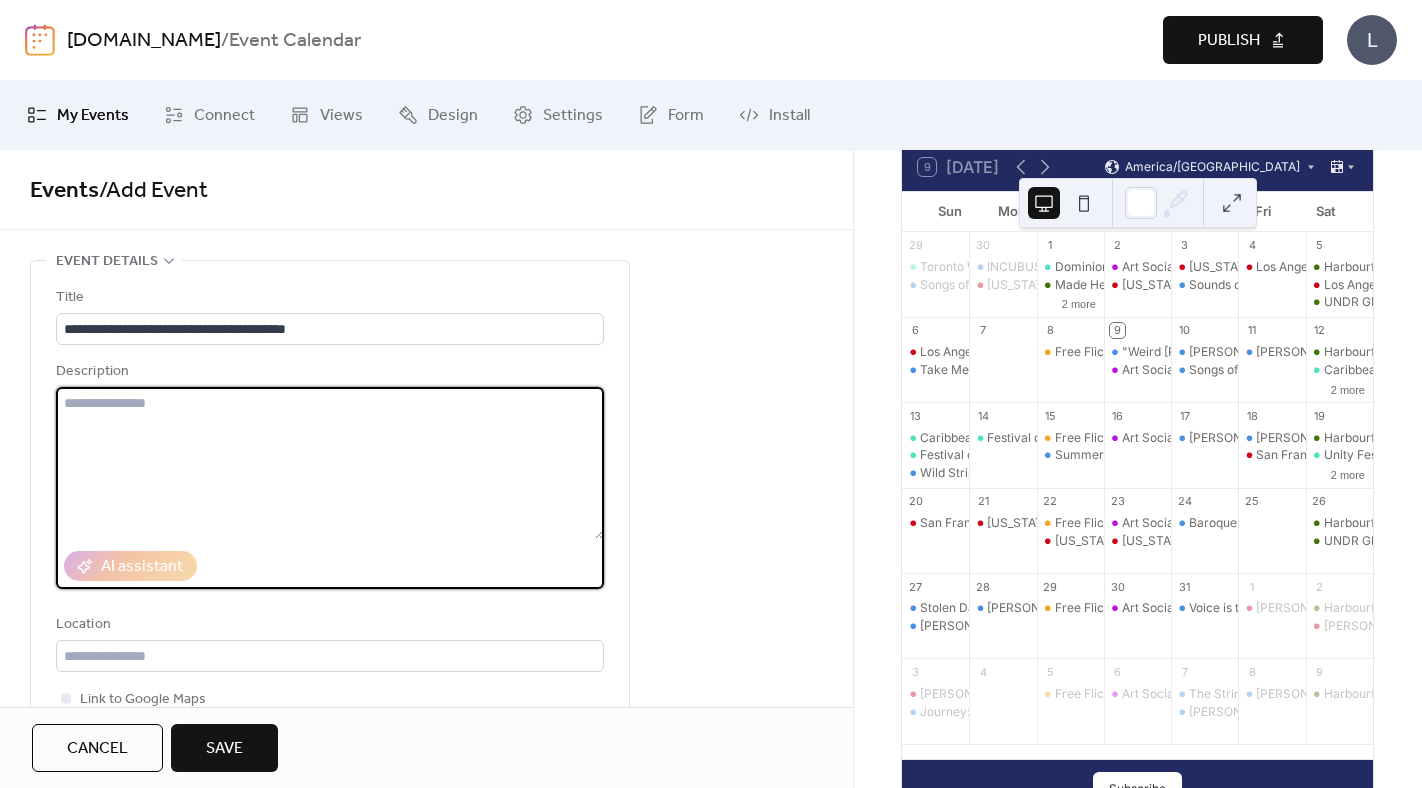 paste on "**********" 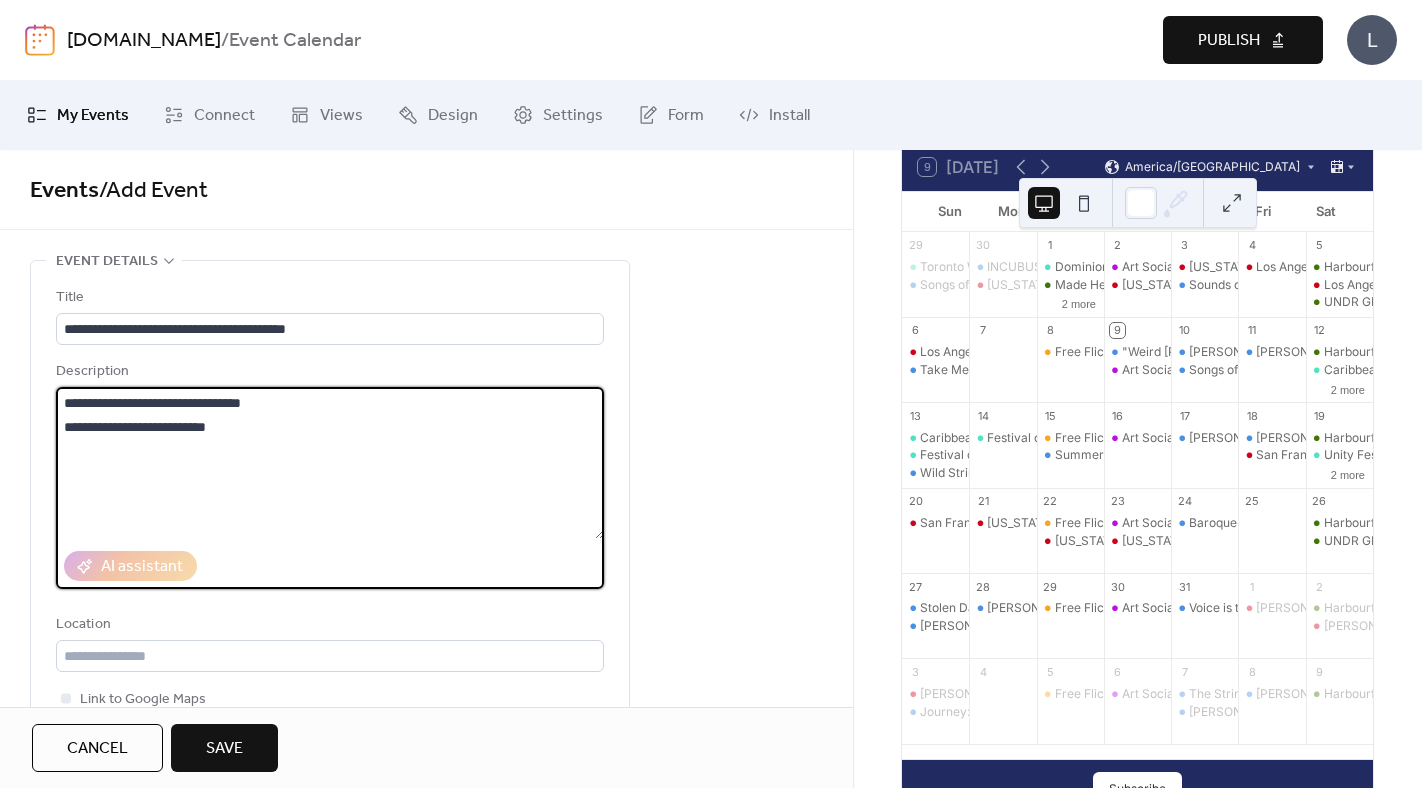 scroll, scrollTop: 193, scrollLeft: 0, axis: vertical 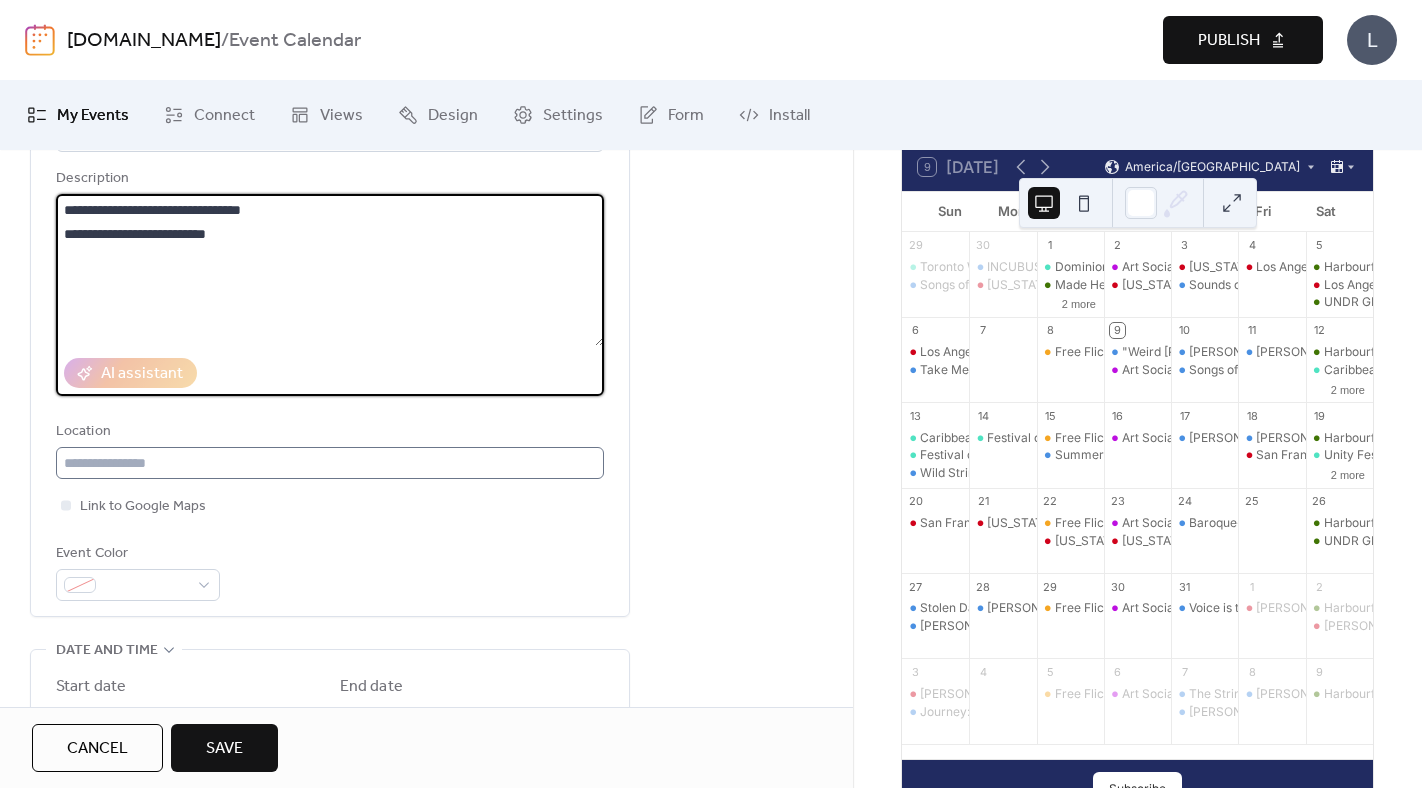 type on "**********" 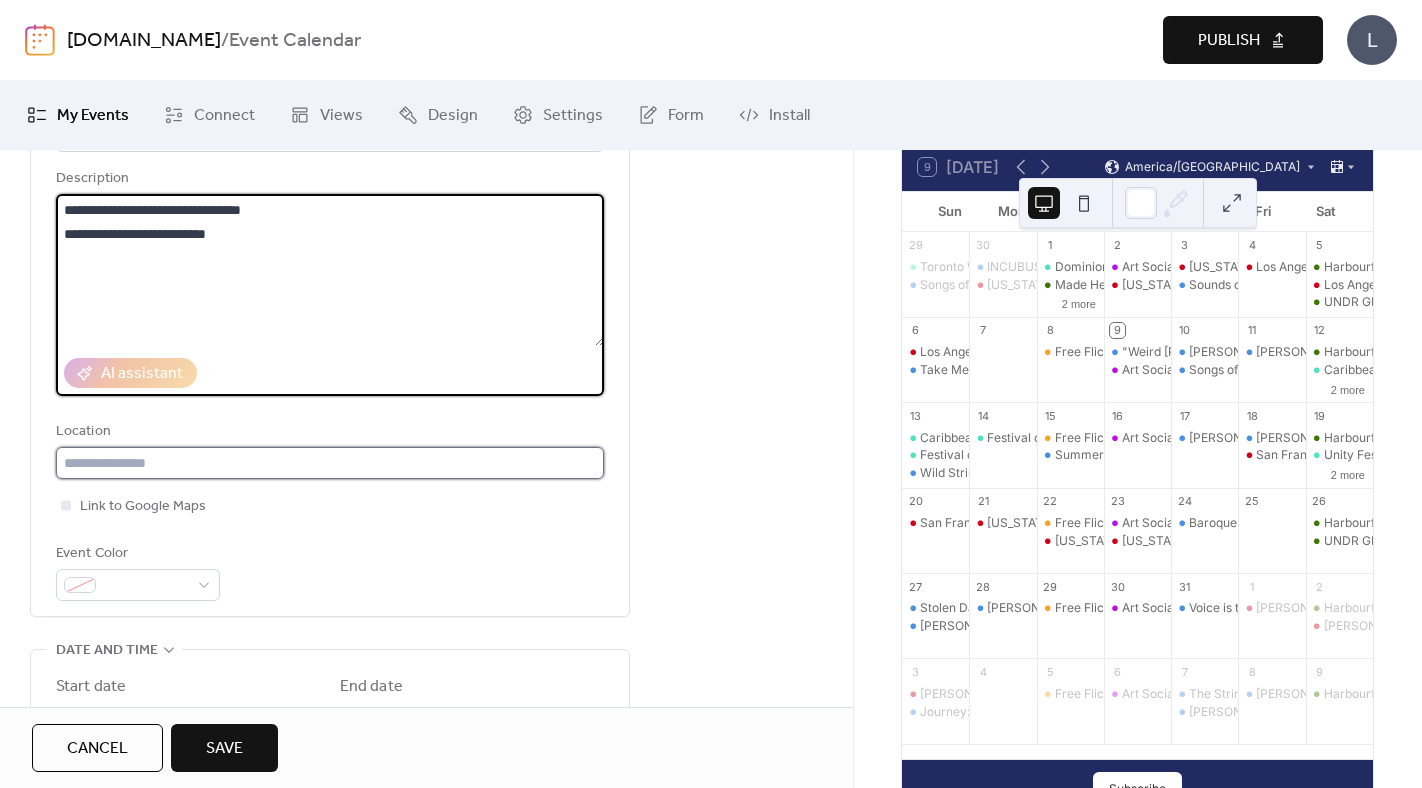 click at bounding box center (330, 463) 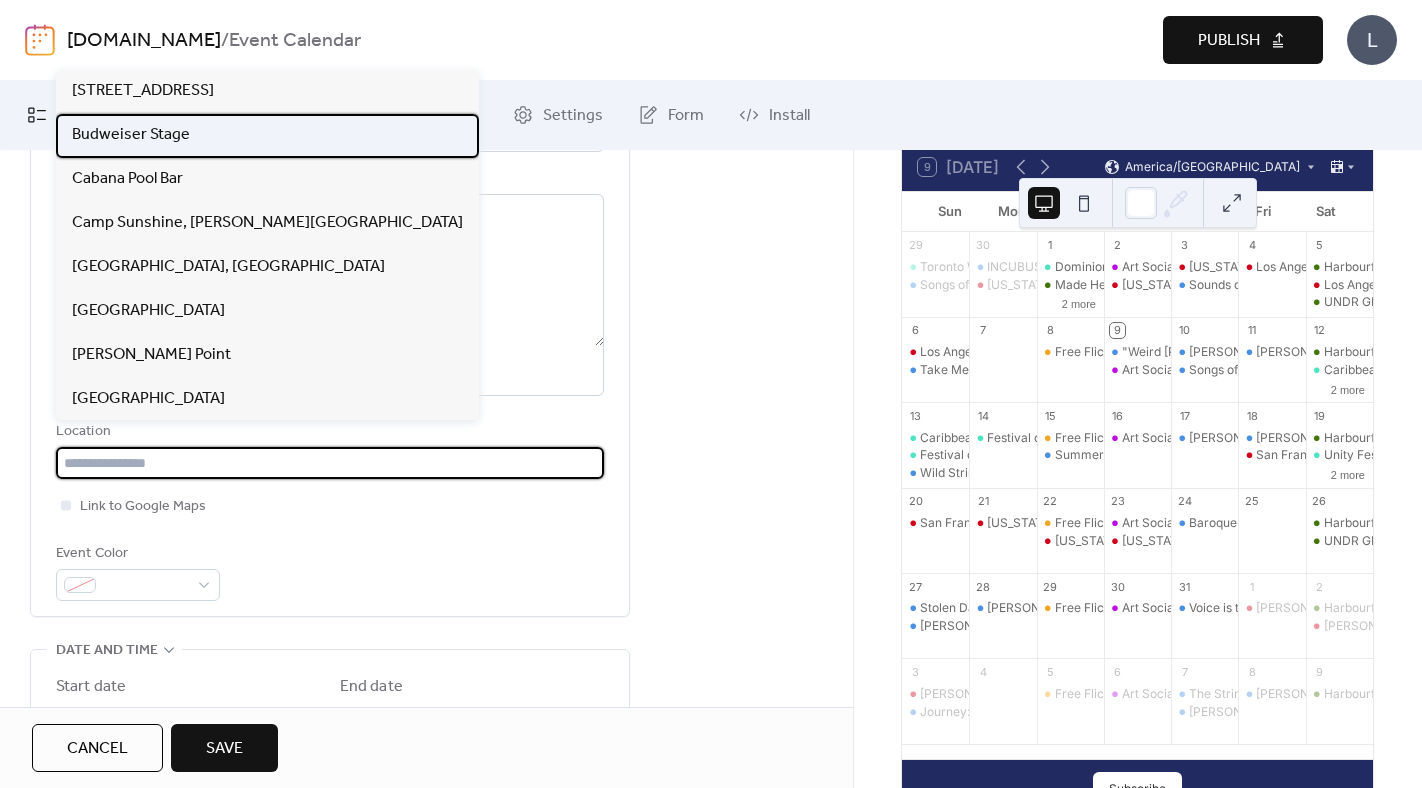 click on "Budweiser Stage" at bounding box center [131, 135] 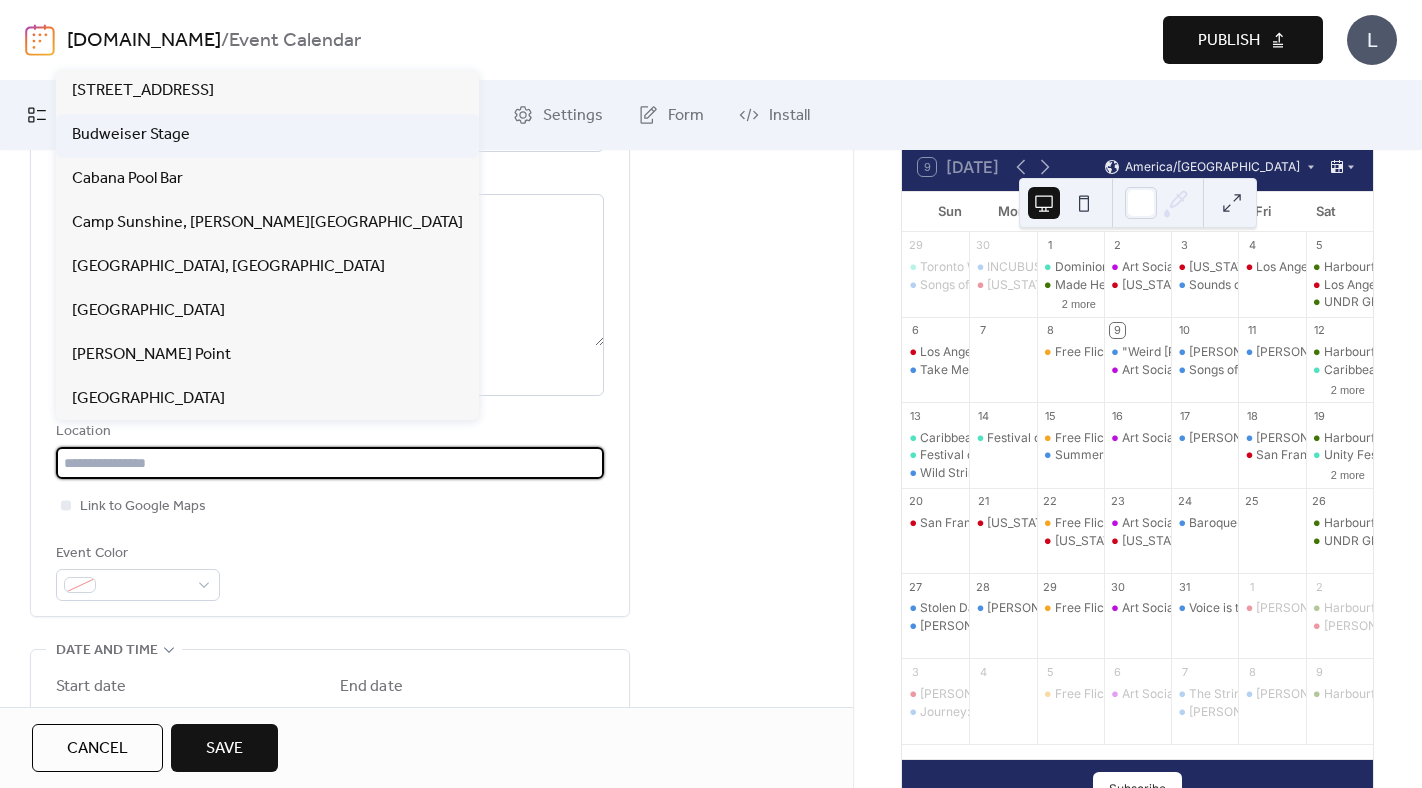 type on "**********" 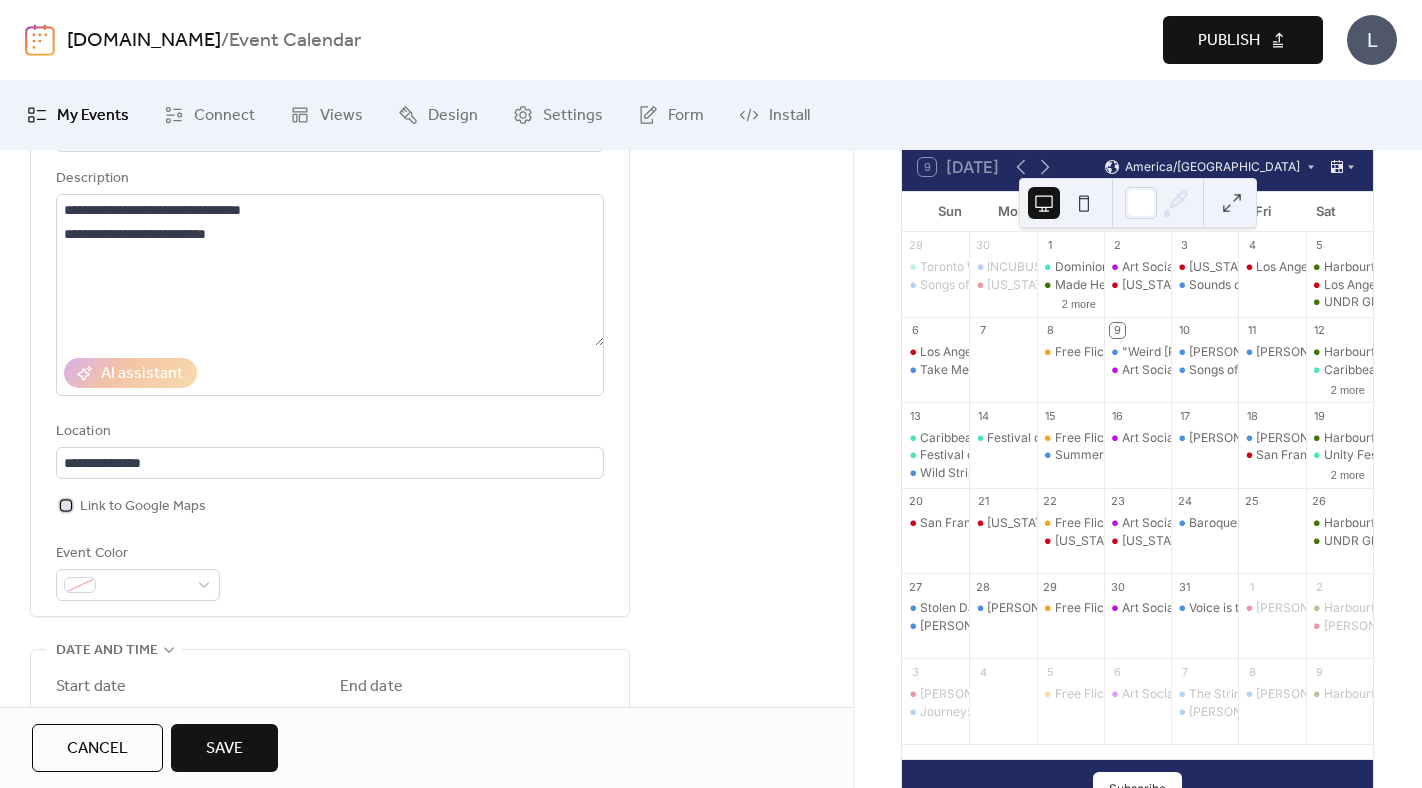 click on "Link to Google Maps" at bounding box center (143, 507) 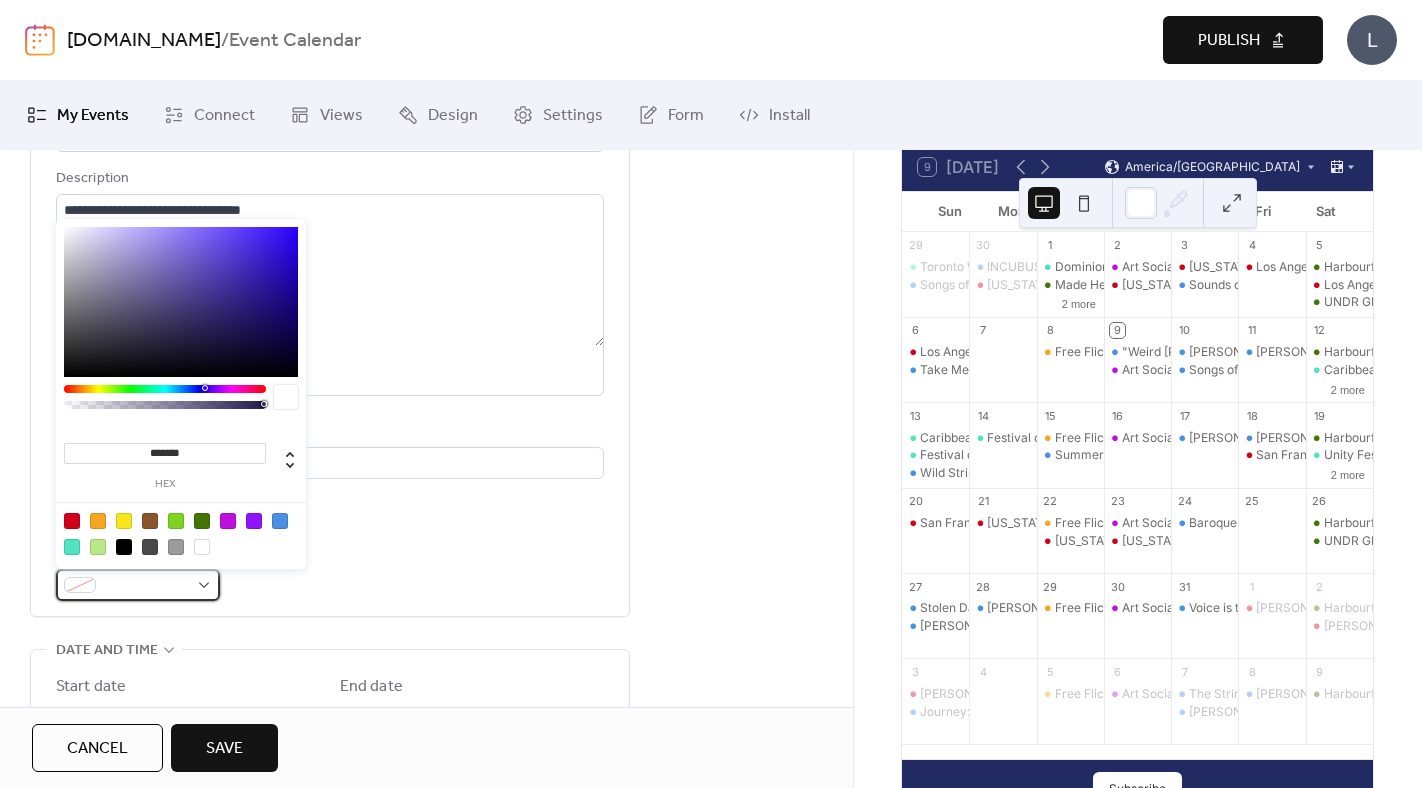 click at bounding box center (138, 585) 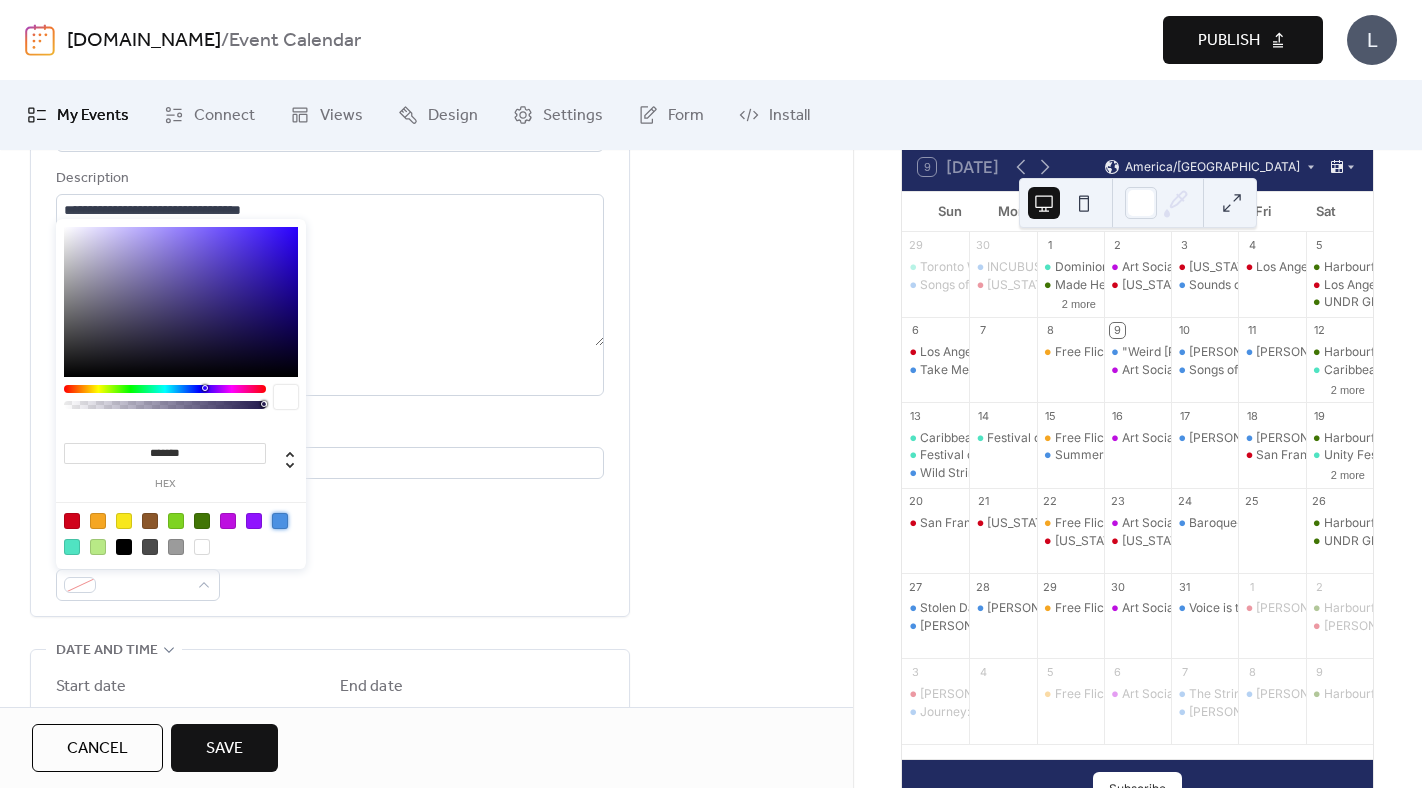 click at bounding box center (280, 521) 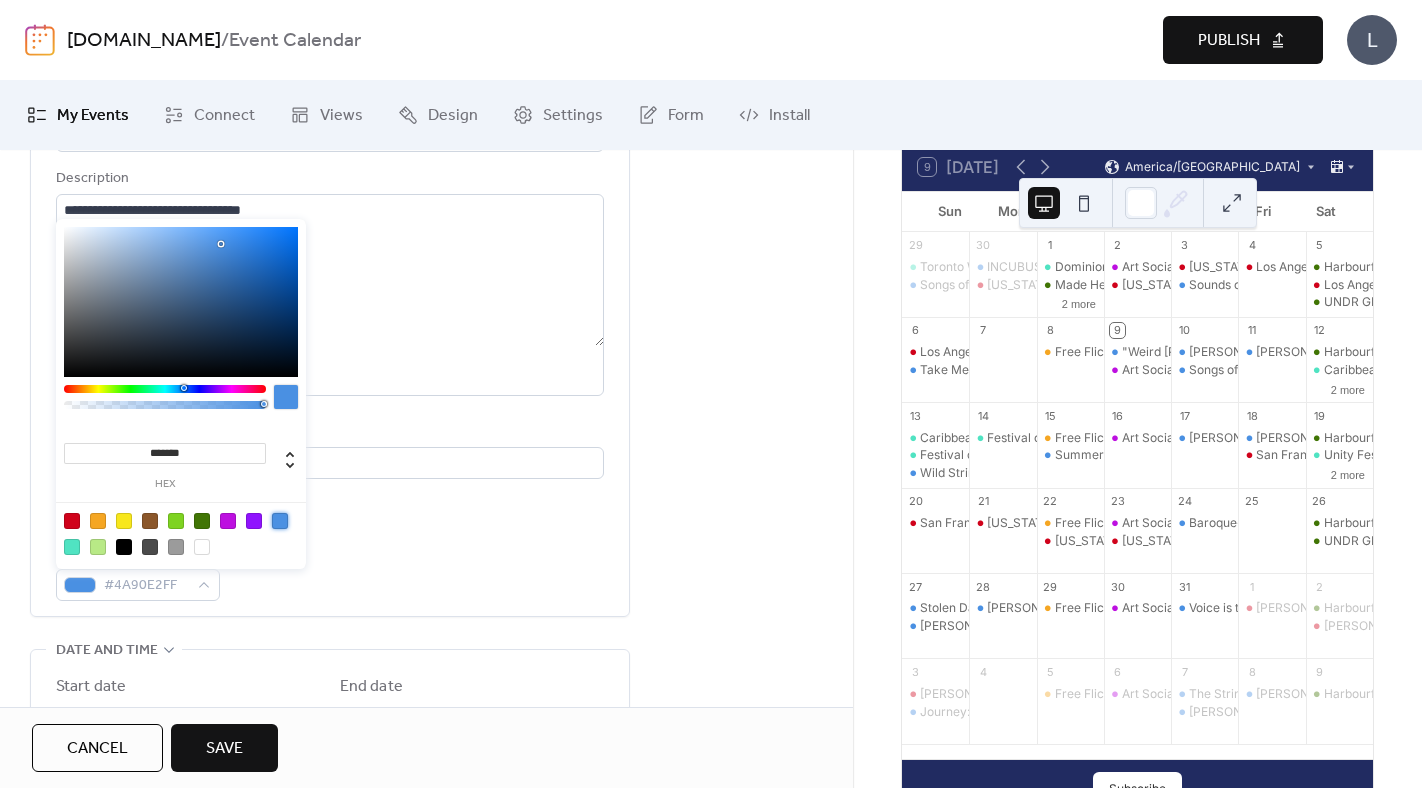 click on "**********" at bounding box center (330, 347) 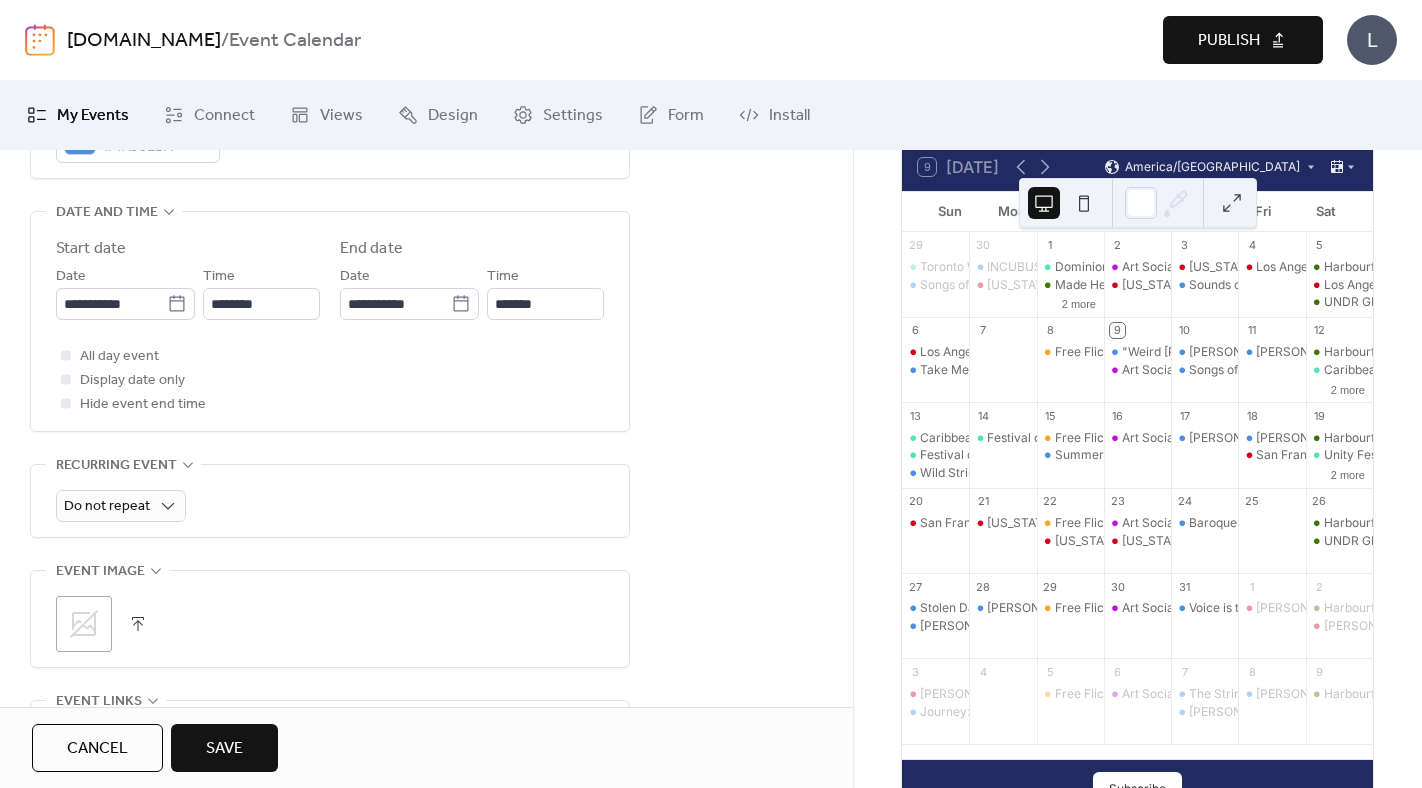 scroll, scrollTop: 639, scrollLeft: 0, axis: vertical 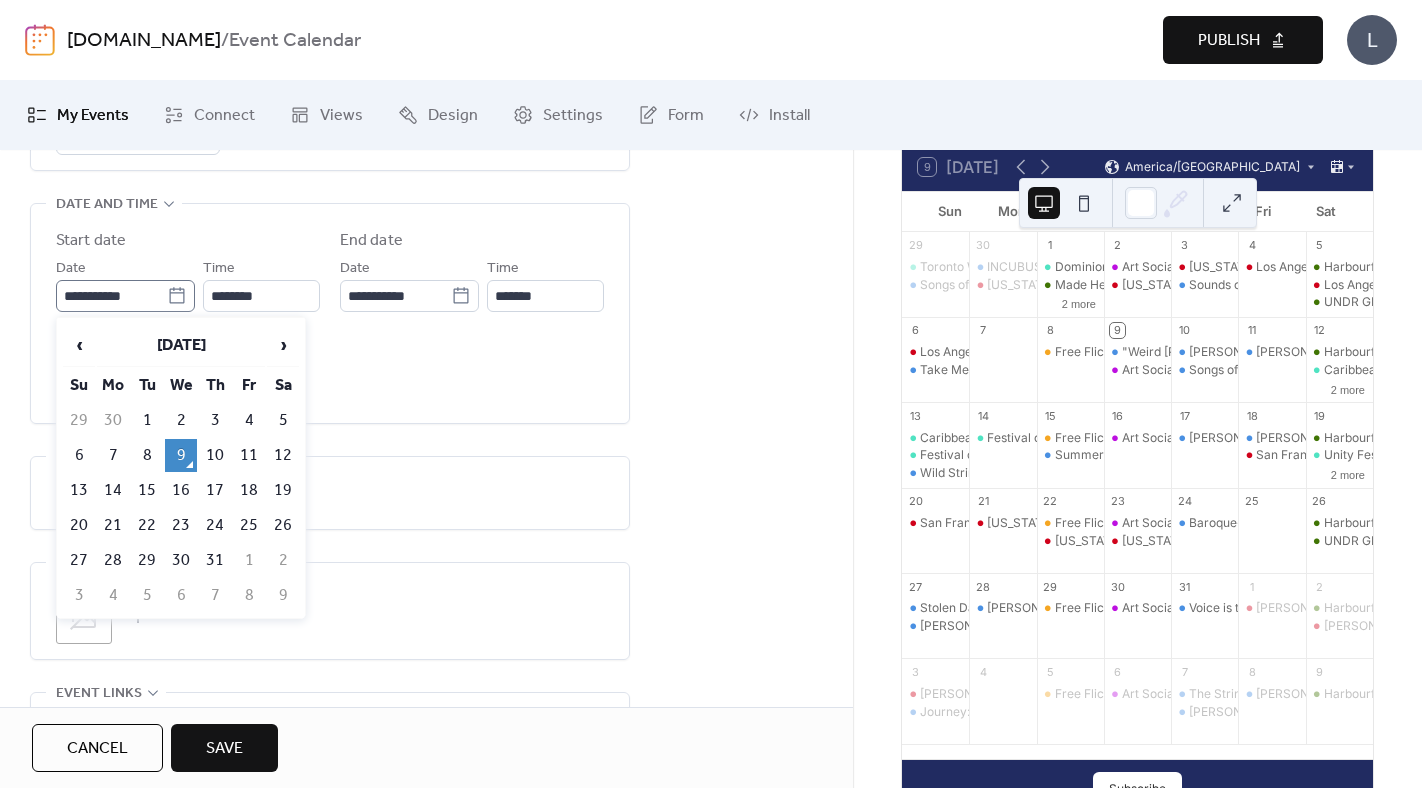 click 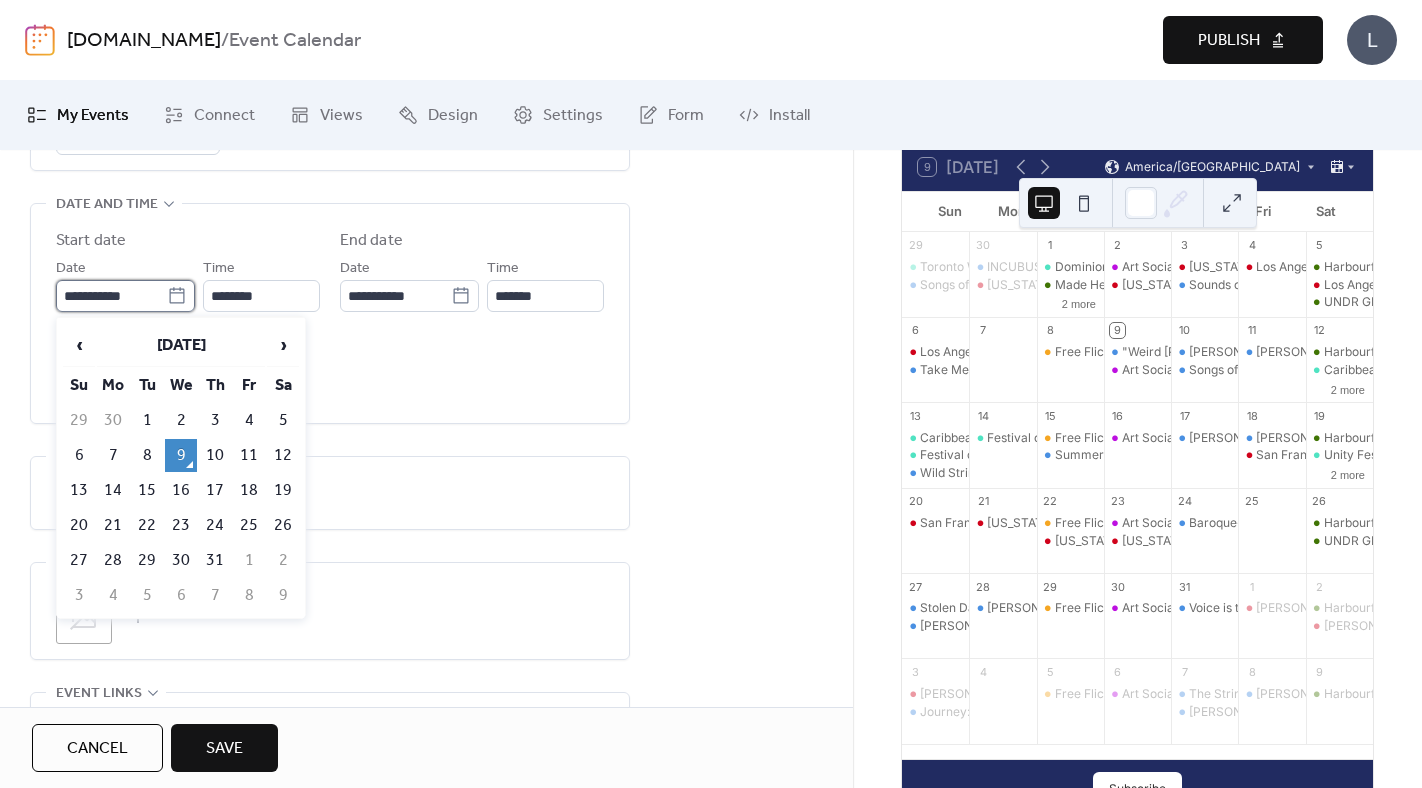 click on "**********" at bounding box center (111, 296) 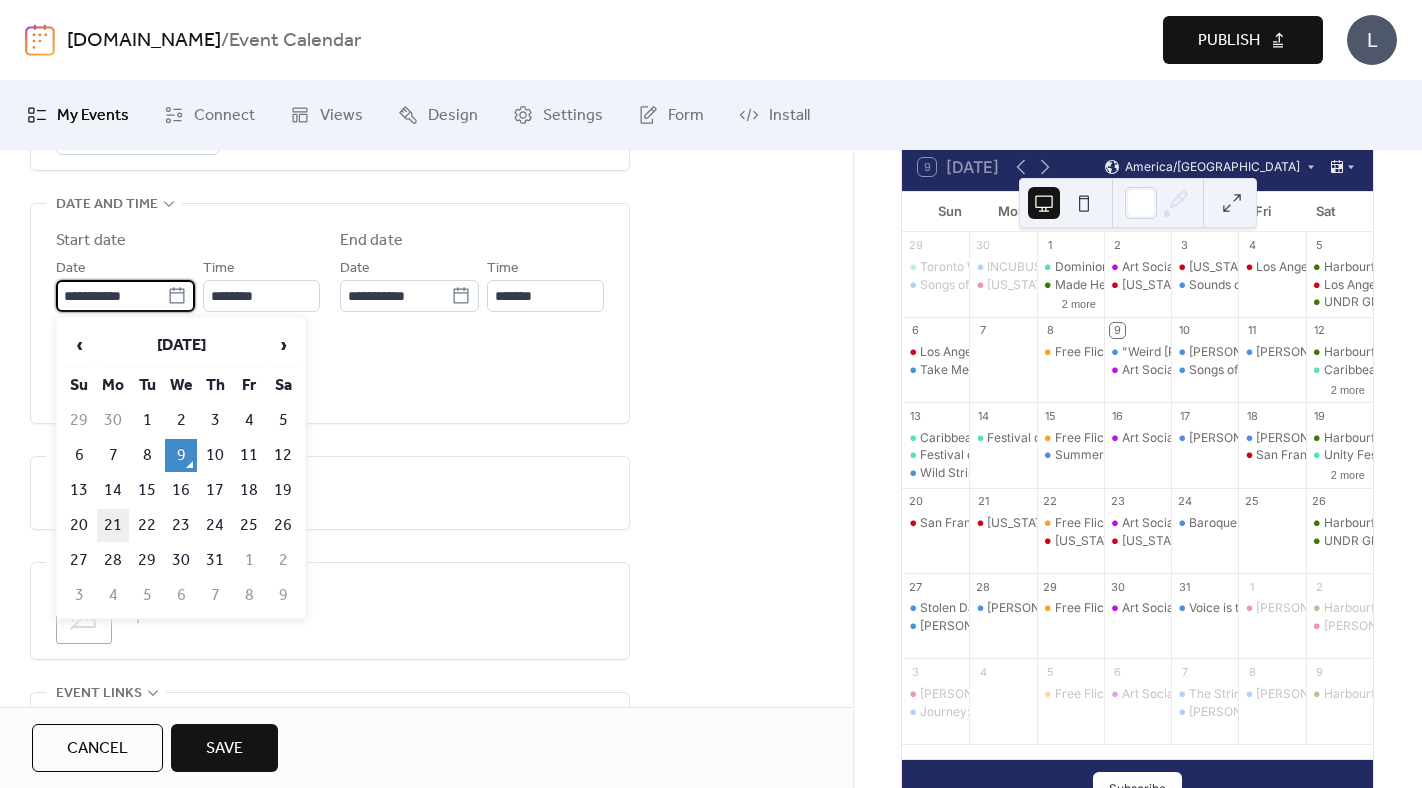 click on "21" at bounding box center [113, 525] 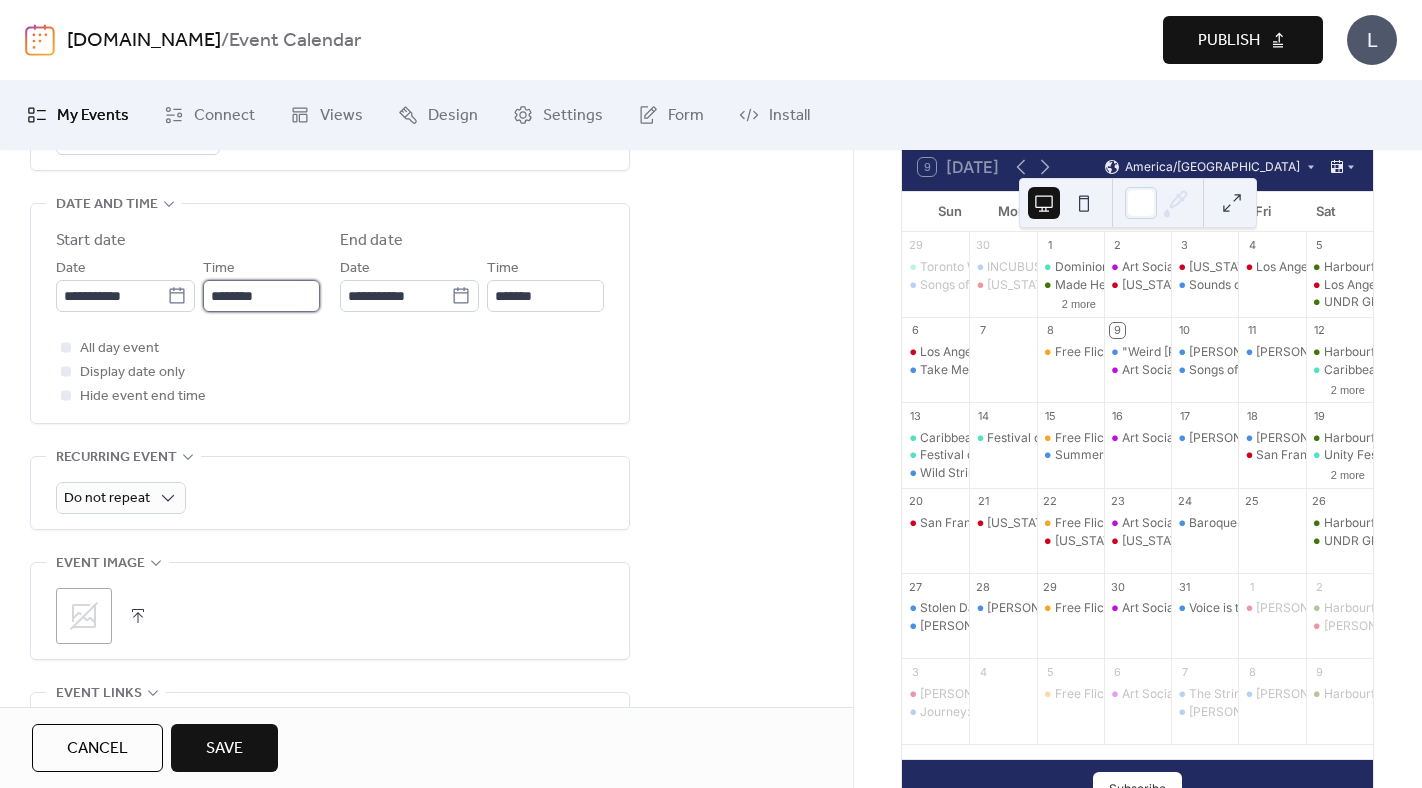 click on "********" at bounding box center [261, 296] 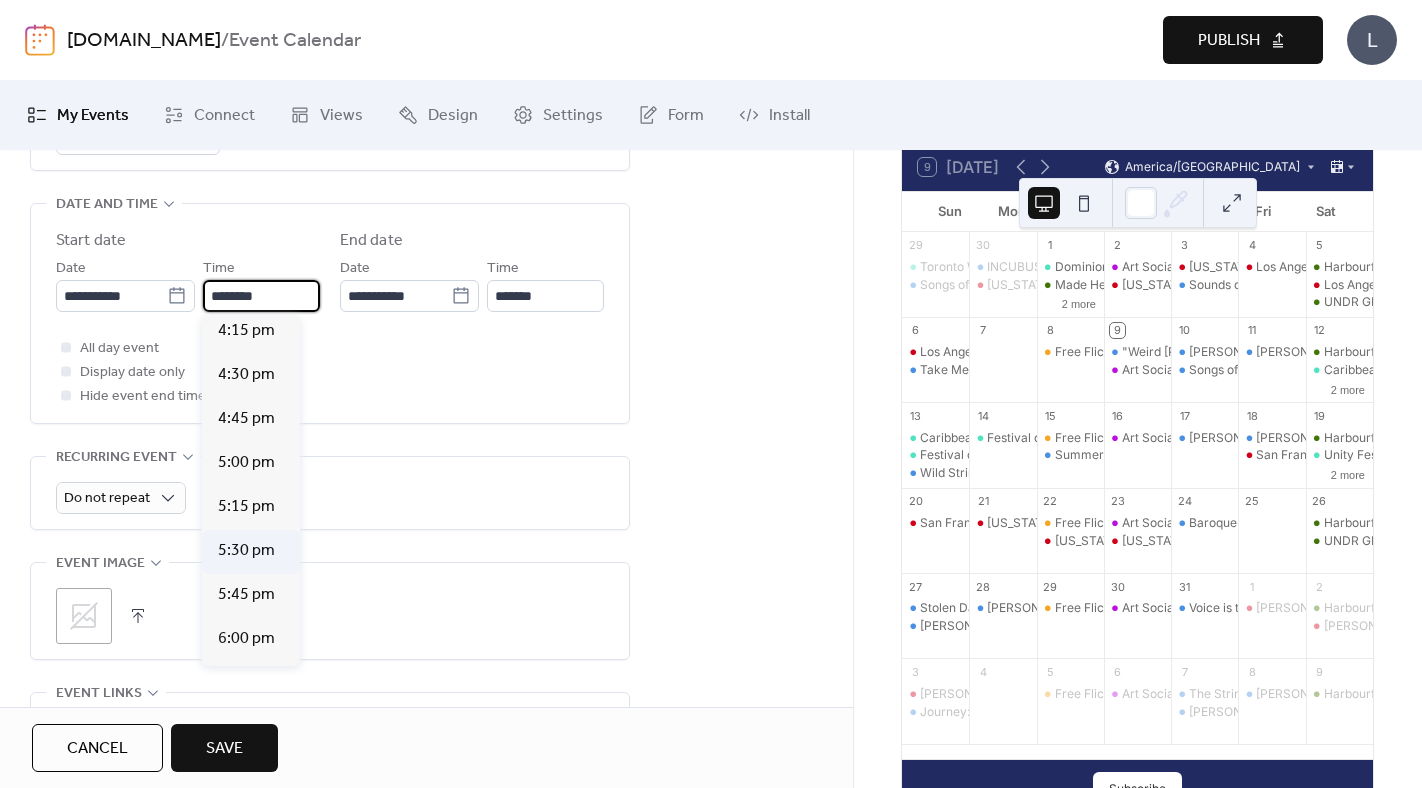 scroll, scrollTop: 2887, scrollLeft: 0, axis: vertical 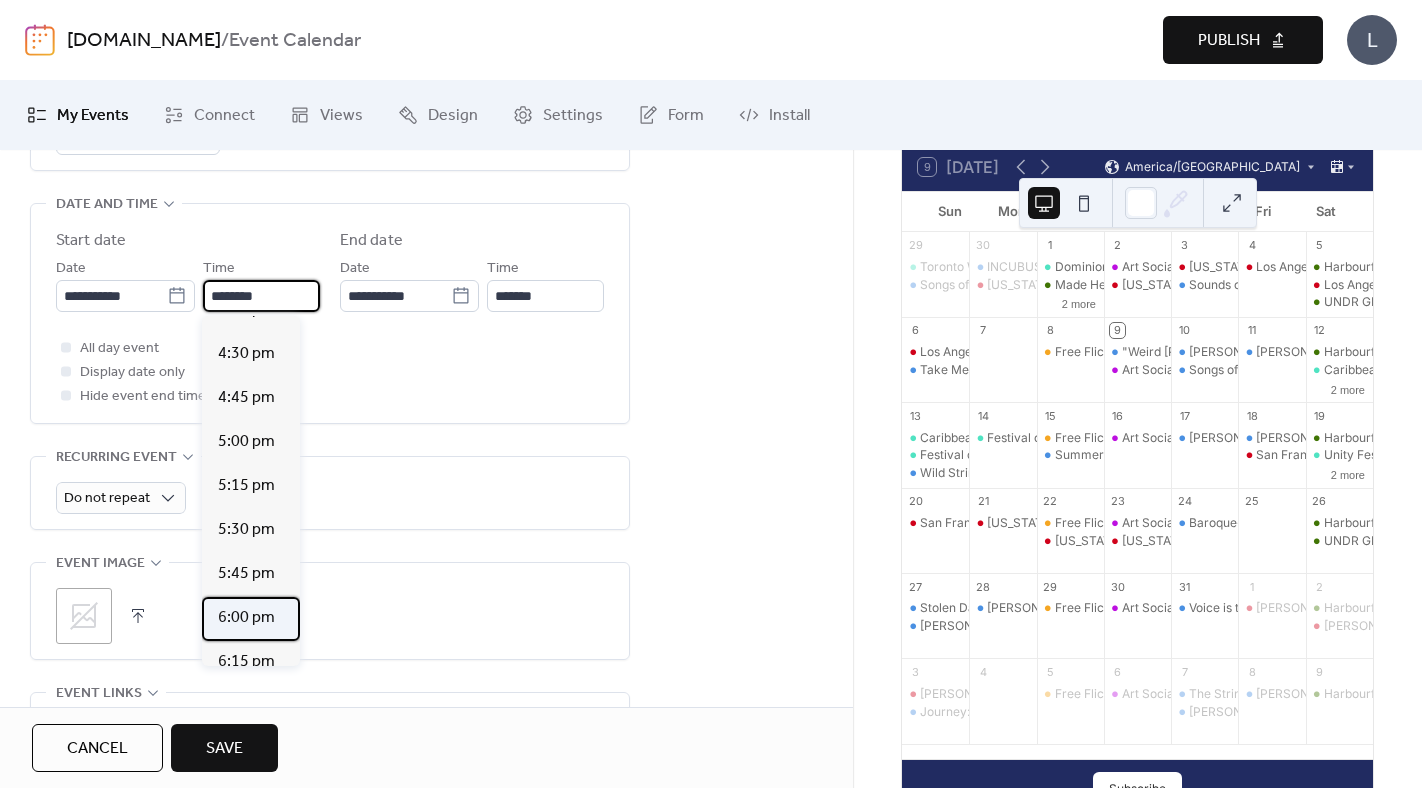 click on "6:00 pm" at bounding box center (246, 618) 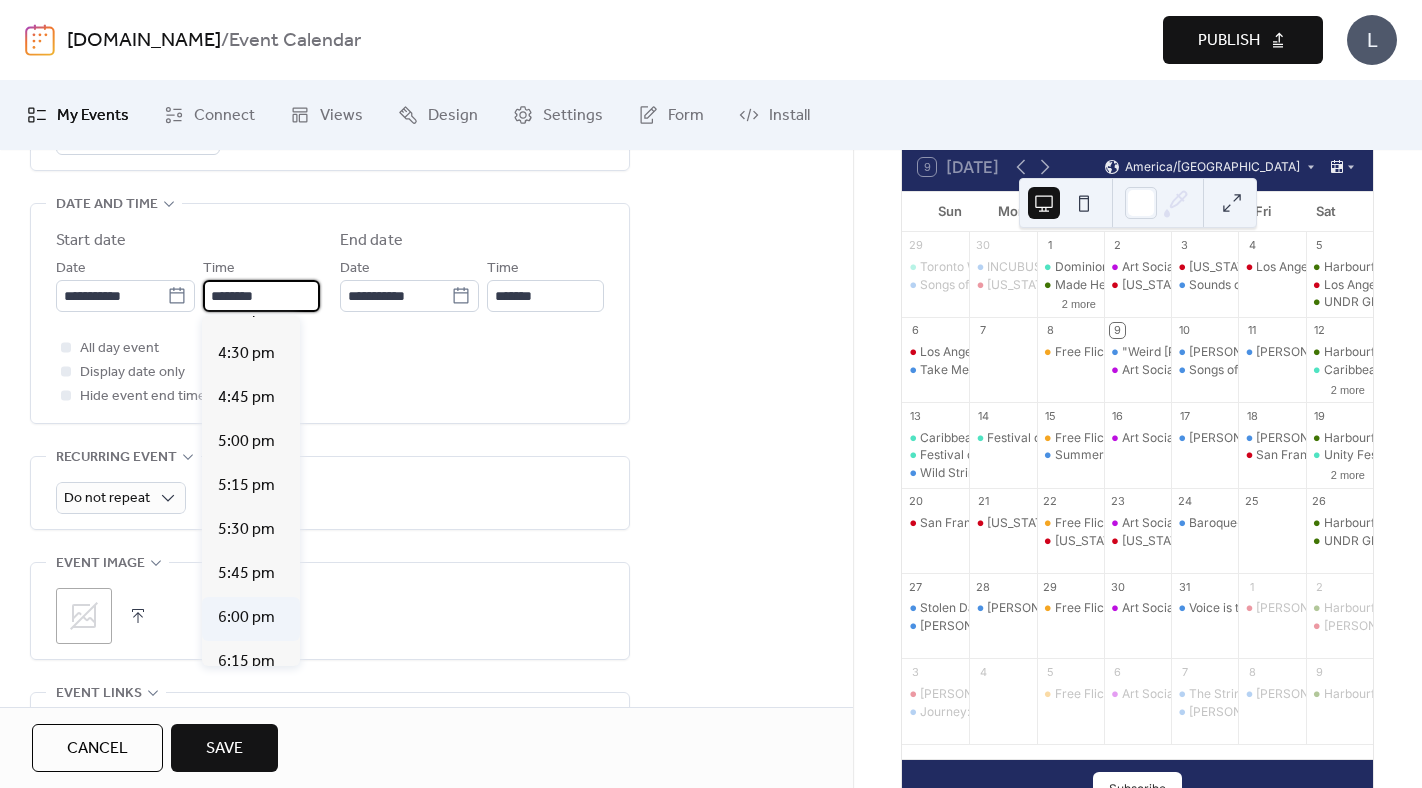 type on "*******" 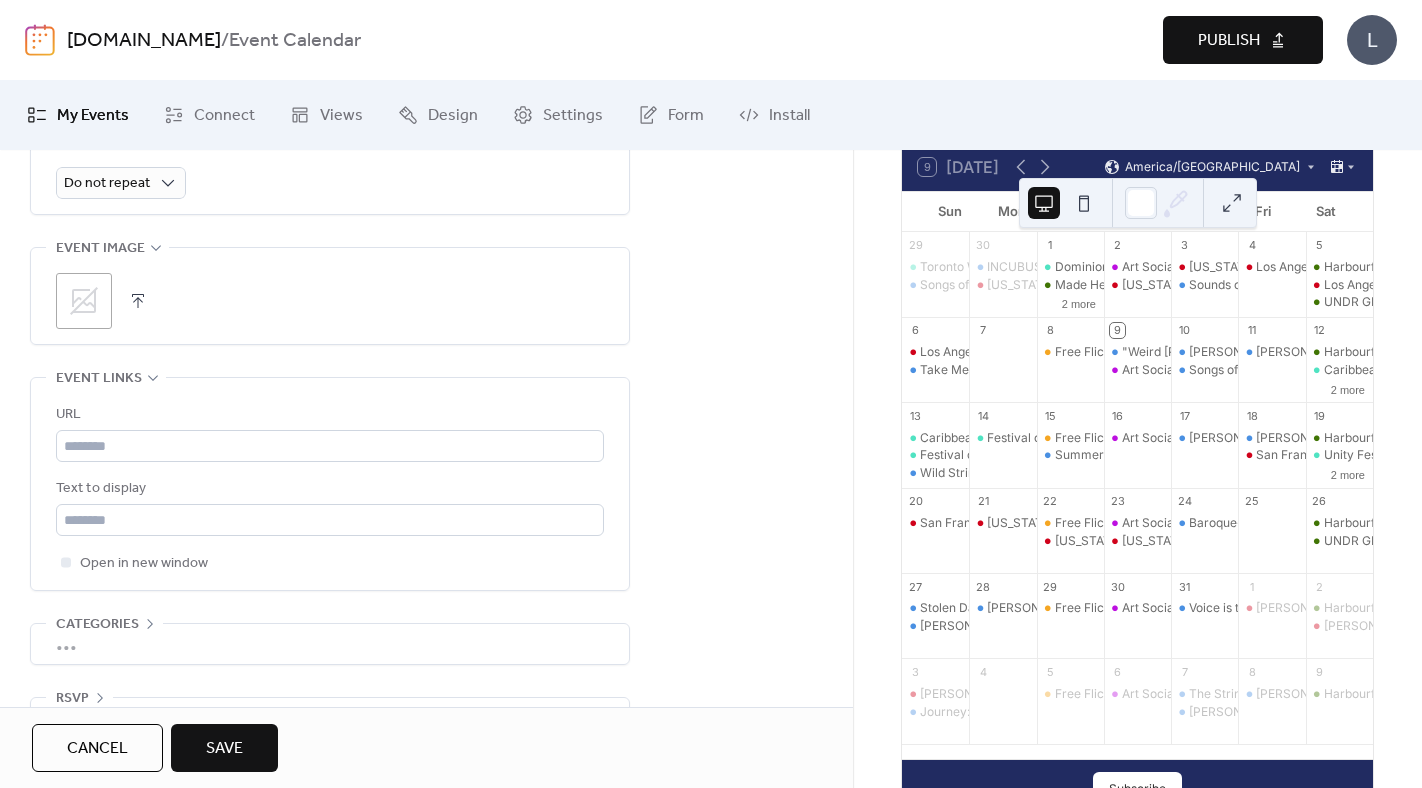 scroll, scrollTop: 957, scrollLeft: 0, axis: vertical 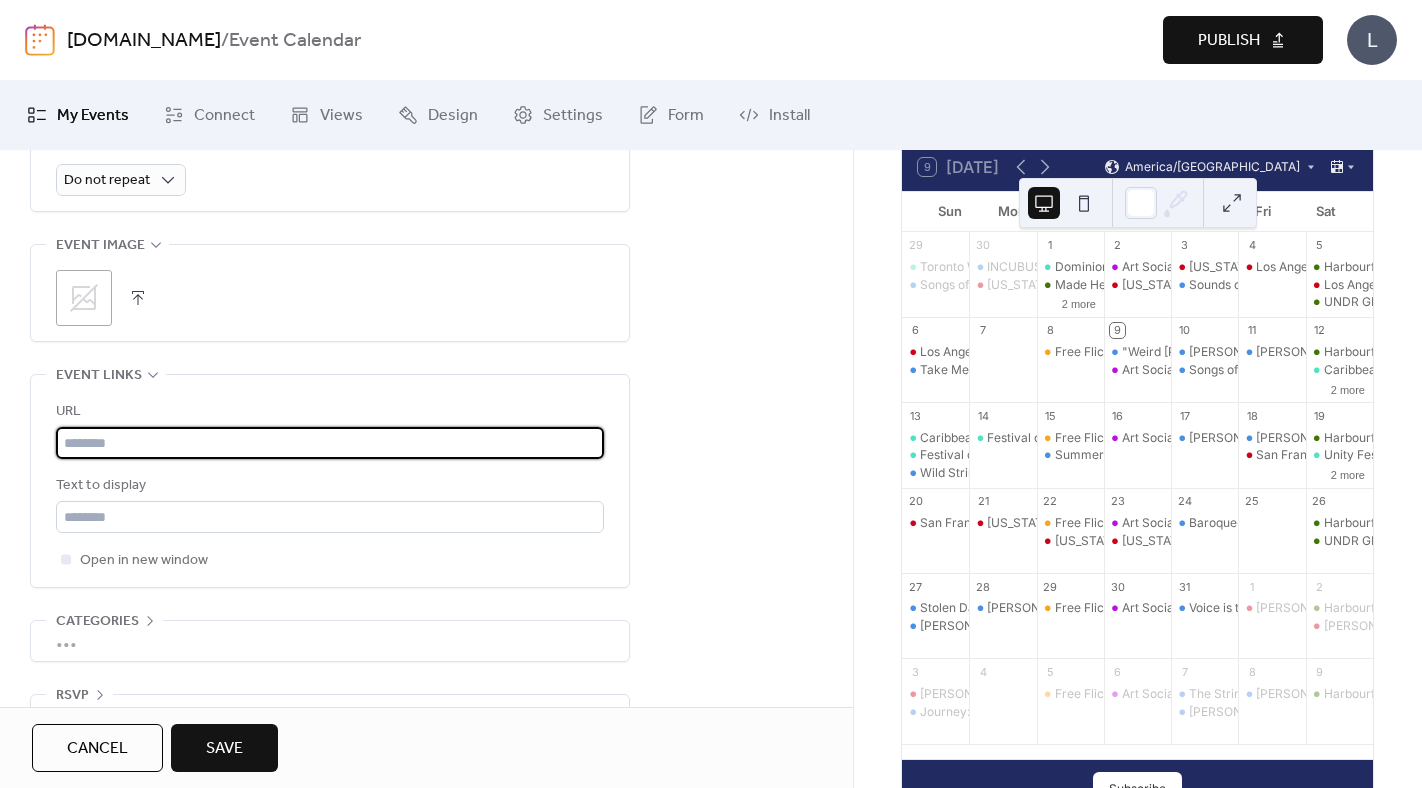 click at bounding box center [330, 443] 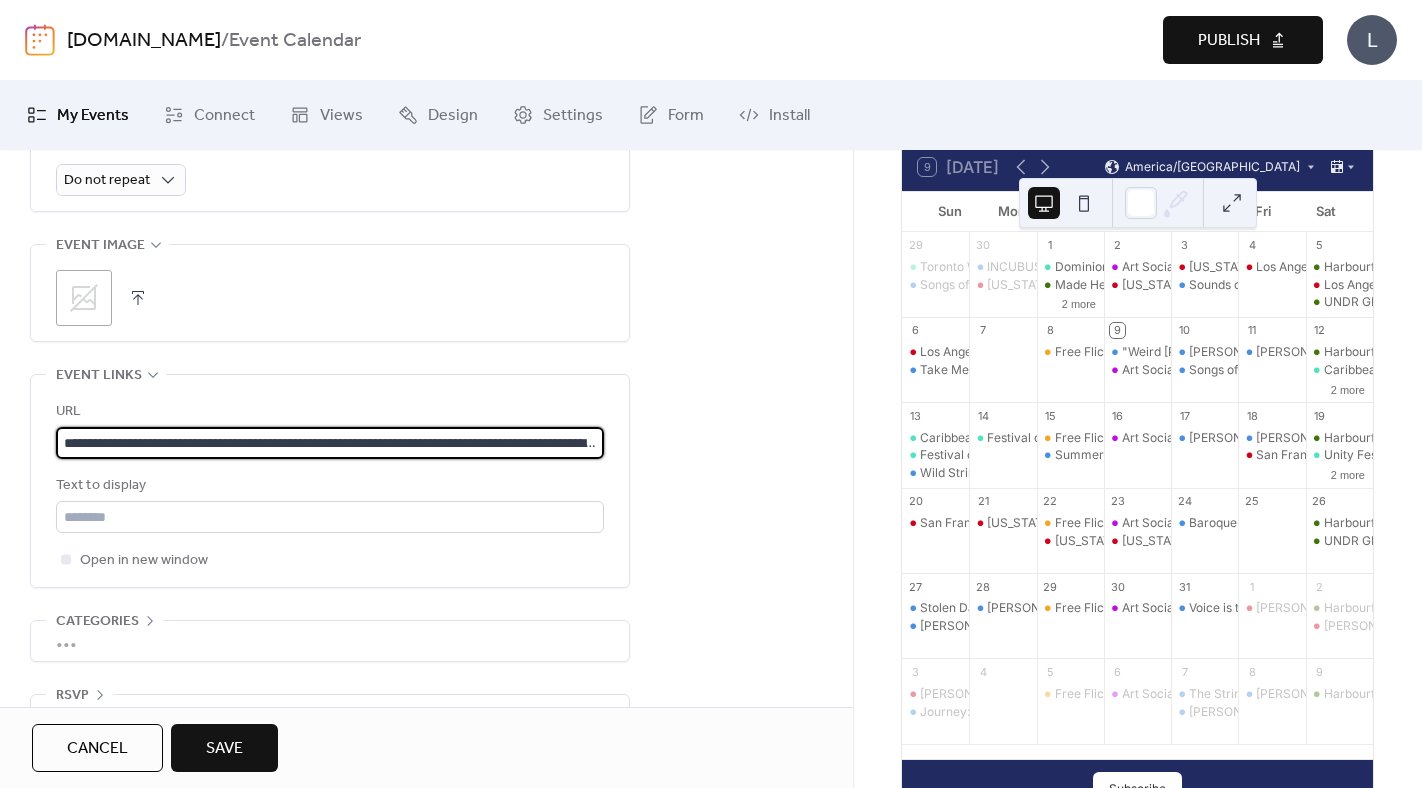 scroll, scrollTop: 0, scrollLeft: 1096, axis: horizontal 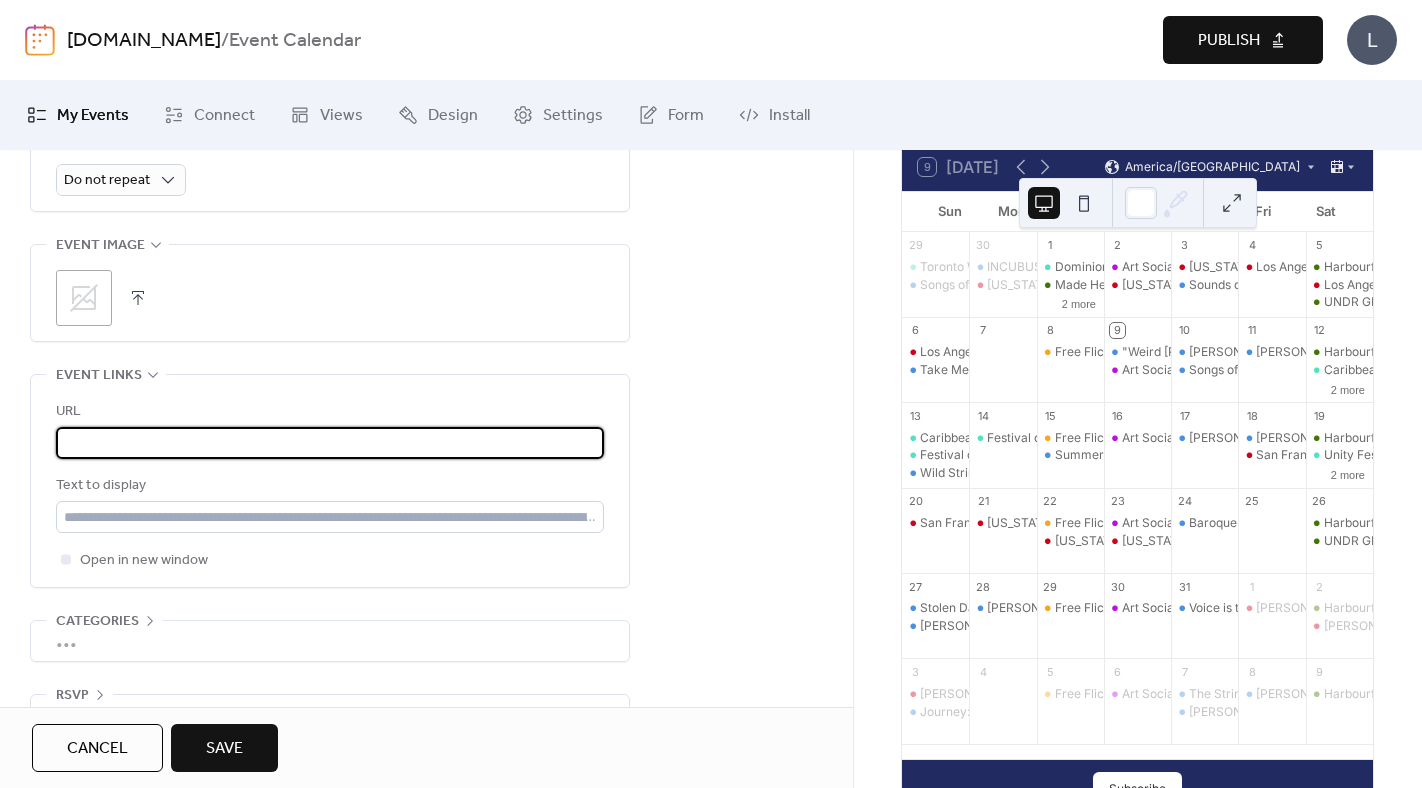 type on "**********" 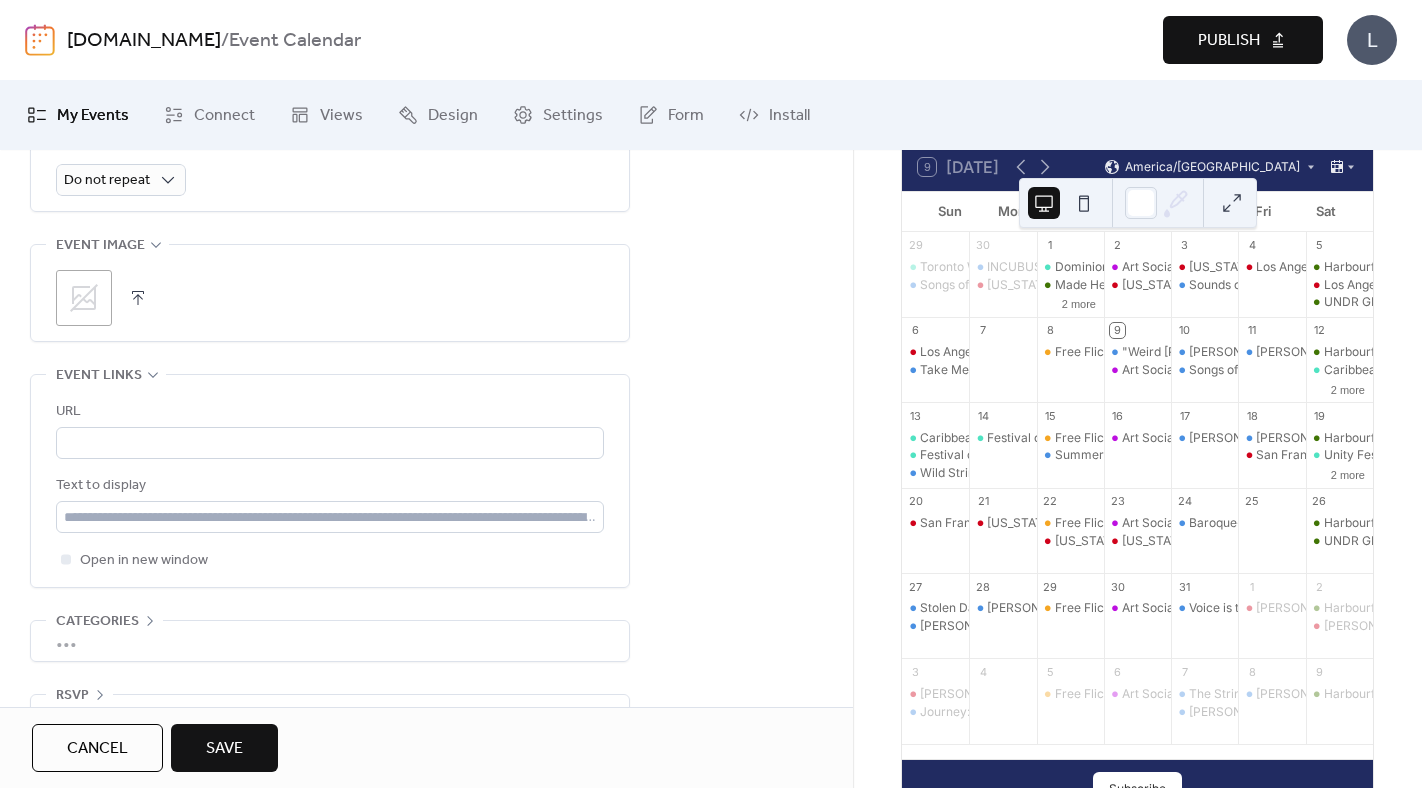 click on "**********" at bounding box center (330, 481) 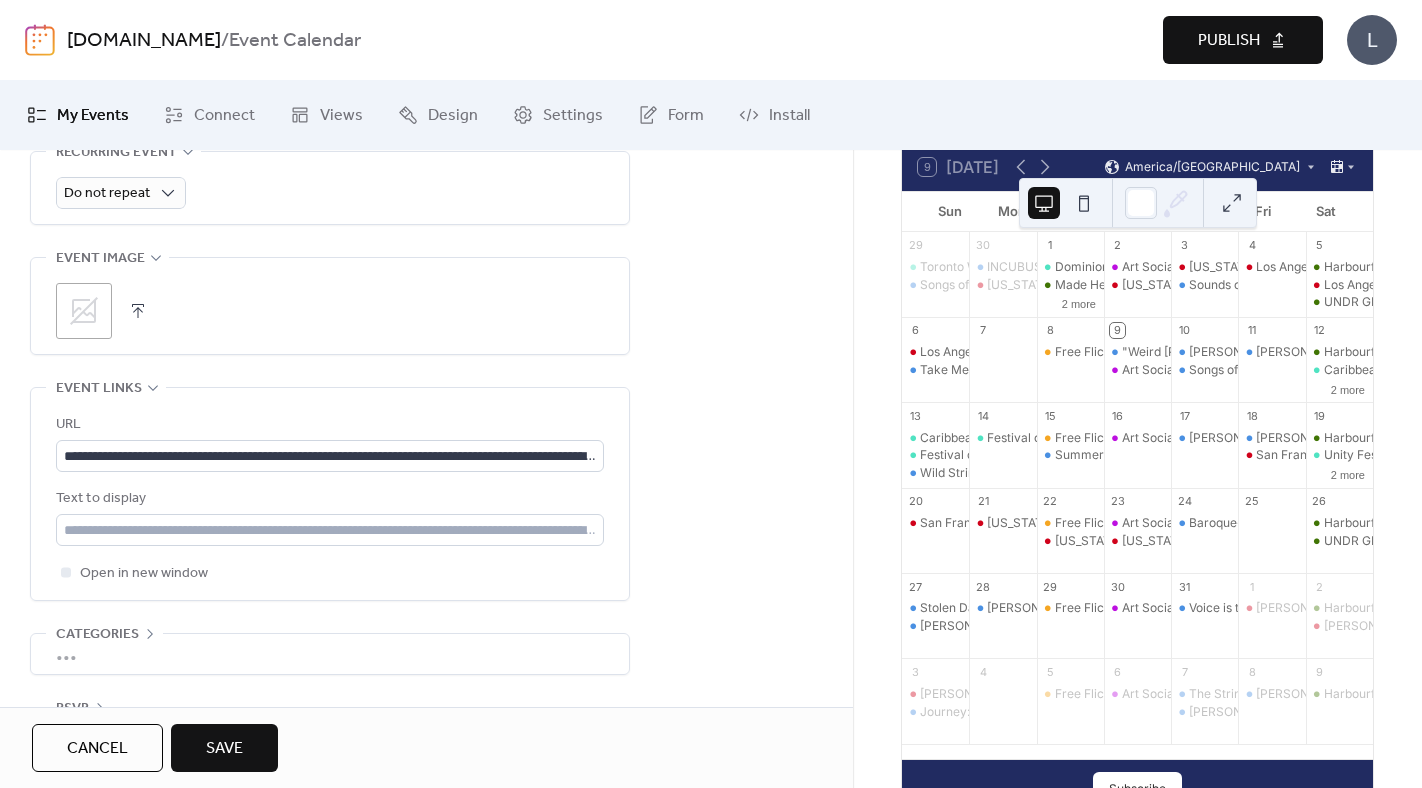 scroll, scrollTop: 938, scrollLeft: 0, axis: vertical 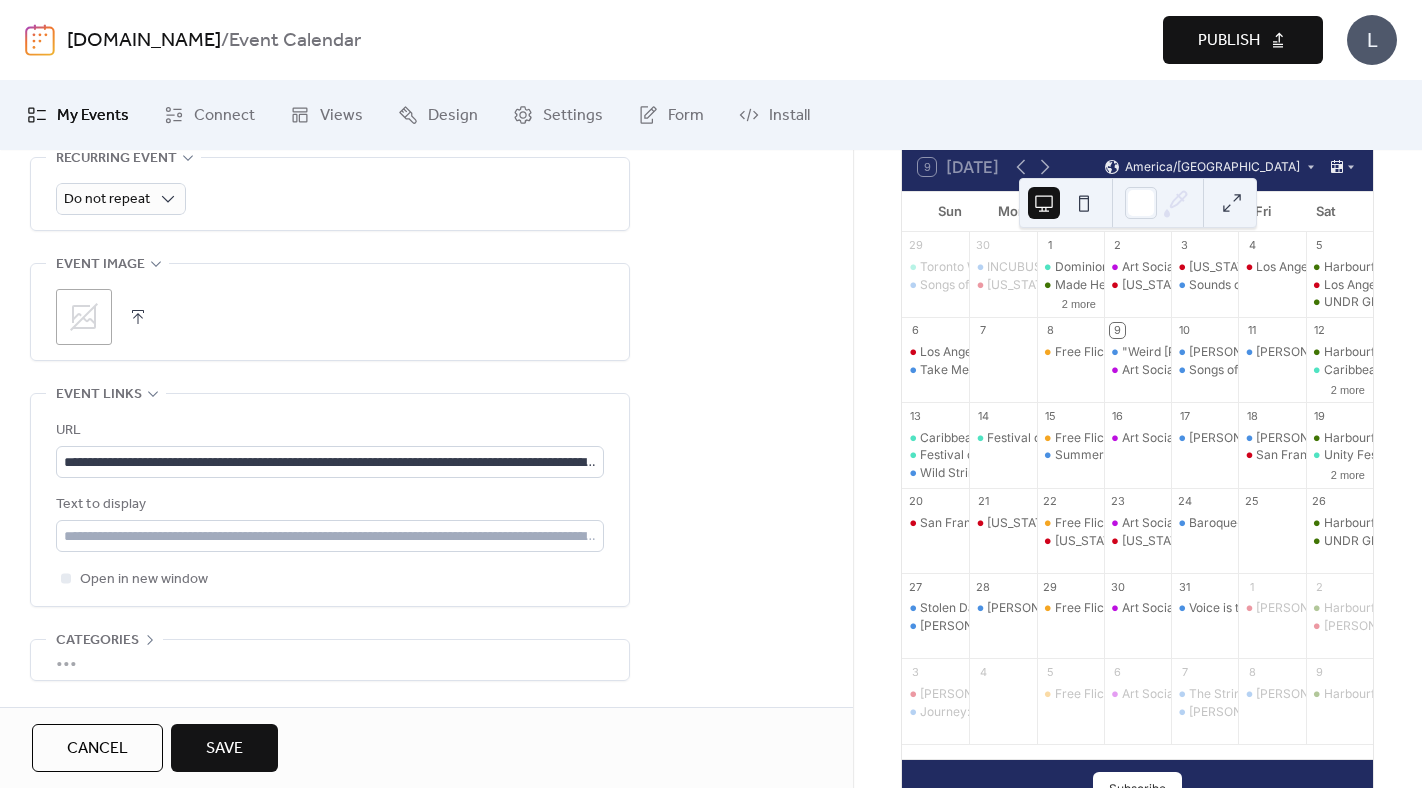 click on ";" at bounding box center [330, 312] 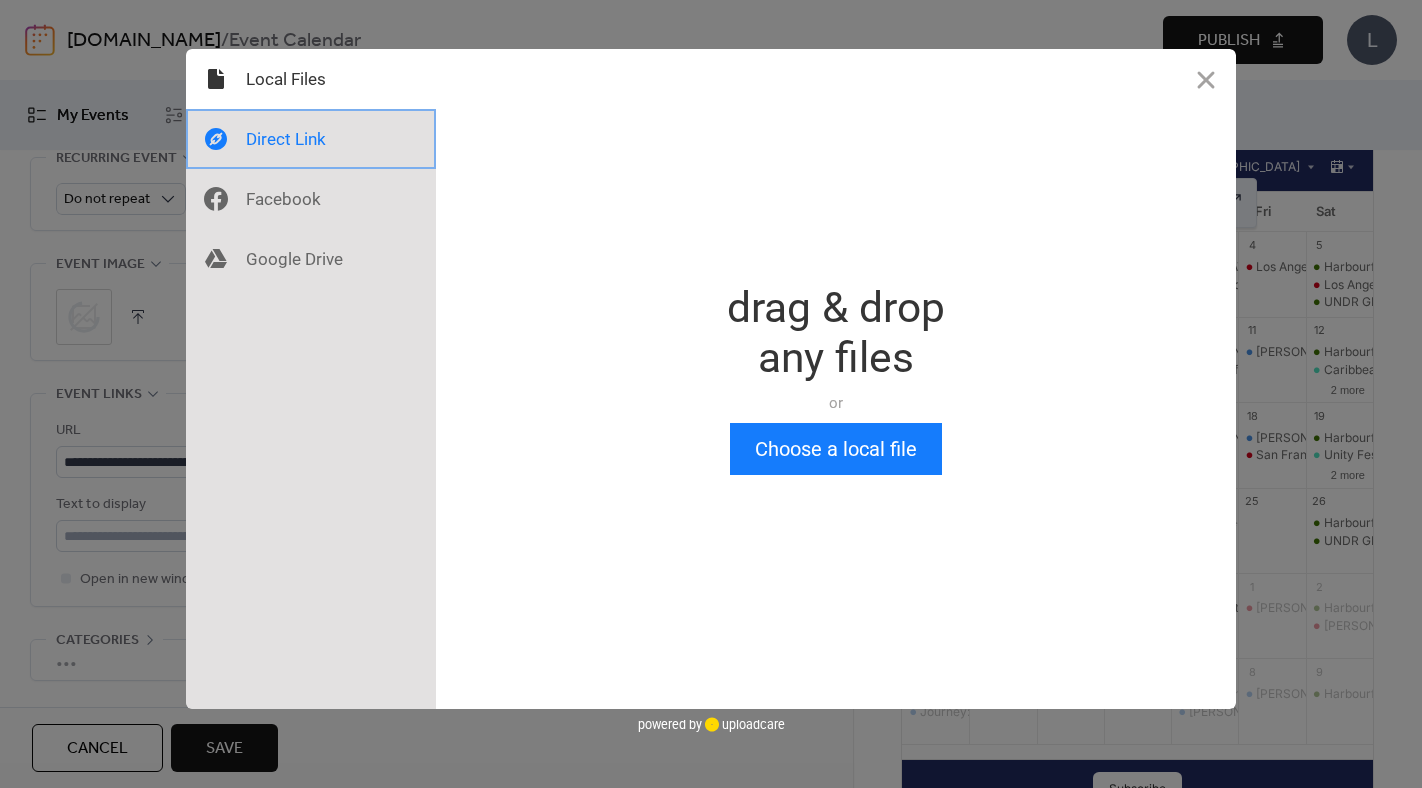 click at bounding box center [311, 139] 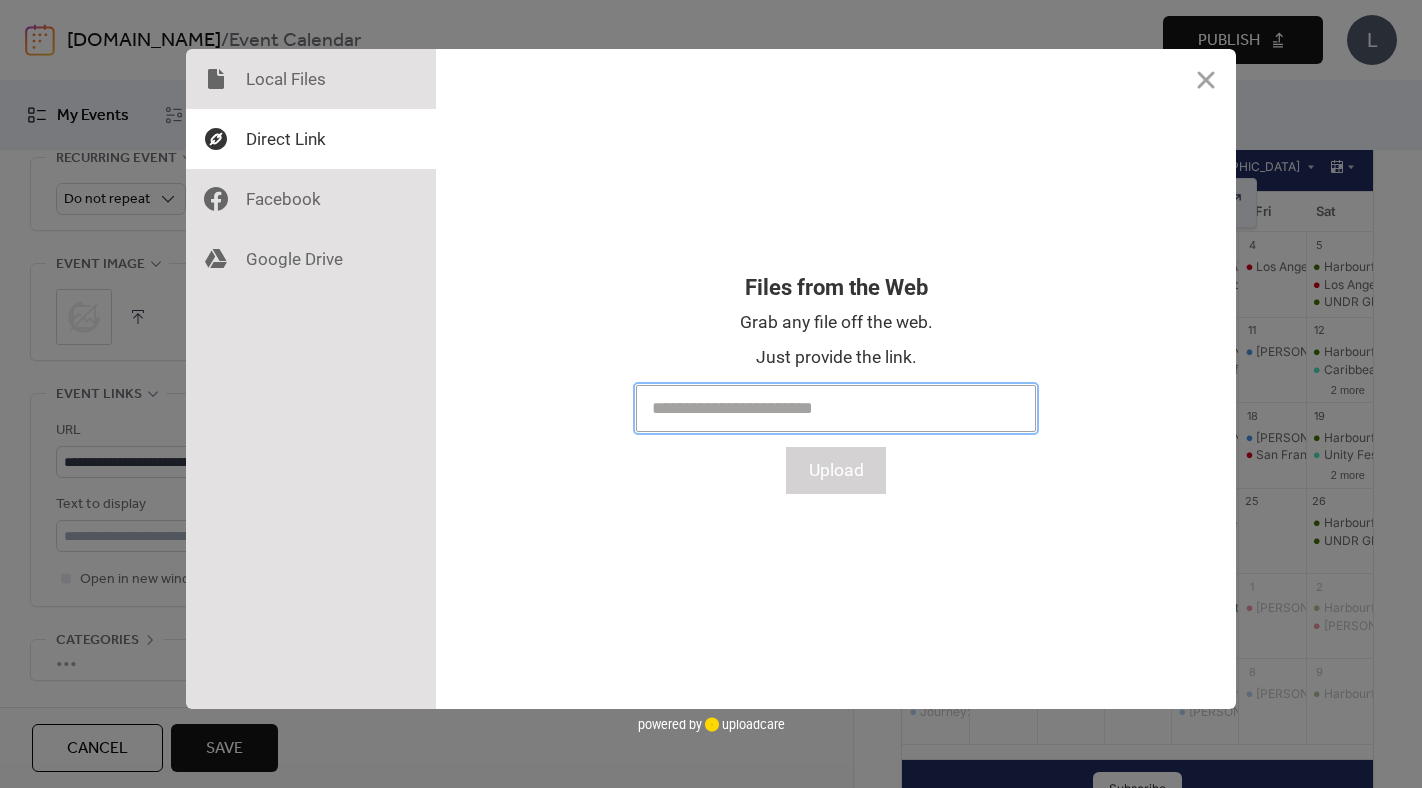 paste on "**********" 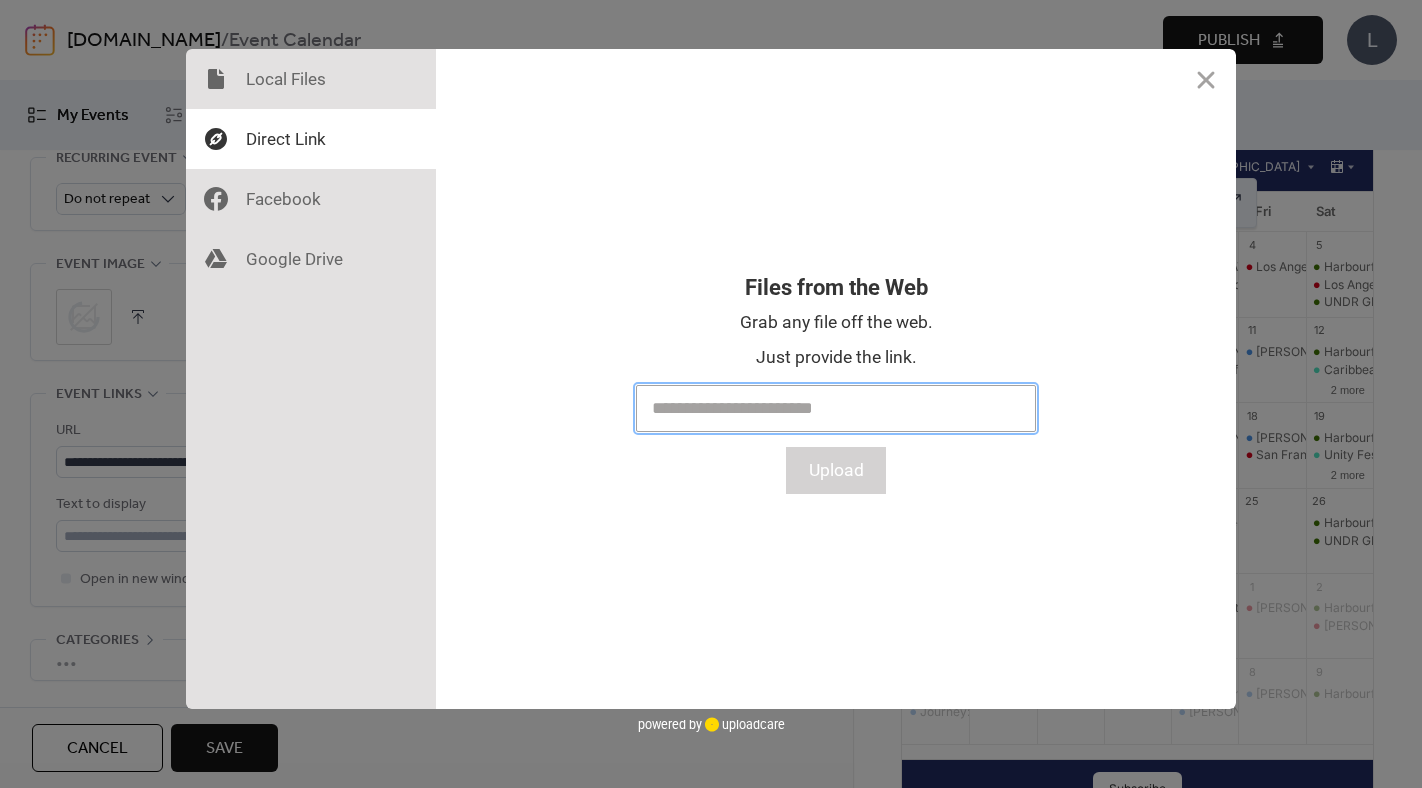 type on "**********" 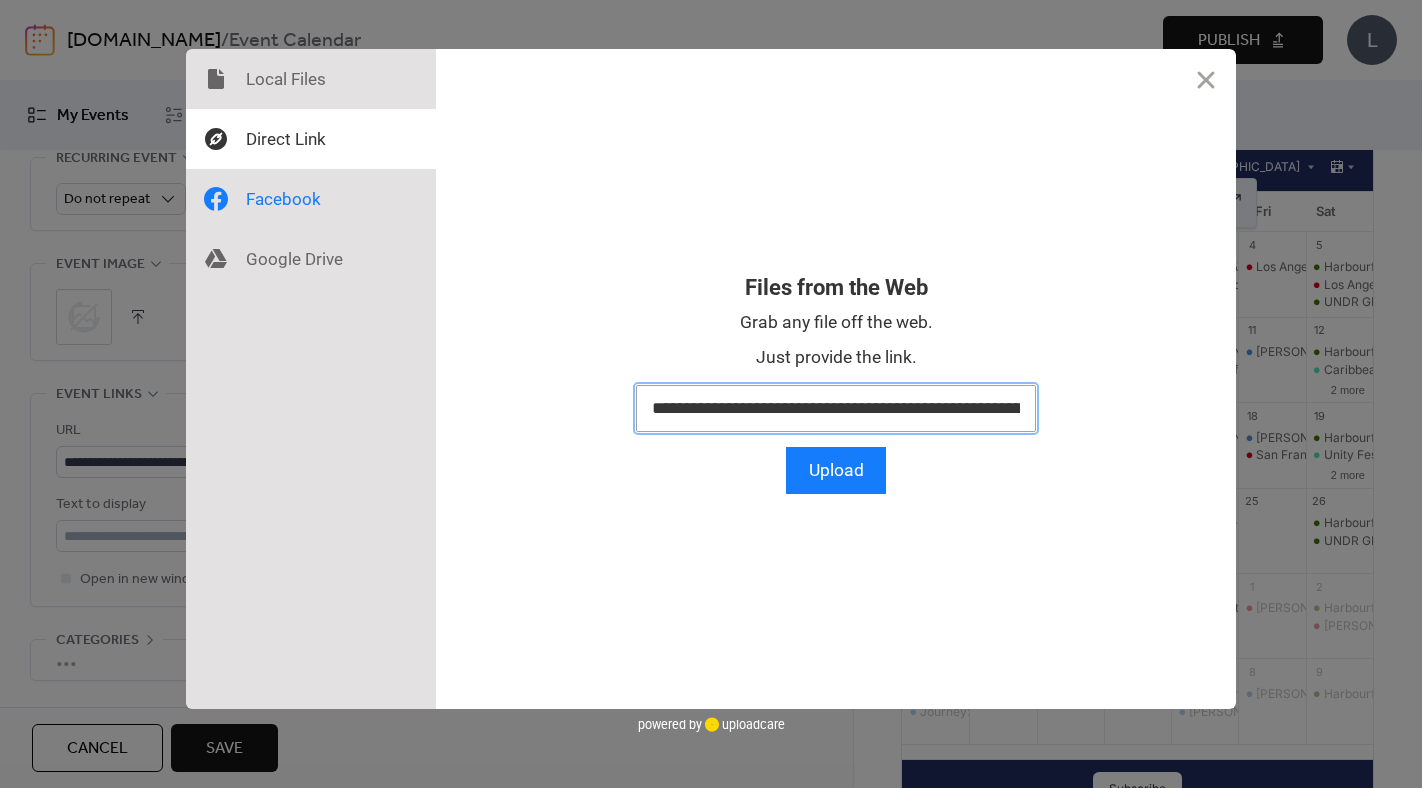 scroll, scrollTop: 0, scrollLeft: 168, axis: horizontal 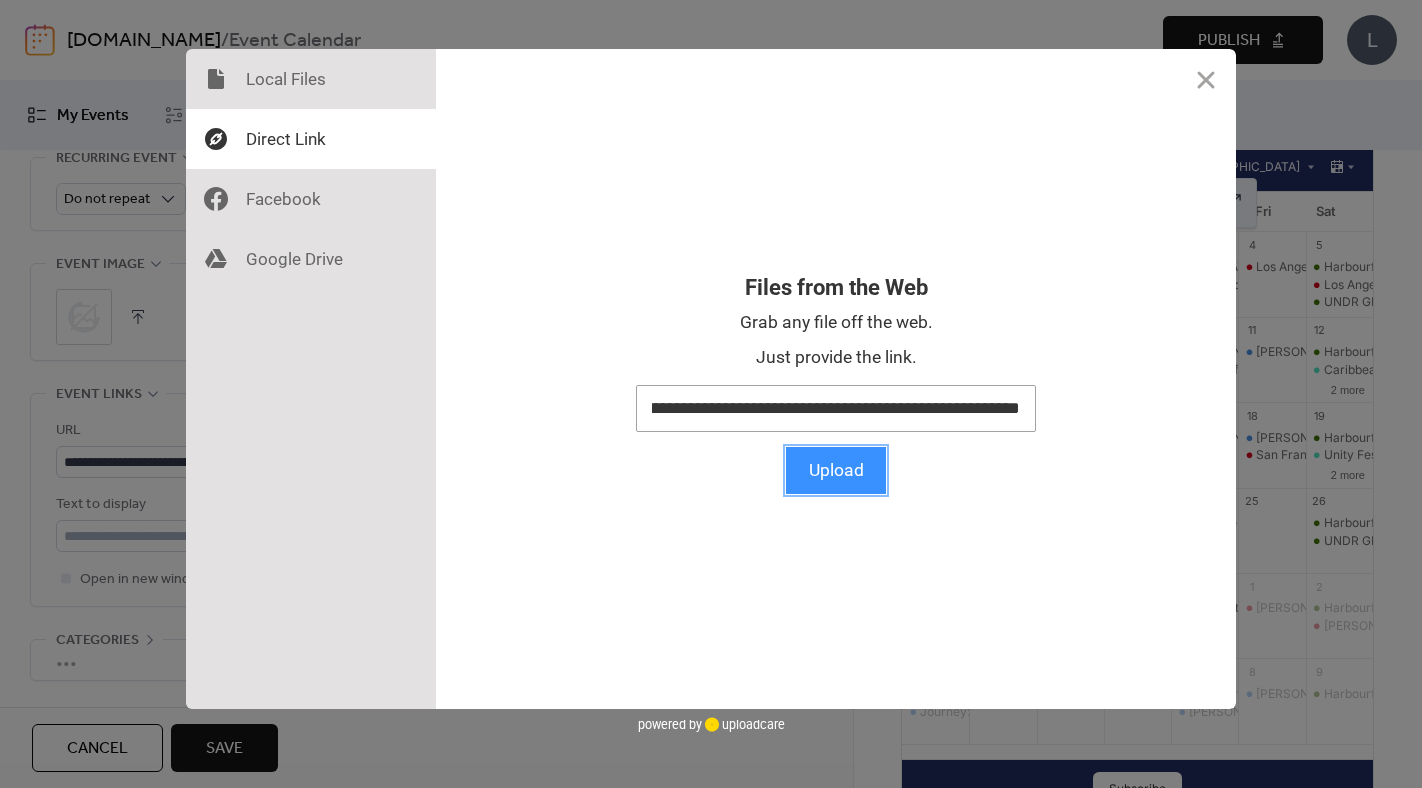 click on "Upload" at bounding box center (836, 470) 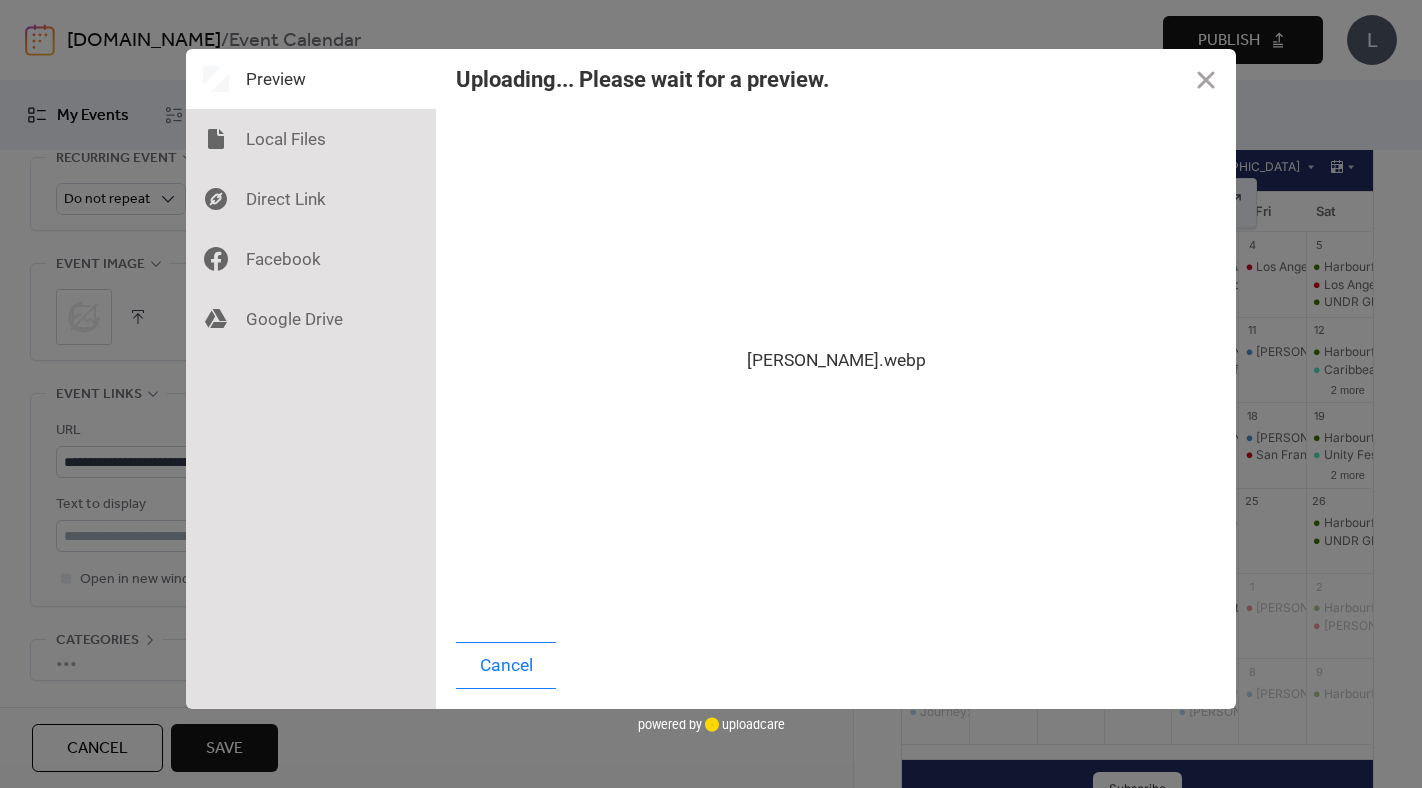 scroll, scrollTop: 0, scrollLeft: 0, axis: both 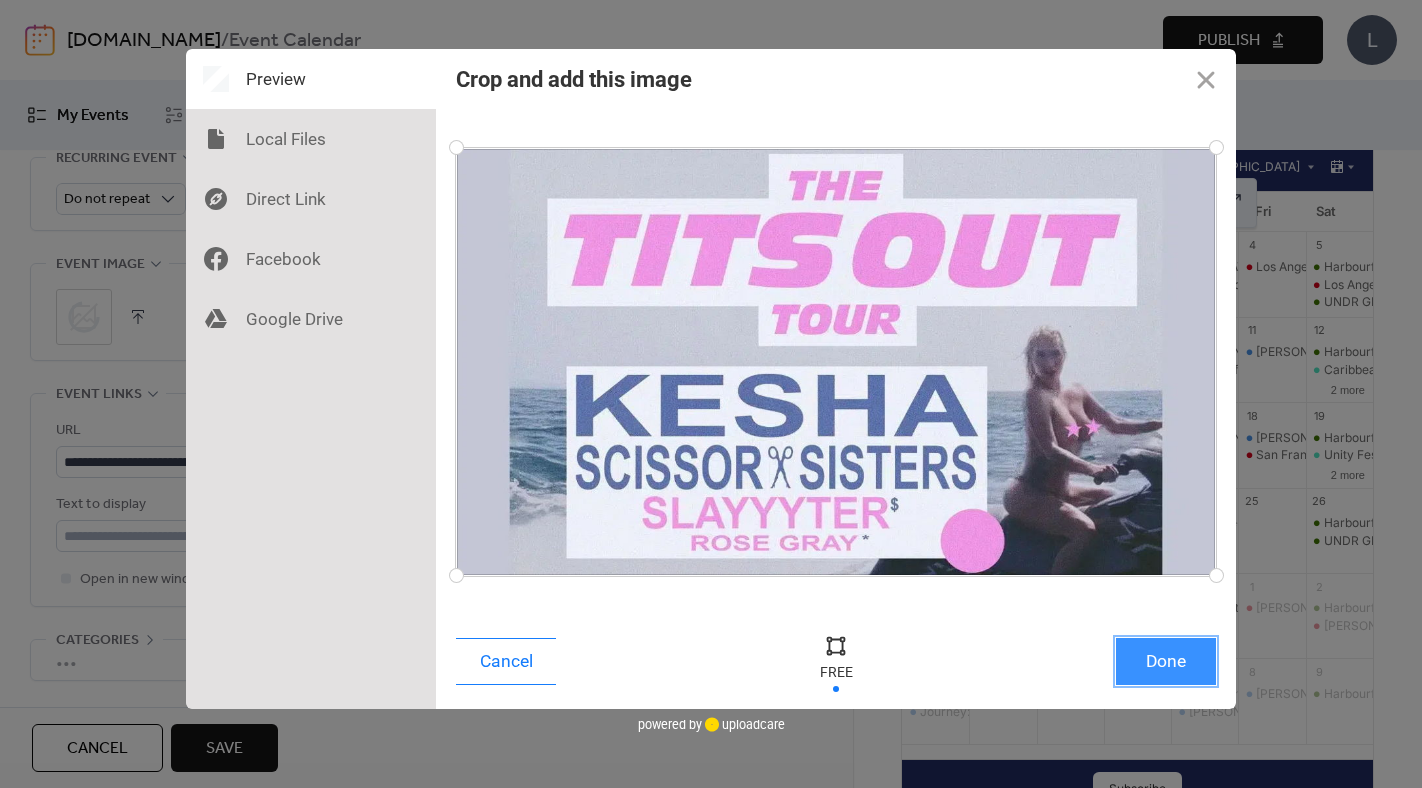 click on "Done" at bounding box center (1166, 661) 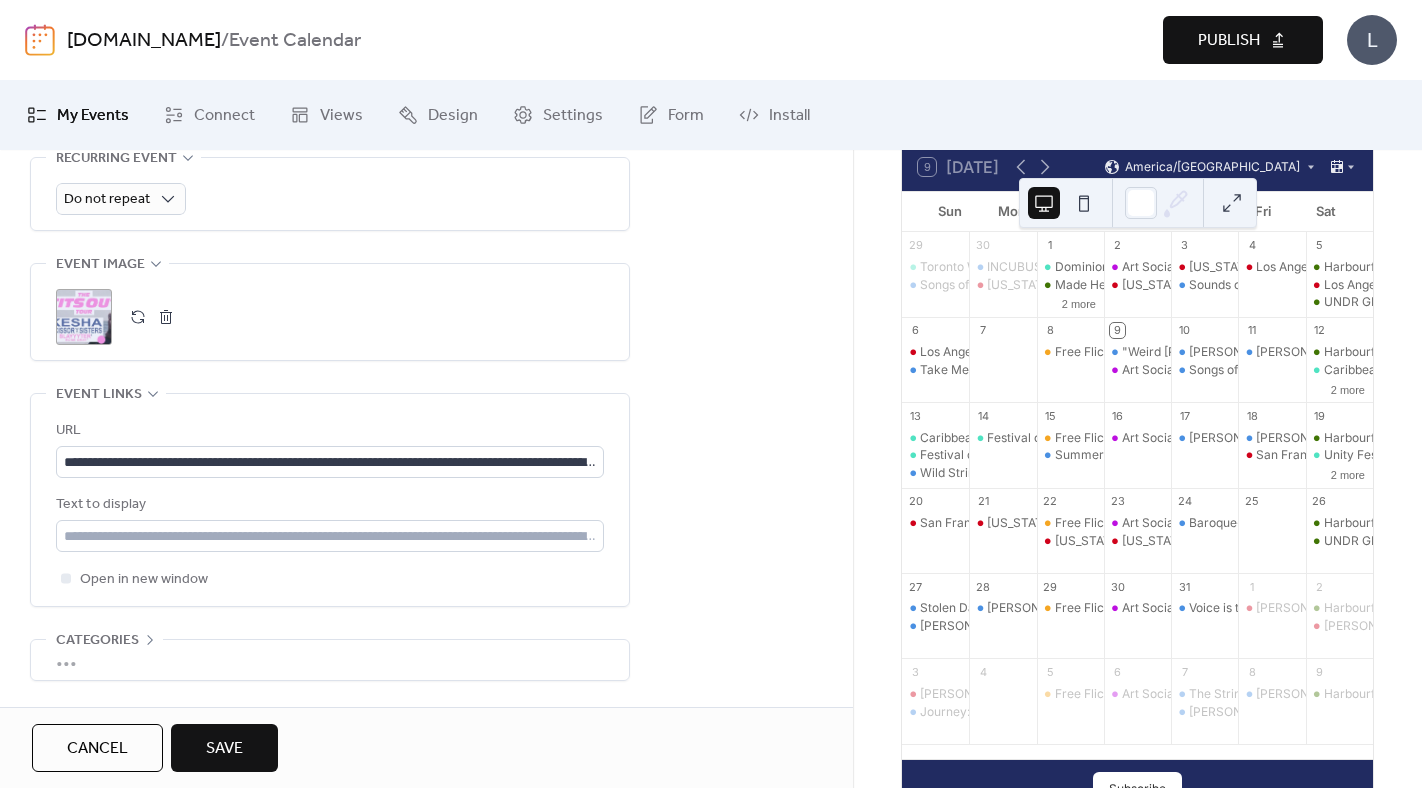 click on "Save" at bounding box center (224, 749) 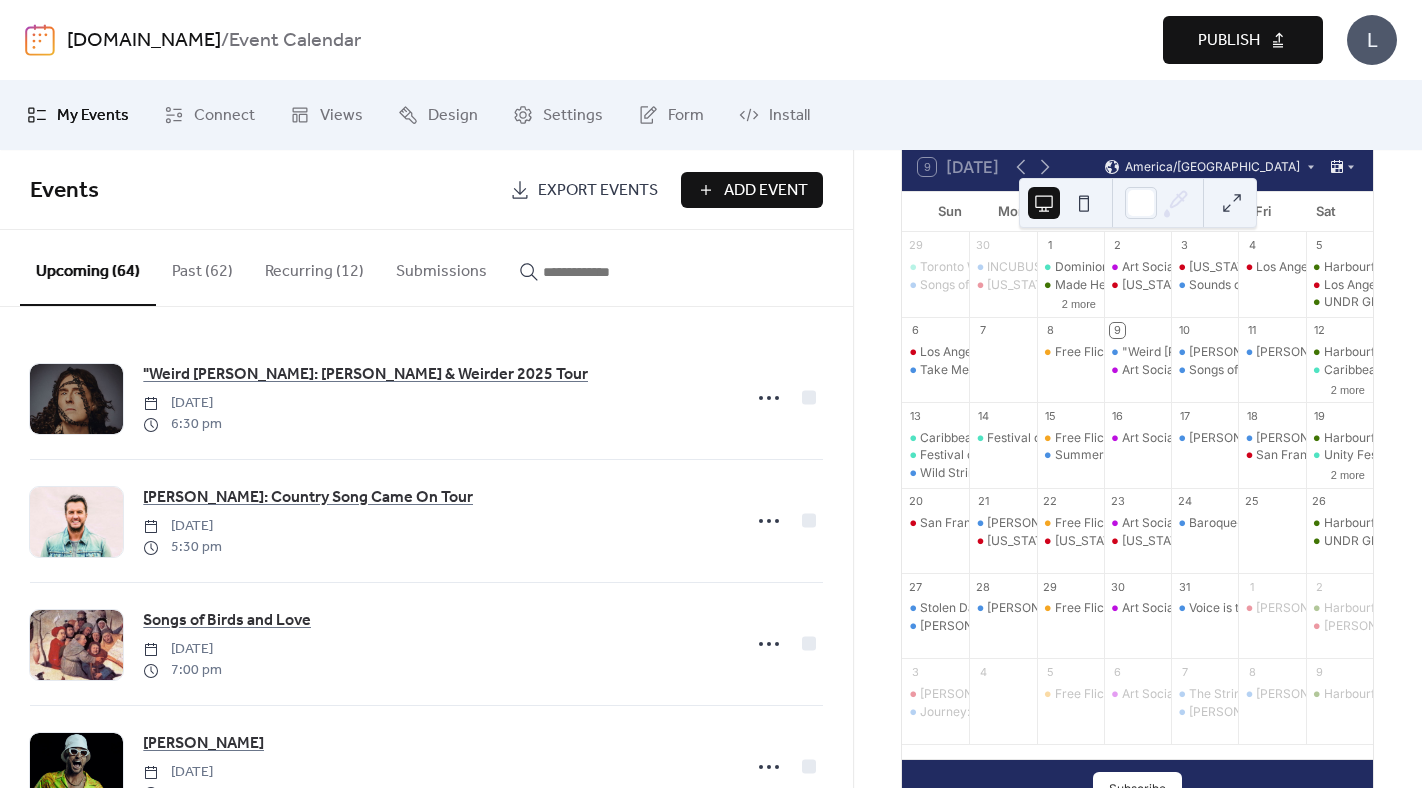 click on "Add Event" at bounding box center [752, 190] 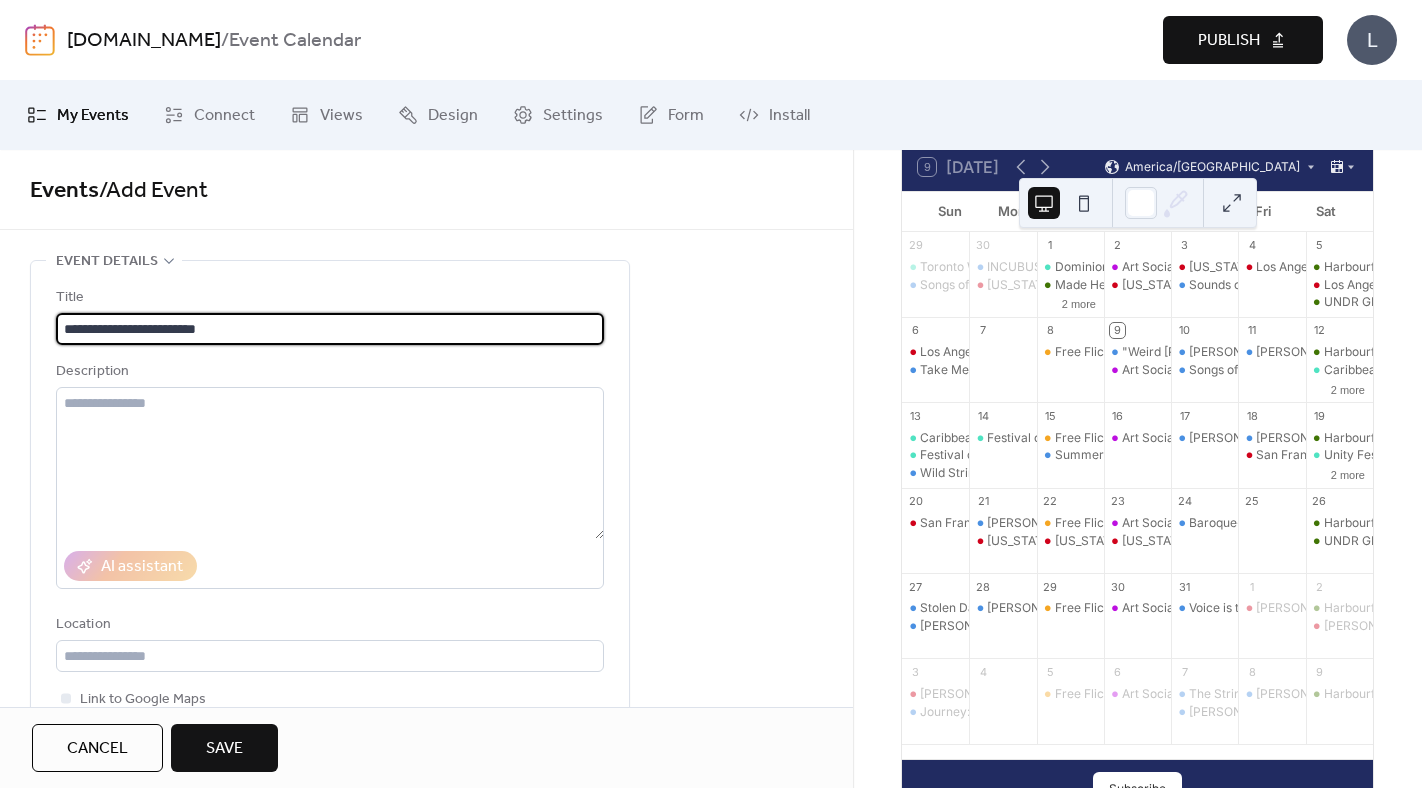 type on "**********" 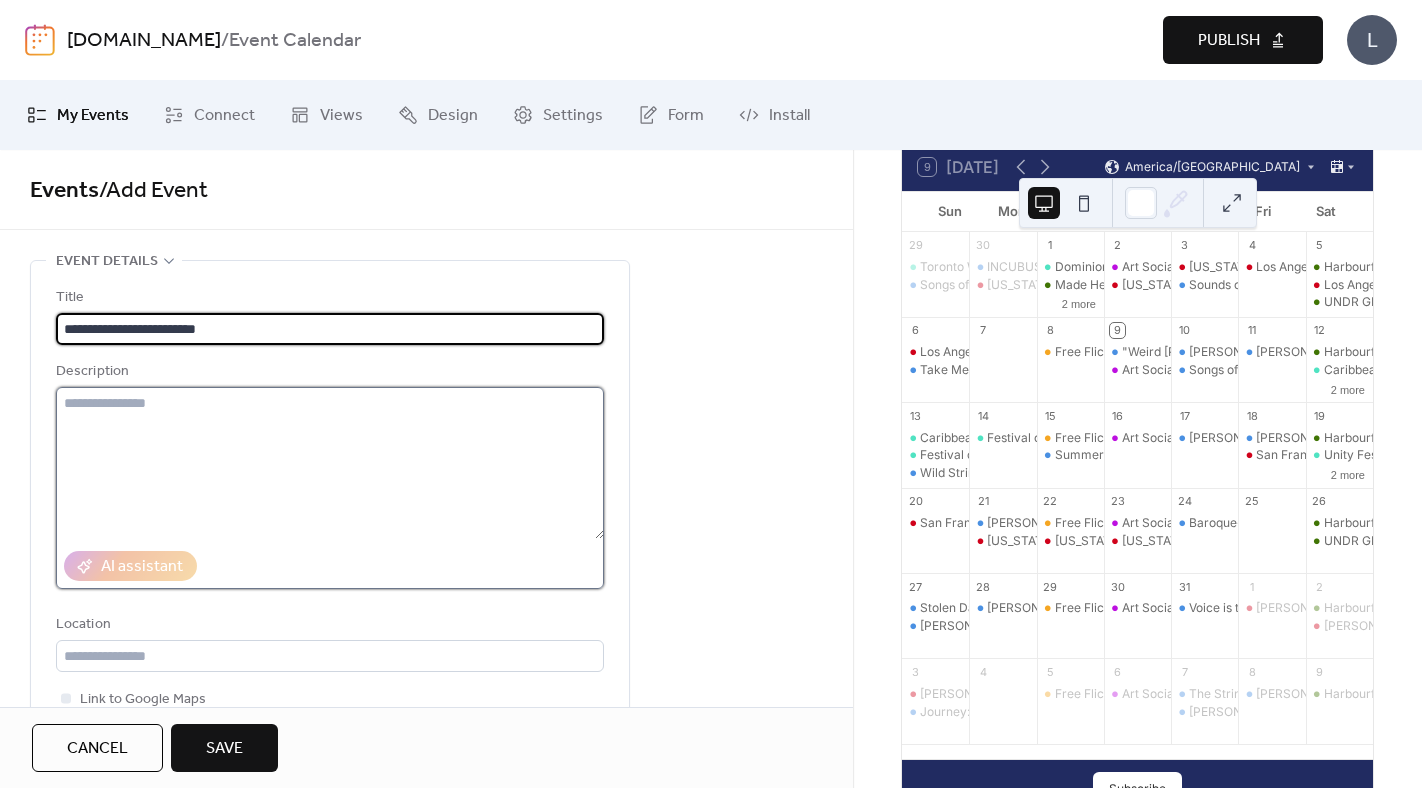 click at bounding box center [330, 463] 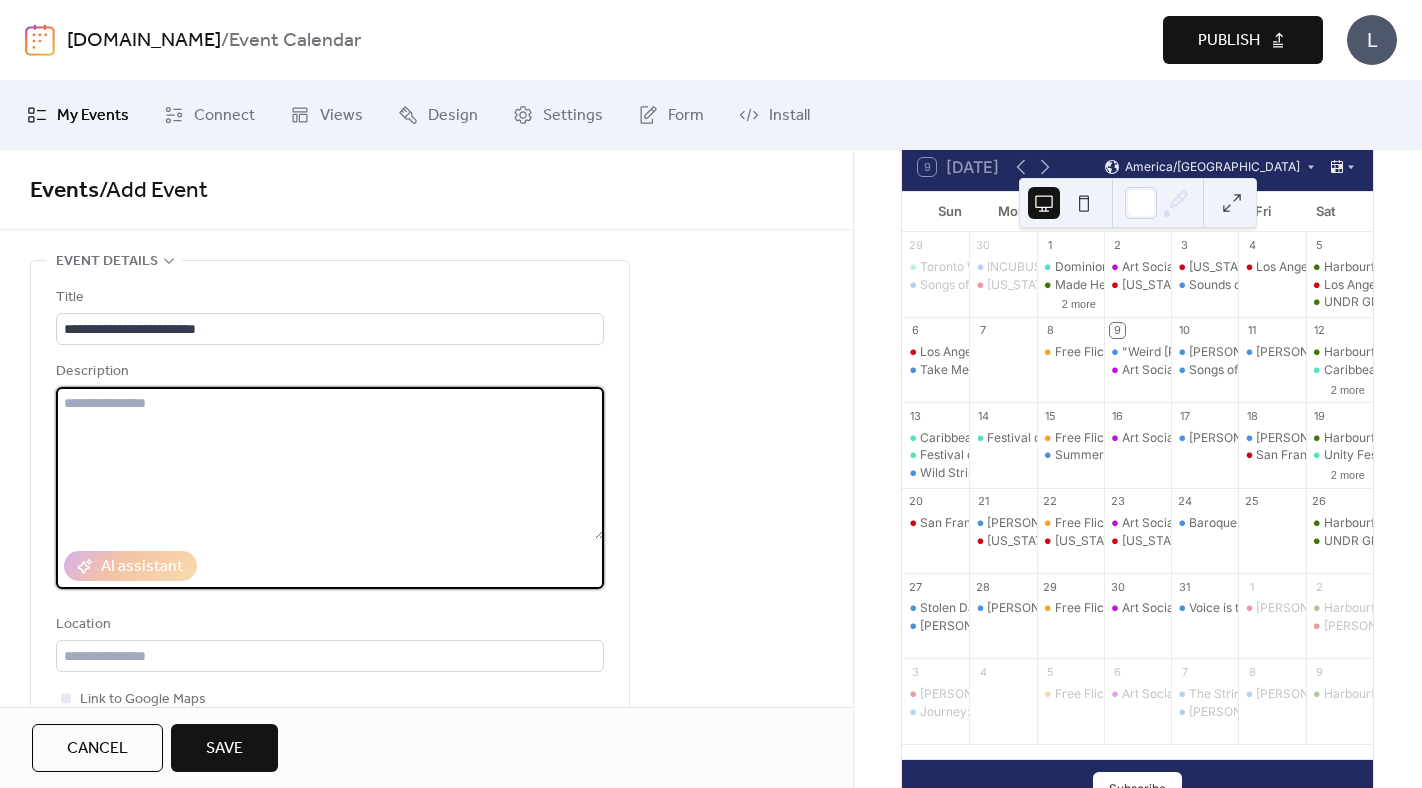 paste on "**********" 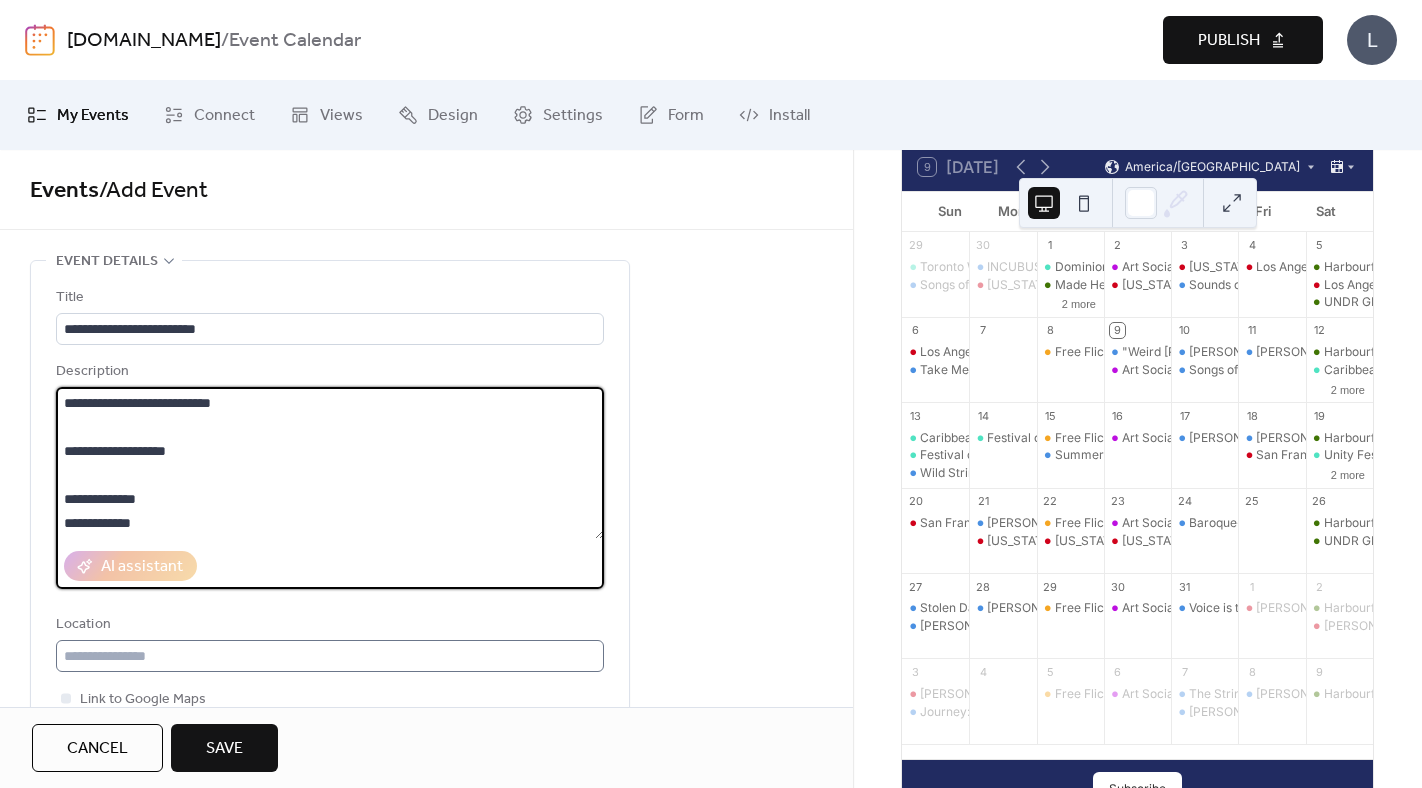 type on "**********" 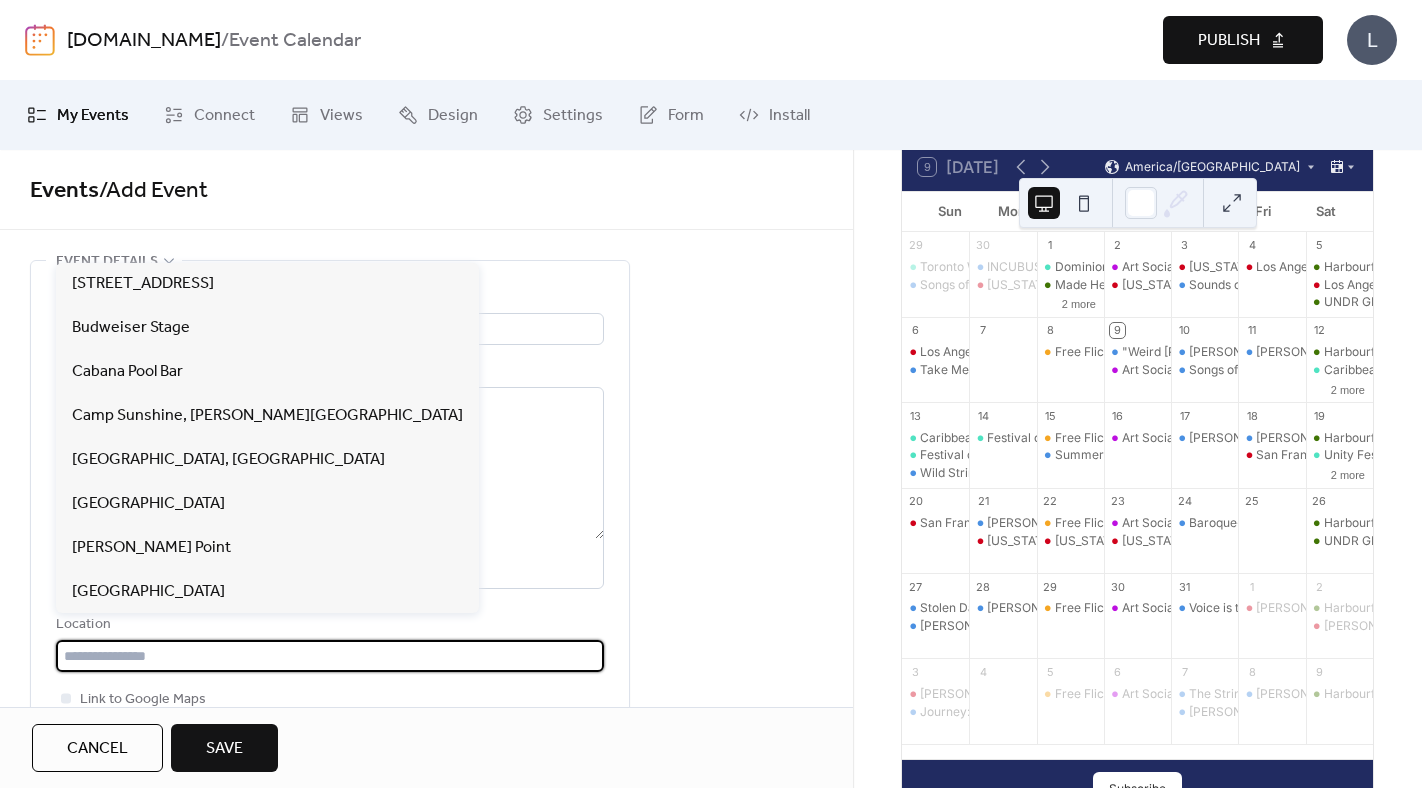 click at bounding box center (330, 656) 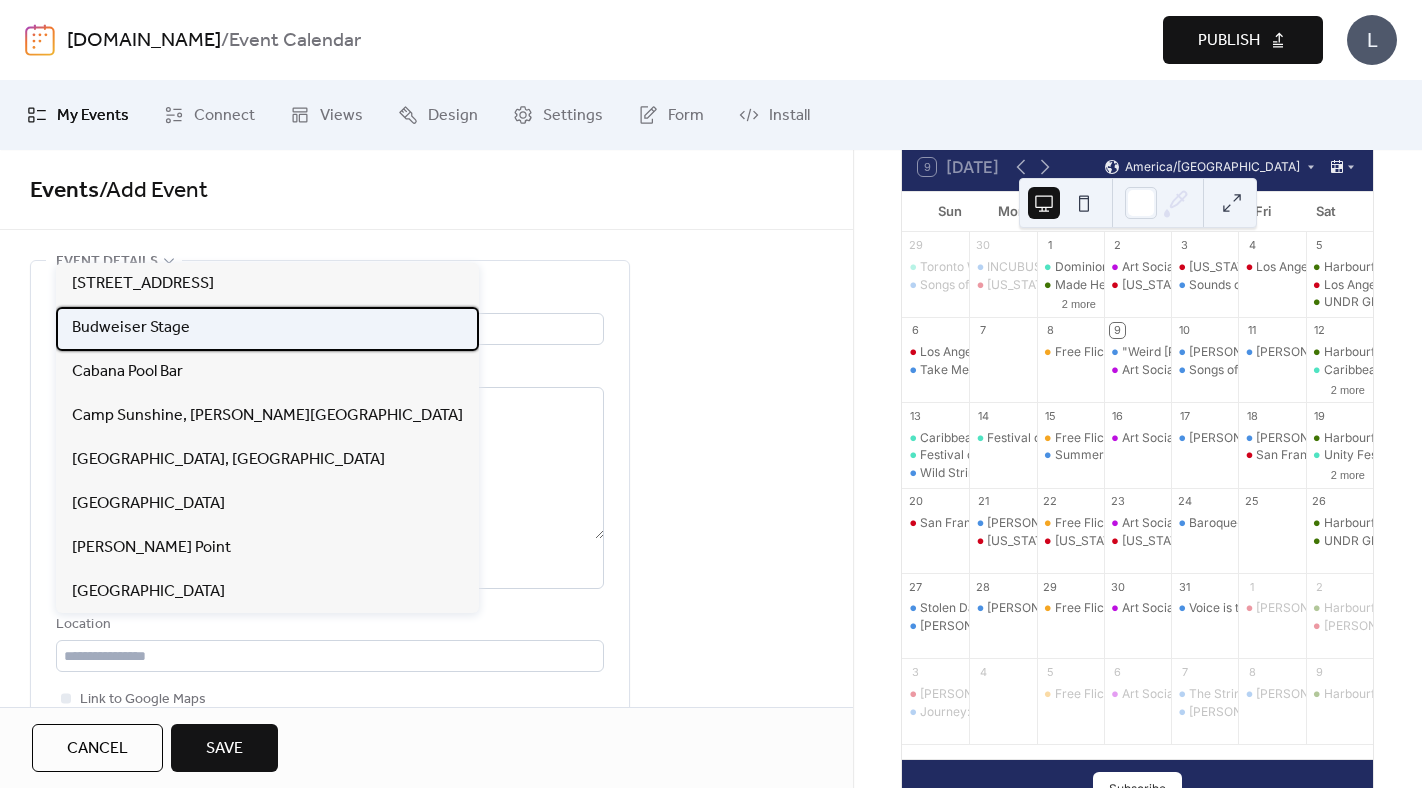 click on "Budweiser Stage" at bounding box center [131, 328] 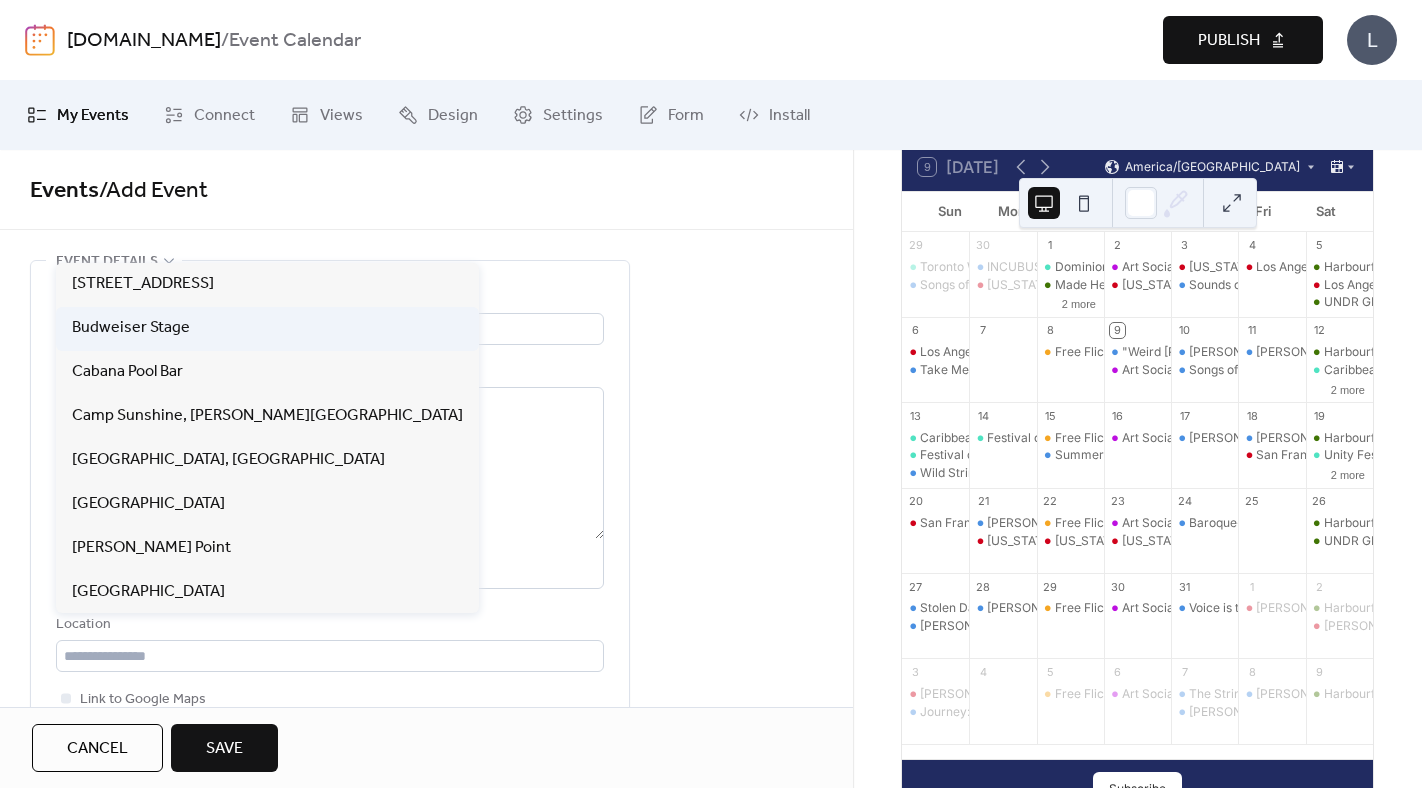 type on "**********" 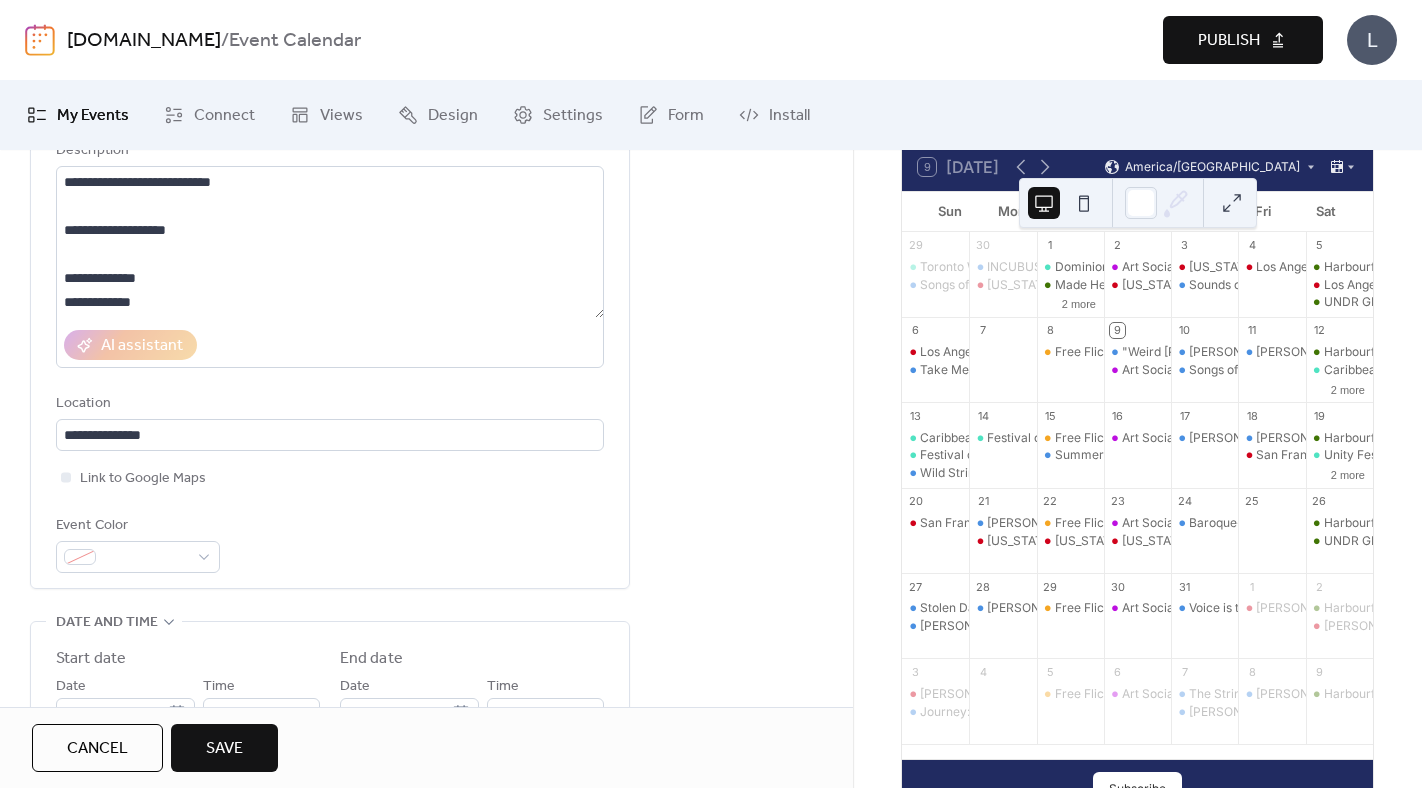 scroll, scrollTop: 255, scrollLeft: 0, axis: vertical 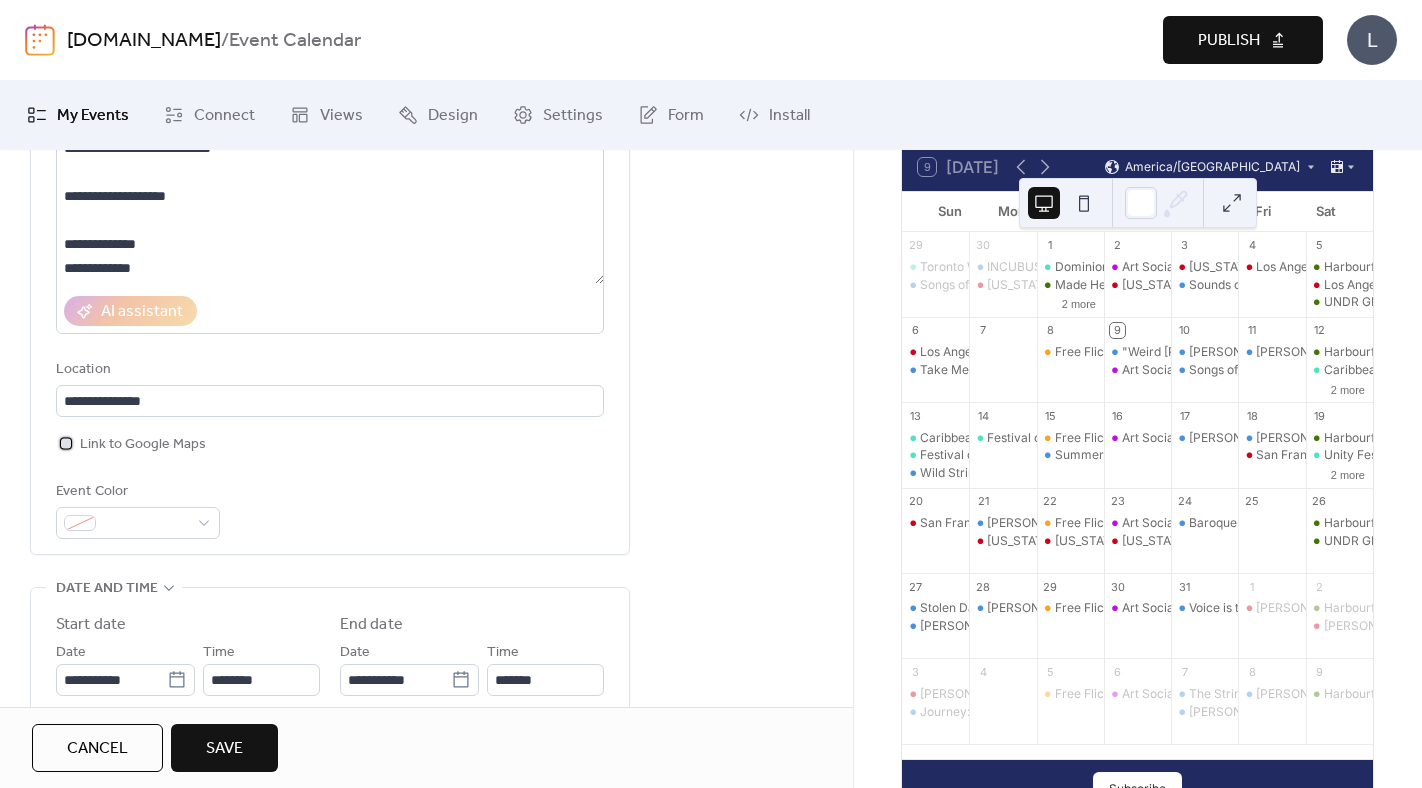 click at bounding box center (66, 443) 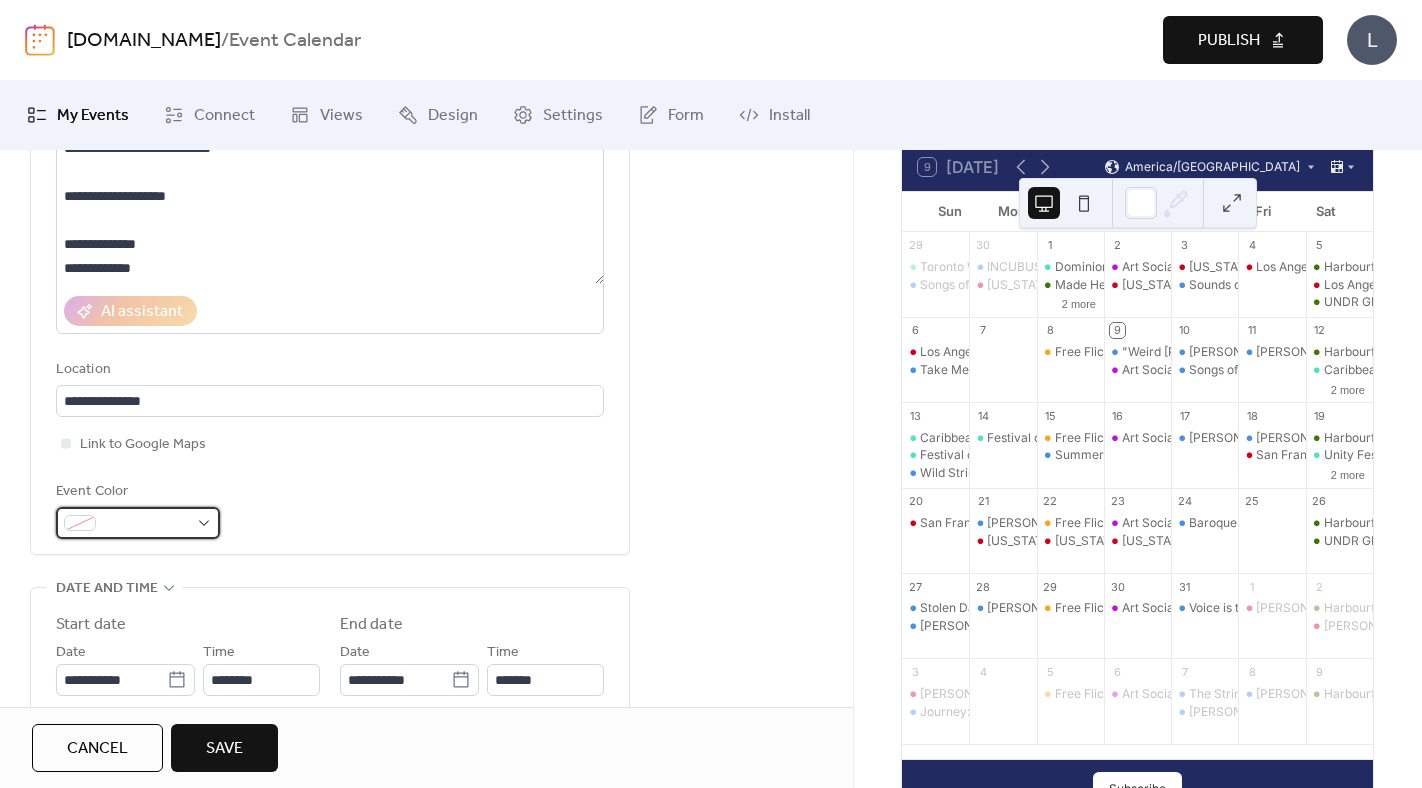 click at bounding box center [138, 523] 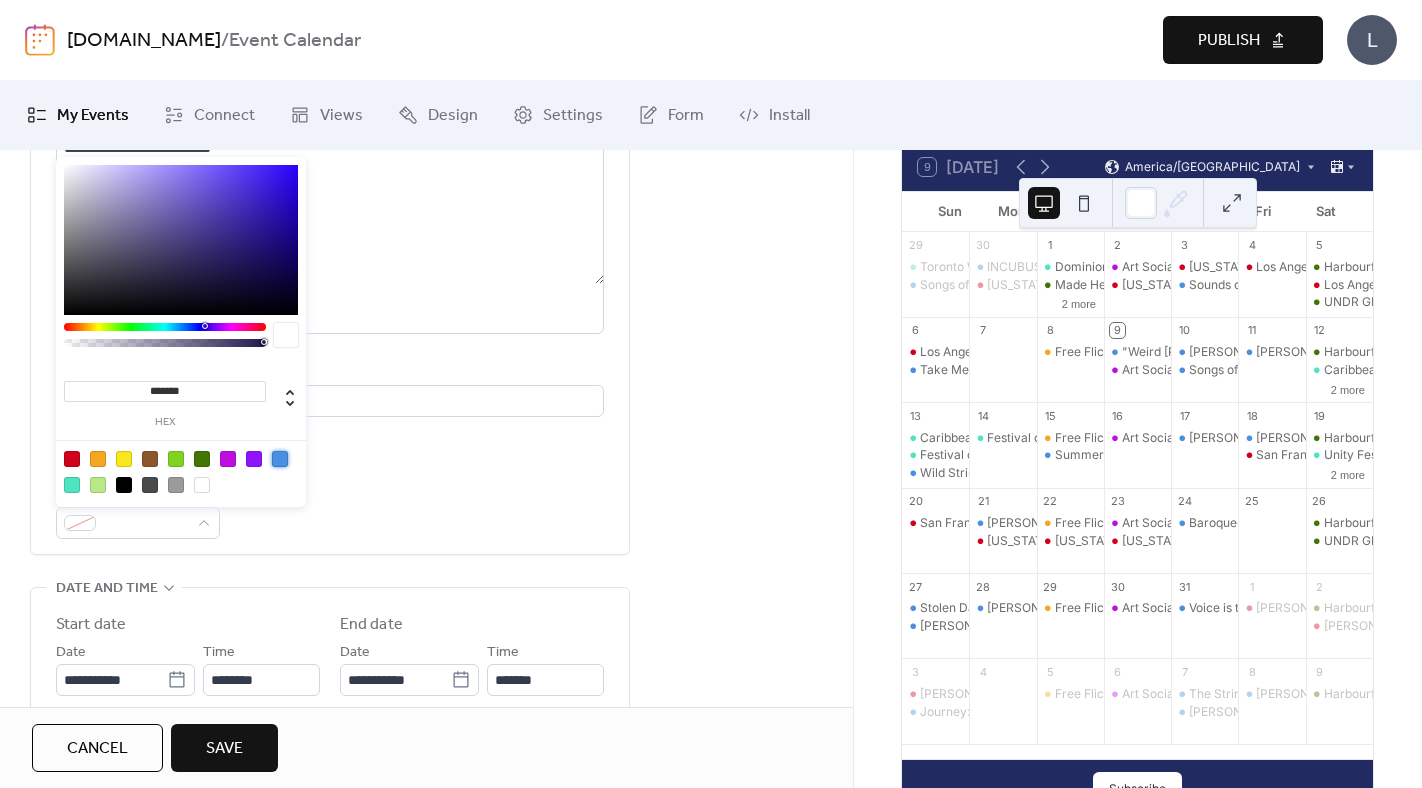 click at bounding box center [280, 459] 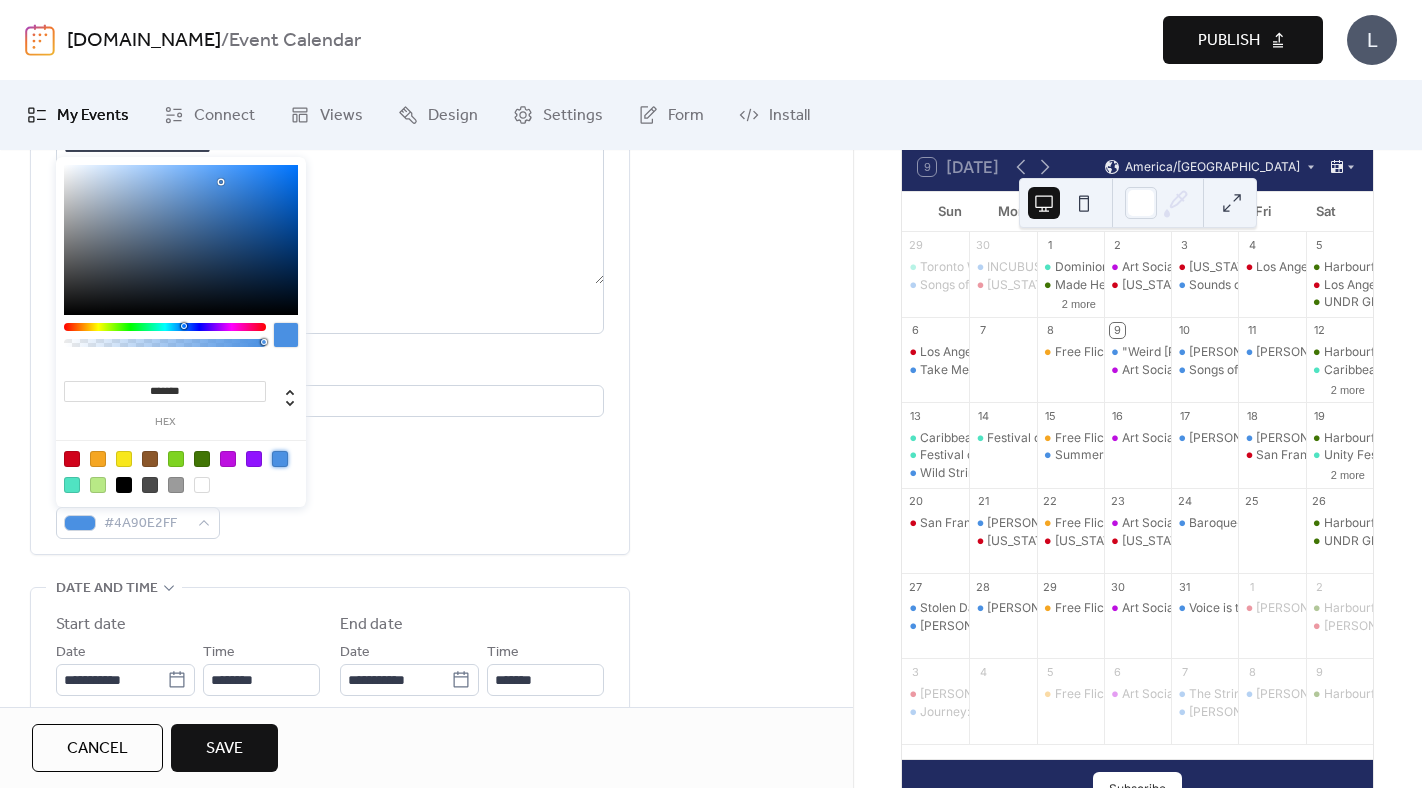 click on "Link to Google Maps" at bounding box center [330, 444] 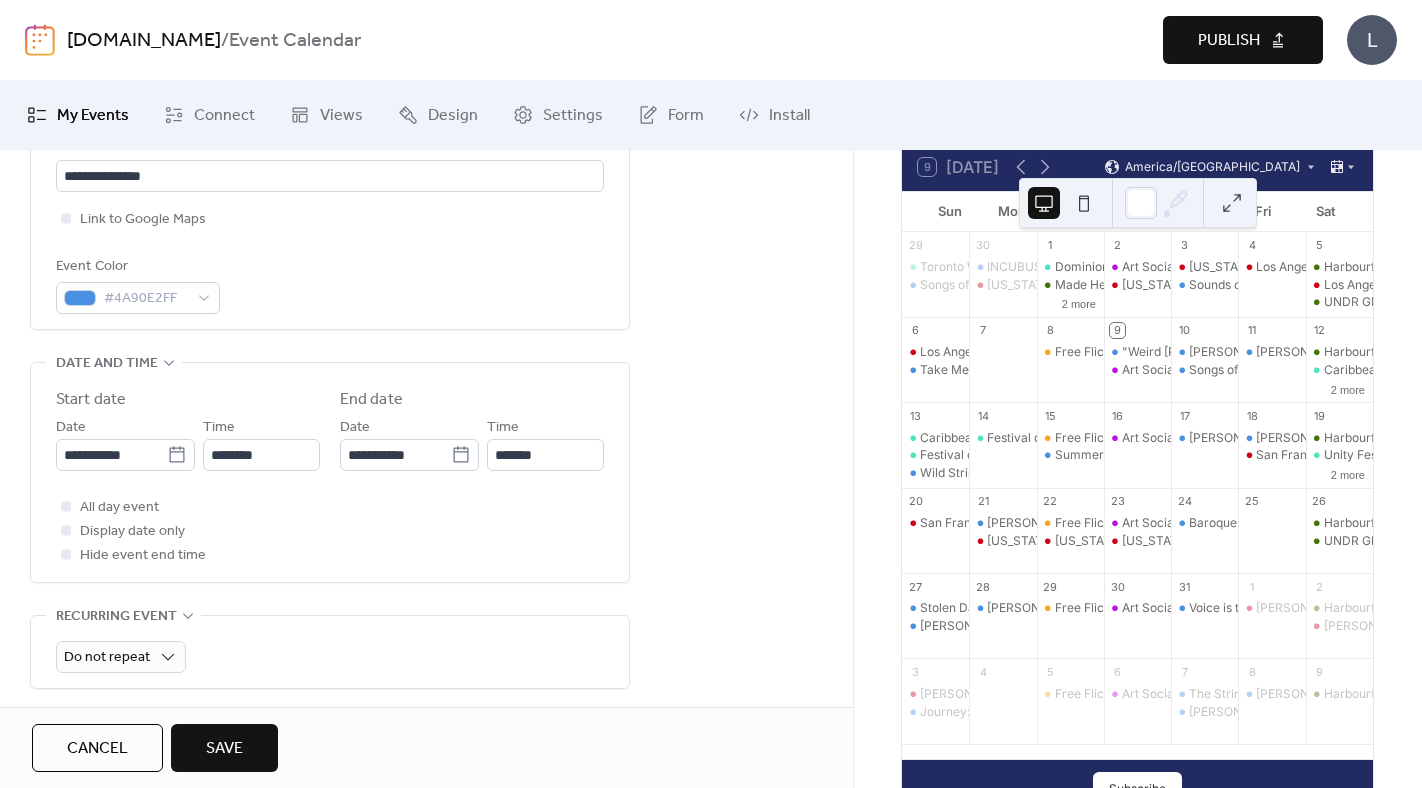 scroll, scrollTop: 482, scrollLeft: 0, axis: vertical 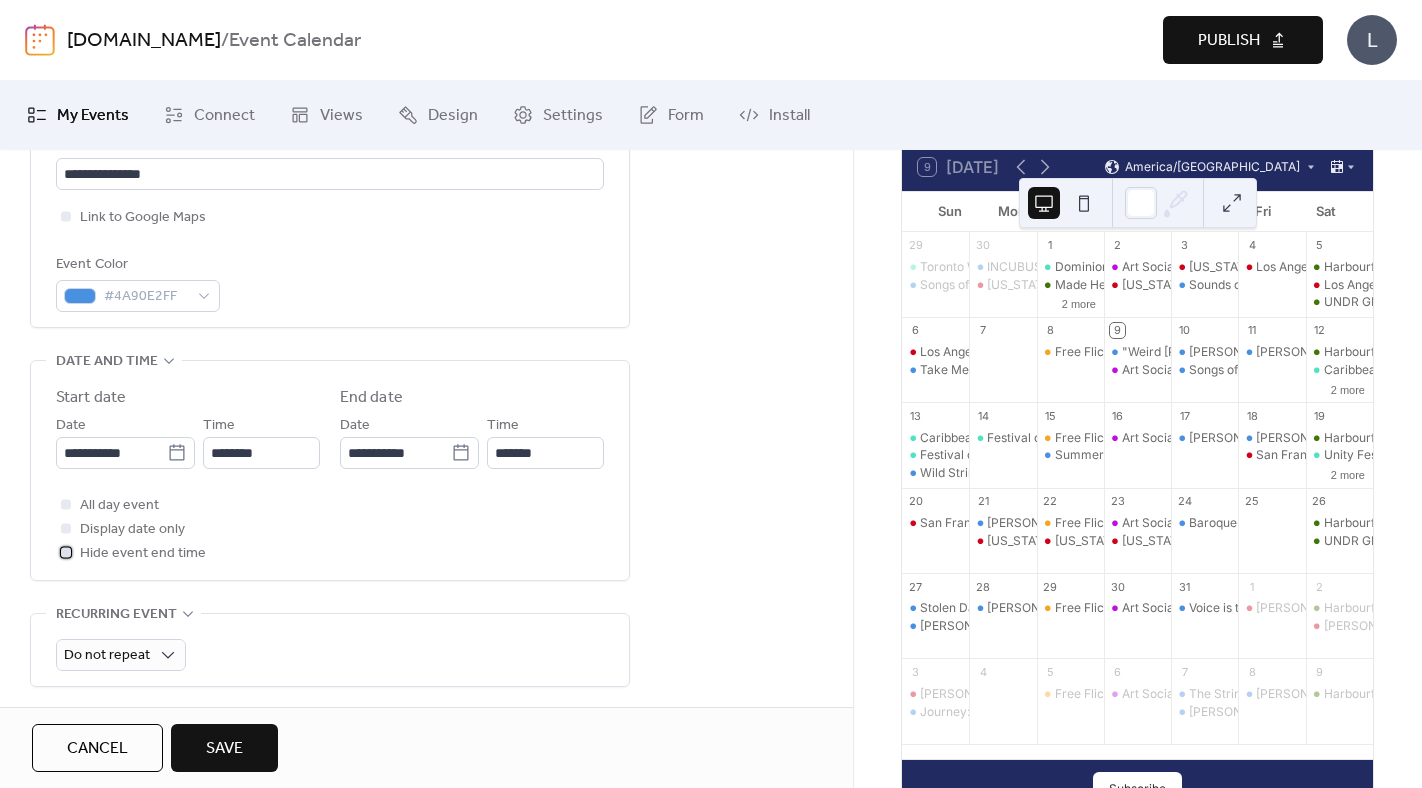 click on "Hide event end time" at bounding box center (143, 554) 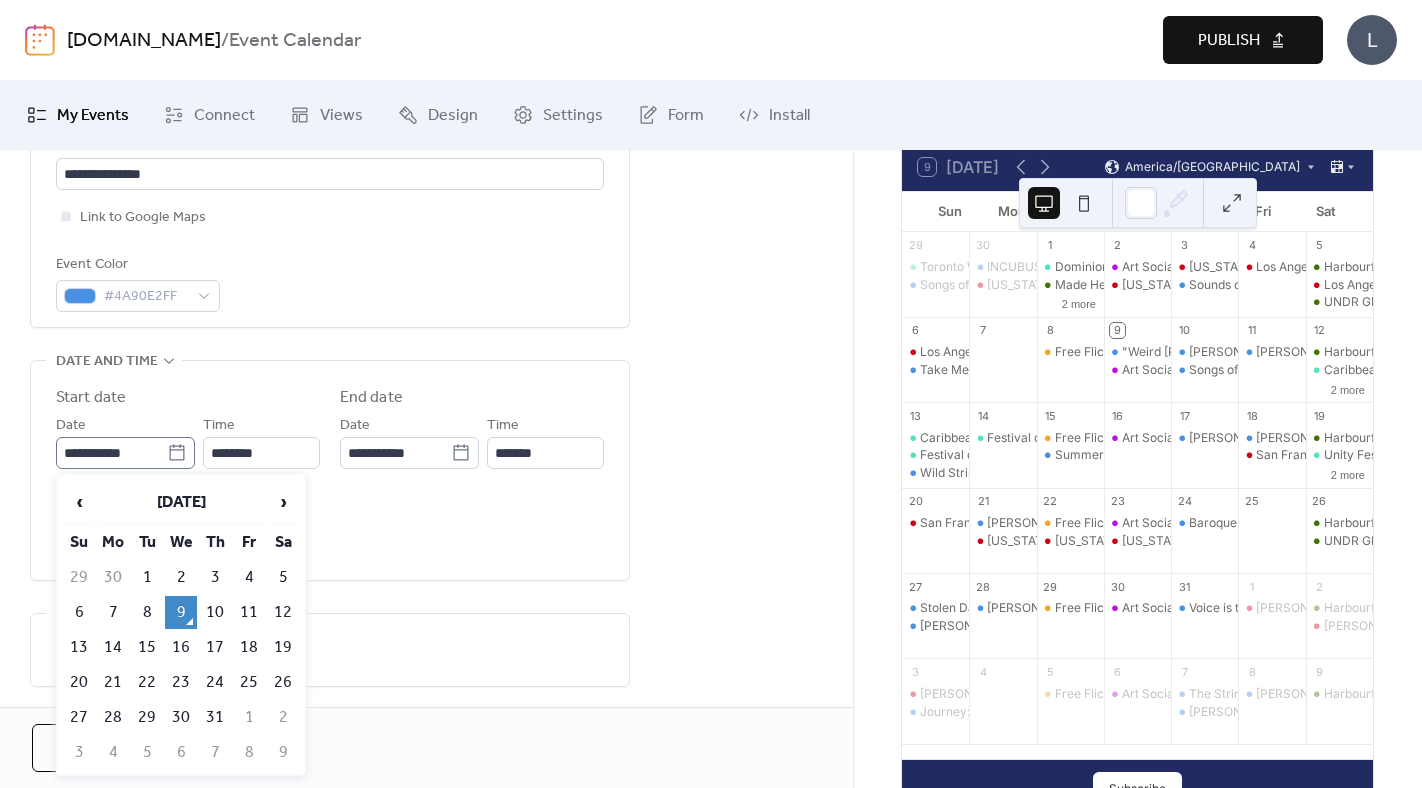click 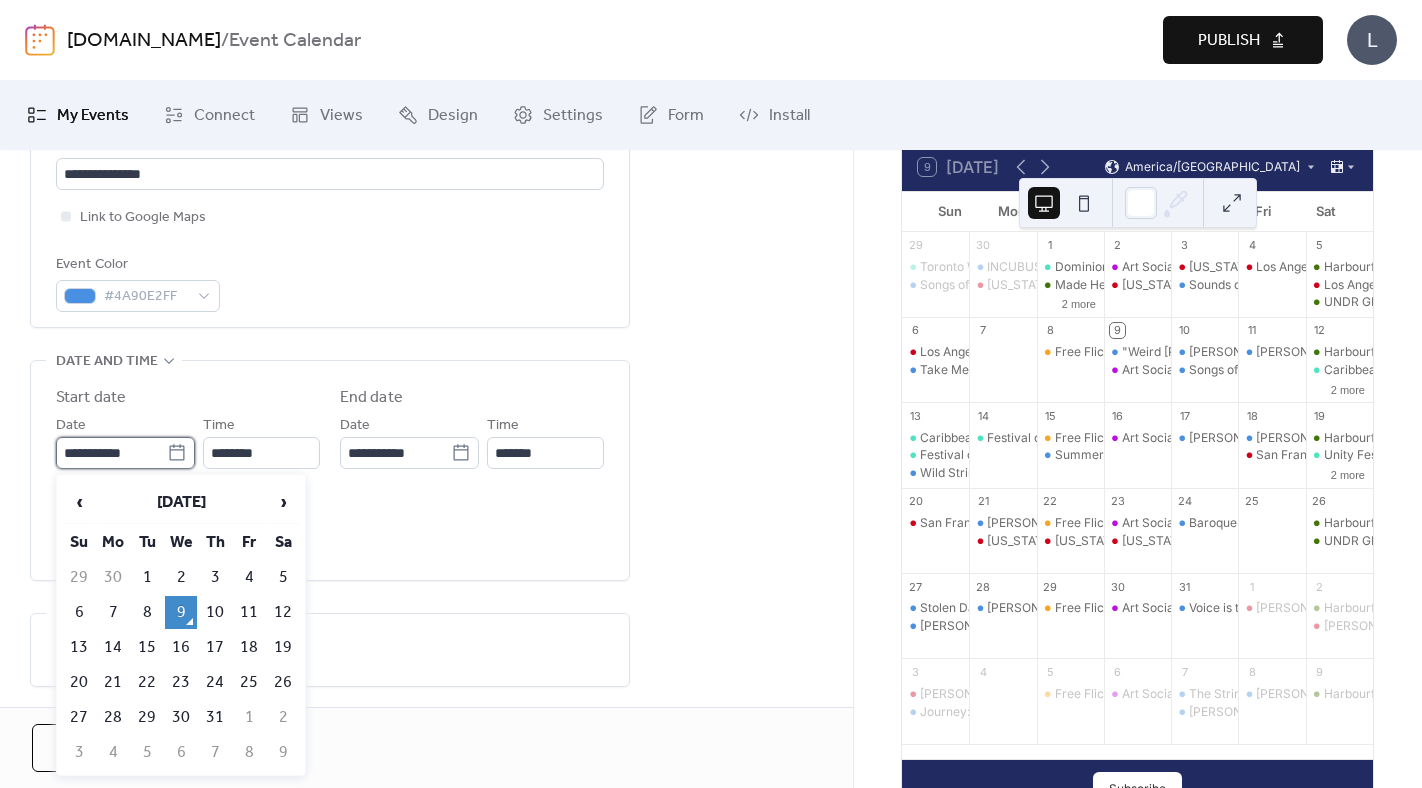 click on "**********" at bounding box center (111, 453) 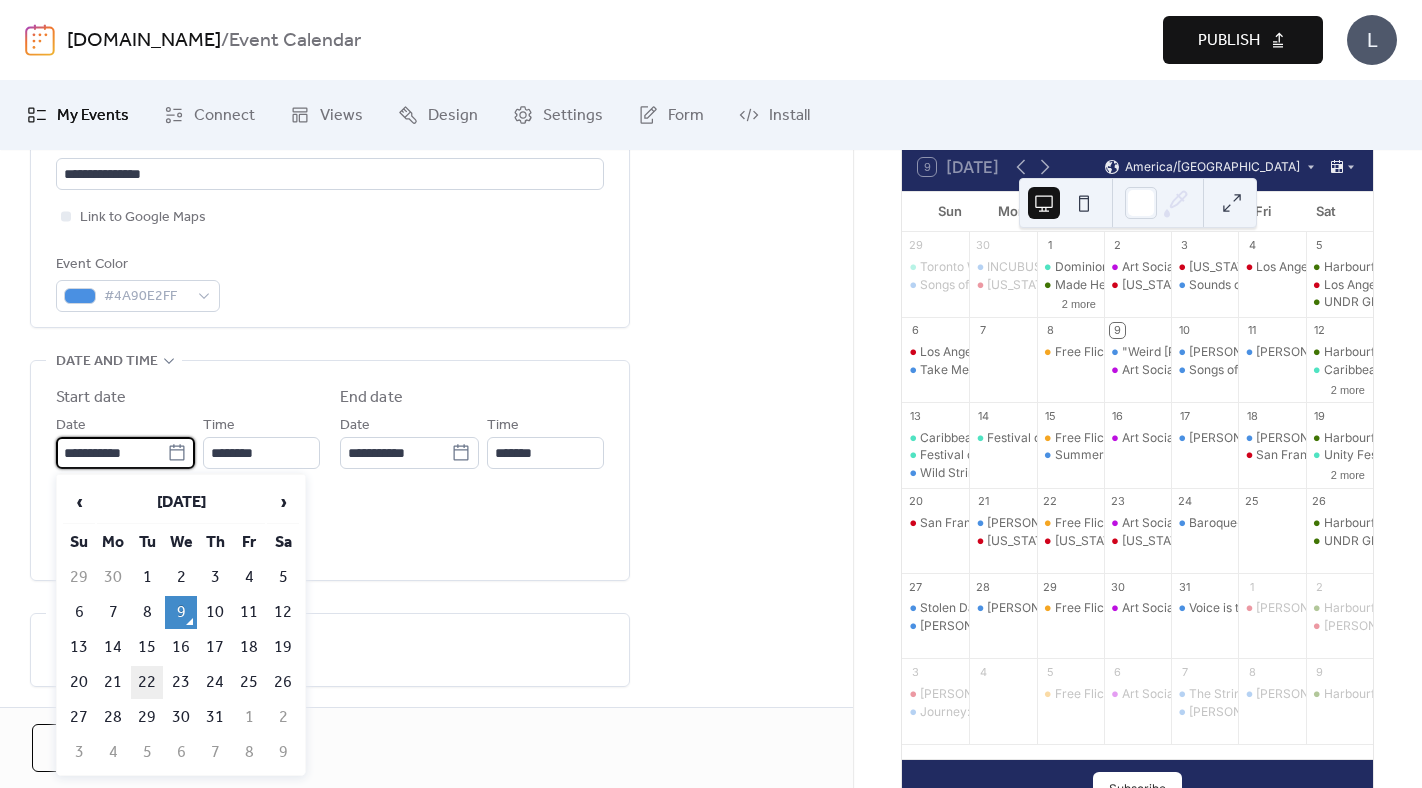 click on "22" at bounding box center [147, 682] 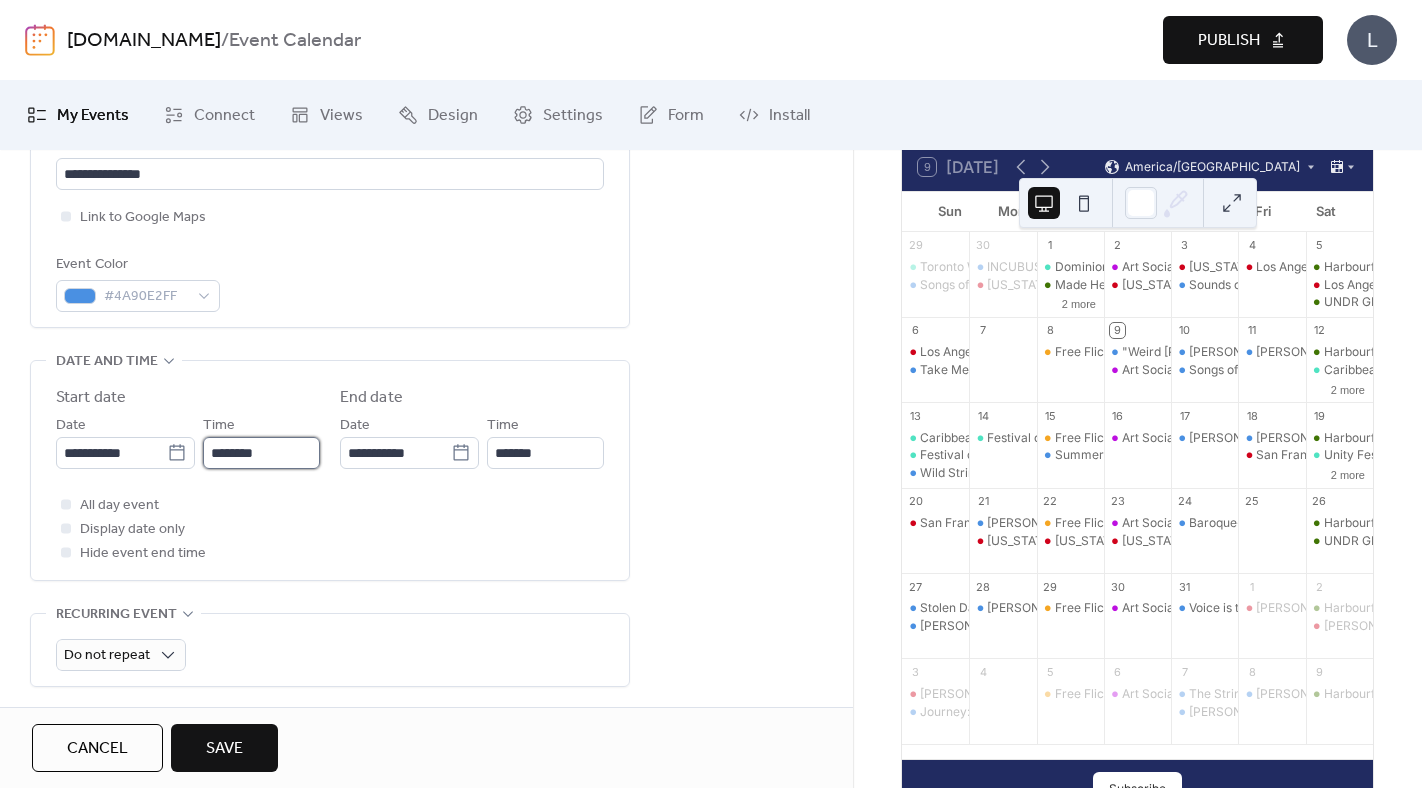 click on "********" at bounding box center [261, 453] 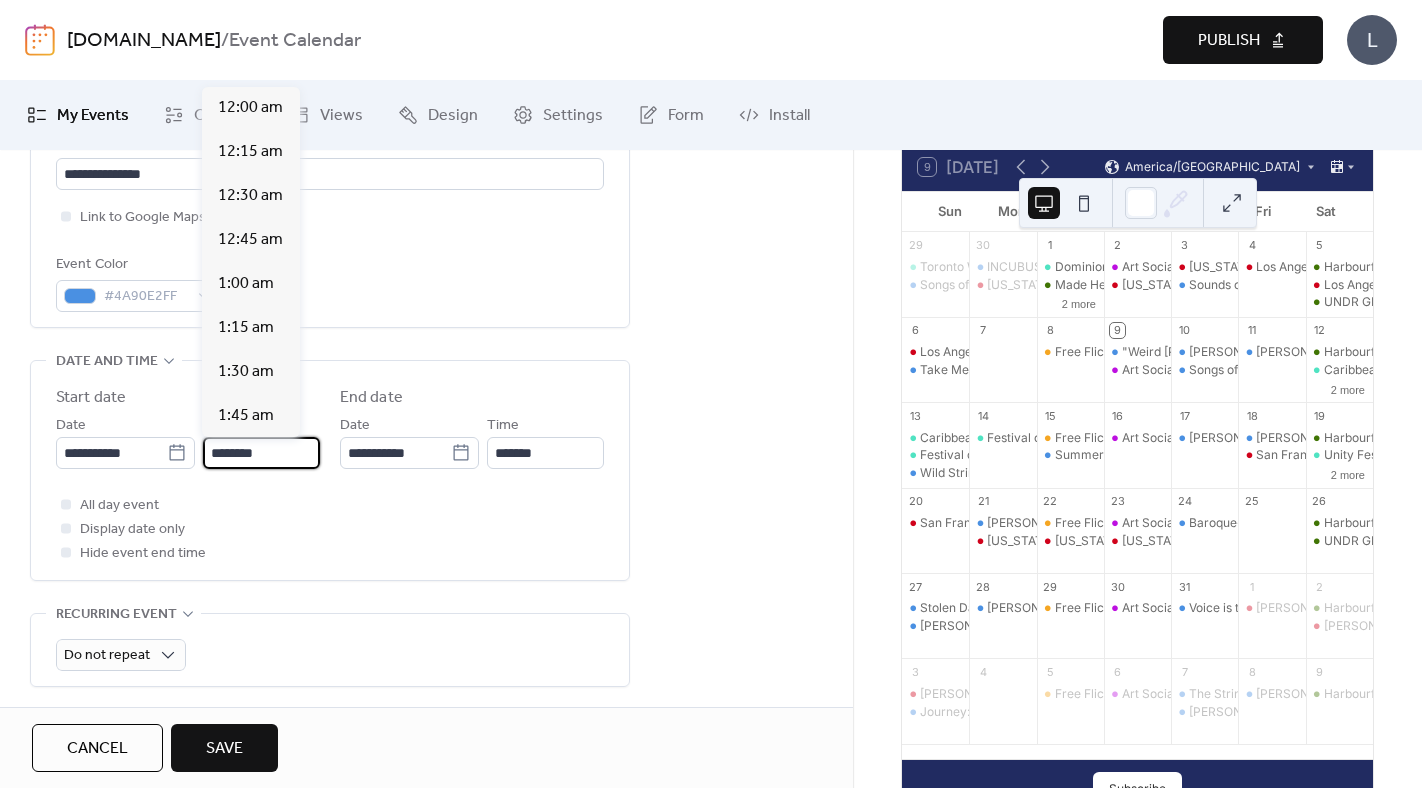 scroll, scrollTop: 2112, scrollLeft: 0, axis: vertical 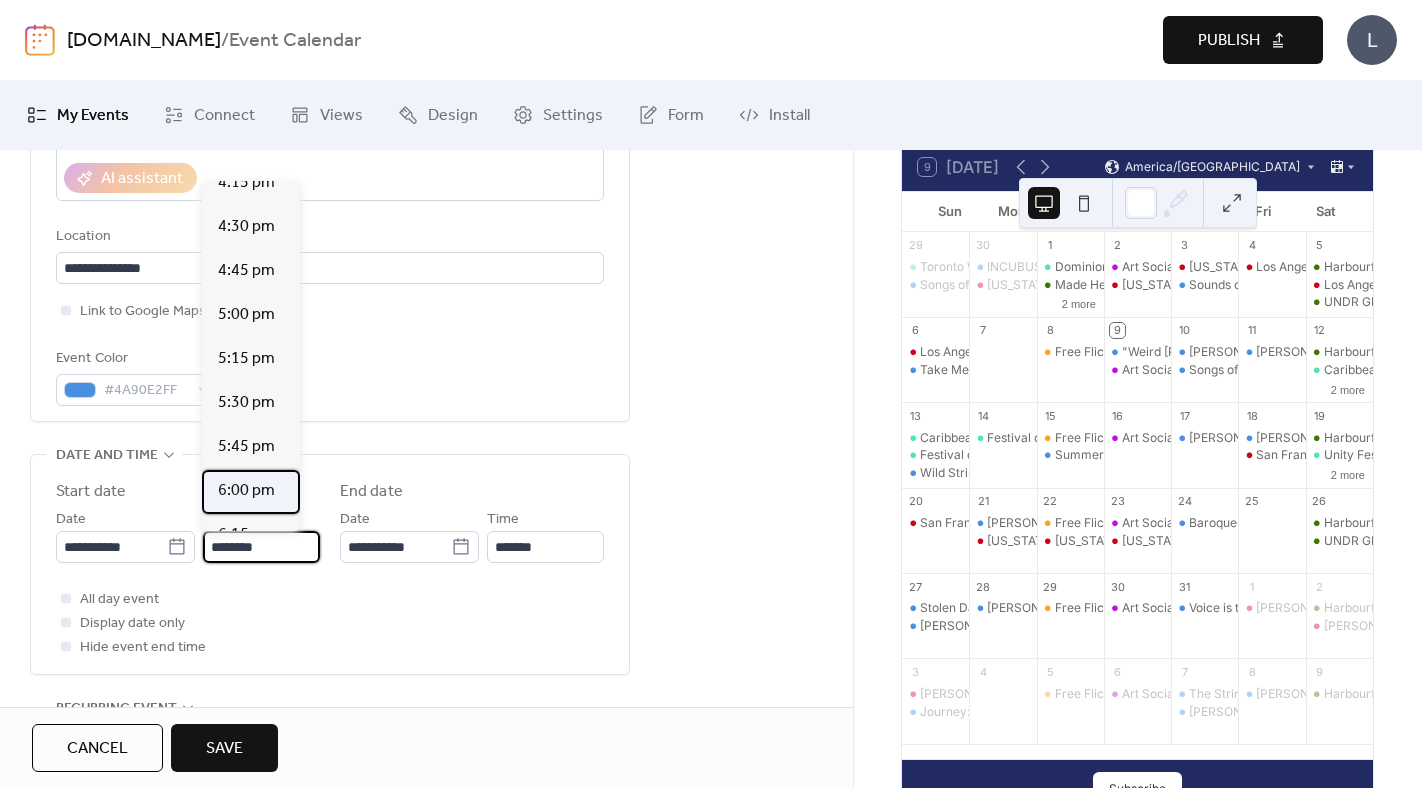 click on "6:00 pm" at bounding box center (246, 491) 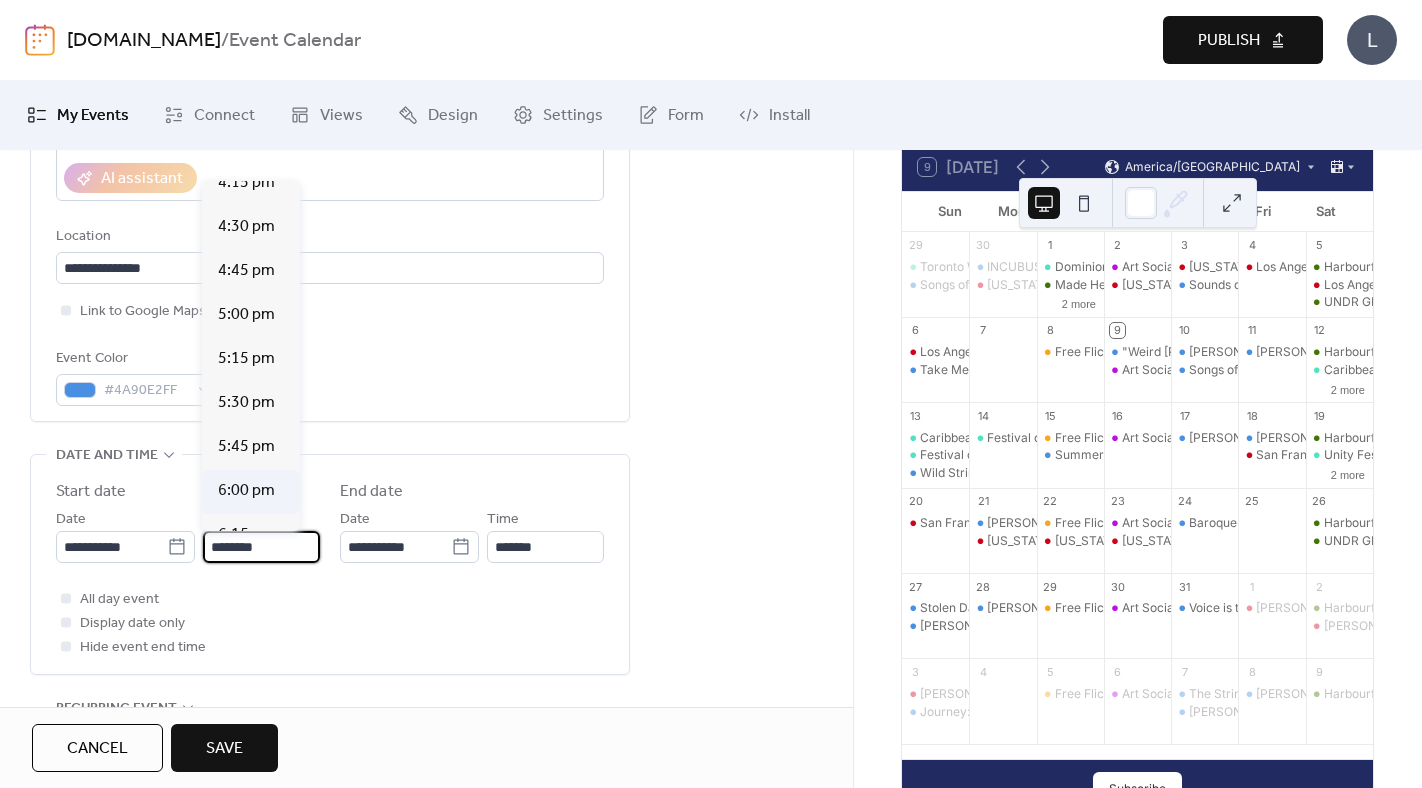 type on "*******" 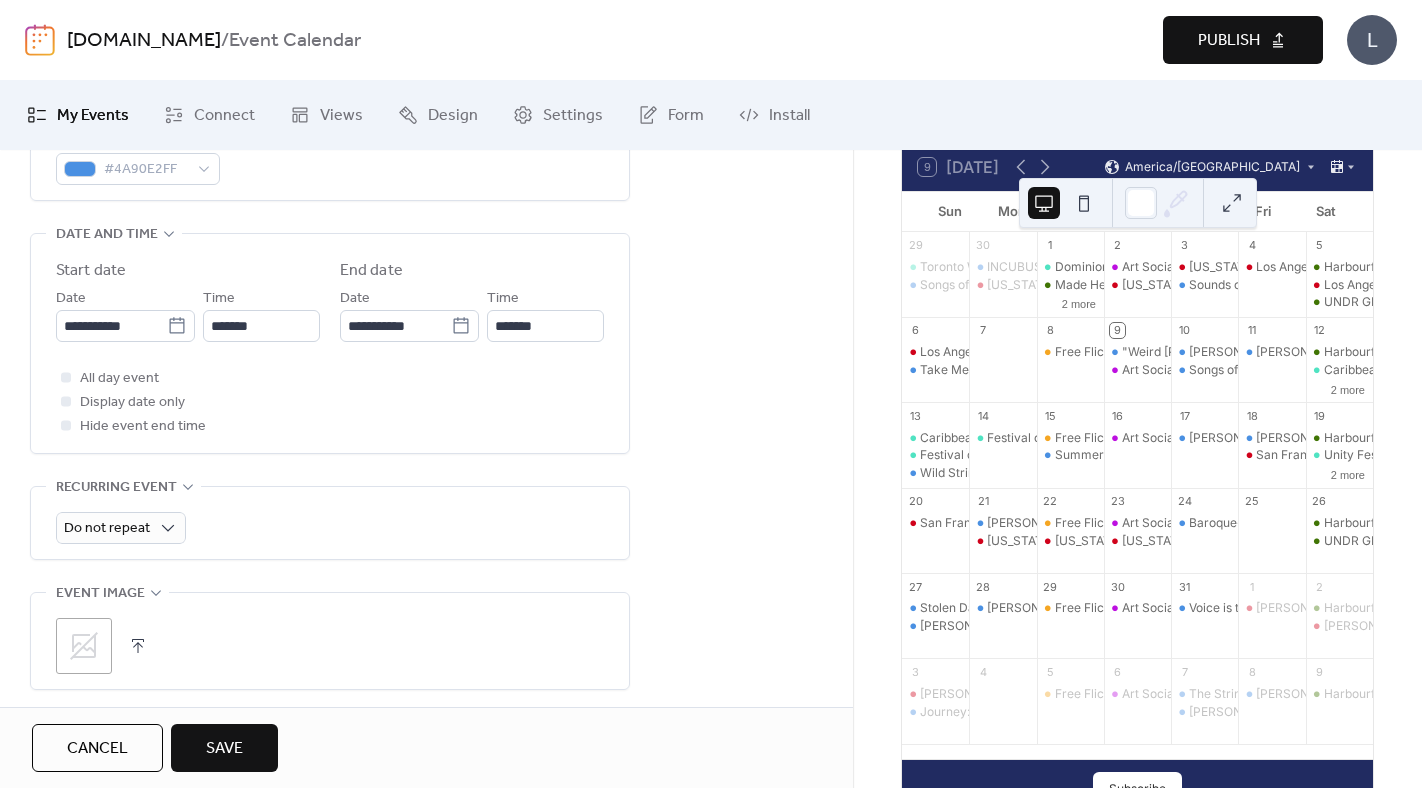 scroll, scrollTop: 1010, scrollLeft: 0, axis: vertical 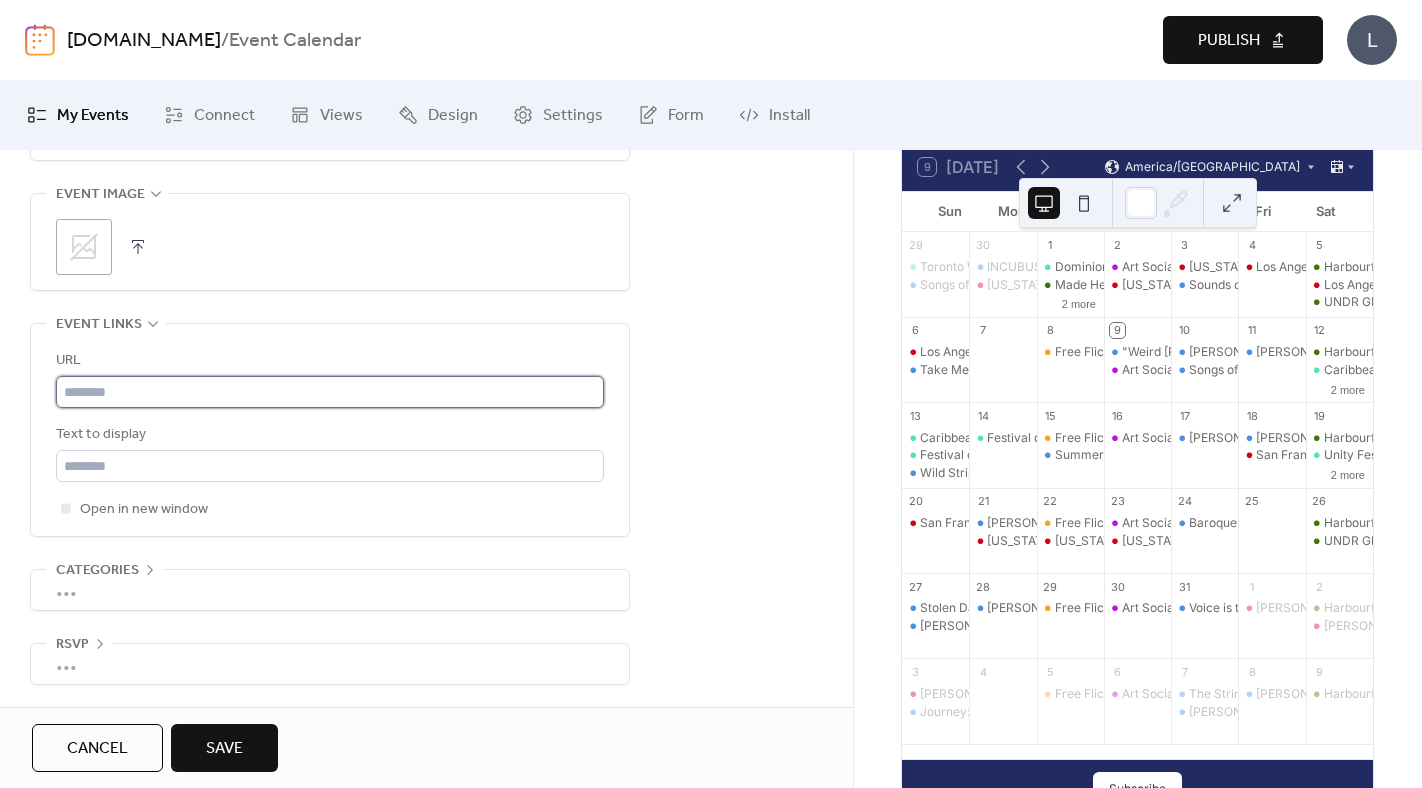 click at bounding box center [330, 392] 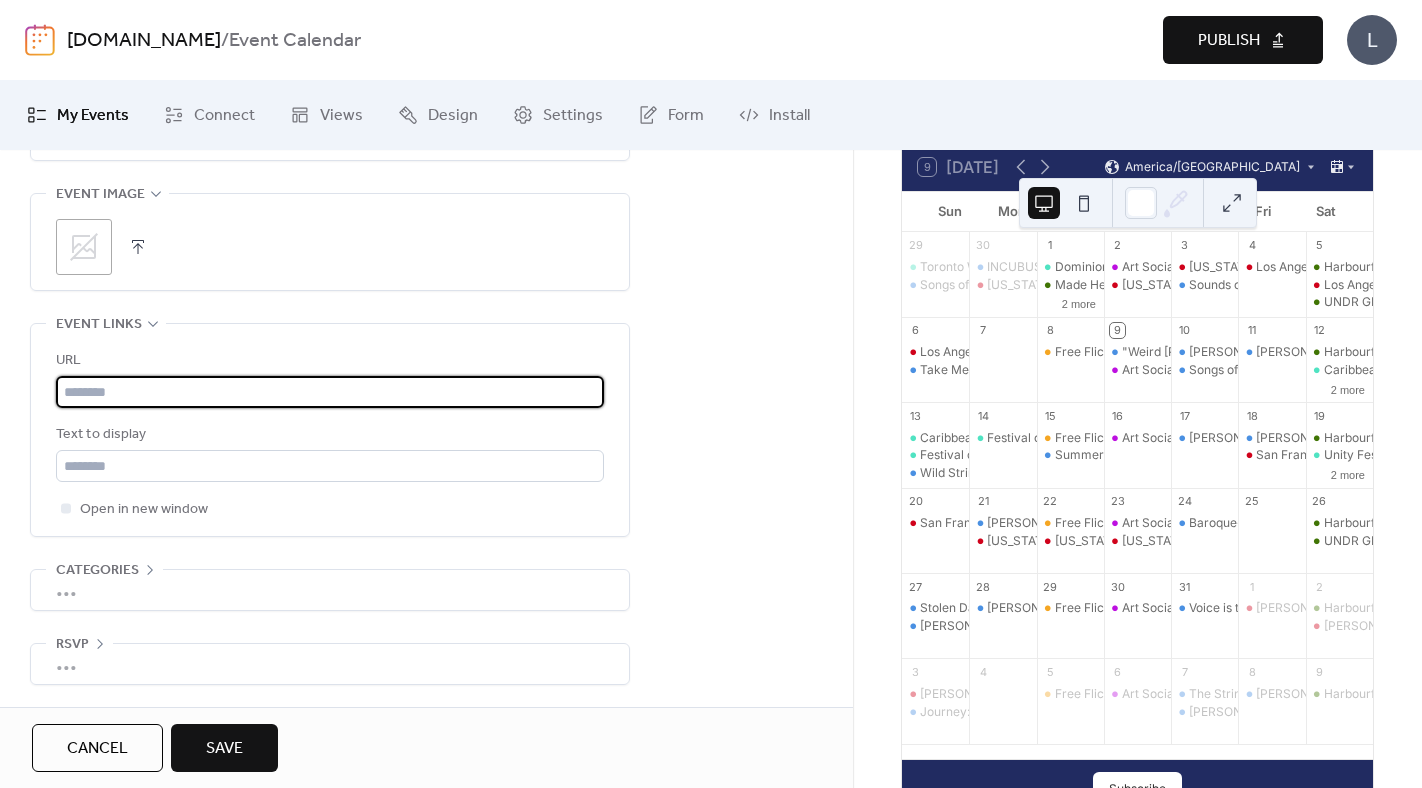 paste on "**********" 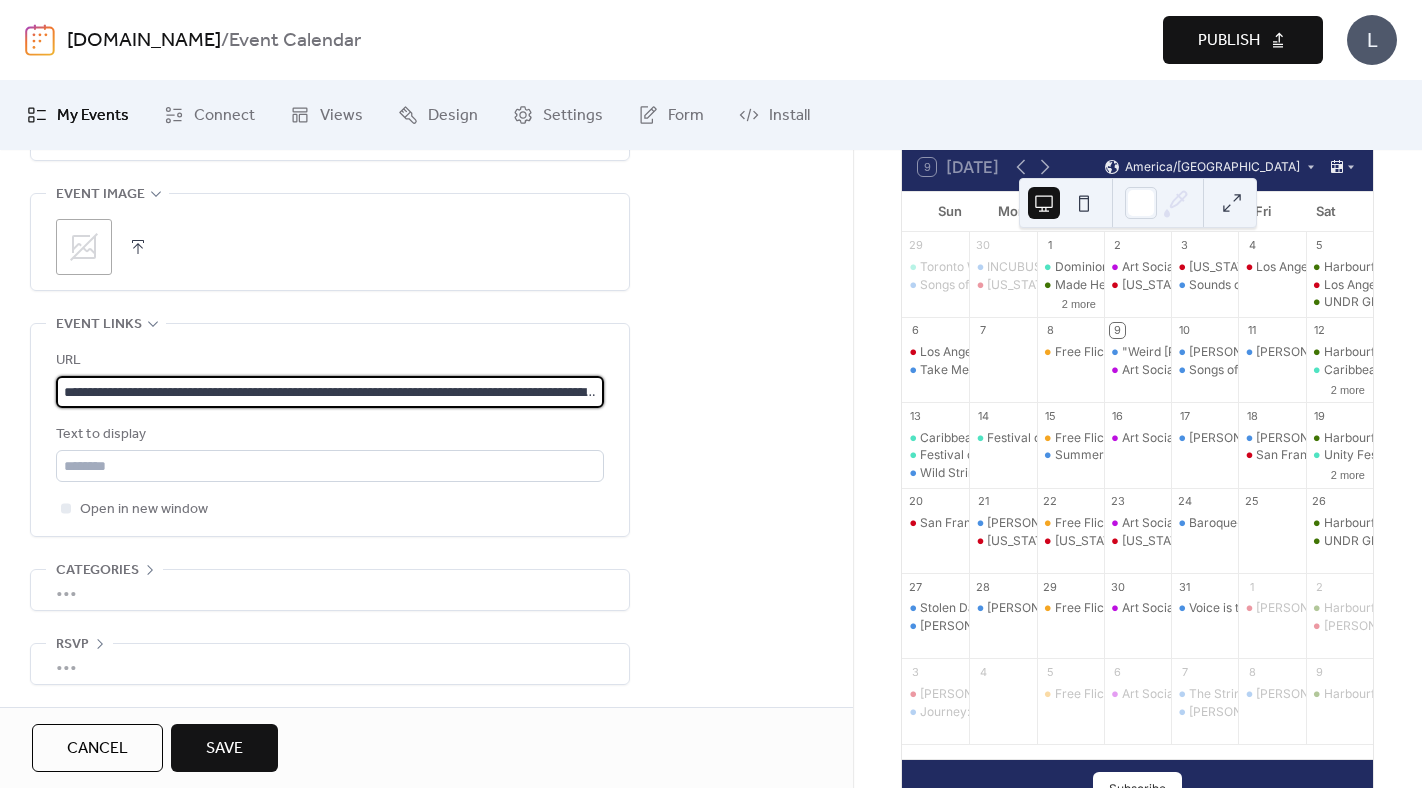 scroll, scrollTop: 0, scrollLeft: 1050, axis: horizontal 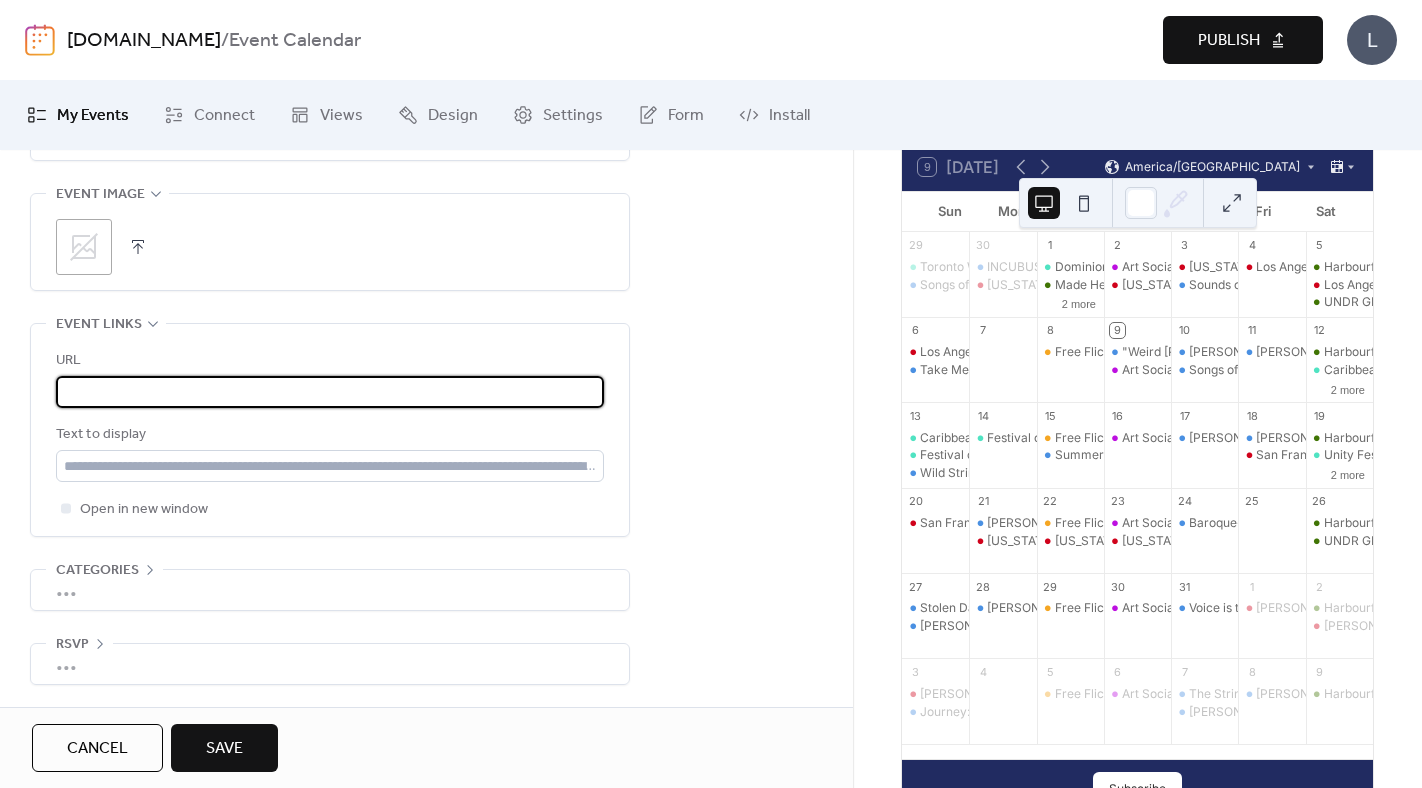 type on "**********" 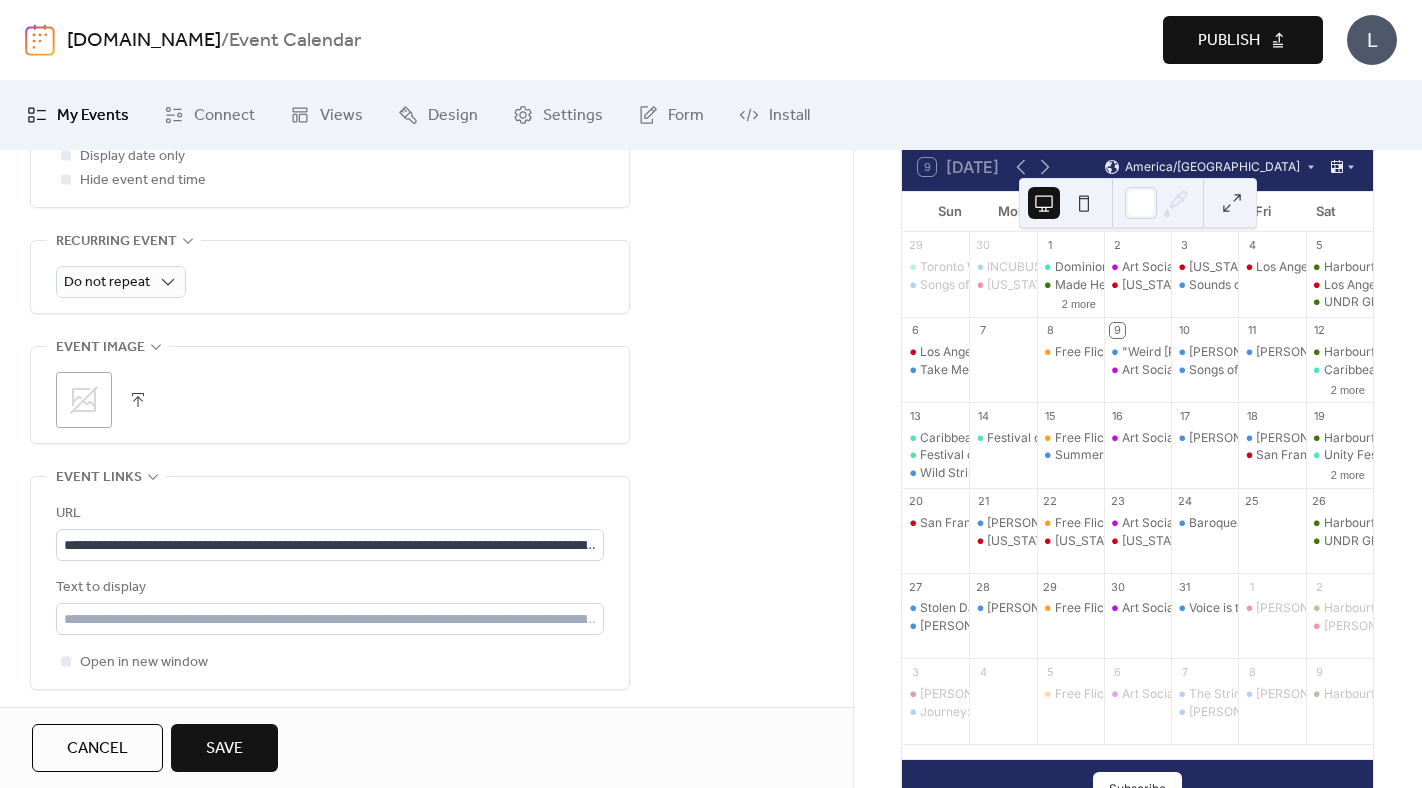 scroll, scrollTop: 833, scrollLeft: 0, axis: vertical 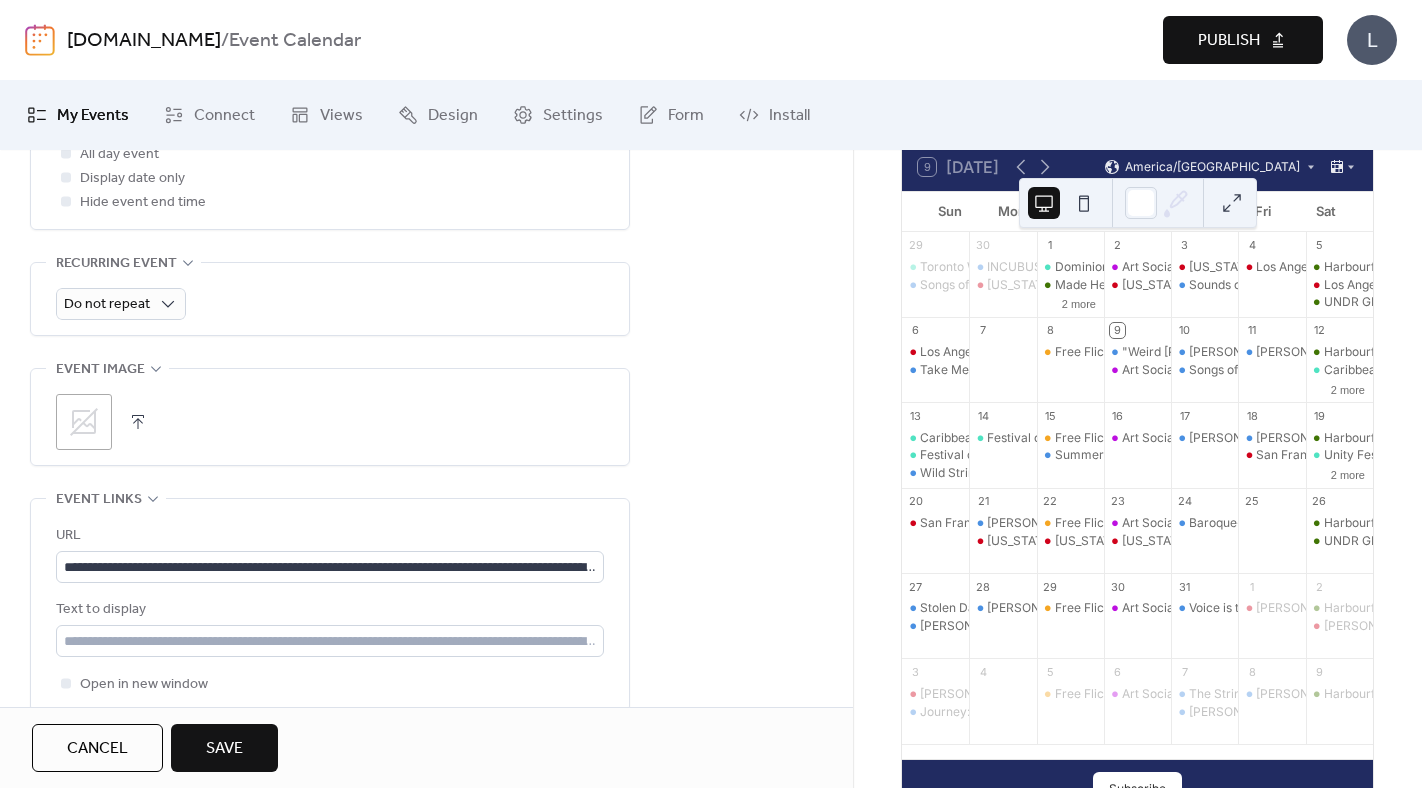 click 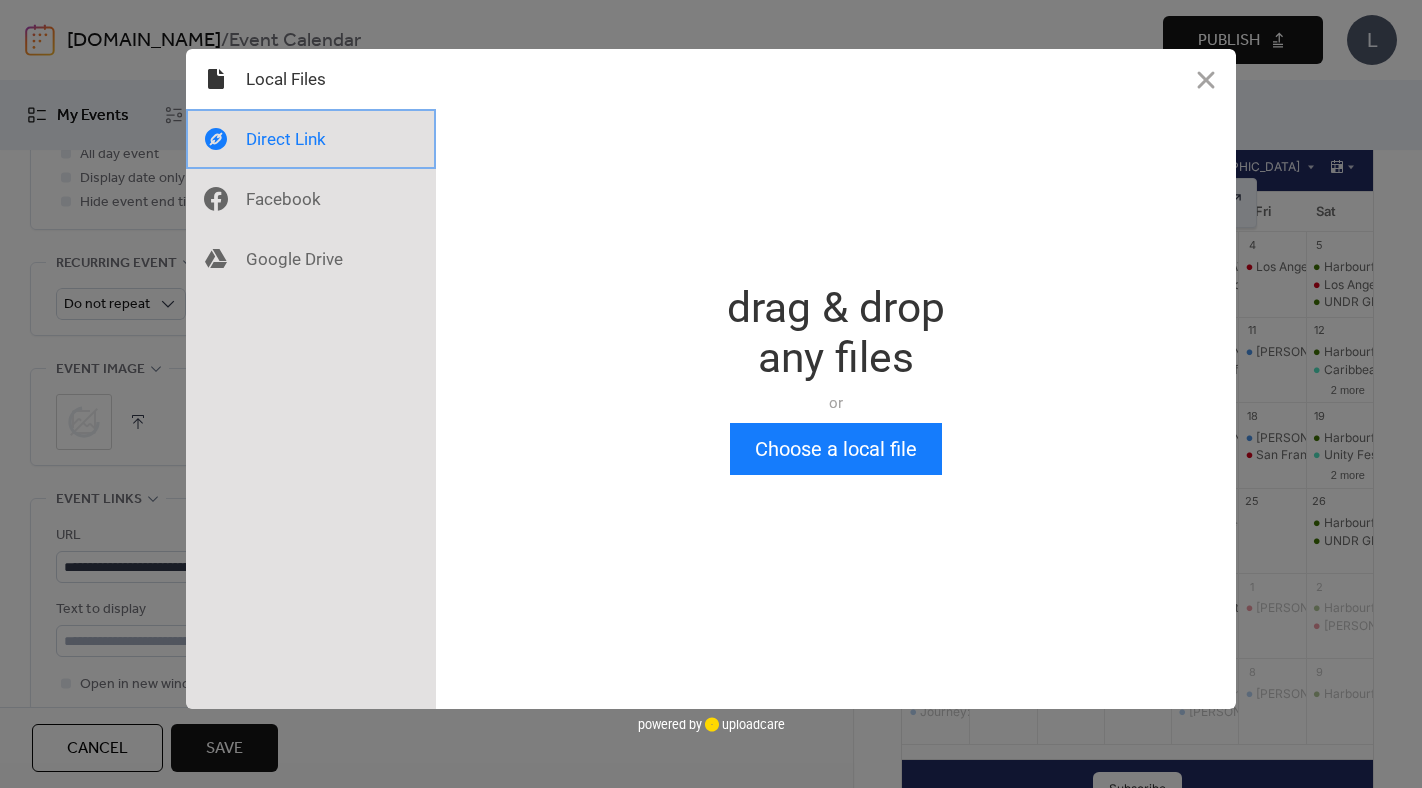 click at bounding box center [311, 139] 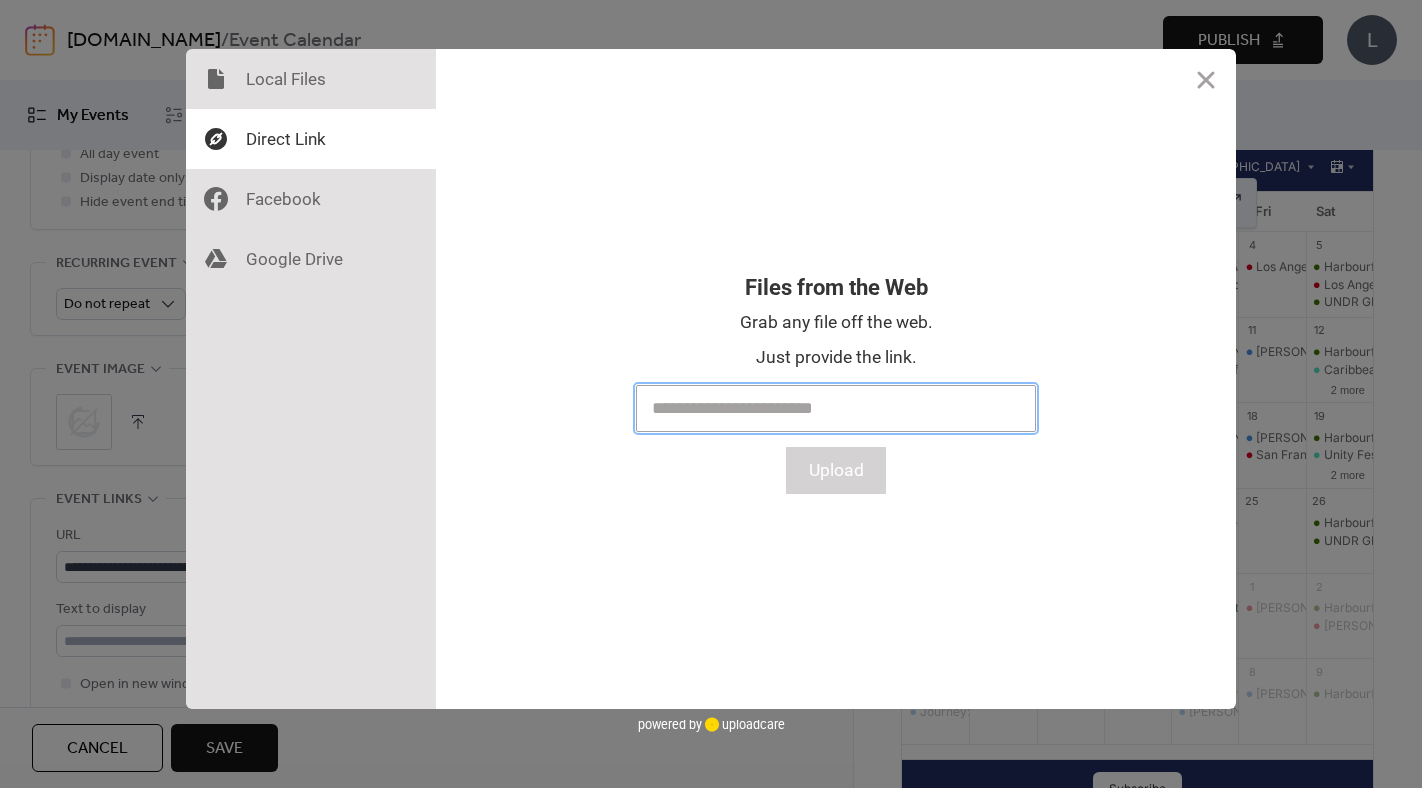 paste on "**********" 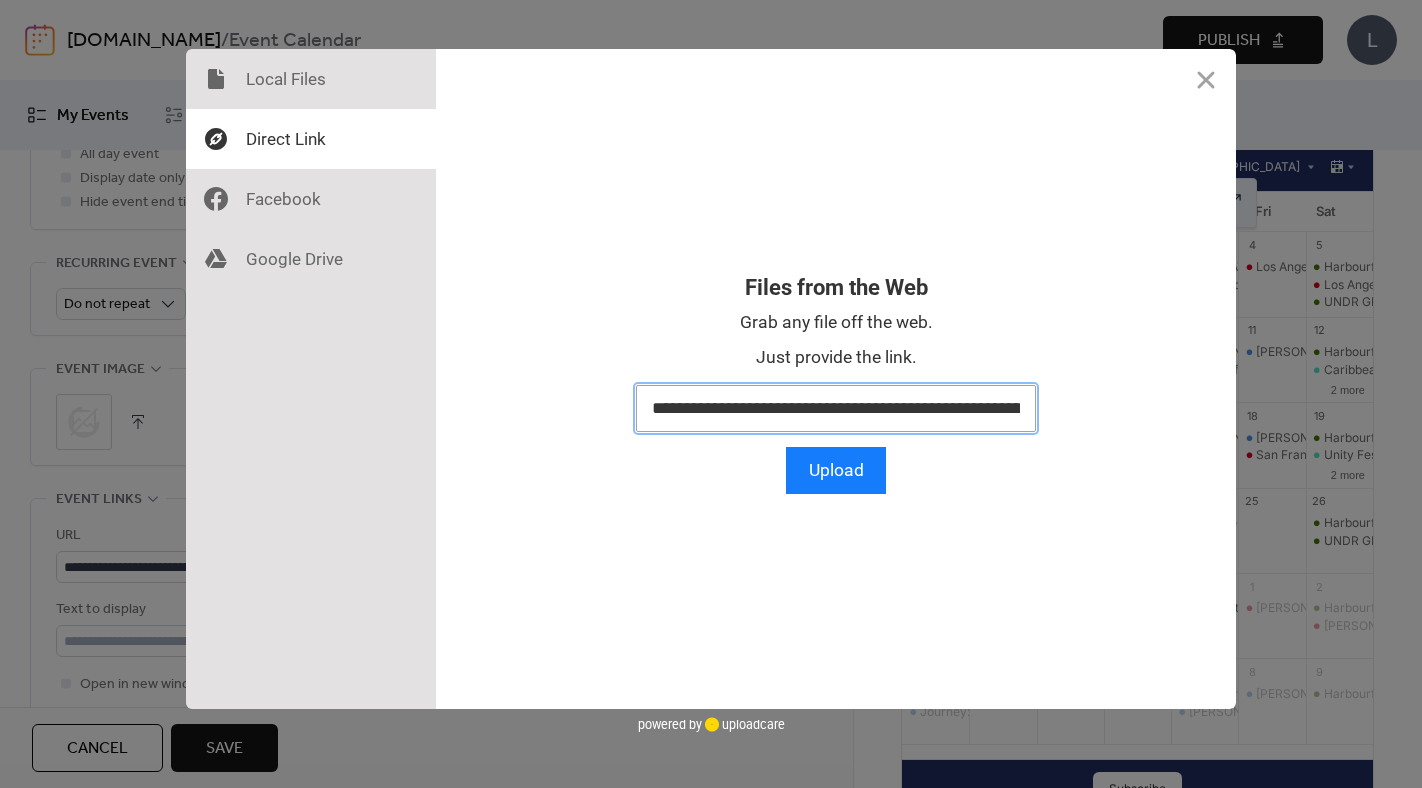 scroll, scrollTop: 0, scrollLeft: 1147, axis: horizontal 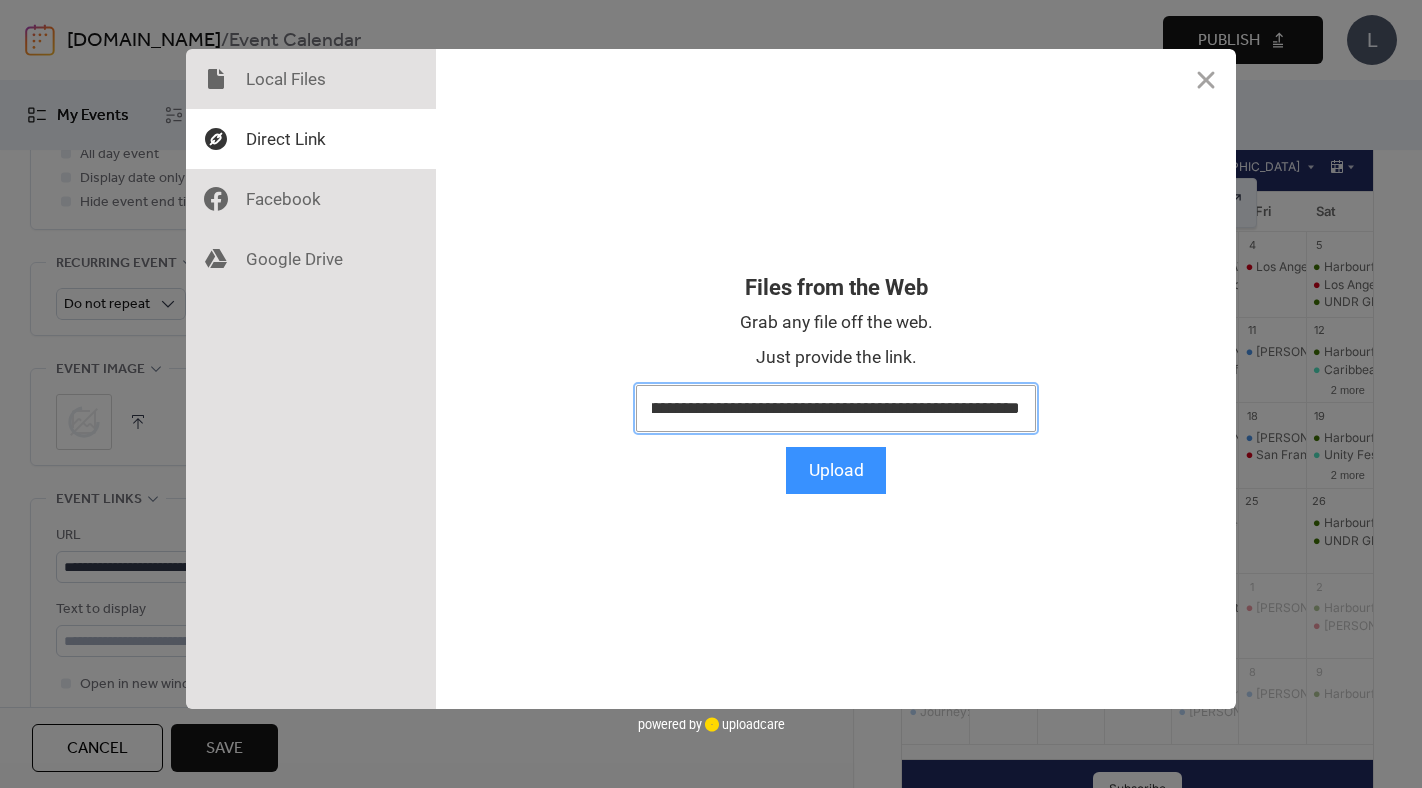 type on "**********" 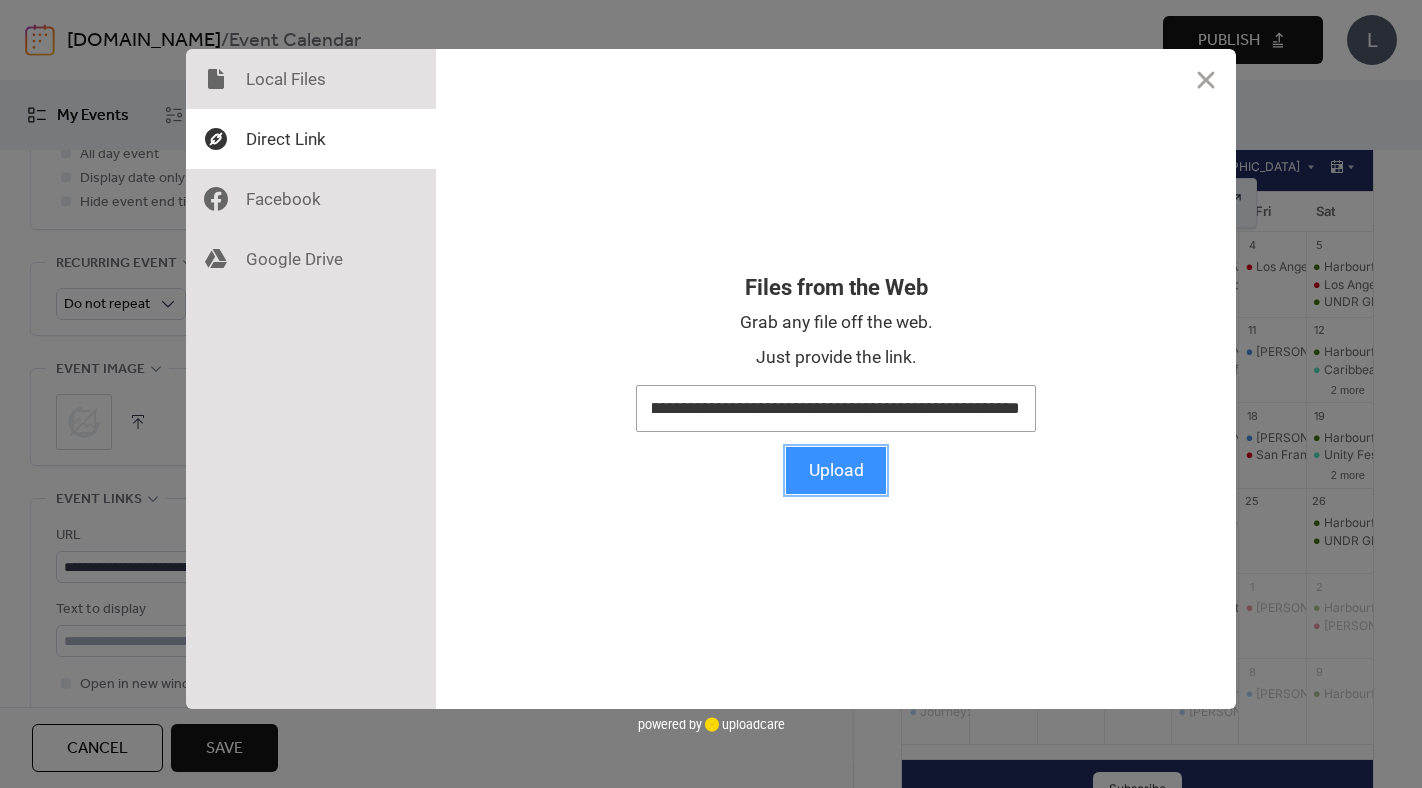 click on "Upload" at bounding box center (836, 470) 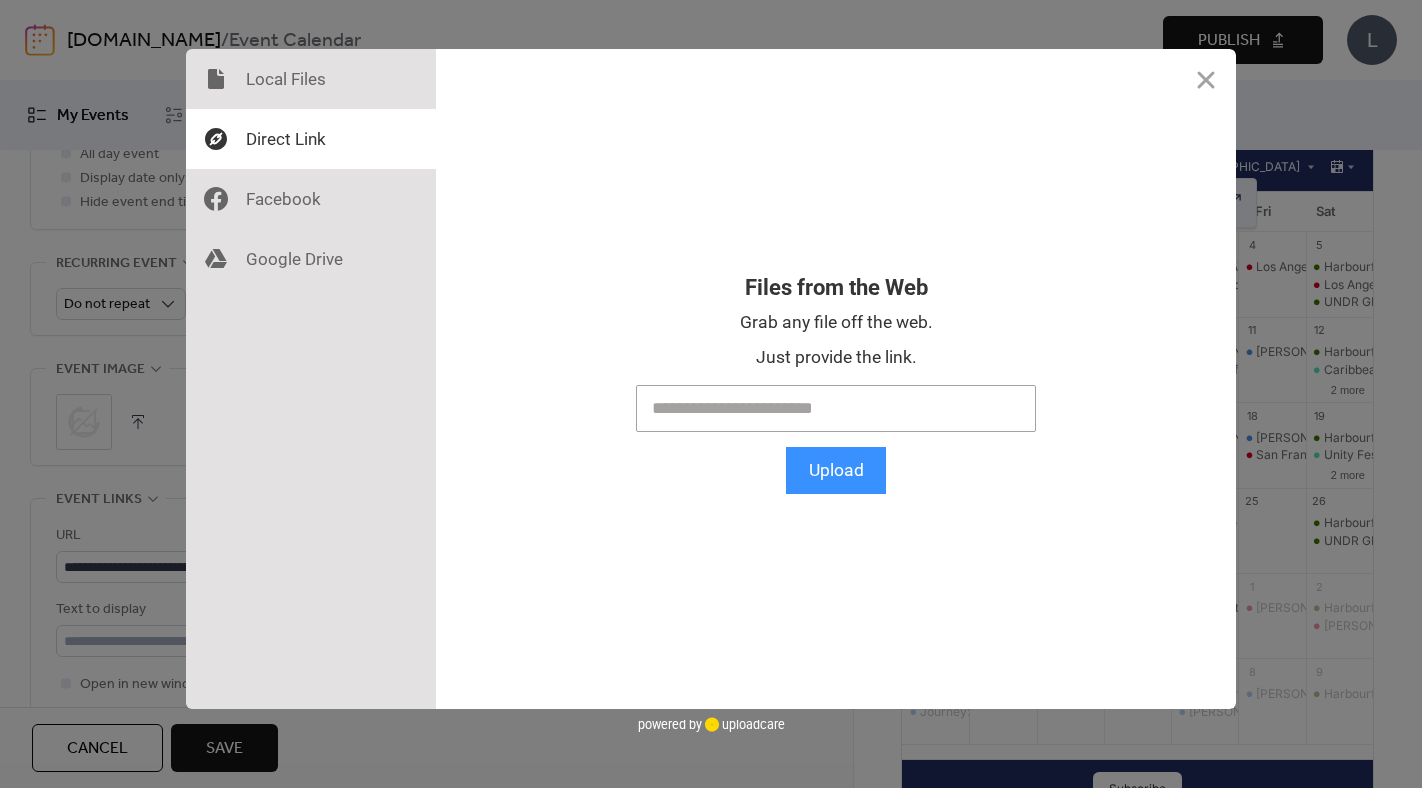 scroll, scrollTop: 0, scrollLeft: 0, axis: both 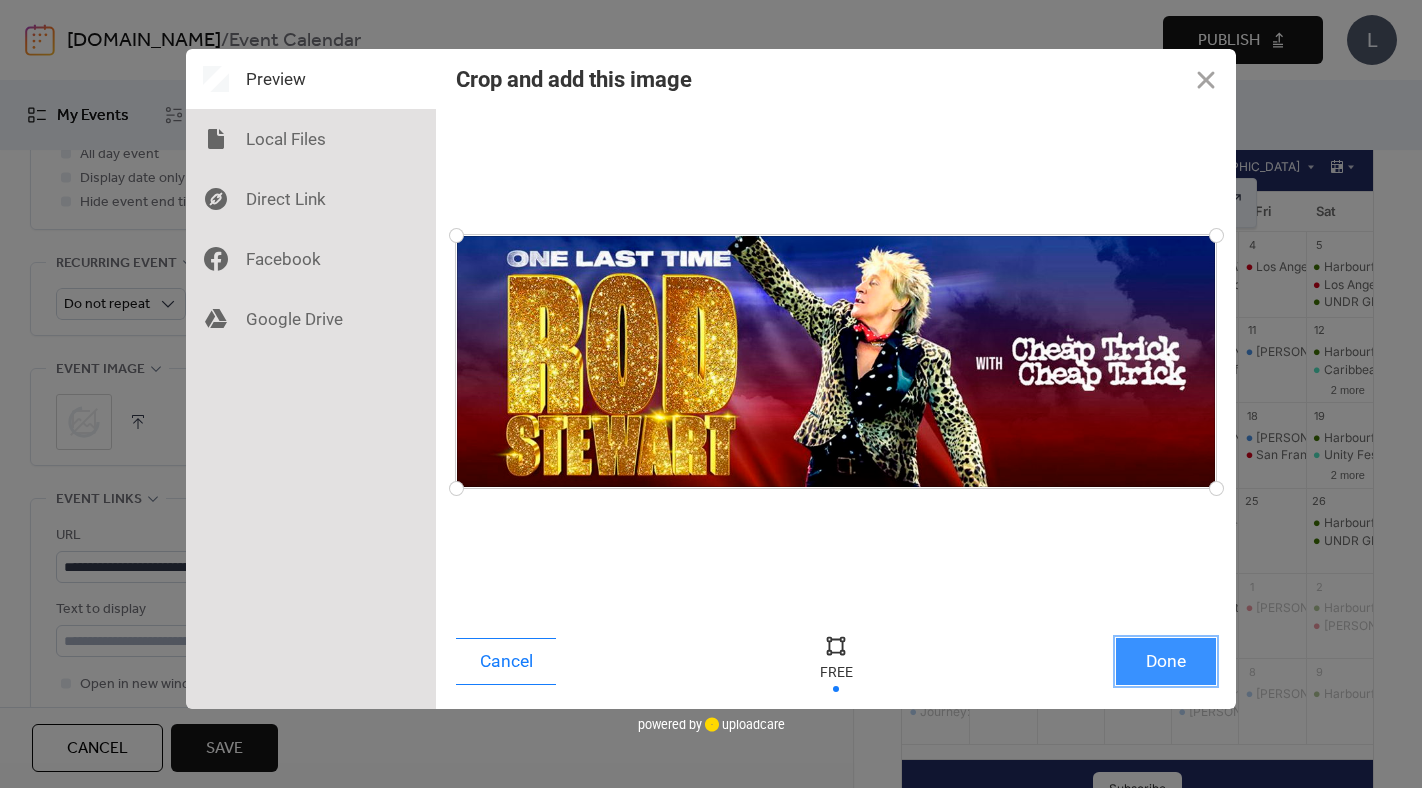 click on "Done" at bounding box center (1166, 661) 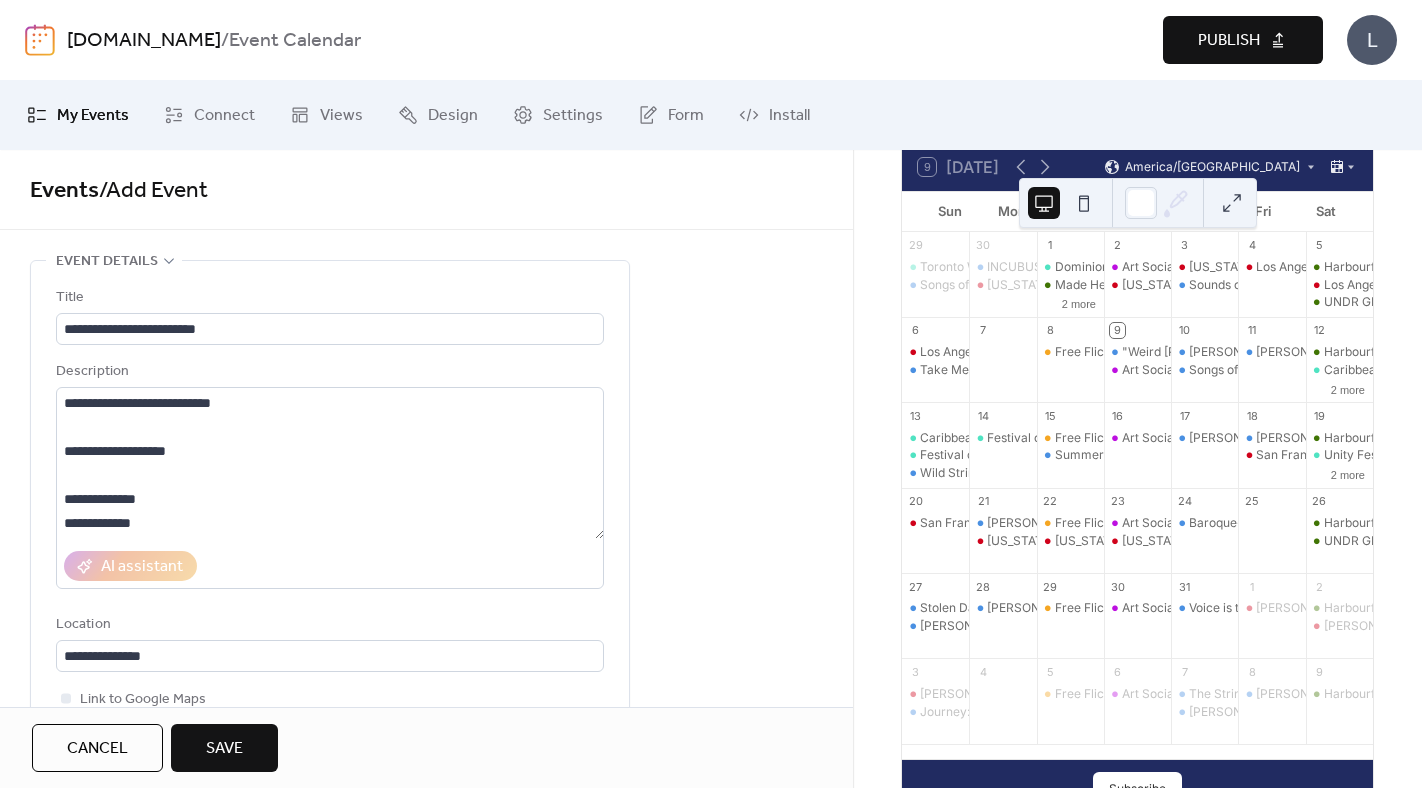 scroll, scrollTop: 1010, scrollLeft: 0, axis: vertical 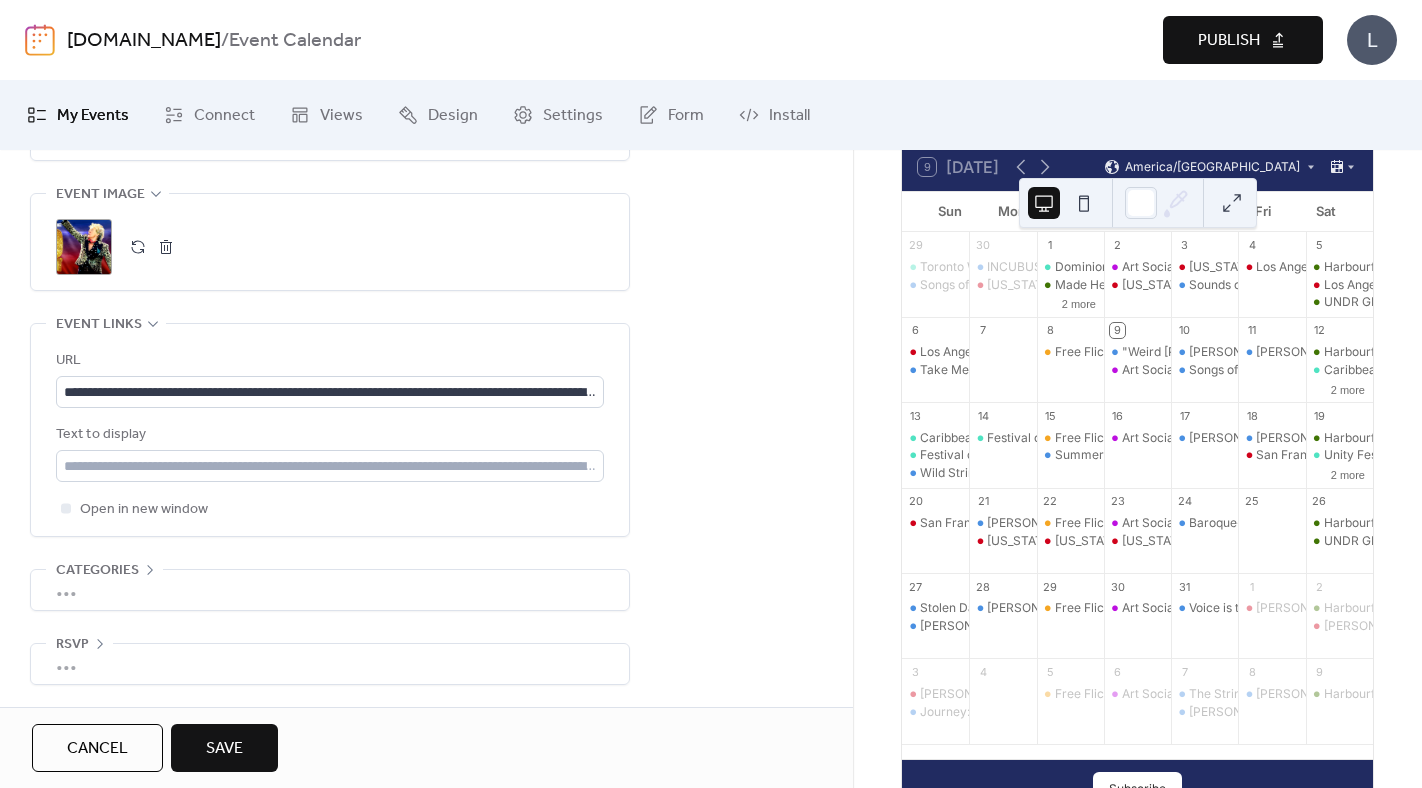 click on "Save" at bounding box center (224, 749) 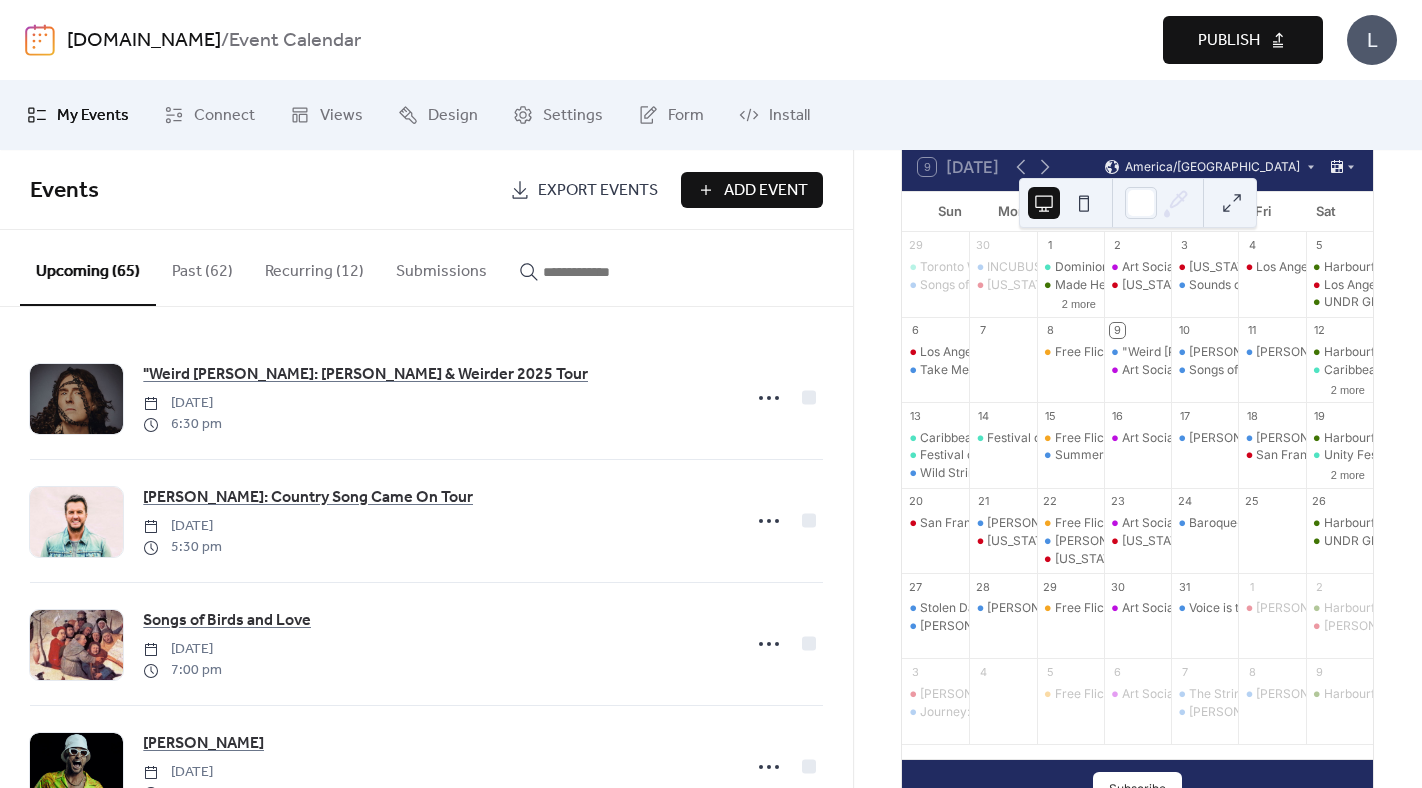 click on "Add Event" at bounding box center [766, 191] 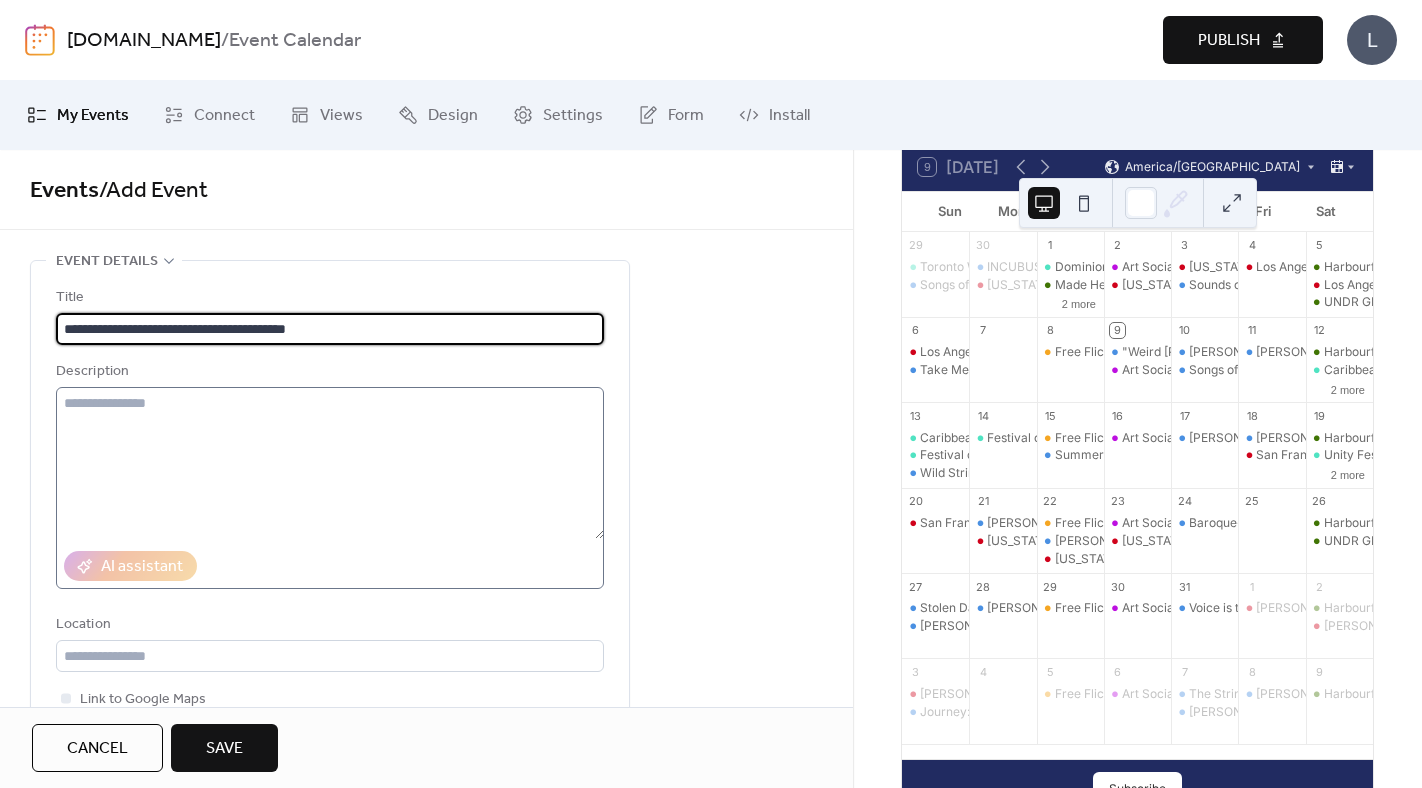 type on "**********" 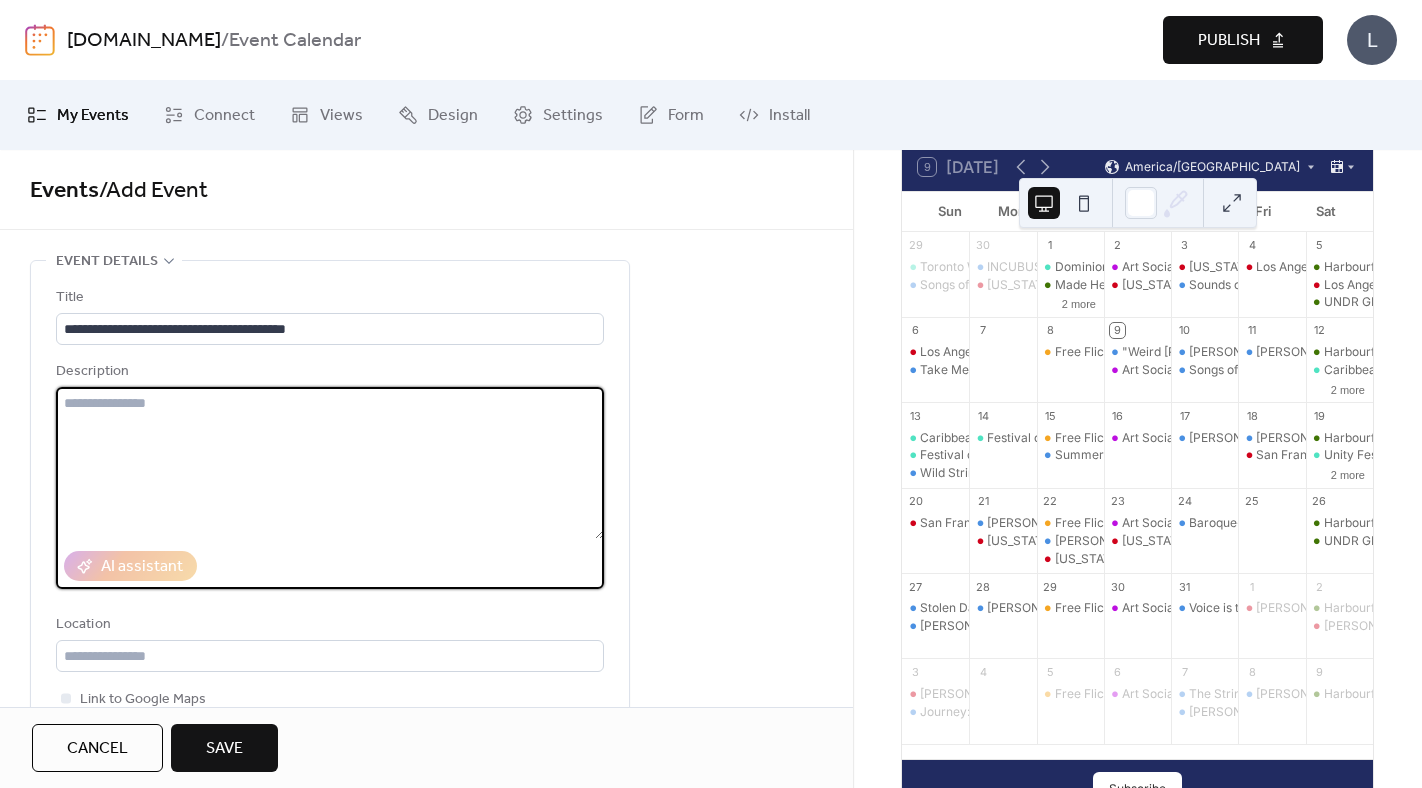 click at bounding box center (330, 463) 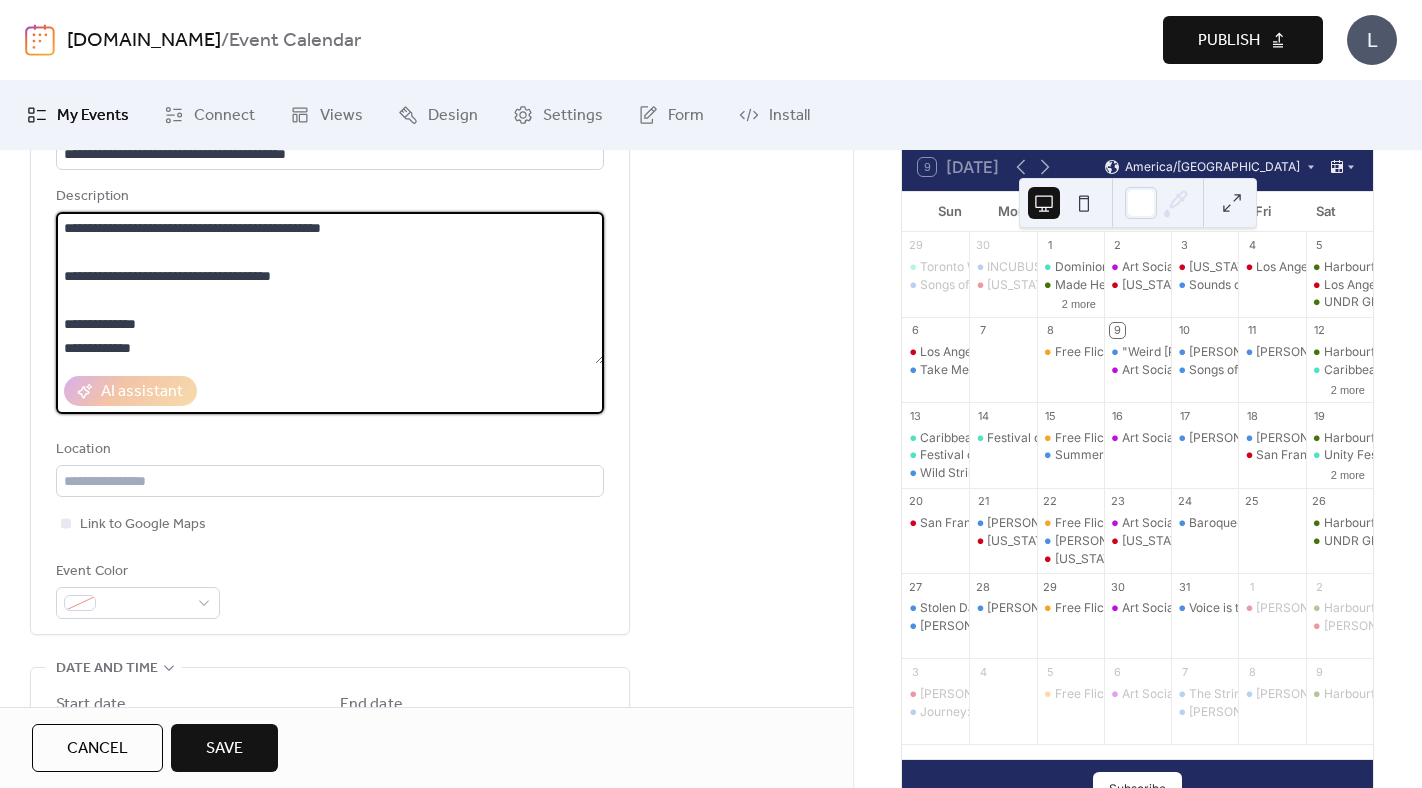 scroll, scrollTop: 217, scrollLeft: 0, axis: vertical 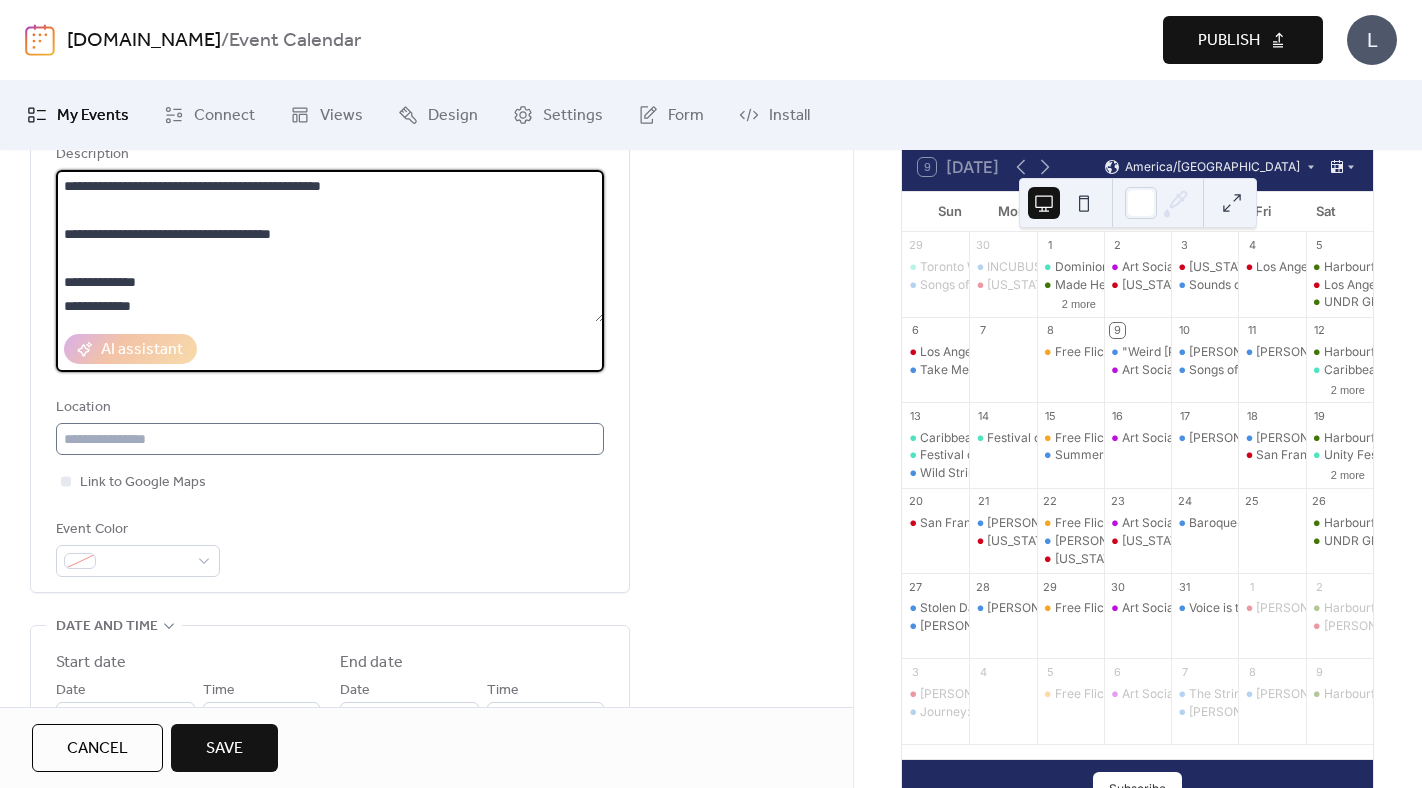 type on "**********" 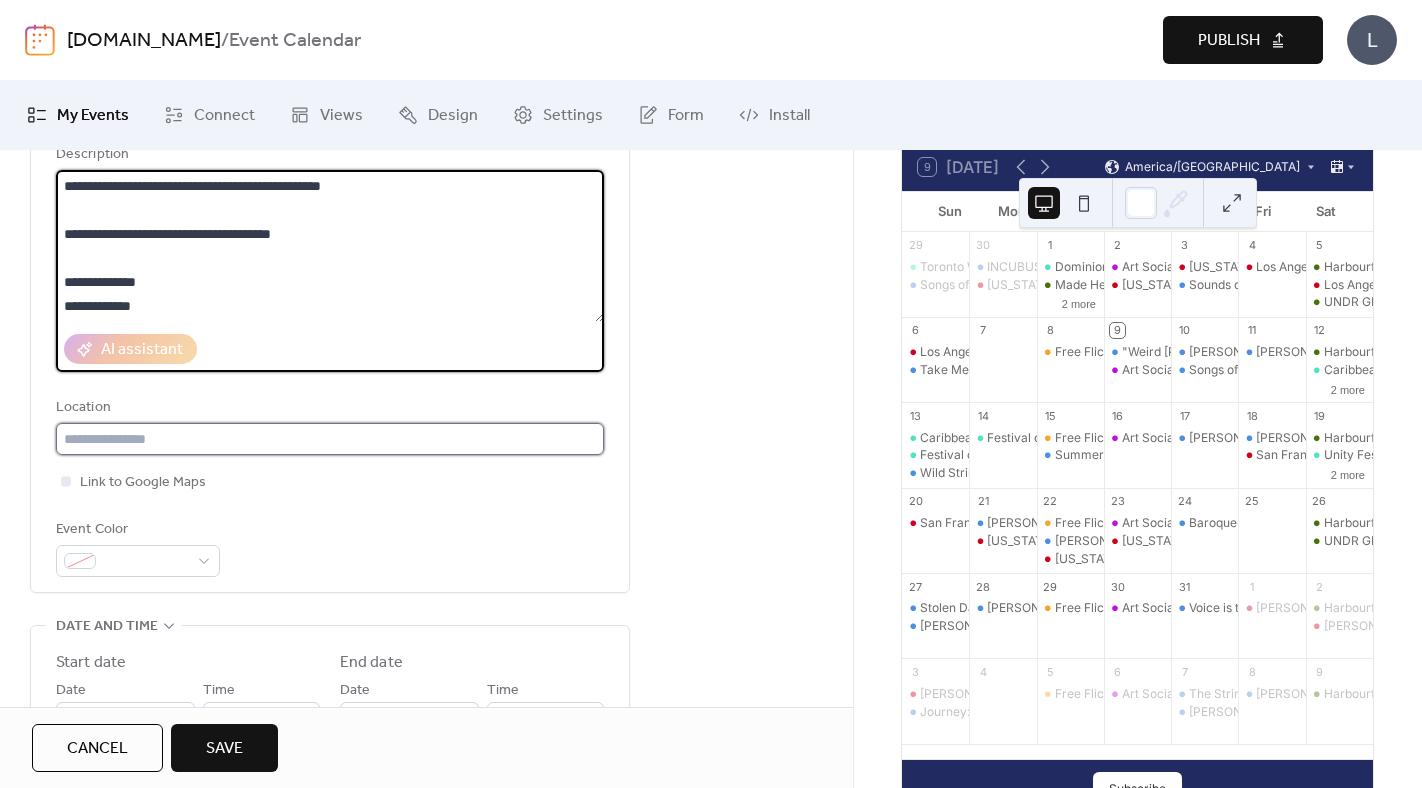 click at bounding box center (330, 439) 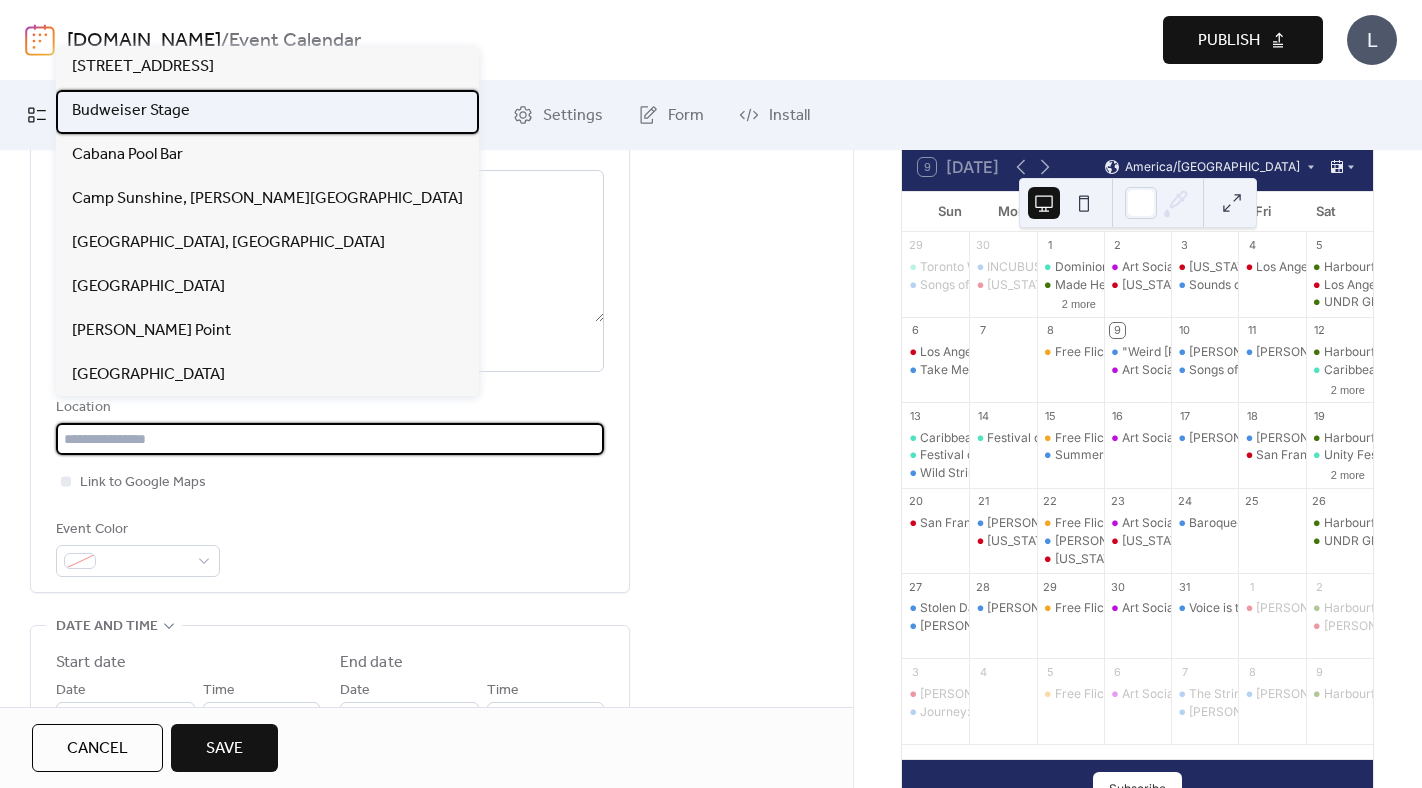 click on "Budweiser Stage" at bounding box center (131, 111) 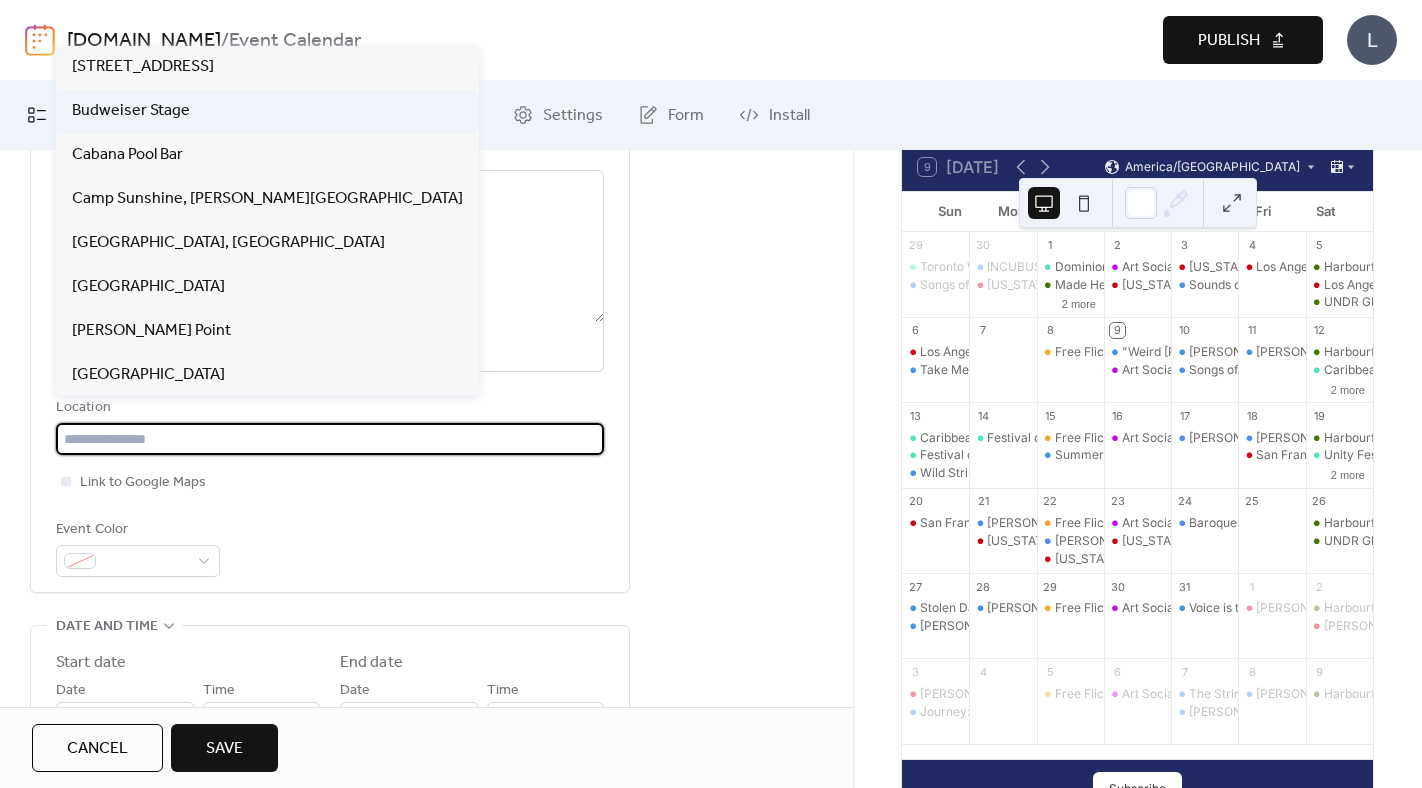 type on "**********" 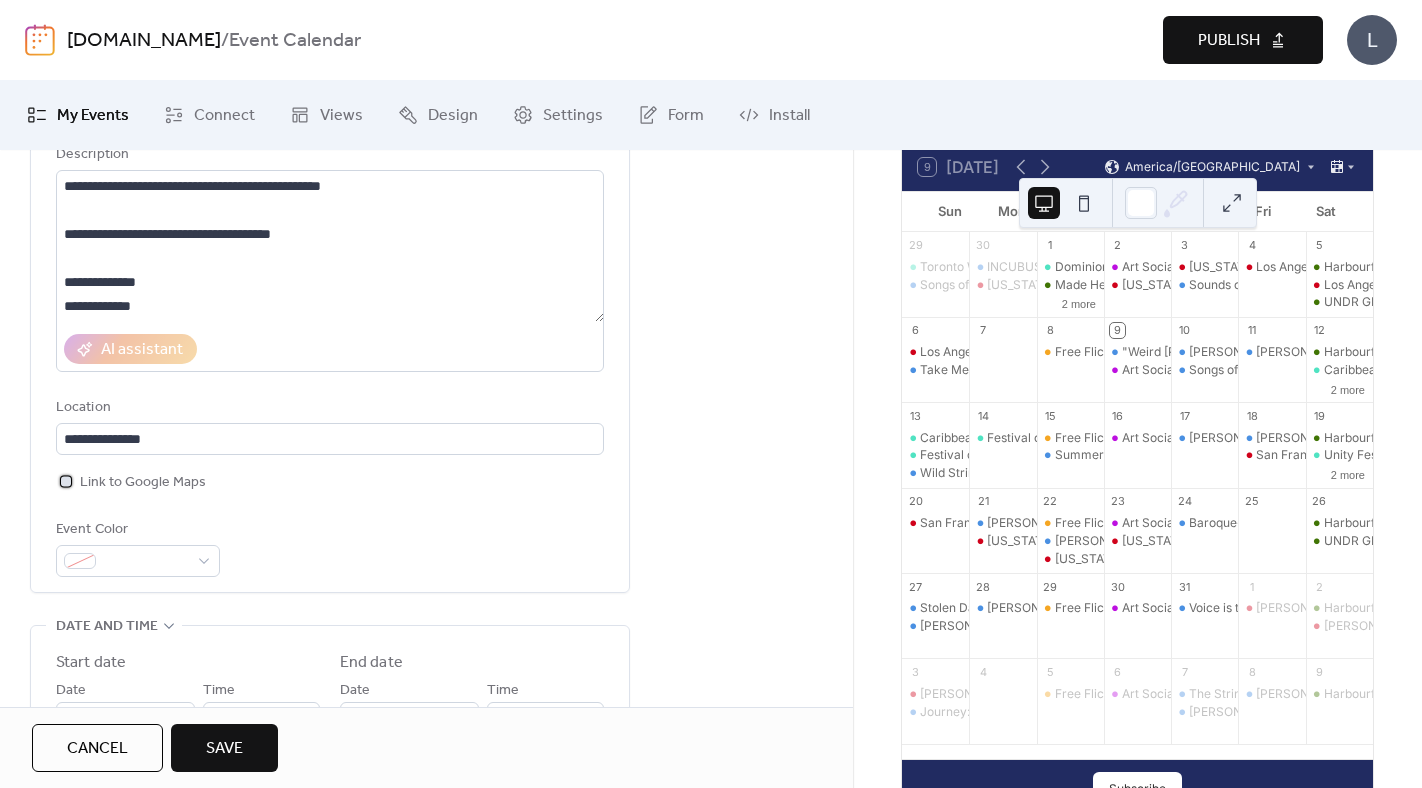 click on "Link to Google Maps" at bounding box center (143, 483) 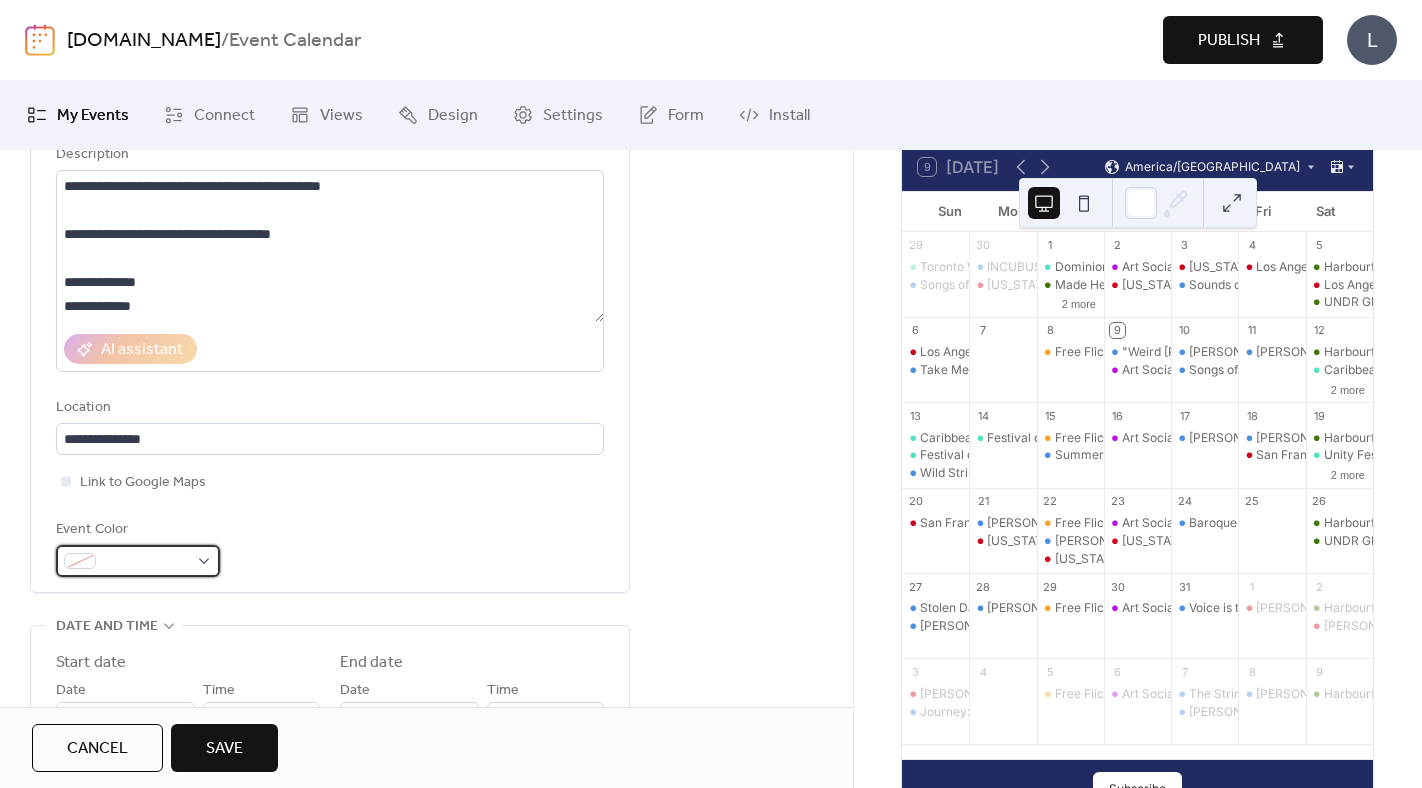 click at bounding box center [138, 561] 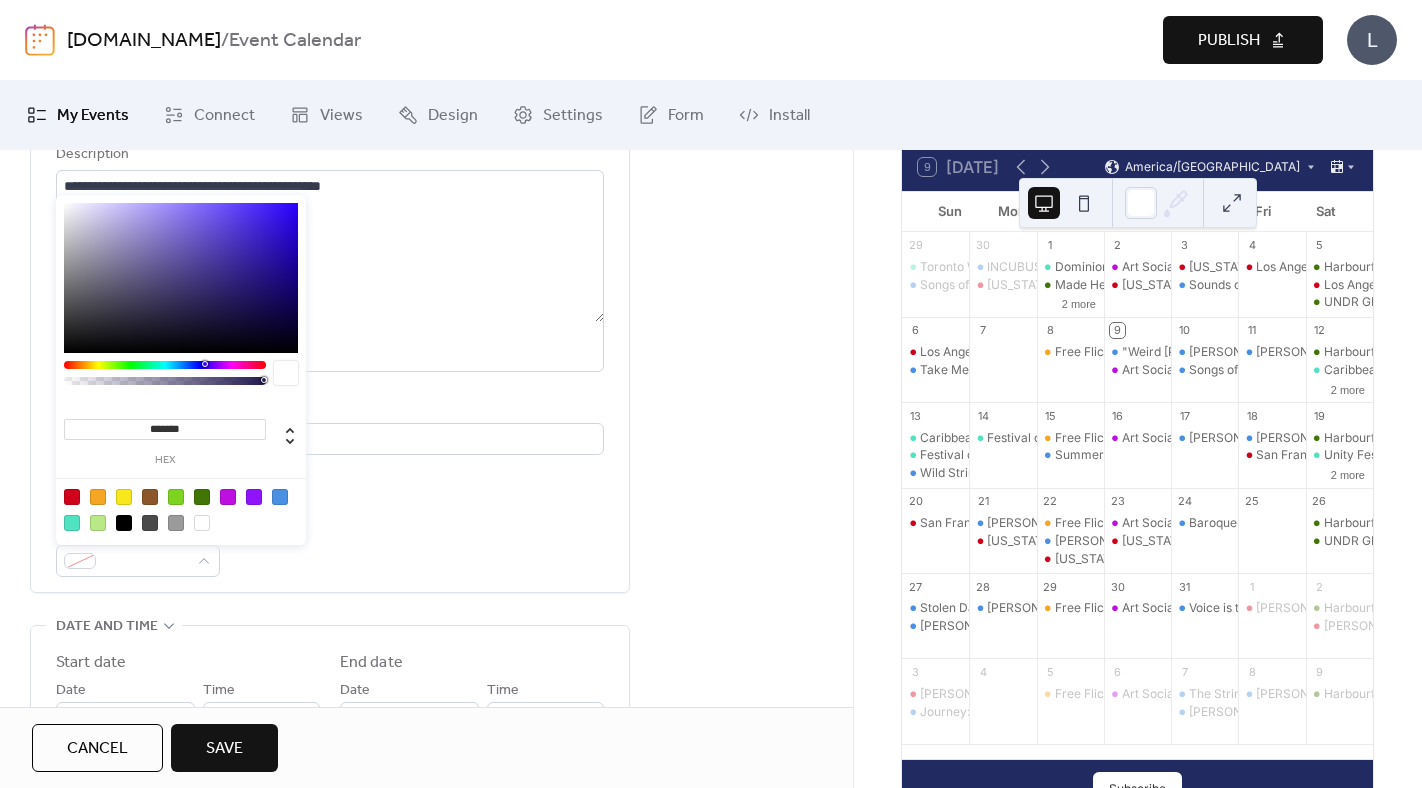 click at bounding box center (280, 497) 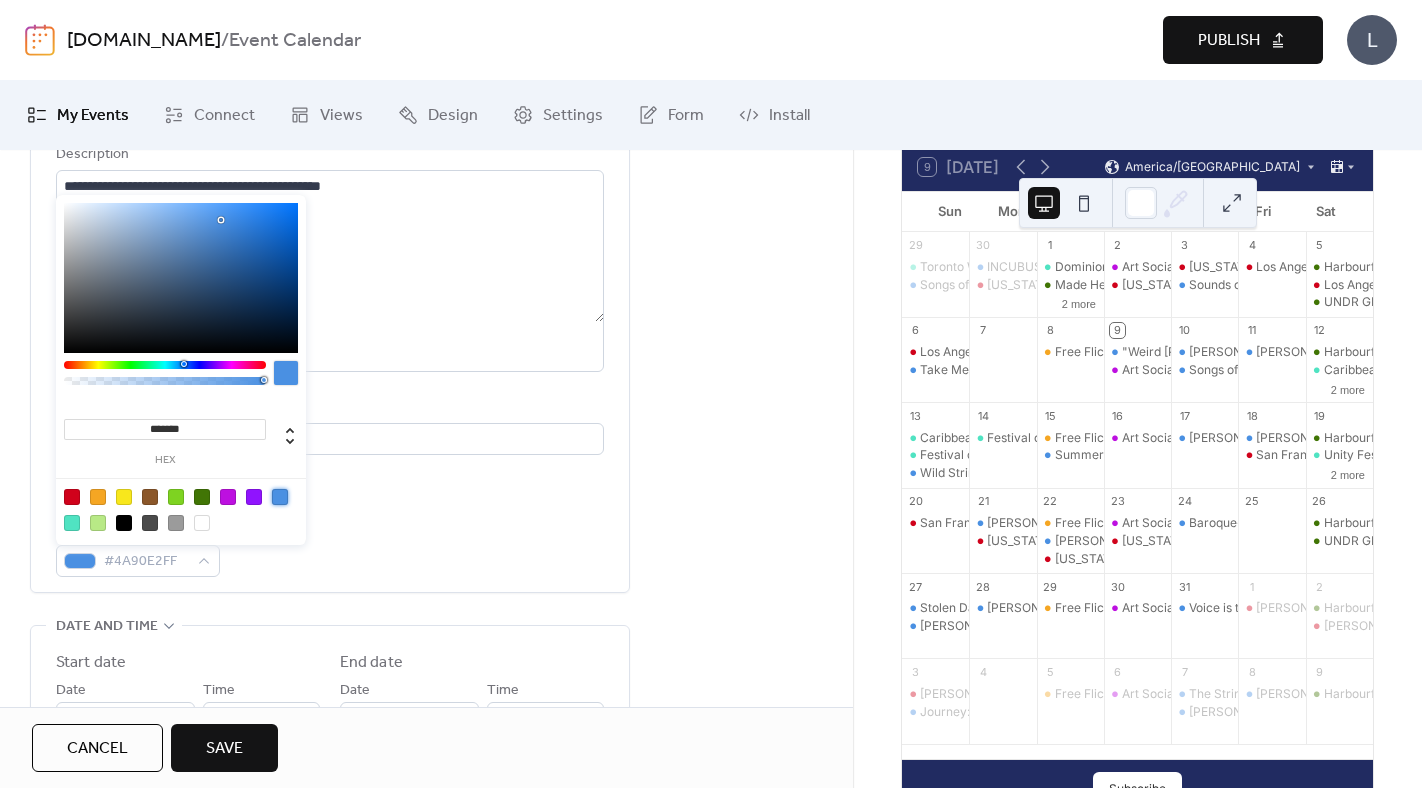 click on "**********" at bounding box center [330, 318] 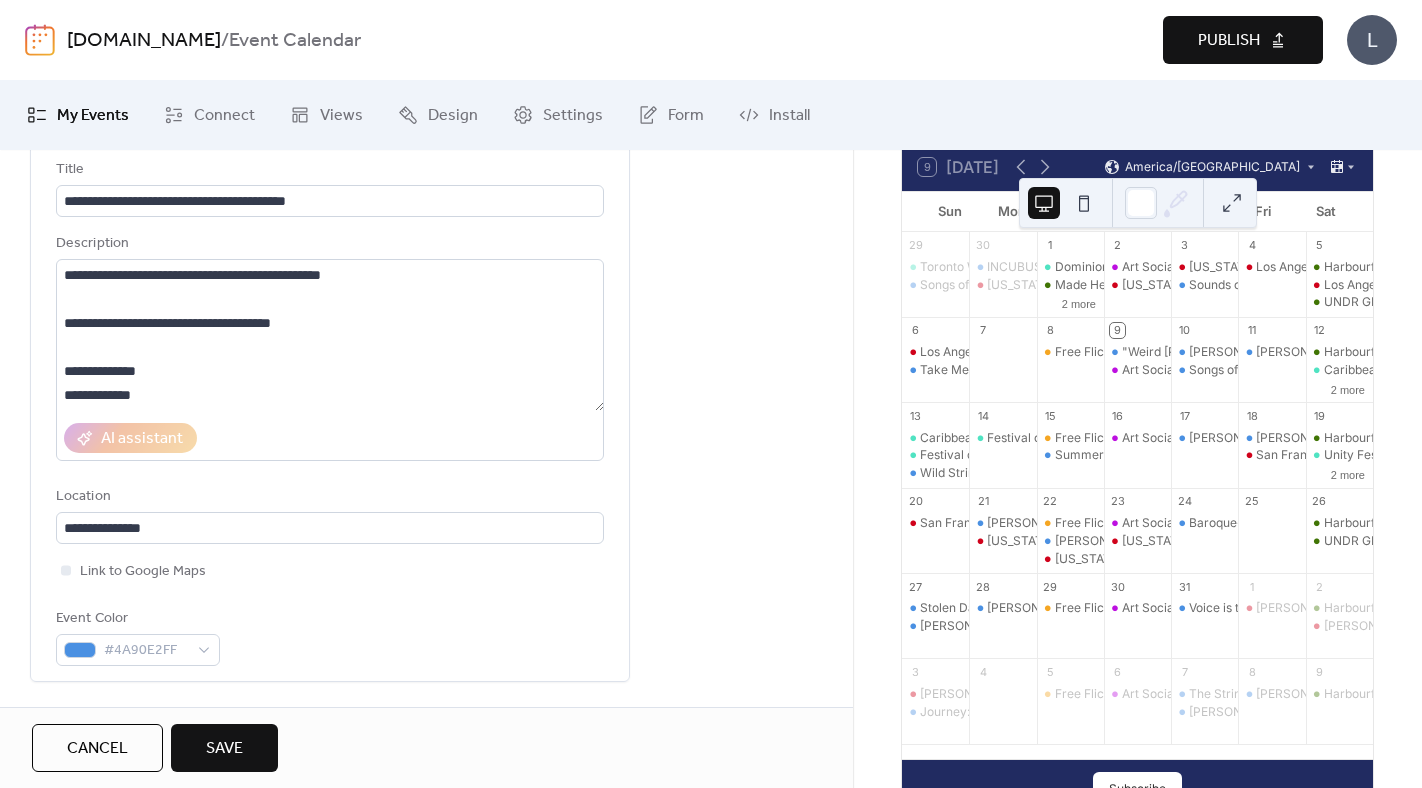 scroll, scrollTop: 357, scrollLeft: 0, axis: vertical 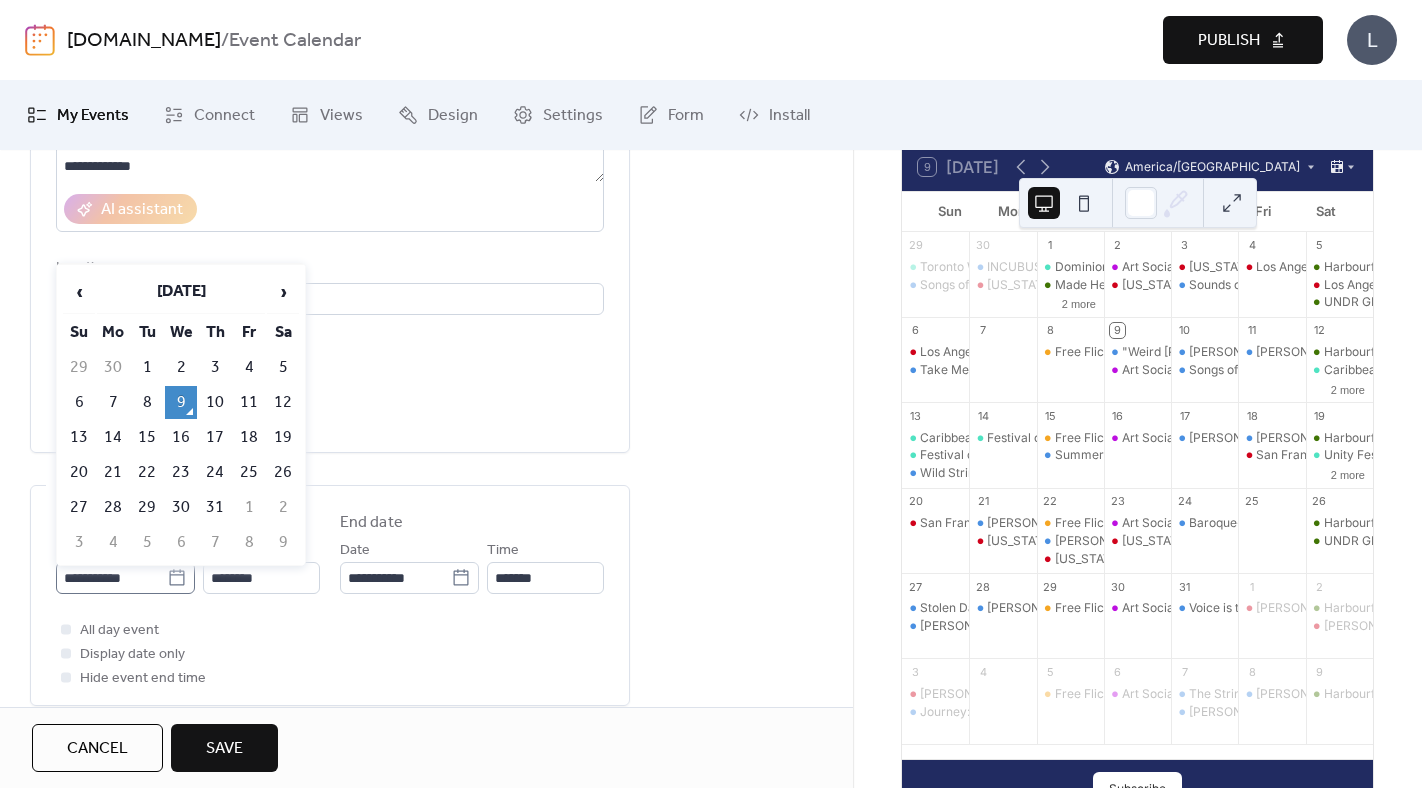 click on "**********" at bounding box center [125, 578] 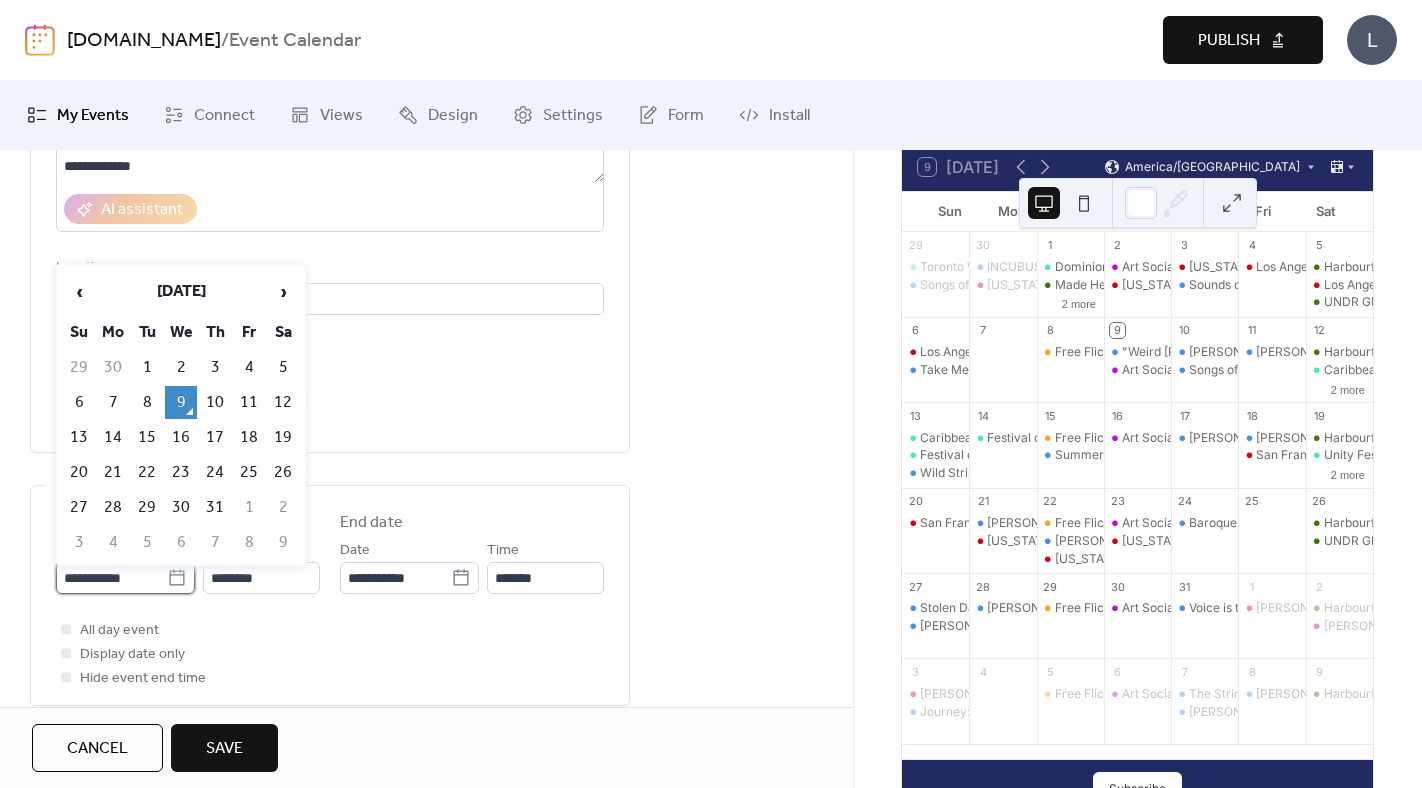 click on "**********" at bounding box center [111, 578] 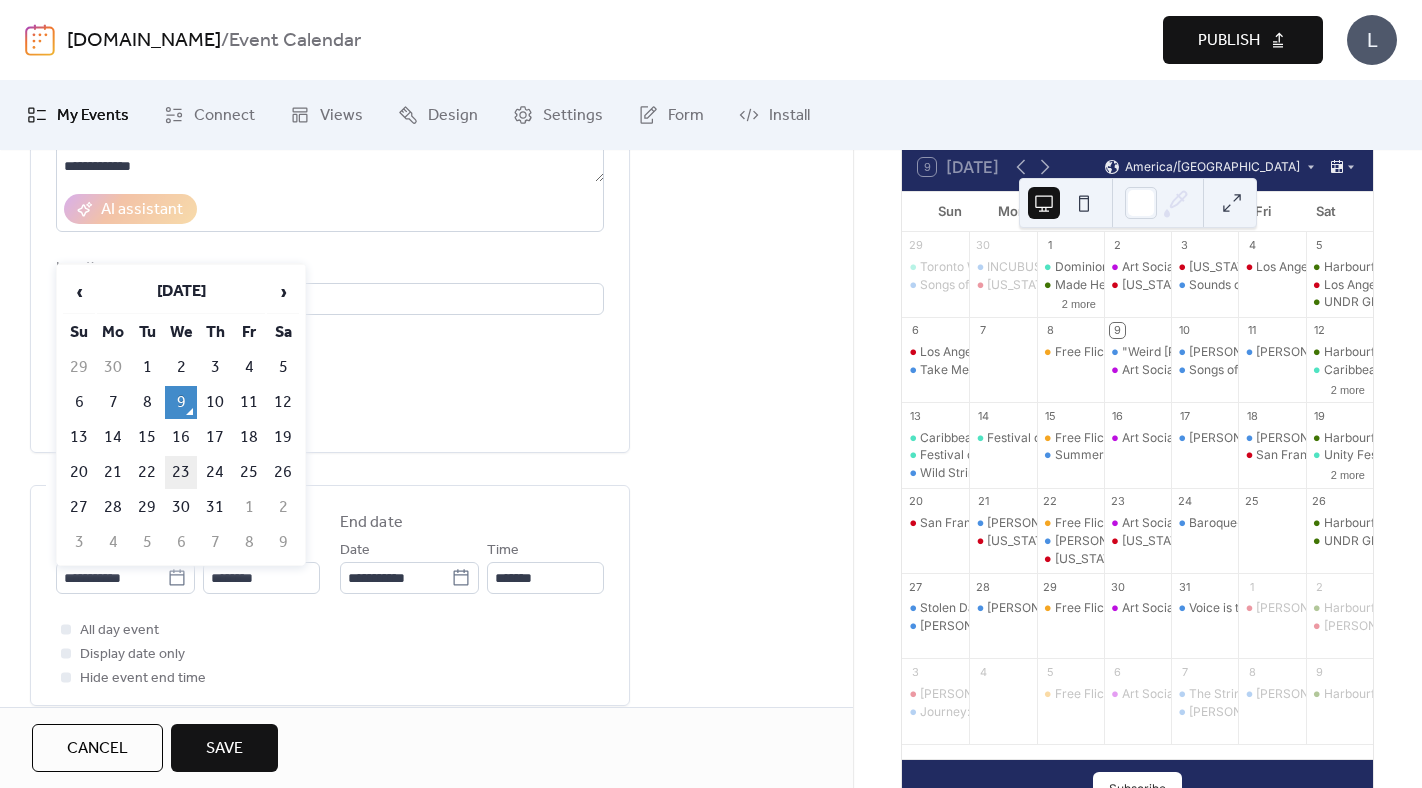 click on "23" at bounding box center (181, 472) 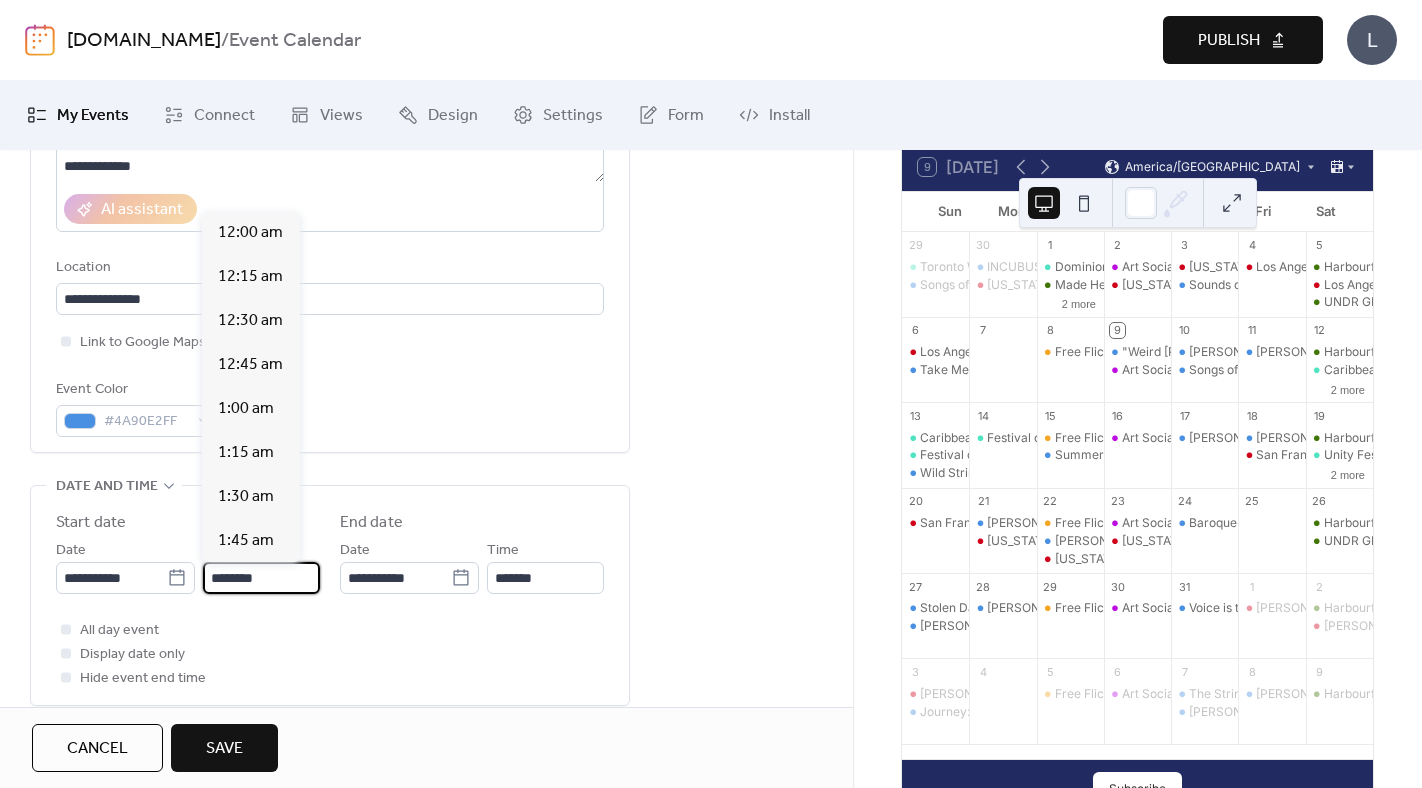click on "********" at bounding box center (261, 578) 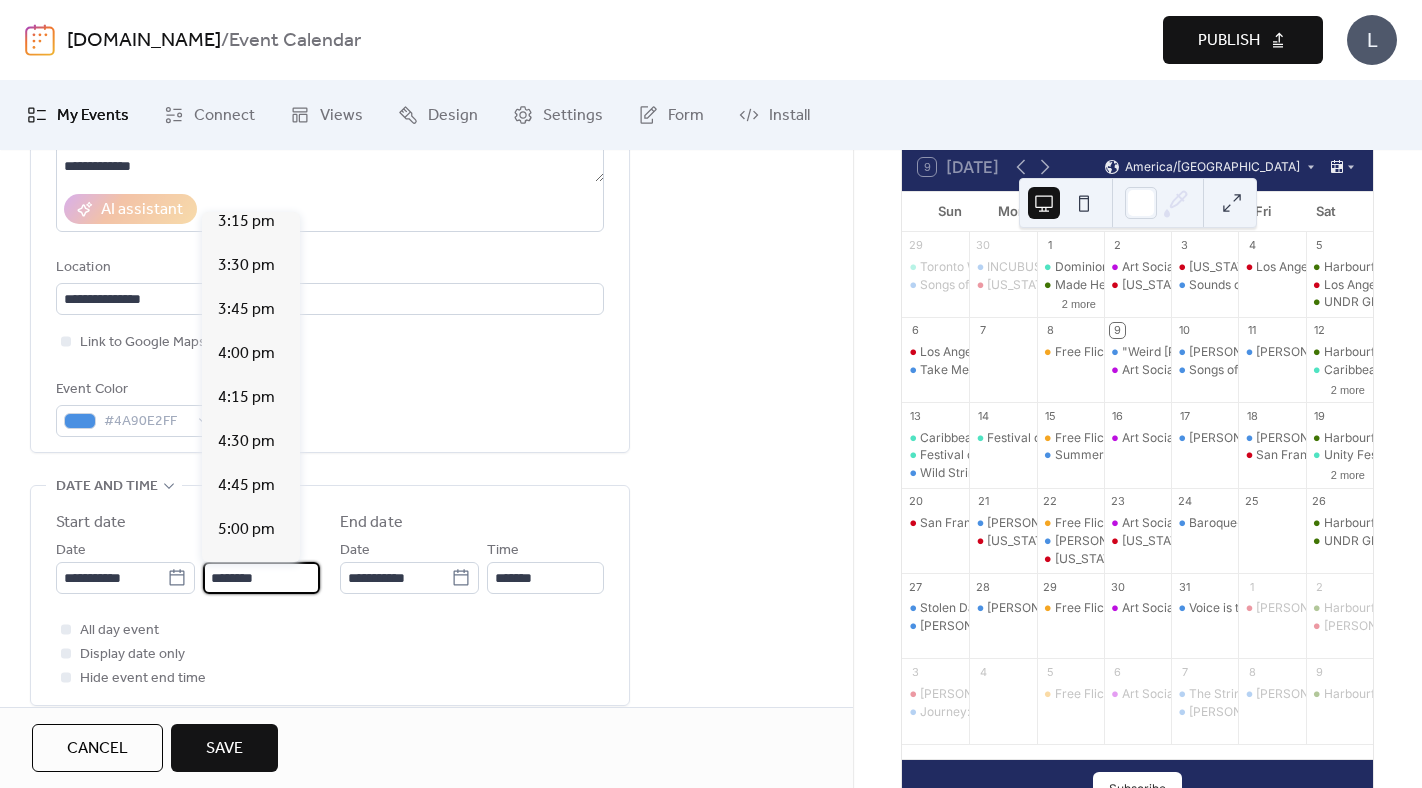 scroll, scrollTop: 2797, scrollLeft: 0, axis: vertical 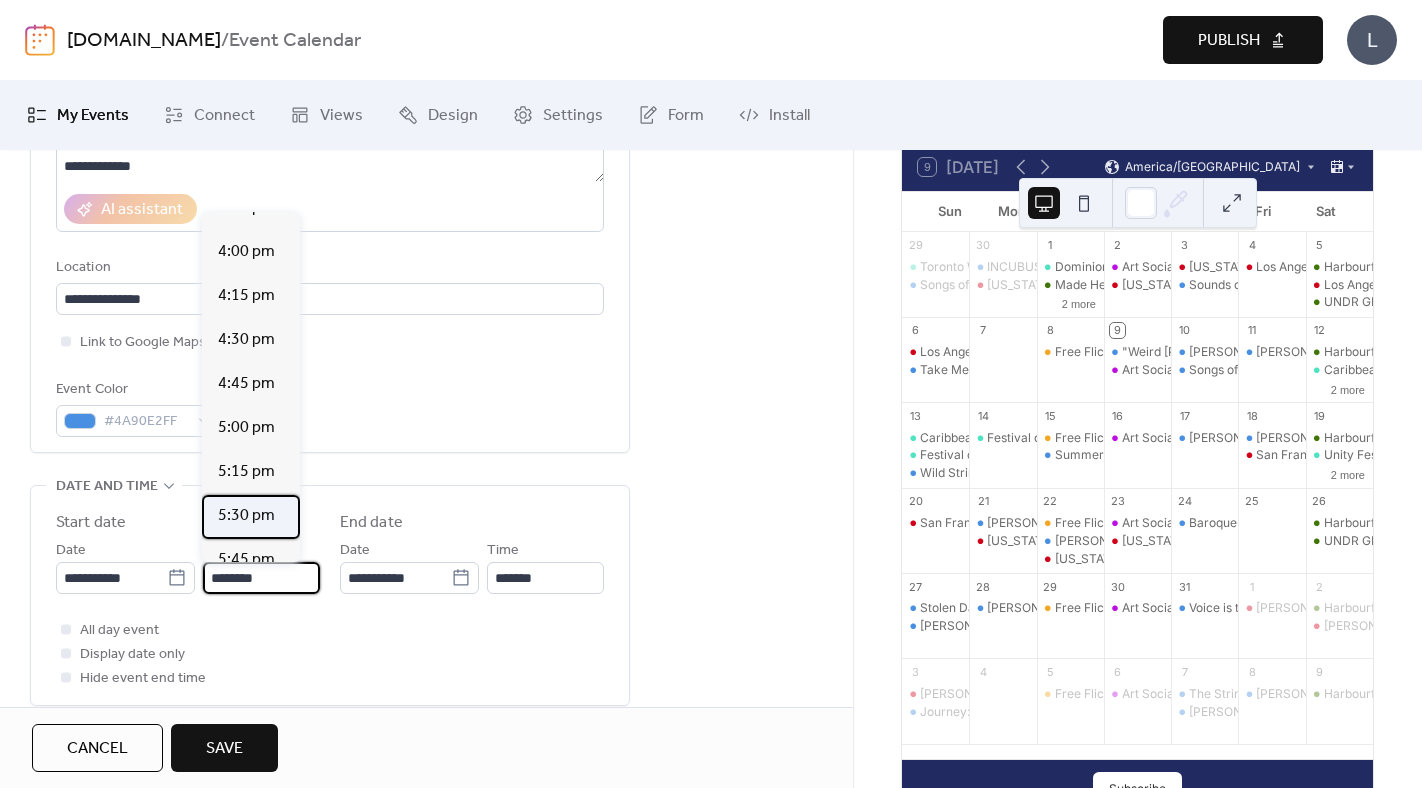 click on "5:30 pm" at bounding box center (246, 516) 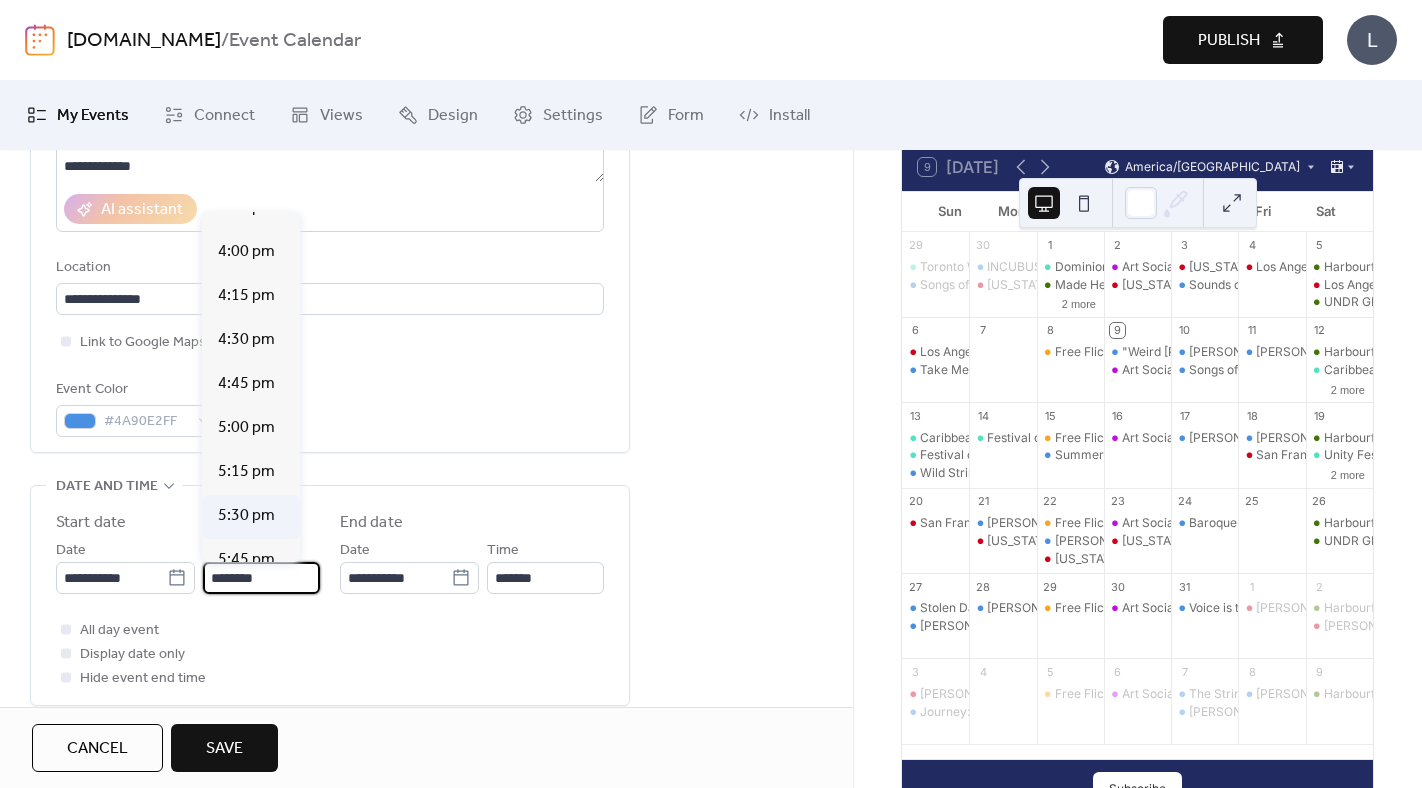 type on "*******" 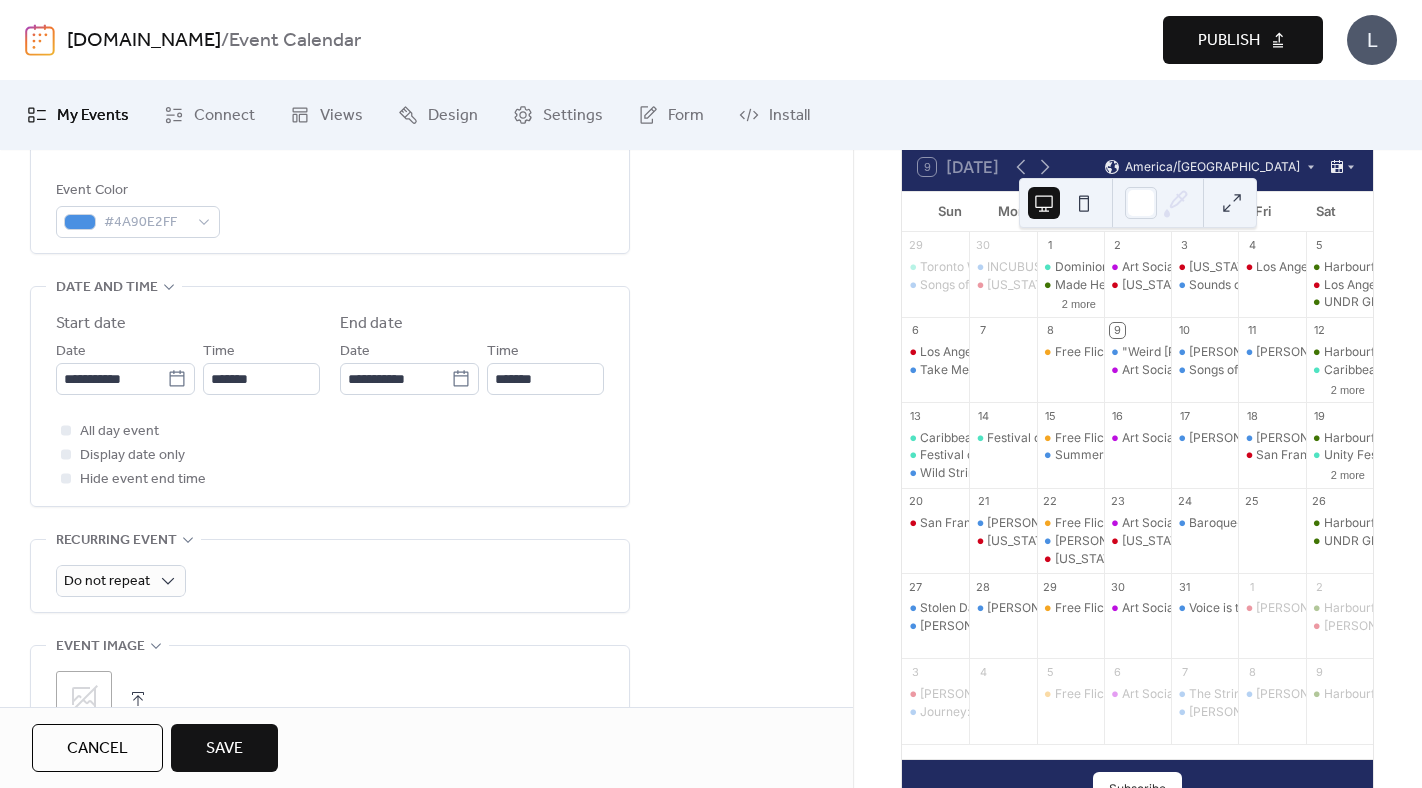 scroll, scrollTop: 557, scrollLeft: 0, axis: vertical 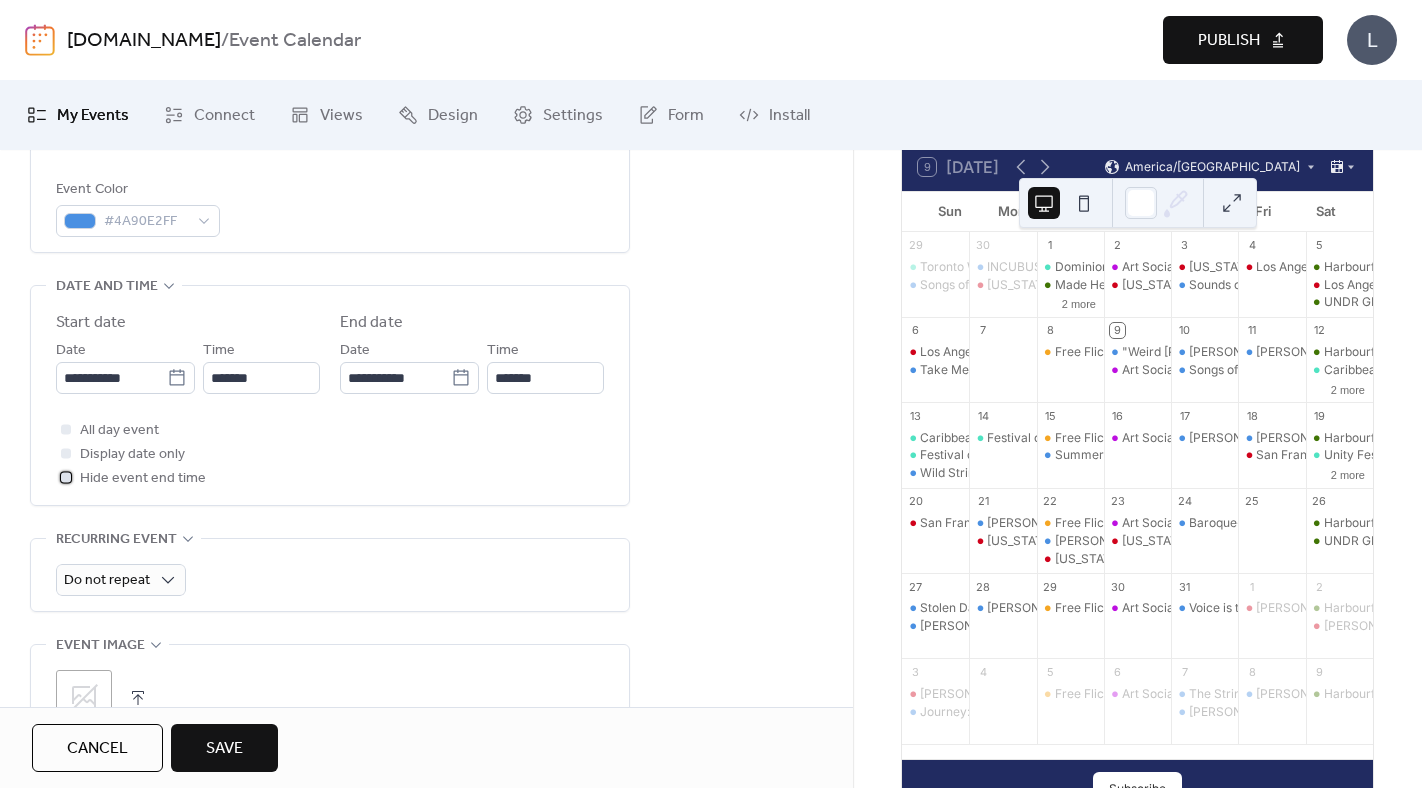 click on "Hide event end time" at bounding box center (143, 479) 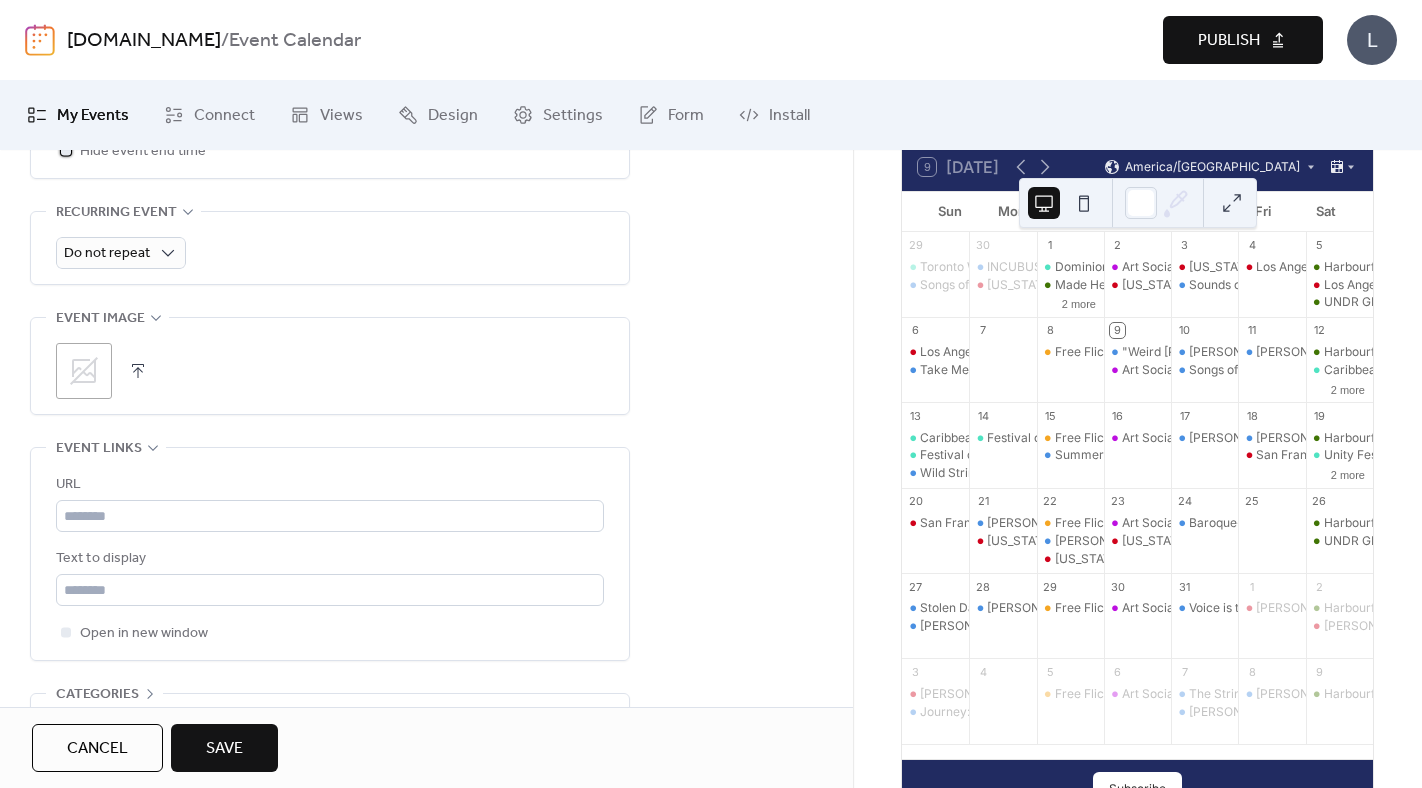 scroll, scrollTop: 924, scrollLeft: 0, axis: vertical 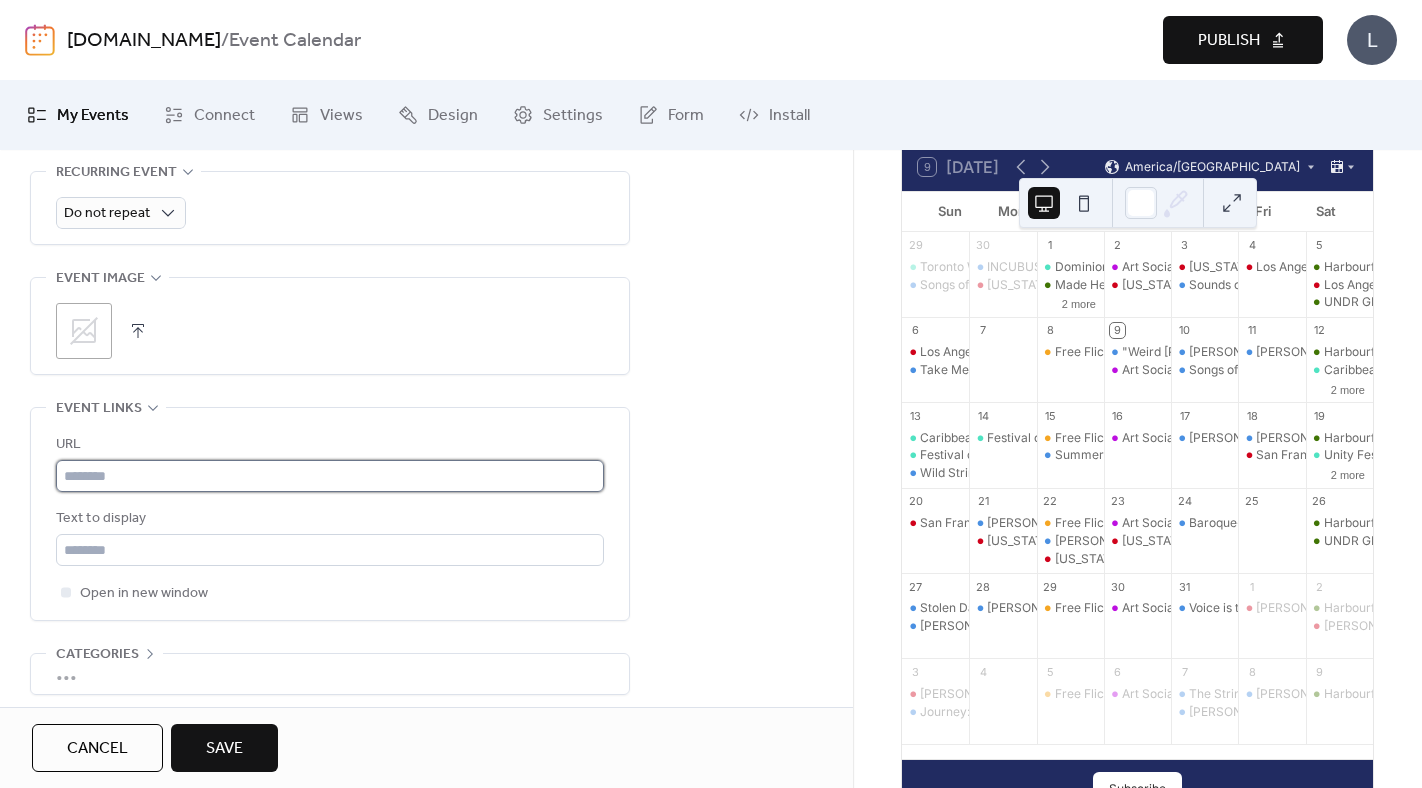 click at bounding box center [330, 476] 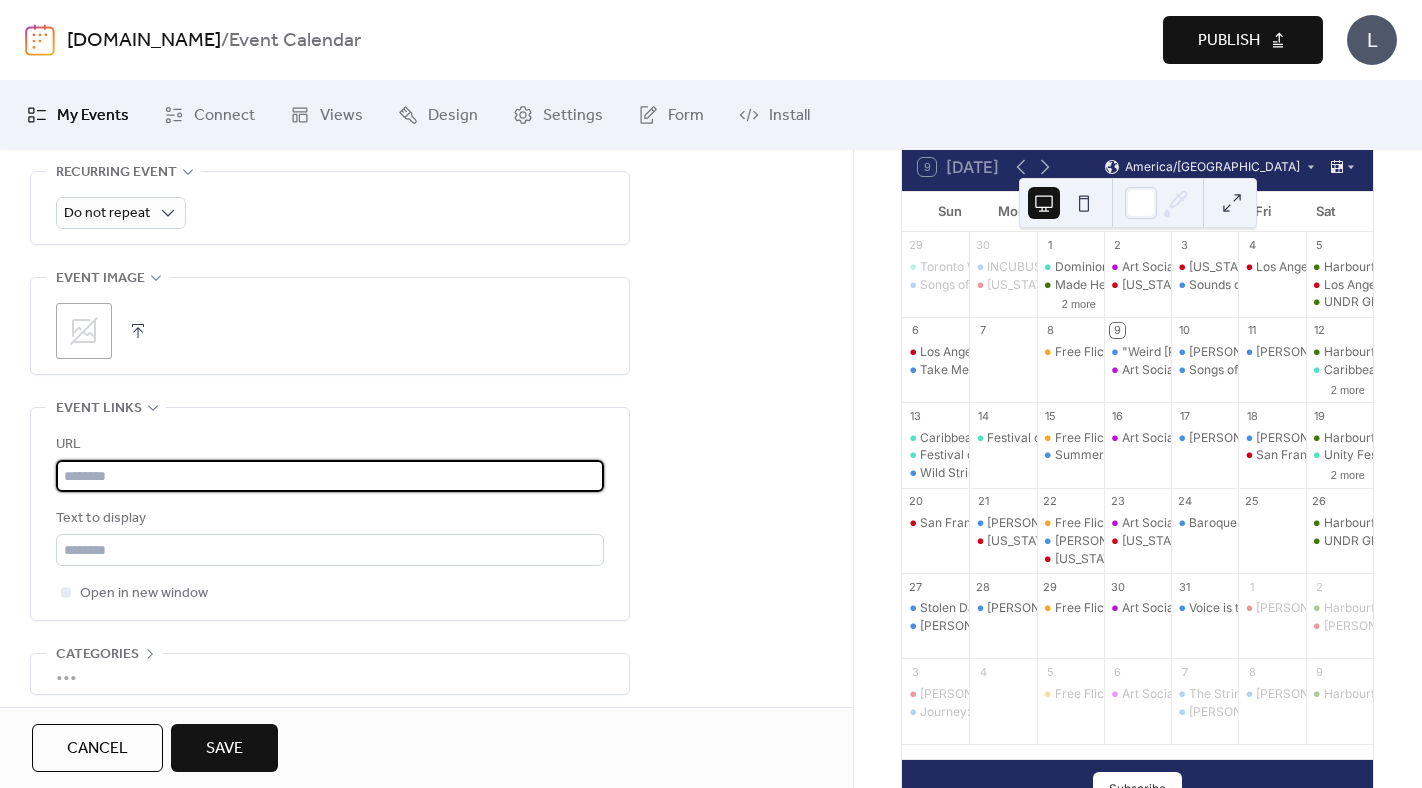 paste on "**********" 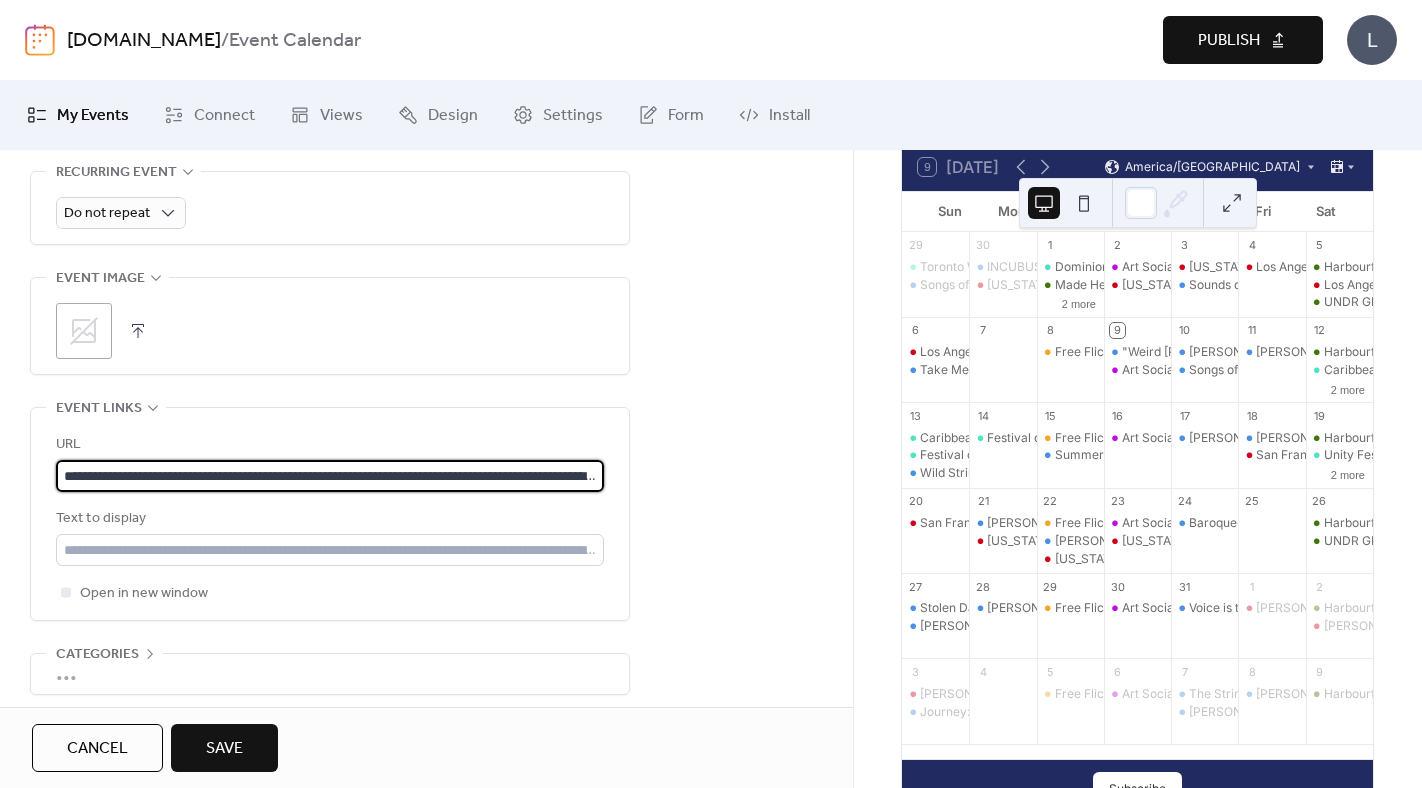 scroll, scrollTop: 0, scrollLeft: 1172, axis: horizontal 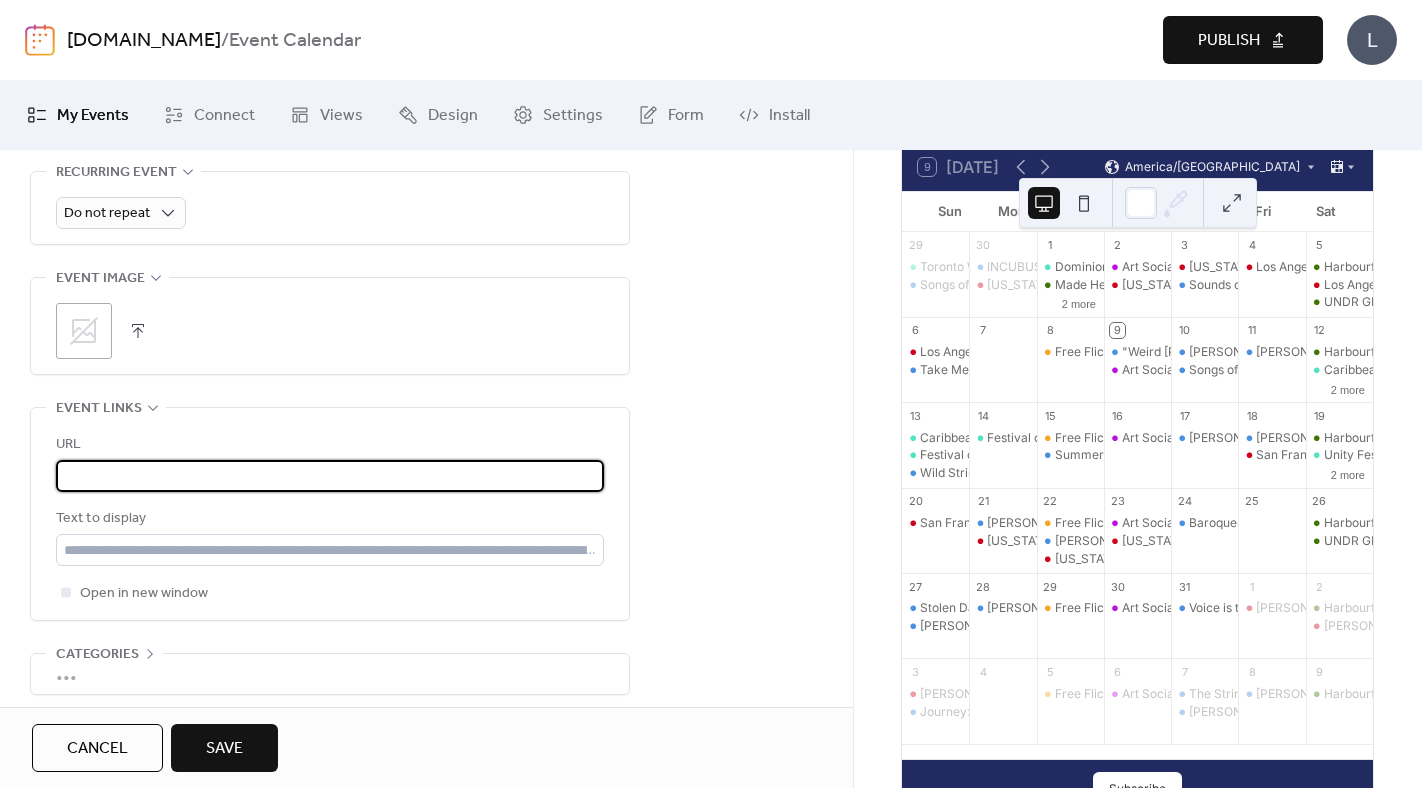 type on "**********" 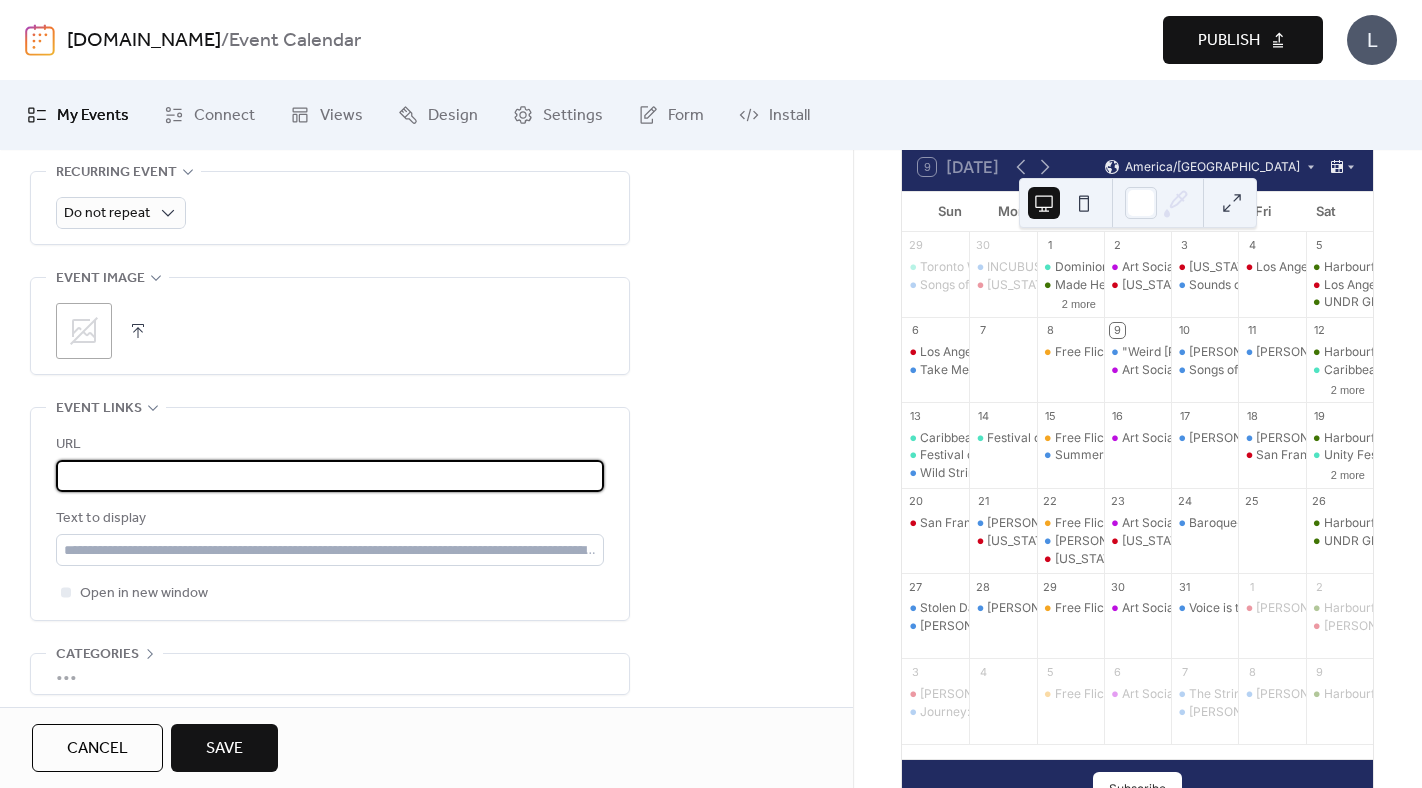 scroll, scrollTop: 0, scrollLeft: 0, axis: both 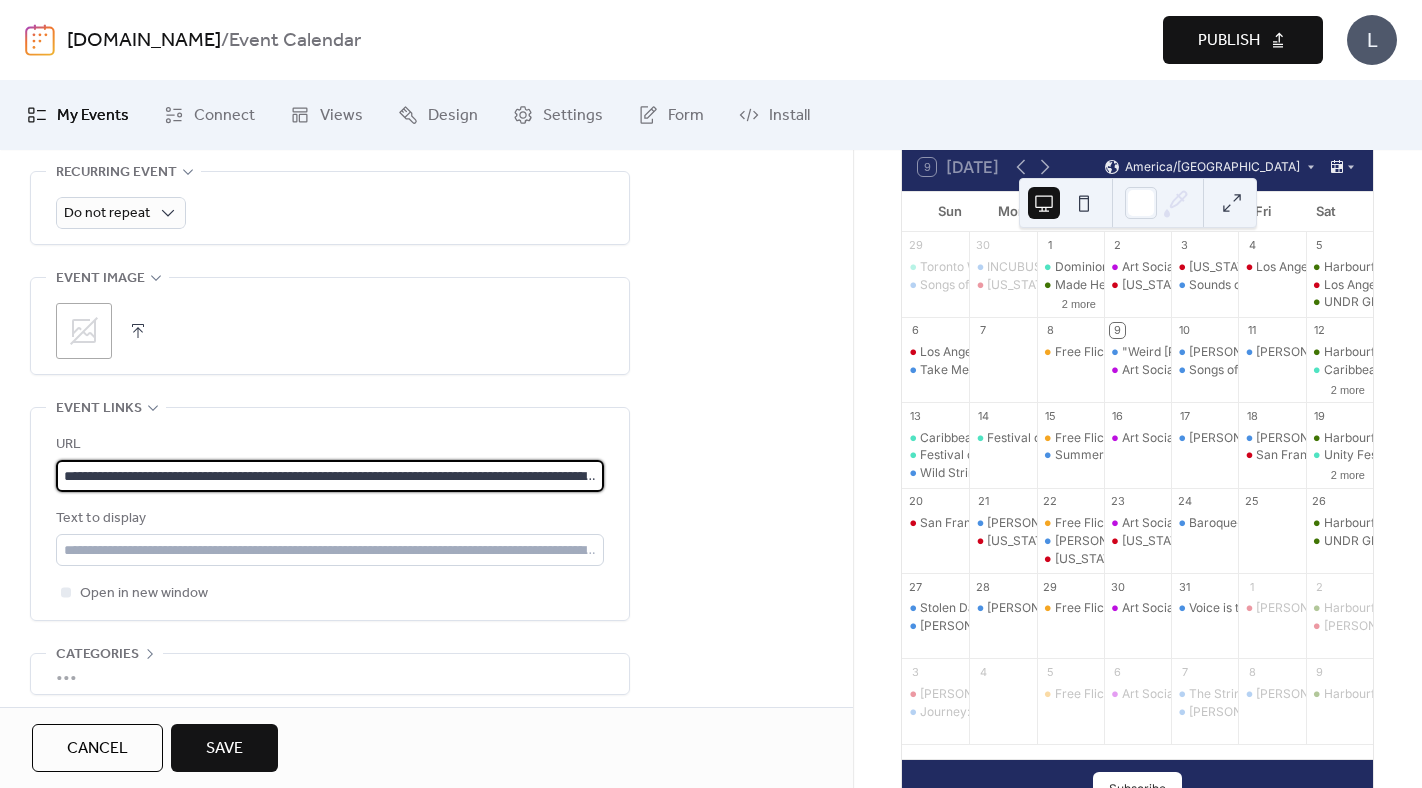 click 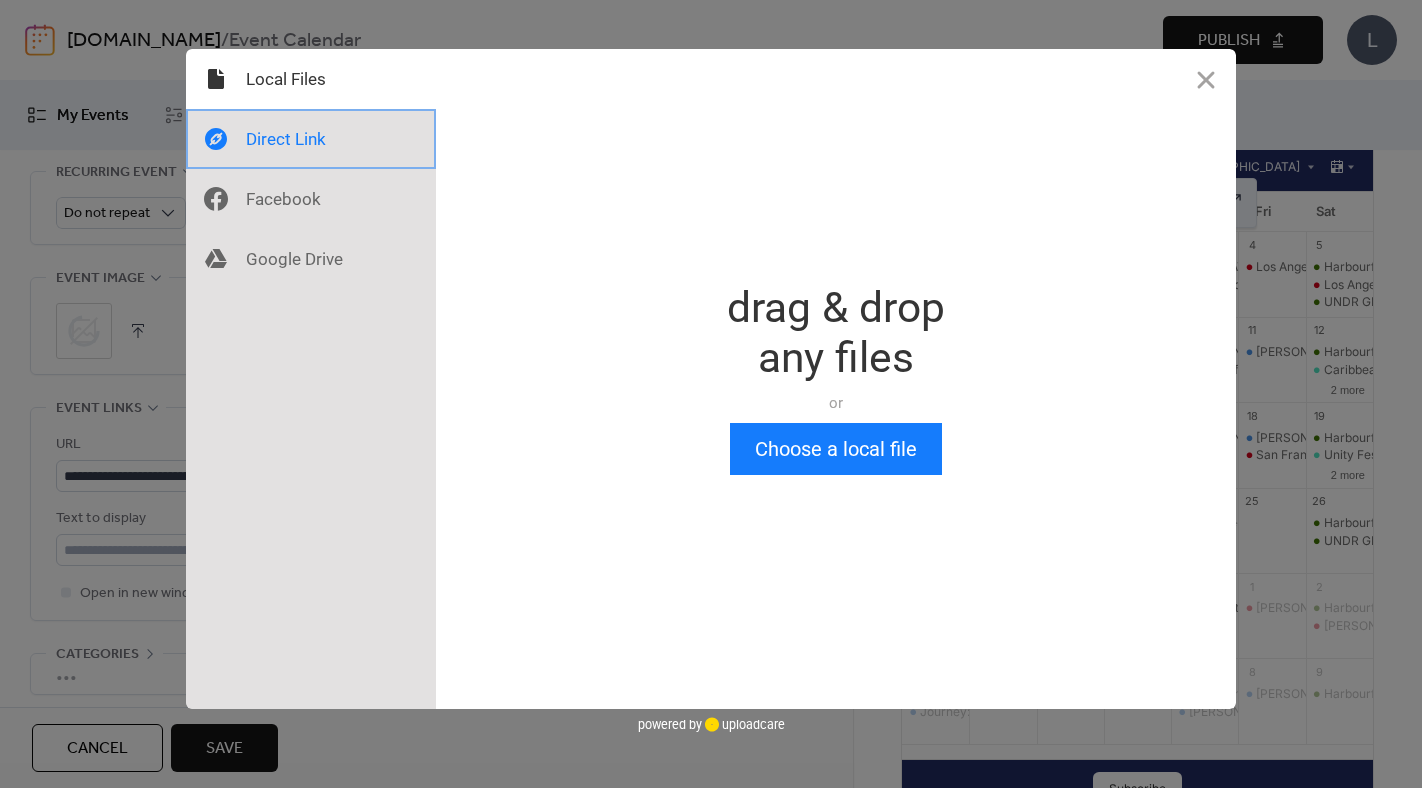 click at bounding box center (311, 139) 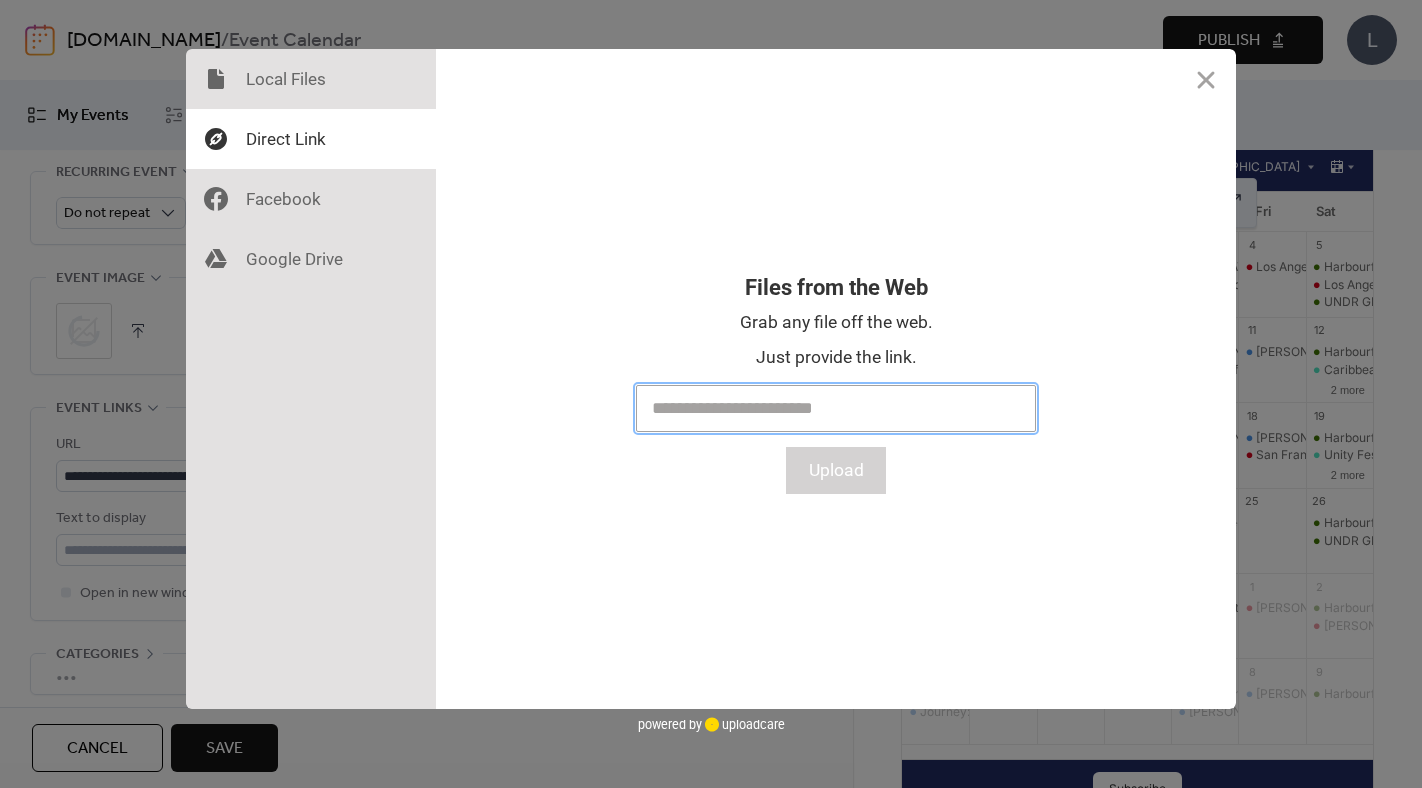 paste on "**********" 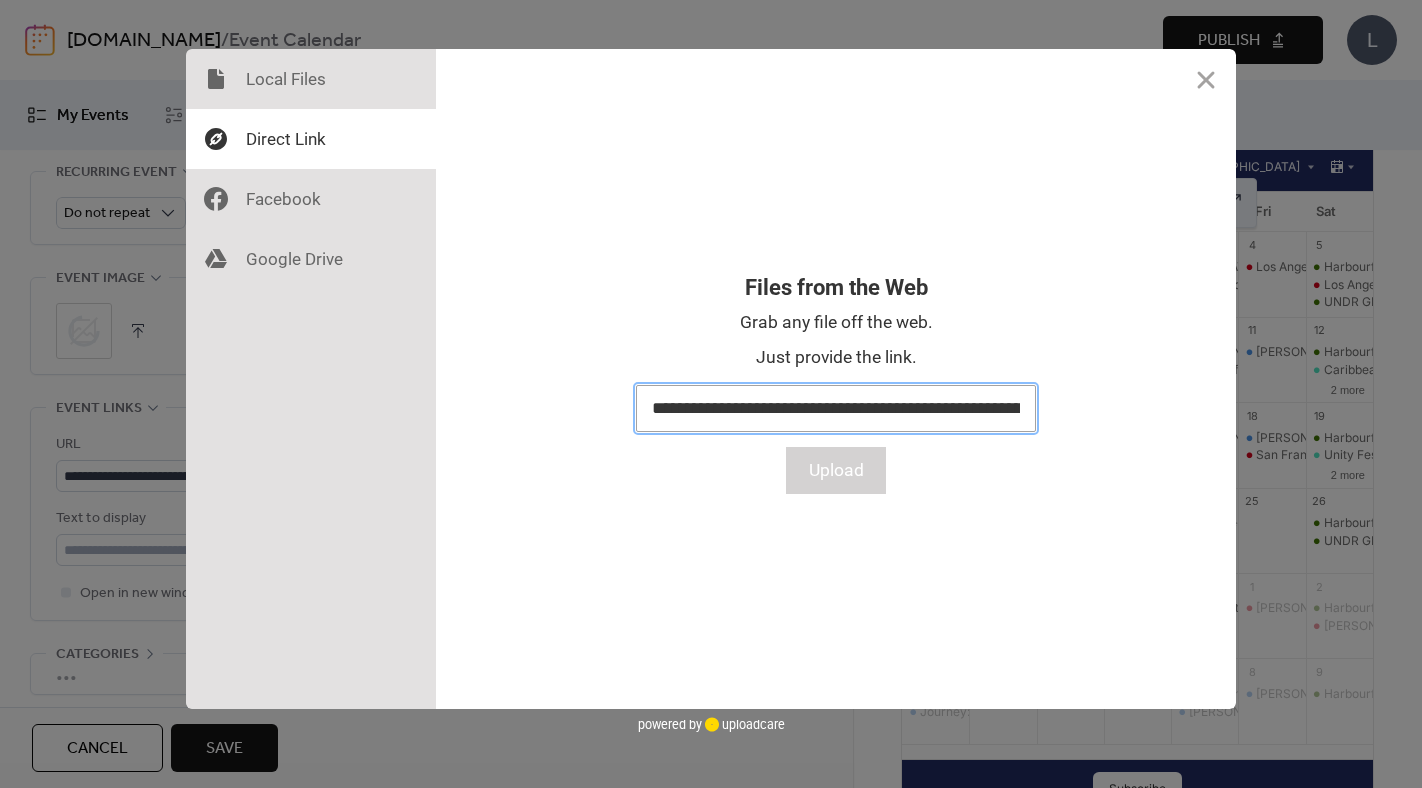 scroll, scrollTop: 0, scrollLeft: 828, axis: horizontal 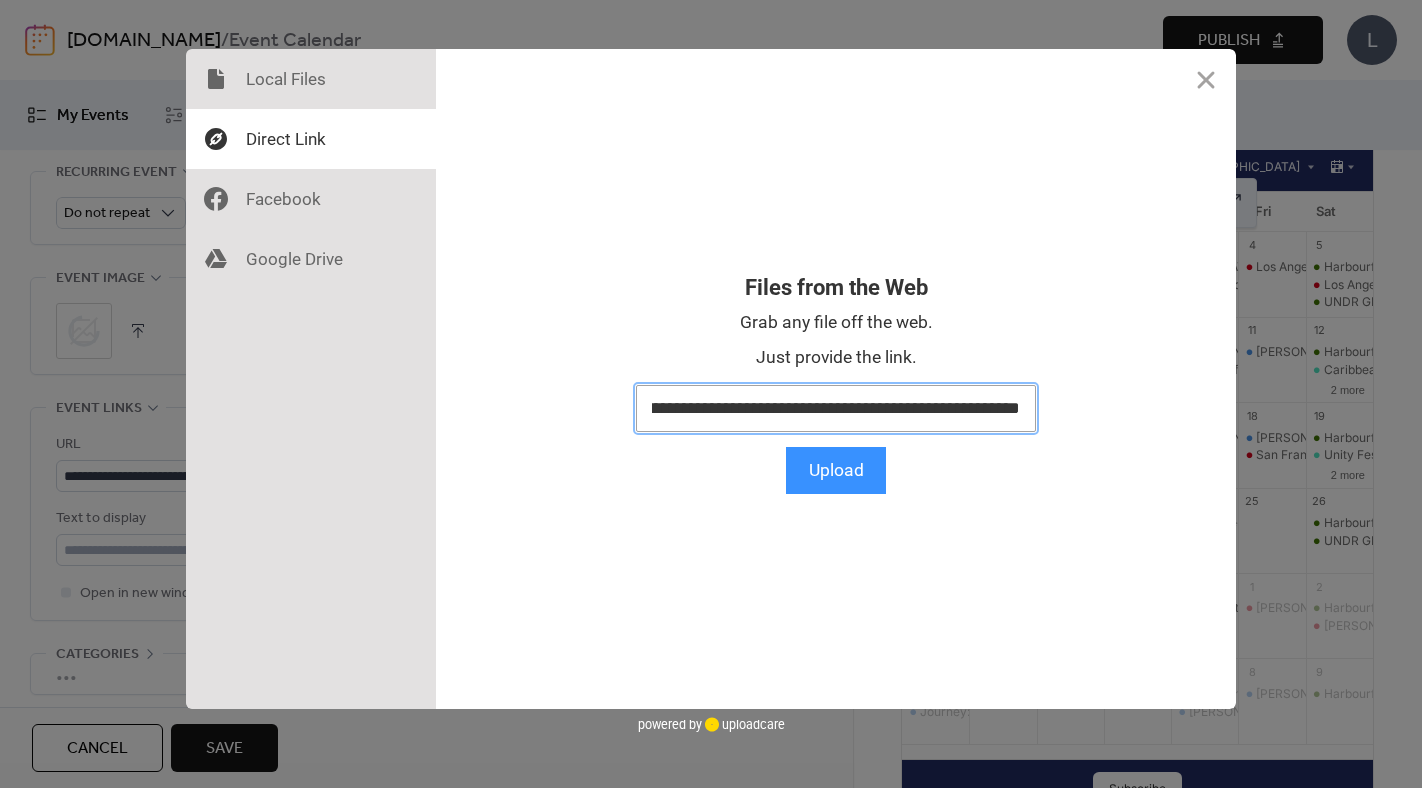 type on "**********" 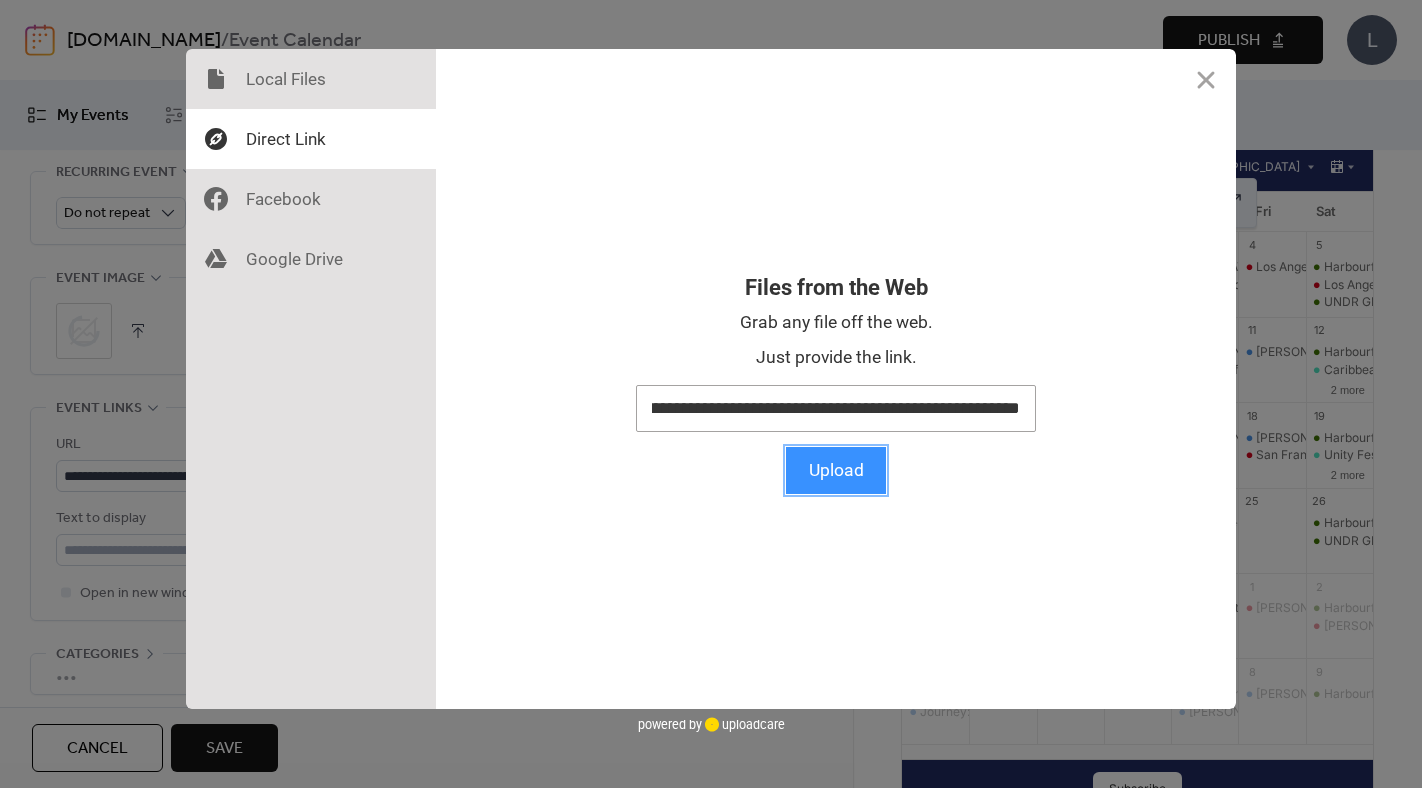 click on "Upload" at bounding box center (836, 470) 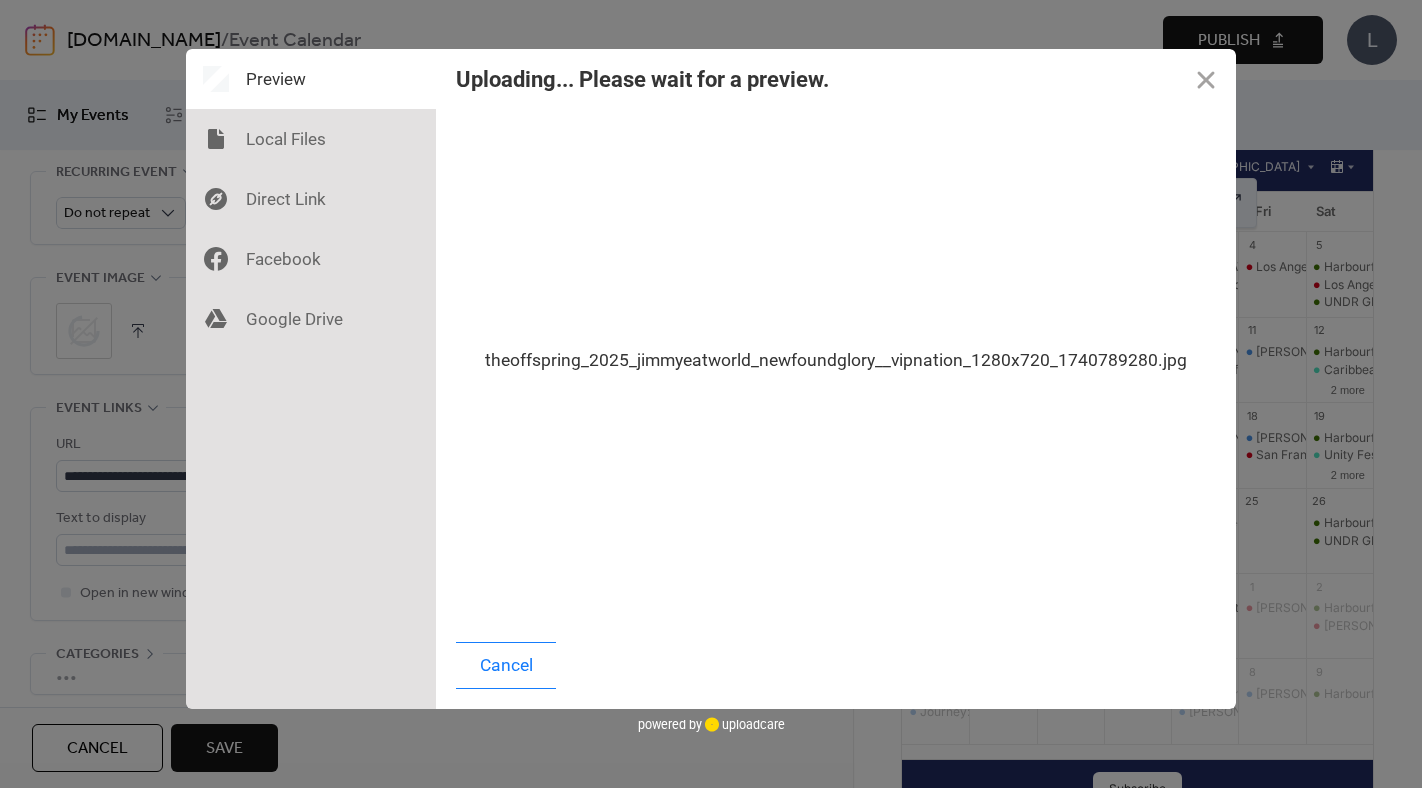scroll, scrollTop: 0, scrollLeft: 0, axis: both 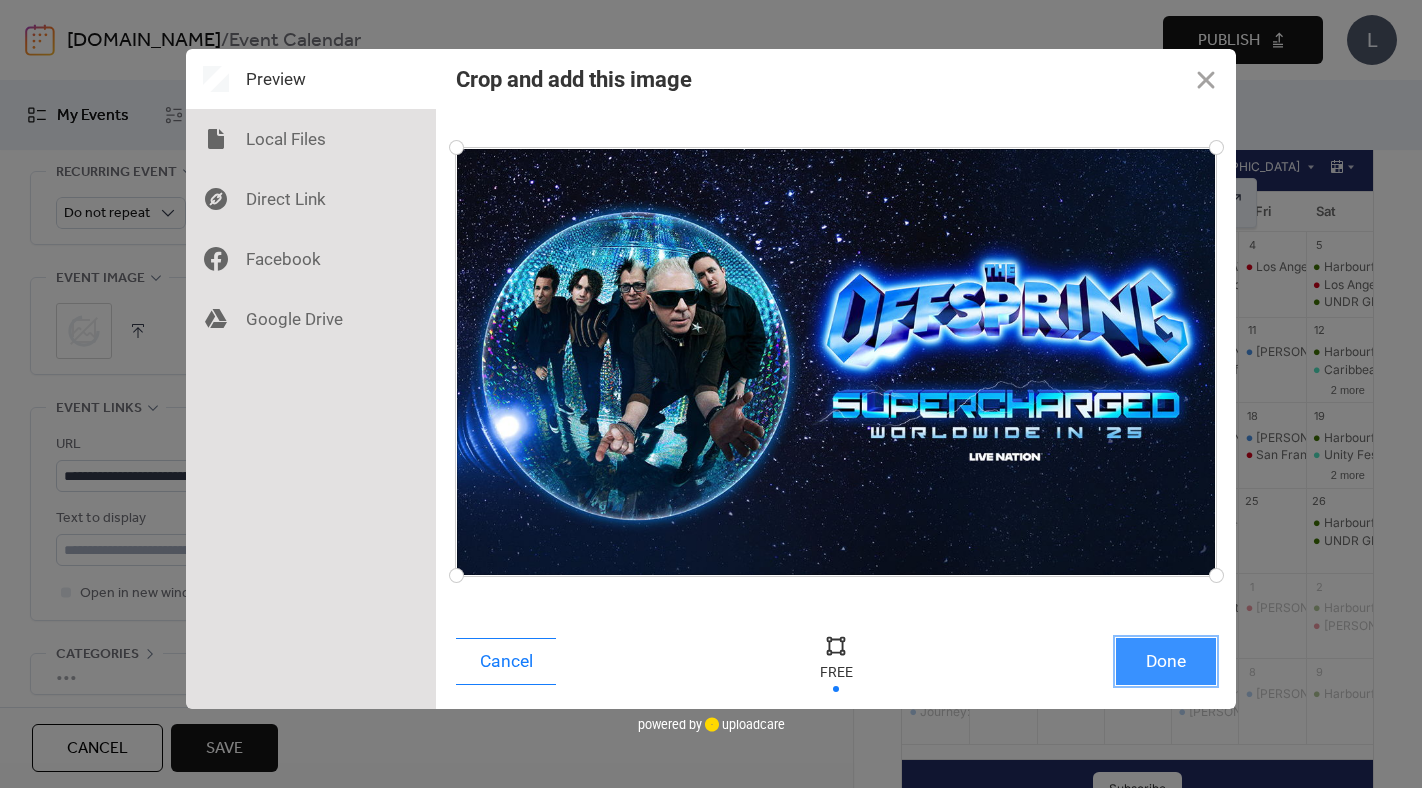 click on "Done" at bounding box center [1166, 661] 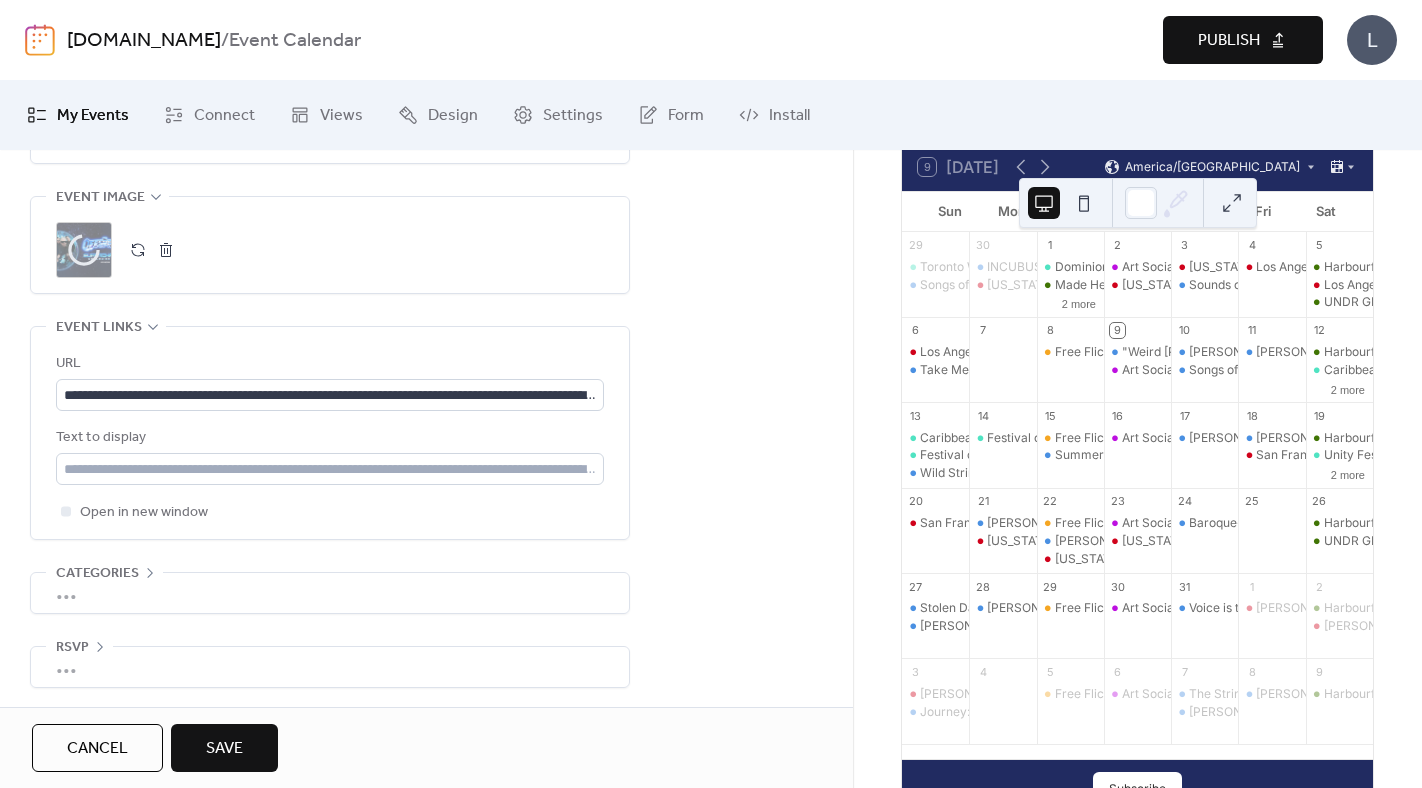 scroll, scrollTop: 1010, scrollLeft: 0, axis: vertical 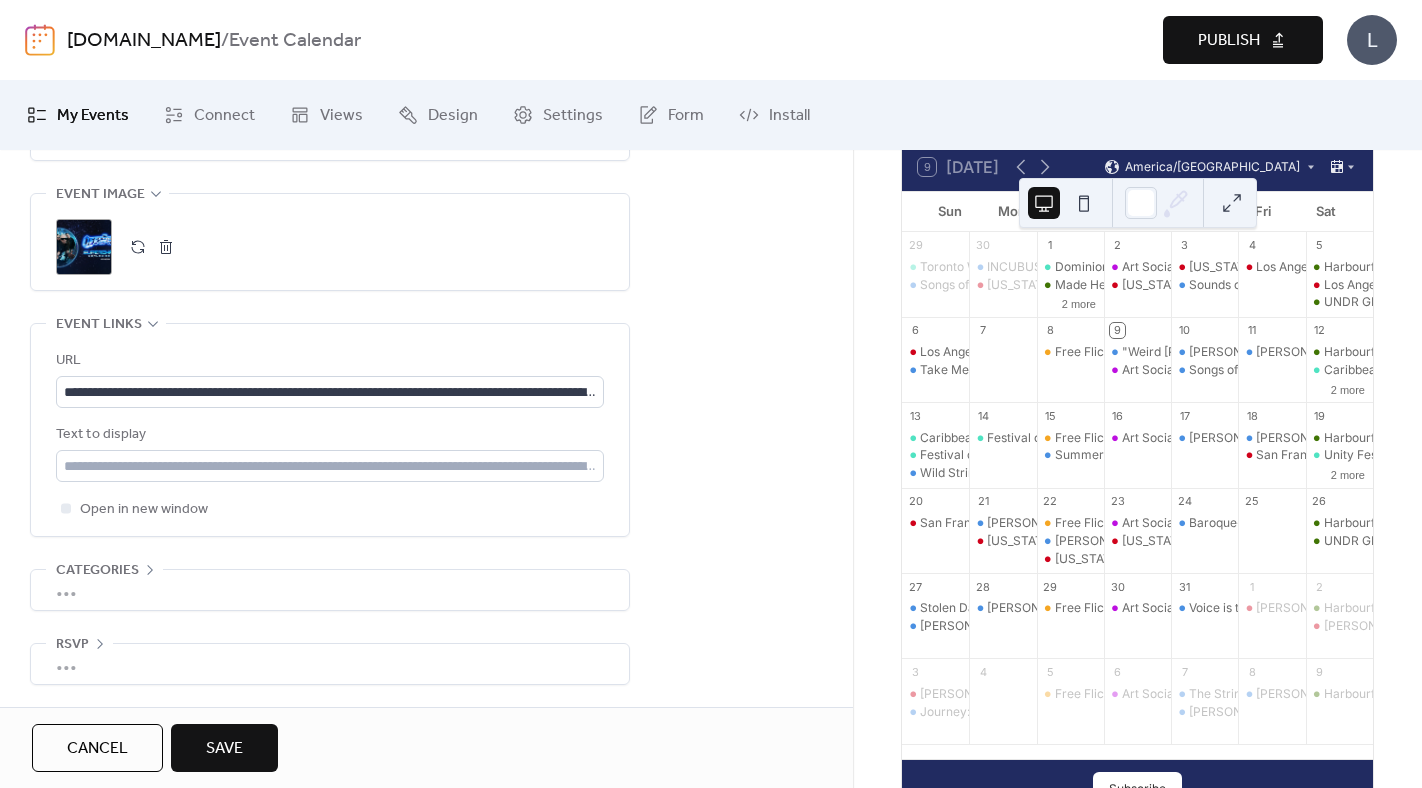 click on "Save" at bounding box center (224, 749) 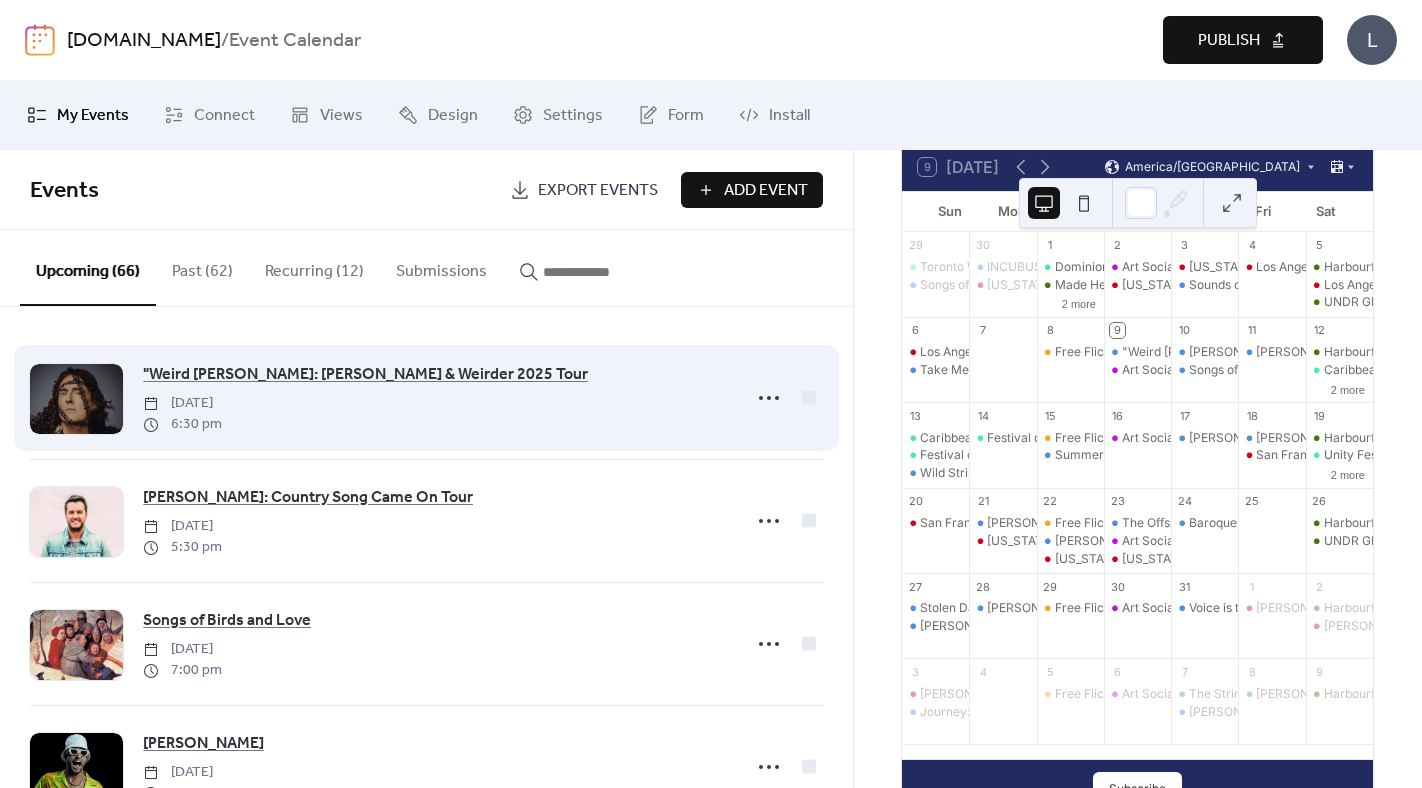 scroll, scrollTop: 6, scrollLeft: 0, axis: vertical 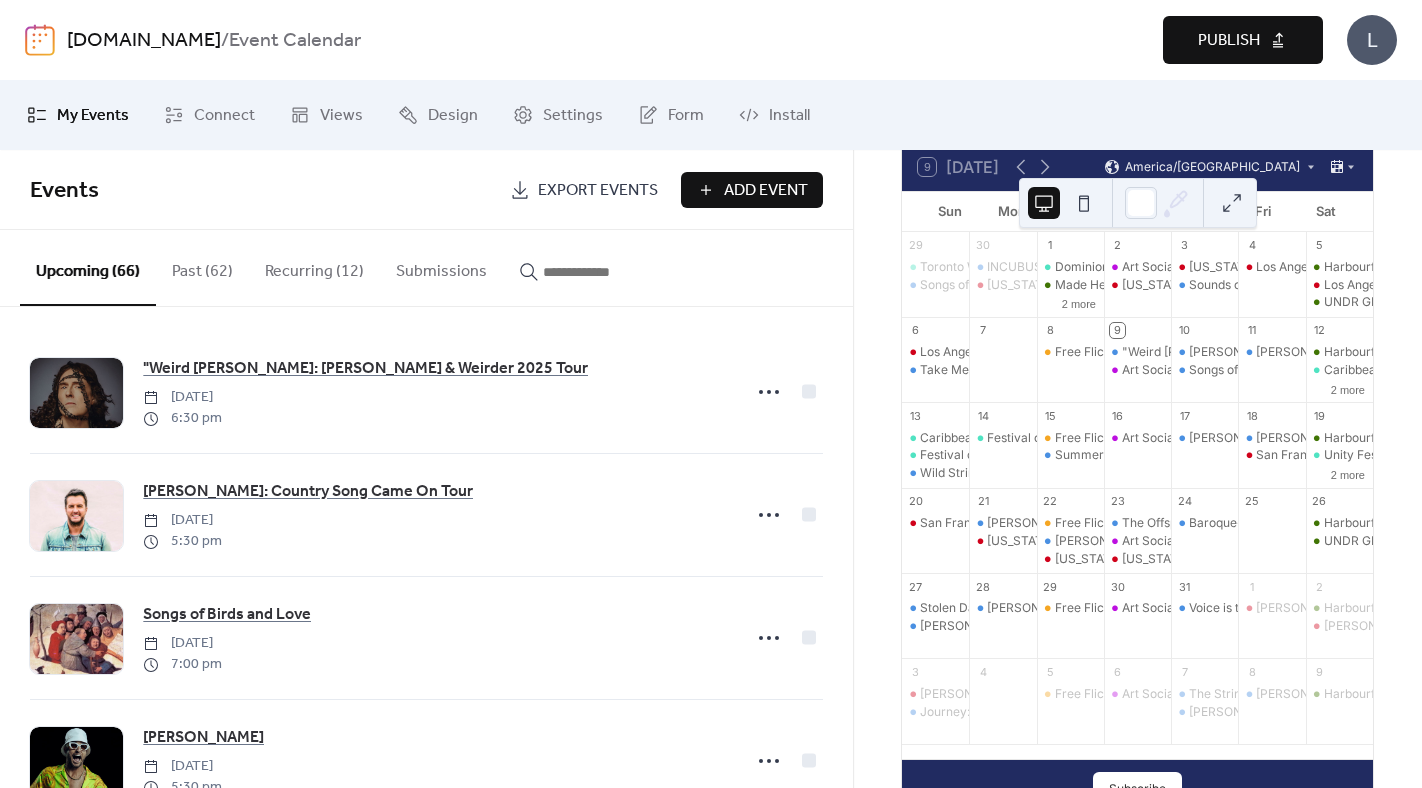 click on "Add Event" at bounding box center (766, 191) 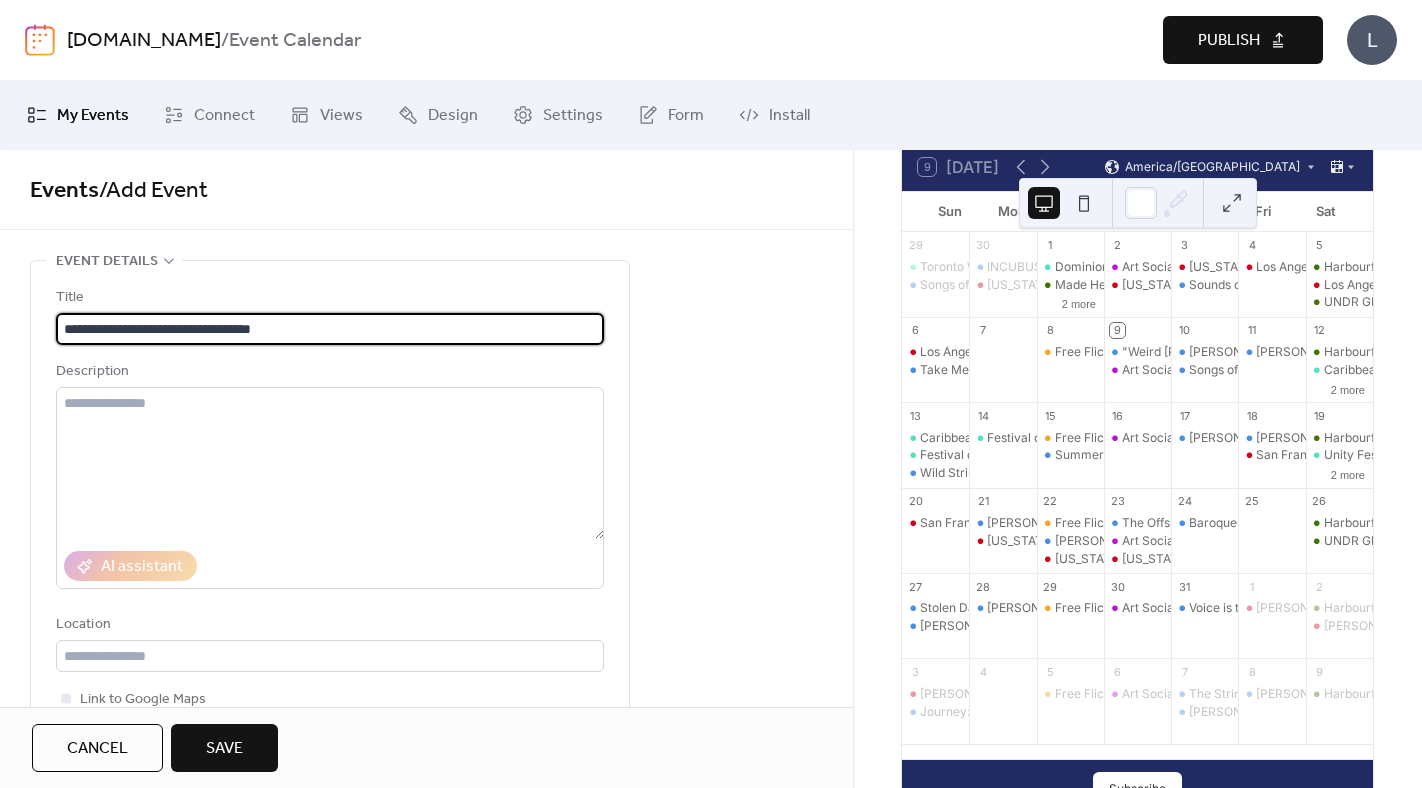type on "**********" 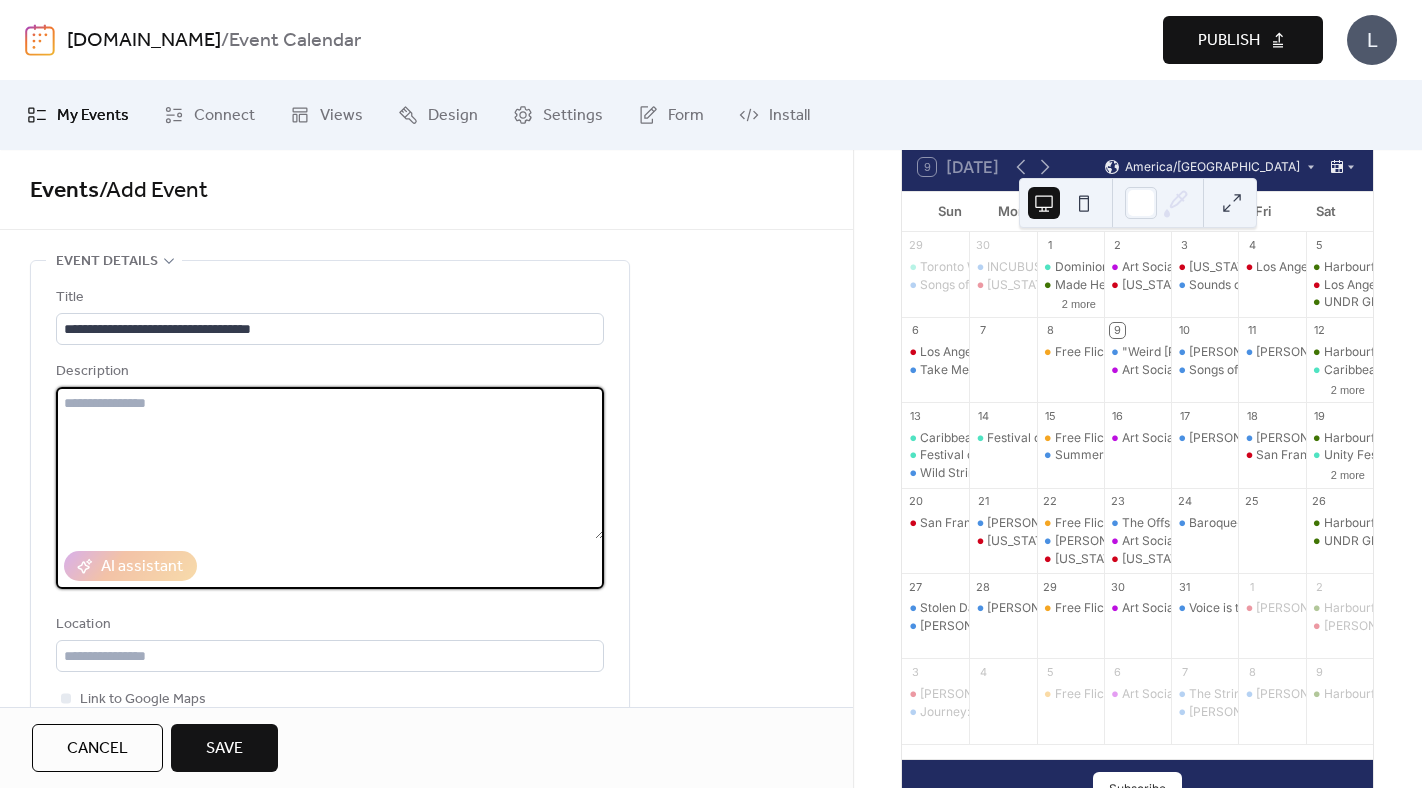 click at bounding box center (330, 463) 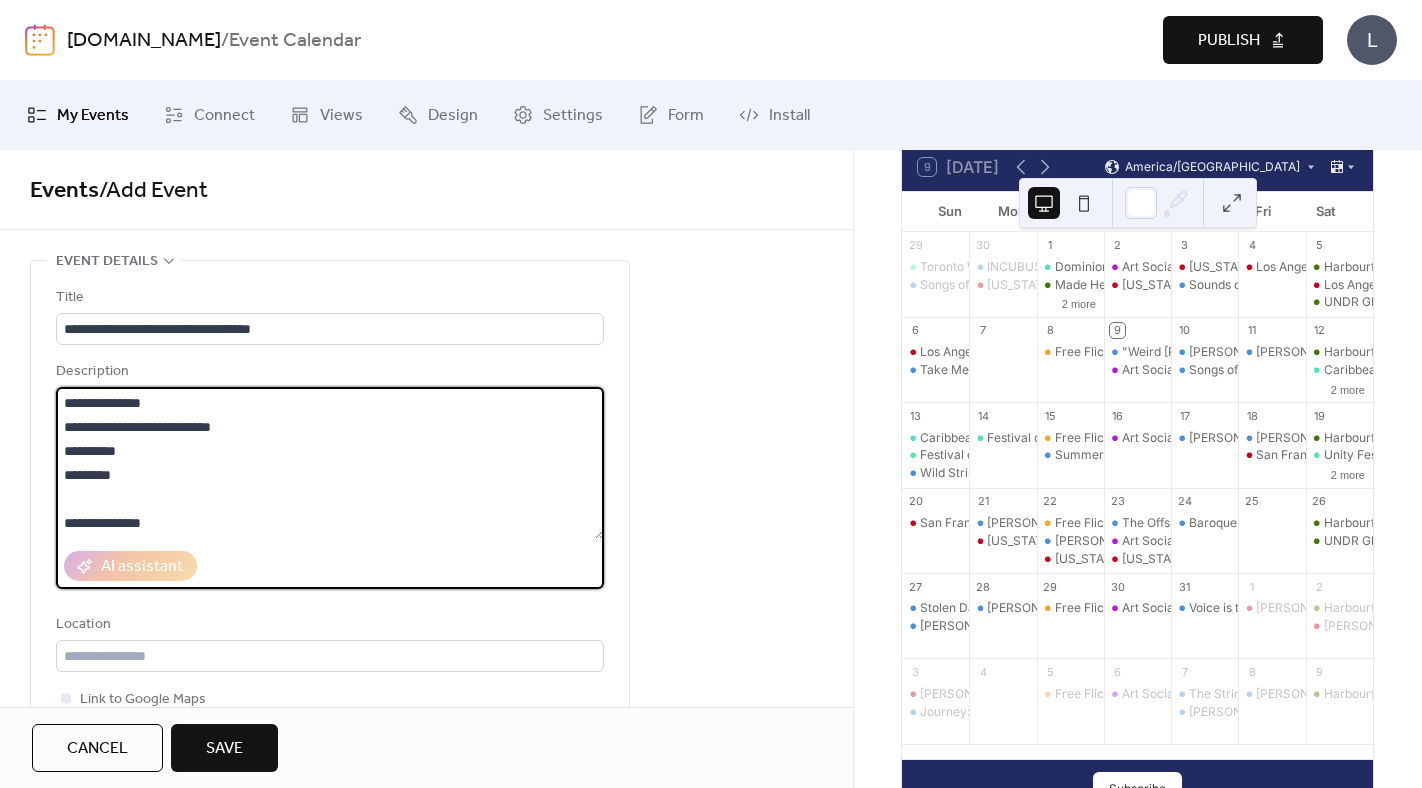 scroll, scrollTop: 21, scrollLeft: 0, axis: vertical 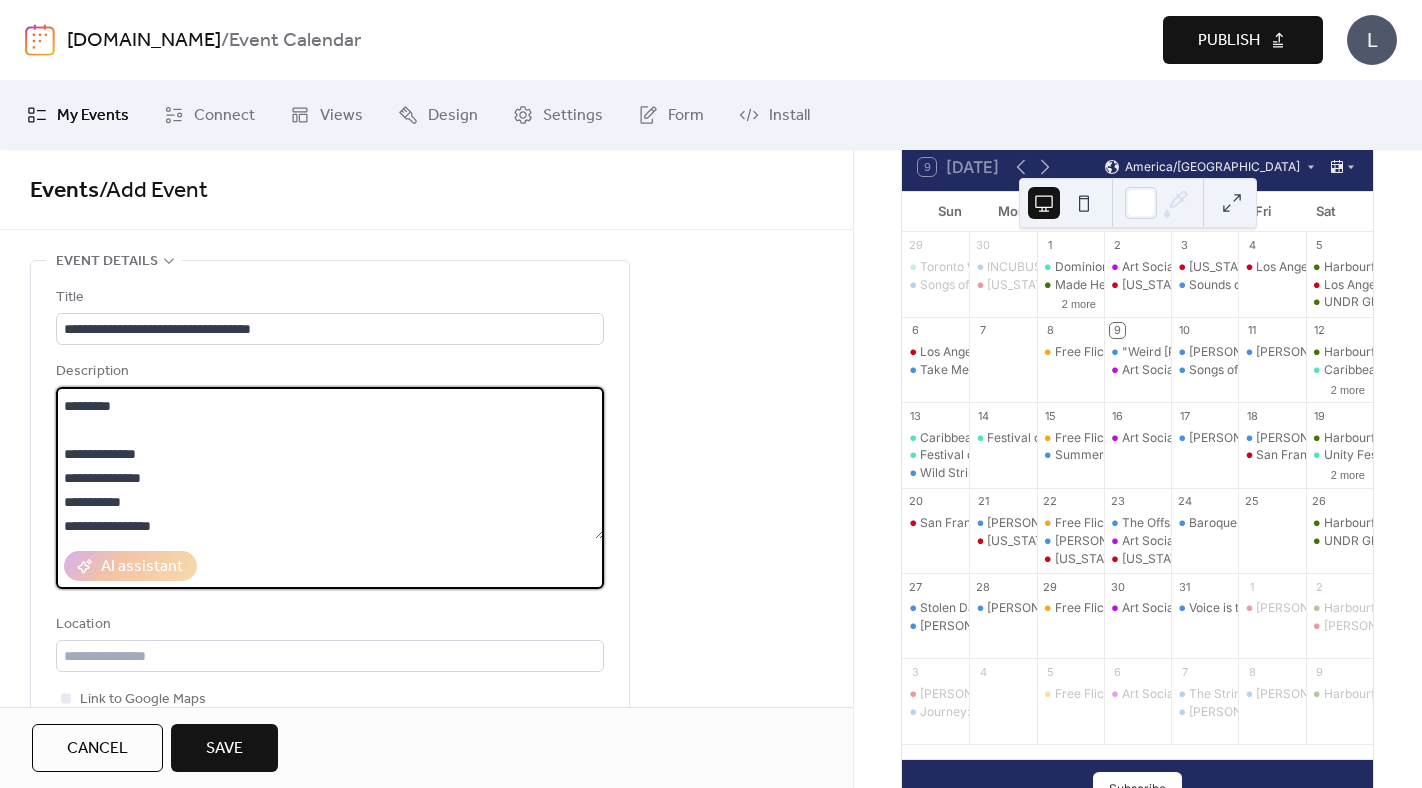 type on "**********" 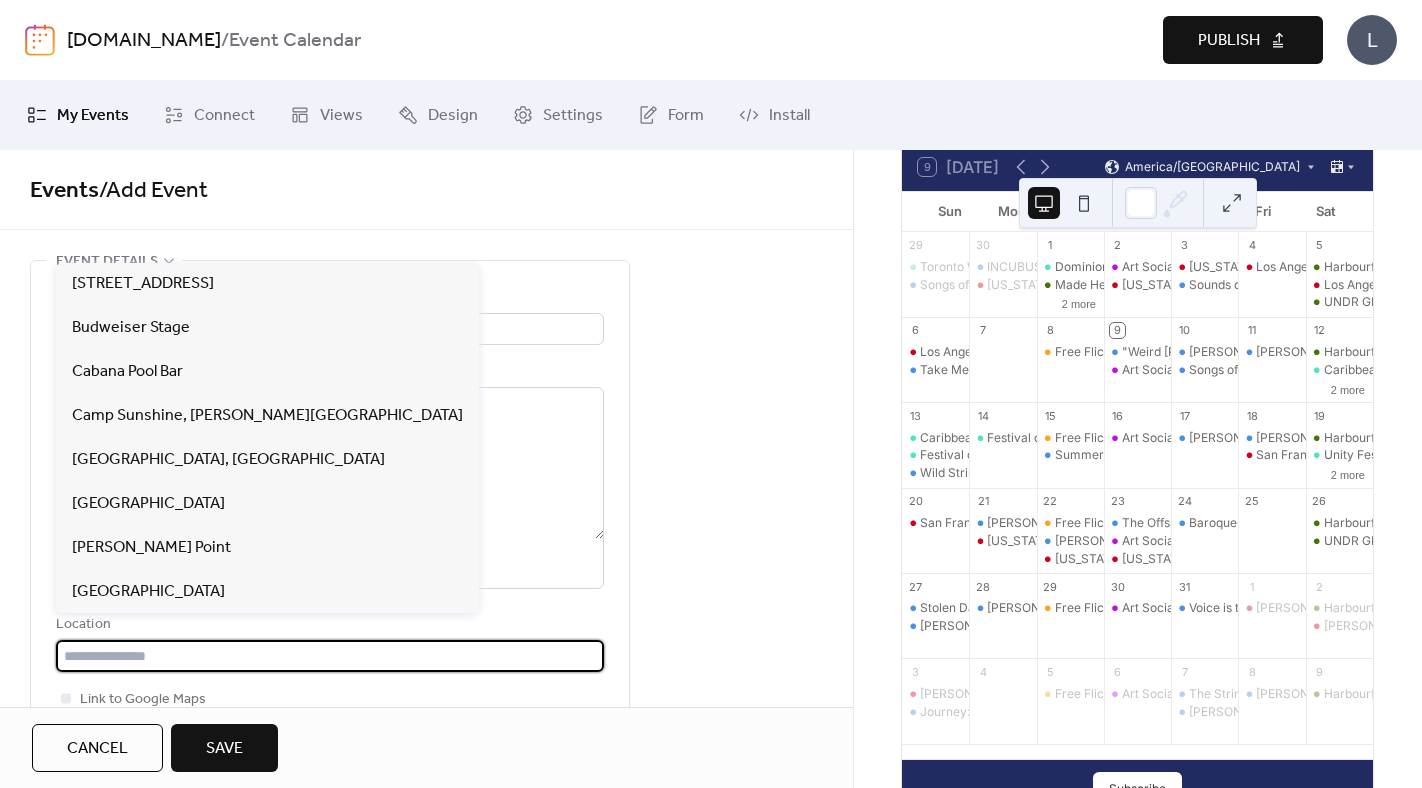 click at bounding box center [330, 656] 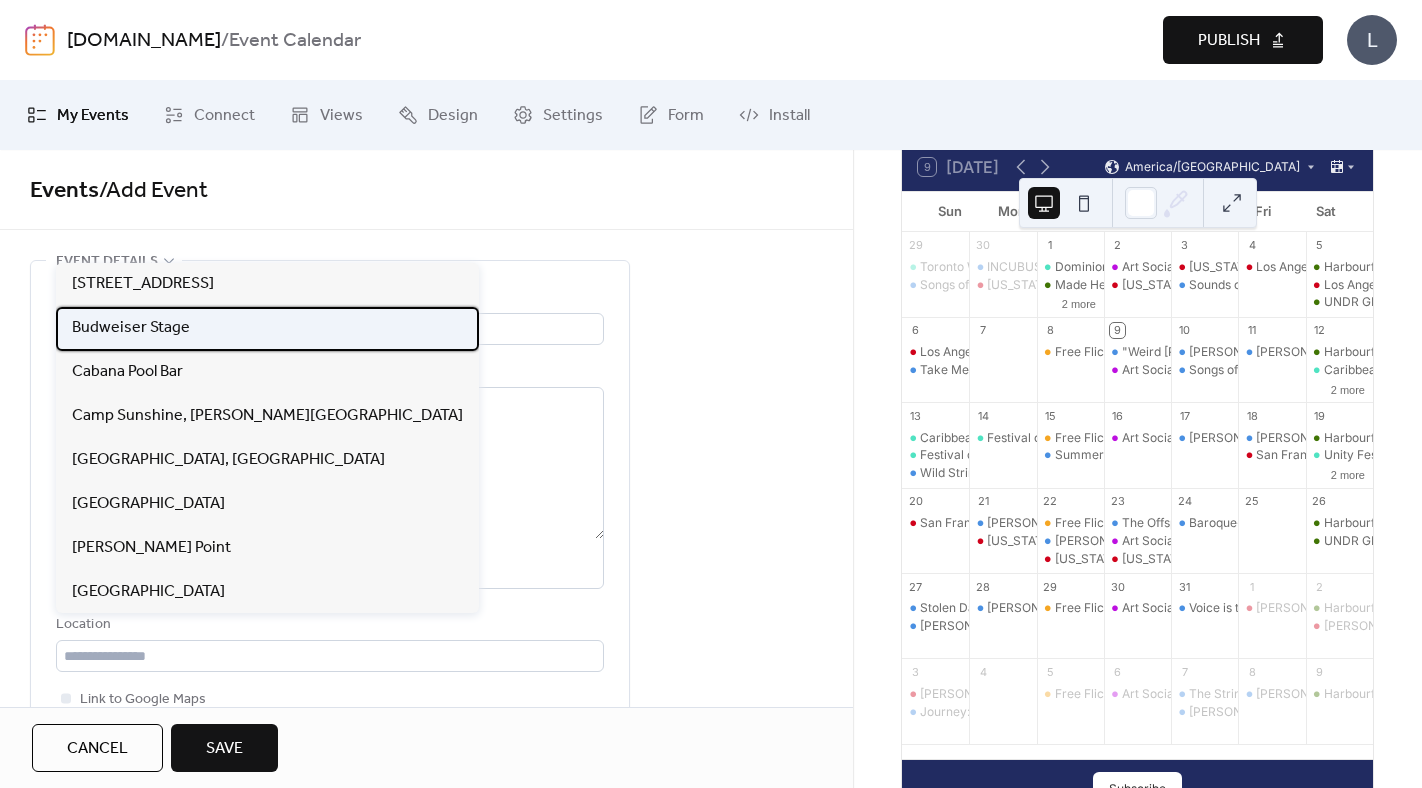 click on "Budweiser Stage" at bounding box center [131, 328] 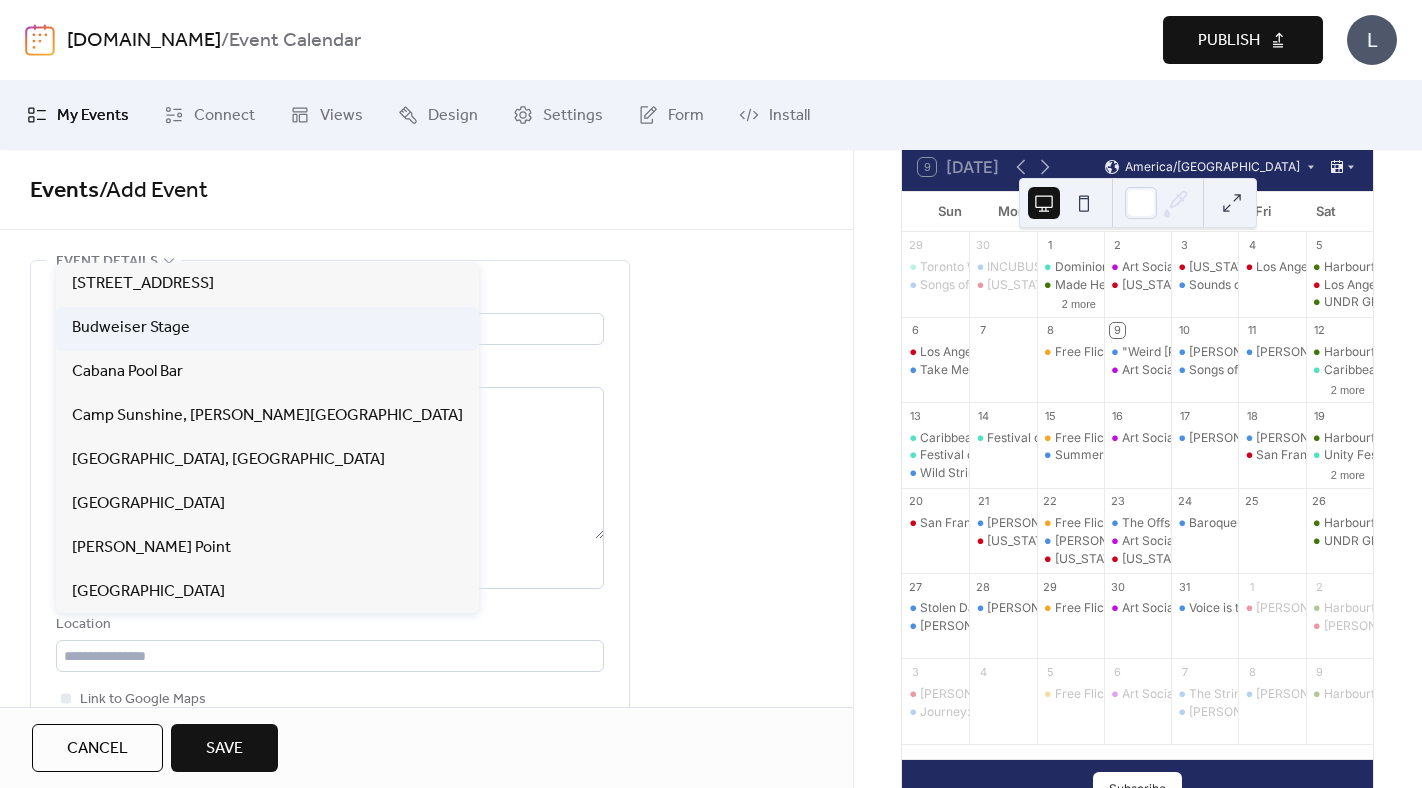 type on "**********" 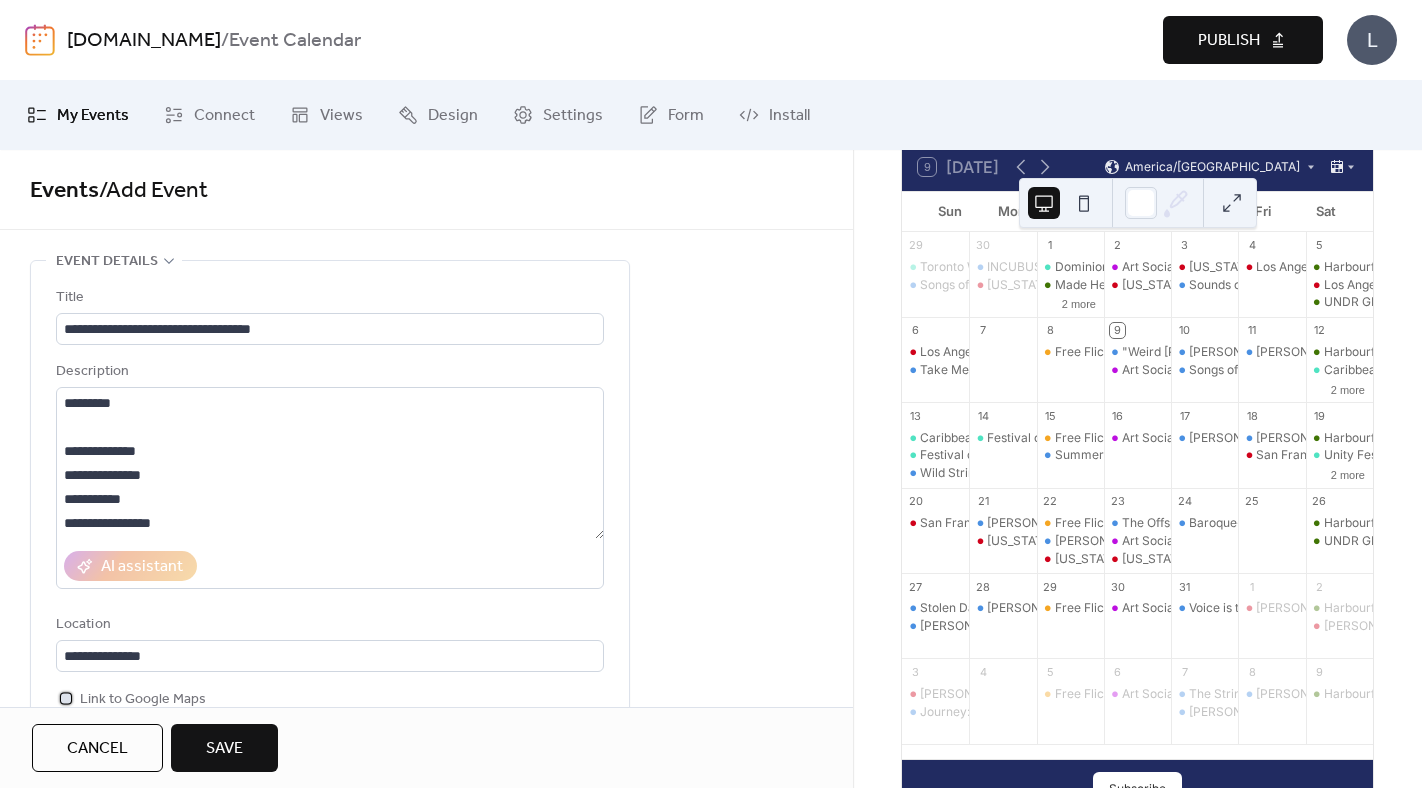 click at bounding box center [66, 698] 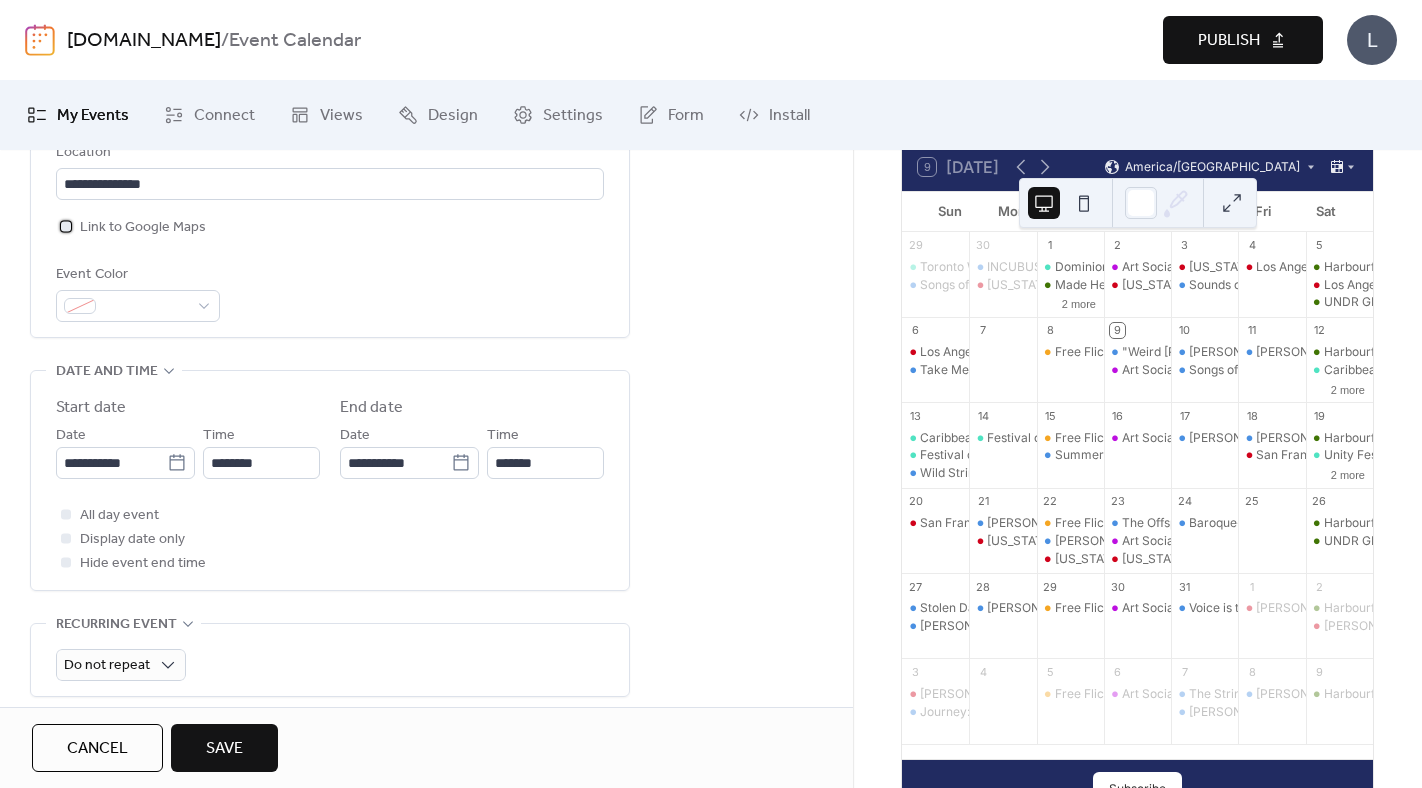 scroll, scrollTop: 480, scrollLeft: 0, axis: vertical 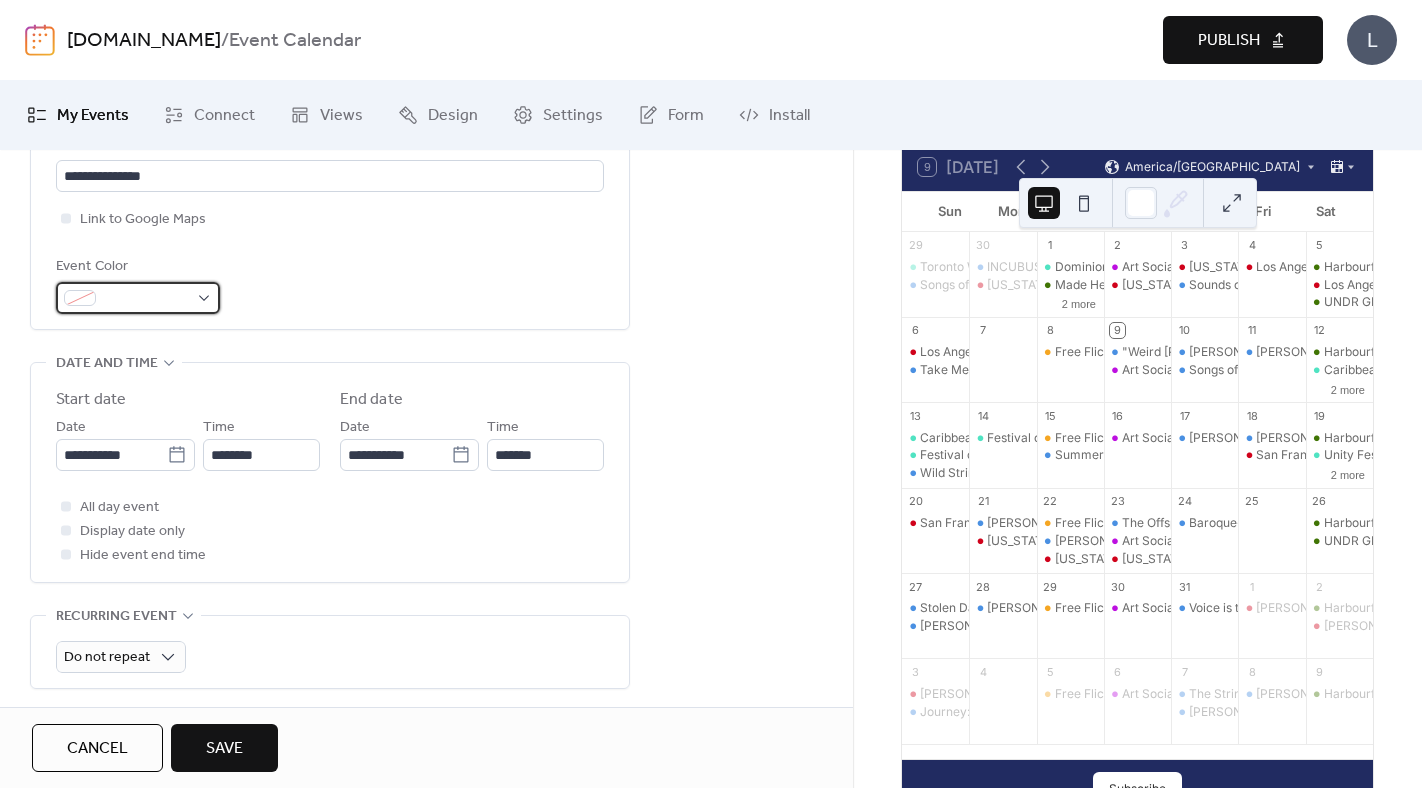 click at bounding box center [138, 298] 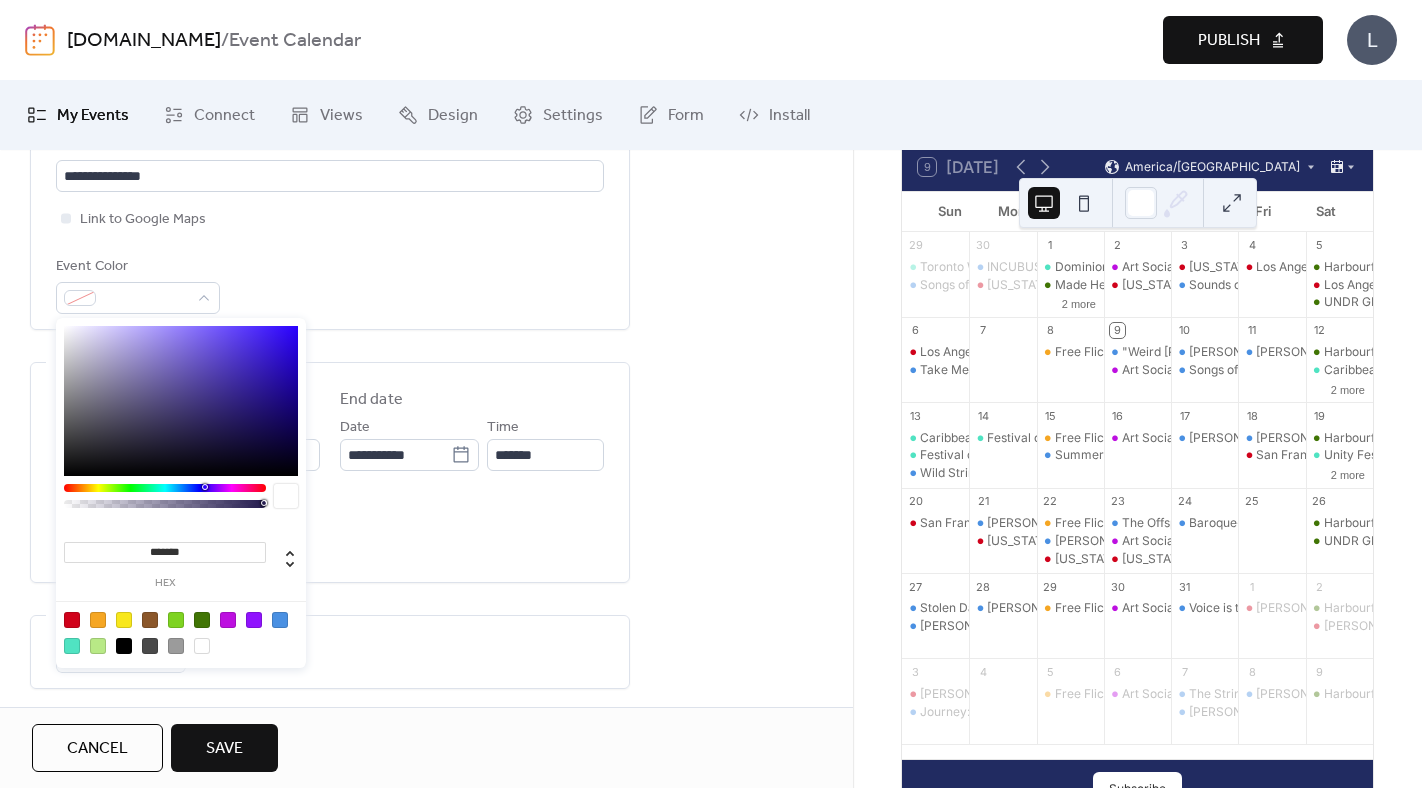 click at bounding box center (181, 632) 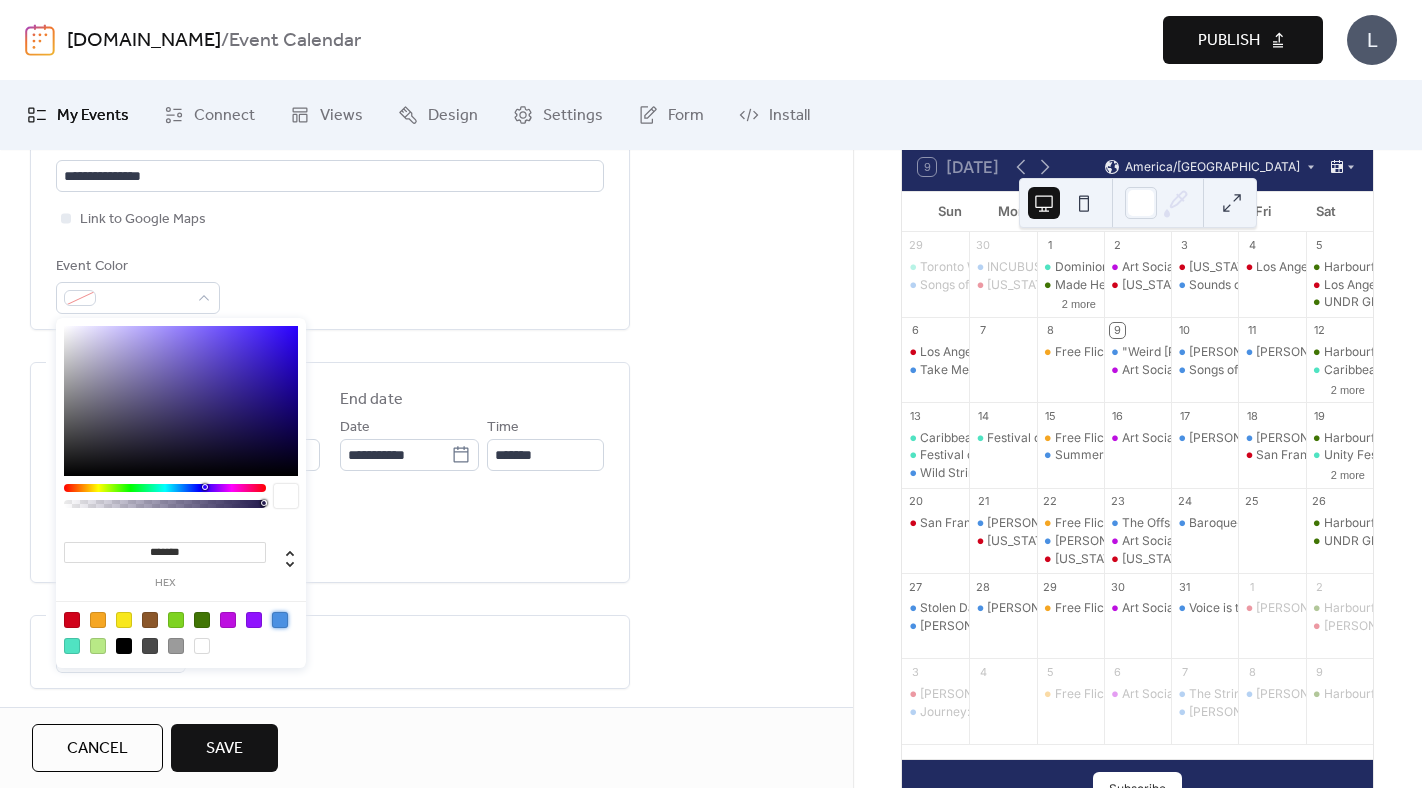 click at bounding box center (280, 620) 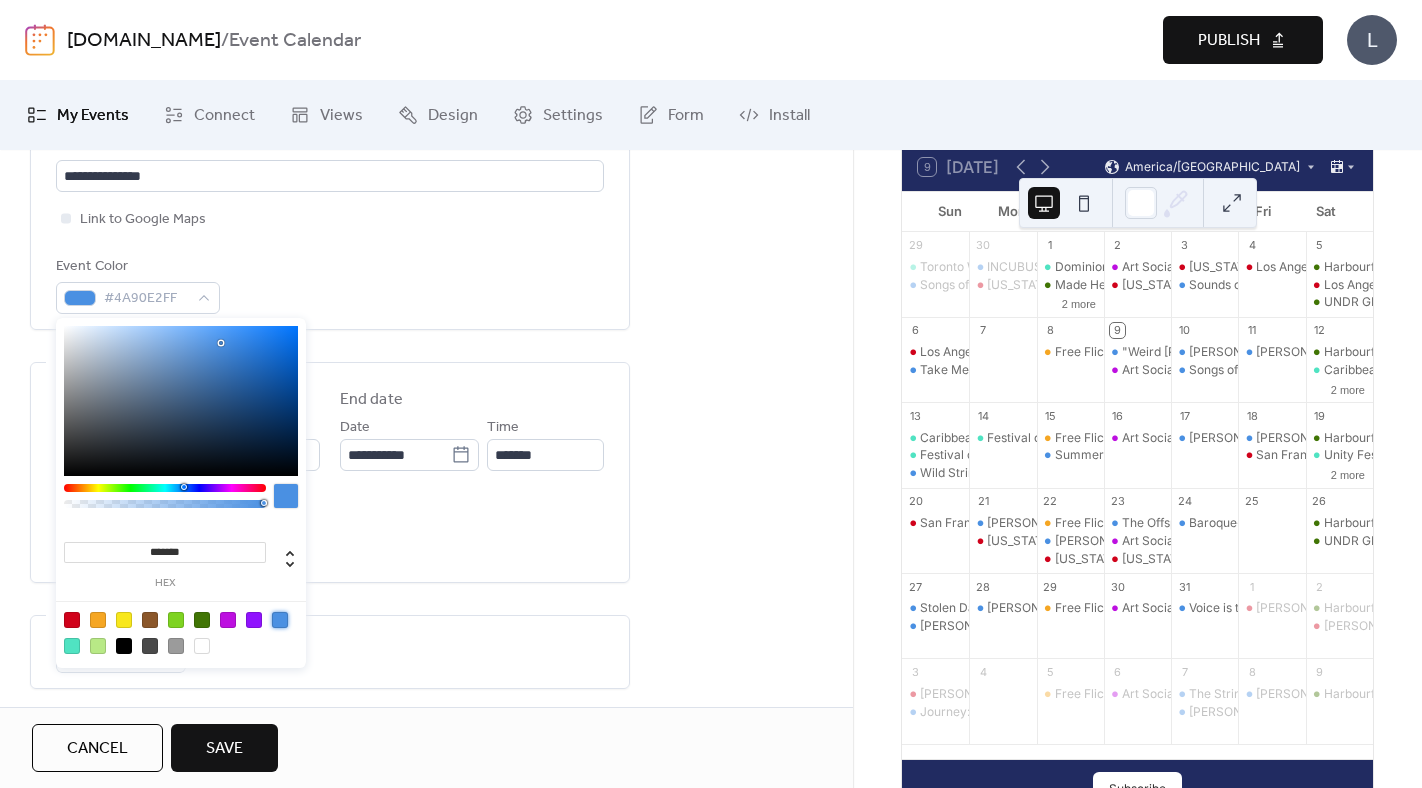 click on "**********" at bounding box center (426, 507) 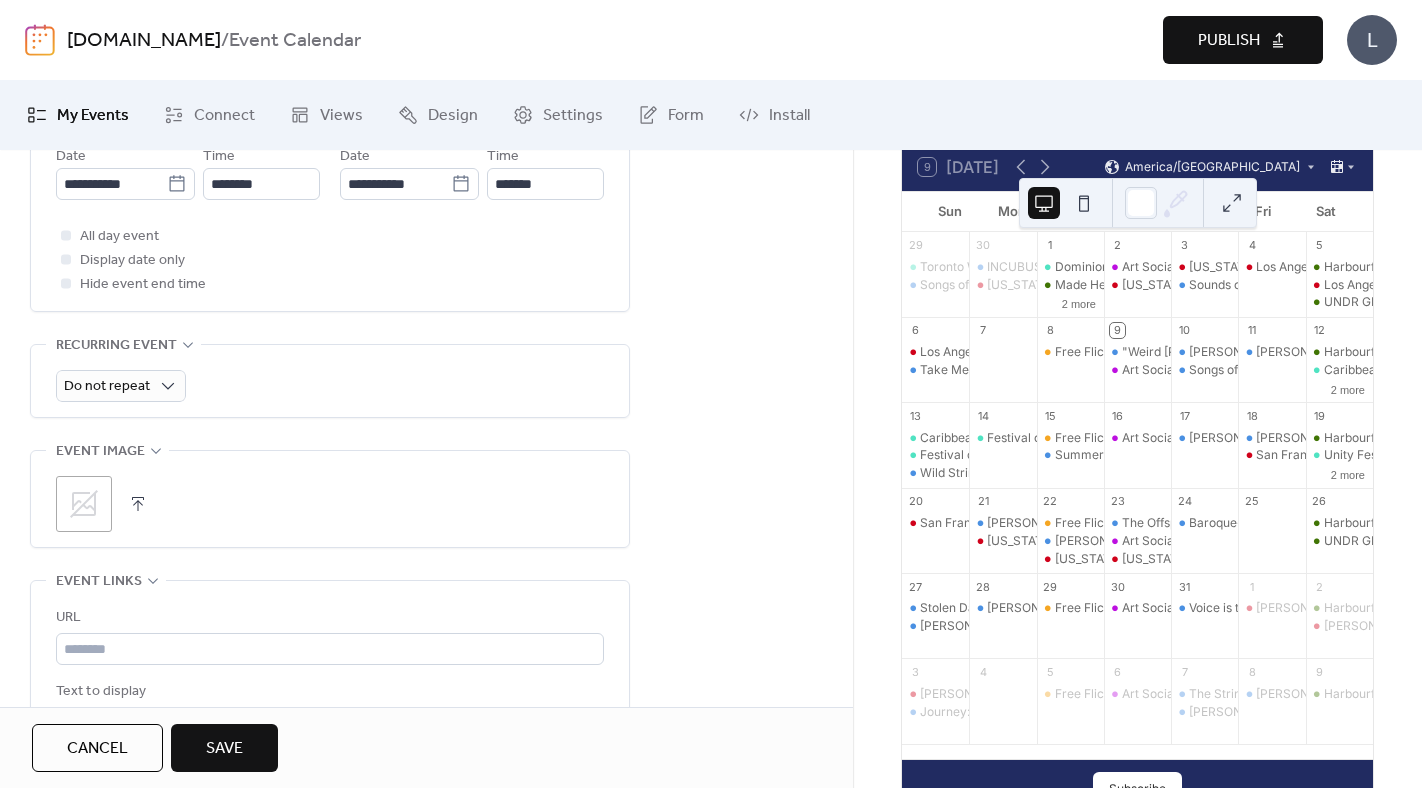 scroll, scrollTop: 813, scrollLeft: 0, axis: vertical 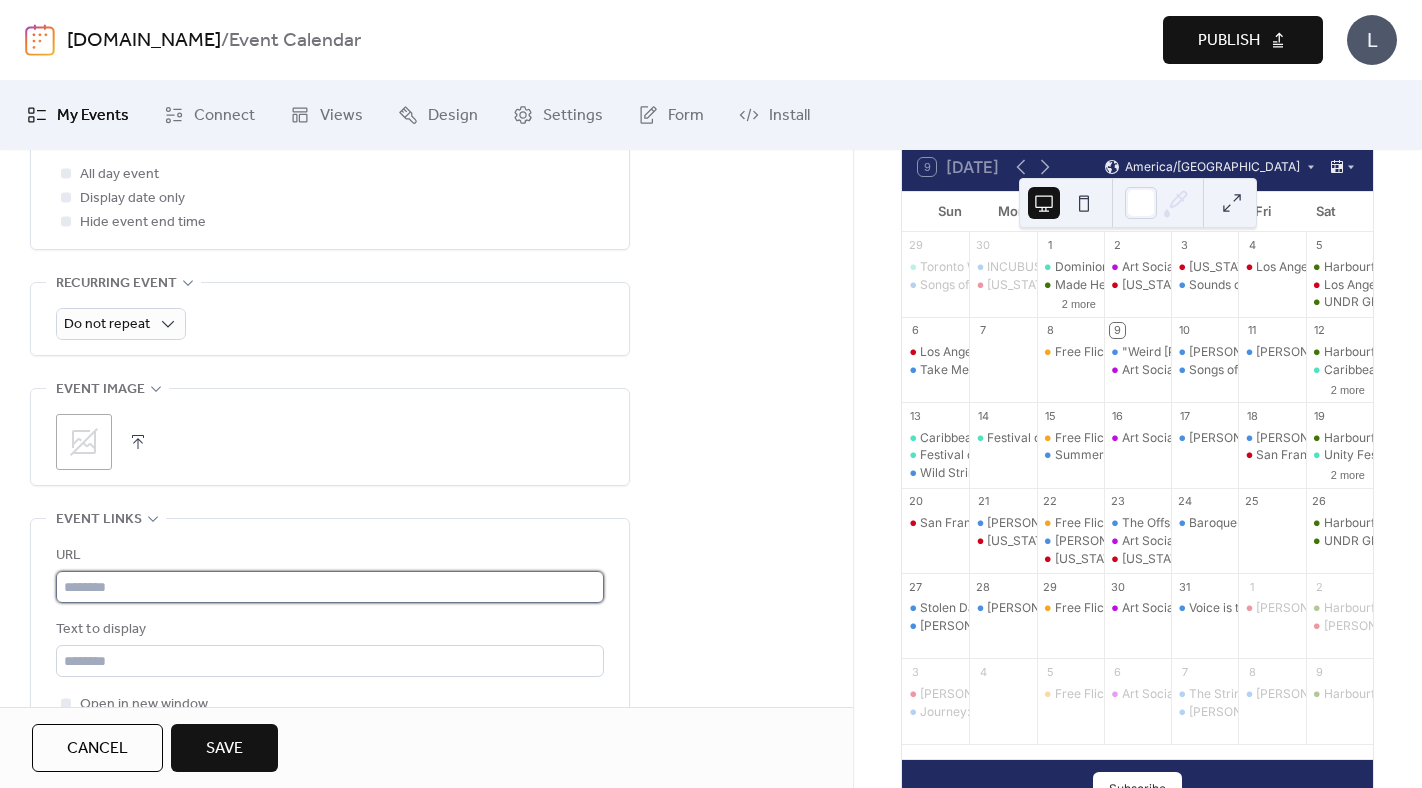 click at bounding box center [330, 587] 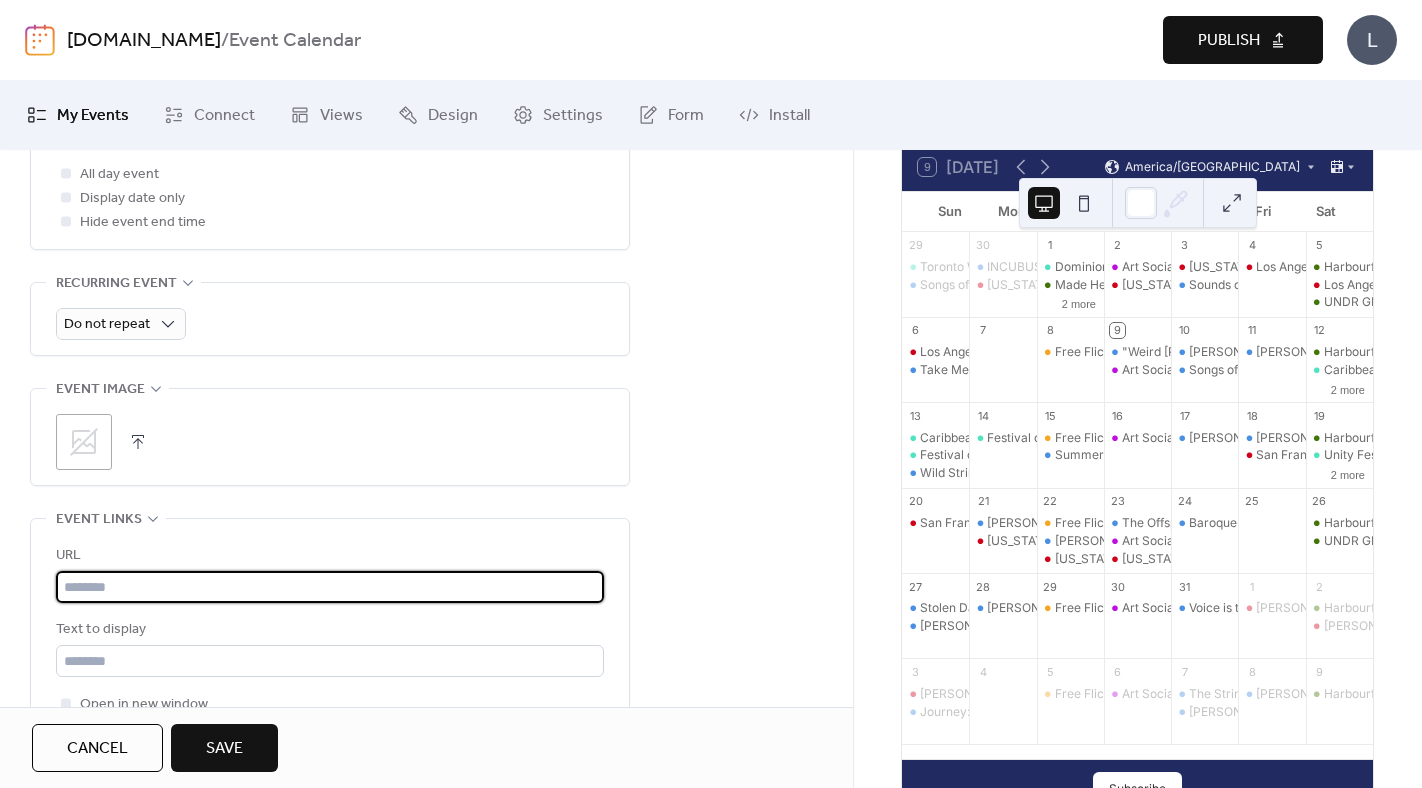 paste on "**********" 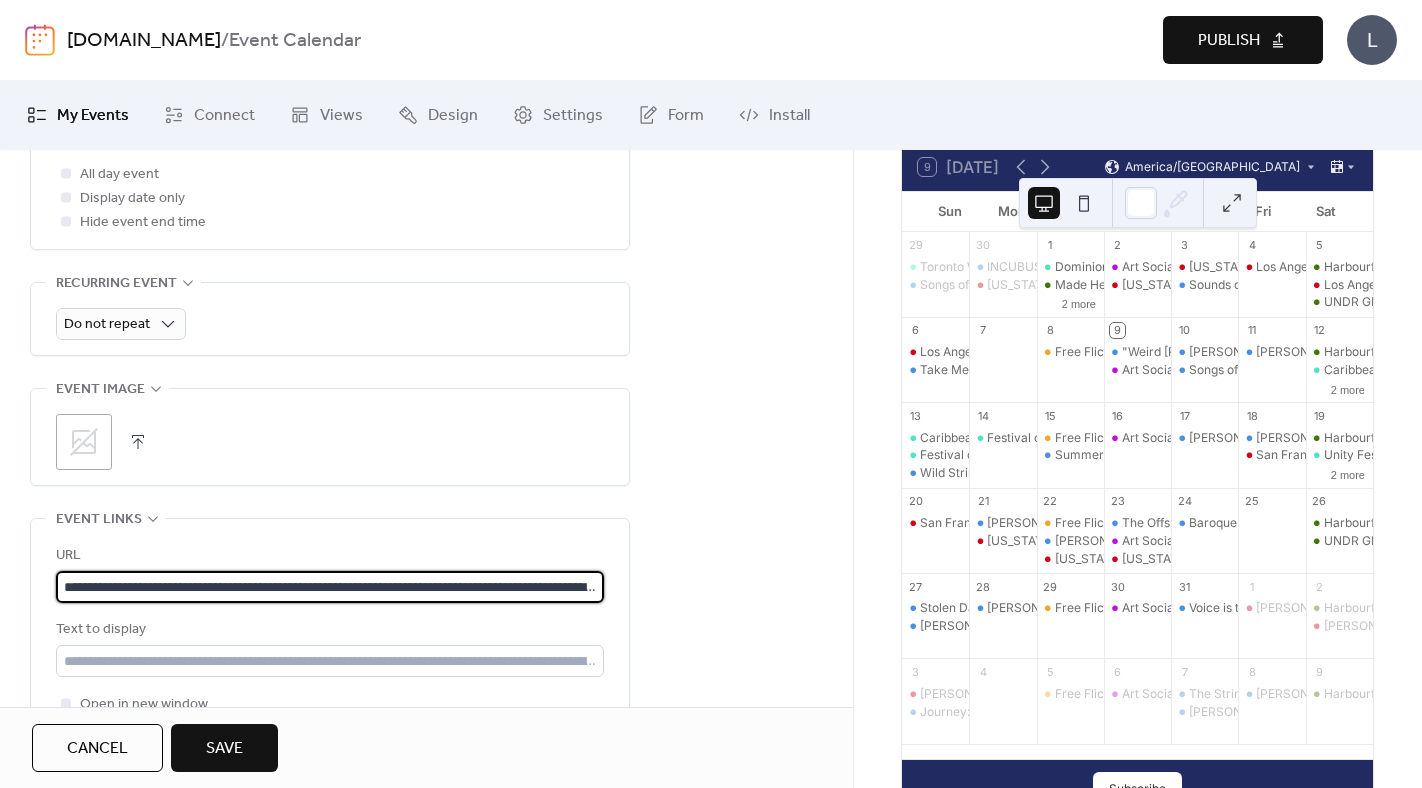 scroll, scrollTop: 0, scrollLeft: 1125, axis: horizontal 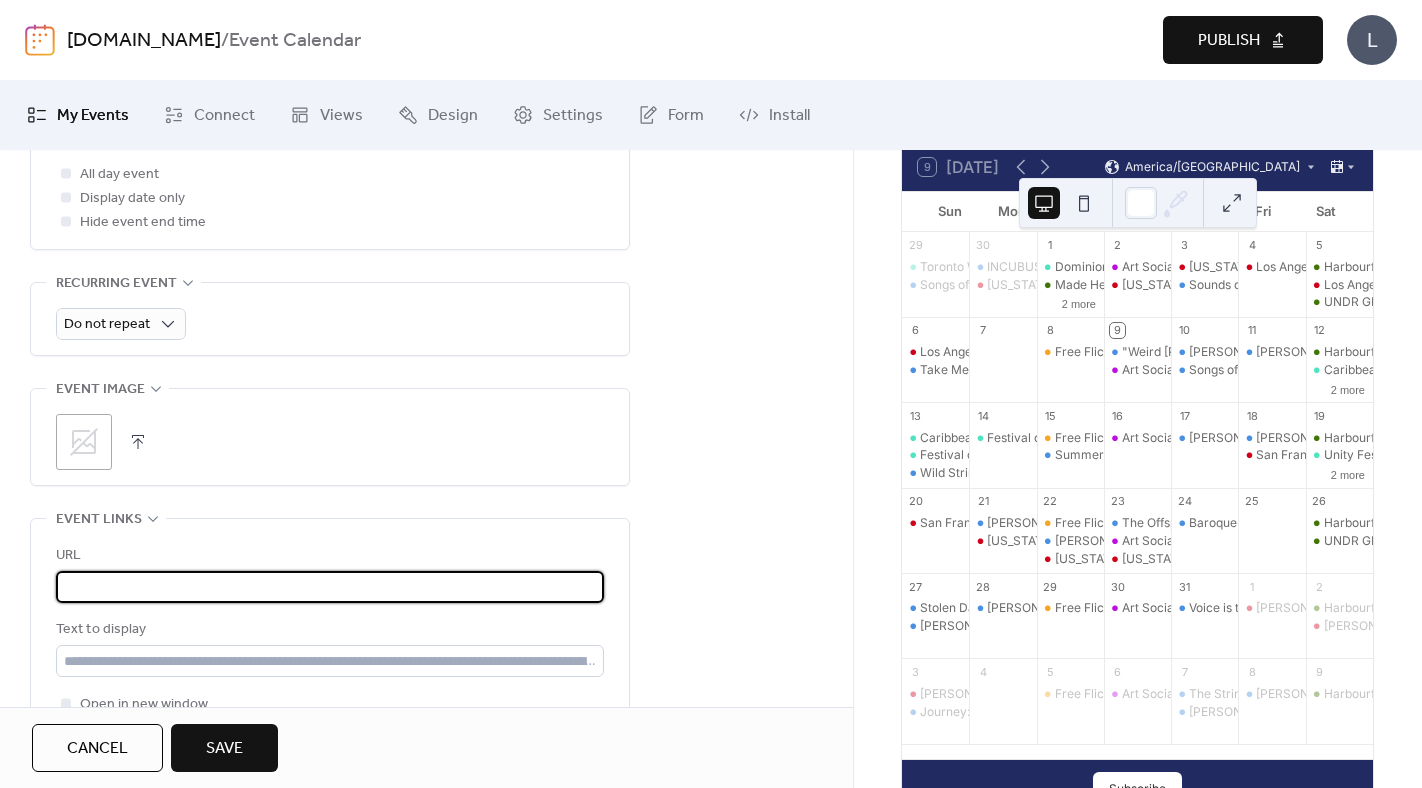 type on "**********" 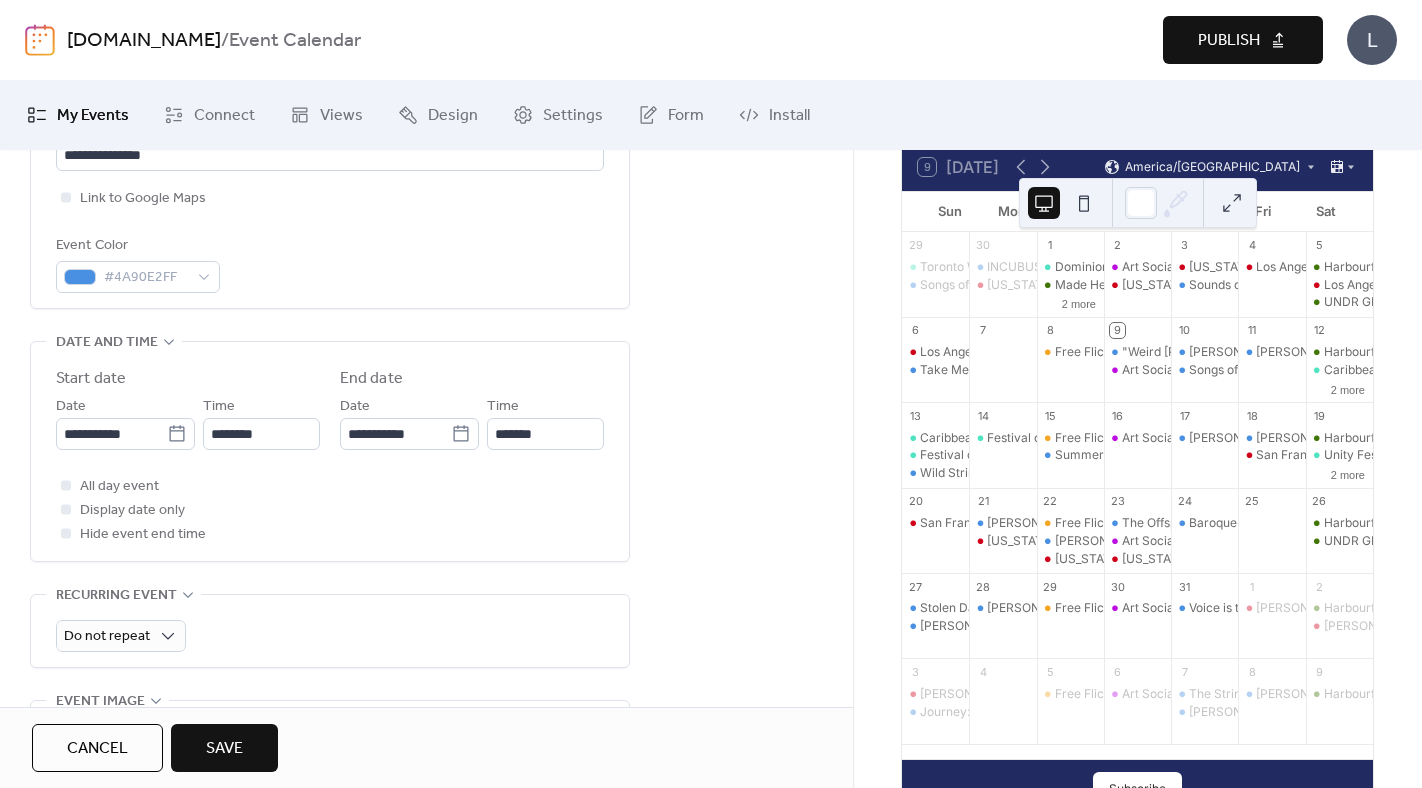 scroll, scrollTop: 486, scrollLeft: 0, axis: vertical 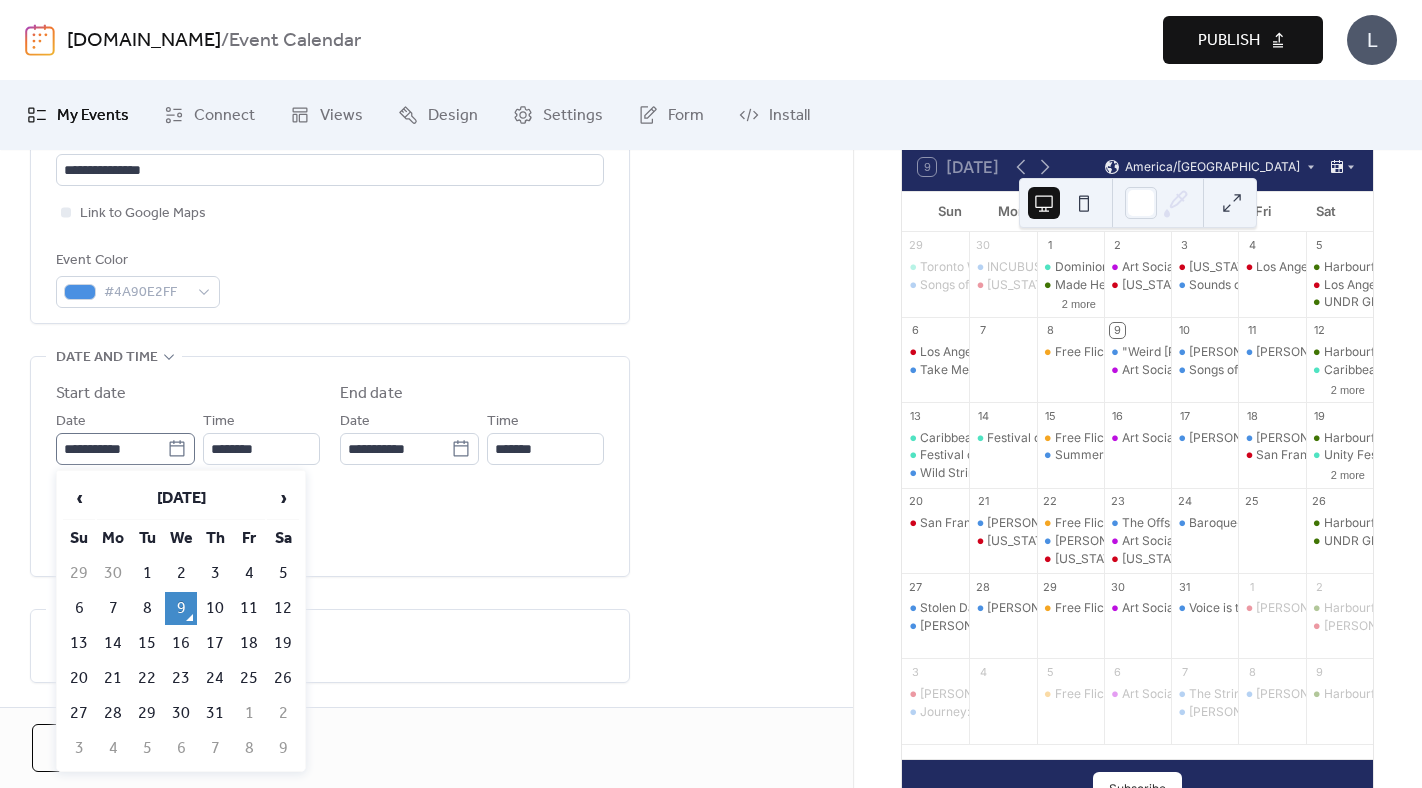 click 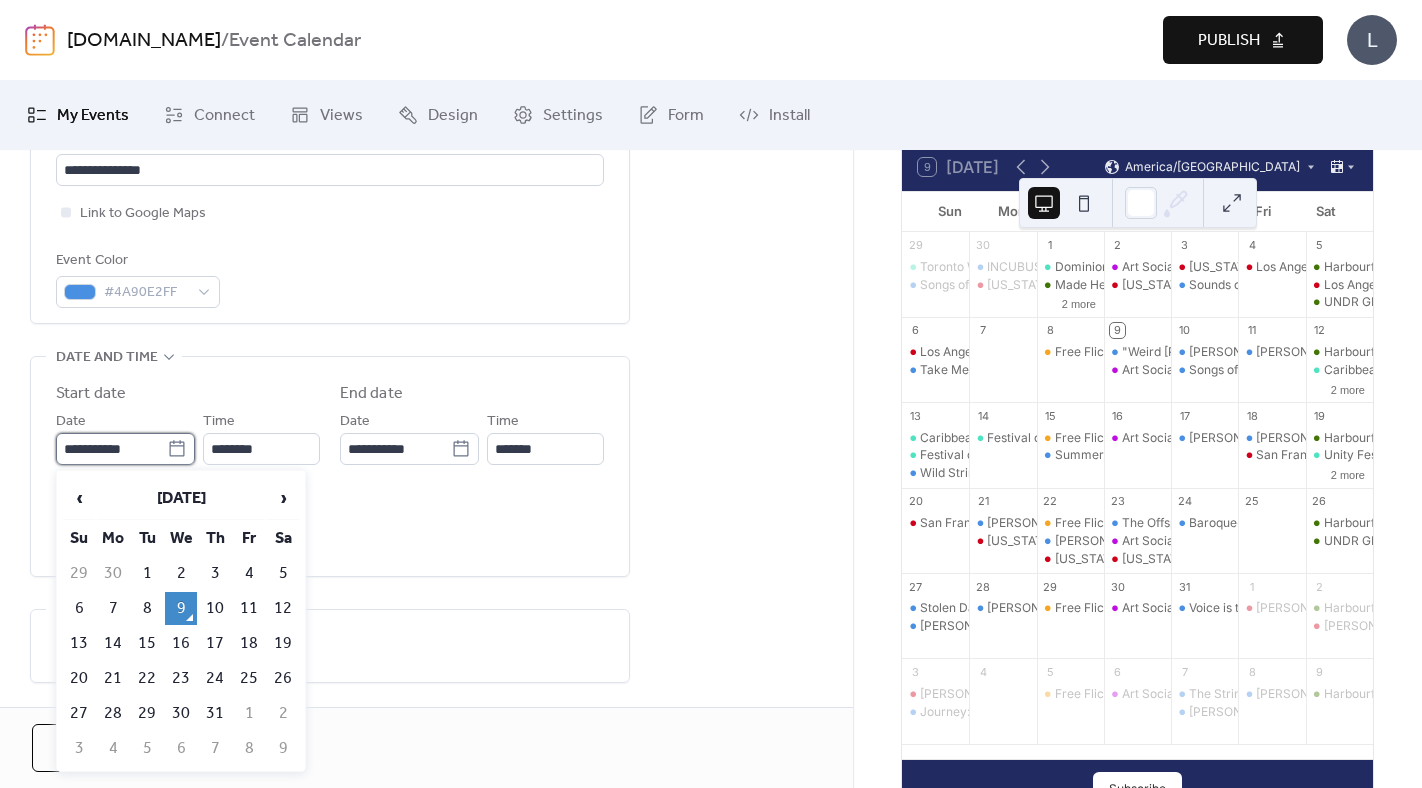 click on "**********" at bounding box center (111, 449) 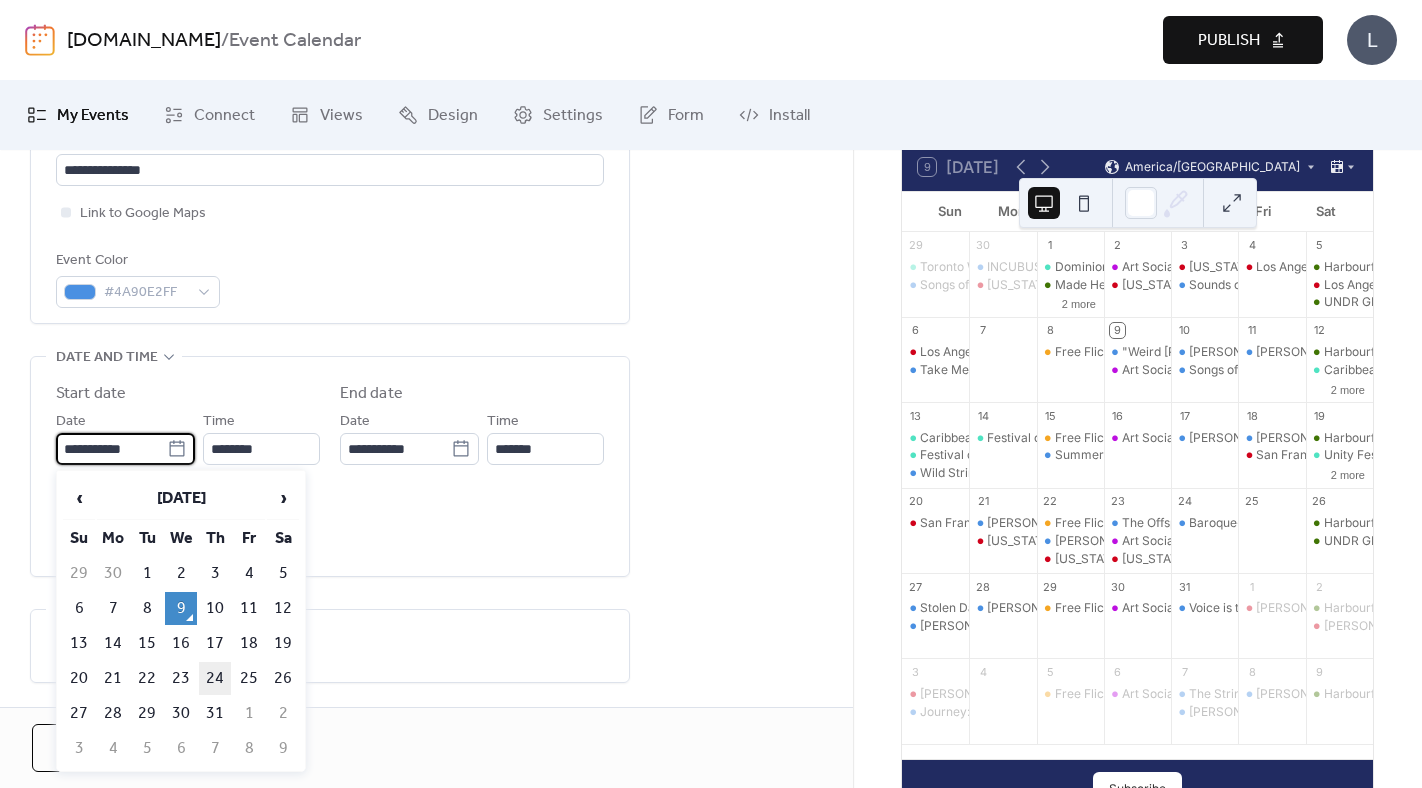 click on "24" at bounding box center (215, 678) 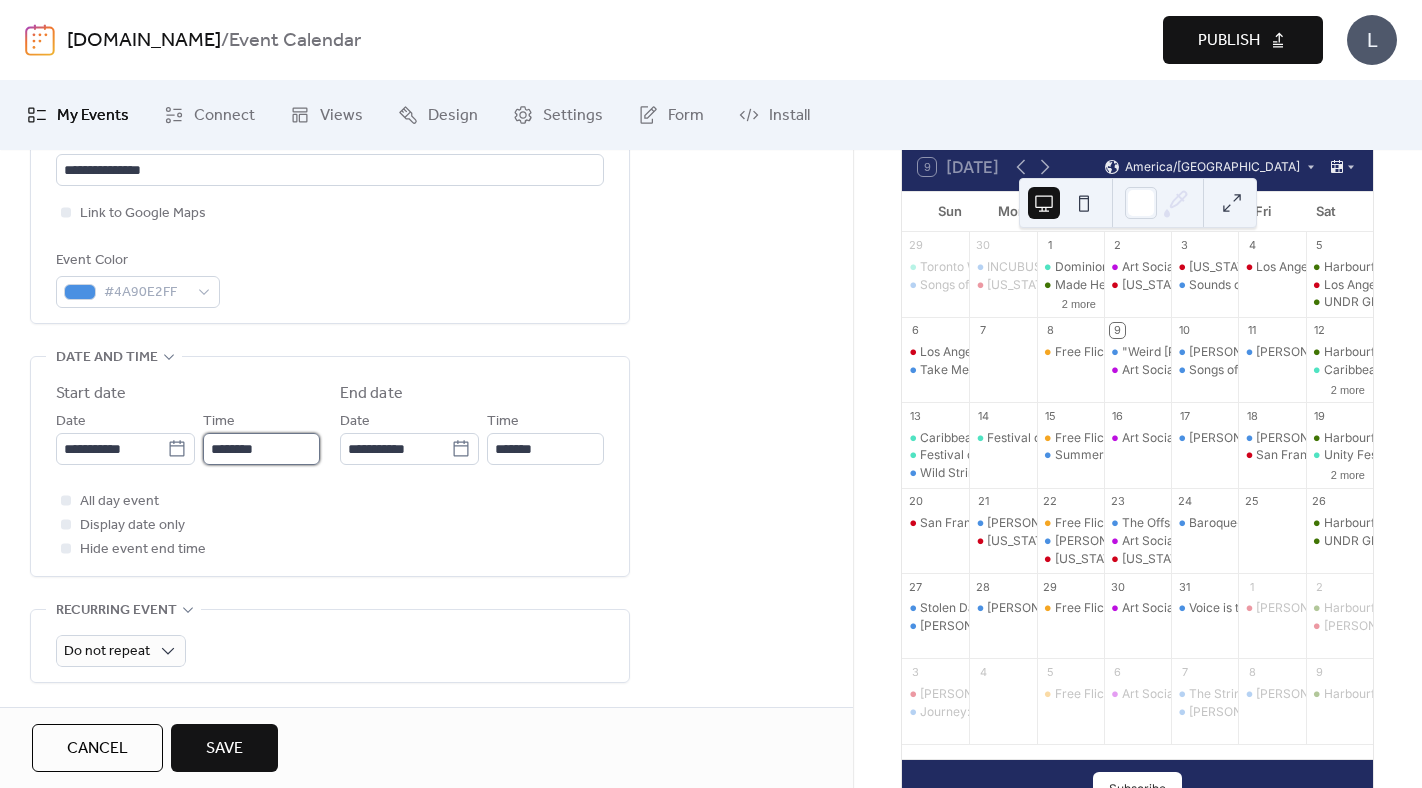 click on "********" at bounding box center [261, 449] 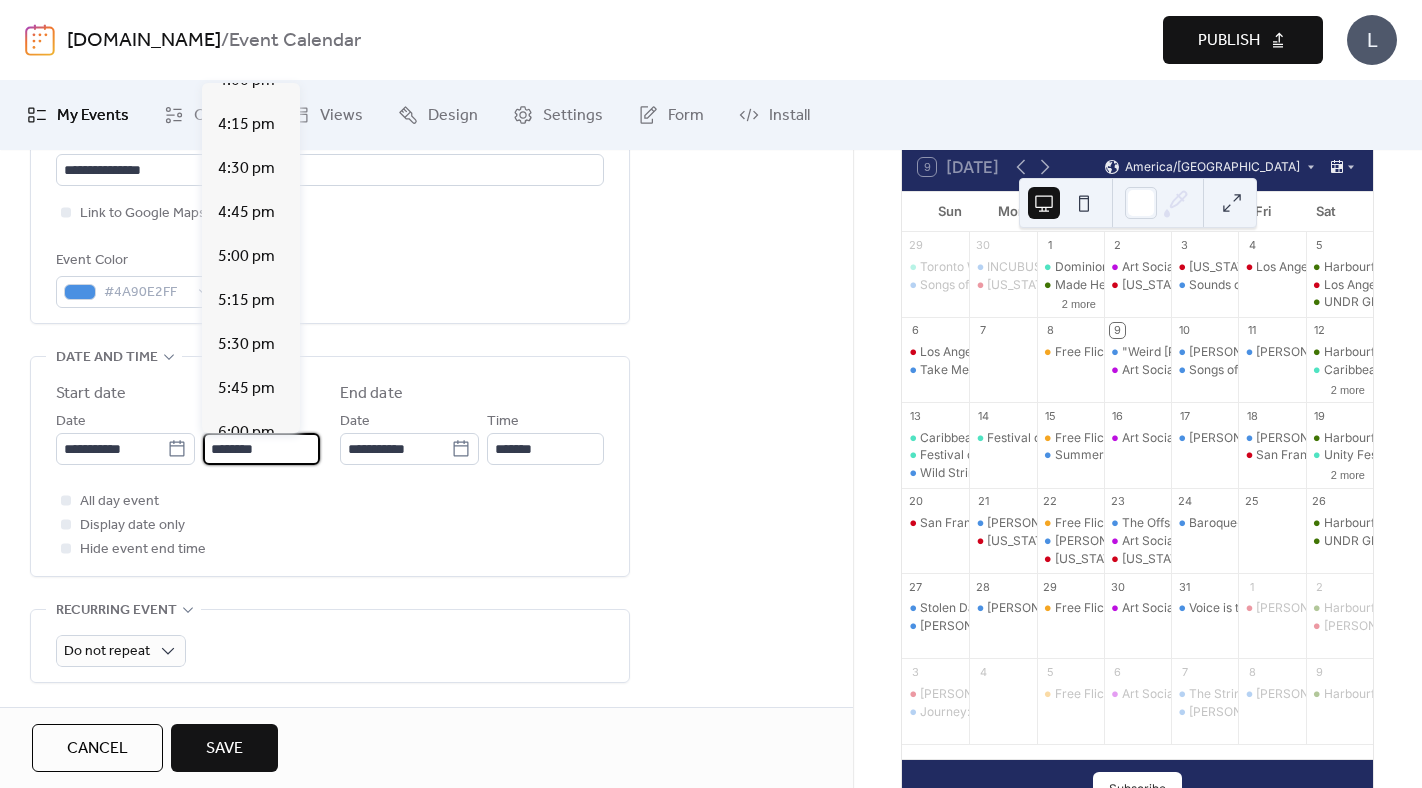 scroll, scrollTop: 2897, scrollLeft: 0, axis: vertical 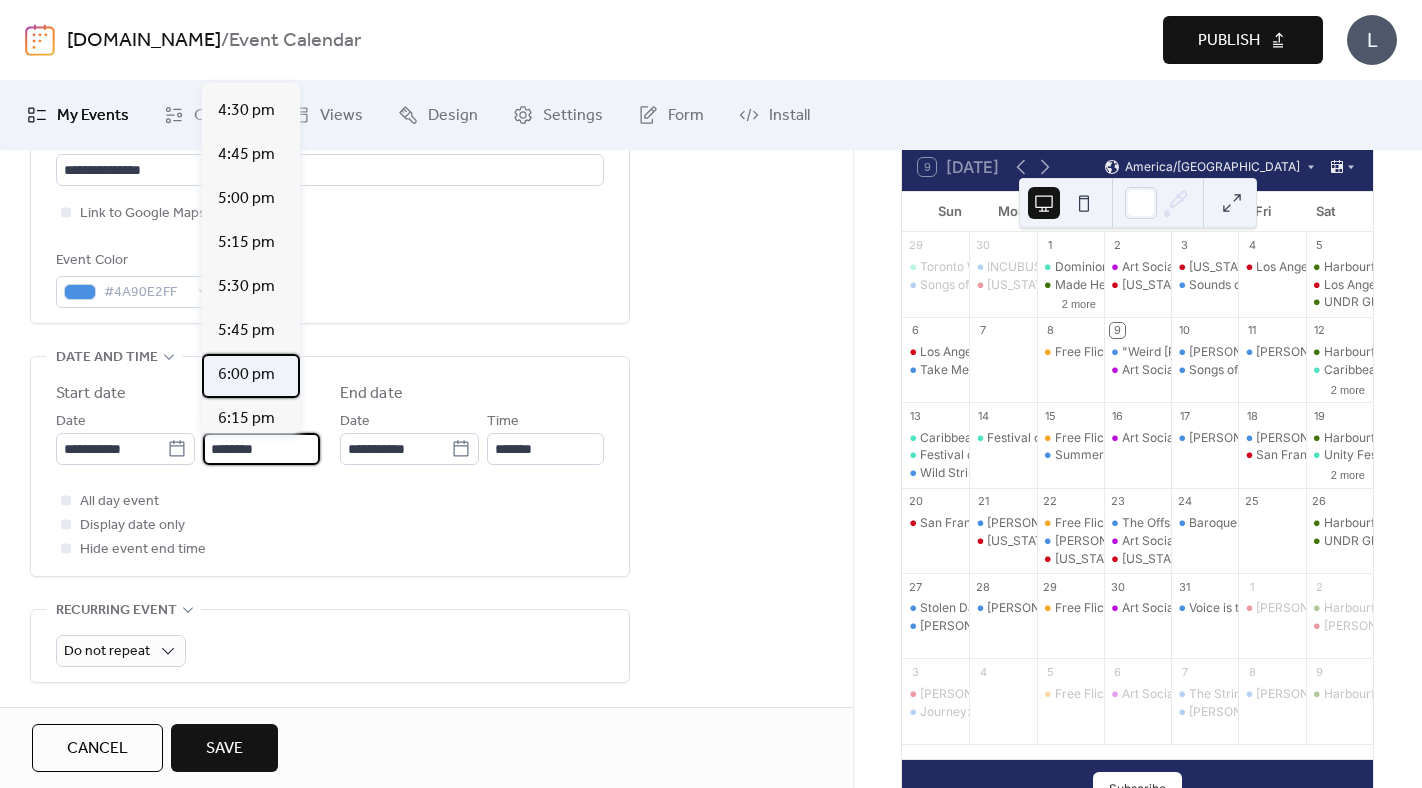 click on "6:00 pm" at bounding box center [246, 375] 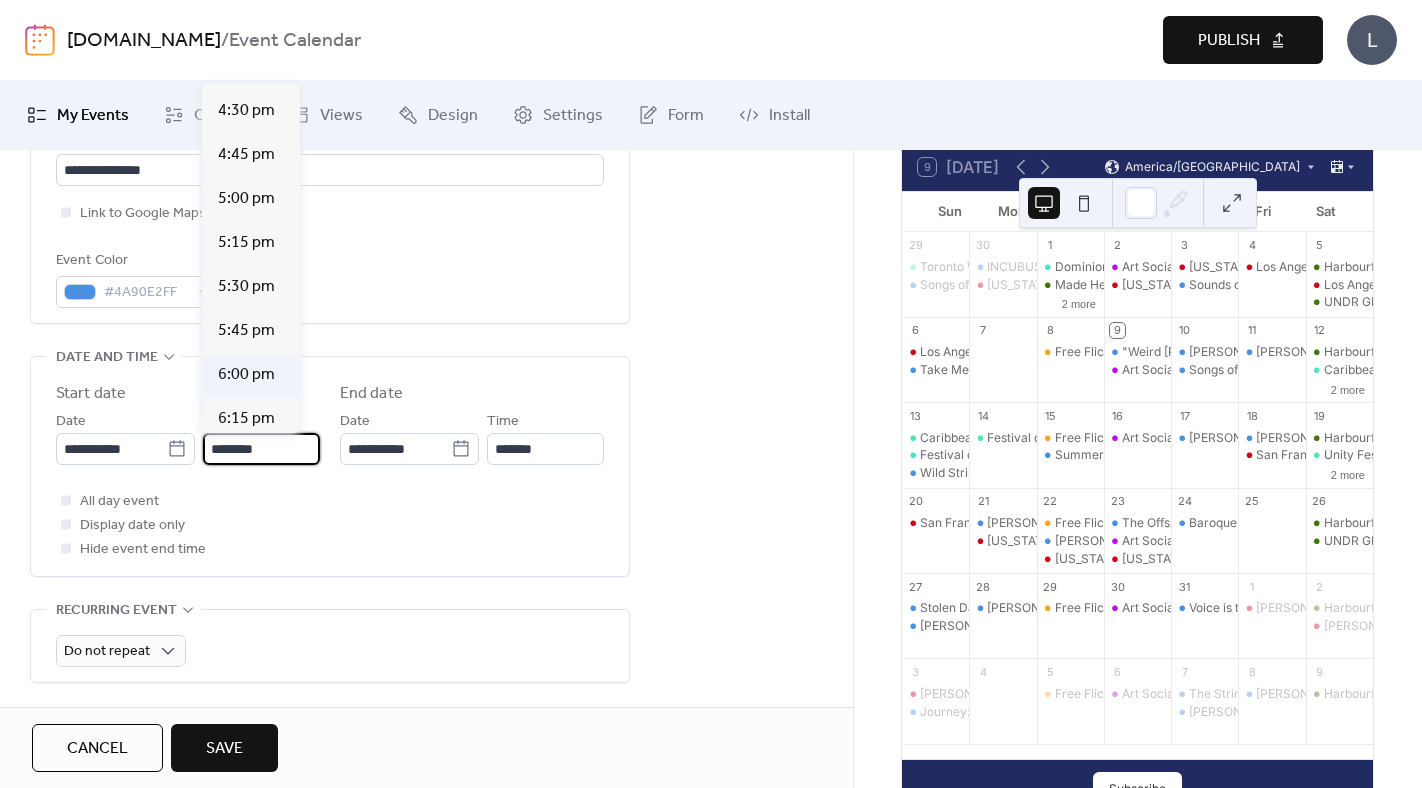 type on "*******" 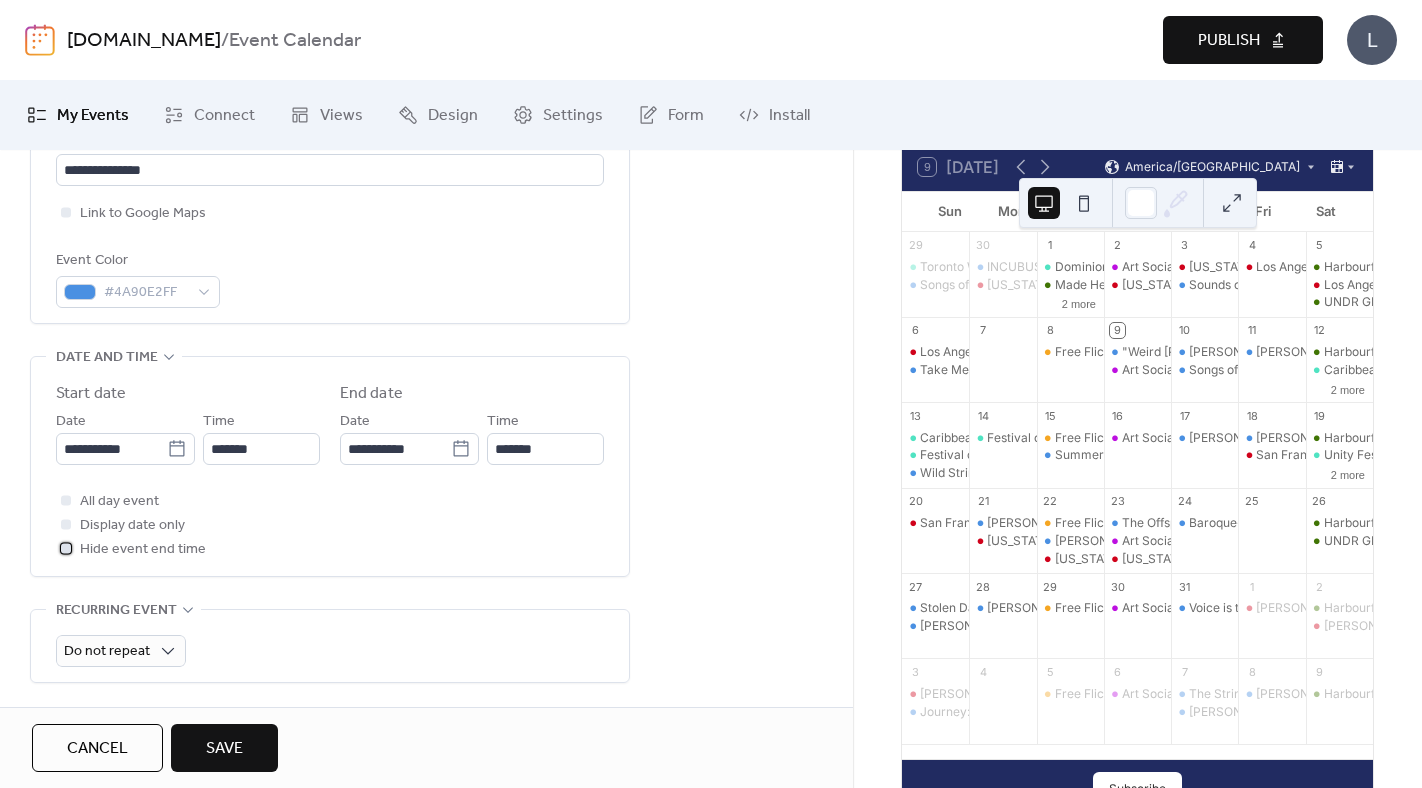 click at bounding box center [66, 548] 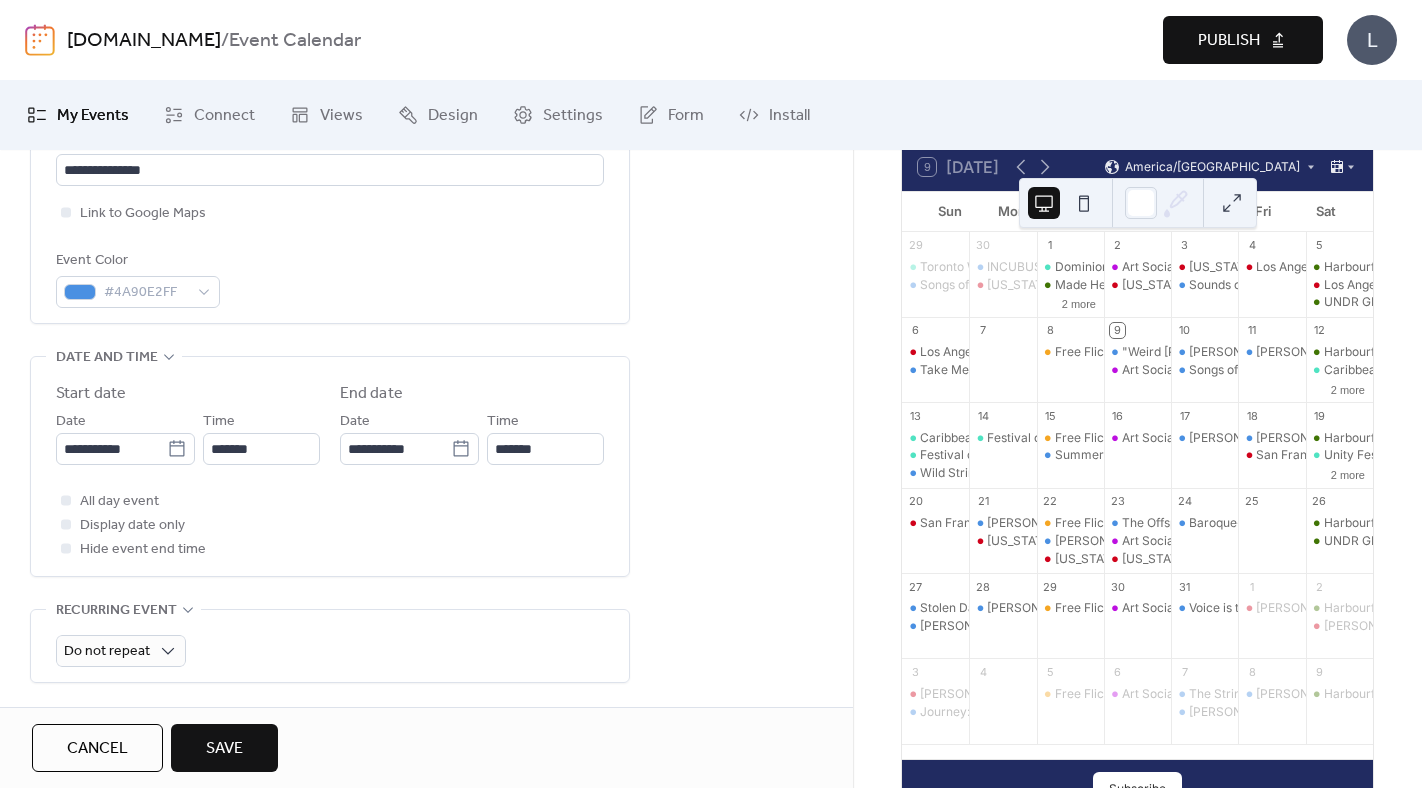 click on "**********" at bounding box center (330, 466) 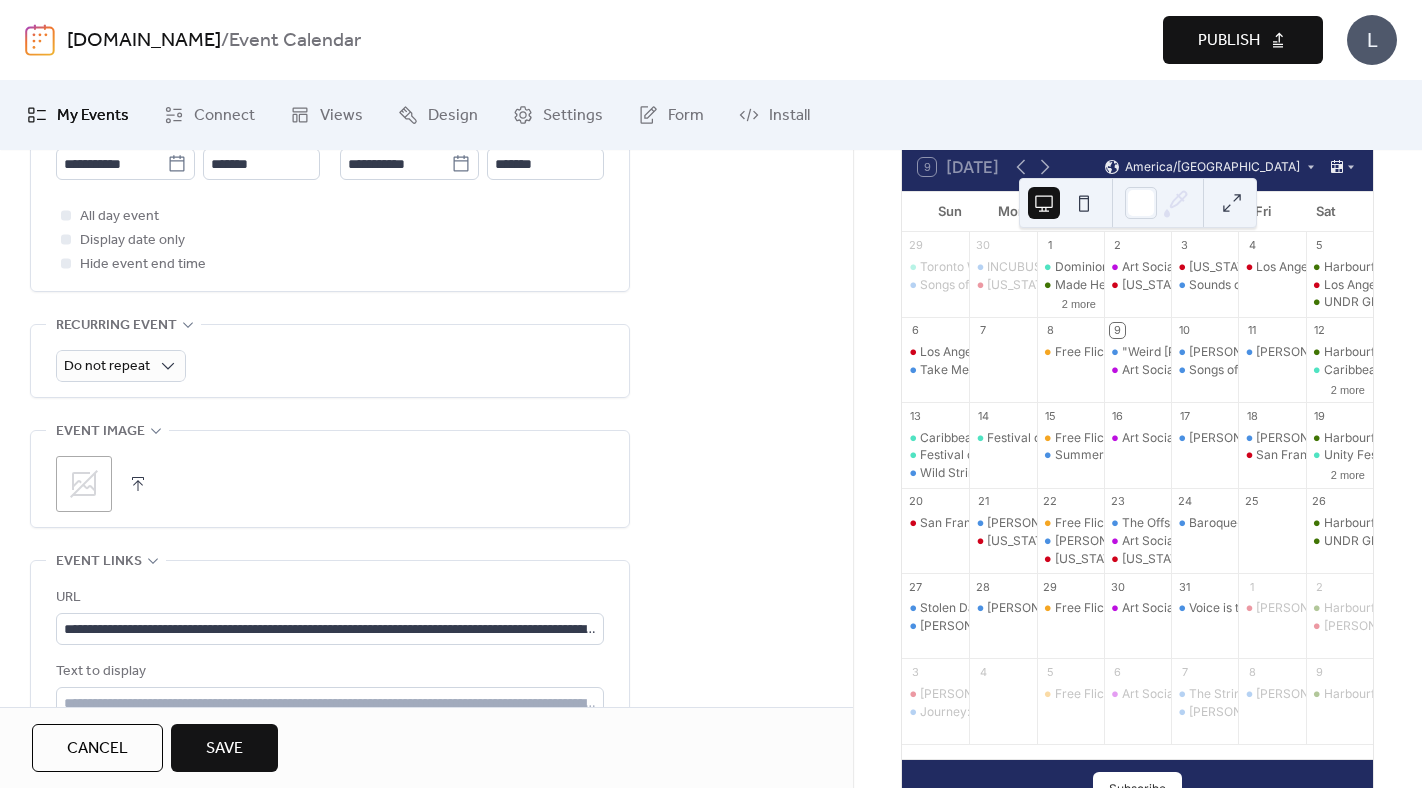 scroll, scrollTop: 776, scrollLeft: 0, axis: vertical 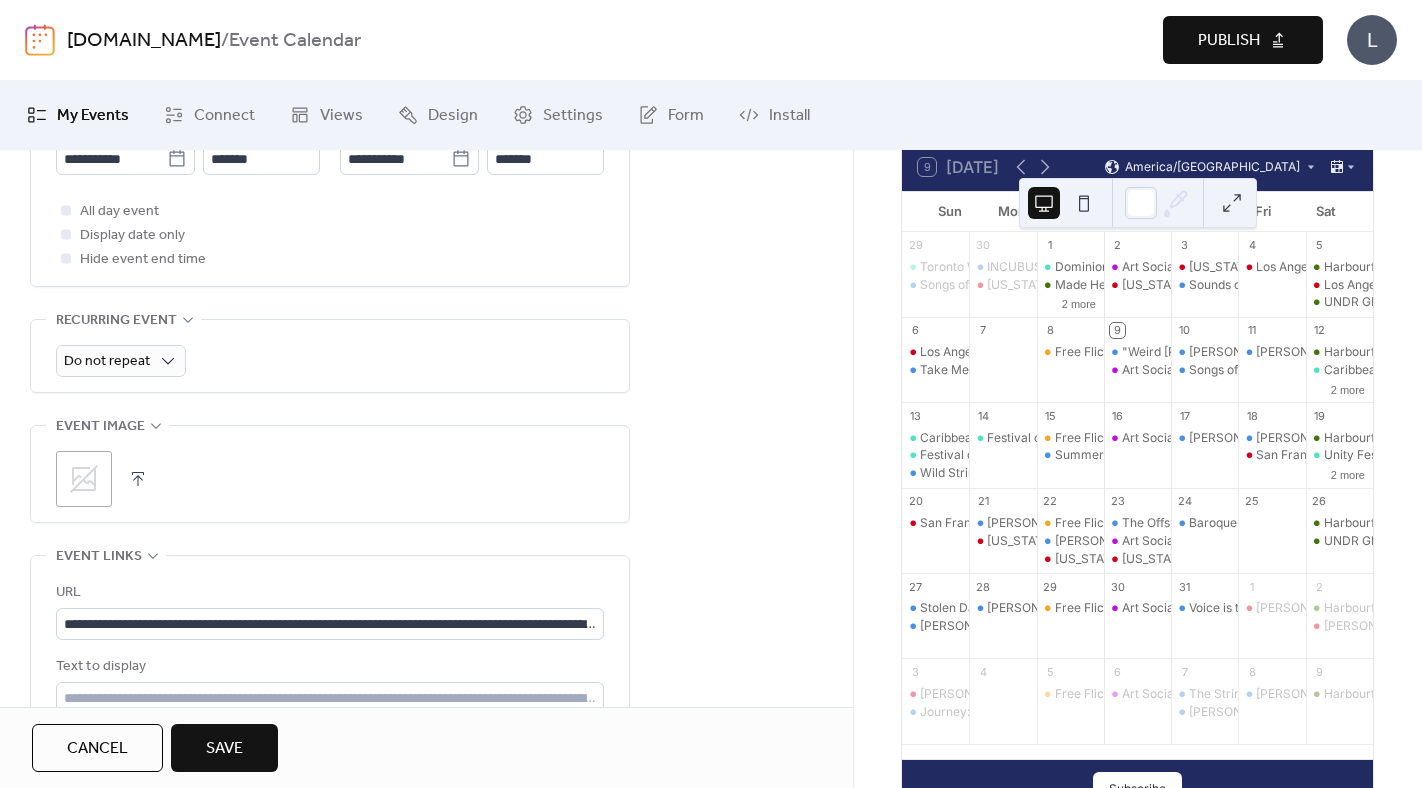 click 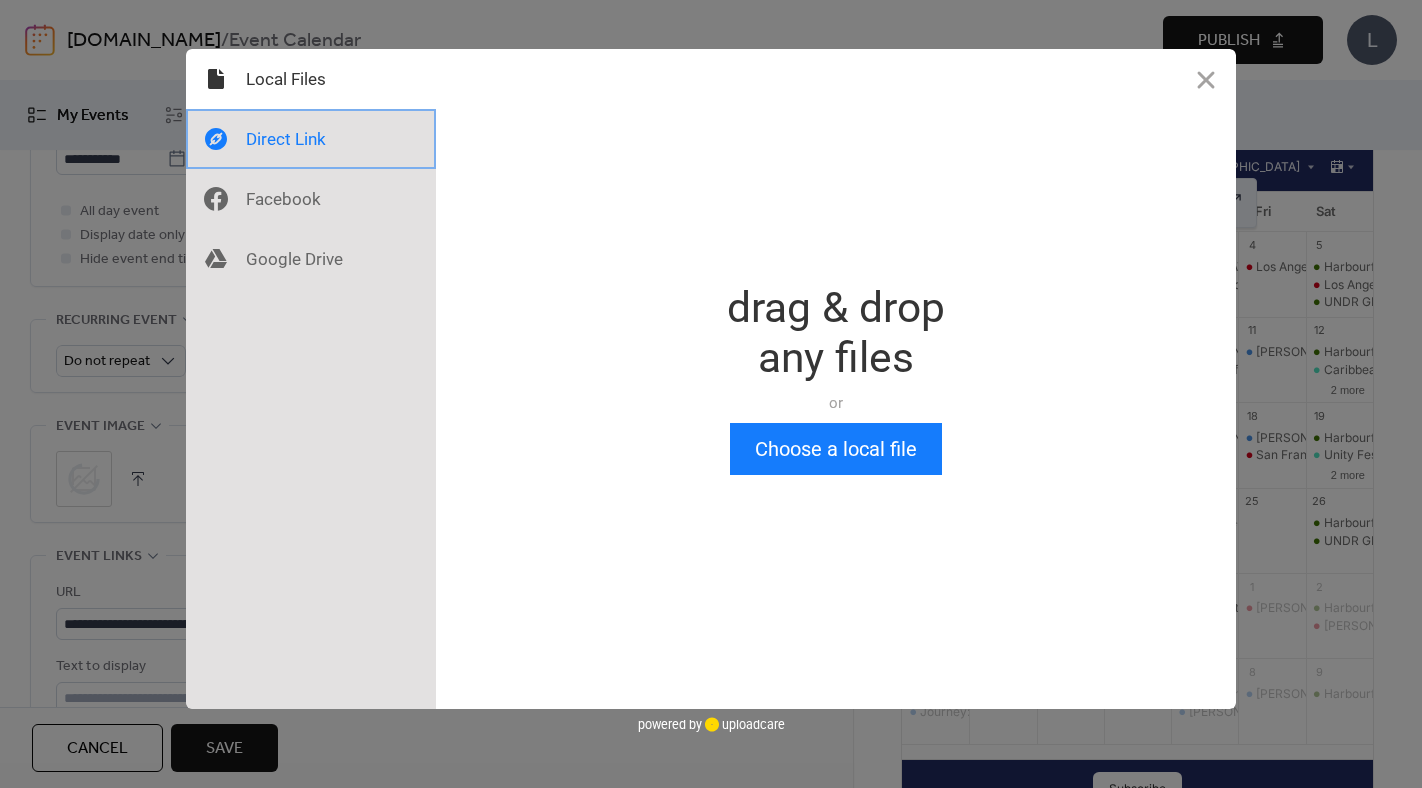 click at bounding box center [311, 139] 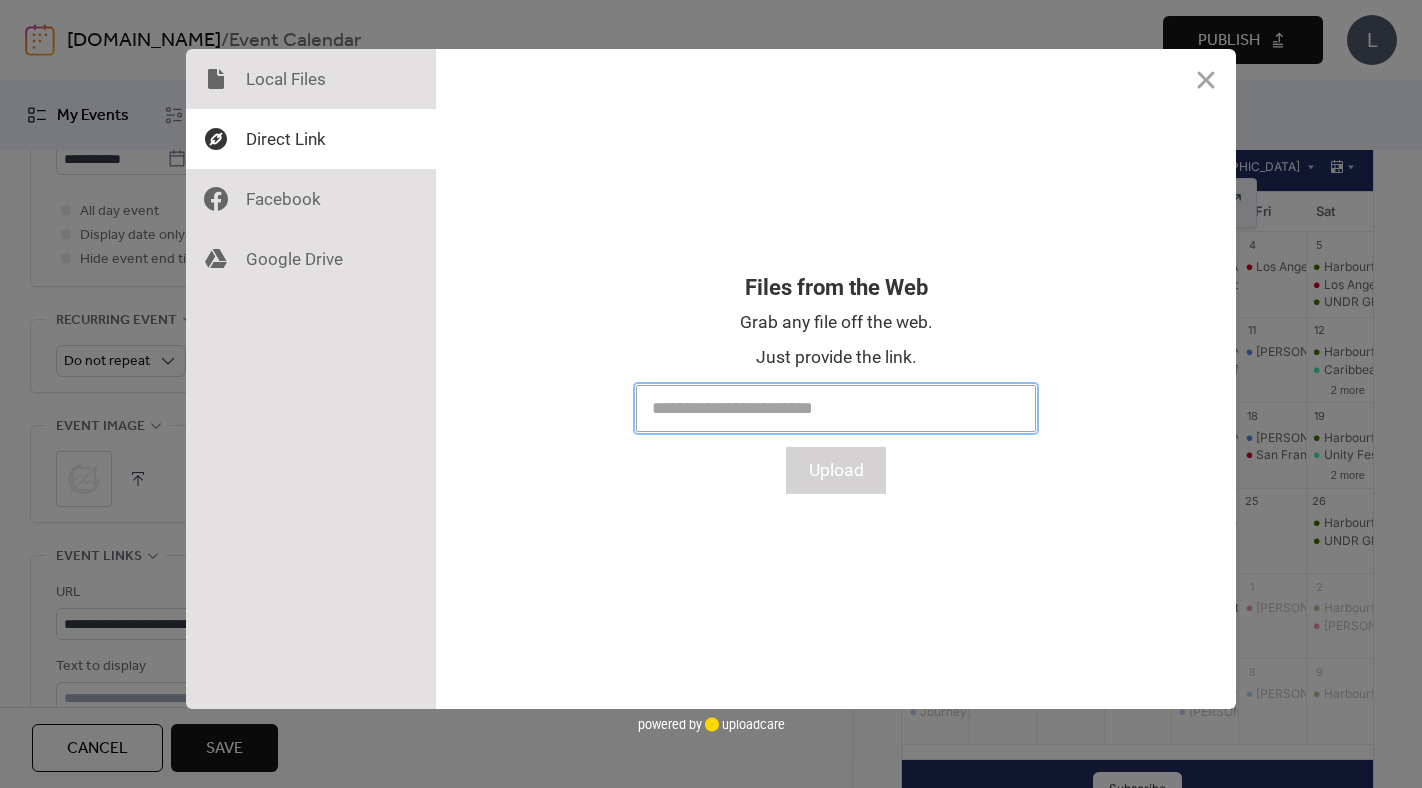 paste on "**********" 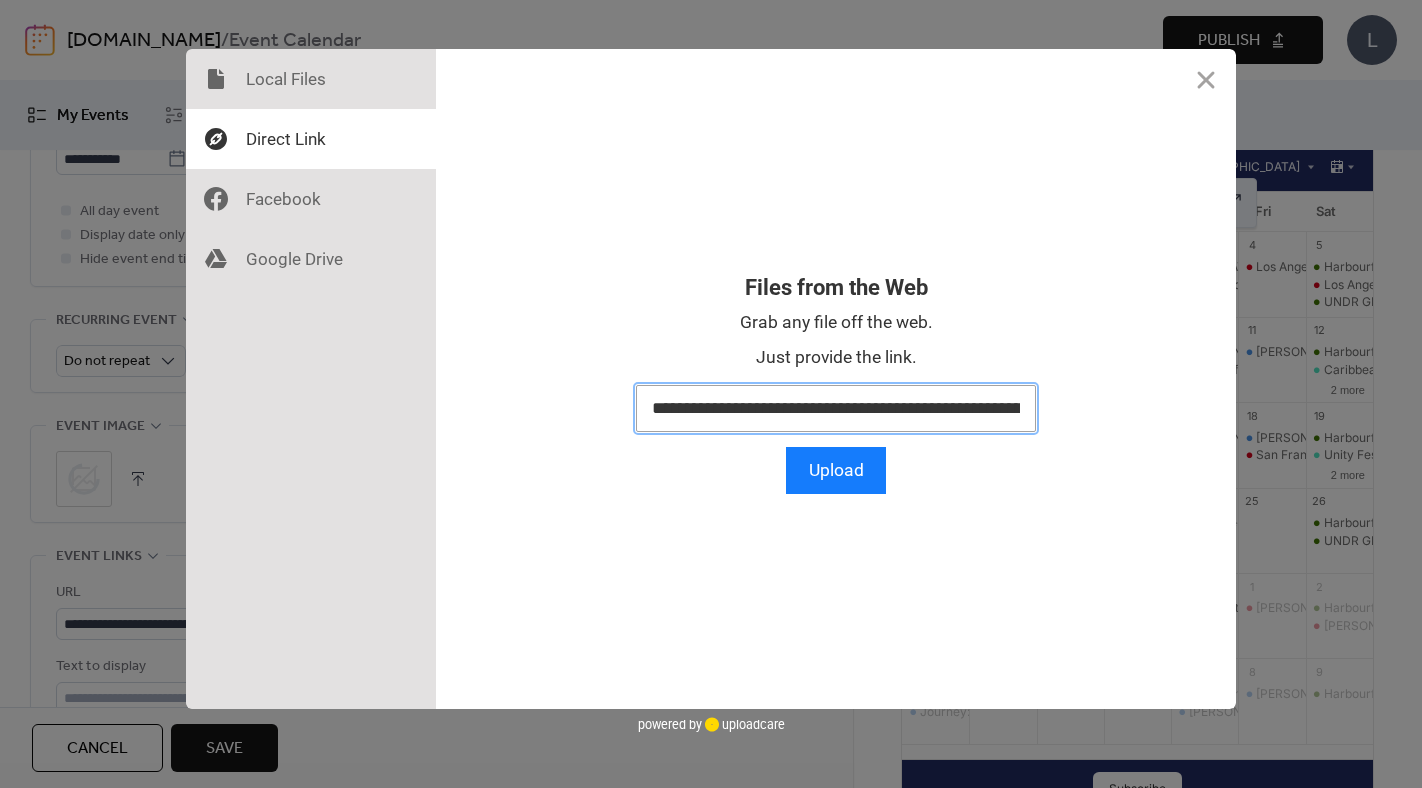 scroll, scrollTop: 0, scrollLeft: 363, axis: horizontal 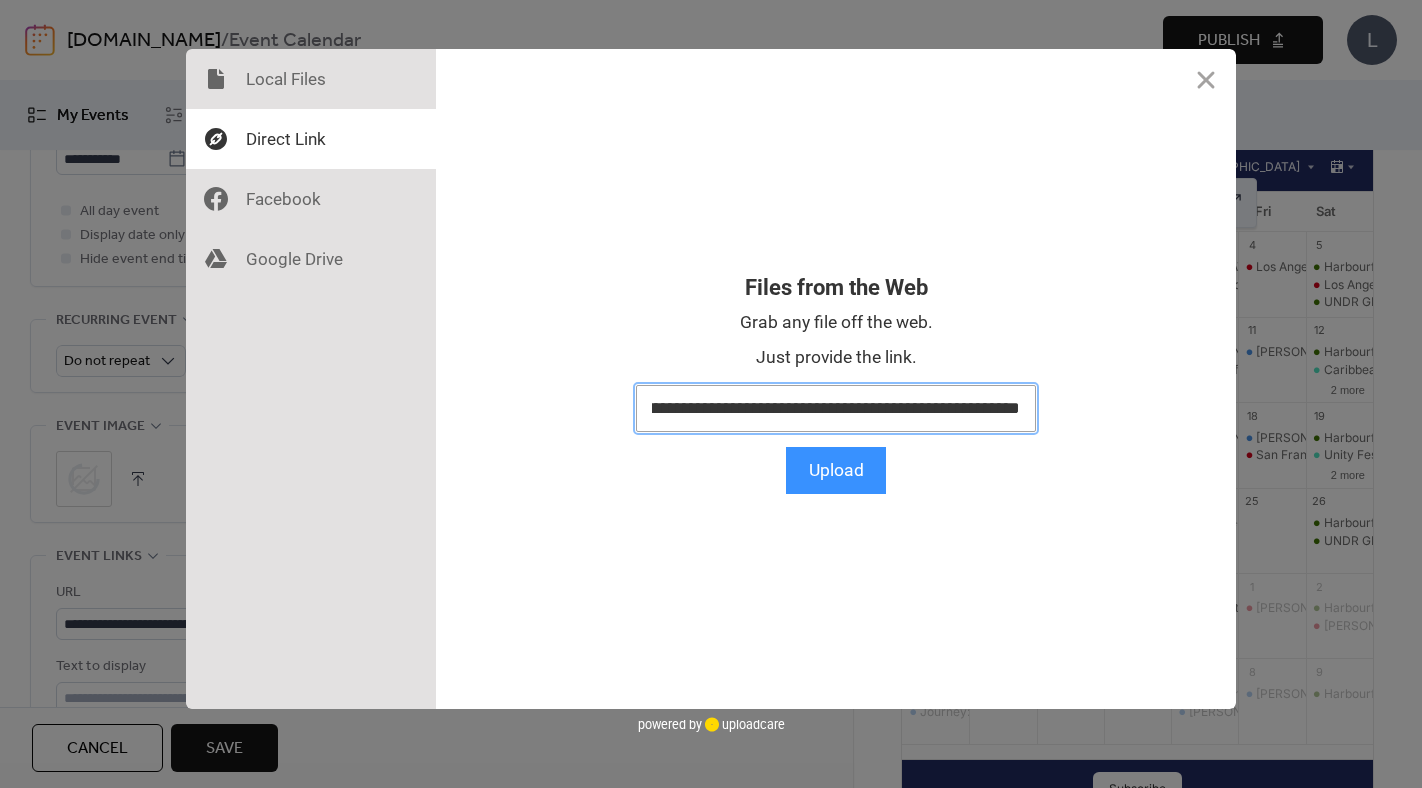 type on "**********" 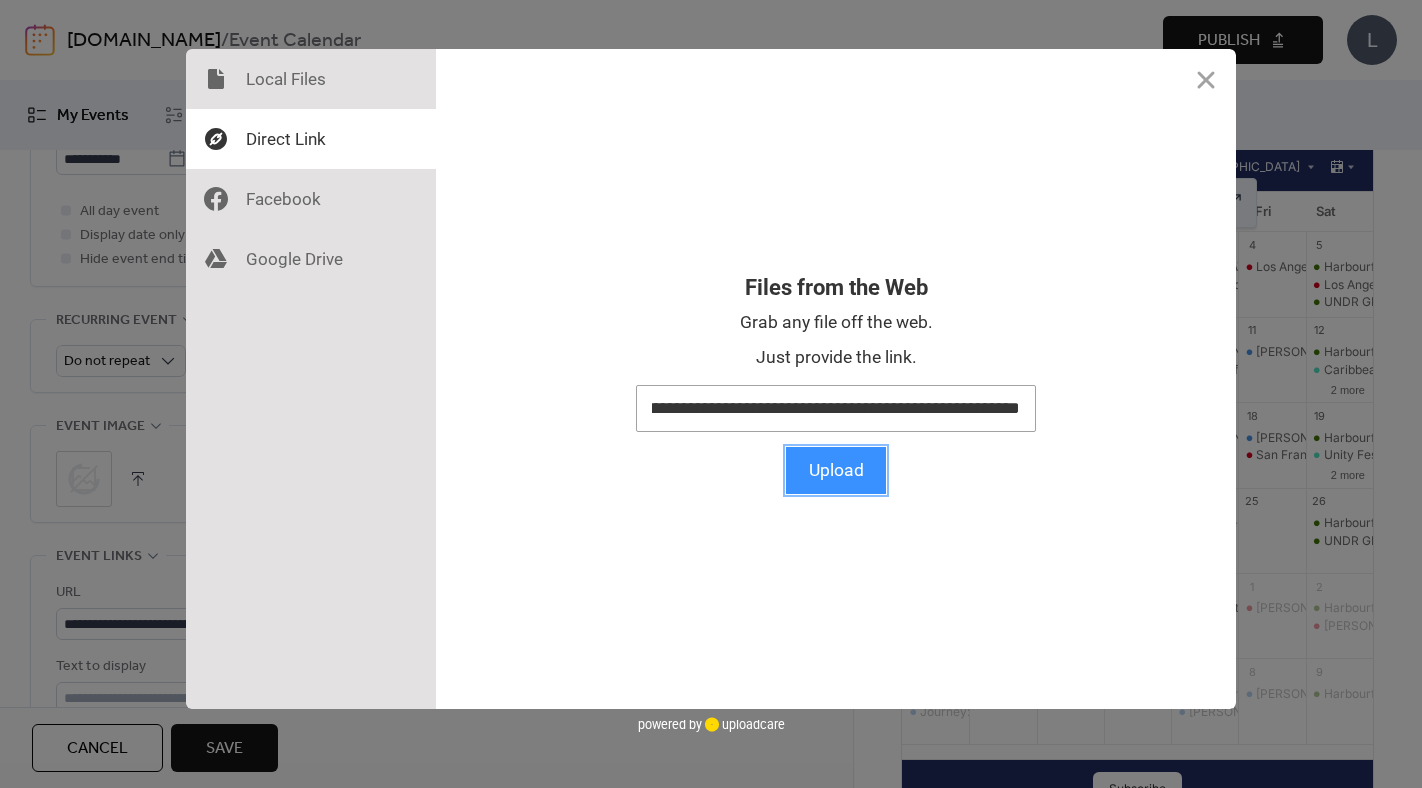 click on "Upload" at bounding box center [836, 470] 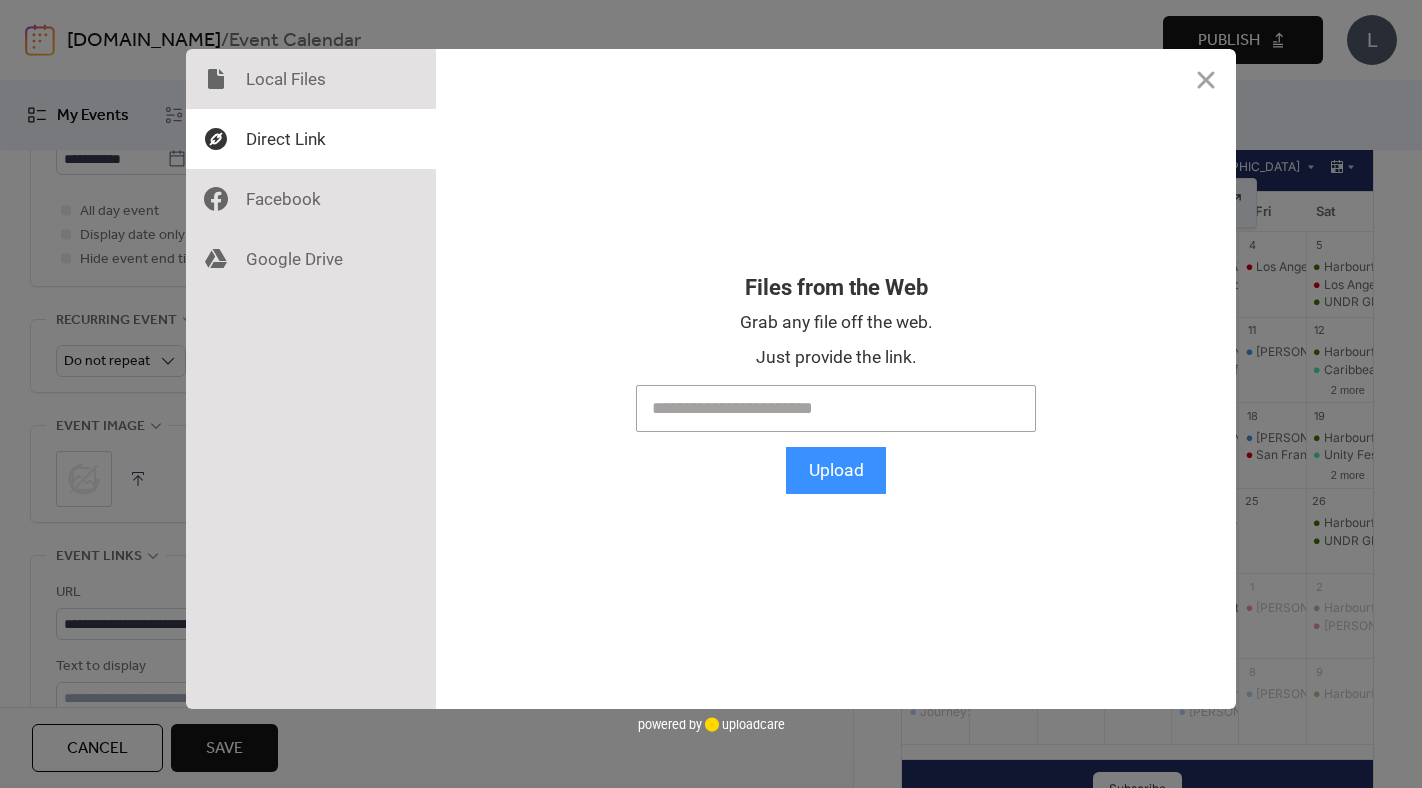 scroll, scrollTop: 0, scrollLeft: 0, axis: both 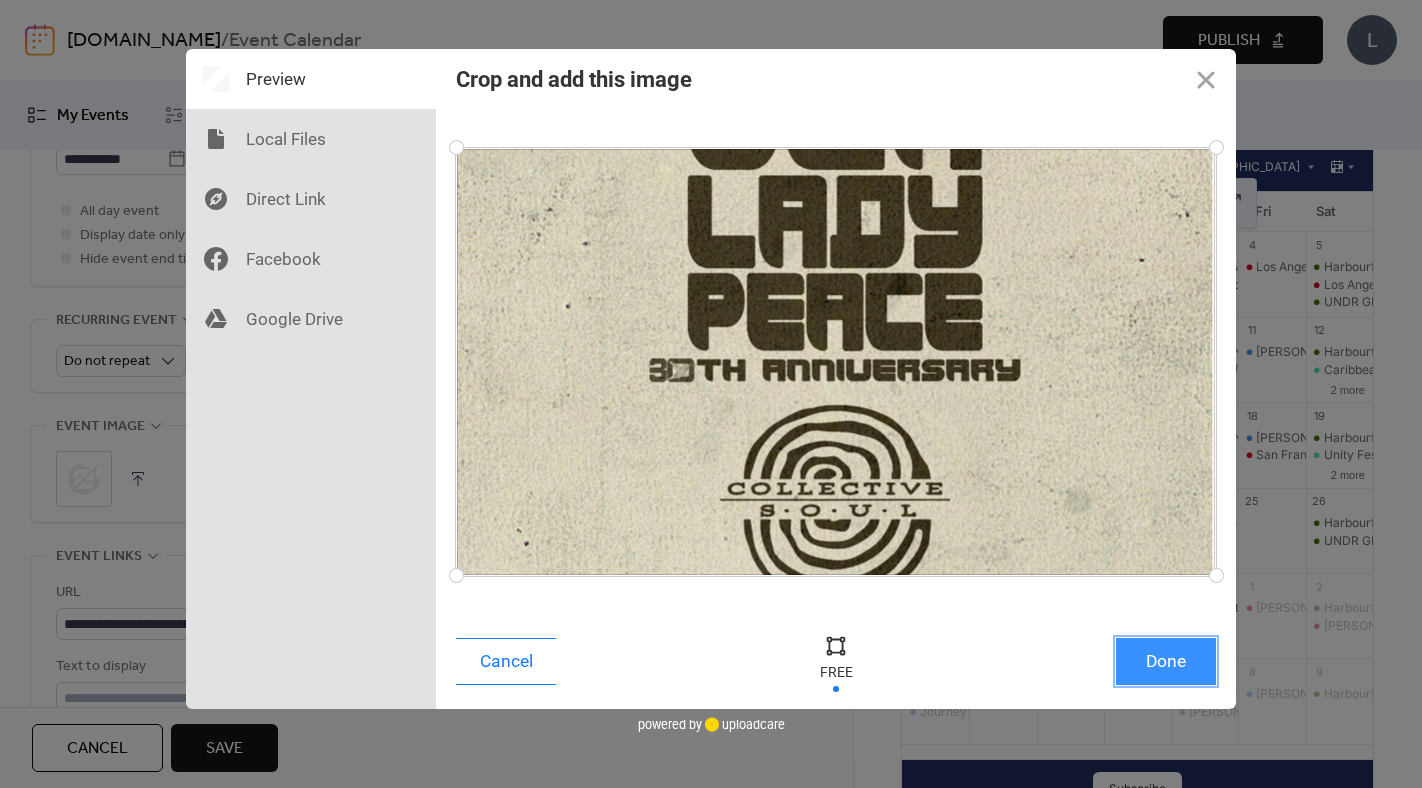 click on "Done" at bounding box center [1166, 661] 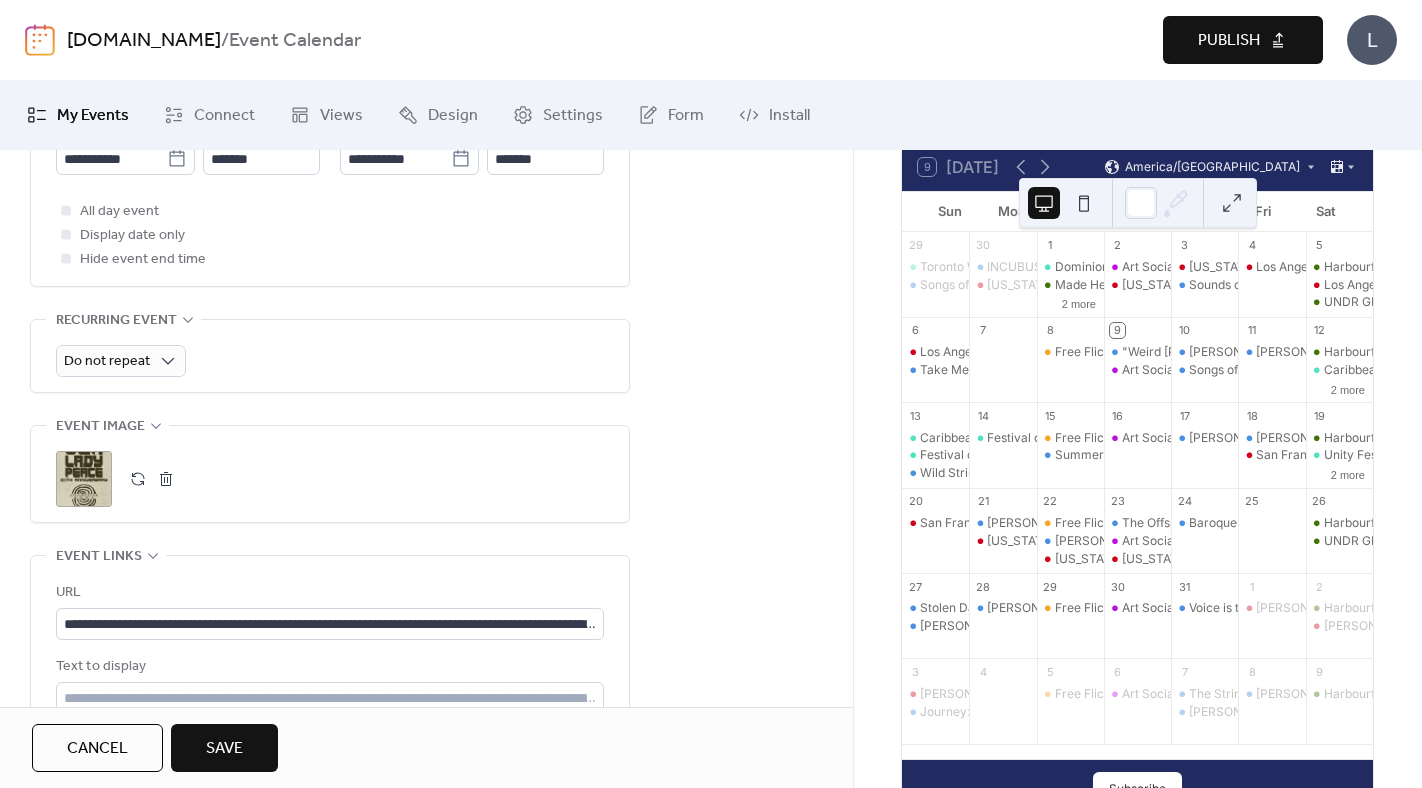 click on "Save" at bounding box center [224, 749] 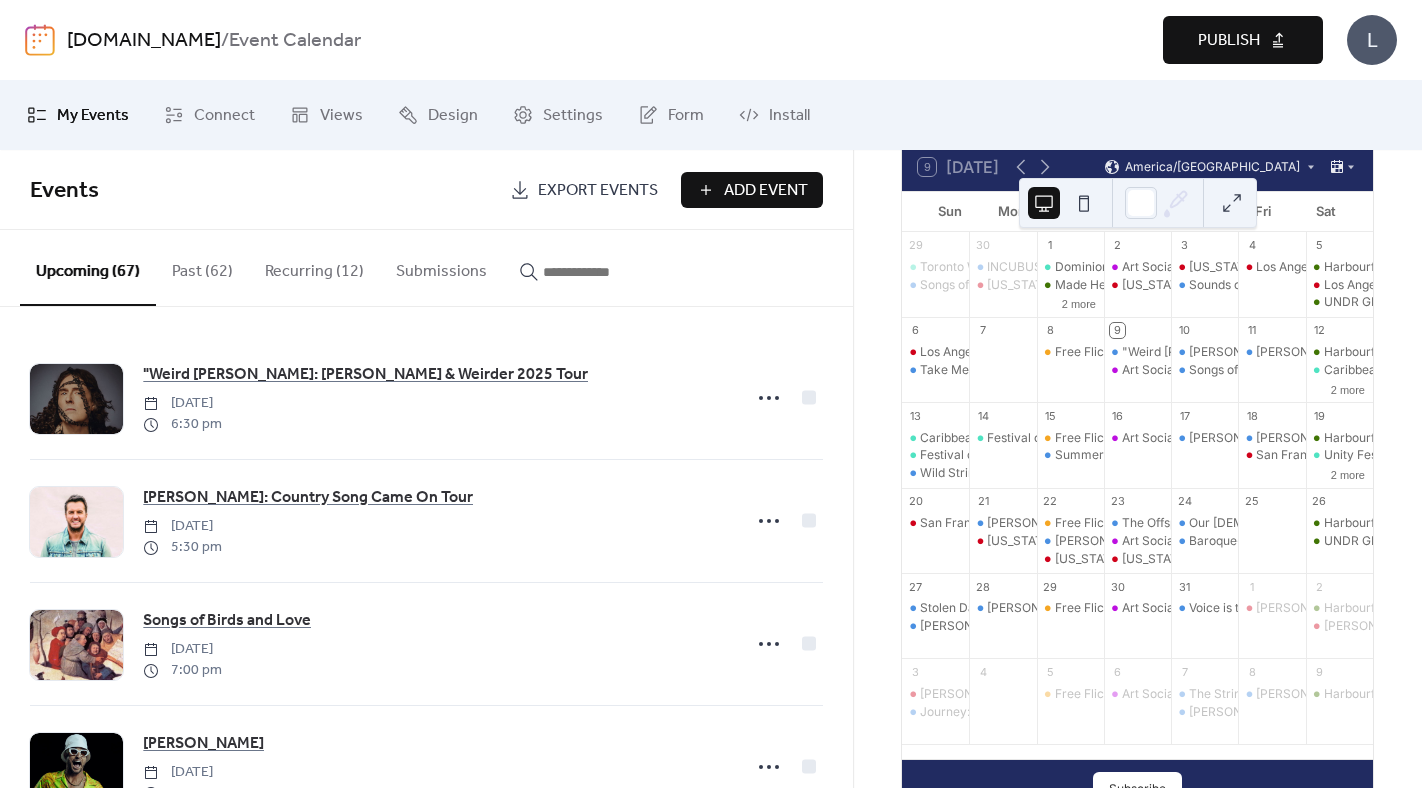 click on "Add Event" at bounding box center (766, 191) 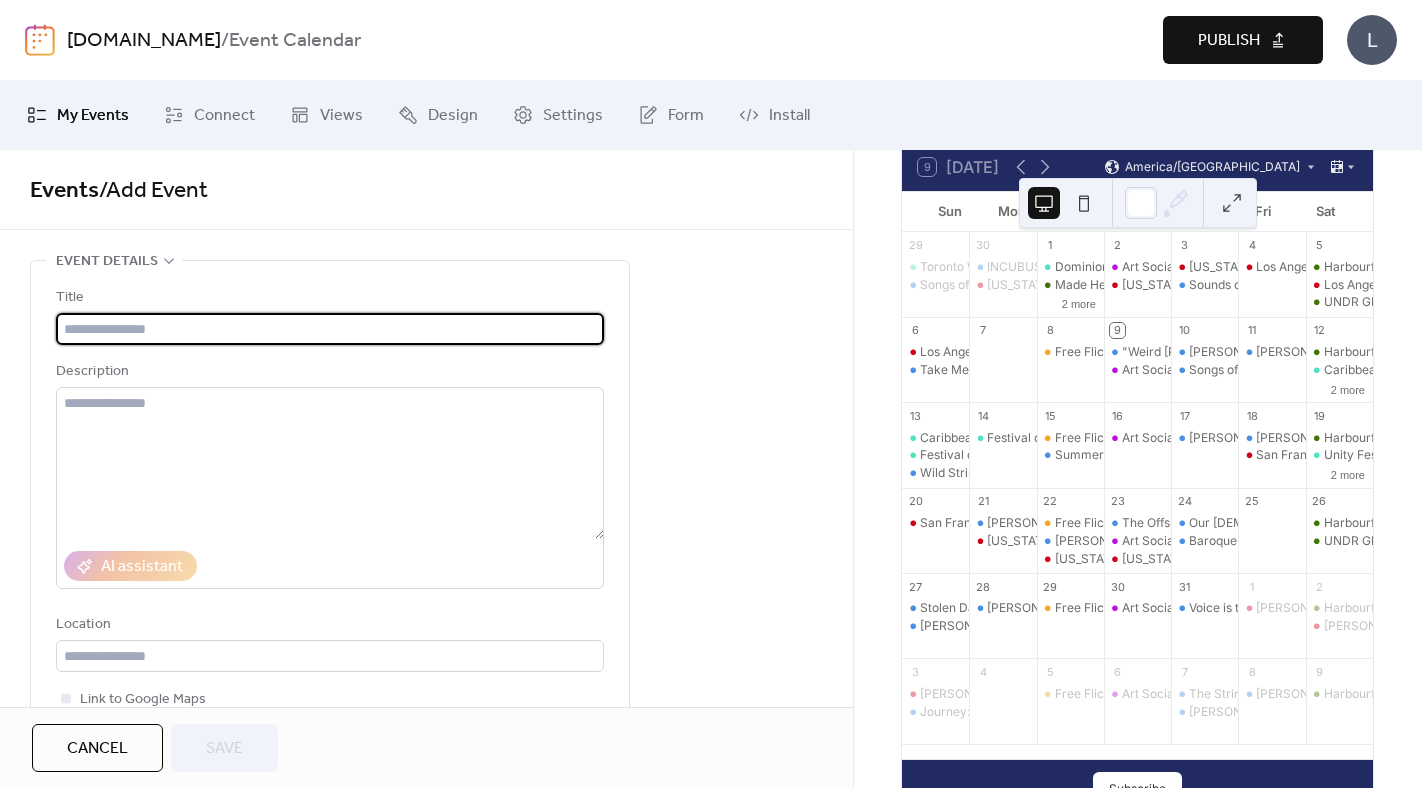 paste on "**********" 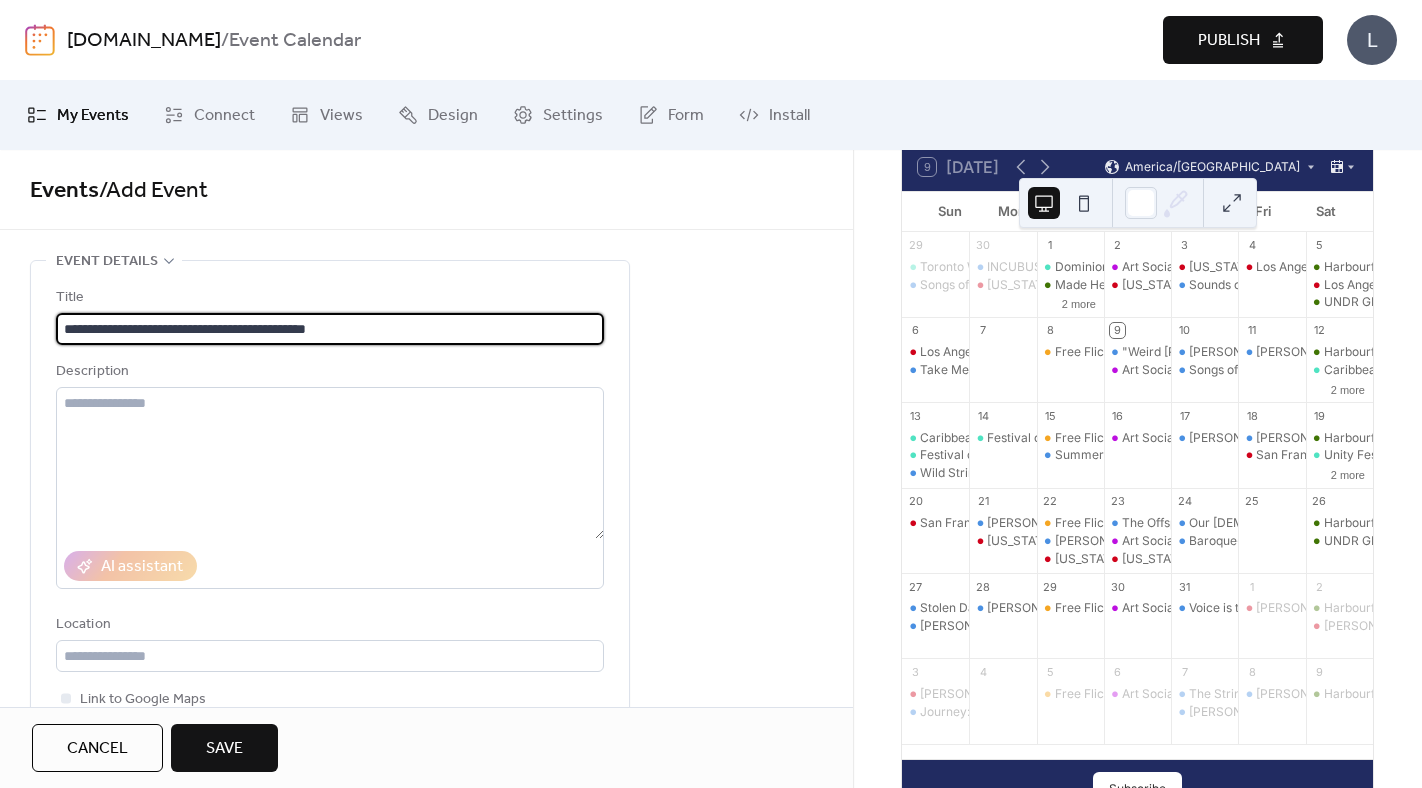 type on "**********" 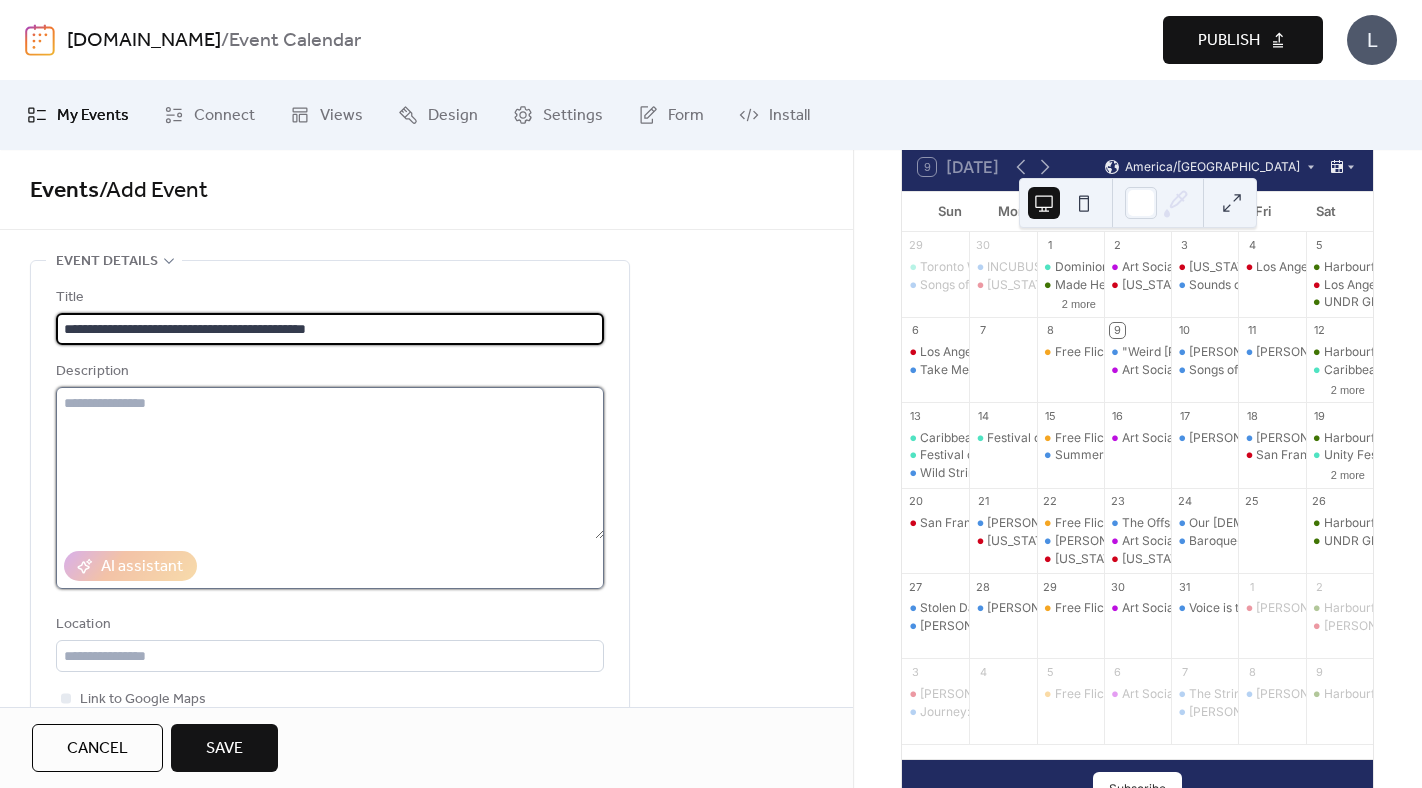 click at bounding box center (330, 463) 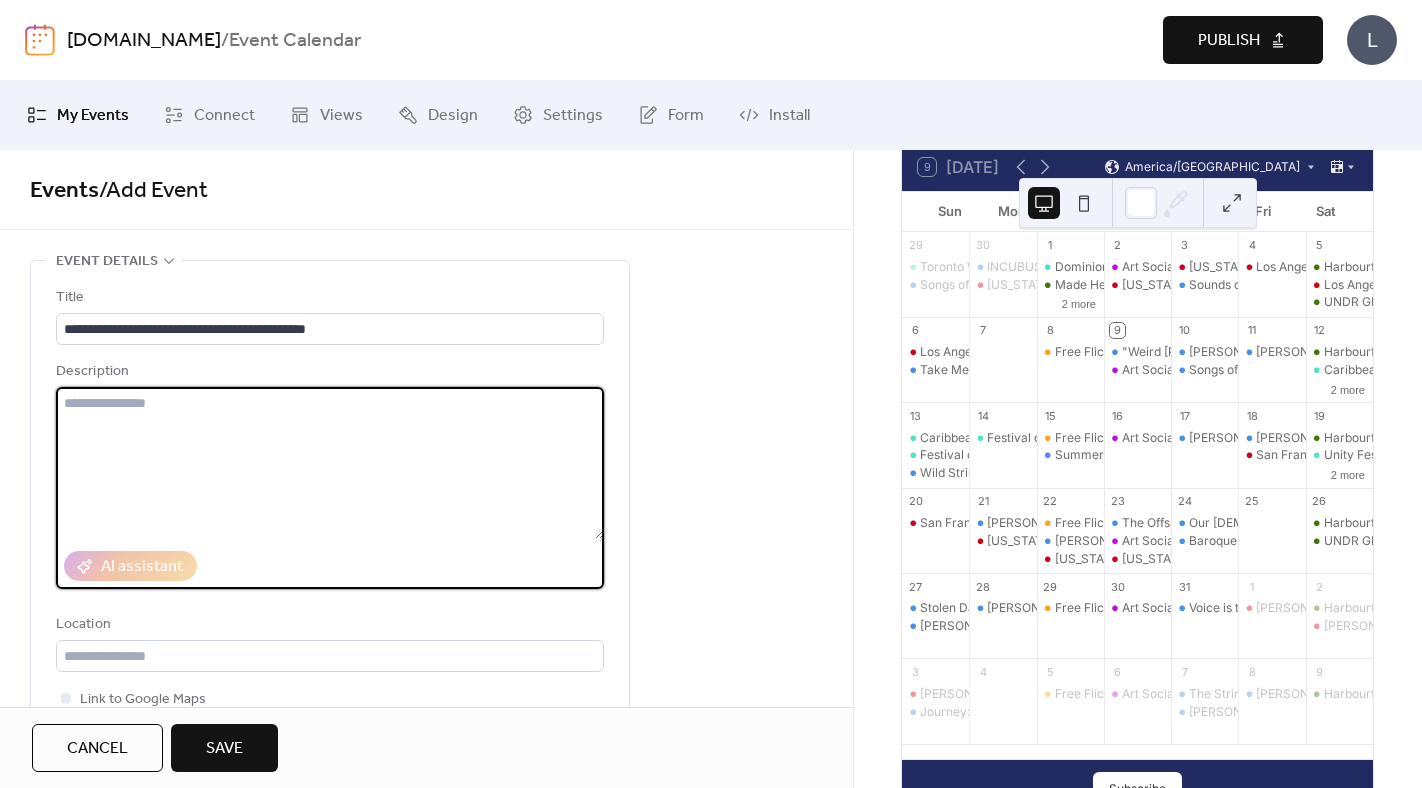 paste on "**********" 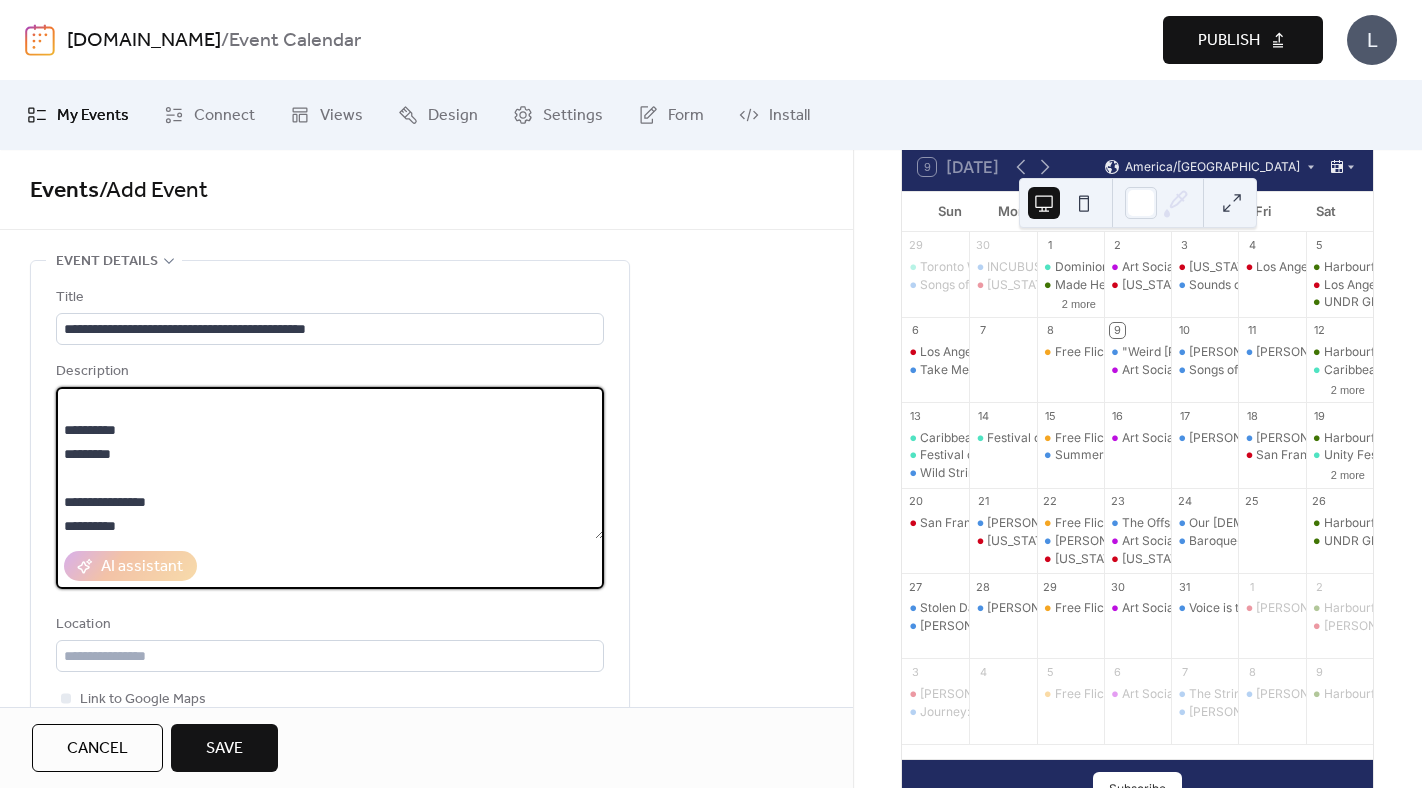 scroll, scrollTop: 45, scrollLeft: 0, axis: vertical 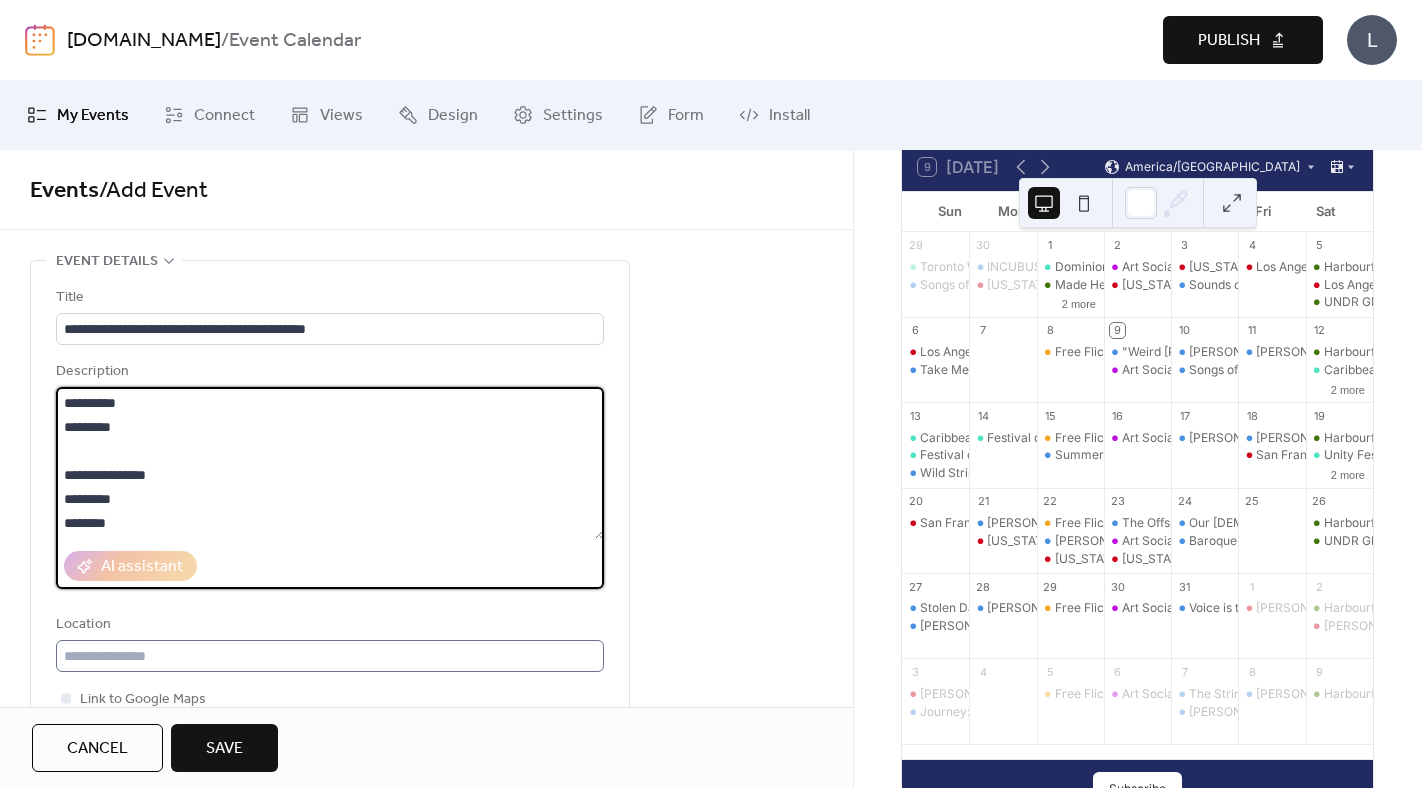 type on "**********" 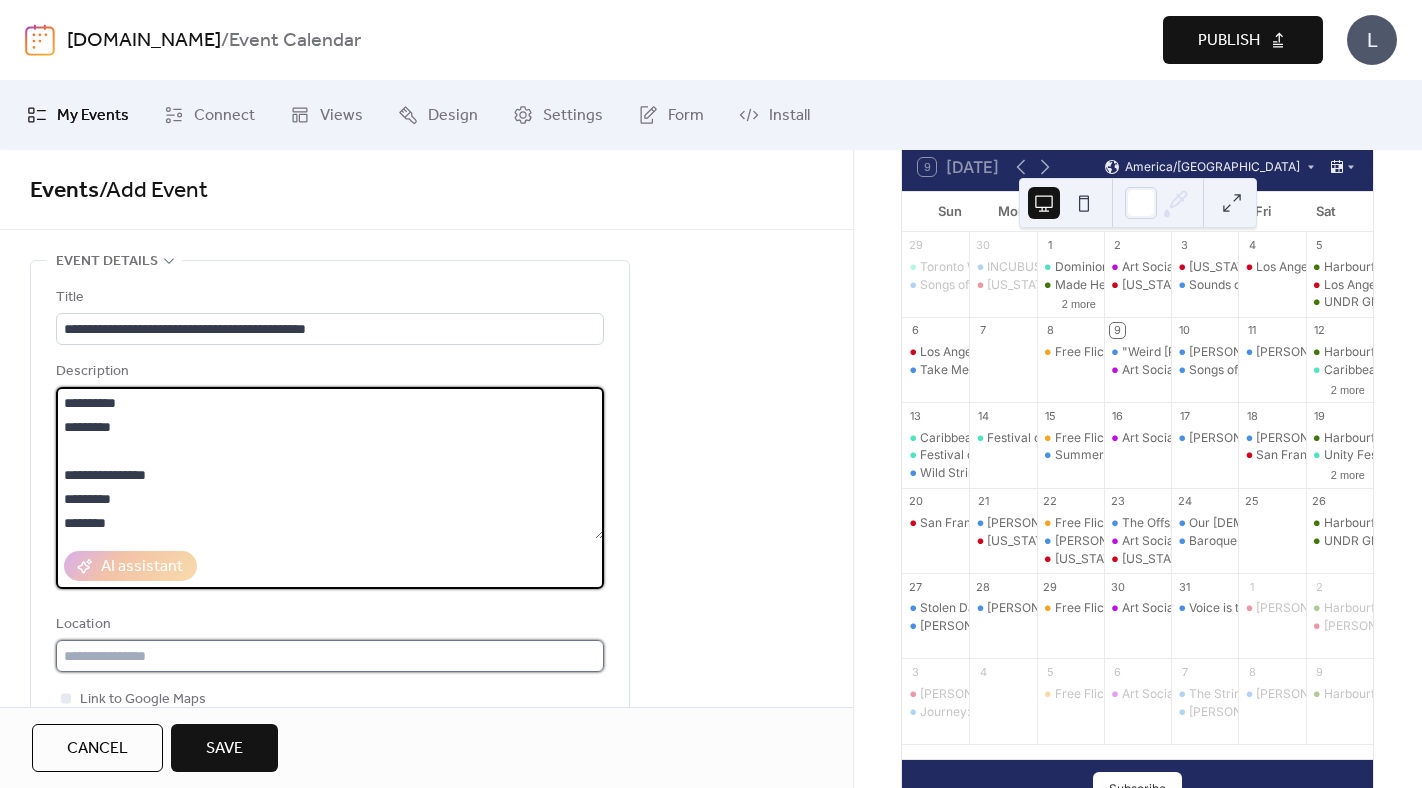 click at bounding box center [330, 656] 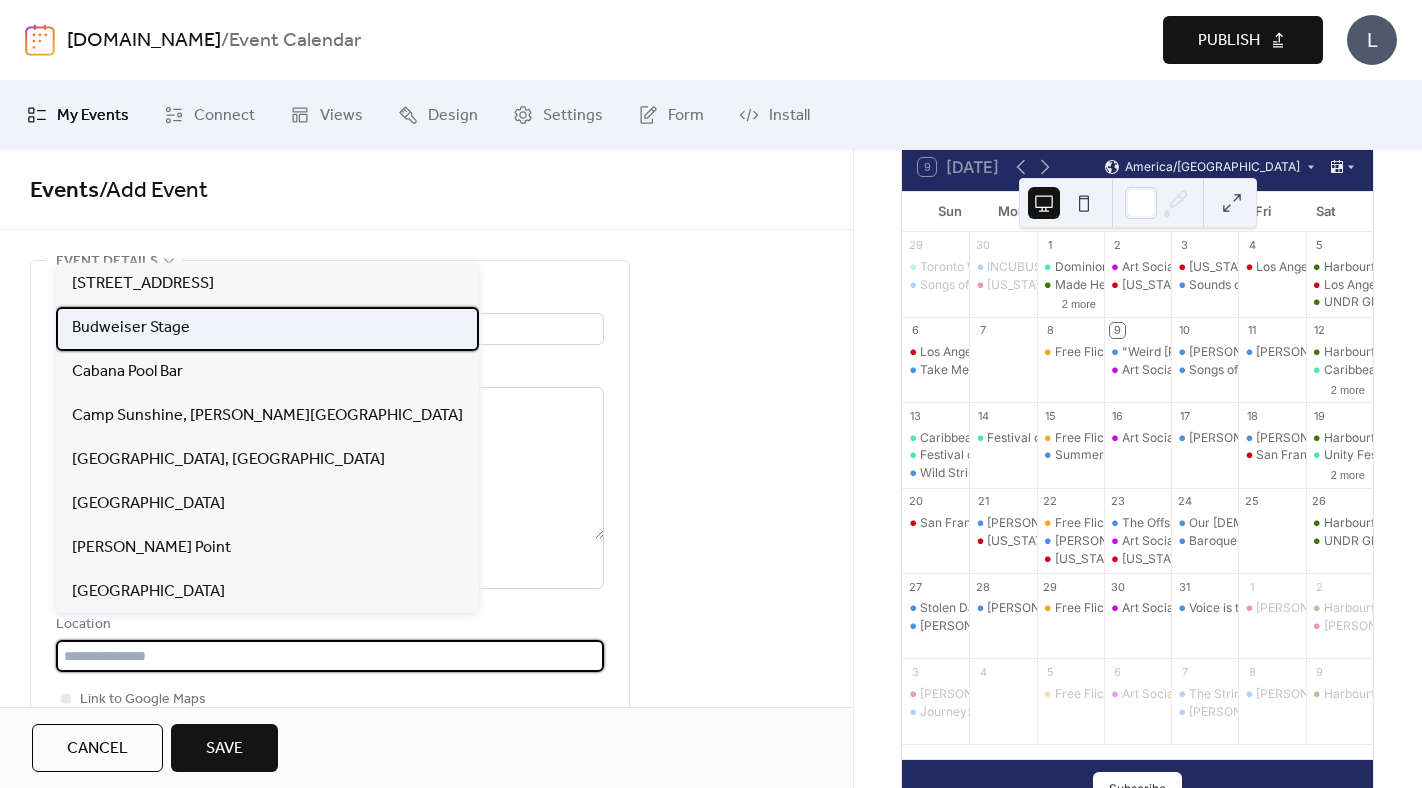 click on "Budweiser Stage" at bounding box center [131, 328] 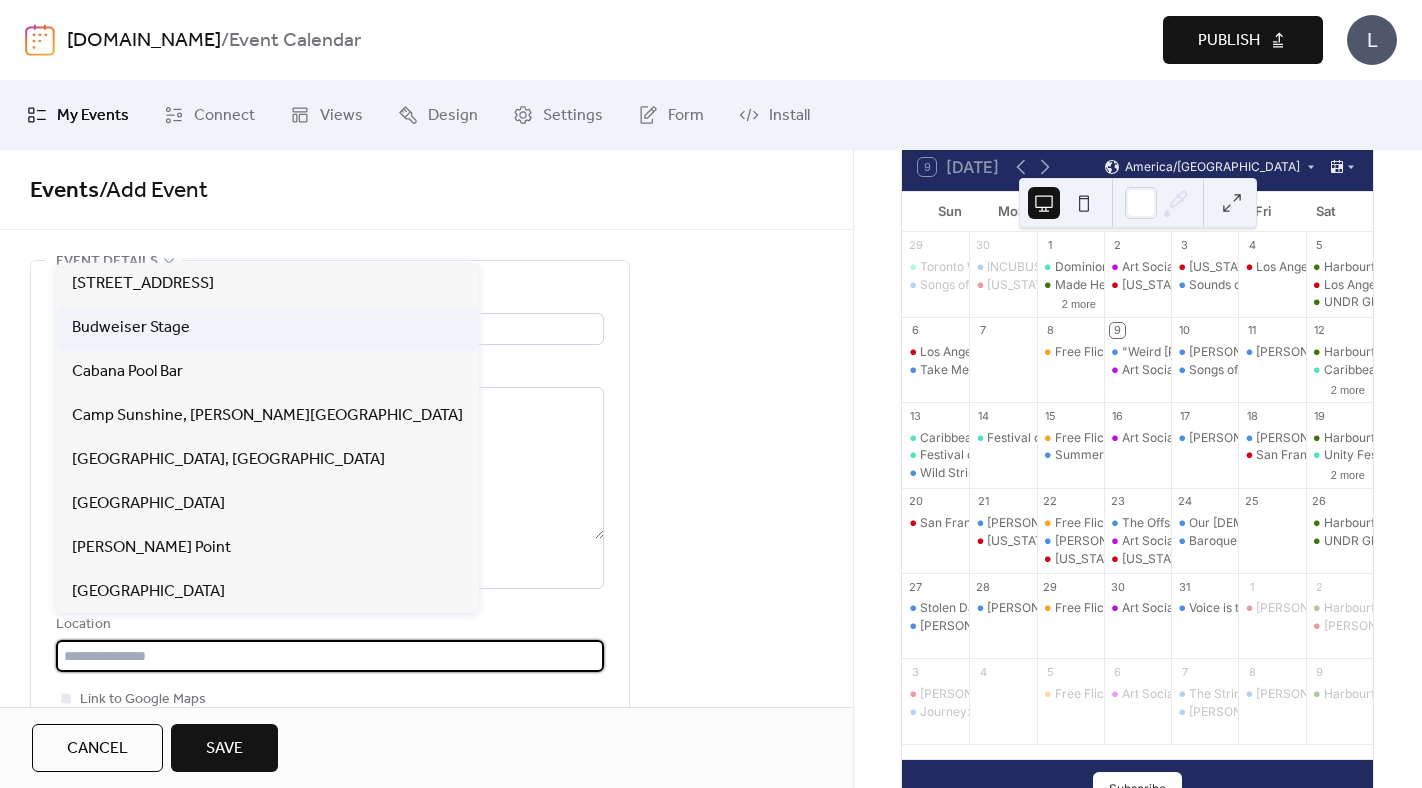 type on "**********" 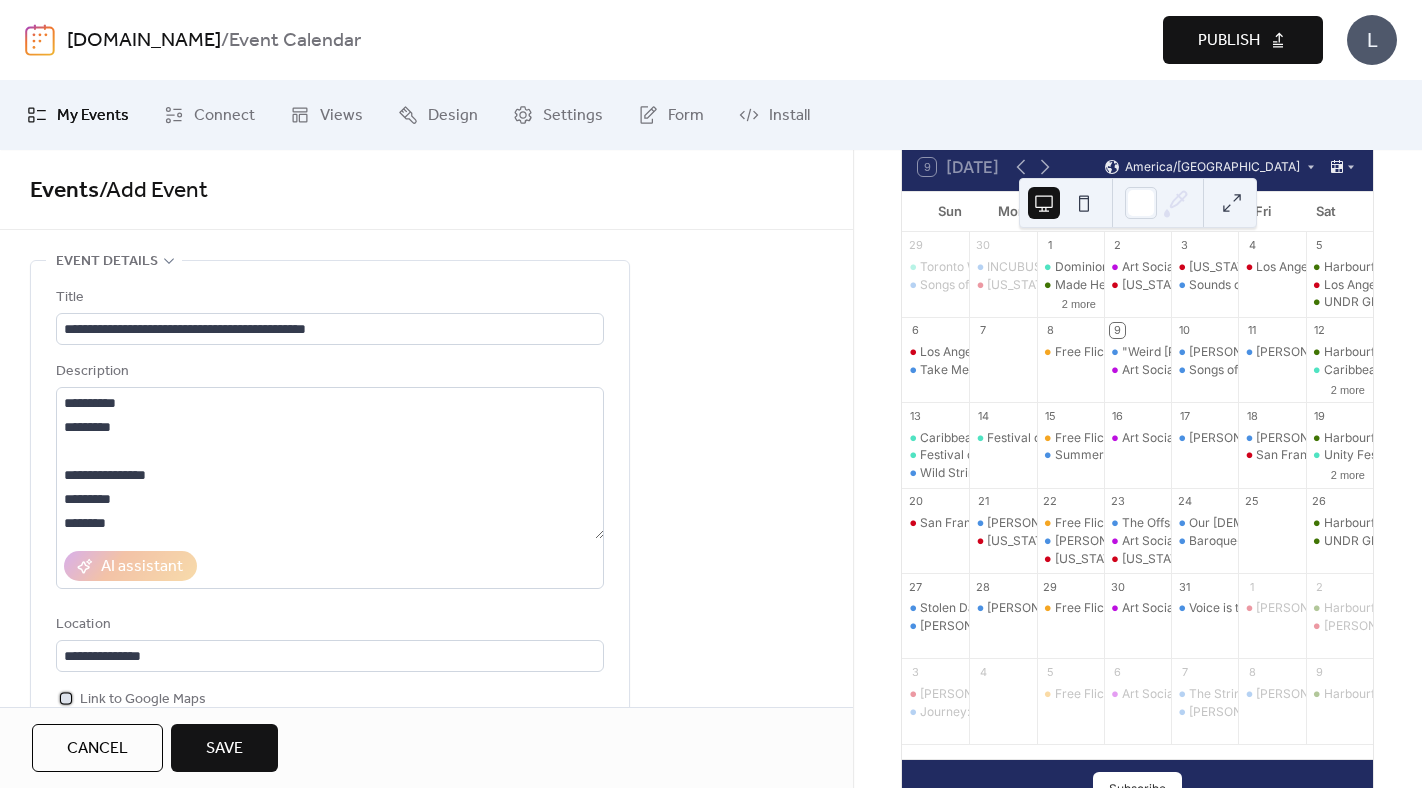 click at bounding box center (66, 698) 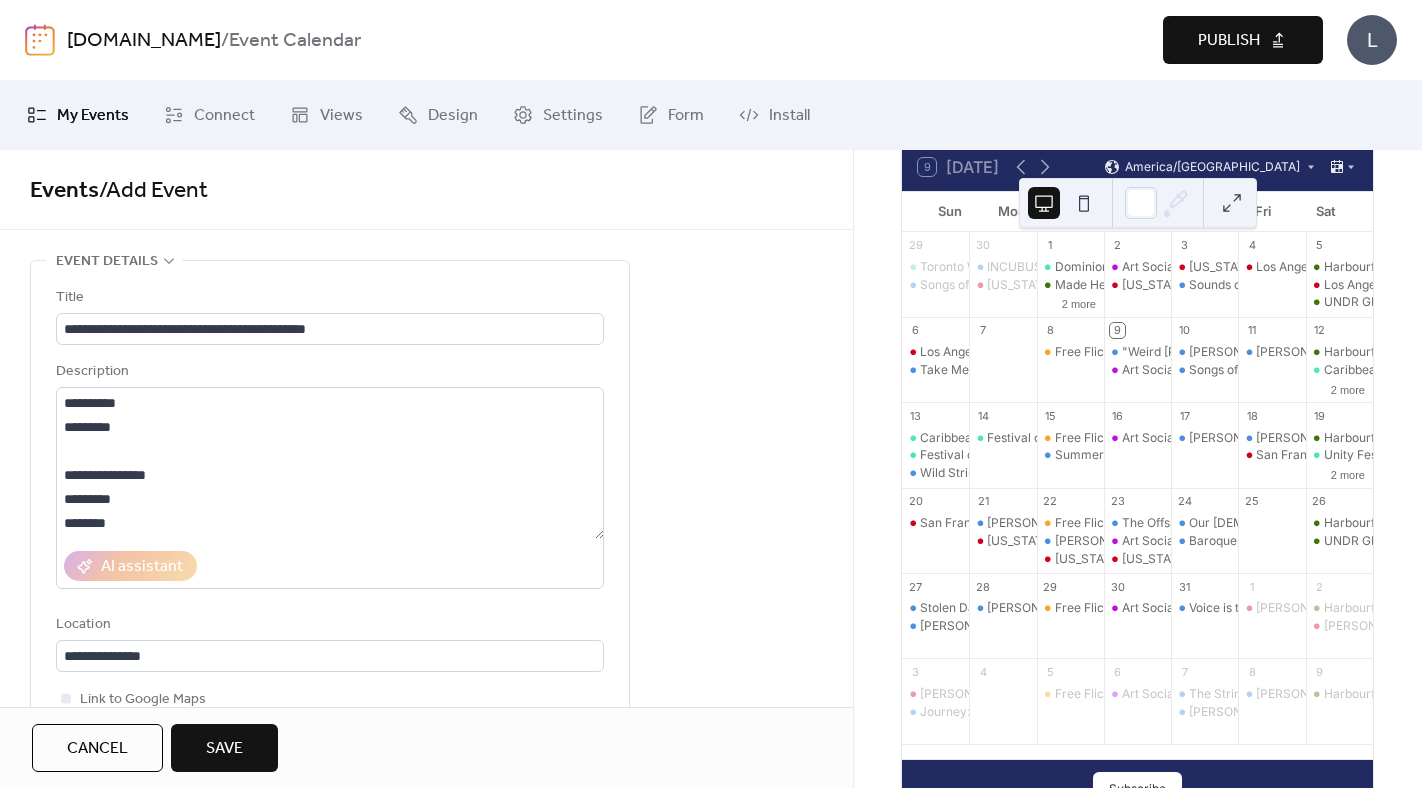 click on "**********" at bounding box center [426, 987] 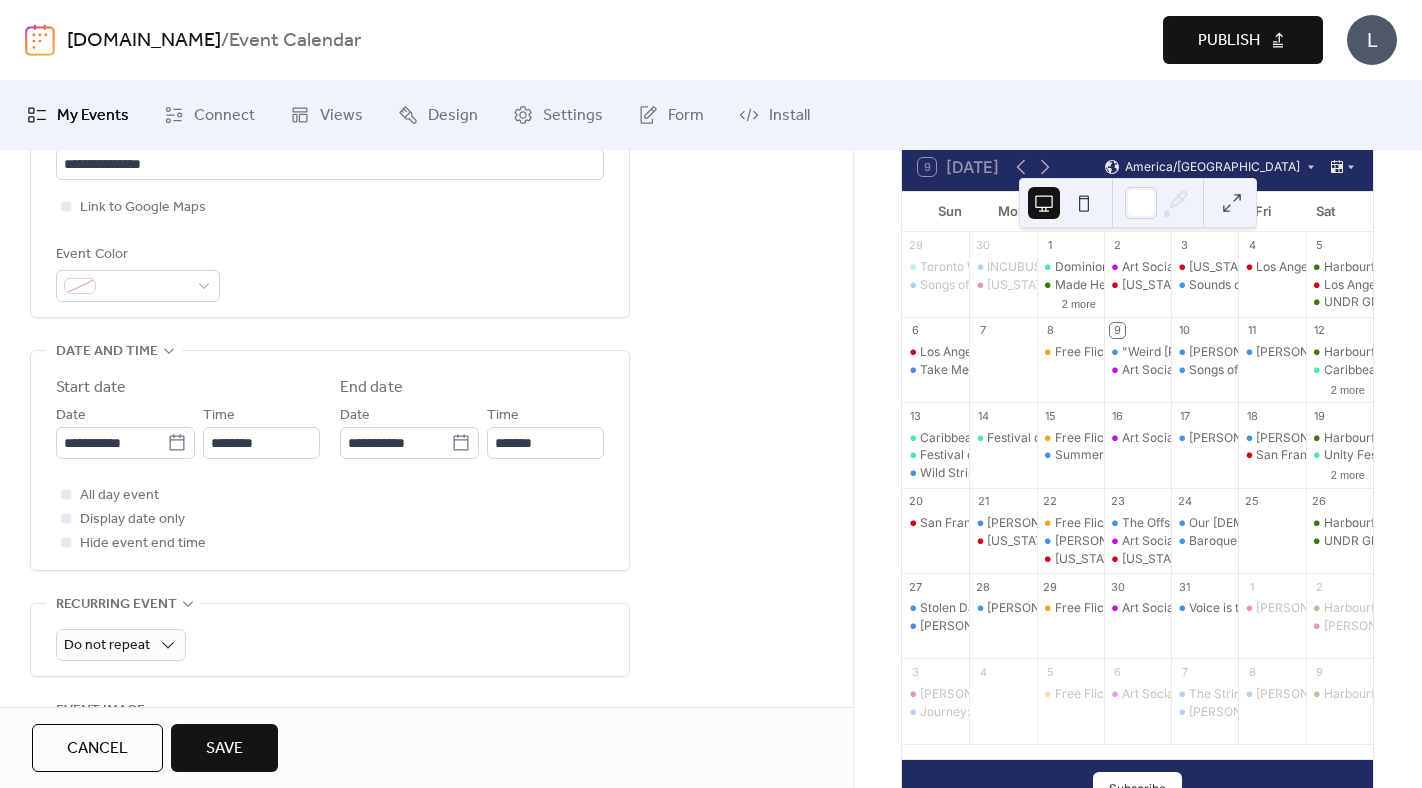 scroll, scrollTop: 509, scrollLeft: 0, axis: vertical 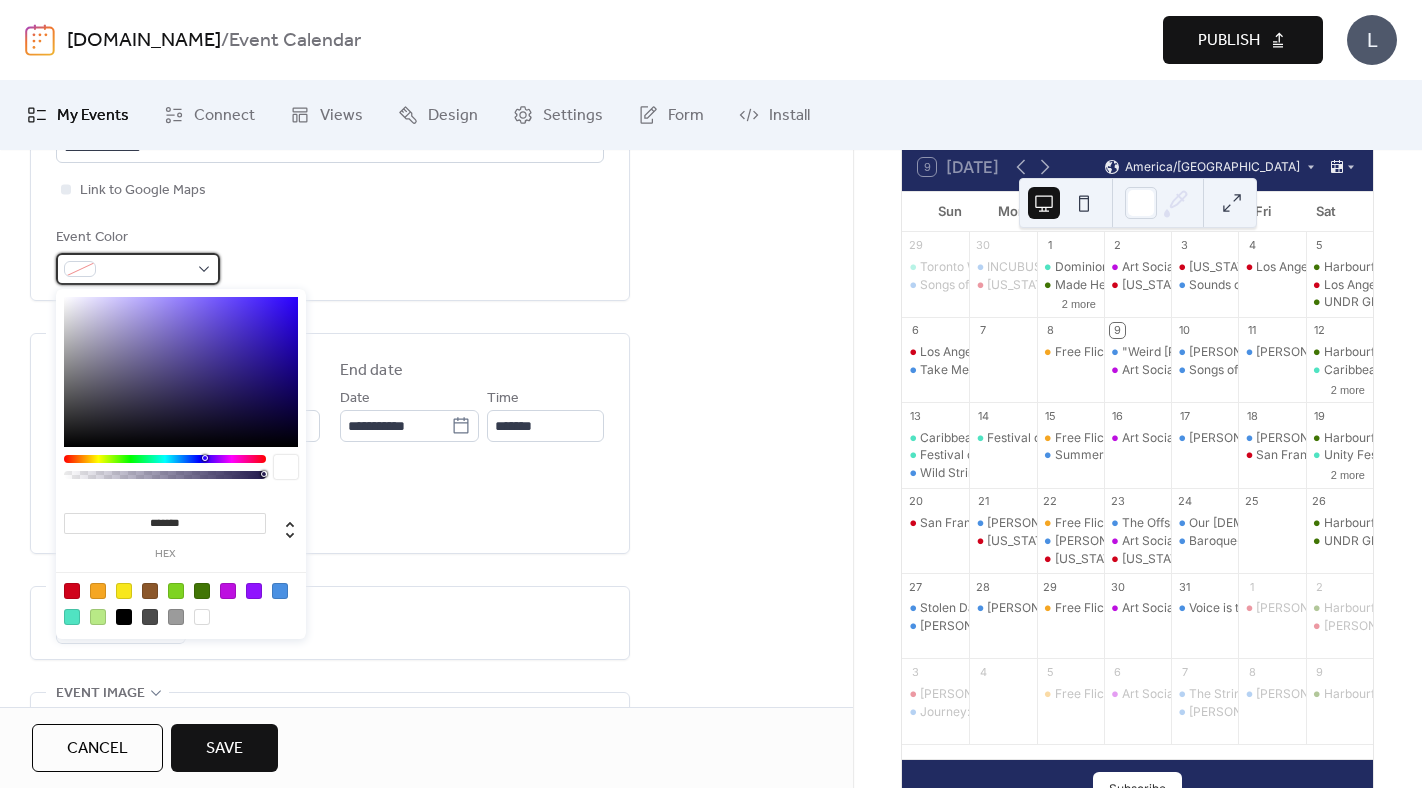 click at bounding box center (146, 270) 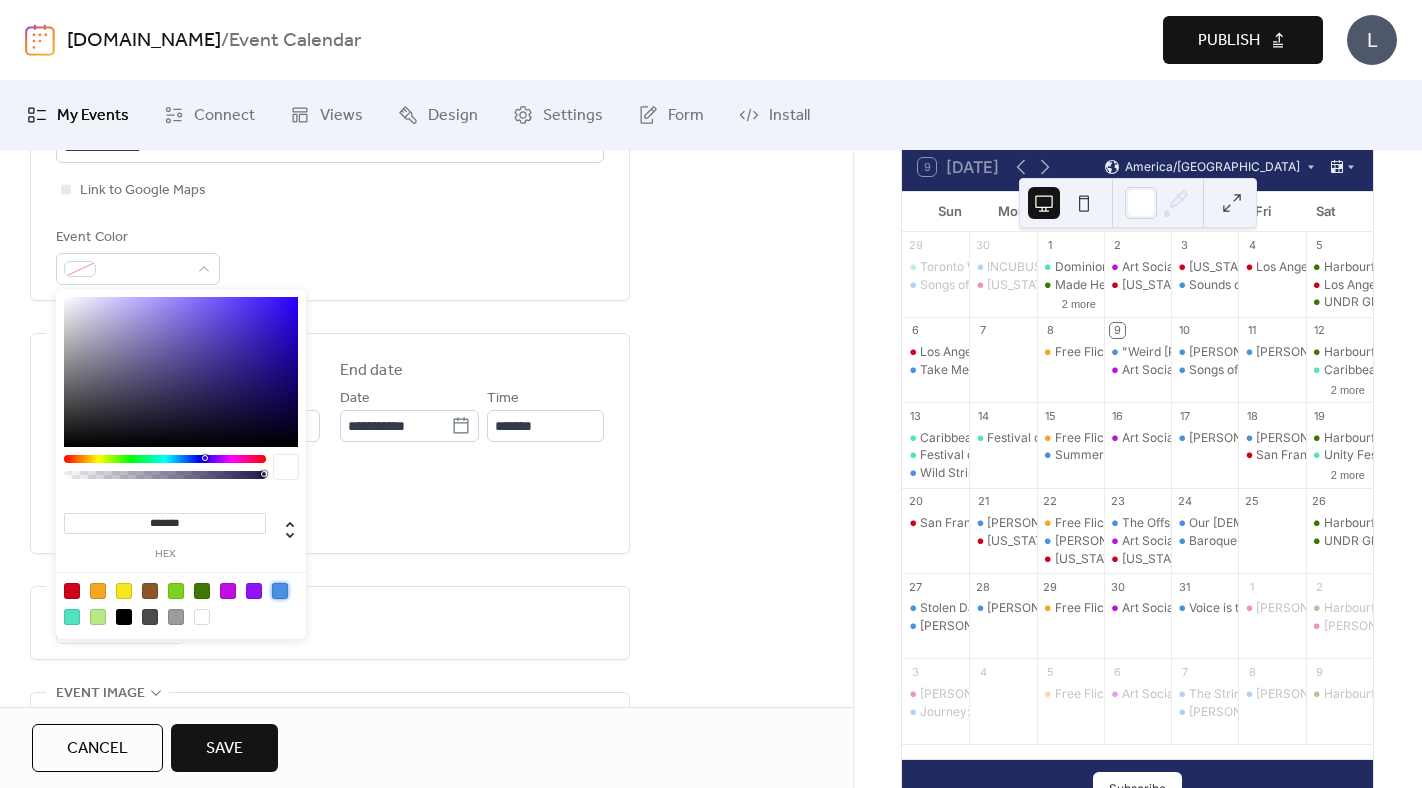 click at bounding box center (280, 591) 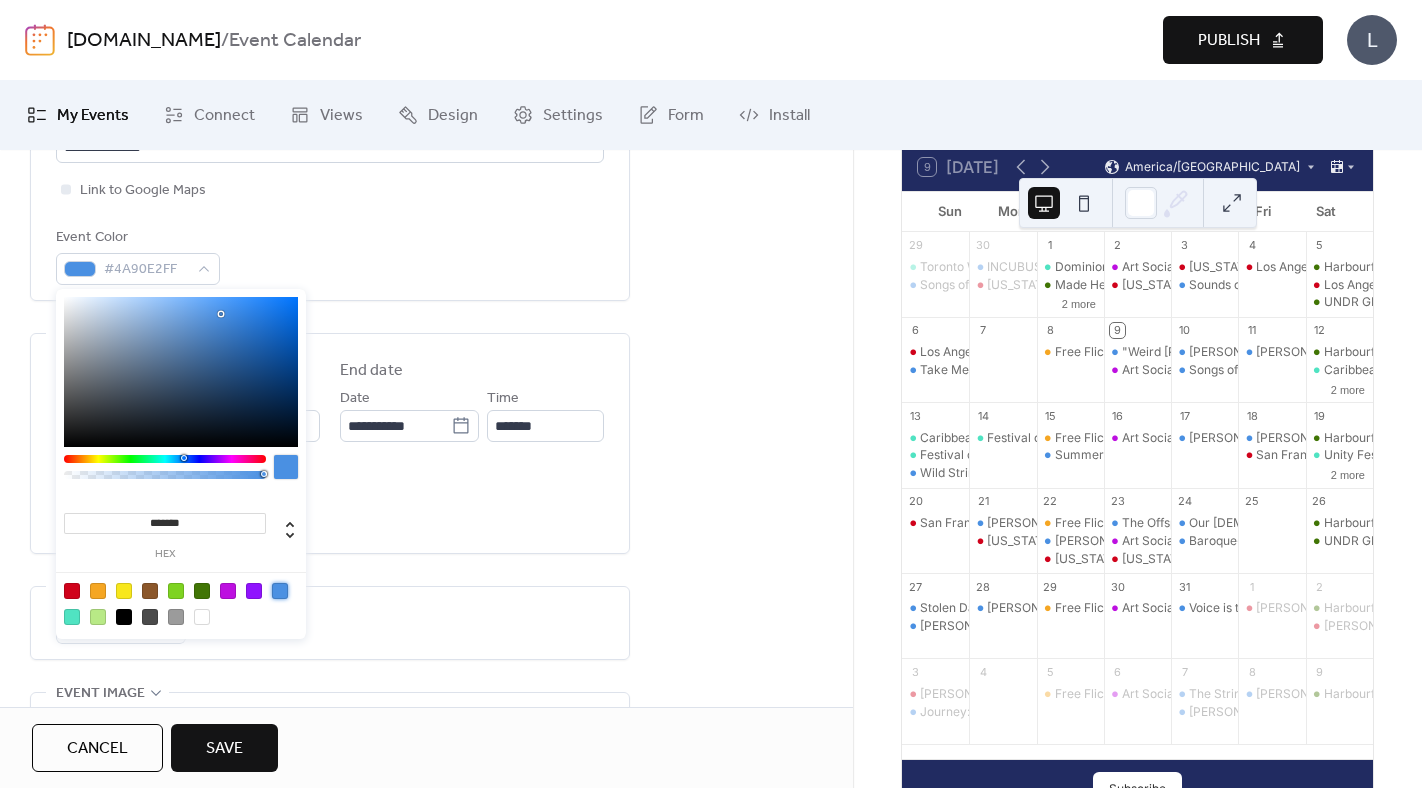 click on "**********" at bounding box center [426, 478] 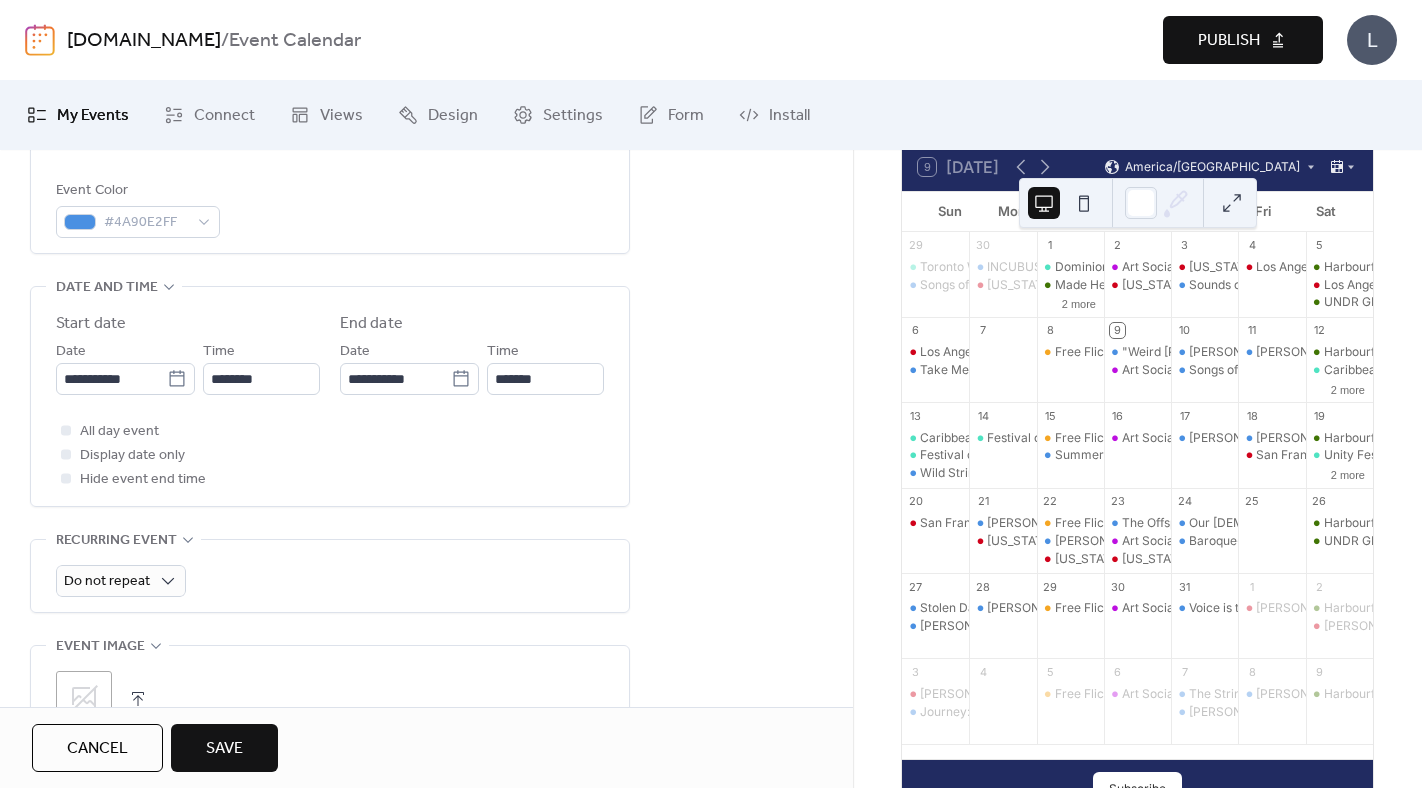 scroll, scrollTop: 607, scrollLeft: 0, axis: vertical 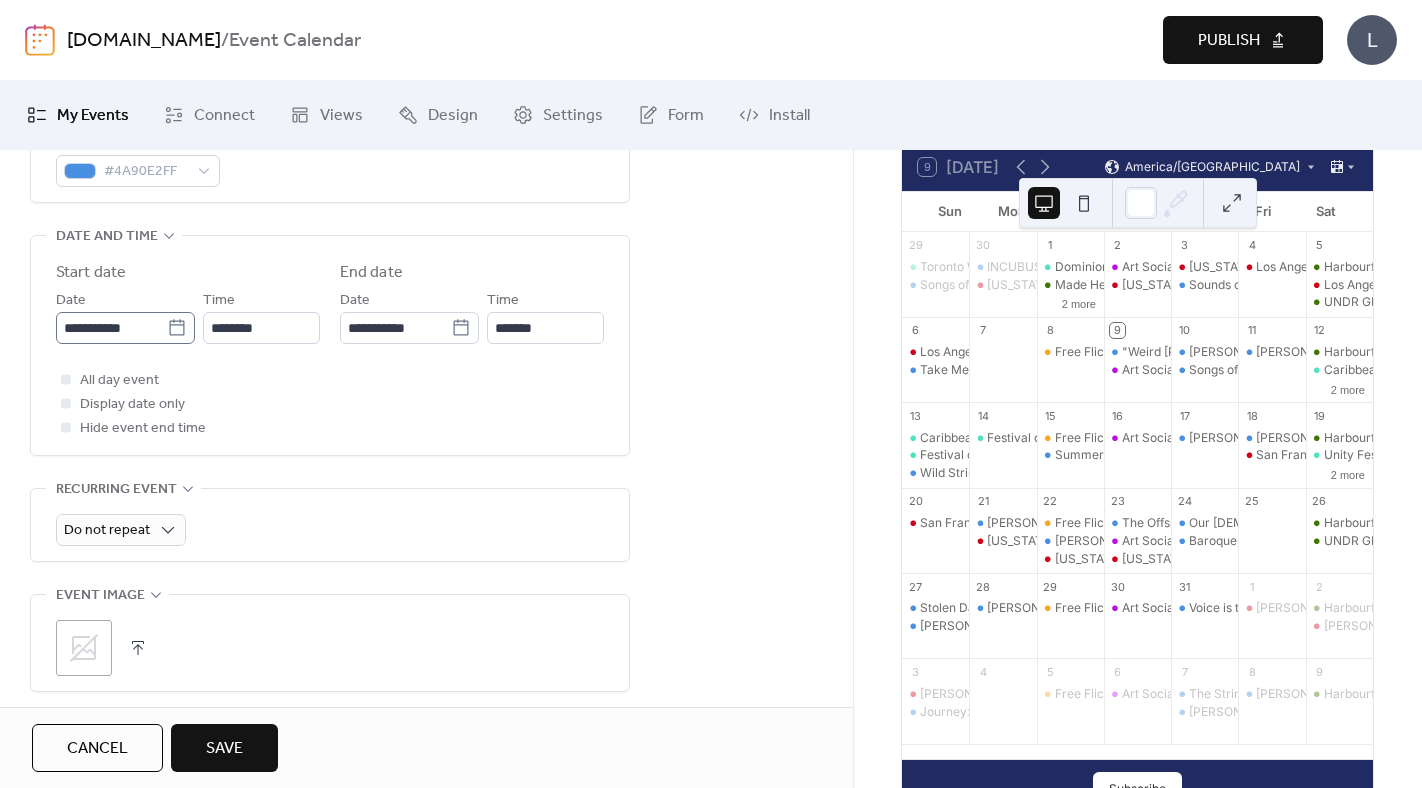click on "**********" at bounding box center [711, 394] 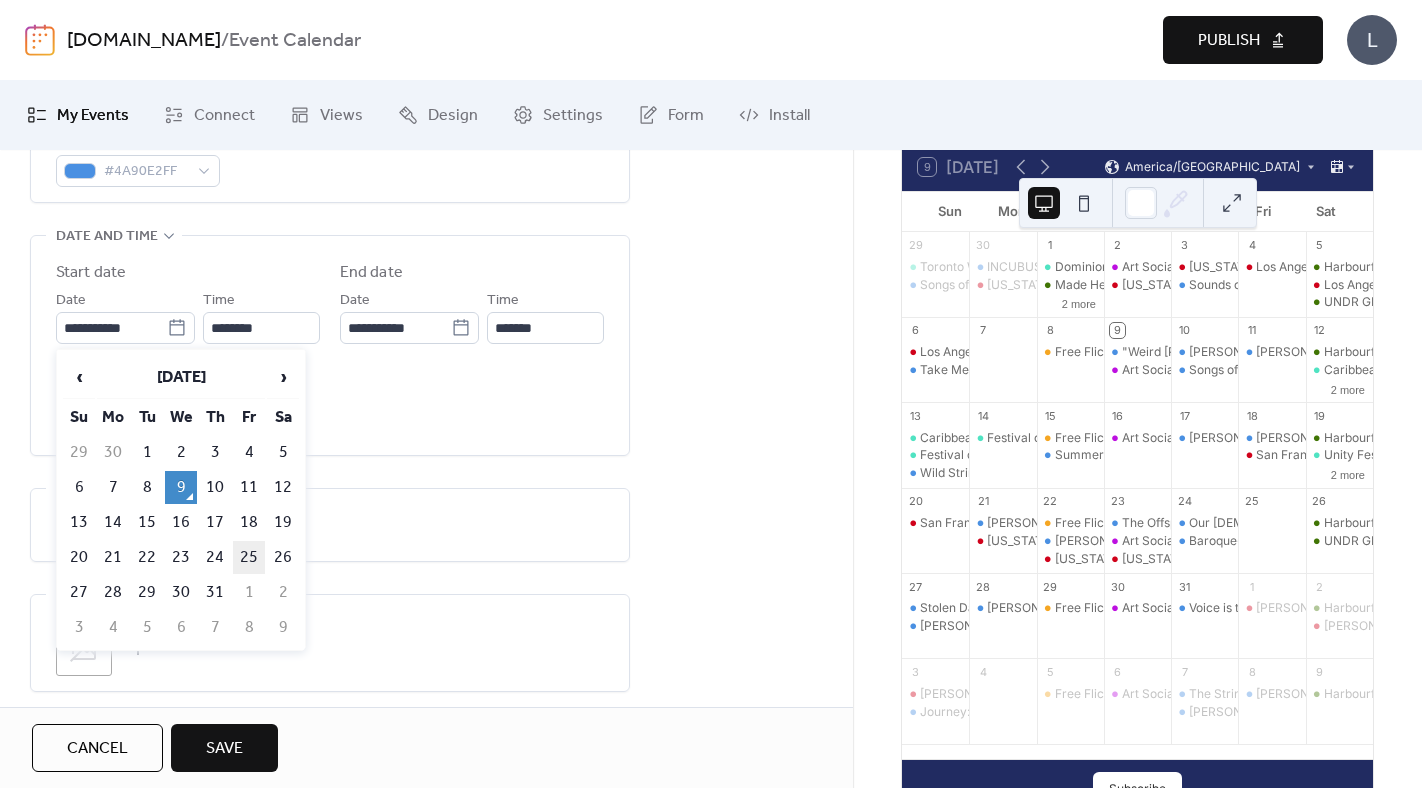 click on "25" at bounding box center (249, 557) 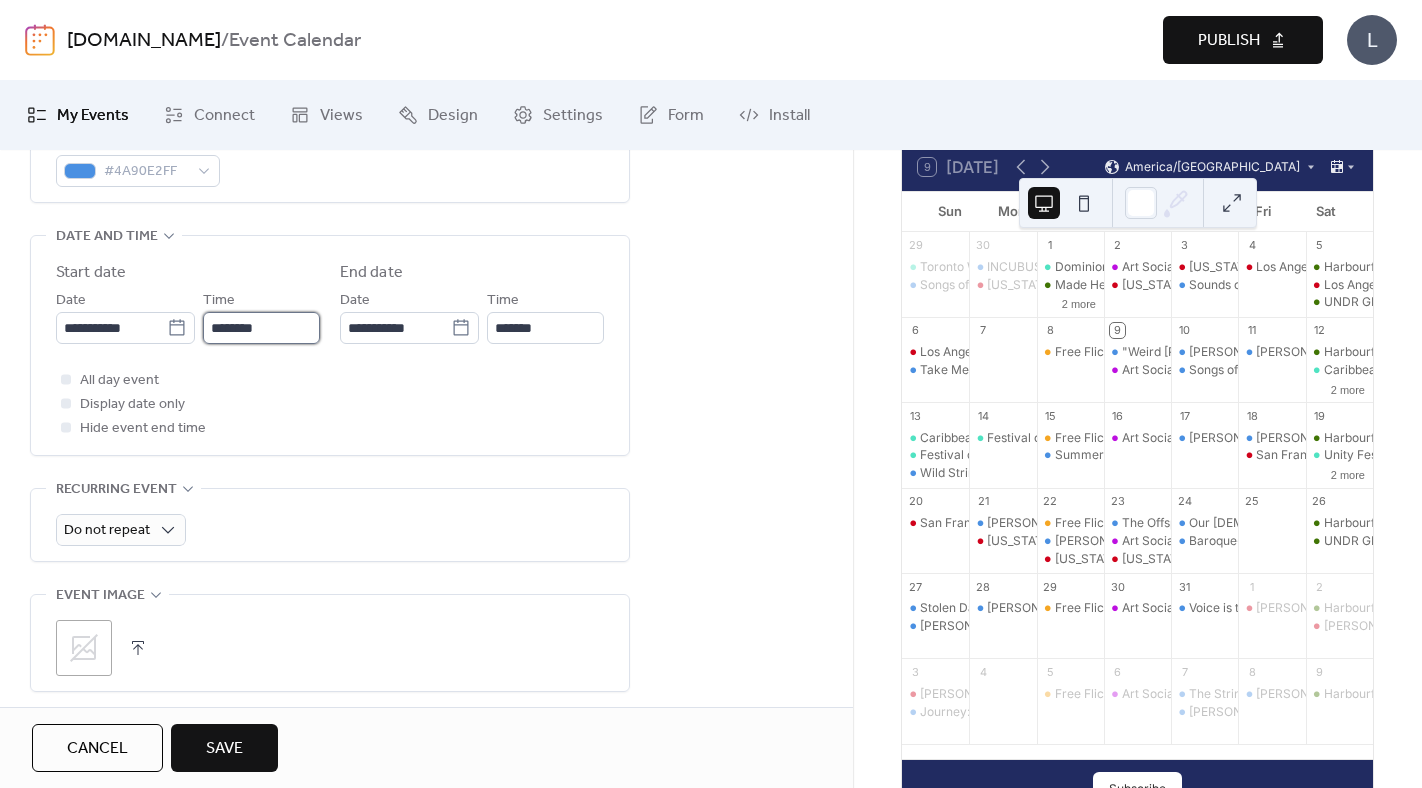 click on "********" at bounding box center (261, 328) 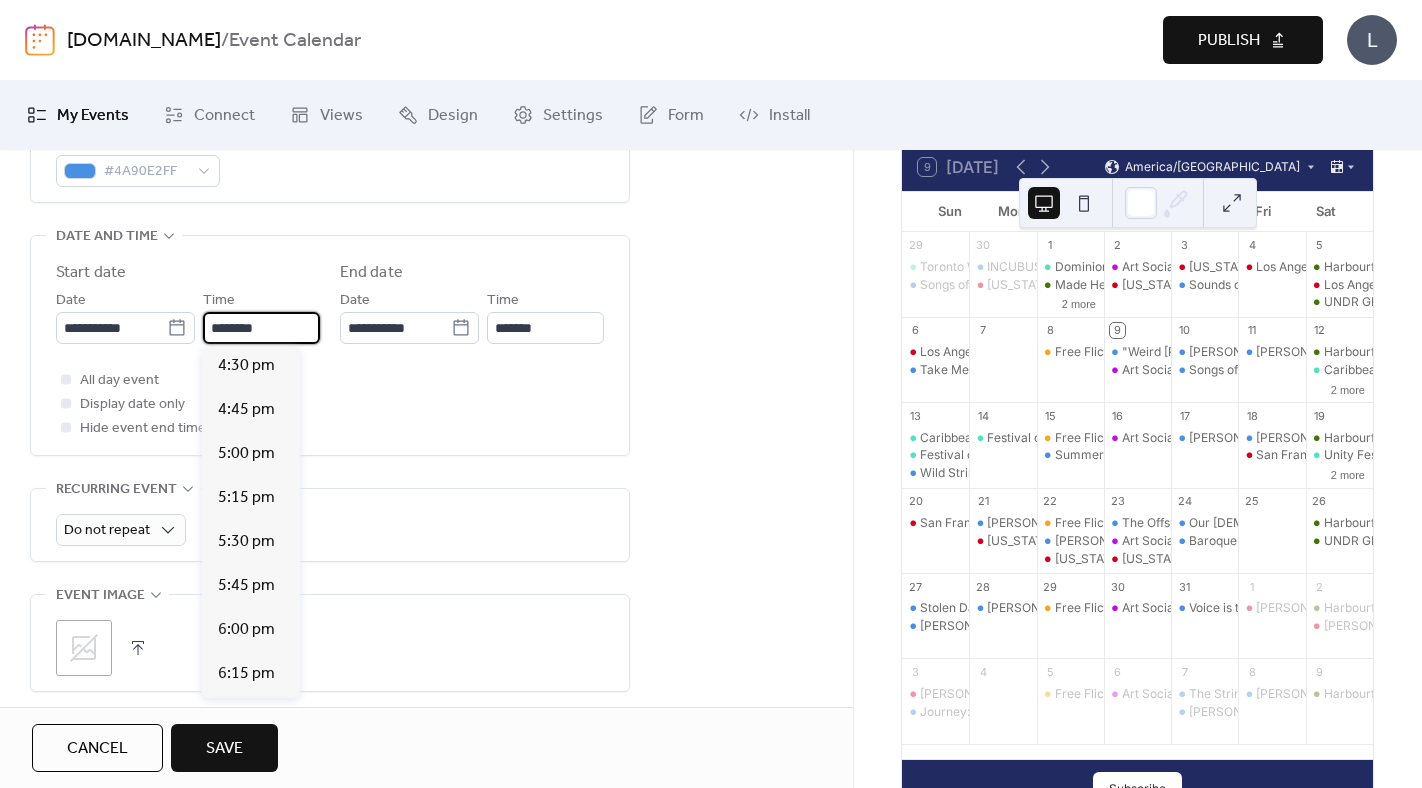 scroll, scrollTop: 2947, scrollLeft: 0, axis: vertical 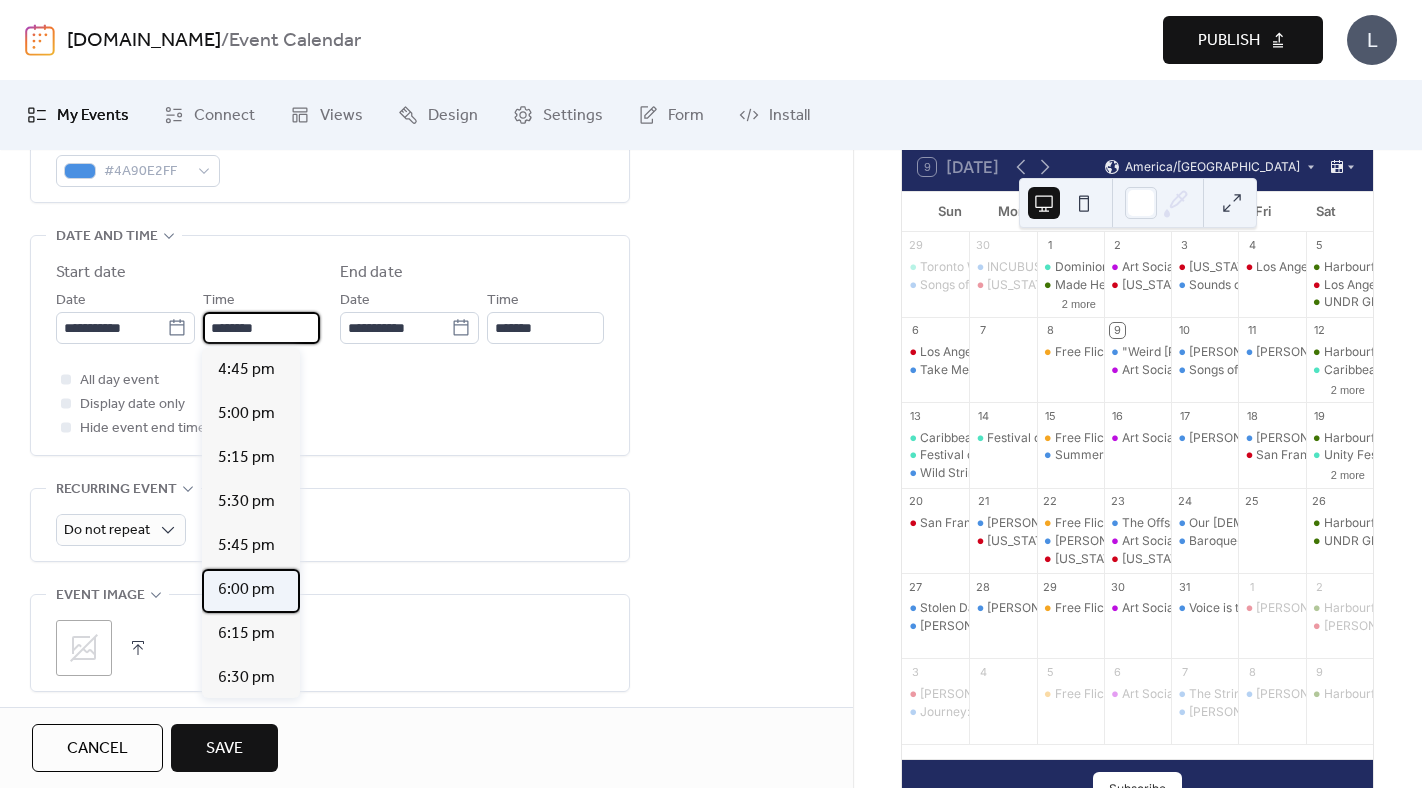click on "6:00 pm" at bounding box center [246, 590] 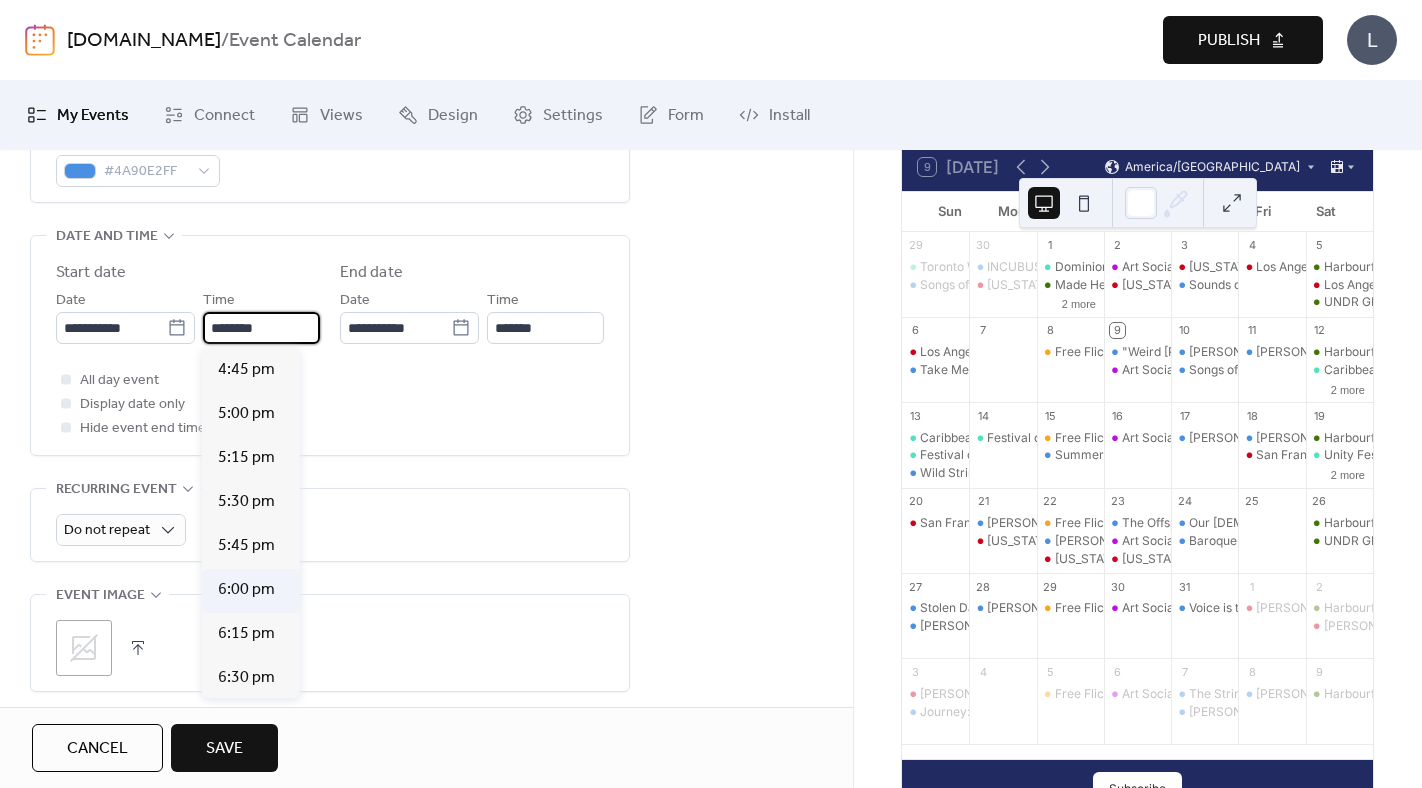 type on "*******" 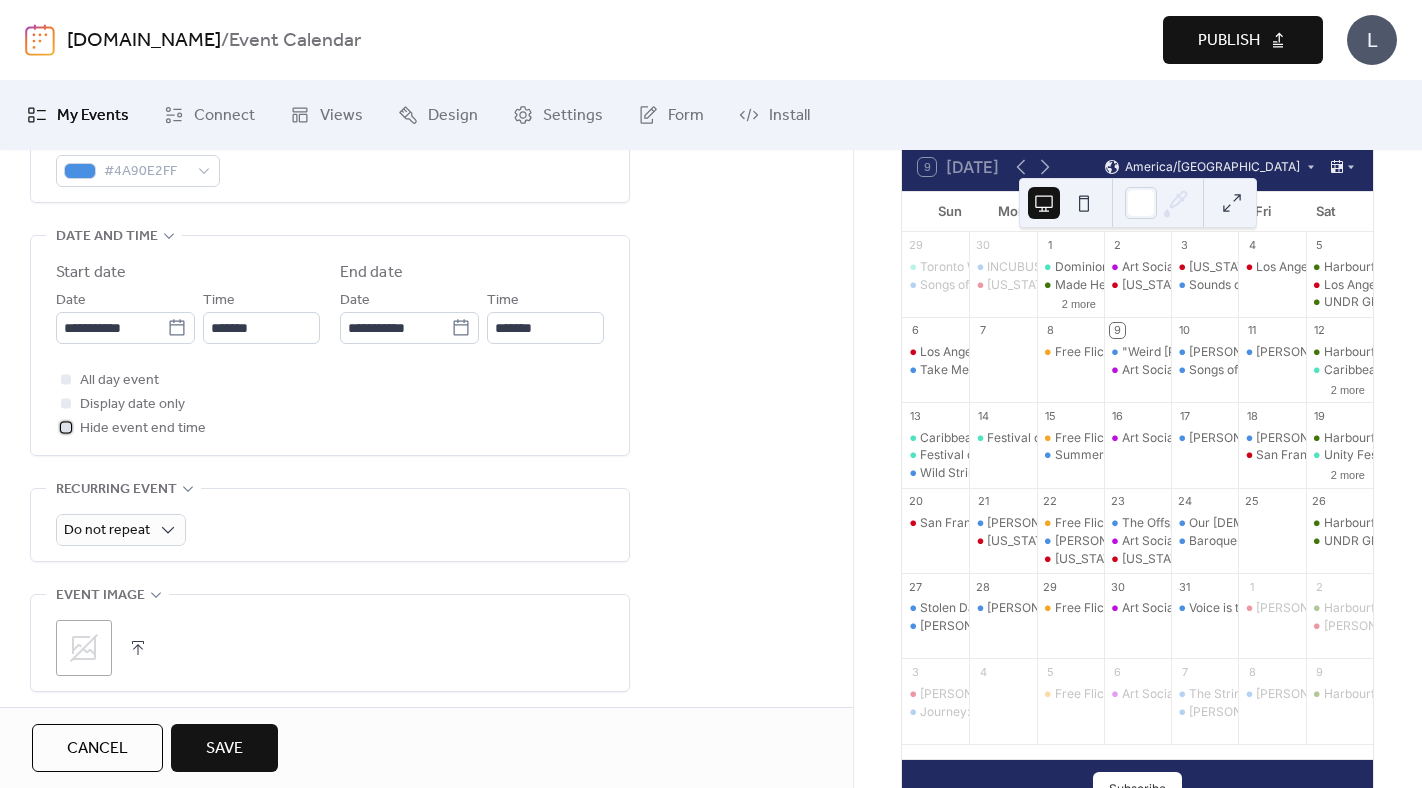 click at bounding box center [66, 427] 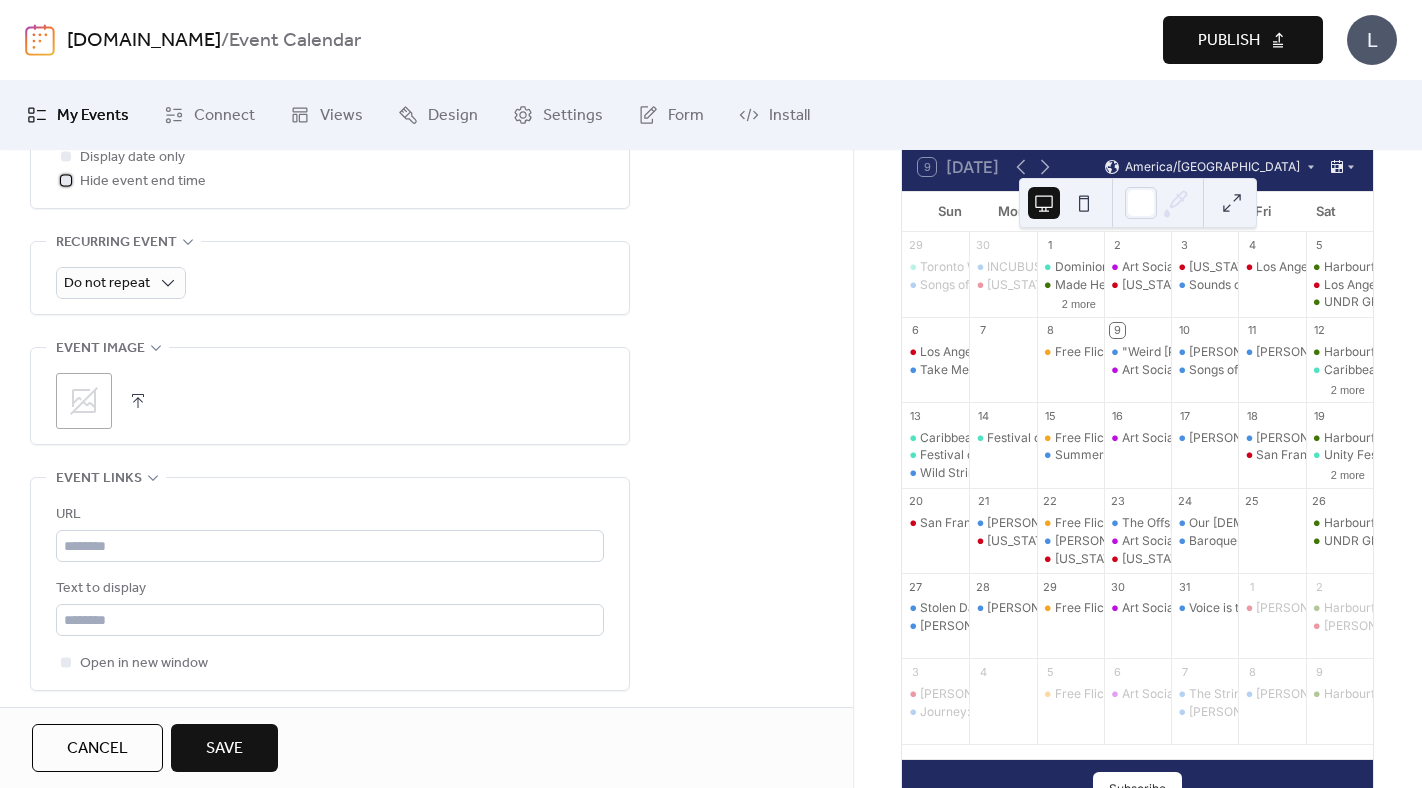 scroll, scrollTop: 856, scrollLeft: 0, axis: vertical 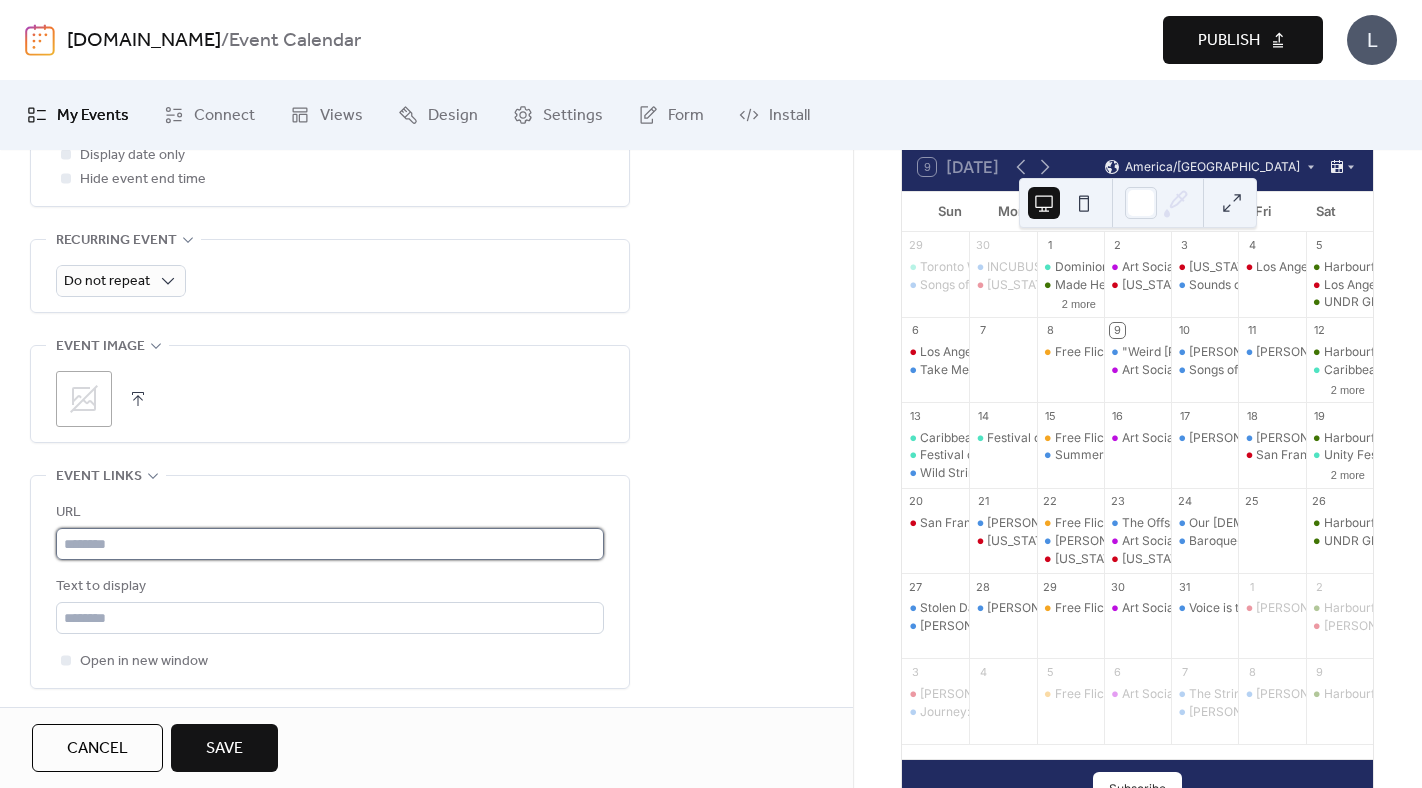 click at bounding box center [330, 544] 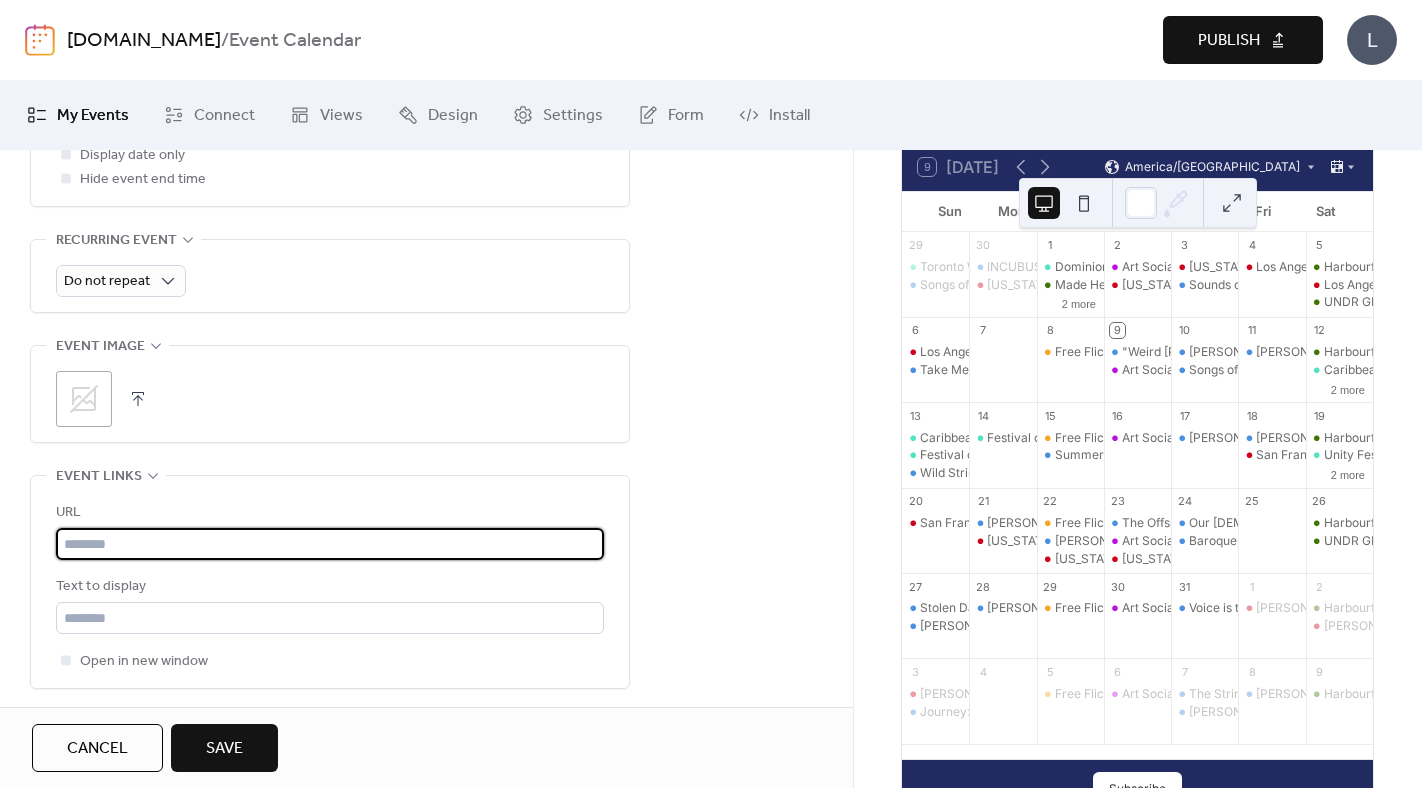 paste on "**********" 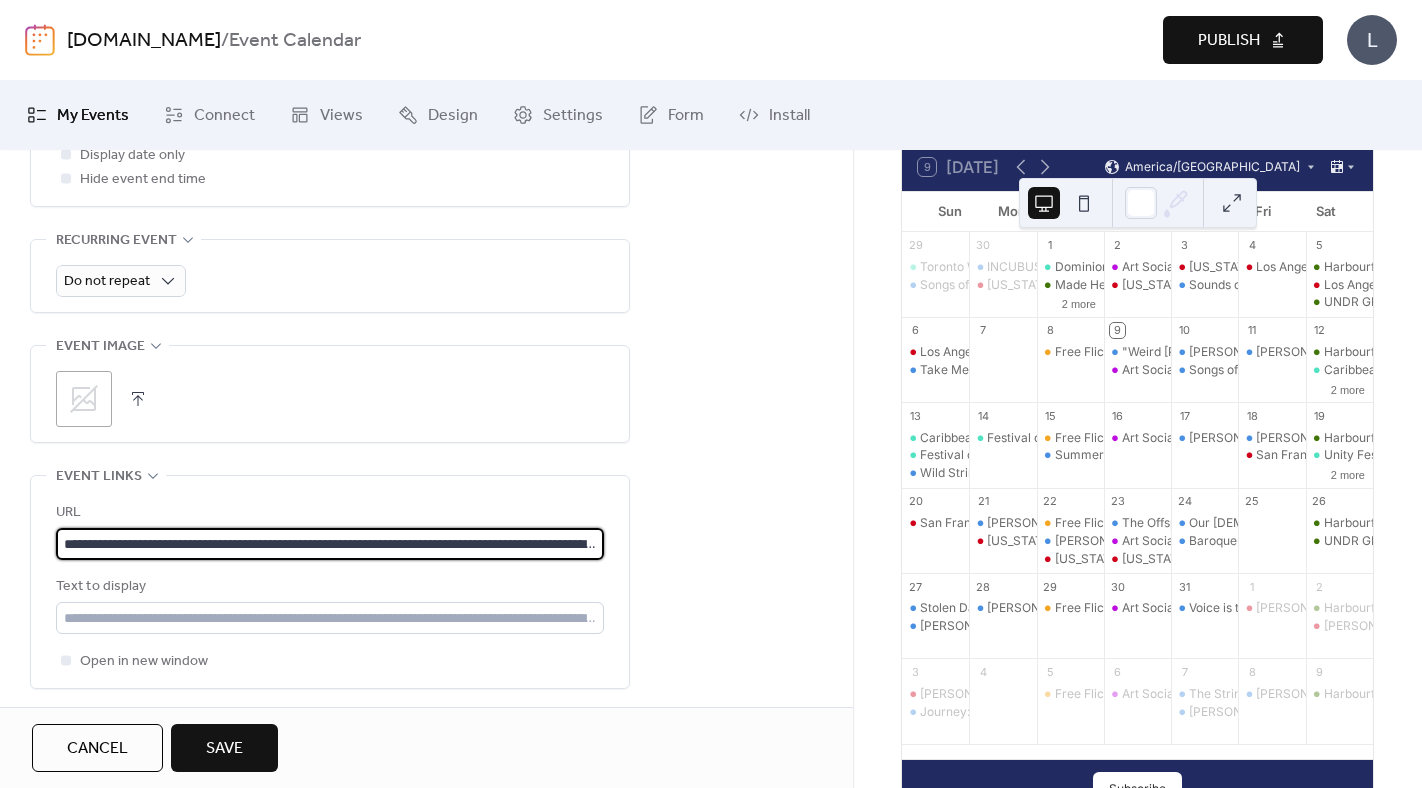 scroll, scrollTop: 0, scrollLeft: 1138, axis: horizontal 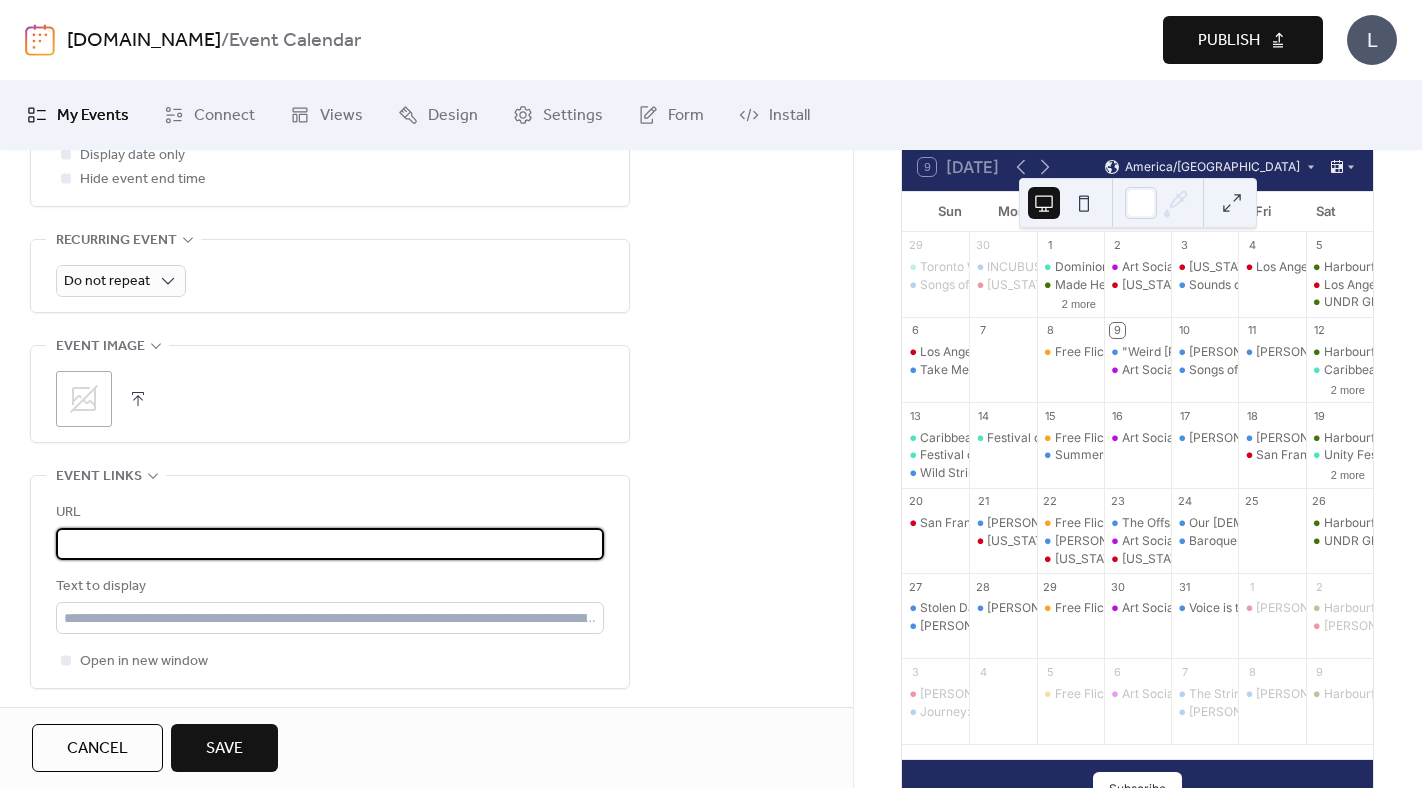 type on "**********" 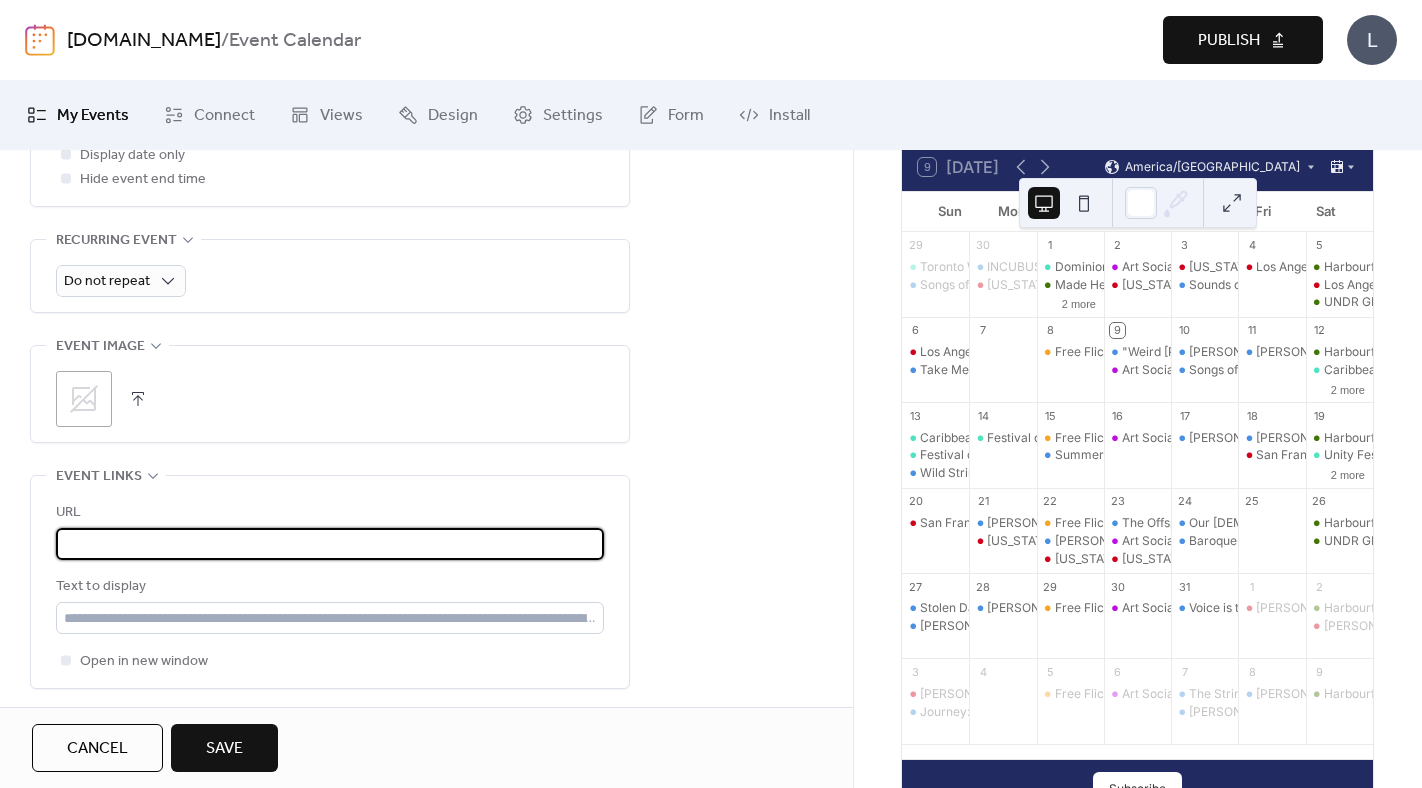scroll, scrollTop: 0, scrollLeft: 0, axis: both 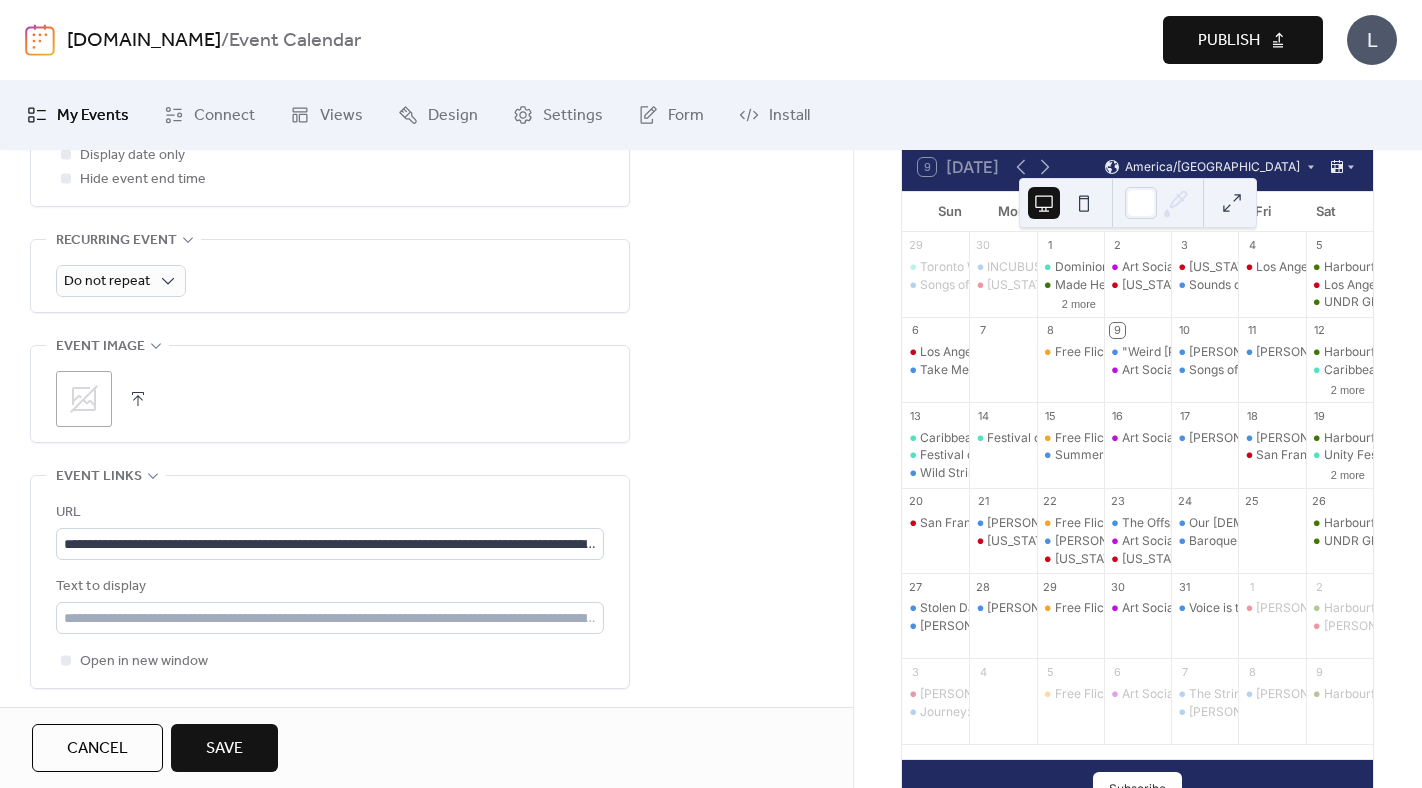 click on ";" at bounding box center (84, 399) 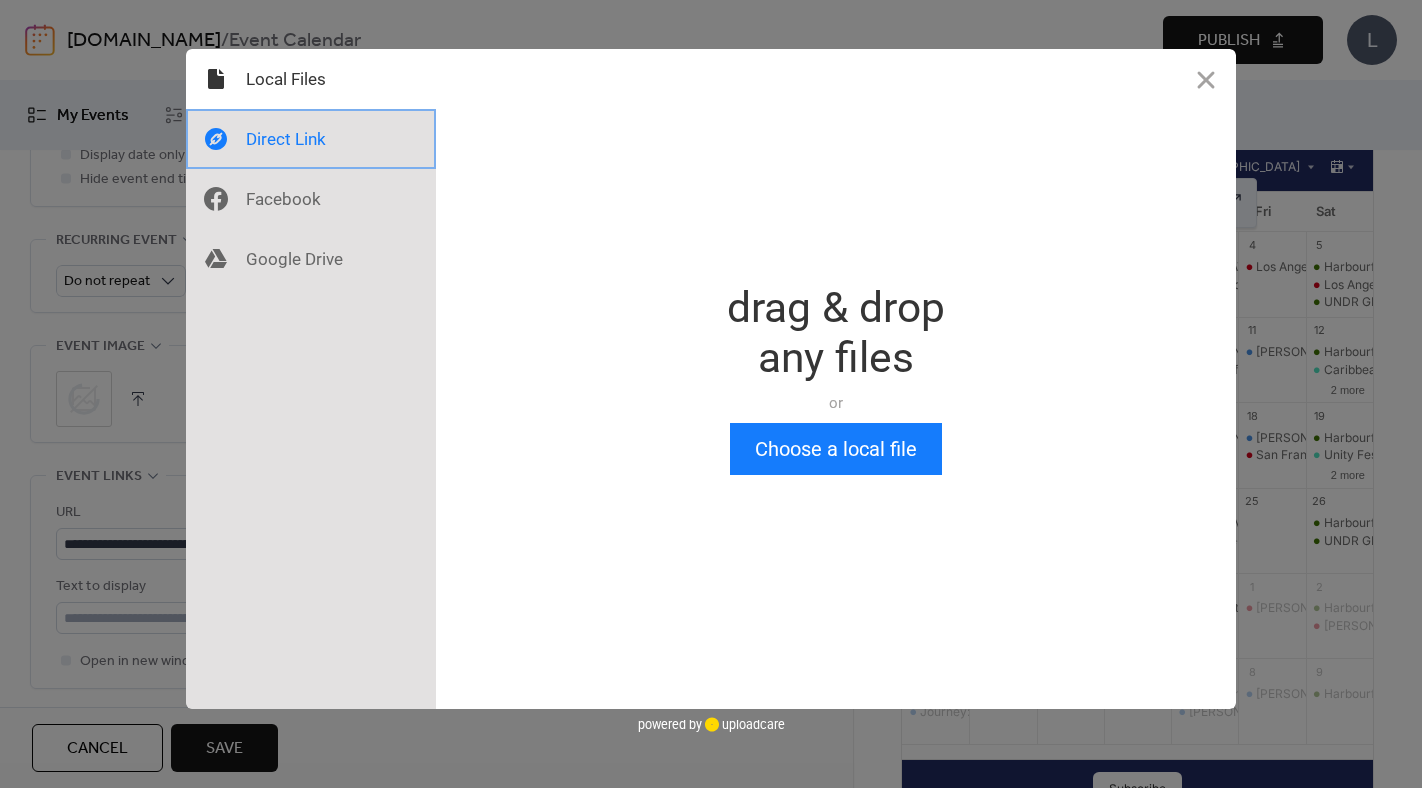 click at bounding box center (311, 139) 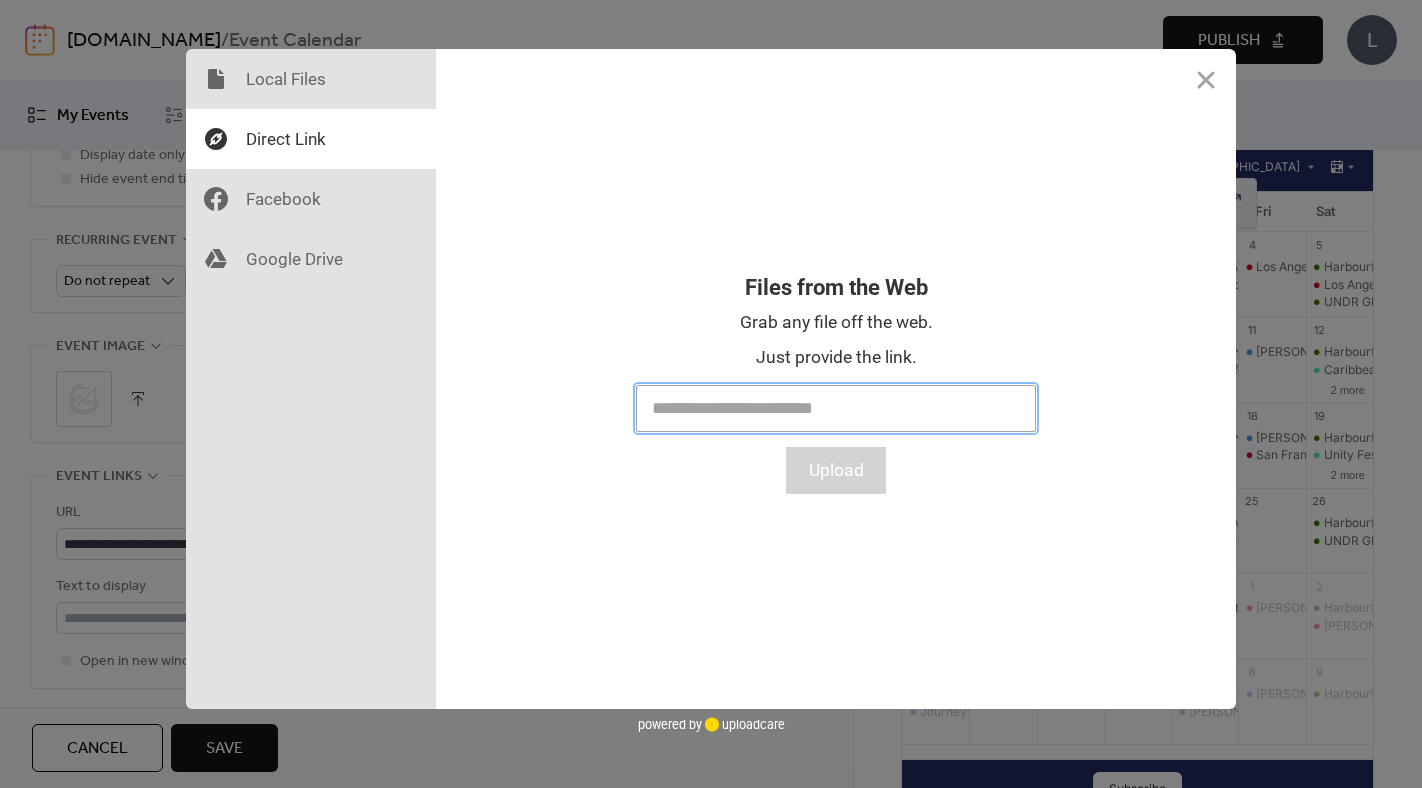 paste on "**********" 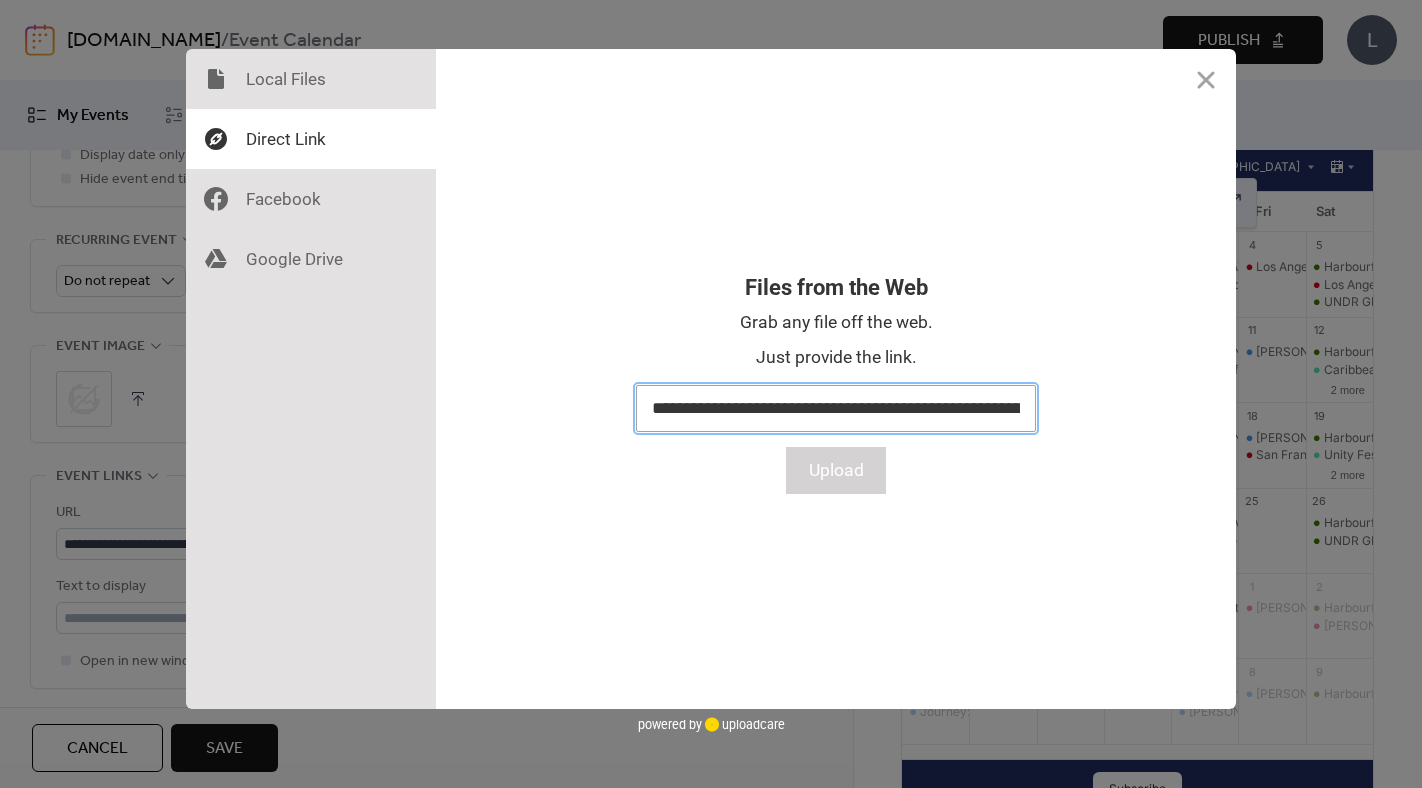scroll, scrollTop: 0, scrollLeft: 294, axis: horizontal 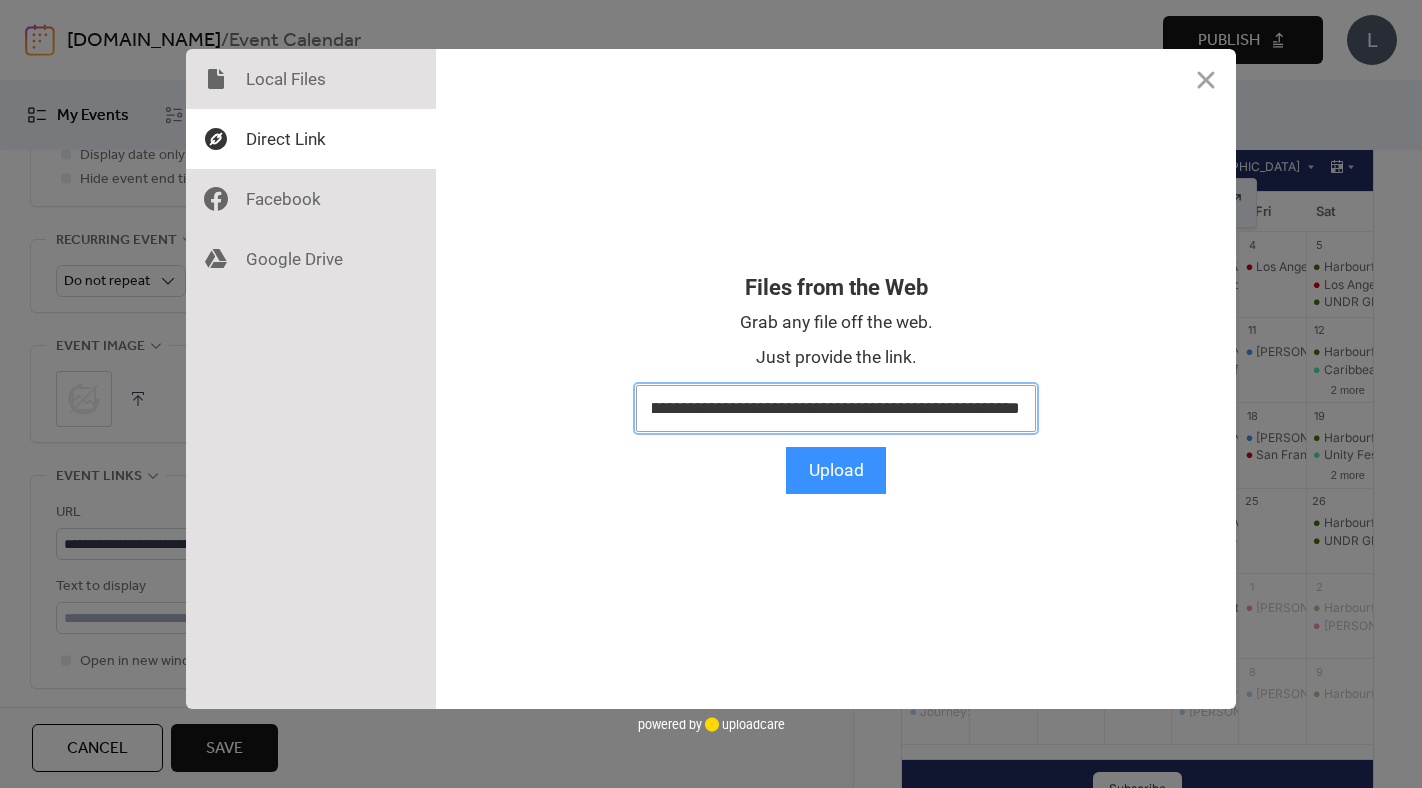 type on "**********" 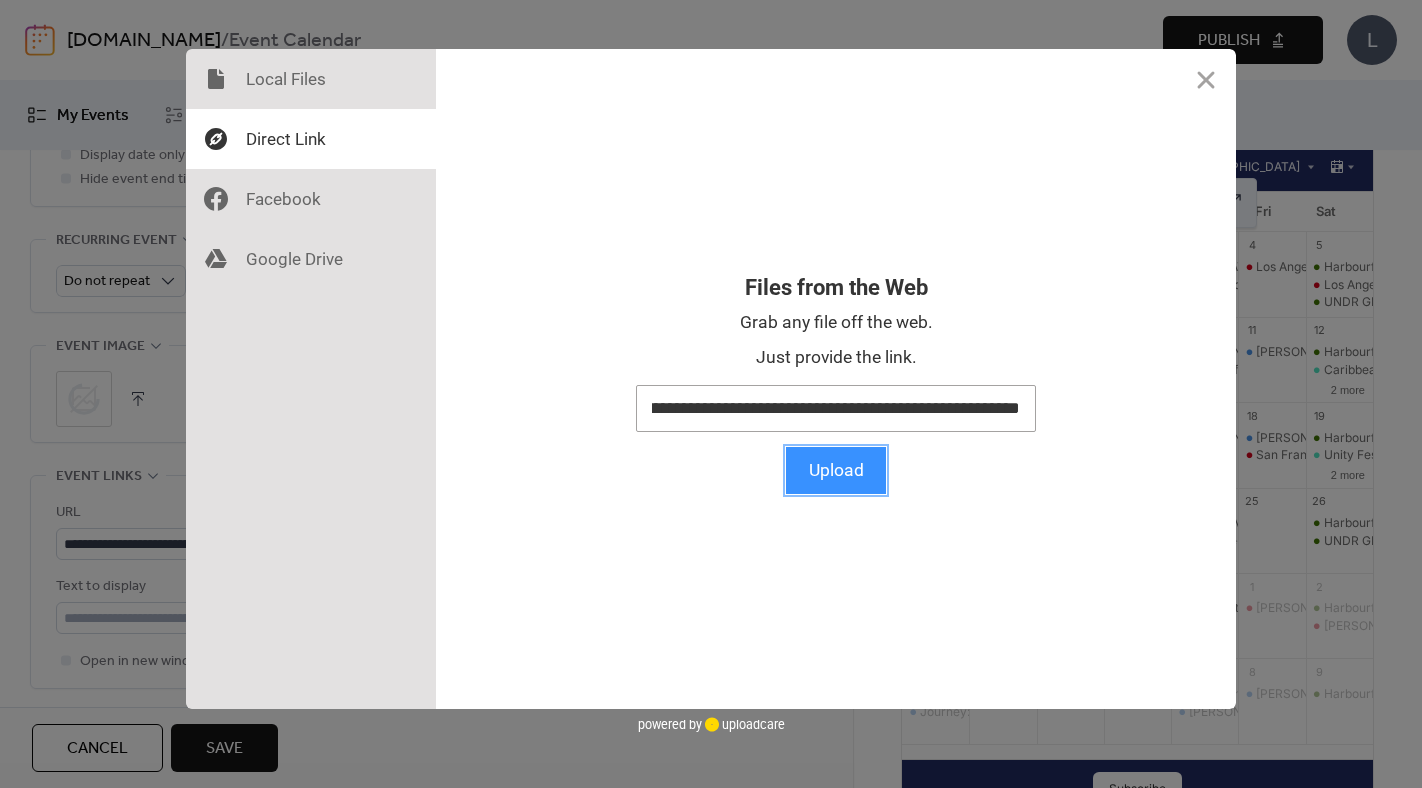 click on "Upload" at bounding box center [836, 470] 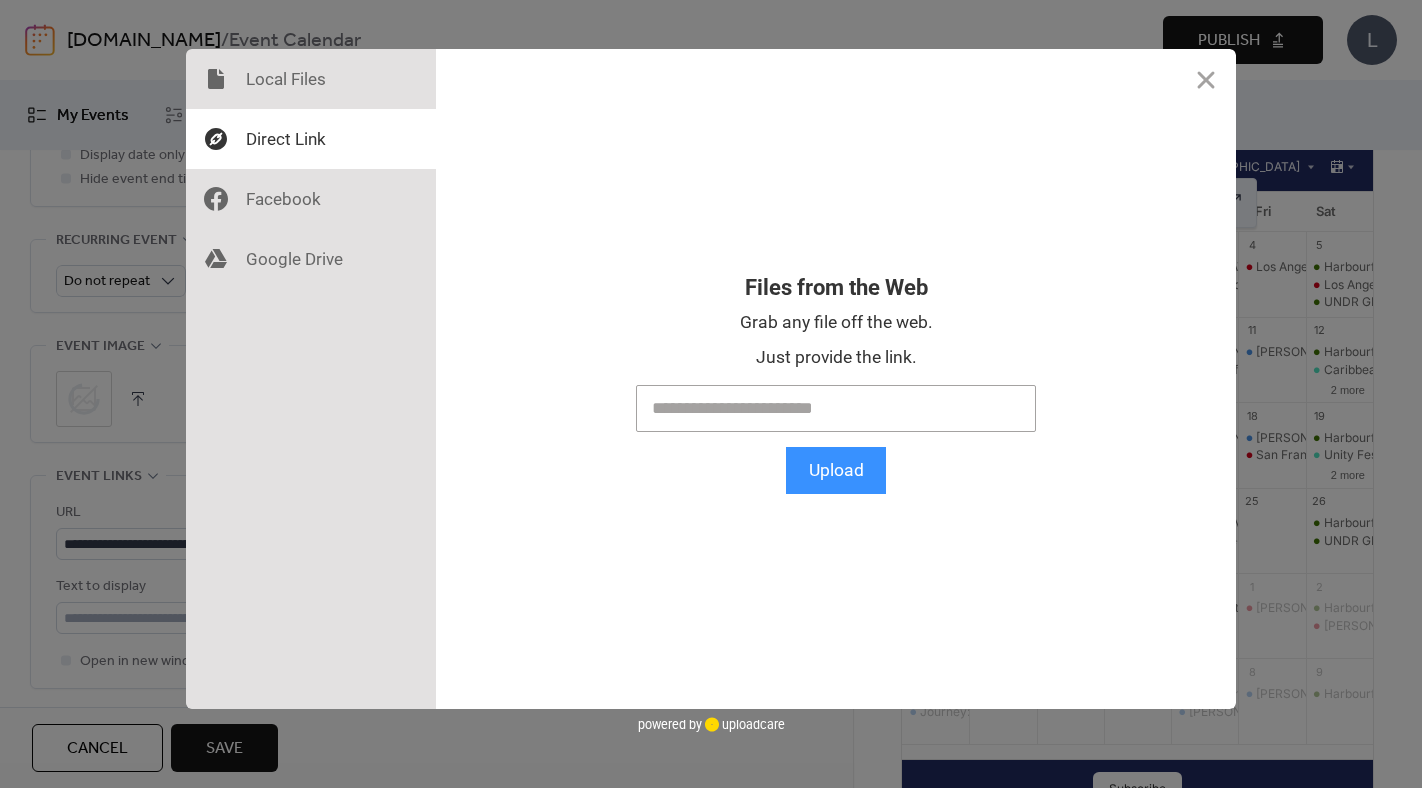 scroll, scrollTop: 0, scrollLeft: 0, axis: both 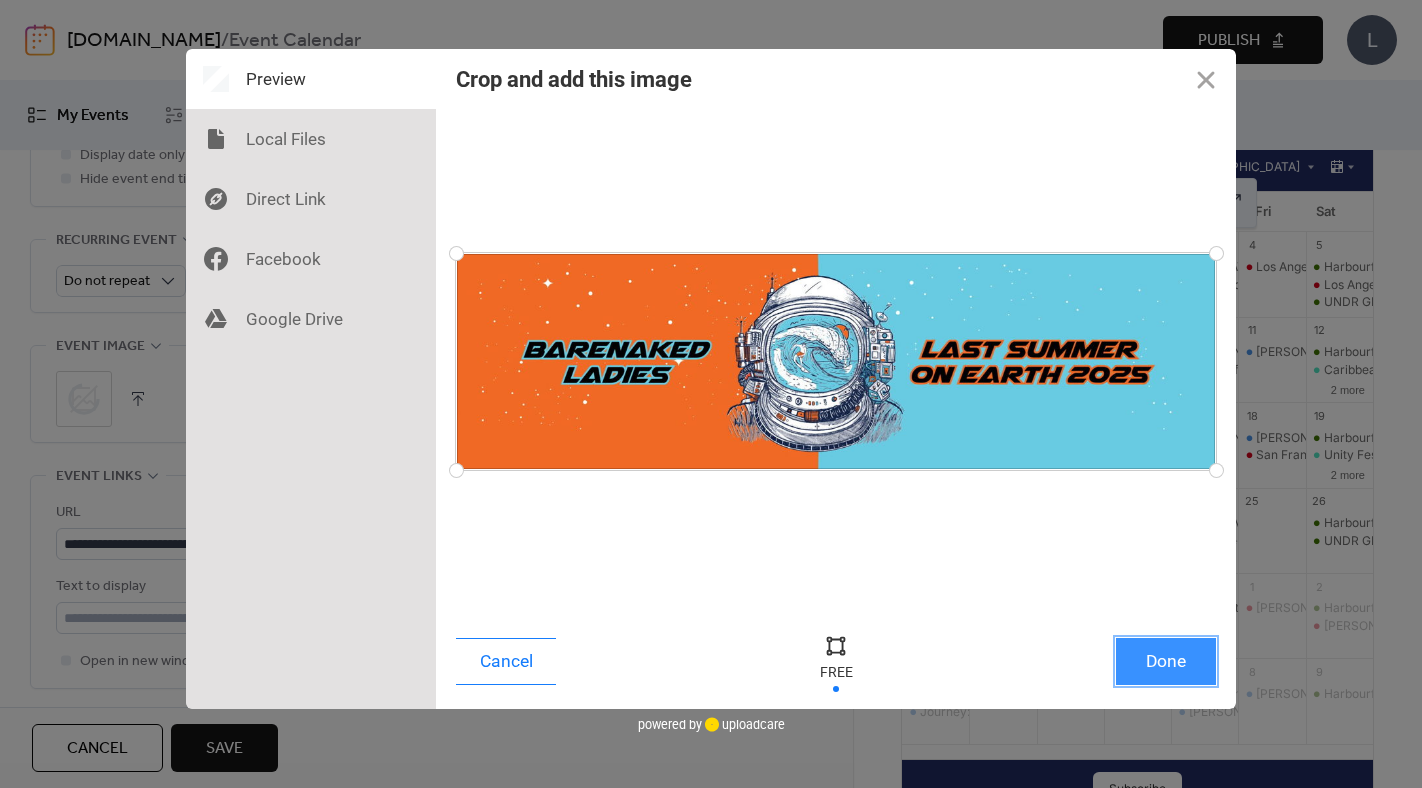 click on "Done" at bounding box center (1166, 661) 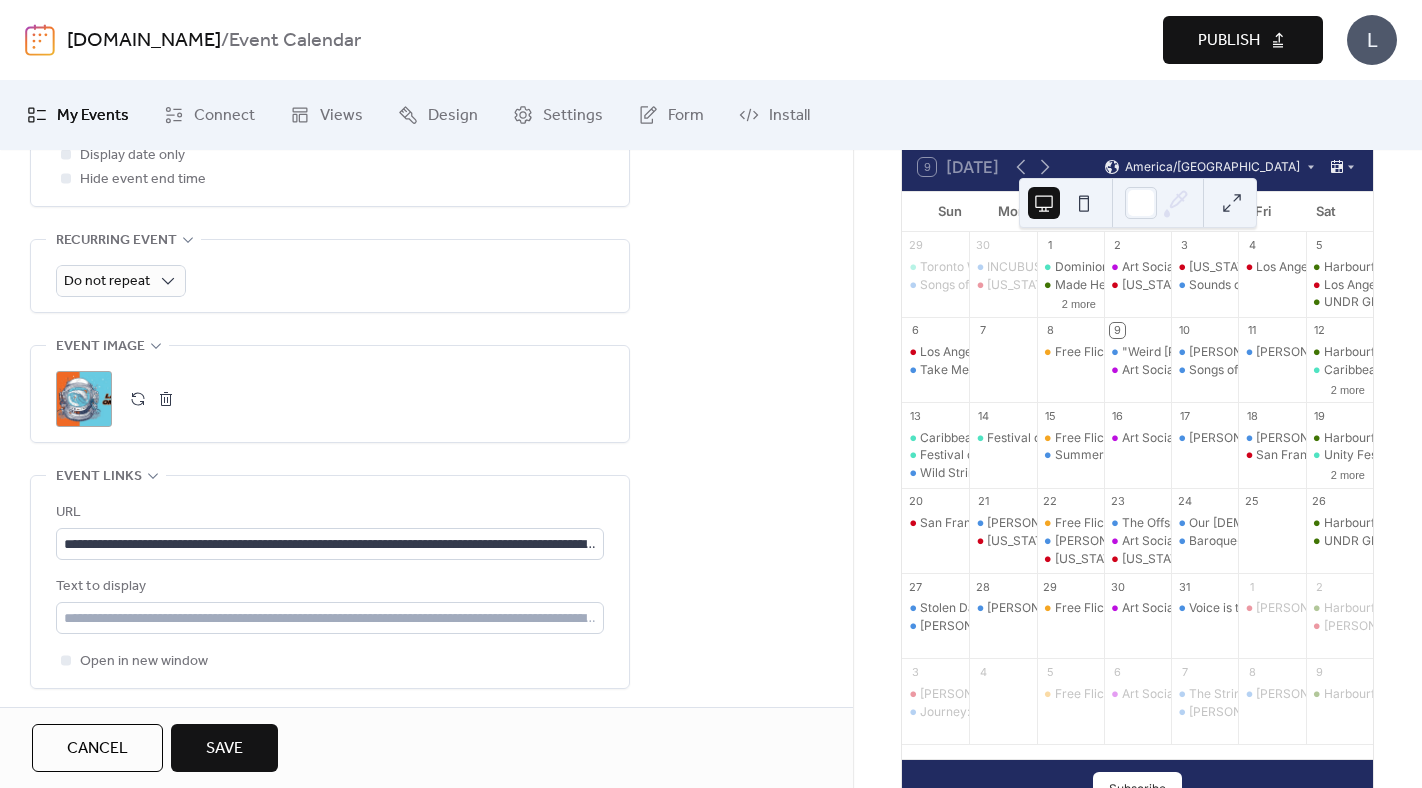 click on "Save" at bounding box center (224, 749) 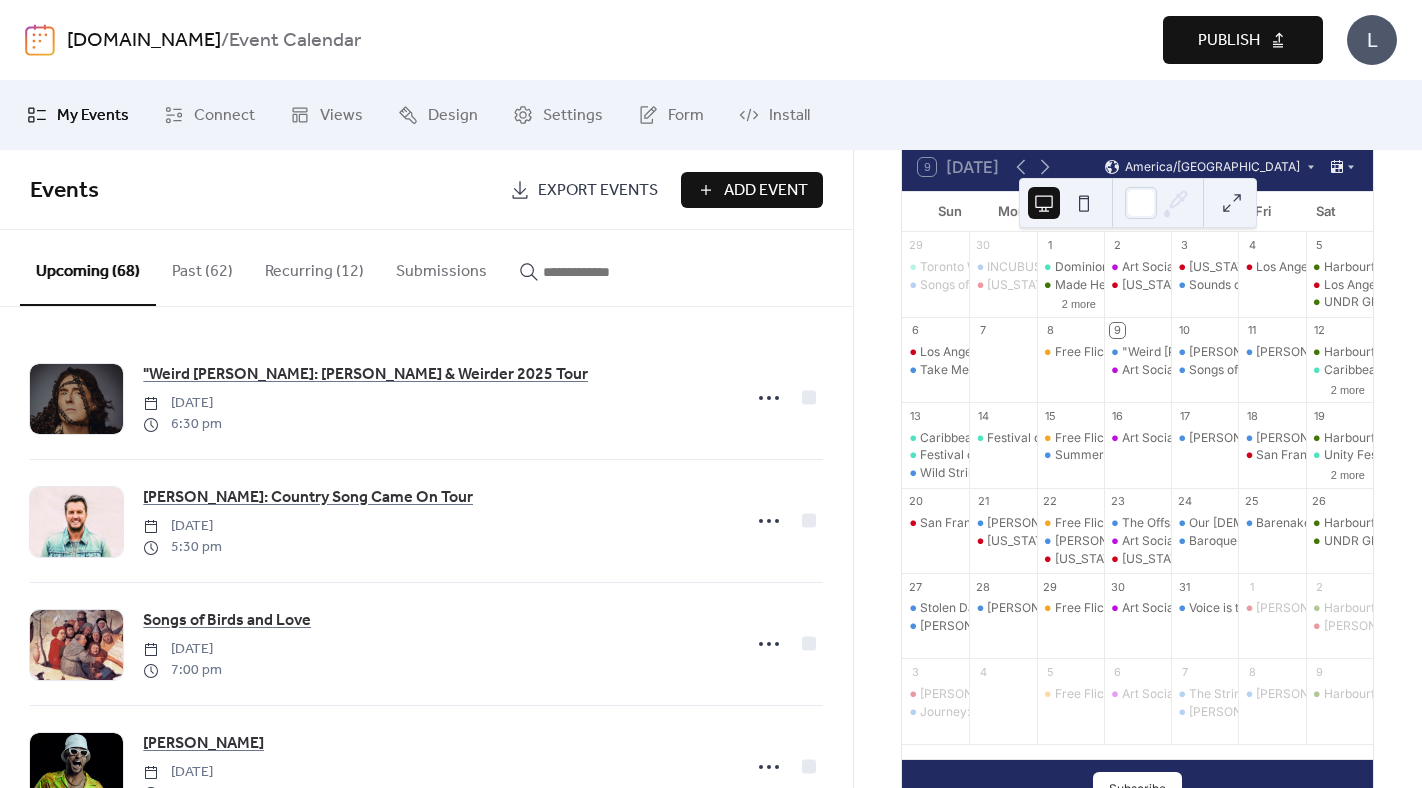 click on "Add Event" at bounding box center [766, 191] 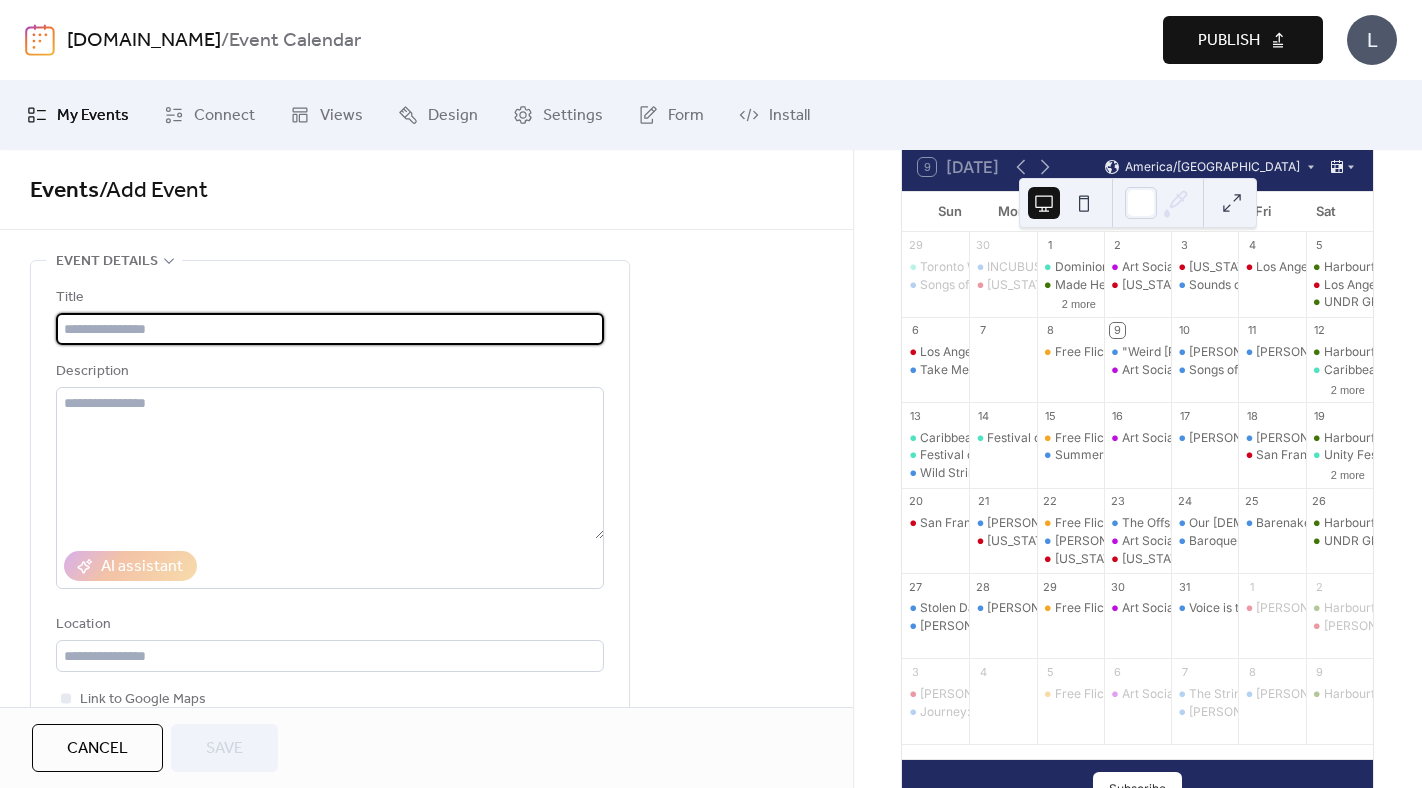 click at bounding box center [330, 329] 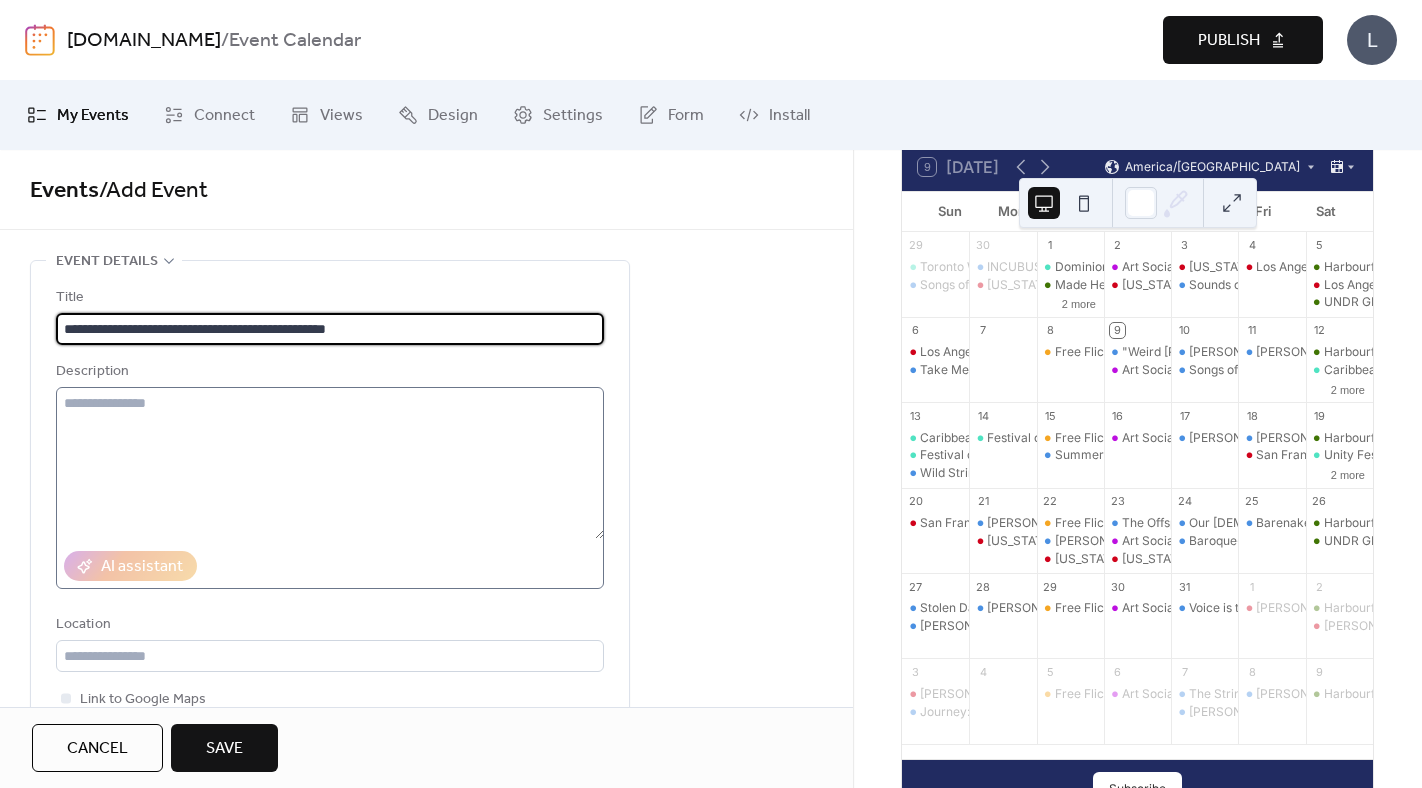 type on "**********" 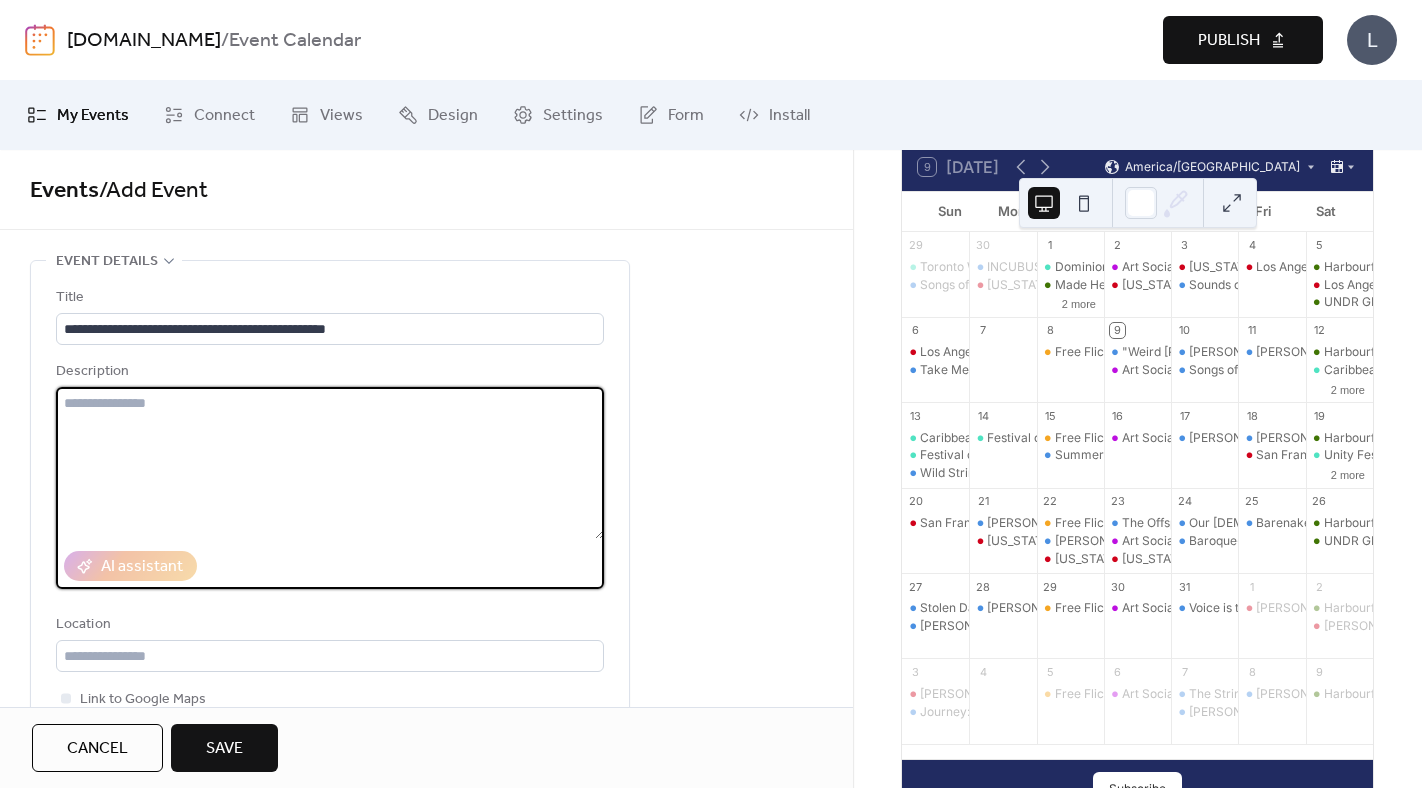 click at bounding box center [330, 463] 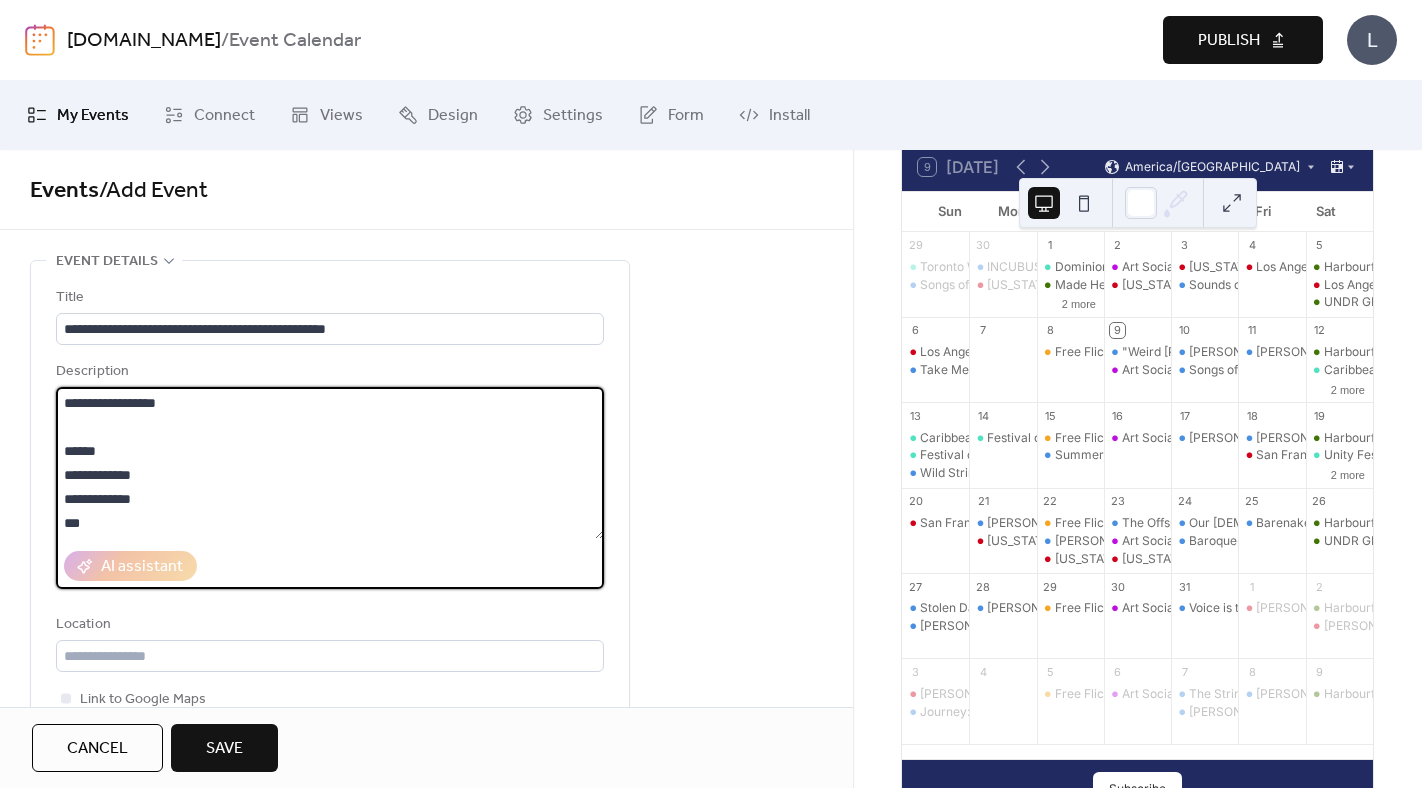 scroll, scrollTop: 24, scrollLeft: 0, axis: vertical 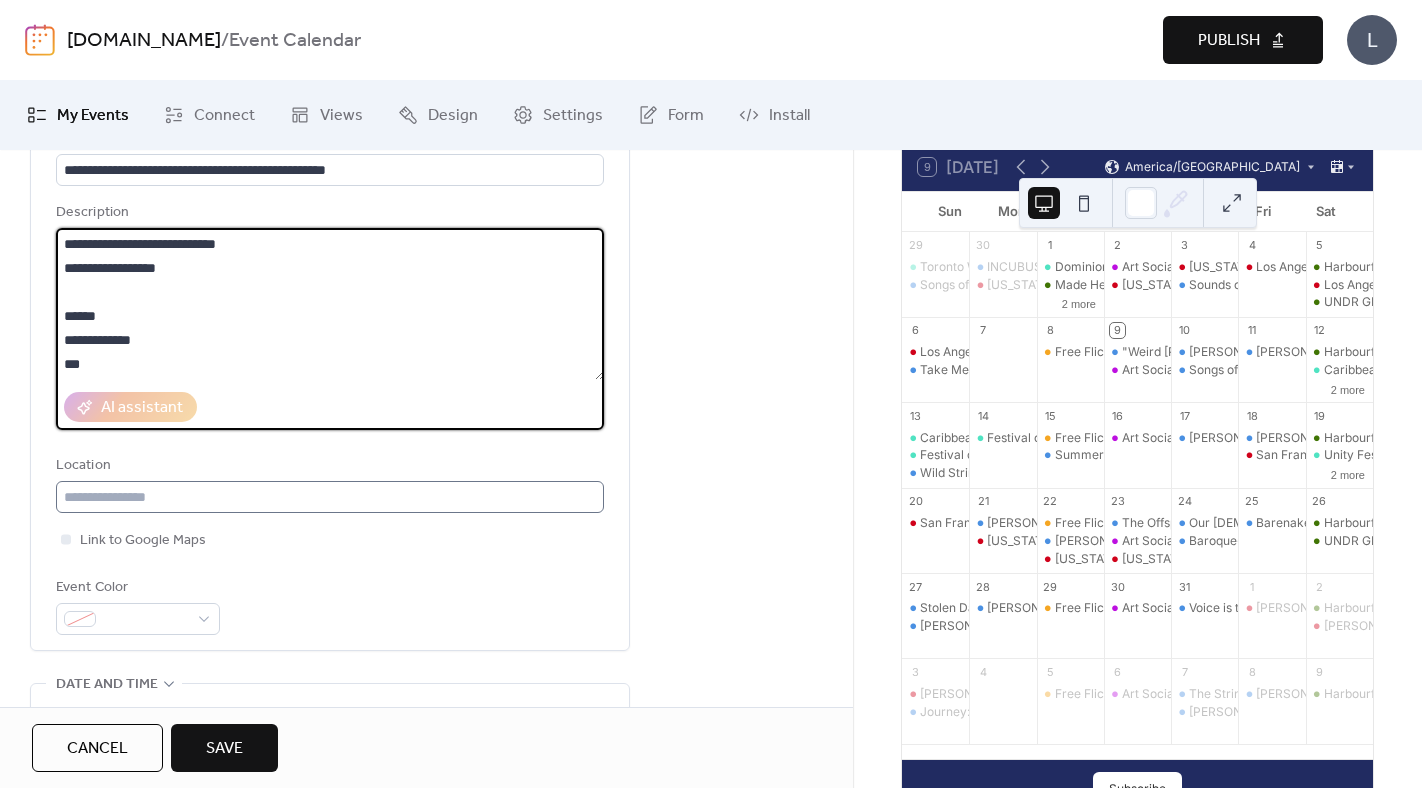 type on "**********" 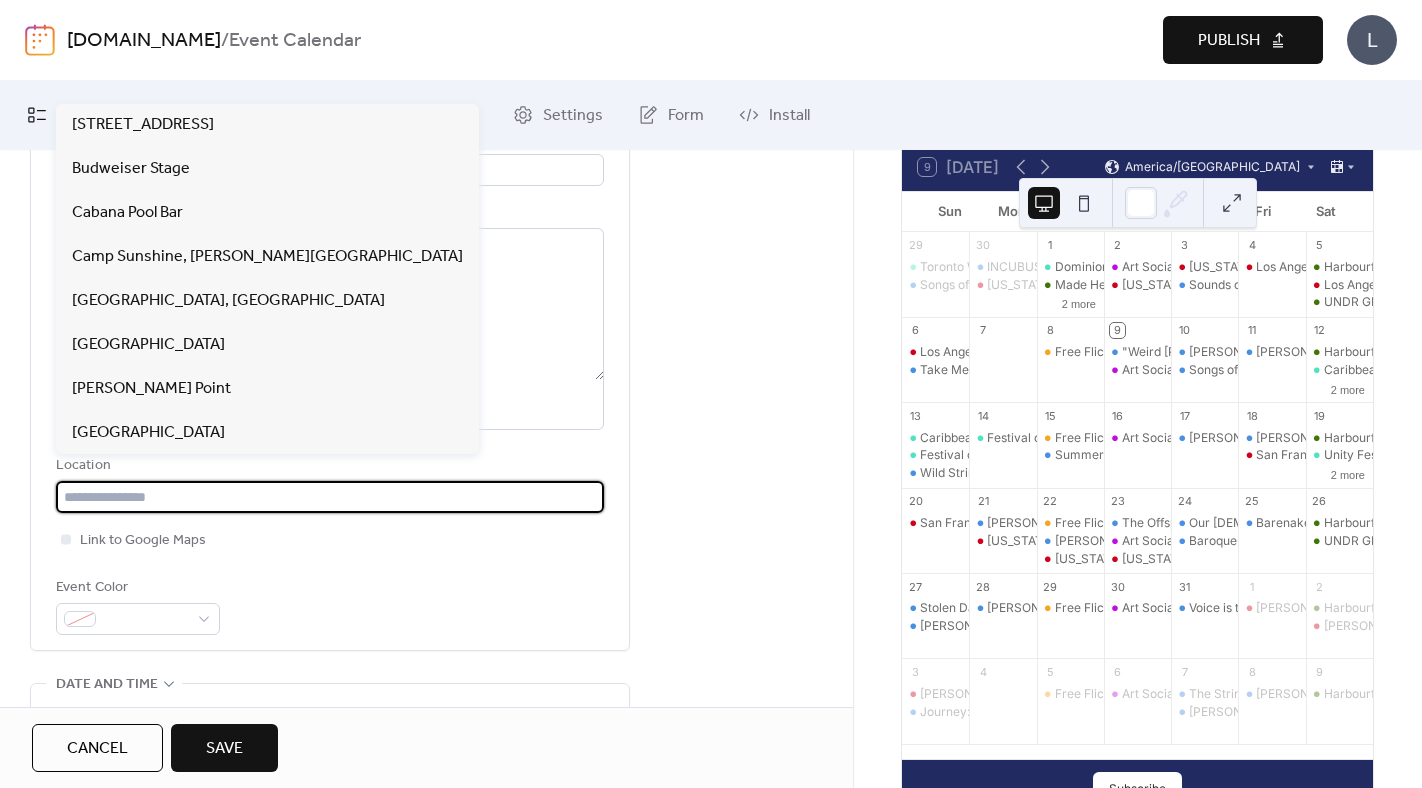 click at bounding box center (330, 497) 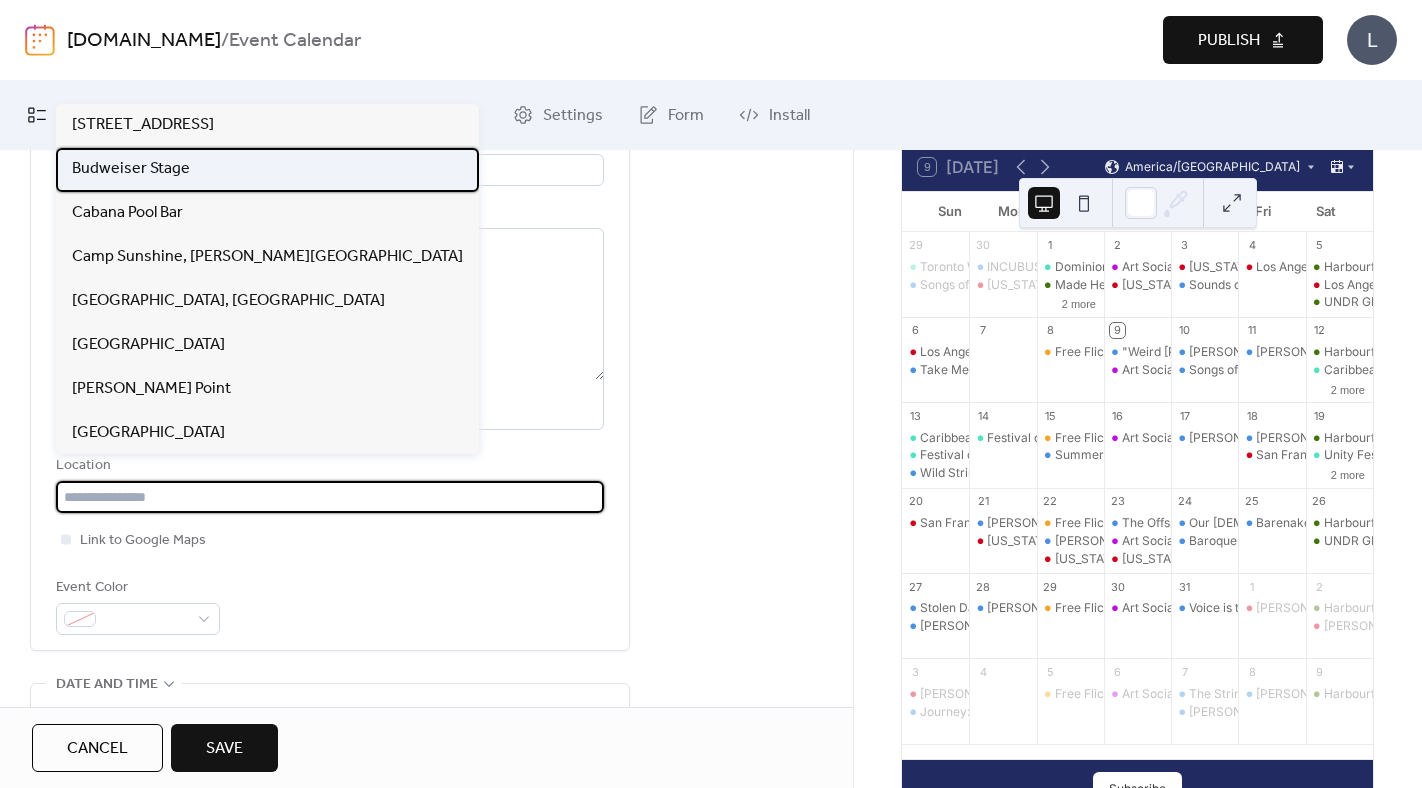 click on "Budweiser Stage" at bounding box center (131, 169) 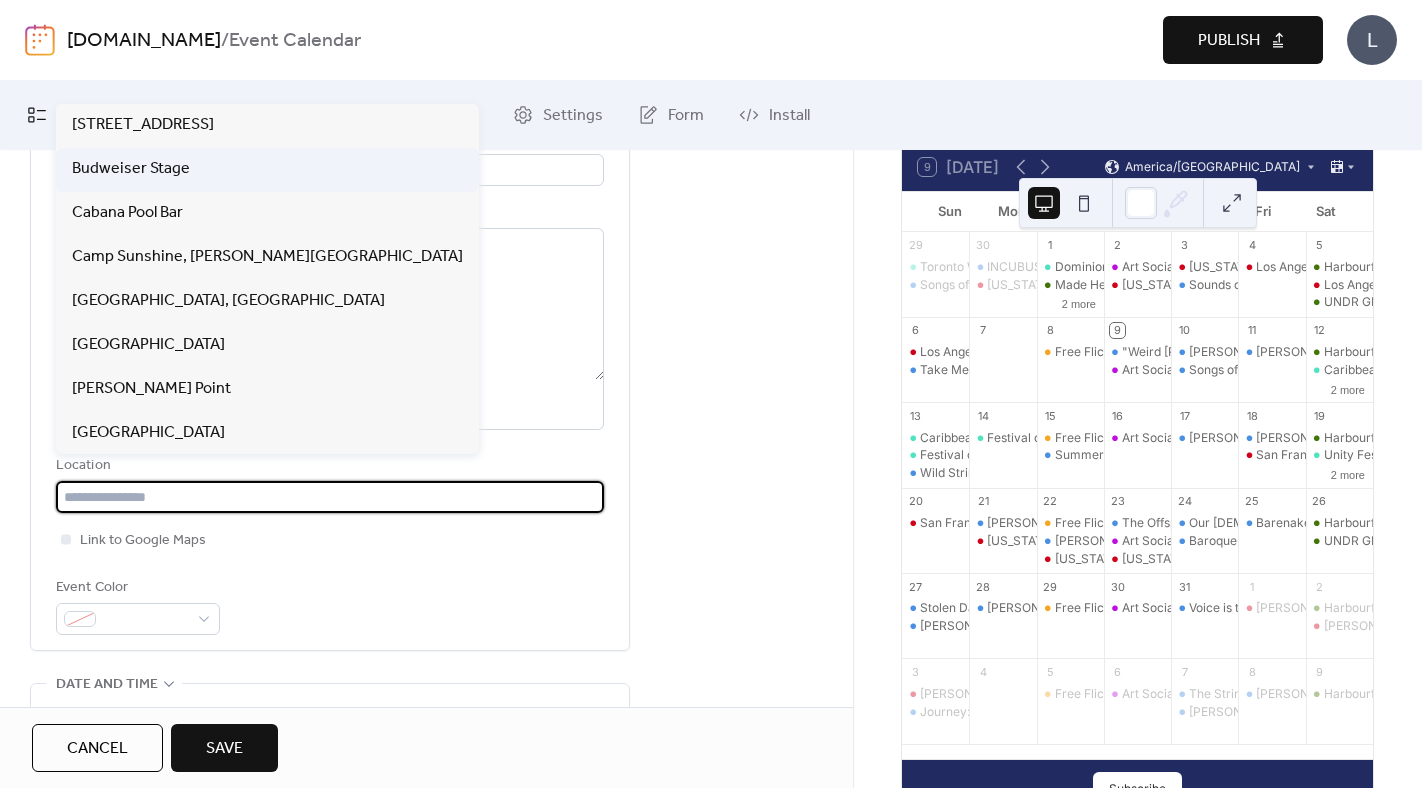 type on "**********" 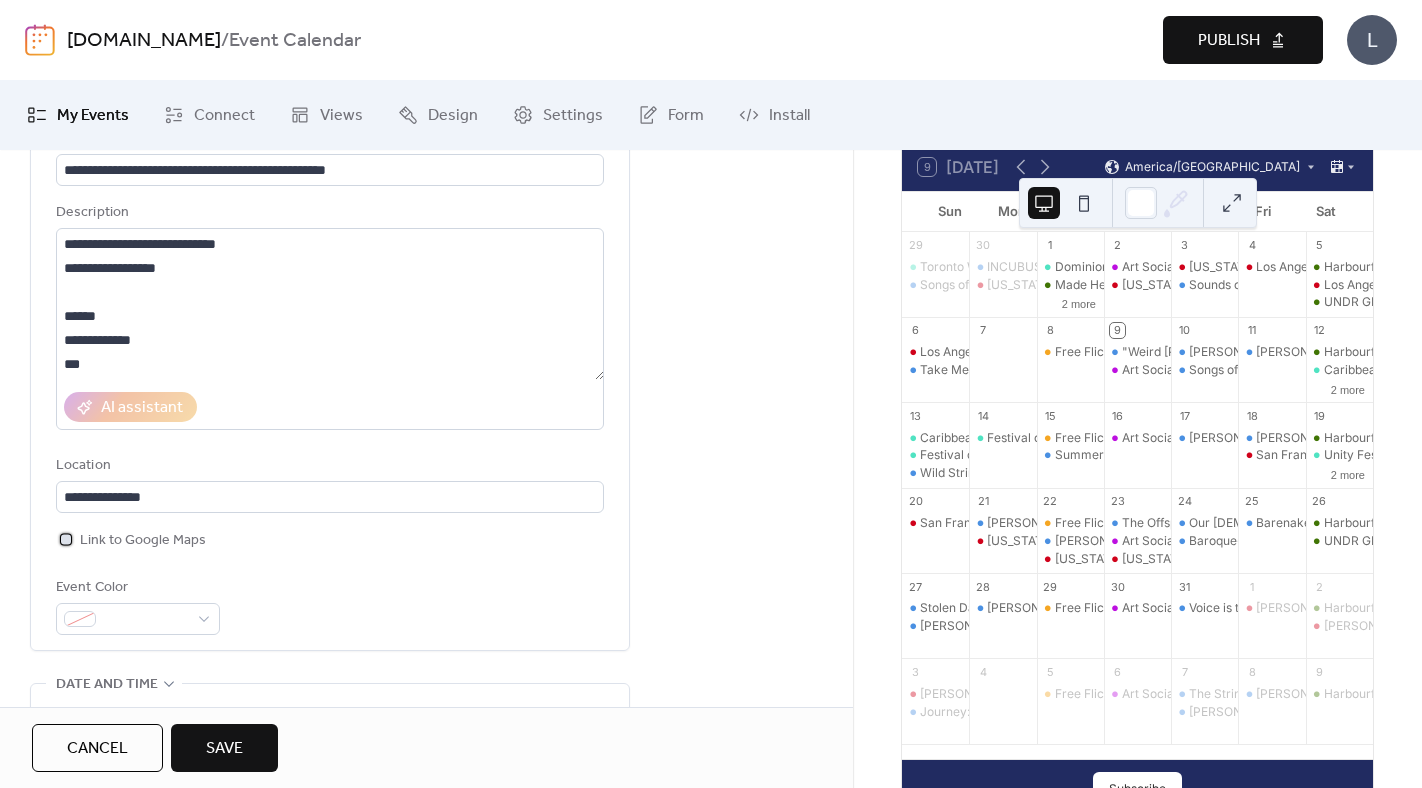 click at bounding box center [66, 539] 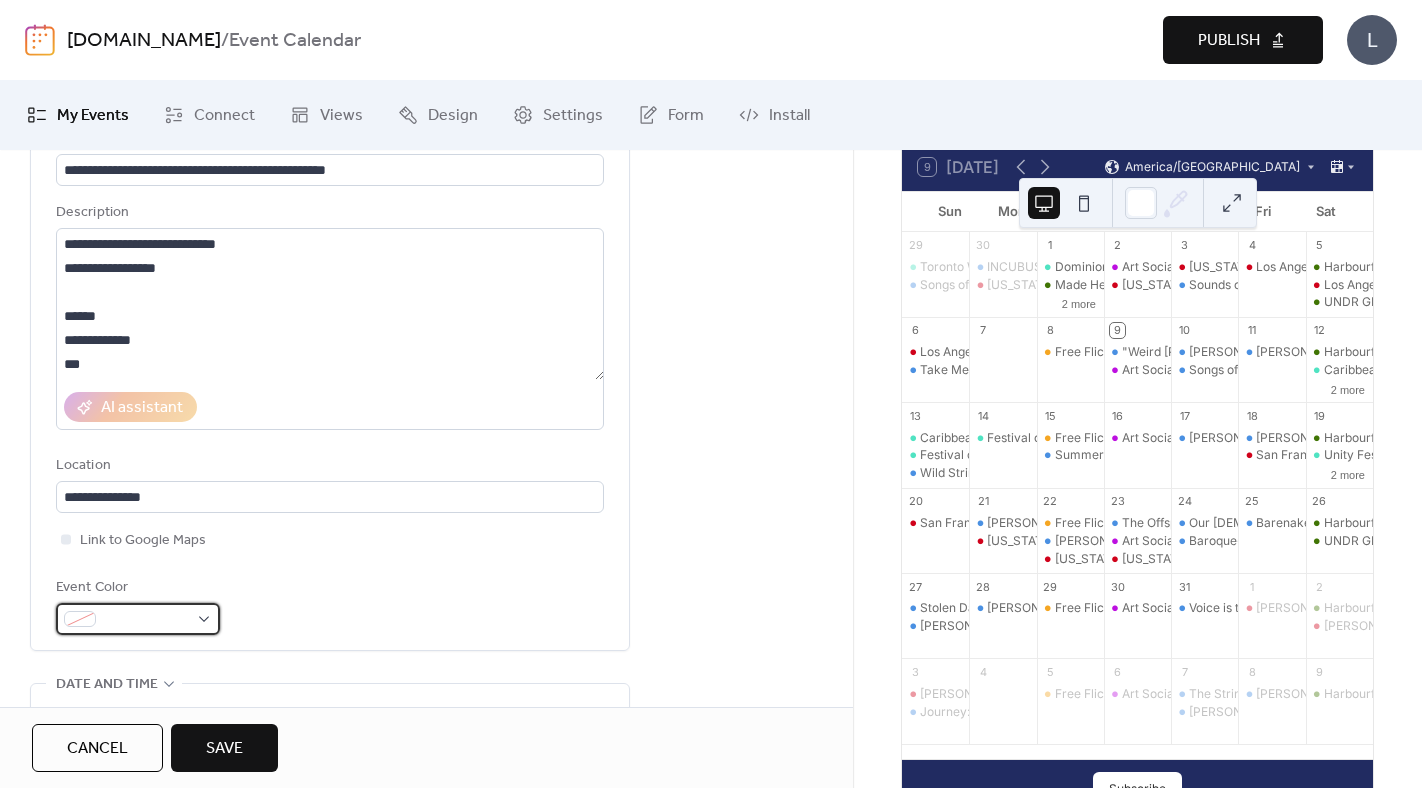 click at bounding box center [146, 620] 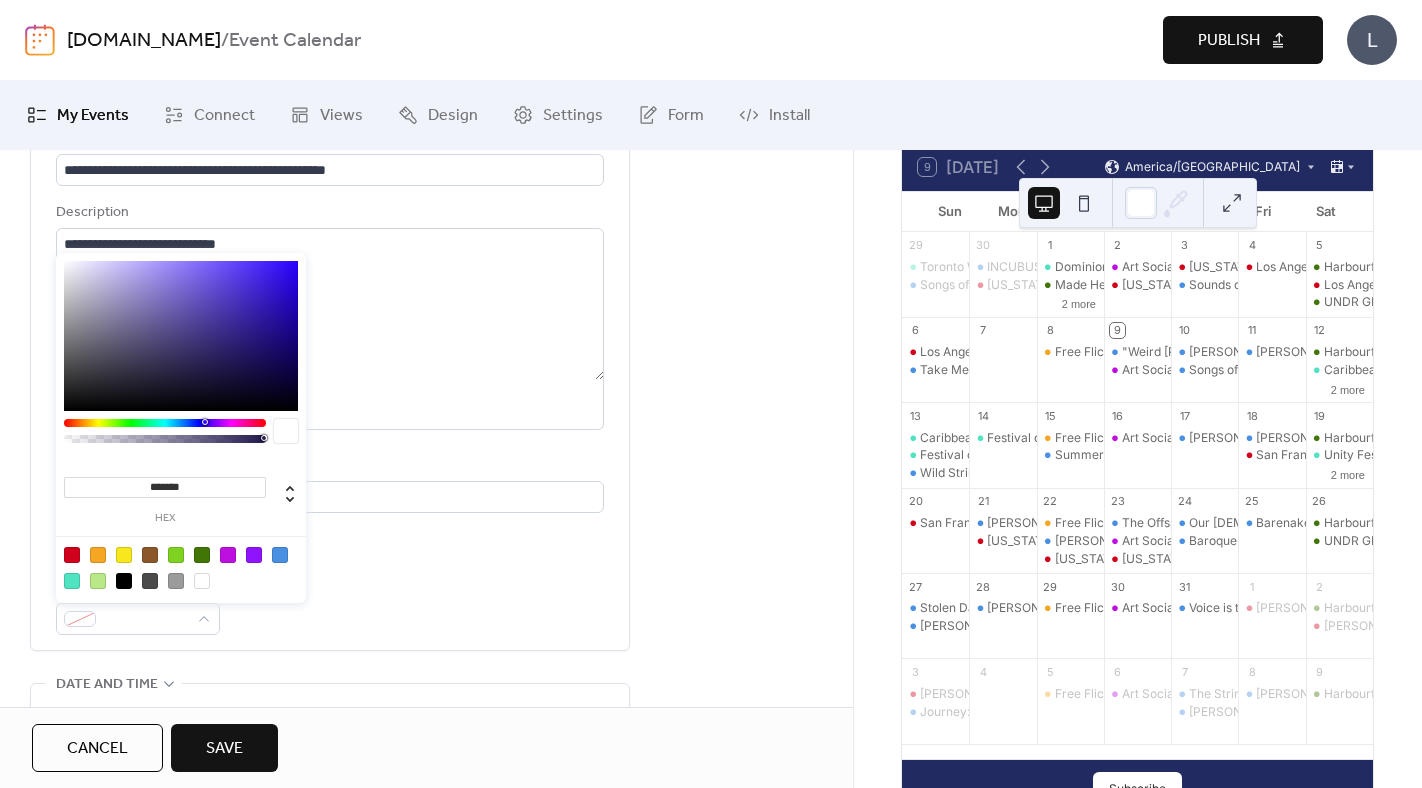 click at bounding box center (280, 555) 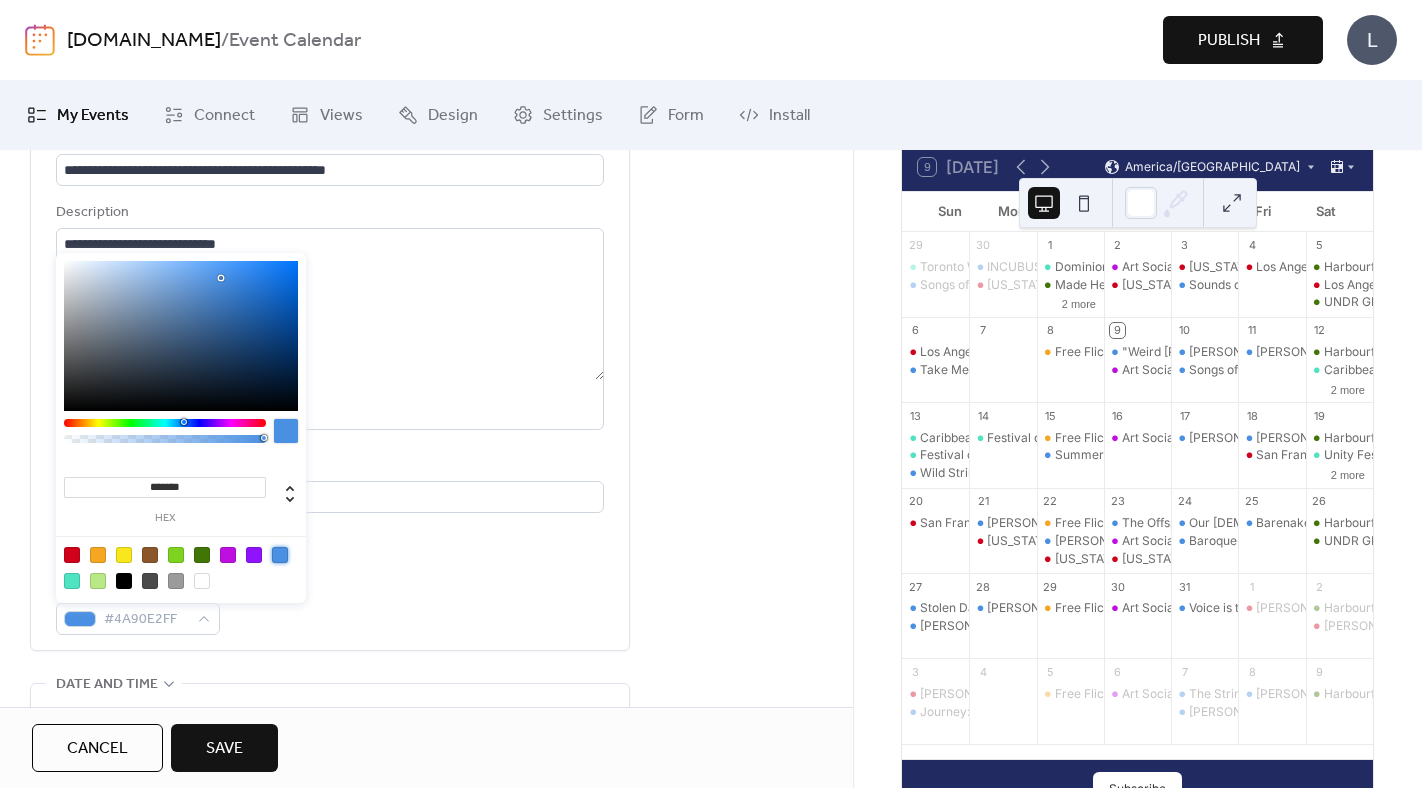 click on "**********" at bounding box center (330, 381) 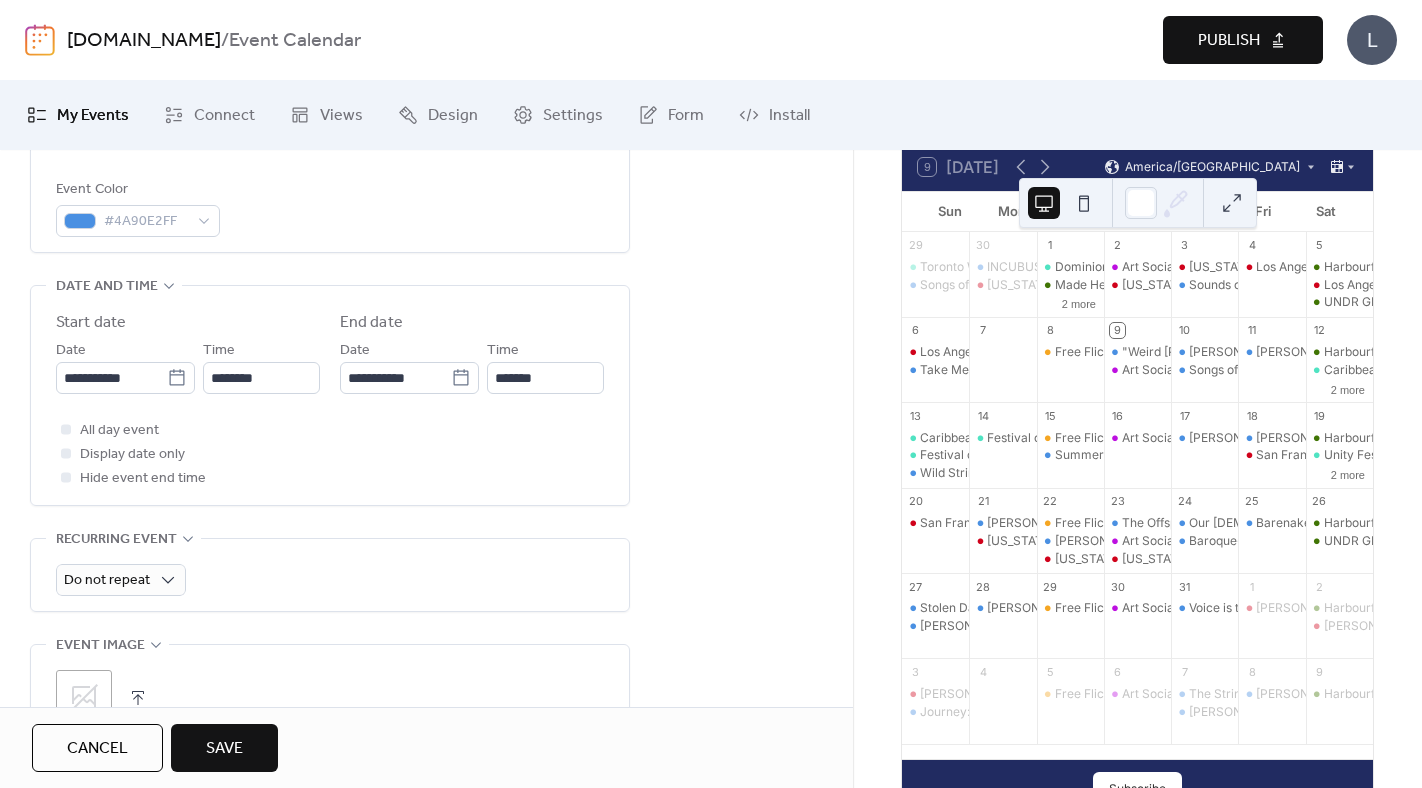 scroll, scrollTop: 562, scrollLeft: 0, axis: vertical 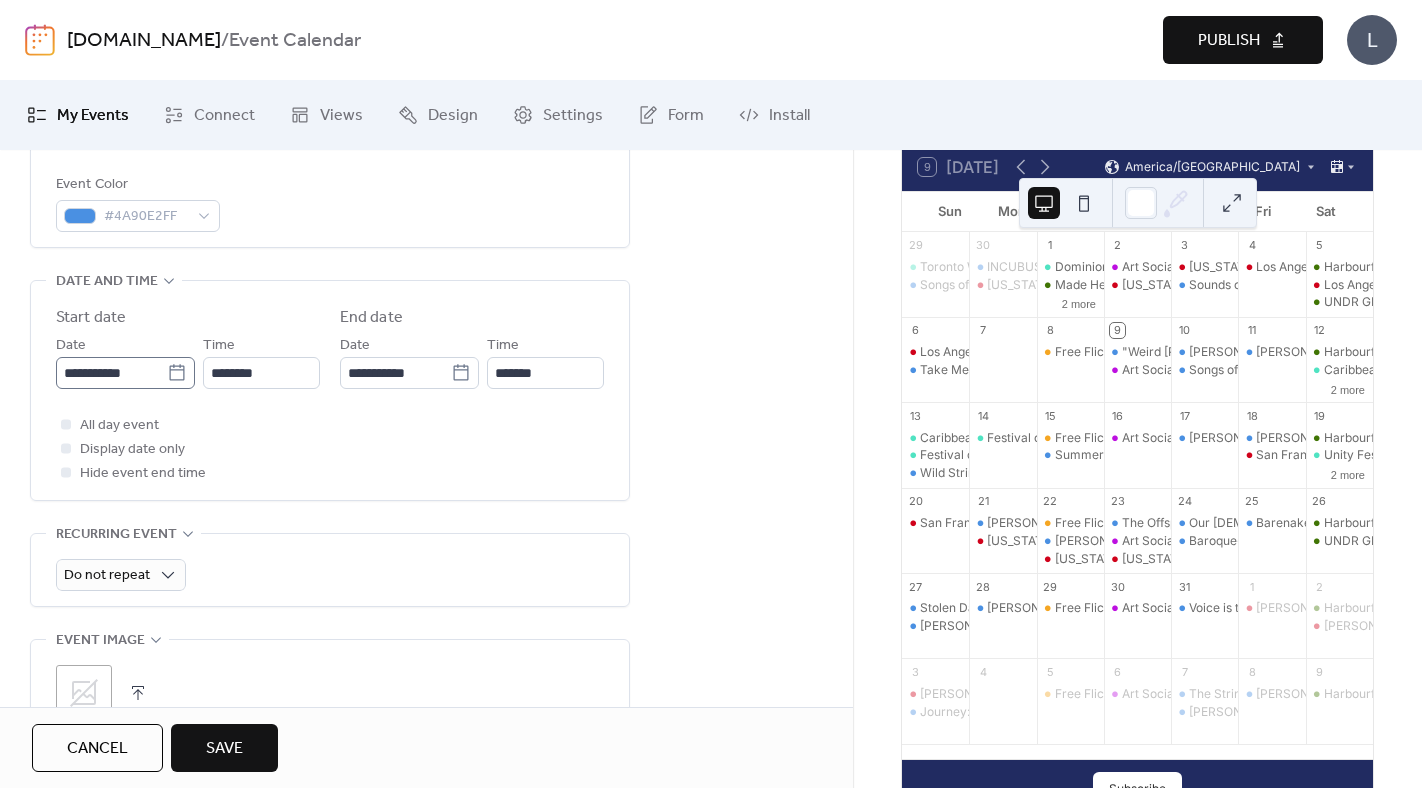 click 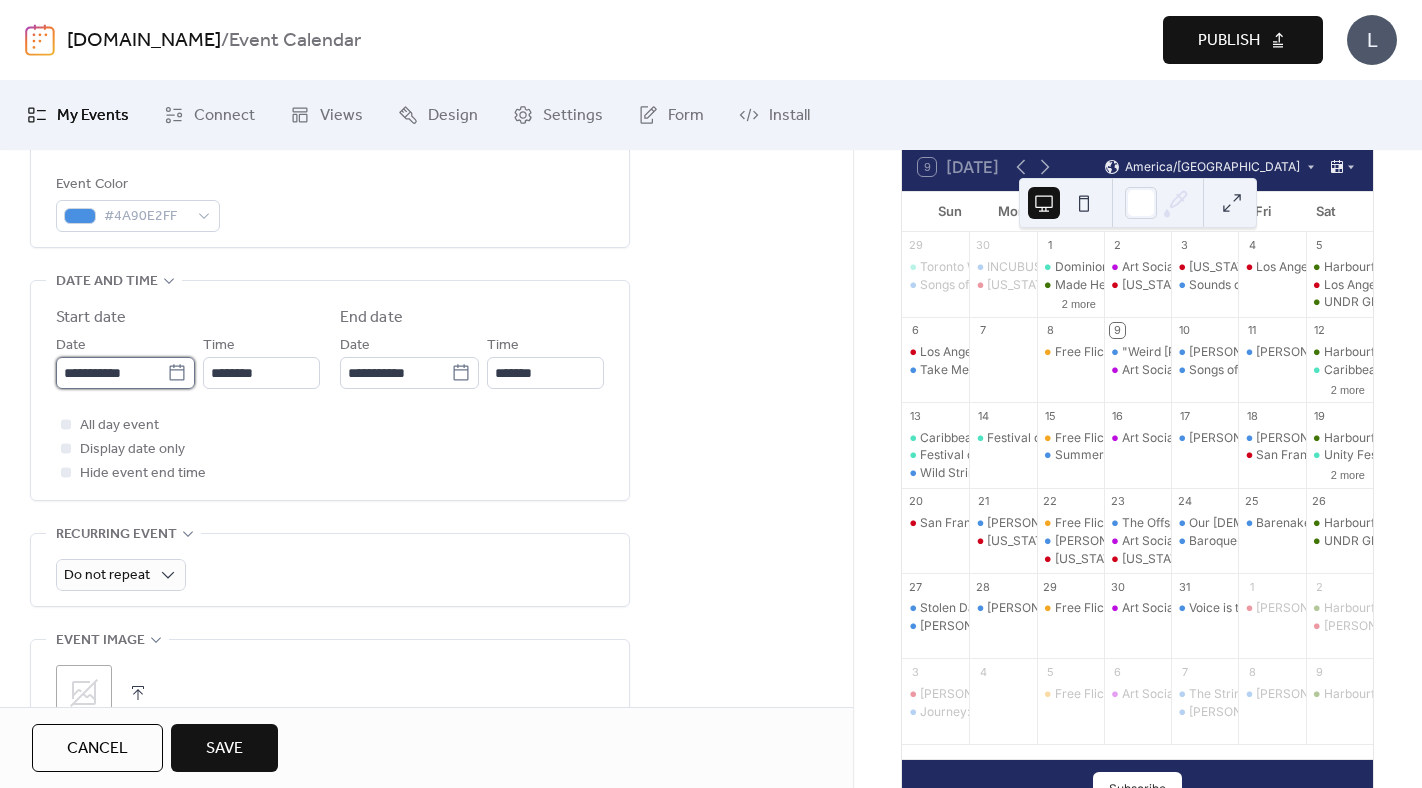 click on "**********" at bounding box center (111, 373) 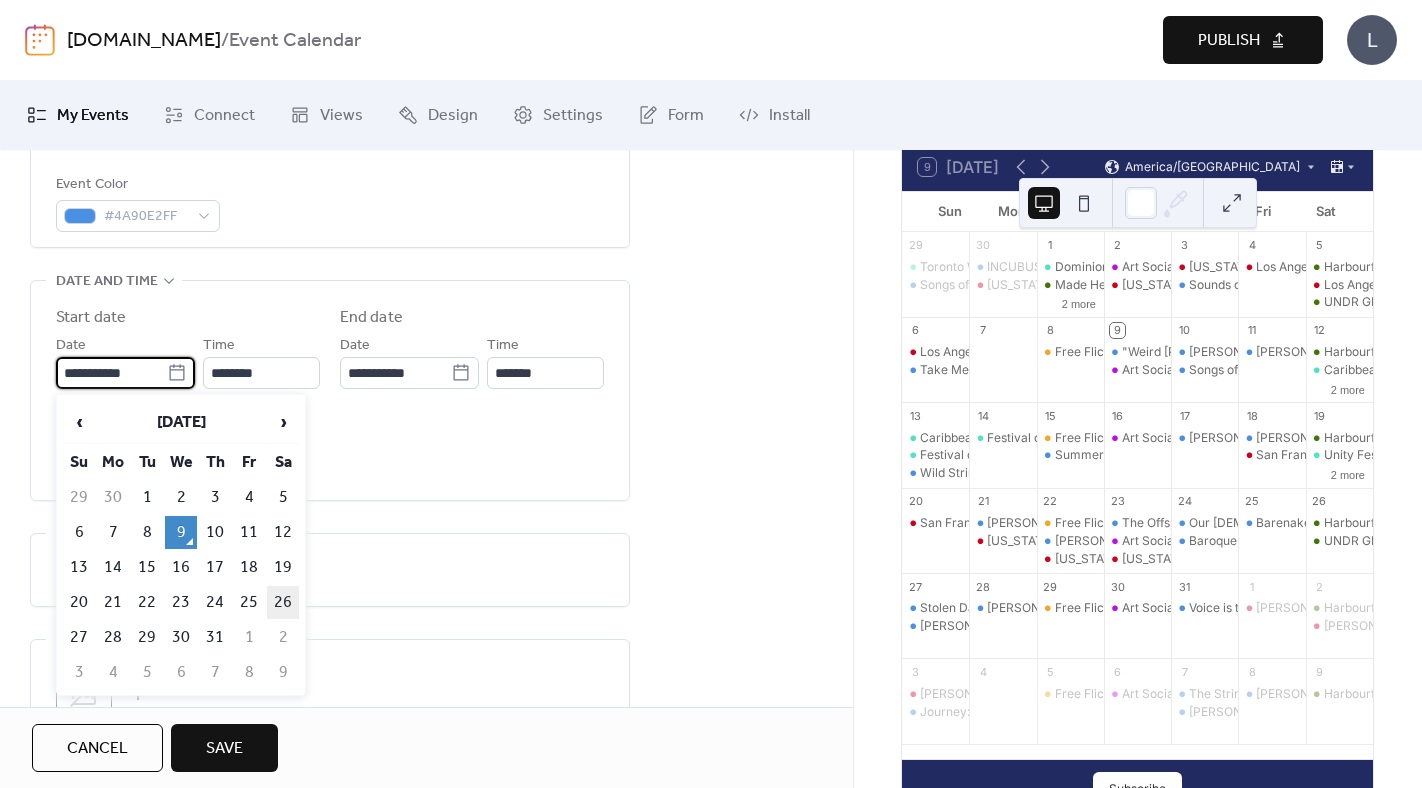 click on "26" at bounding box center [283, 602] 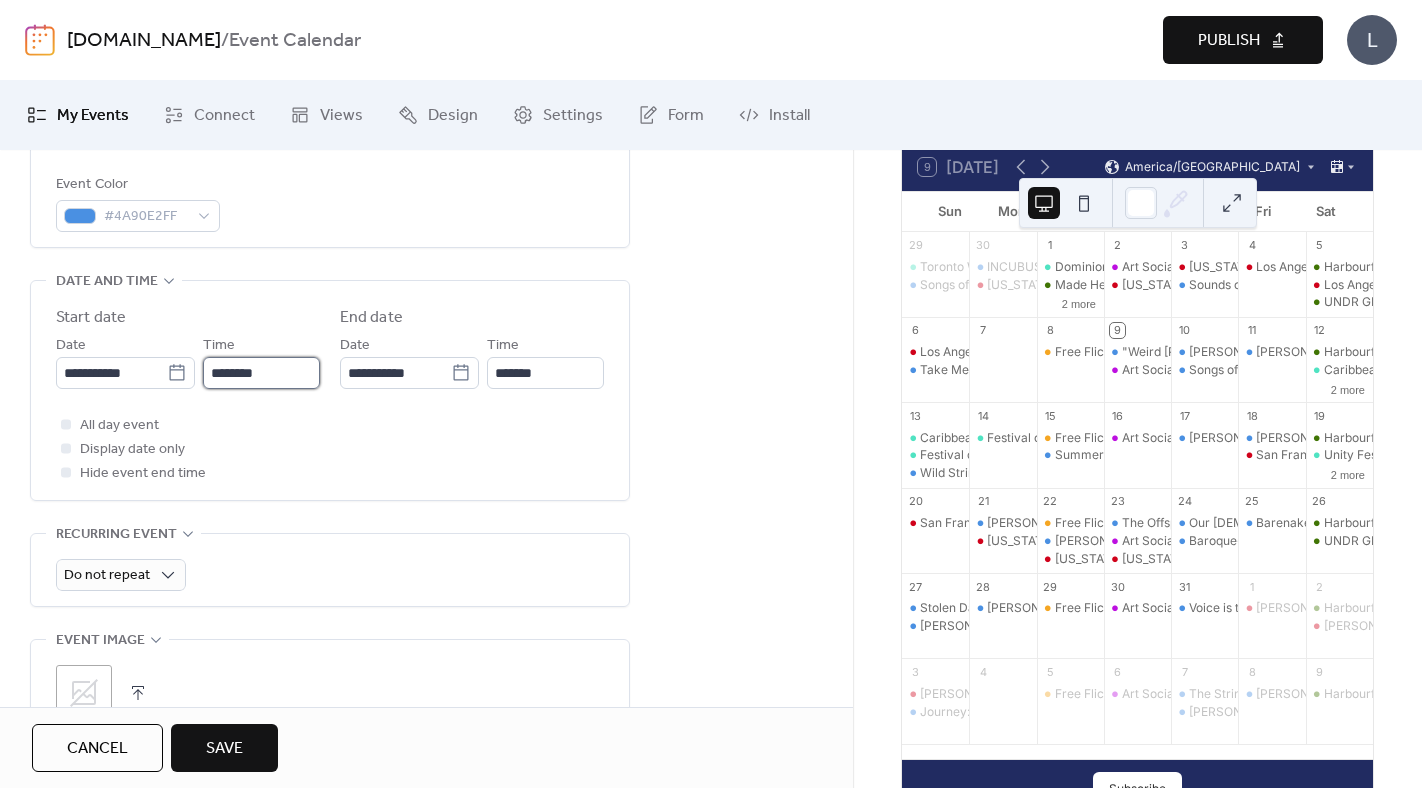 click on "********" at bounding box center (261, 373) 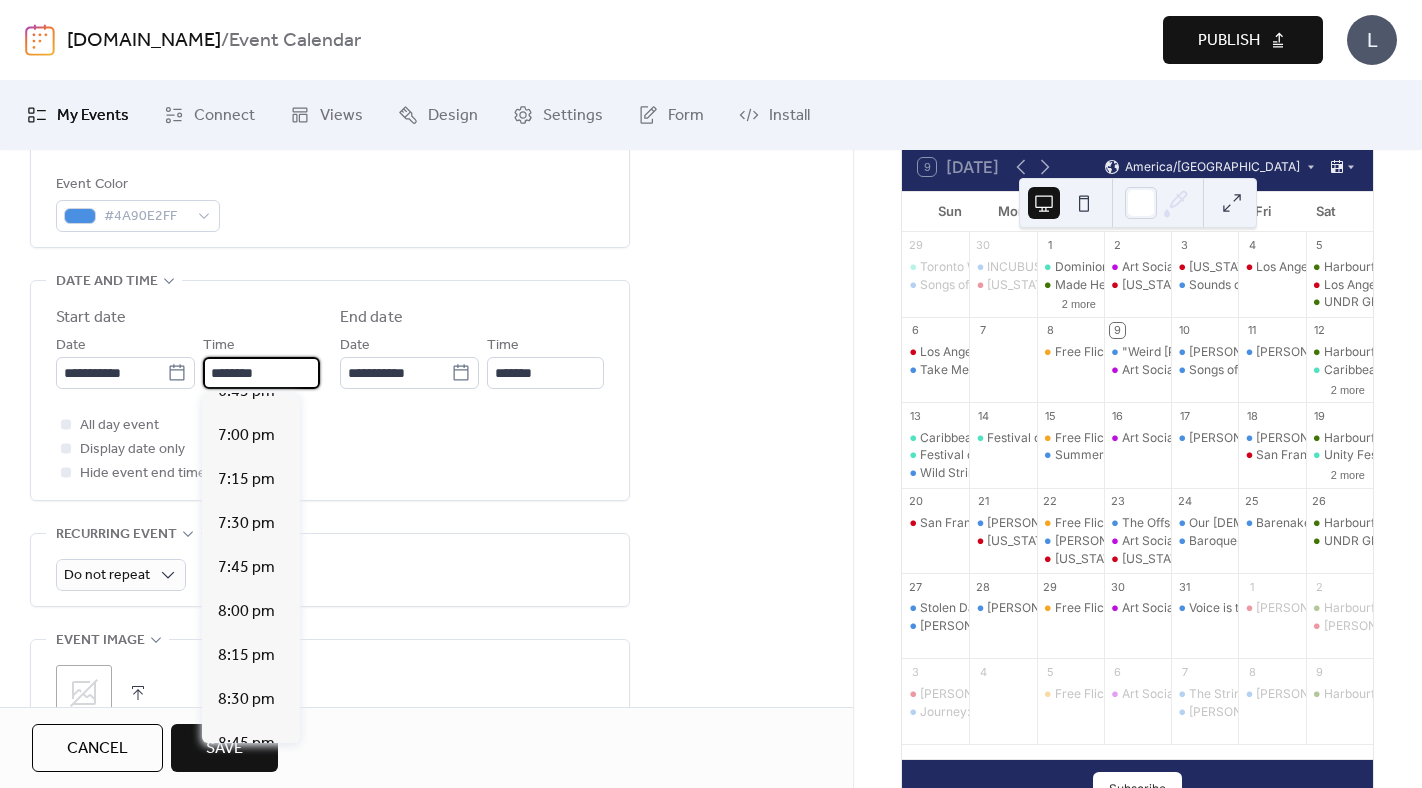 scroll, scrollTop: 3327, scrollLeft: 0, axis: vertical 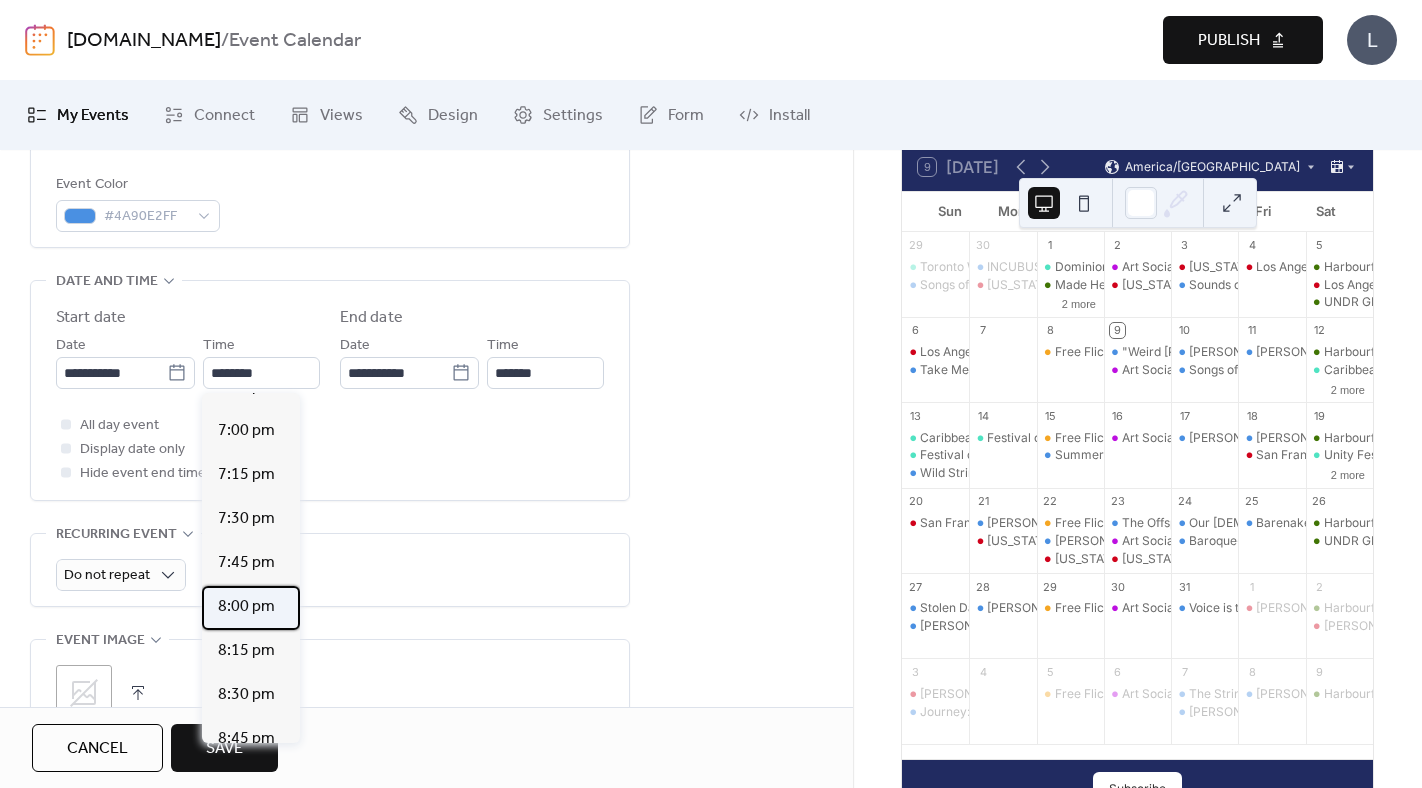 click on "8:00 pm" at bounding box center [246, 607] 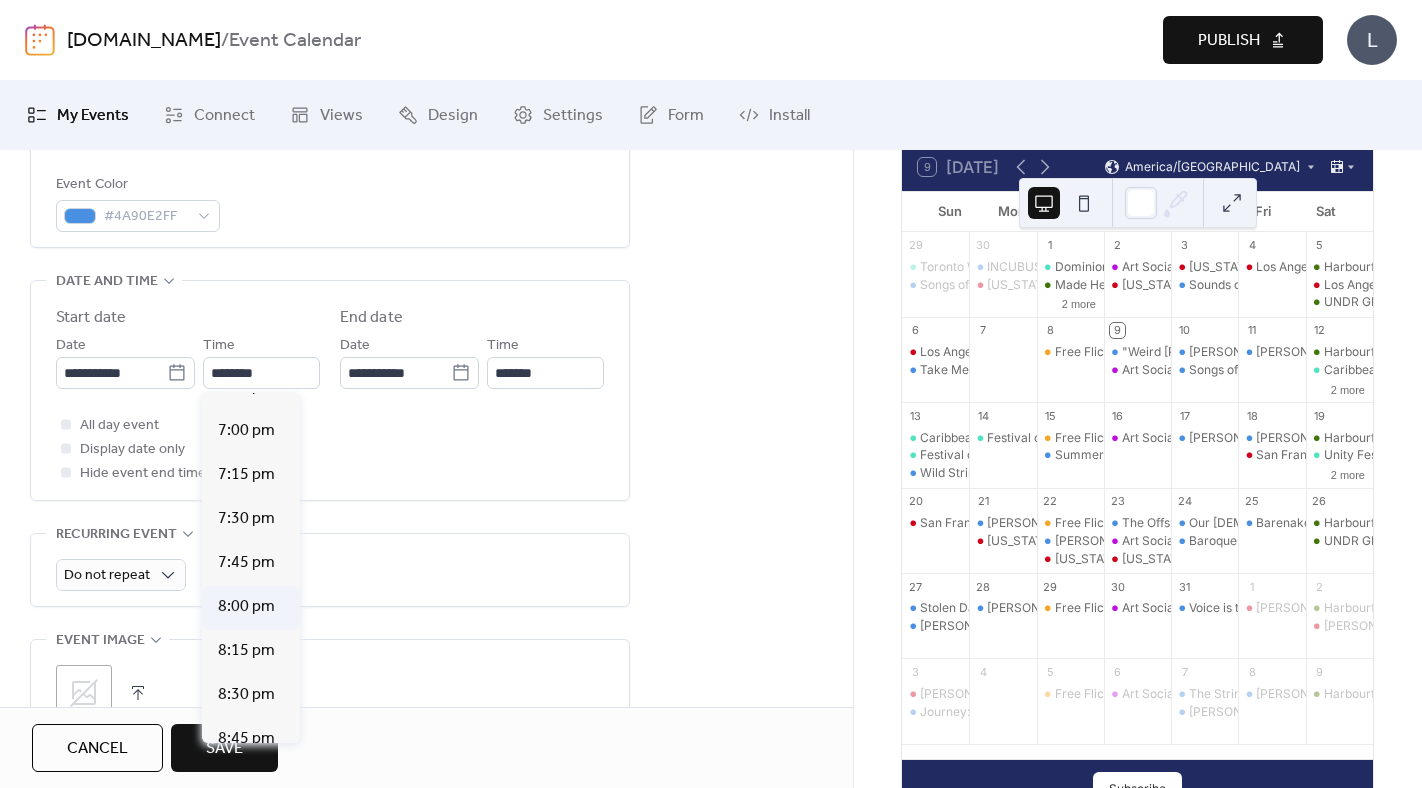 type on "*******" 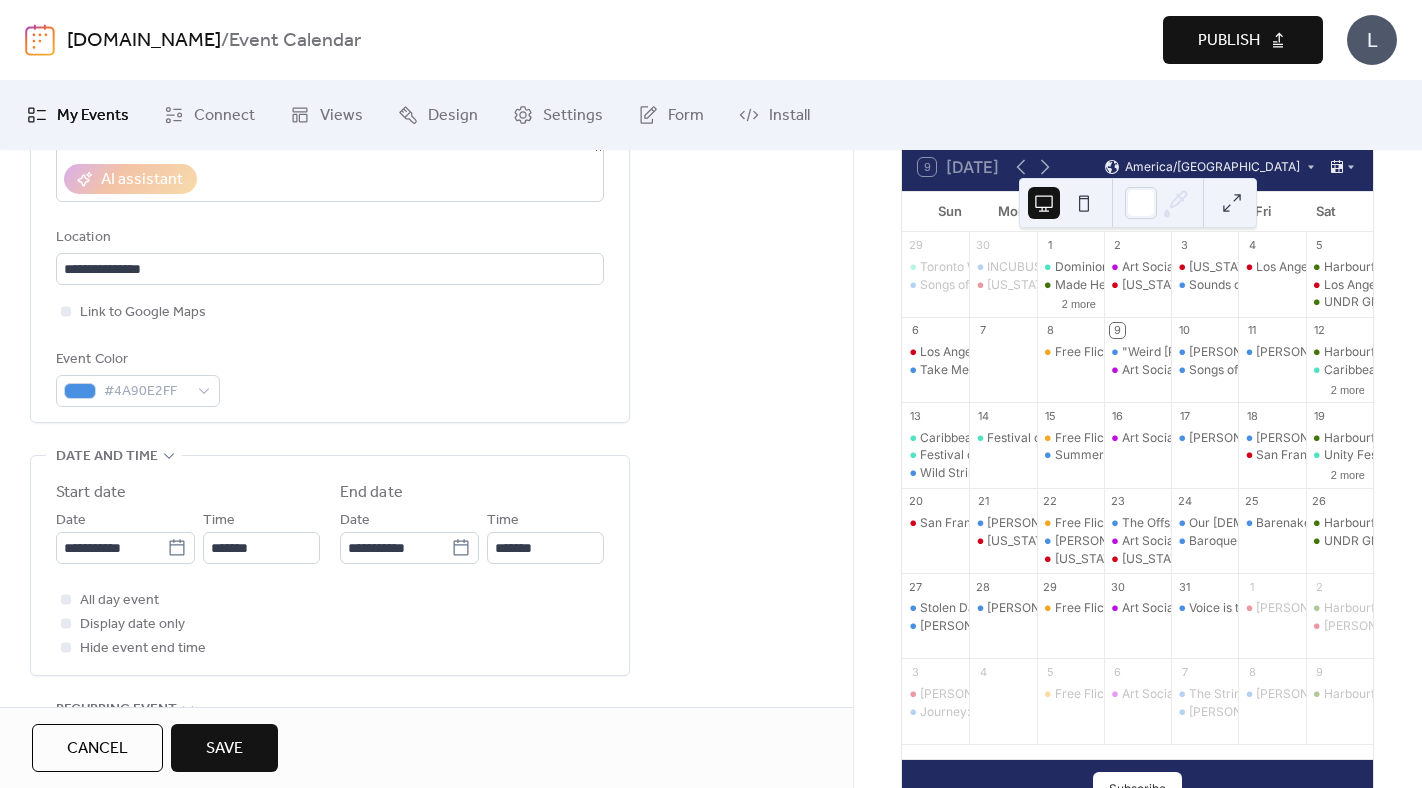 scroll, scrollTop: 446, scrollLeft: 0, axis: vertical 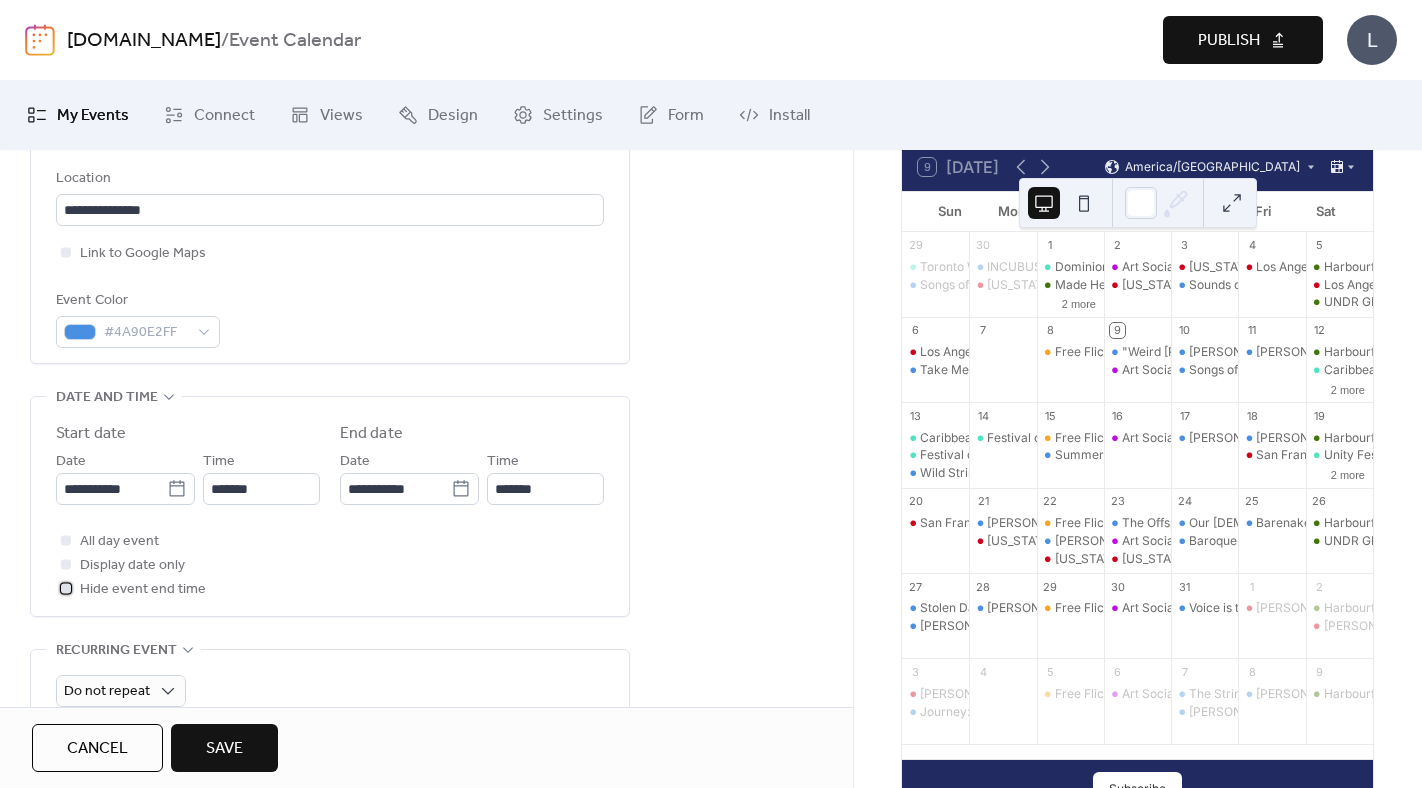 click at bounding box center [66, 588] 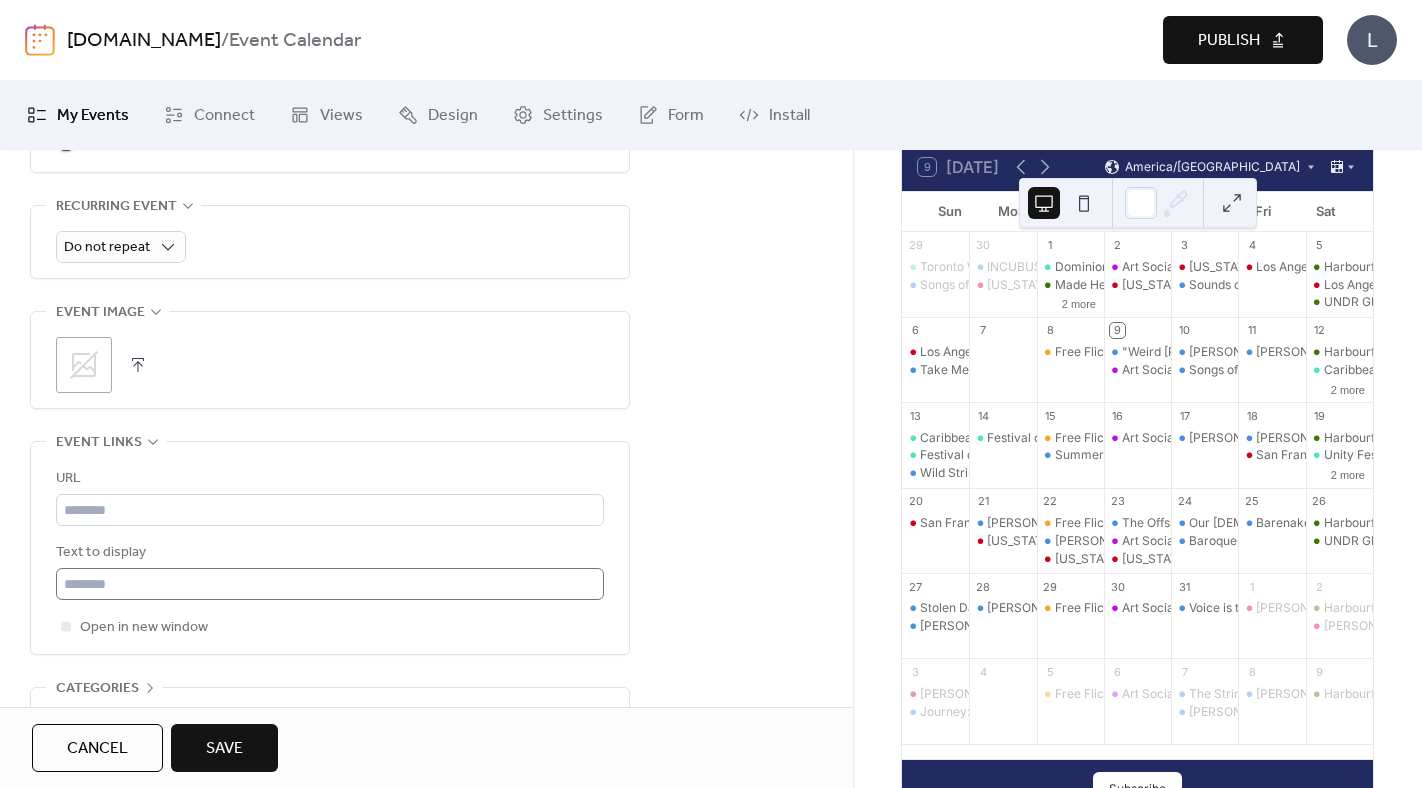 scroll, scrollTop: 893, scrollLeft: 0, axis: vertical 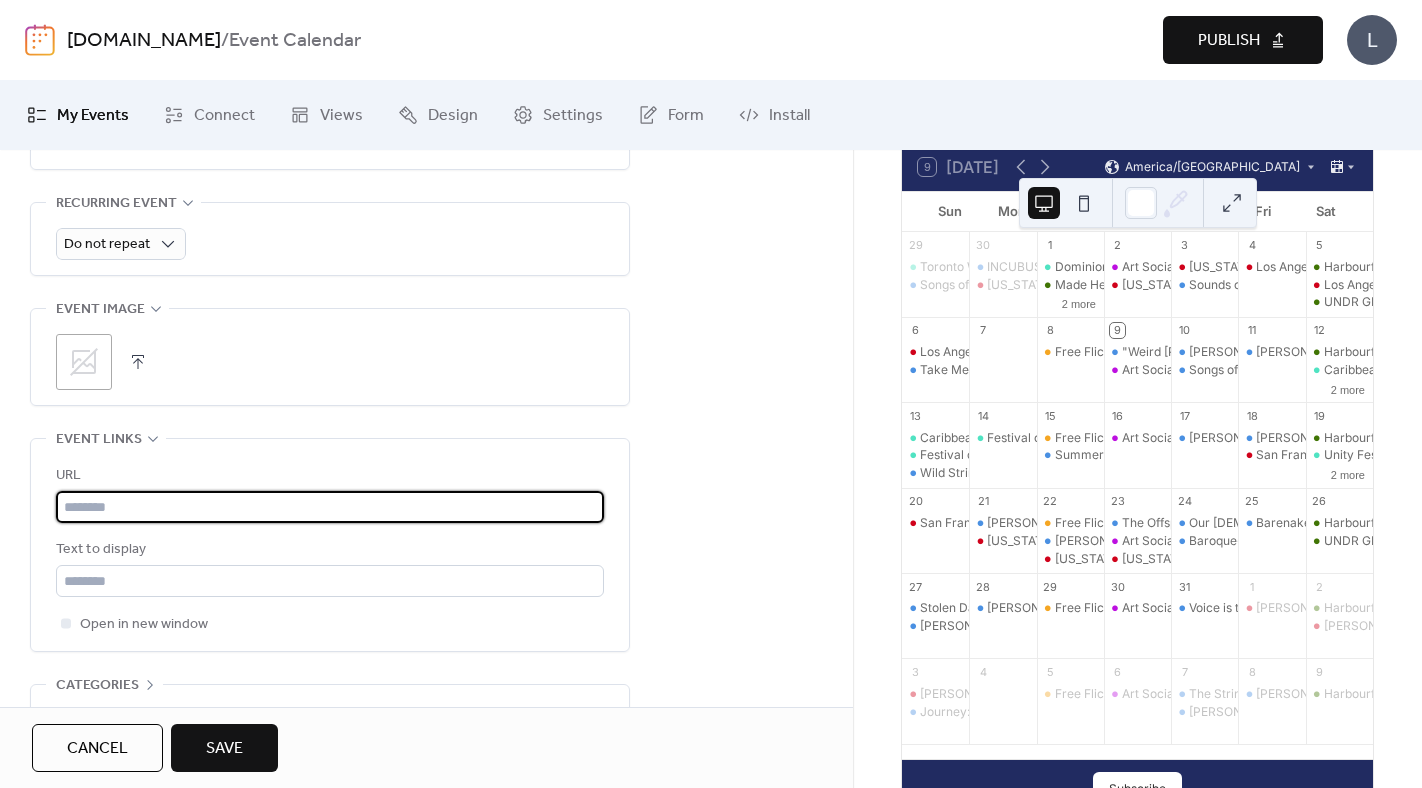 click at bounding box center [330, 507] 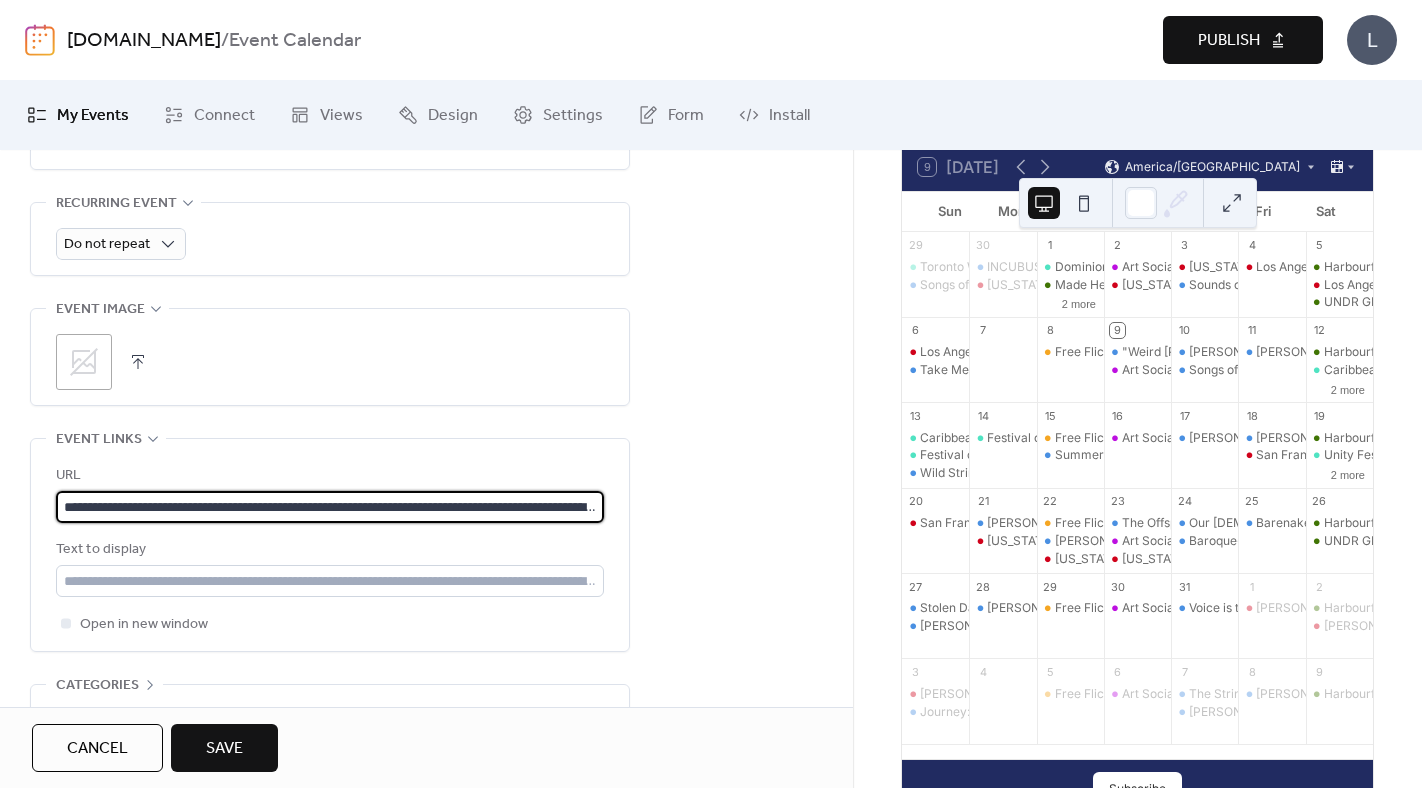 scroll, scrollTop: 0, scrollLeft: 1078, axis: horizontal 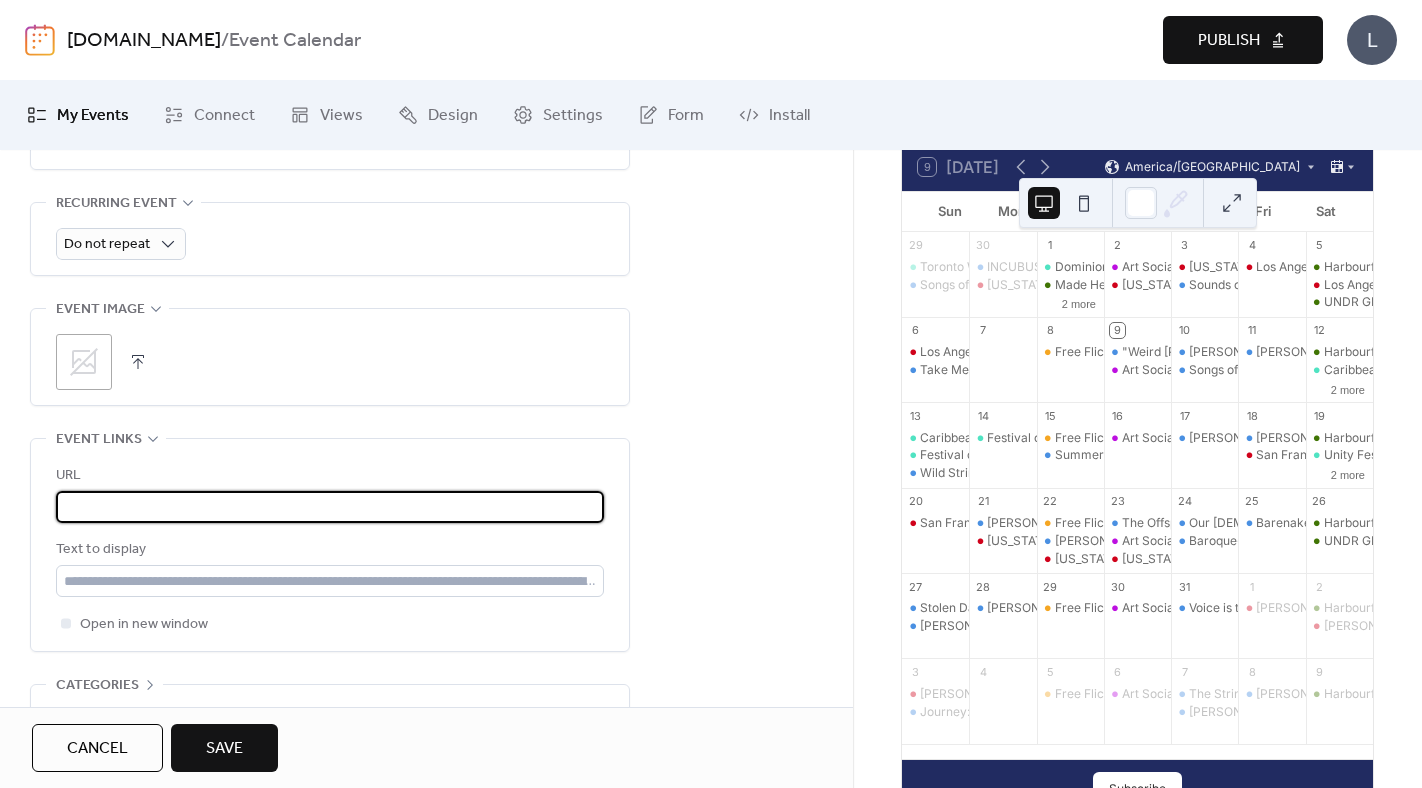 type on "**********" 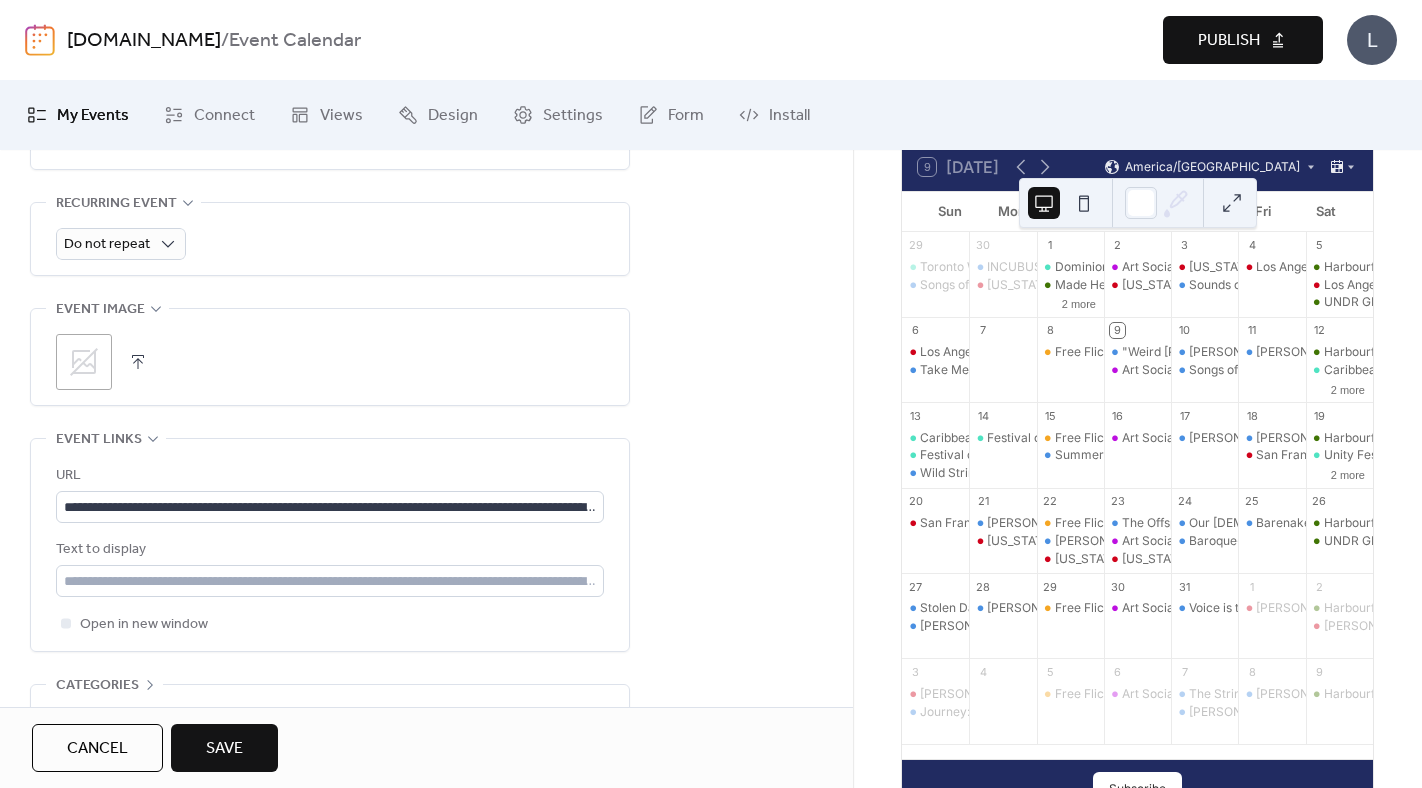 click 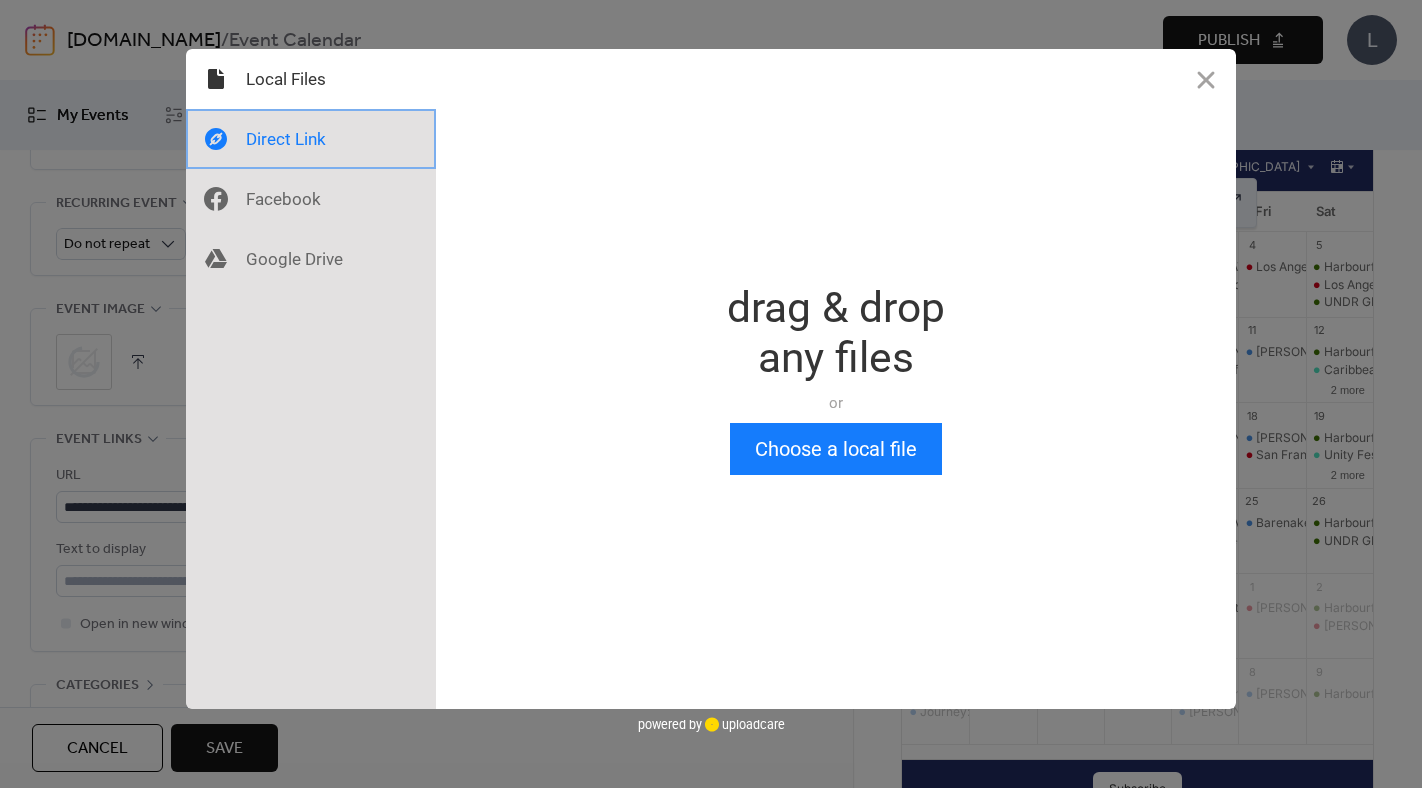 click at bounding box center [311, 139] 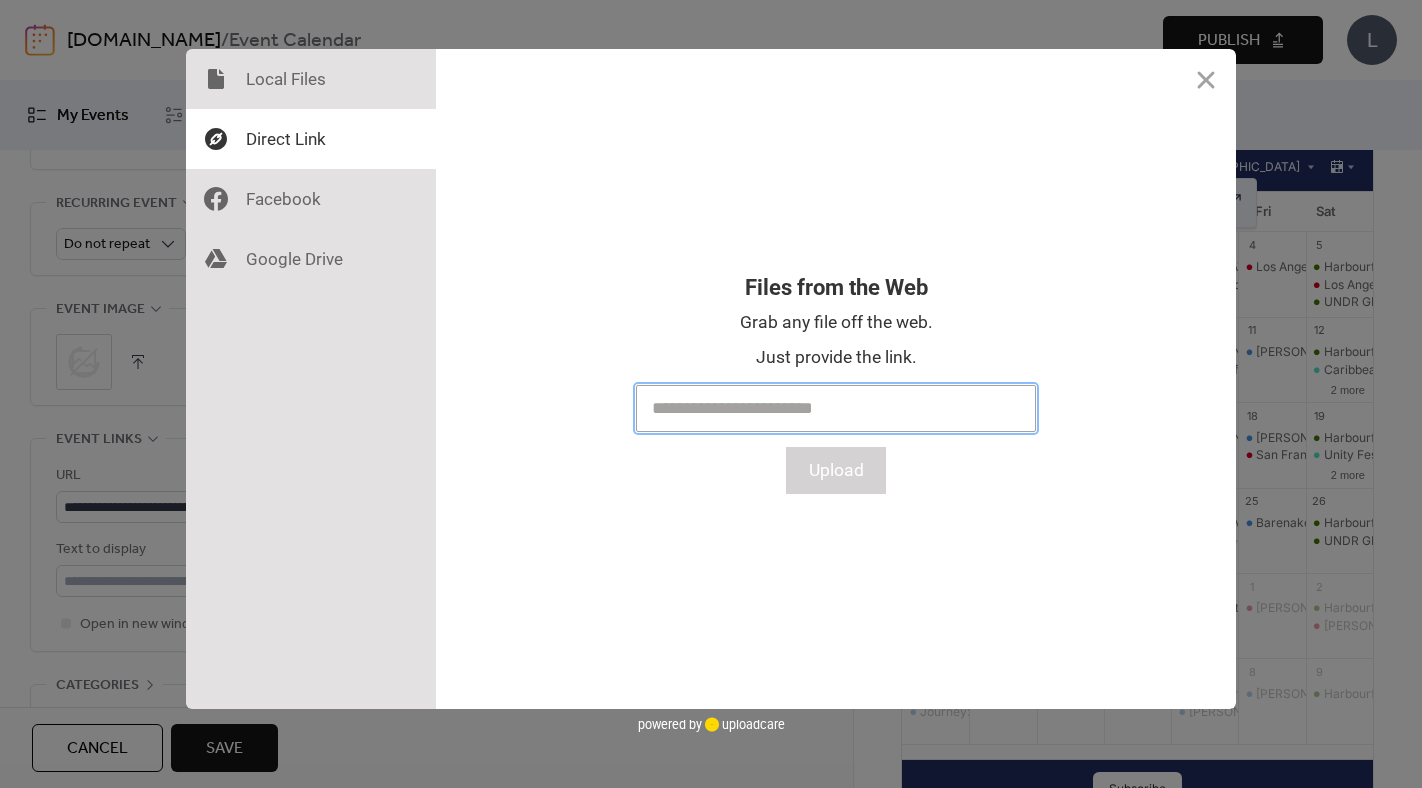paste on "**********" 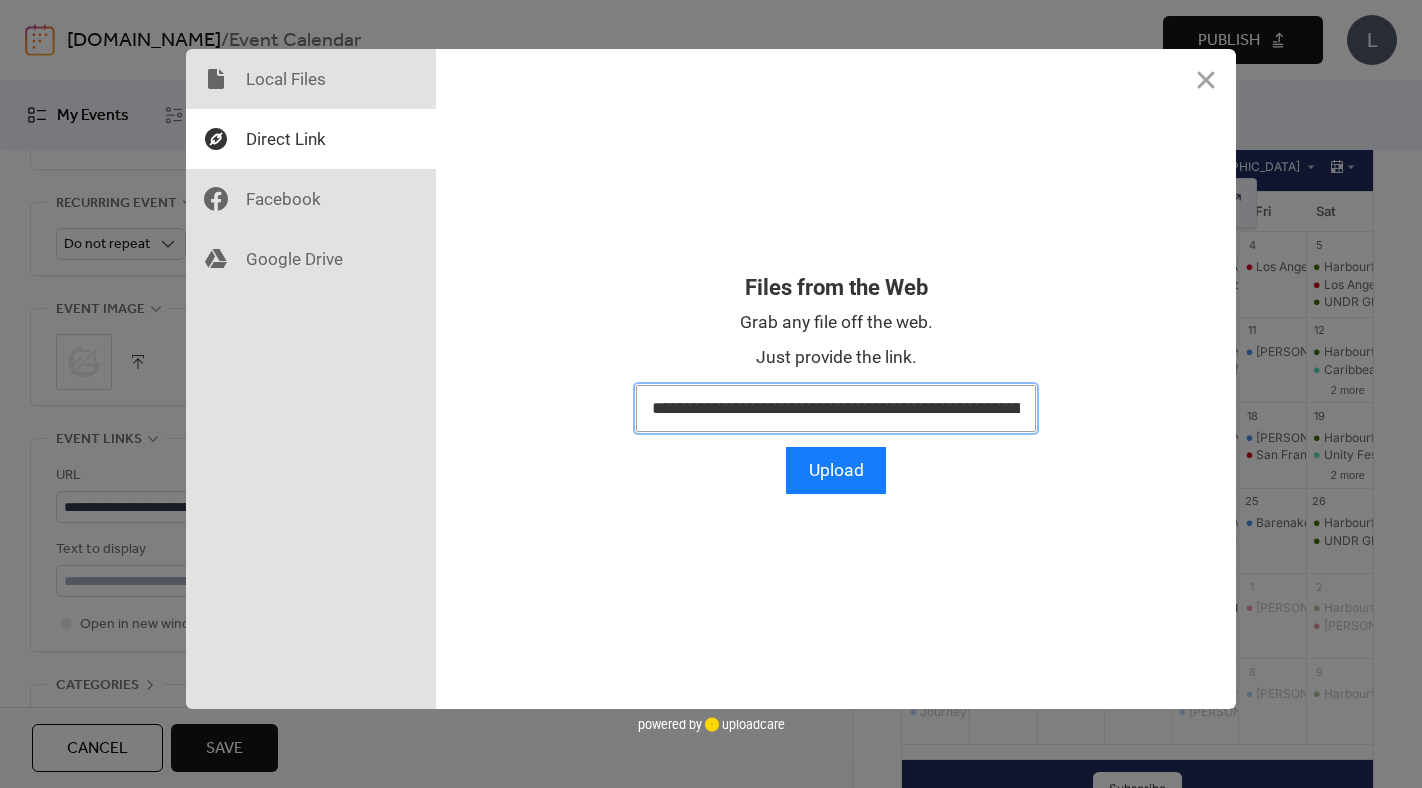 scroll, scrollTop: 0, scrollLeft: 662, axis: horizontal 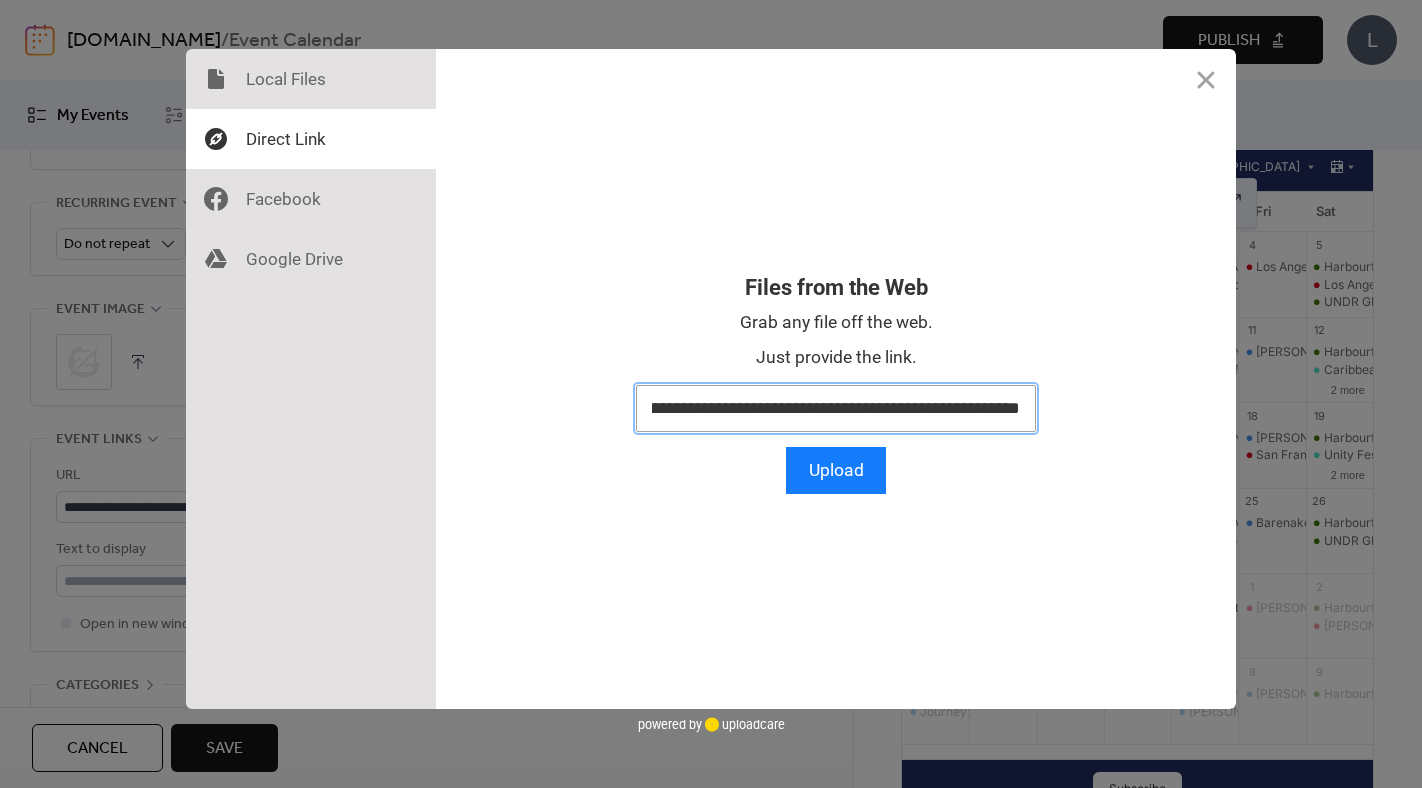 type on "**********" 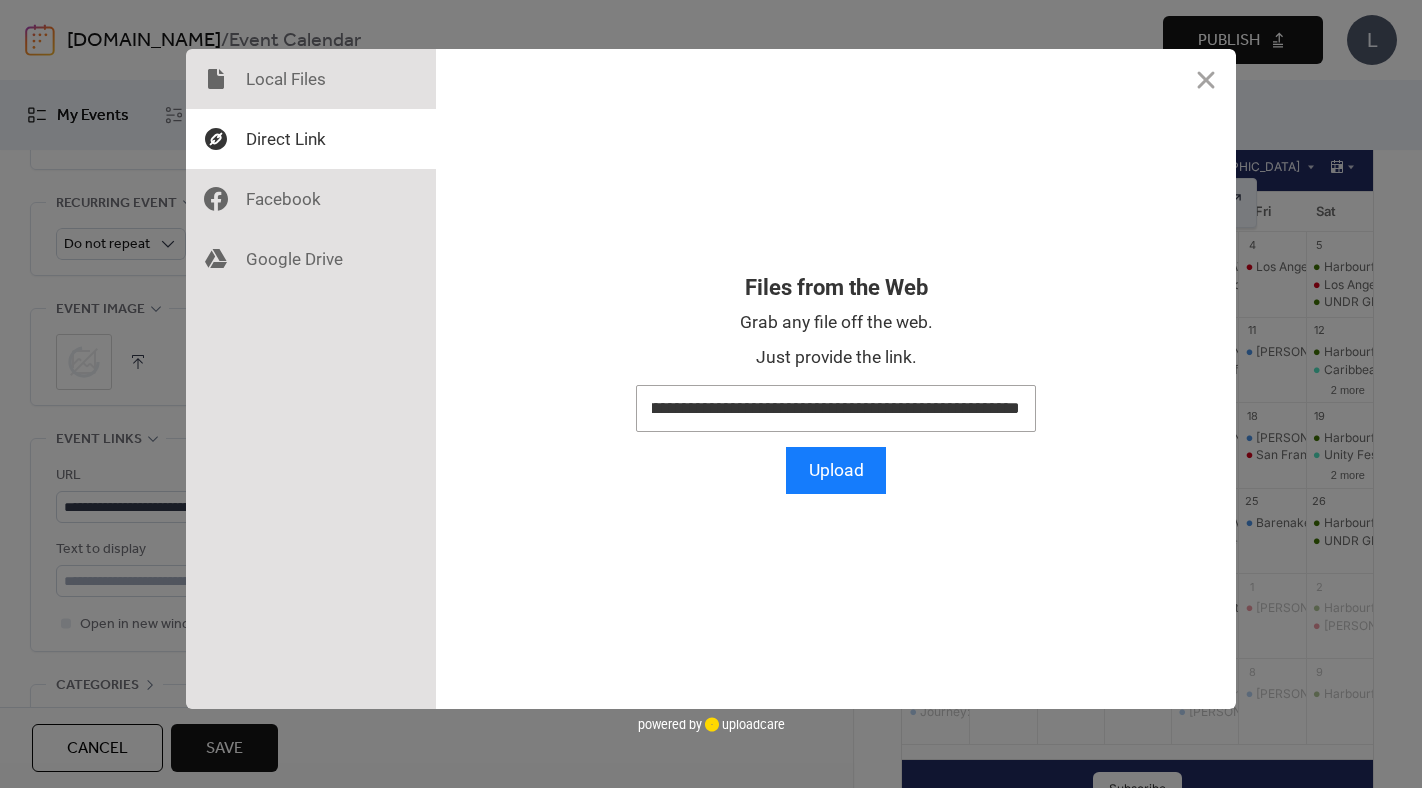 click on "**********" at bounding box center [836, 379] 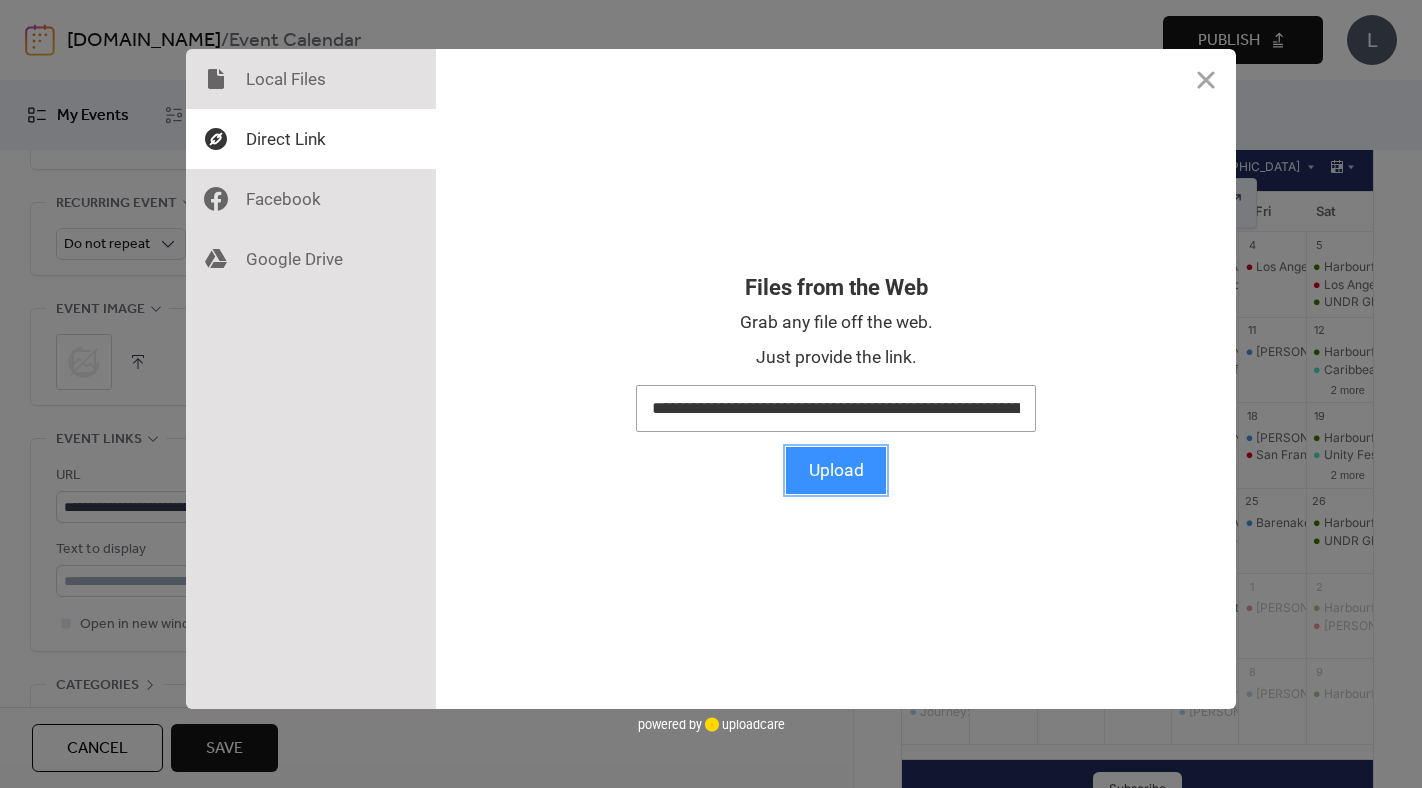 click on "Upload" at bounding box center [836, 470] 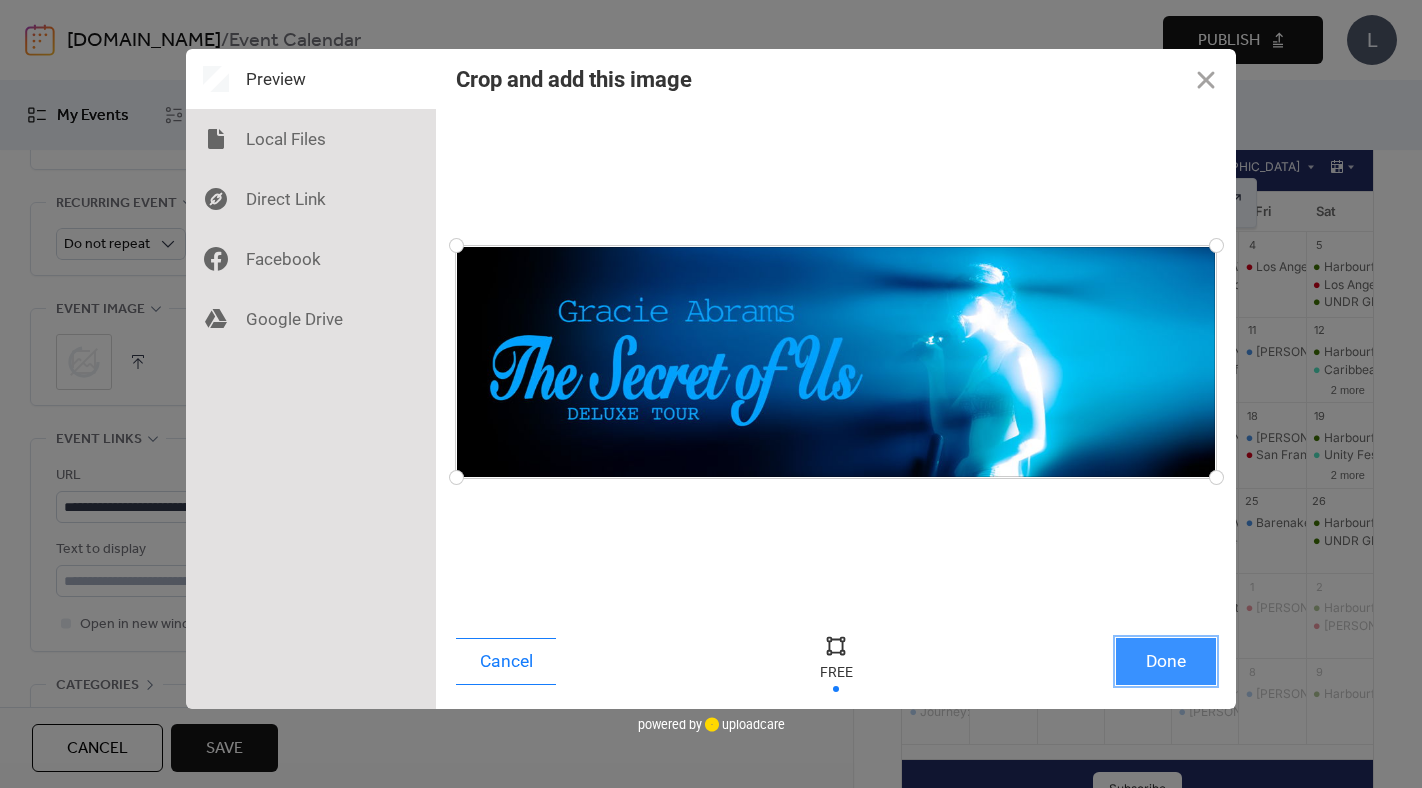 click on "Done" at bounding box center [1166, 661] 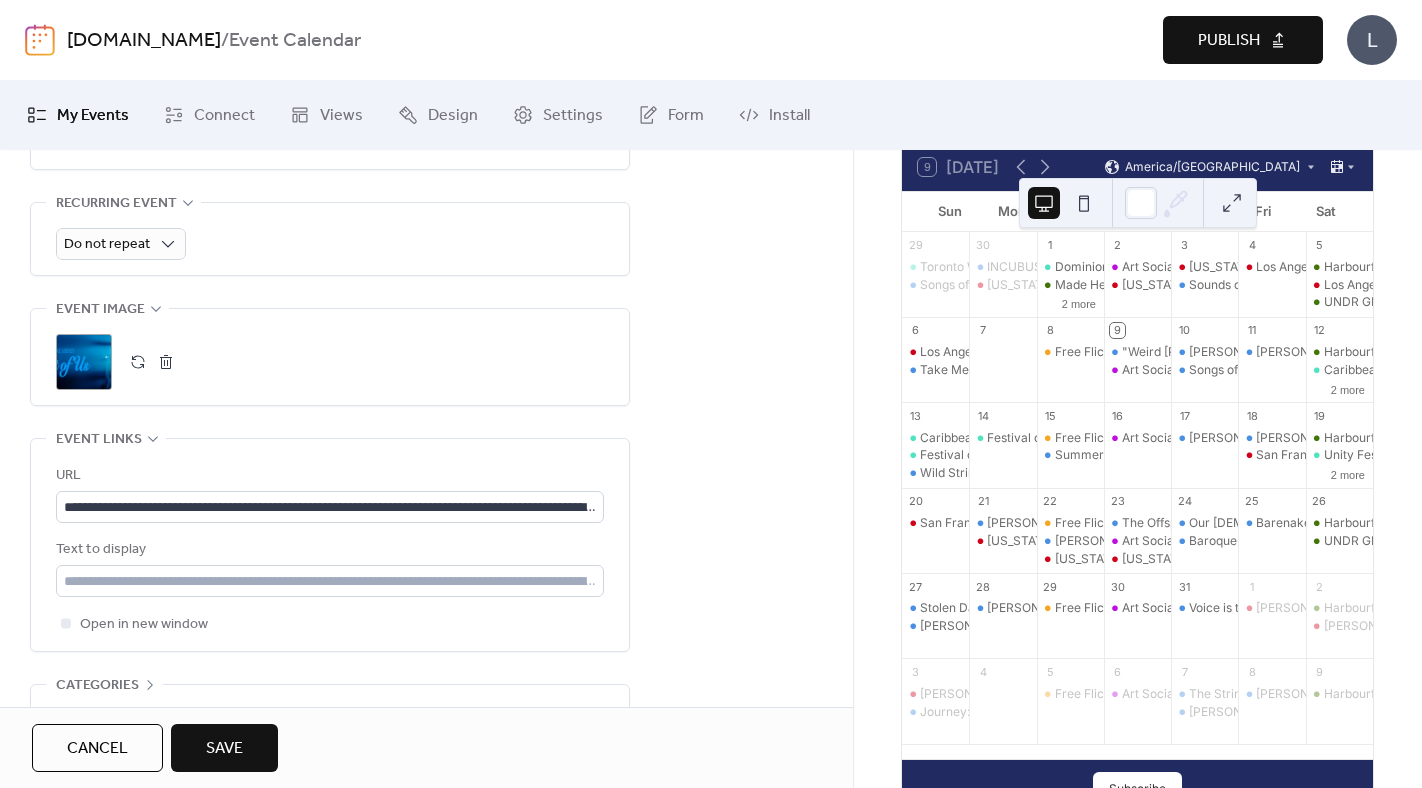 click on "Save" at bounding box center (224, 749) 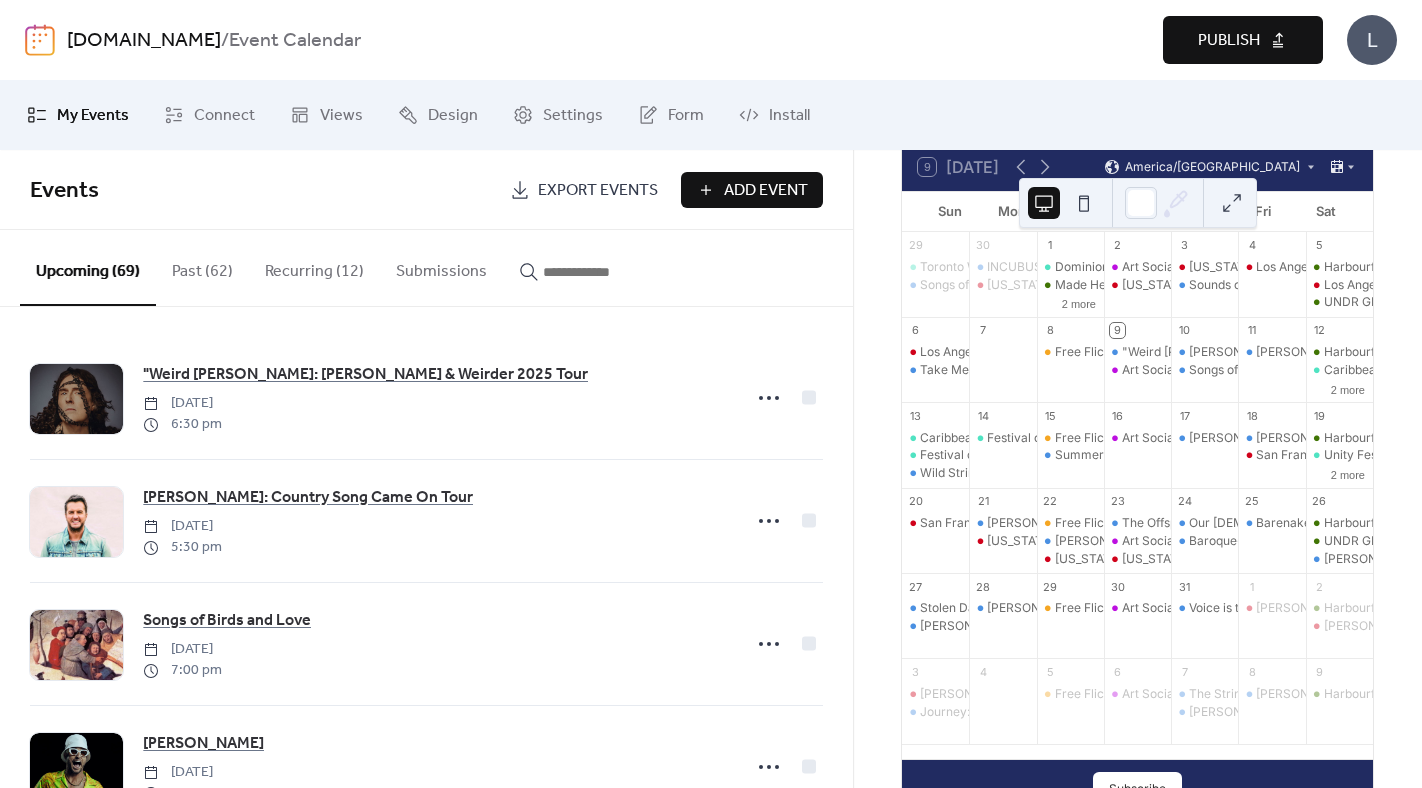 click on "Add Event" at bounding box center [766, 191] 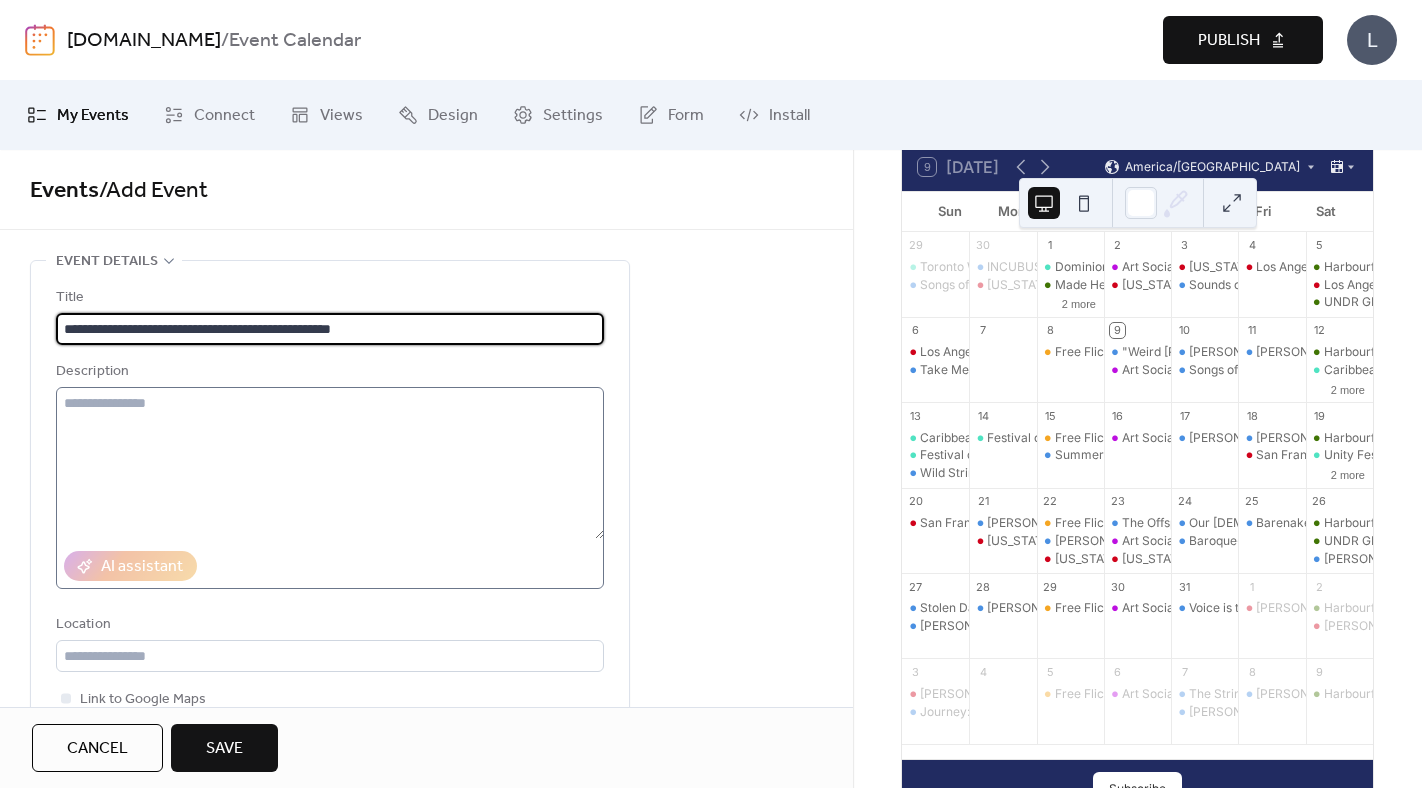 type on "**********" 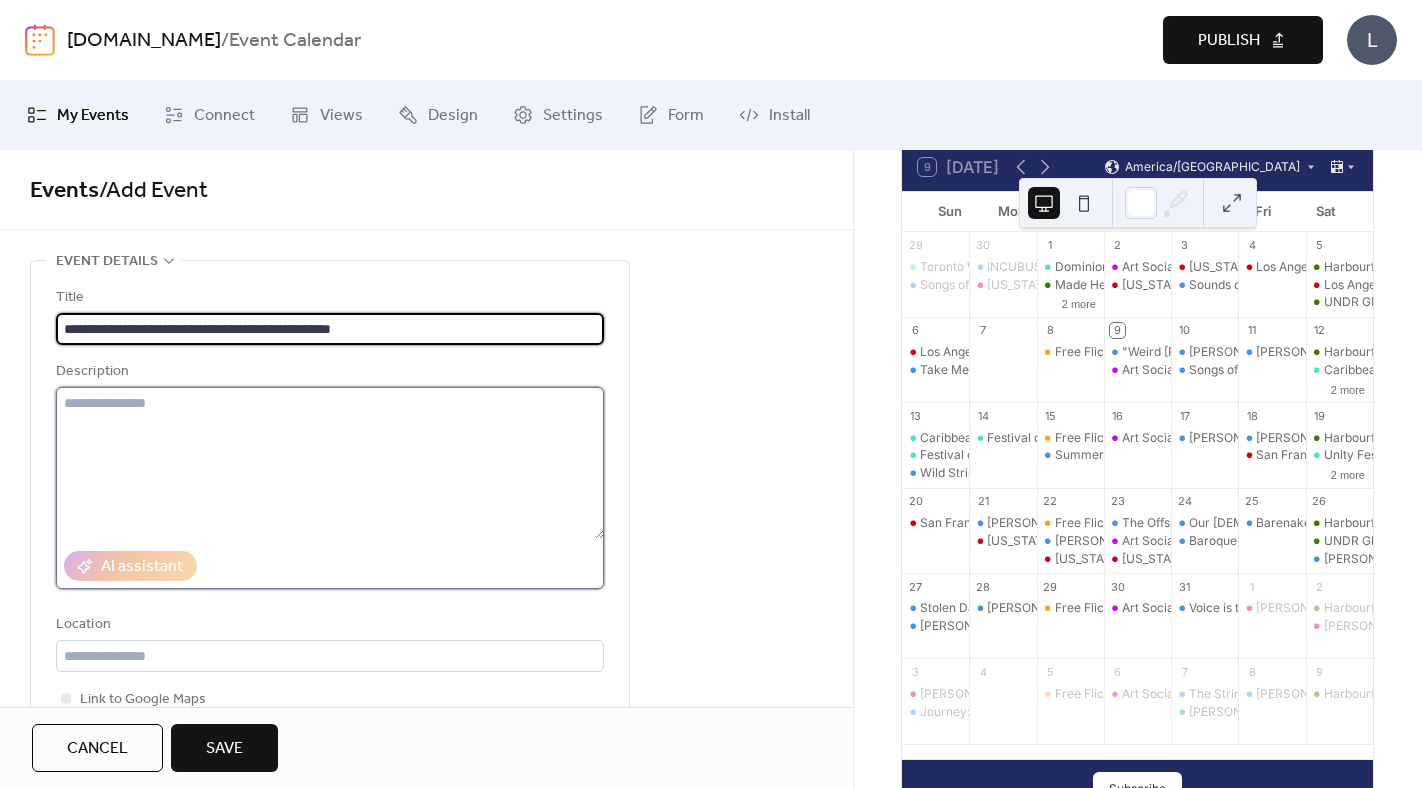 click at bounding box center [330, 463] 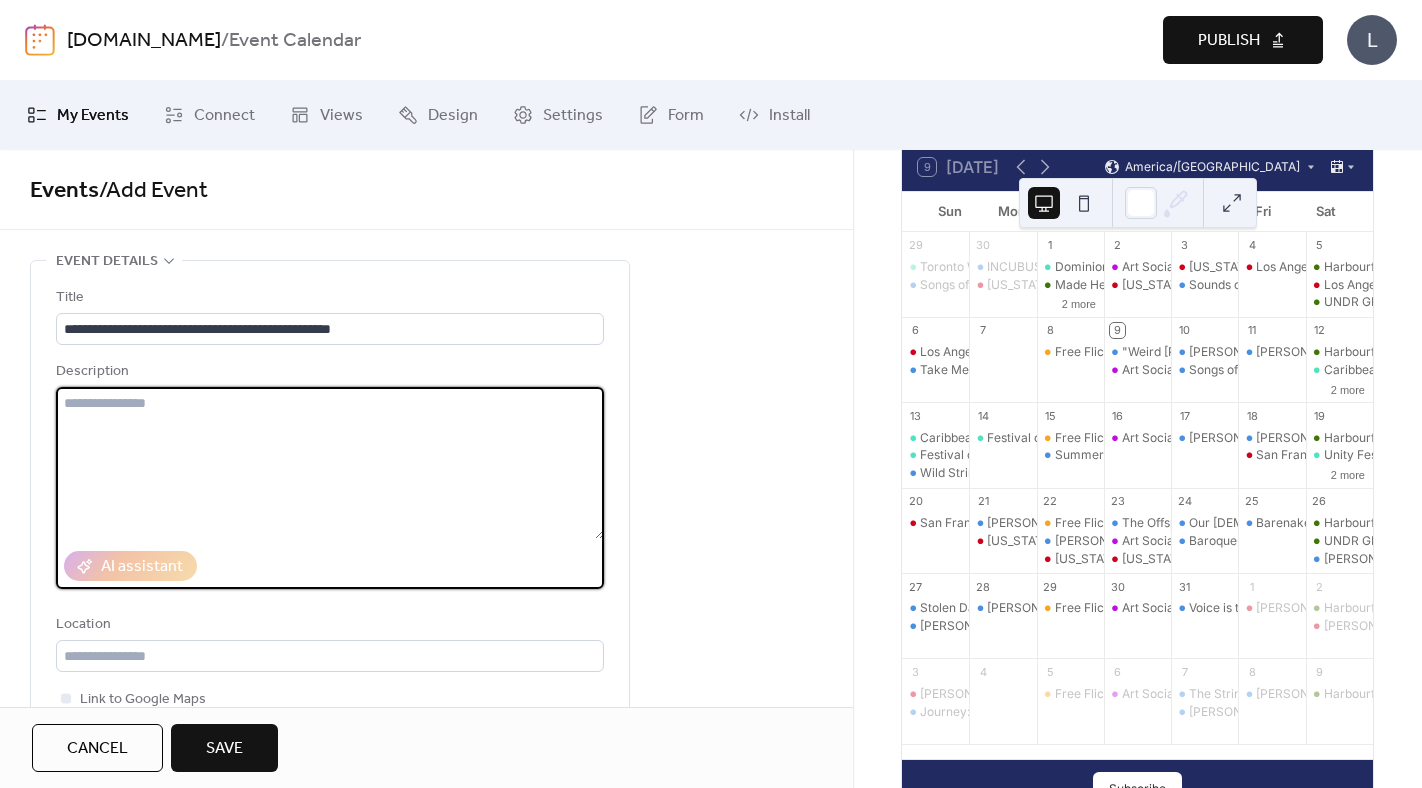paste on "**********" 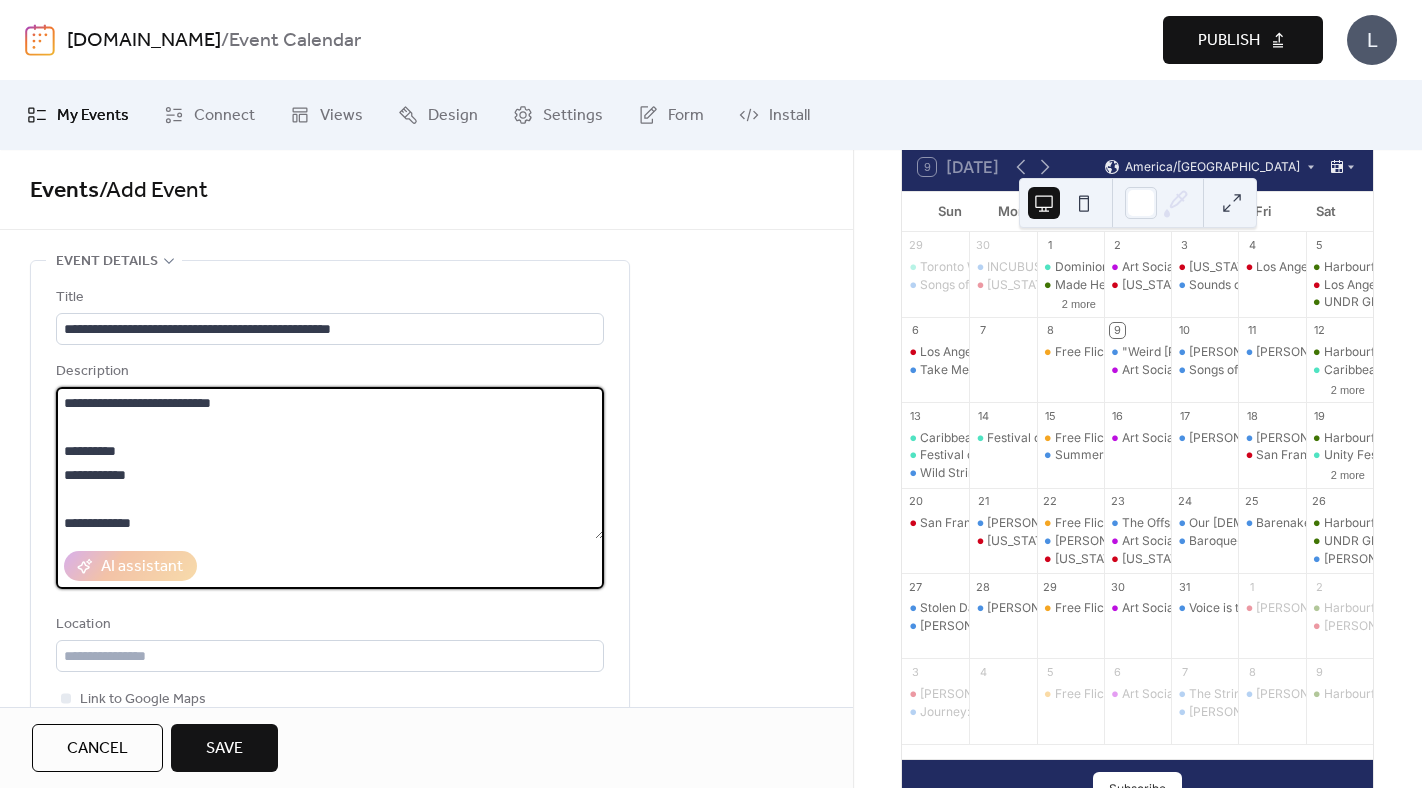 scroll, scrollTop: 21, scrollLeft: 0, axis: vertical 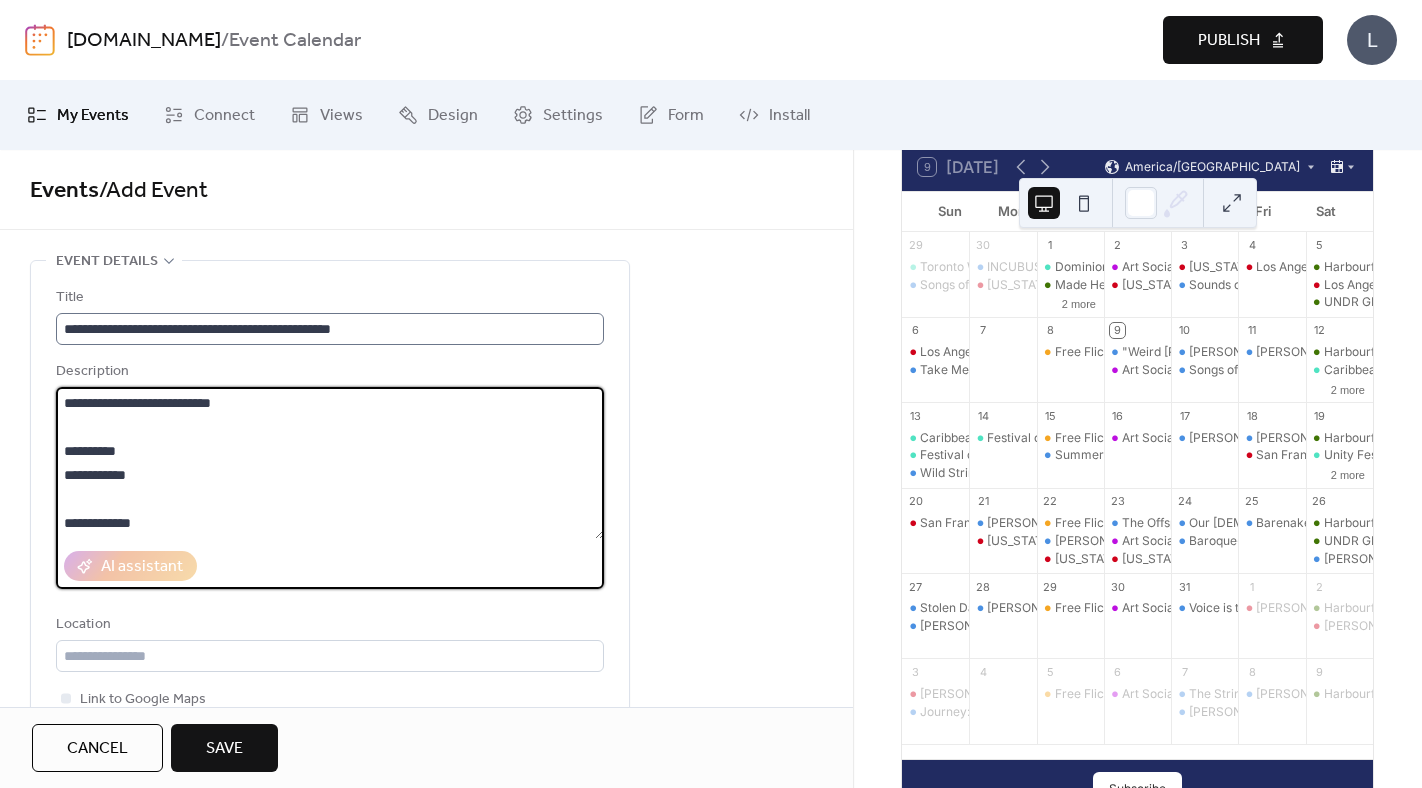 paste on "**********" 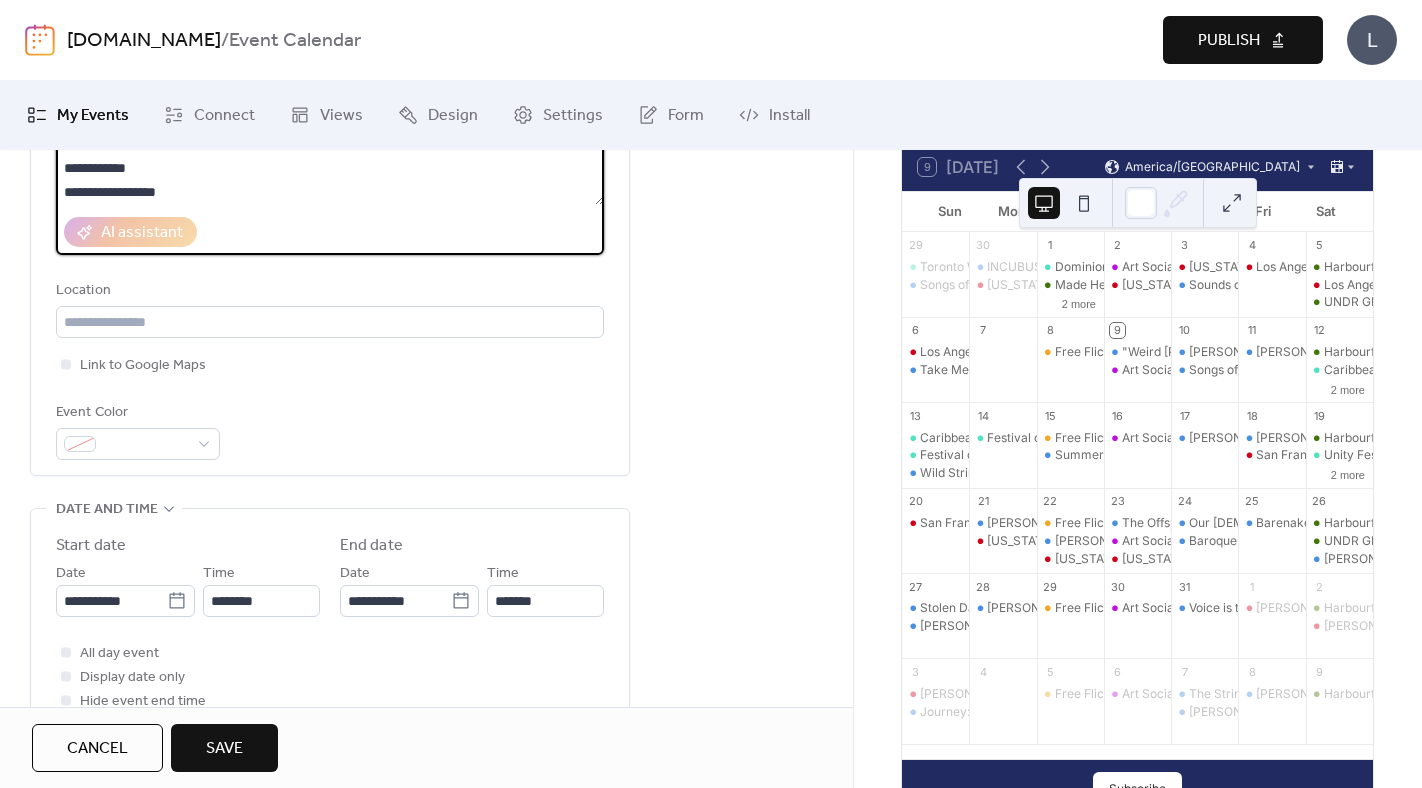scroll, scrollTop: 342, scrollLeft: 0, axis: vertical 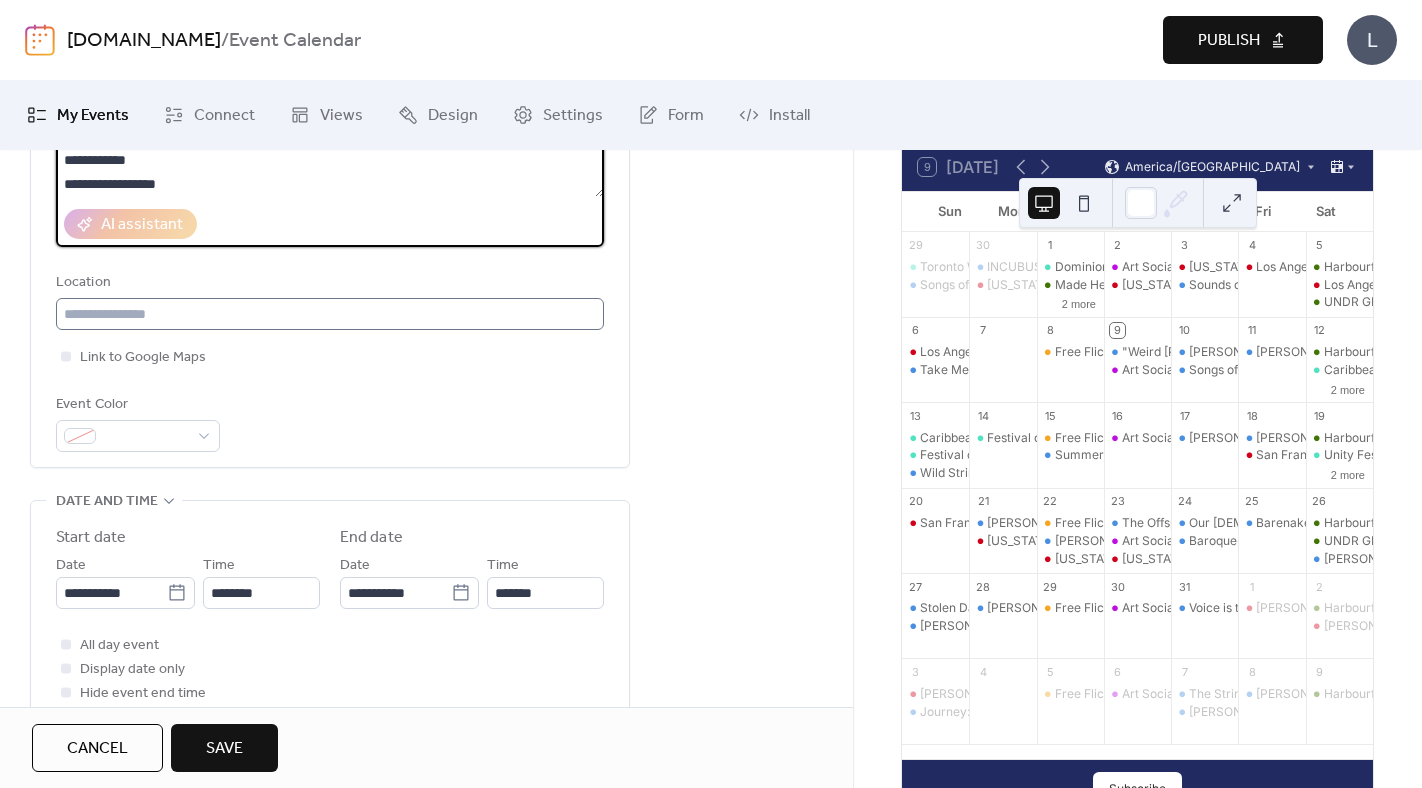 type on "**********" 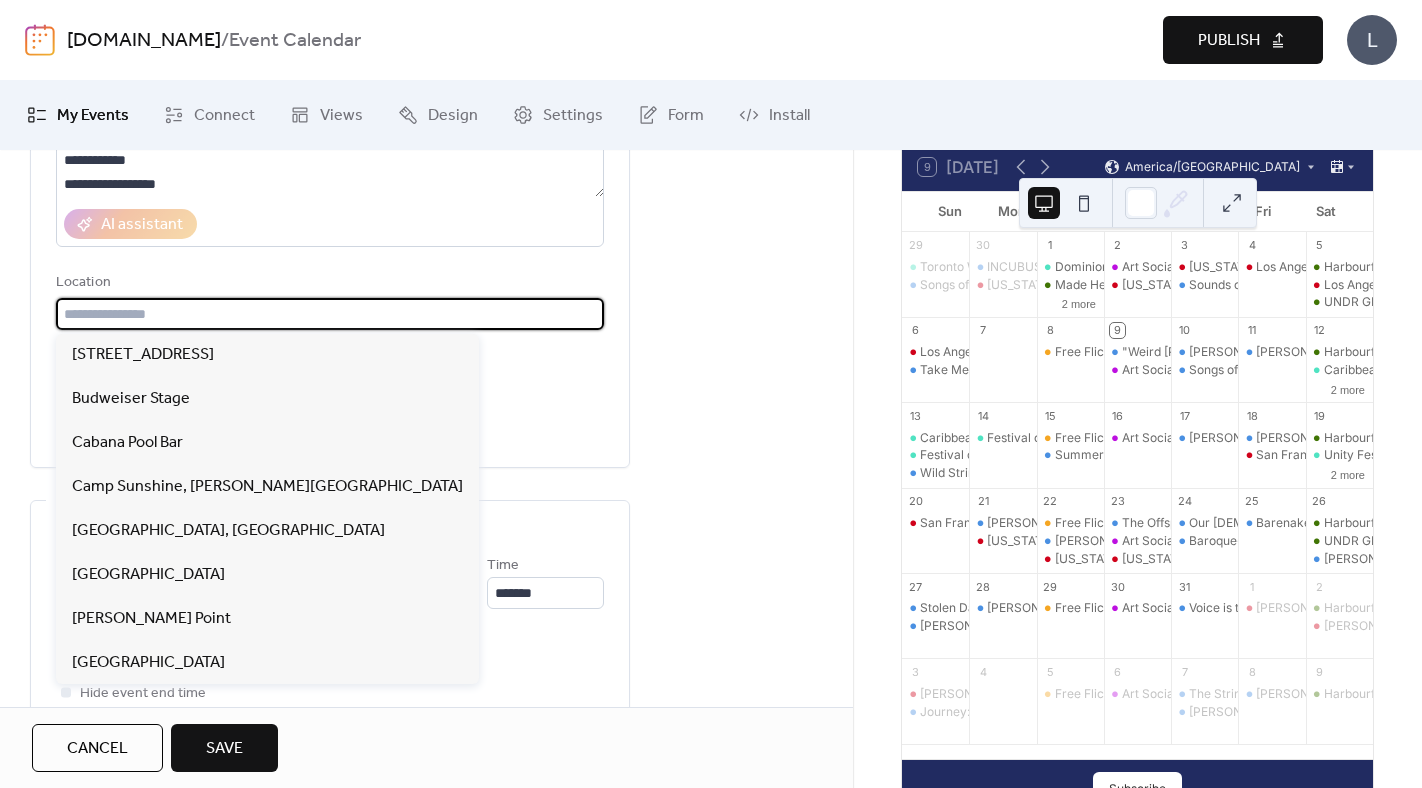 click at bounding box center [330, 314] 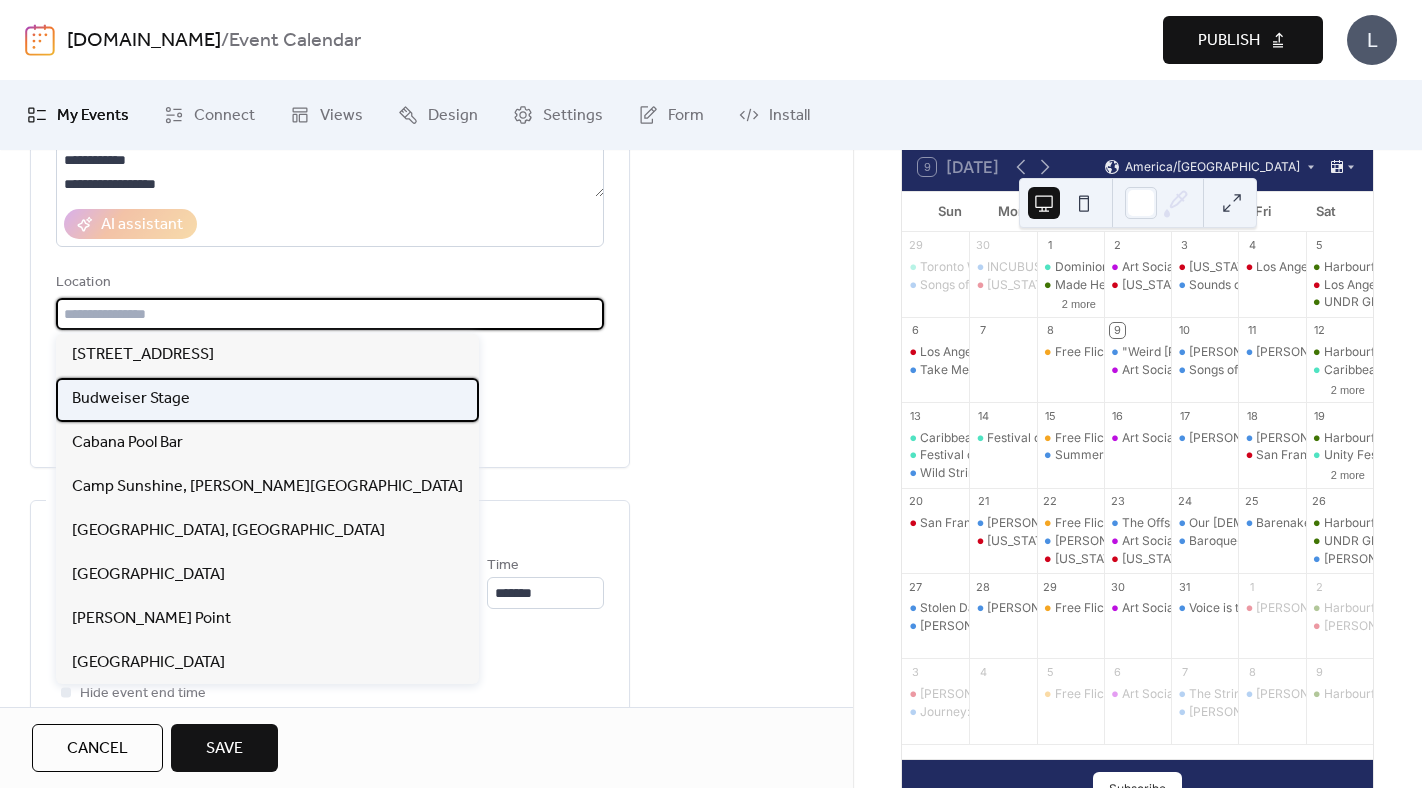 click on "Budweiser Stage" at bounding box center (131, 399) 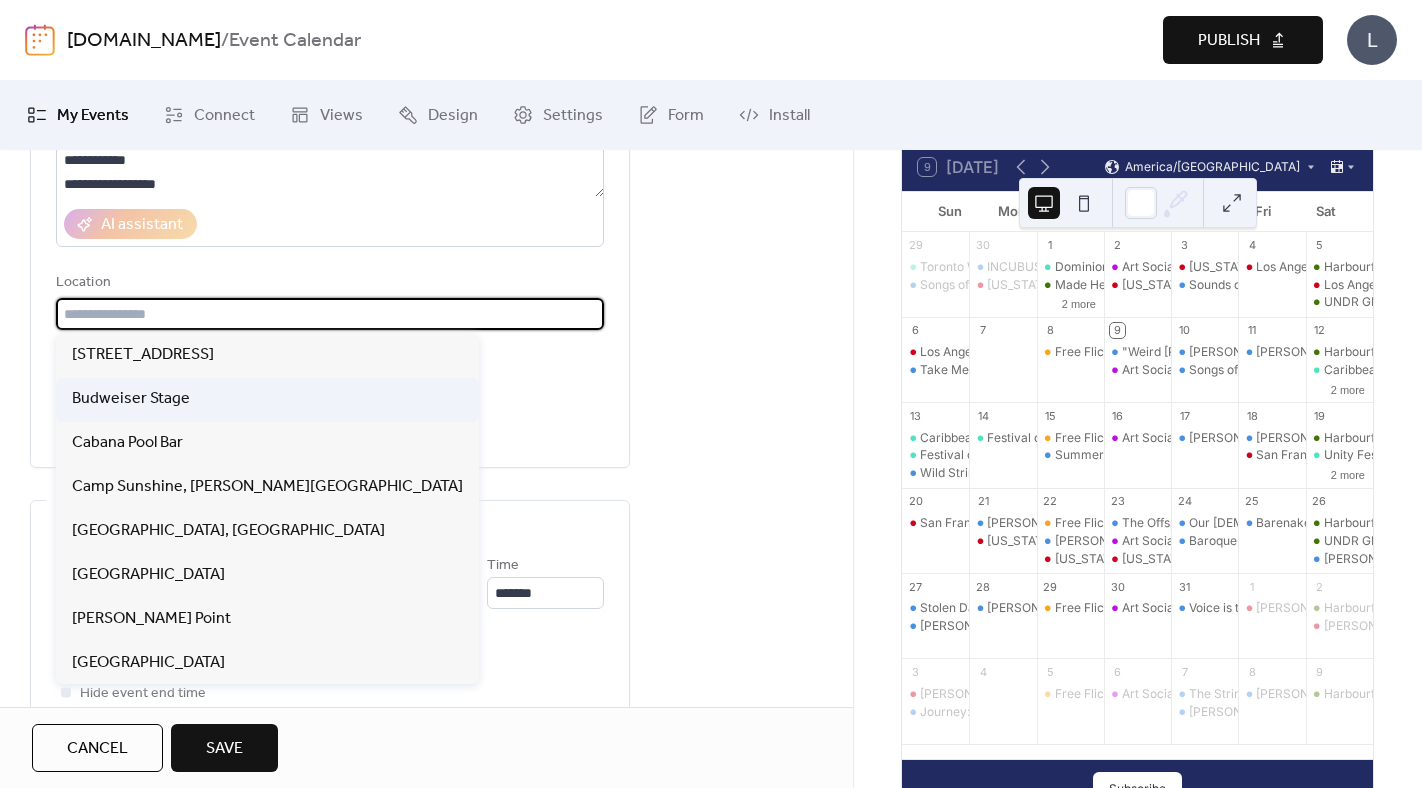 type on "**********" 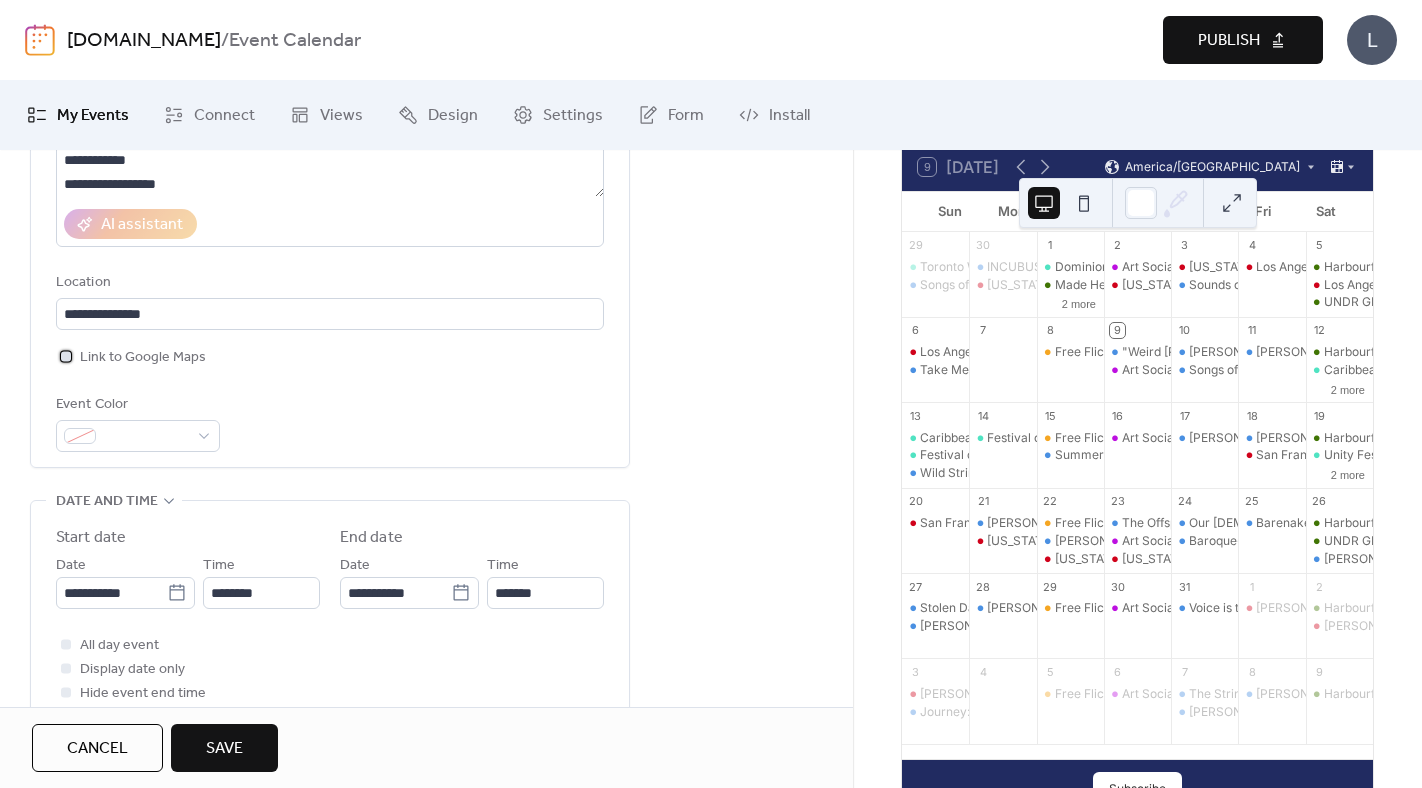 click on "Link to Google Maps" at bounding box center (131, 357) 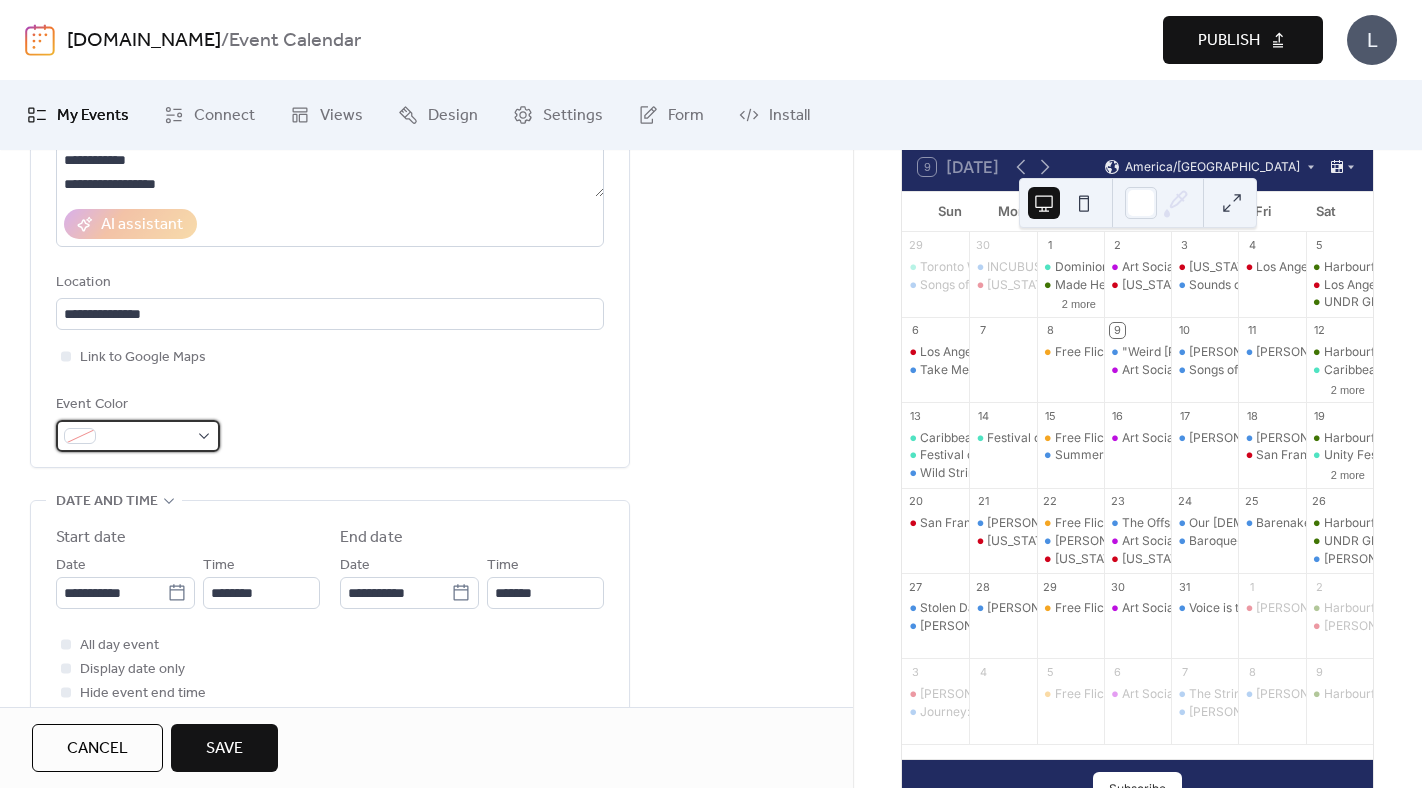 click at bounding box center (146, 437) 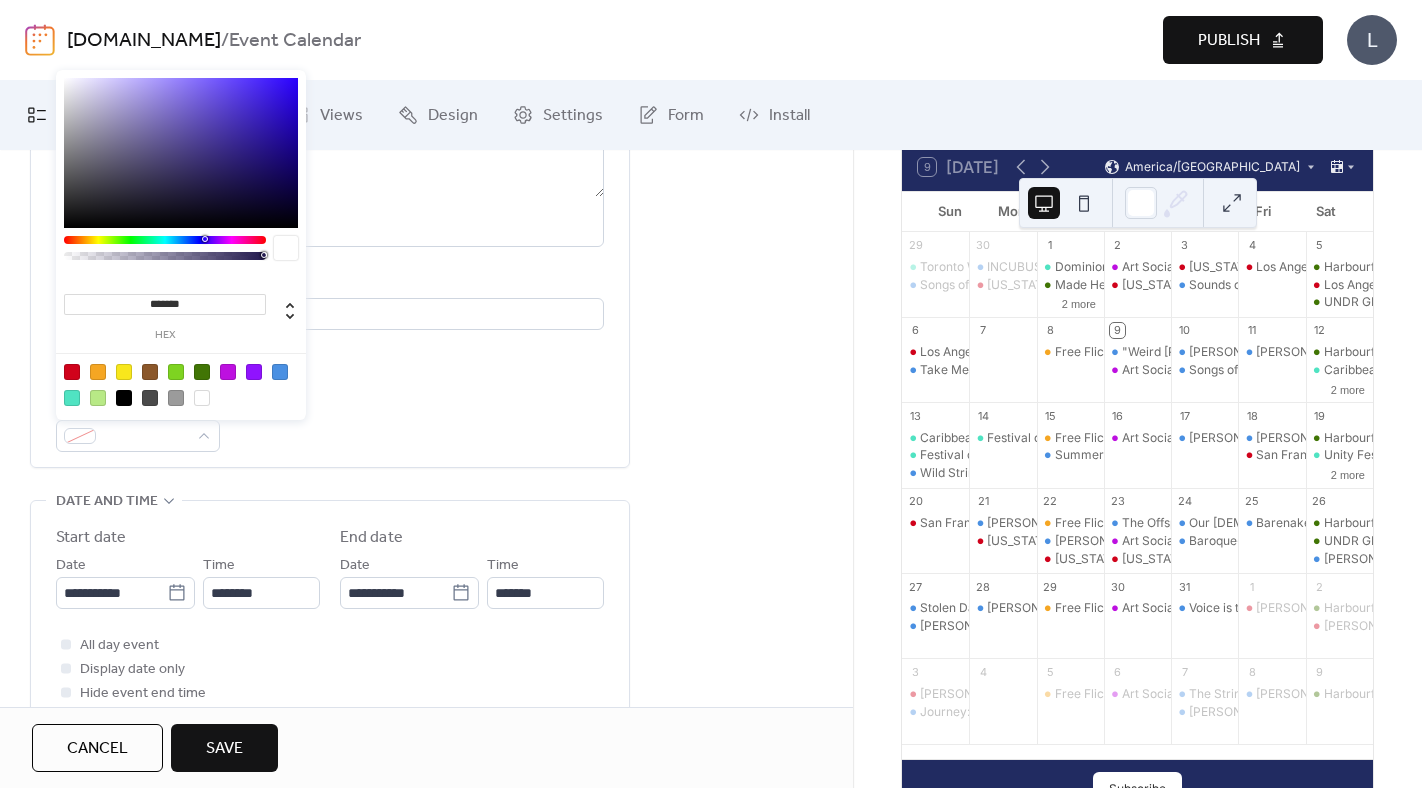 click at bounding box center [280, 372] 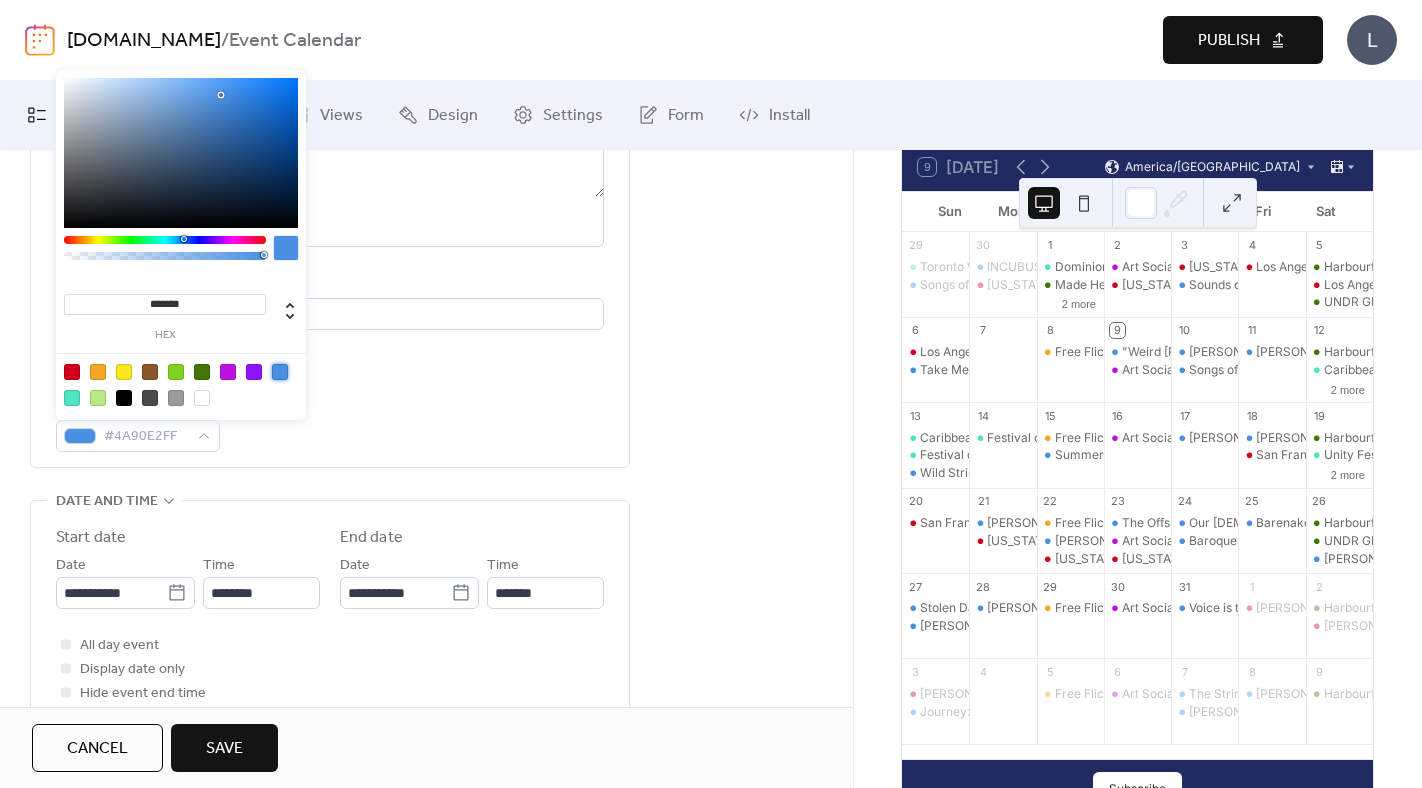 click on "**********" at bounding box center [330, 198] 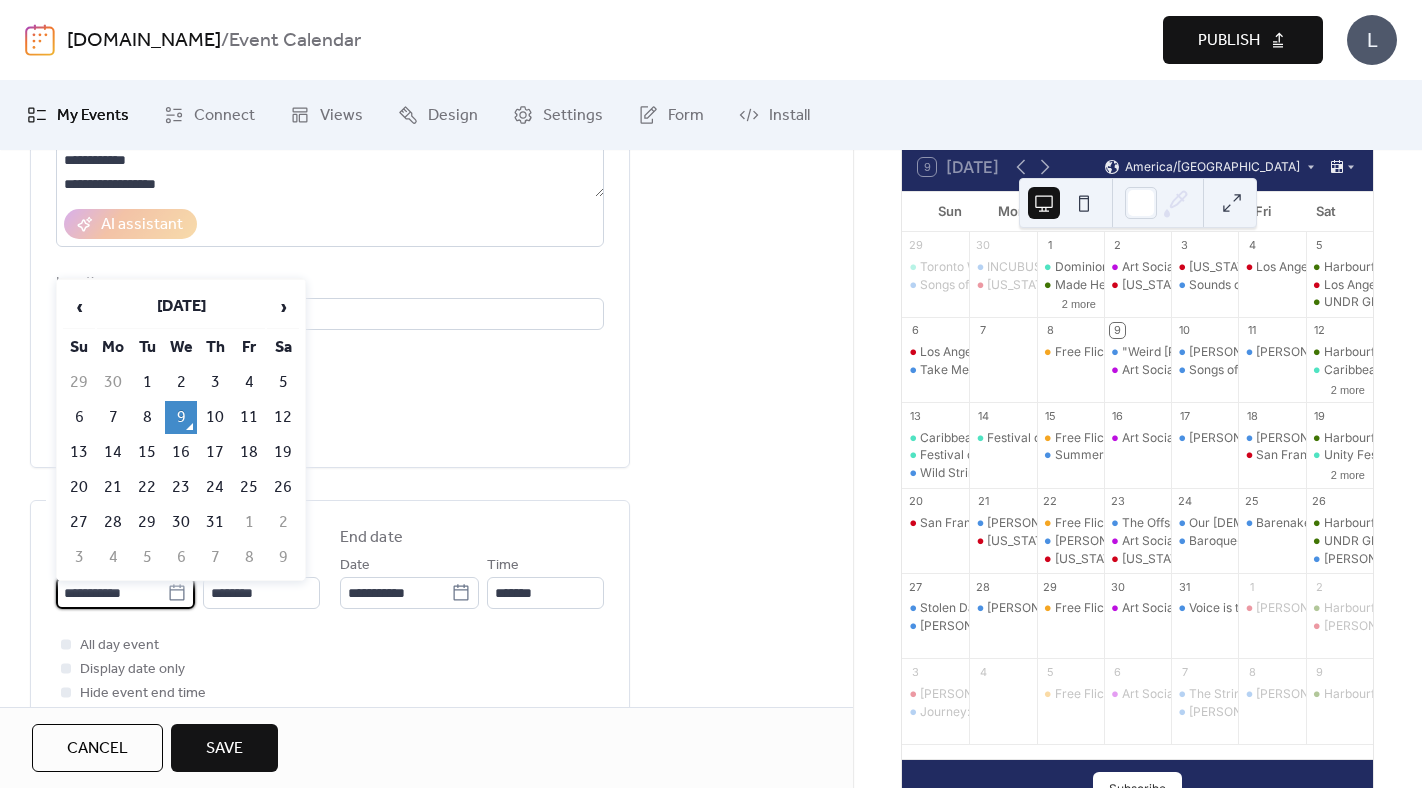 click on "**********" at bounding box center [111, 593] 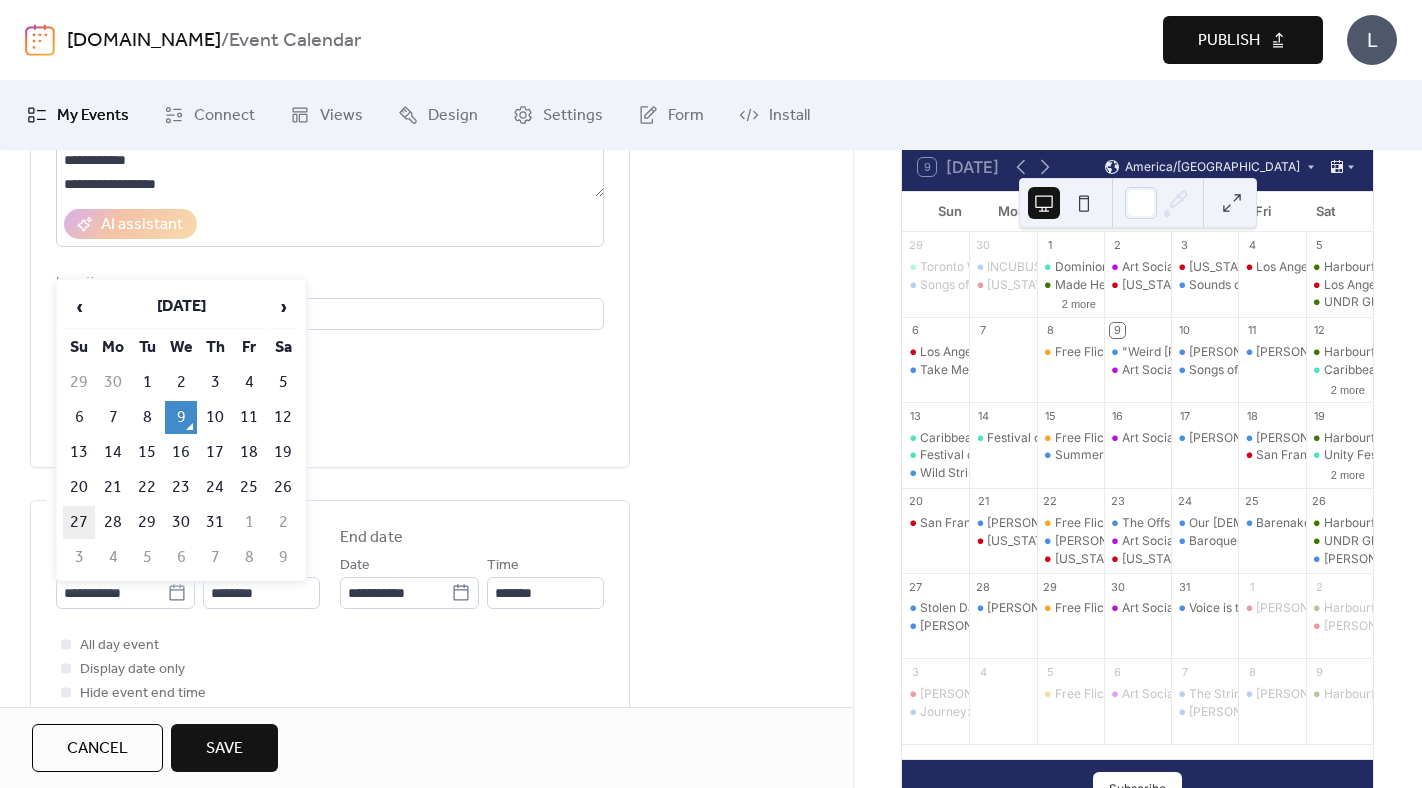 click on "27" at bounding box center [79, 522] 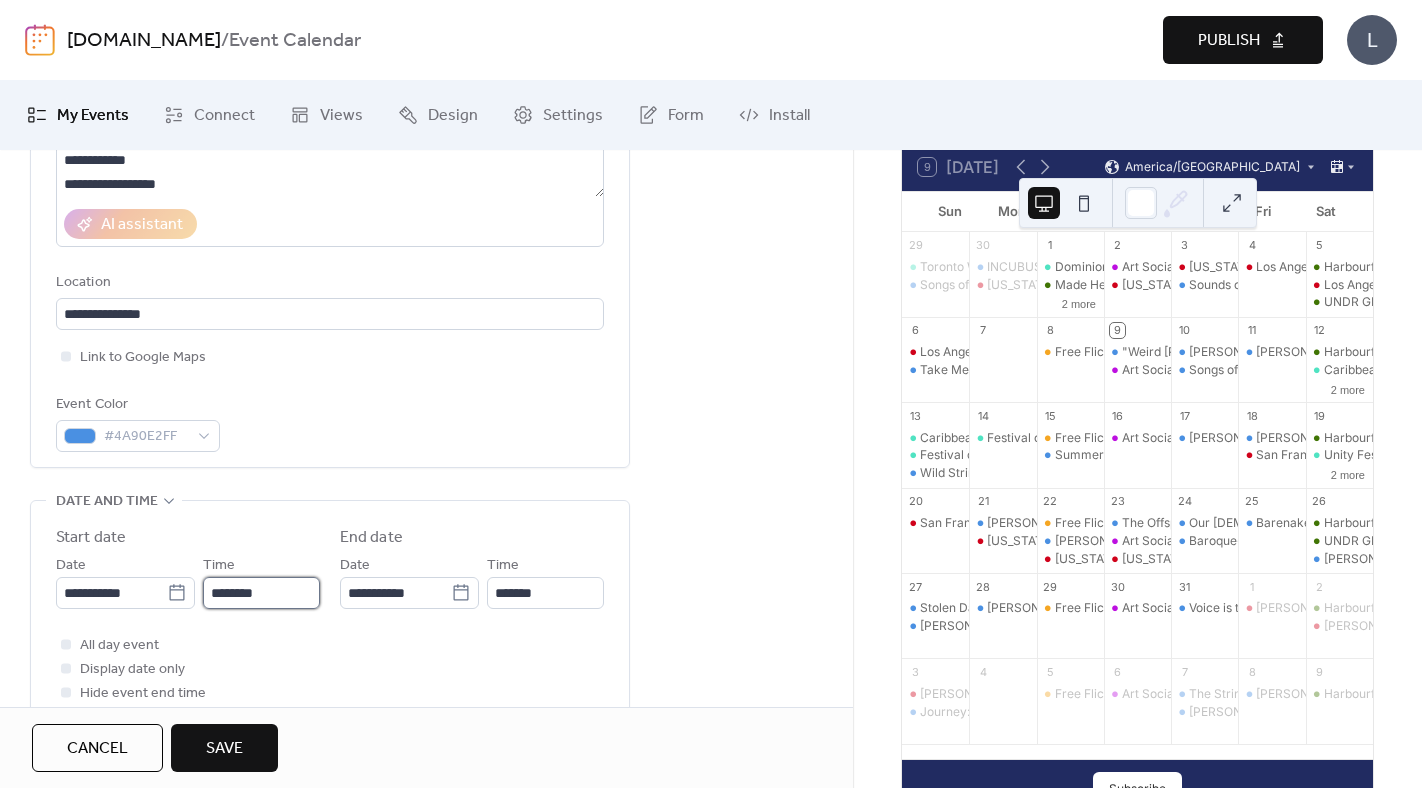click on "********" at bounding box center (261, 593) 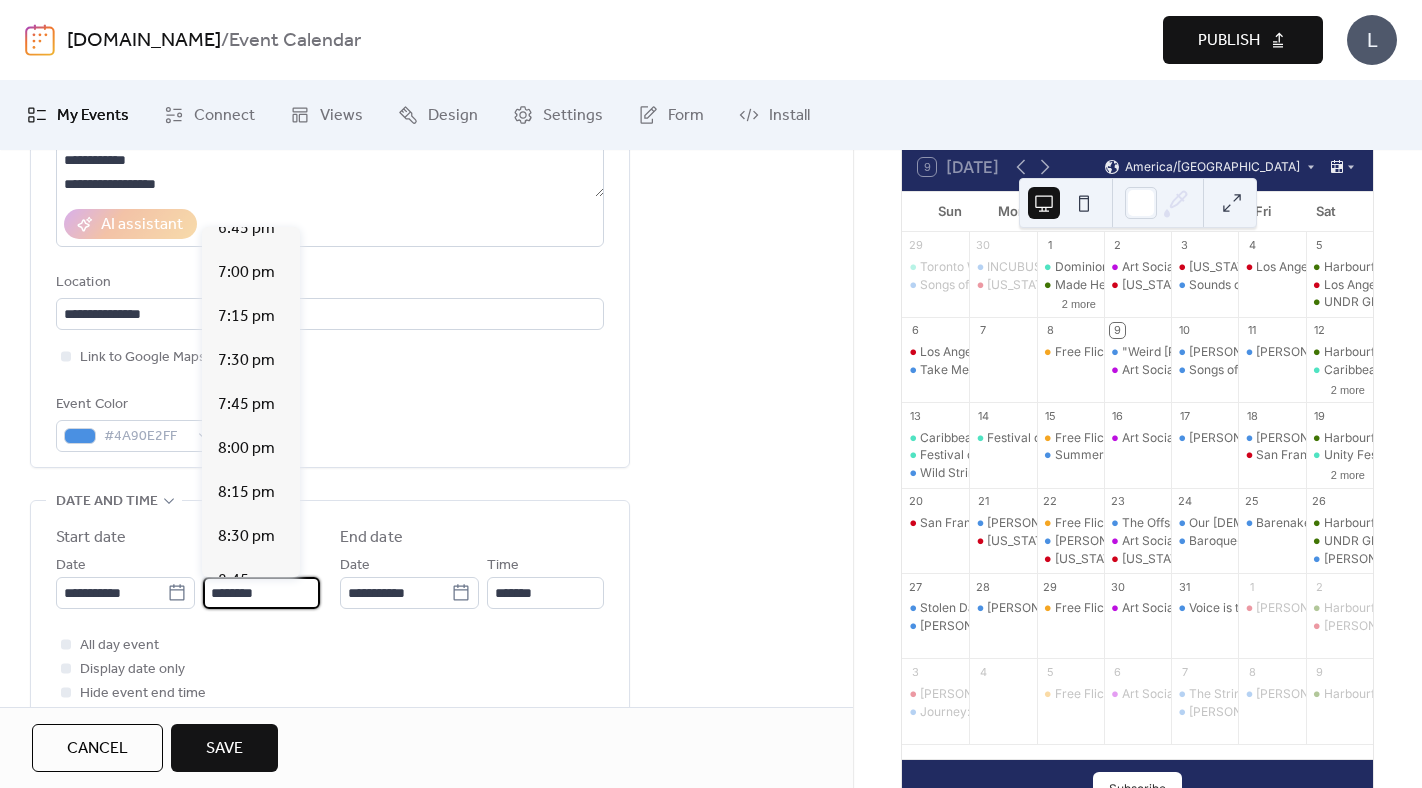 scroll, scrollTop: 3330, scrollLeft: 0, axis: vertical 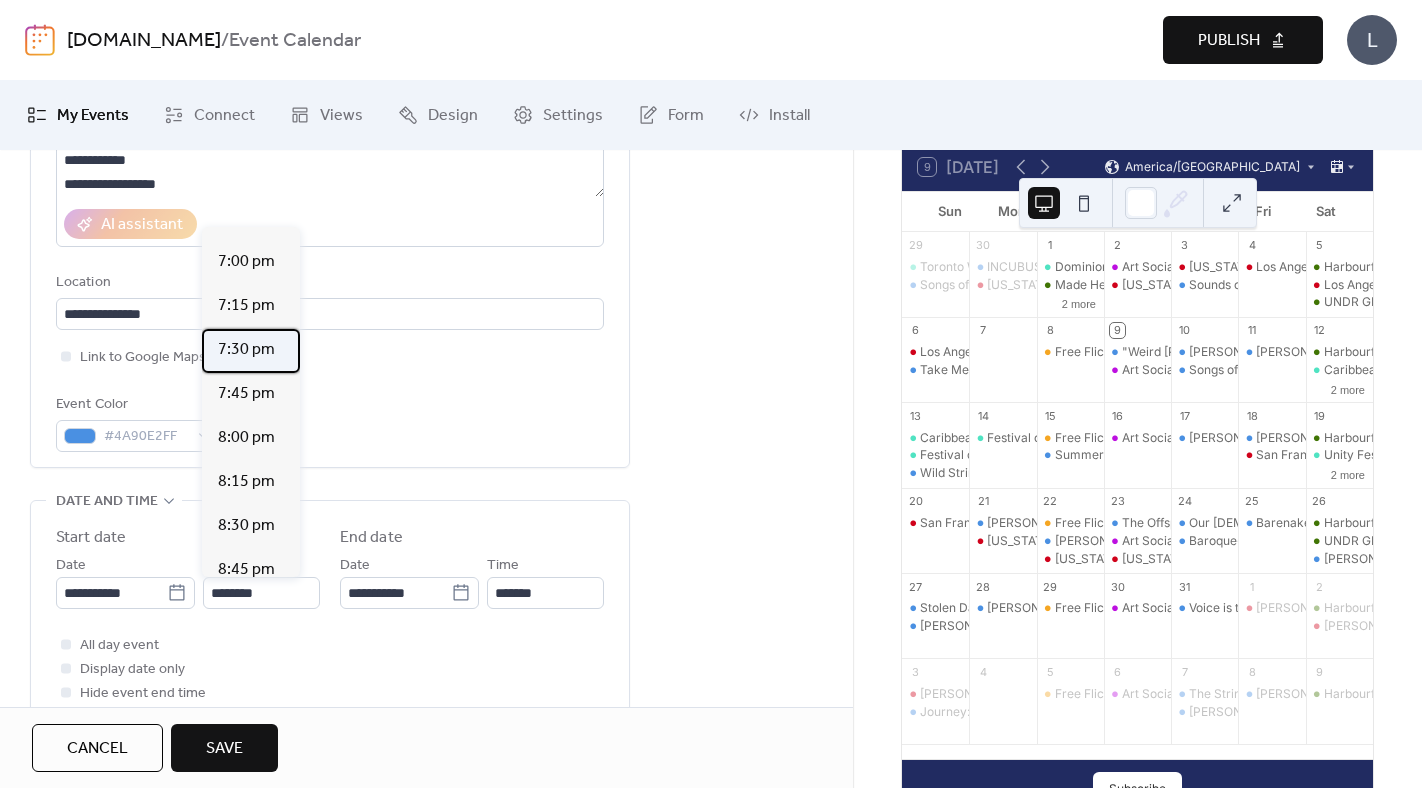 click on "7:30 pm" at bounding box center [246, 350] 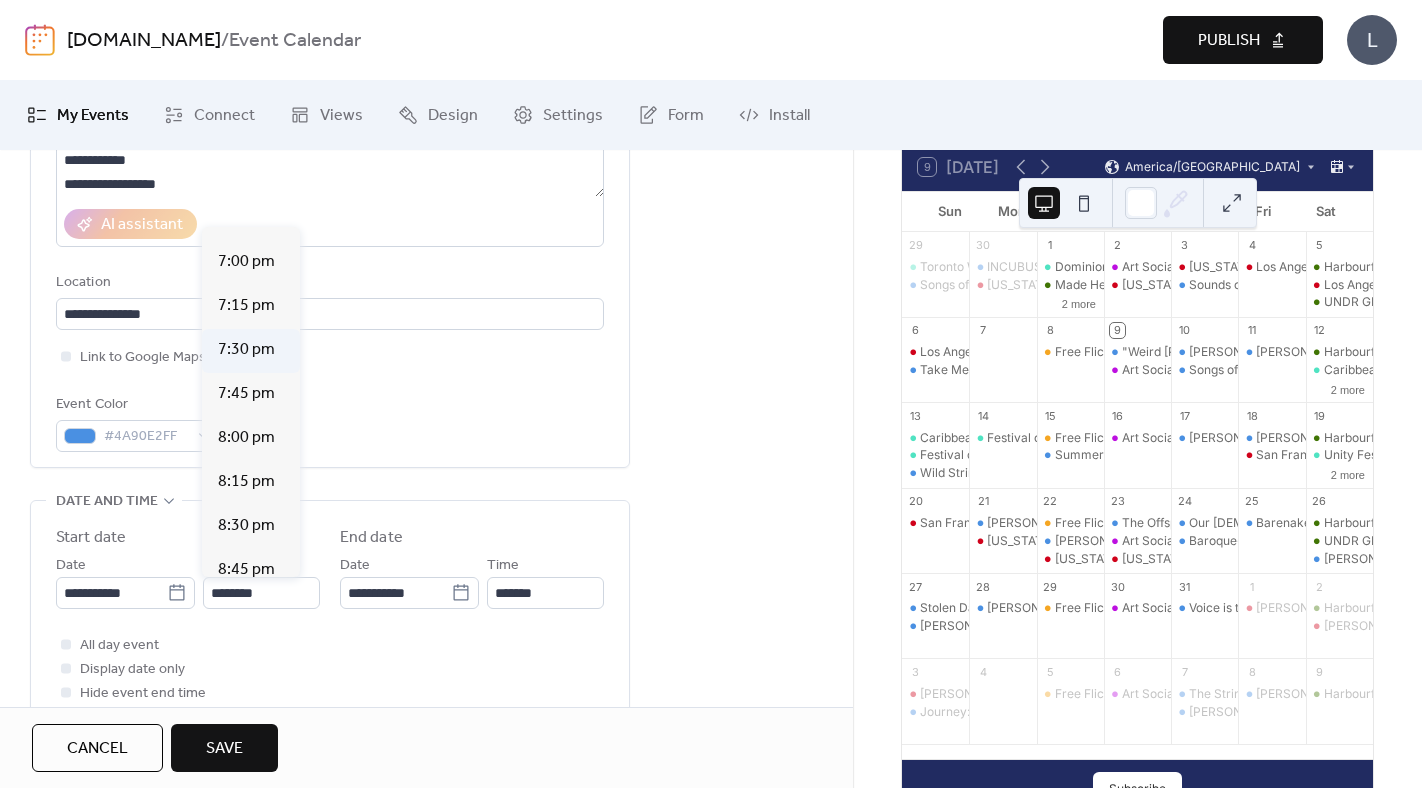 type on "*******" 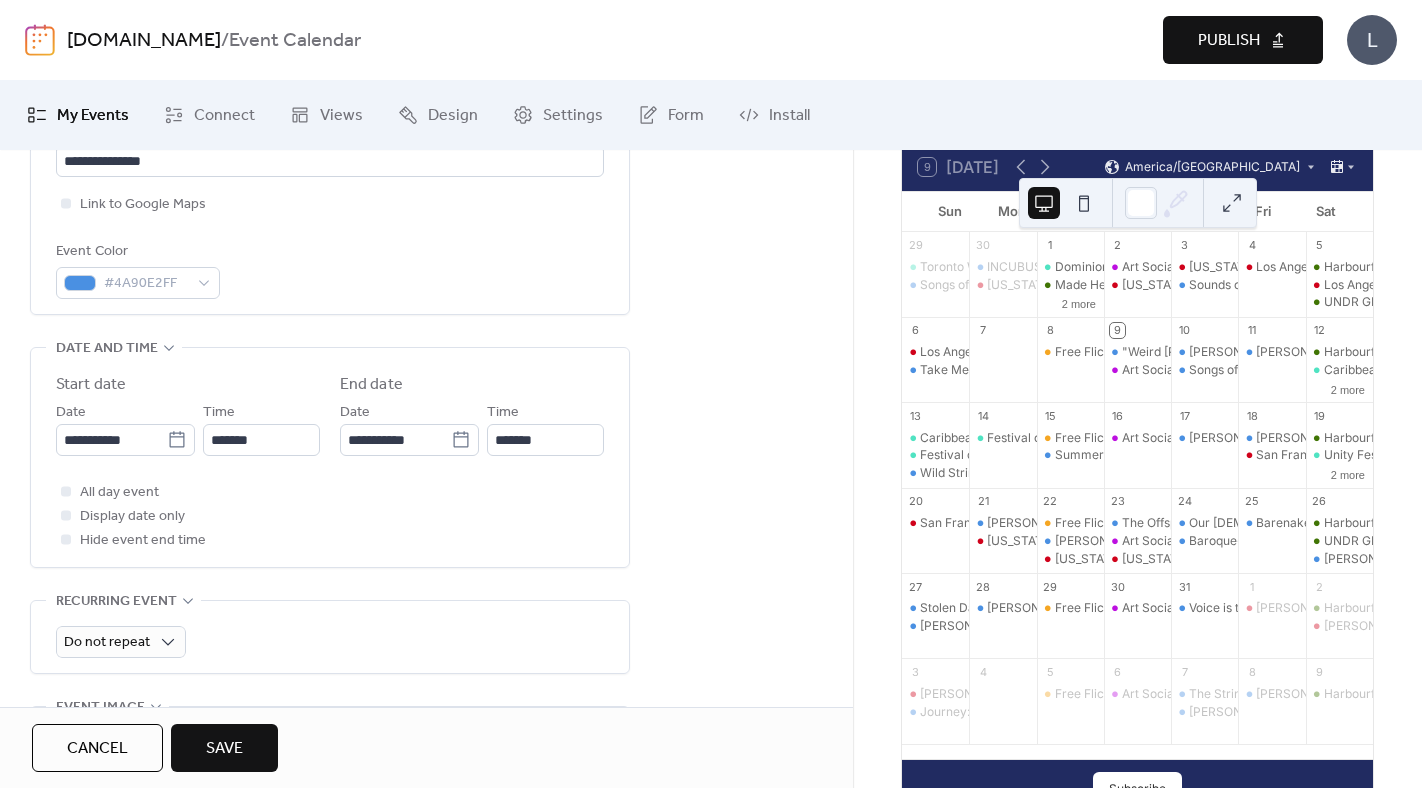 scroll, scrollTop: 567, scrollLeft: 0, axis: vertical 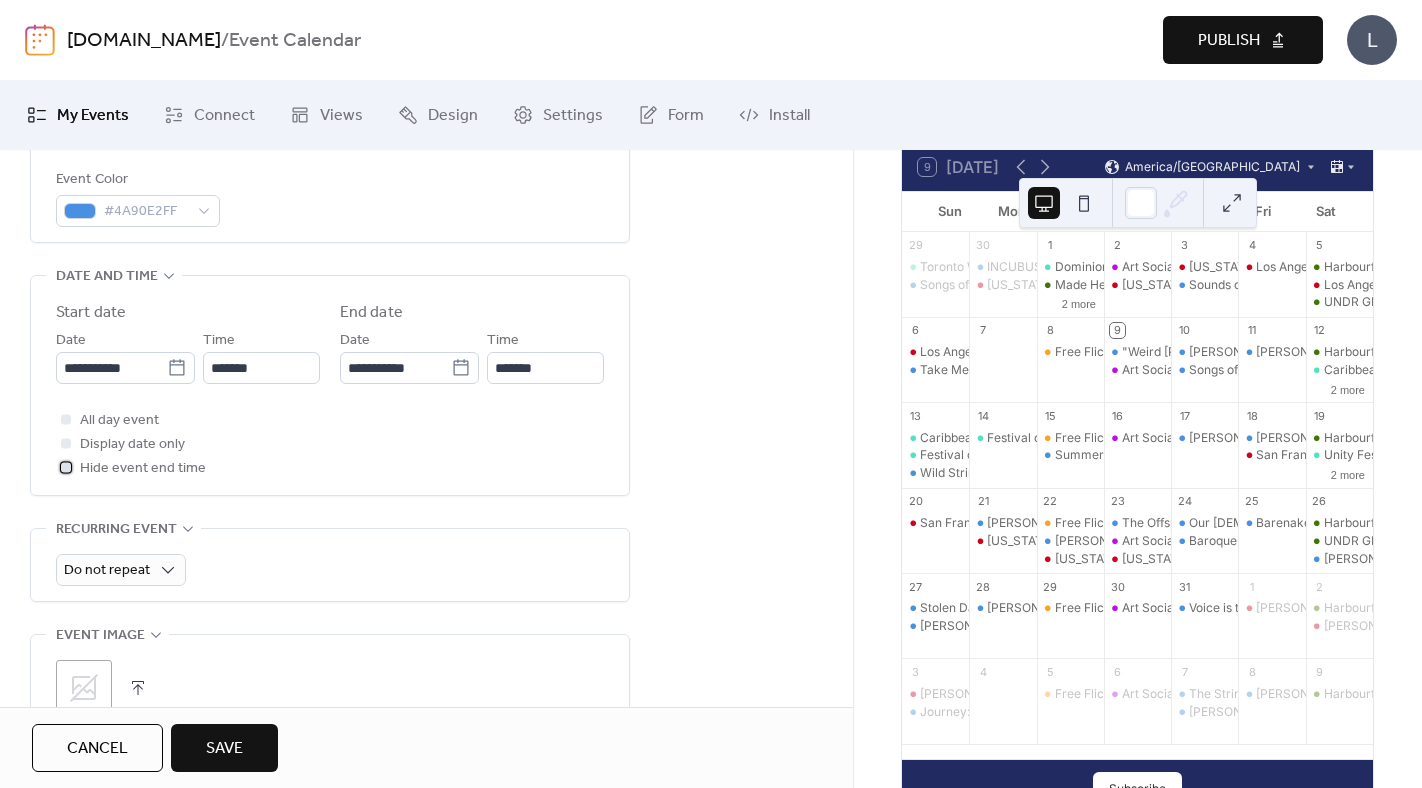 click on "Hide event end time" at bounding box center [143, 469] 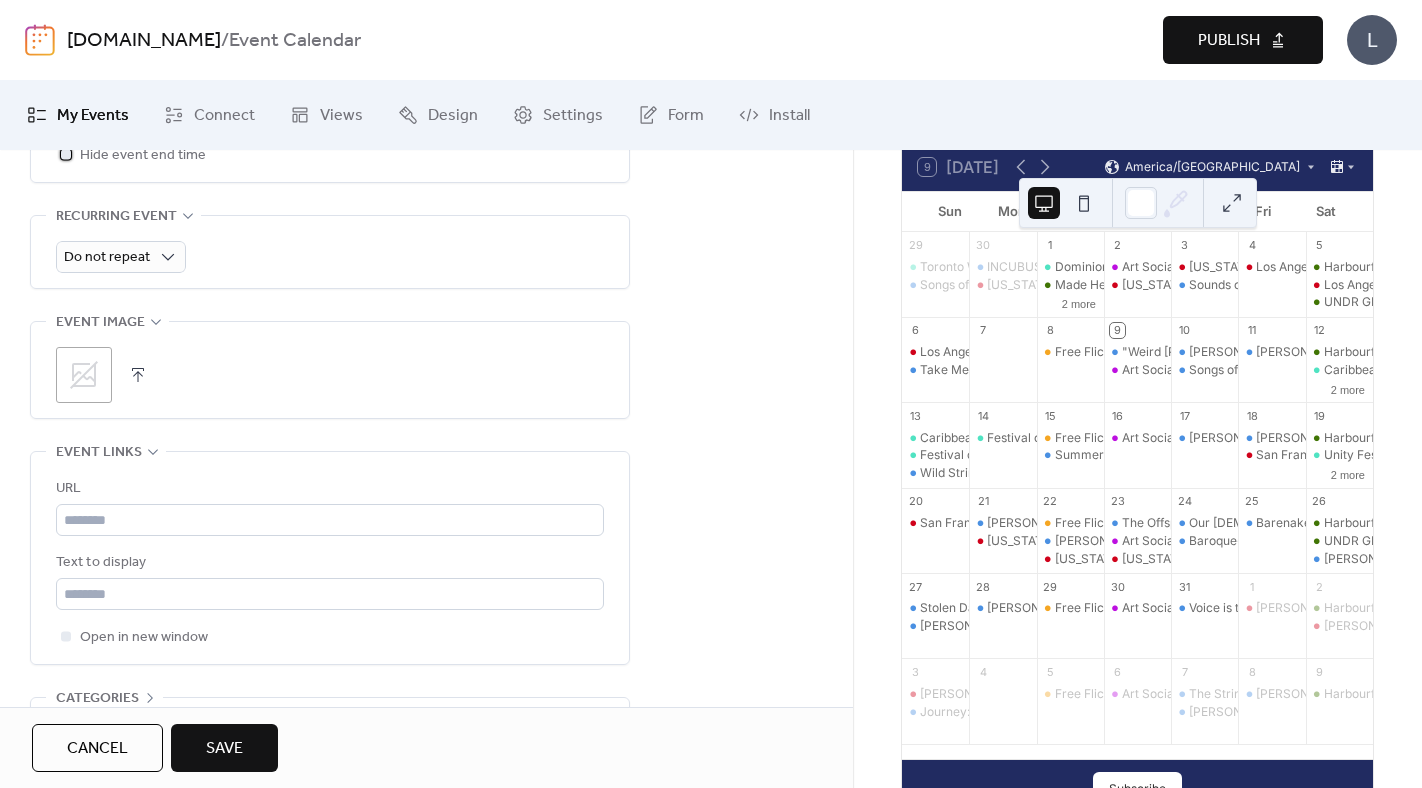 scroll, scrollTop: 922, scrollLeft: 0, axis: vertical 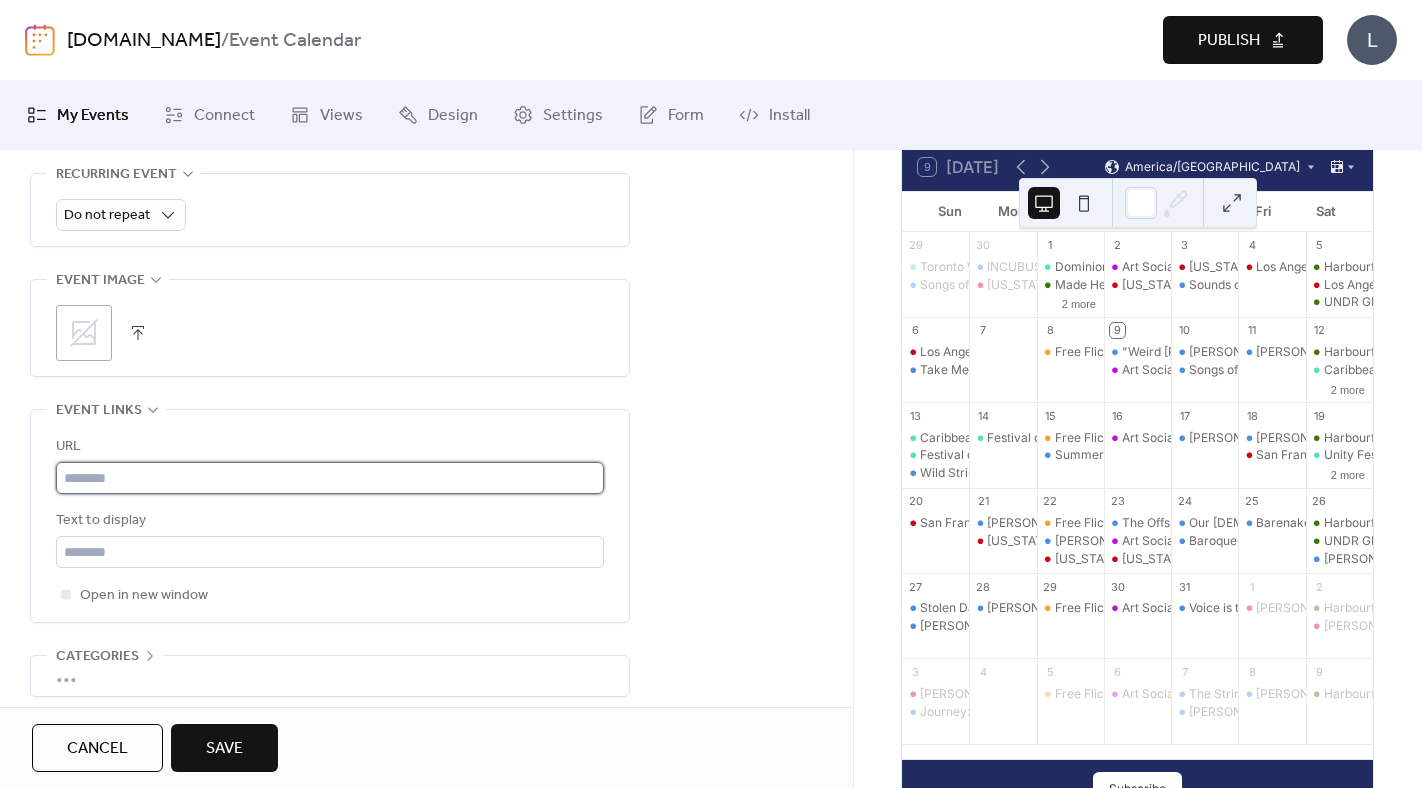 click at bounding box center (330, 478) 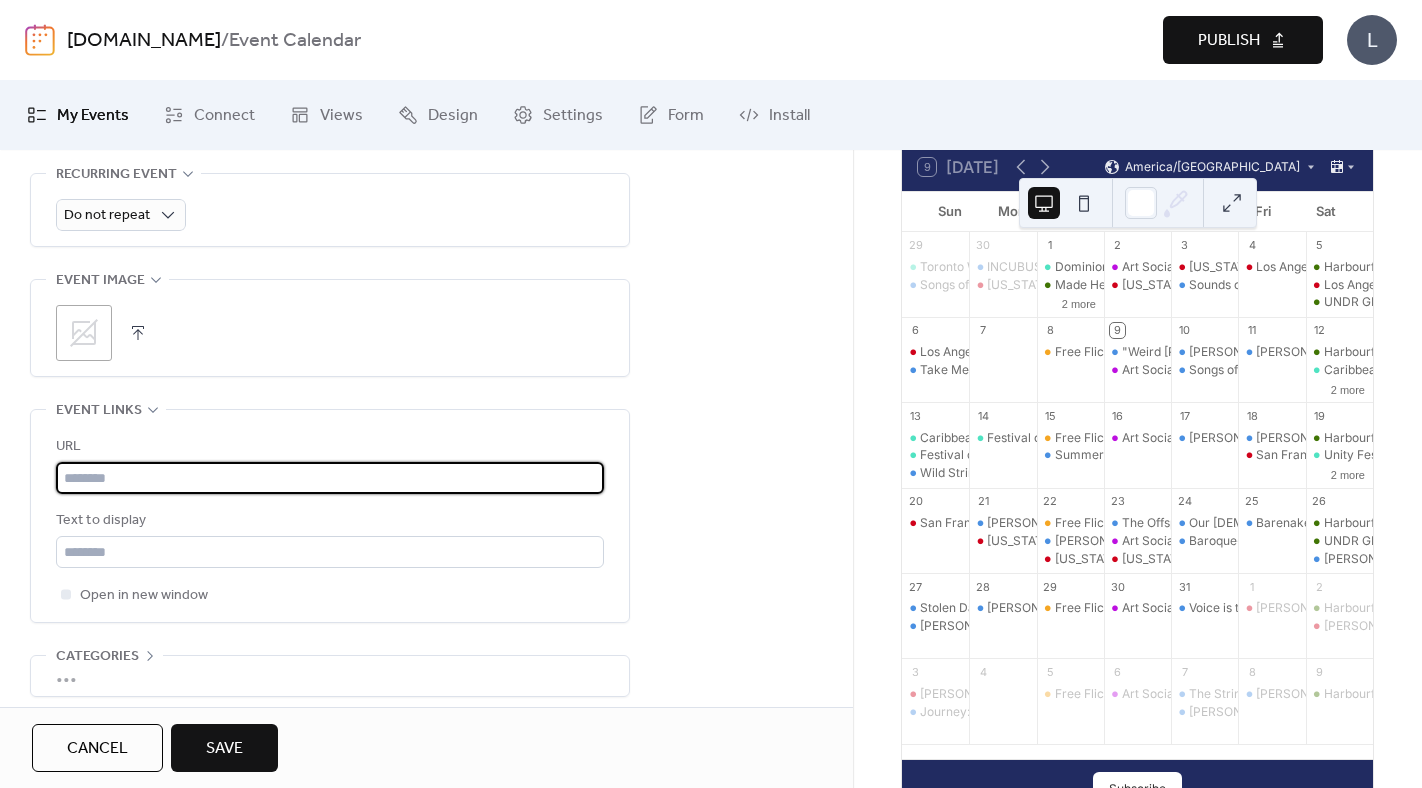 paste on "**********" 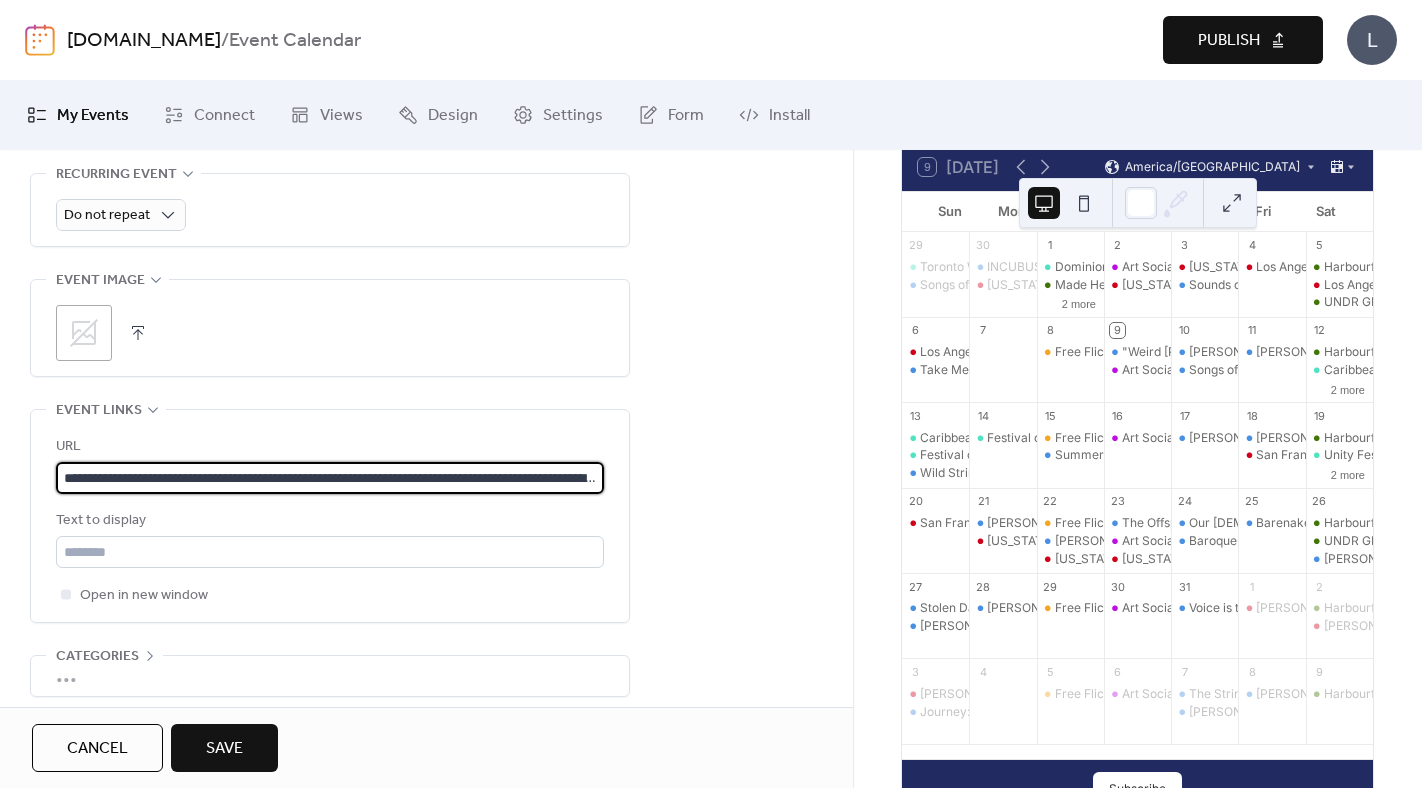 scroll, scrollTop: 0, scrollLeft: 1093, axis: horizontal 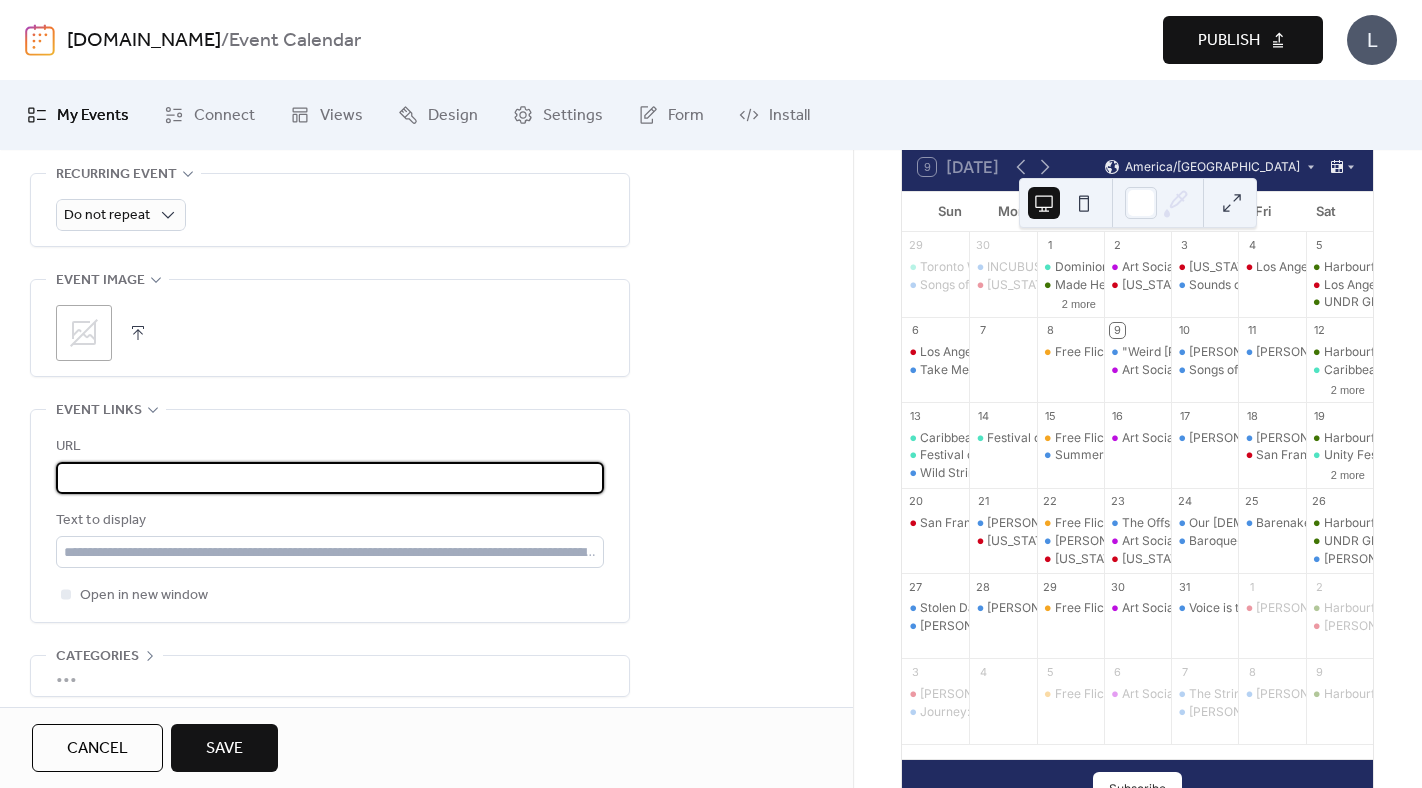 type on "**********" 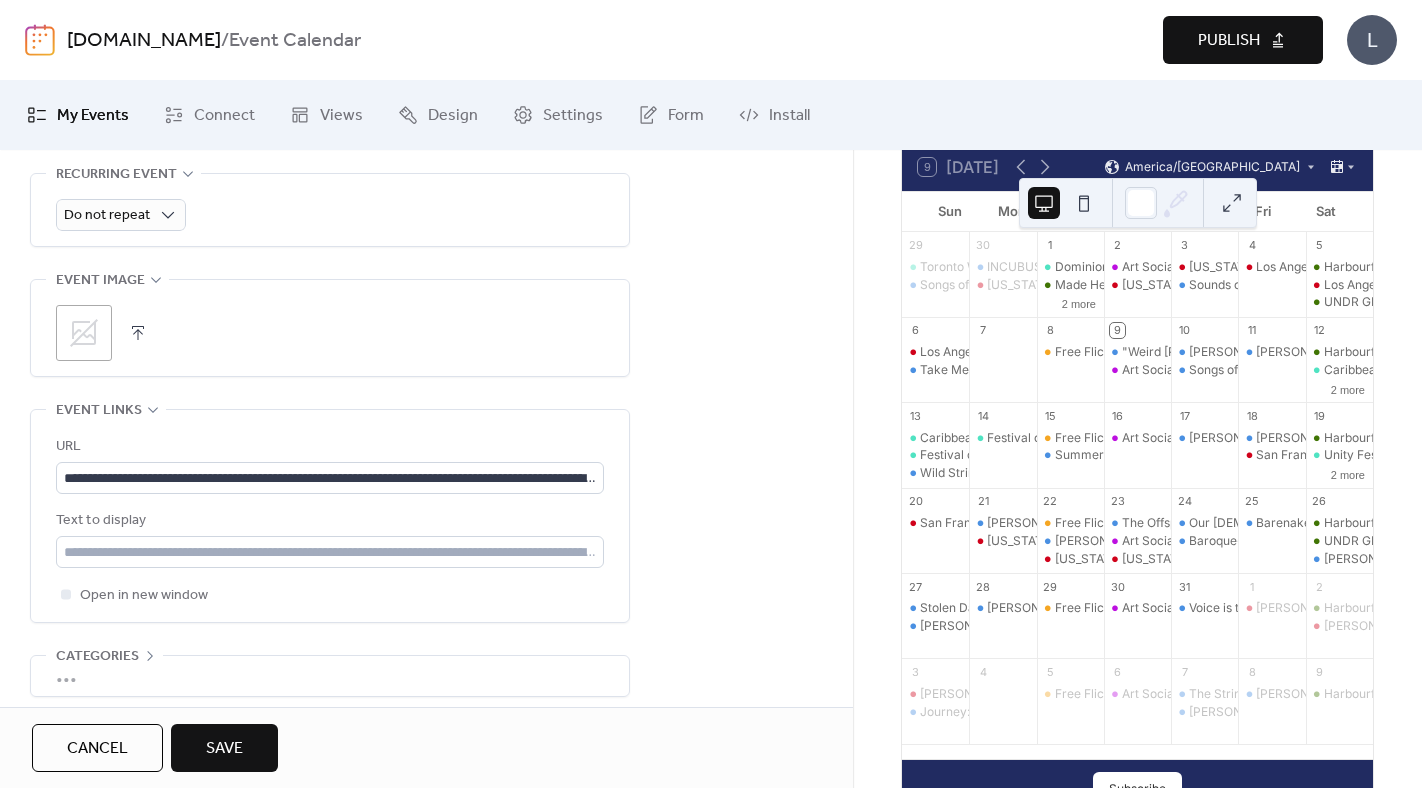 click 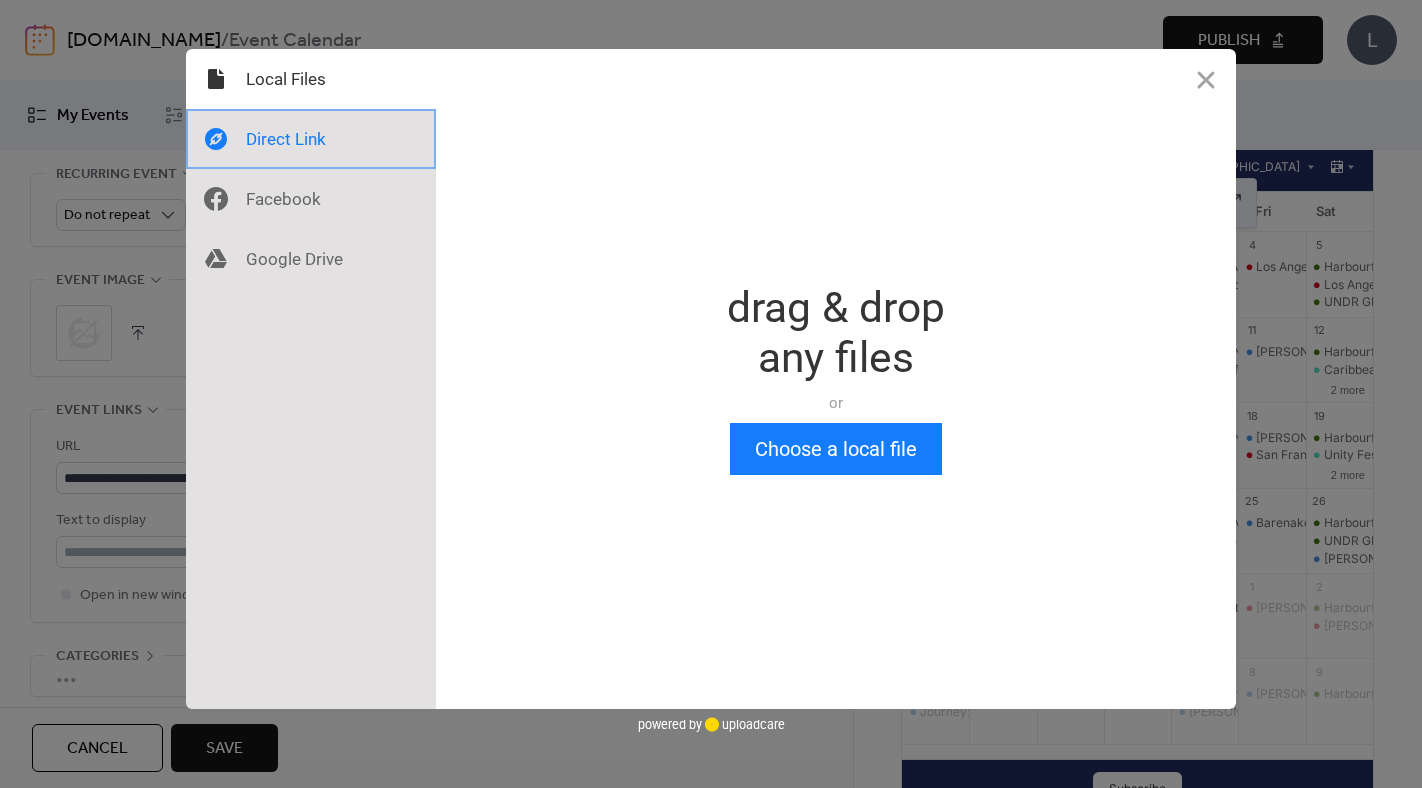 click at bounding box center (311, 139) 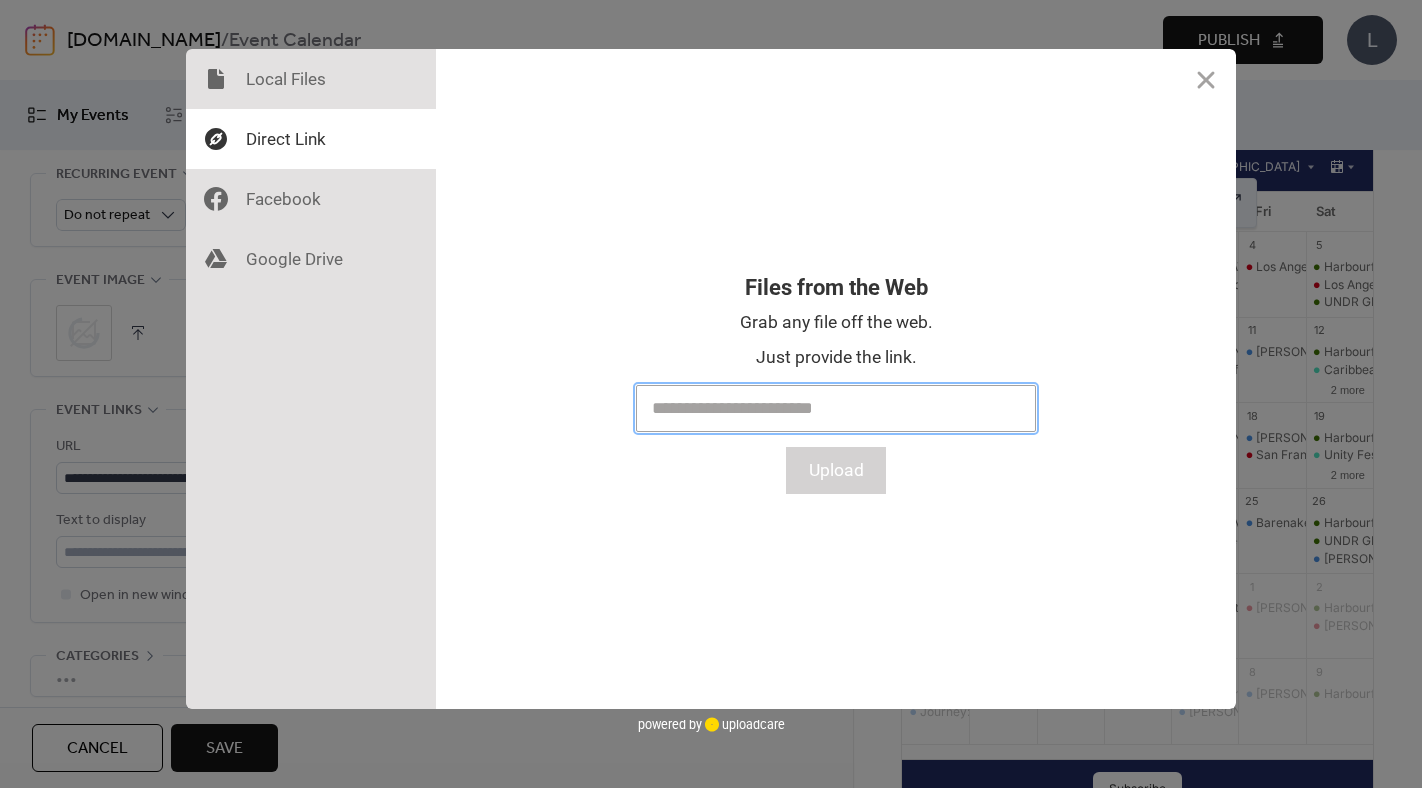 paste on "**********" 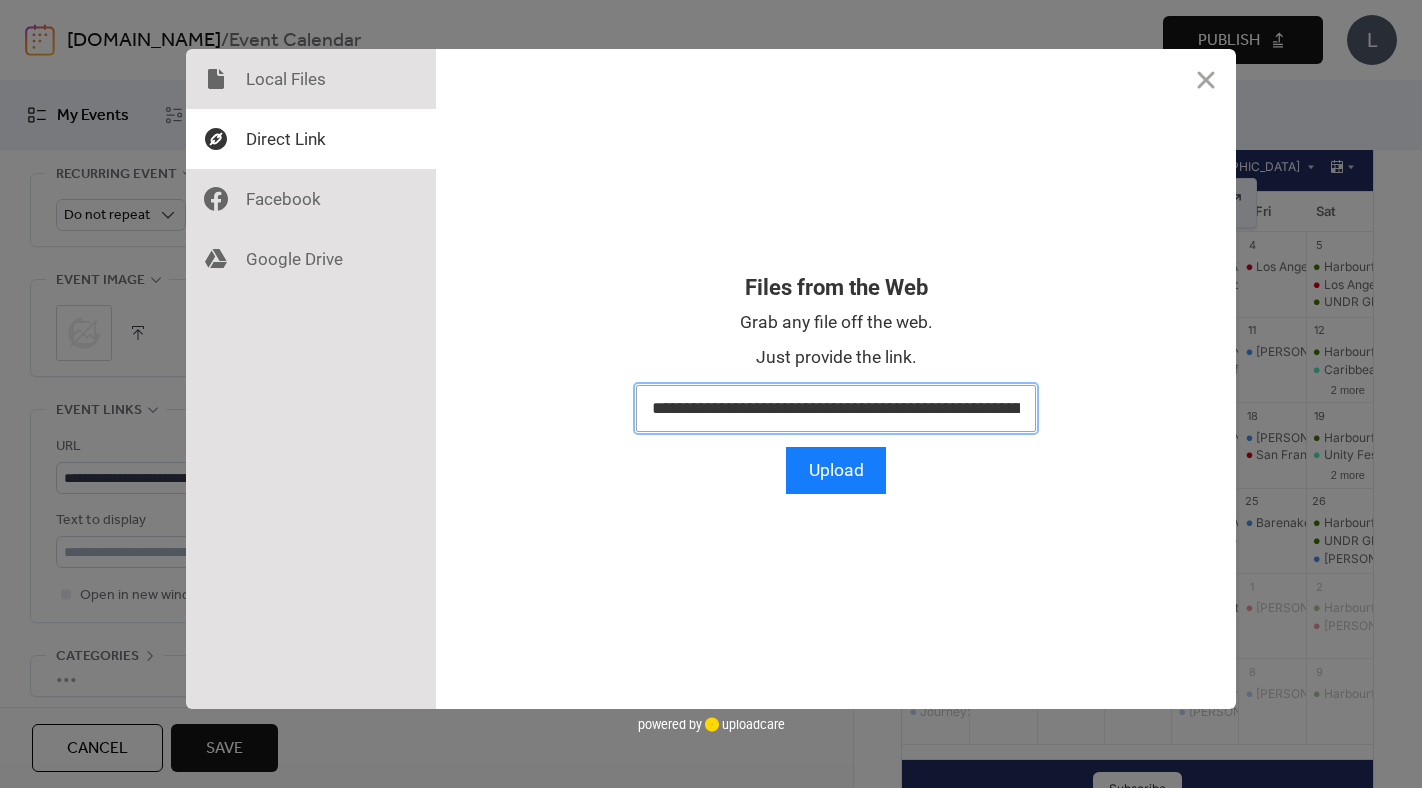 scroll, scrollTop: 0, scrollLeft: 464, axis: horizontal 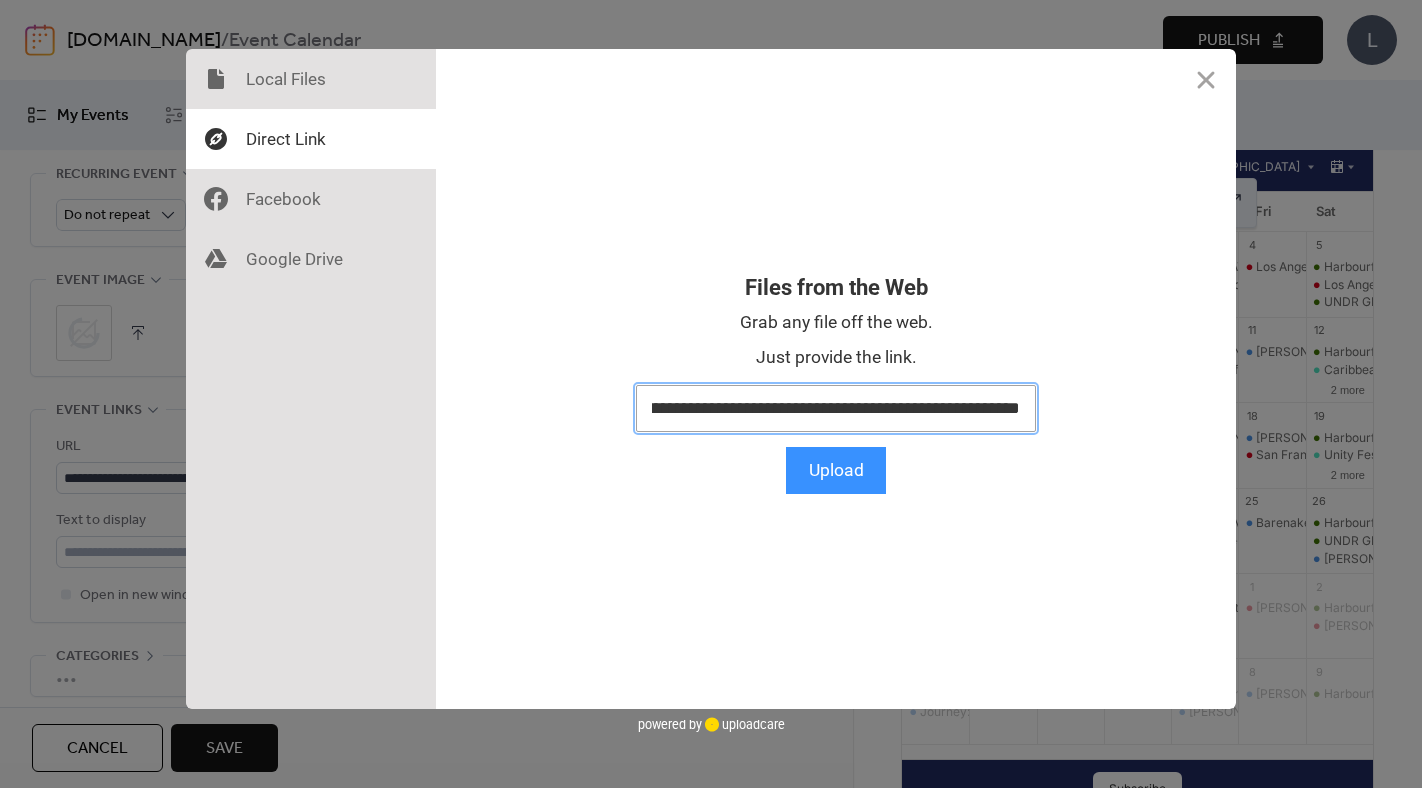 type on "**********" 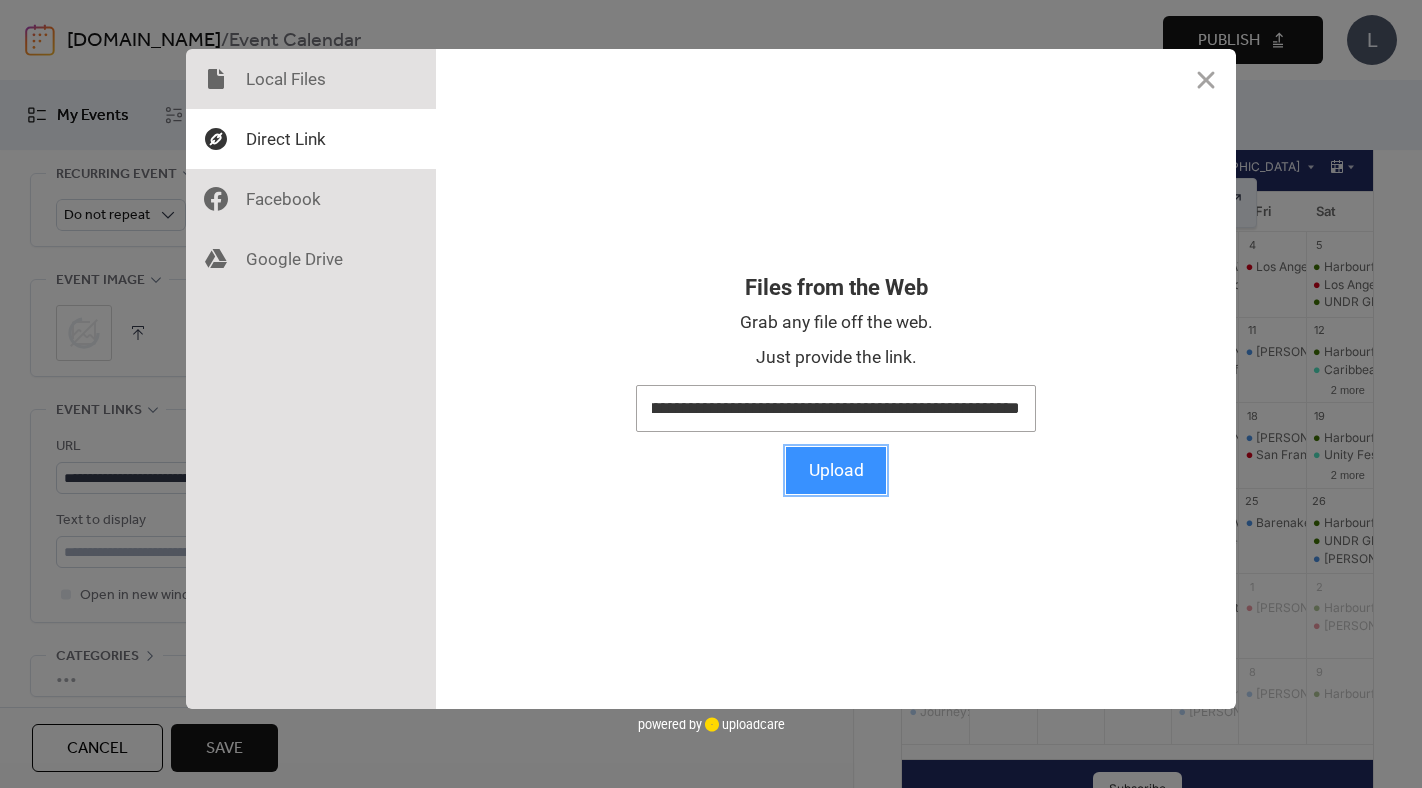 click on "Upload" at bounding box center [836, 470] 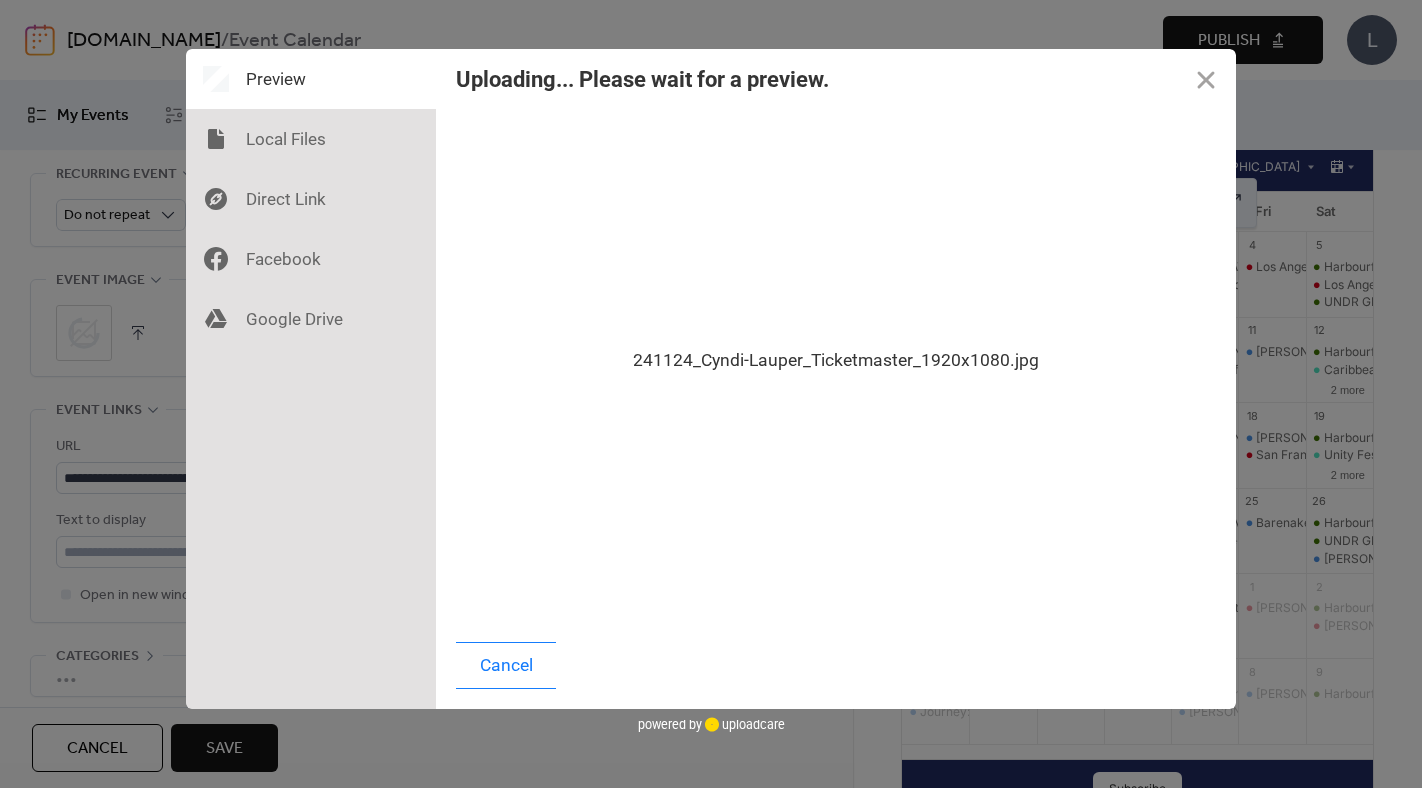 scroll, scrollTop: 0, scrollLeft: 0, axis: both 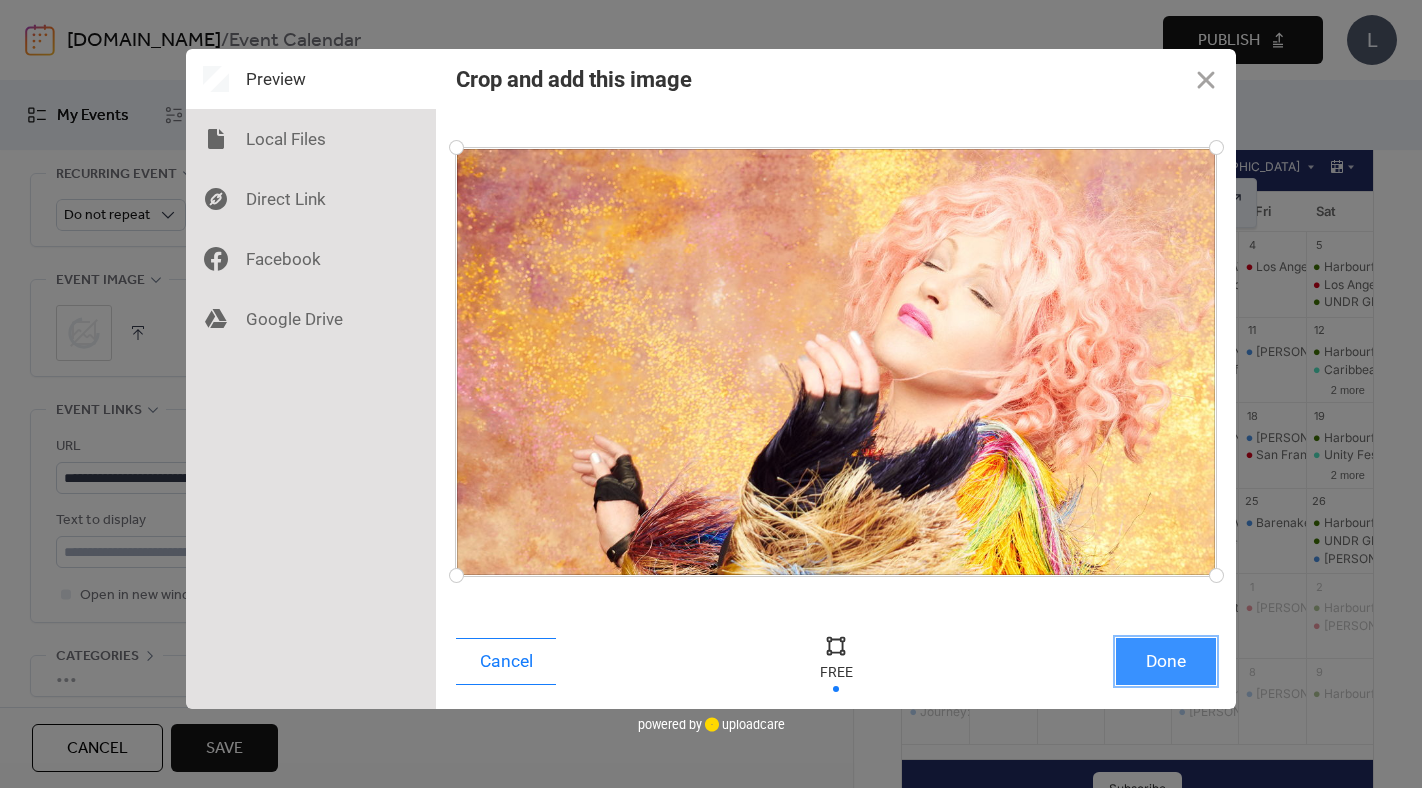 click on "Done" at bounding box center (1166, 661) 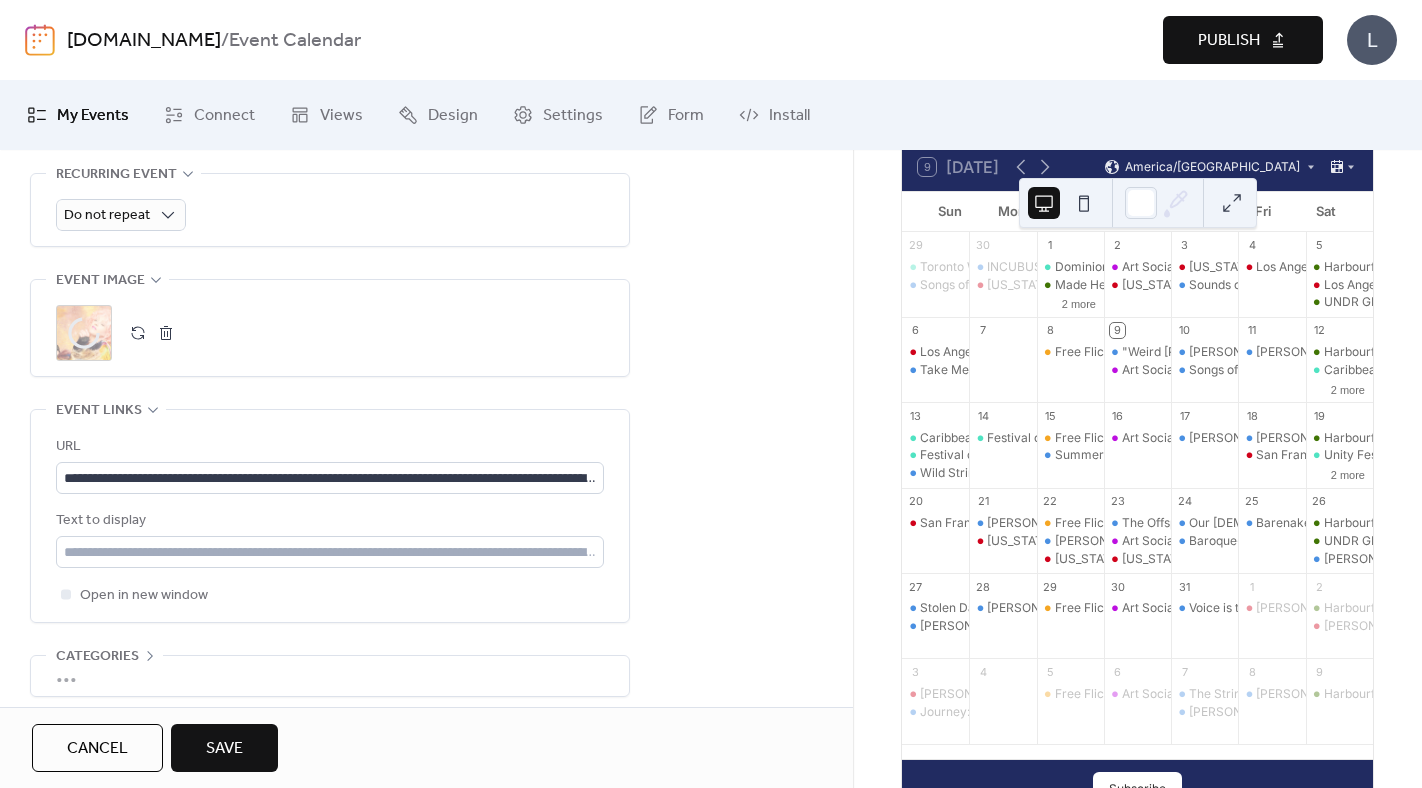 scroll, scrollTop: 1010, scrollLeft: 0, axis: vertical 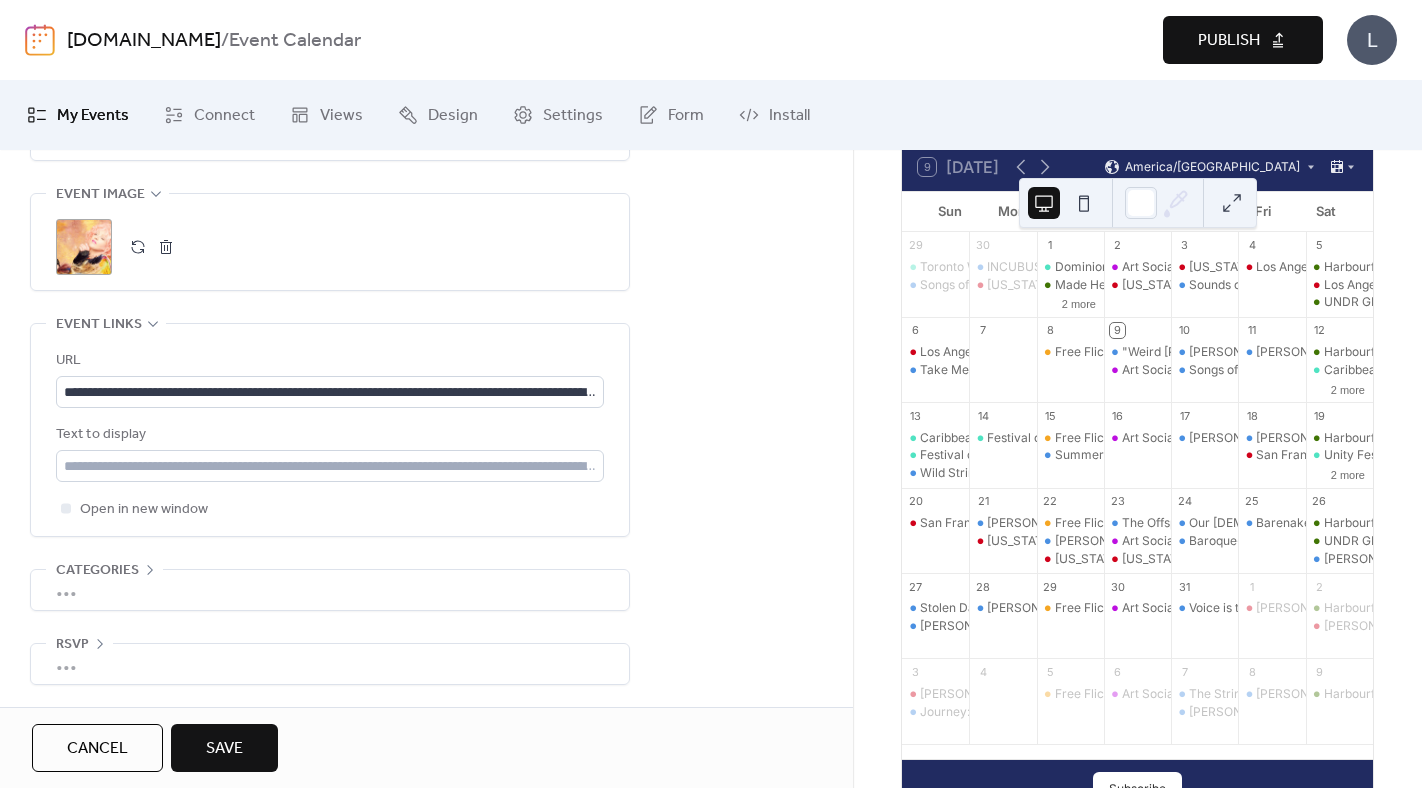 click on "Save" at bounding box center (224, 749) 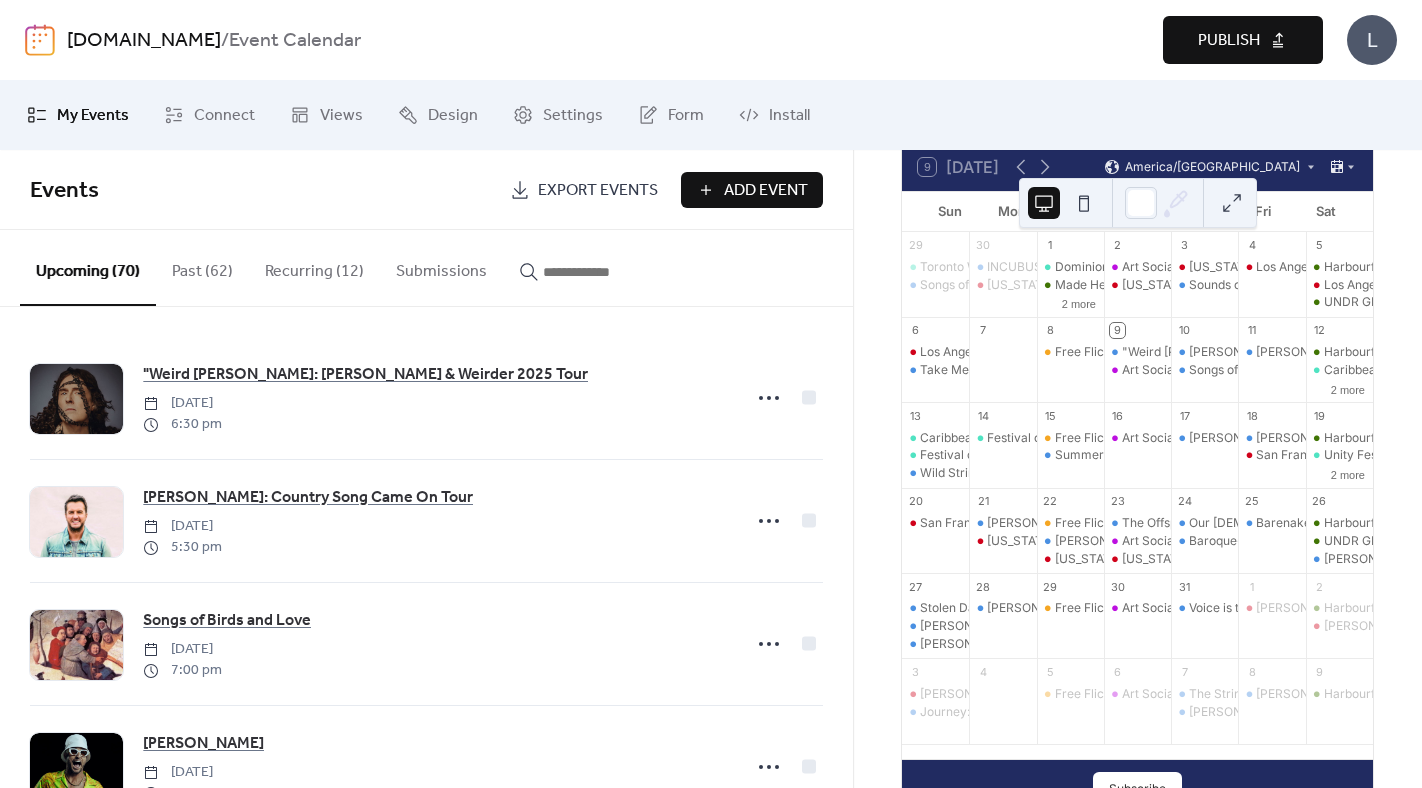 click on "Add Event" at bounding box center [766, 191] 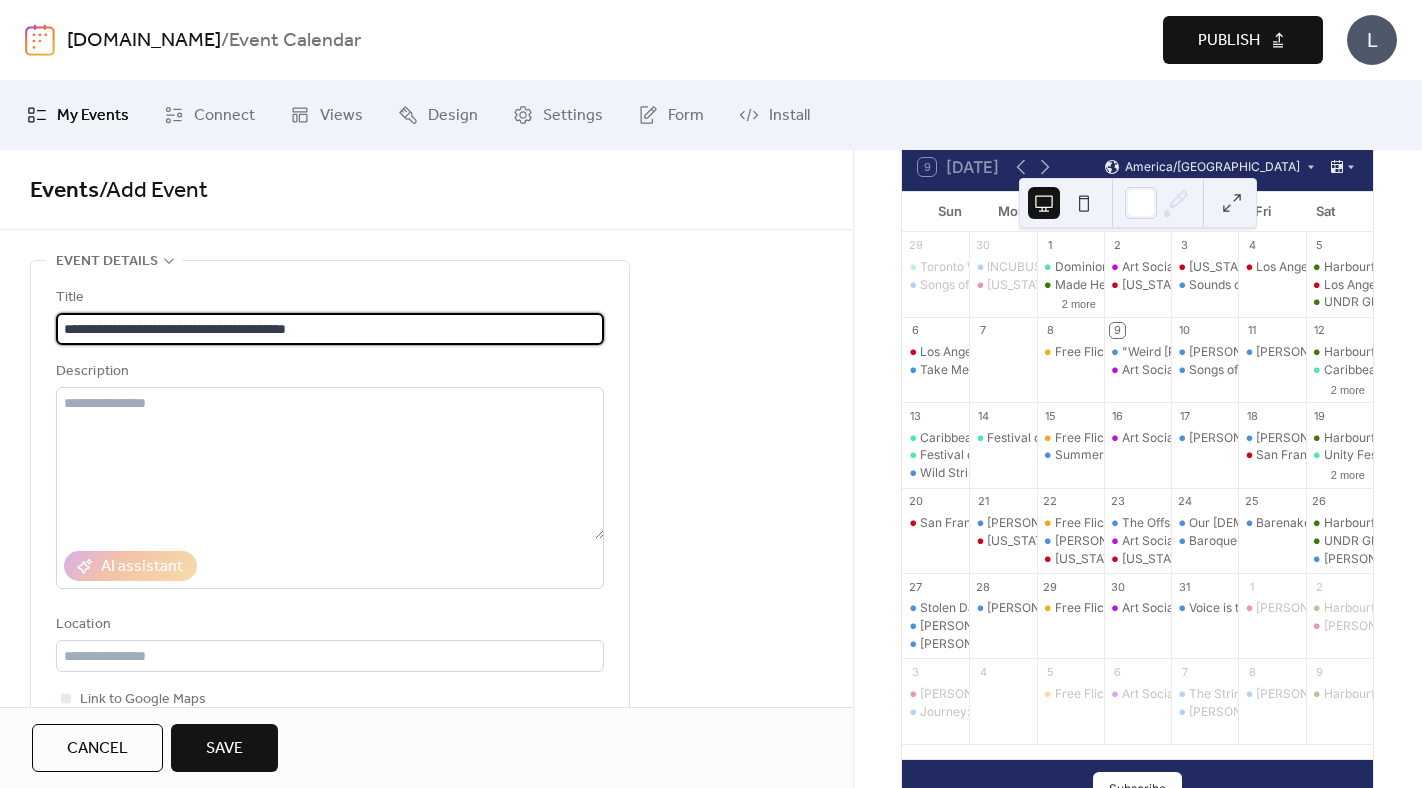 type on "**********" 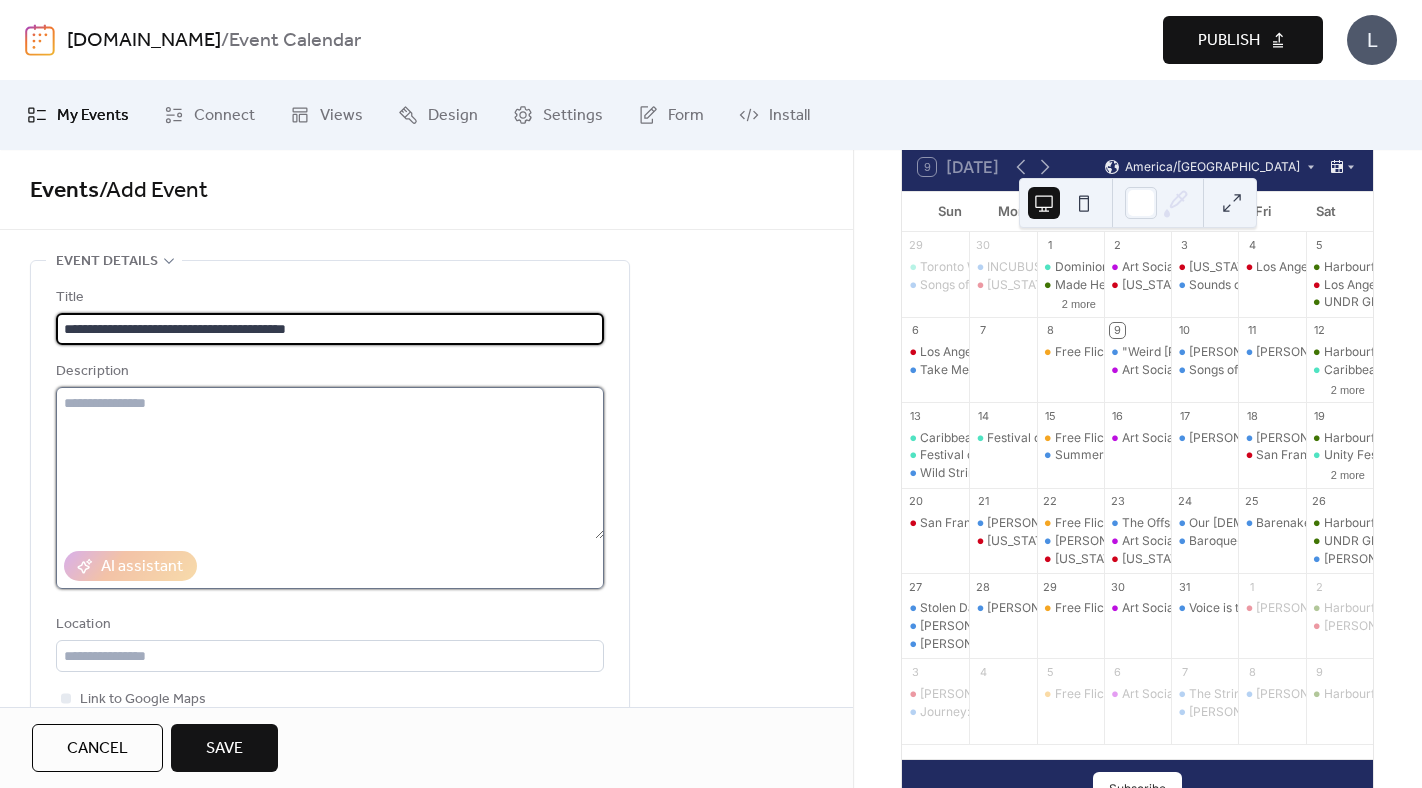 click at bounding box center [330, 463] 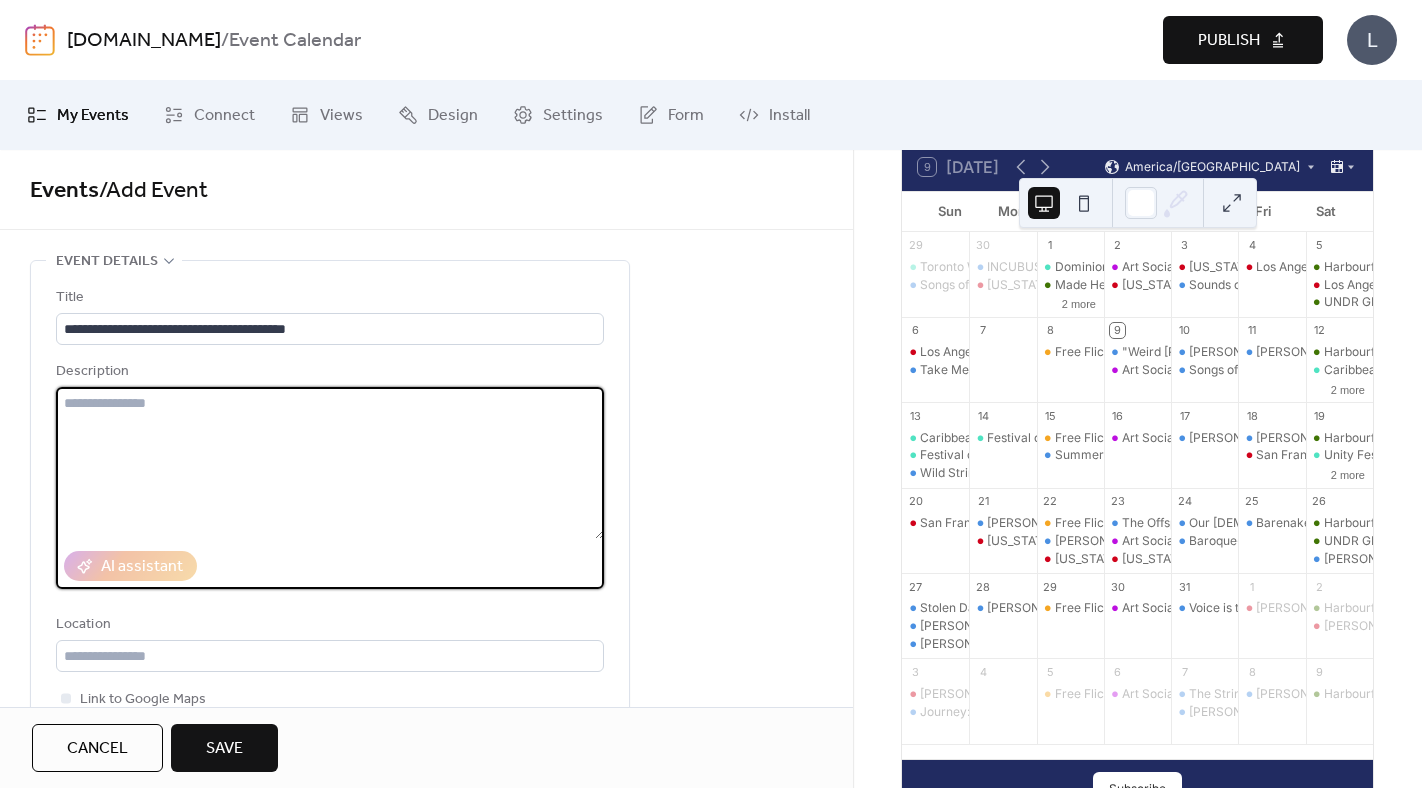 paste on "**********" 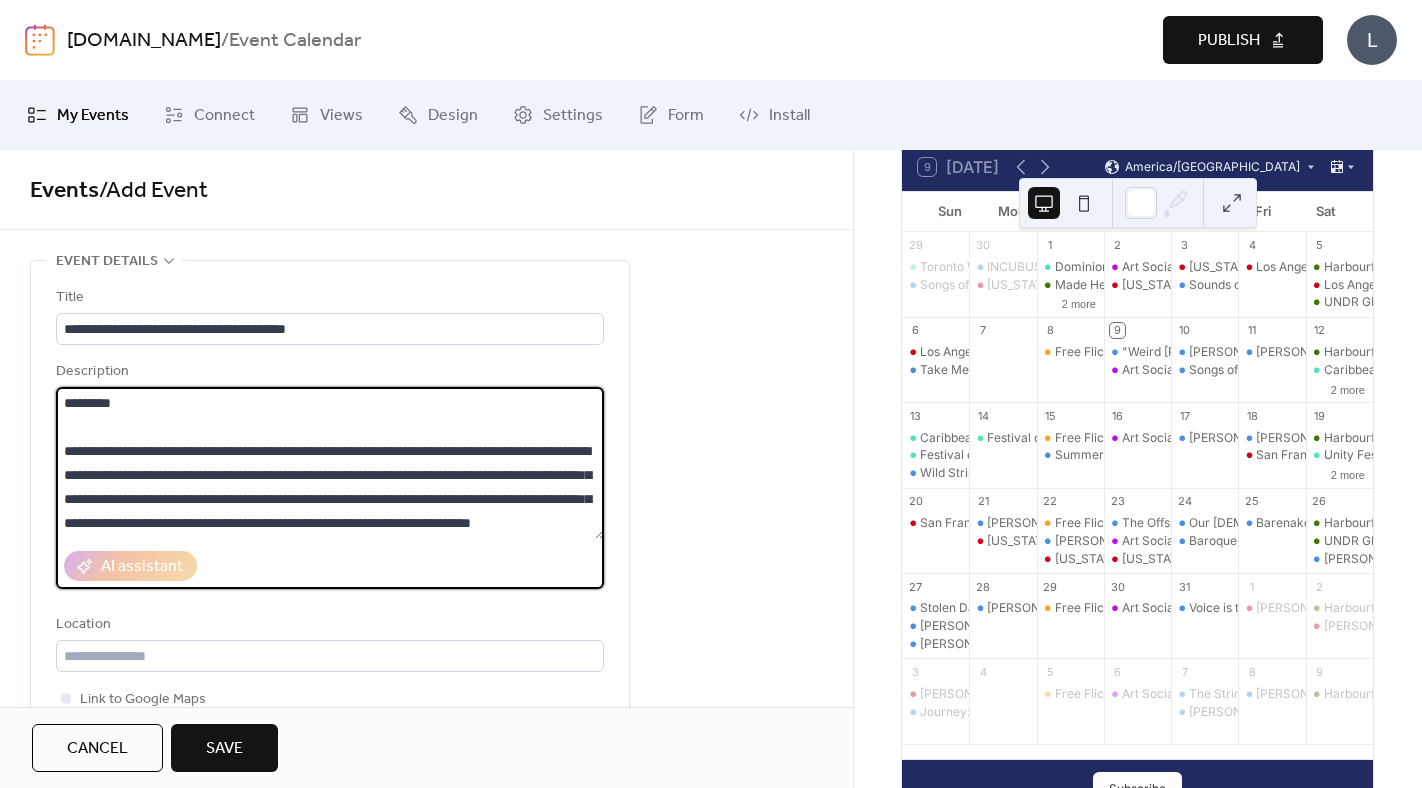 scroll, scrollTop: 72, scrollLeft: 0, axis: vertical 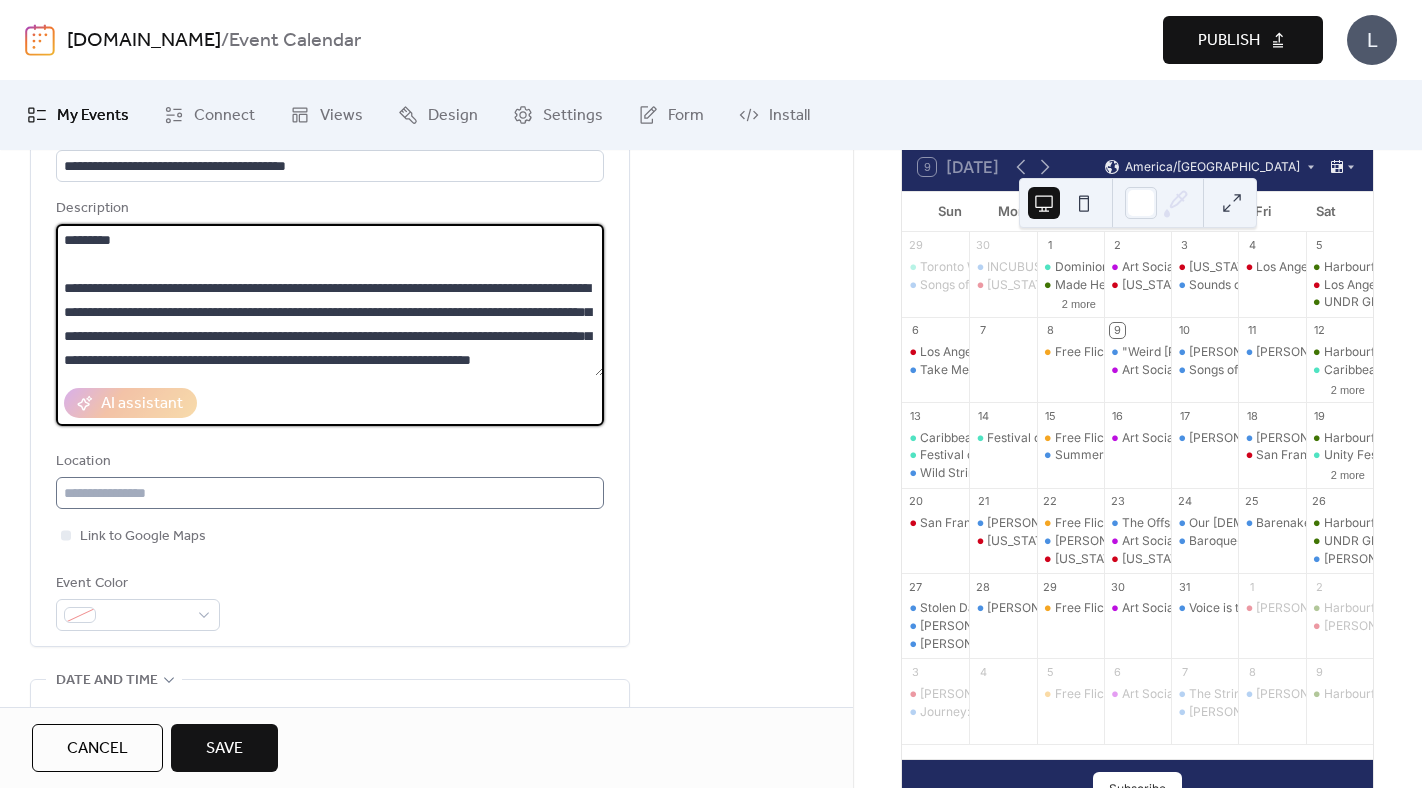 type on "**********" 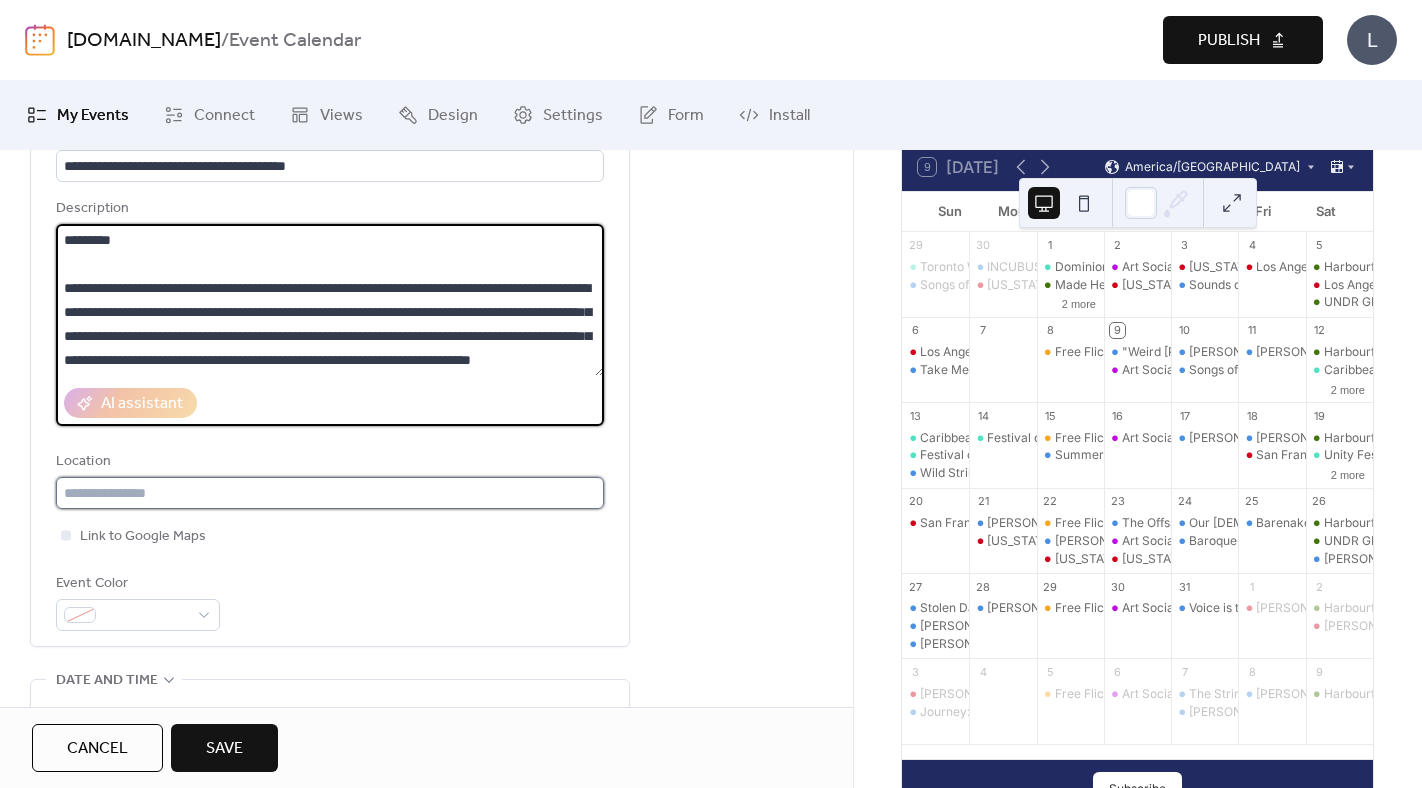 click at bounding box center (330, 493) 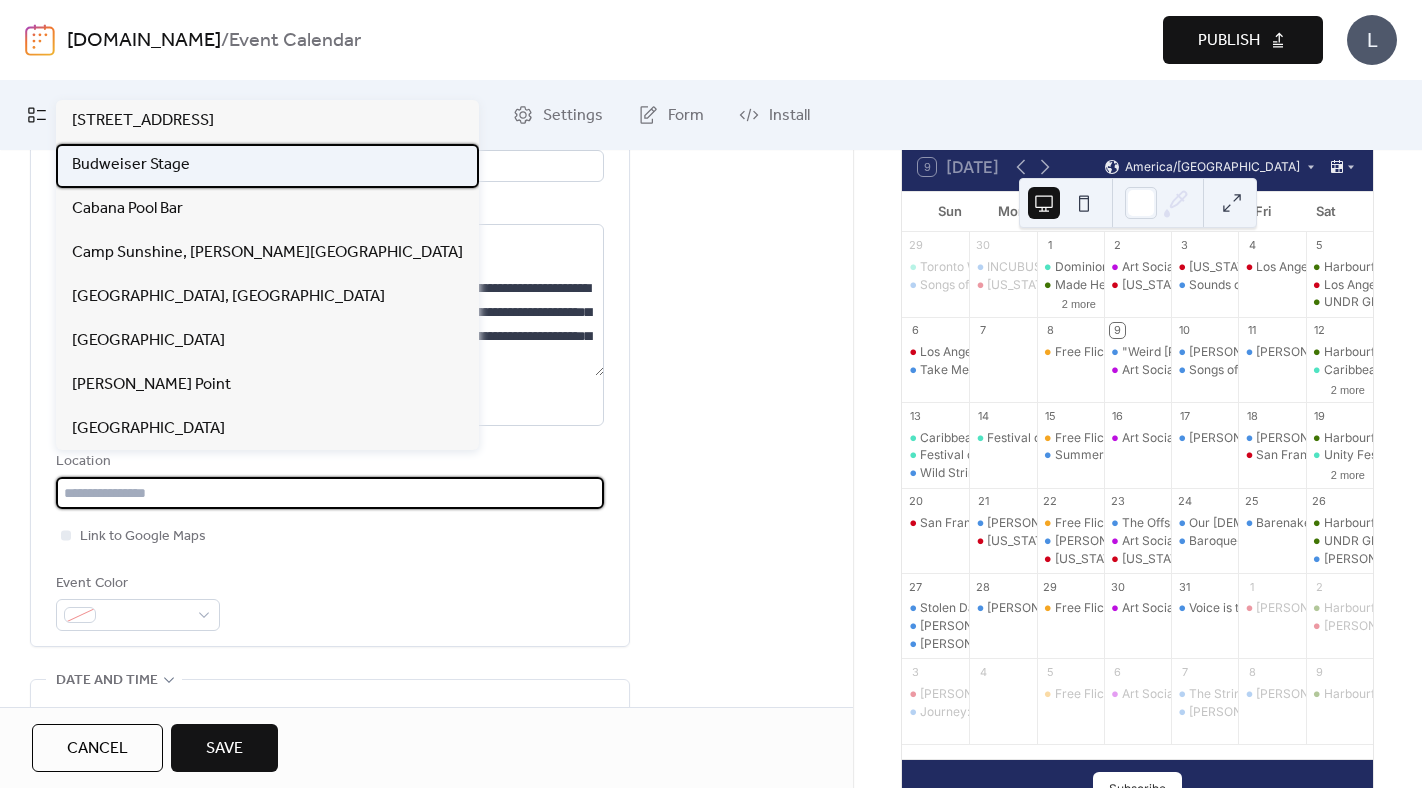 click on "Budweiser Stage" at bounding box center [131, 165] 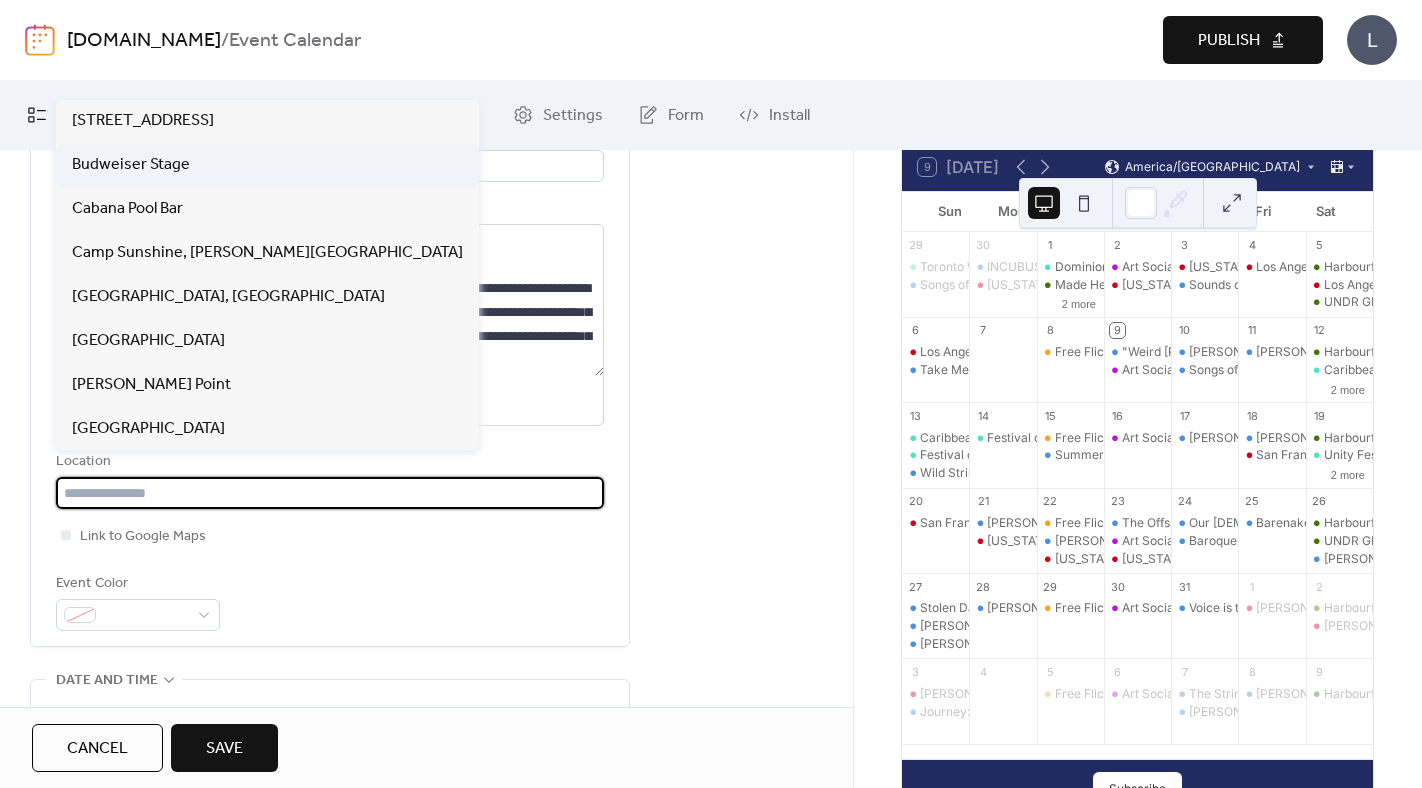 type on "**********" 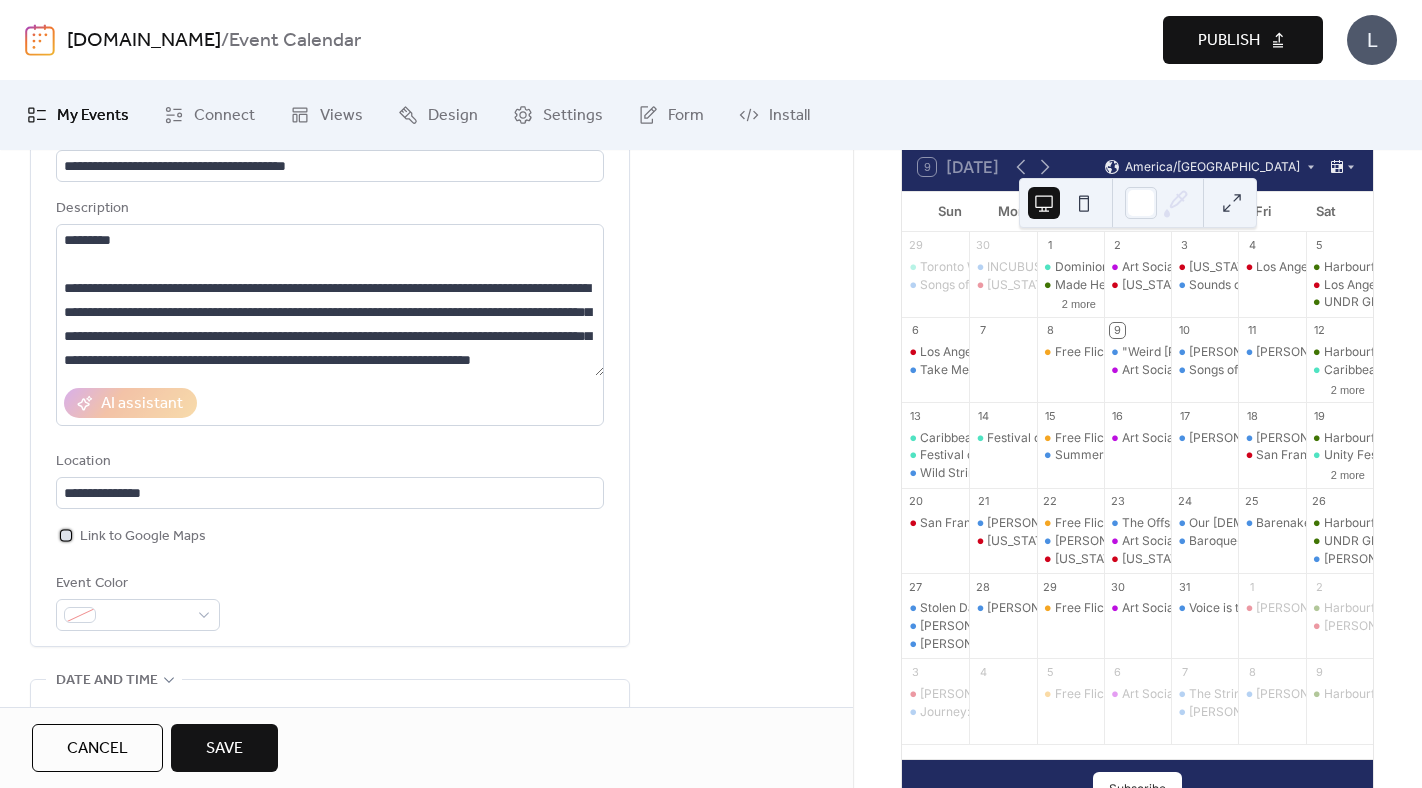 click at bounding box center (66, 535) 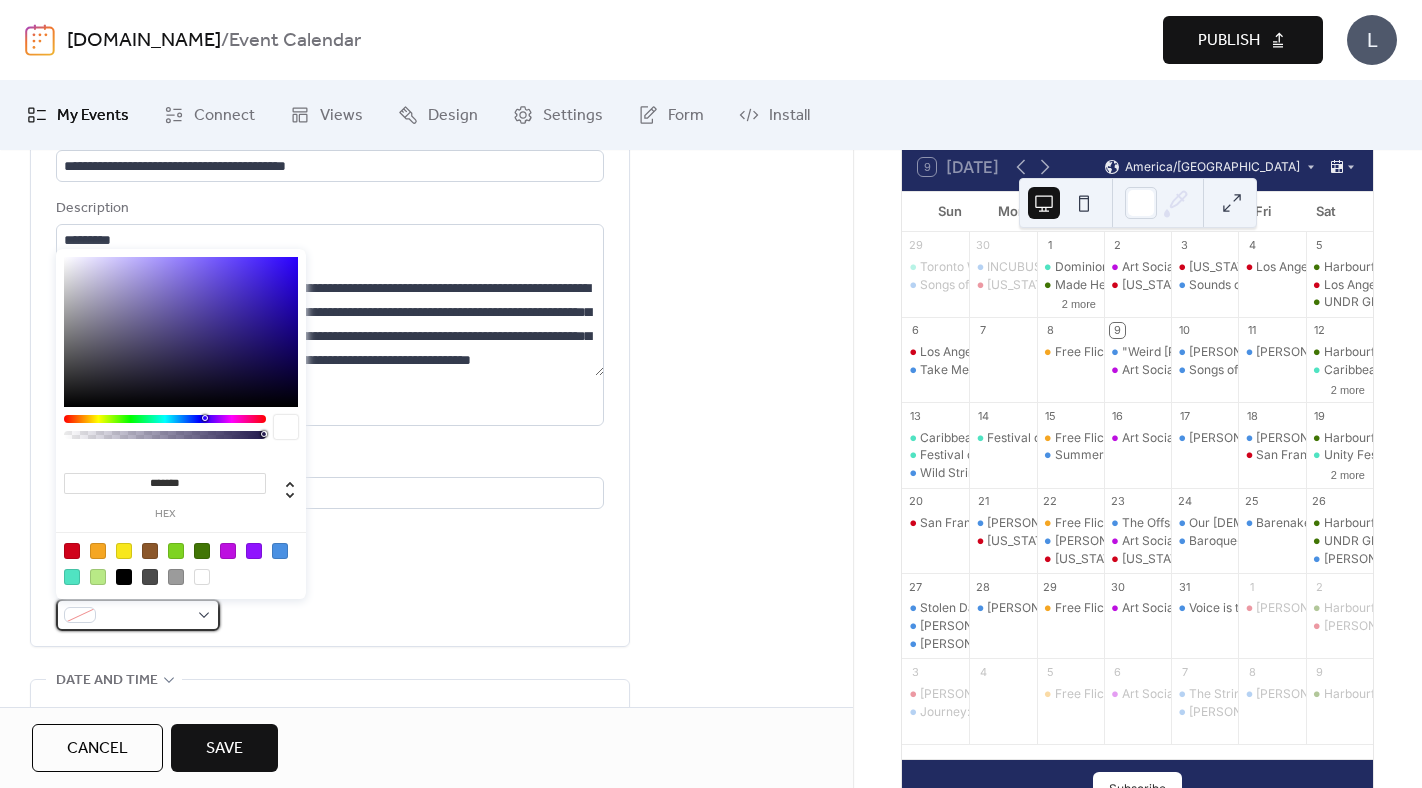 click at bounding box center (138, 615) 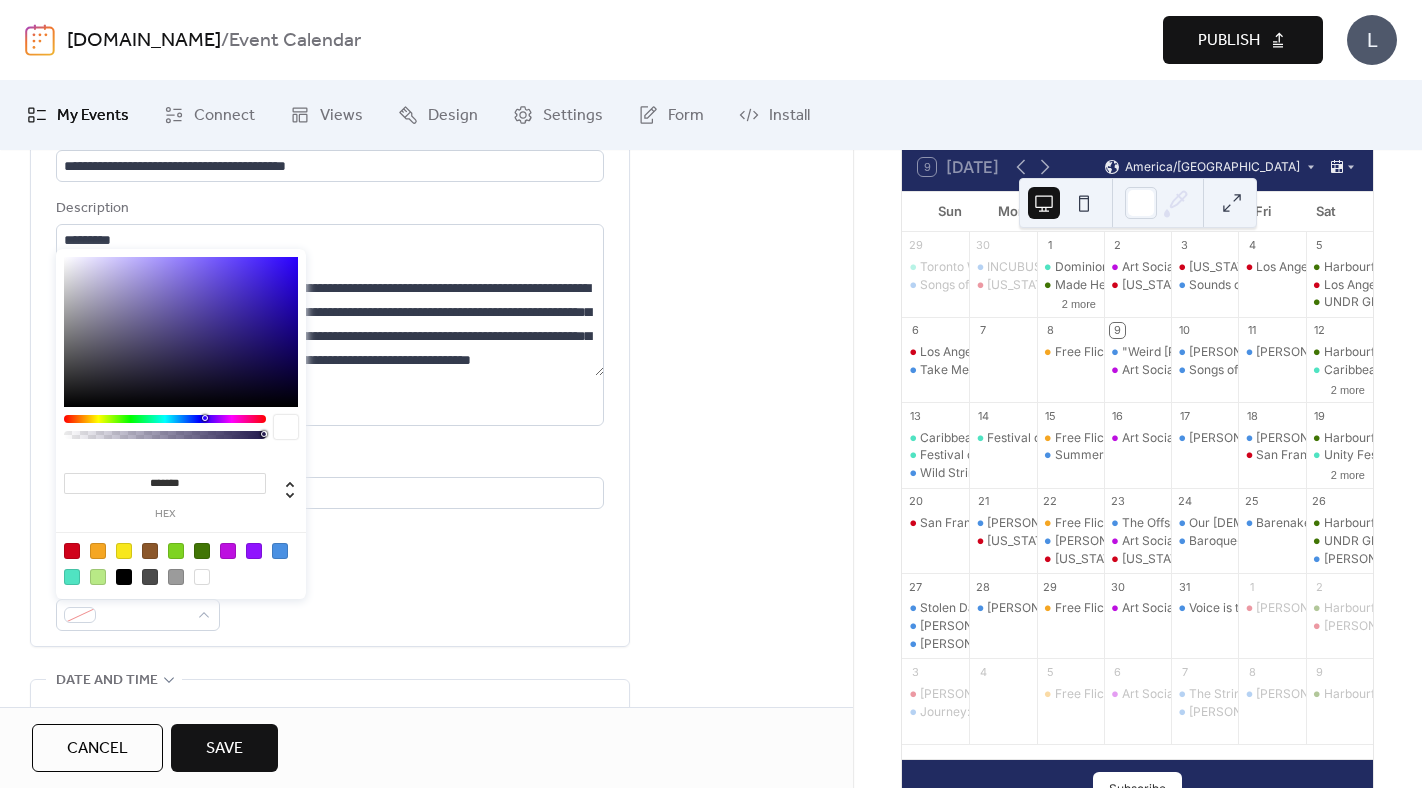 click at bounding box center [280, 551] 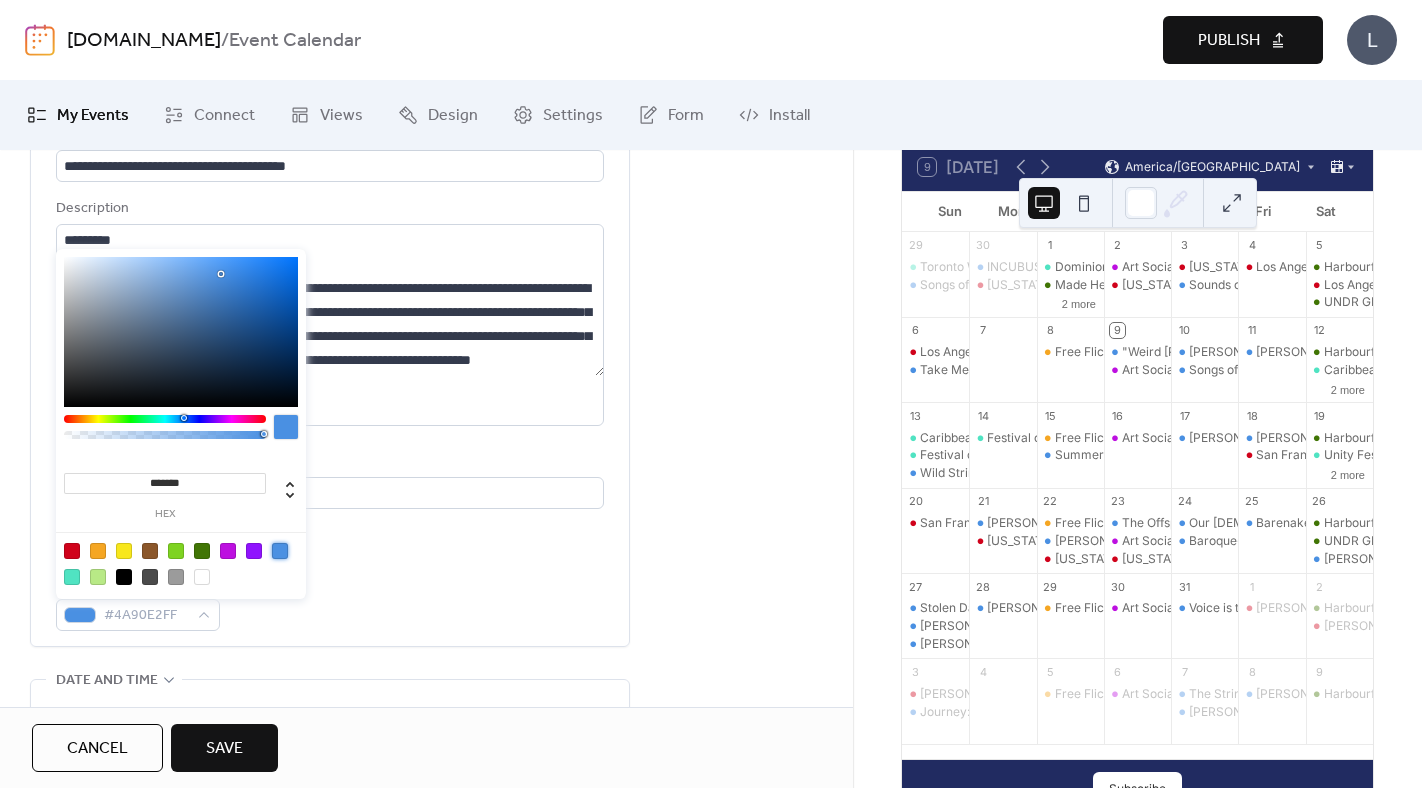 type on "*******" 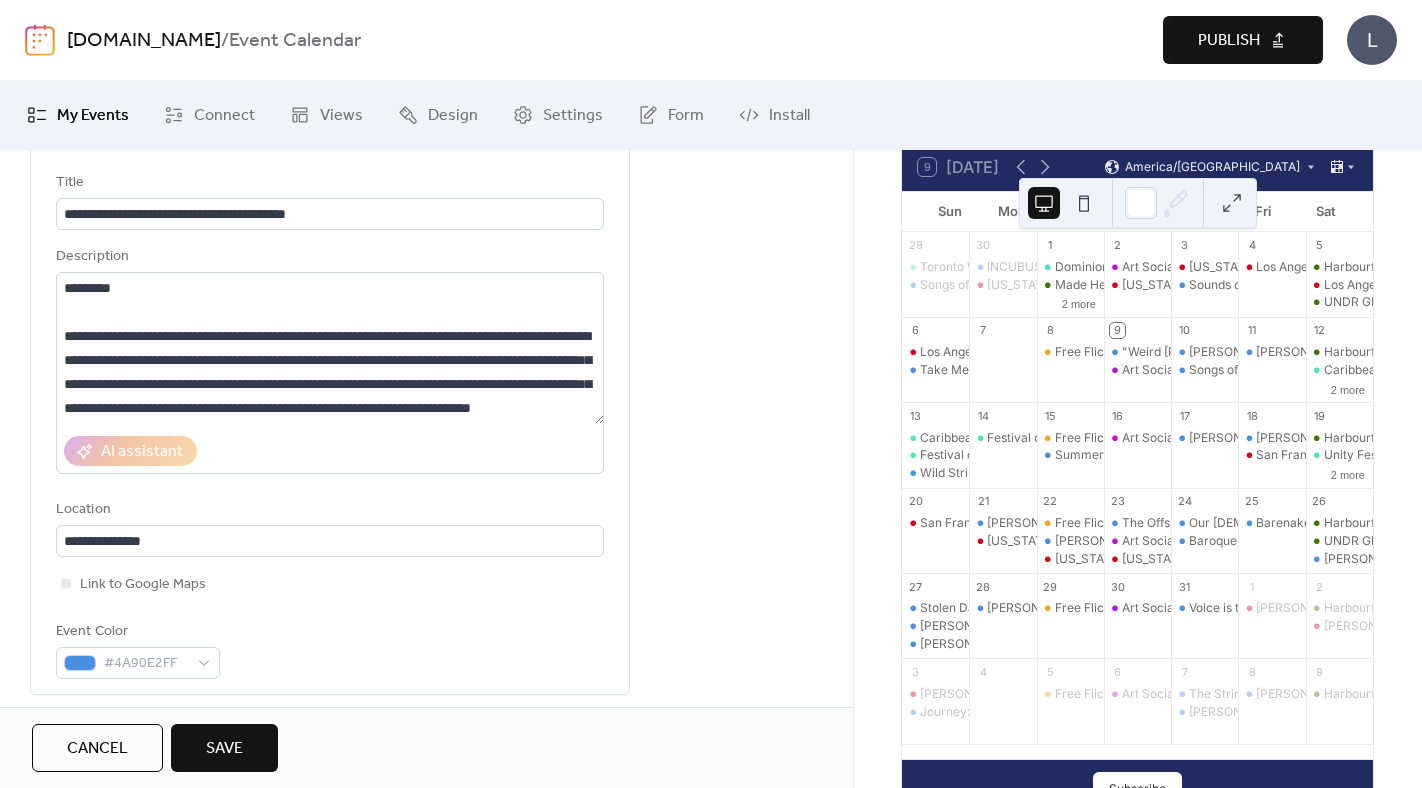 scroll, scrollTop: 227, scrollLeft: 0, axis: vertical 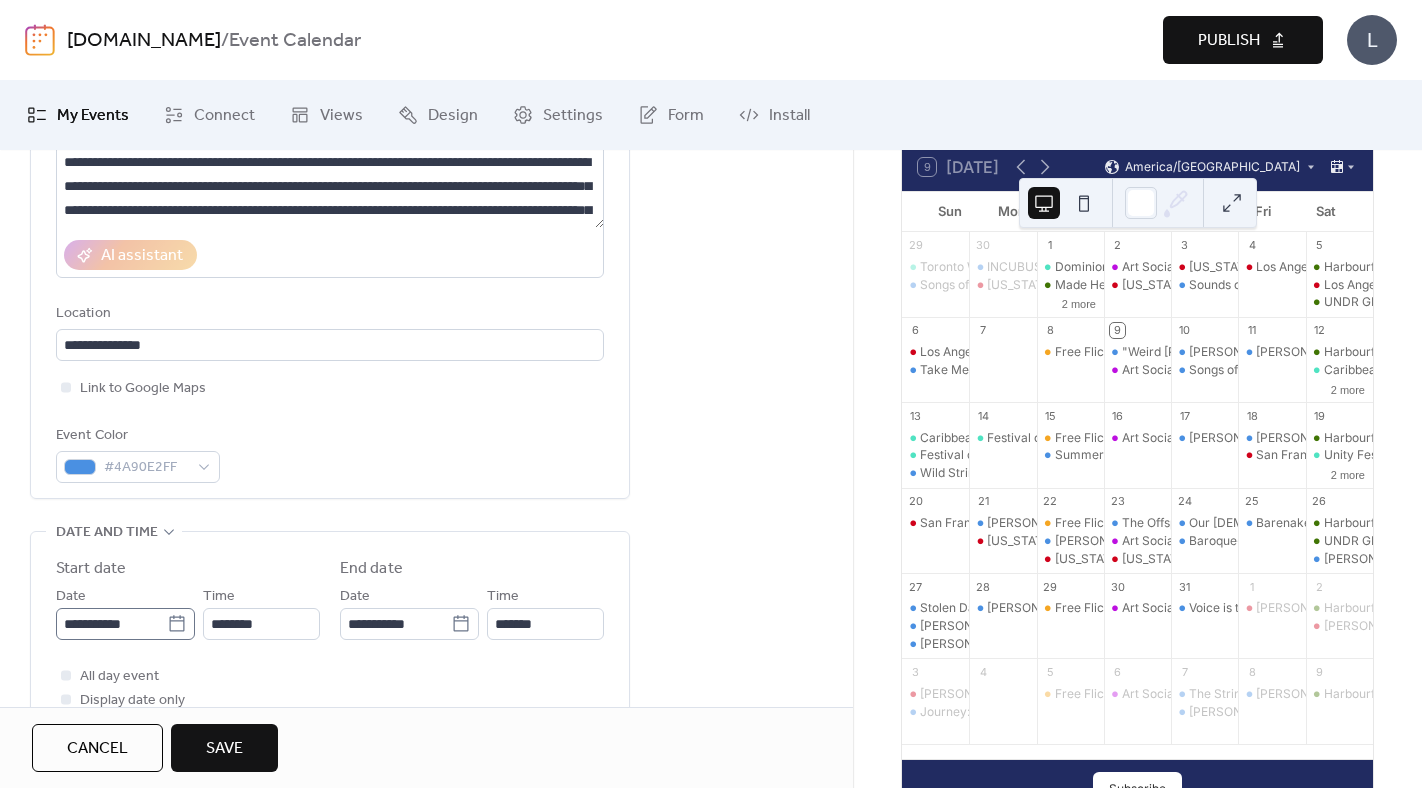 click 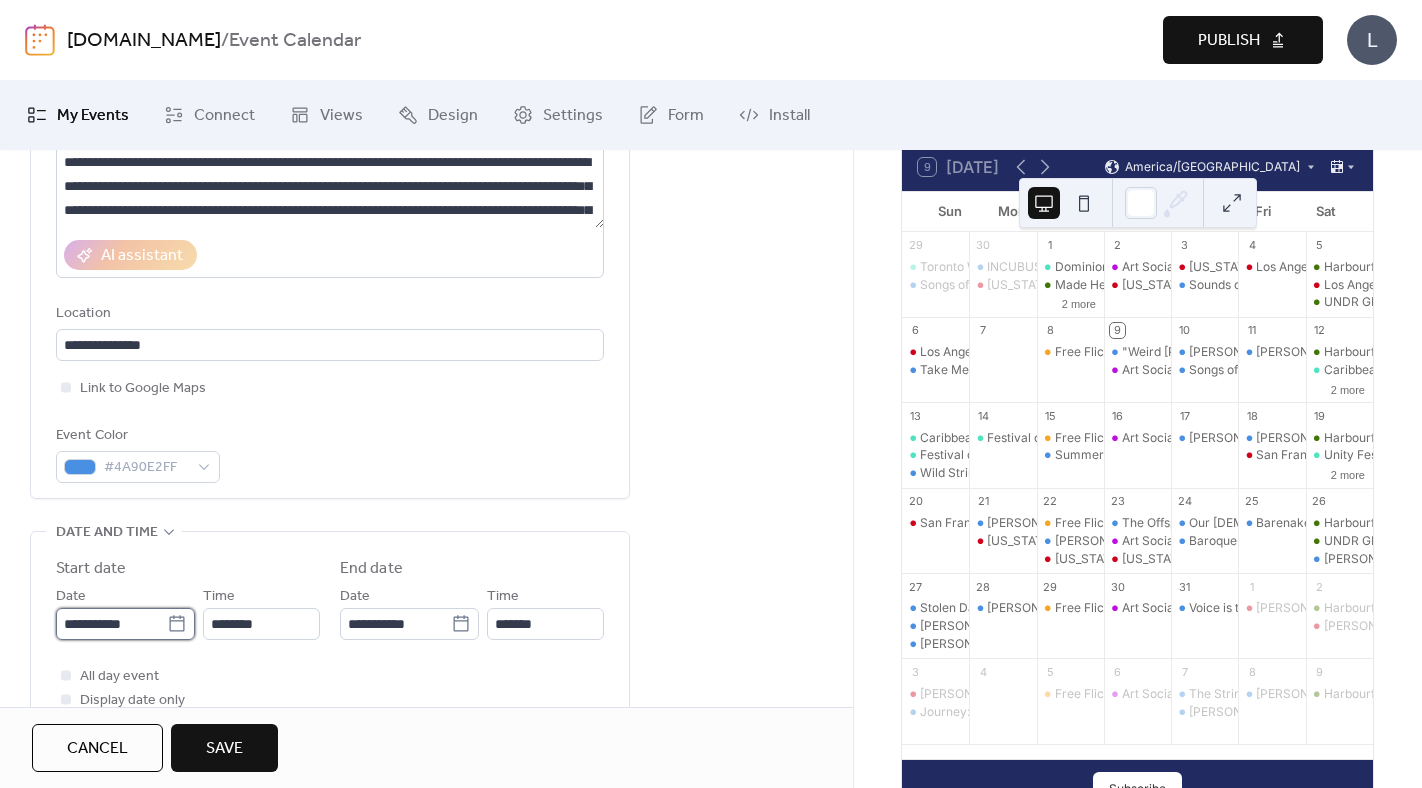 click on "**********" at bounding box center [111, 624] 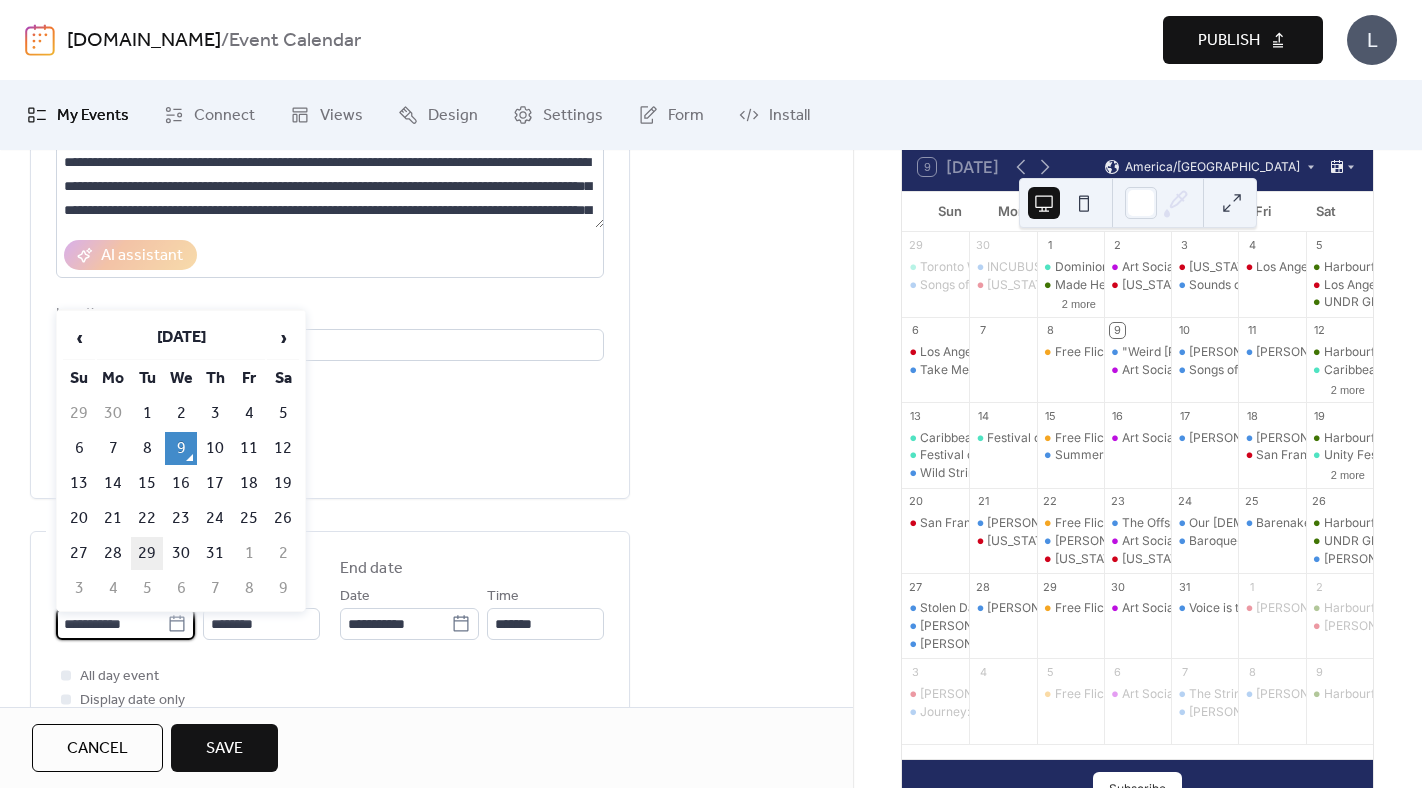 click on "29" at bounding box center (147, 553) 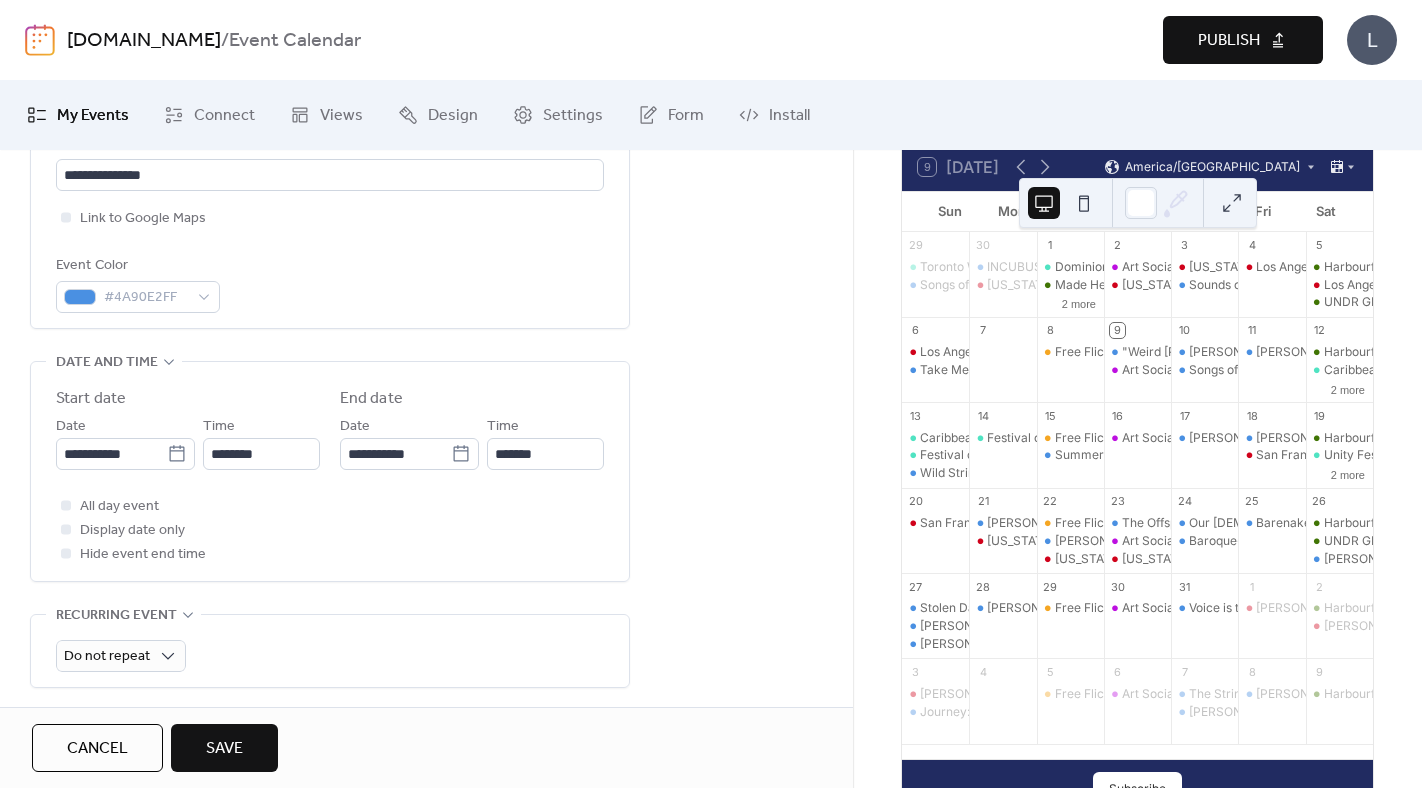 scroll, scrollTop: 485, scrollLeft: 0, axis: vertical 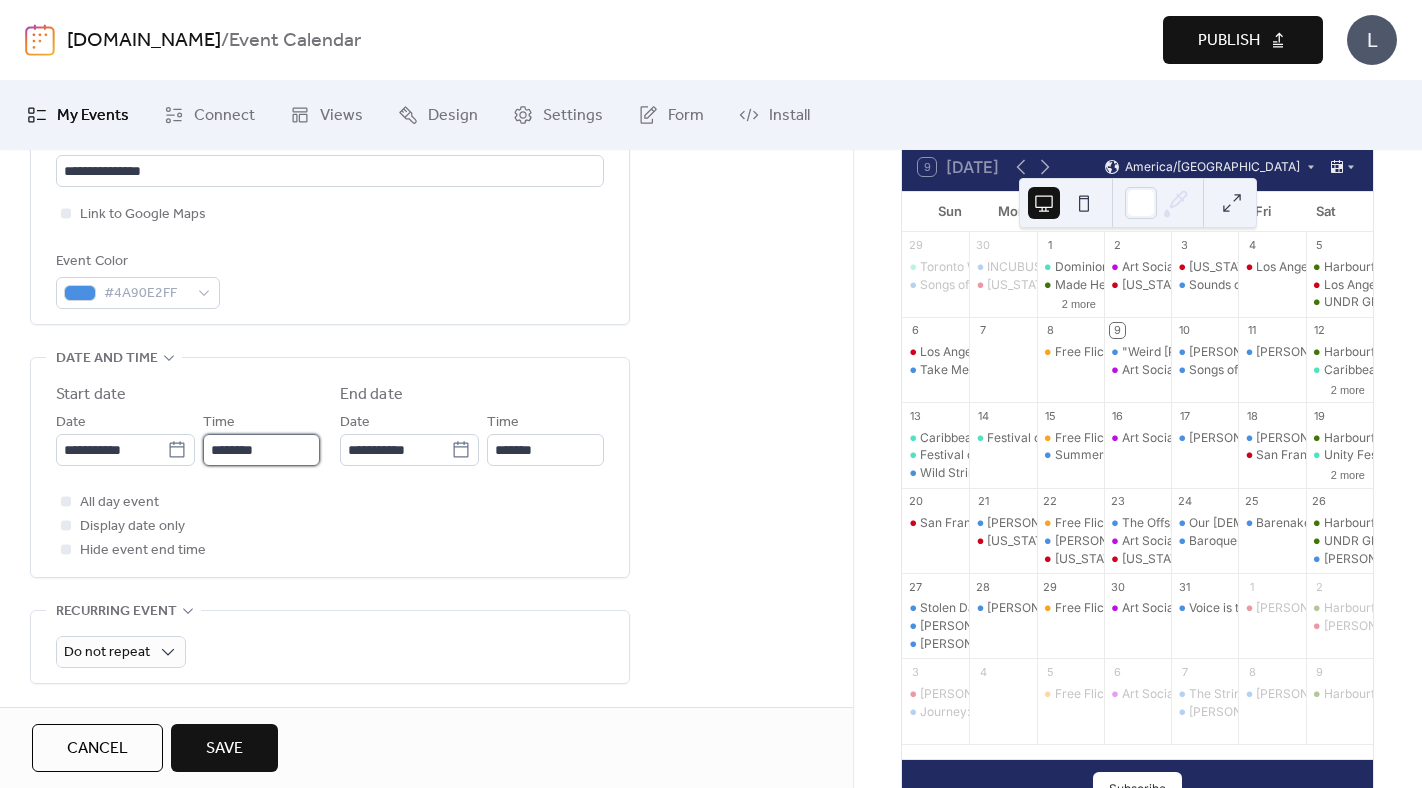 click on "********" at bounding box center [261, 450] 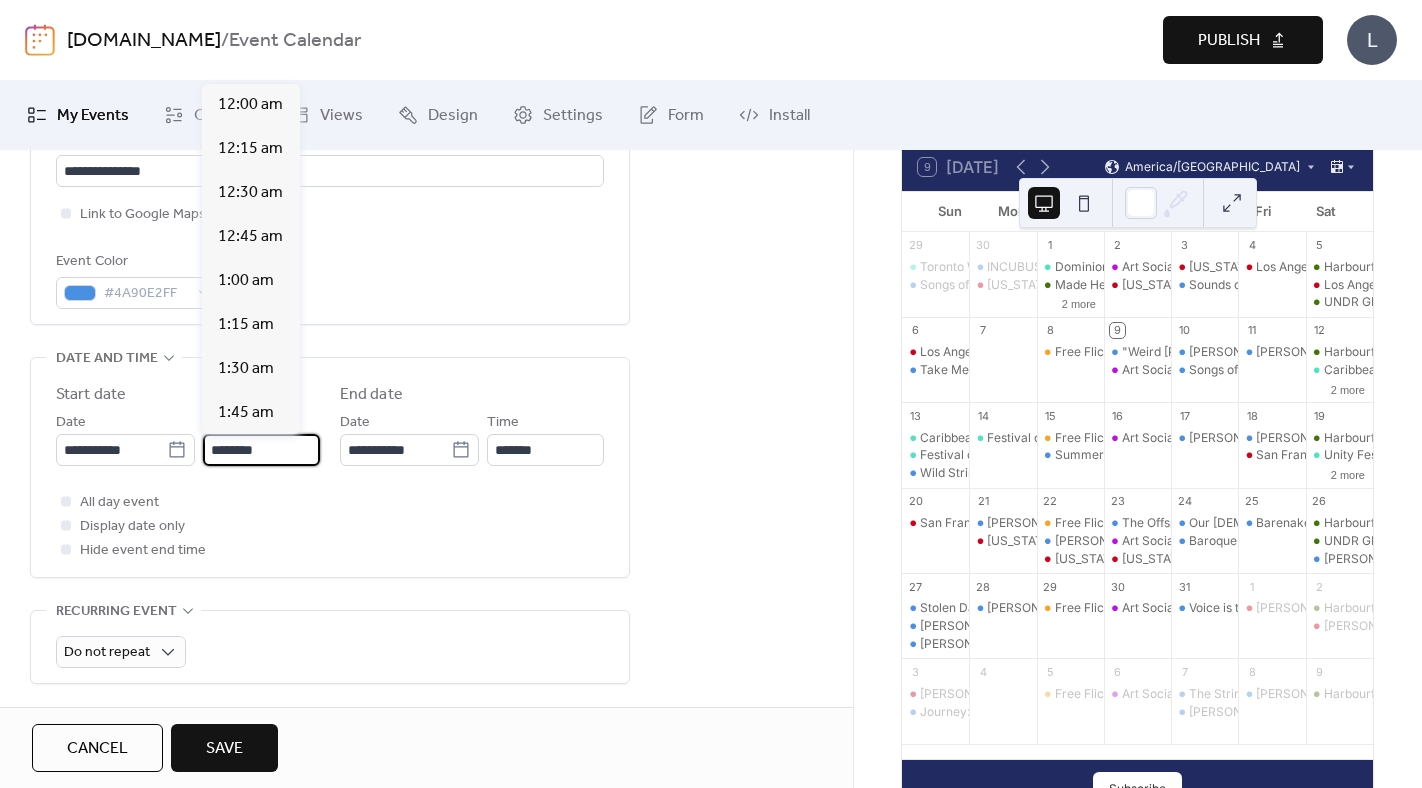 scroll, scrollTop: 2112, scrollLeft: 0, axis: vertical 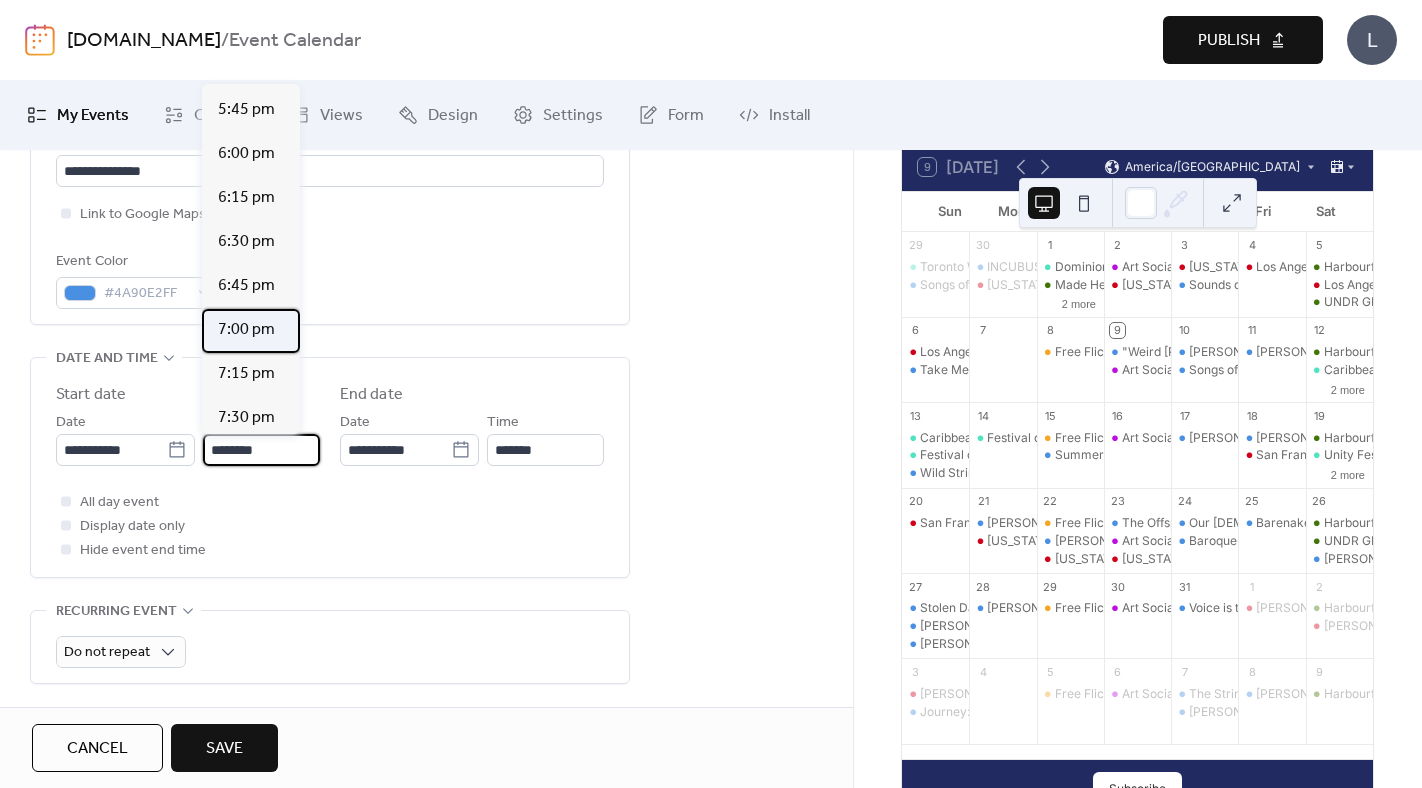 click on "7:00 pm" at bounding box center (246, 330) 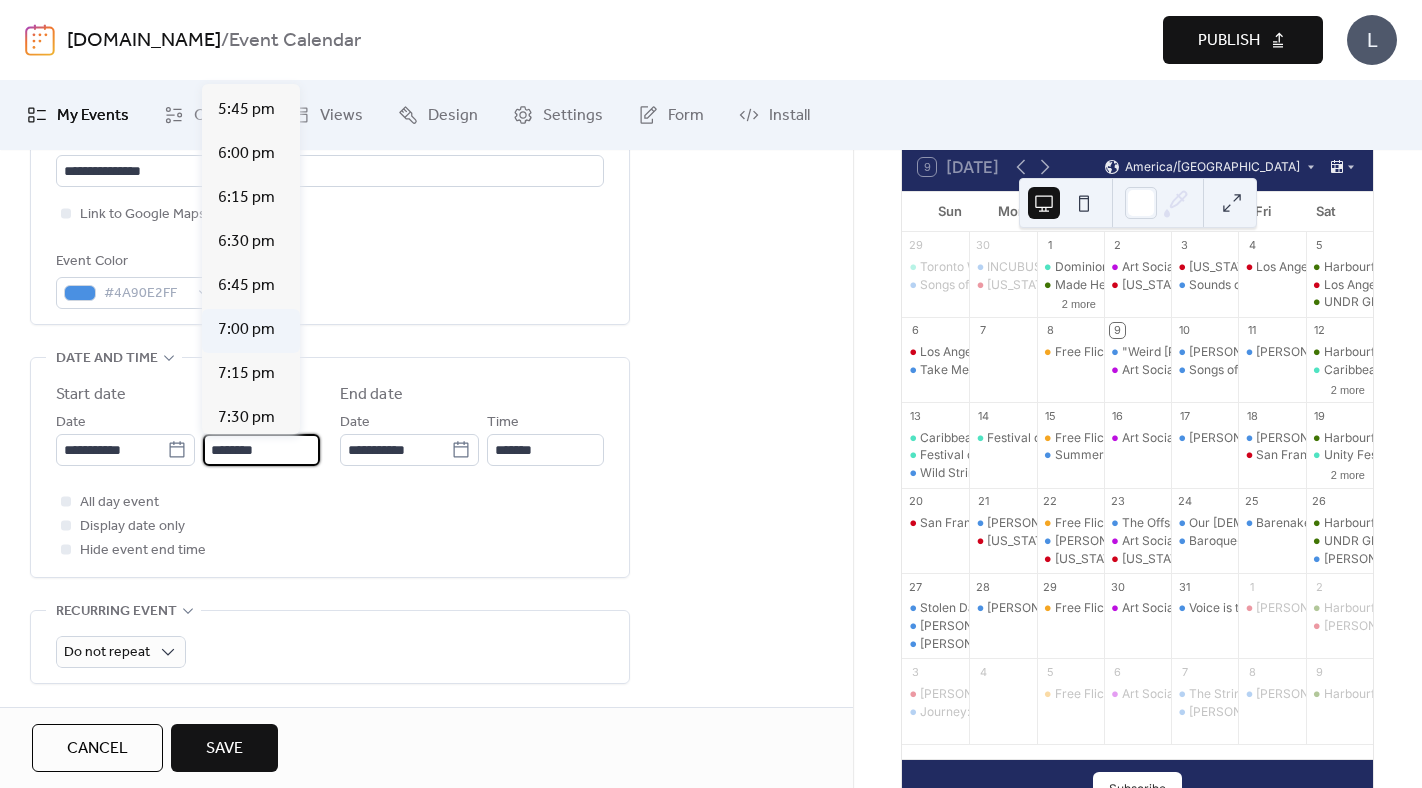type on "*******" 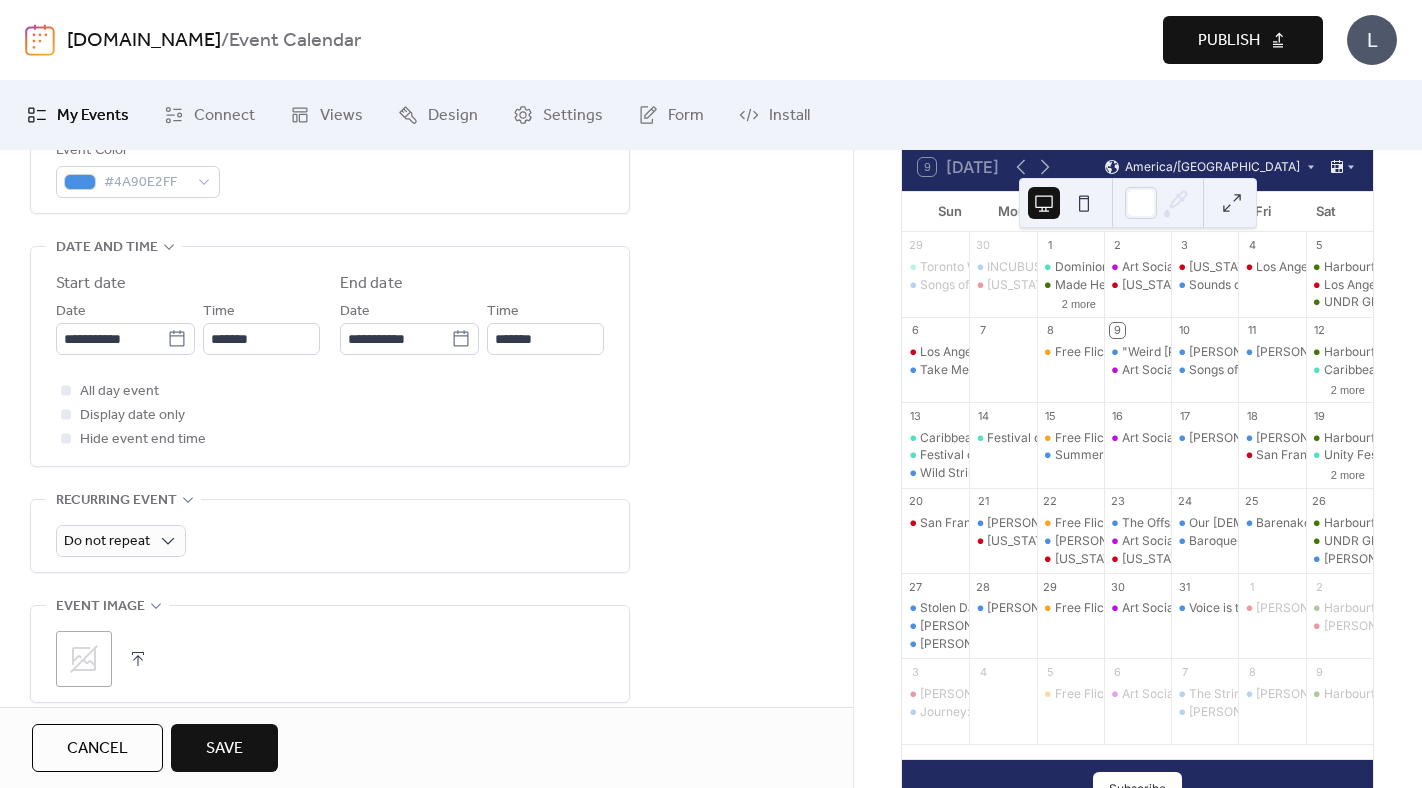 scroll, scrollTop: 597, scrollLeft: 0, axis: vertical 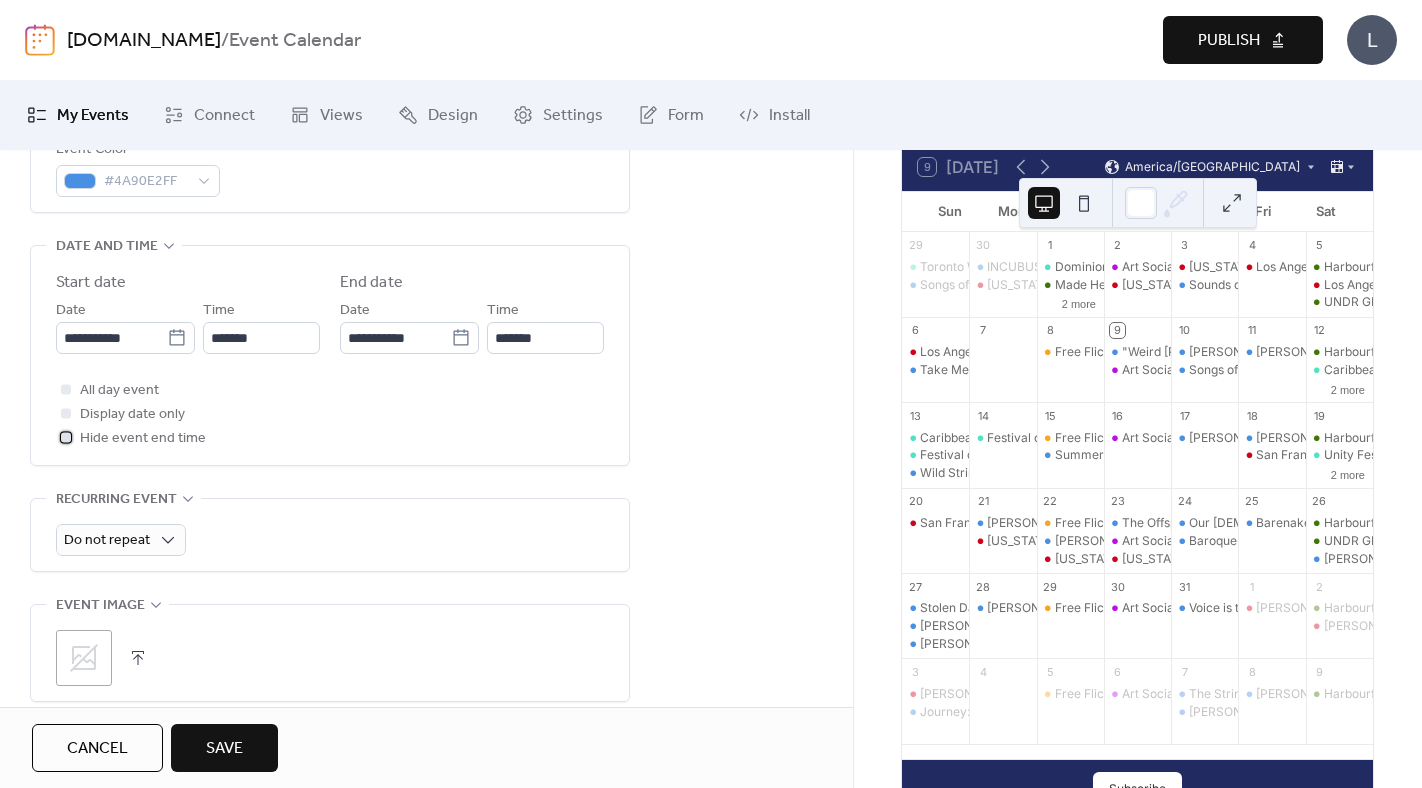 click on "Hide event end time" at bounding box center [143, 439] 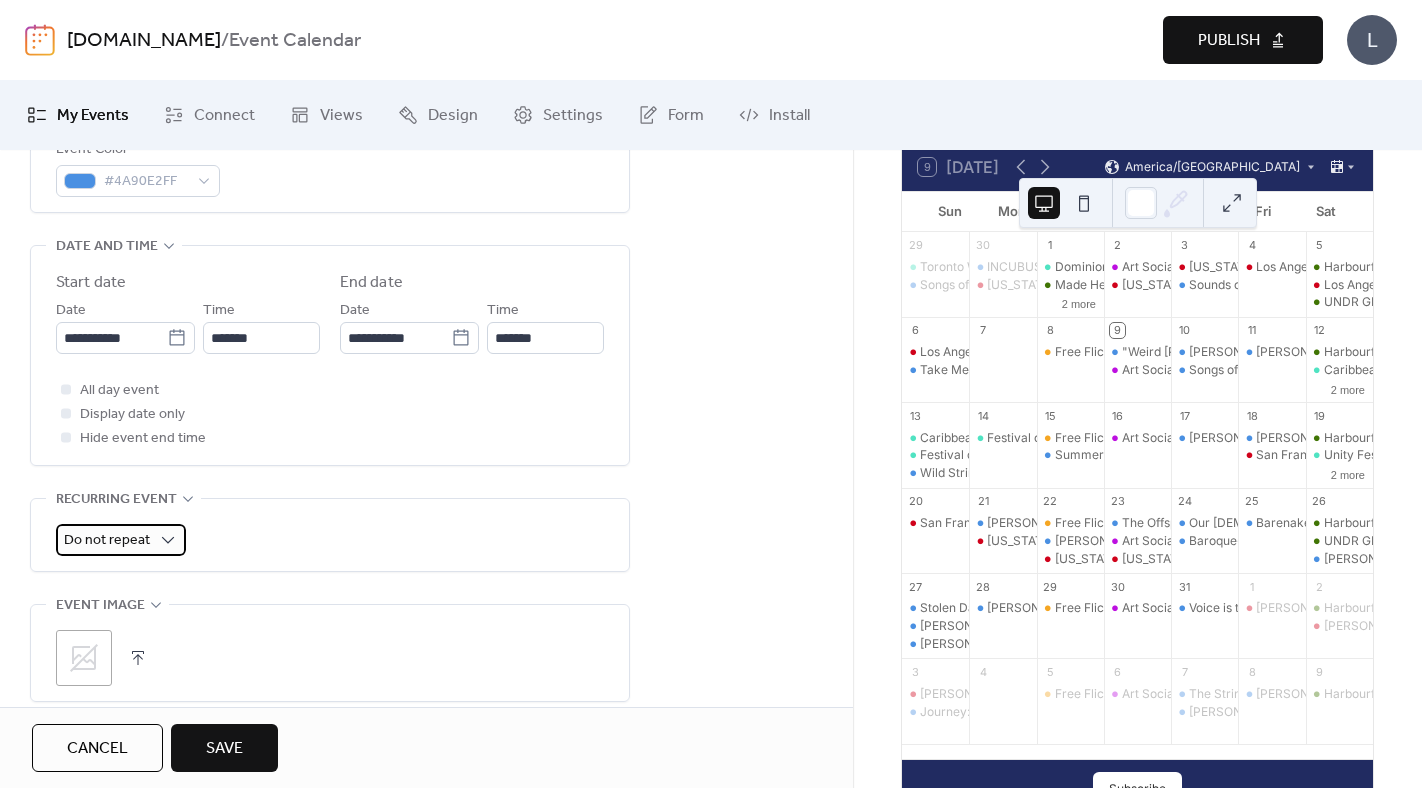 click on "Do not repeat" at bounding box center [107, 540] 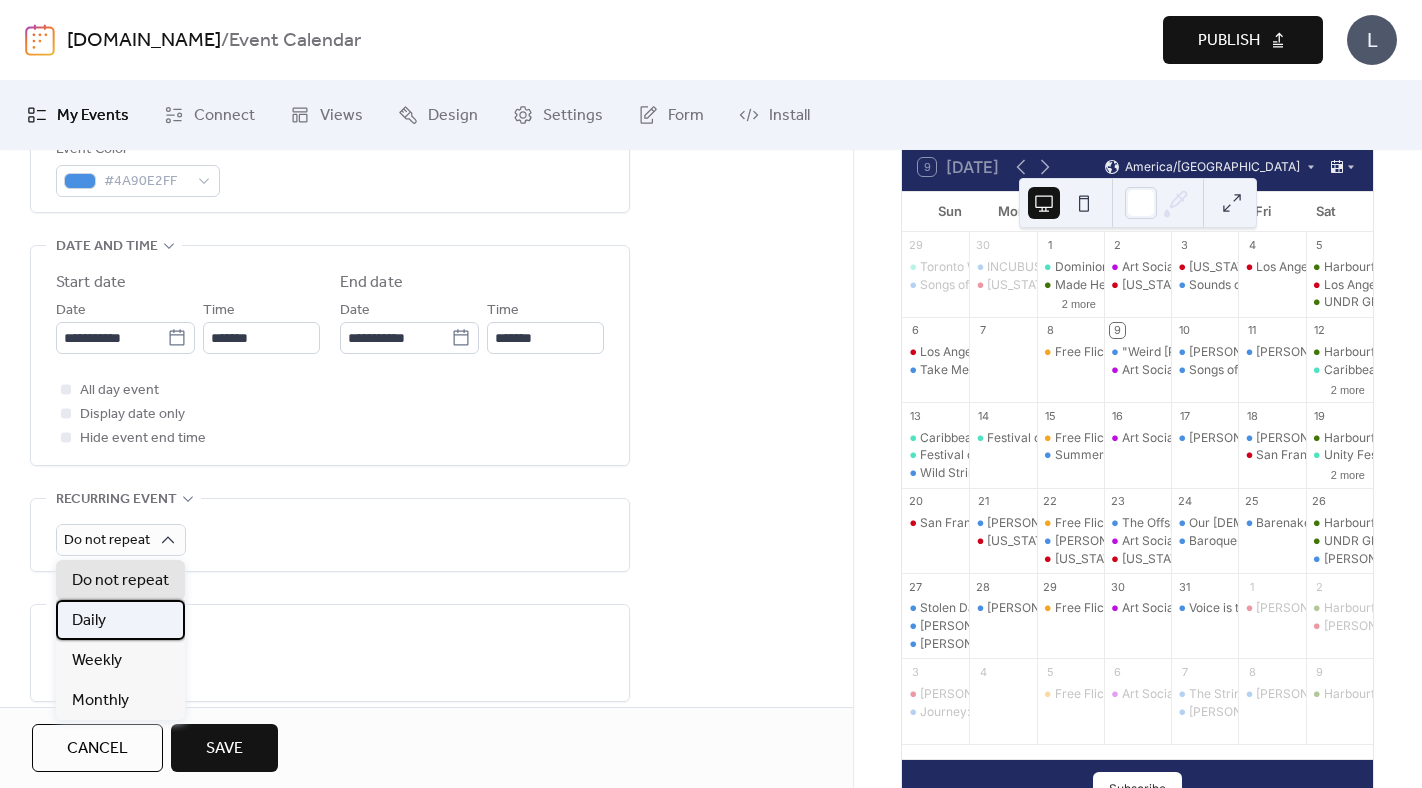click on "Daily" at bounding box center [120, 620] 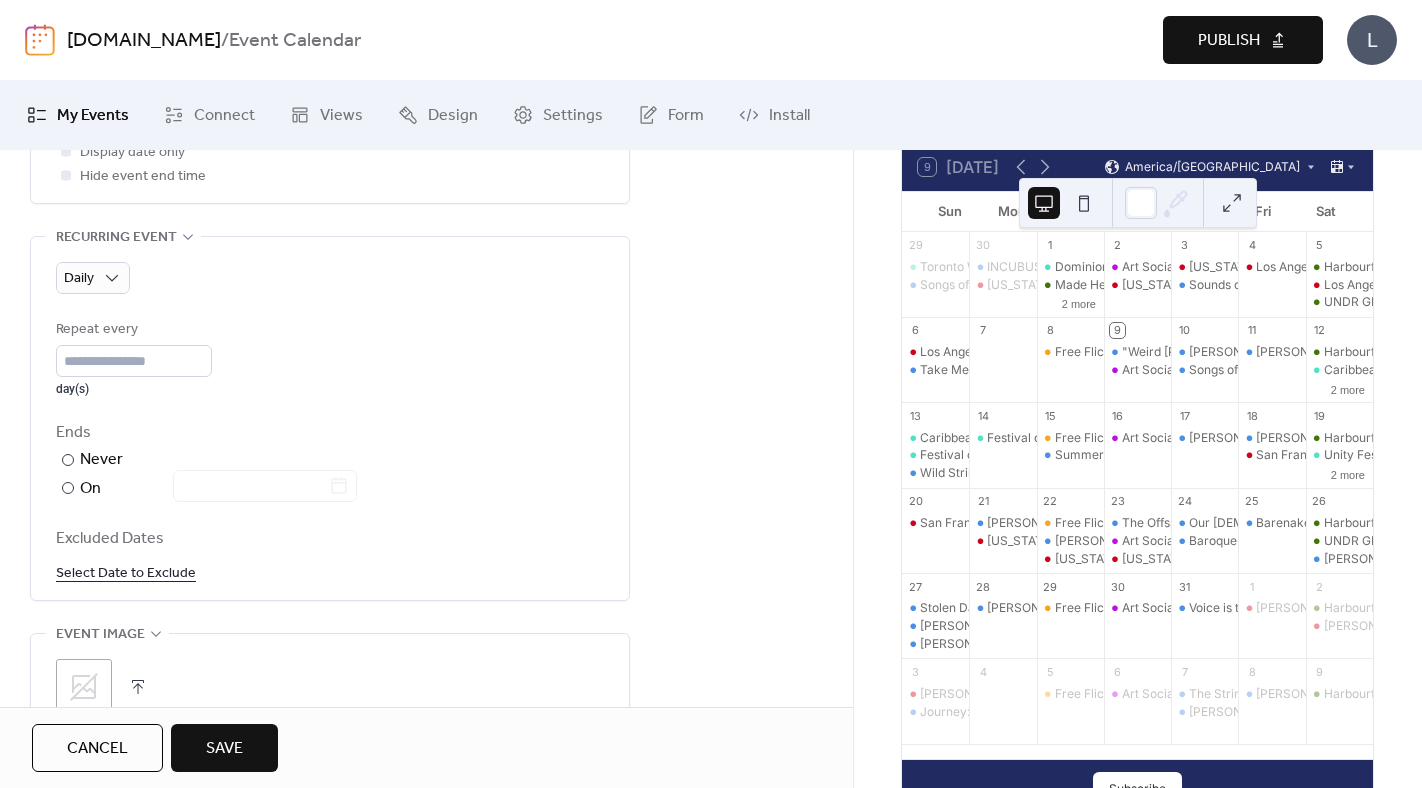 scroll, scrollTop: 878, scrollLeft: 0, axis: vertical 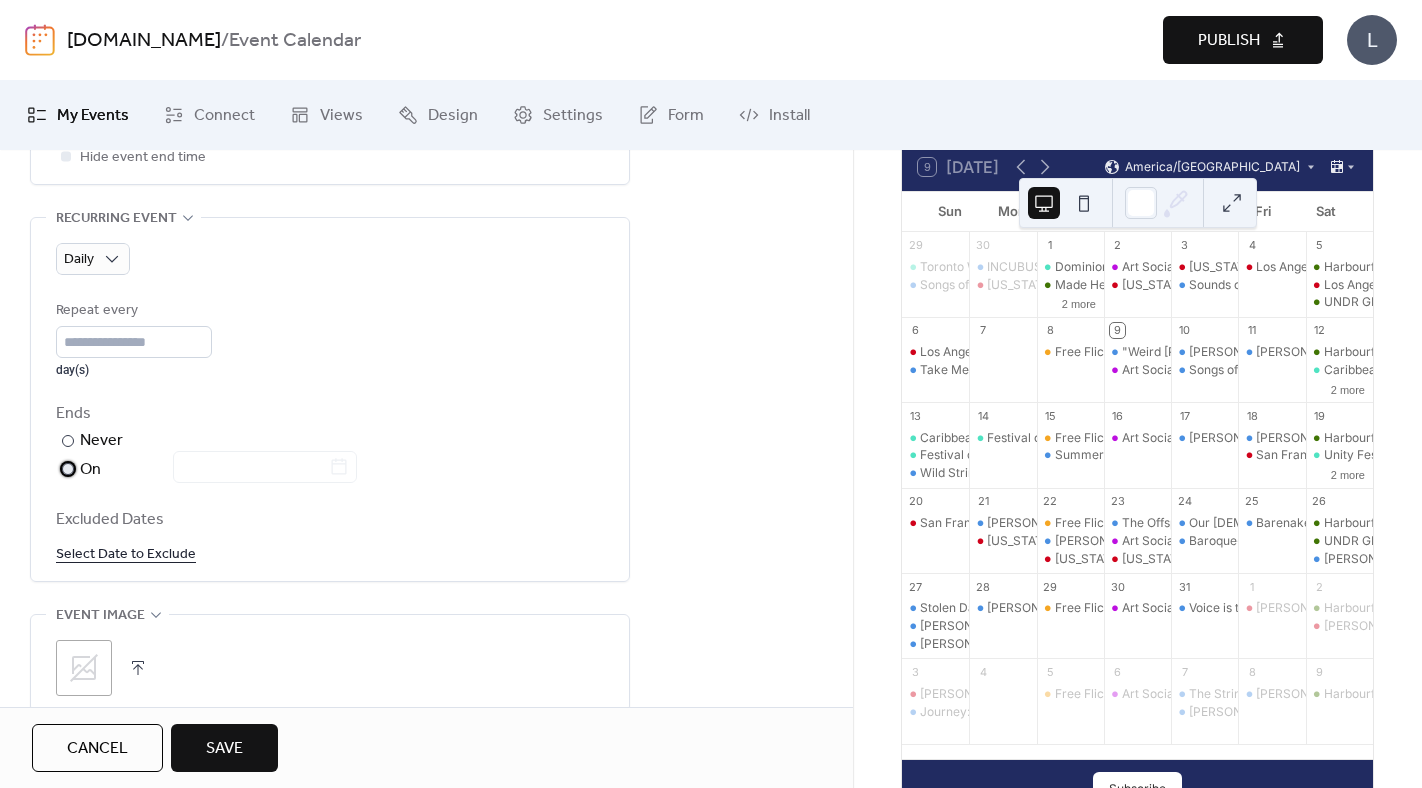click on "​" at bounding box center (66, 469) 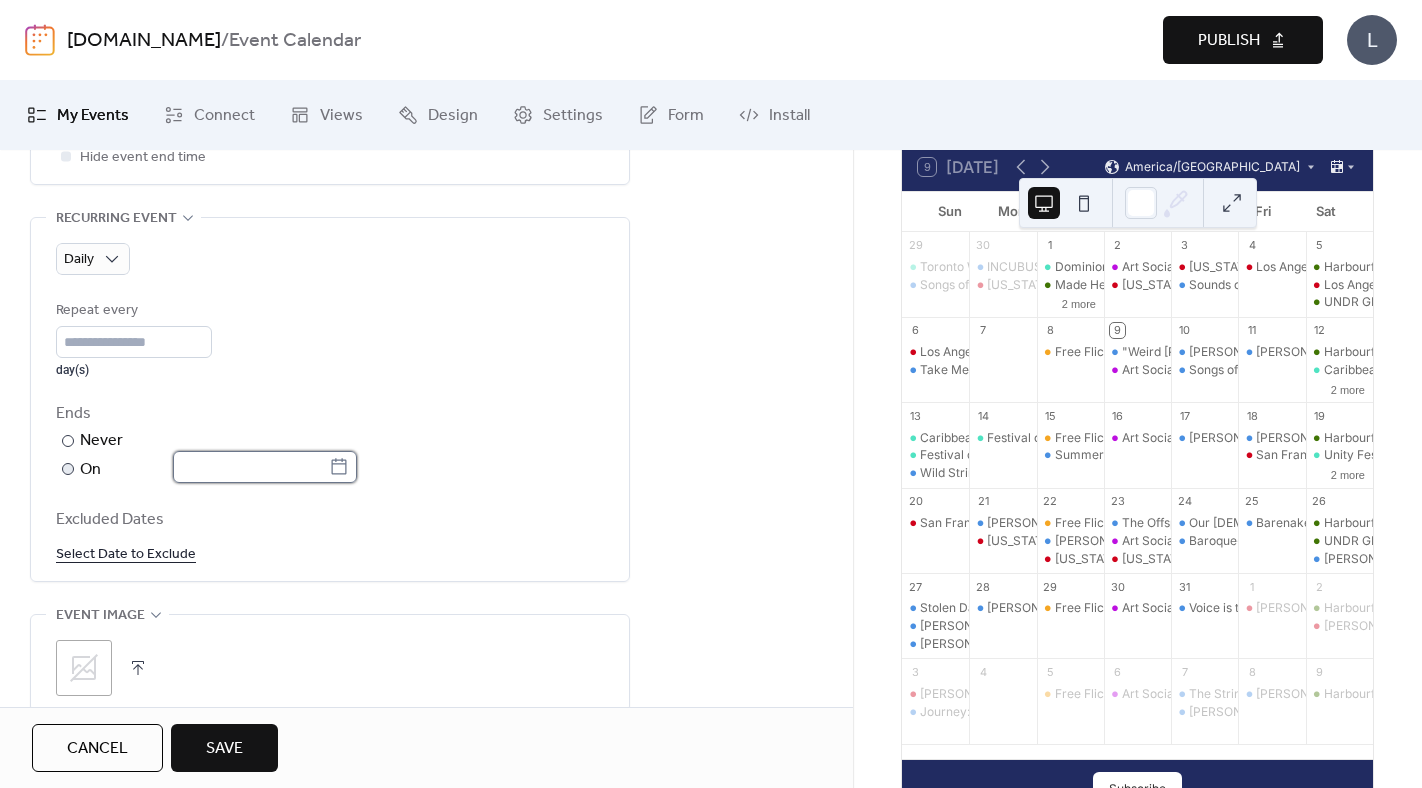 click at bounding box center [251, 467] 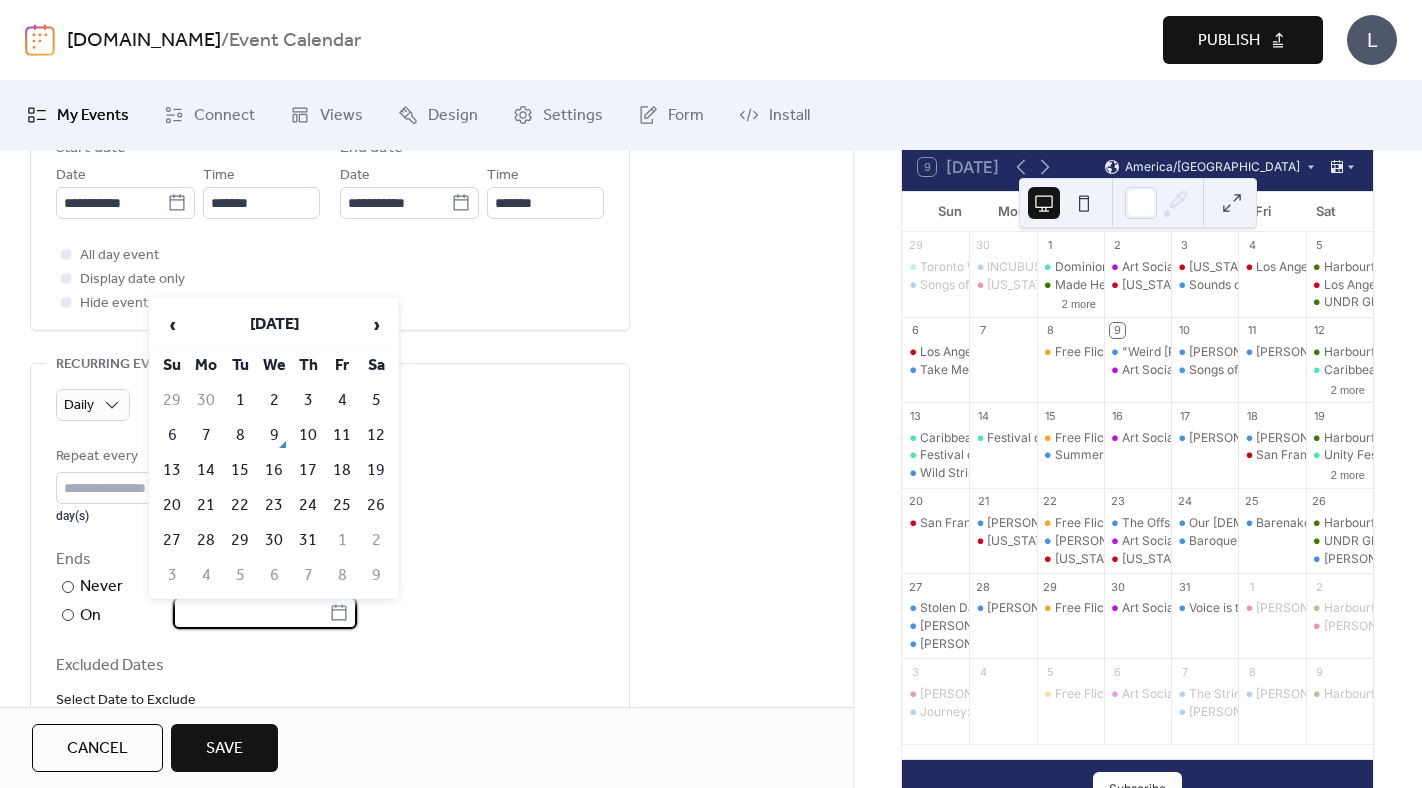 scroll, scrollTop: 696, scrollLeft: 0, axis: vertical 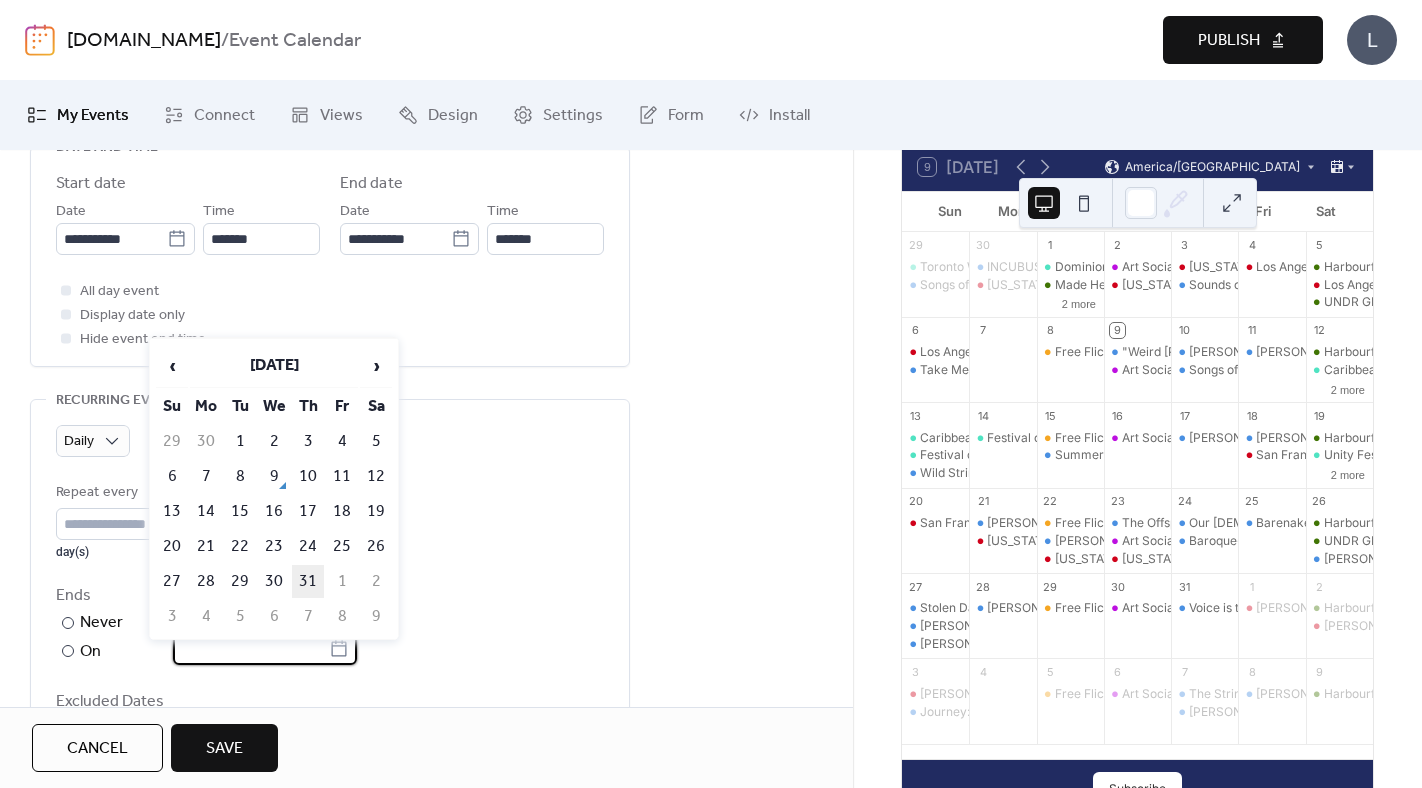 click on "31" at bounding box center (308, 581) 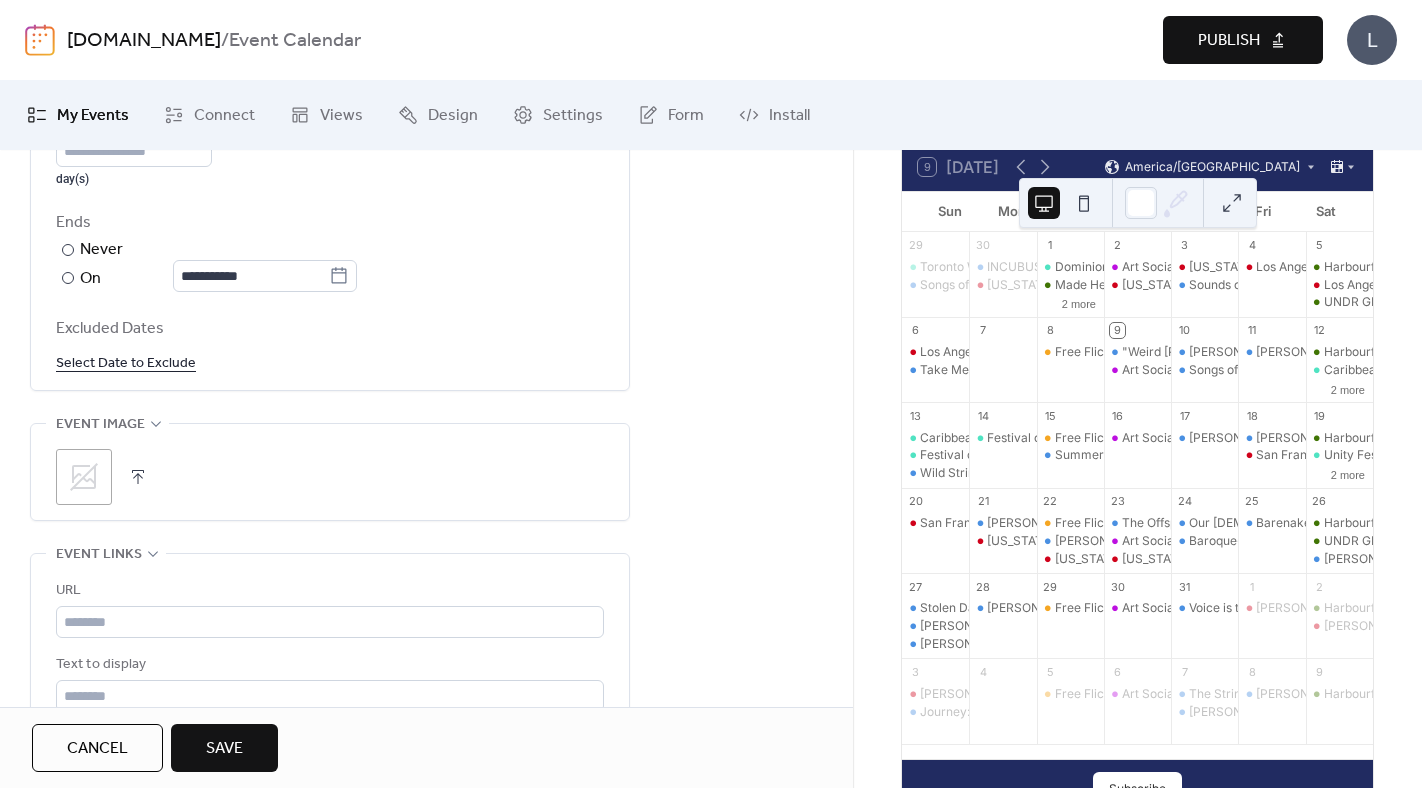 scroll, scrollTop: 1078, scrollLeft: 0, axis: vertical 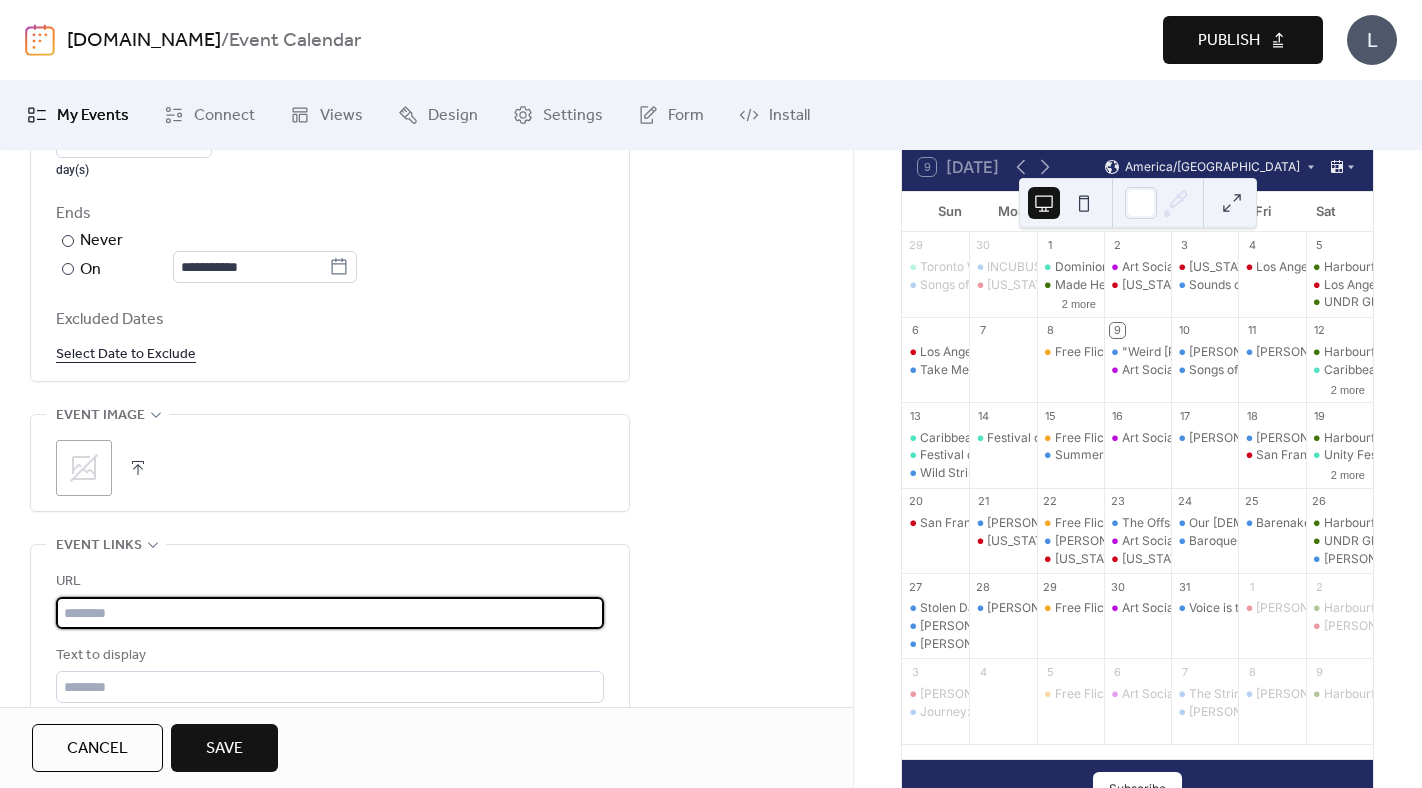 click at bounding box center (330, 613) 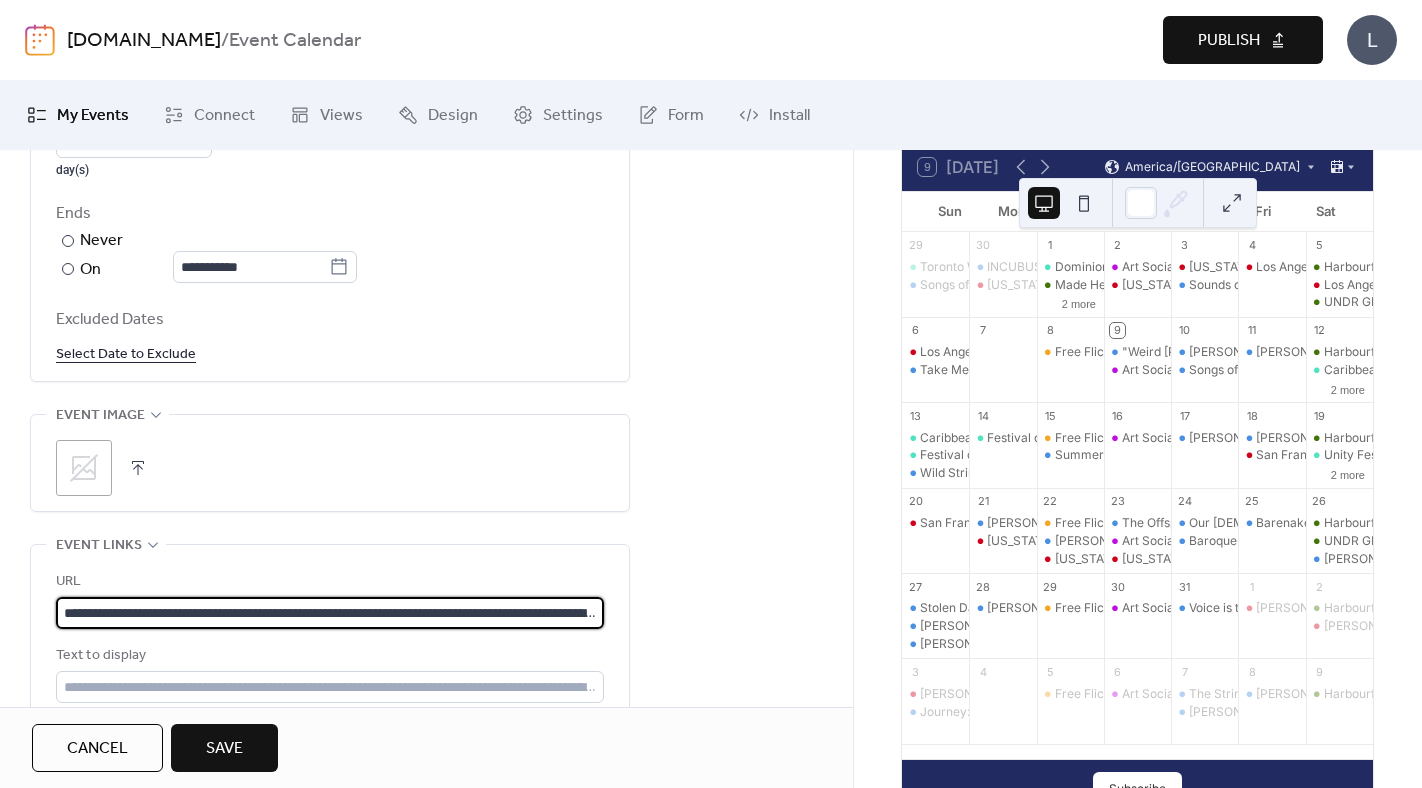 scroll, scrollTop: 0, scrollLeft: 1079, axis: horizontal 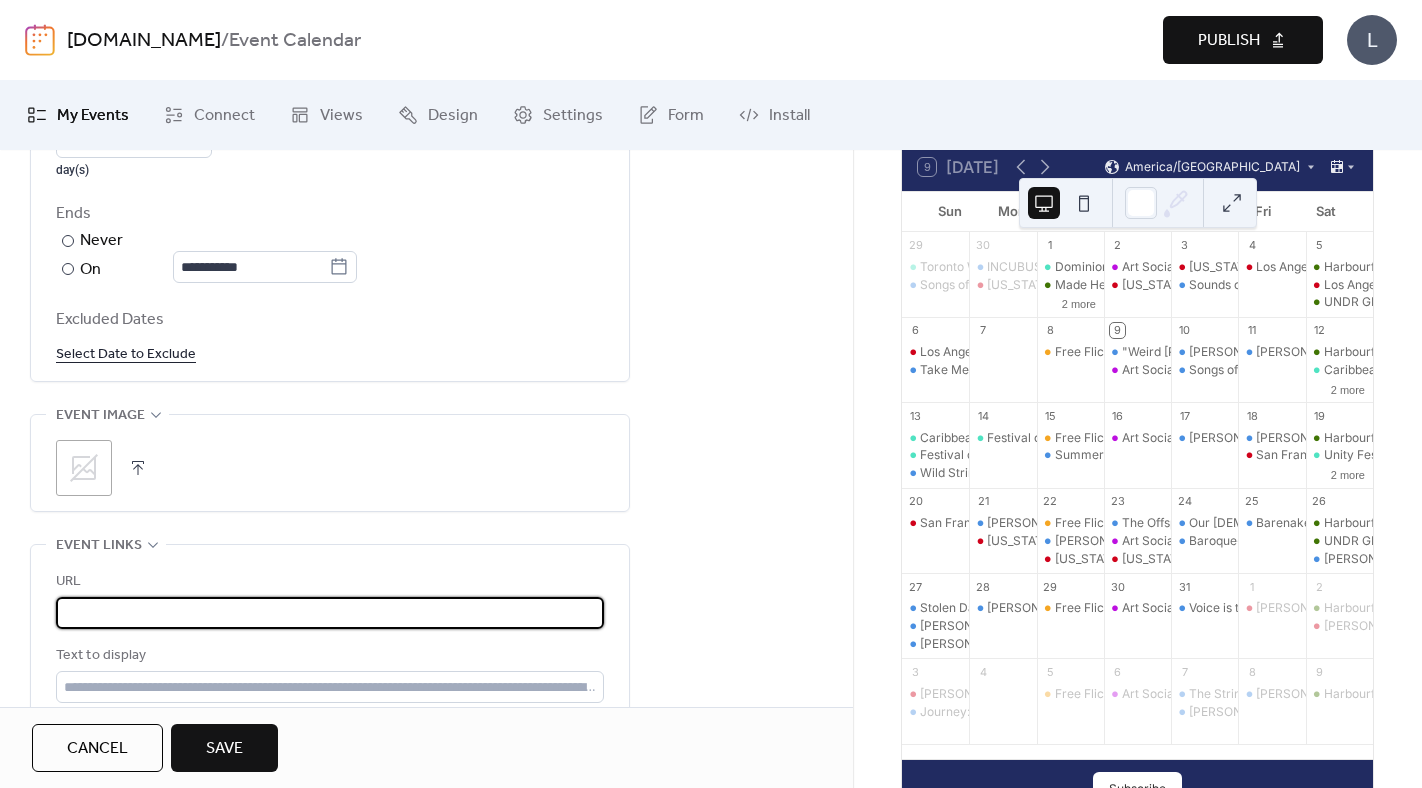 type on "**********" 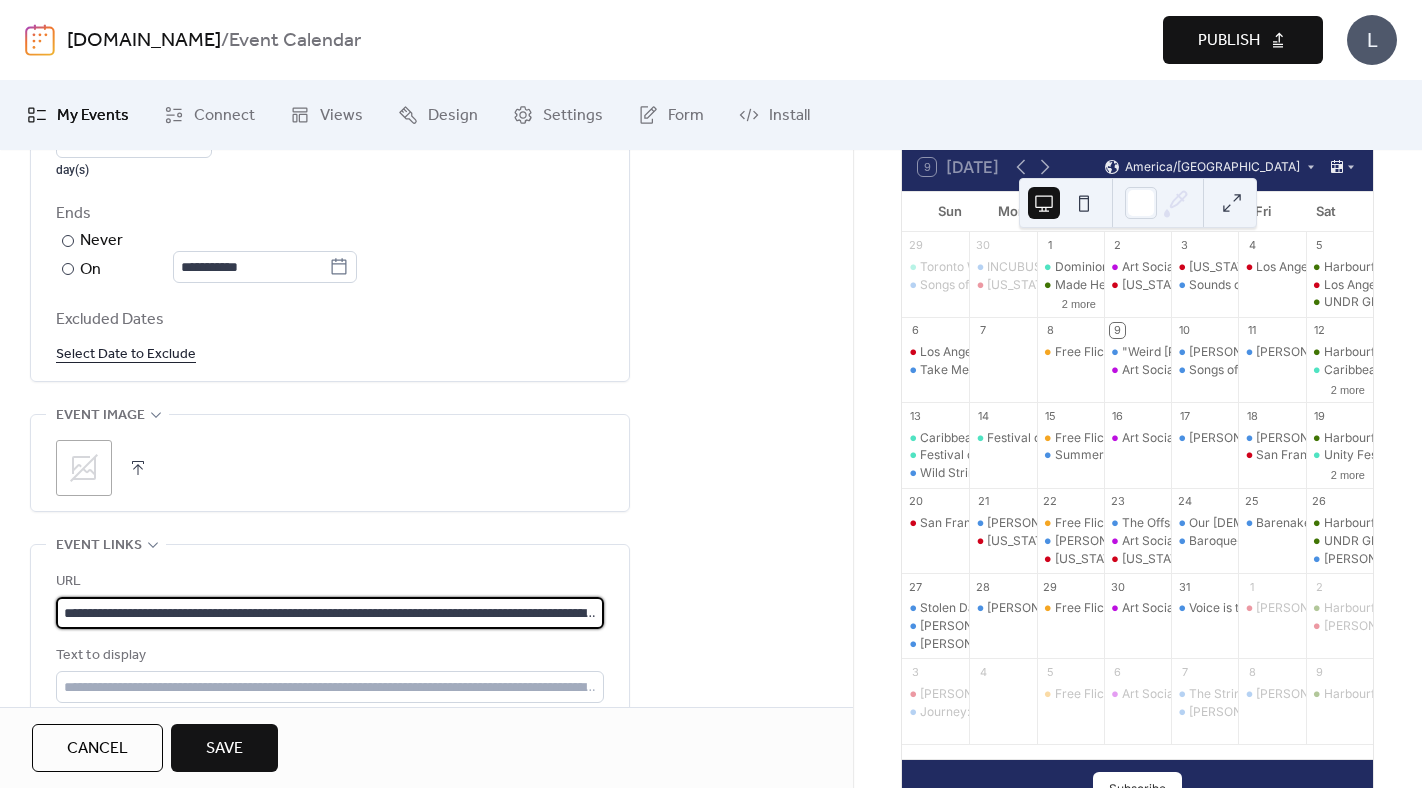 click 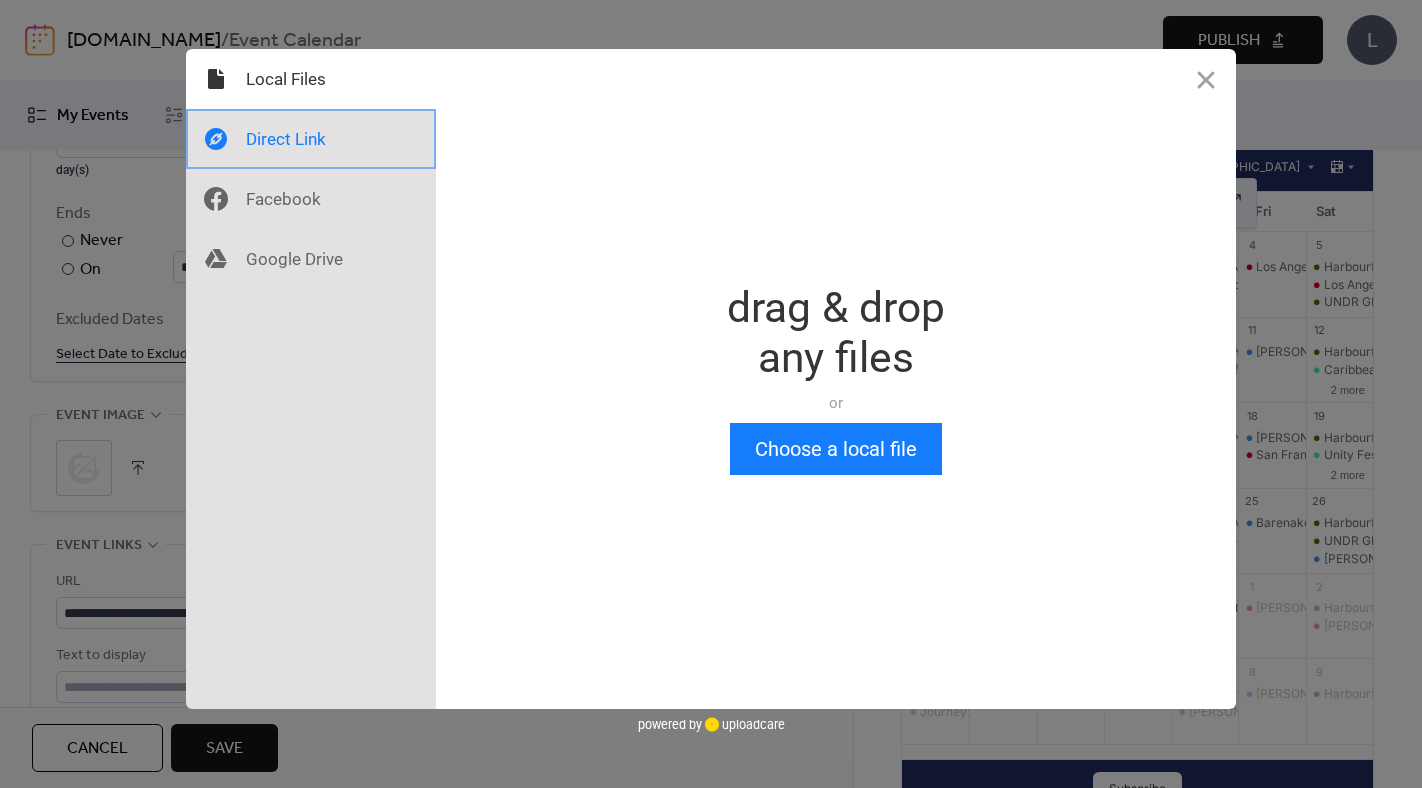 click at bounding box center [311, 139] 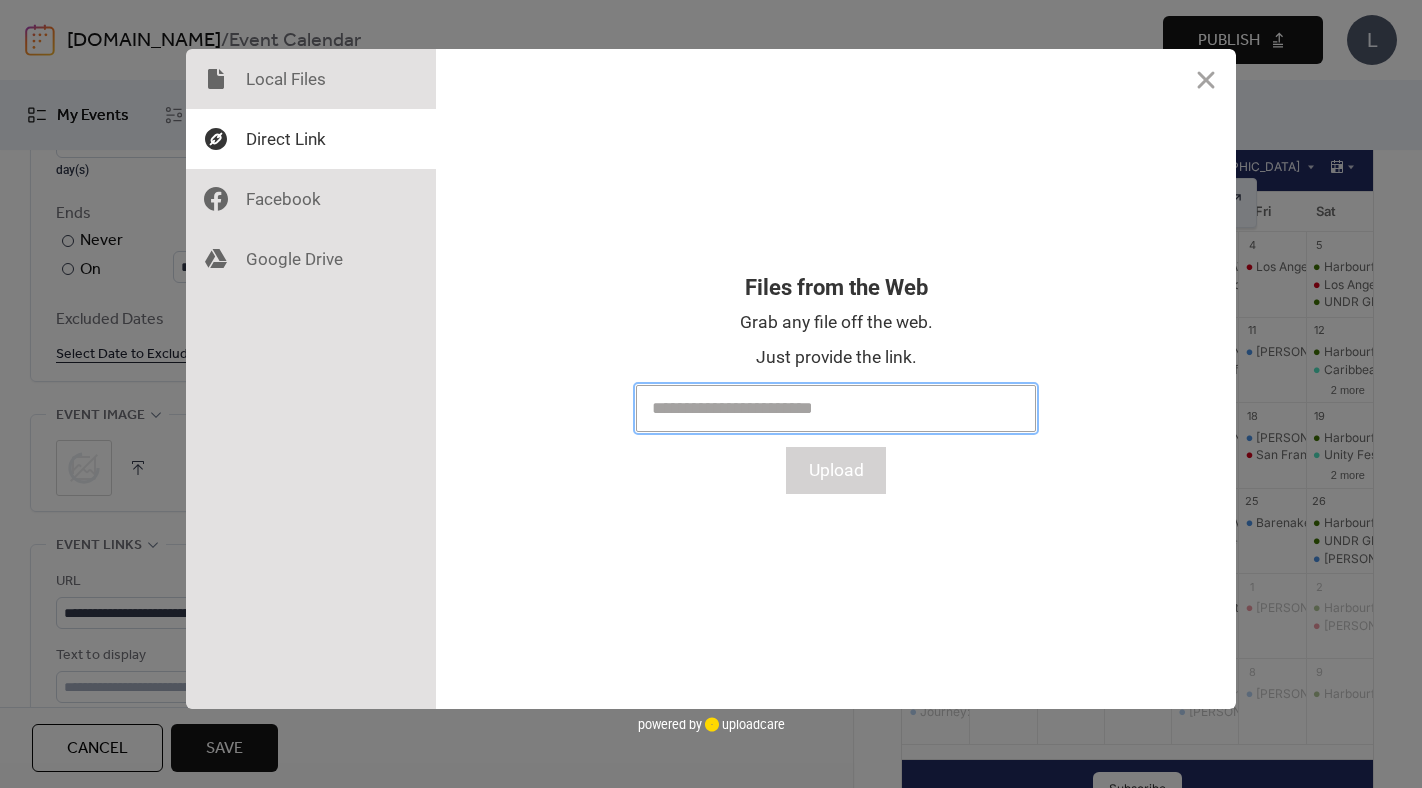 paste on "**********" 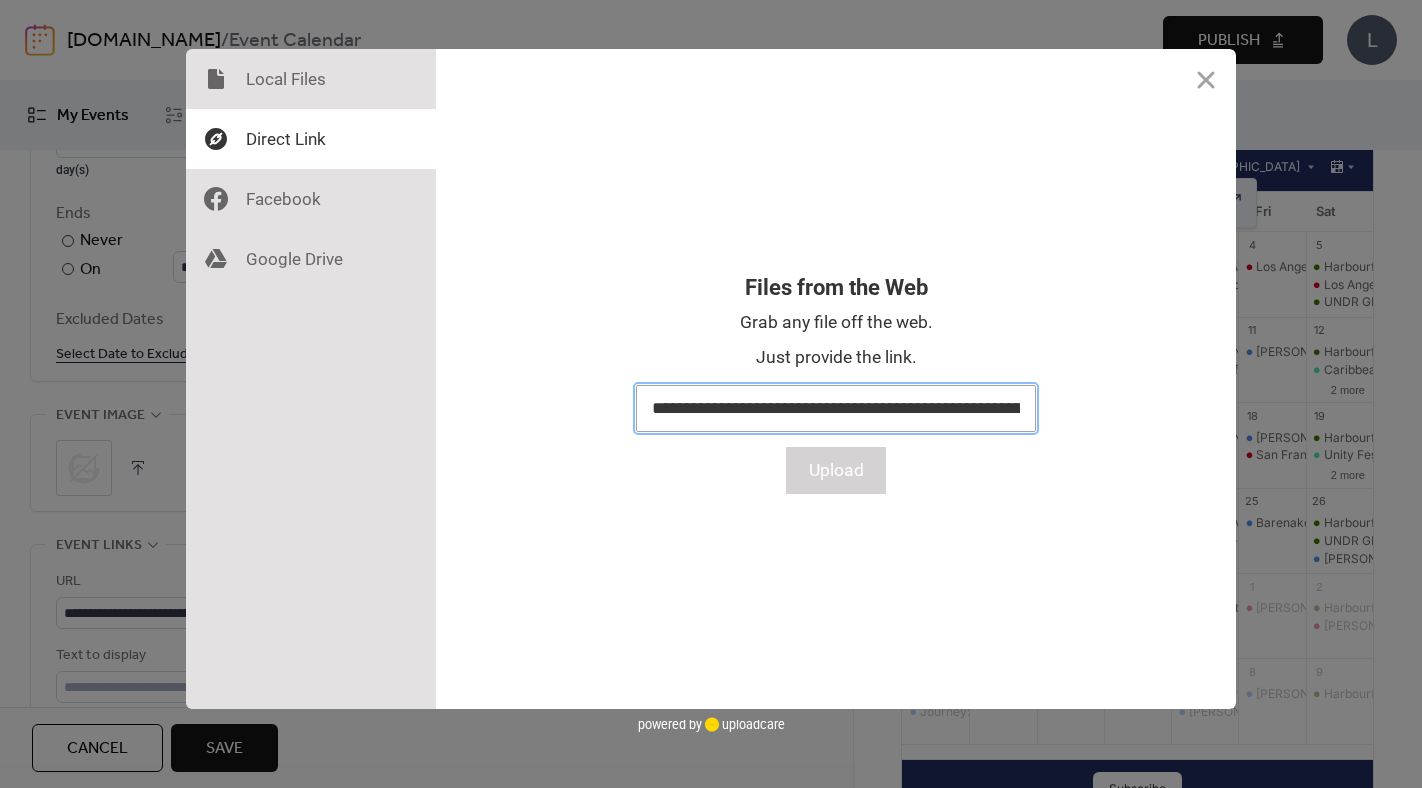 scroll, scrollTop: 0, scrollLeft: 403, axis: horizontal 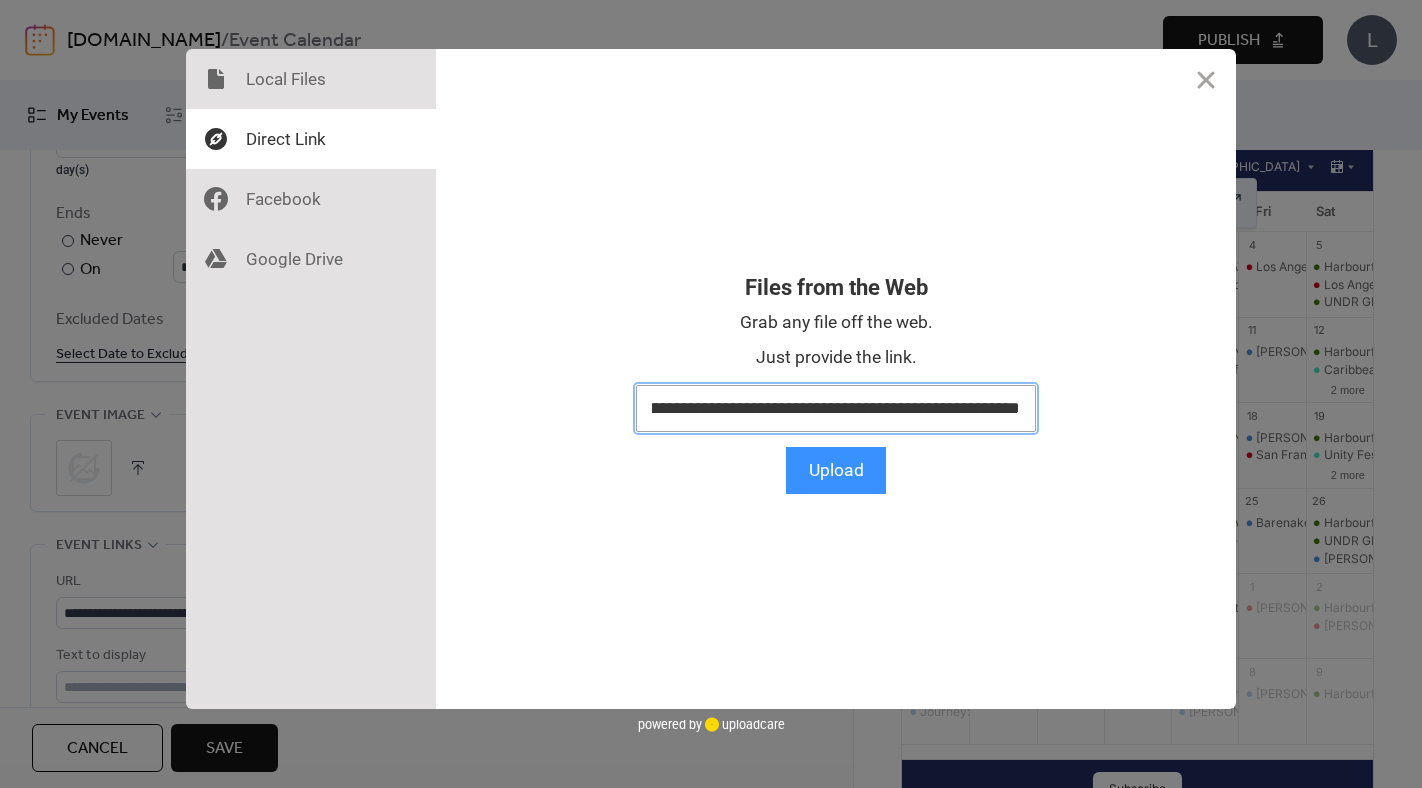 type on "**********" 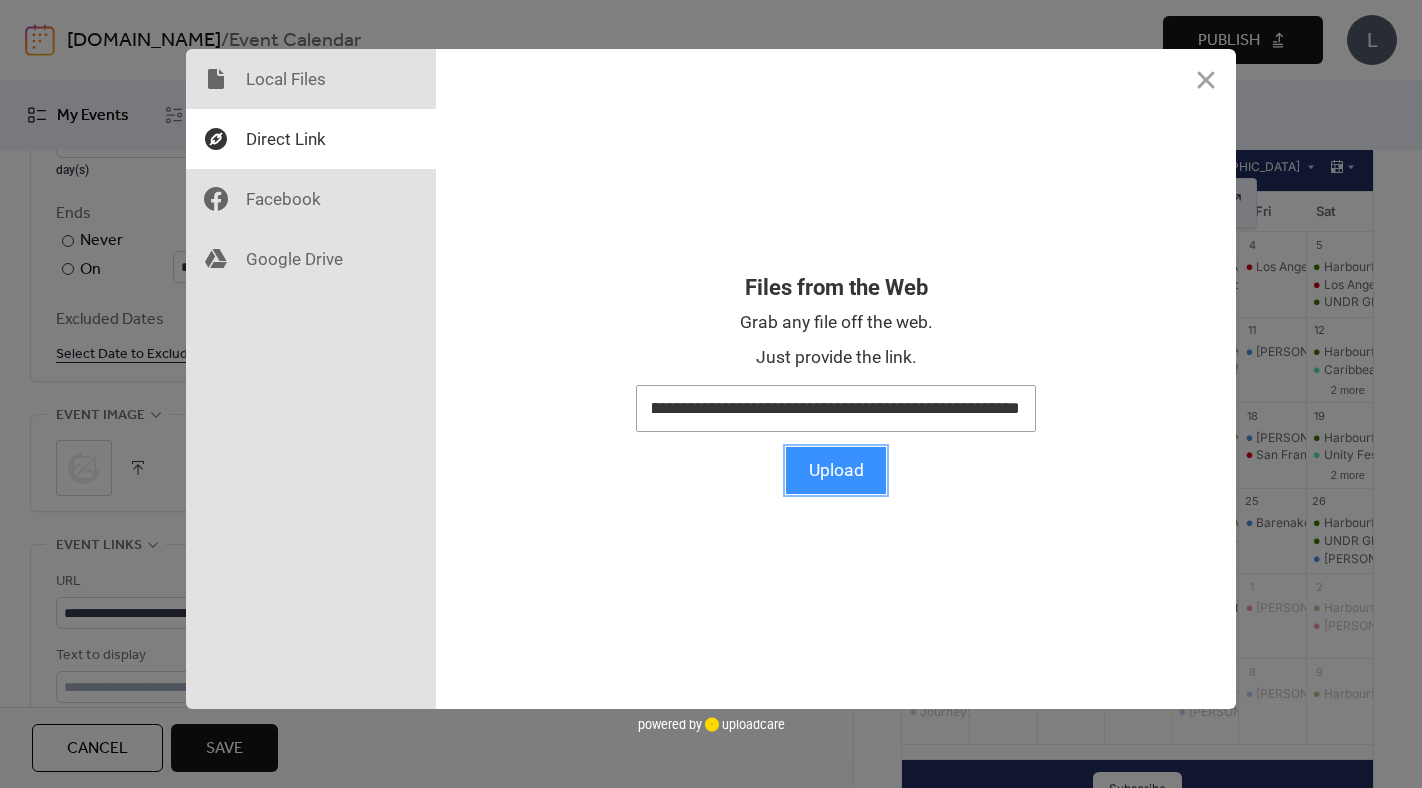 click on "Upload" at bounding box center (836, 470) 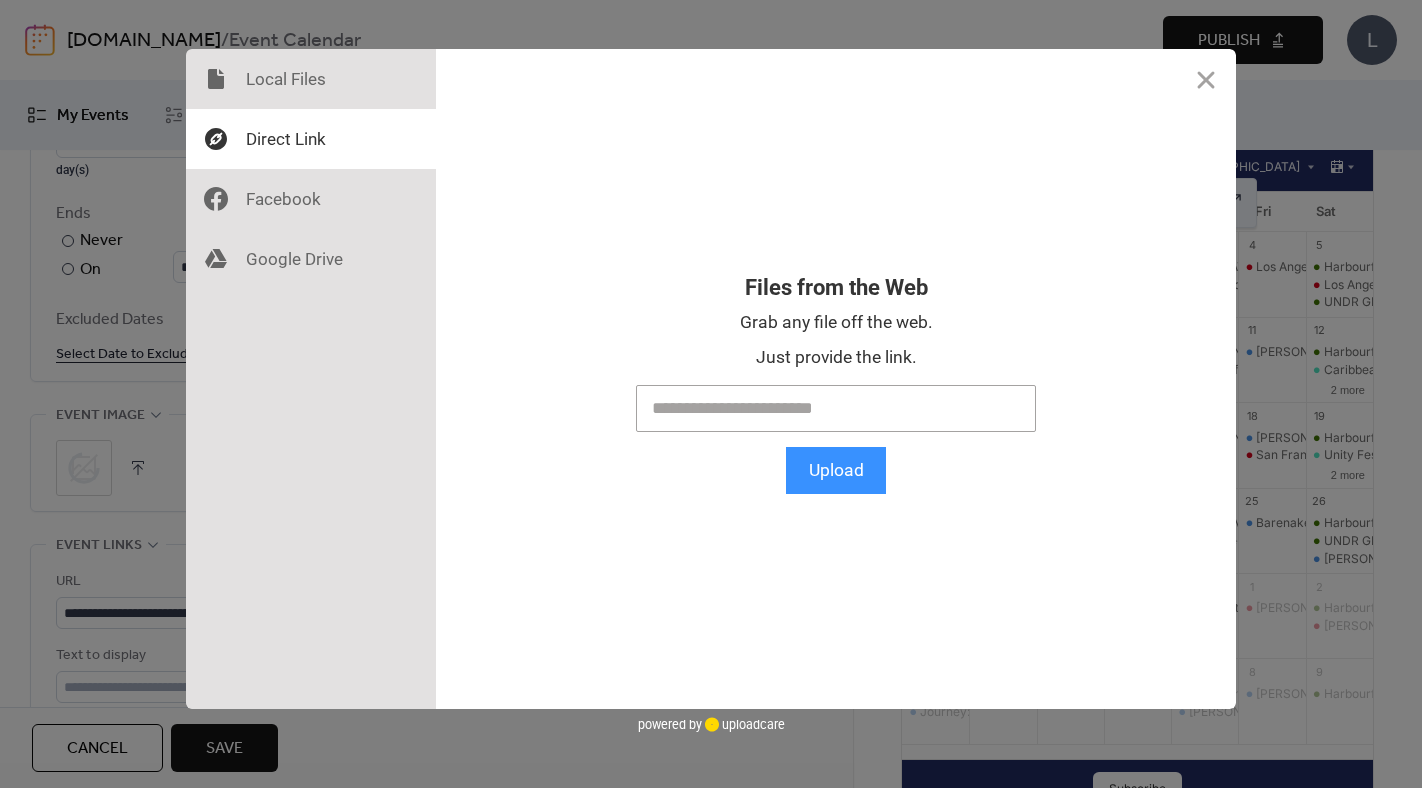 scroll, scrollTop: 0, scrollLeft: 0, axis: both 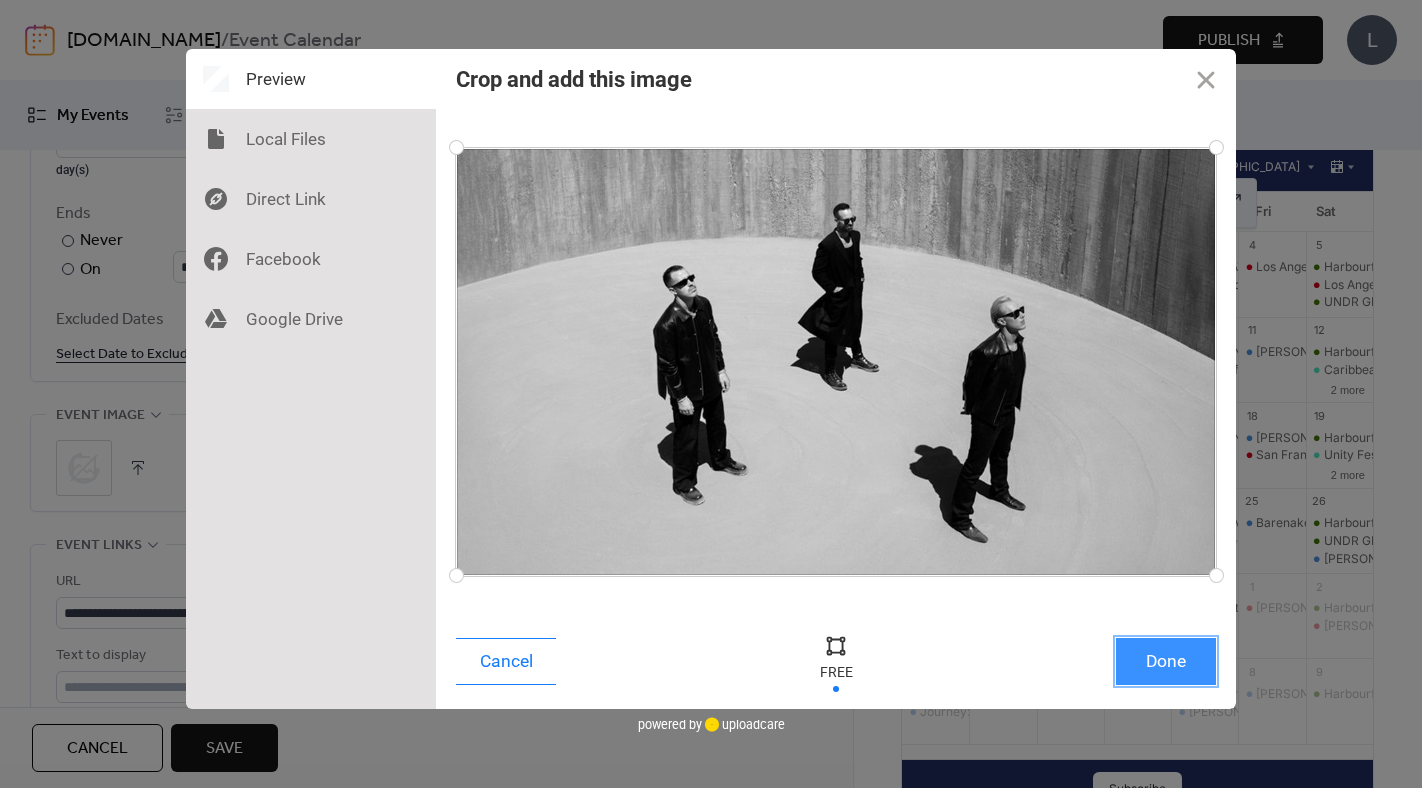 click on "Done" at bounding box center [1166, 661] 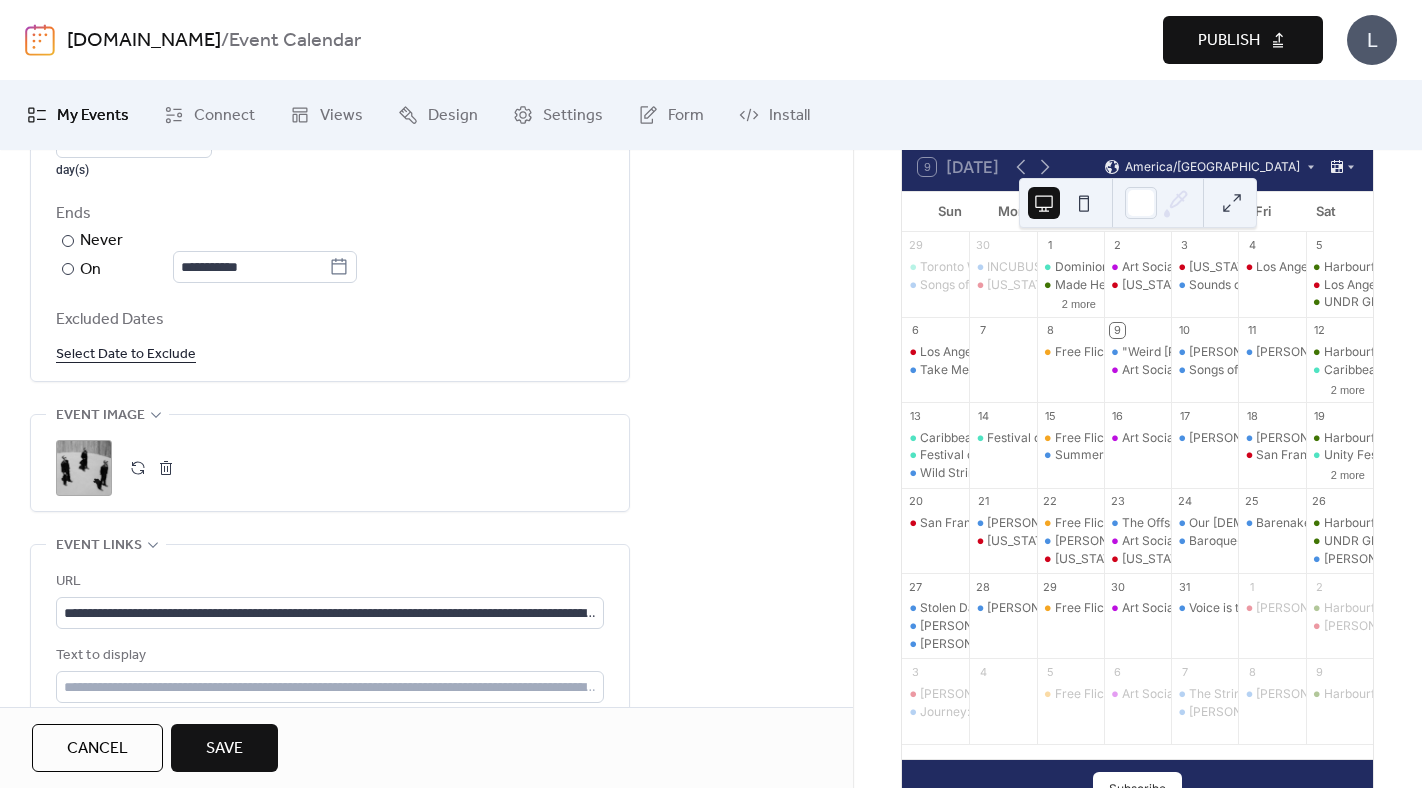 click on "Save" at bounding box center [224, 749] 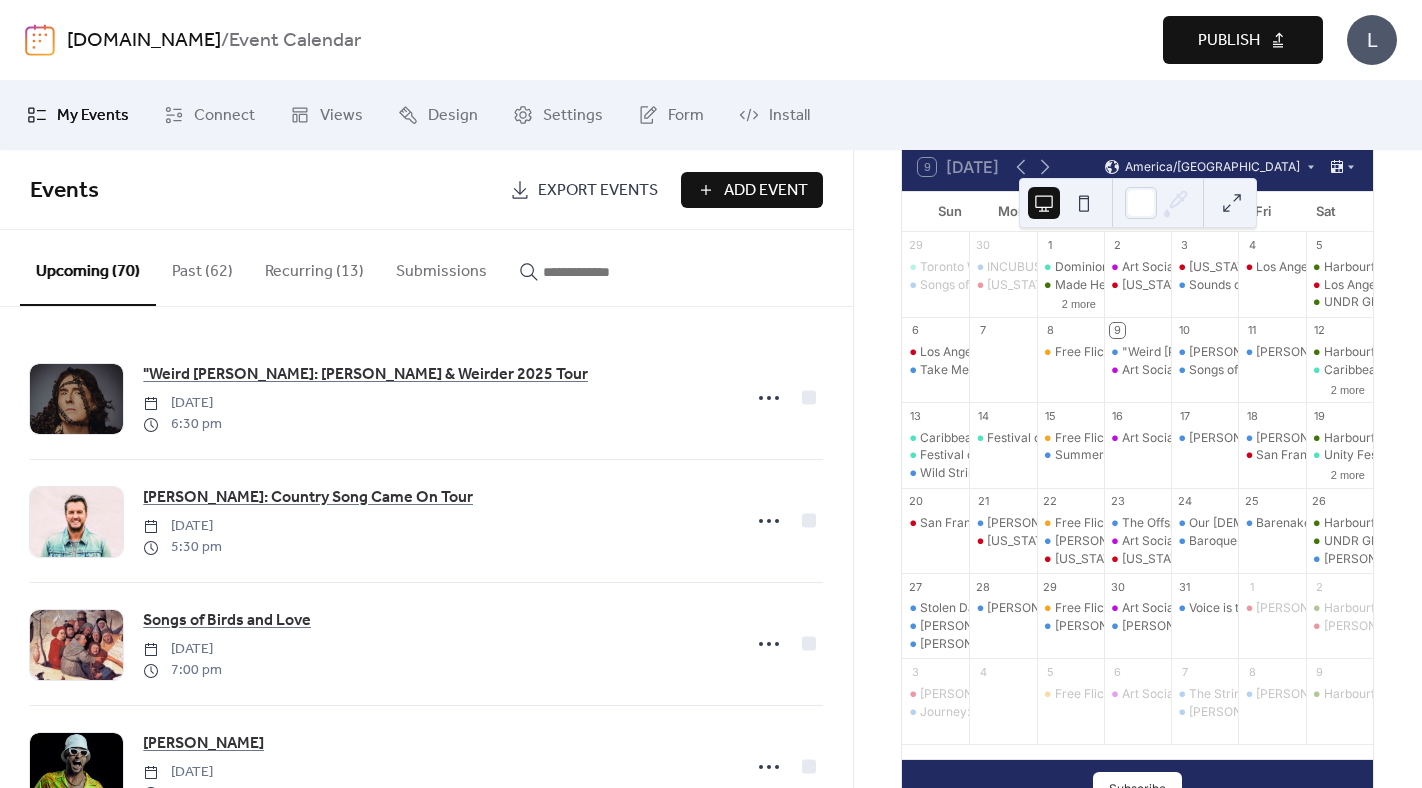click on "Add Event" at bounding box center [752, 190] 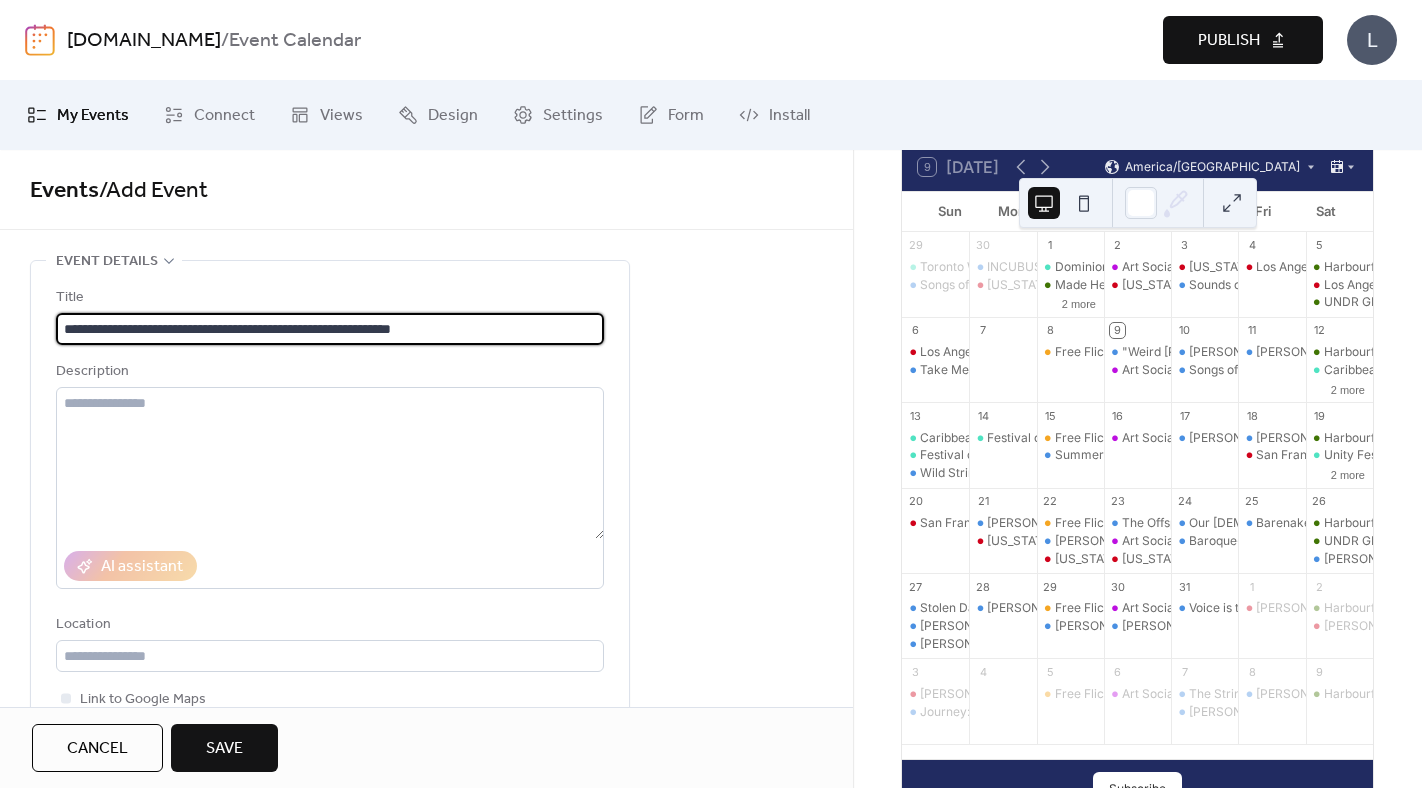 type on "**********" 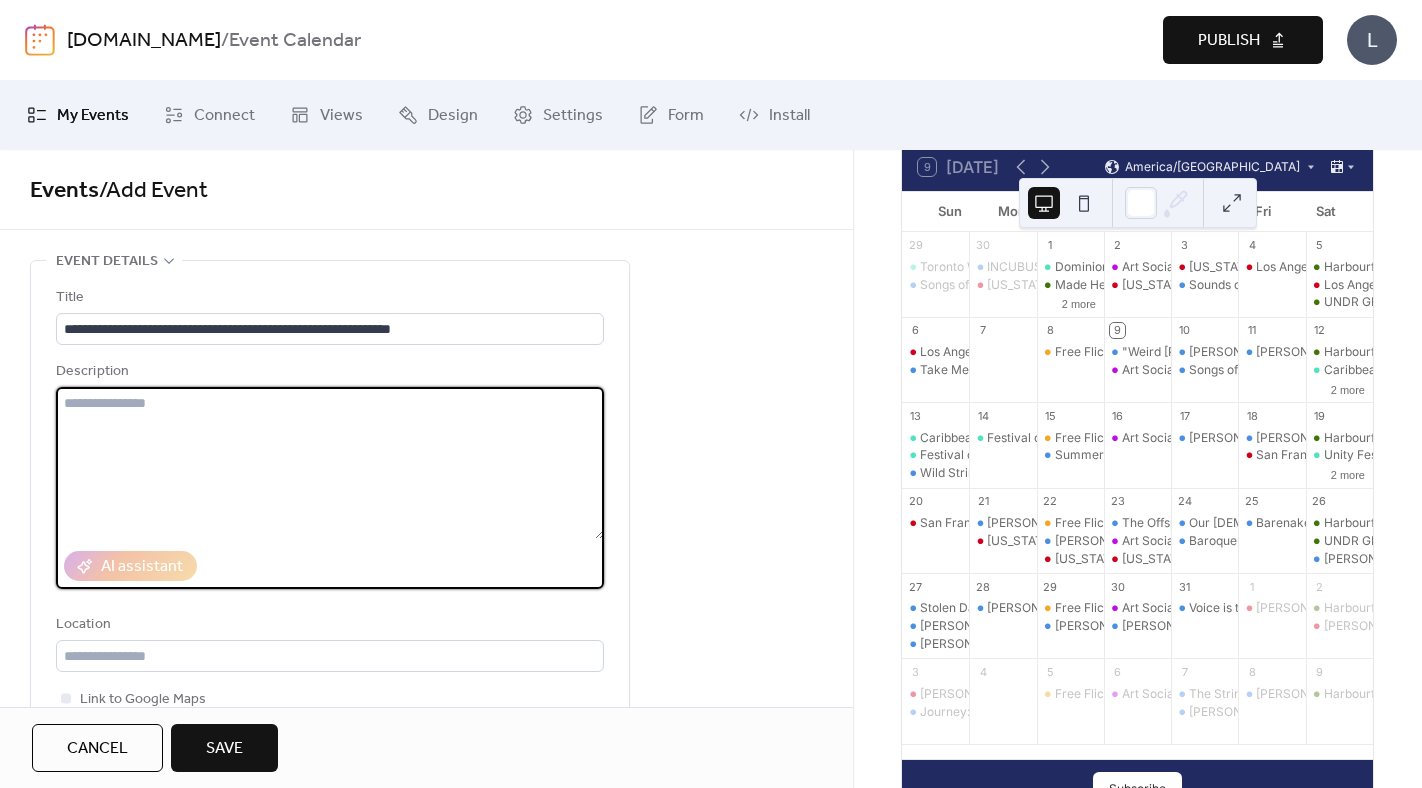 click at bounding box center [330, 463] 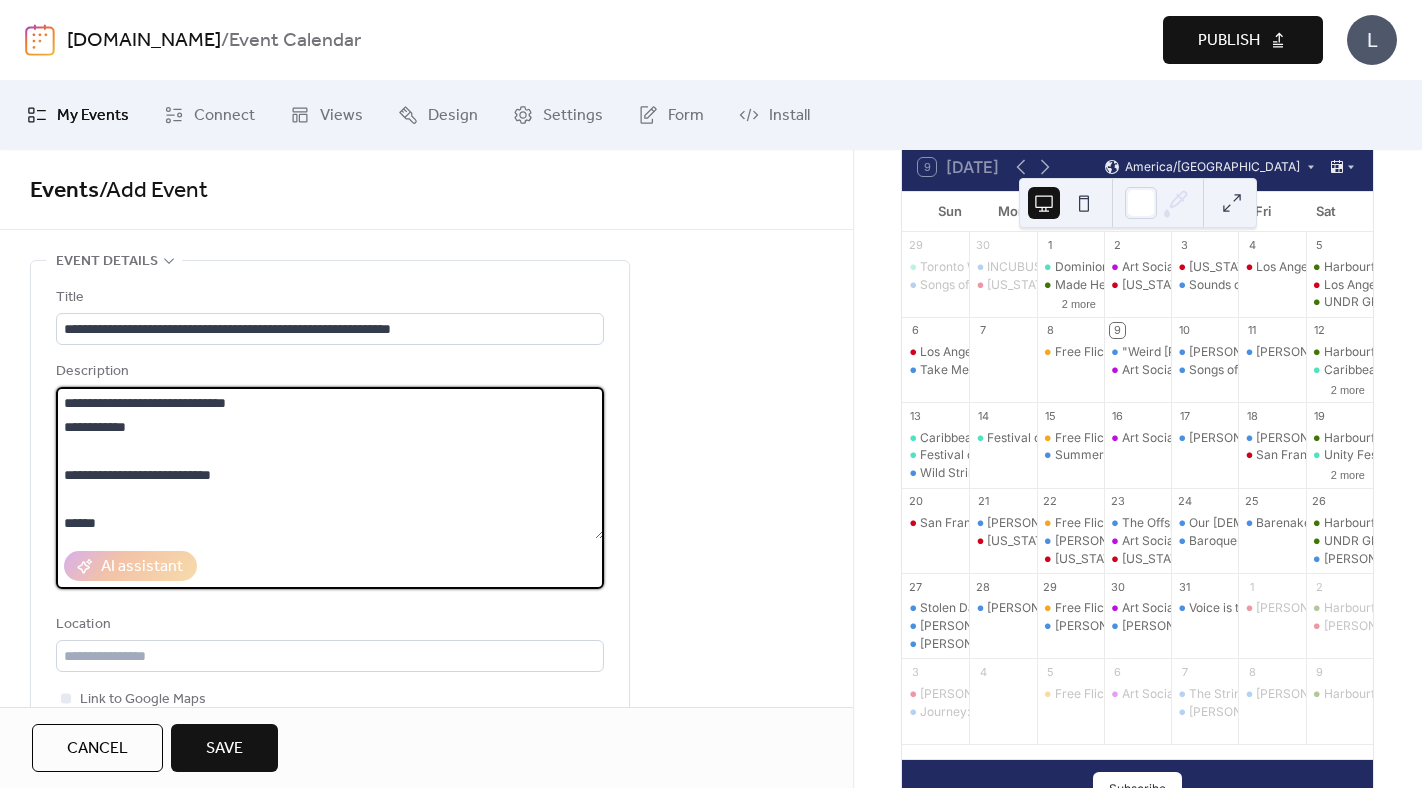 scroll, scrollTop: 21, scrollLeft: 0, axis: vertical 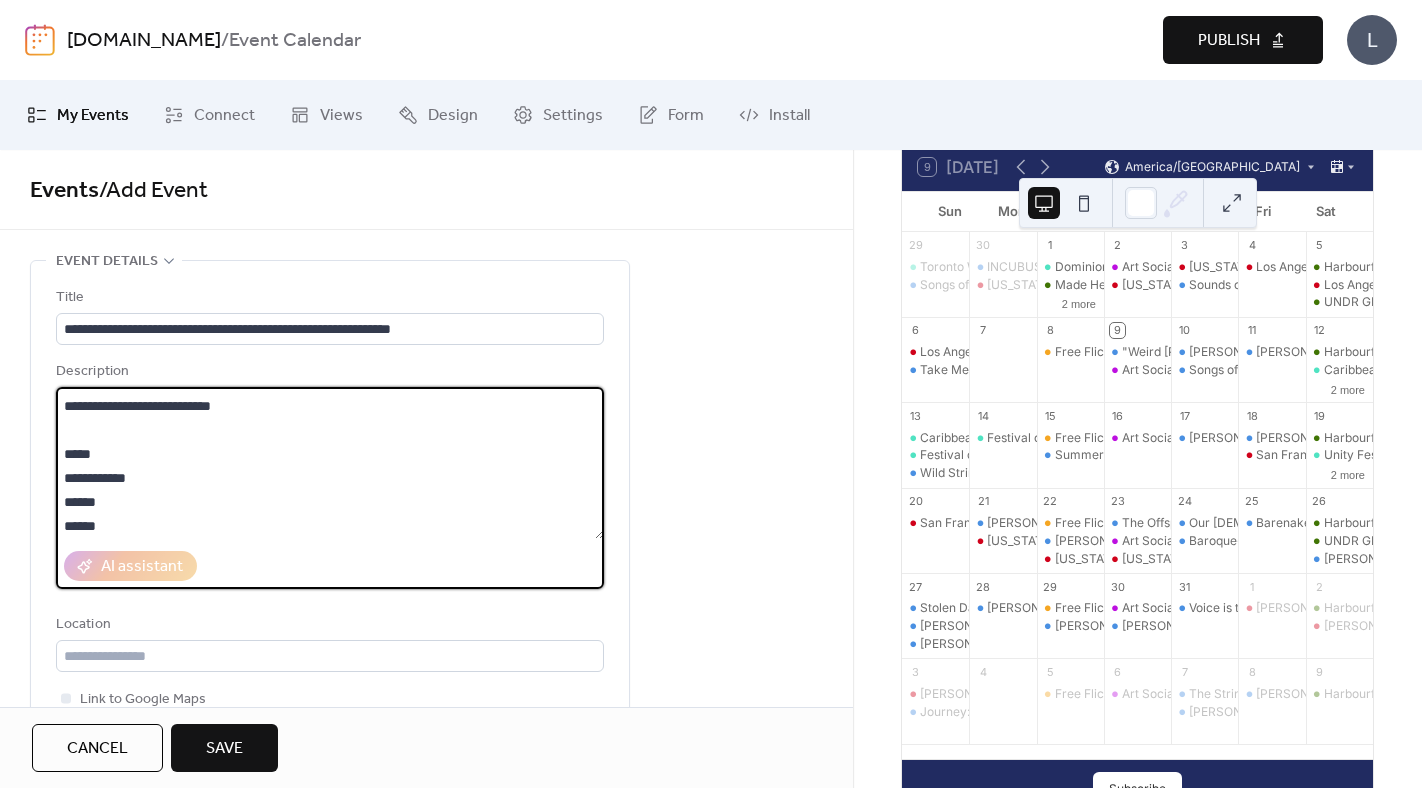 click on "**********" at bounding box center (330, 463) 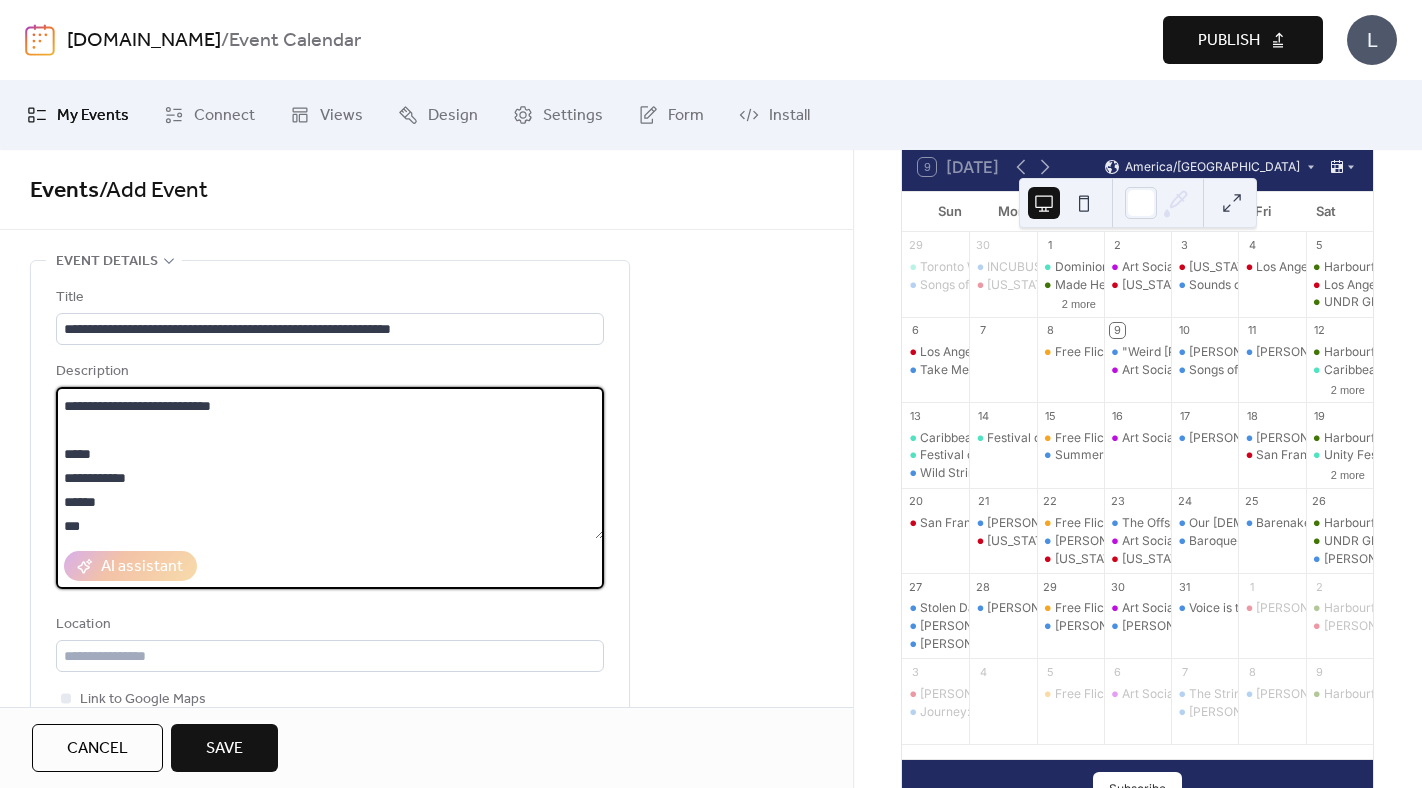 scroll, scrollTop: 96, scrollLeft: 0, axis: vertical 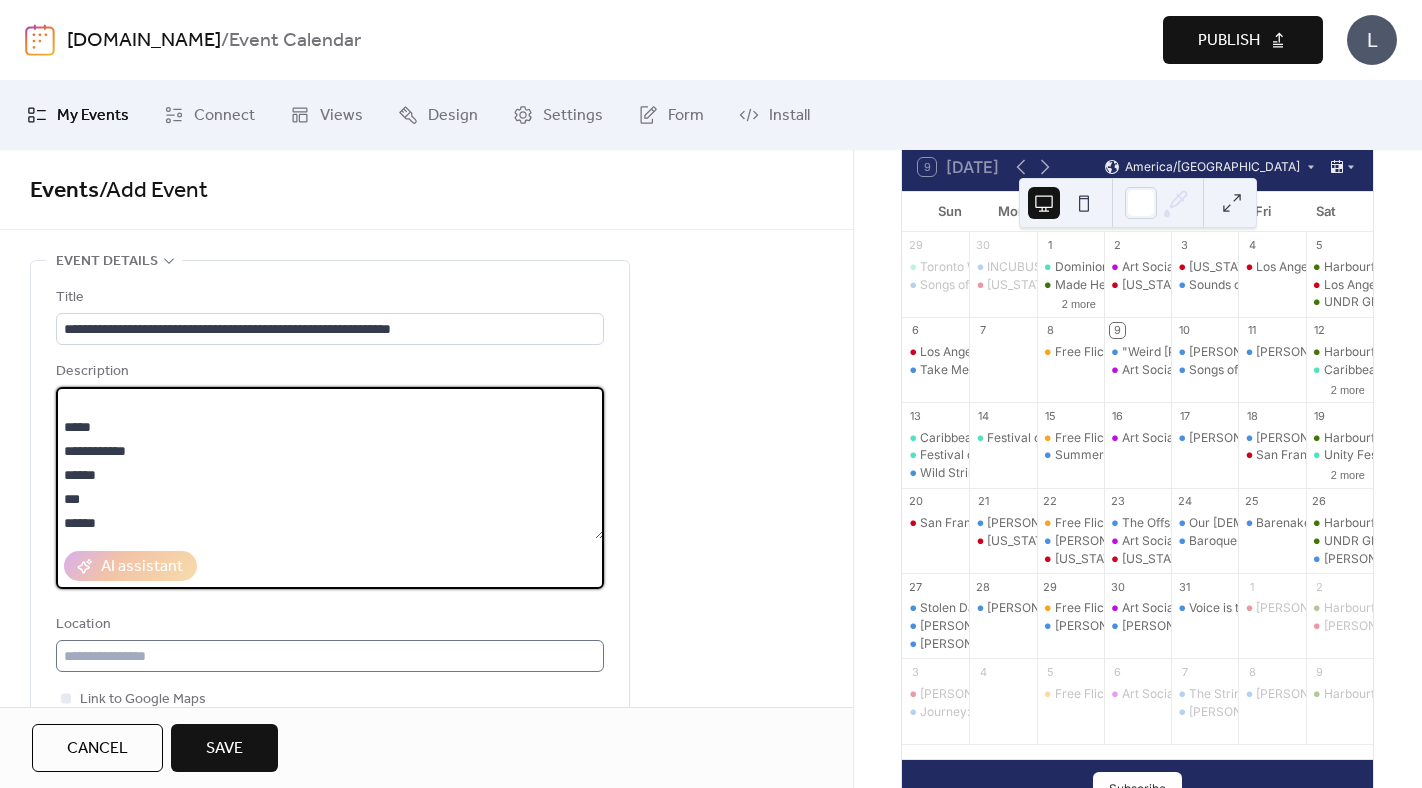 type on "**********" 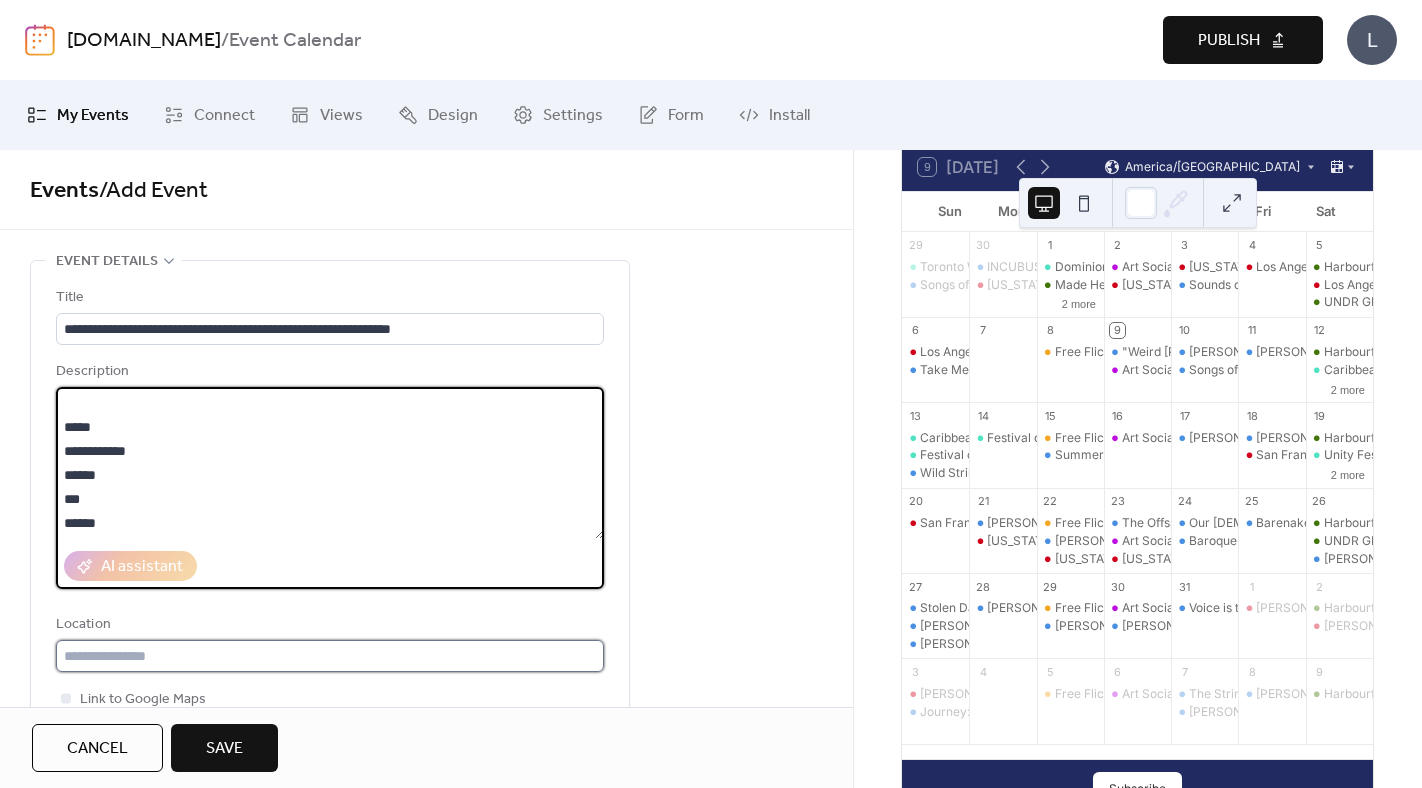 click at bounding box center (330, 656) 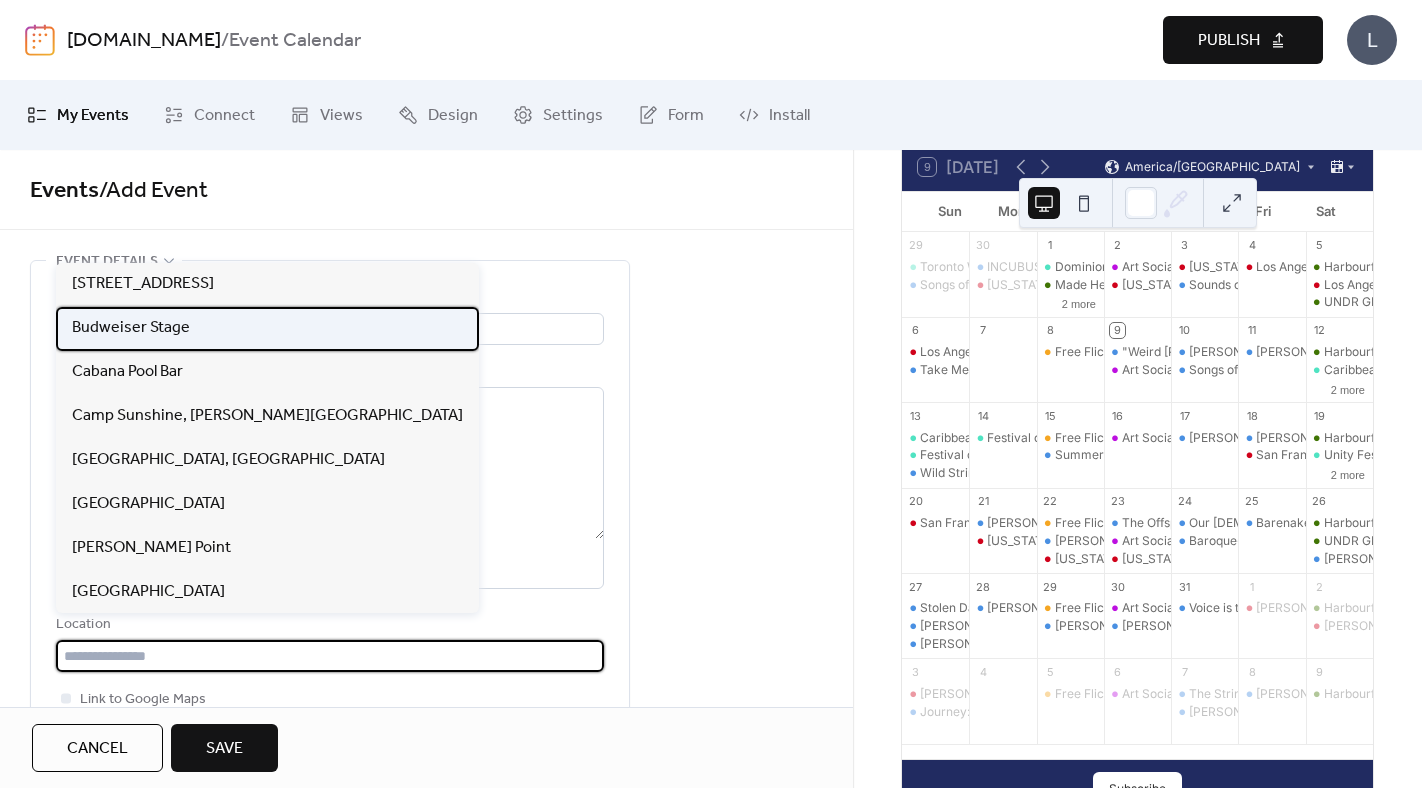 click on "Budweiser Stage" at bounding box center (131, 328) 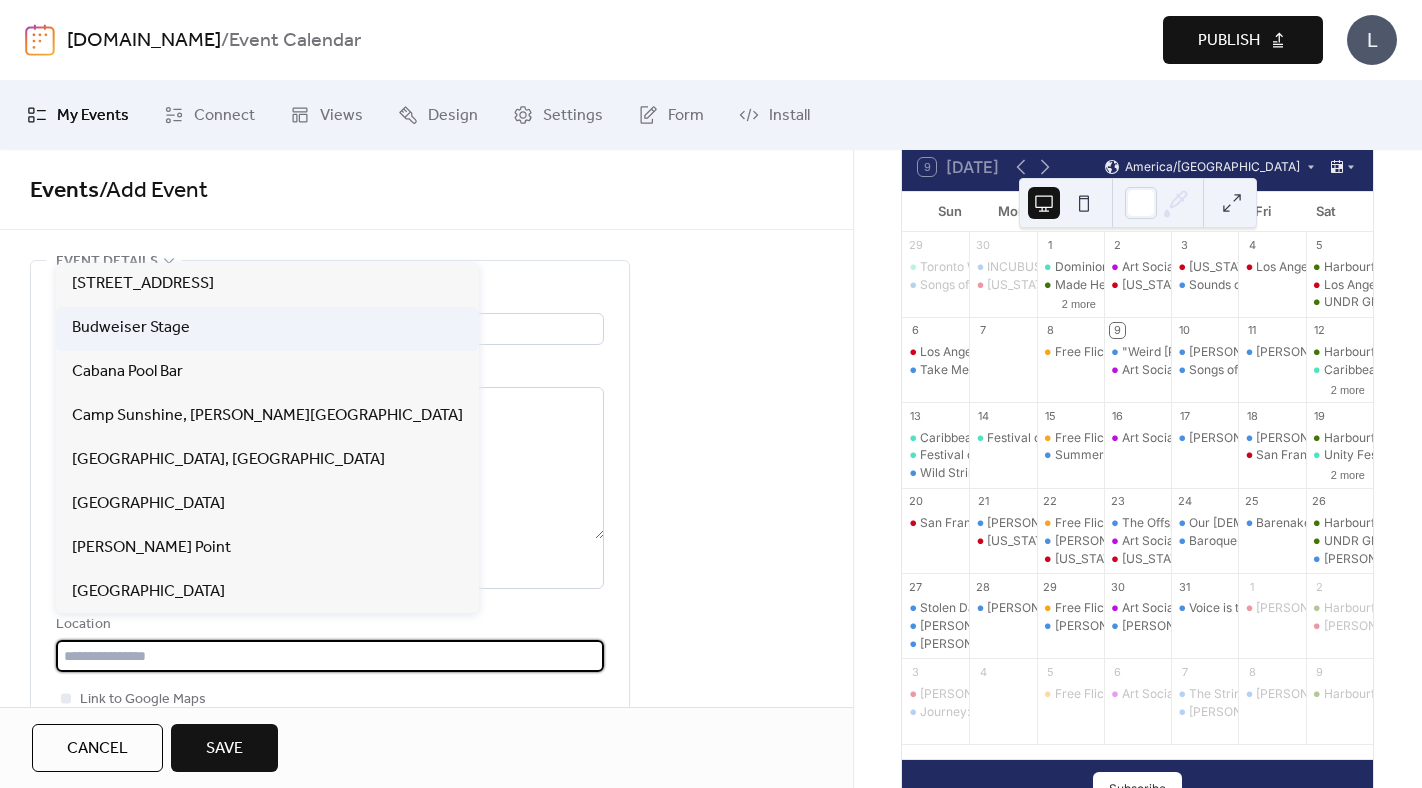 type on "**********" 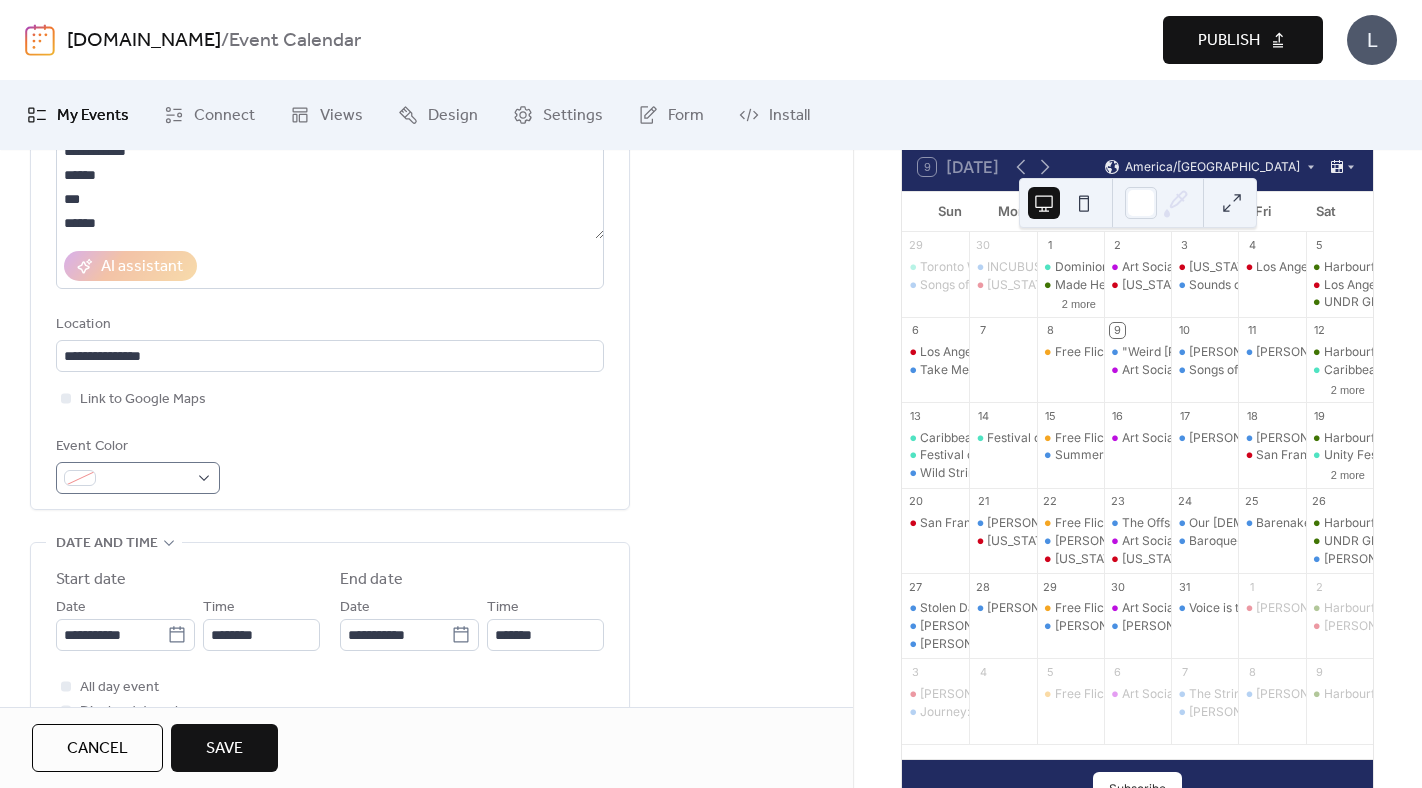 scroll, scrollTop: 310, scrollLeft: 0, axis: vertical 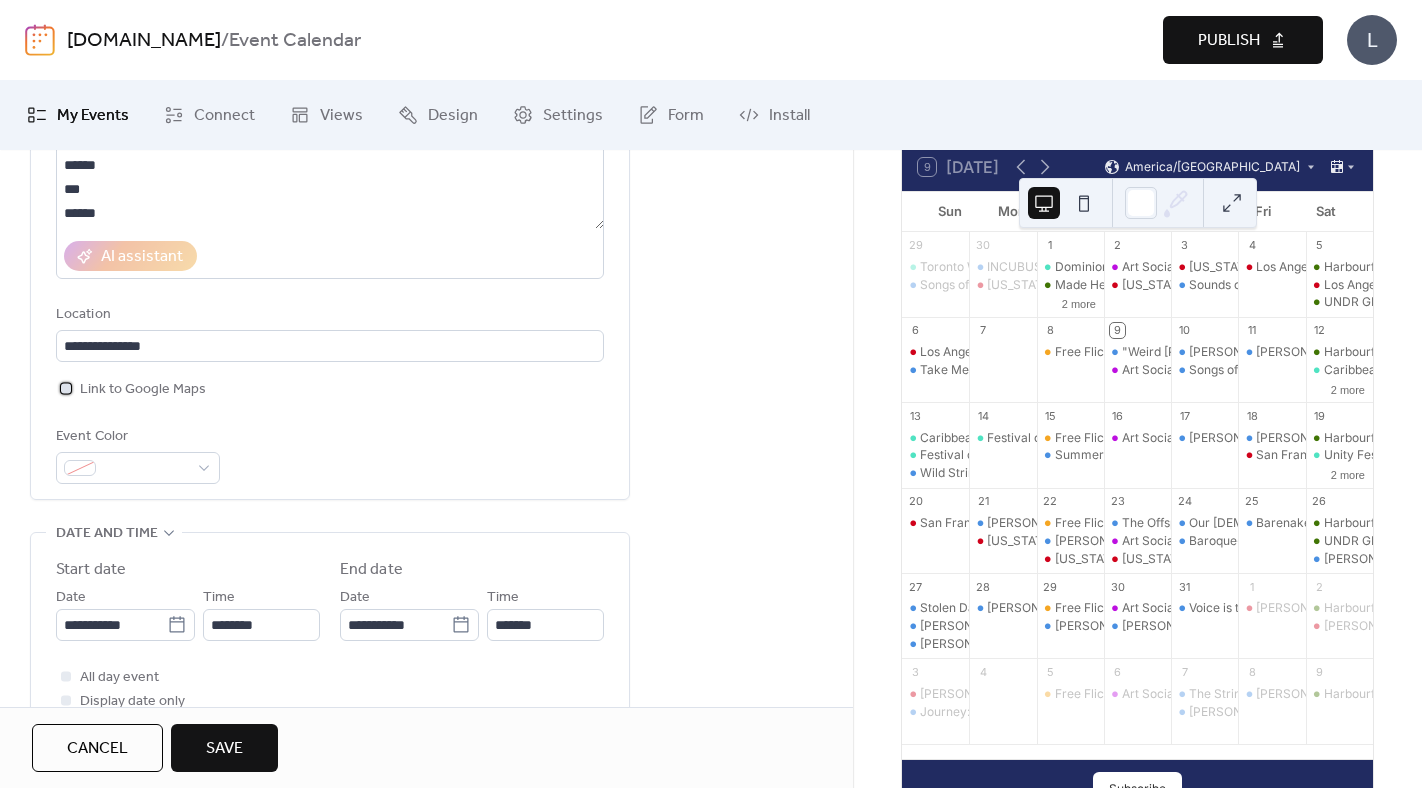 click on "Link to Google Maps" at bounding box center [131, 389] 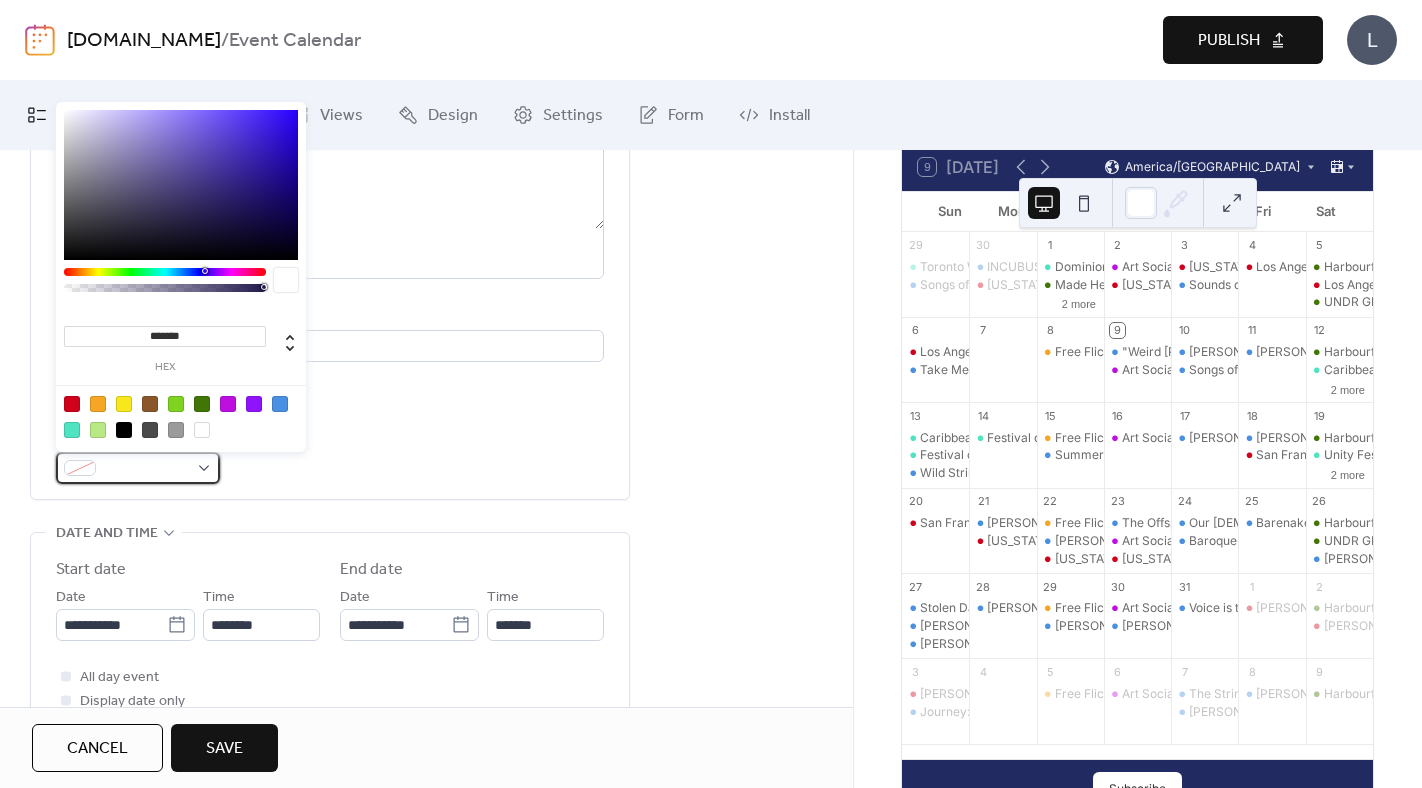 click at bounding box center [138, 468] 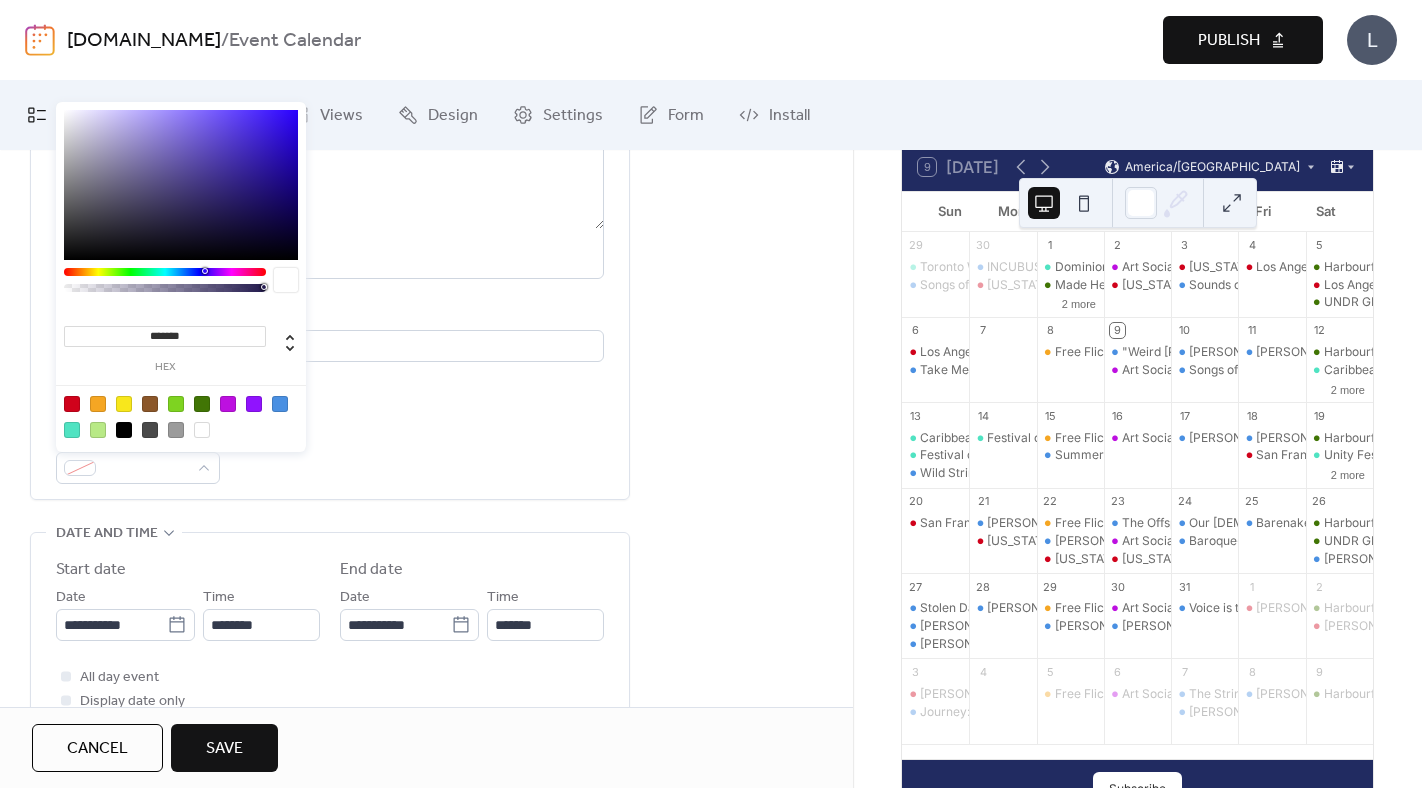 click at bounding box center [280, 404] 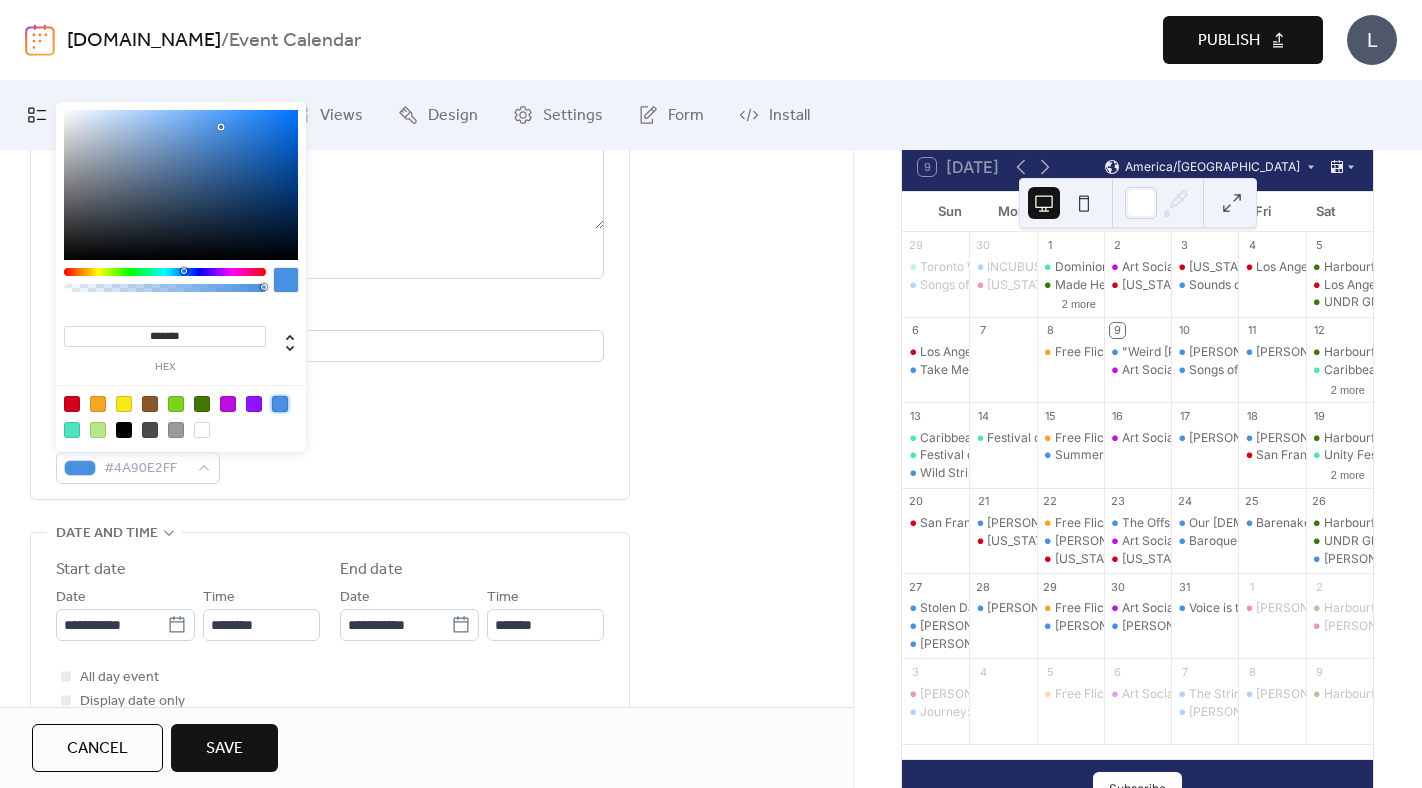 click on "**********" at bounding box center (426, 677) 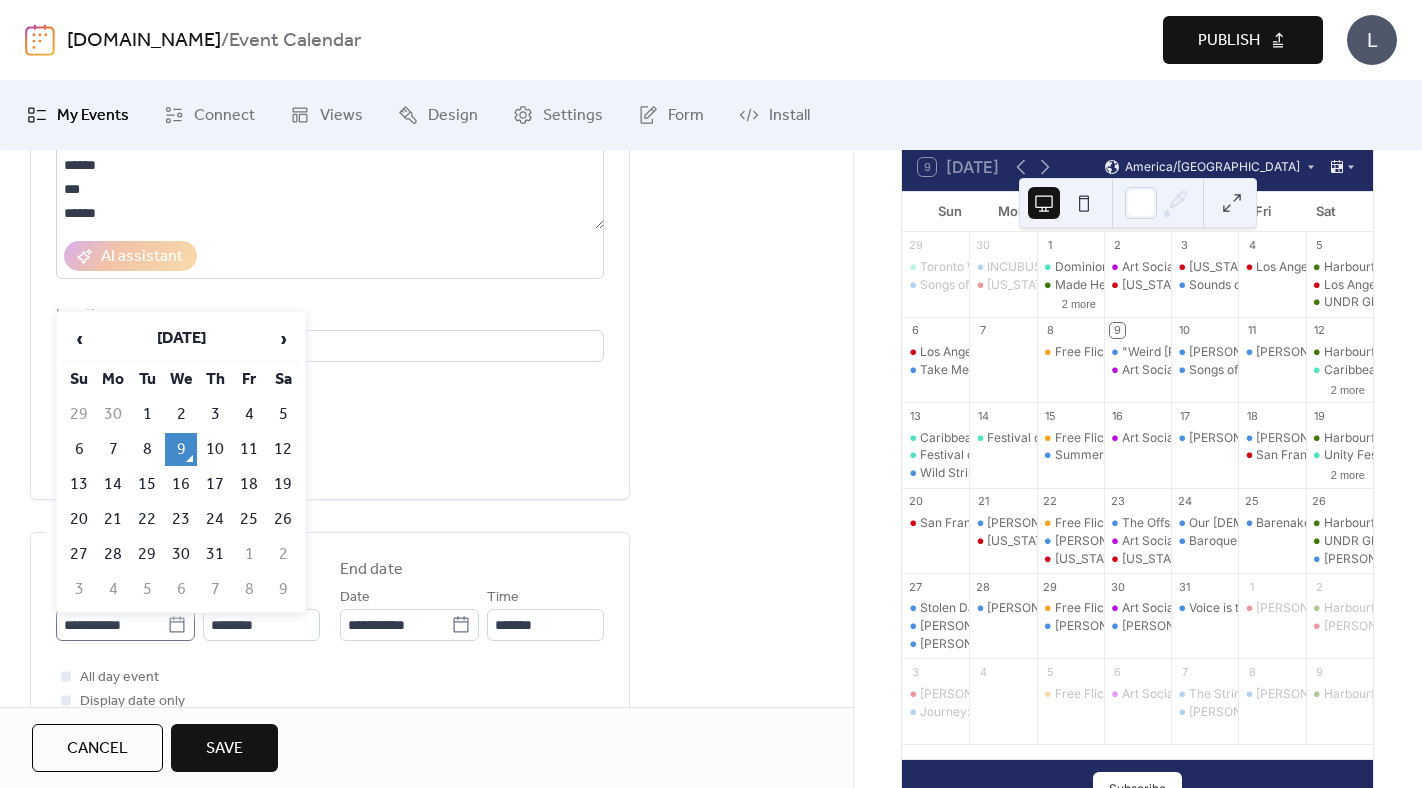 click 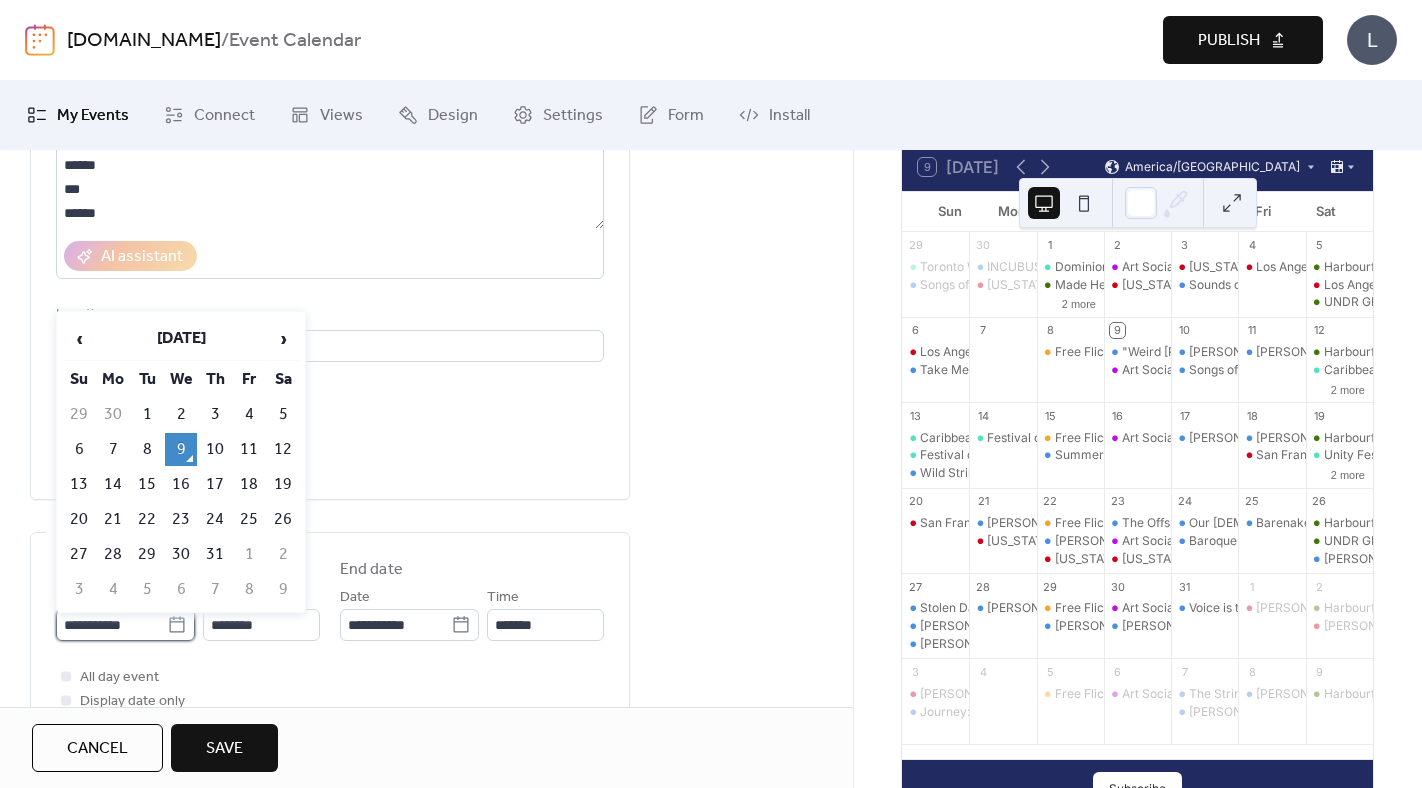 click on "**********" at bounding box center [111, 625] 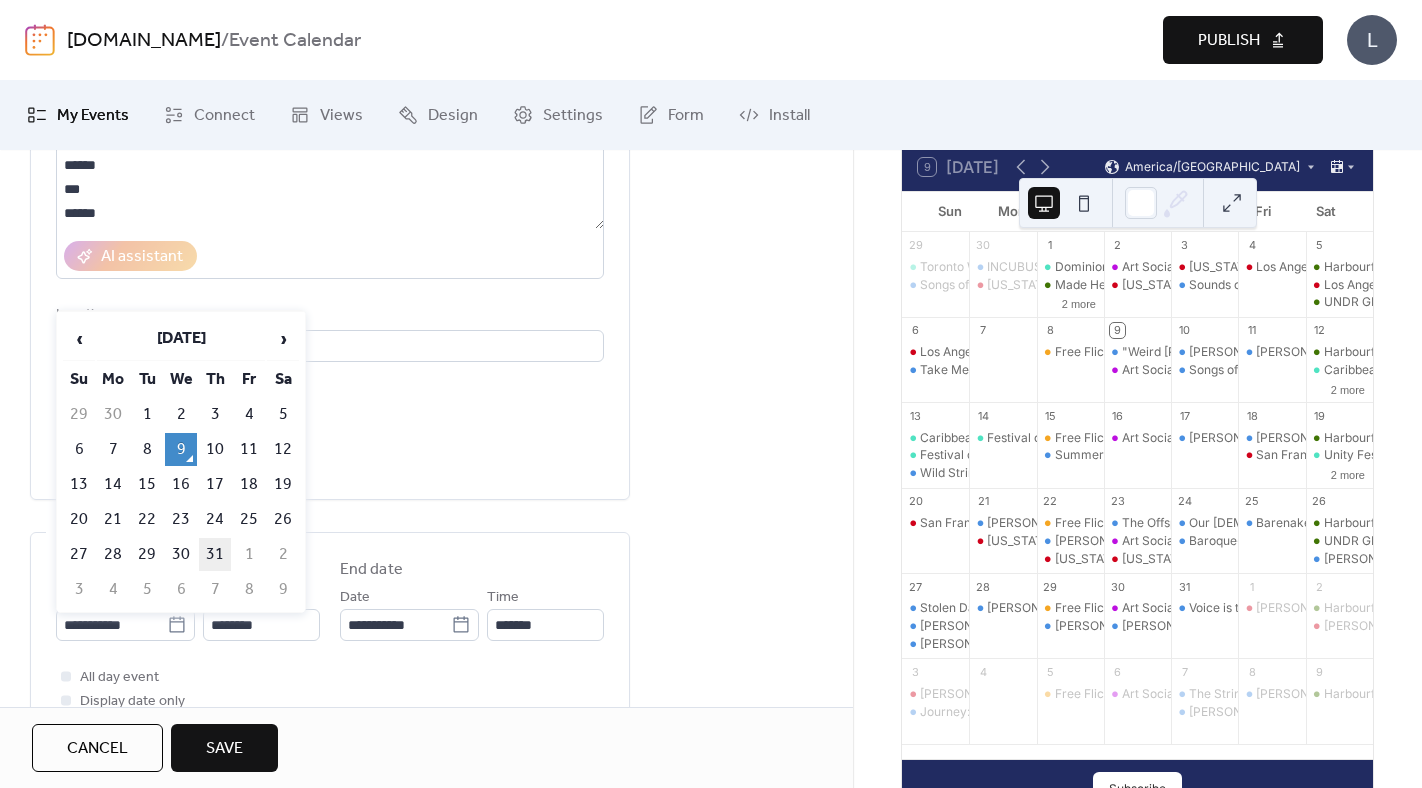 click on "31" at bounding box center [215, 554] 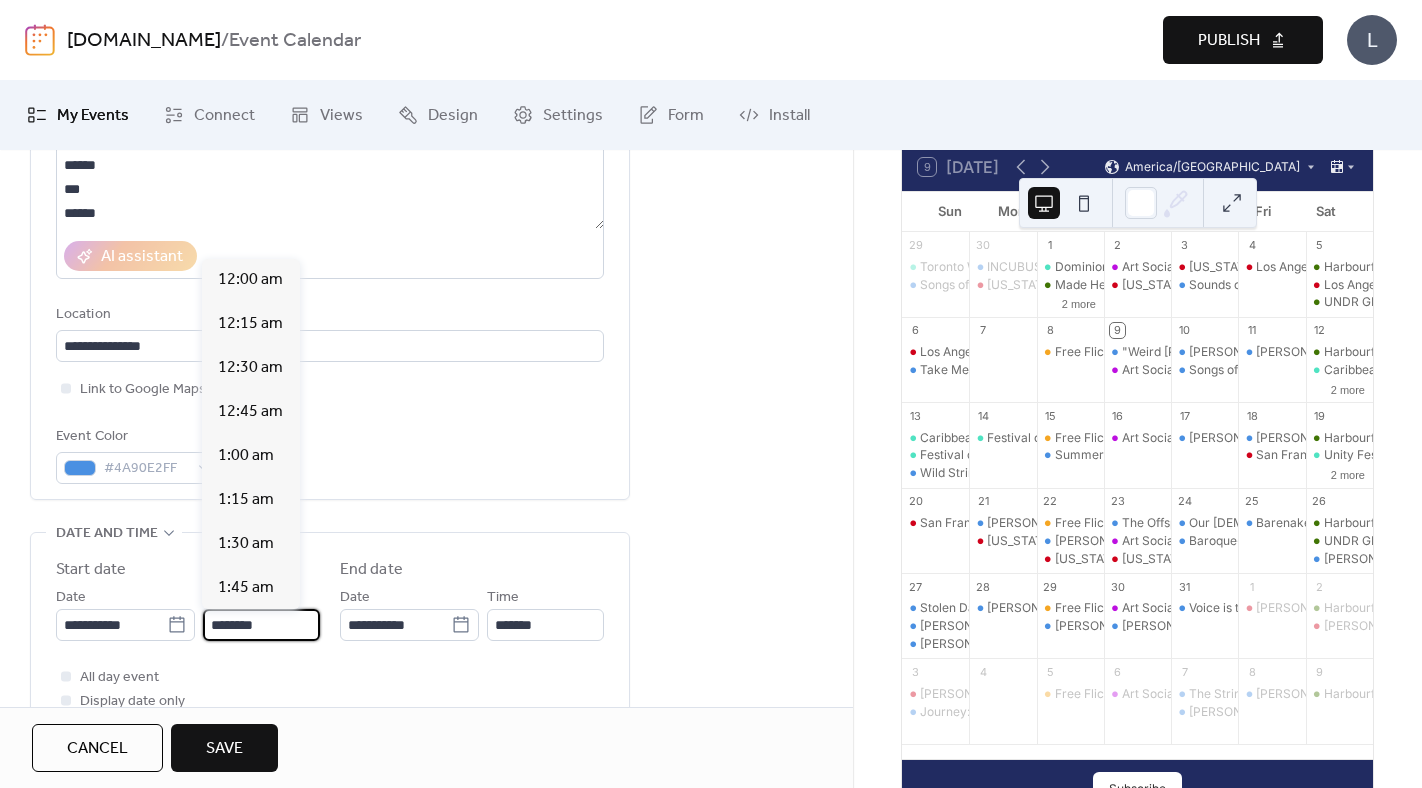 click on "********" at bounding box center [261, 625] 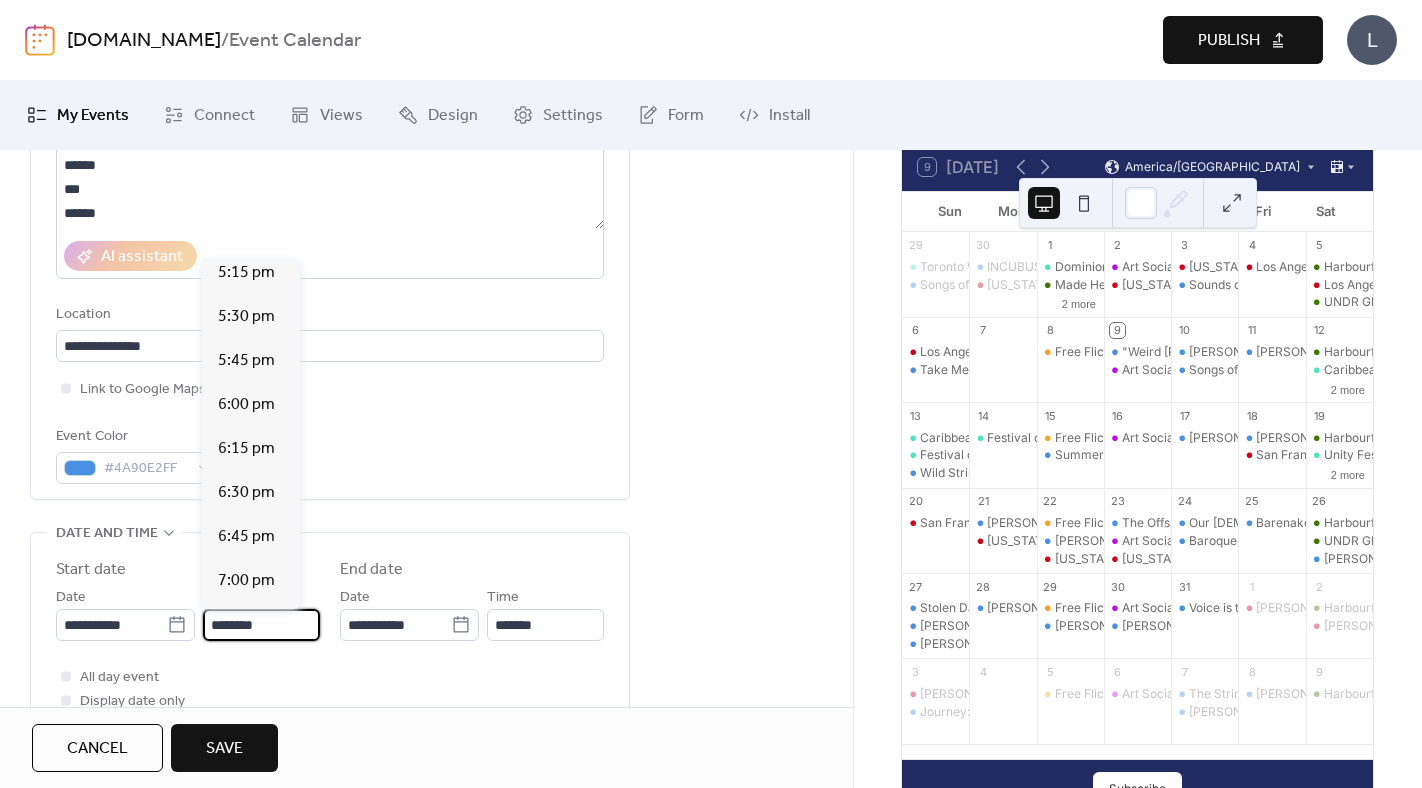 scroll, scrollTop: 3048, scrollLeft: 0, axis: vertical 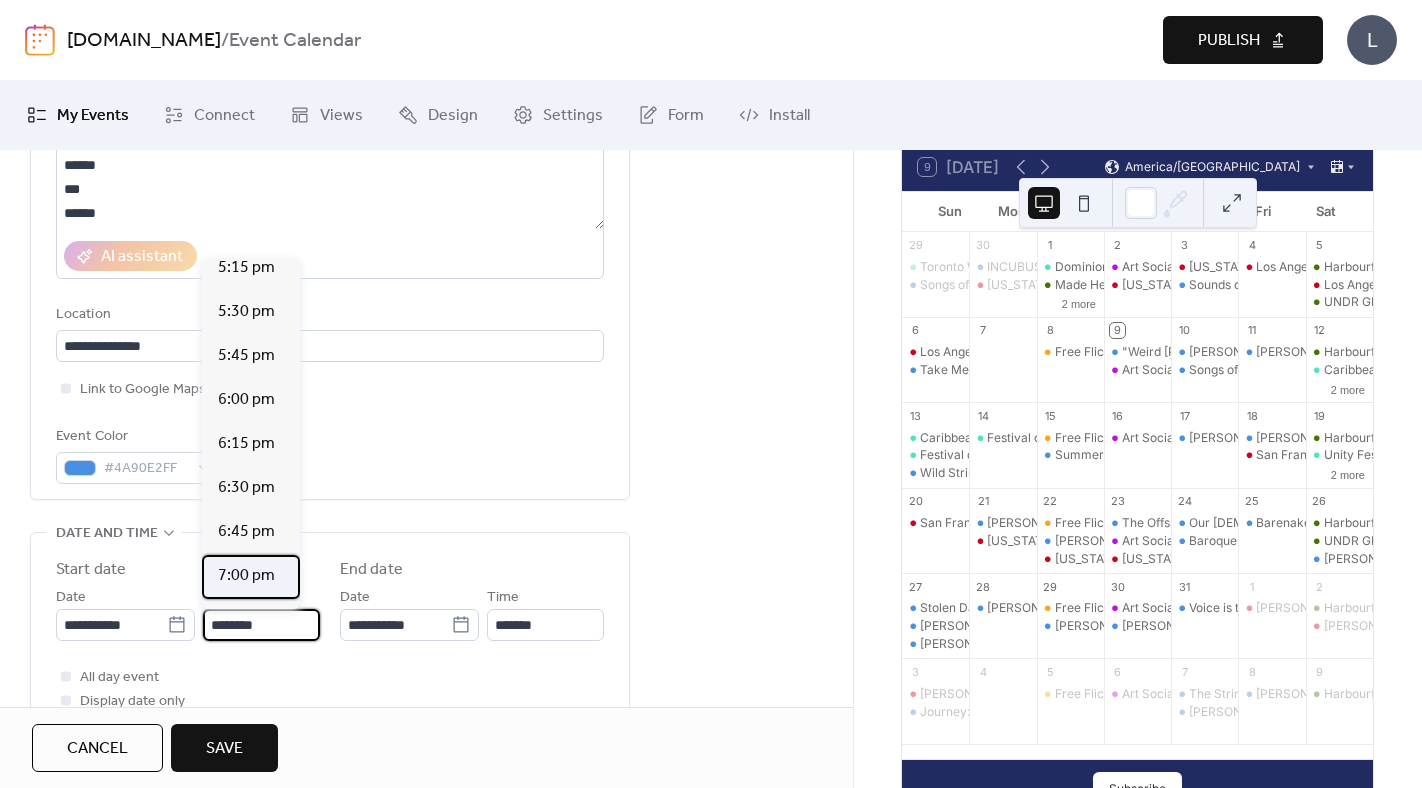 click on "7:00 pm" at bounding box center [246, 576] 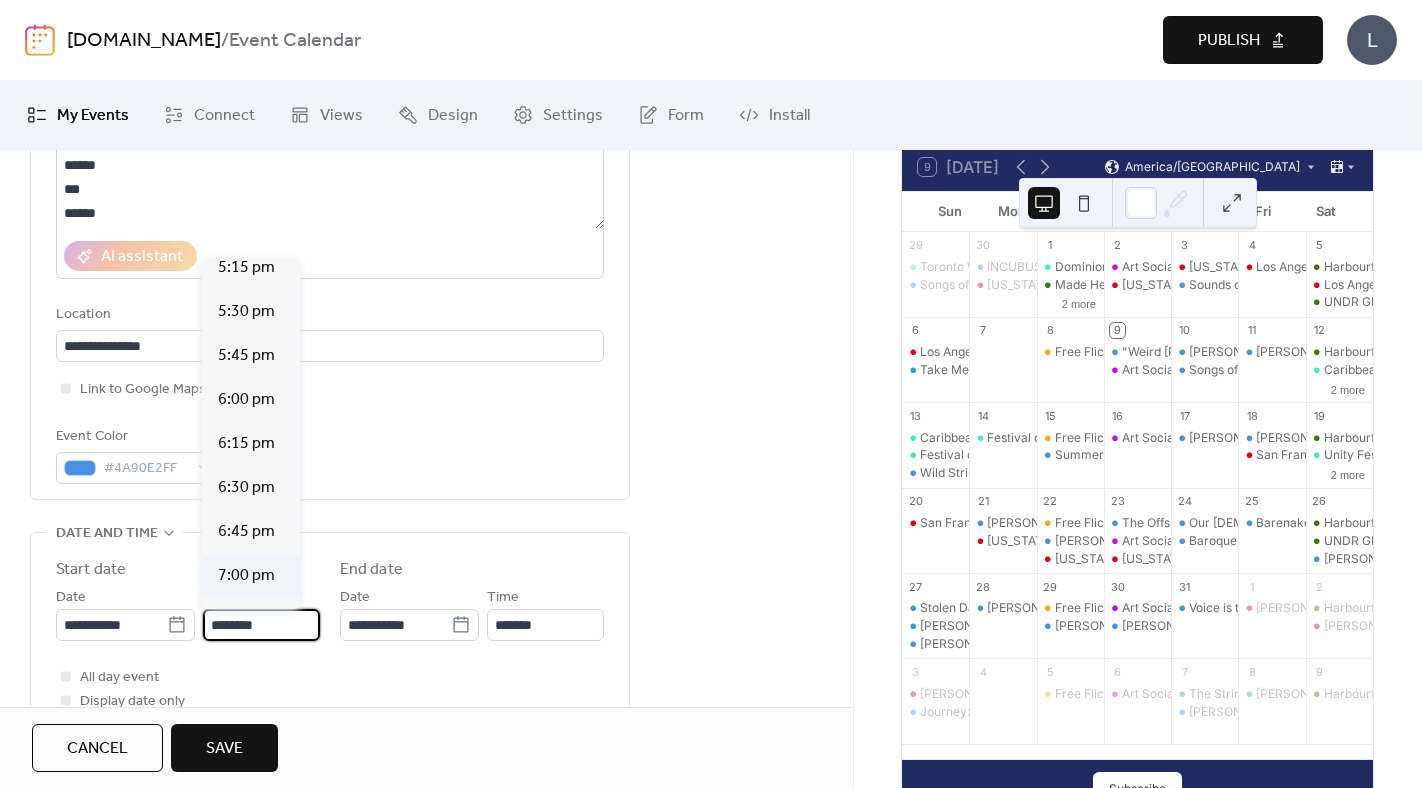 type on "*******" 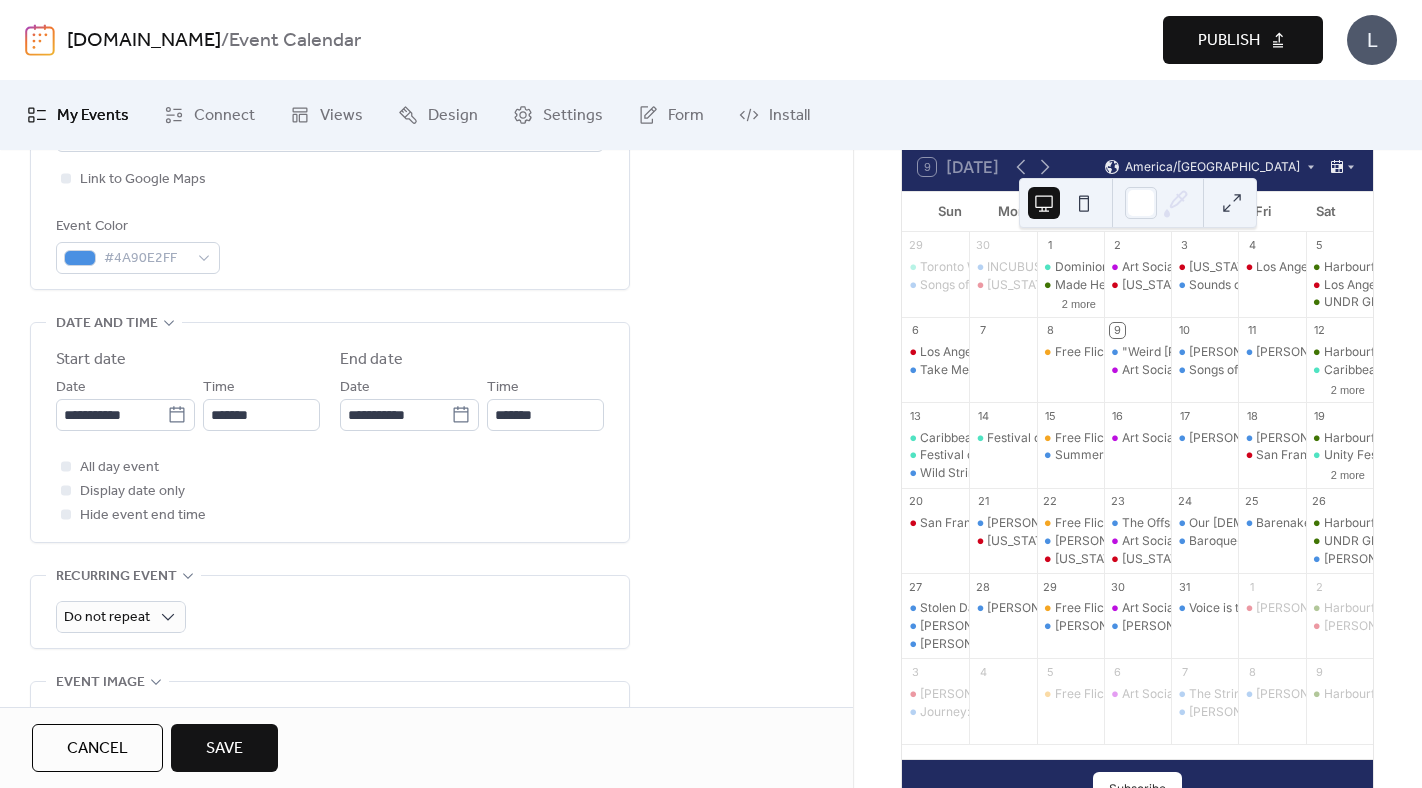 scroll, scrollTop: 533, scrollLeft: 0, axis: vertical 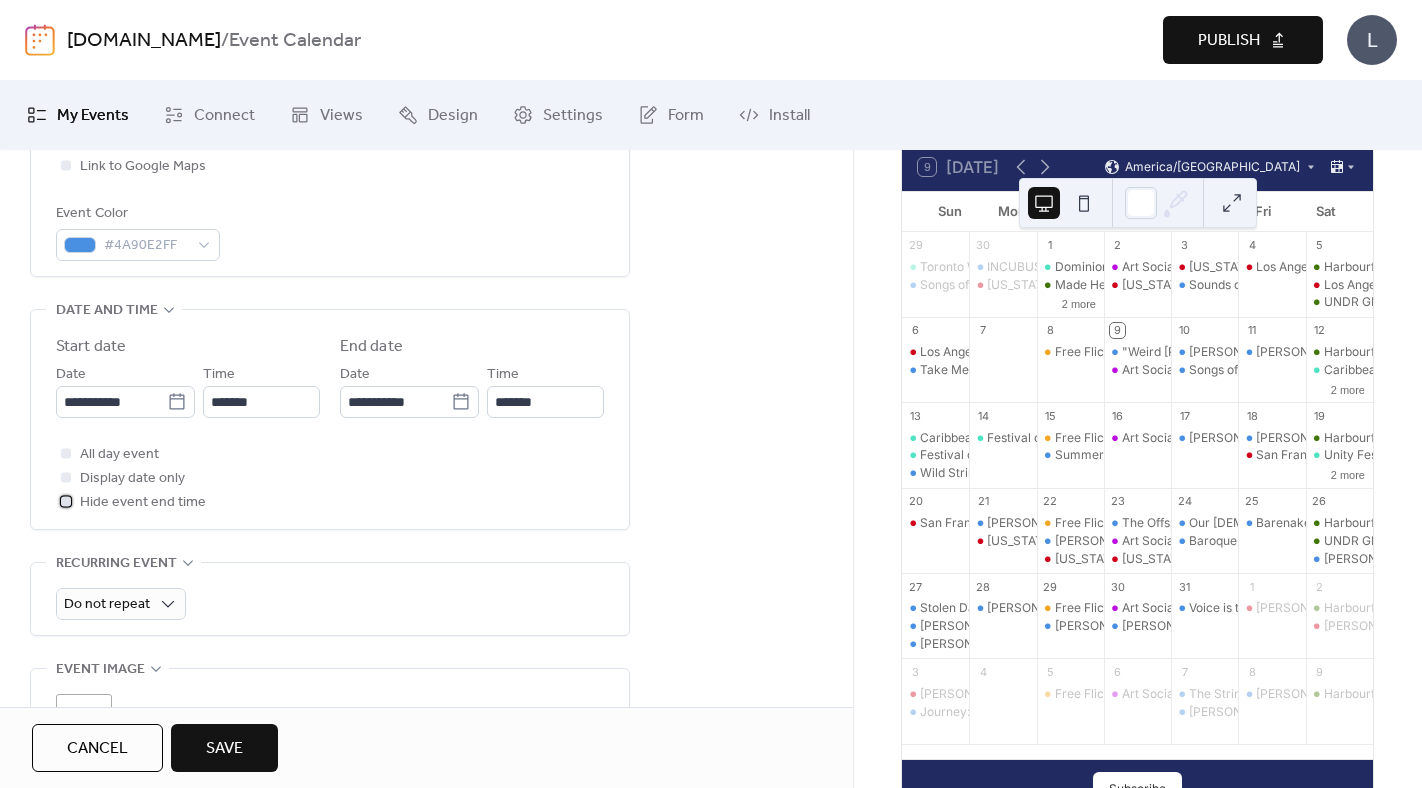 click on "Hide event end time" at bounding box center (143, 503) 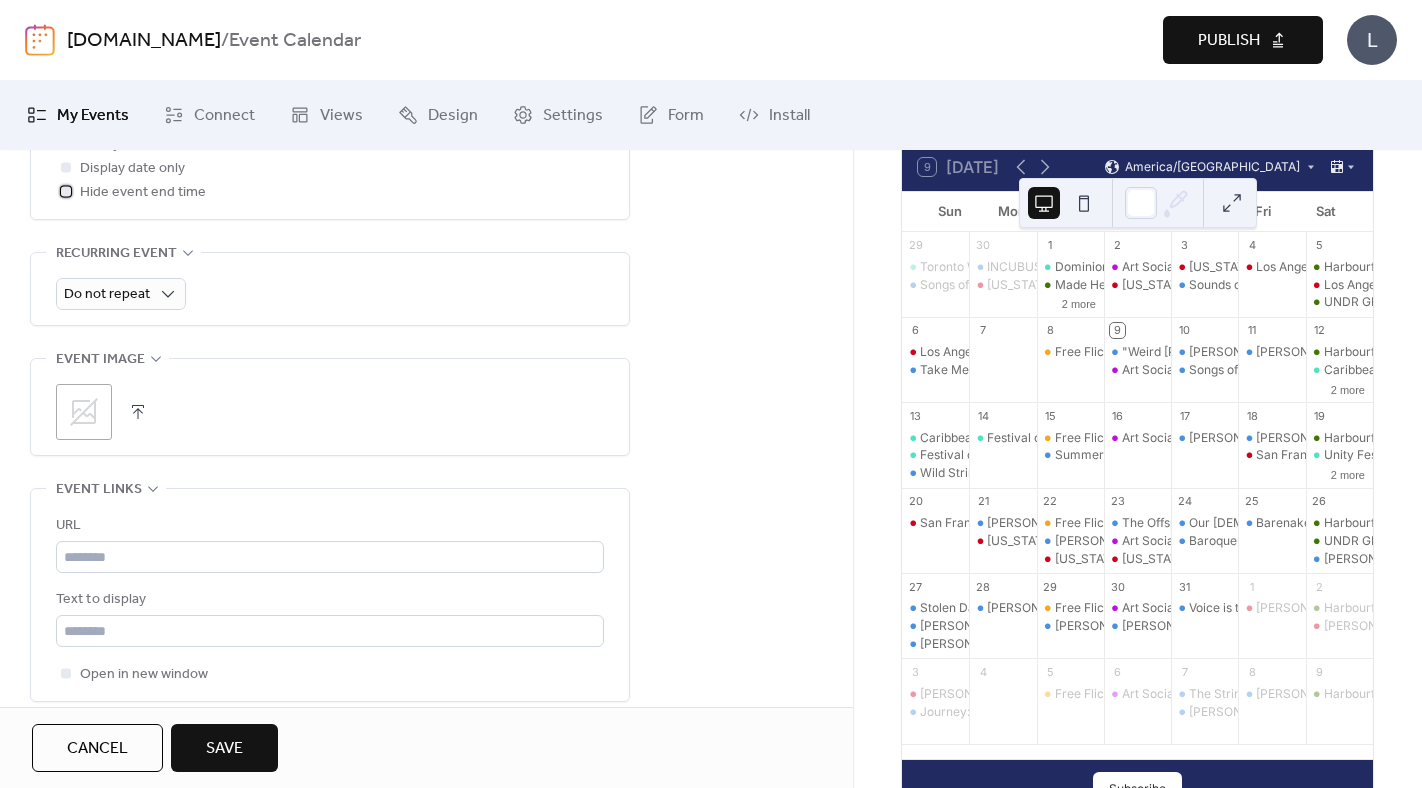 scroll, scrollTop: 1010, scrollLeft: 0, axis: vertical 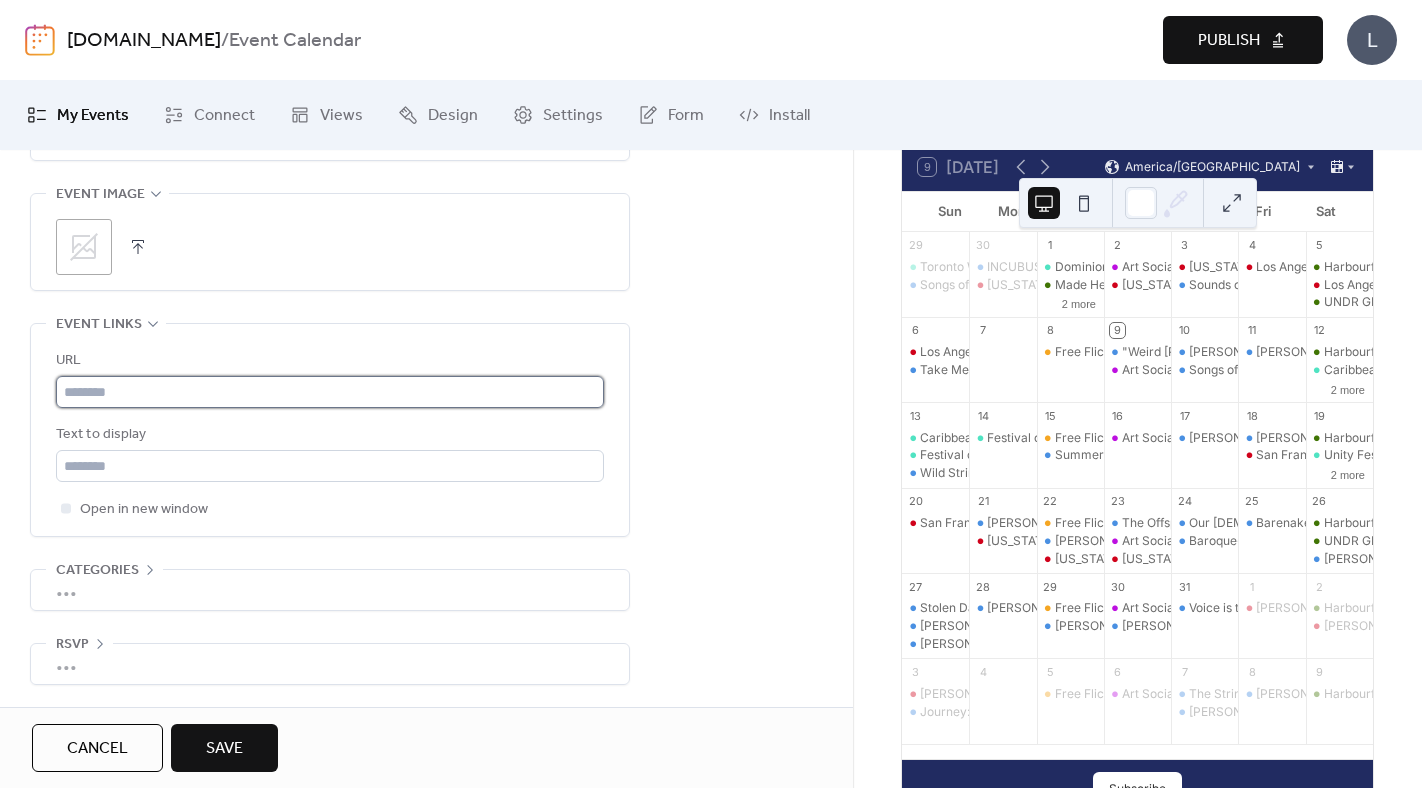 click at bounding box center [330, 392] 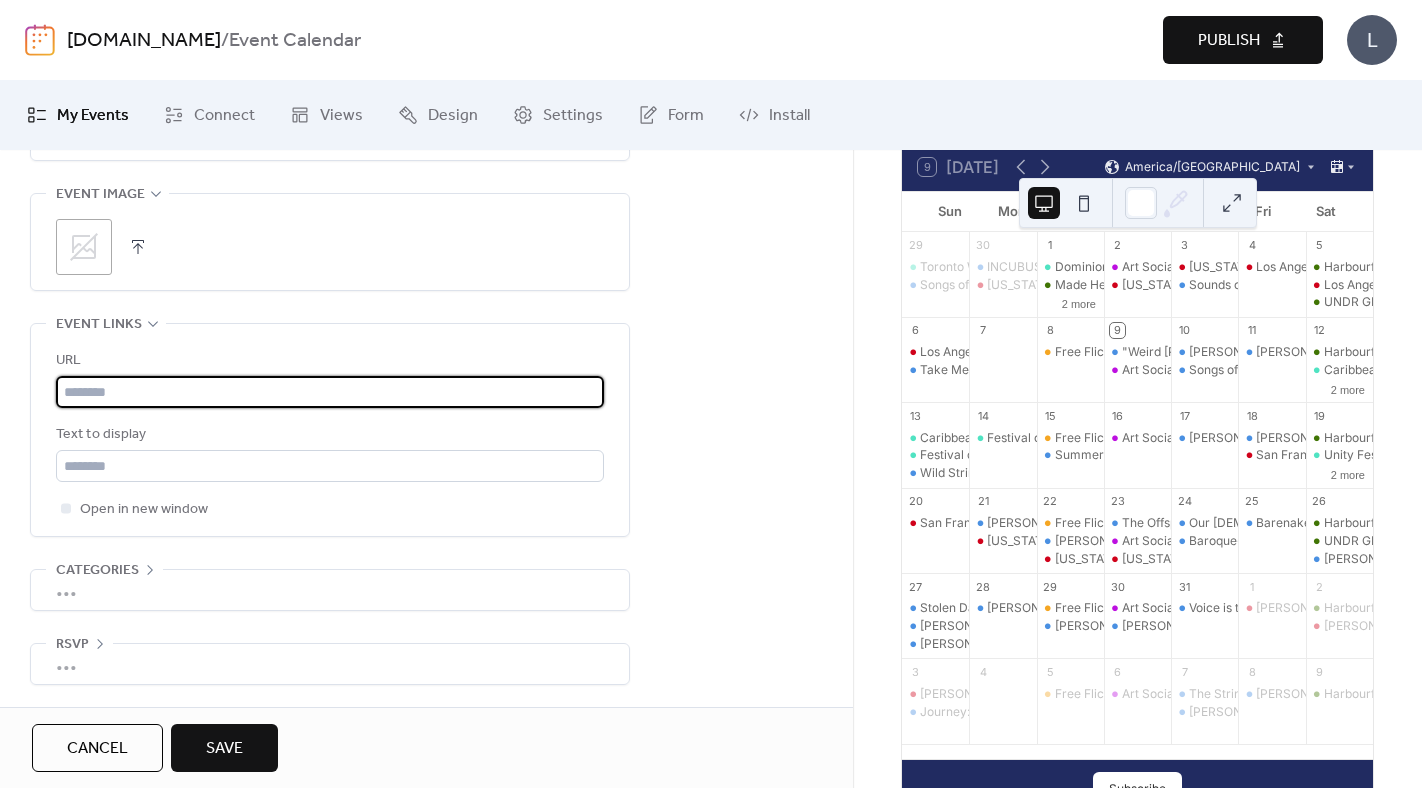paste on "**********" 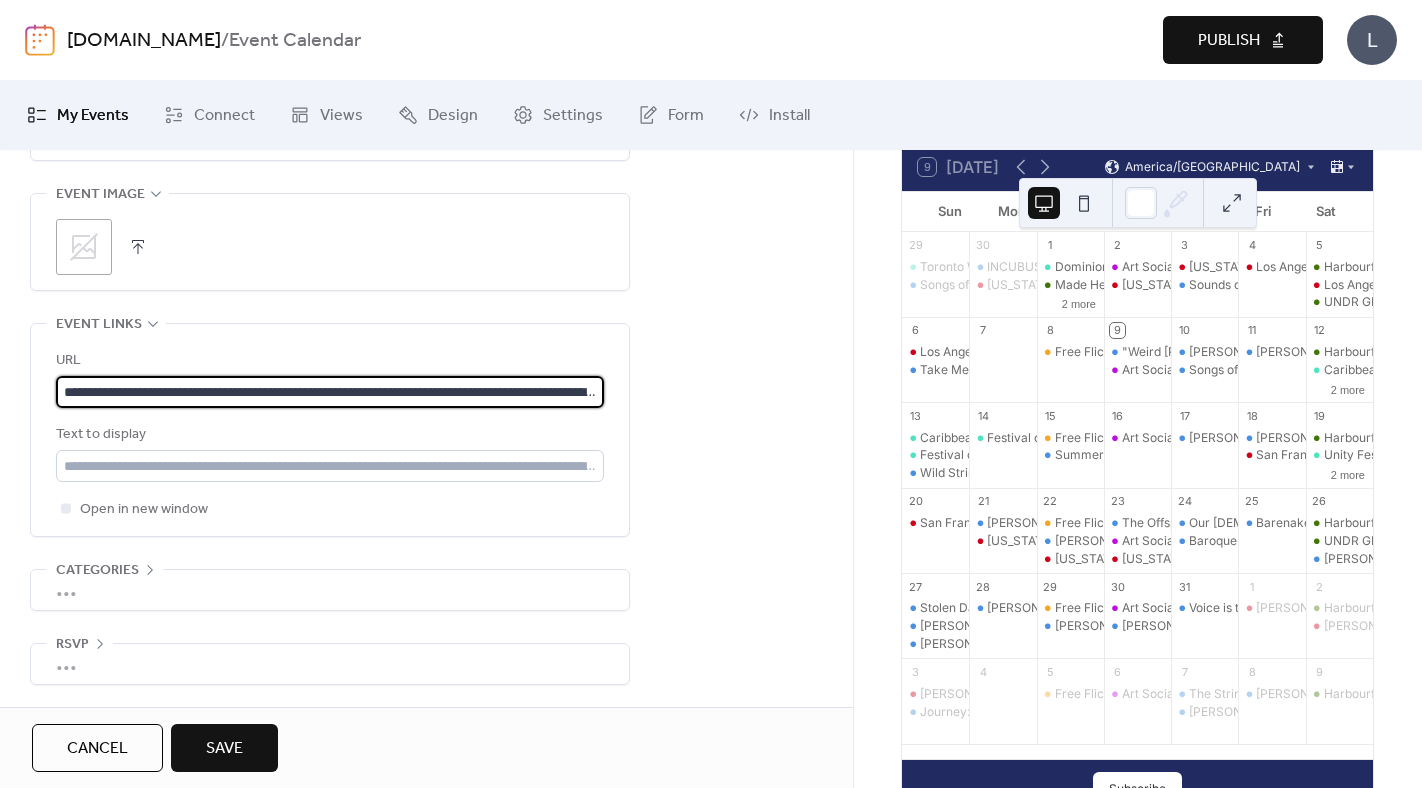 scroll, scrollTop: 0, scrollLeft: 1071, axis: horizontal 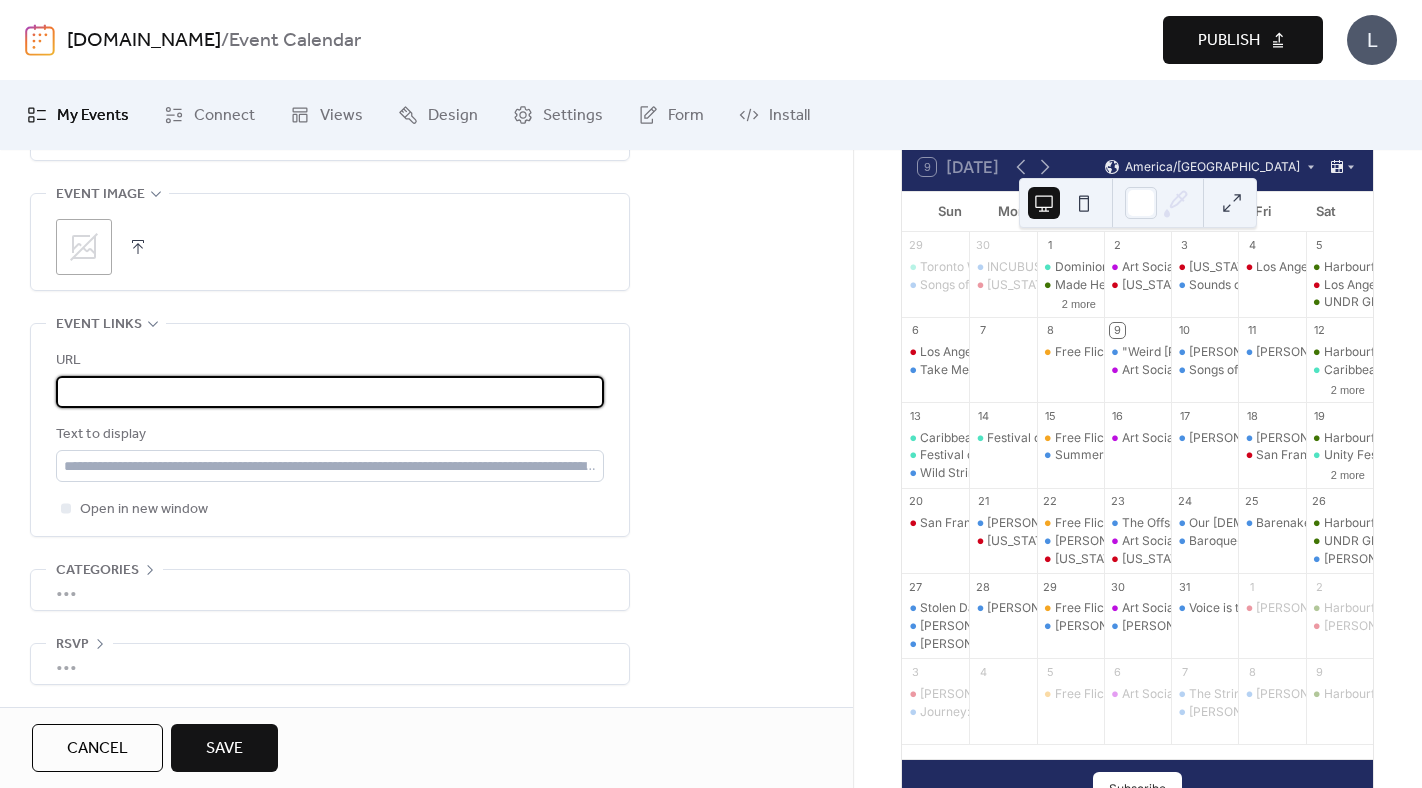 type on "**********" 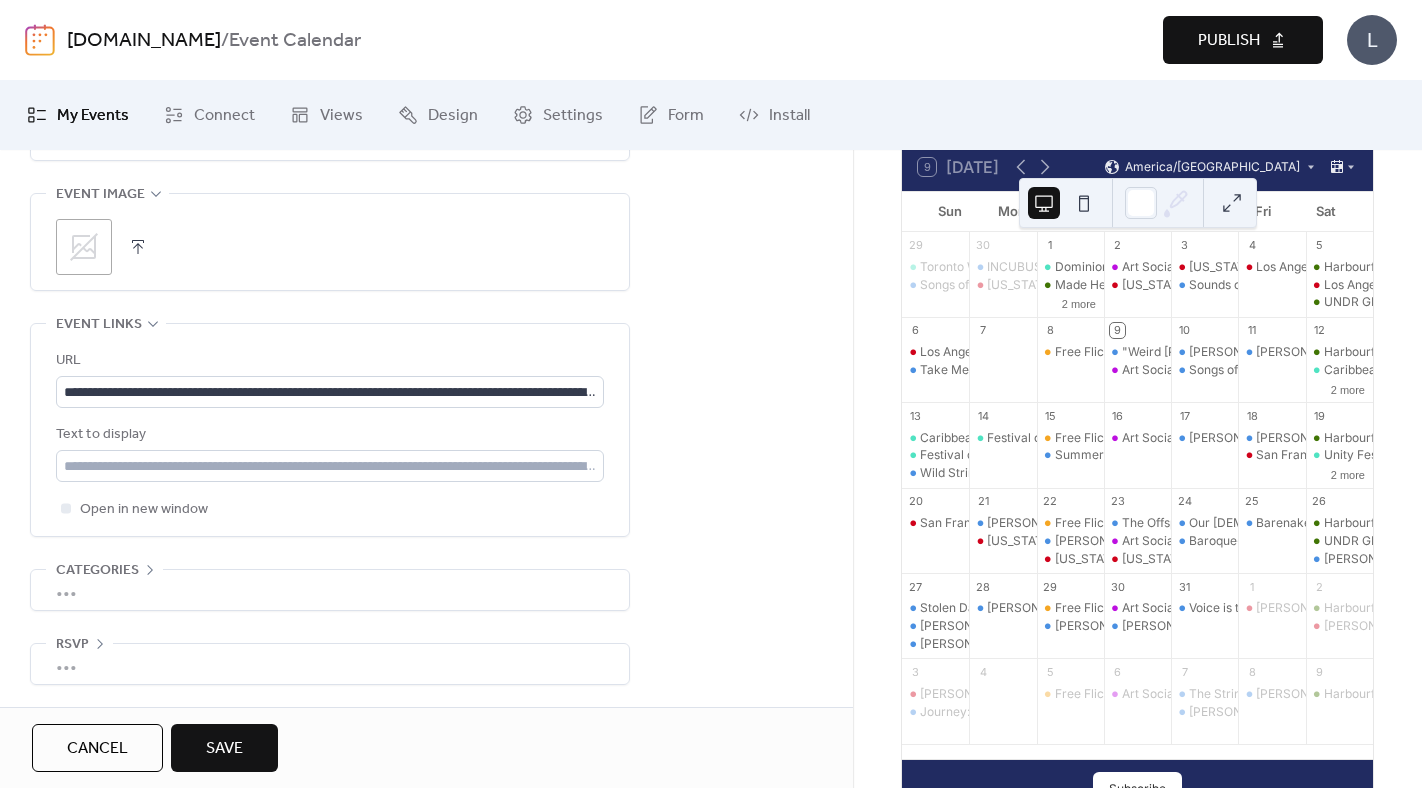 click 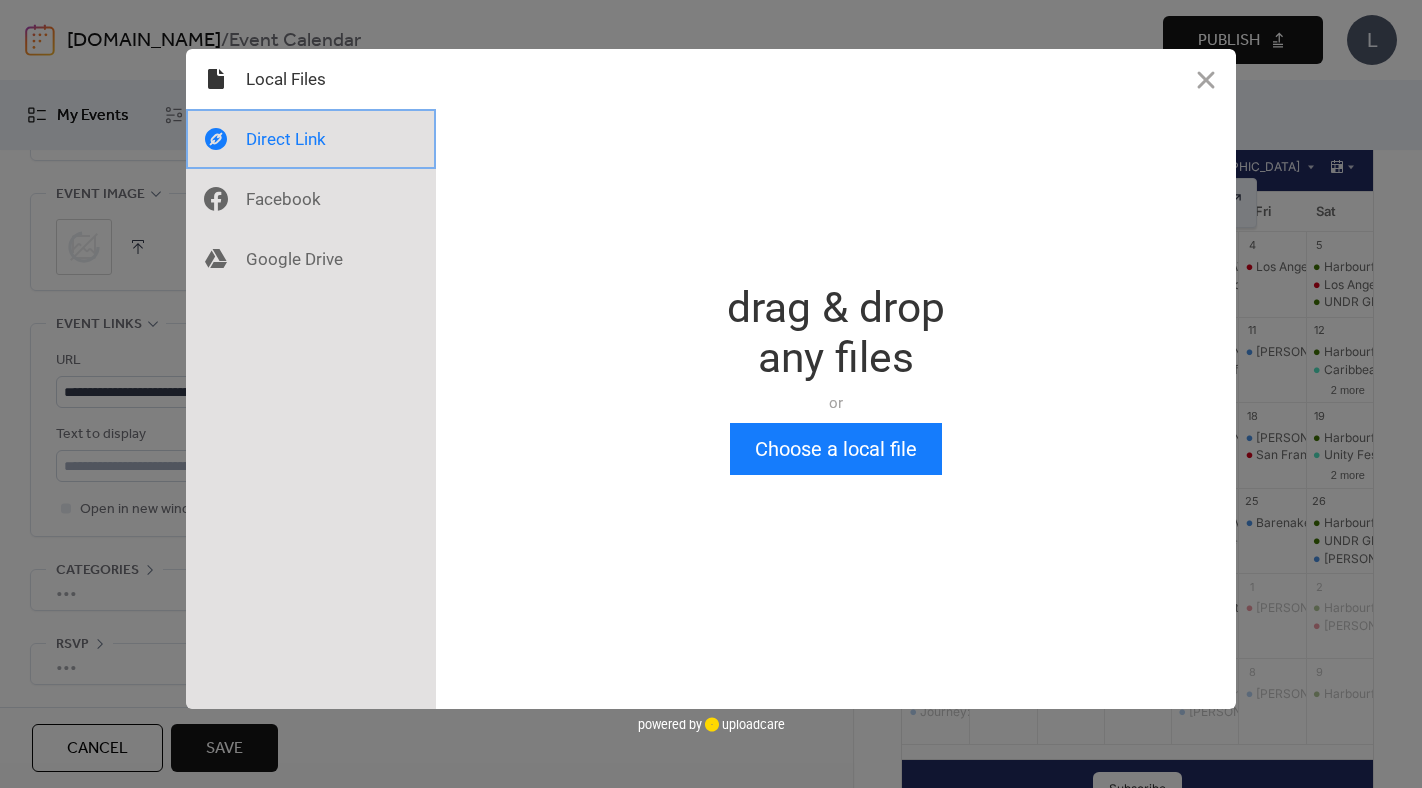 click at bounding box center (311, 139) 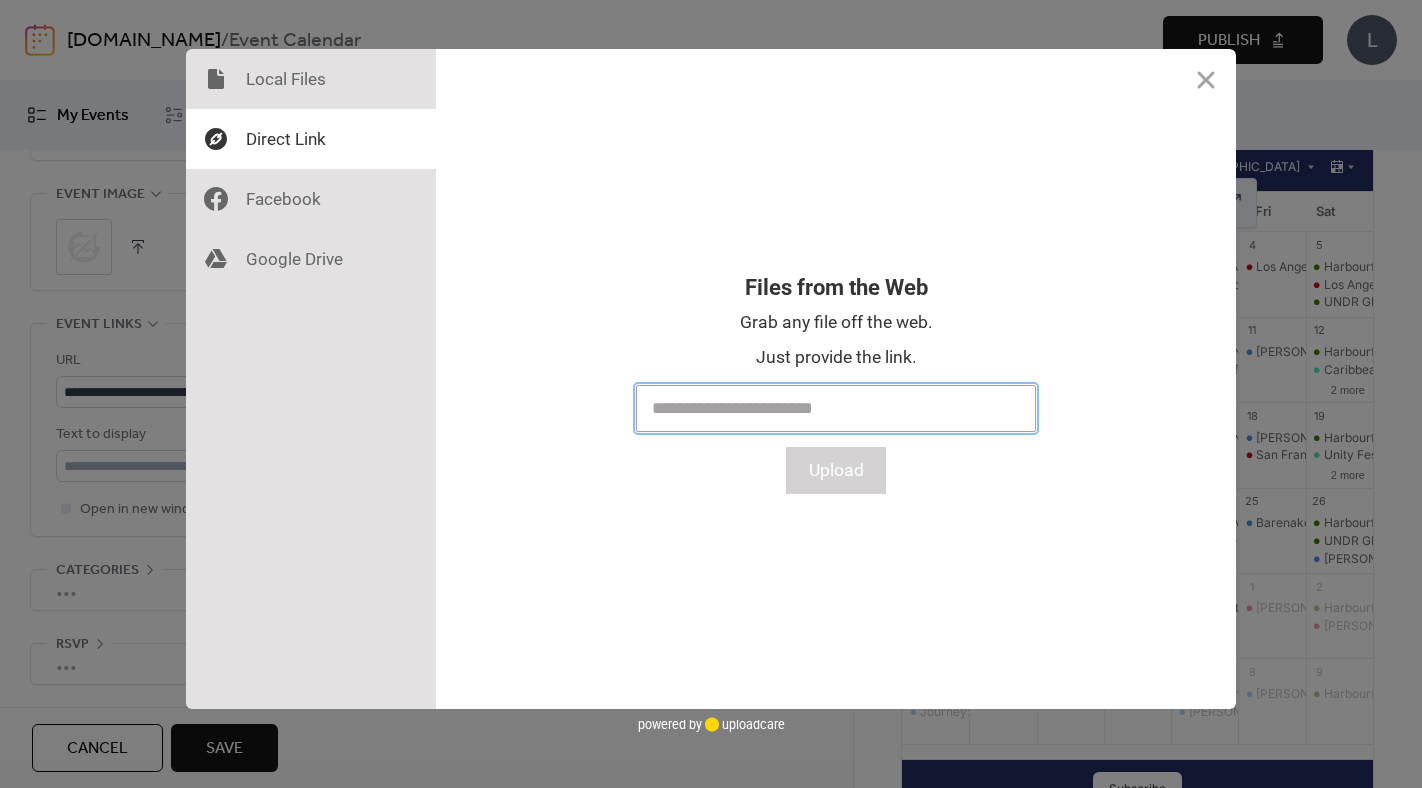 paste on "**********" 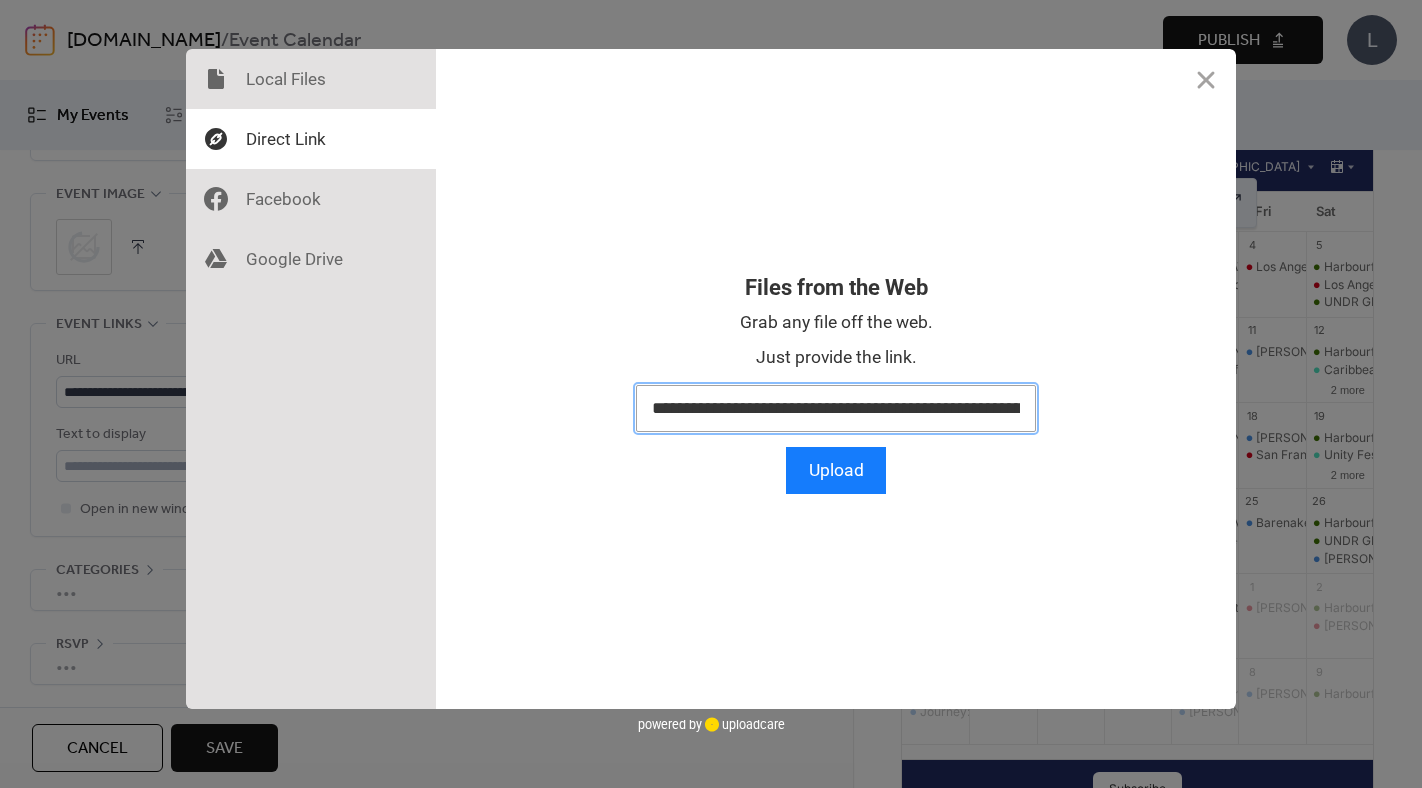 scroll, scrollTop: 0, scrollLeft: 842, axis: horizontal 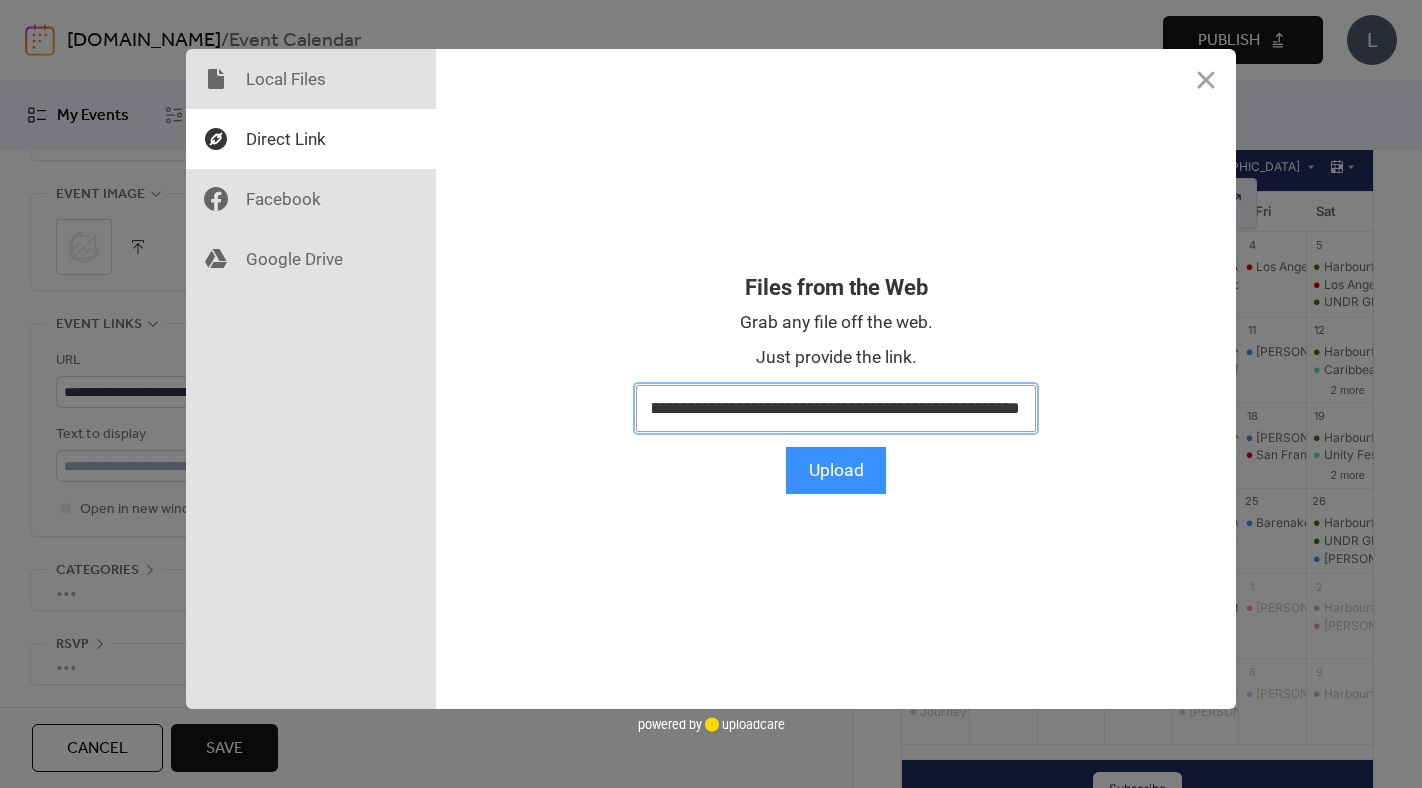 type on "**********" 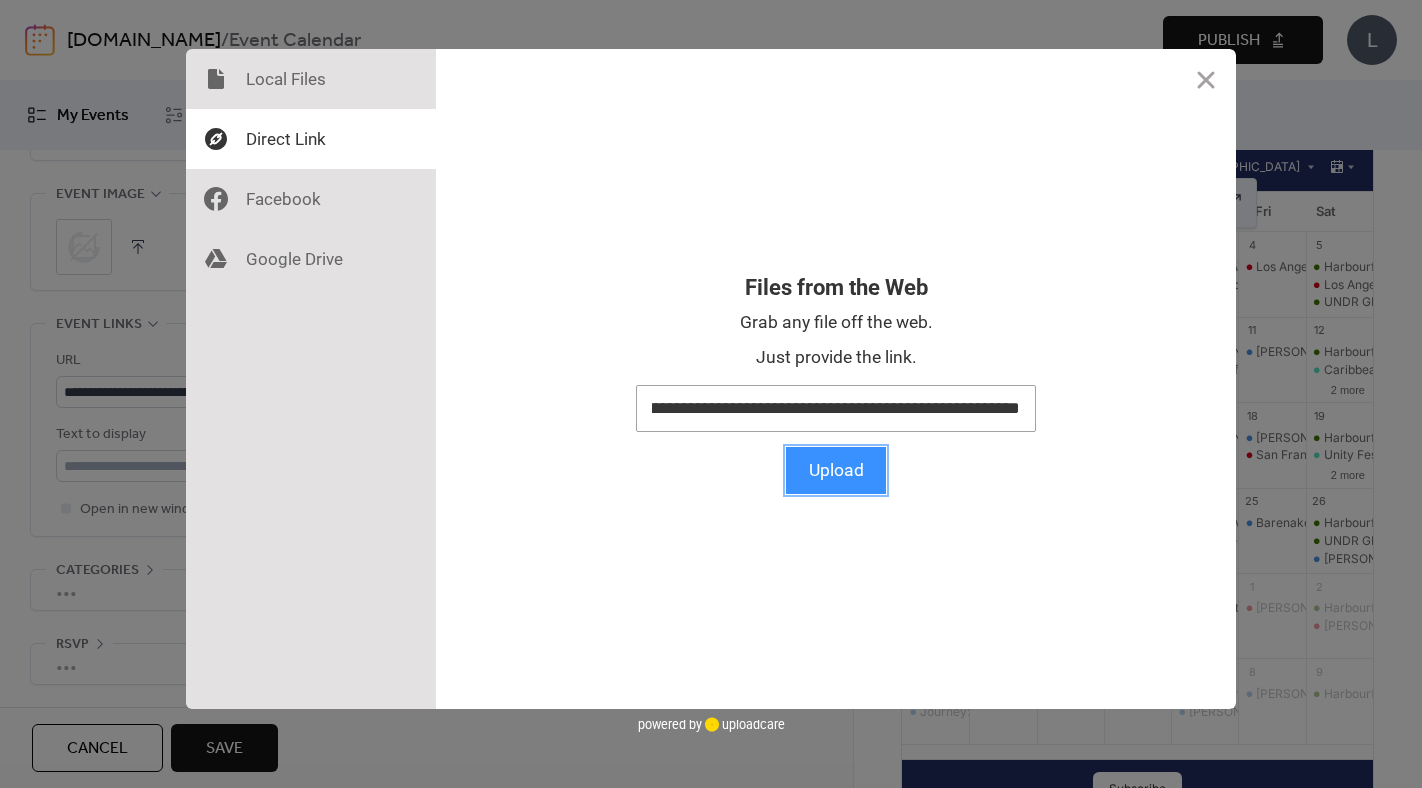 click on "Upload" at bounding box center (836, 470) 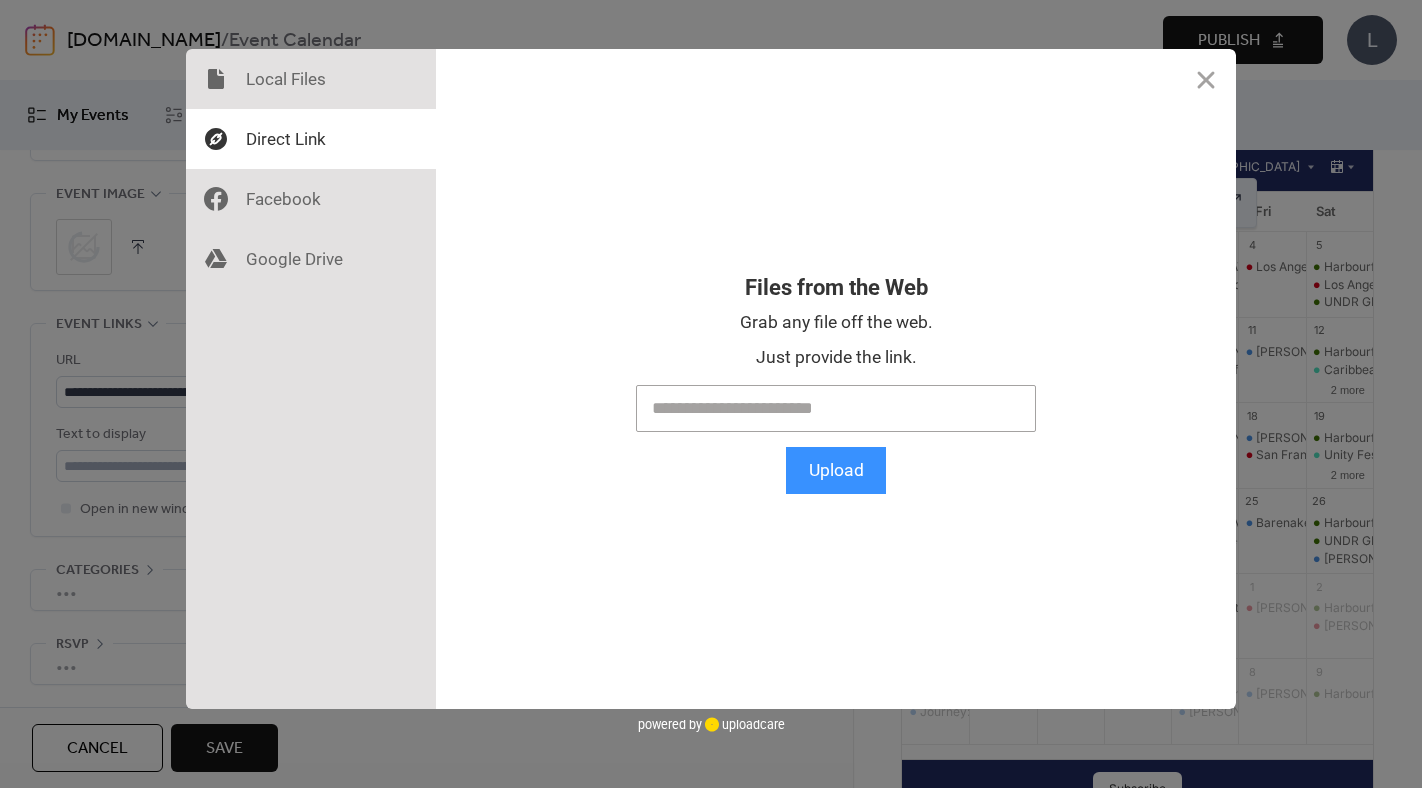 scroll, scrollTop: 0, scrollLeft: 0, axis: both 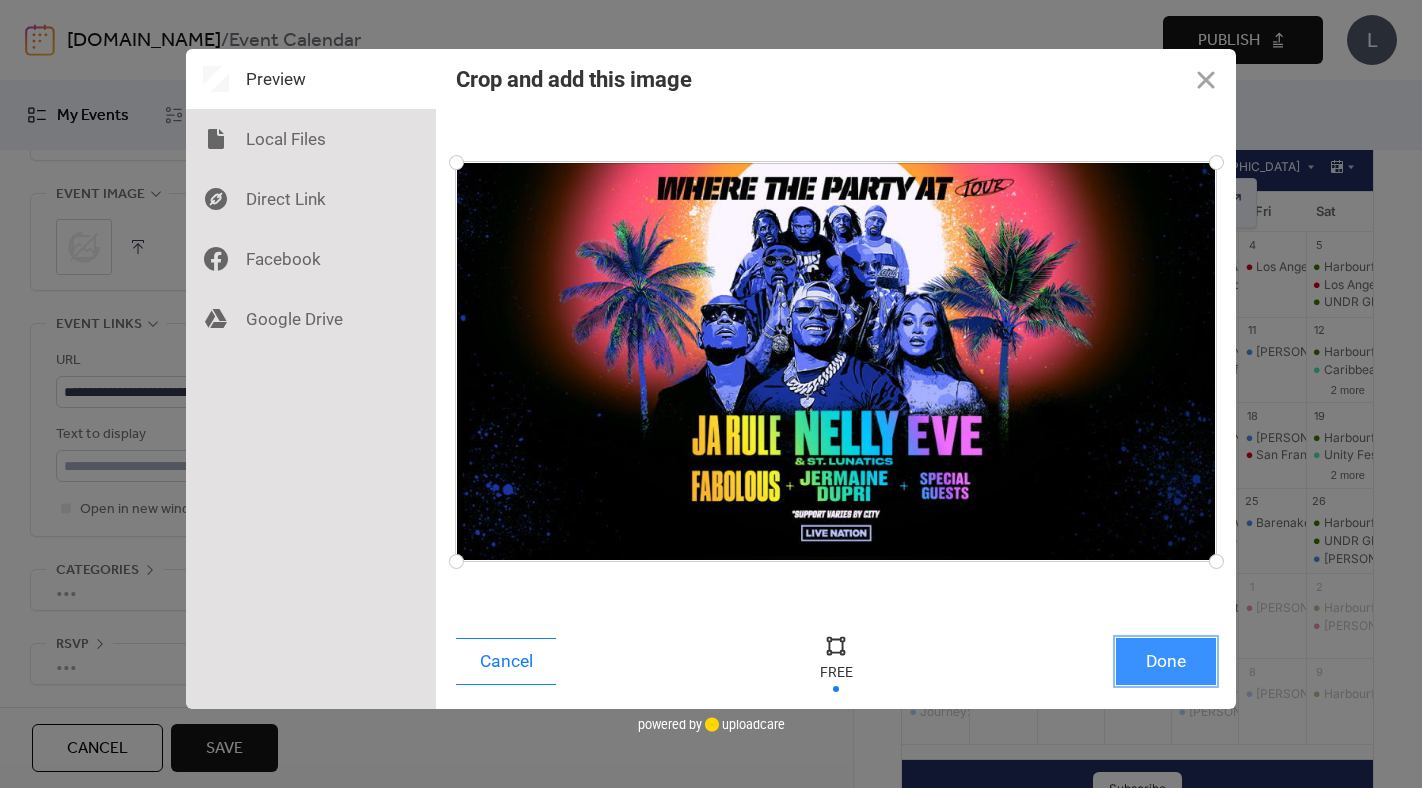 click on "Done" at bounding box center [1166, 661] 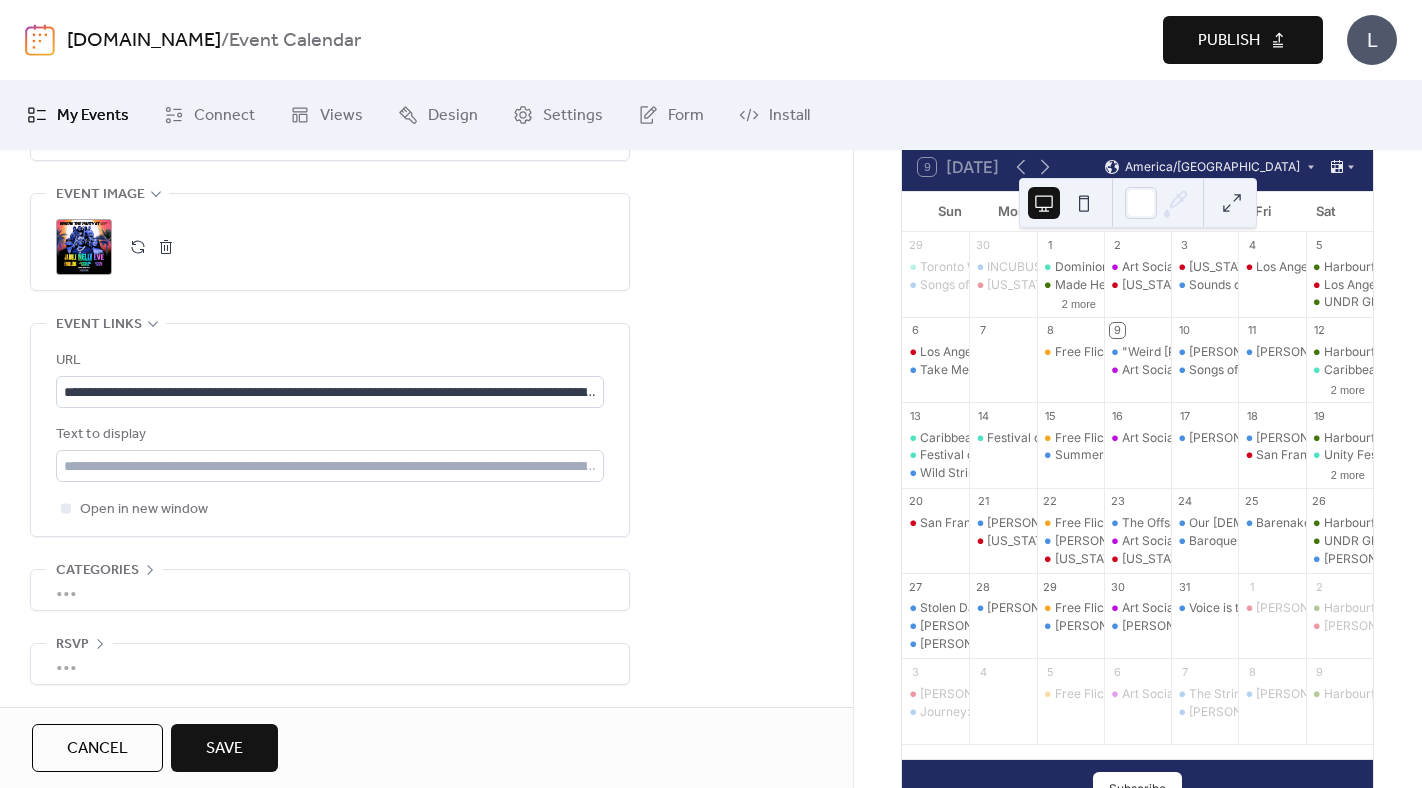 click on "Save" at bounding box center [224, 748] 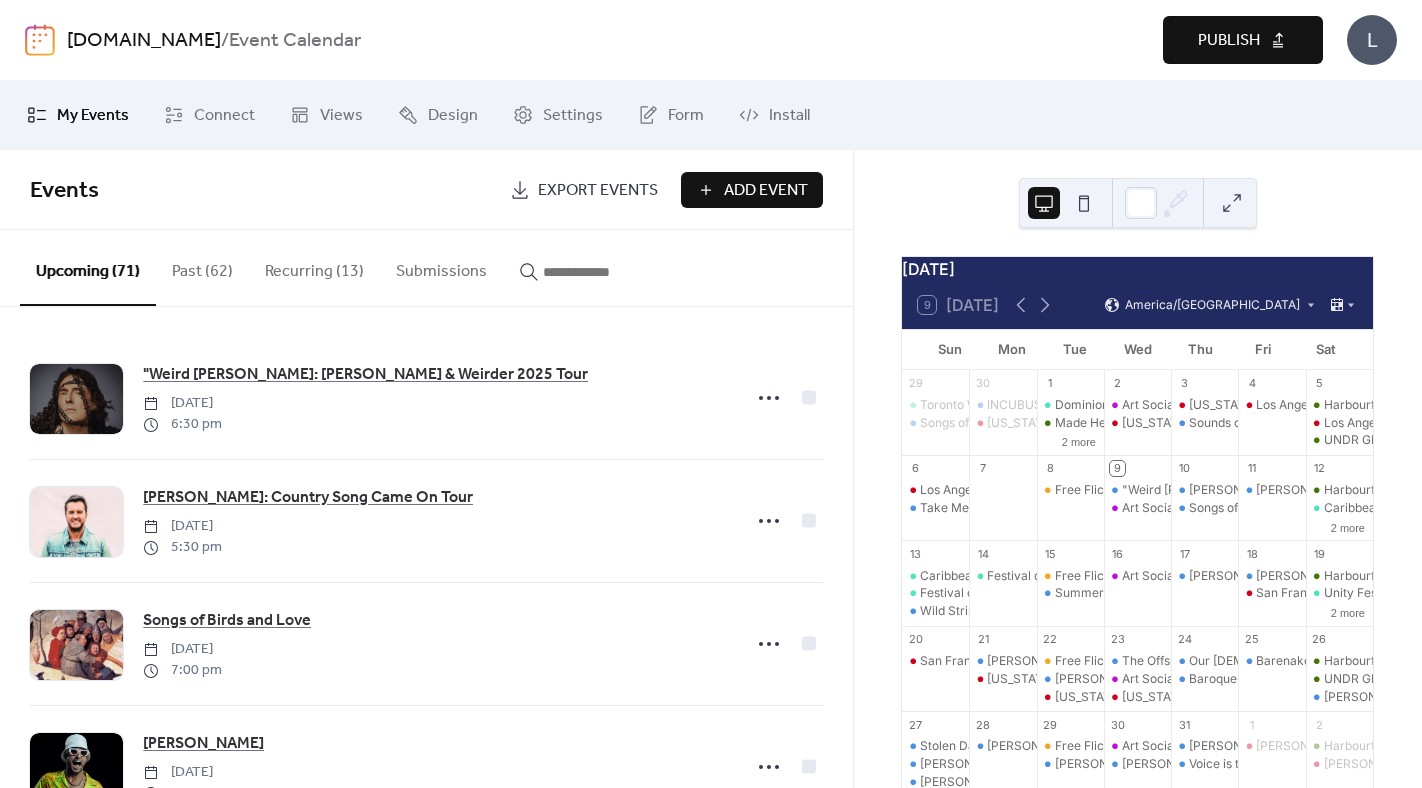 scroll, scrollTop: 0, scrollLeft: 0, axis: both 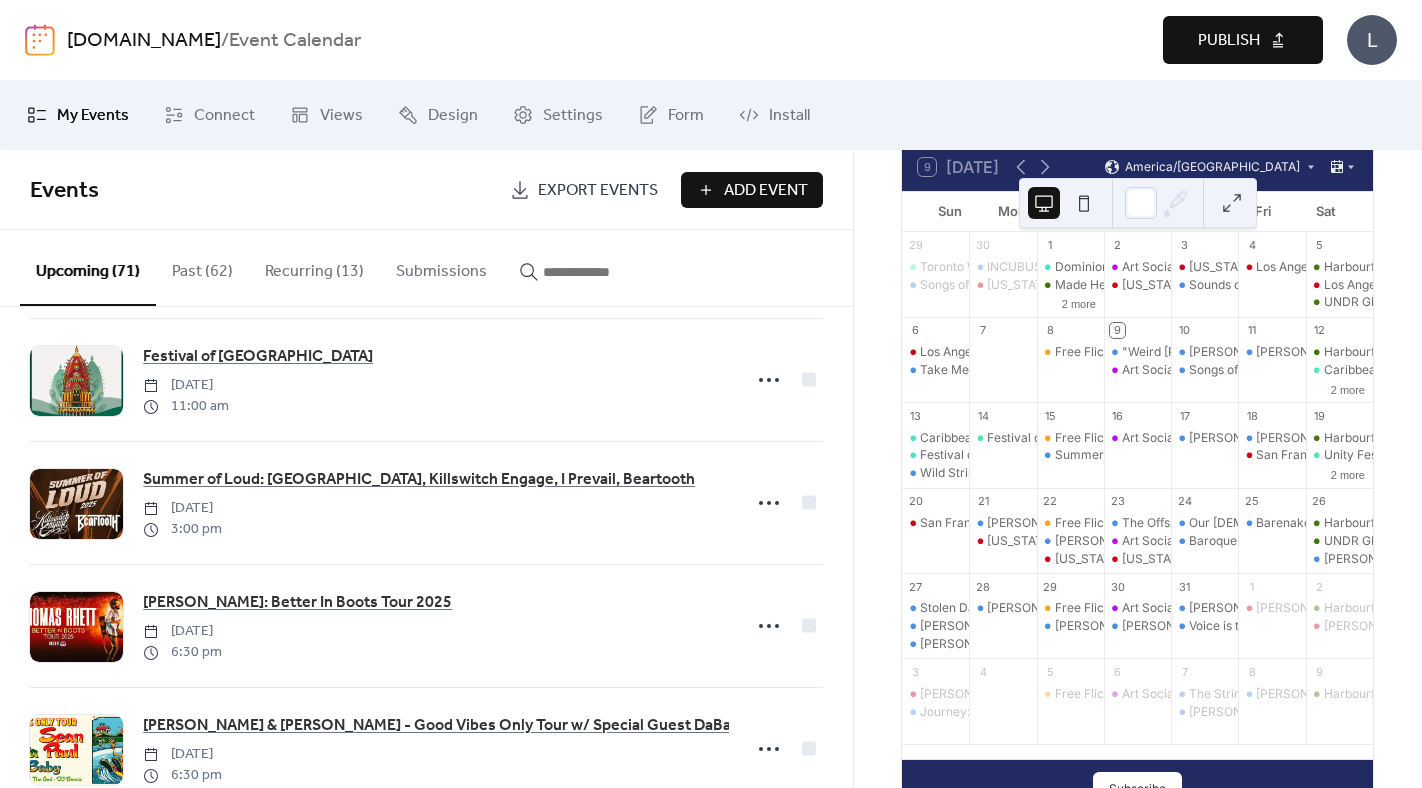 click on "Add Event" at bounding box center [766, 191] 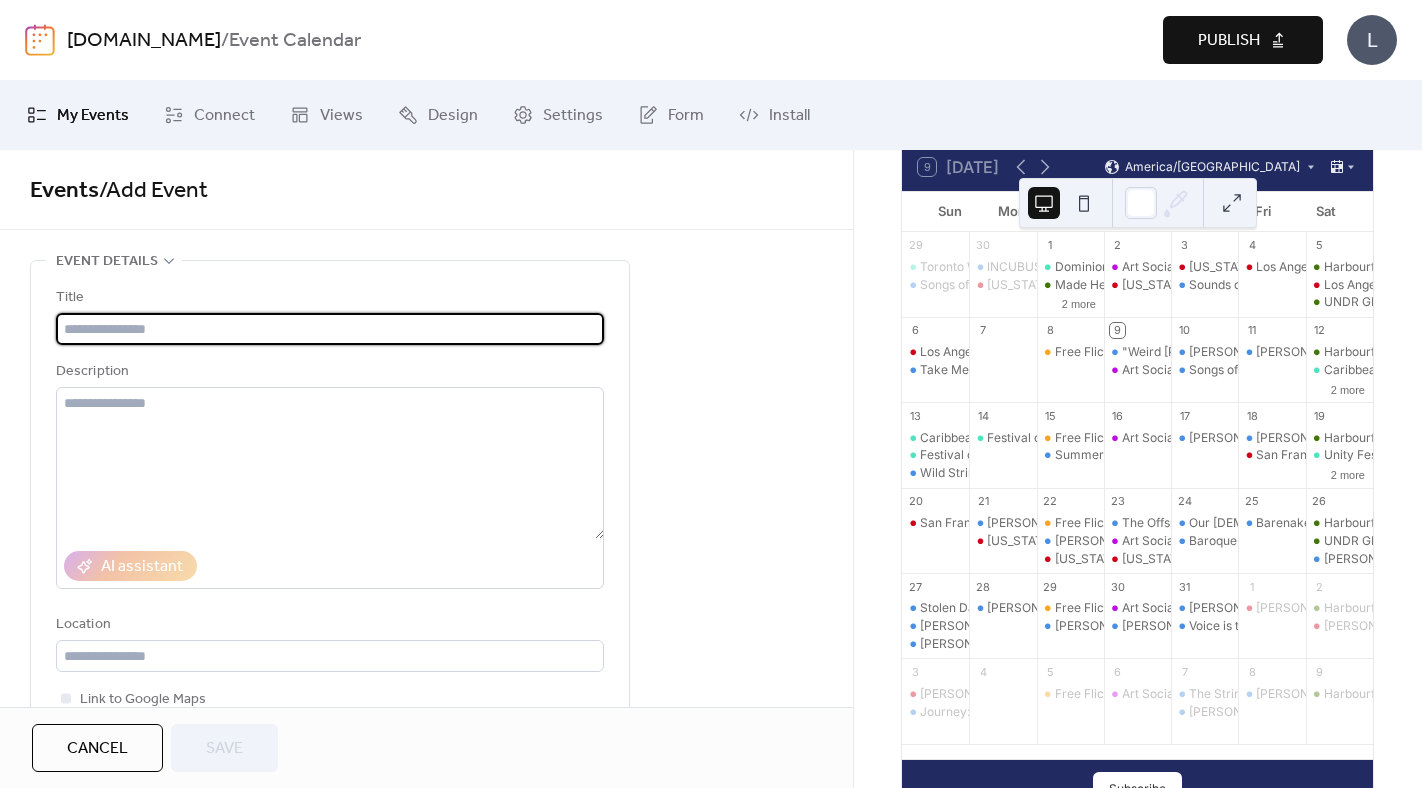 type on "**********" 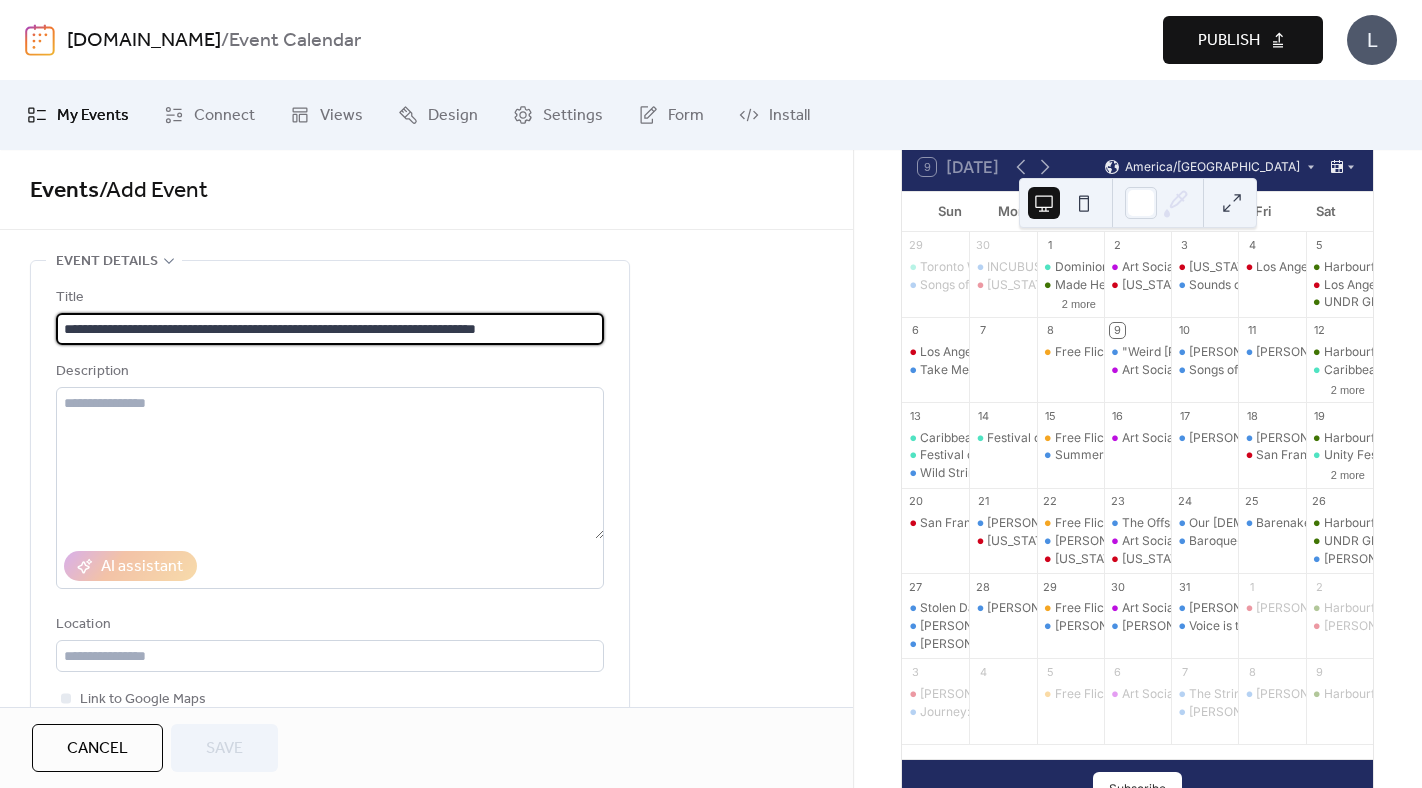 scroll, scrollTop: 0, scrollLeft: 19, axis: horizontal 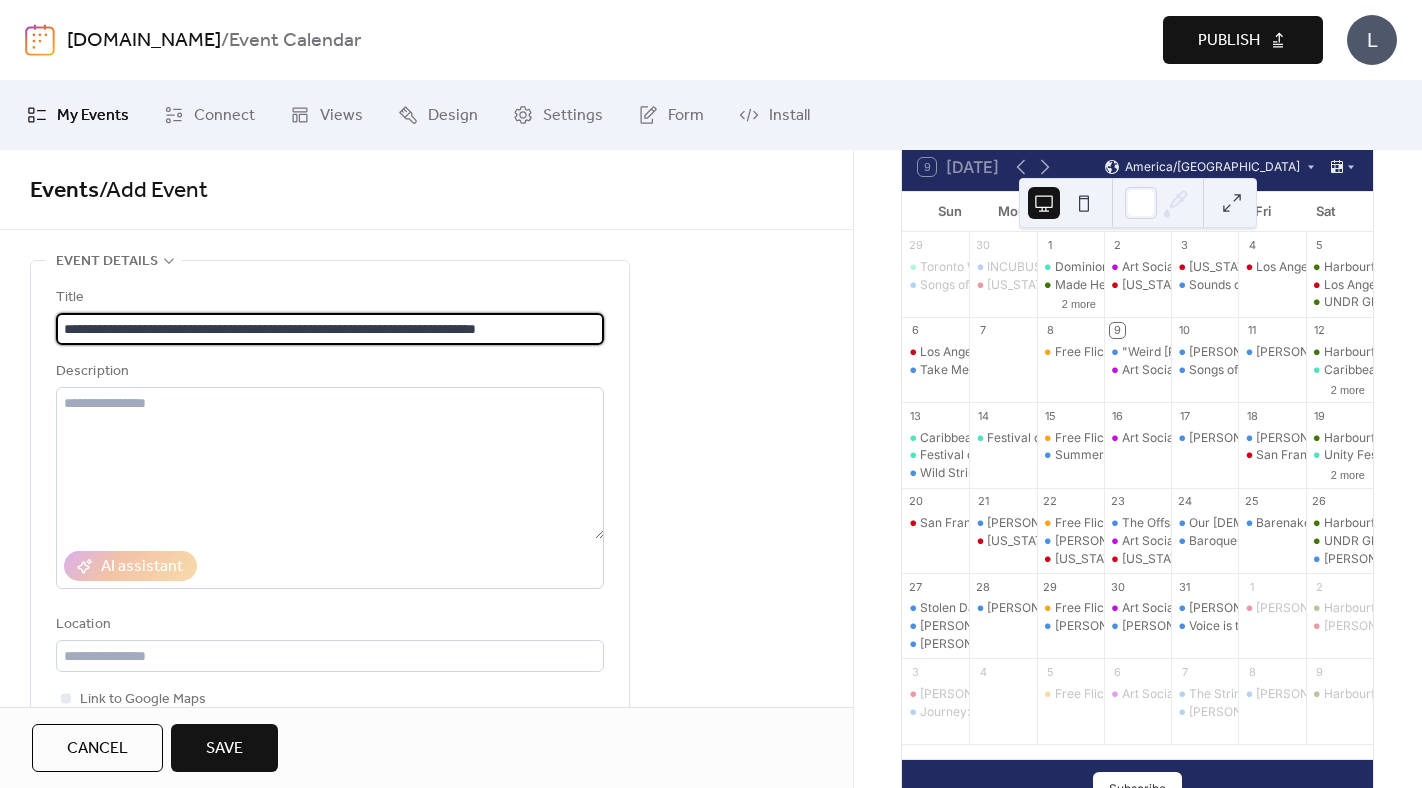 type 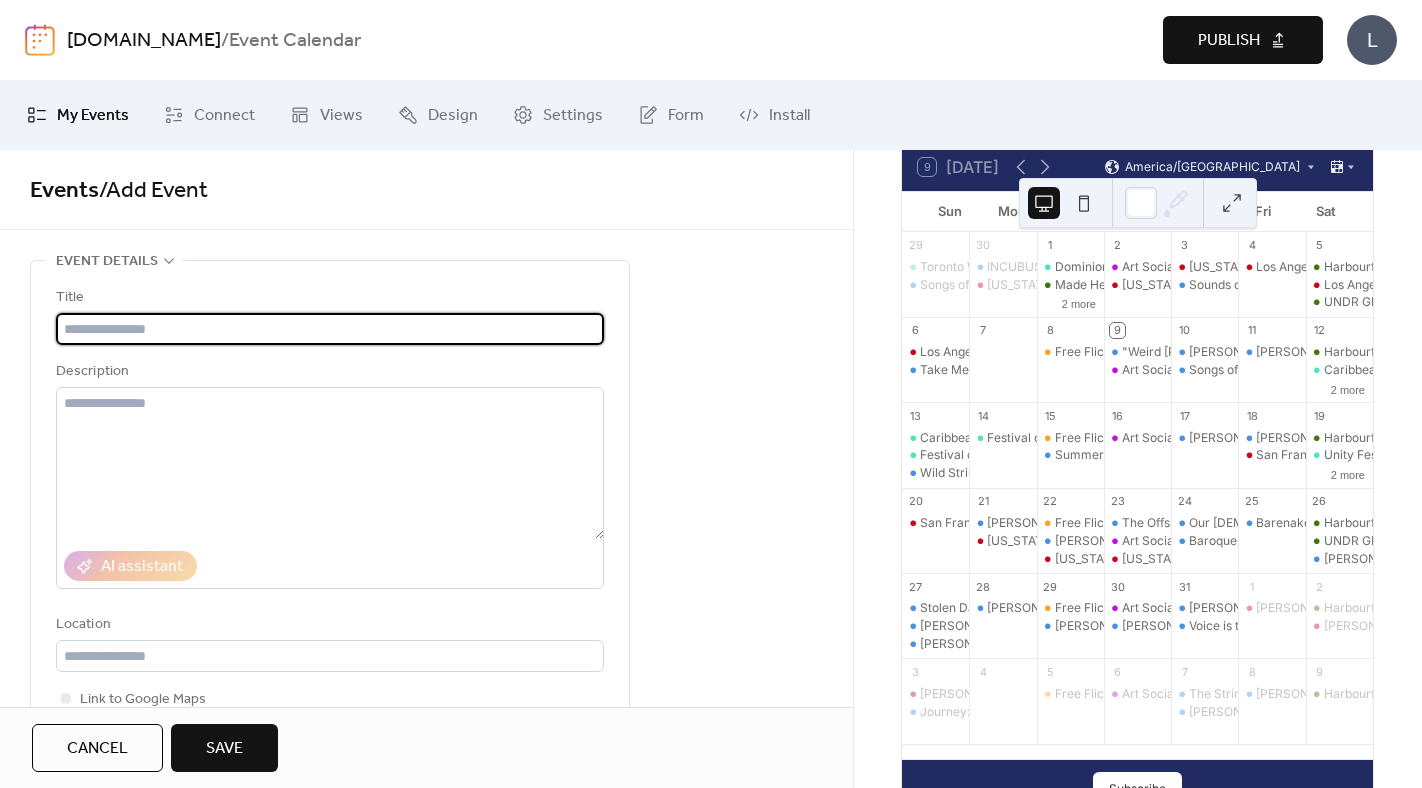 scroll, scrollTop: 0, scrollLeft: 0, axis: both 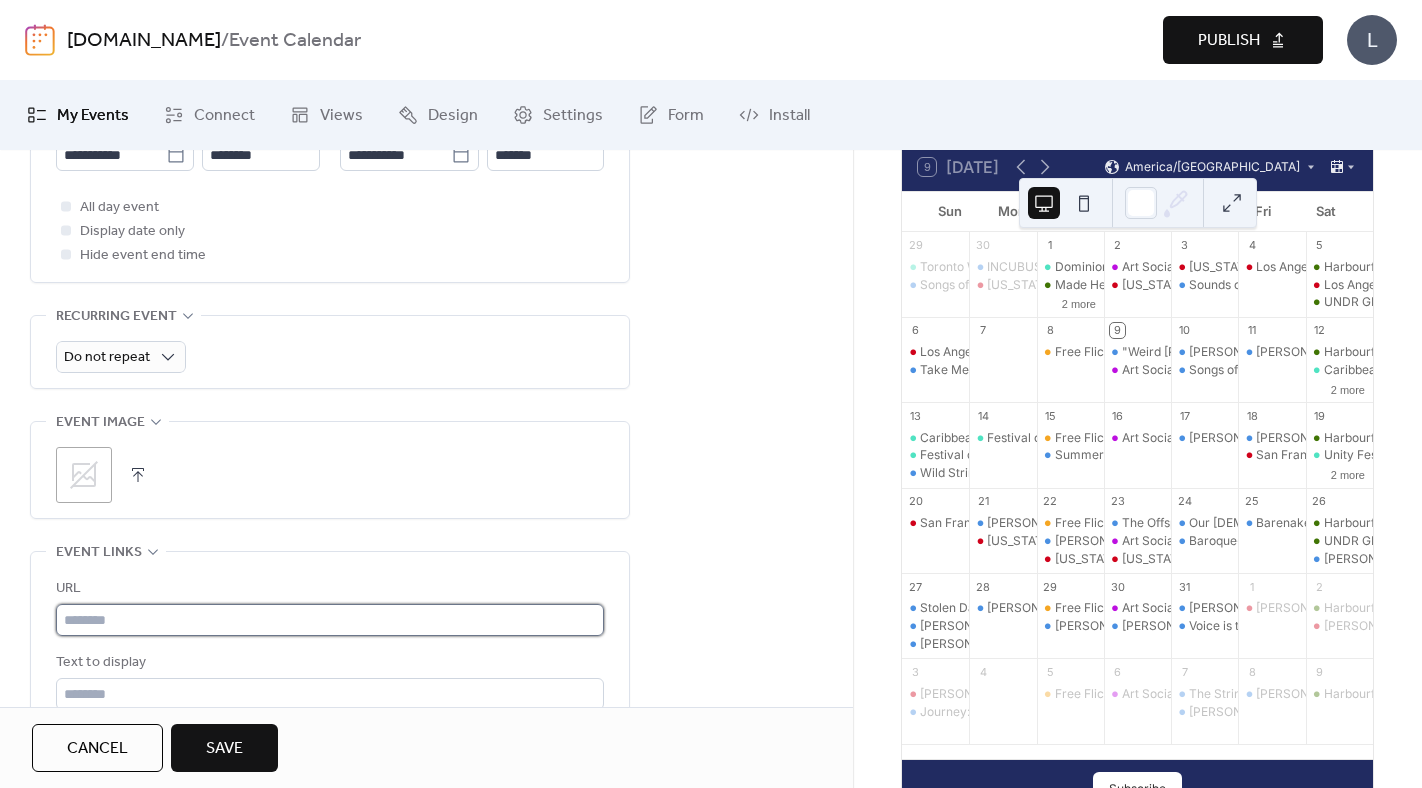 click at bounding box center (330, 620) 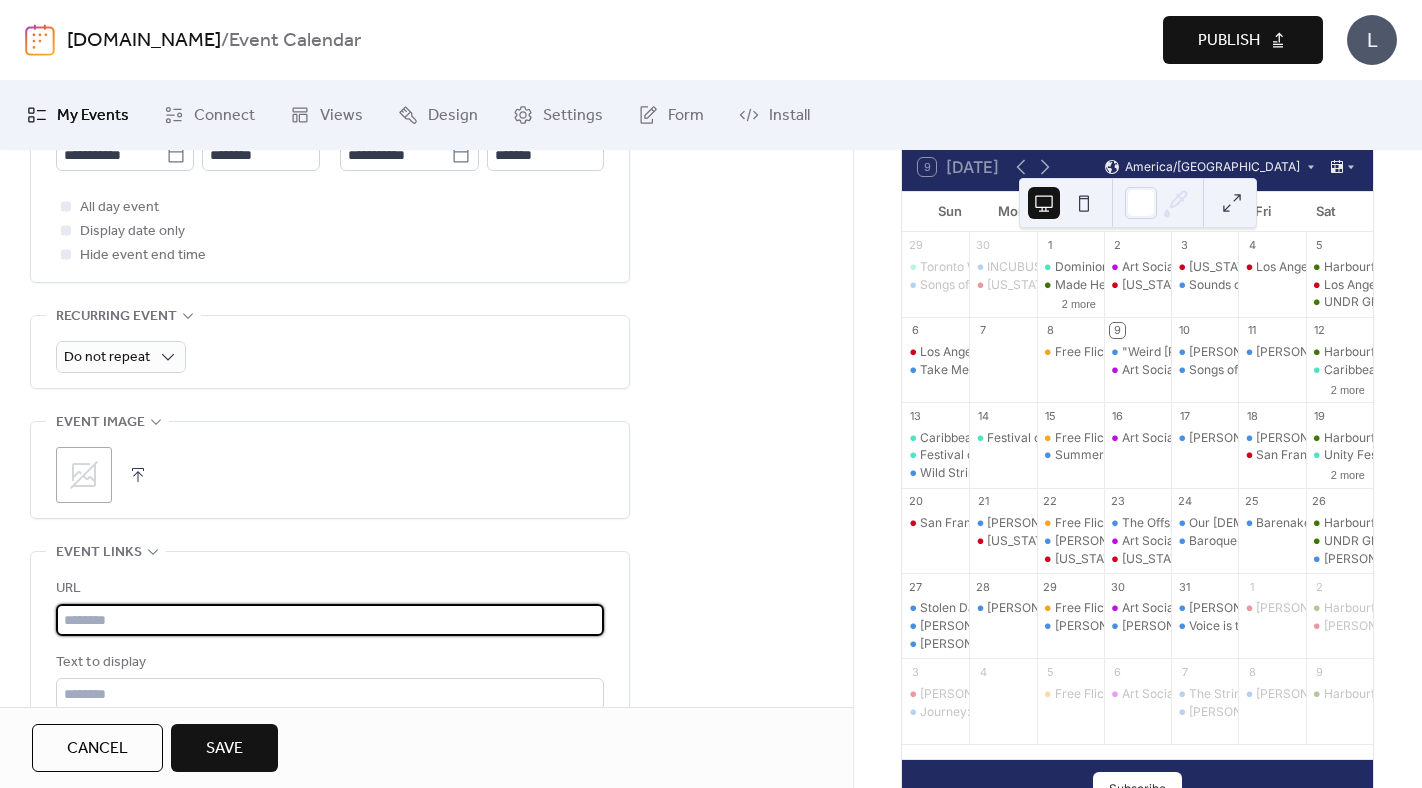 paste on "**********" 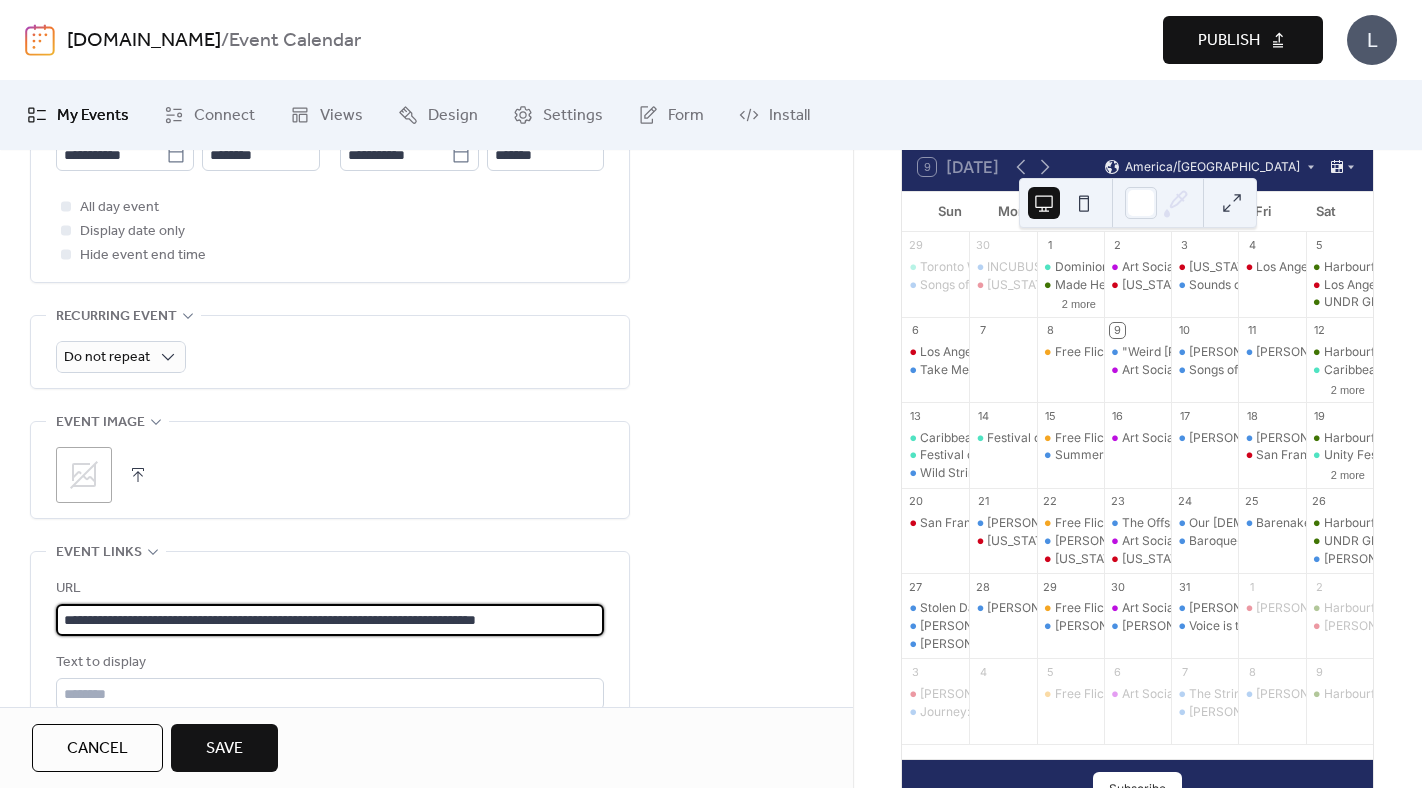 scroll, scrollTop: 0, scrollLeft: 19, axis: horizontal 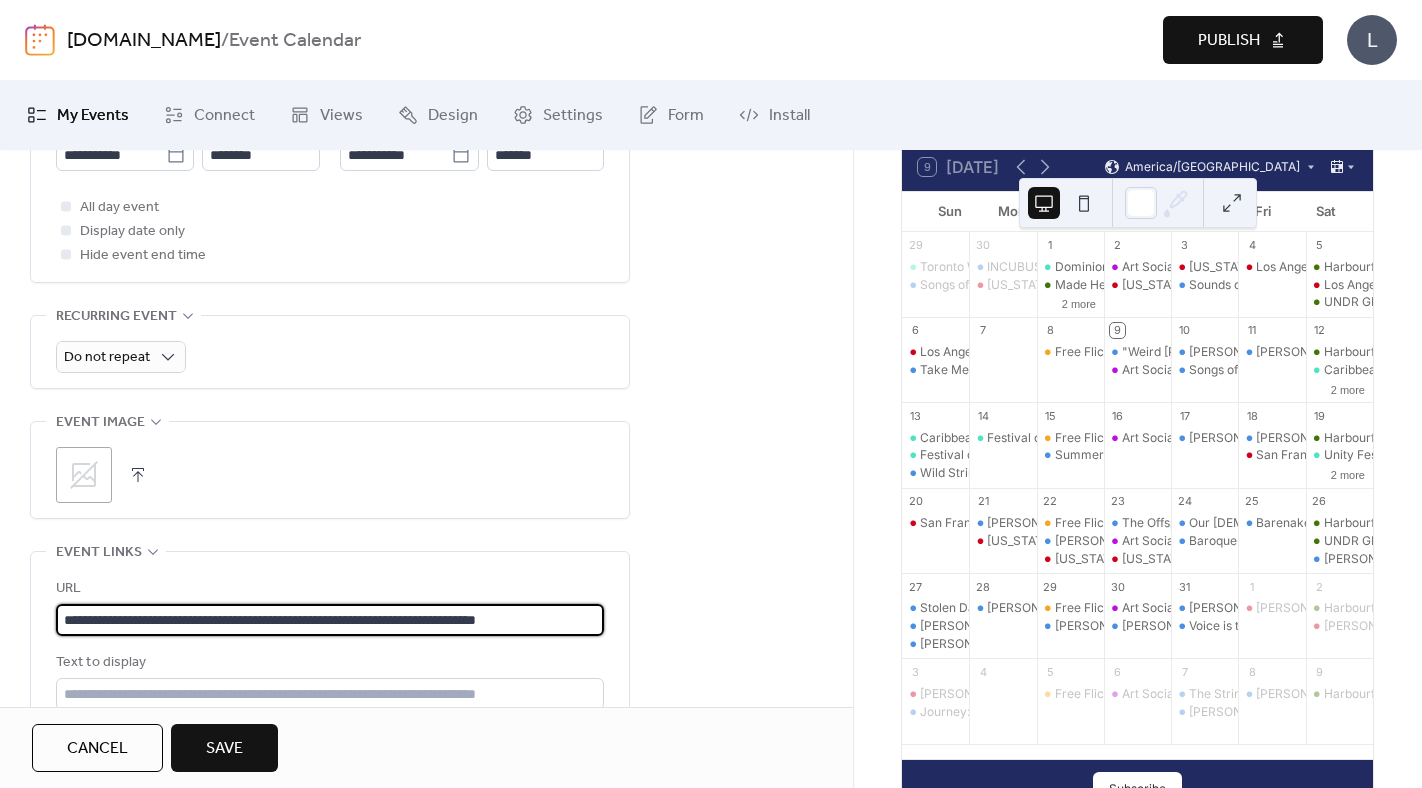type on "**********" 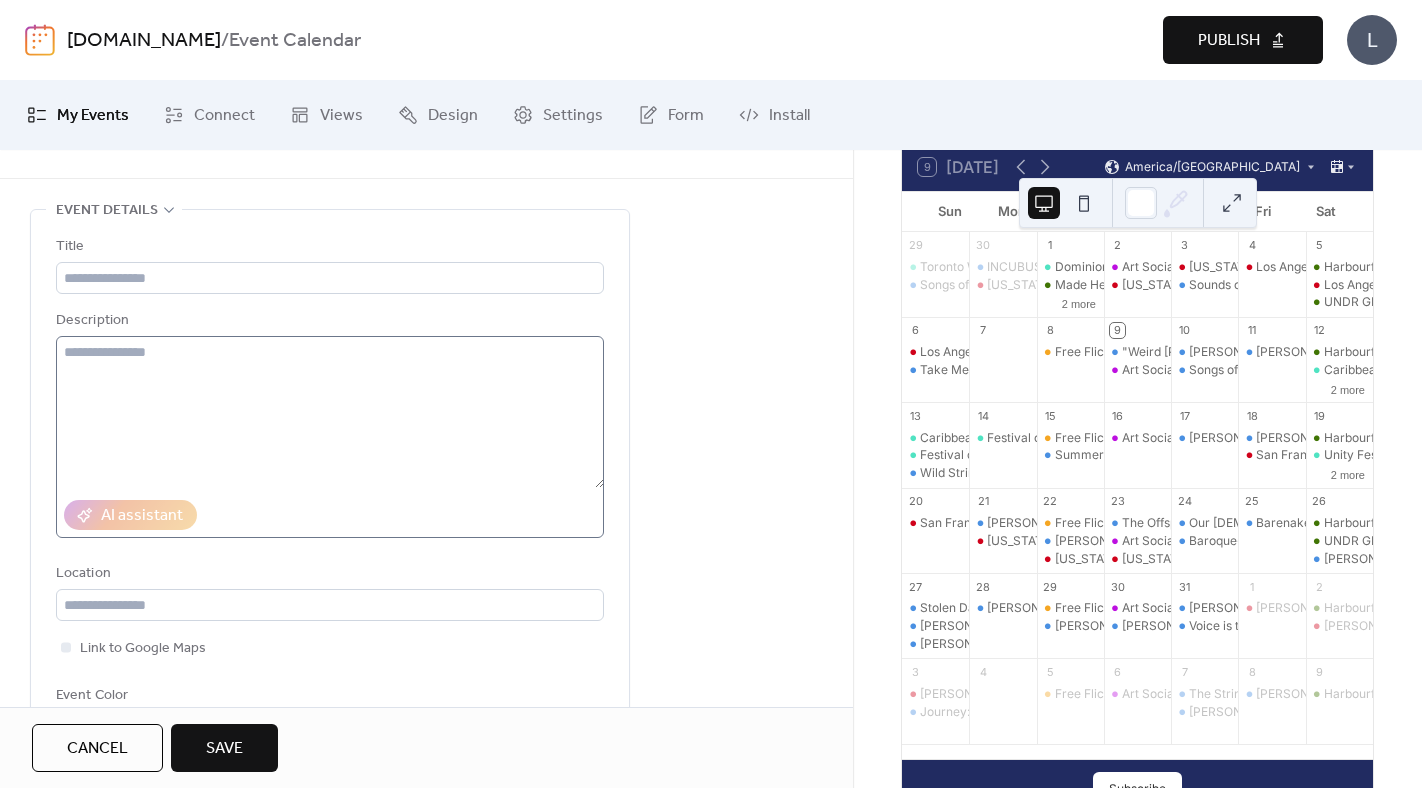 scroll, scrollTop: 0, scrollLeft: 0, axis: both 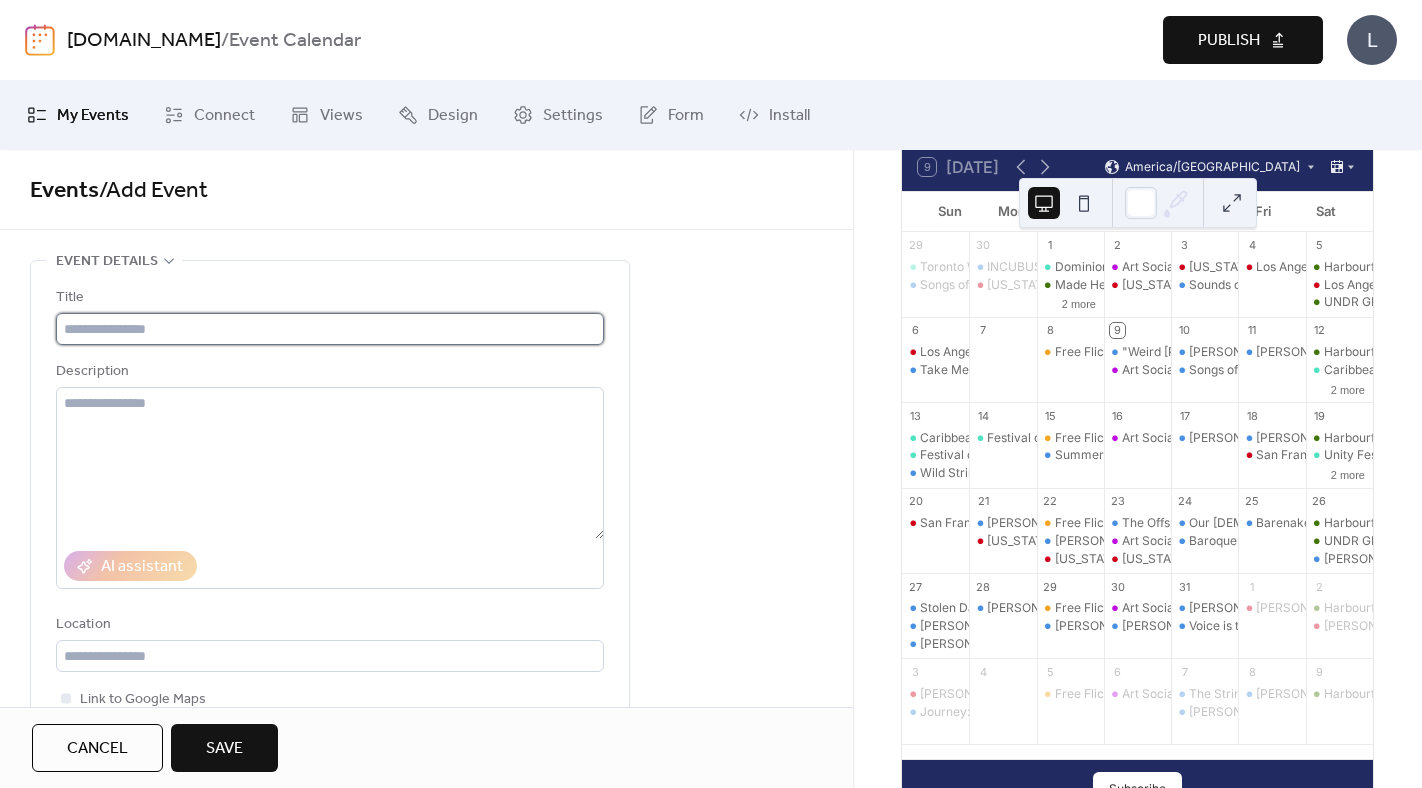 click at bounding box center [330, 329] 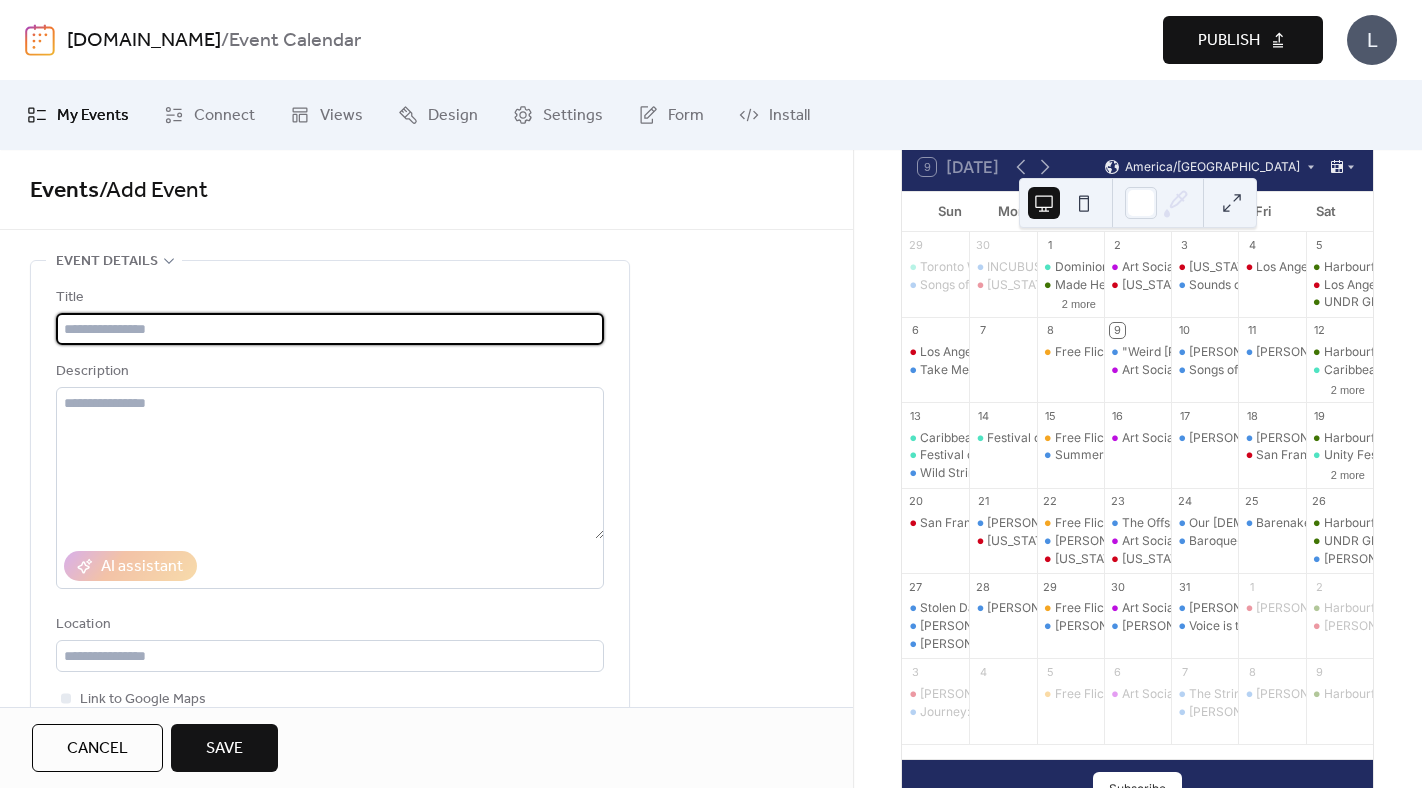 paste on "**********" 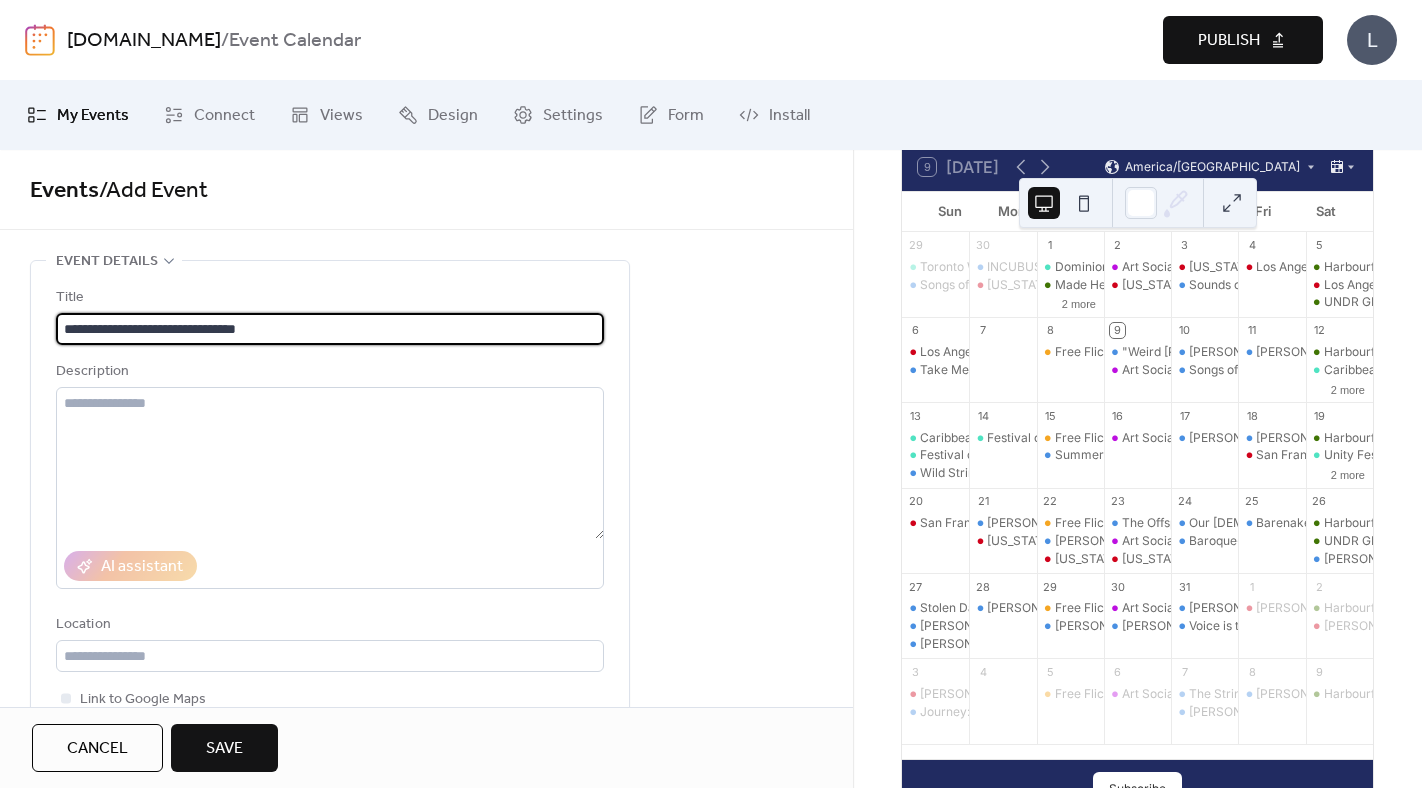 type on "**********" 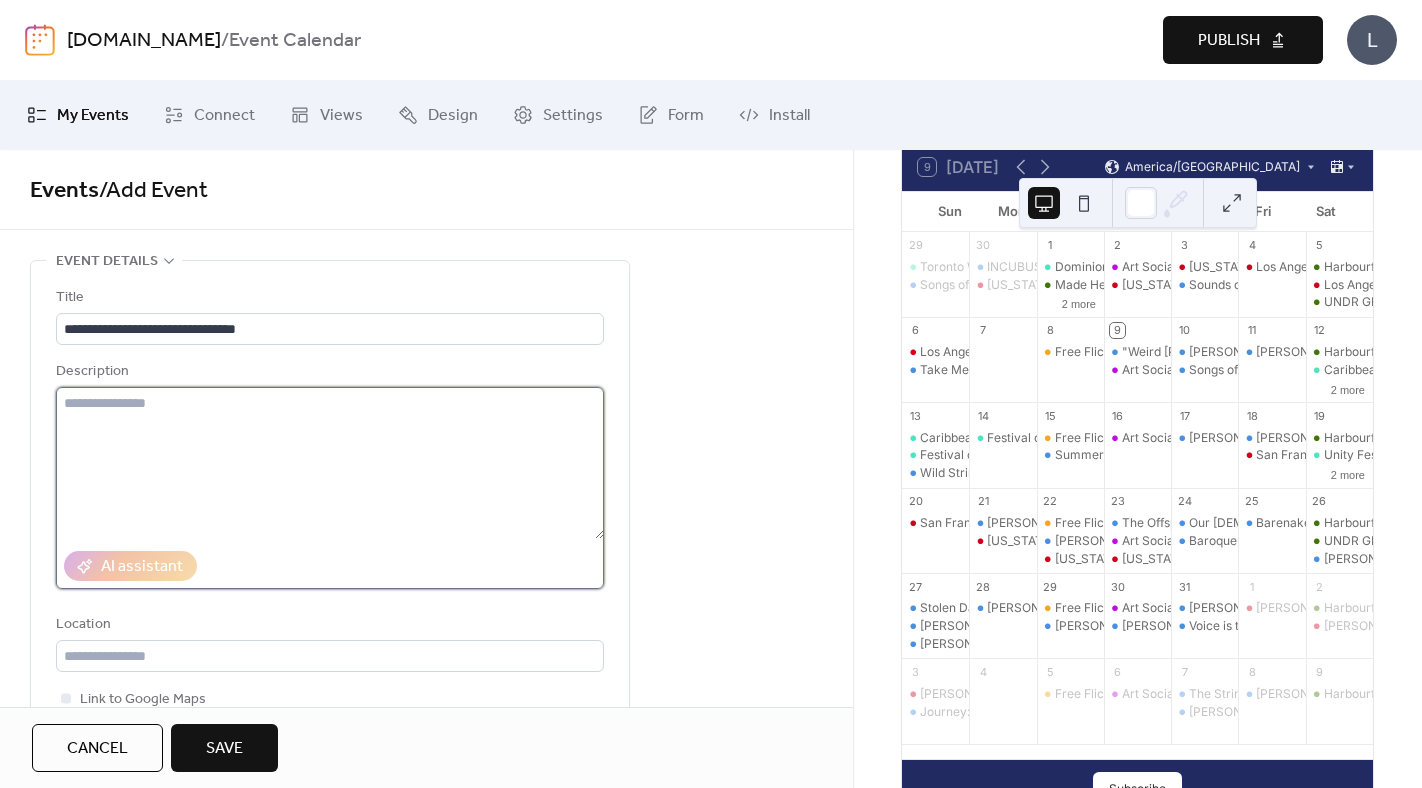 click at bounding box center [330, 463] 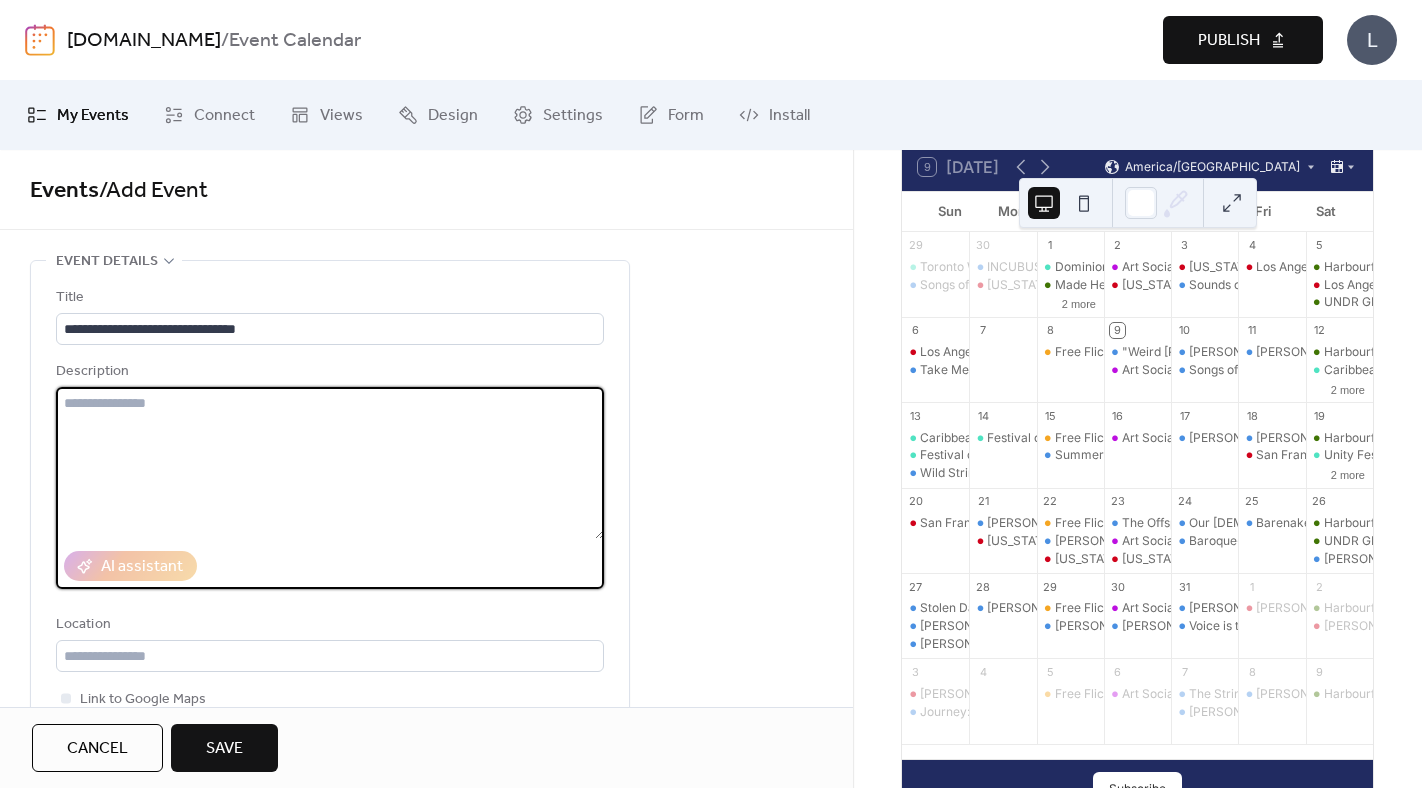 type on "*" 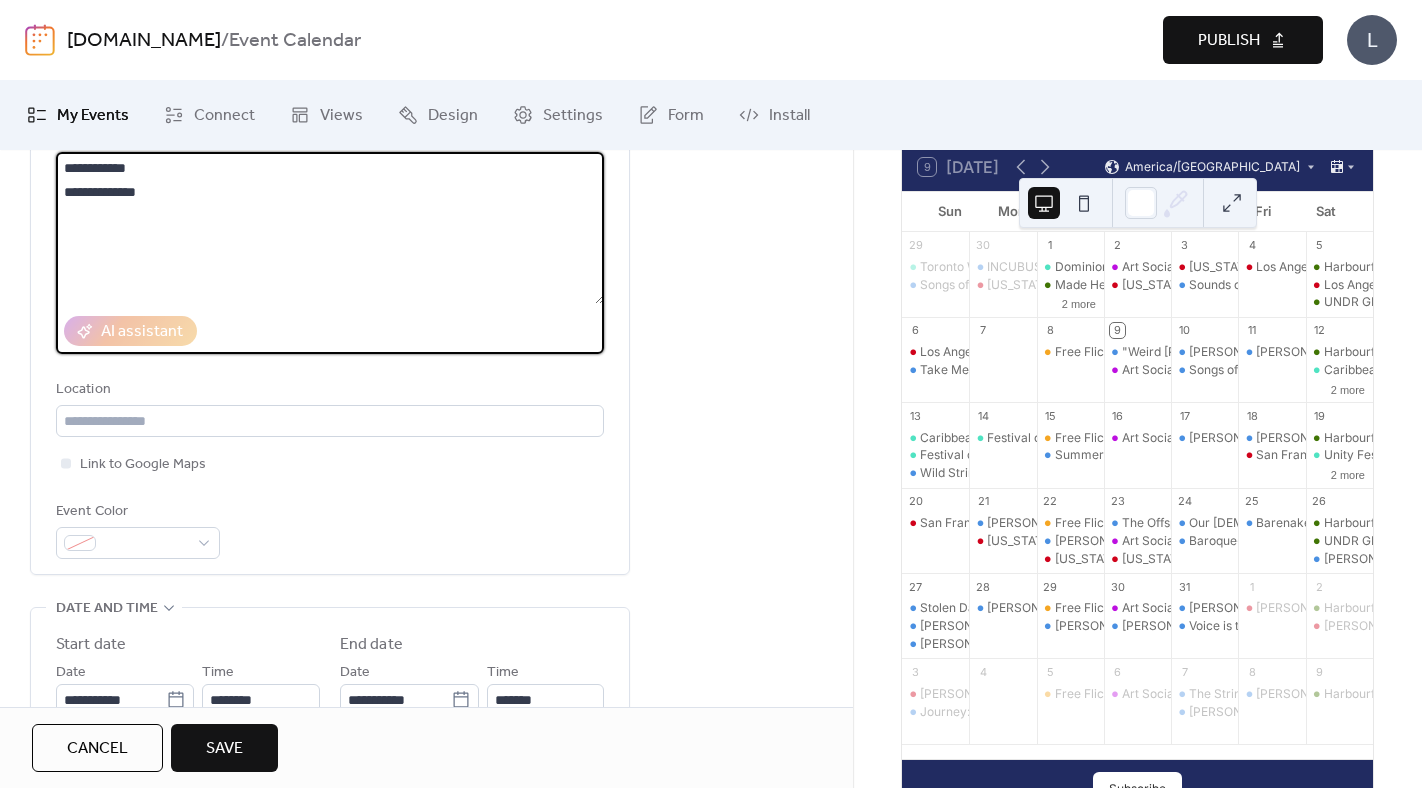 scroll, scrollTop: 321, scrollLeft: 0, axis: vertical 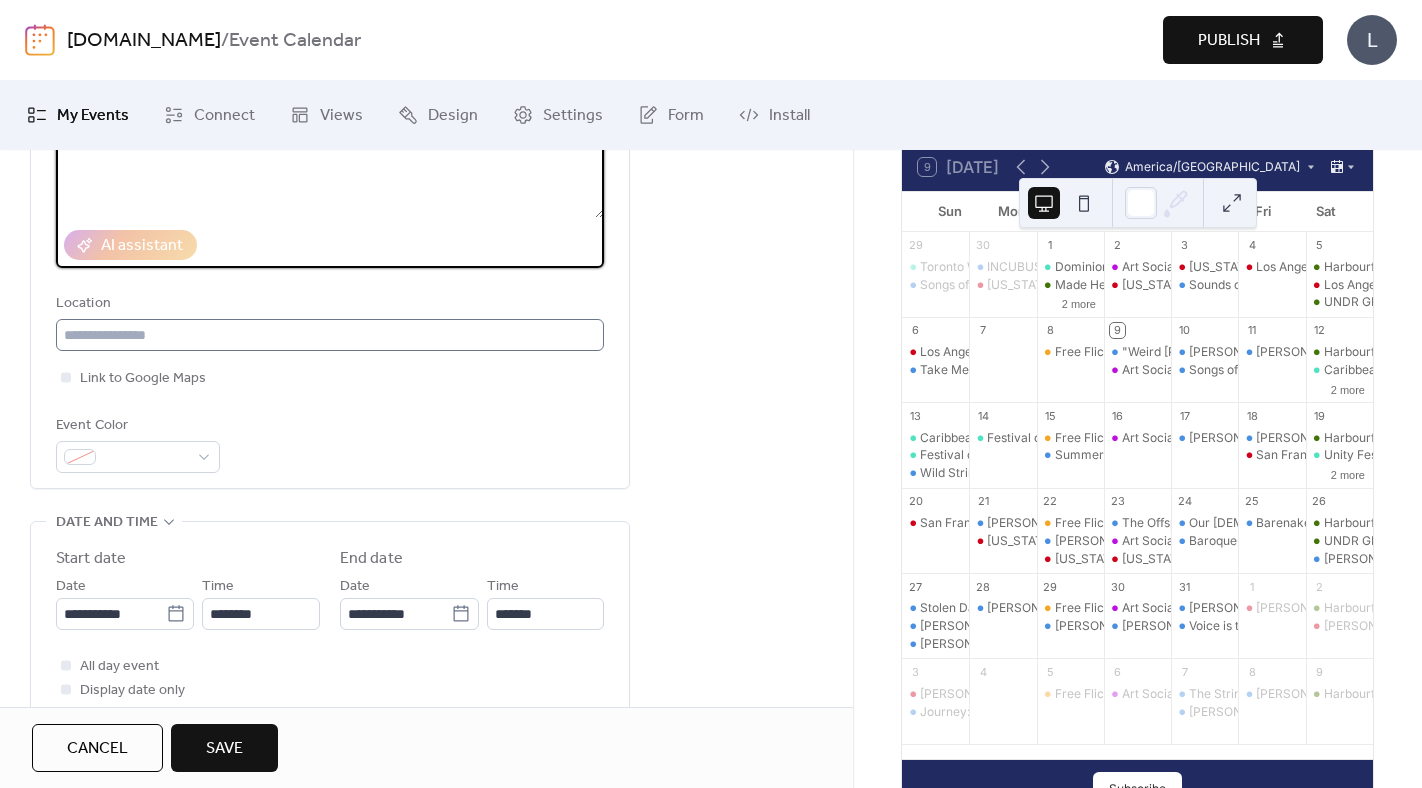 type on "**********" 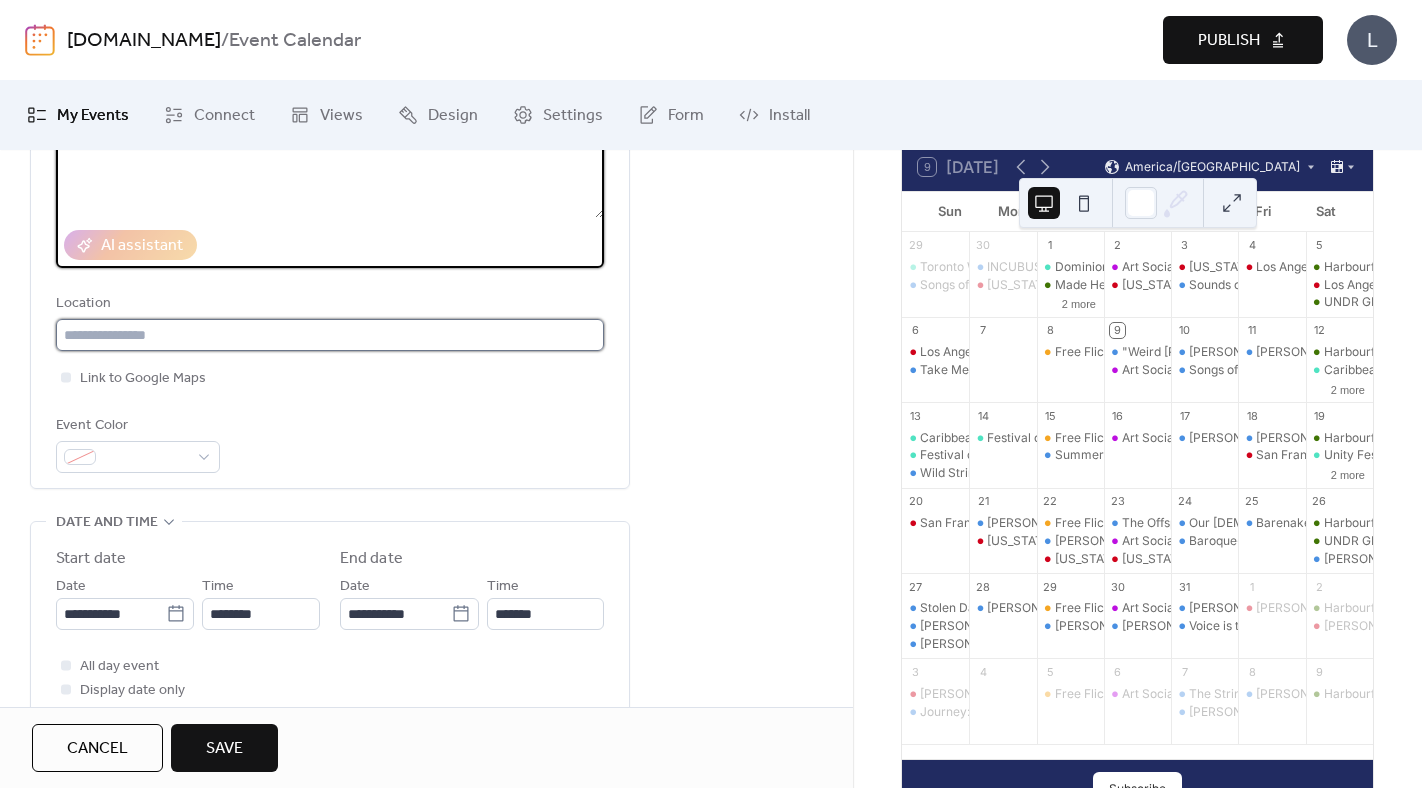 click at bounding box center (330, 335) 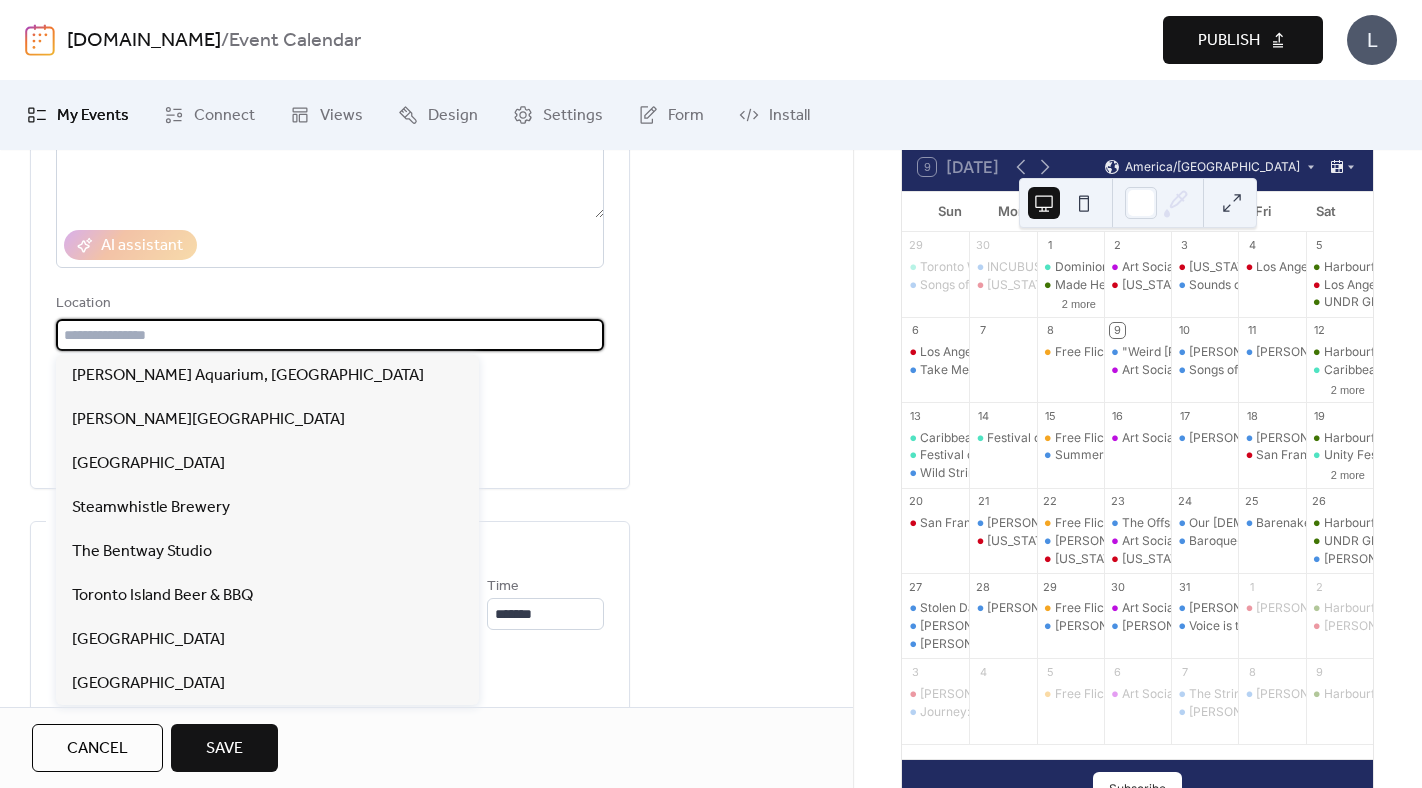 scroll, scrollTop: 419, scrollLeft: 0, axis: vertical 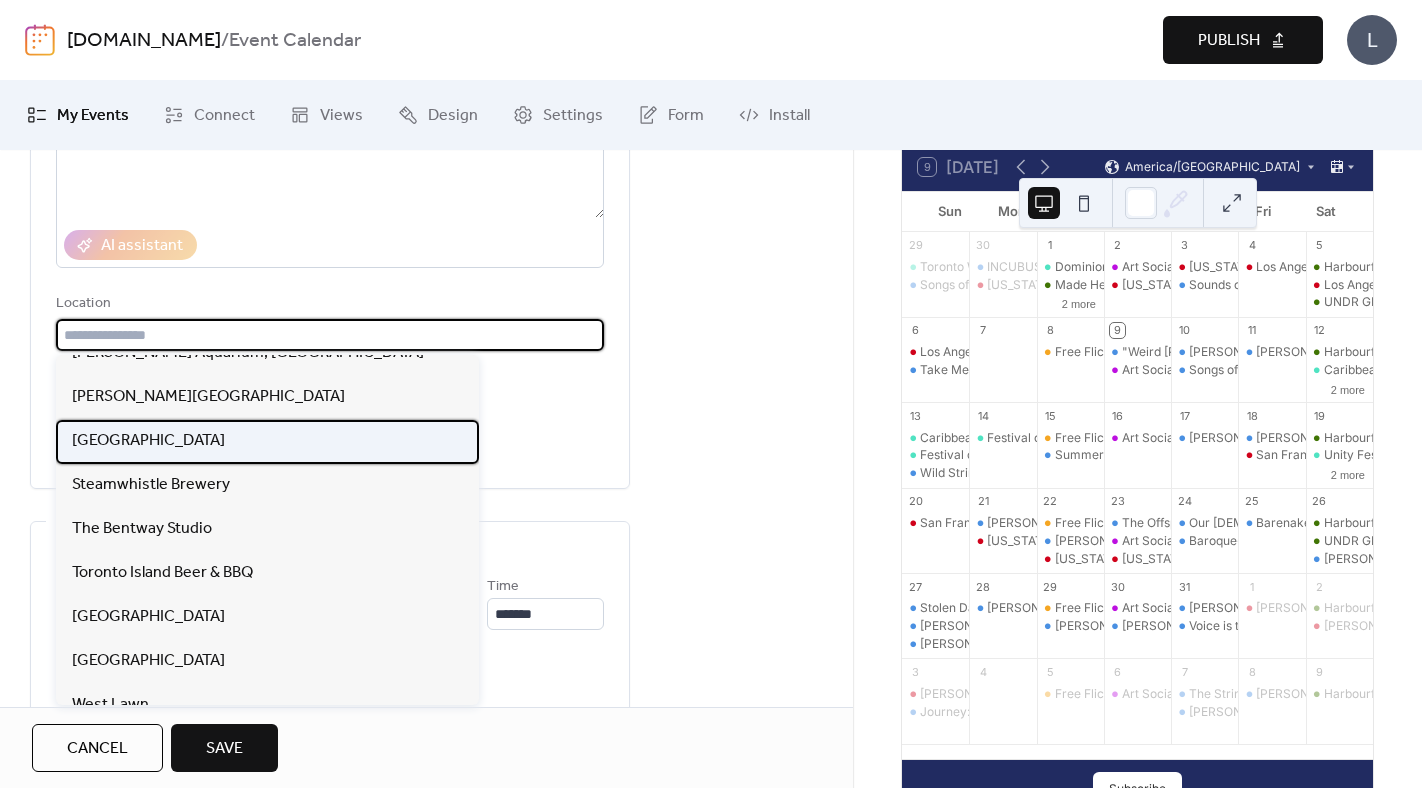click on "[GEOGRAPHIC_DATA]" at bounding box center [148, 441] 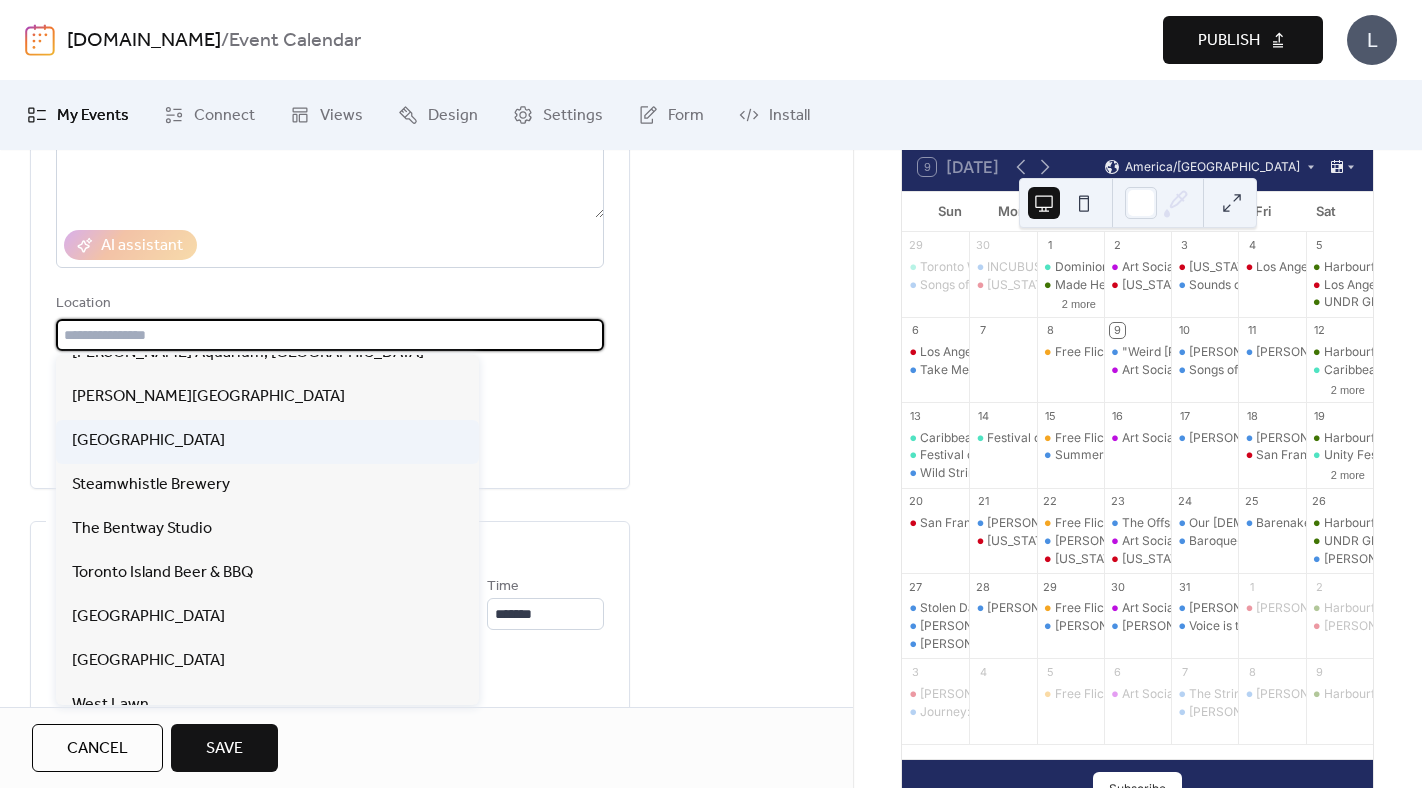 type on "**********" 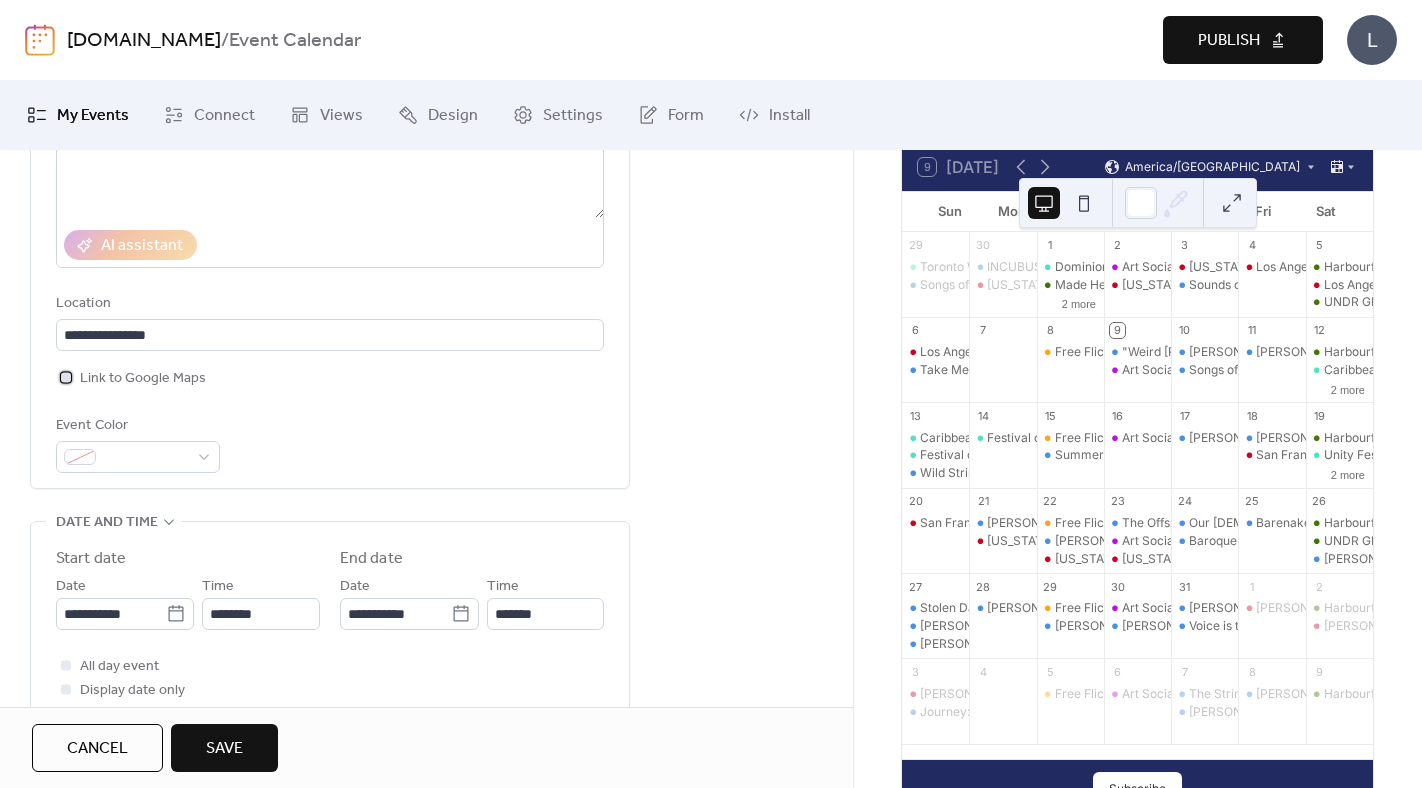 click on "Link to Google Maps" at bounding box center (143, 379) 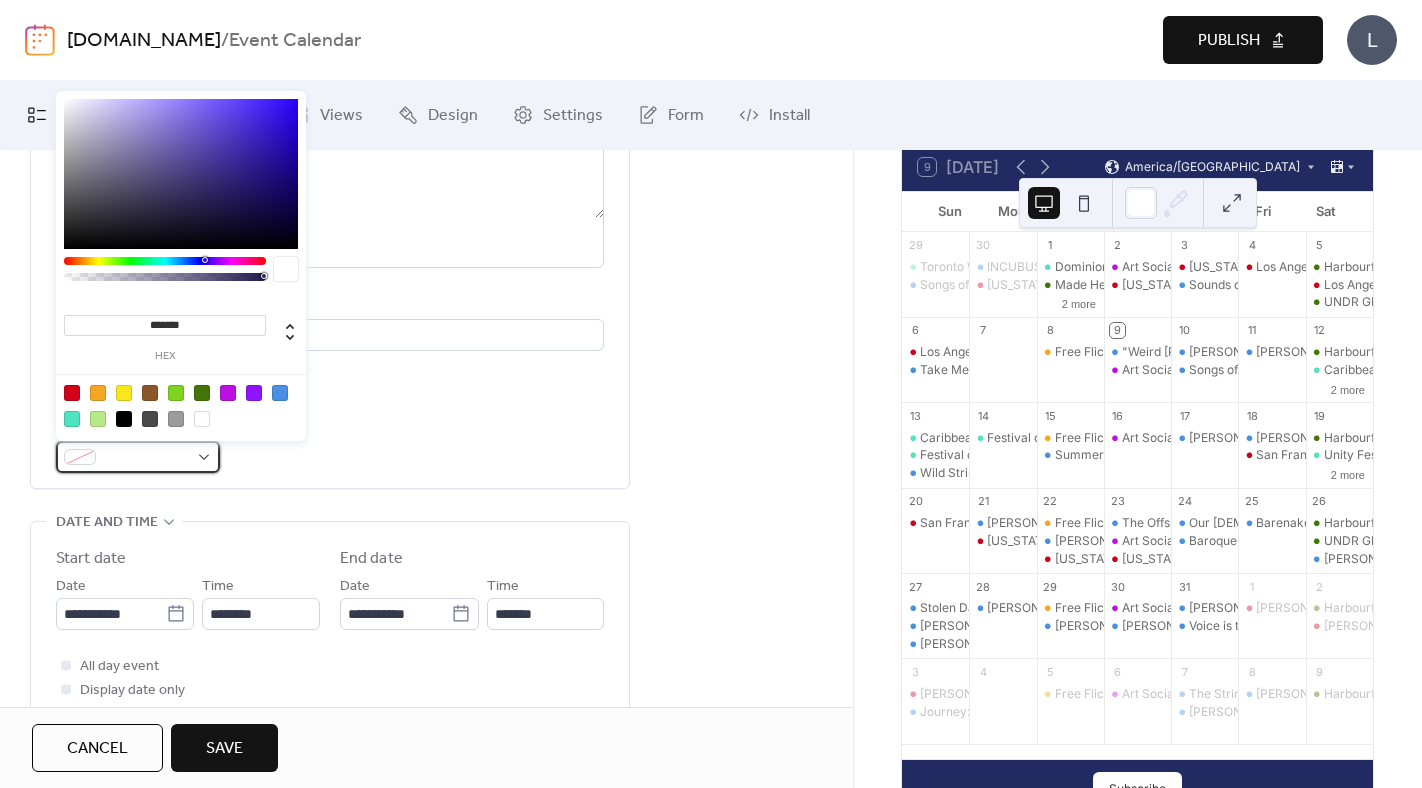 click at bounding box center (138, 457) 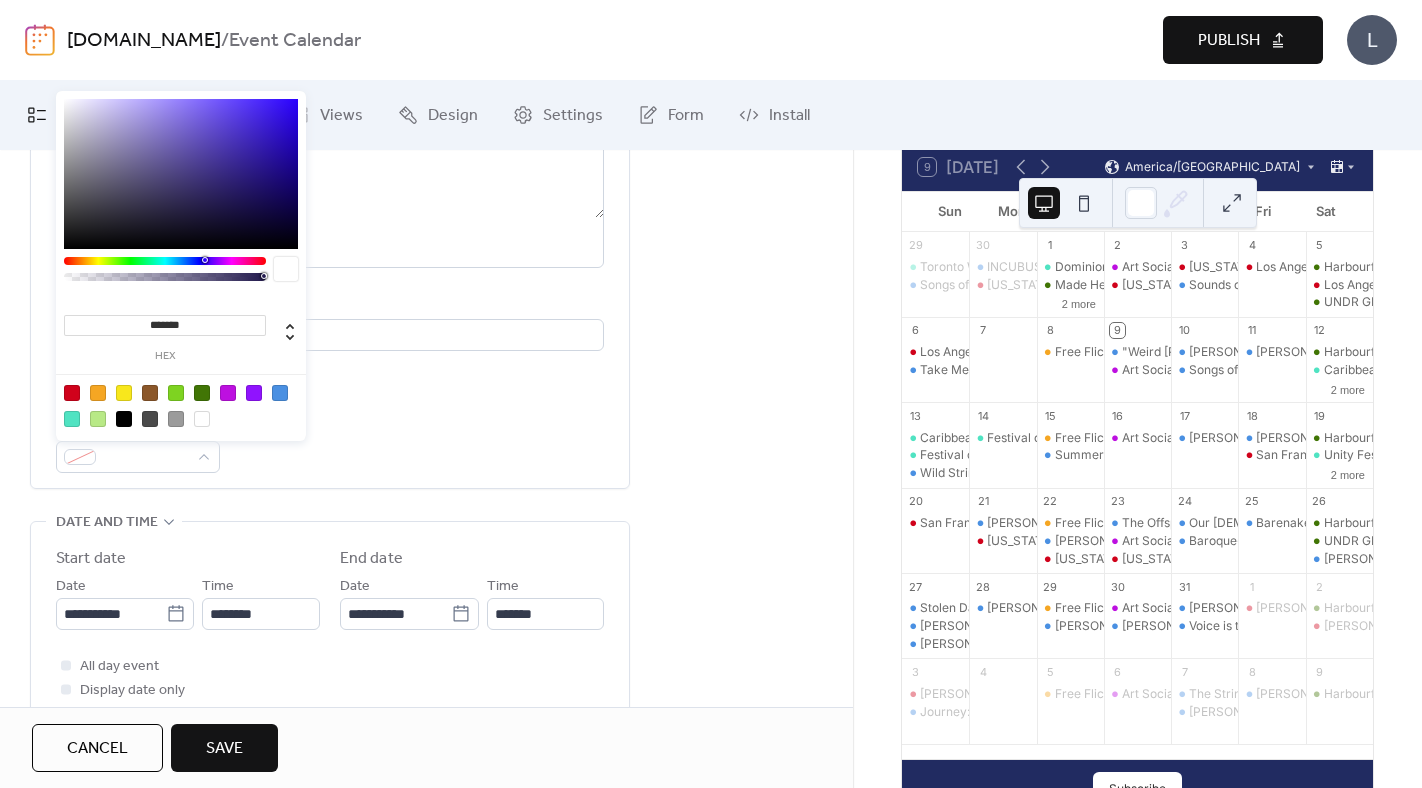 click at bounding box center [280, 393] 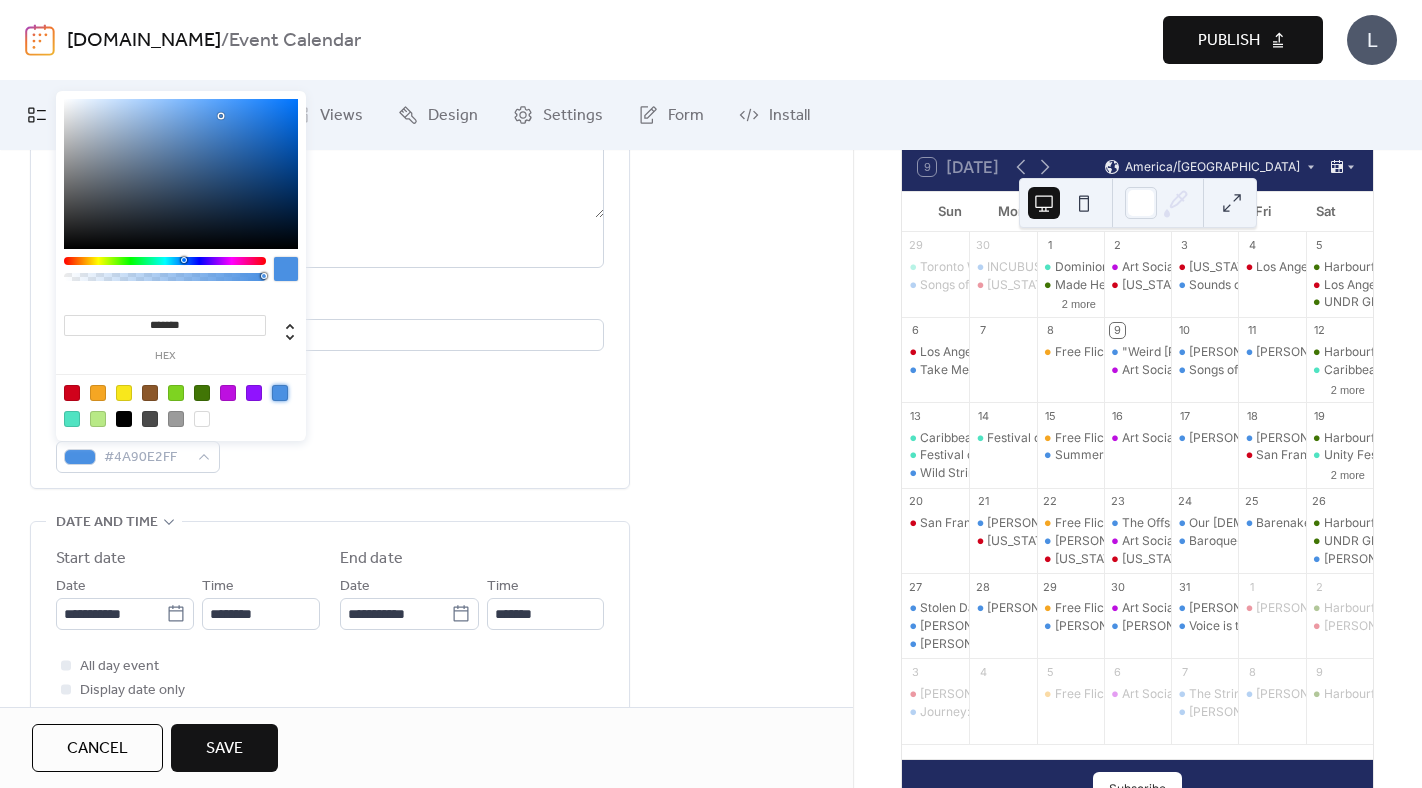 click on "**********" at bounding box center (330, 214) 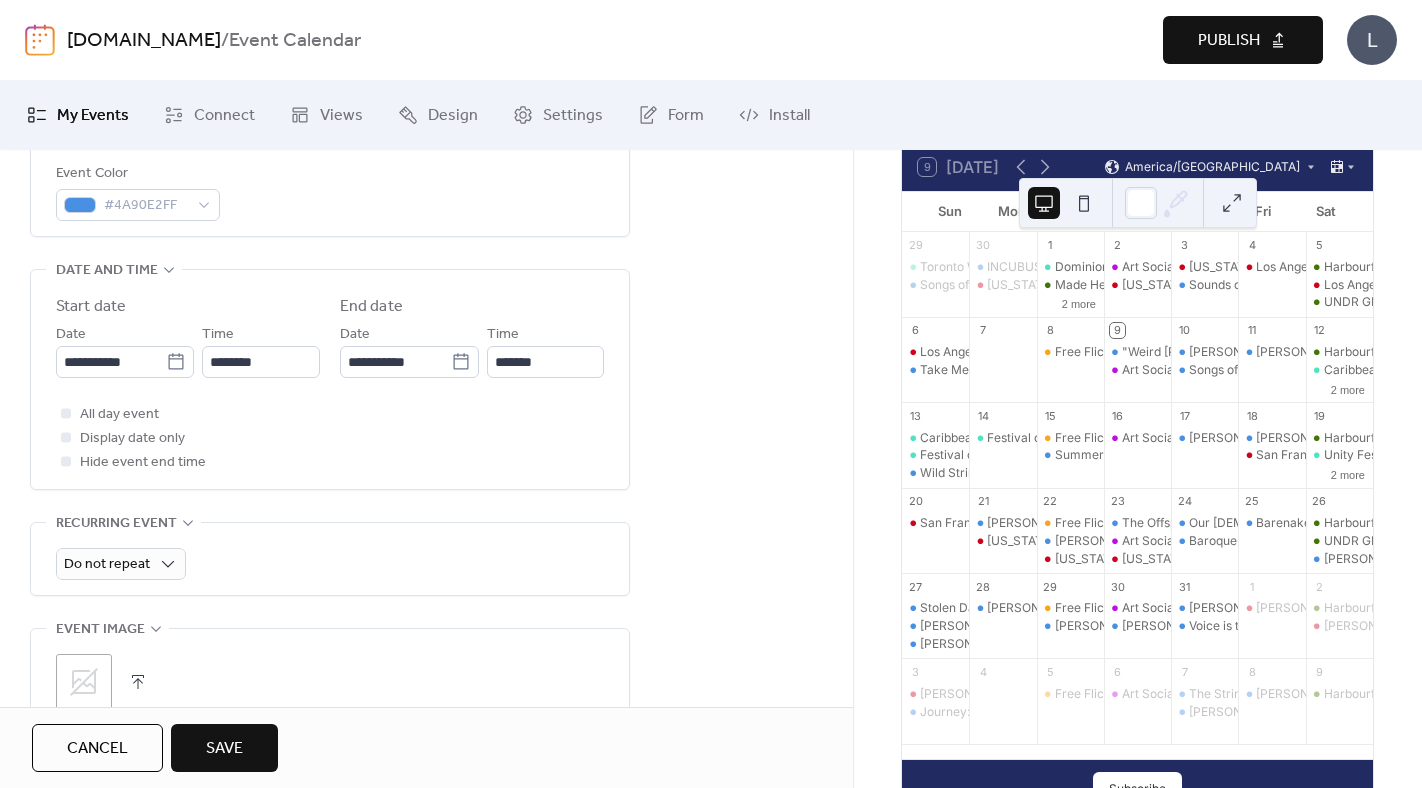 scroll, scrollTop: 577, scrollLeft: 0, axis: vertical 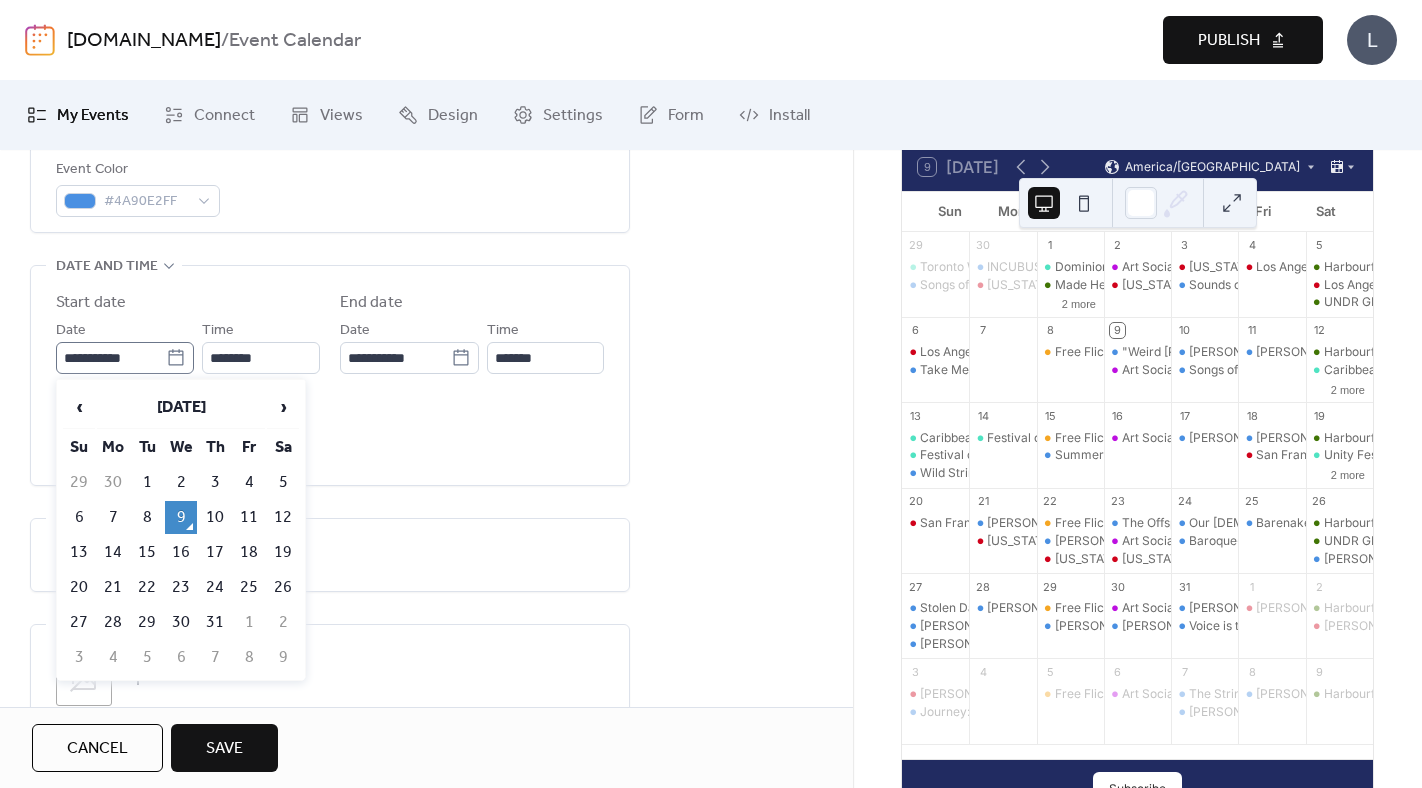 click 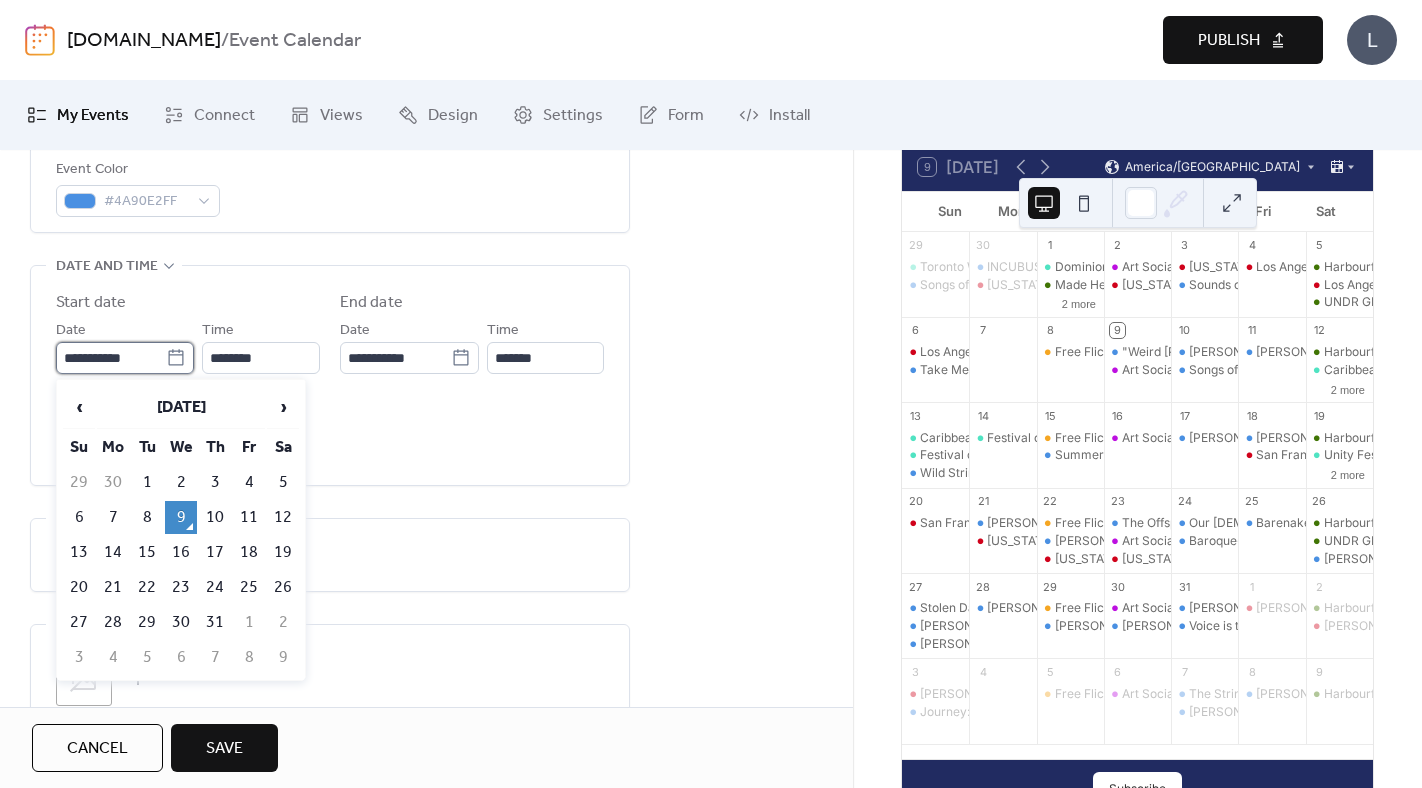 click on "**********" at bounding box center (111, 358) 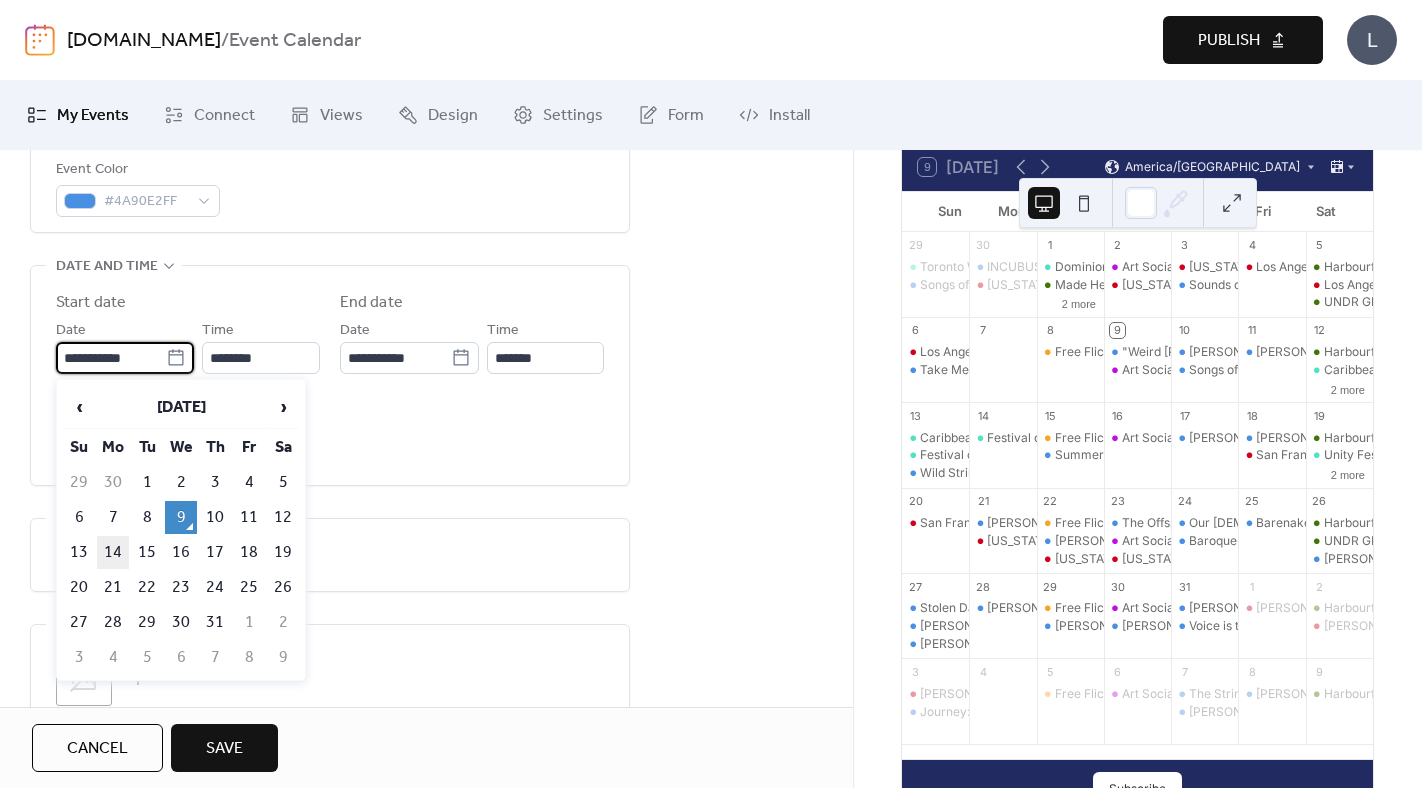 click on "14" at bounding box center [113, 552] 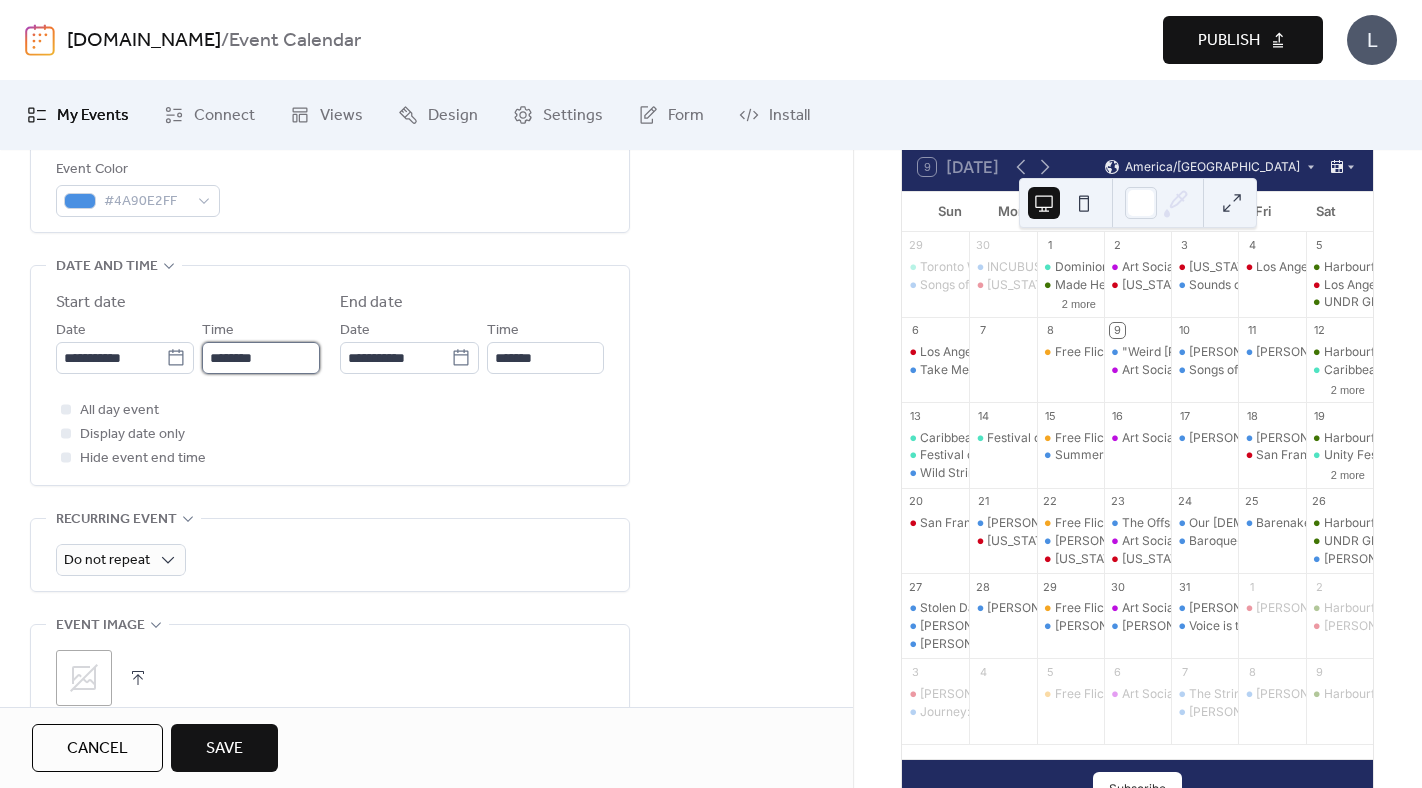 click on "********" at bounding box center [261, 358] 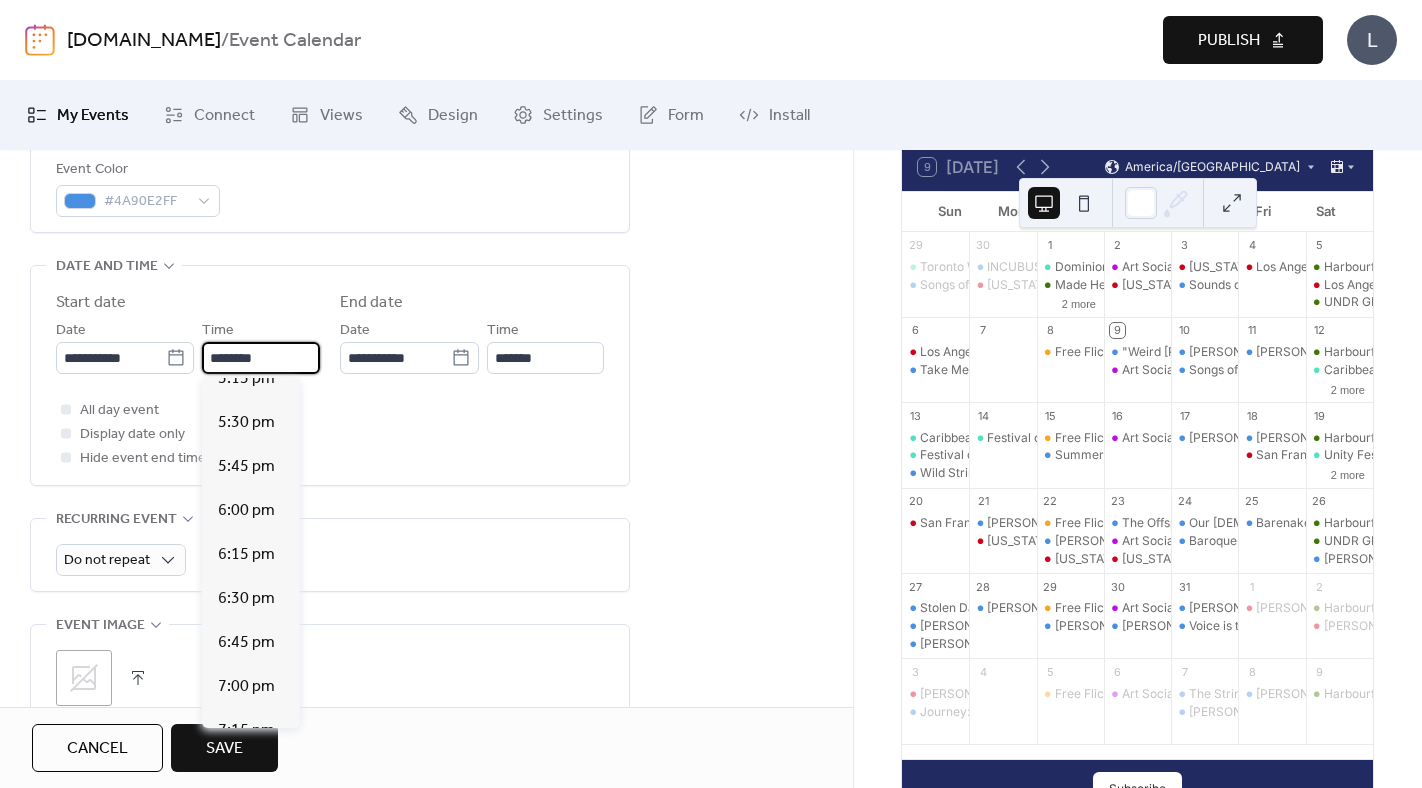 scroll, scrollTop: 3059, scrollLeft: 0, axis: vertical 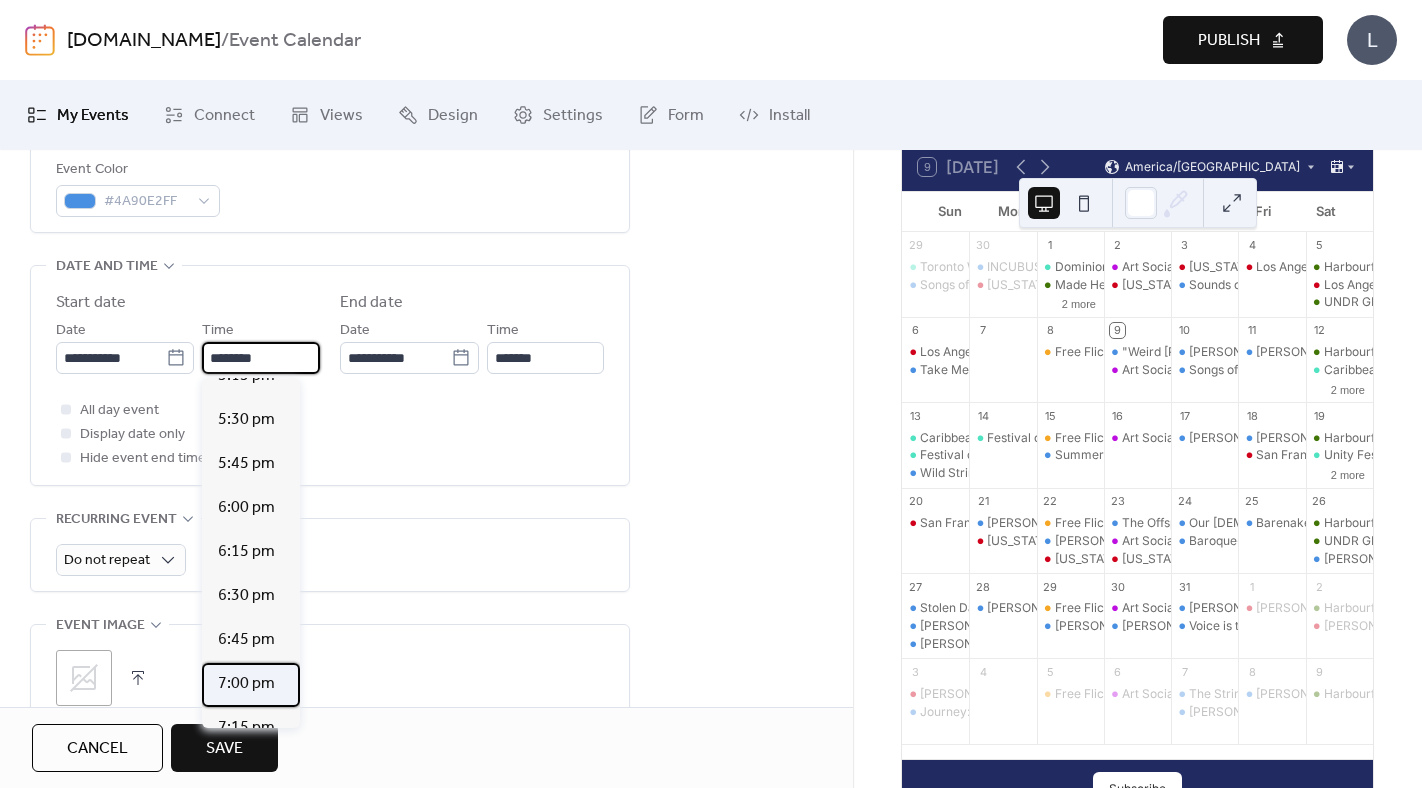 click on "7:00 pm" at bounding box center (246, 684) 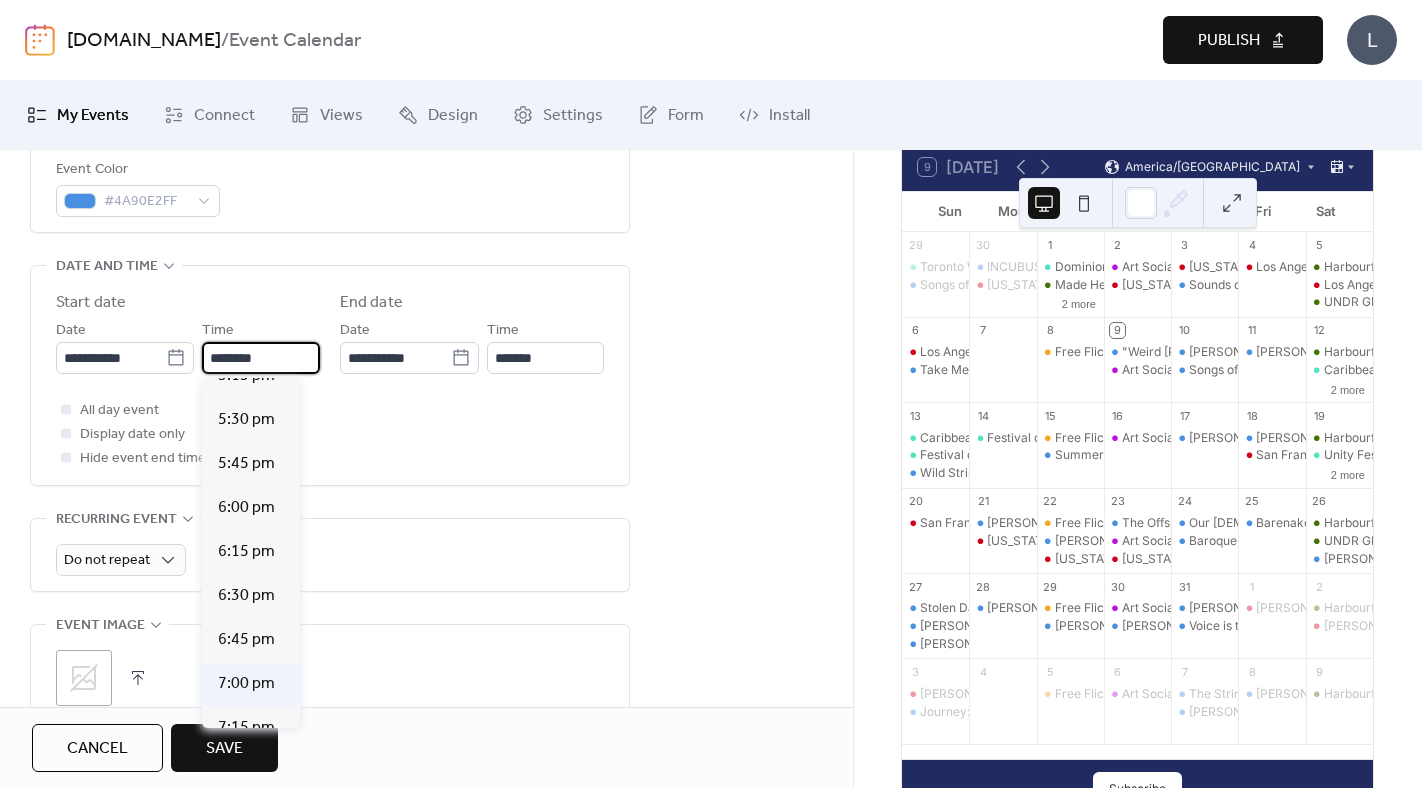 type on "*******" 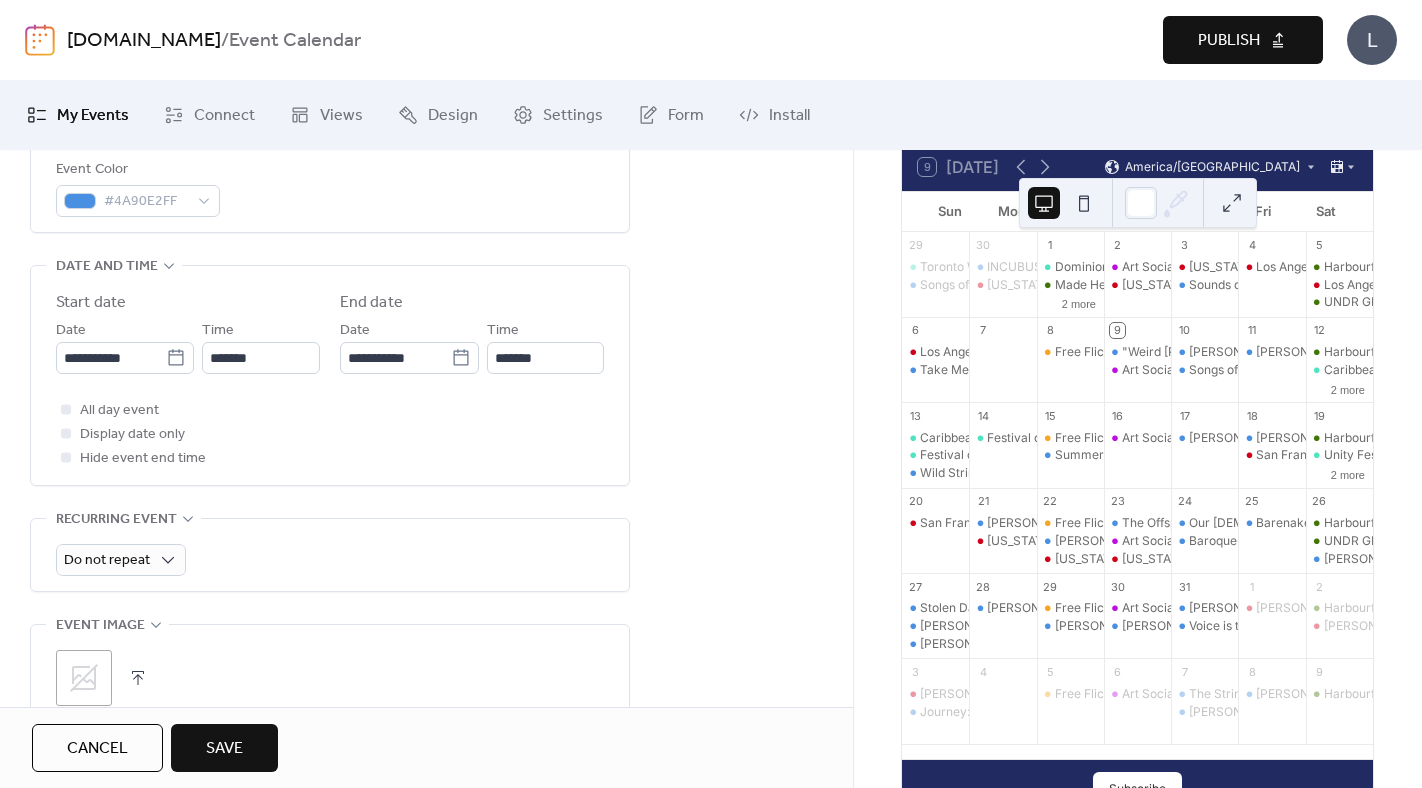 scroll, scrollTop: 0, scrollLeft: 0, axis: both 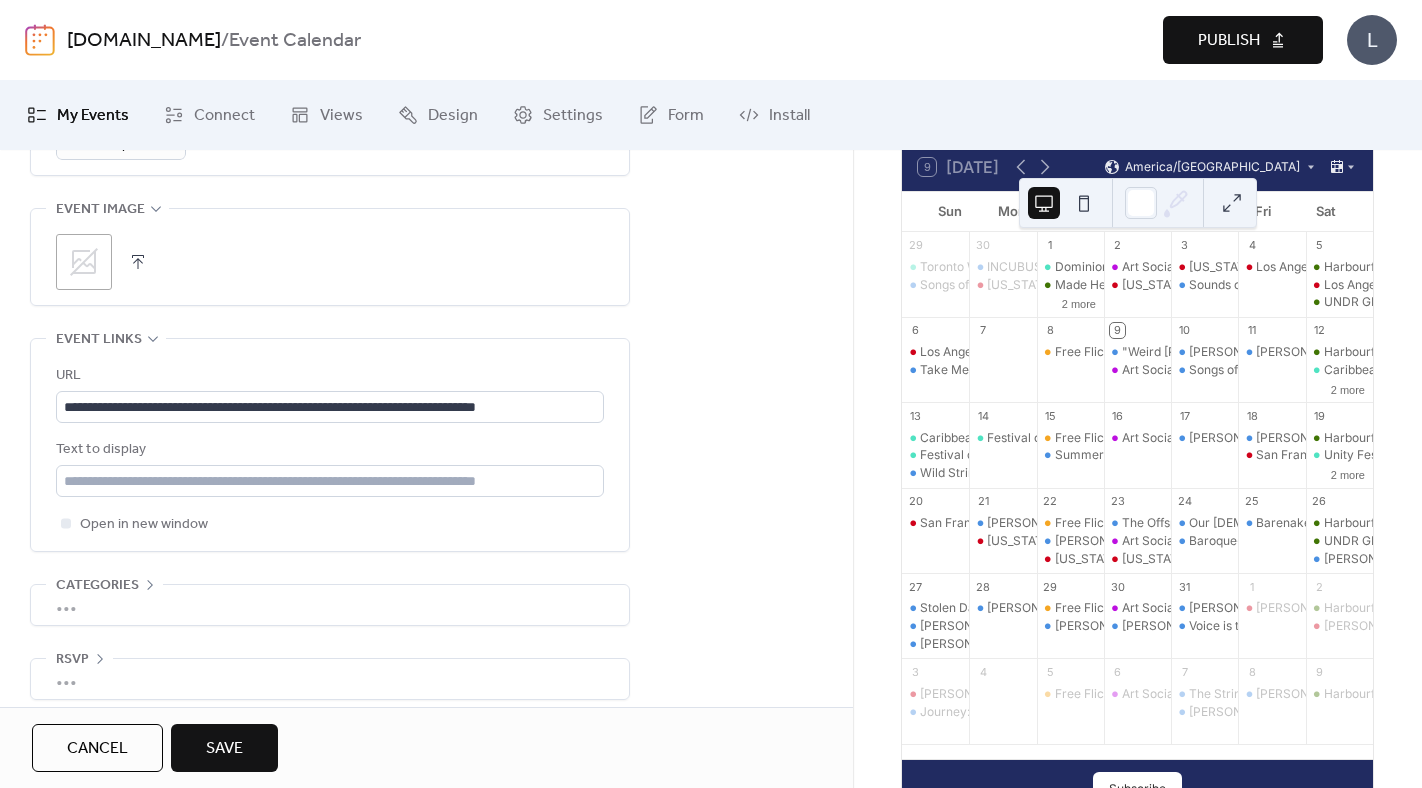click 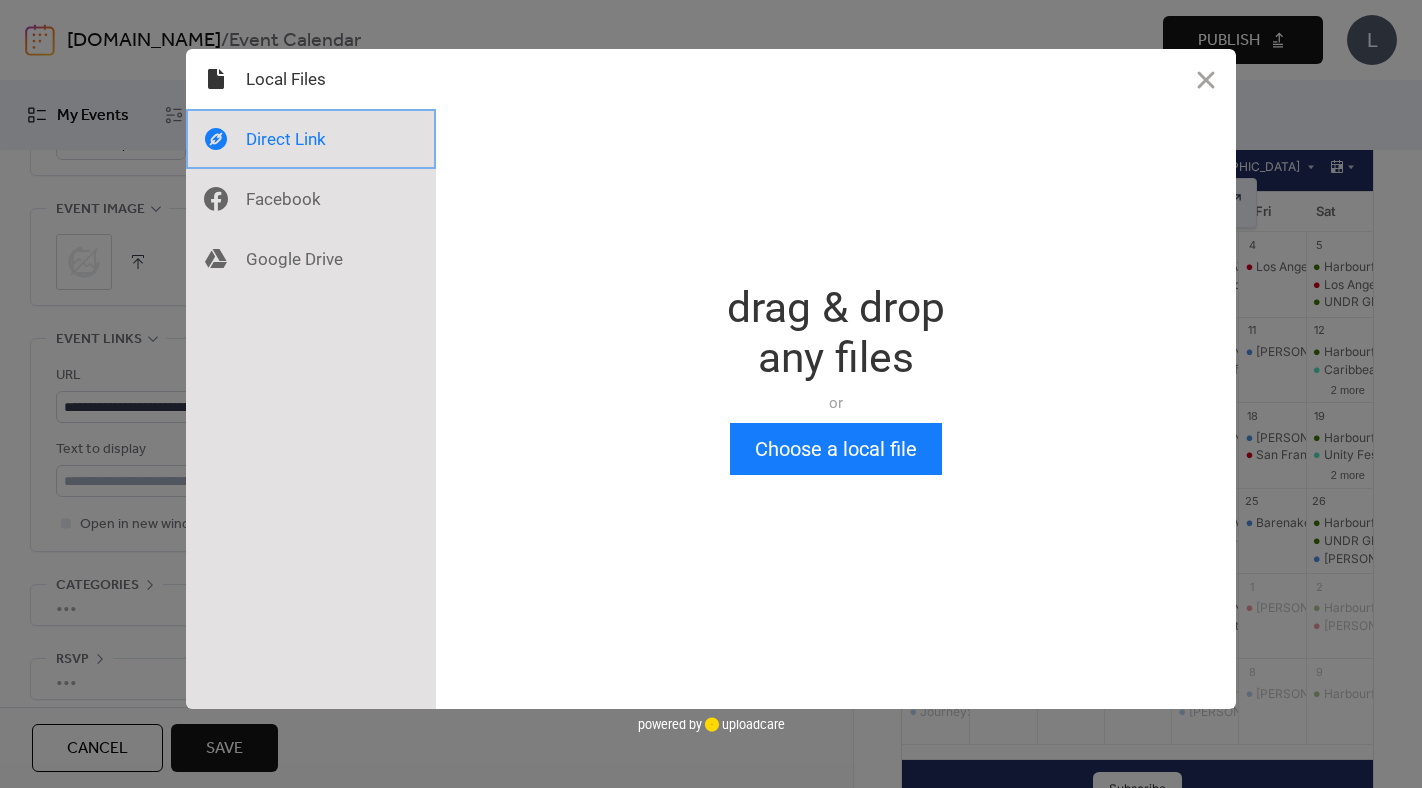 click at bounding box center (311, 139) 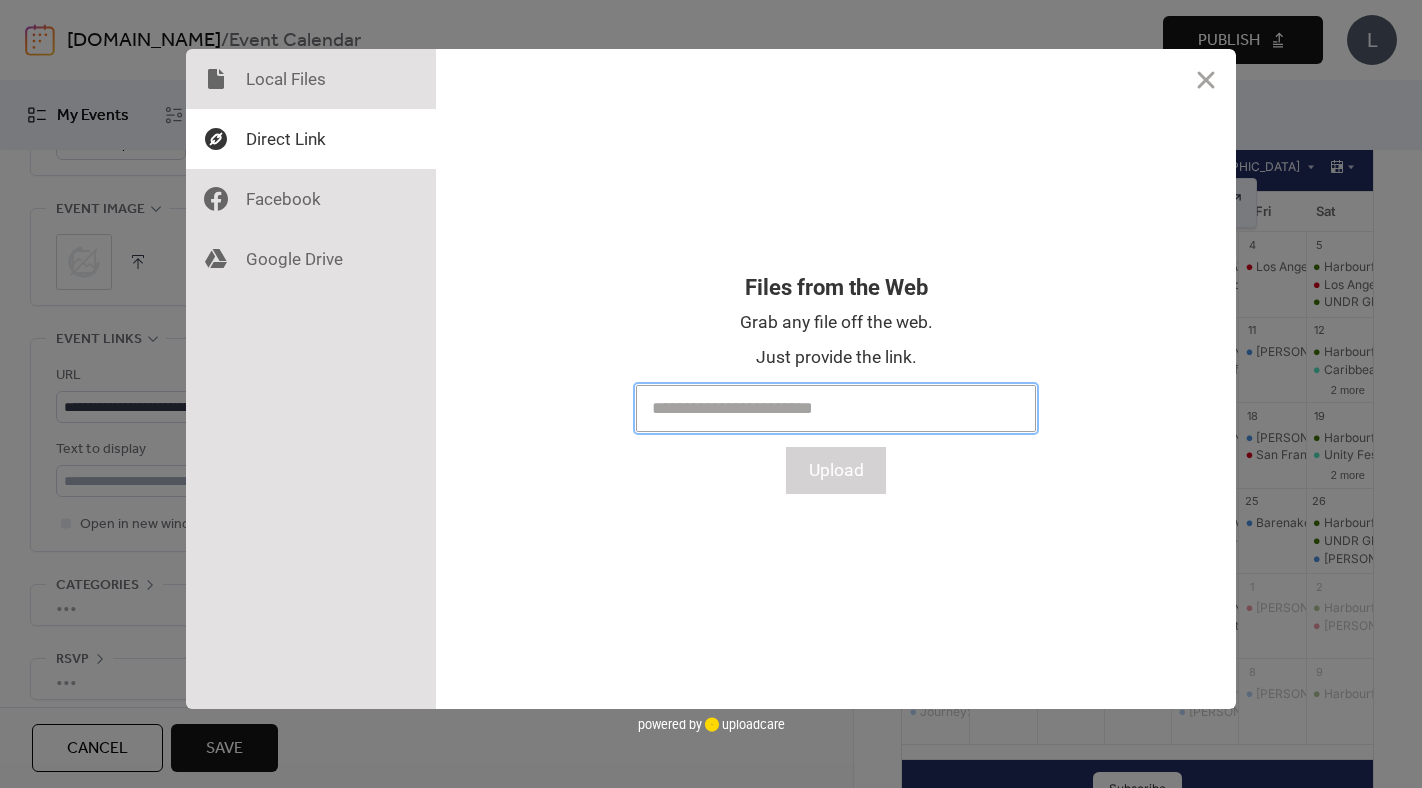 paste on "**********" 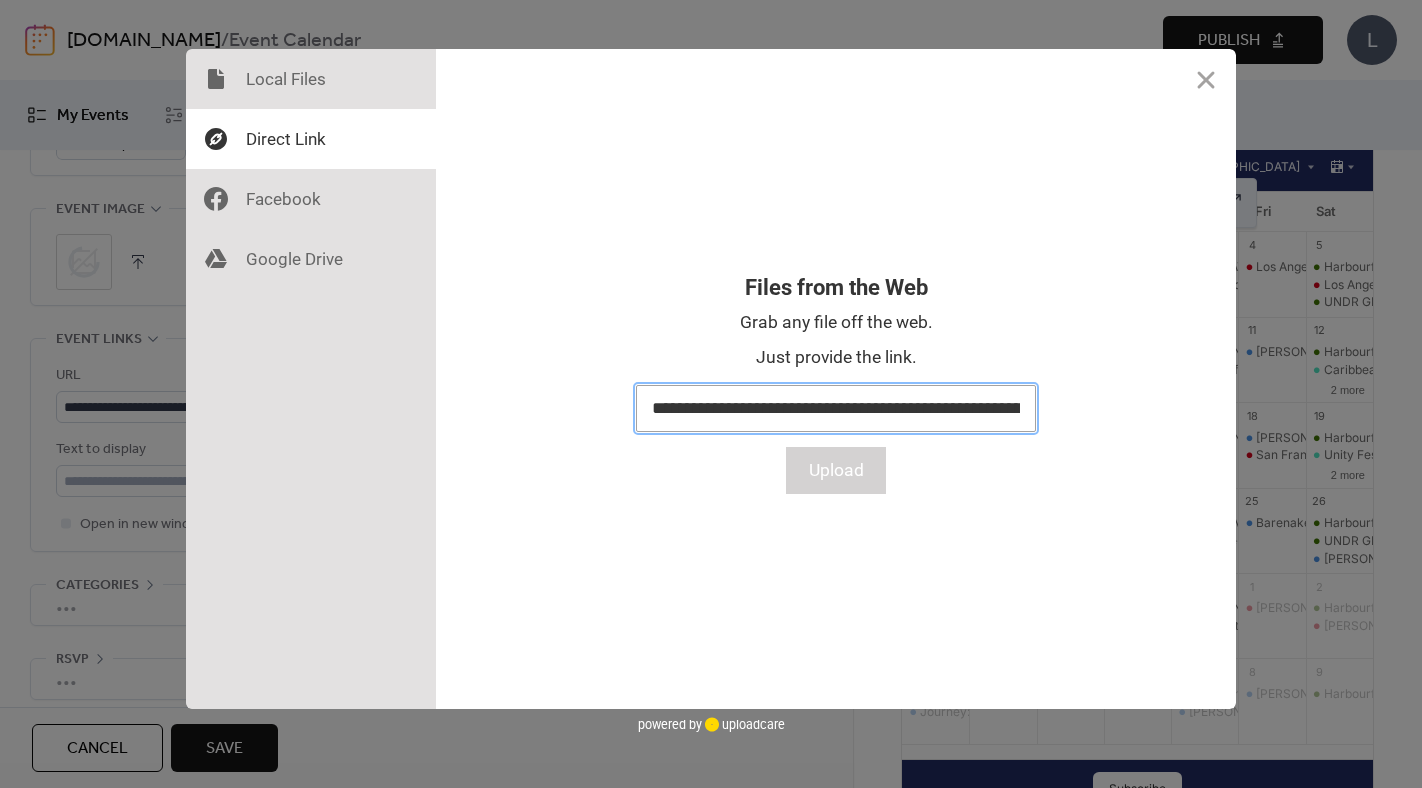 scroll, scrollTop: 0, scrollLeft: 184, axis: horizontal 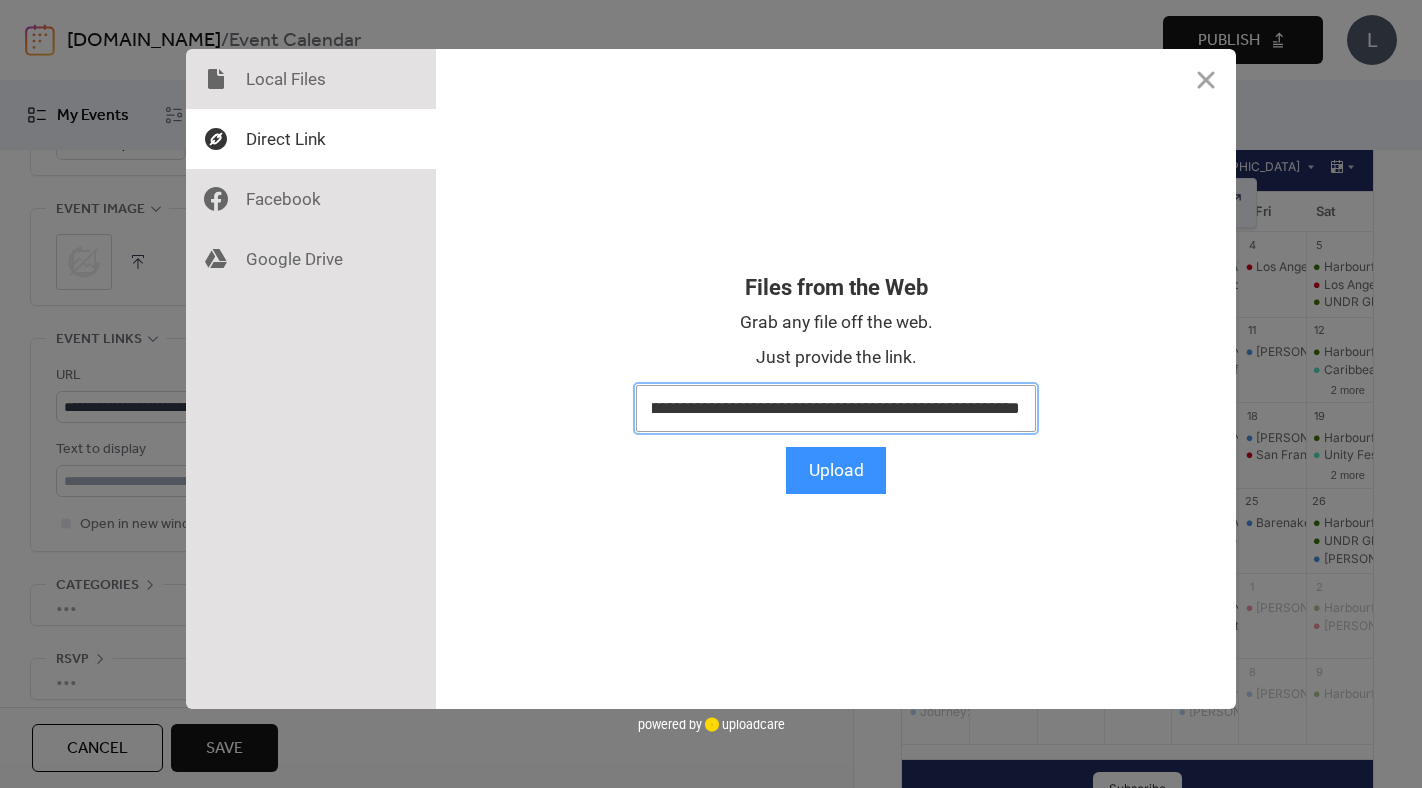 type on "**********" 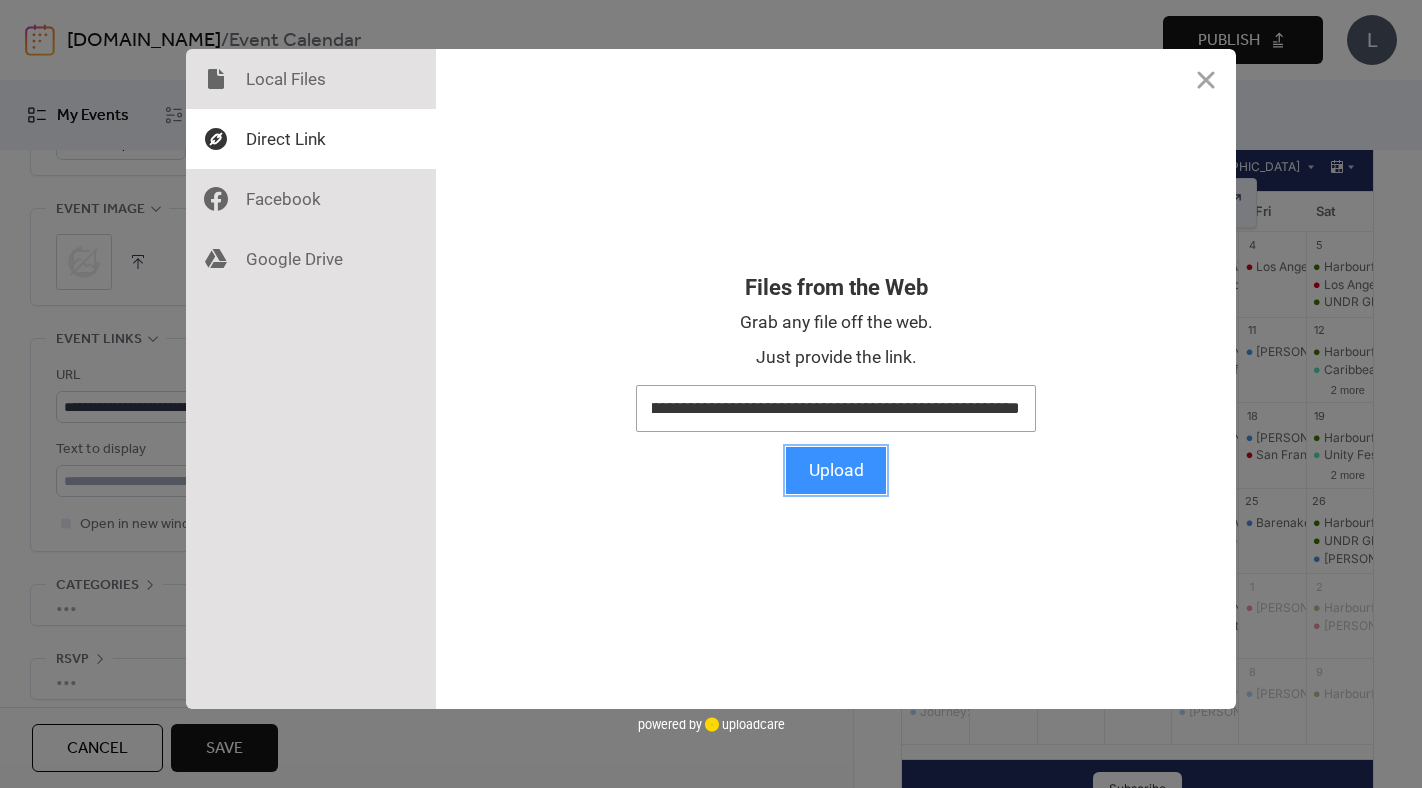 click on "Upload" at bounding box center [836, 470] 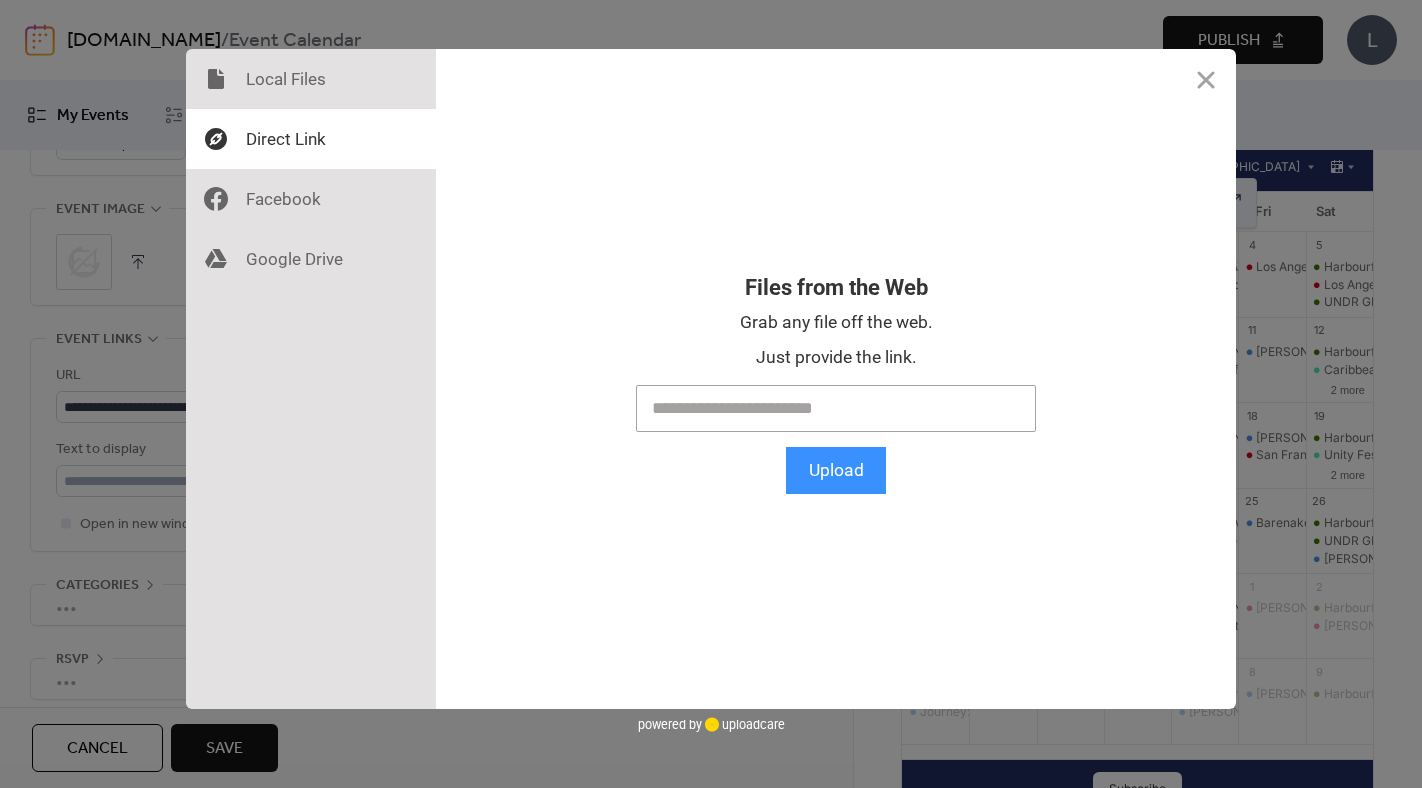 scroll, scrollTop: 0, scrollLeft: 0, axis: both 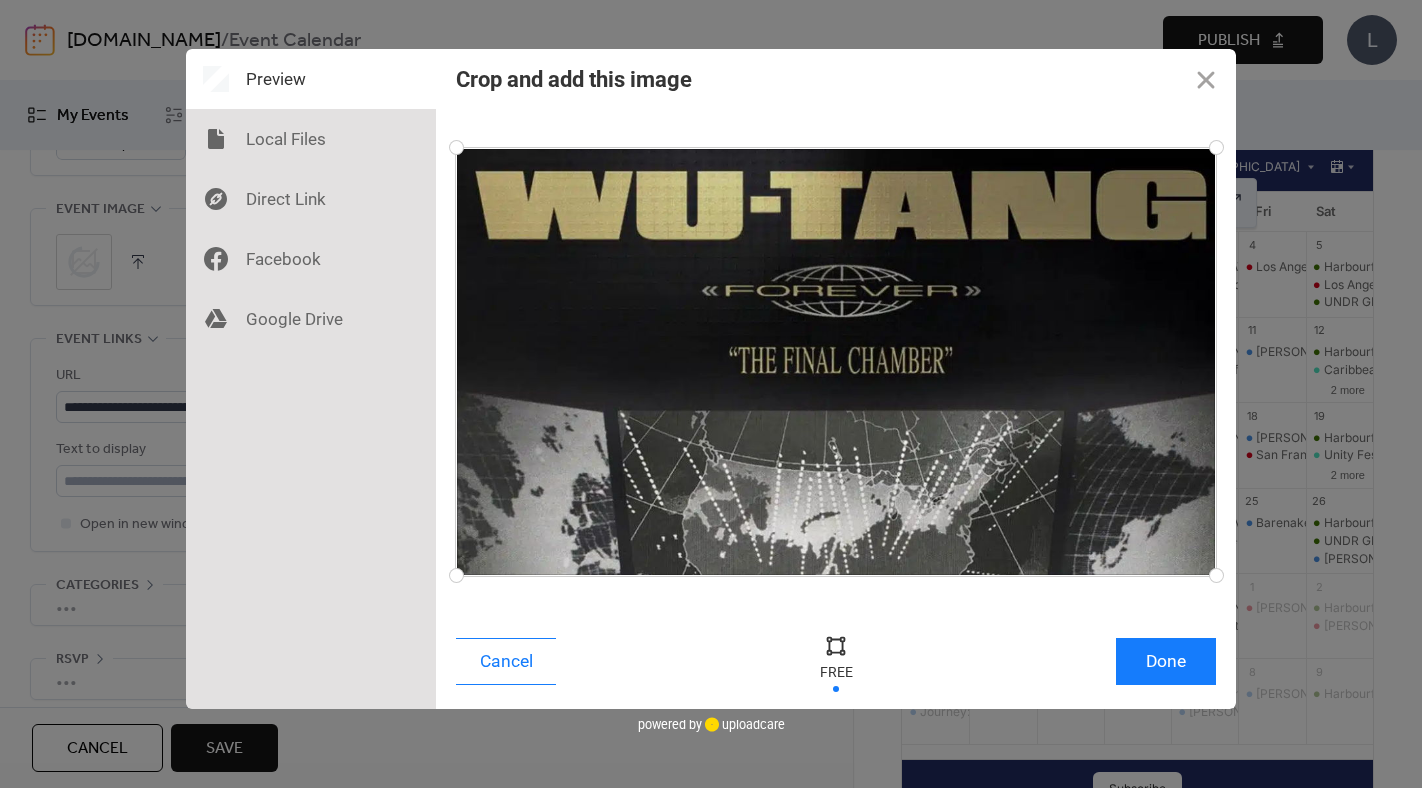 click on "Cancel   Done" at bounding box center [836, 666] 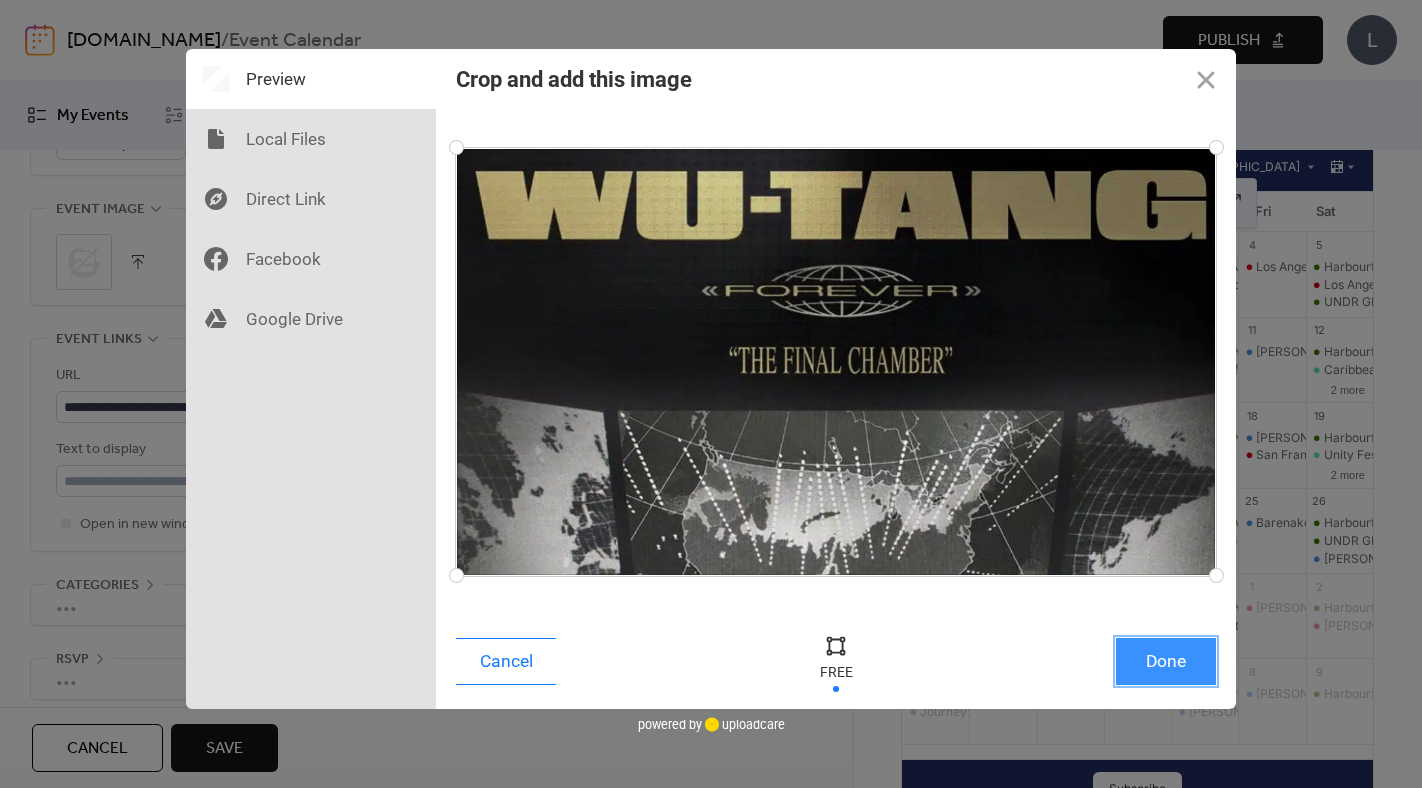 click on "Done" at bounding box center (1166, 661) 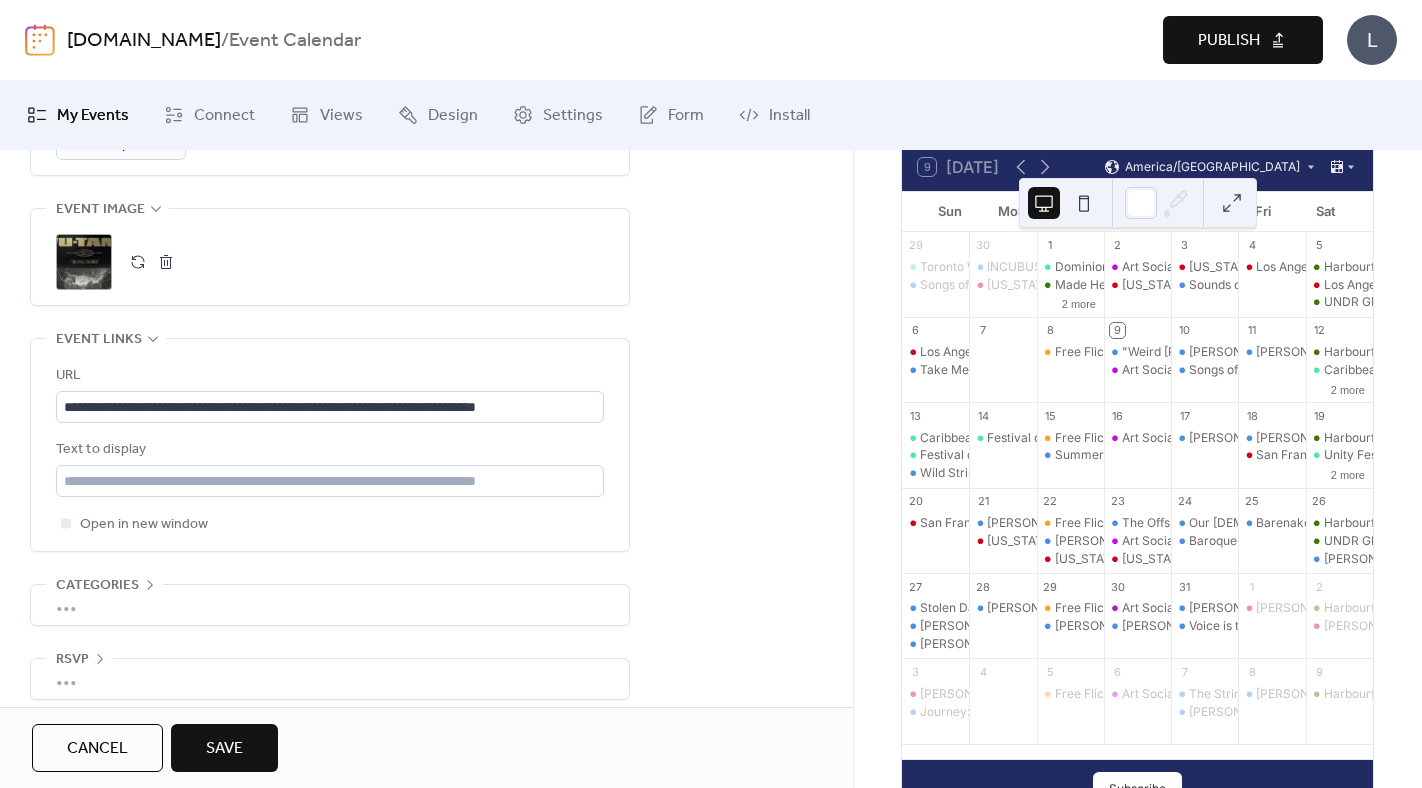 scroll, scrollTop: 1010, scrollLeft: 0, axis: vertical 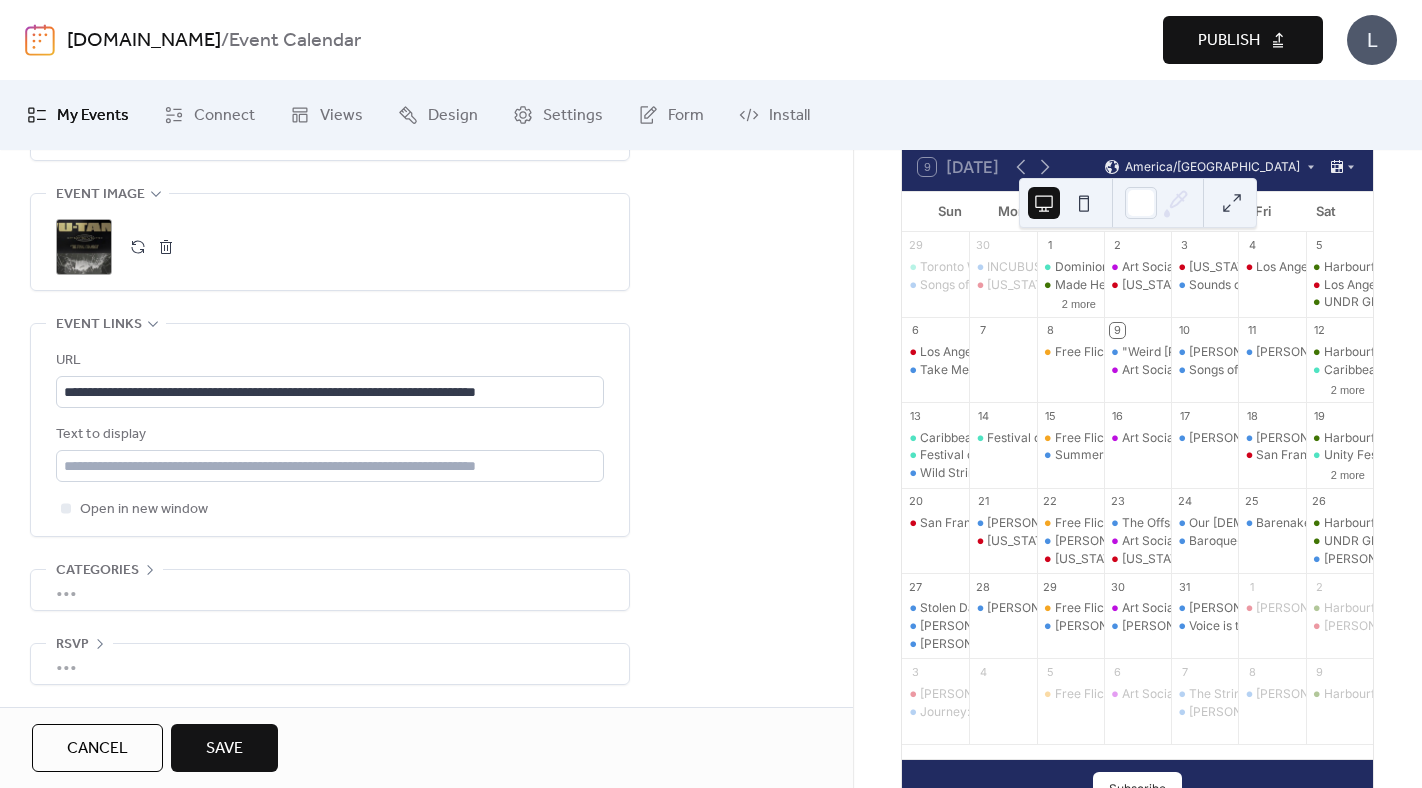 click on "Save" at bounding box center (224, 749) 